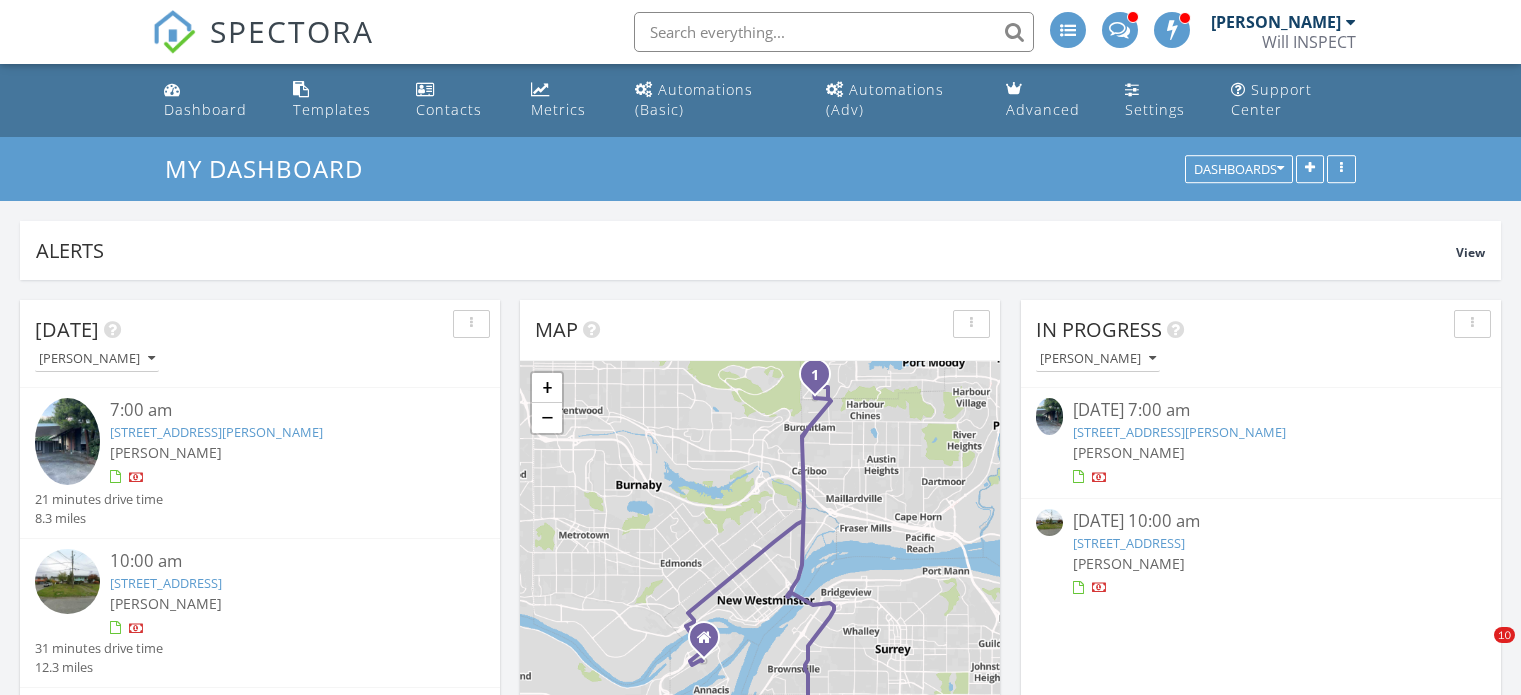 scroll, scrollTop: 1400, scrollLeft: 0, axis: vertical 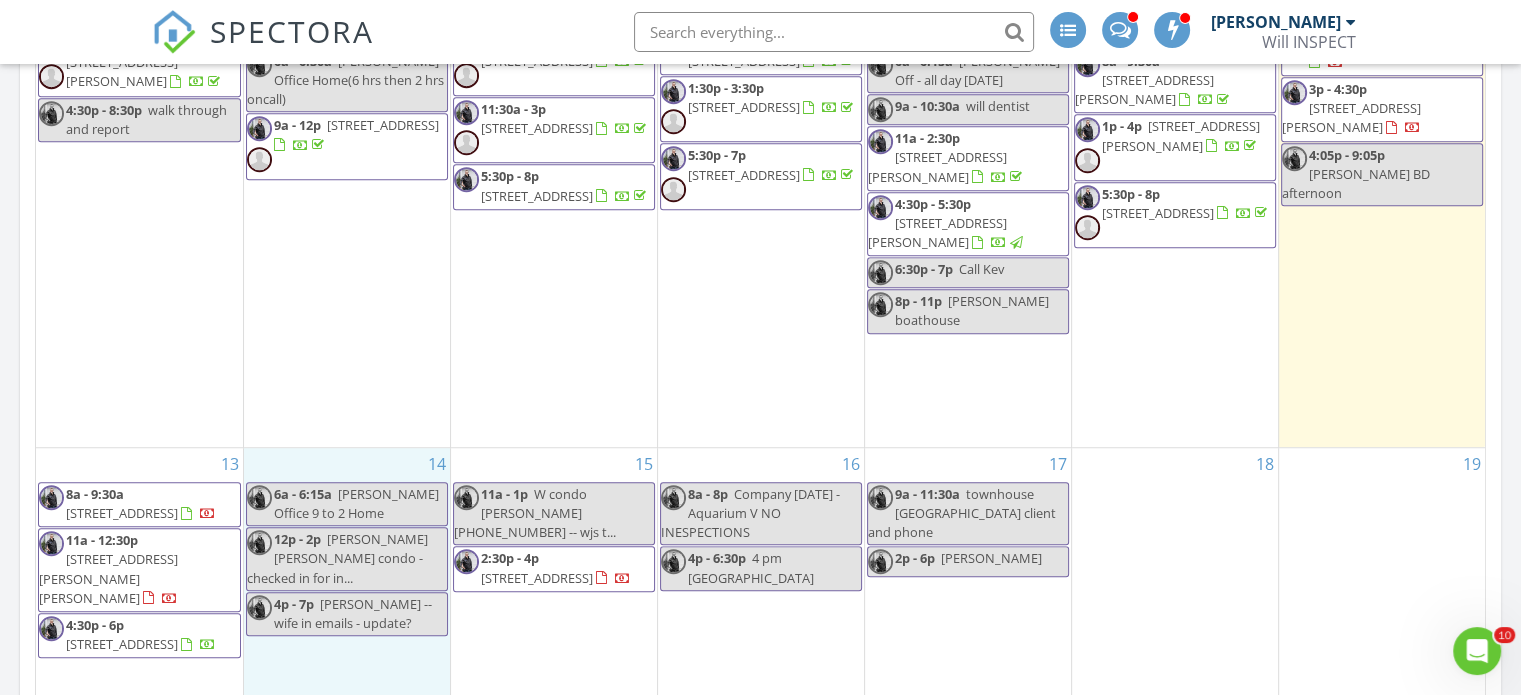 click on "14
6a - 6:15a
[PERSON_NAME] Office 9 to 2 Home
12p - 2p
[PERSON_NAME]  [PERSON_NAME] condo - checked in for in...
4p - 7p
[PERSON_NAME] -- wife in emails - update?" at bounding box center [347, 585] 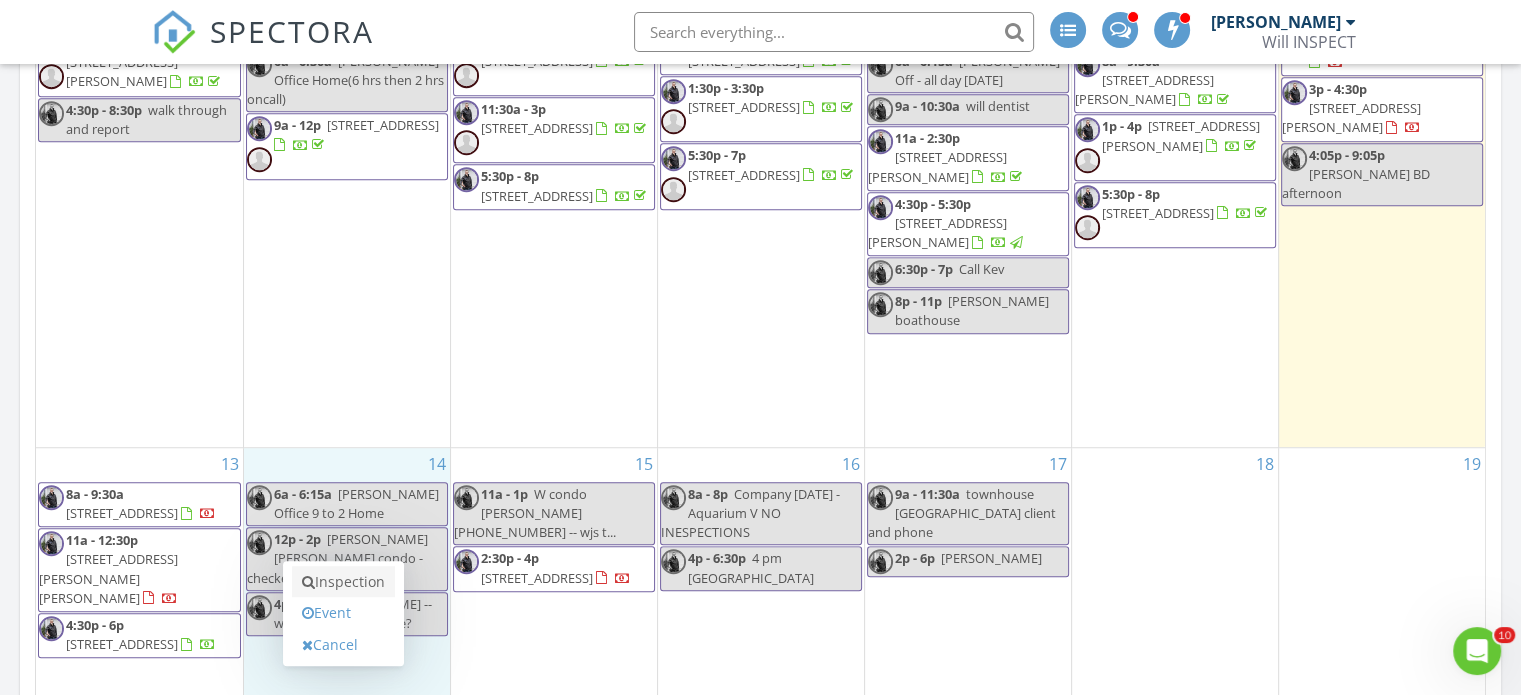 click on "Inspection" at bounding box center [343, 582] 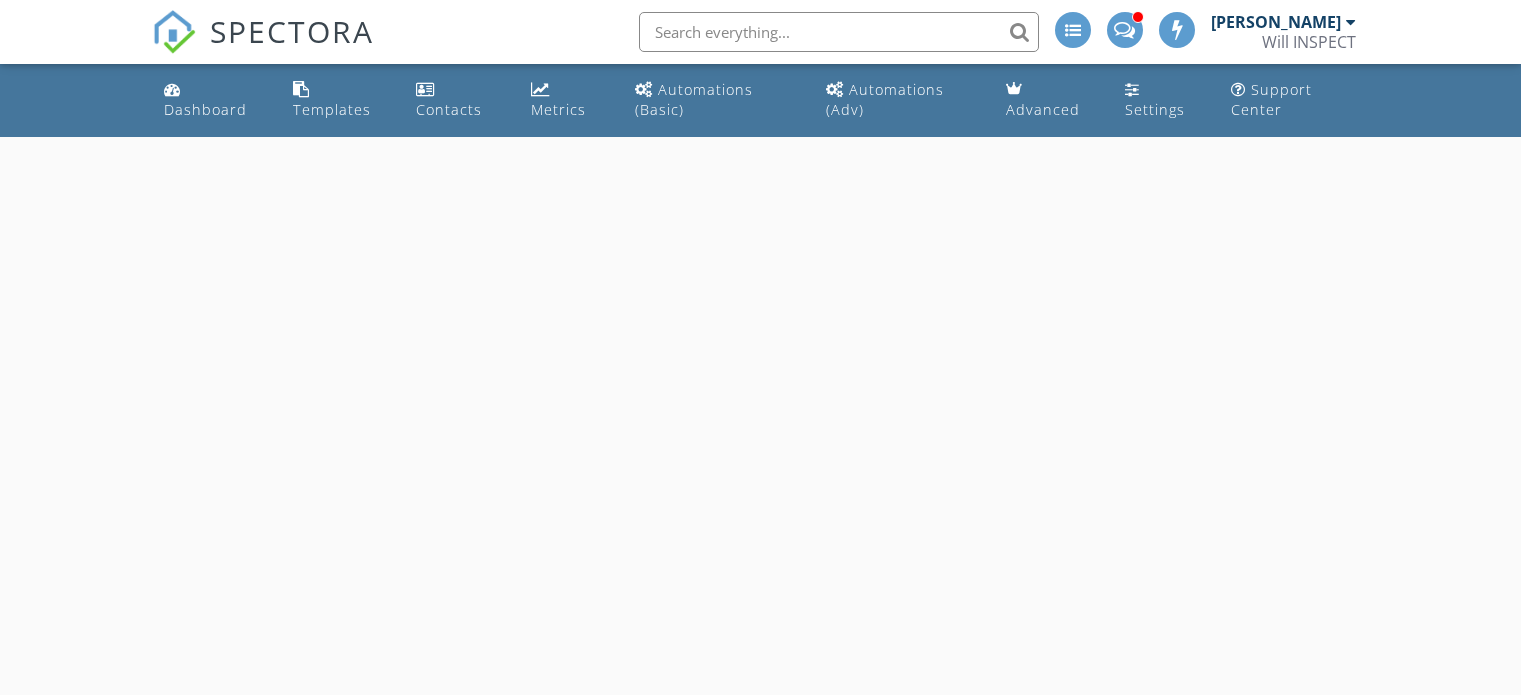 scroll, scrollTop: 0, scrollLeft: 0, axis: both 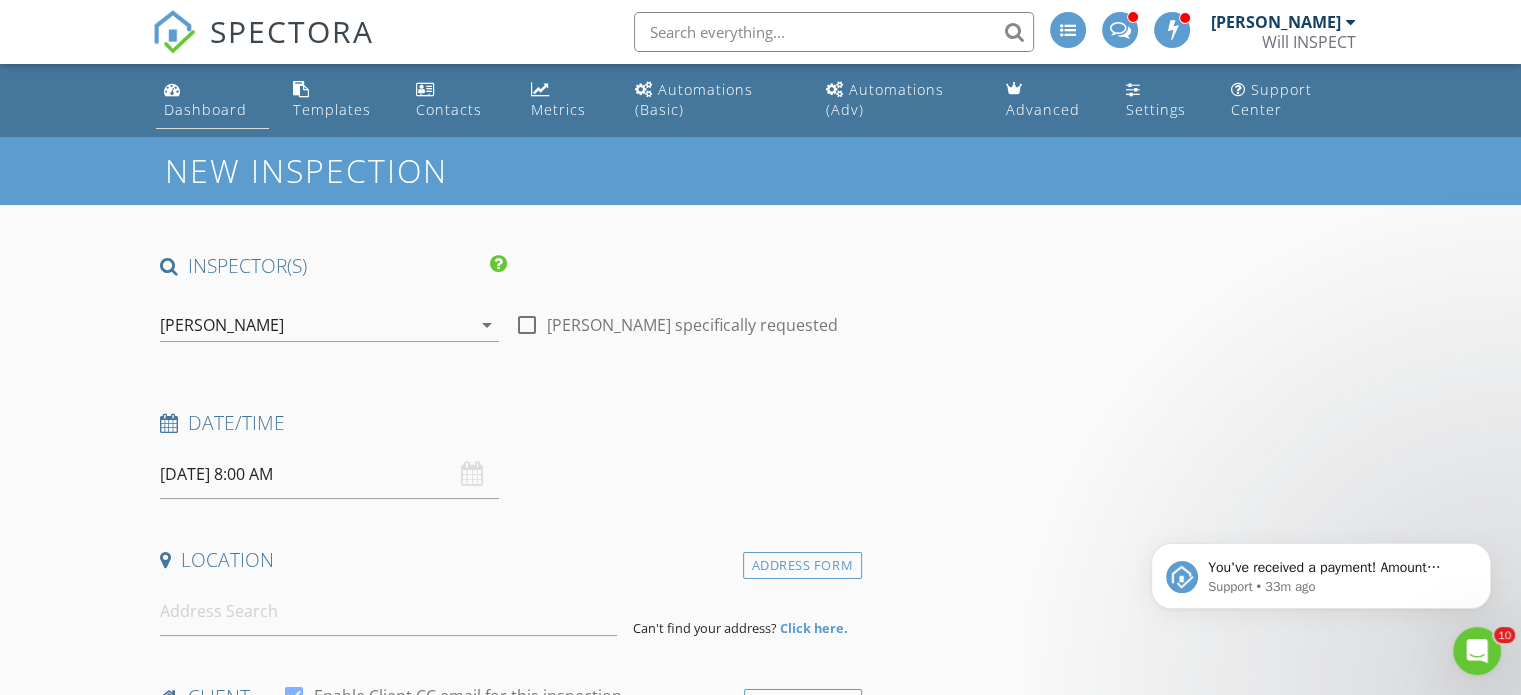 click on "Dashboard" at bounding box center (205, 109) 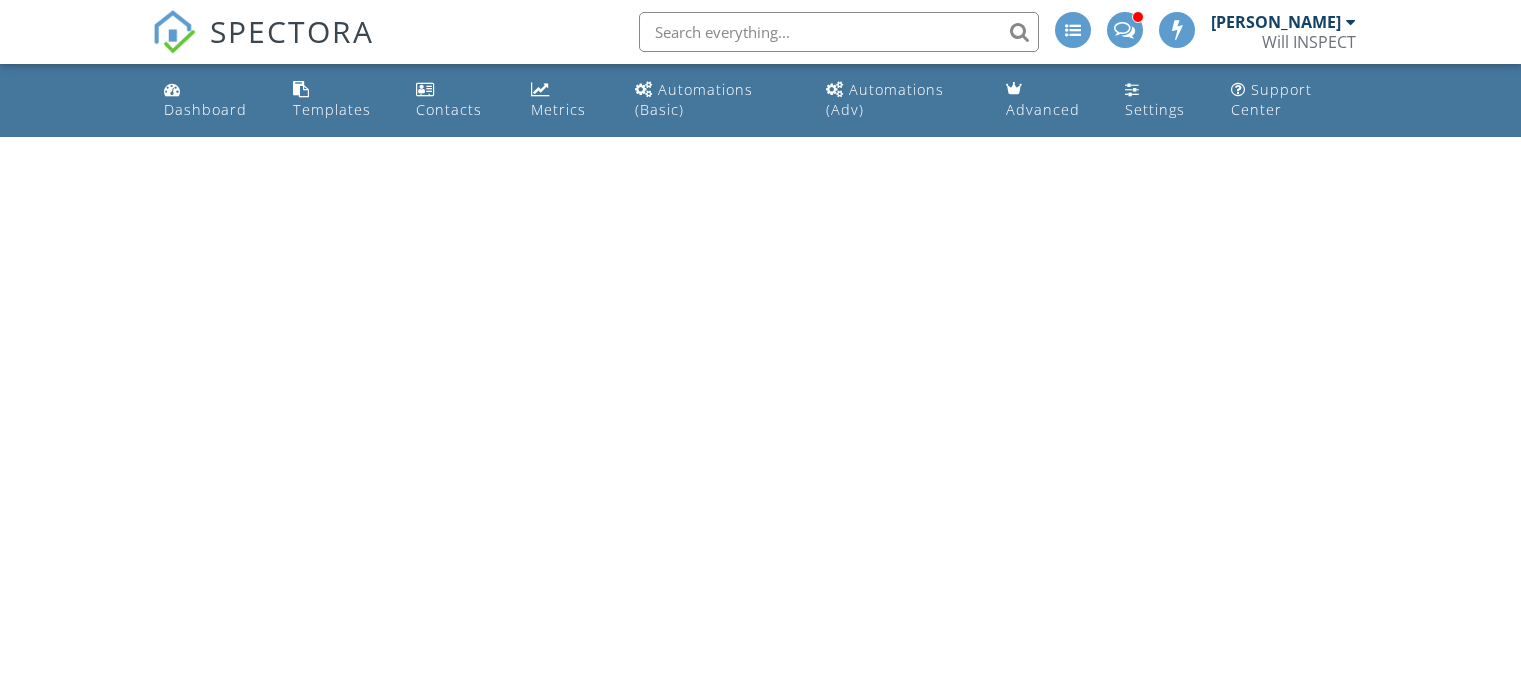 scroll, scrollTop: 0, scrollLeft: 0, axis: both 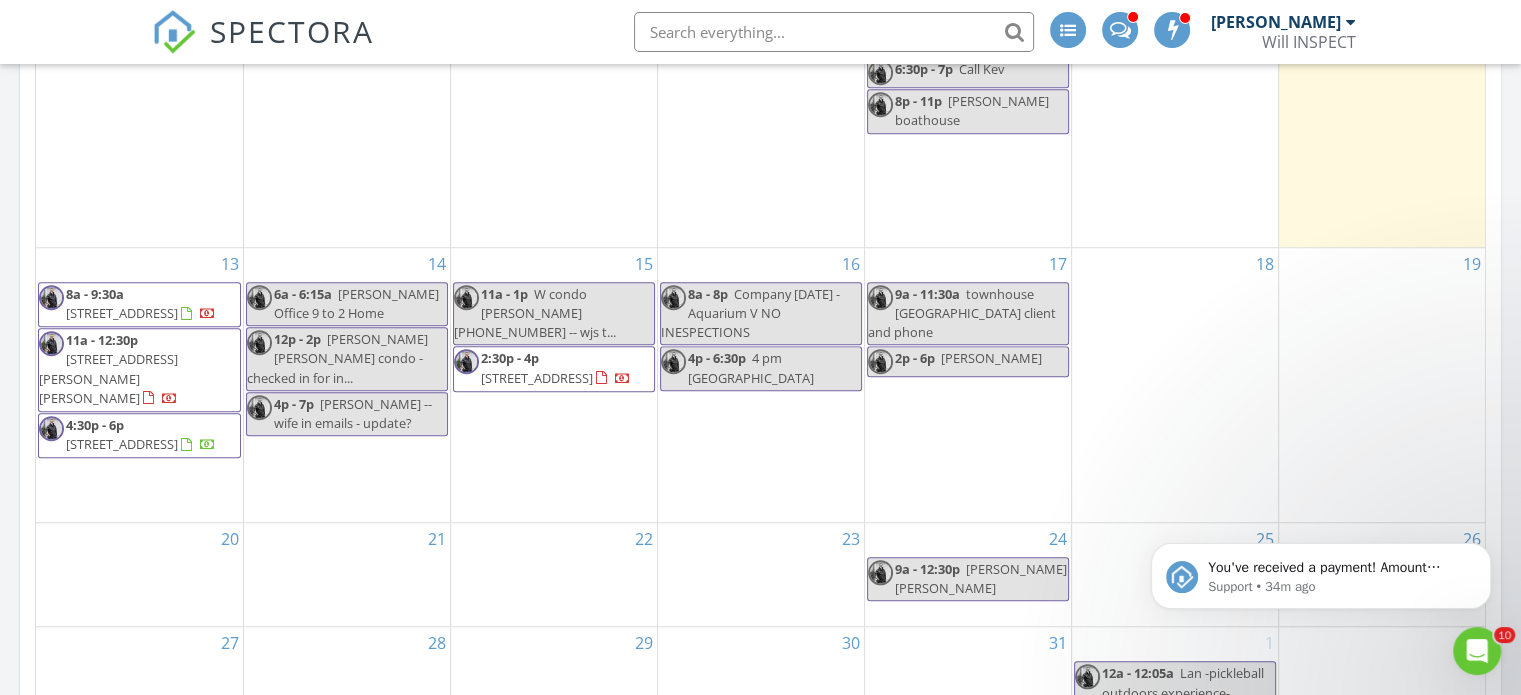 click on "2p - 6p
Ken tsang" at bounding box center [955, 361] 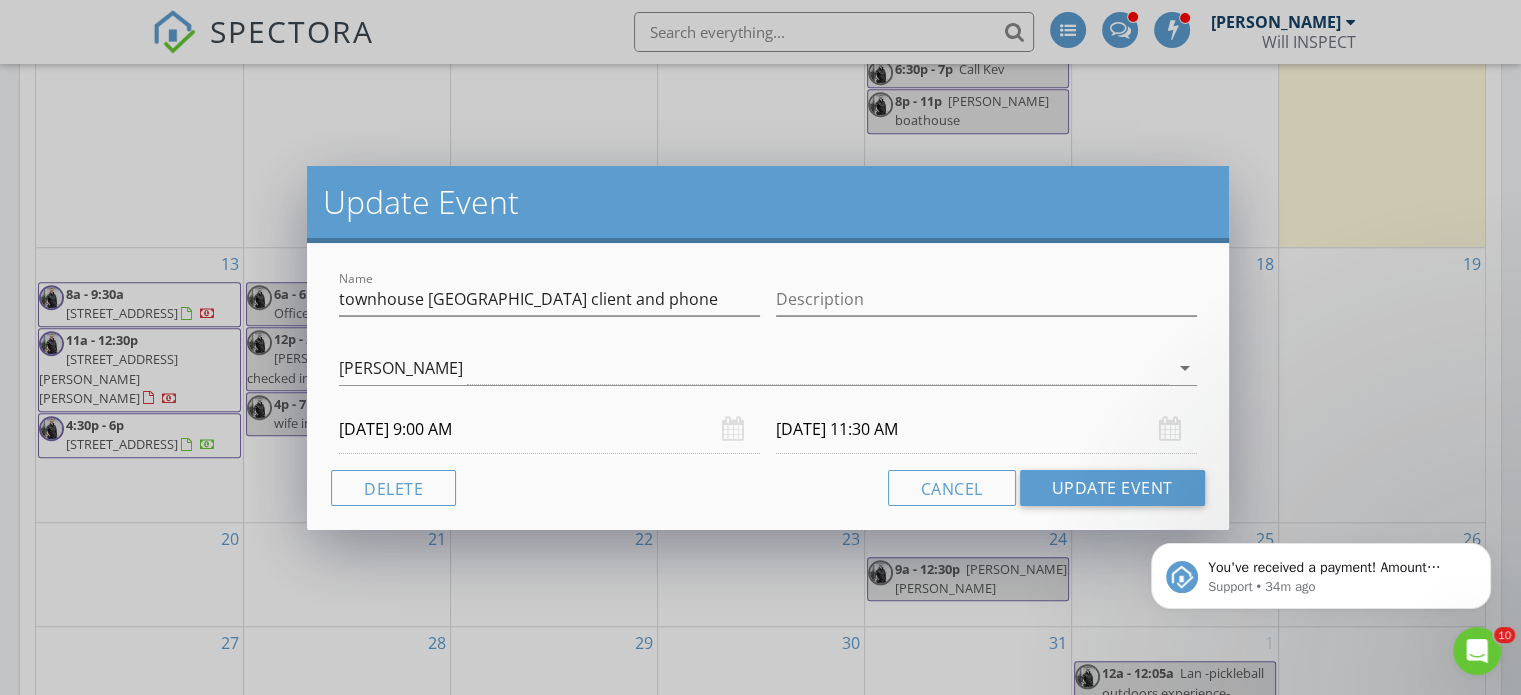 click on "Name townhouse Richmond client and phone" at bounding box center [549, 303] 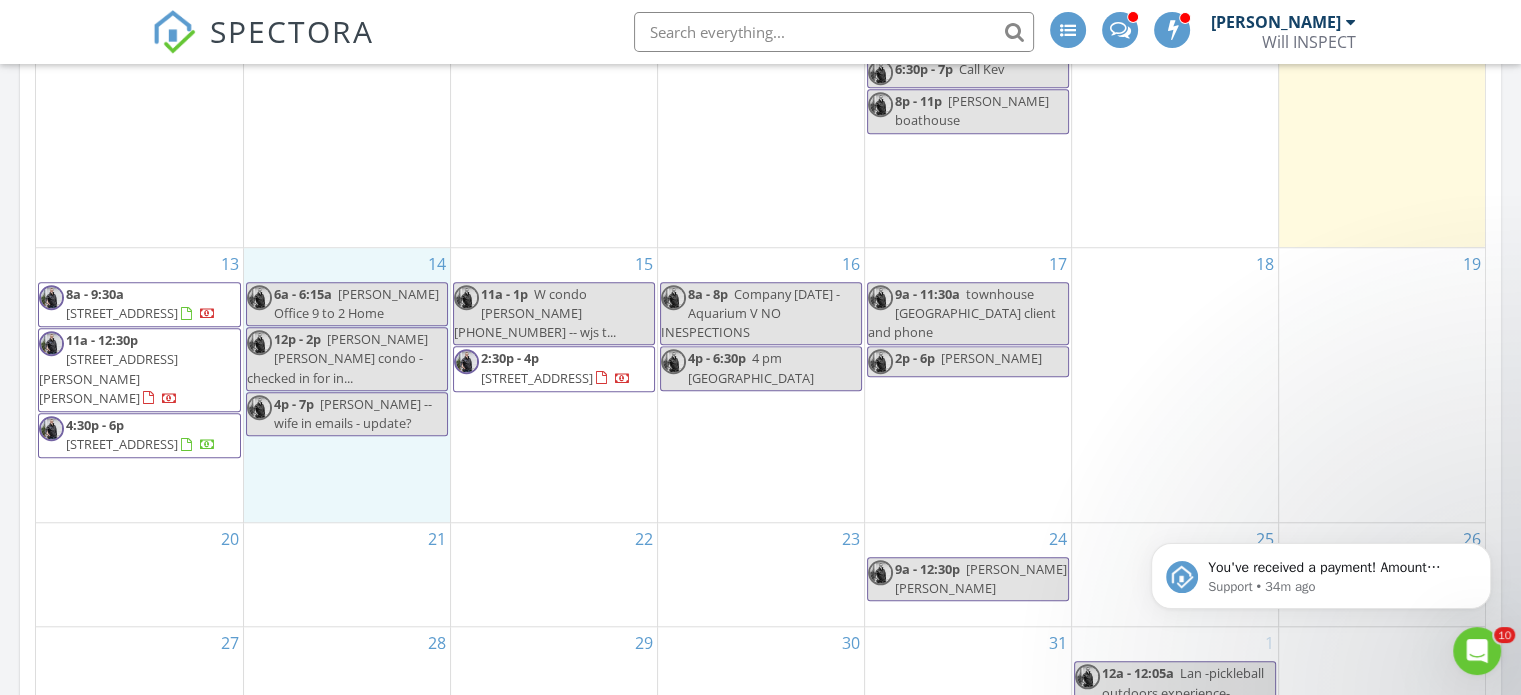 click on "14
6a - 6:15a
[PERSON_NAME] Office 9 to 2 Home
12p - 2p
[PERSON_NAME]  [PERSON_NAME] condo - checked in for in...
4p - 7p
[PERSON_NAME] -- wife in emails - update?" at bounding box center [347, 385] 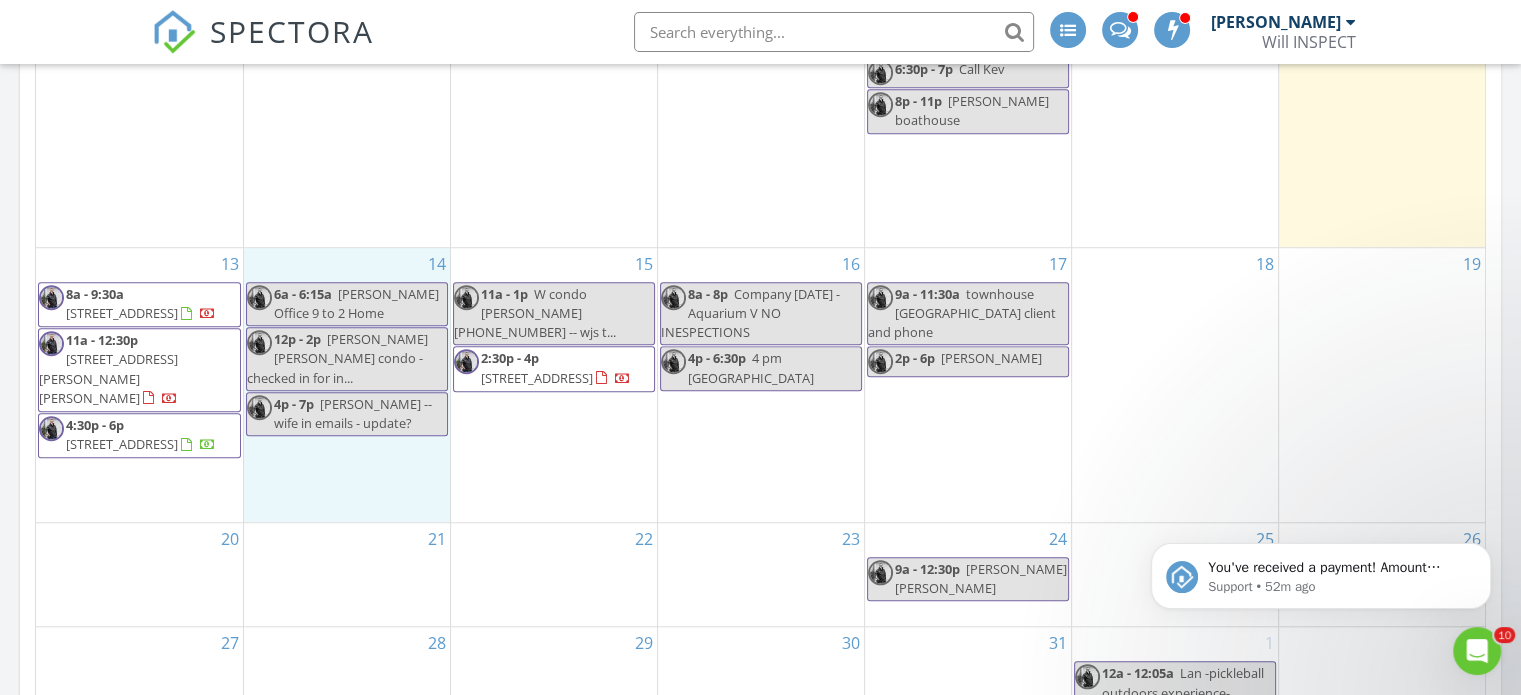 scroll, scrollTop: 1066, scrollLeft: 0, axis: vertical 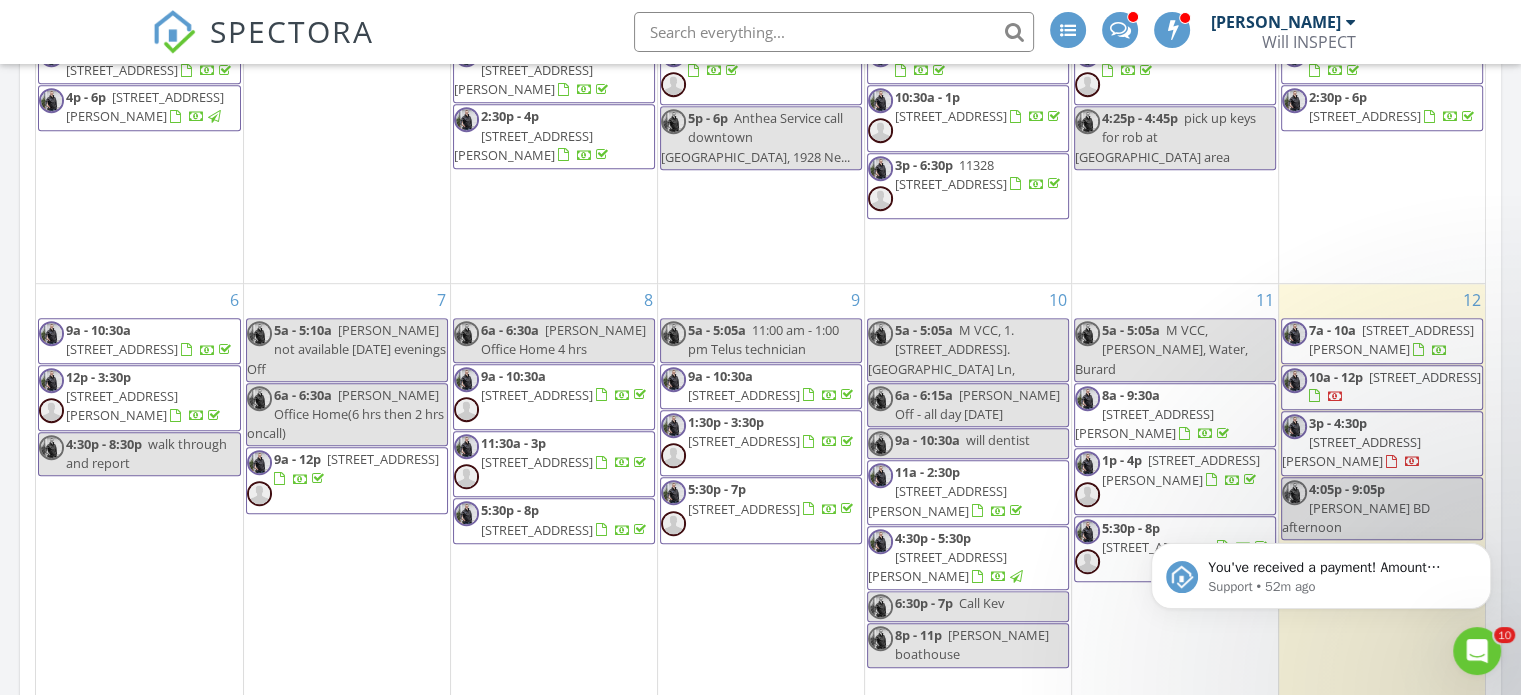 click on "[STREET_ADDRESS]" at bounding box center [1425, 377] 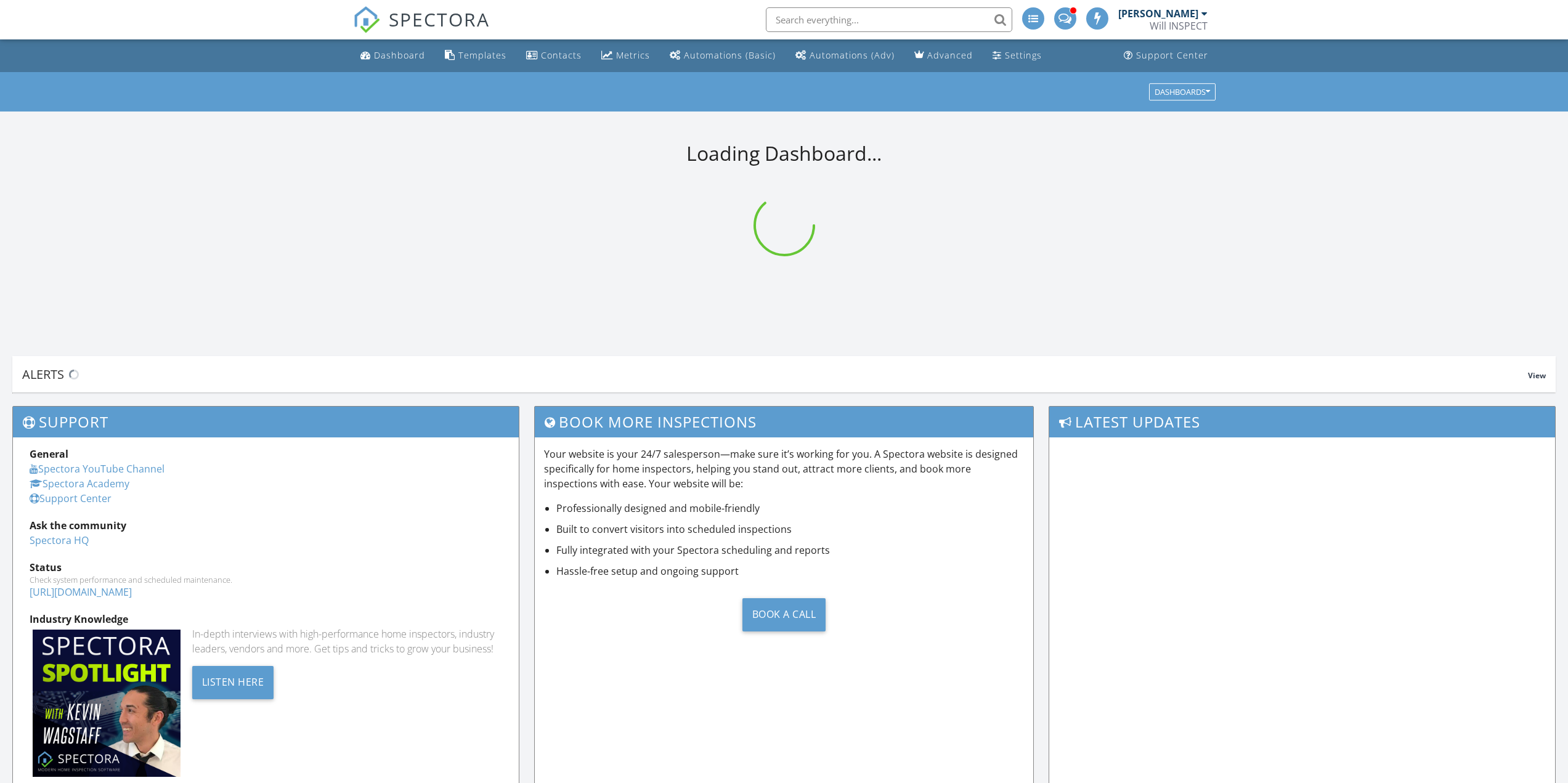 scroll, scrollTop: 0, scrollLeft: 0, axis: both 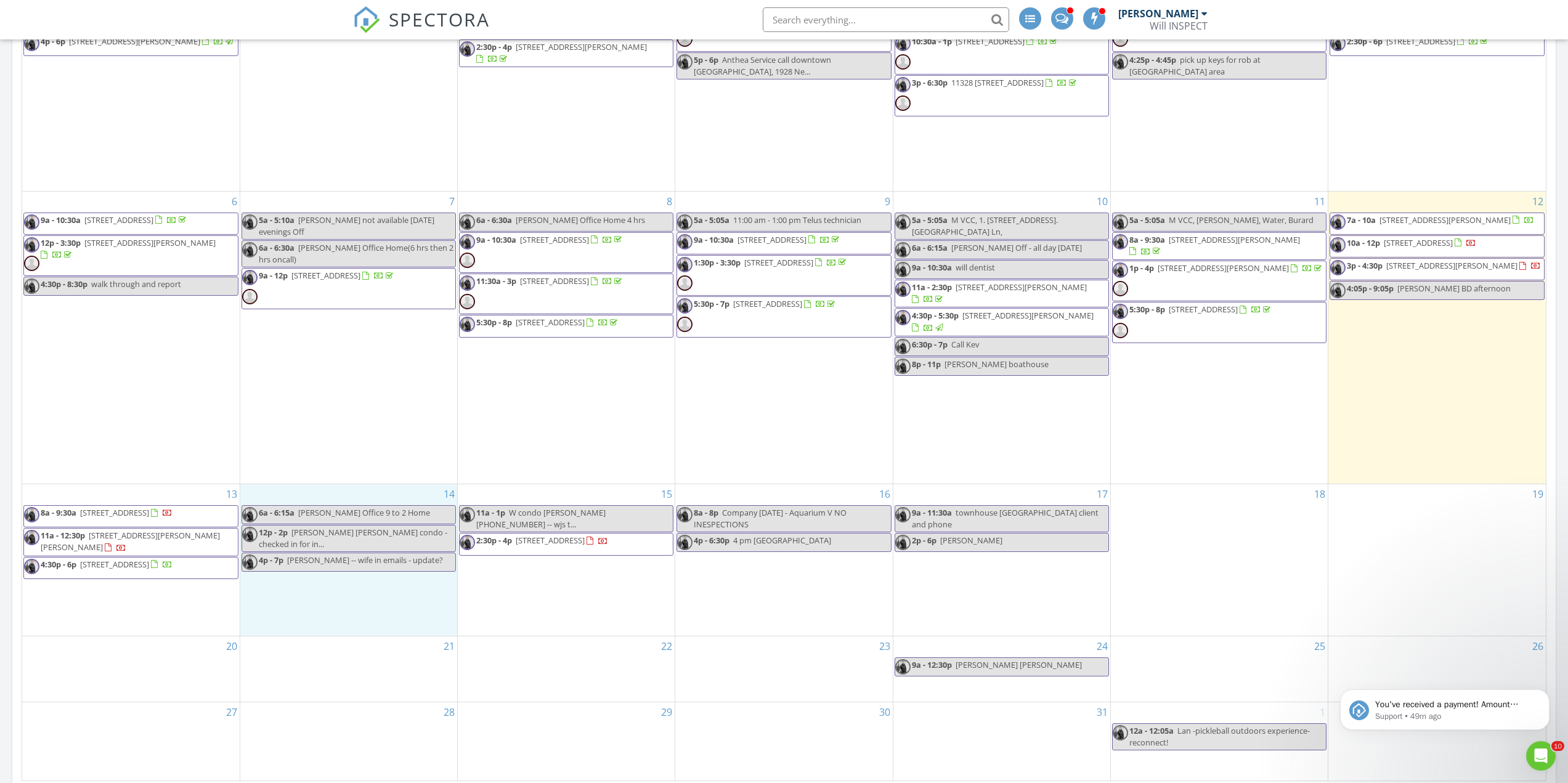 click on "14
6a - 6:15a
[PERSON_NAME] Office 9 to 2 Home
12p - 2p
[PERSON_NAME]  [PERSON_NAME] condo - checked in for in...
4p - 7p
[PERSON_NAME] -- wife in emails - update?" at bounding box center (349, 560) 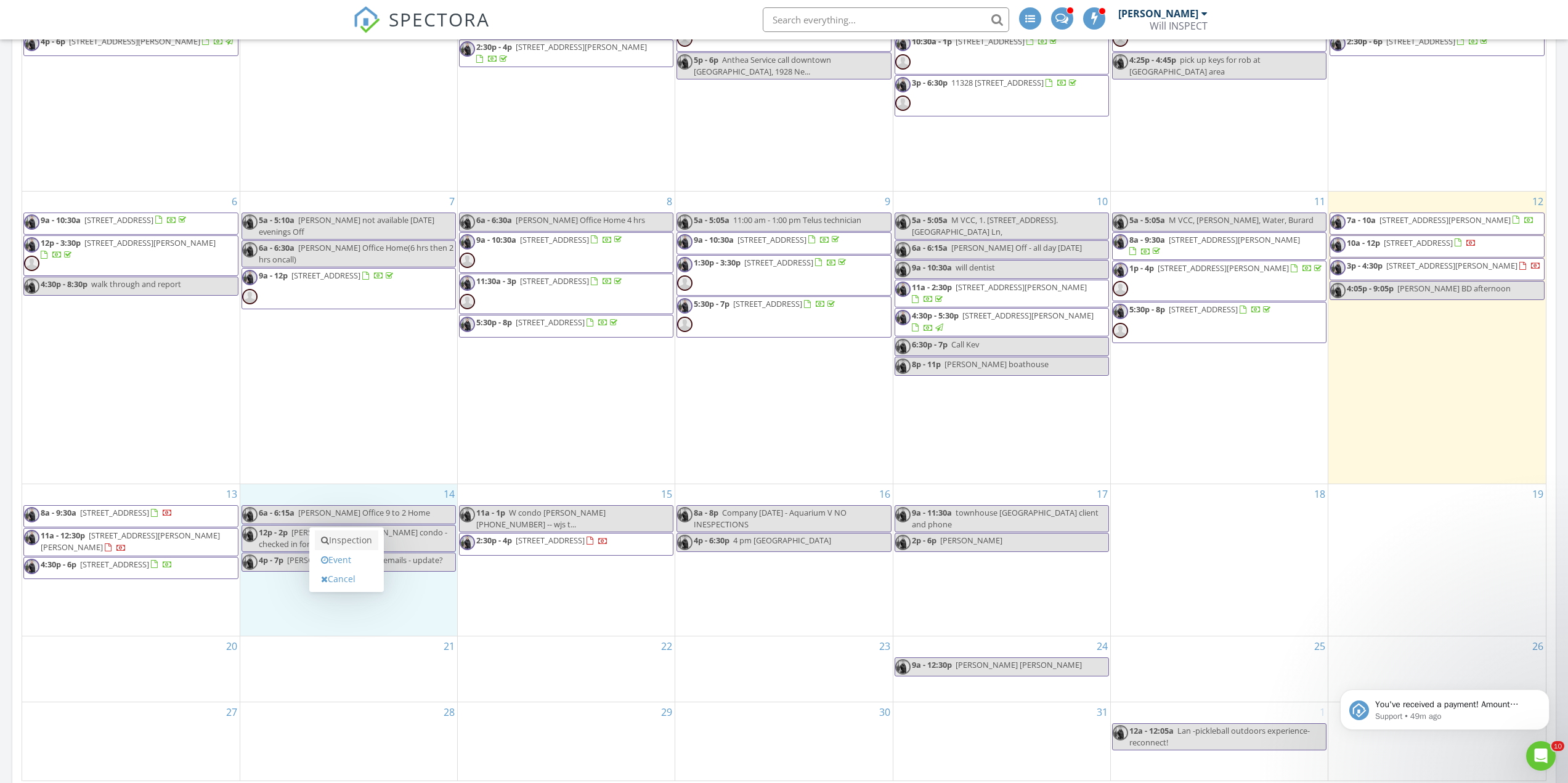click on "Inspection" at bounding box center (346, 540) 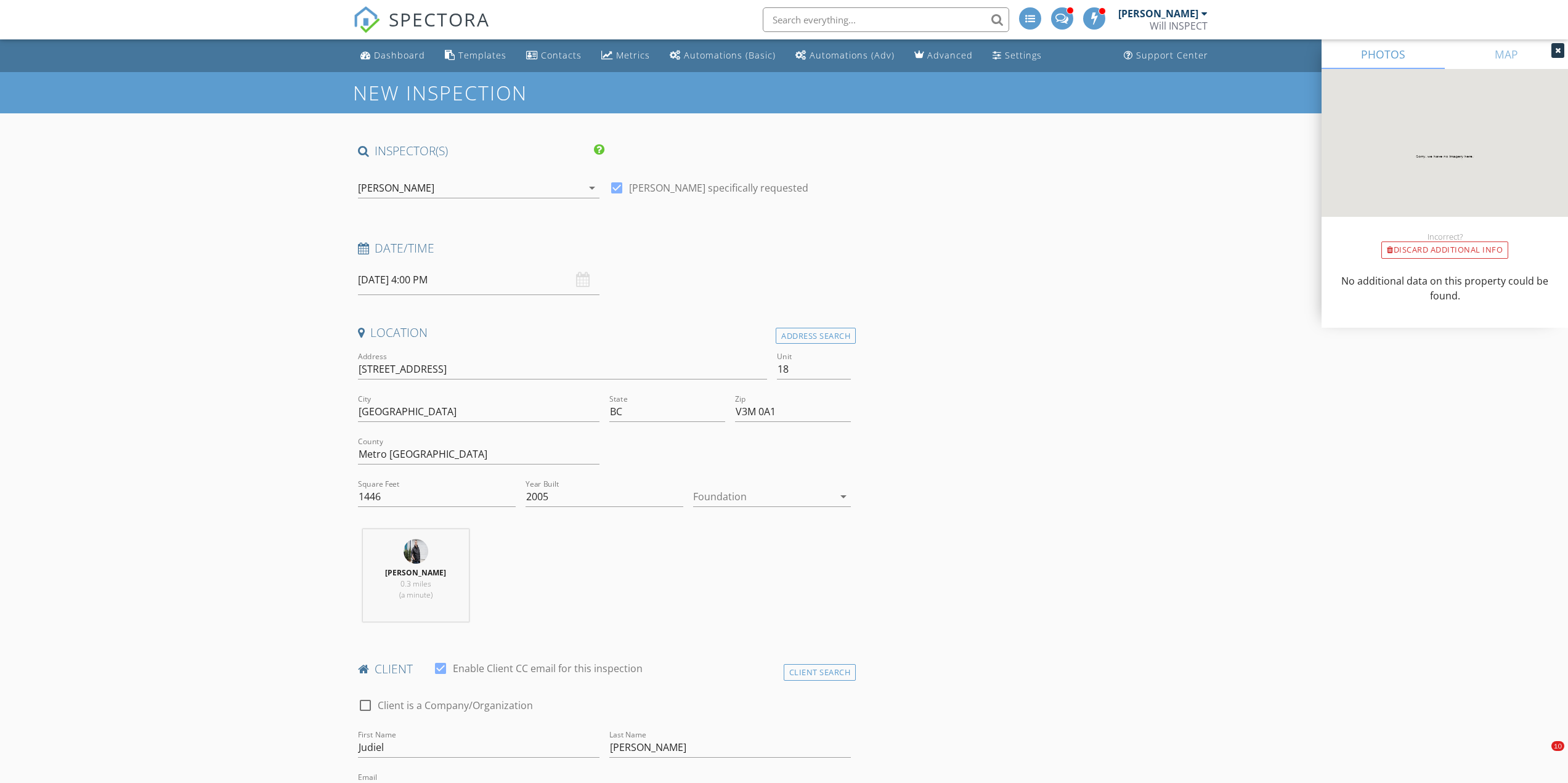 scroll, scrollTop: 92, scrollLeft: 0, axis: vertical 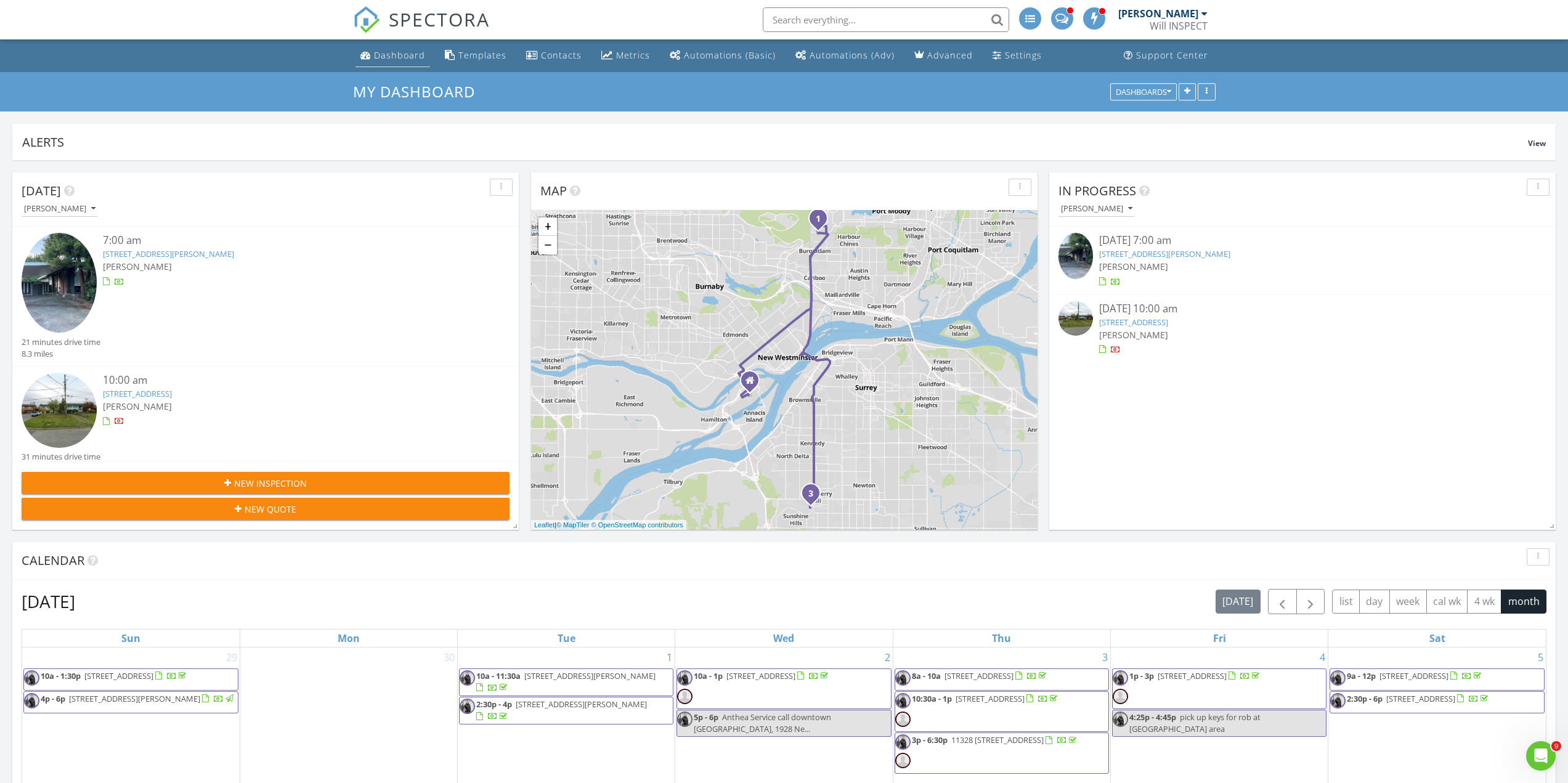 click on "Dashboard" at bounding box center (399, 55) 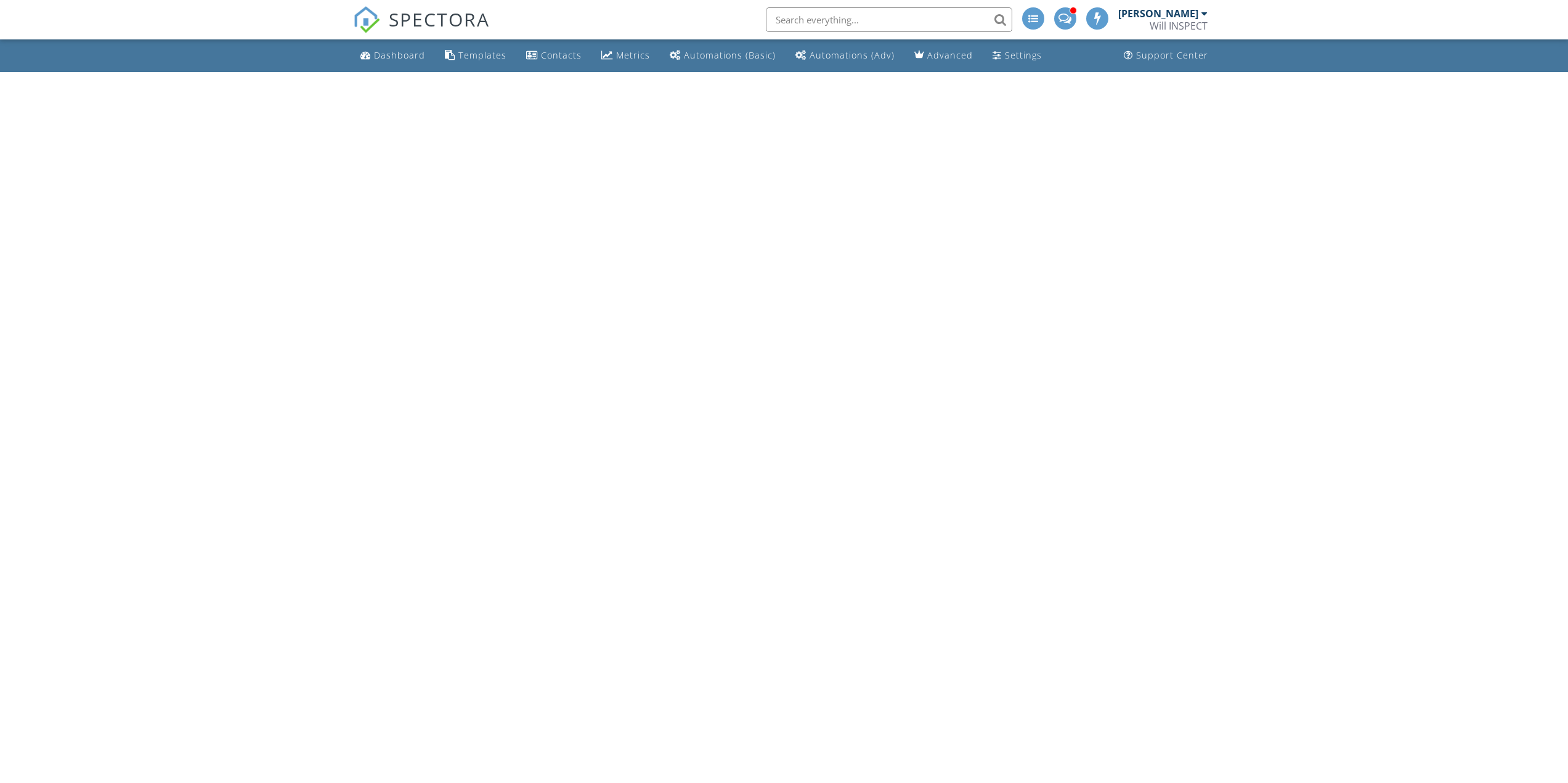 scroll, scrollTop: 0, scrollLeft: 0, axis: both 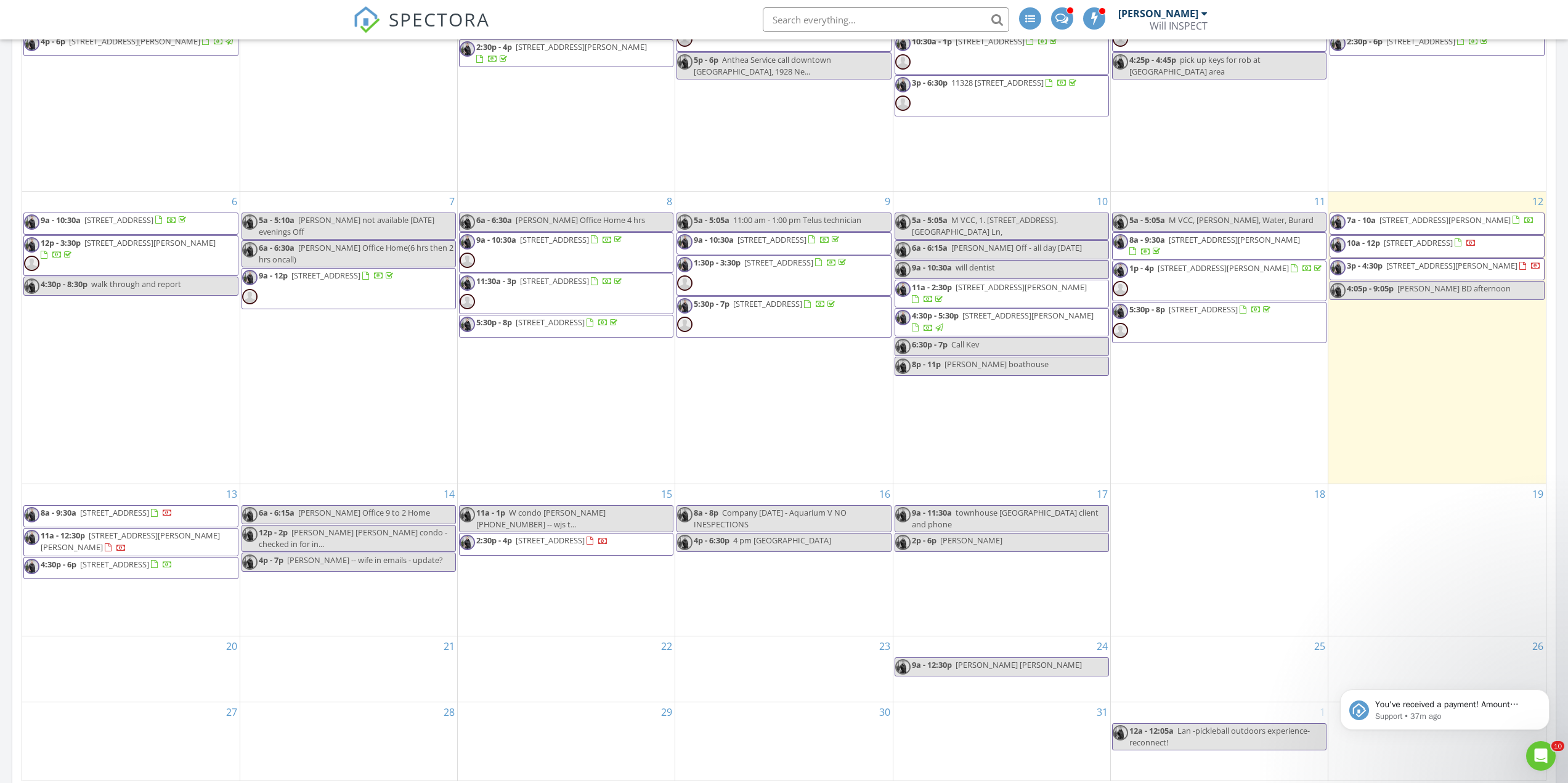 click on "13
8a - 9:30a
14377 103 Ave 409, Surrey V3T 5V5
11a - 12:30p
3229 St Johns St 223, Port Moody V3H 0M4
4:30p - 6p
821 Cambie St. 1408, Vancouver V6B 2P4" at bounding box center (131, 560) 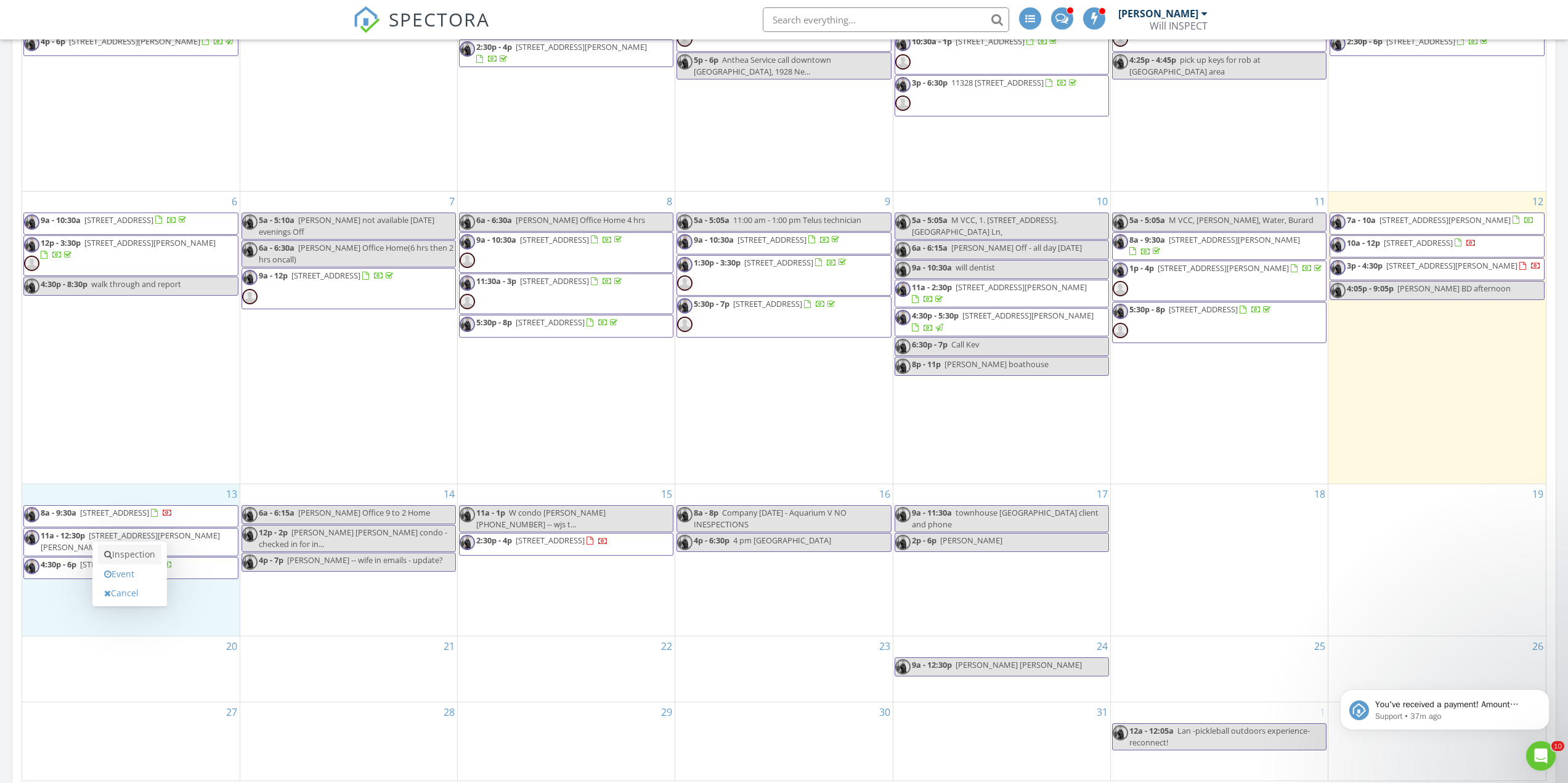 click on "Inspection" at bounding box center [129, 554] 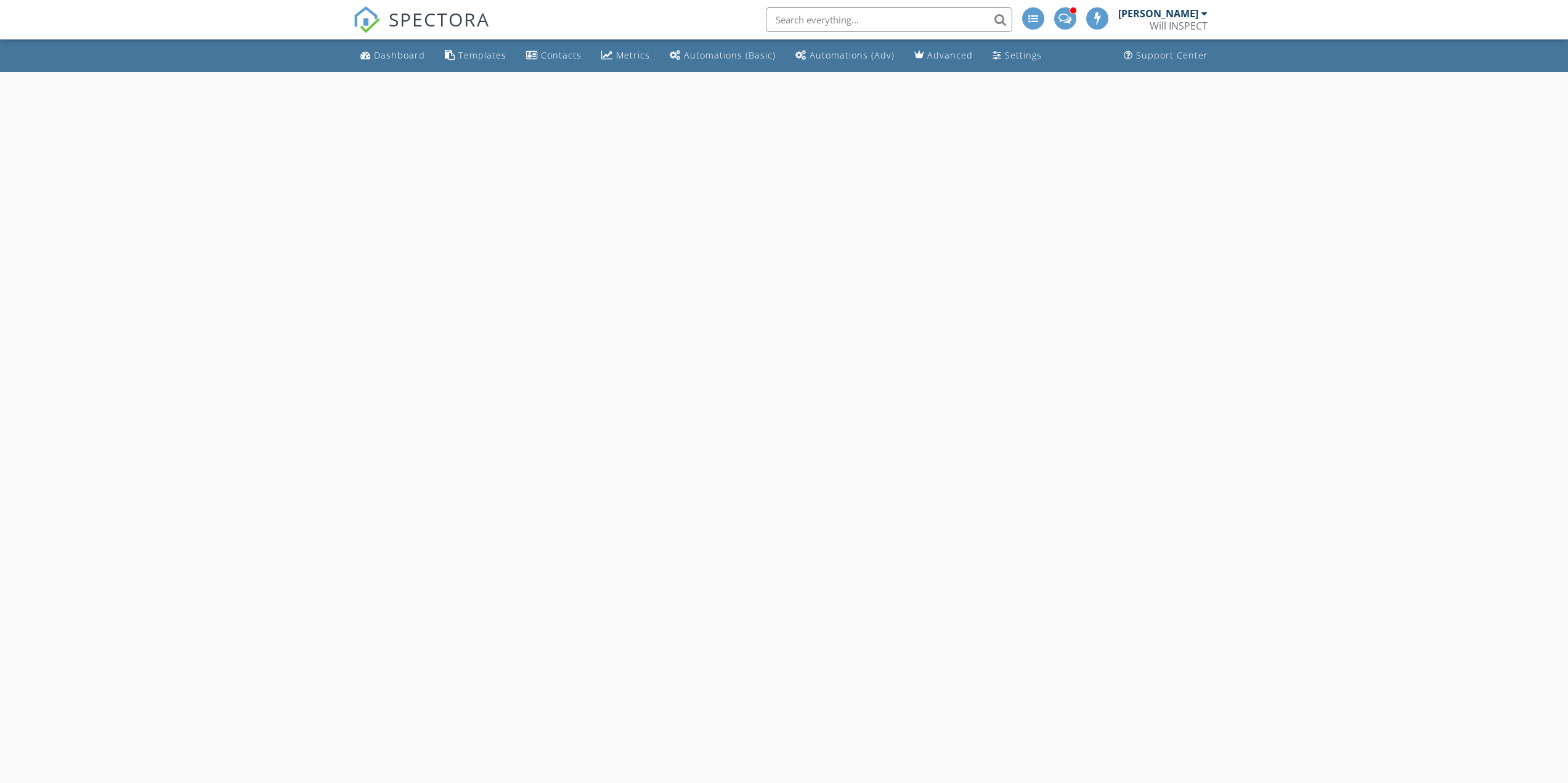 scroll, scrollTop: 0, scrollLeft: 0, axis: both 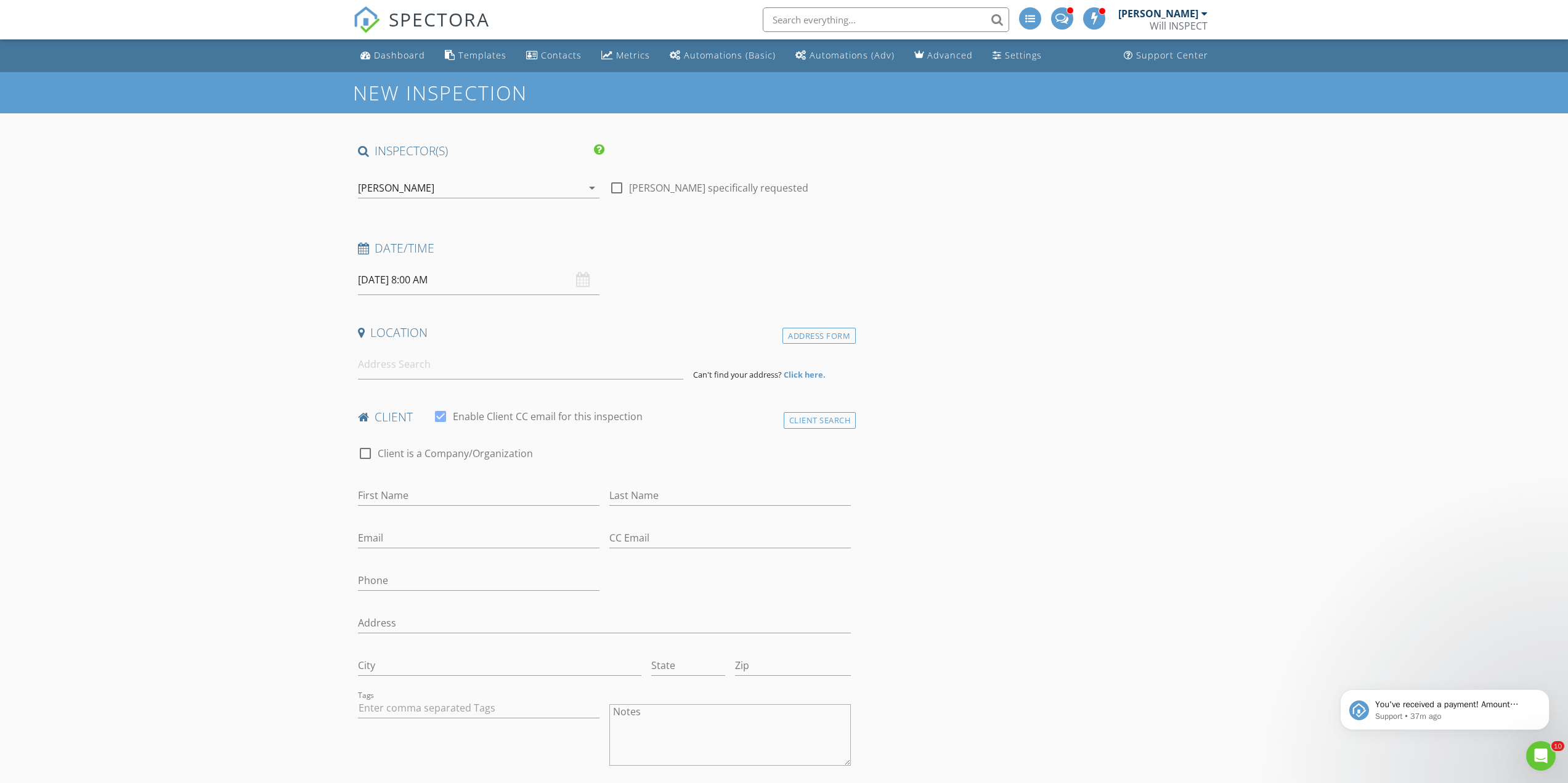 click on "[DATE] 8:00 AM" at bounding box center (479, 280) 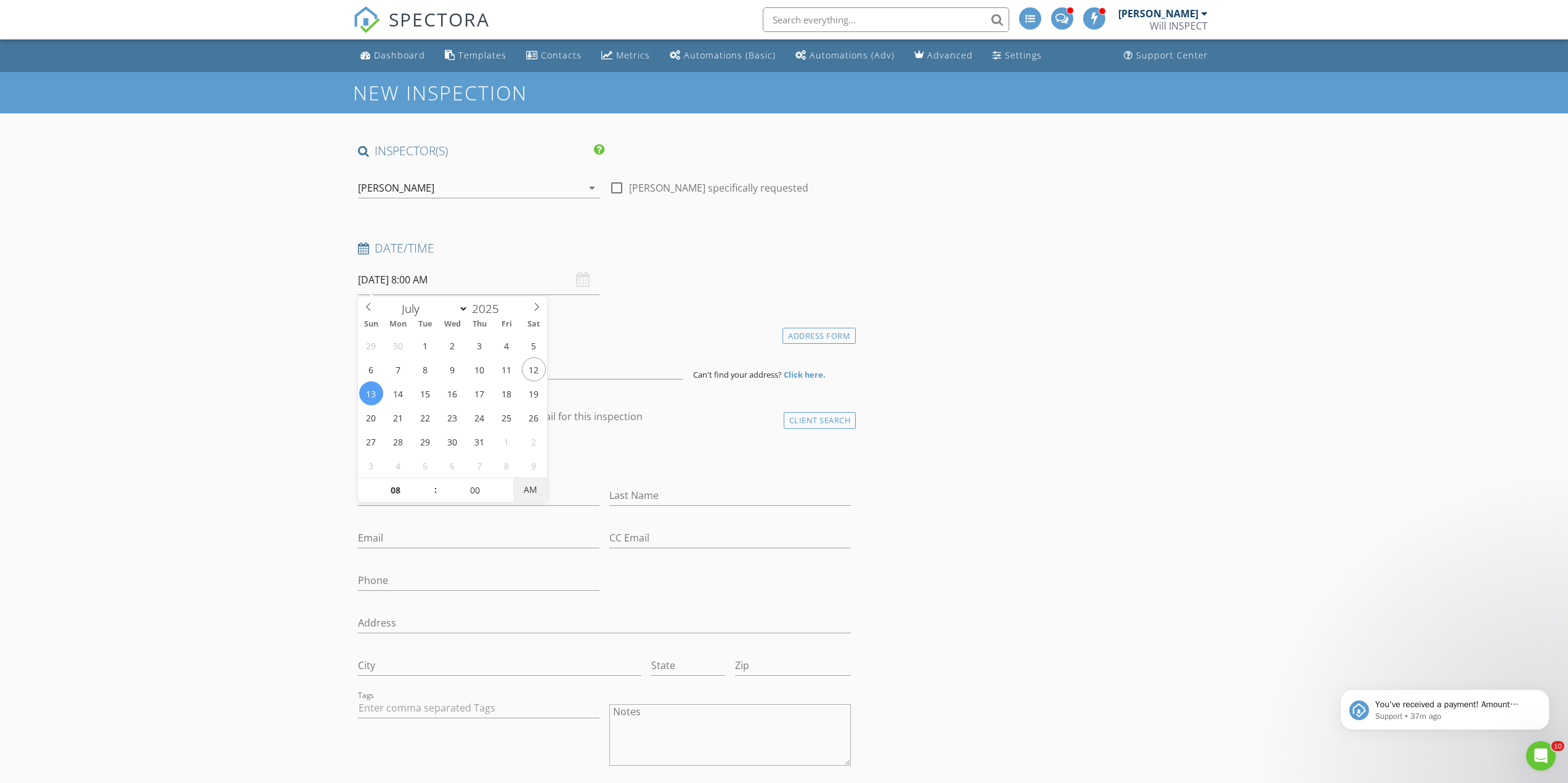 type on "[DATE] 8:00 PM" 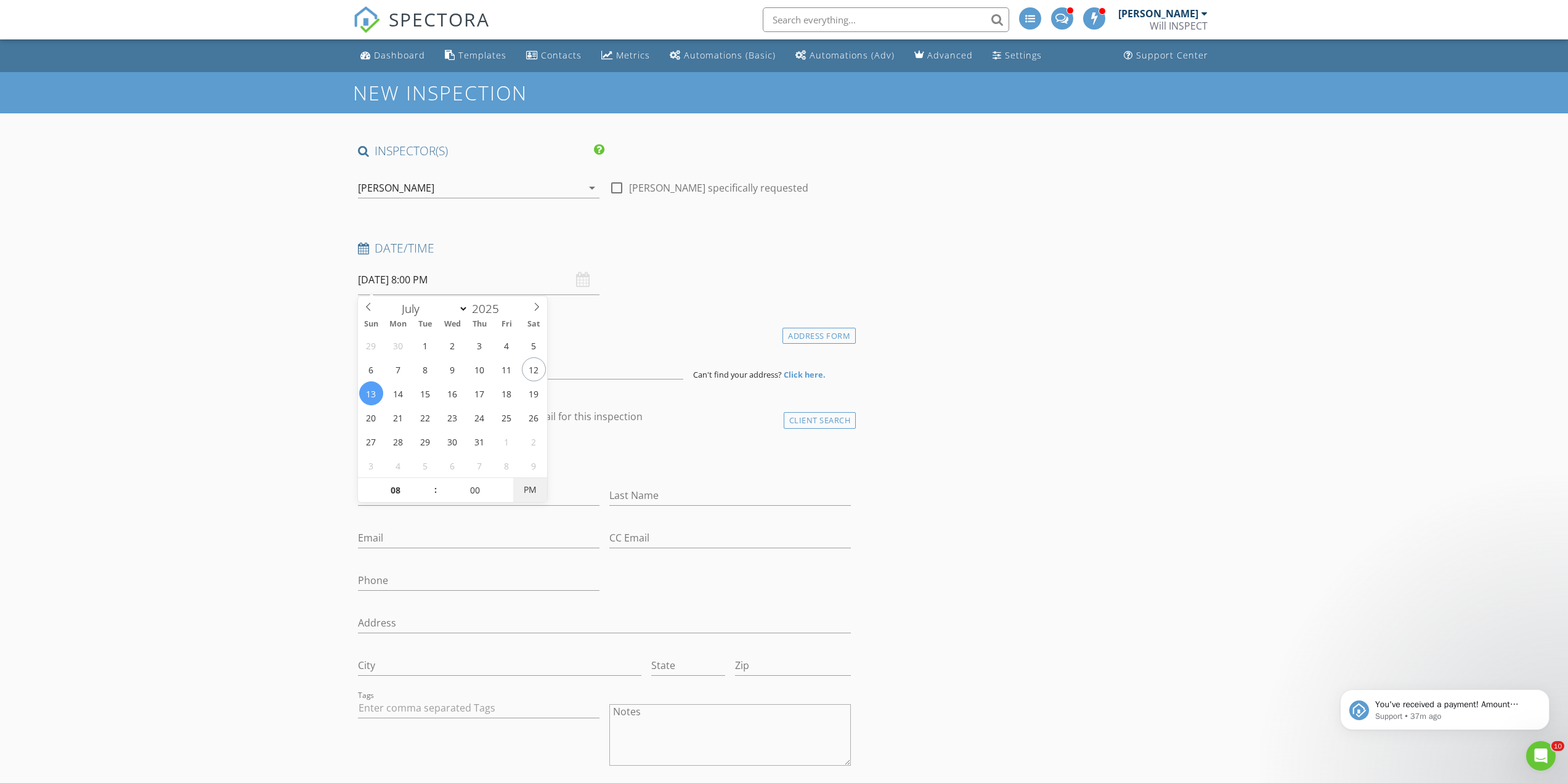 click on "PM" at bounding box center [530, 490] 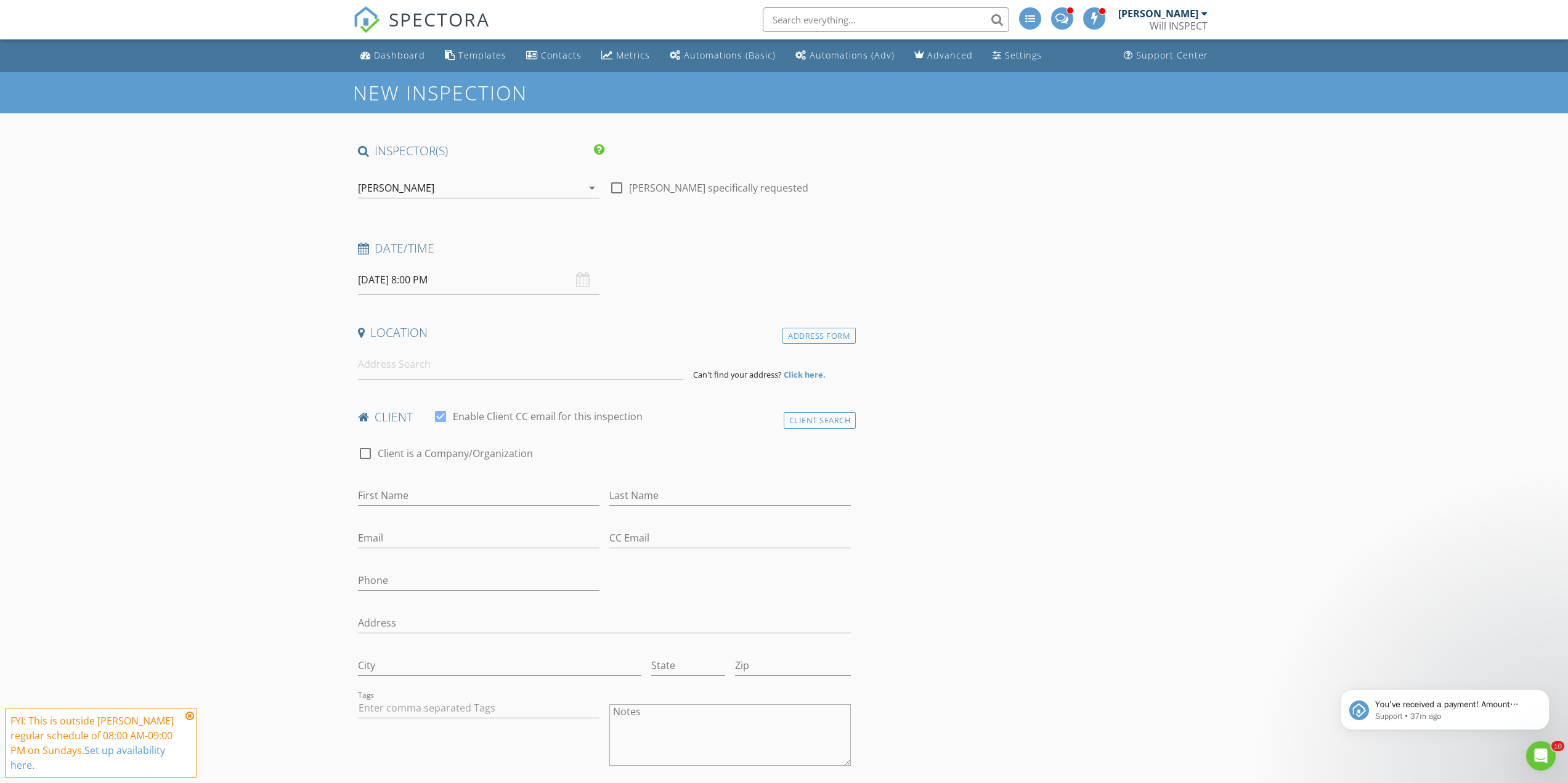 click on "INSPECTOR(S)
check_box   William Soldat   PRIMARY   check_box_outline_blank   Jack Kao     William Soldat arrow_drop_down   check_box_outline_blank William Soldat specifically requested
Date/Time
07/13/2025 8:00 PM
Location
Address Form       Can't find your address?   Click here.
client
check_box Enable Client CC email for this inspection   Client Search     check_box_outline_blank Client is a Company/Organization     First Name   Last Name   Email   CC Email   Phone   Address   City   State   Zip     Tags         Notes   Private Notes
ADD ADDITIONAL client
SERVICES
check_box_outline_blank   Detached House 0 to 1500 sq ft   Detached house - please click add on for suite if present check_box_outline_blank   Detached House  1500 to 2000 sq ft   check_box_outline_blank" at bounding box center [604, 1187] 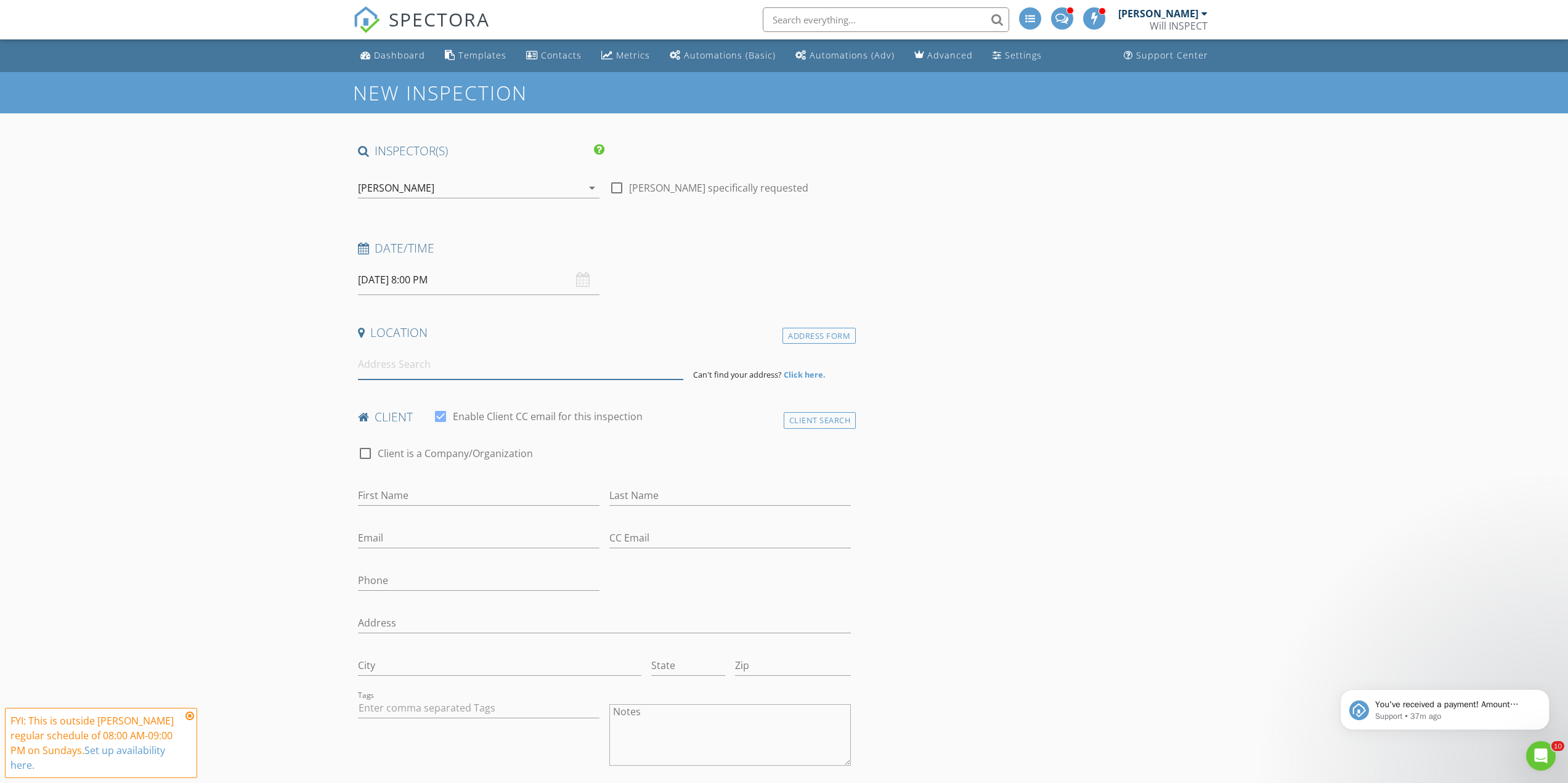 click at bounding box center (521, 364) 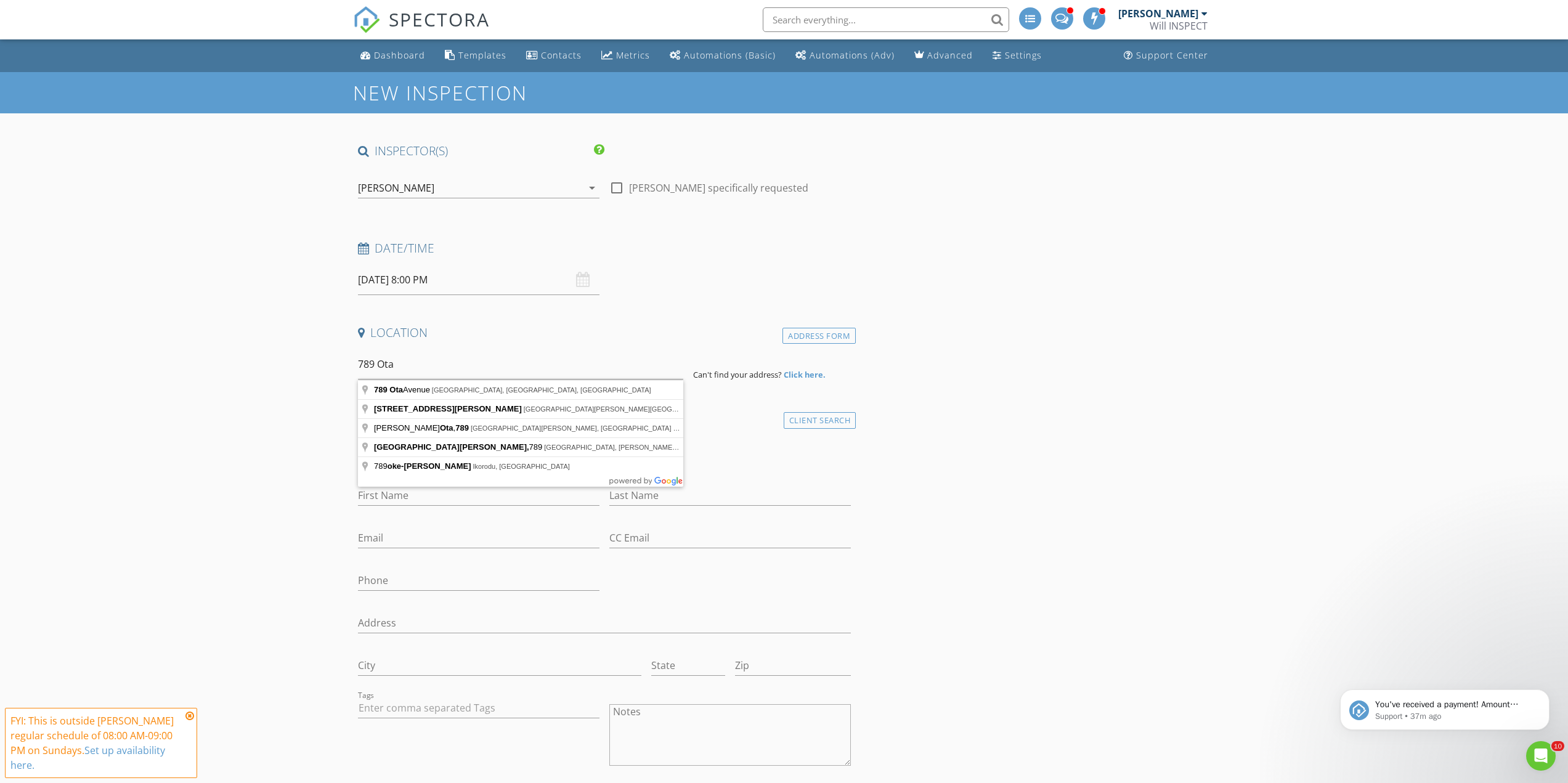 type on "789 Ota Avenue, New Westminster, BC, Canada" 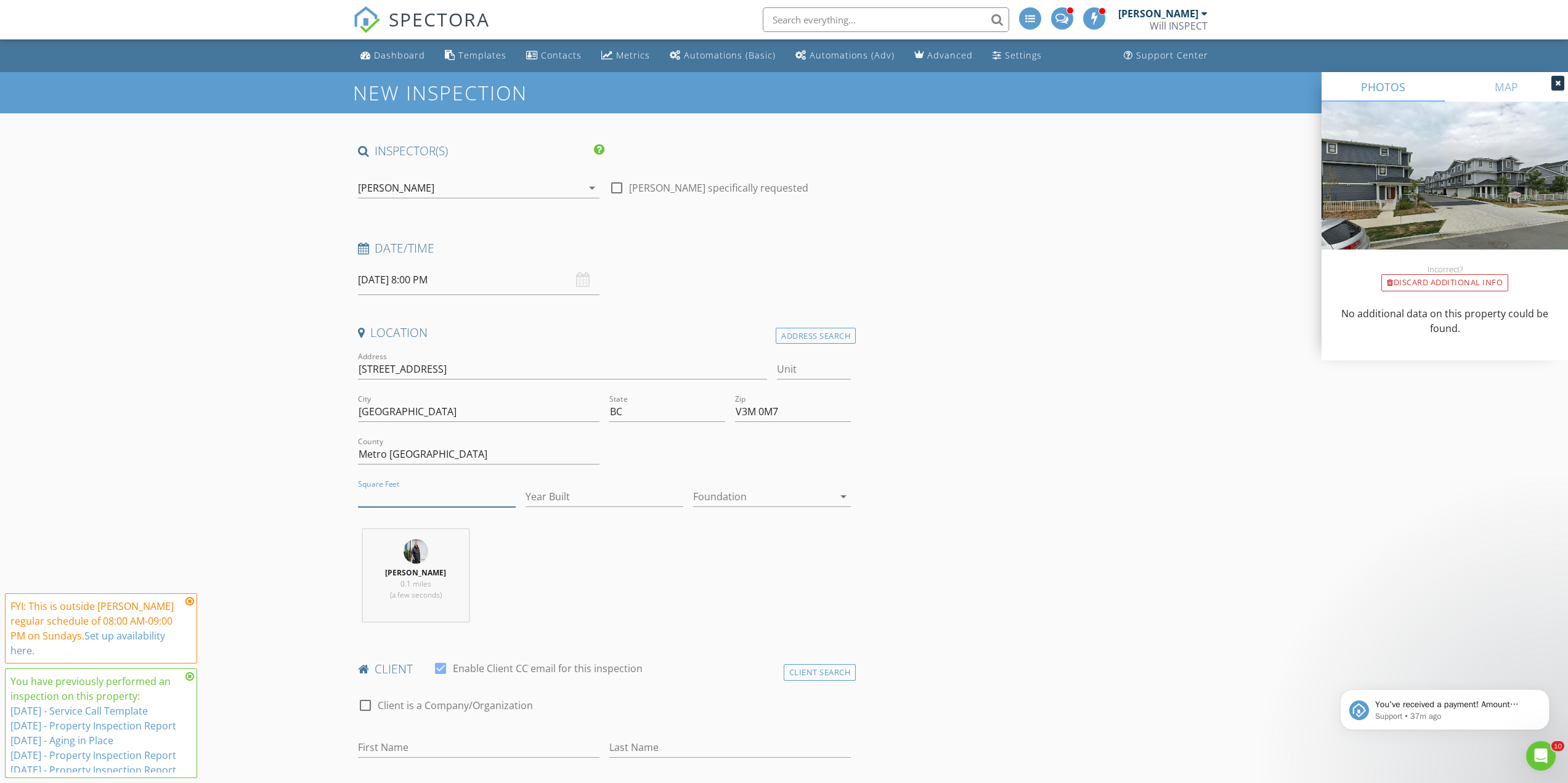 click on "Square Feet" at bounding box center [437, 497] 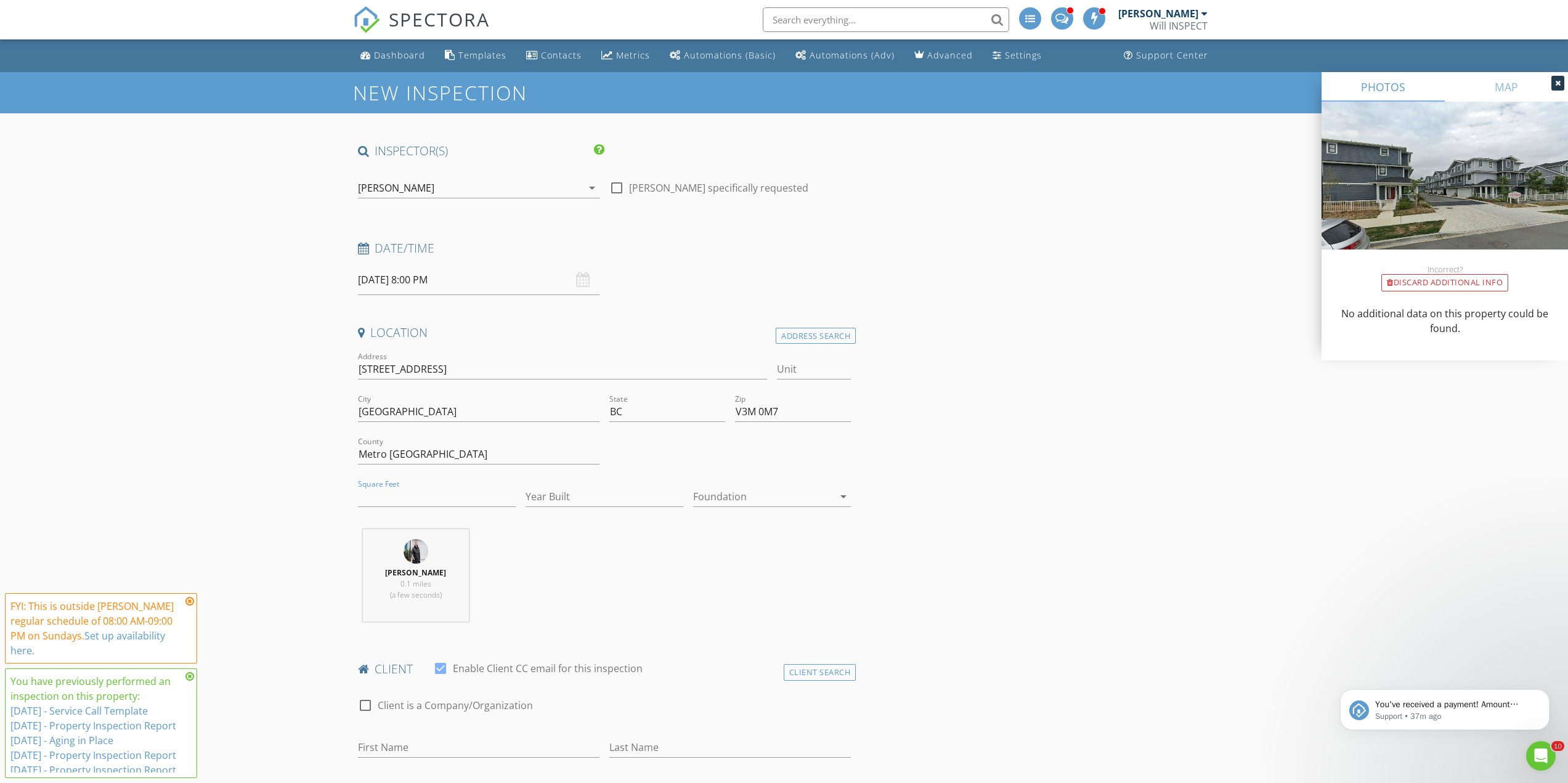 click at bounding box center [190, 601] 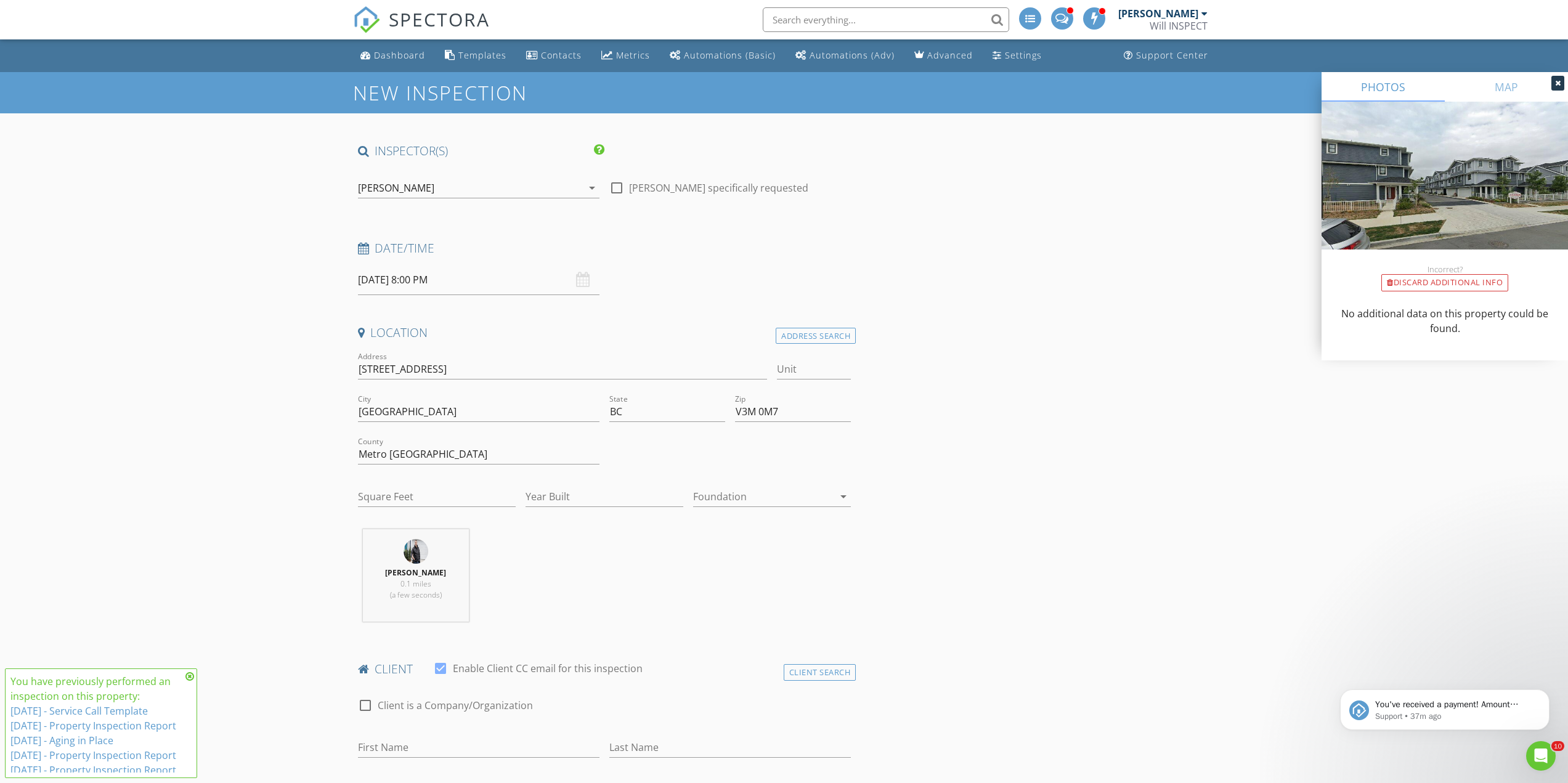 click at bounding box center [190, 676] 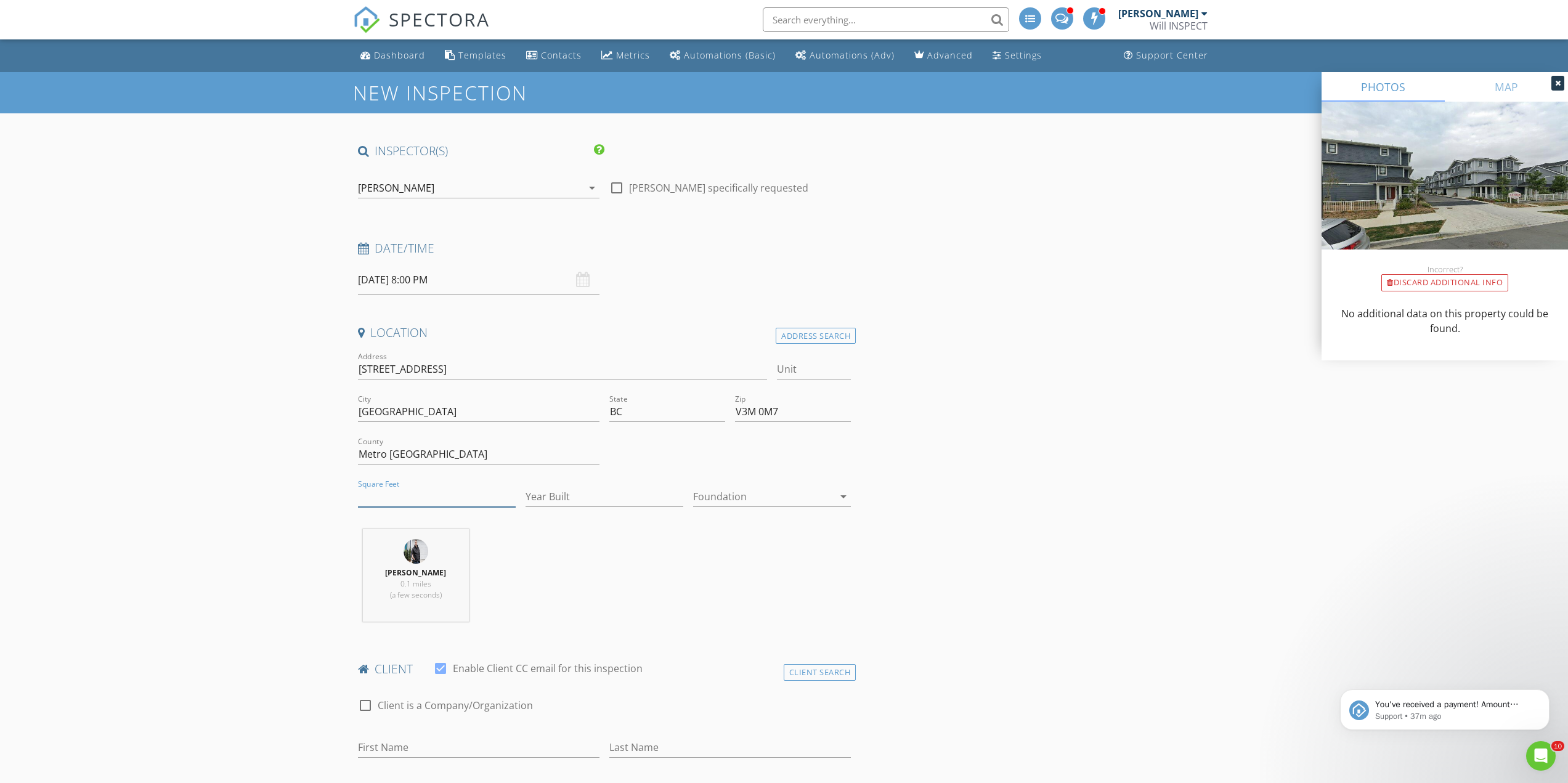 click on "Square Feet" at bounding box center [437, 497] 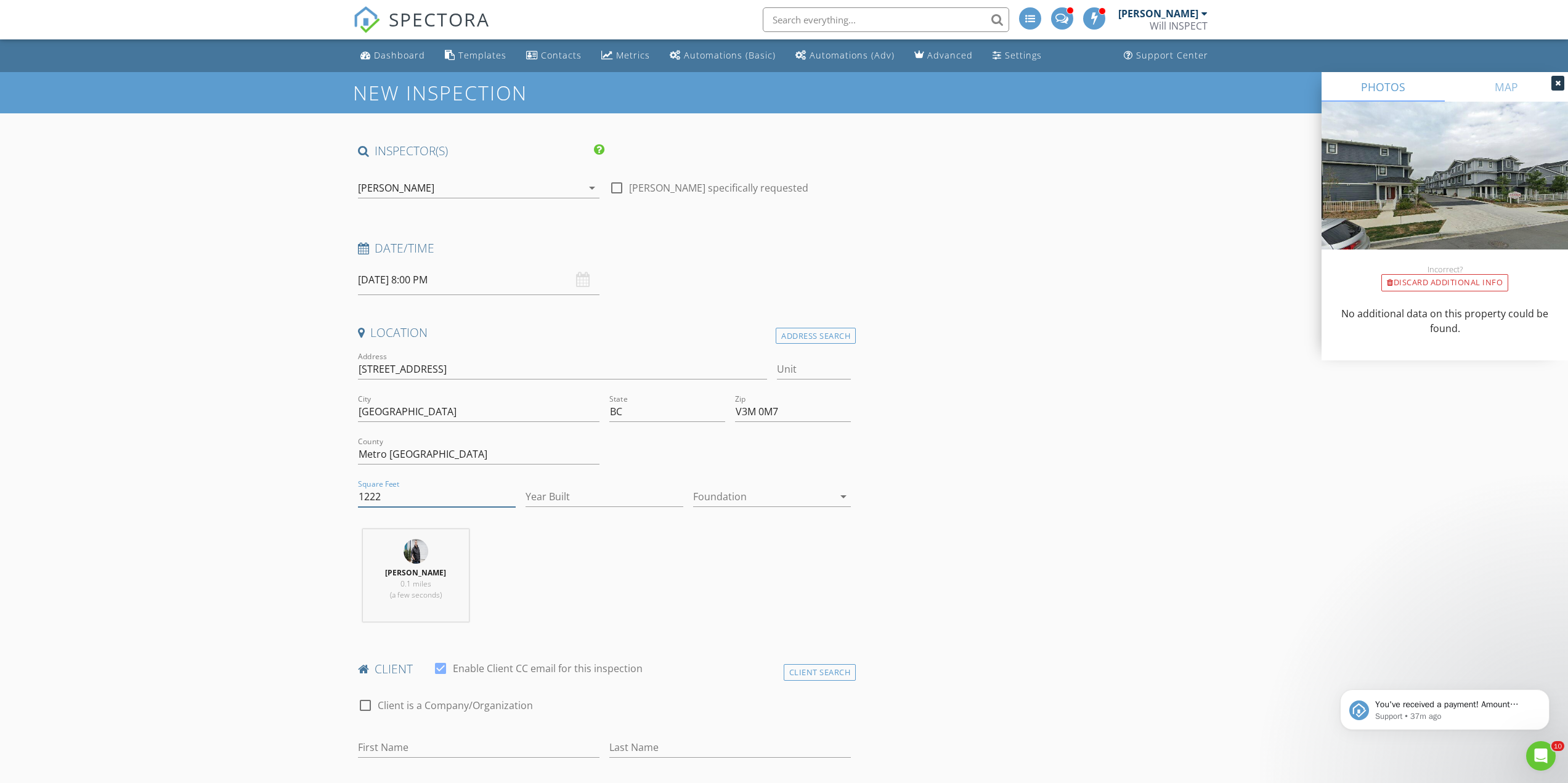 type on "1222" 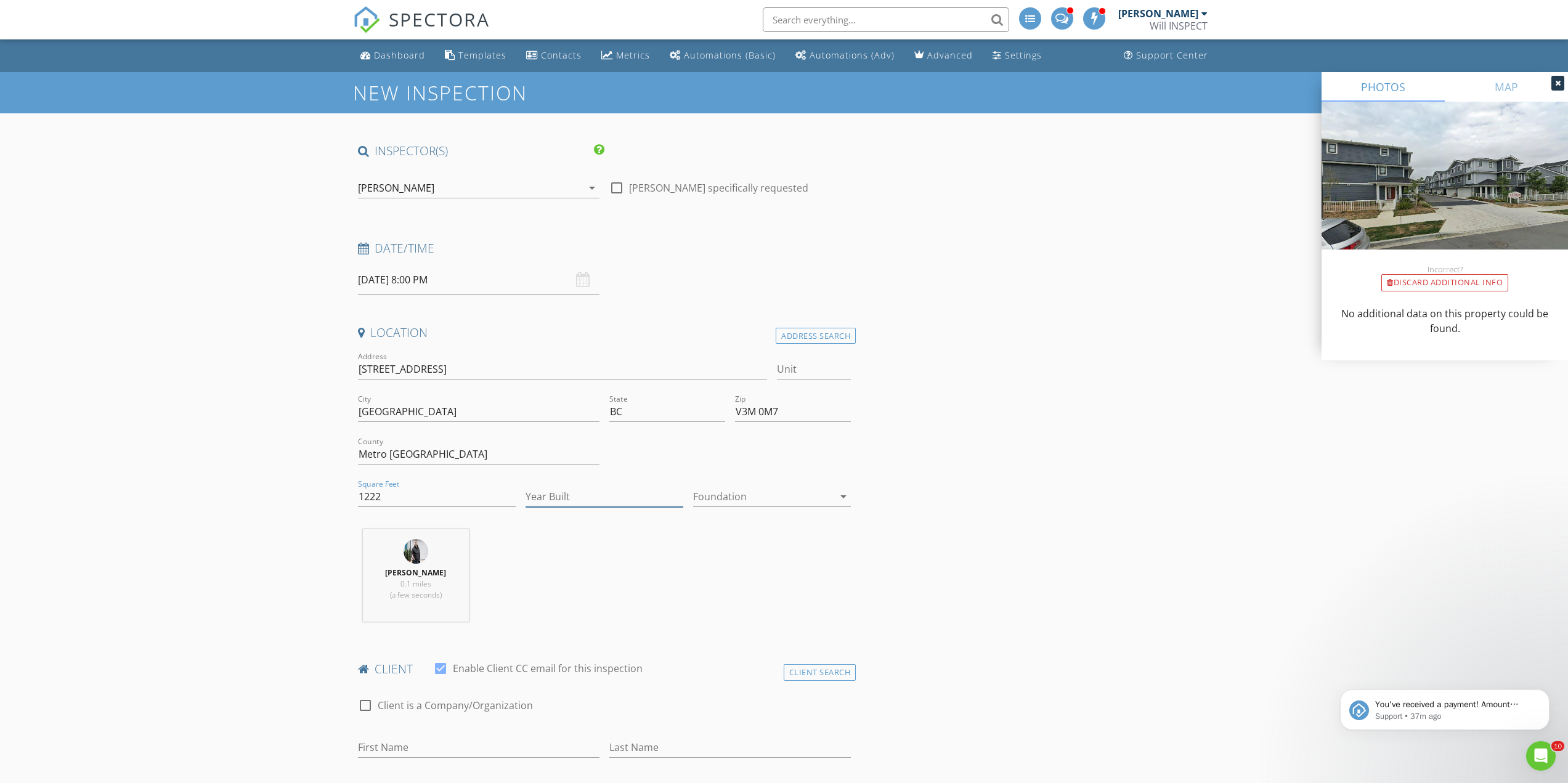 click on "Year Built" at bounding box center [604, 497] 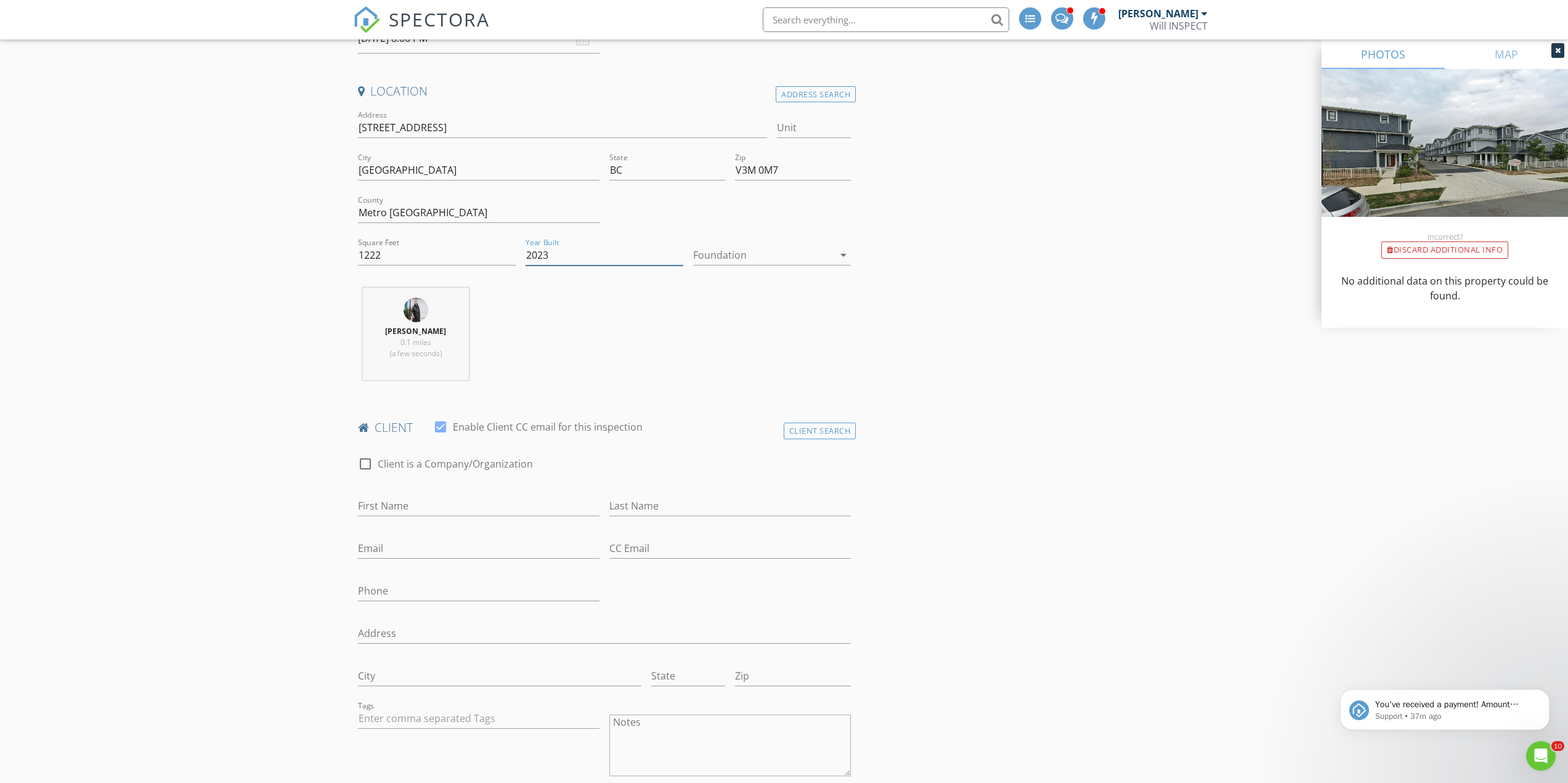 scroll, scrollTop: 328, scrollLeft: 0, axis: vertical 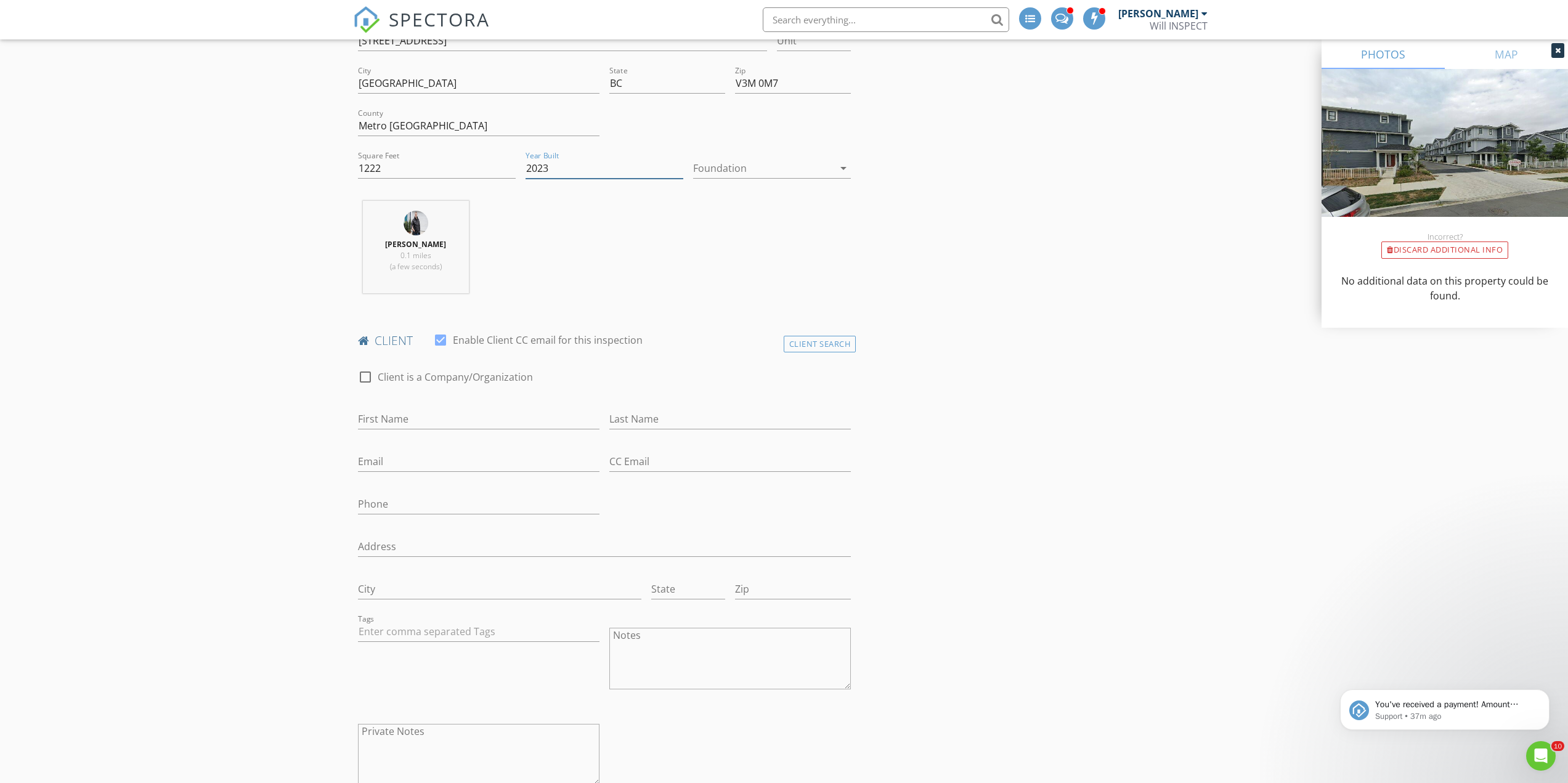 type on "2023" 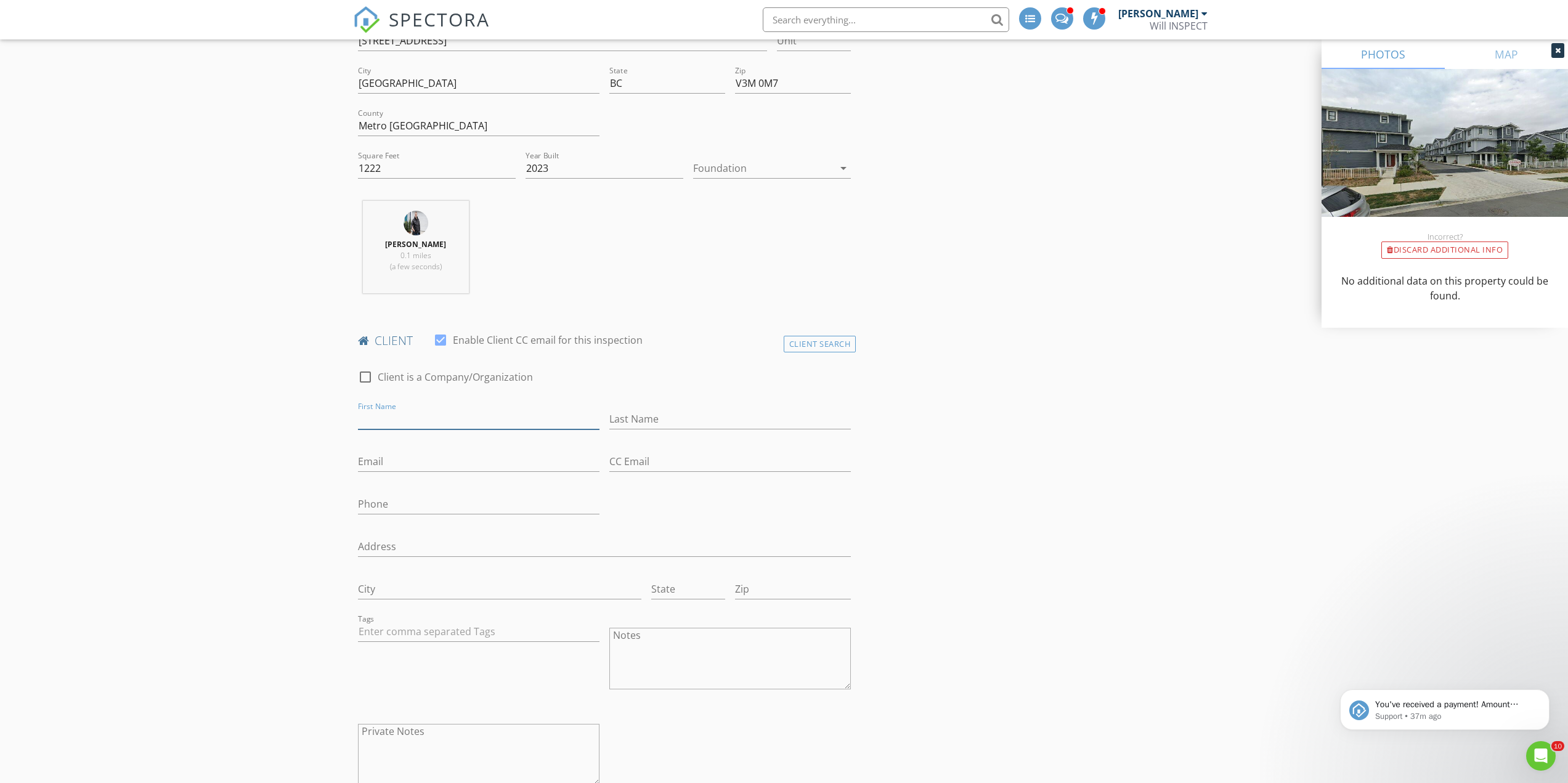 click on "First Name" at bounding box center (479, 419) 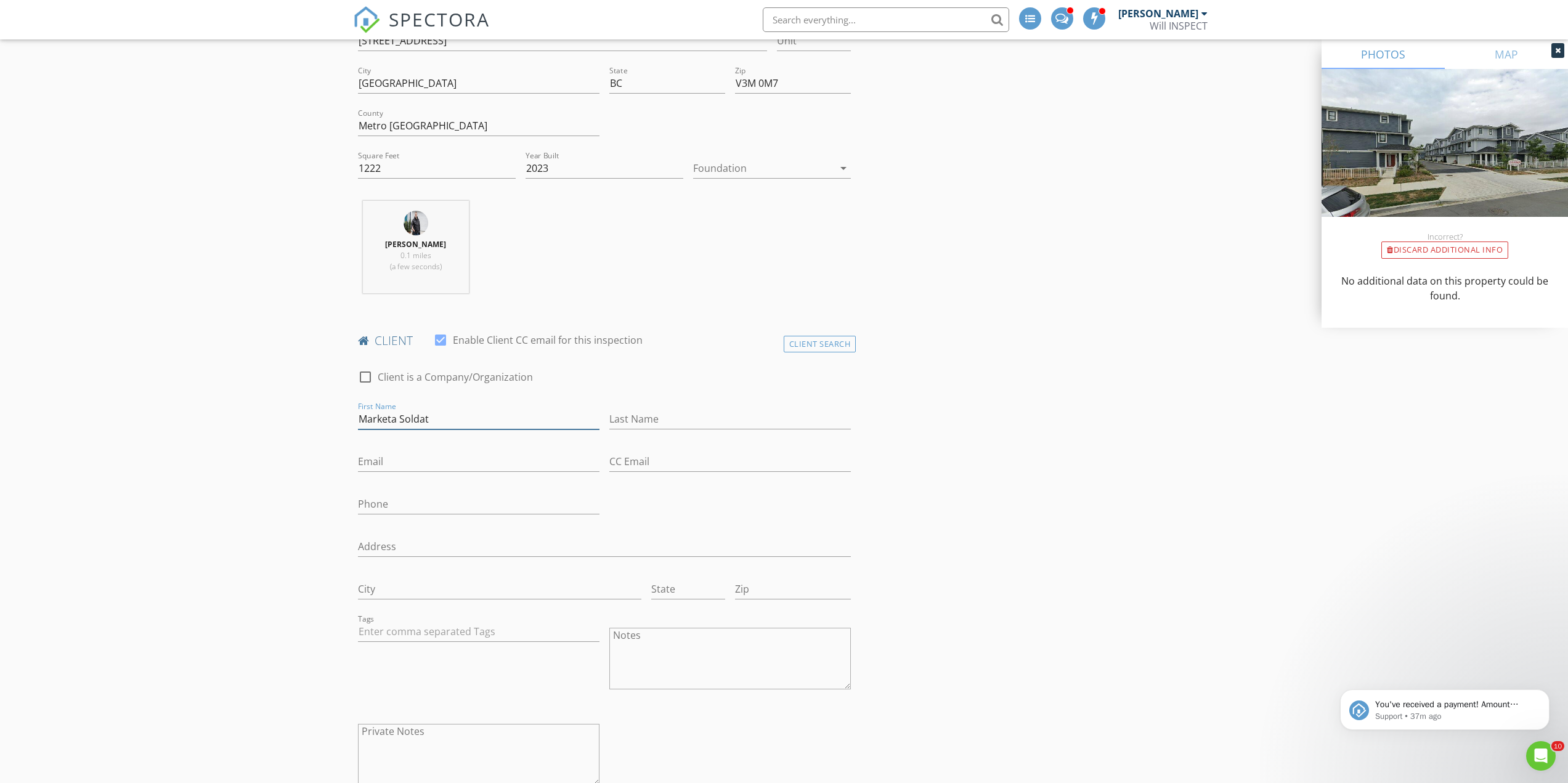 type on "Marketa Soldat" 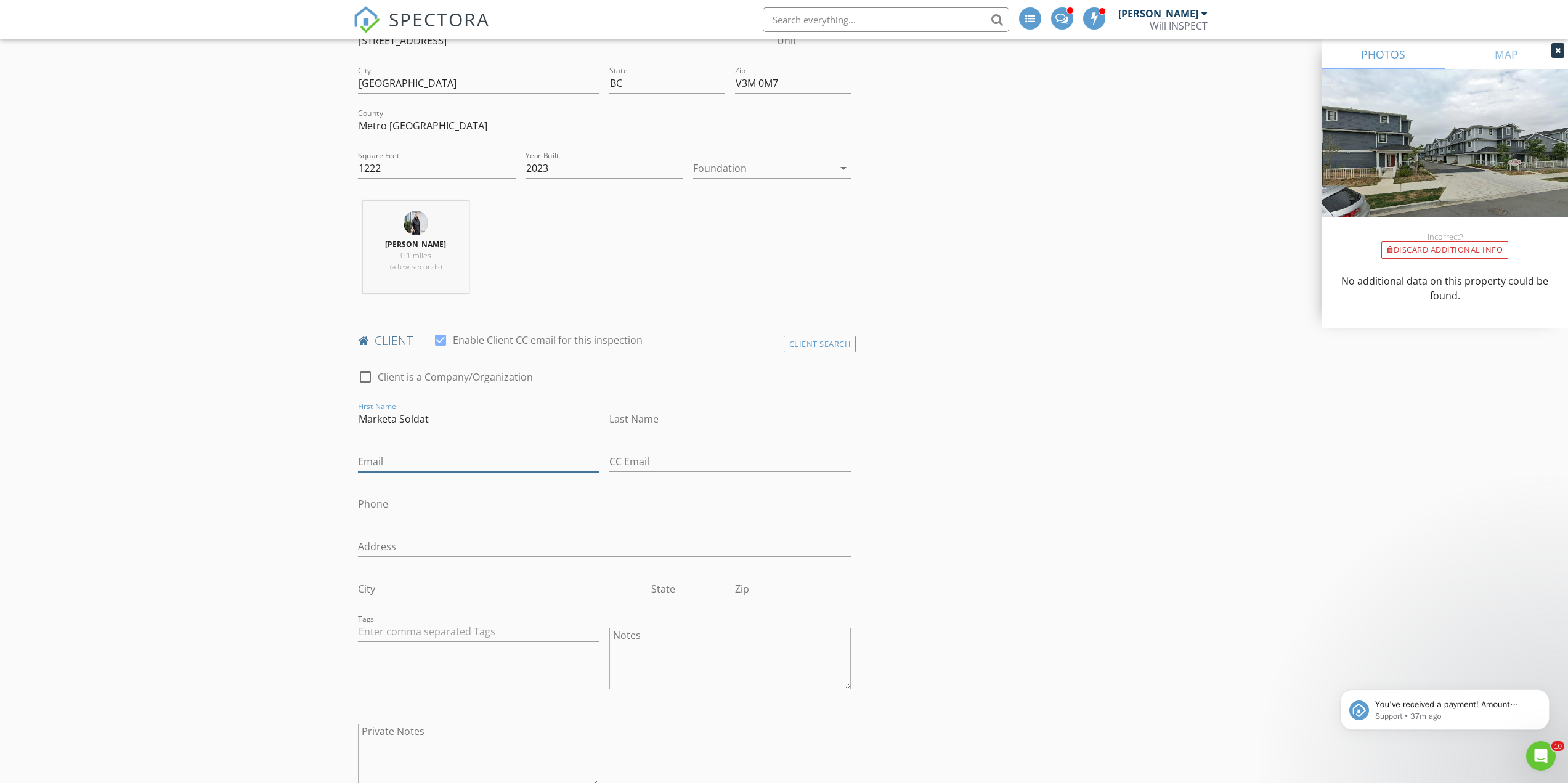 click on "Email" at bounding box center [479, 461] 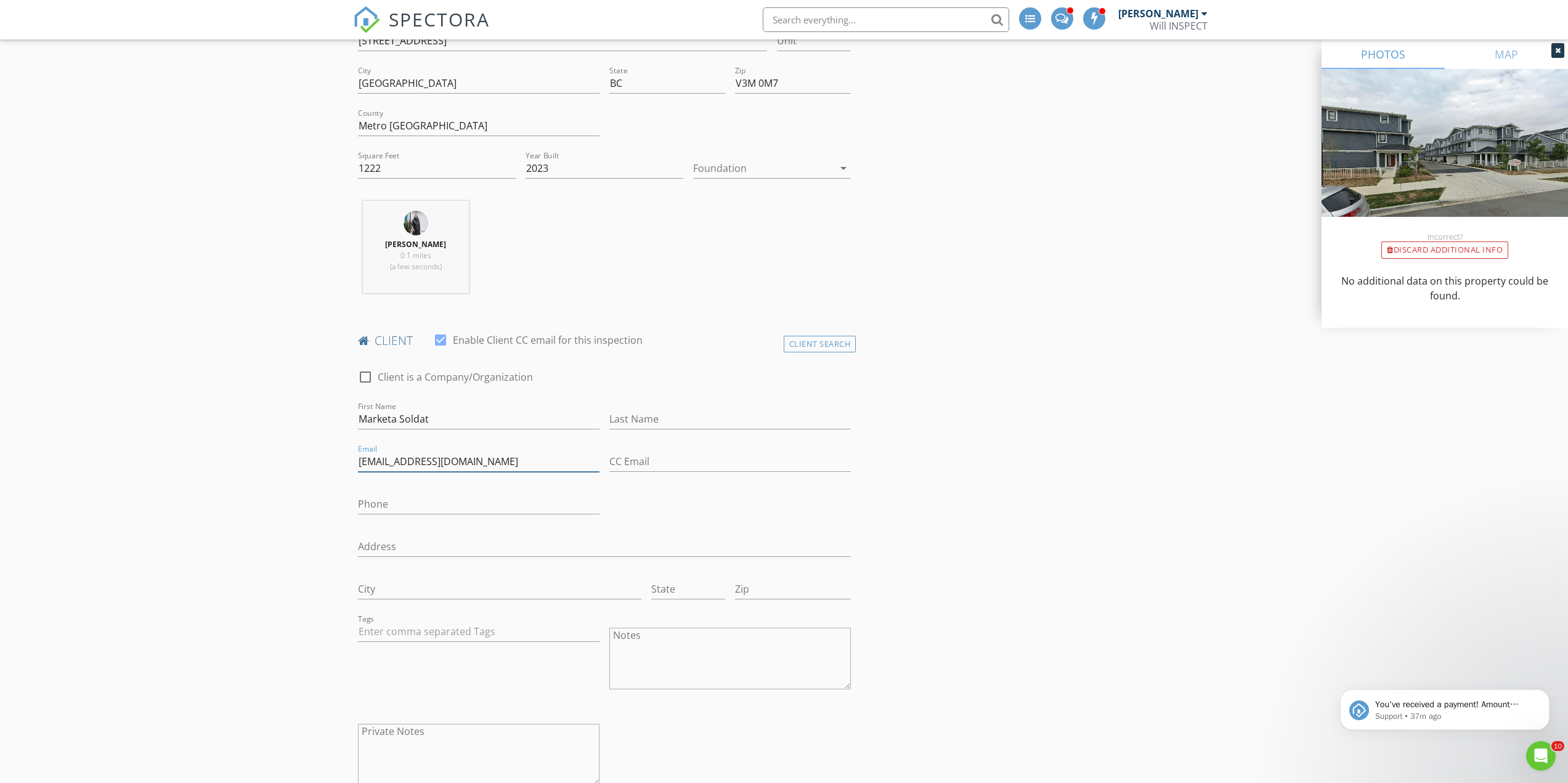 type on "marketasoldat@gmail.com" 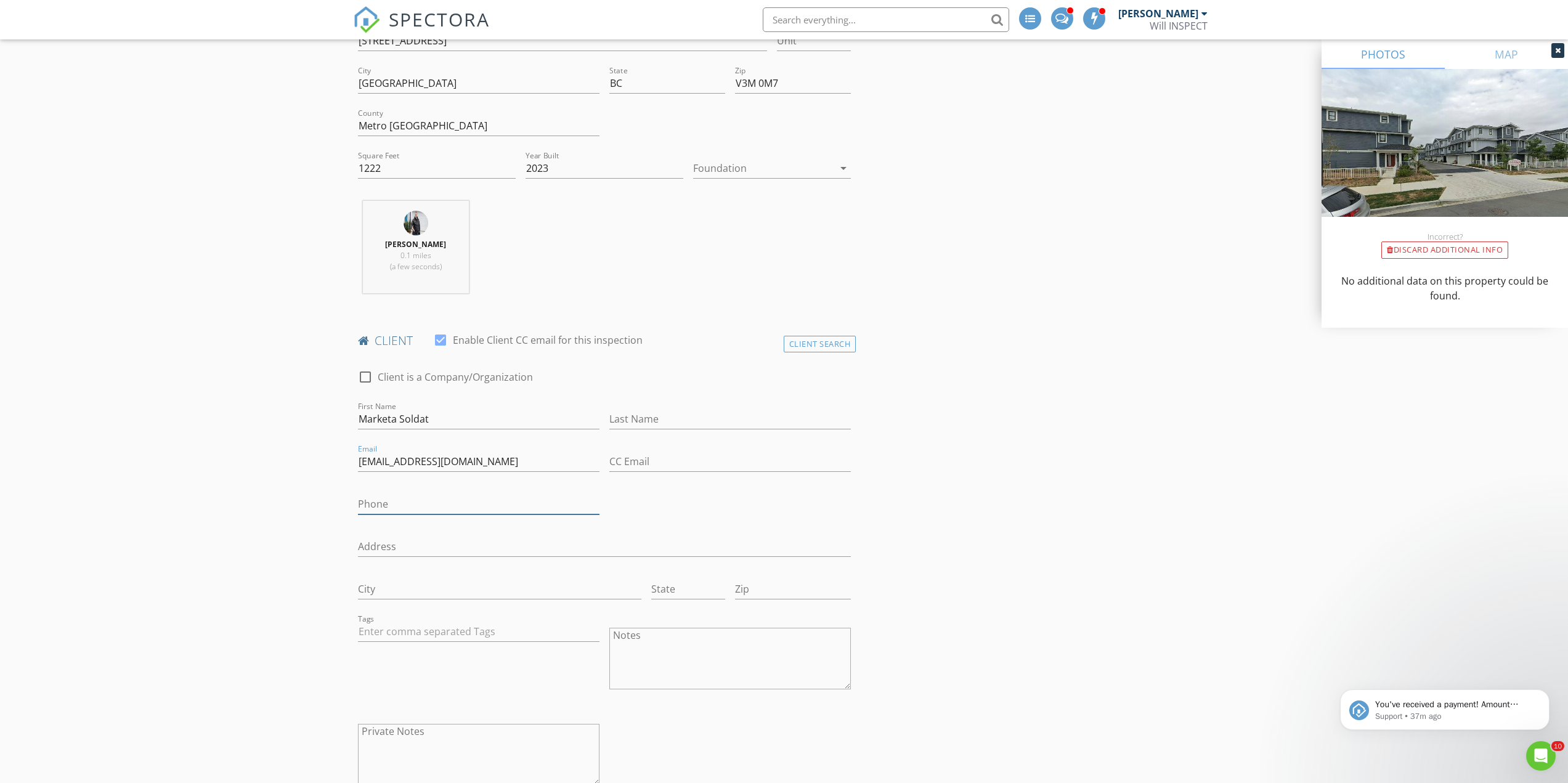 click on "Phone" at bounding box center [479, 504] 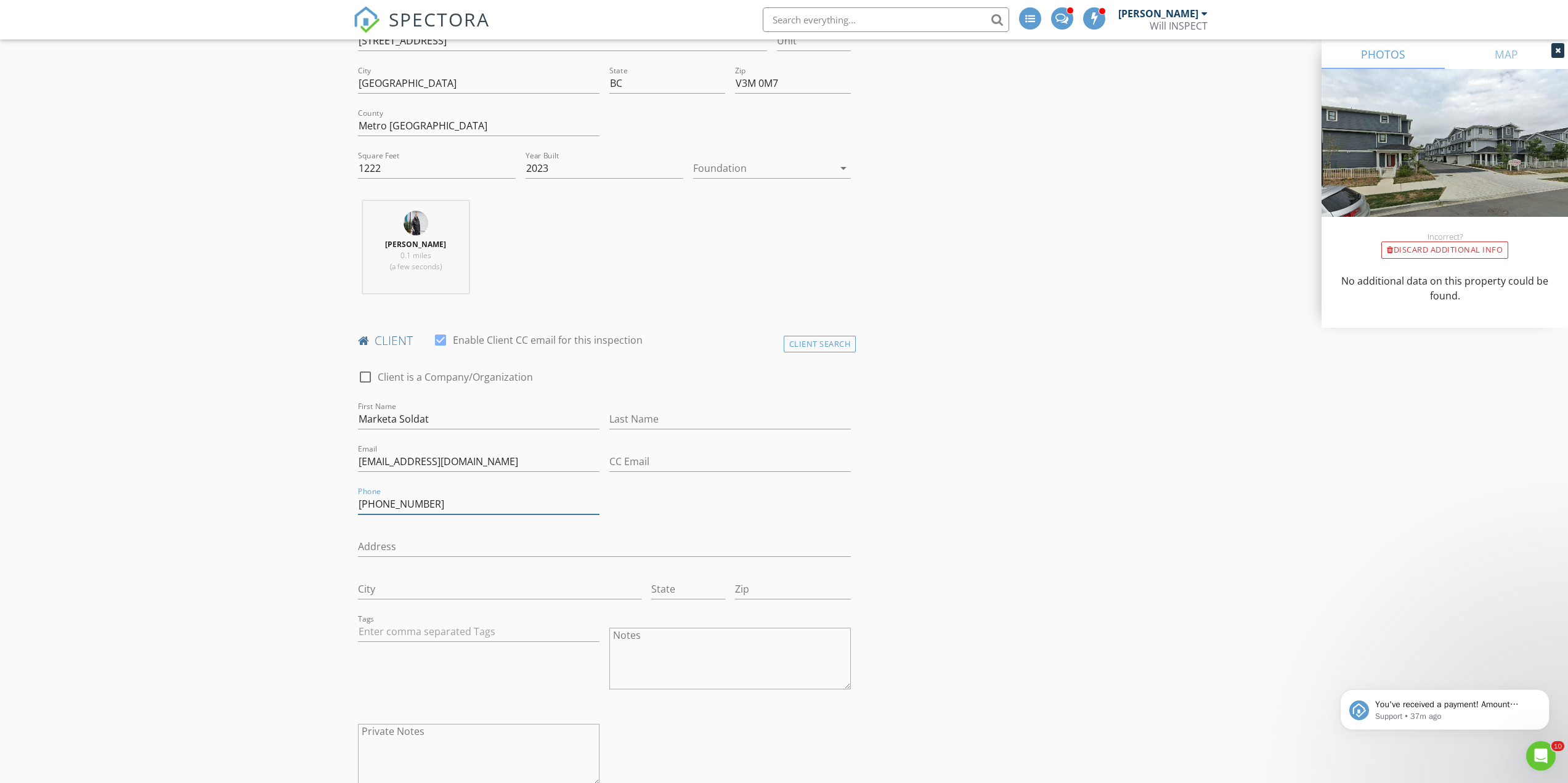 type on "604-441-3919" 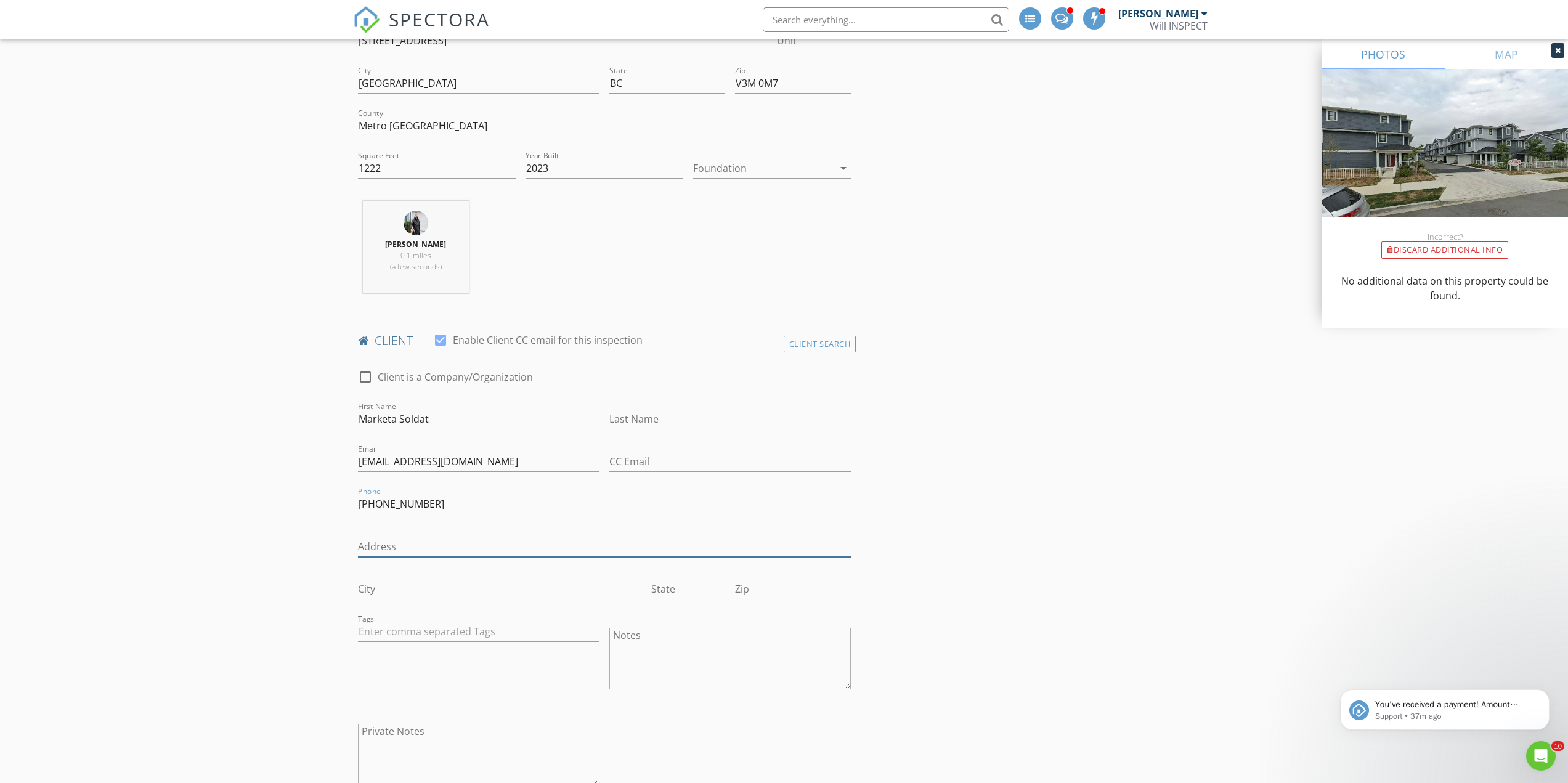 click on "Address" at bounding box center (604, 546) 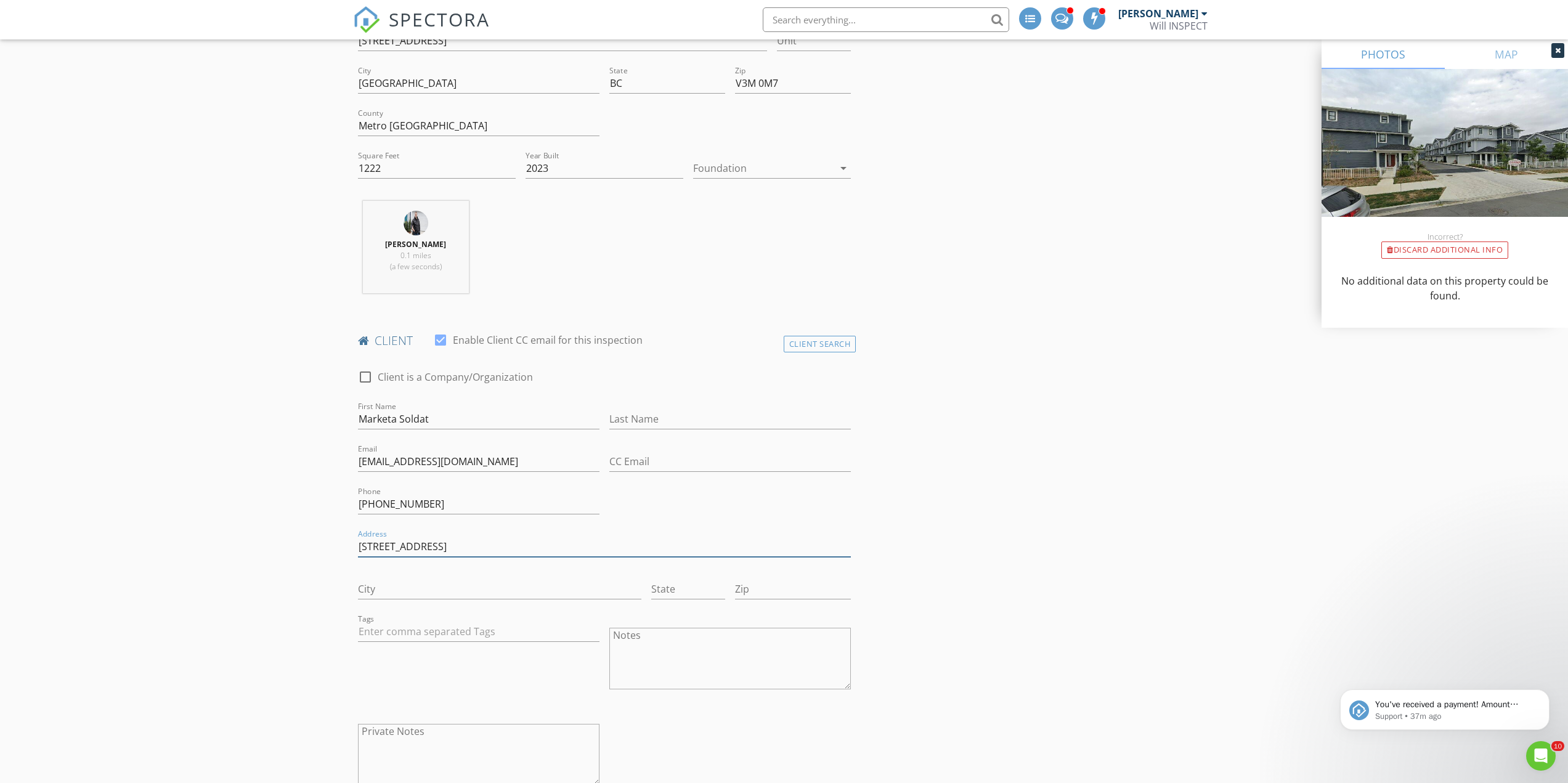 type on "789 Ota Ave" 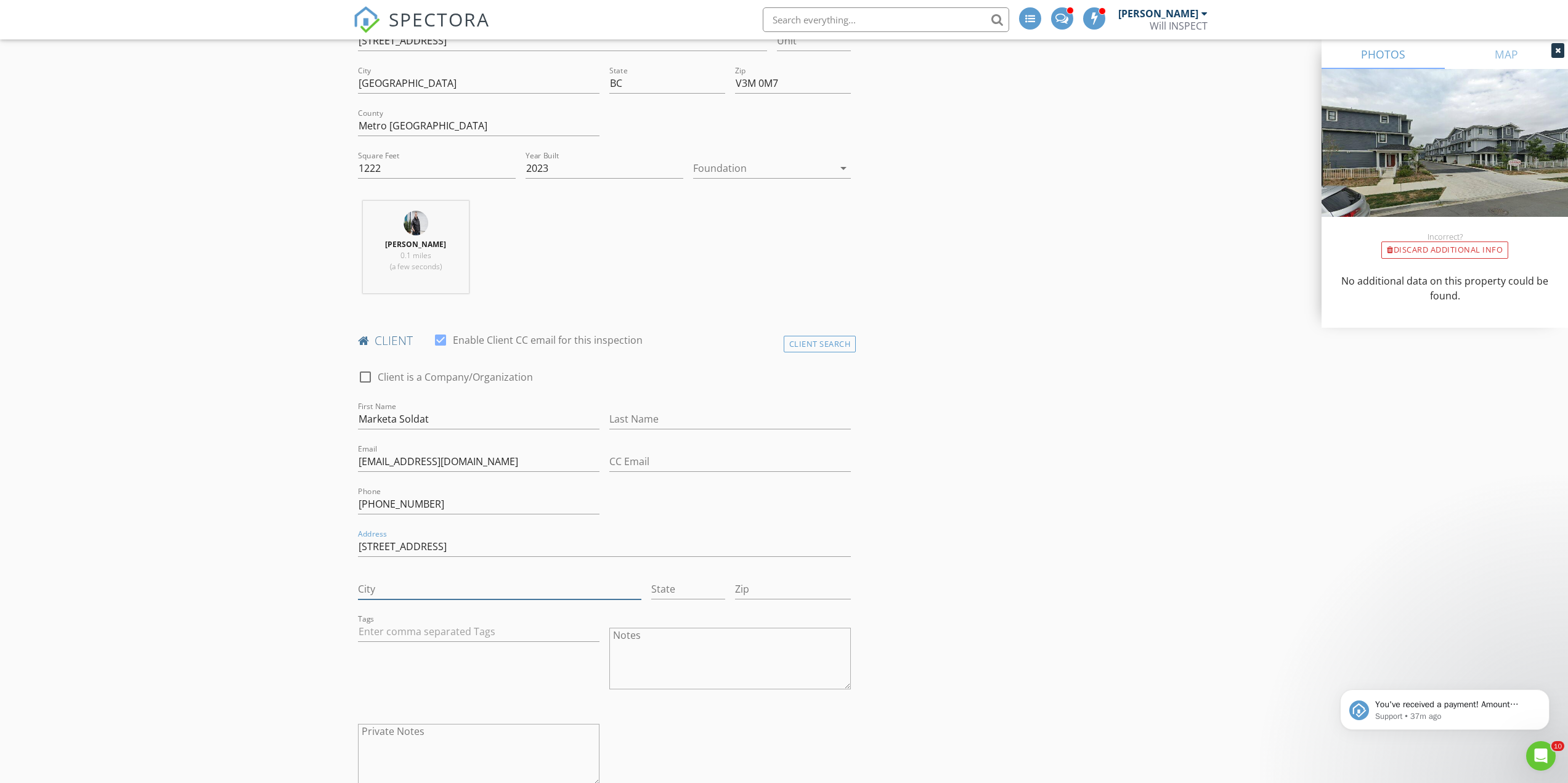 drag, startPoint x: 372, startPoint y: 598, endPoint x: 367, endPoint y: 593, distance: 7.071068 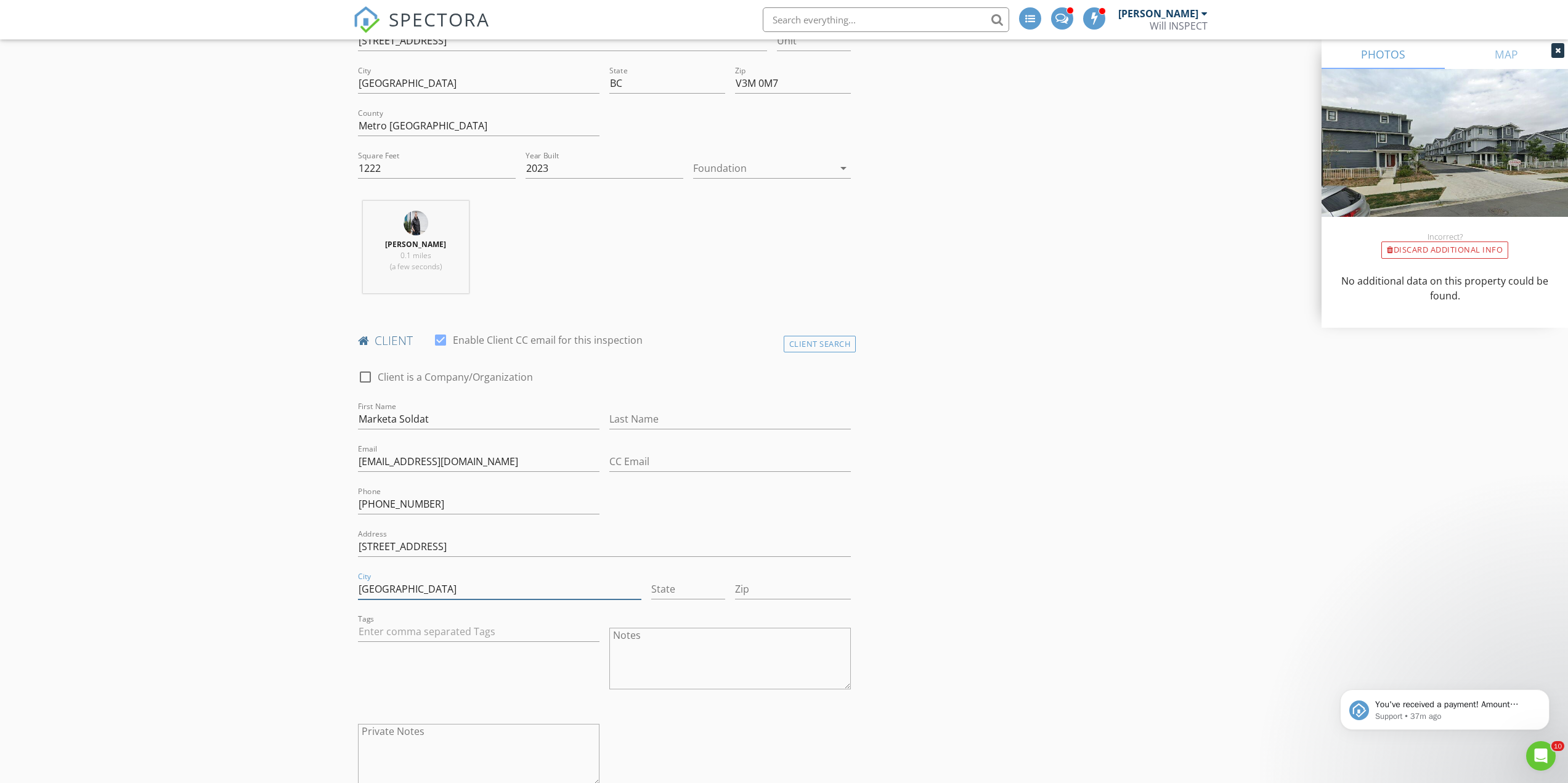 type on "New Westminster bc" 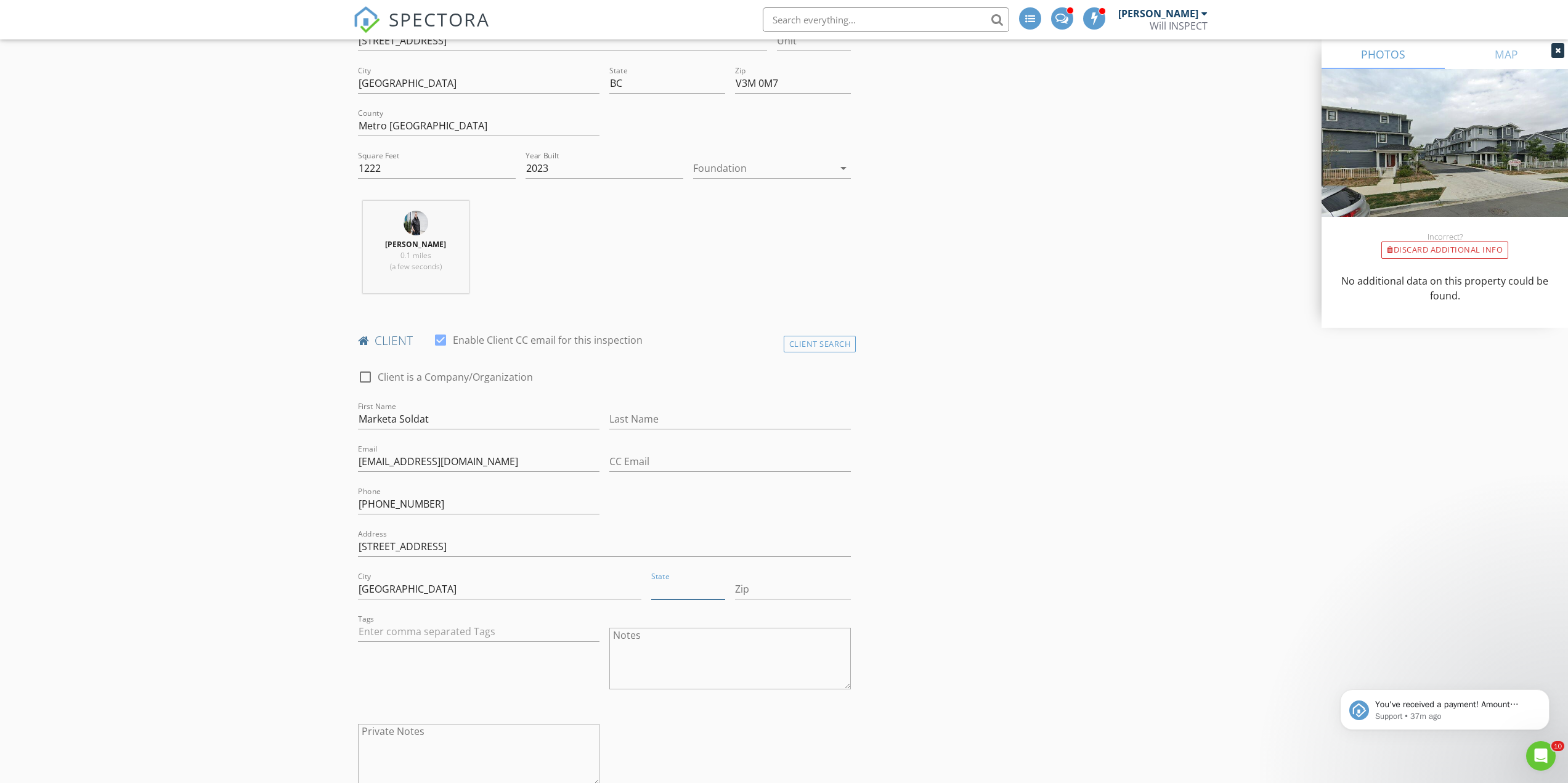 click on "State" at bounding box center (688, 589) 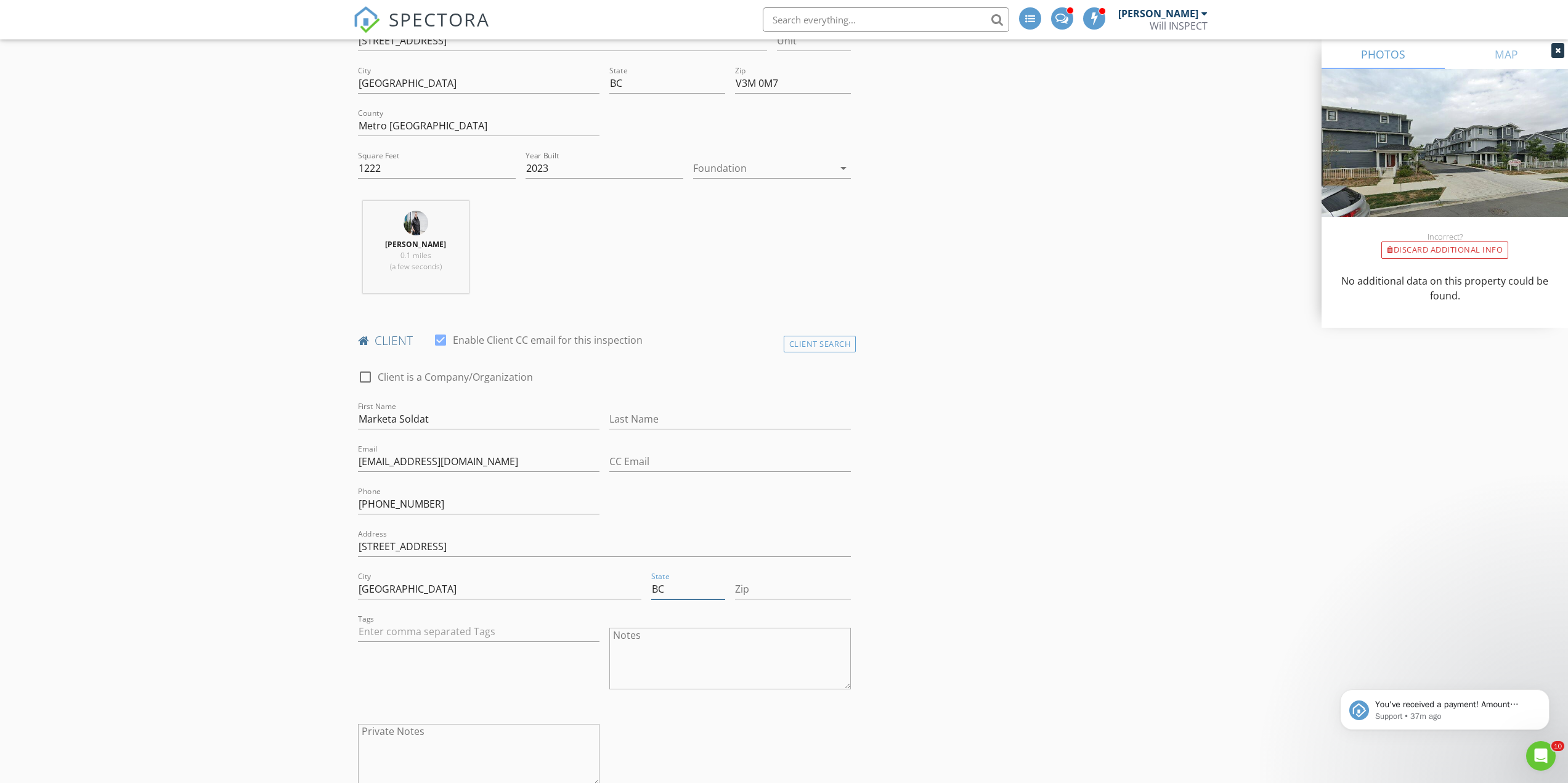type on "BC" 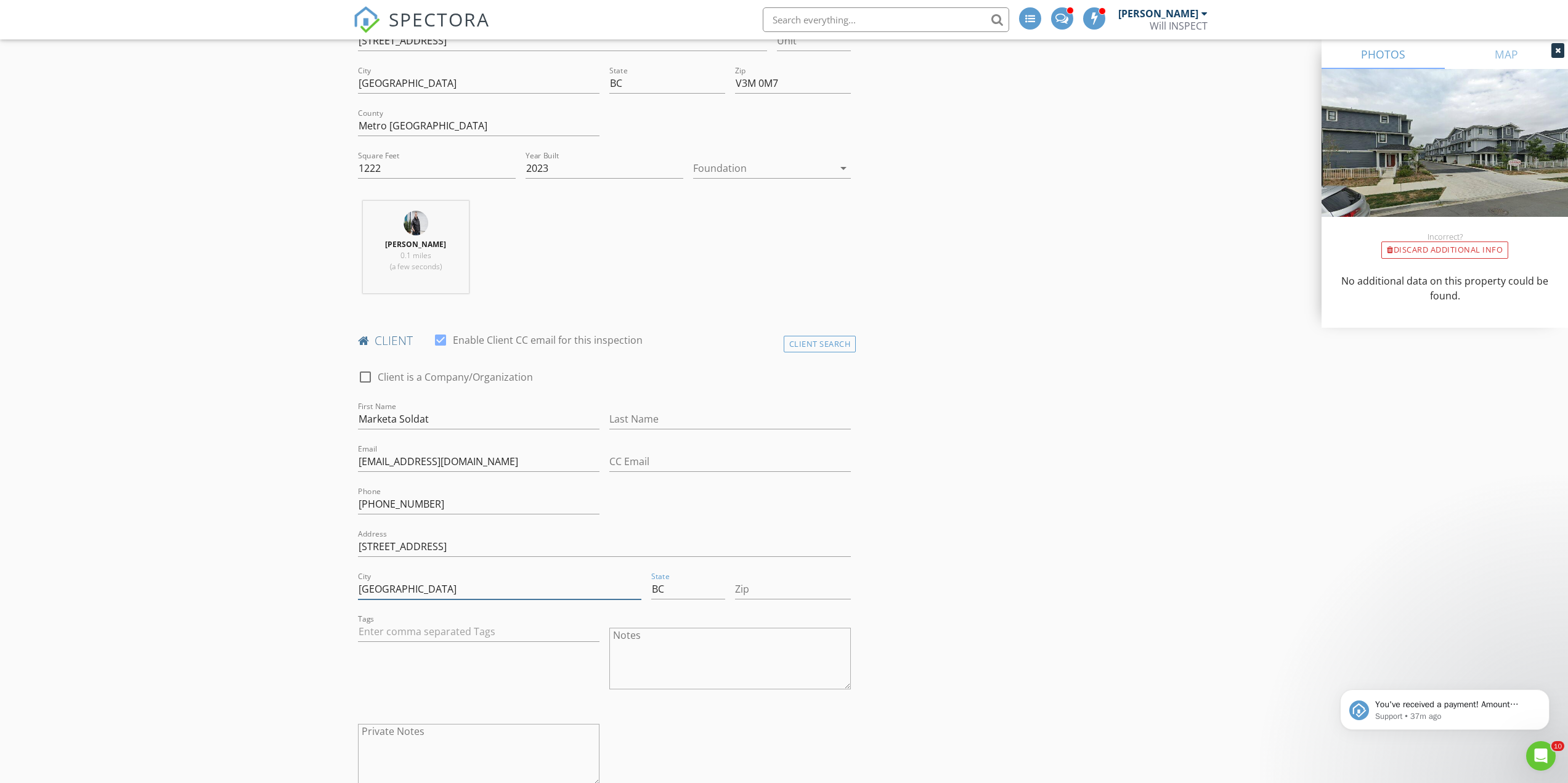 click on "New Westminster bc" at bounding box center (500, 589) 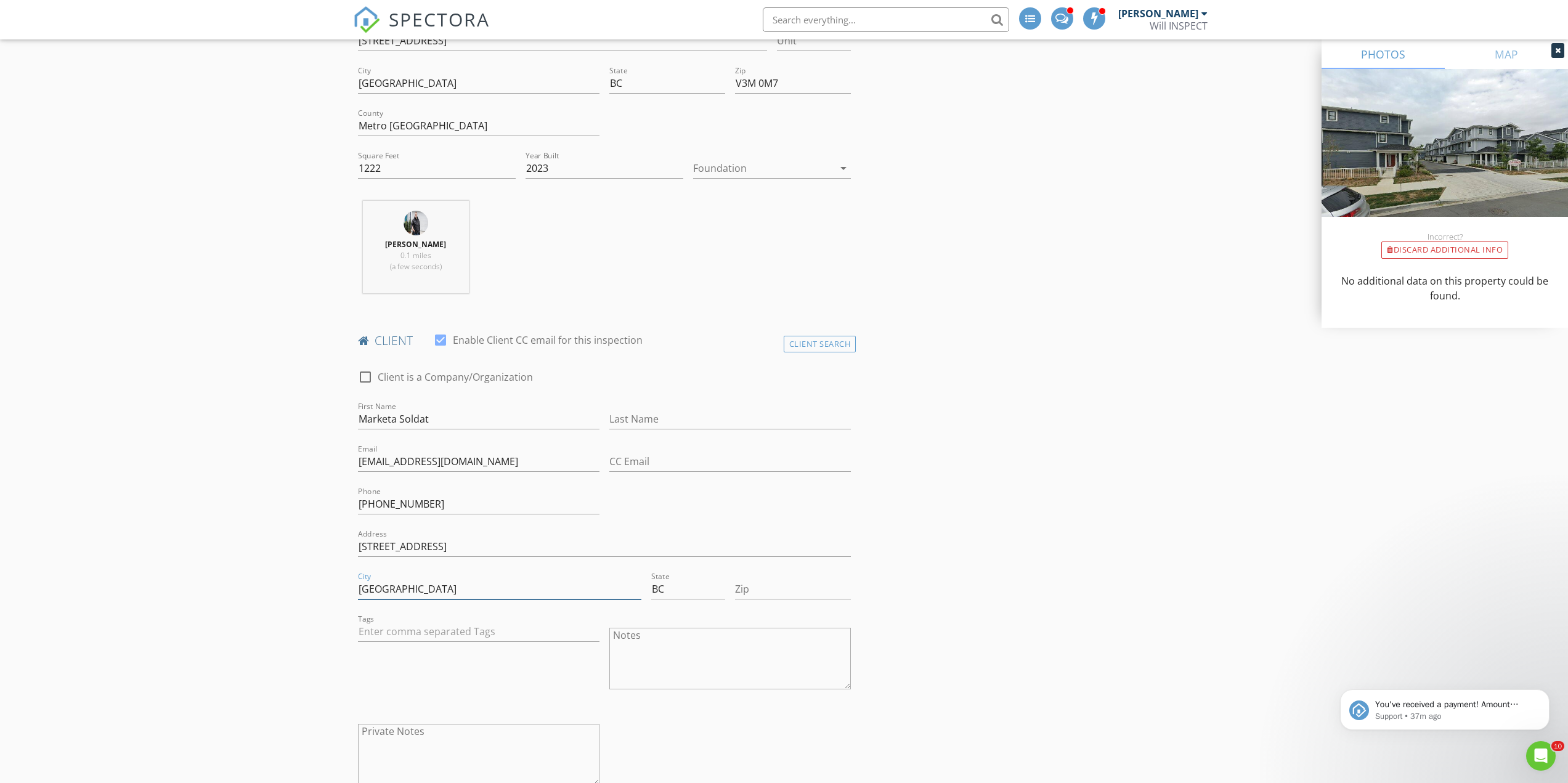 type on "New Westminster" 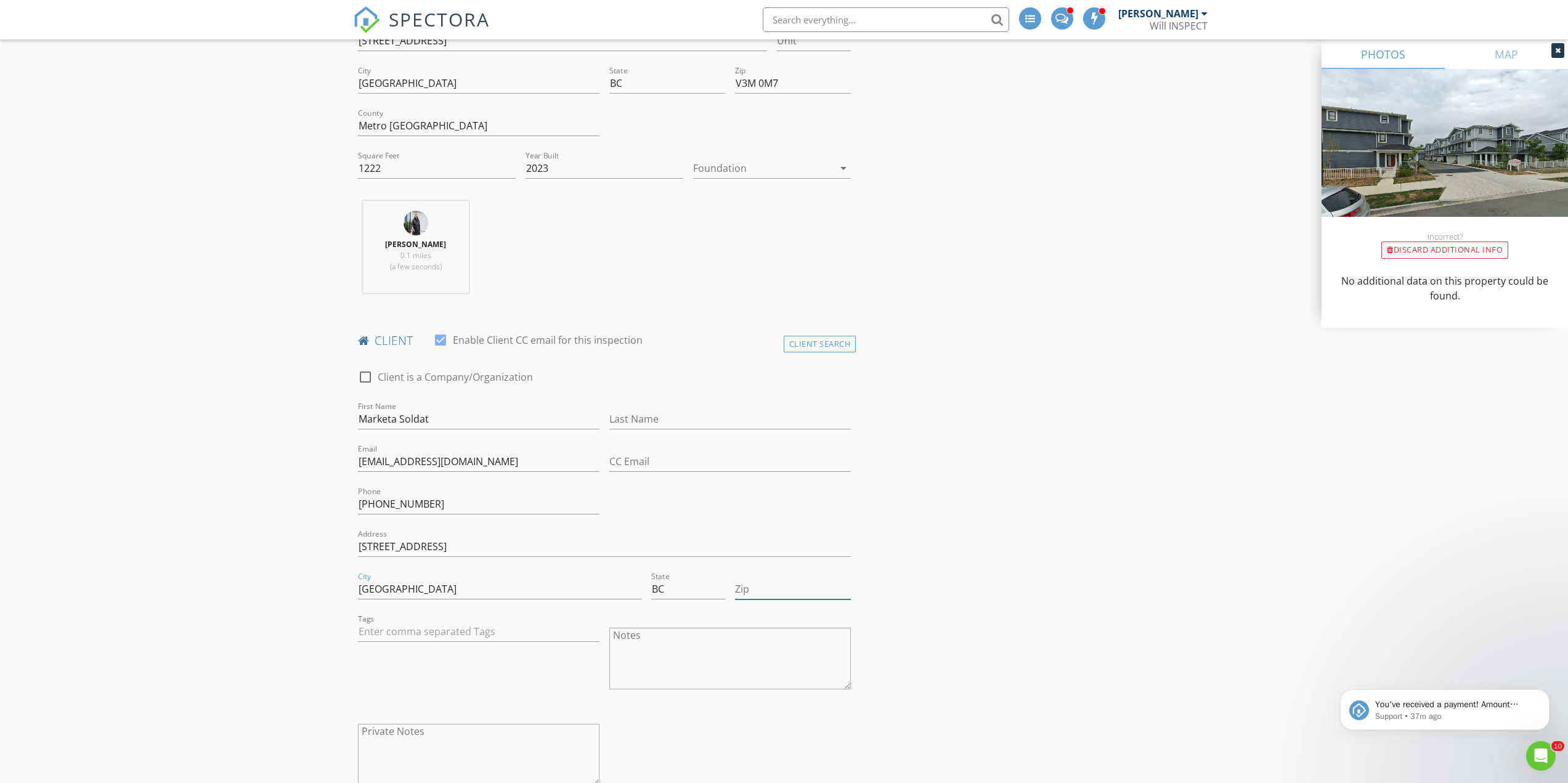 drag, startPoint x: 764, startPoint y: 592, endPoint x: 758, endPoint y: 583, distance: 10.816654 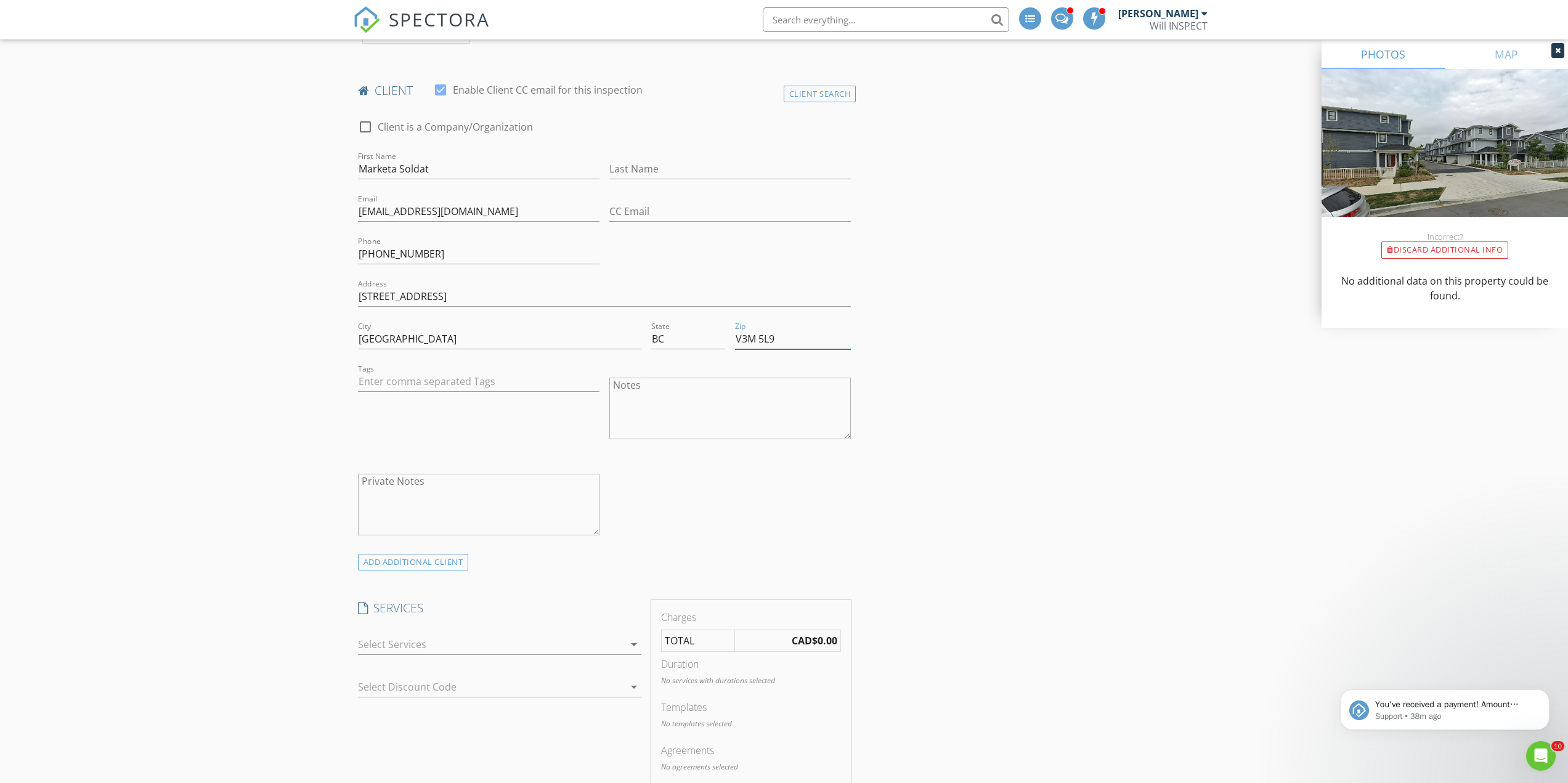 scroll, scrollTop: 657, scrollLeft: 0, axis: vertical 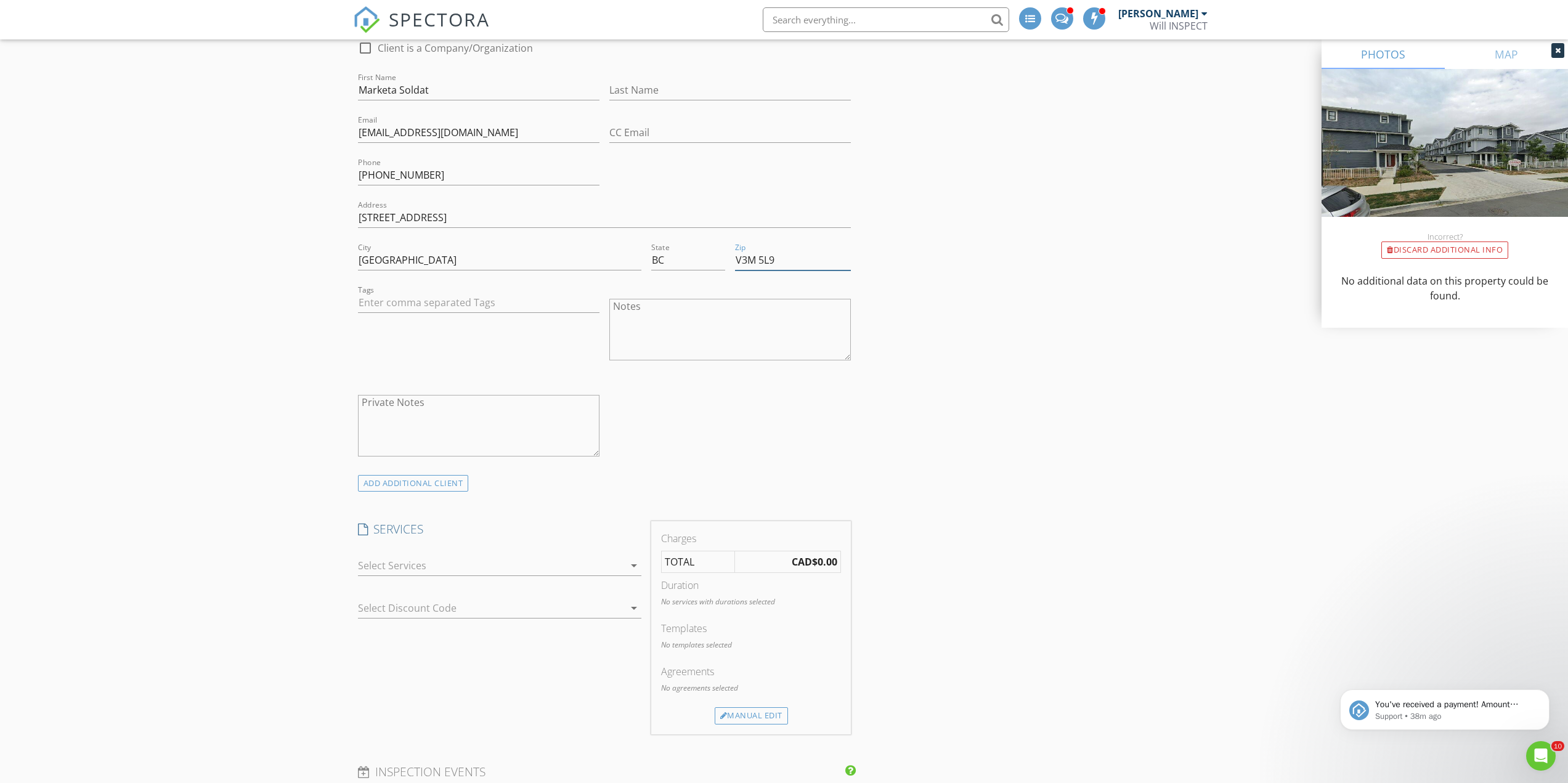 type on "V3M 5L9" 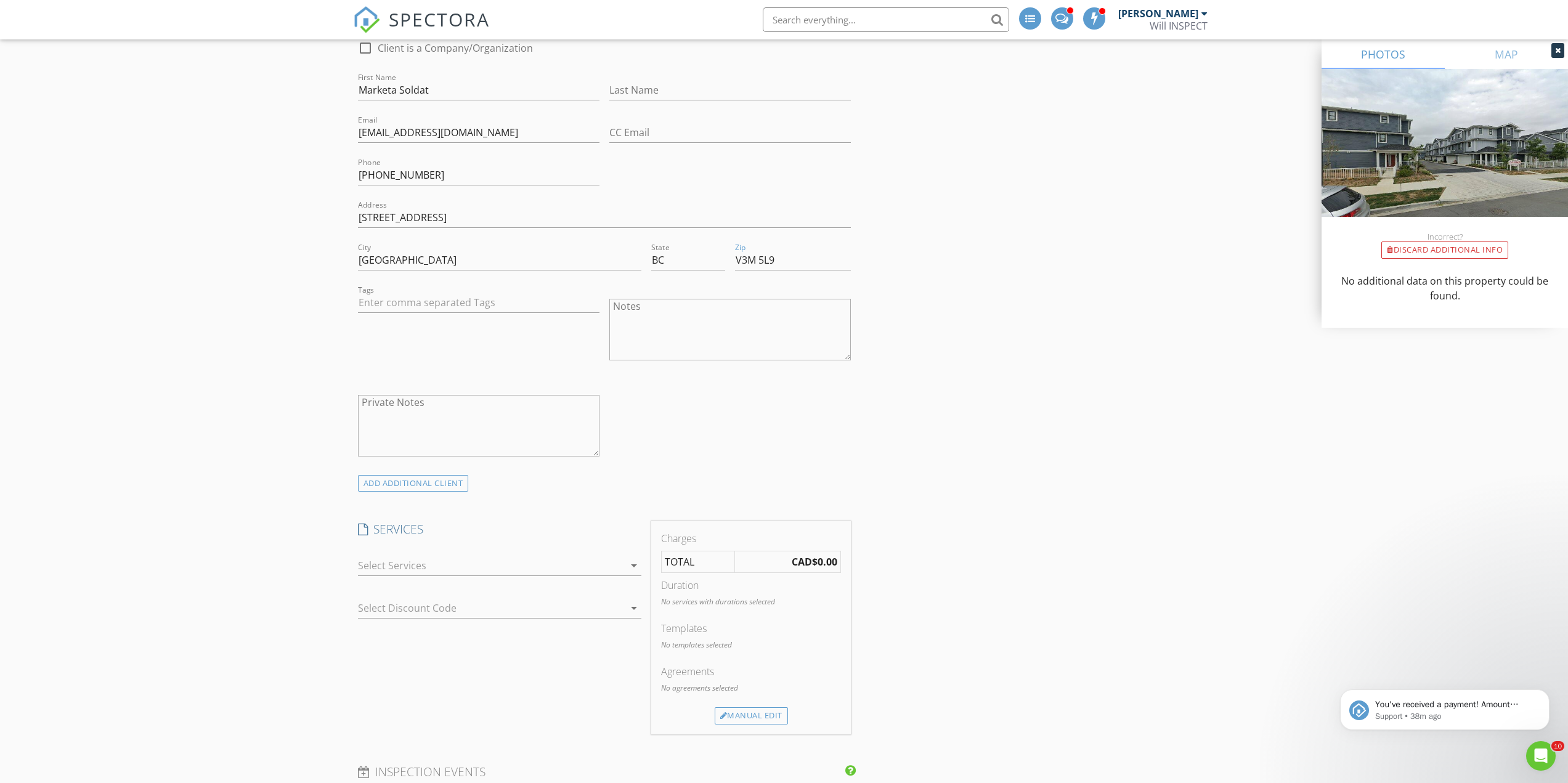 click on "arrow_drop_down" at bounding box center [634, 566] 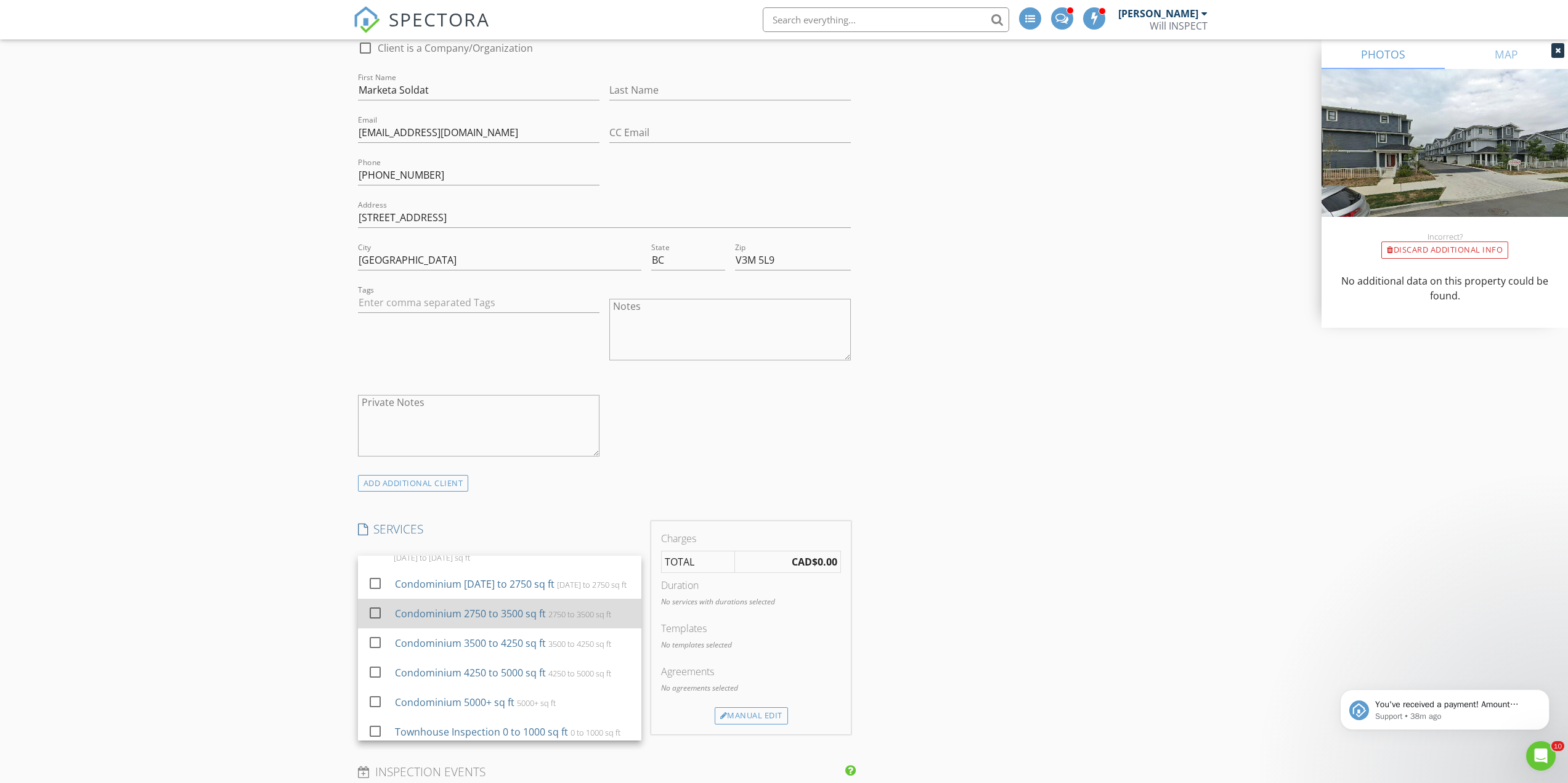 scroll, scrollTop: 657, scrollLeft: 0, axis: vertical 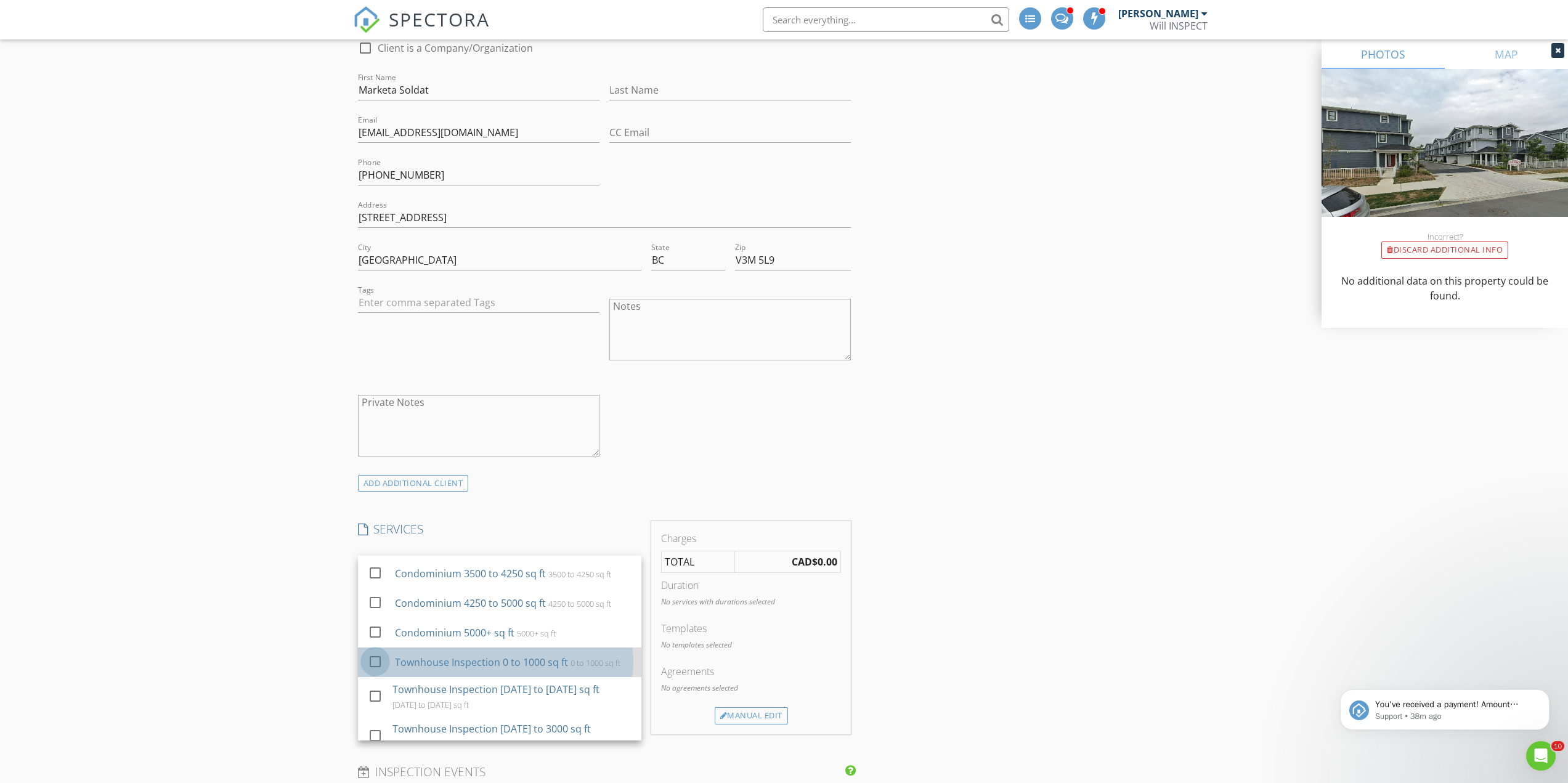 click at bounding box center (375, 662) 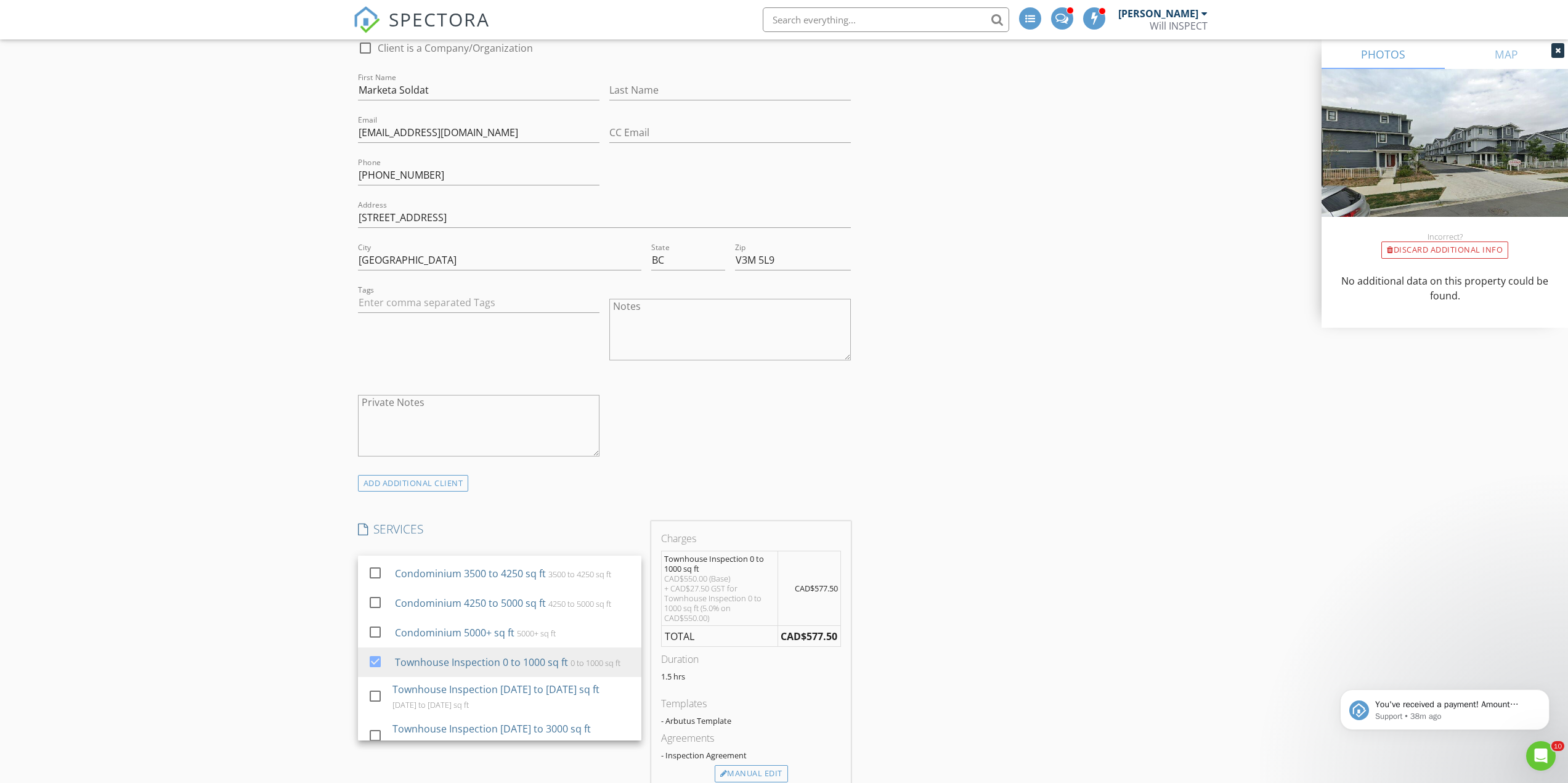 click on "New Inspection
INSPECTOR(S)
check_box   William Soldat   PRIMARY   check_box_outline_blank   Jack Kao     William Soldat arrow_drop_down   check_box_outline_blank William Soldat specifically requested
Date/Time
07/13/2025 8:00 PM
Location
Address Search       Address 789 Ota Ave   Unit   City New Westminster   State BC   Zip V3M 0M7   County Metro Vancouver     Square Feet 1222   Year Built 2023   Foundation arrow_drop_down     William Soldat     0.1 miles     (a few seconds)
client
check_box Enable Client CC email for this inspection   Client Search     check_box_outline_blank Client is a Company/Organization     First Name Marketa Soldat   Last Name   Email marketasoldat@gmail.com   CC Email   Phone 604-441-3919   Address 789 Ota Ave   City New Westminster   State BC   Zip V3M 5L9     Tags         Notes   Private Notes" at bounding box center [784, 700] 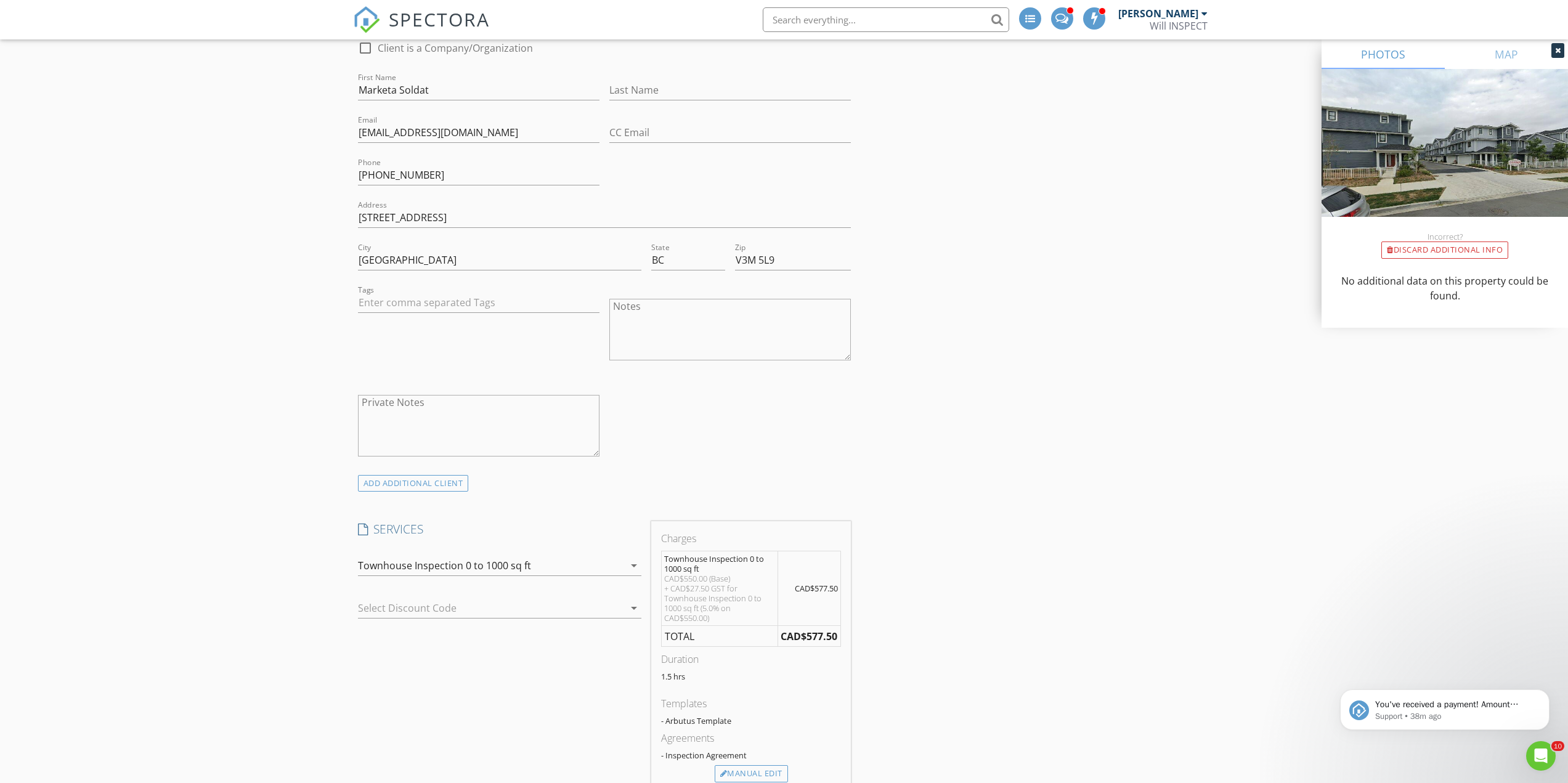 click on "arrow_drop_down" at bounding box center [633, 608] 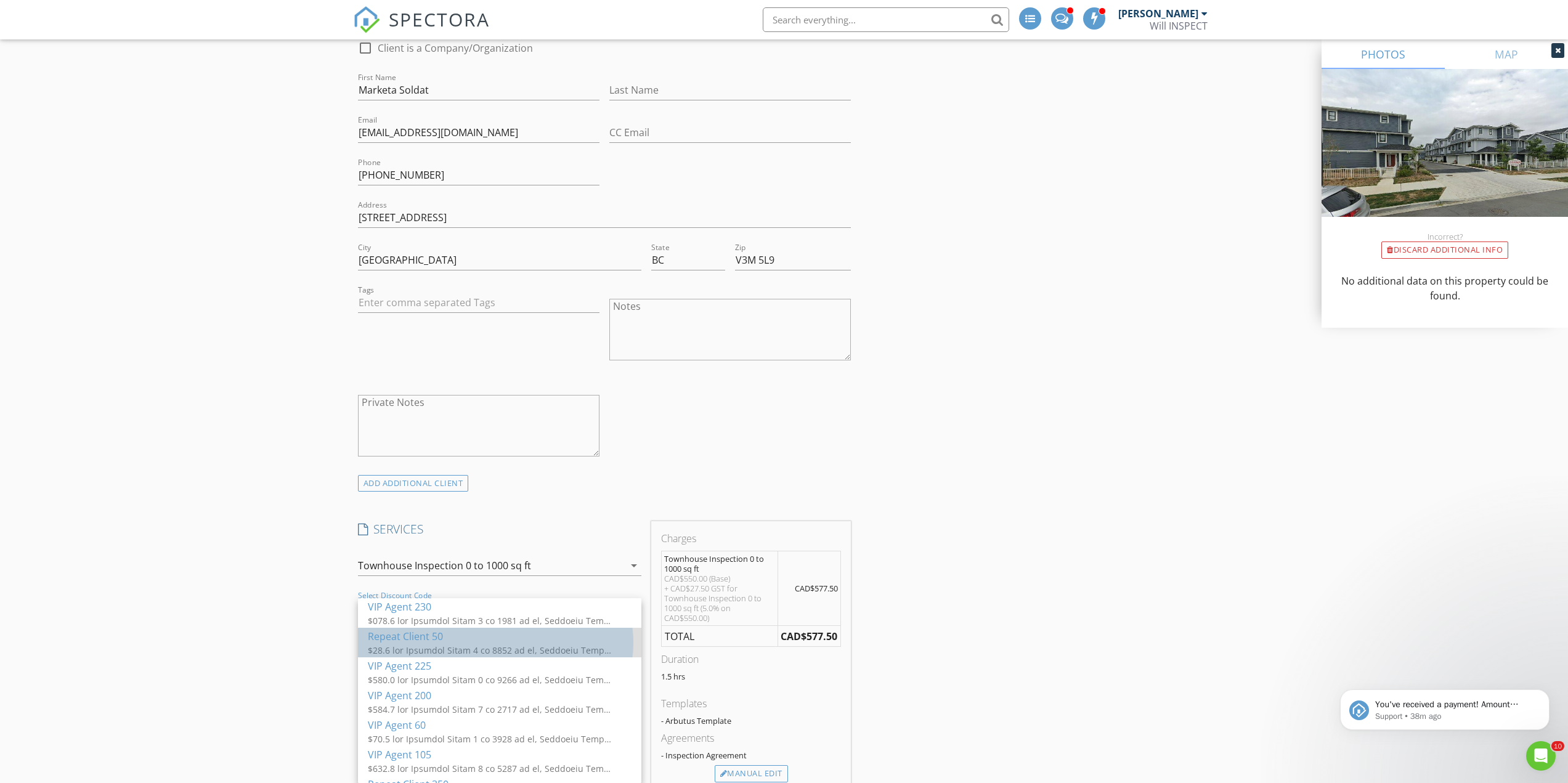 click on "Repeat Client  50" at bounding box center [500, 636] 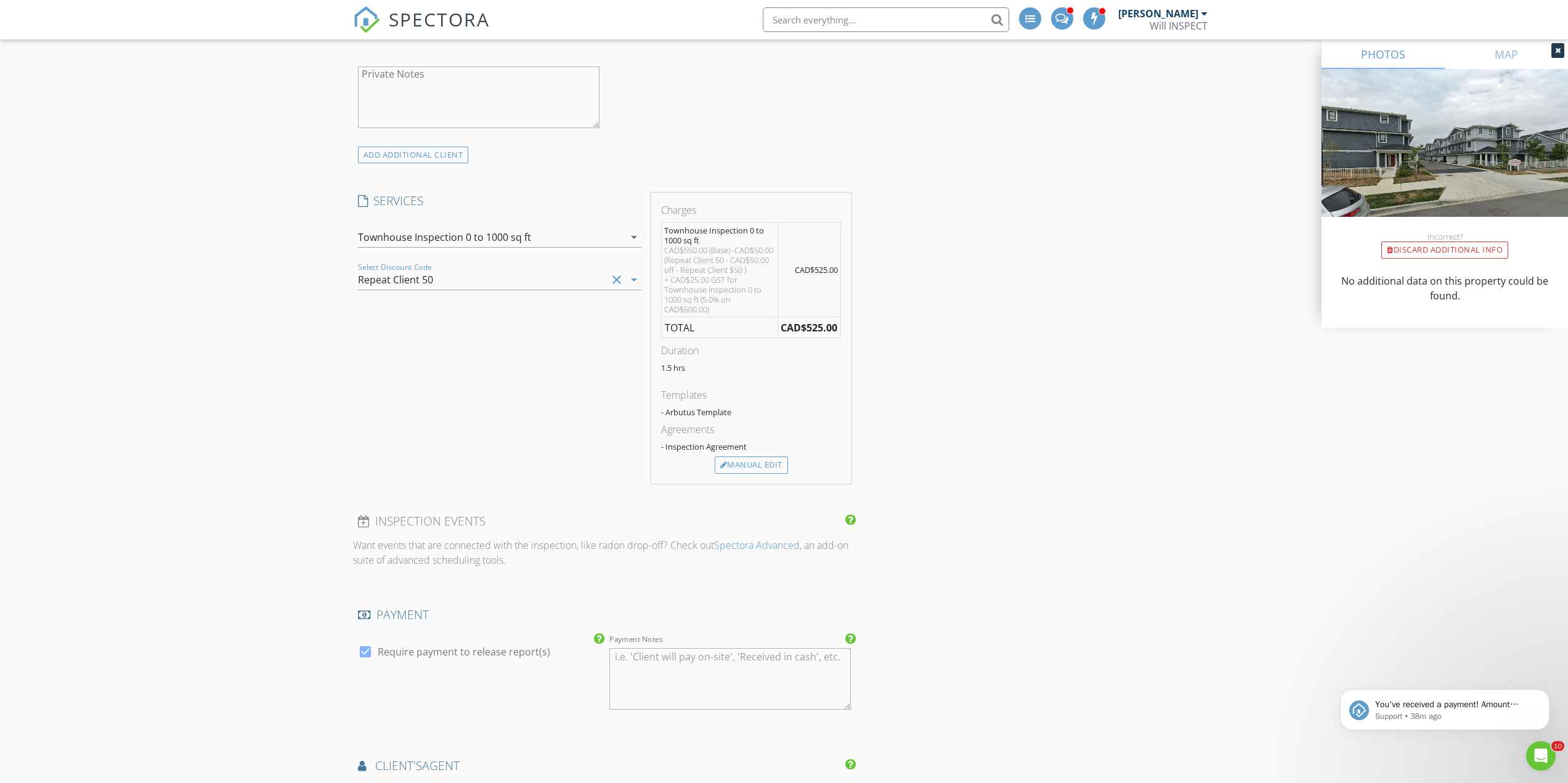 scroll, scrollTop: 1150, scrollLeft: 0, axis: vertical 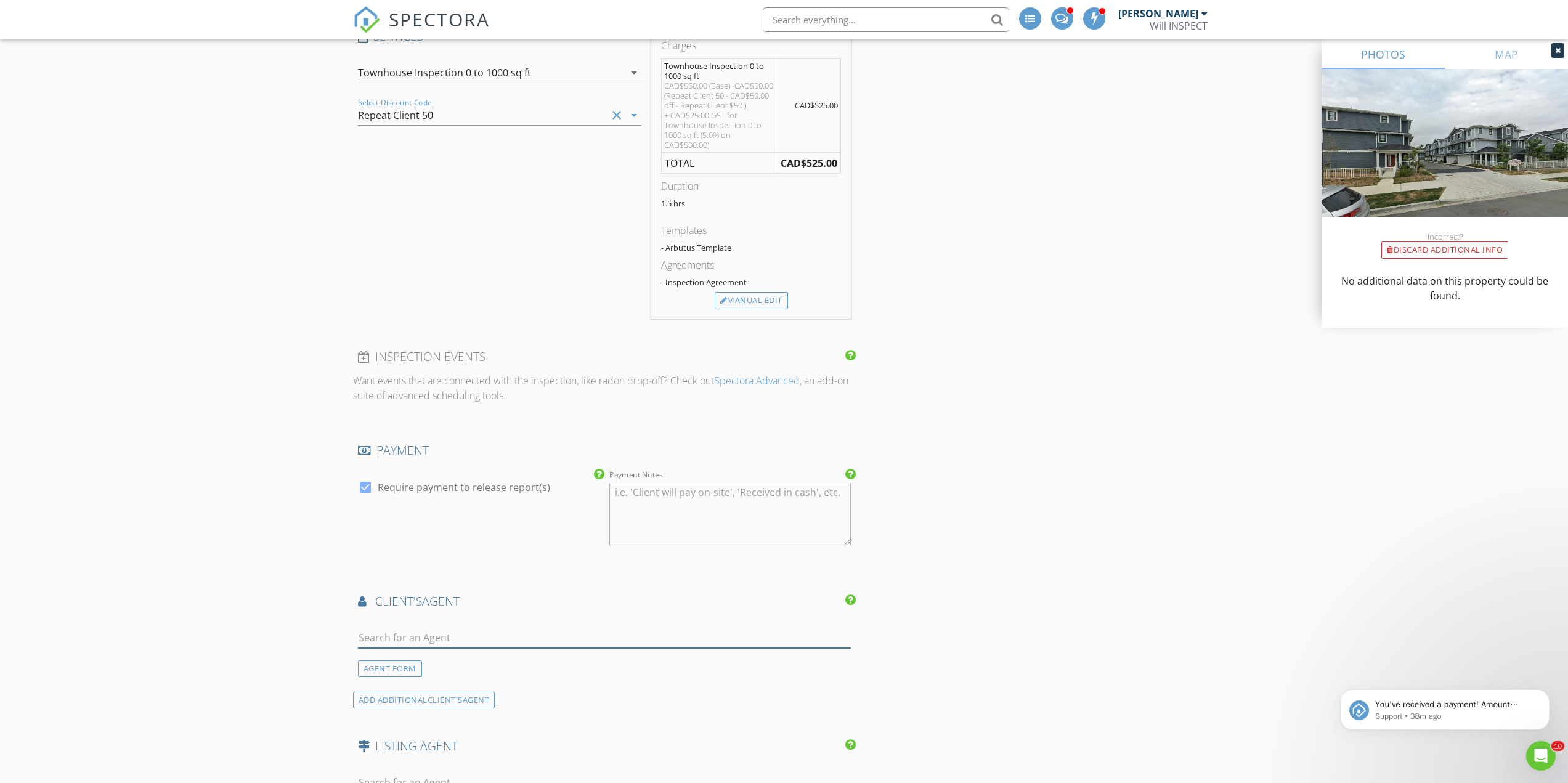click at bounding box center [604, 638] 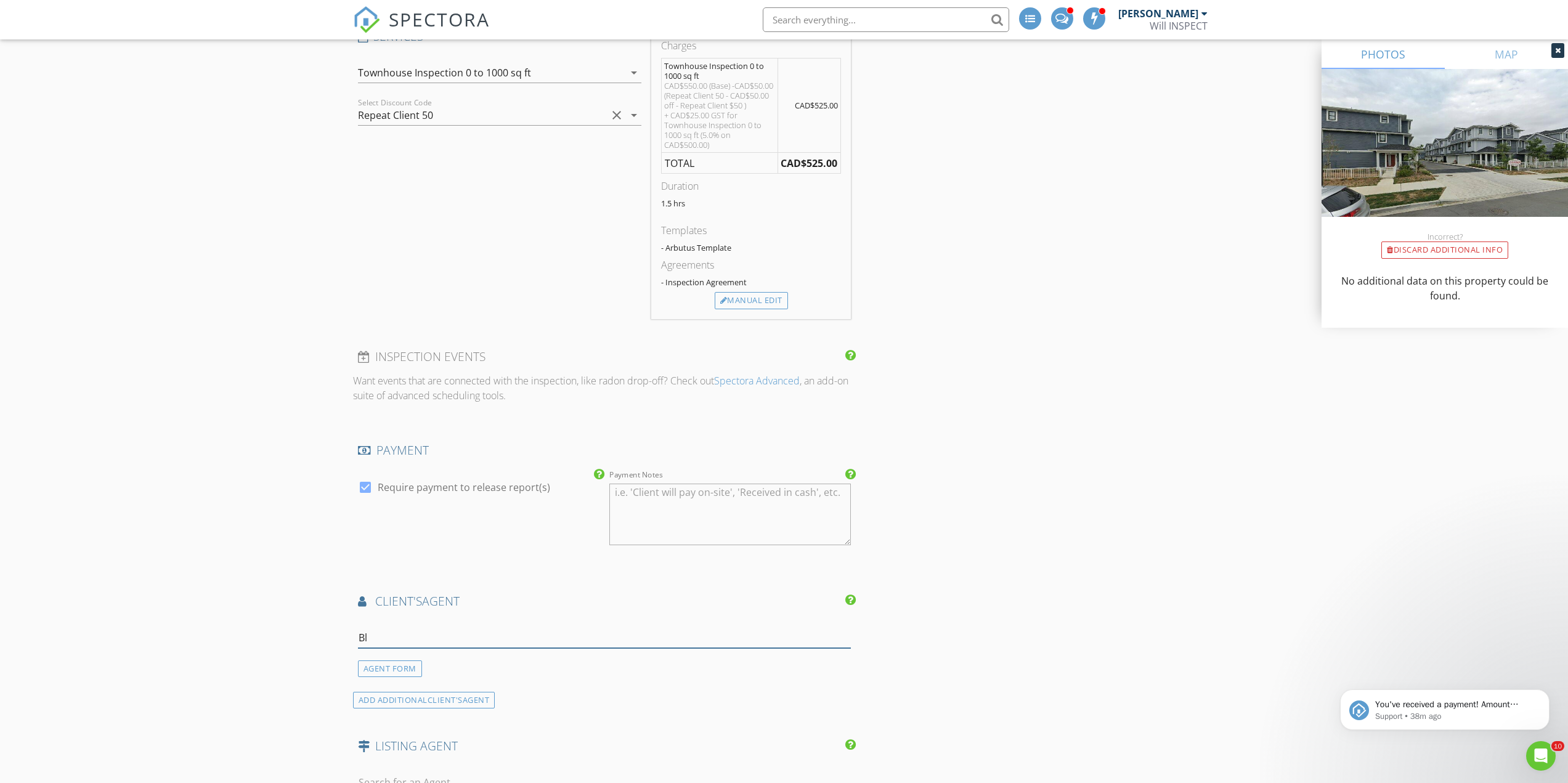 type on "B" 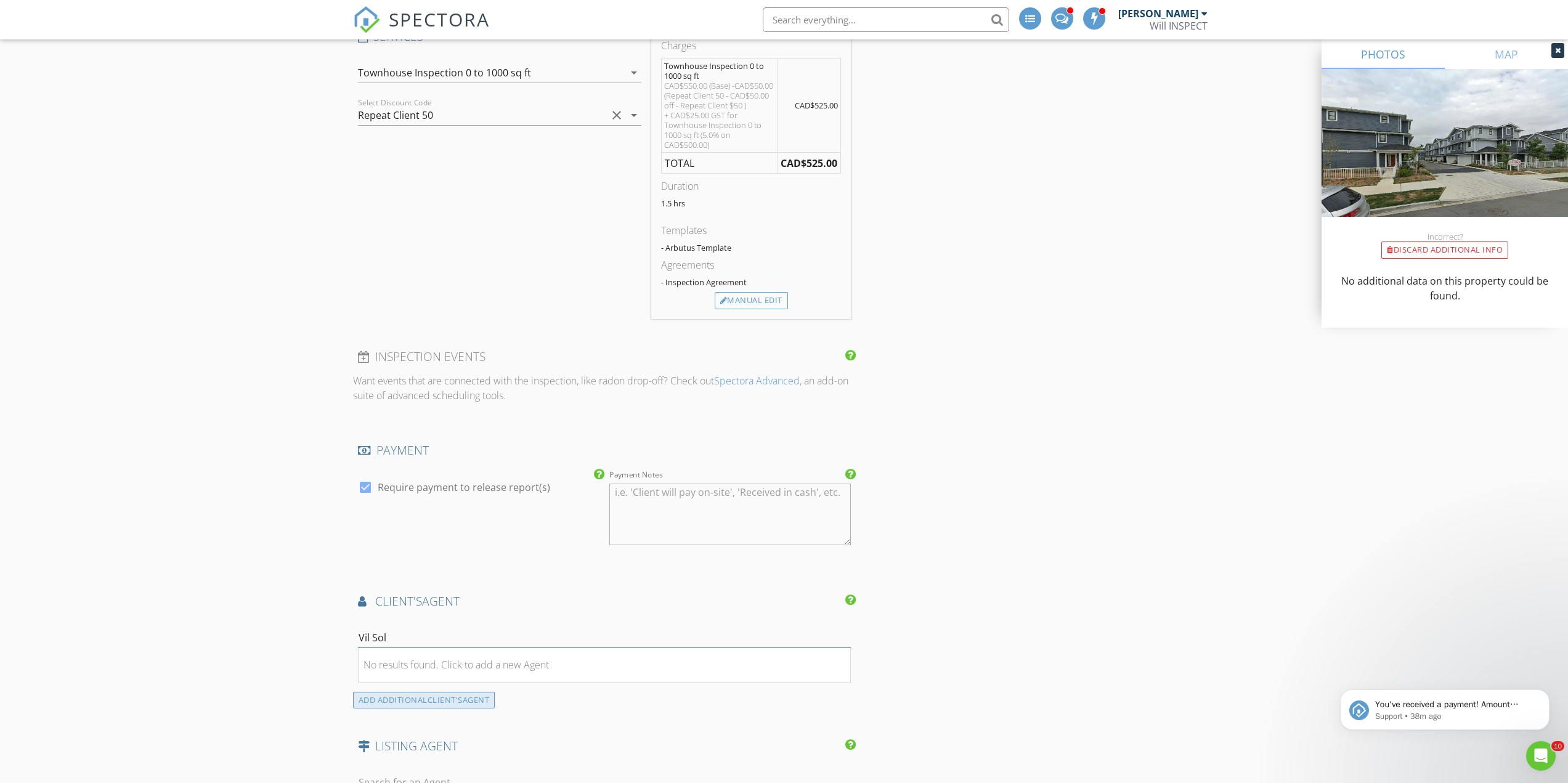 type on "Vil Sol" 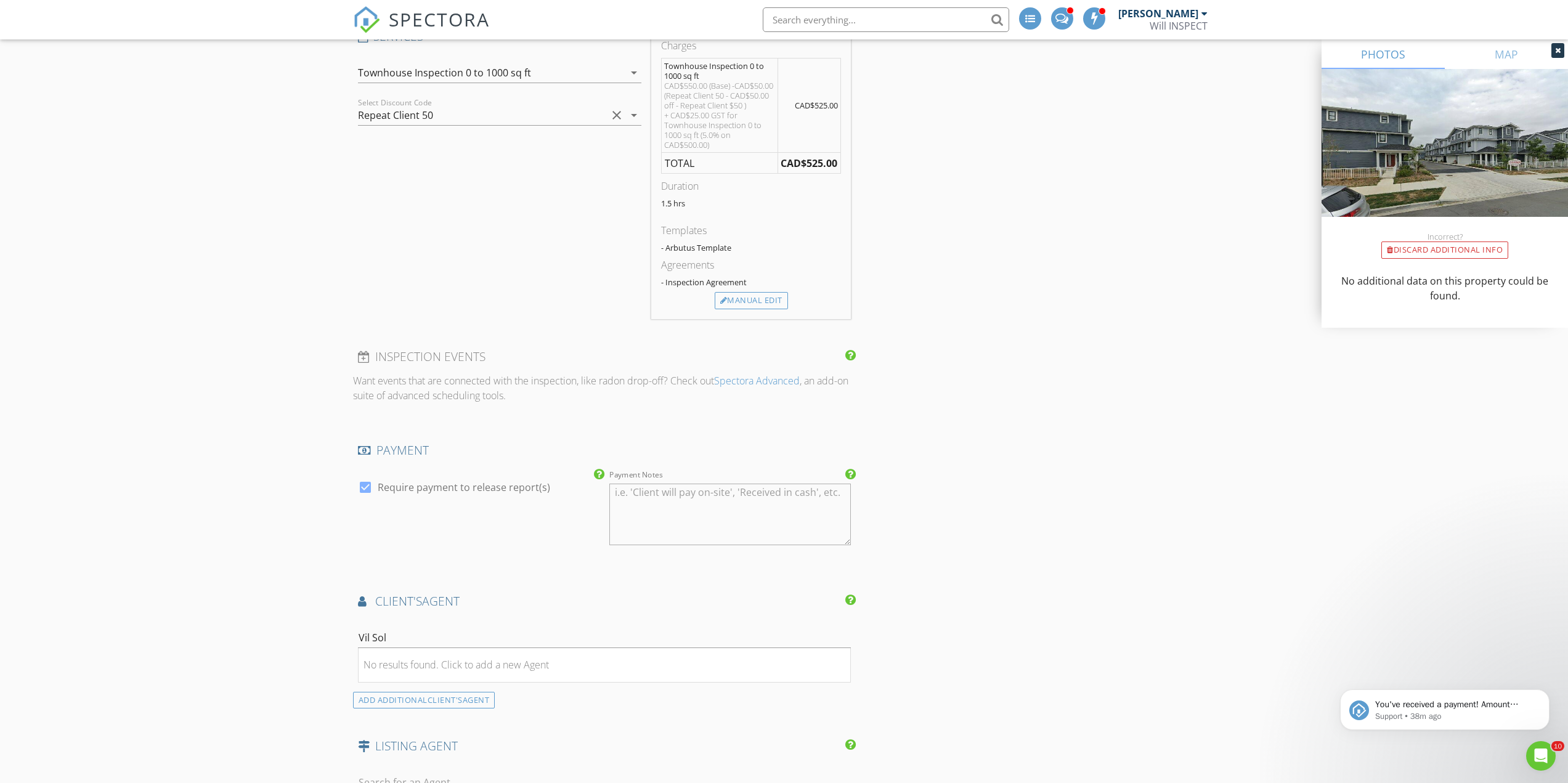 click on "ADD ADDITIONAL
client's  AGENT" at bounding box center (424, 700) 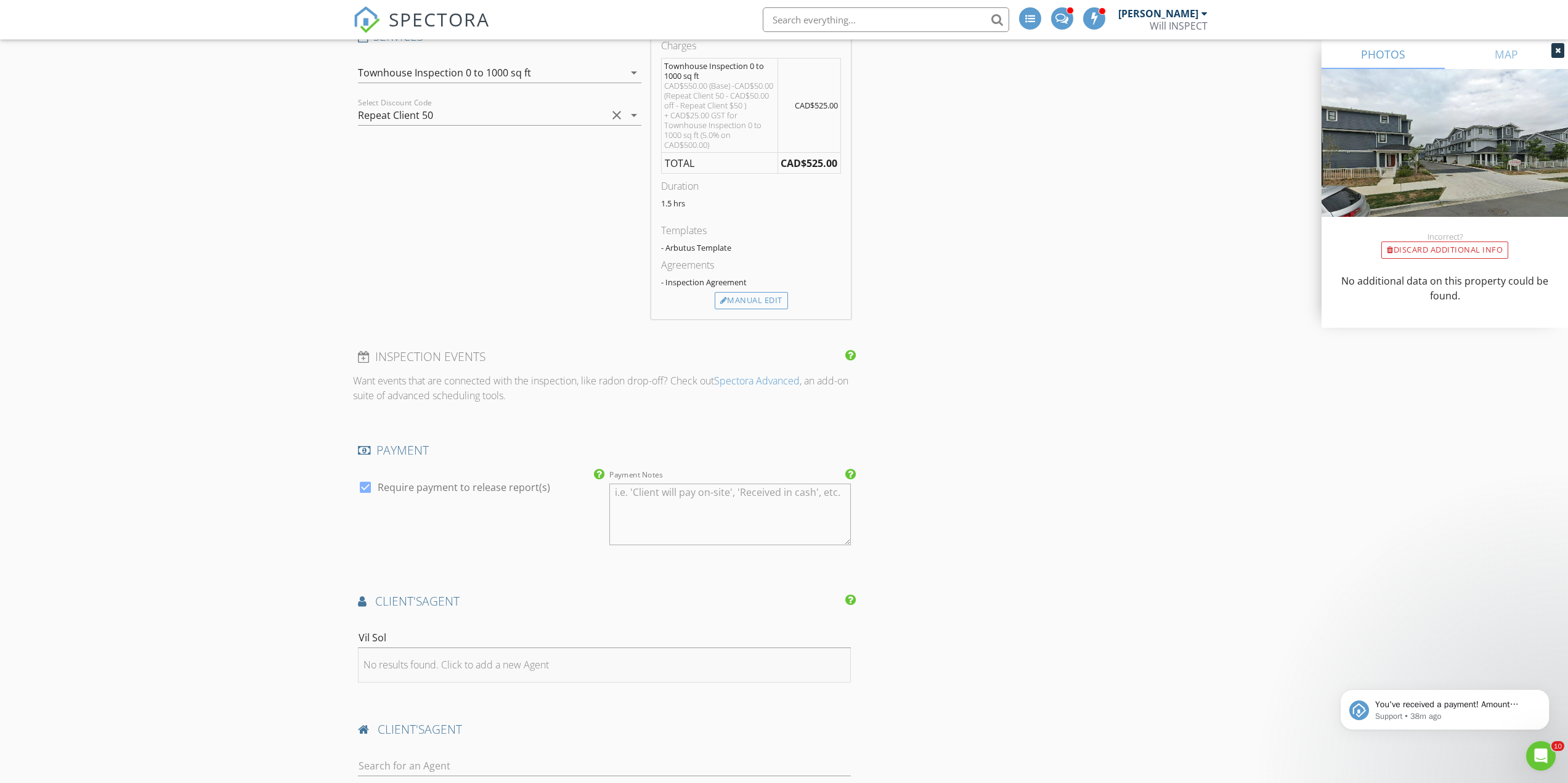 click on "No results found. Click to add a new Agent" at bounding box center (604, 665) 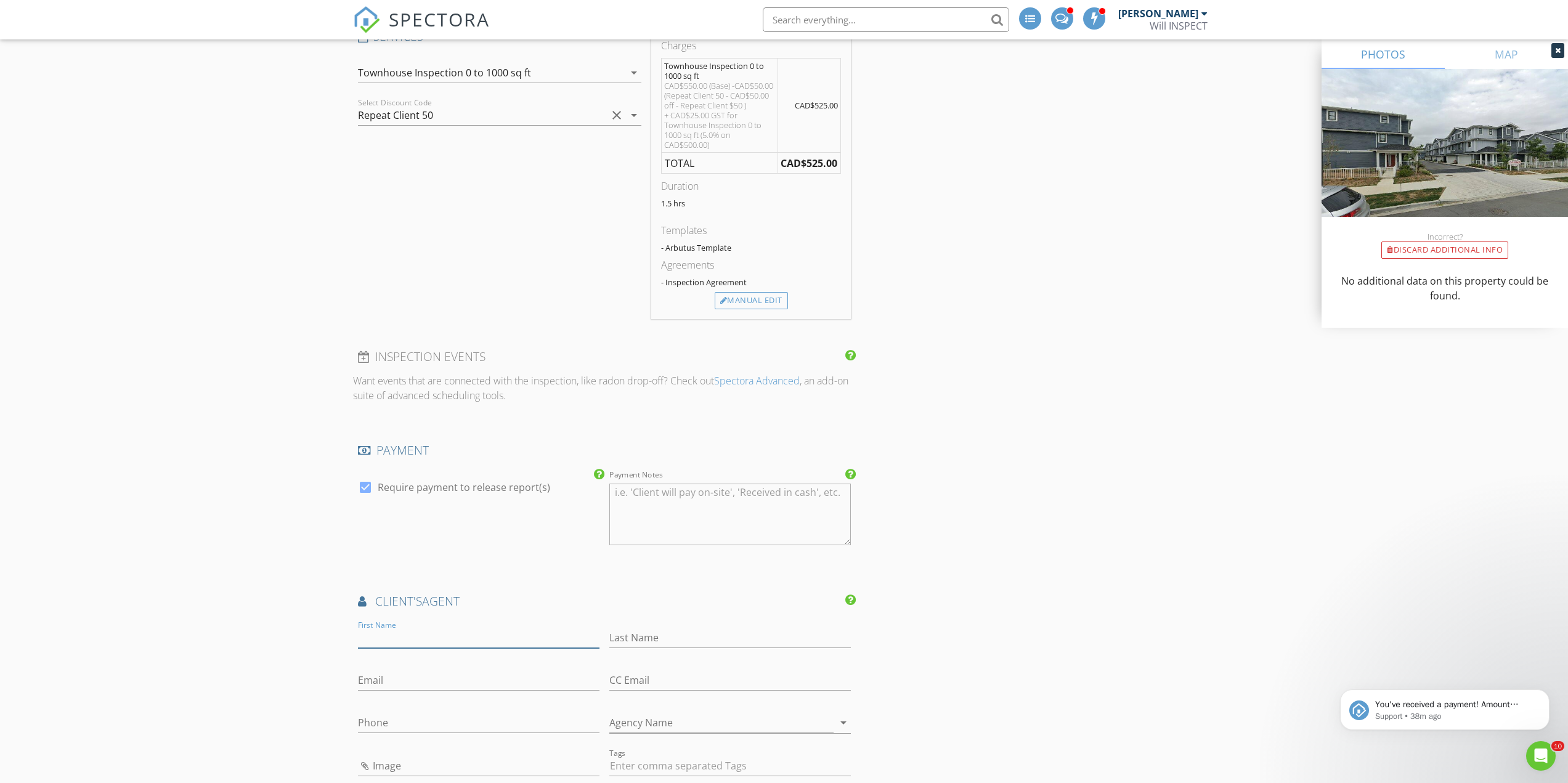 click on "First Name" at bounding box center [479, 638] 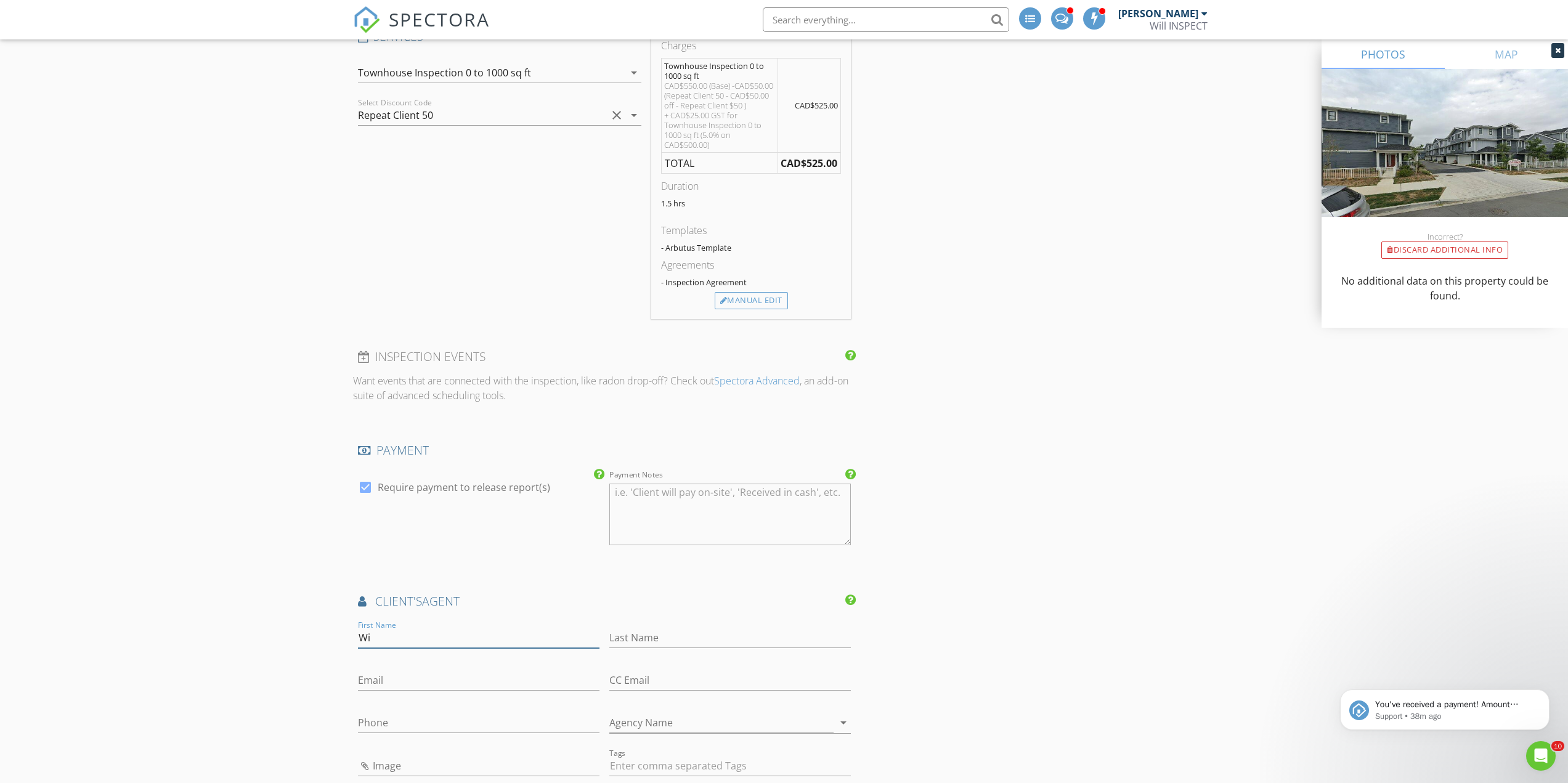 type on "W" 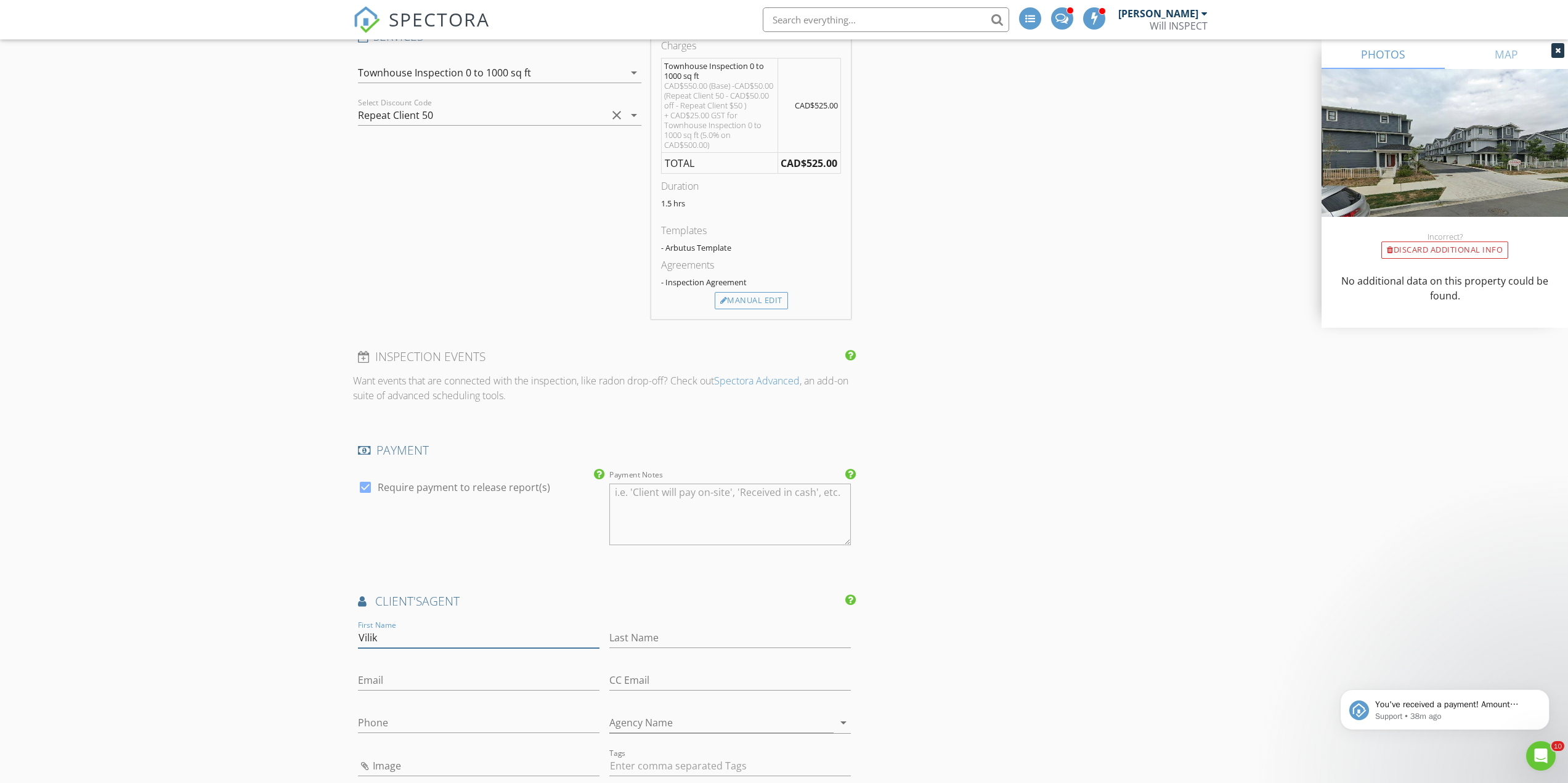 type on "Vilik" 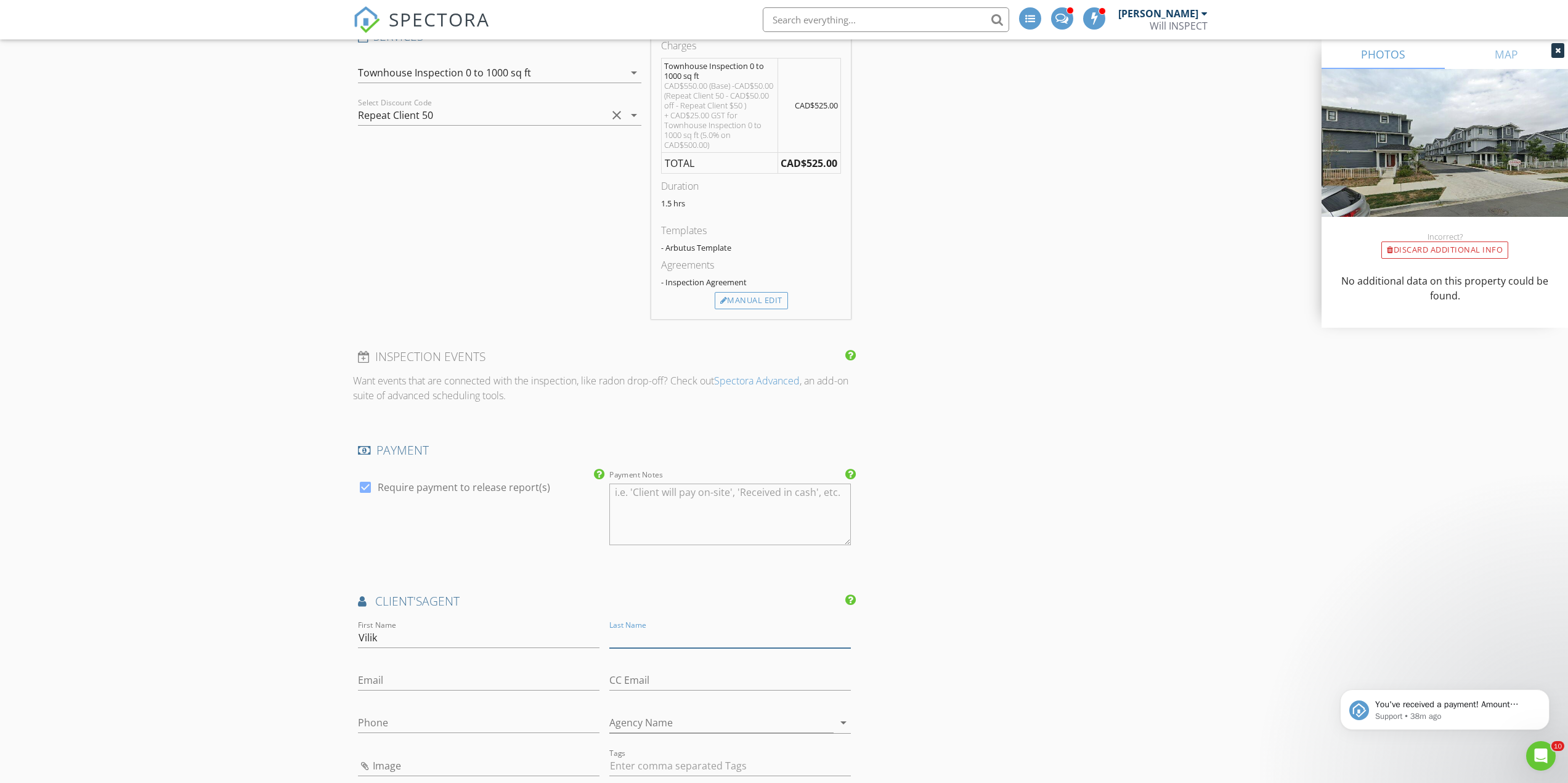 click on "Last Name" at bounding box center [730, 638] 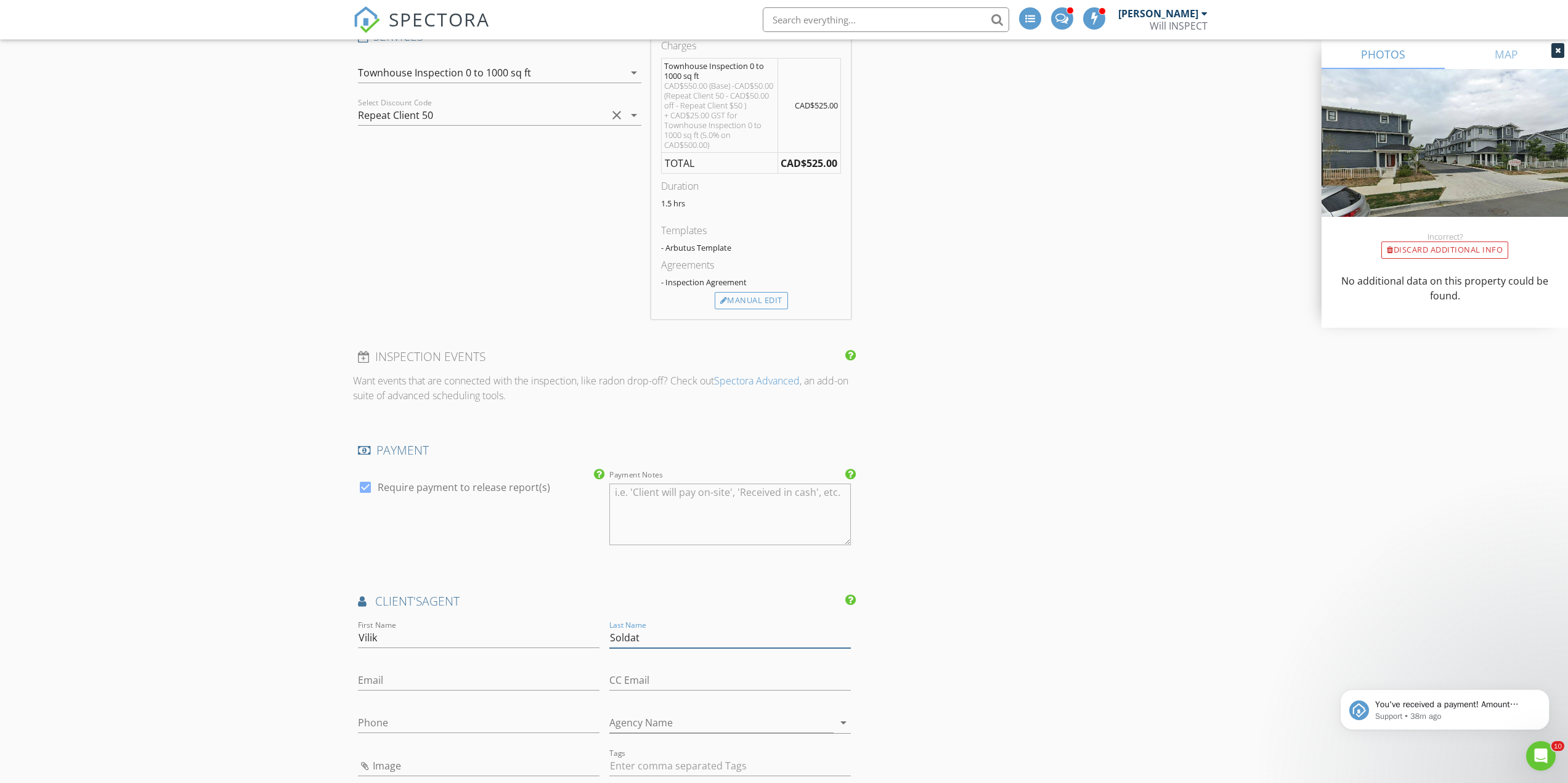 type on "Soldat" 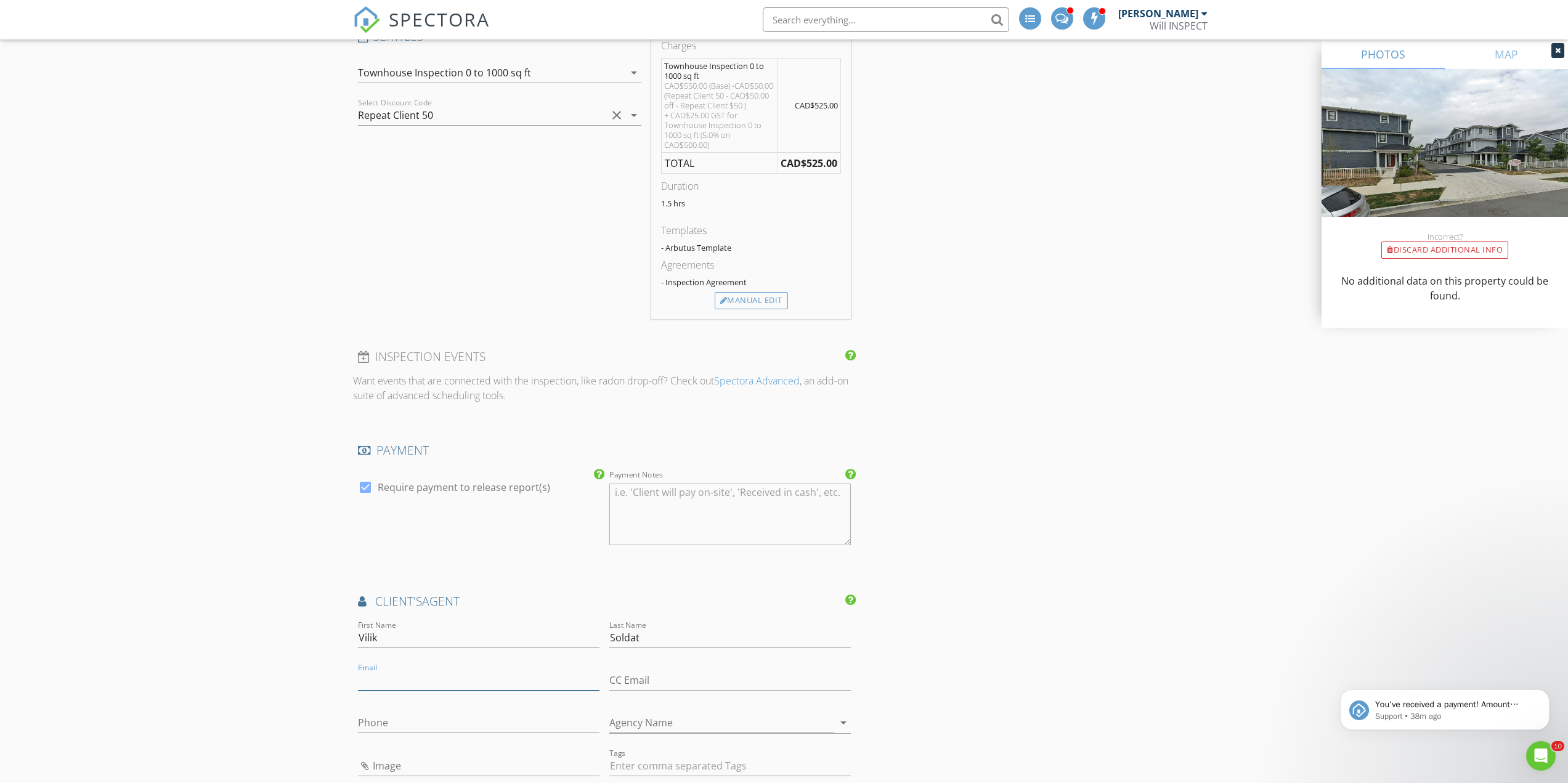 click on "Email" at bounding box center (479, 680) 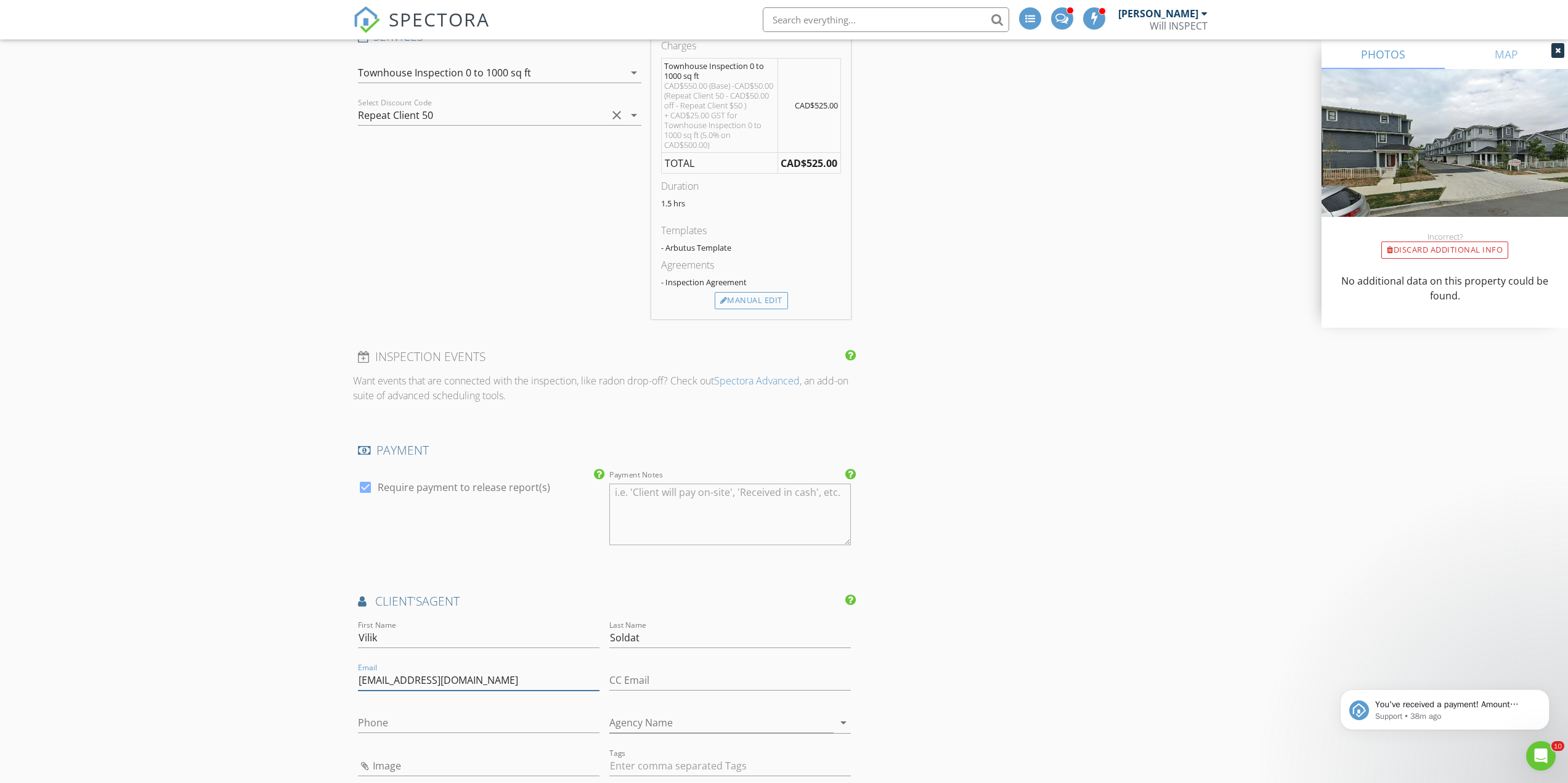 type on "willsoldat@gmail.com" 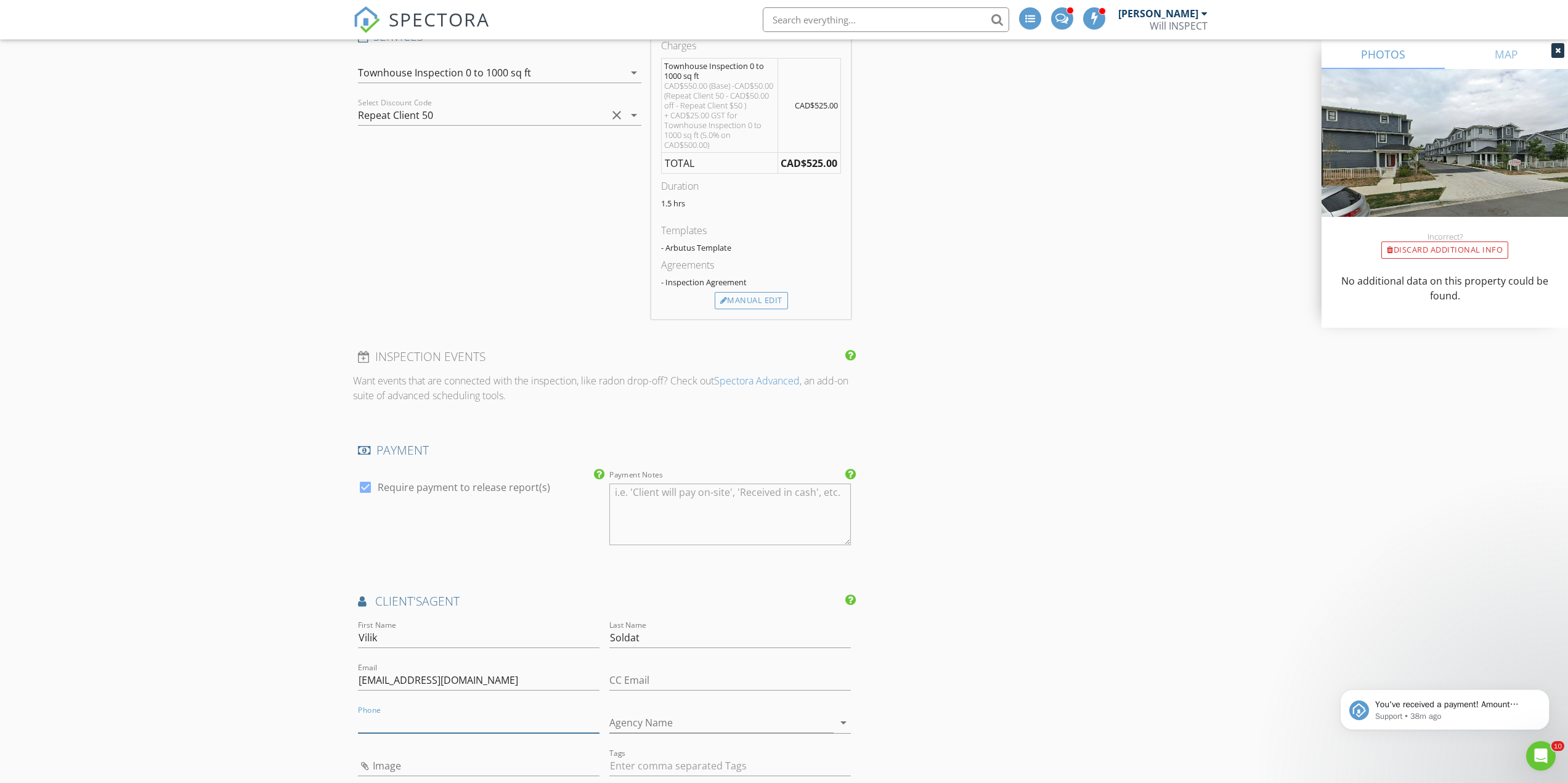 click on "Phone" at bounding box center [479, 723] 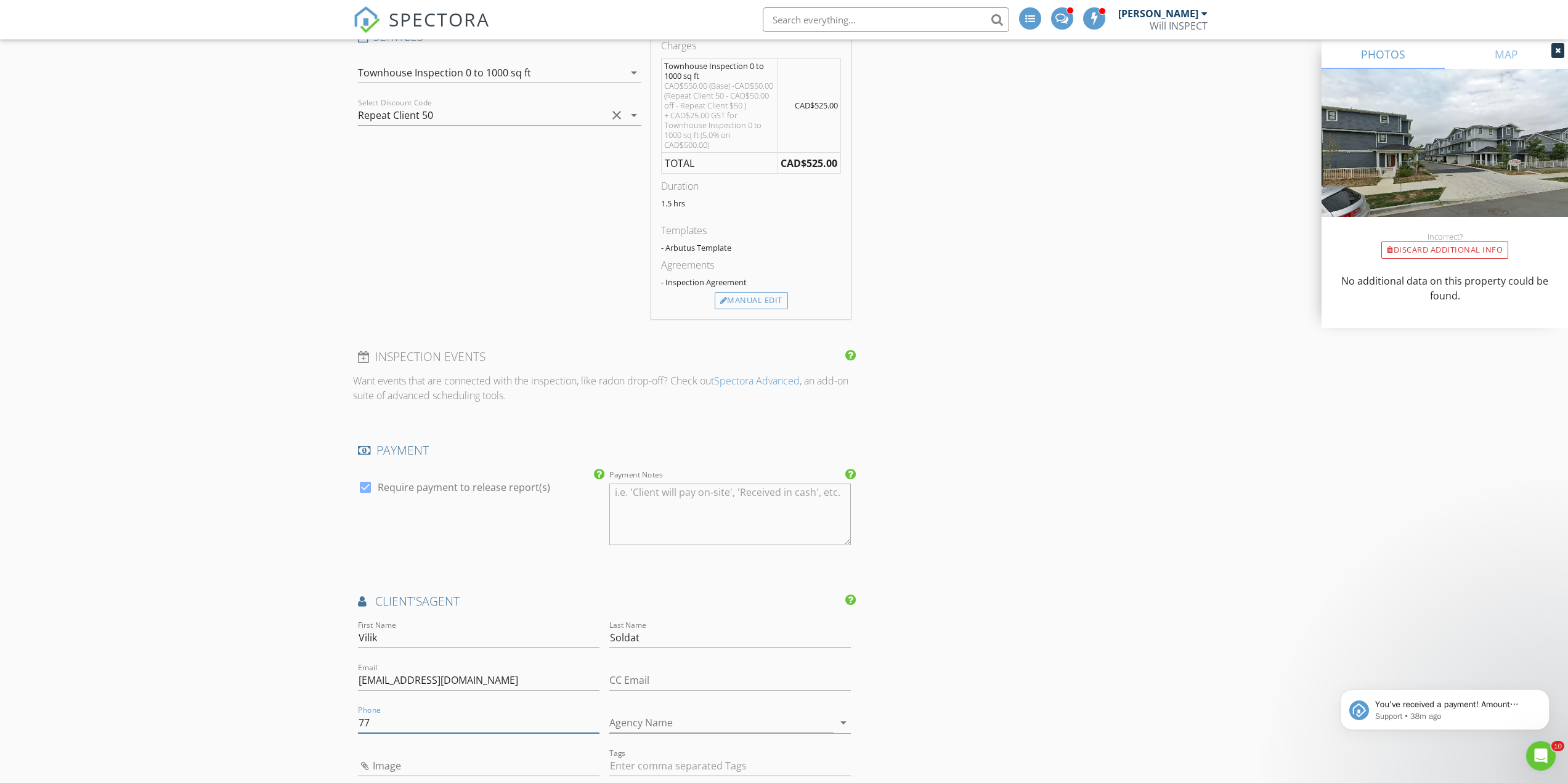 type on "7" 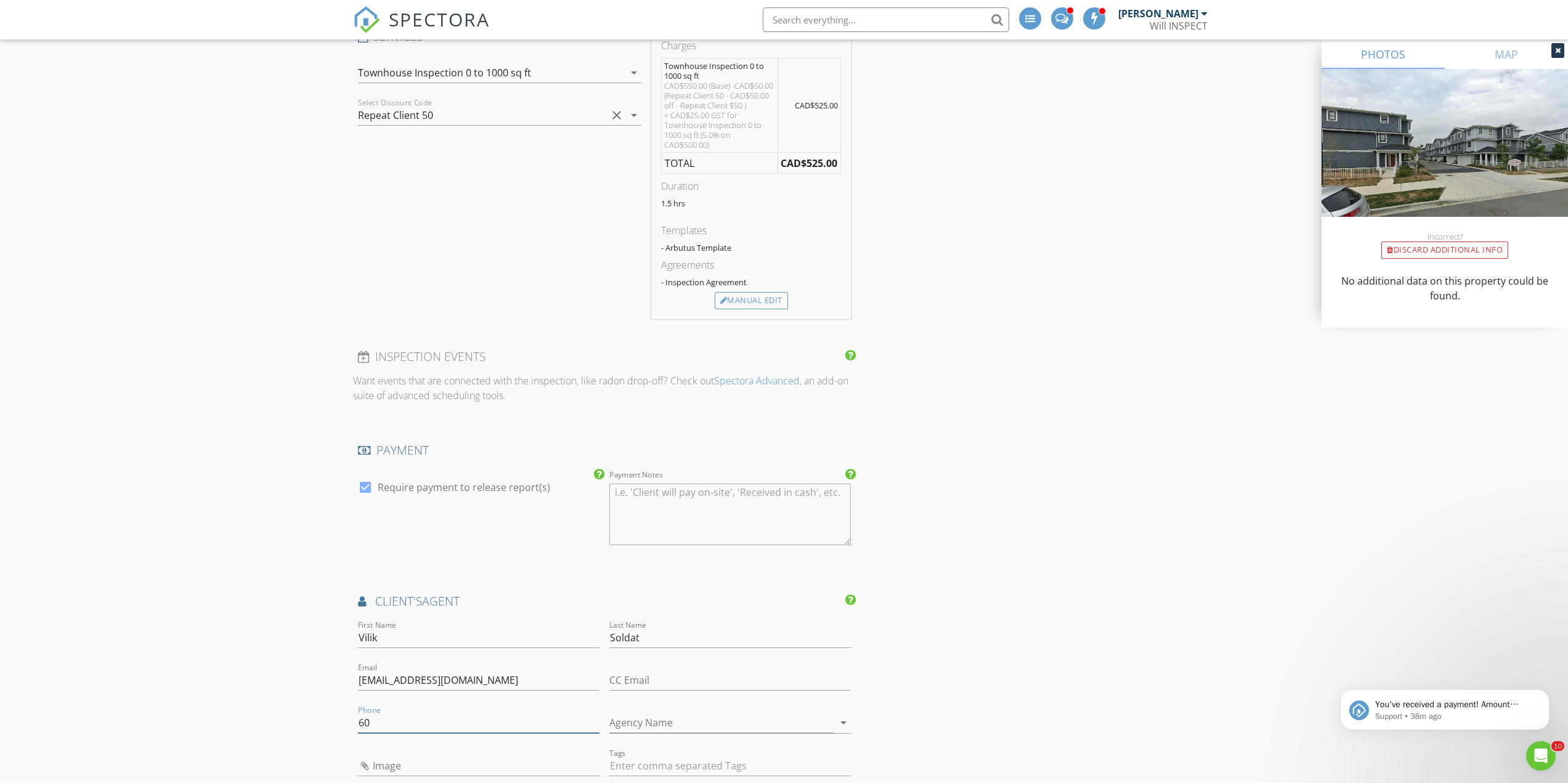 type on "6" 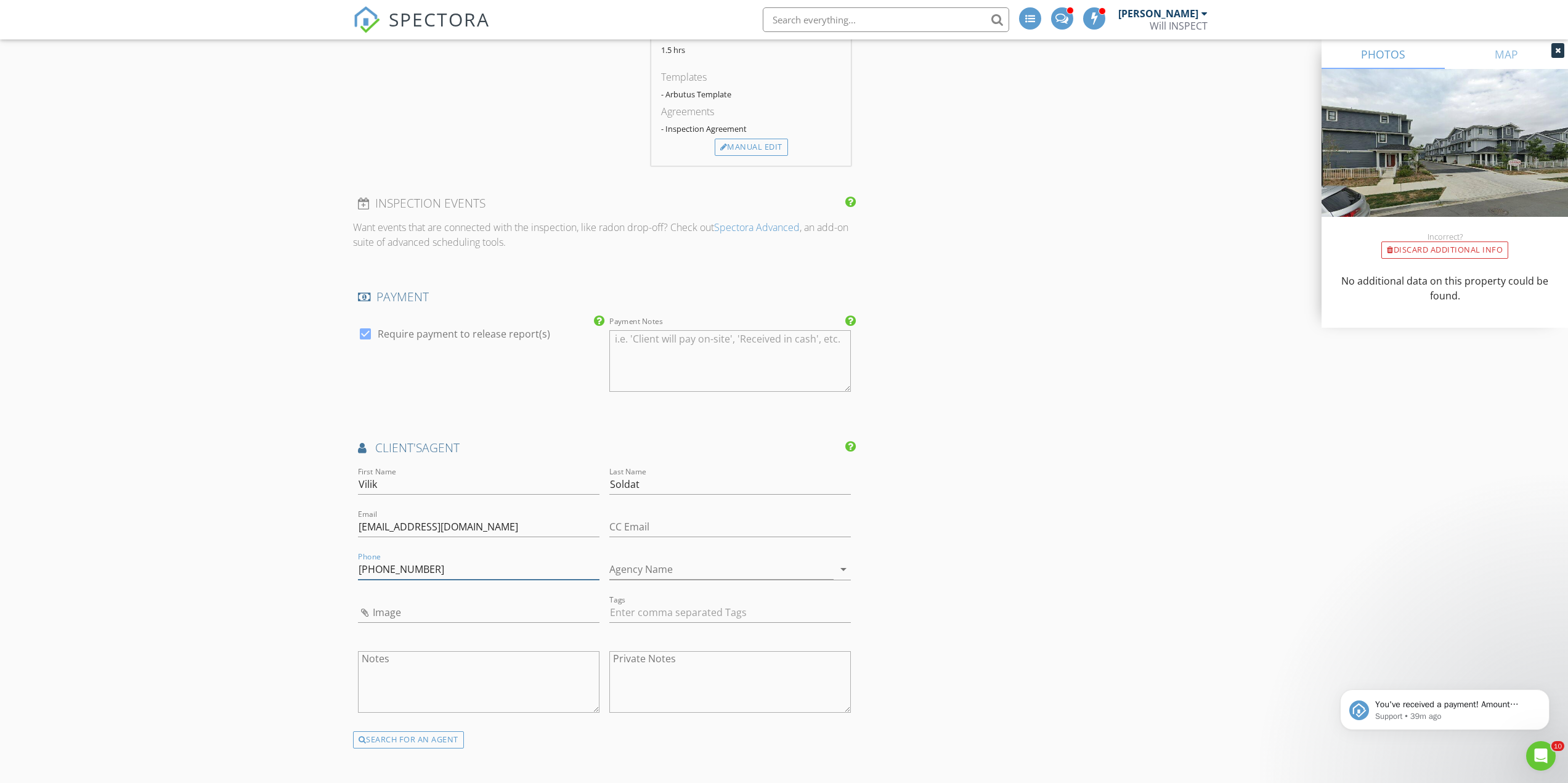scroll, scrollTop: 1314, scrollLeft: 0, axis: vertical 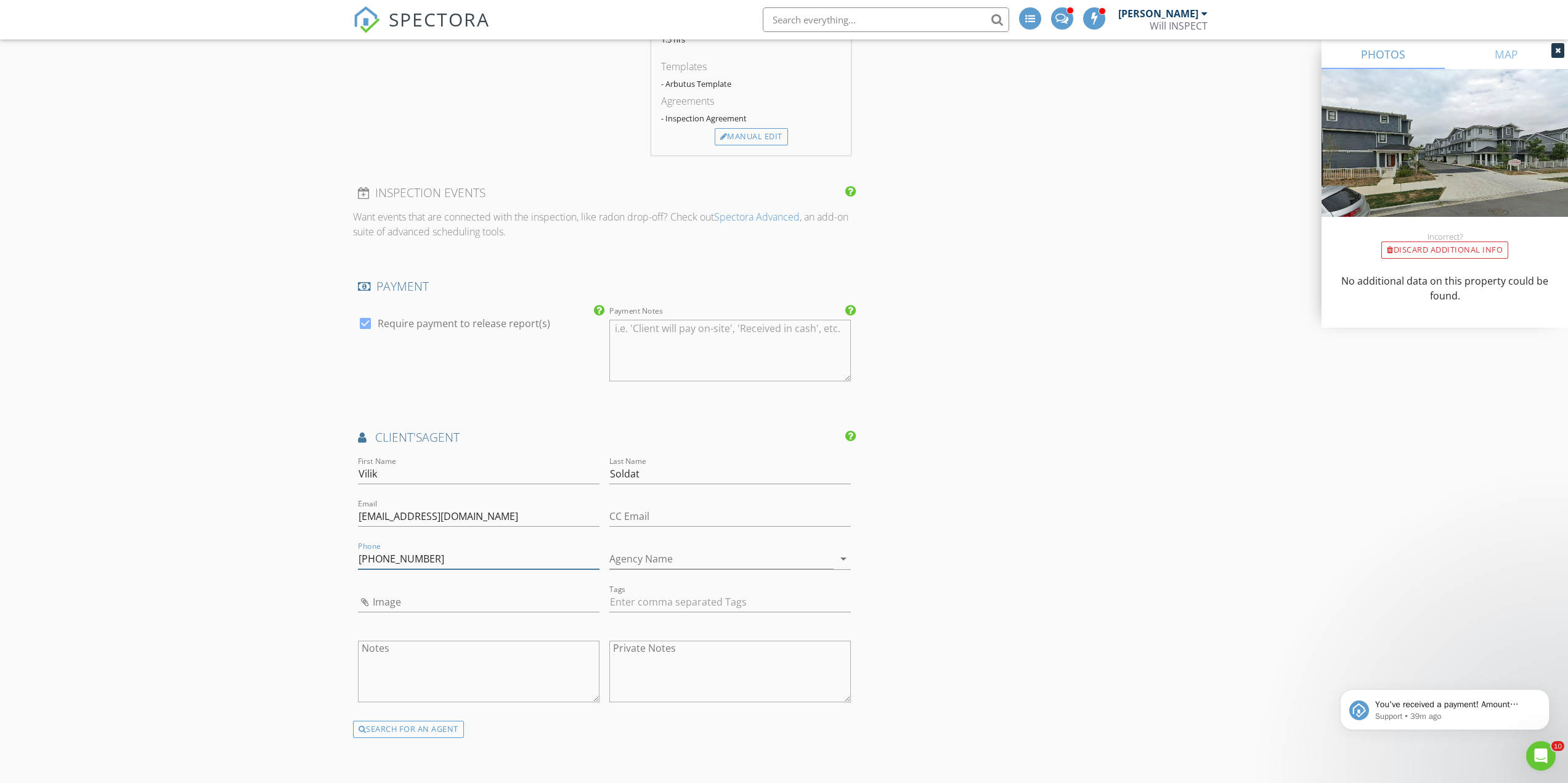 type on "[PHONE_NUMBER]" 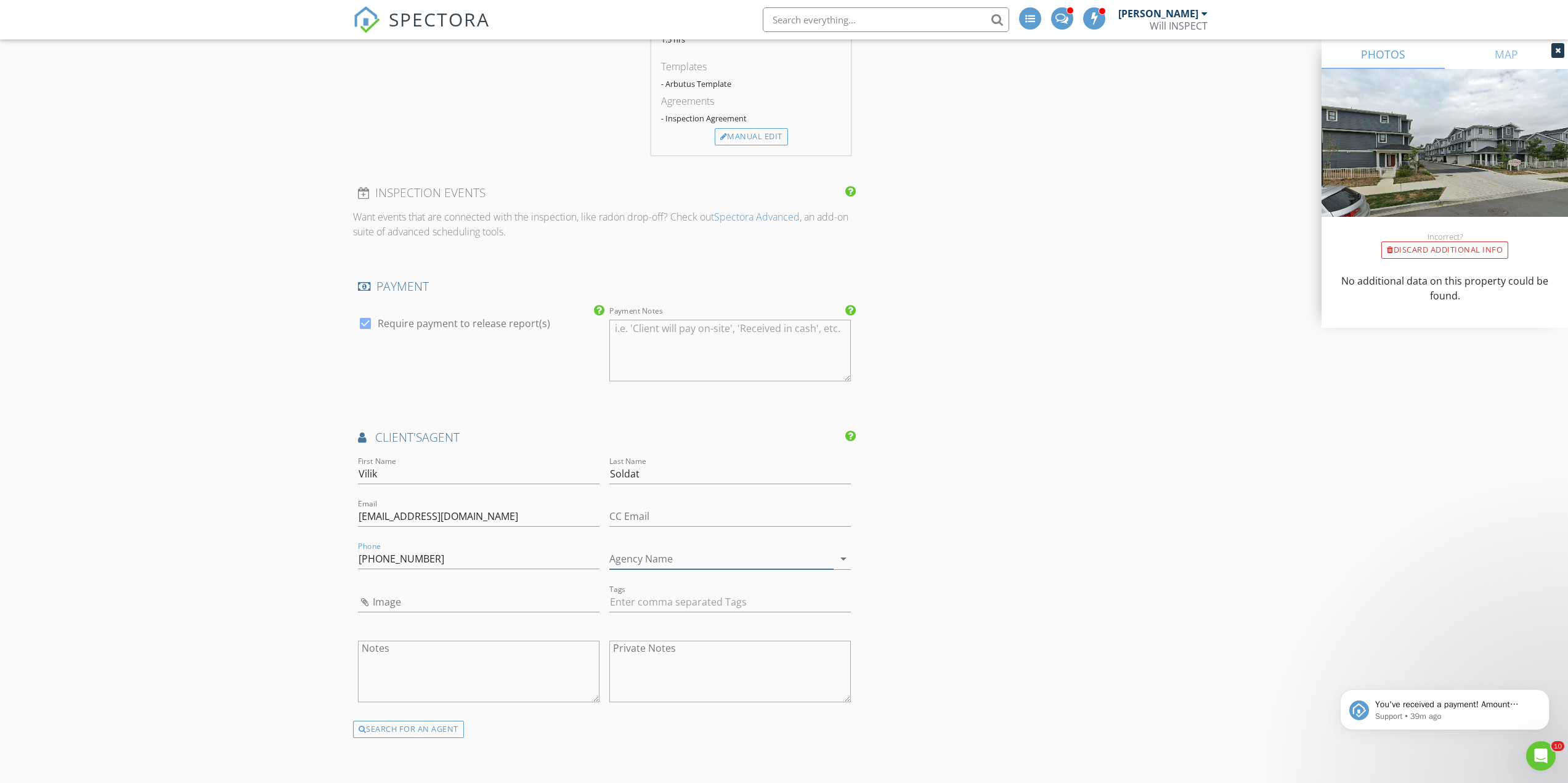 click on "Agency Name" at bounding box center [721, 559] 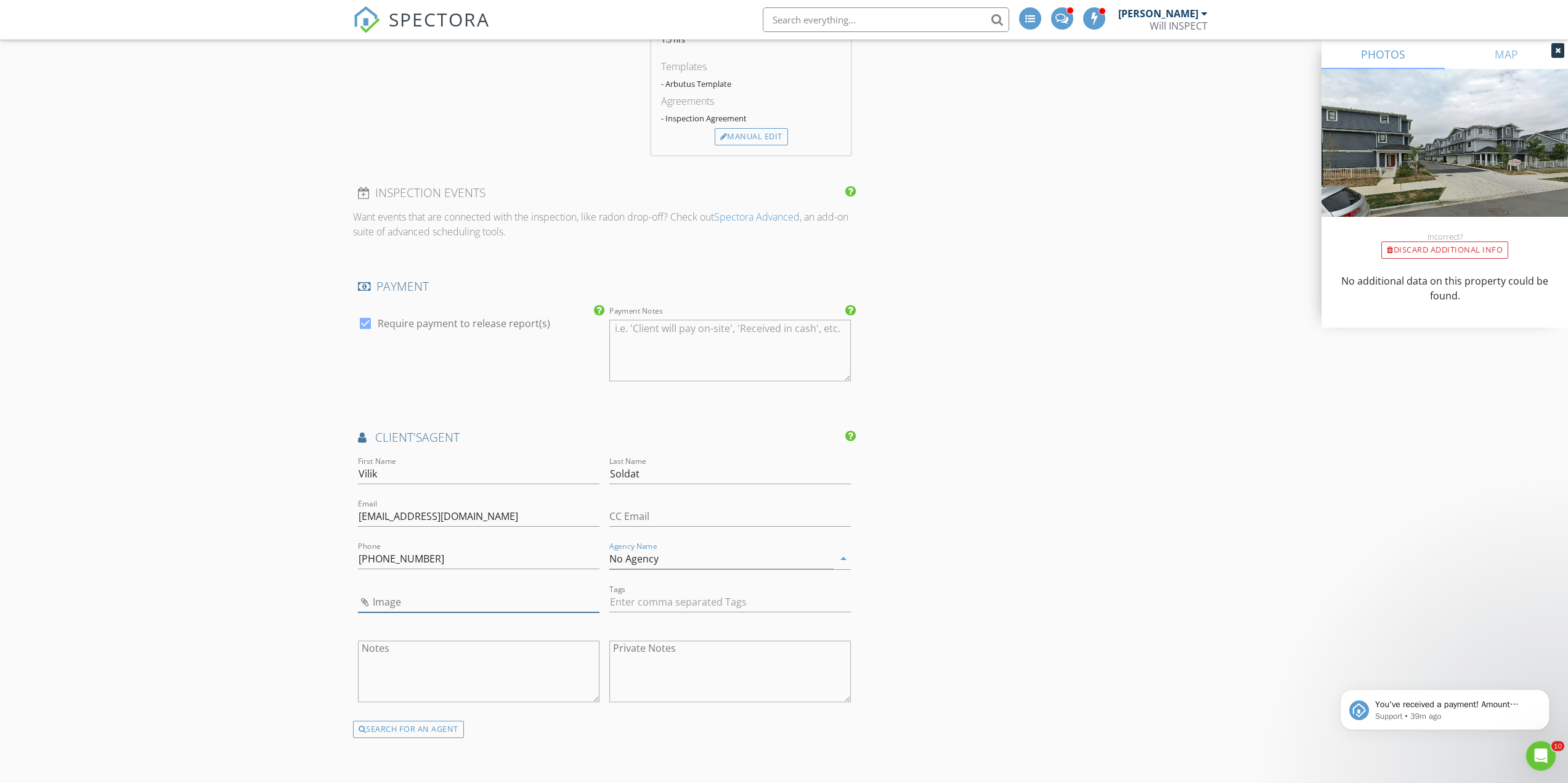 click at bounding box center [479, 602] 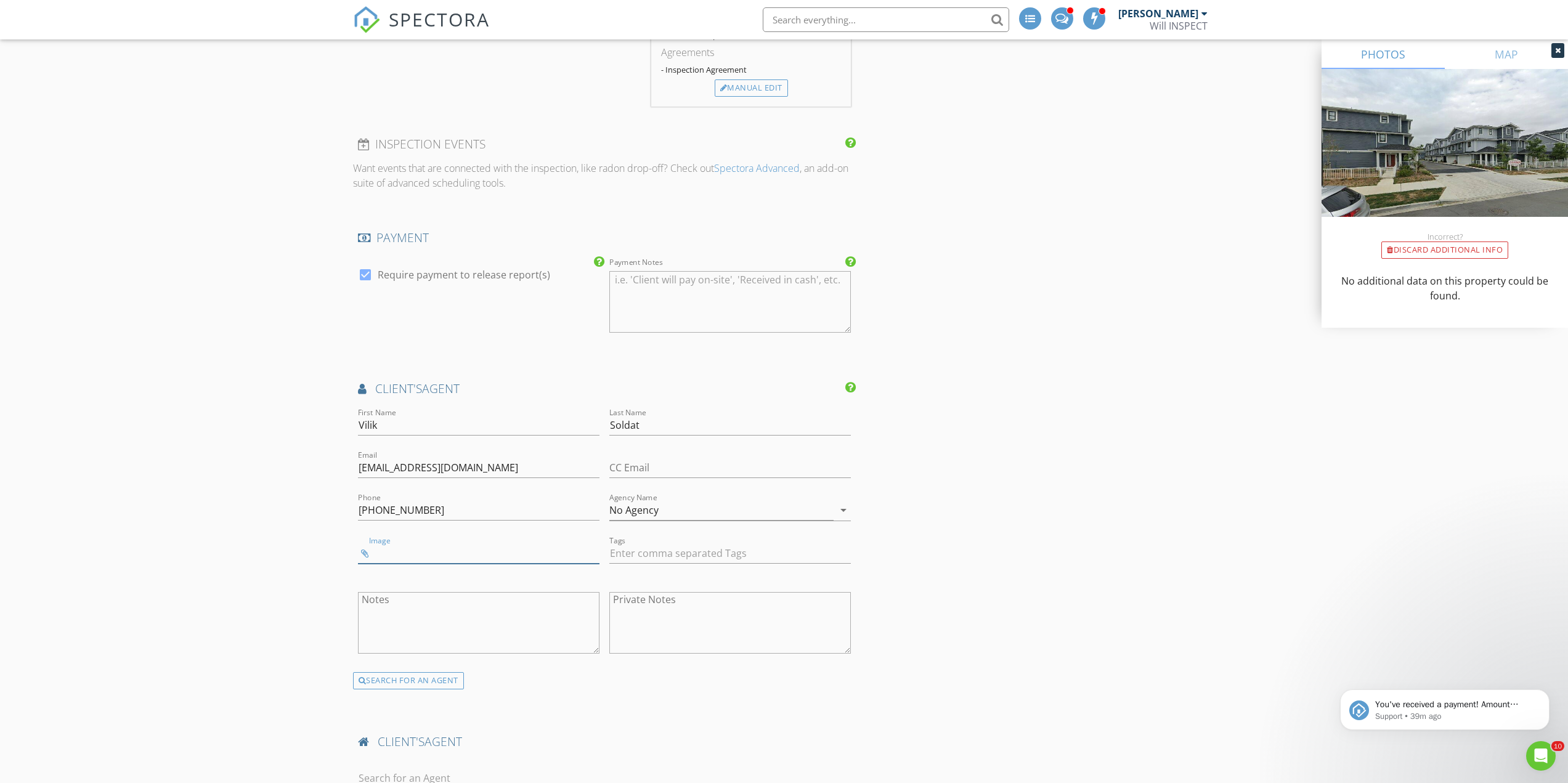 scroll, scrollTop: 1479, scrollLeft: 0, axis: vertical 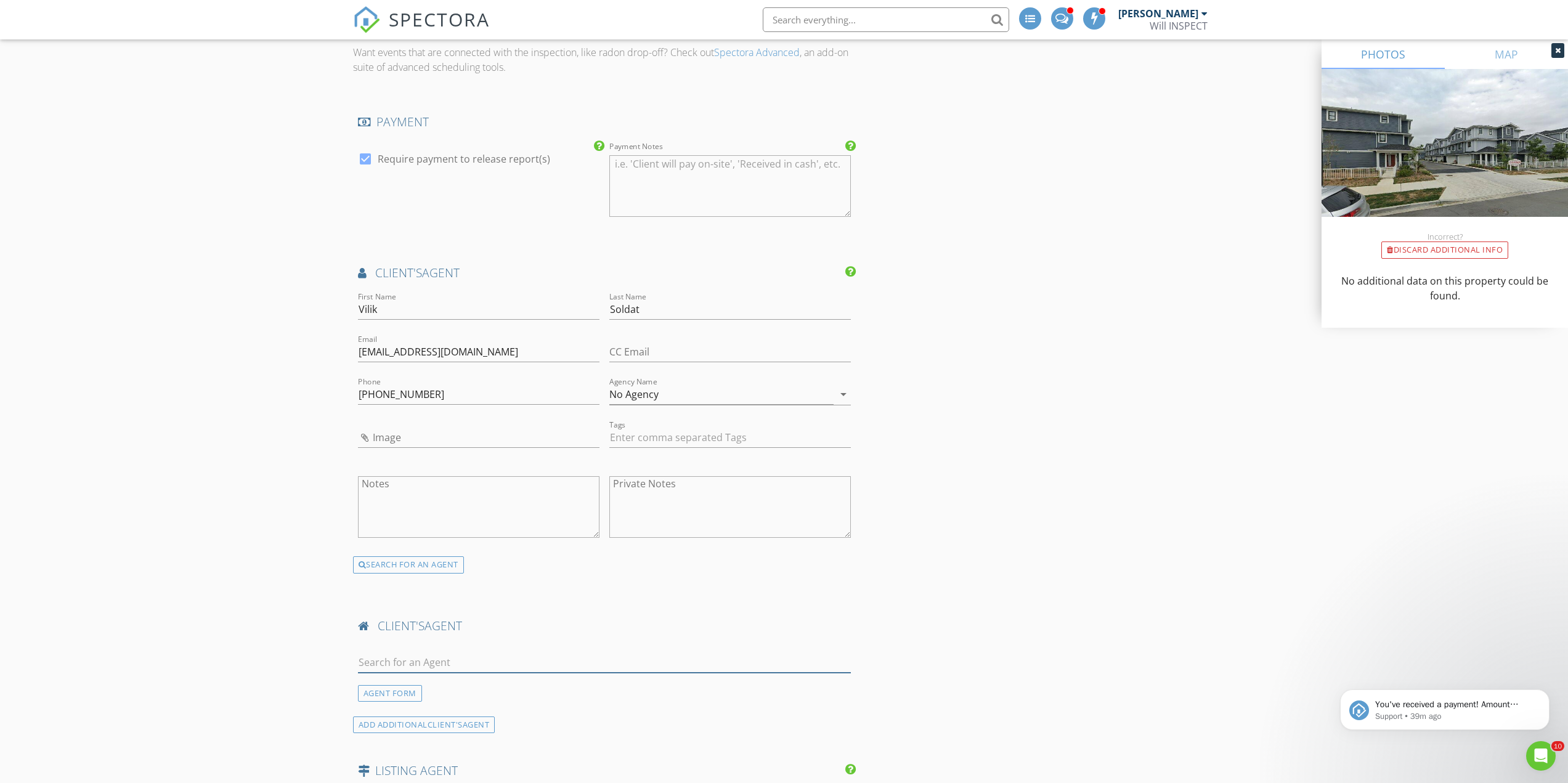 click at bounding box center [604, 662] 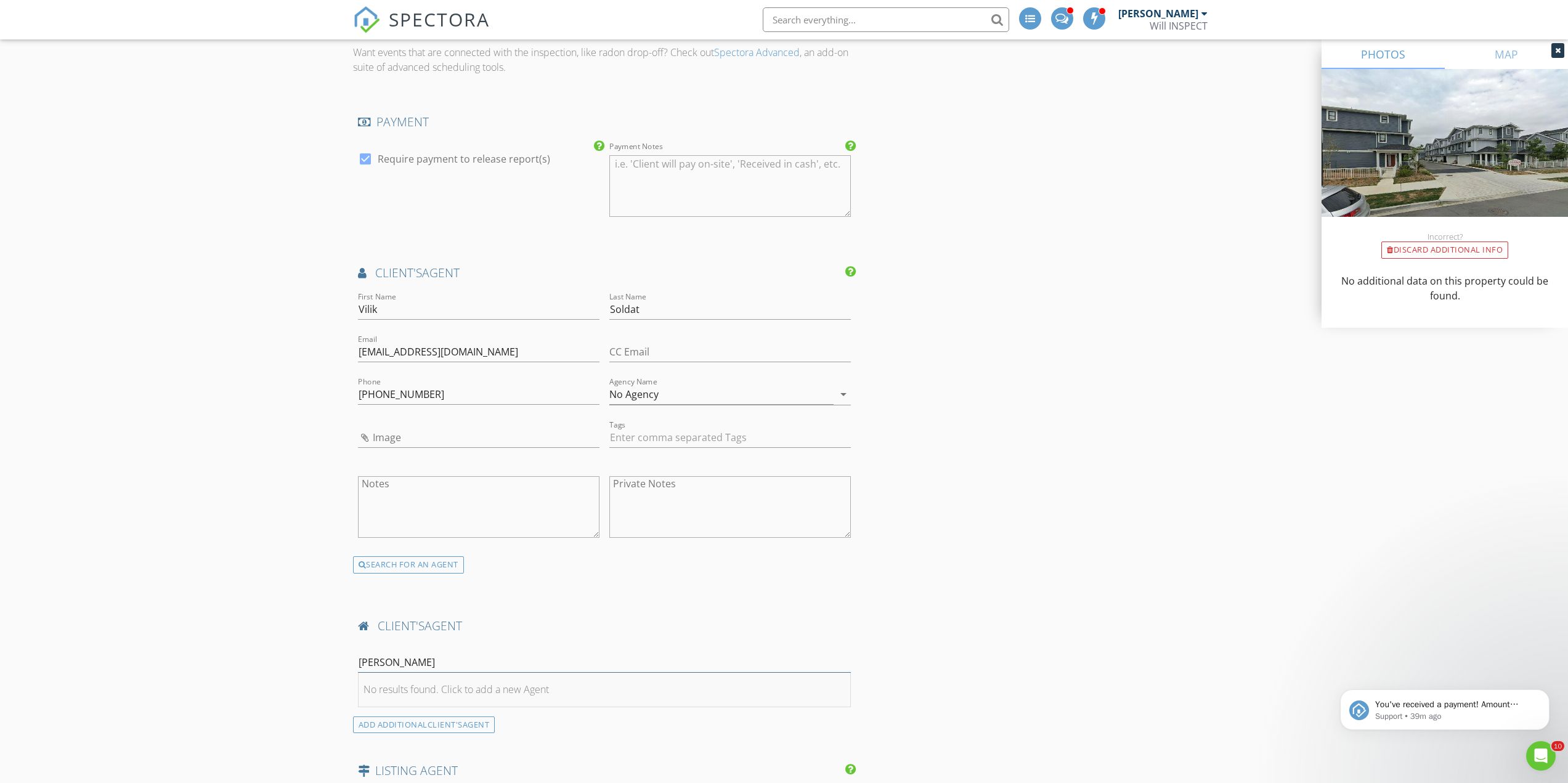 type on "Blanka popov" 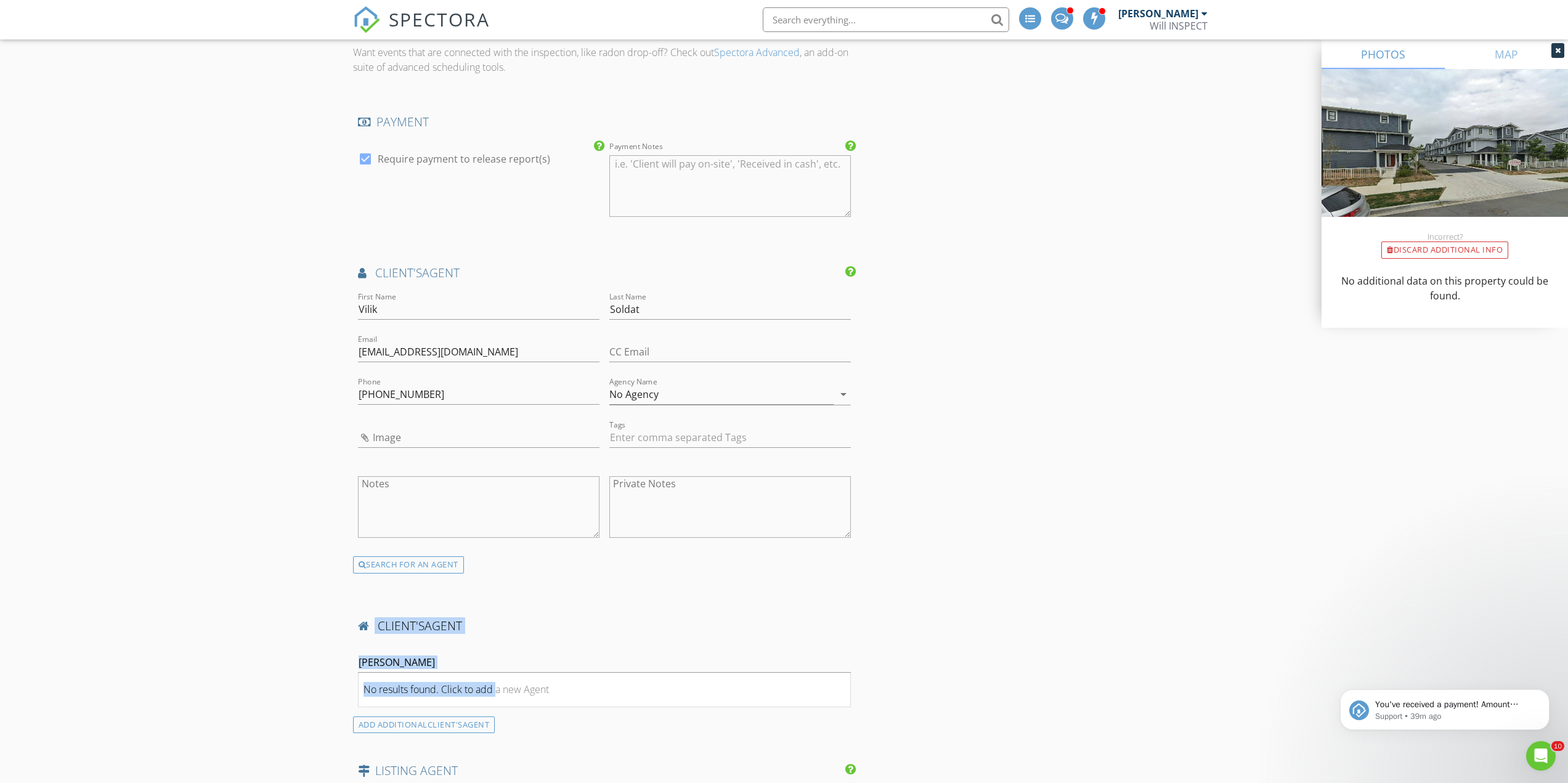 drag, startPoint x: 436, startPoint y: 682, endPoint x: 249, endPoint y: 641, distance: 191.4419 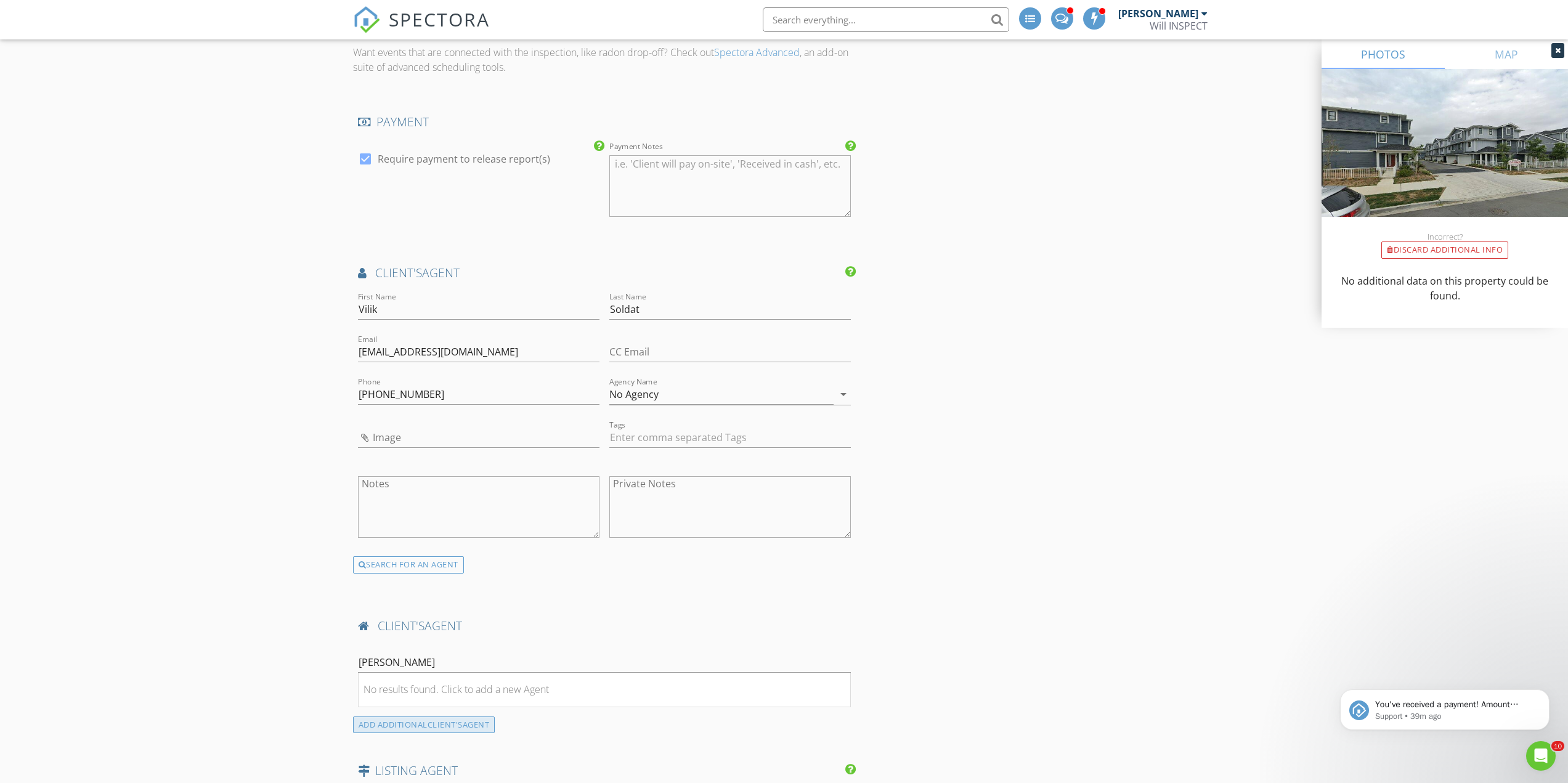 click on "client's" at bounding box center [445, 724] 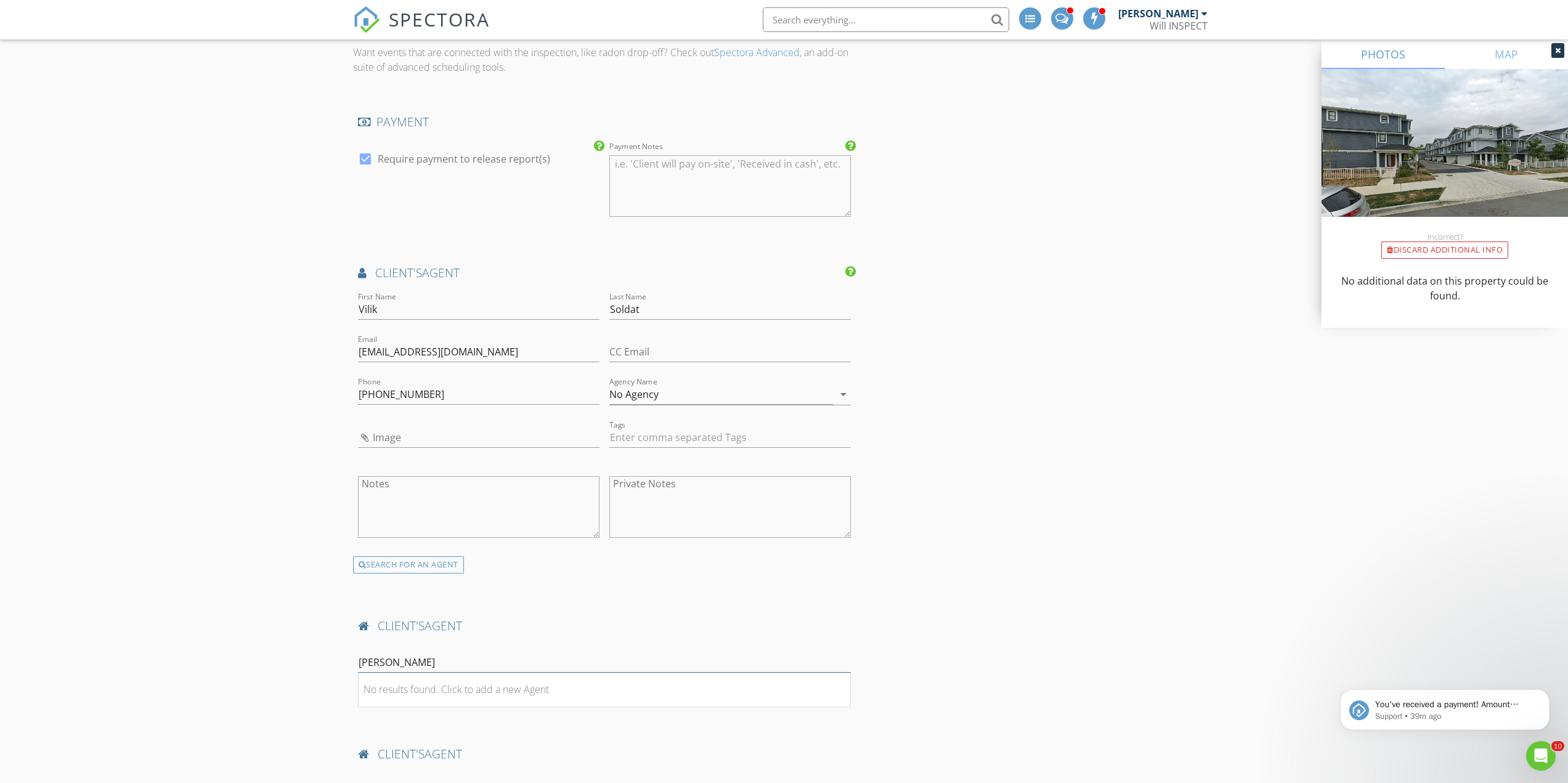 drag, startPoint x: 434, startPoint y: 665, endPoint x: 280, endPoint y: 655, distance: 154.32433 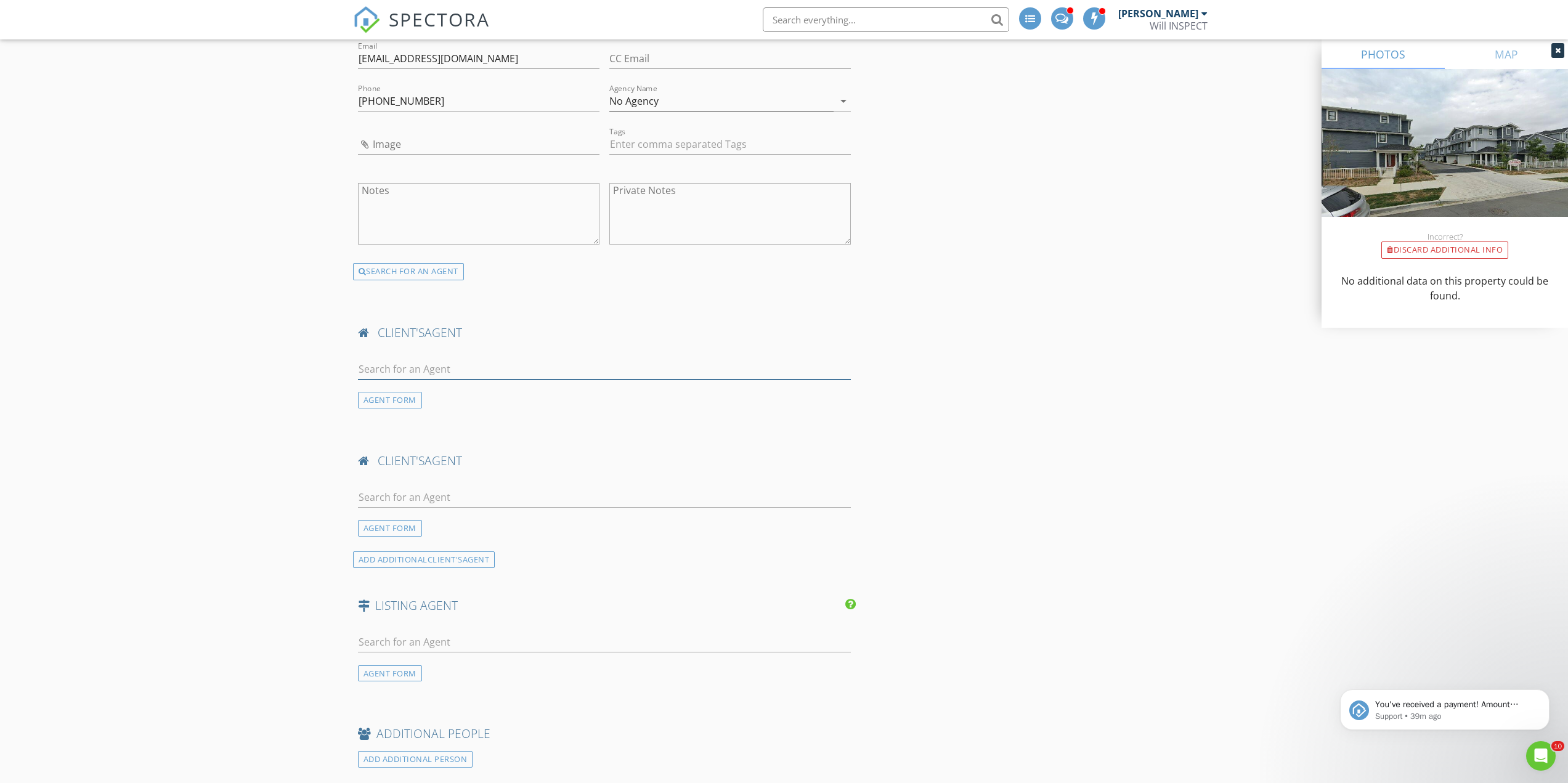 scroll, scrollTop: 1971, scrollLeft: 0, axis: vertical 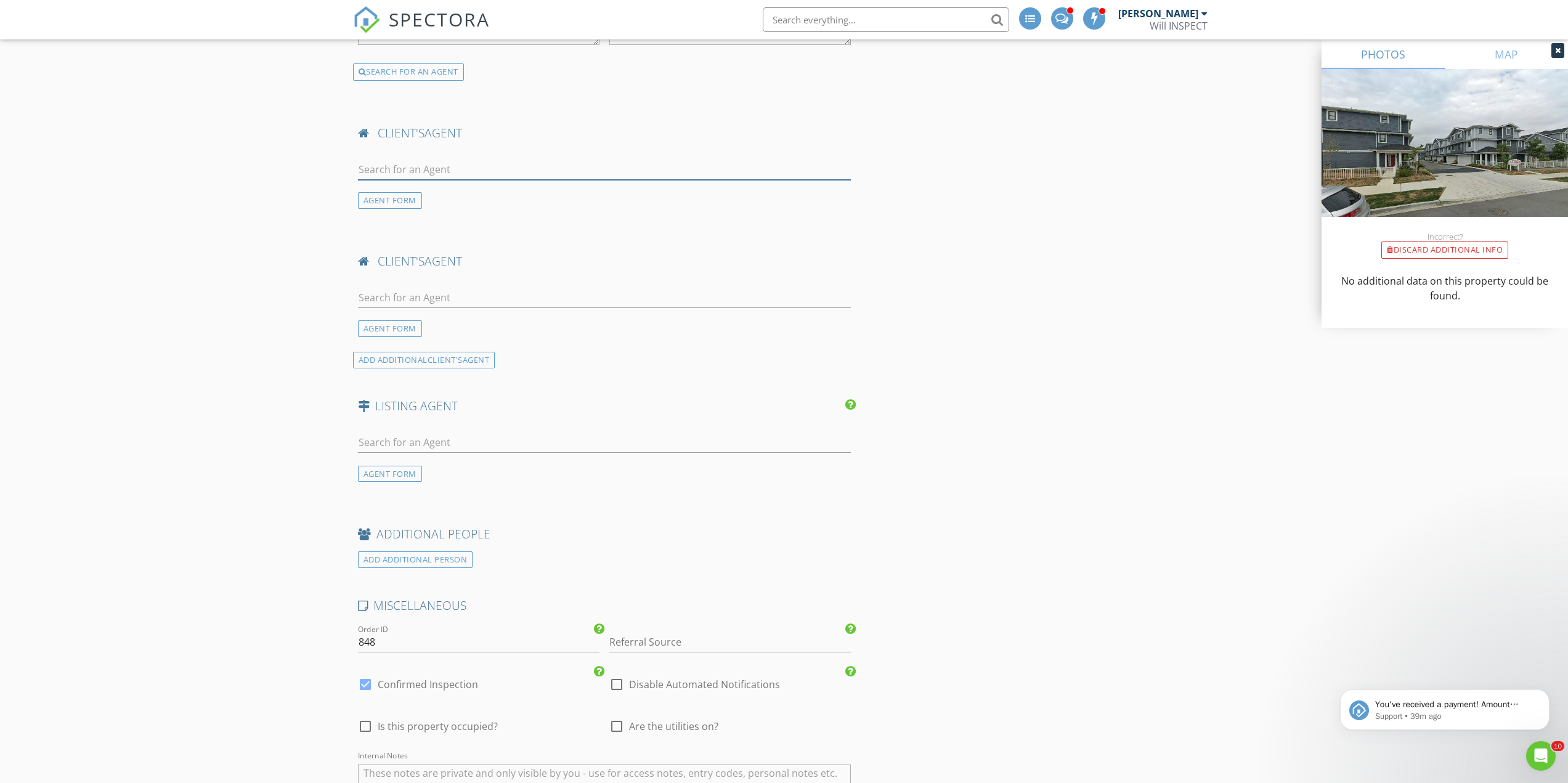 type 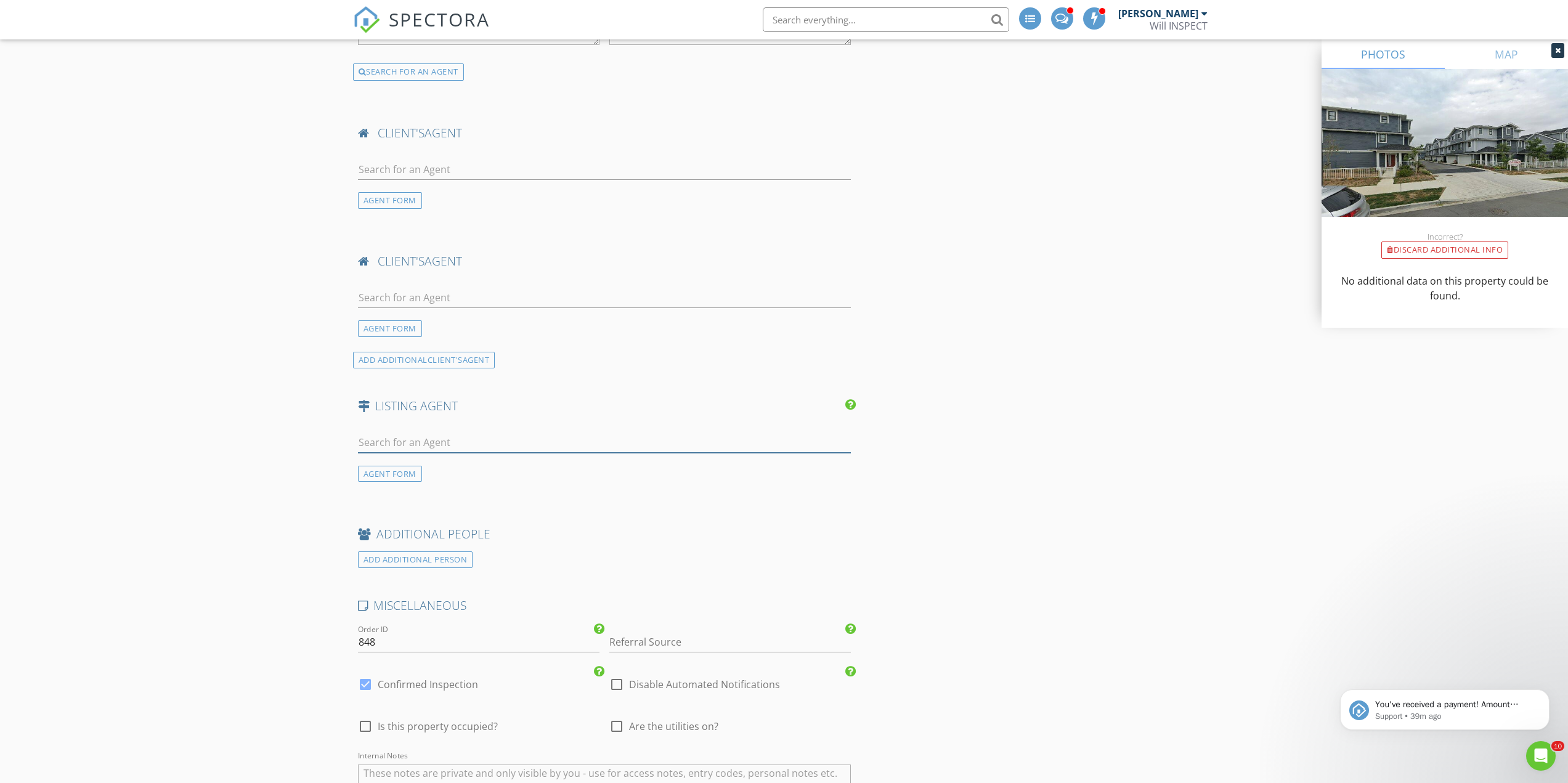 click at bounding box center (604, 442) 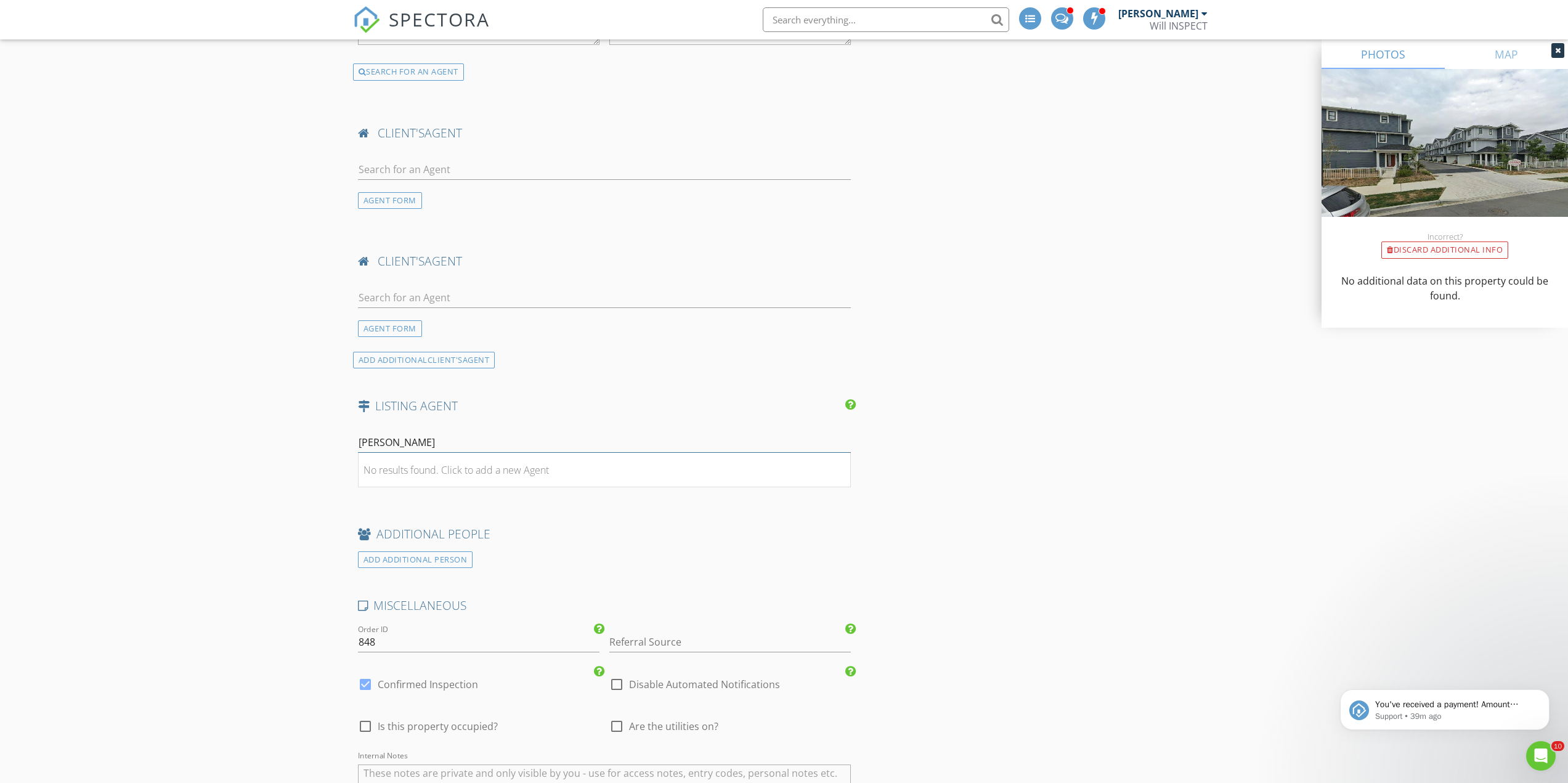 type on "Blanka Popov" 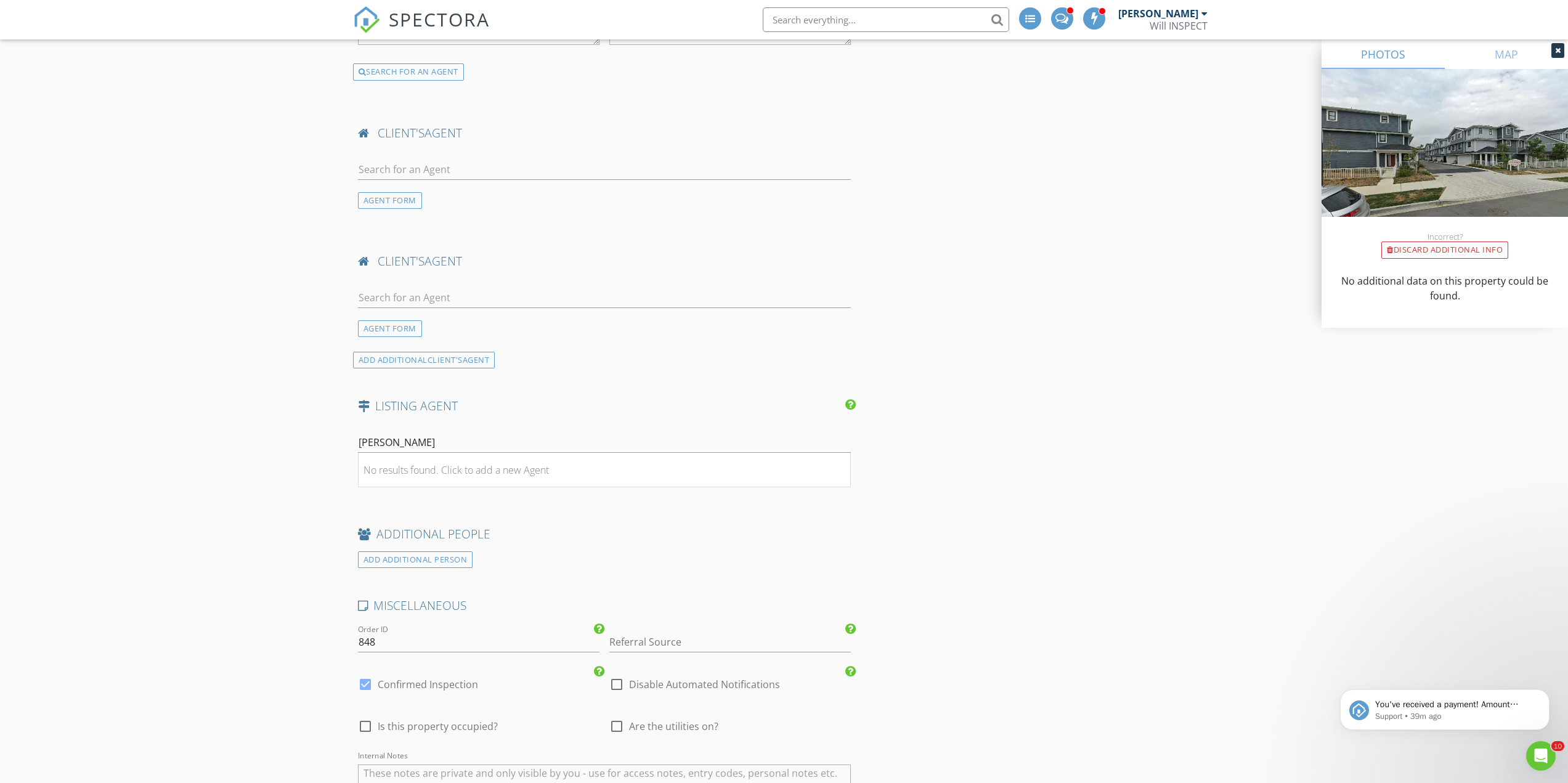 click on "INSPECTOR(S)
check_box   William Soldat   PRIMARY   check_box_outline_blank   Jack Kao     William Soldat arrow_drop_down   check_box_outline_blank William Soldat specifically requested
Date/Time
07/13/2025 8:00 PM
Location
Address Search       Address 789 Ota Ave   Unit   City New Westminster   State BC   Zip V3M 0M7   County Metro Vancouver     Square Feet 1222   Year Built 2023   Foundation arrow_drop_down     William Soldat     0.1 miles     (a few seconds)
client
check_box Enable Client CC email for this inspection   Client Search     check_box_outline_blank Client is a Company/Organization     First Name Marketa Soldat   Last Name   Email marketasoldat@gmail.com   CC Email   Phone 604-441-3919   Address 789 Ota Ave   City New Westminster   State BC   Zip V3M 5L9     Tags         Notes   Private Notes
SERVICES" at bounding box center [604, -379] 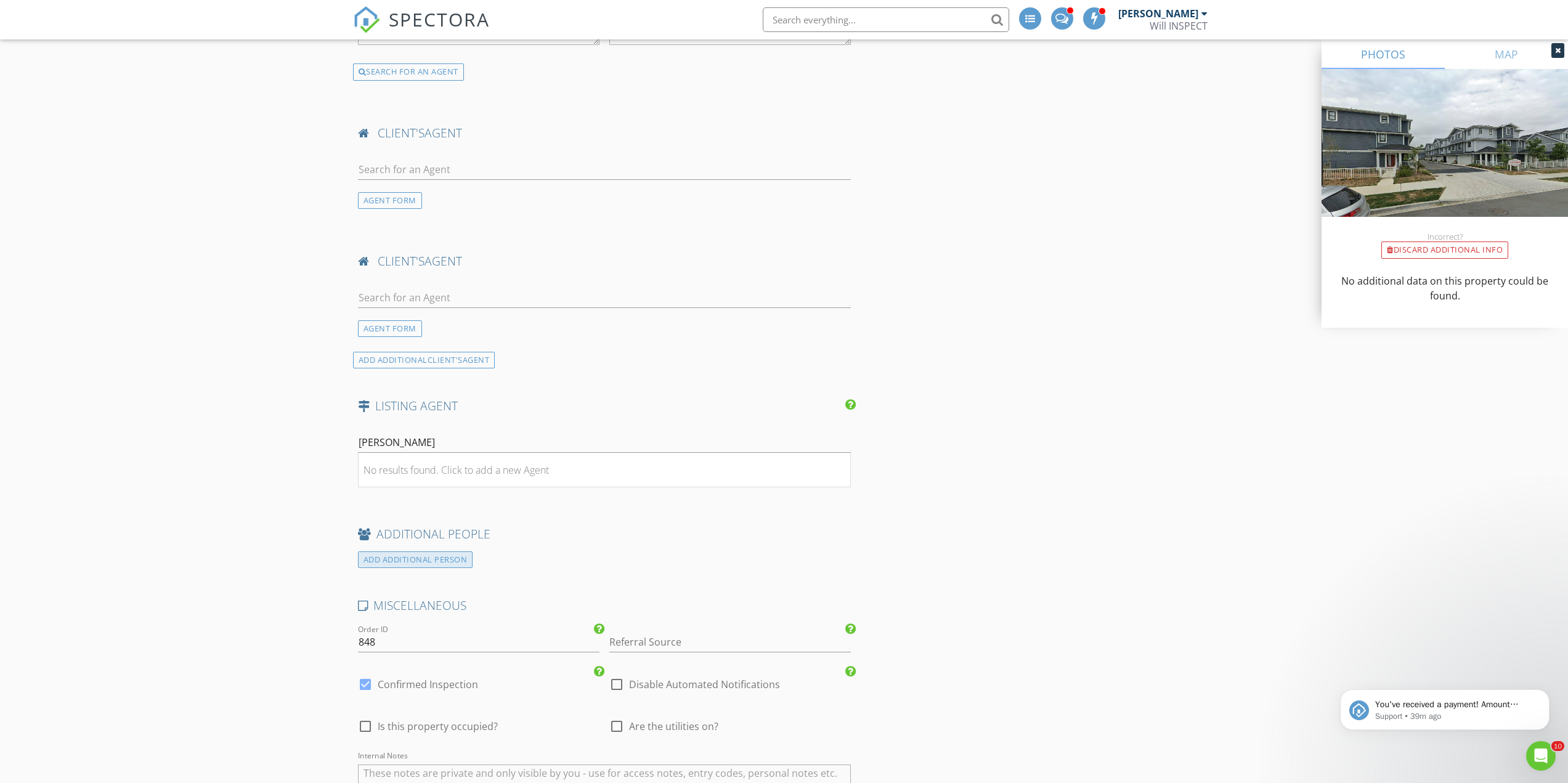click on "ADD ADDITIONAL PERSON" at bounding box center [415, 559] 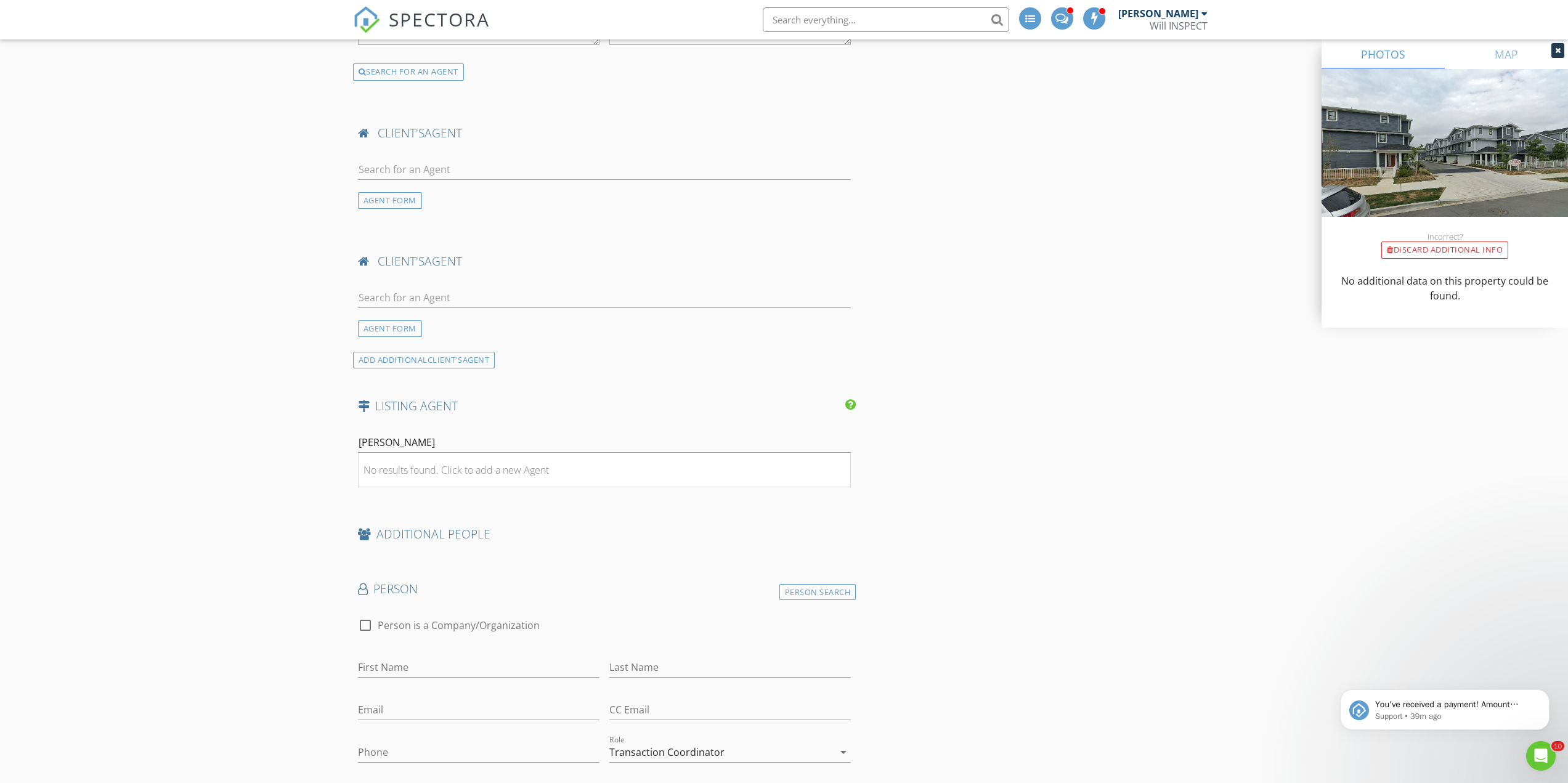 click on "First Name" at bounding box center [479, 670] 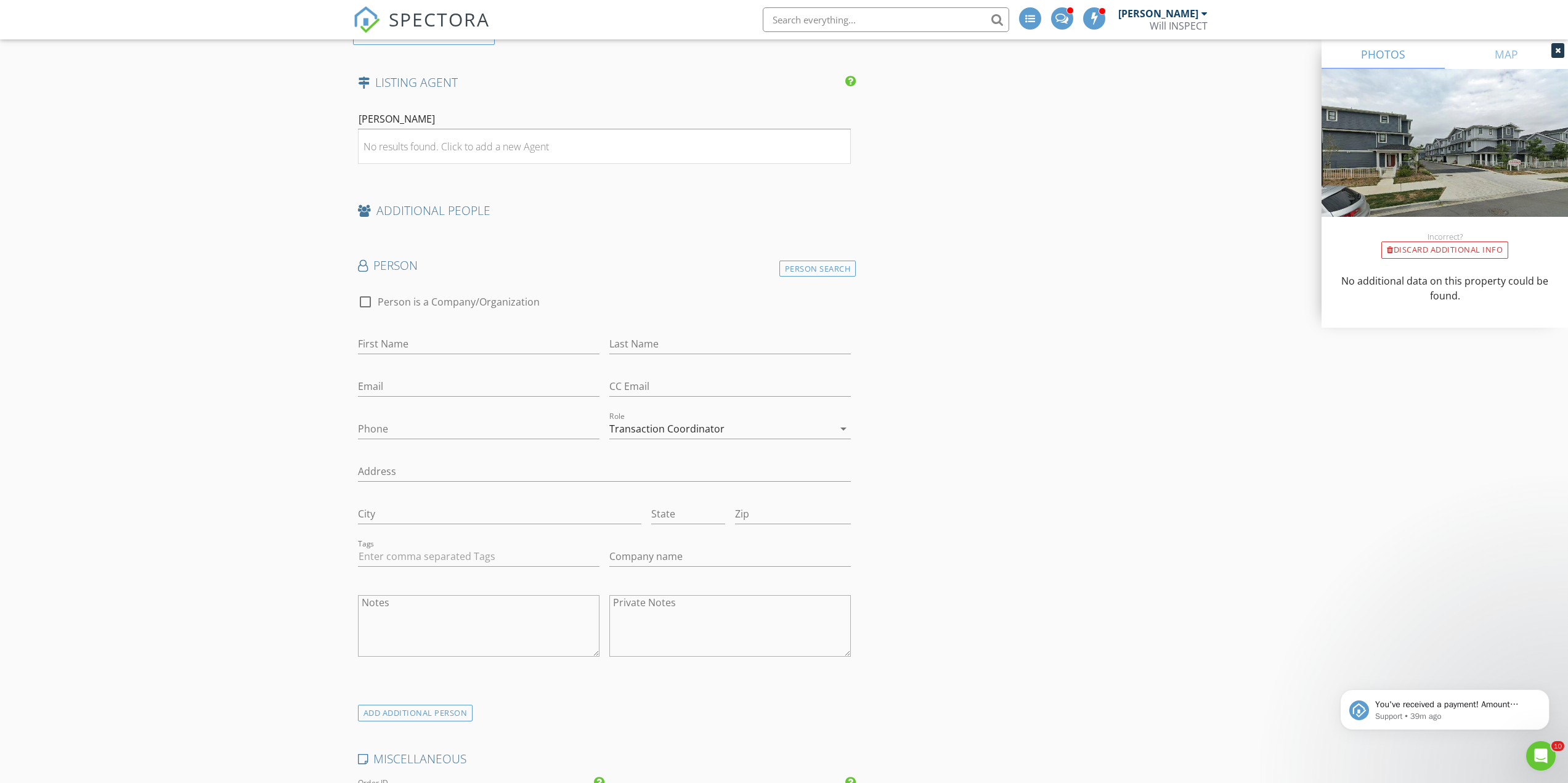 scroll, scrollTop: 2300, scrollLeft: 0, axis: vertical 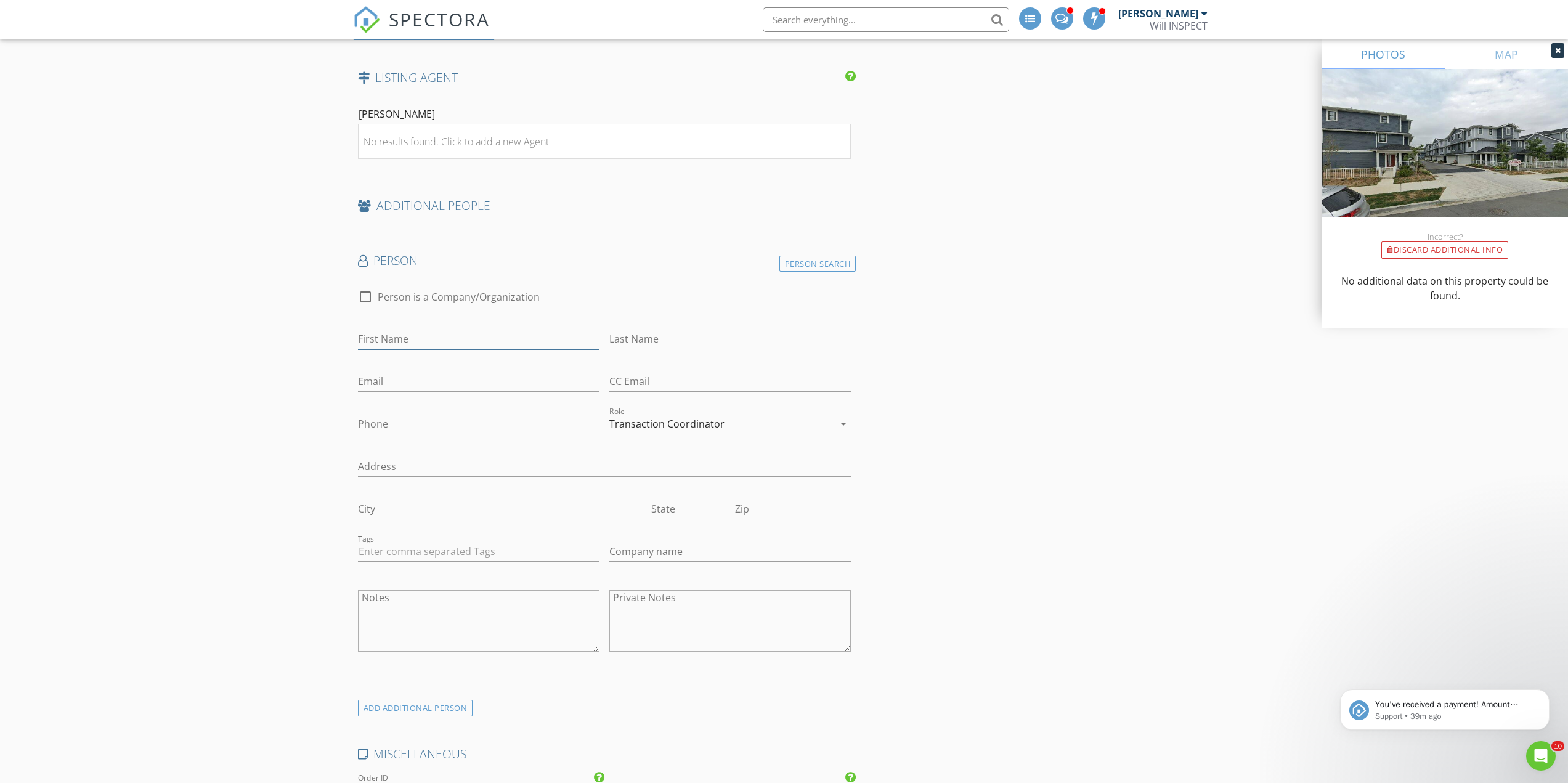 click on "First Name" at bounding box center (479, 339) 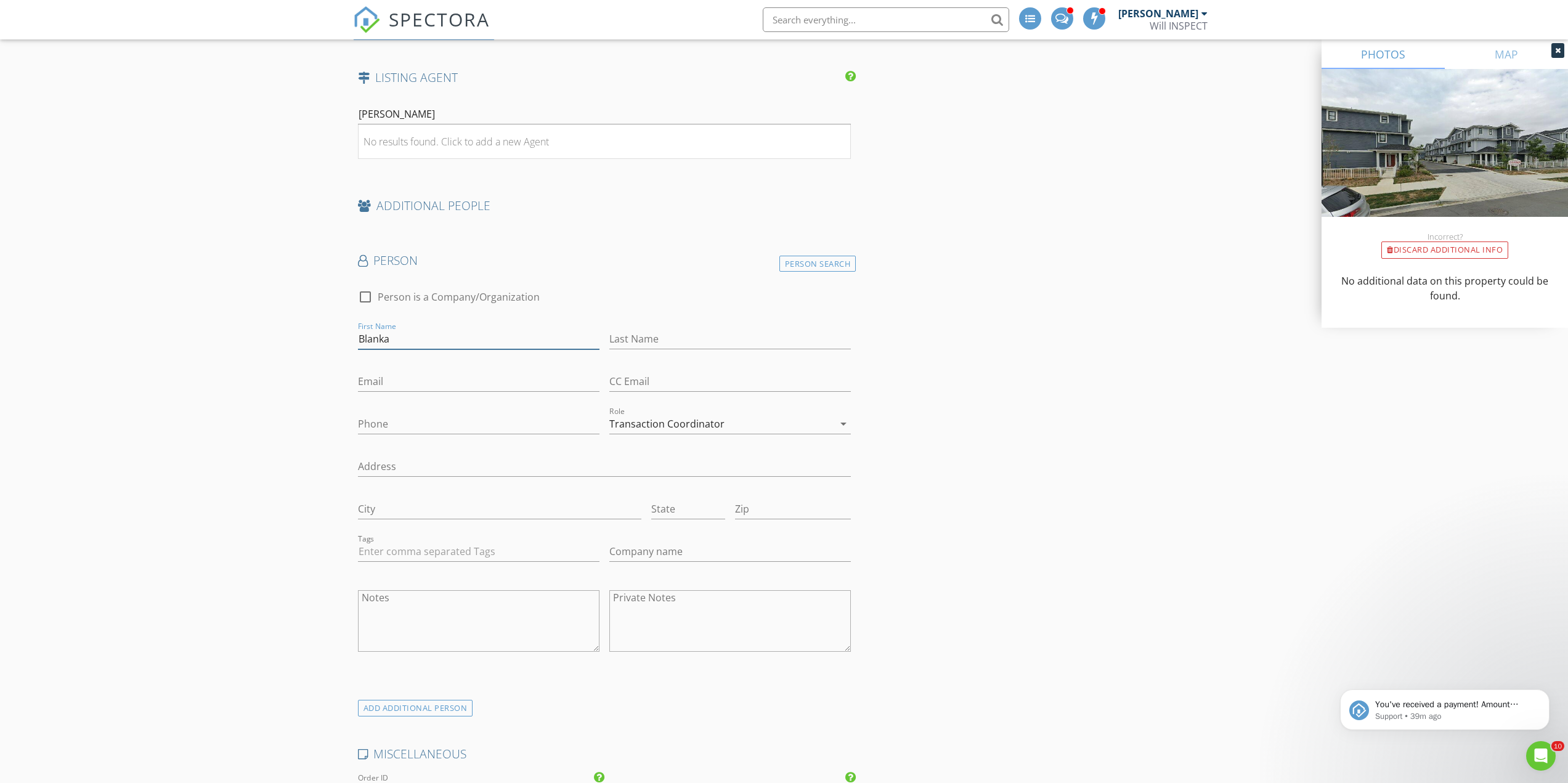type on "Blanka" 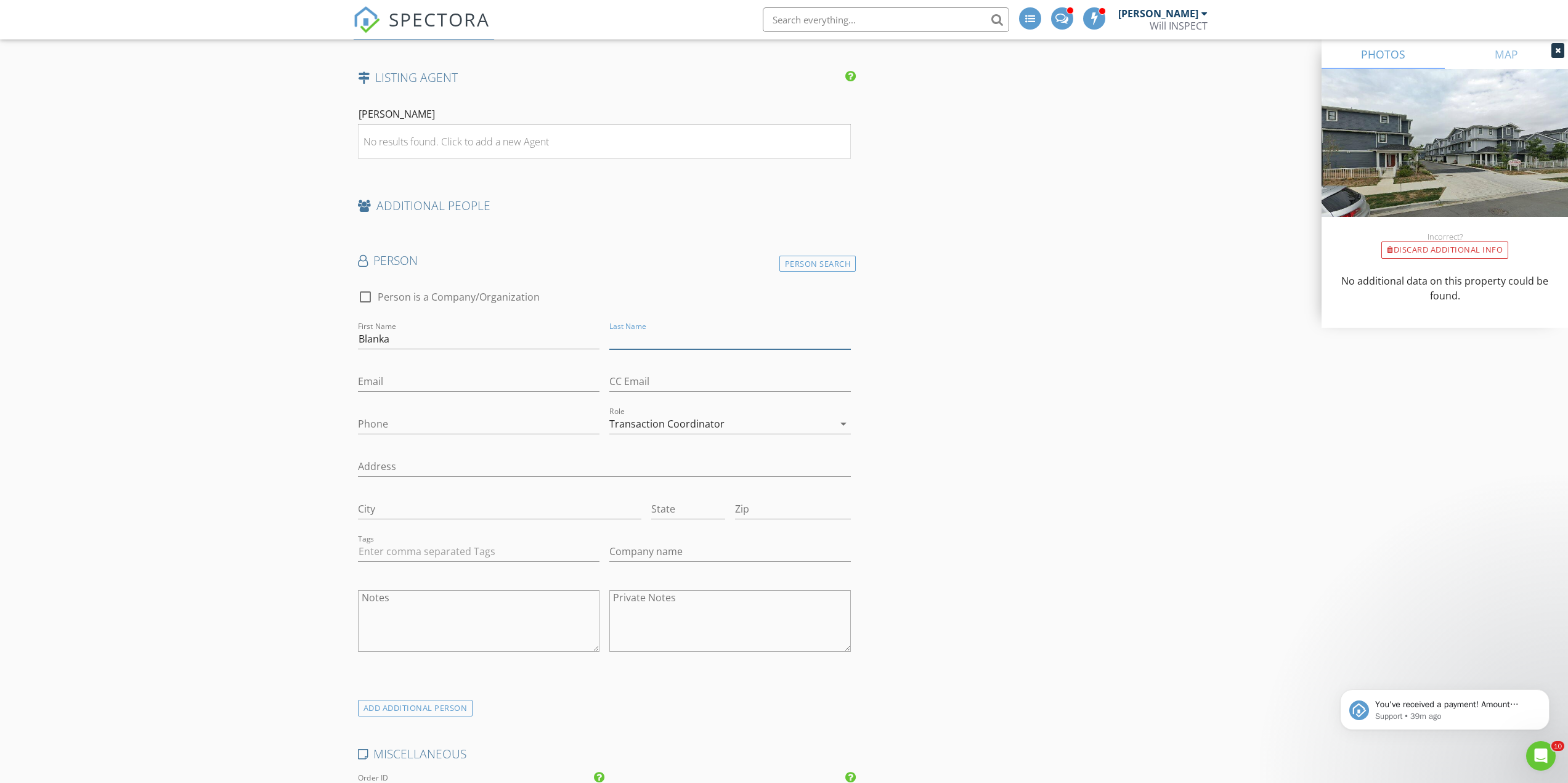 click on "Last Name" at bounding box center [730, 339] 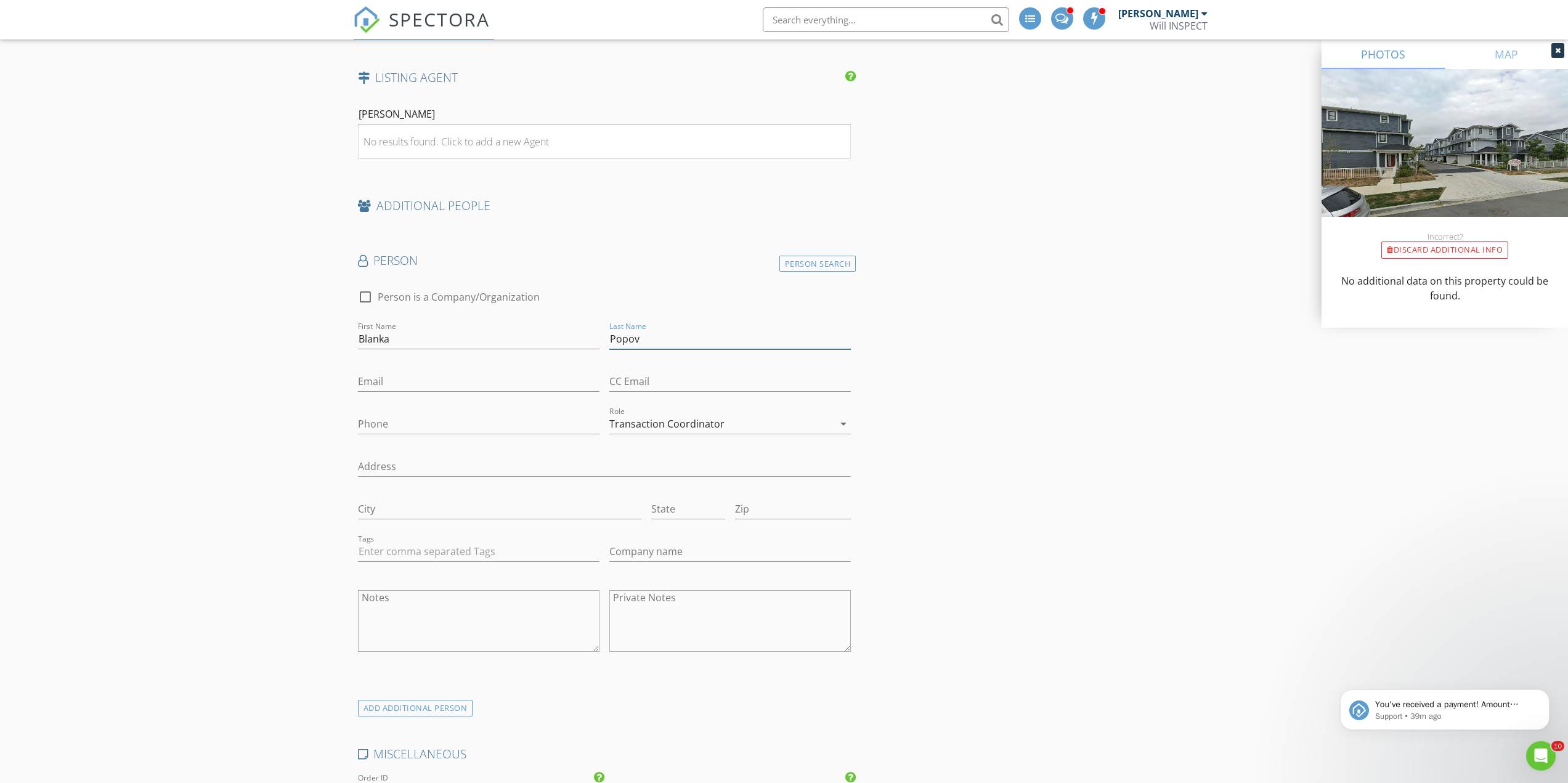 type on "Popov" 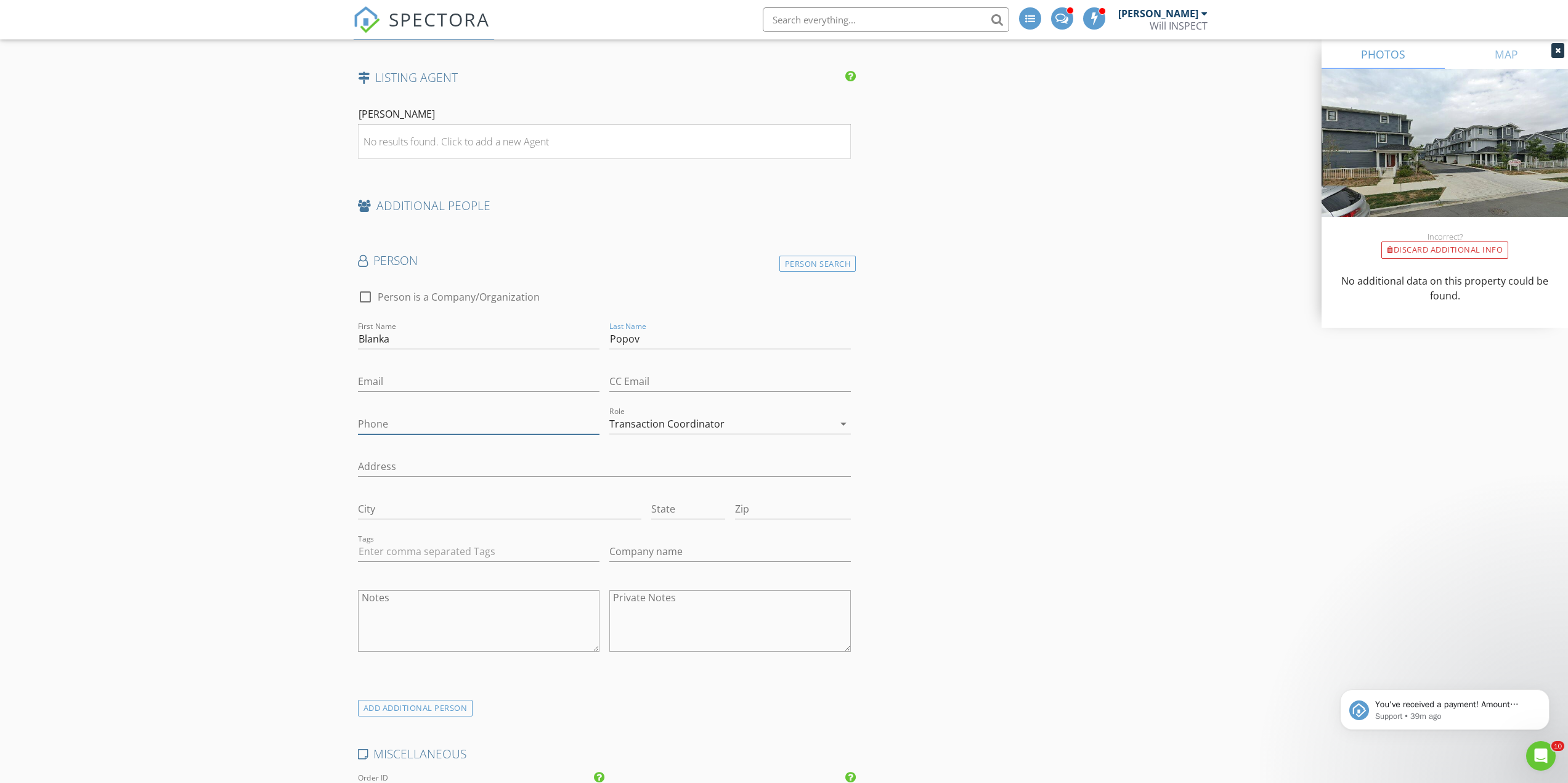 click on "Phone" at bounding box center (479, 424) 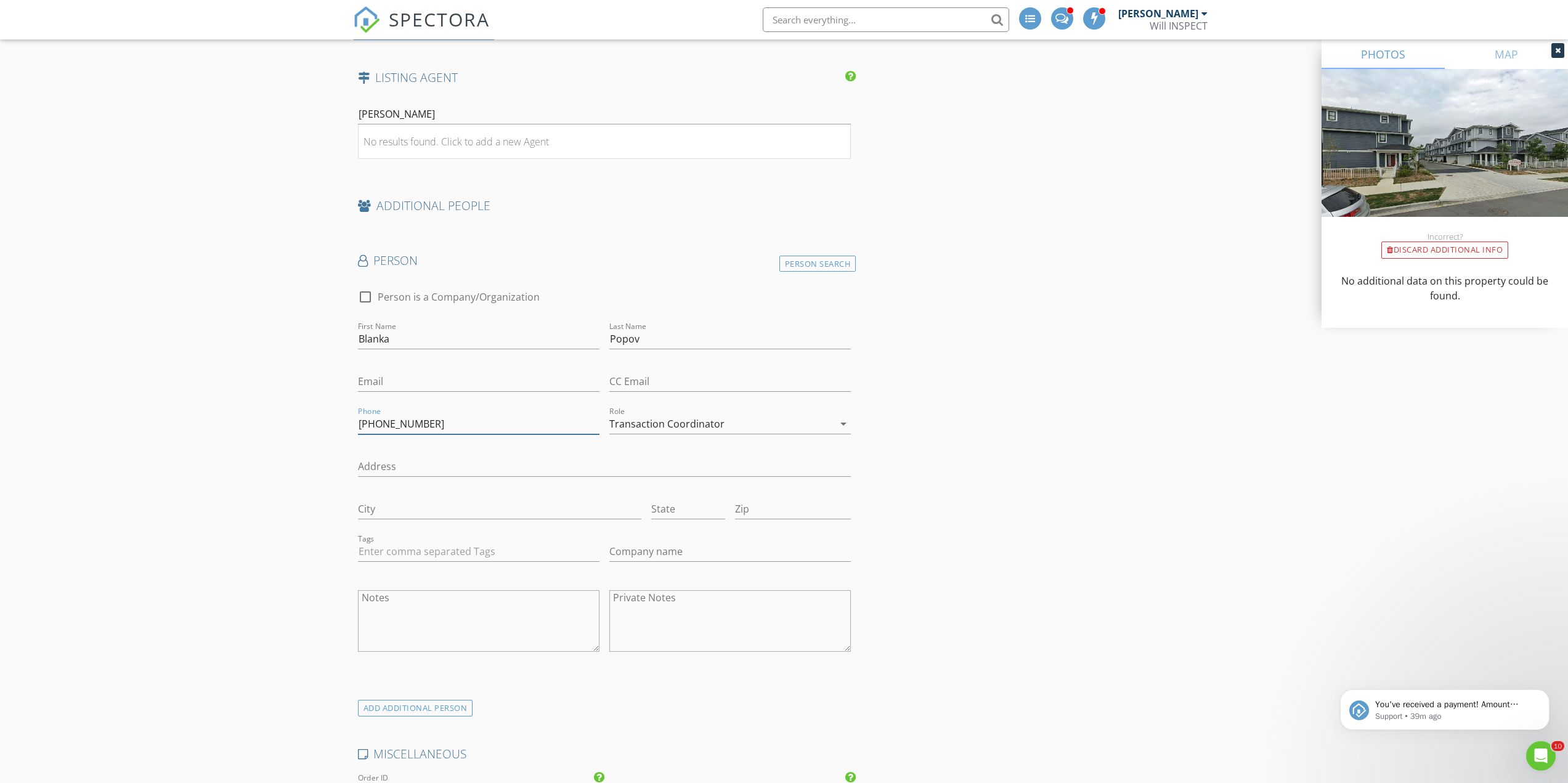 type on "604 4413919" 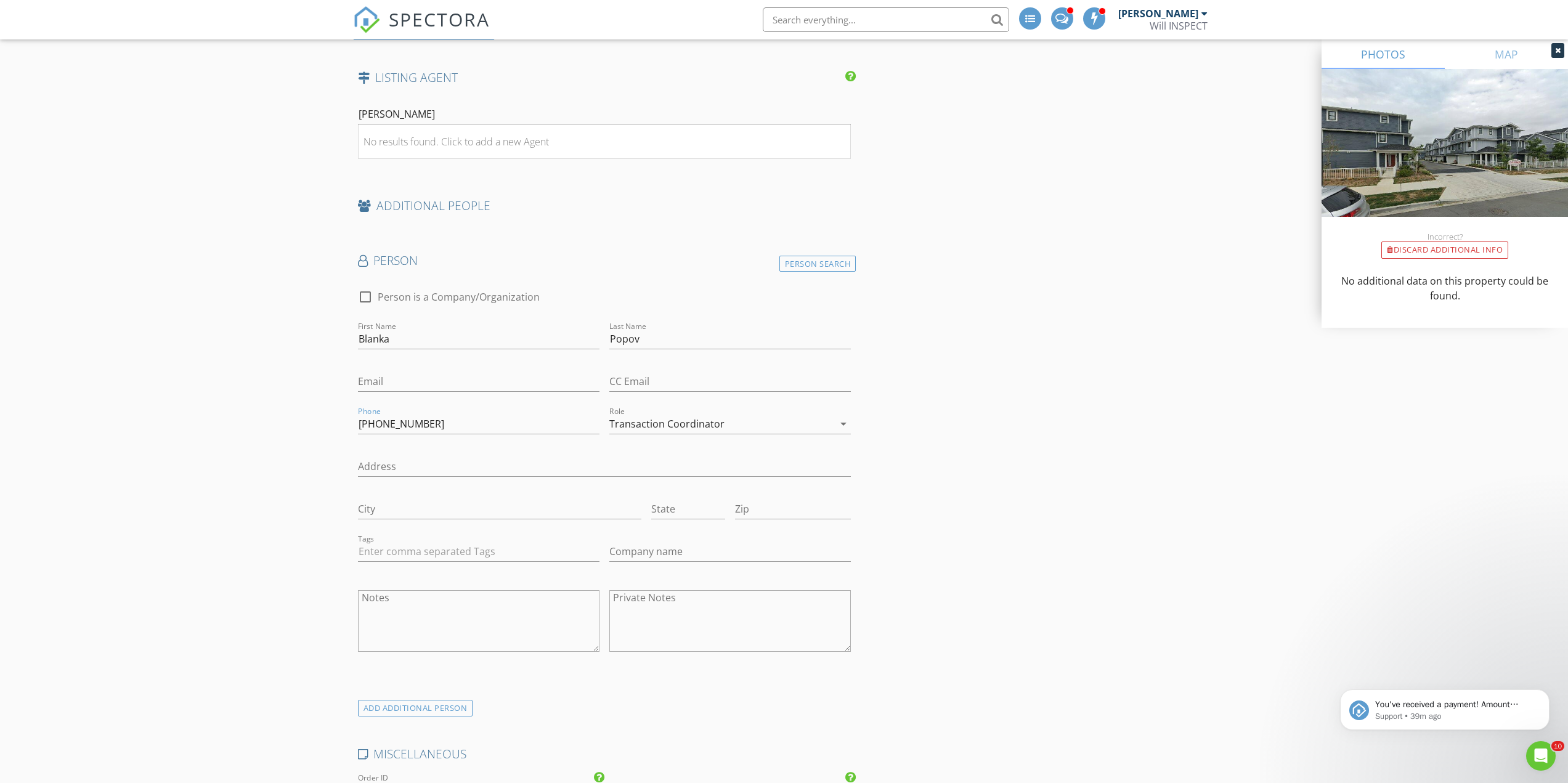 click at bounding box center [479, 554] 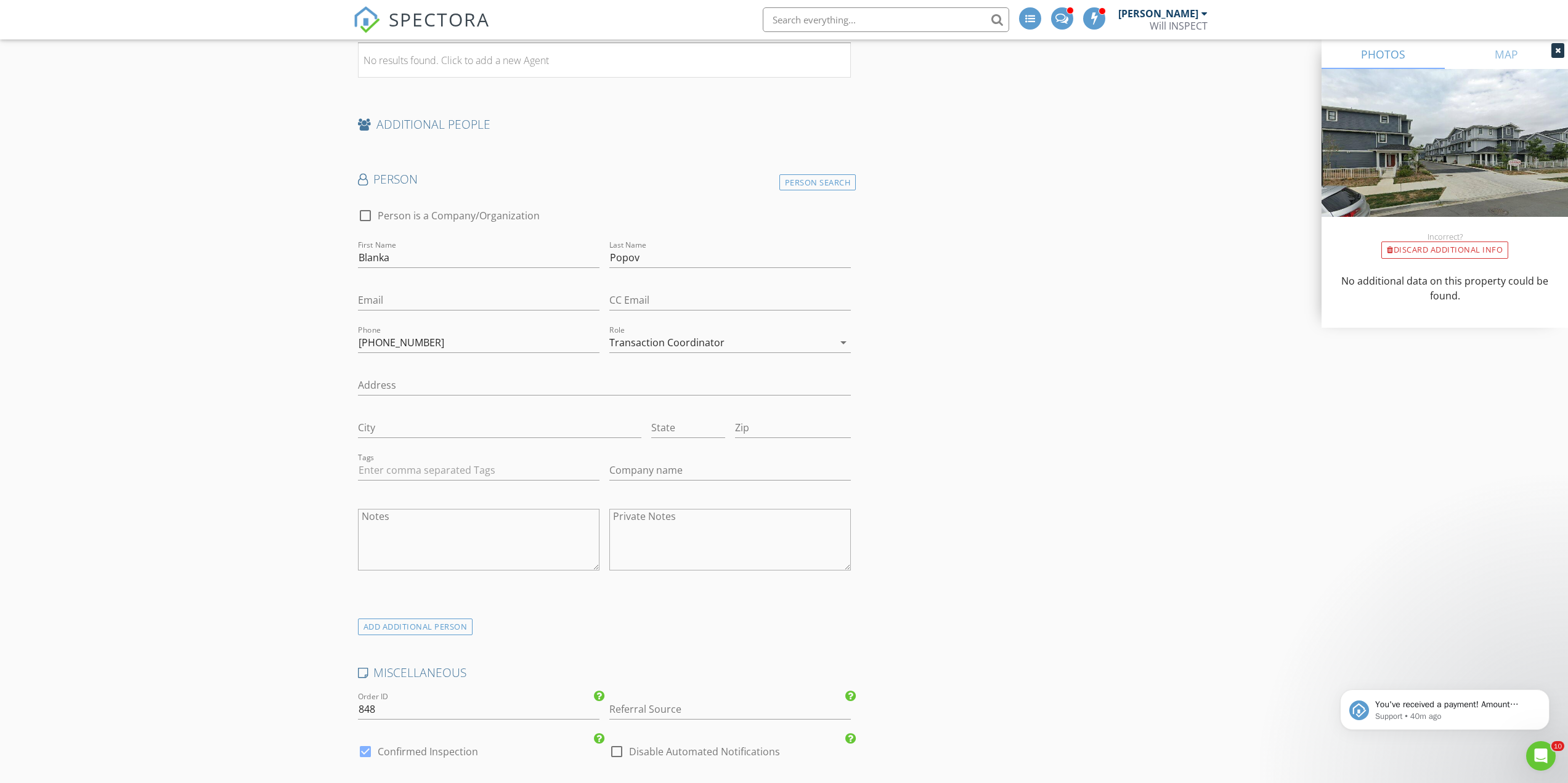 scroll, scrollTop: 2464, scrollLeft: 0, axis: vertical 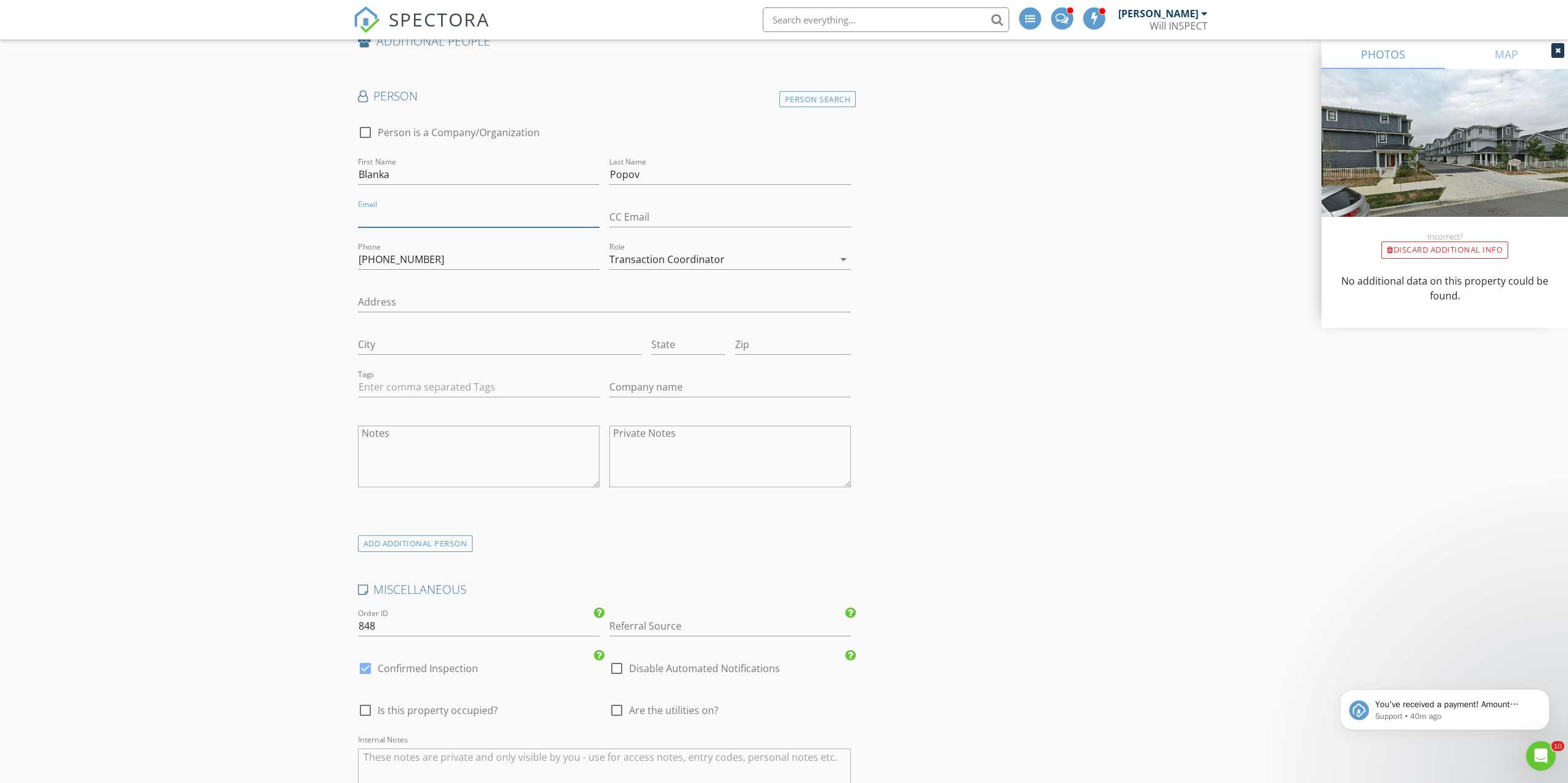 click on "Email" at bounding box center [479, 217] 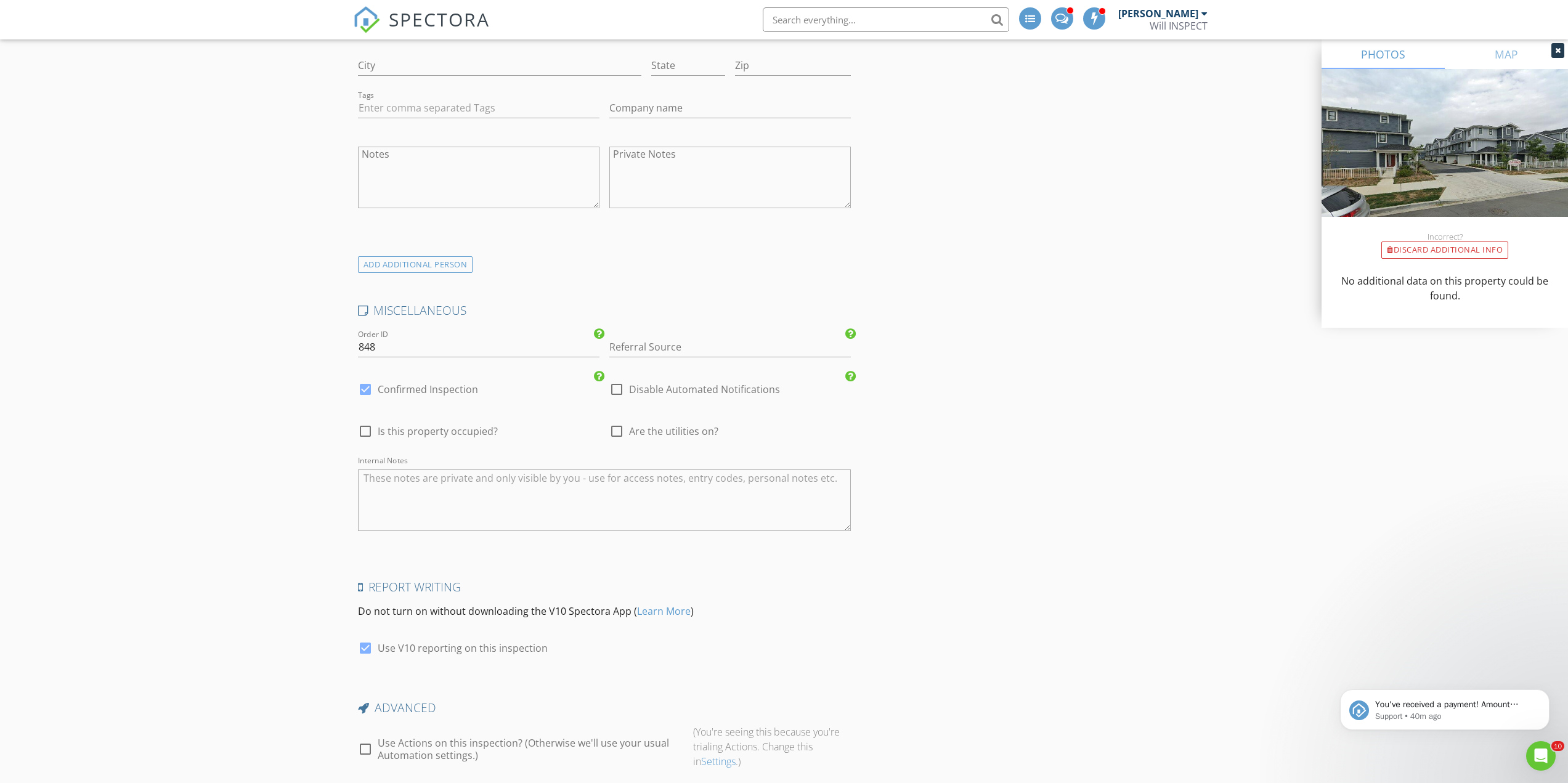scroll, scrollTop: 2793, scrollLeft: 0, axis: vertical 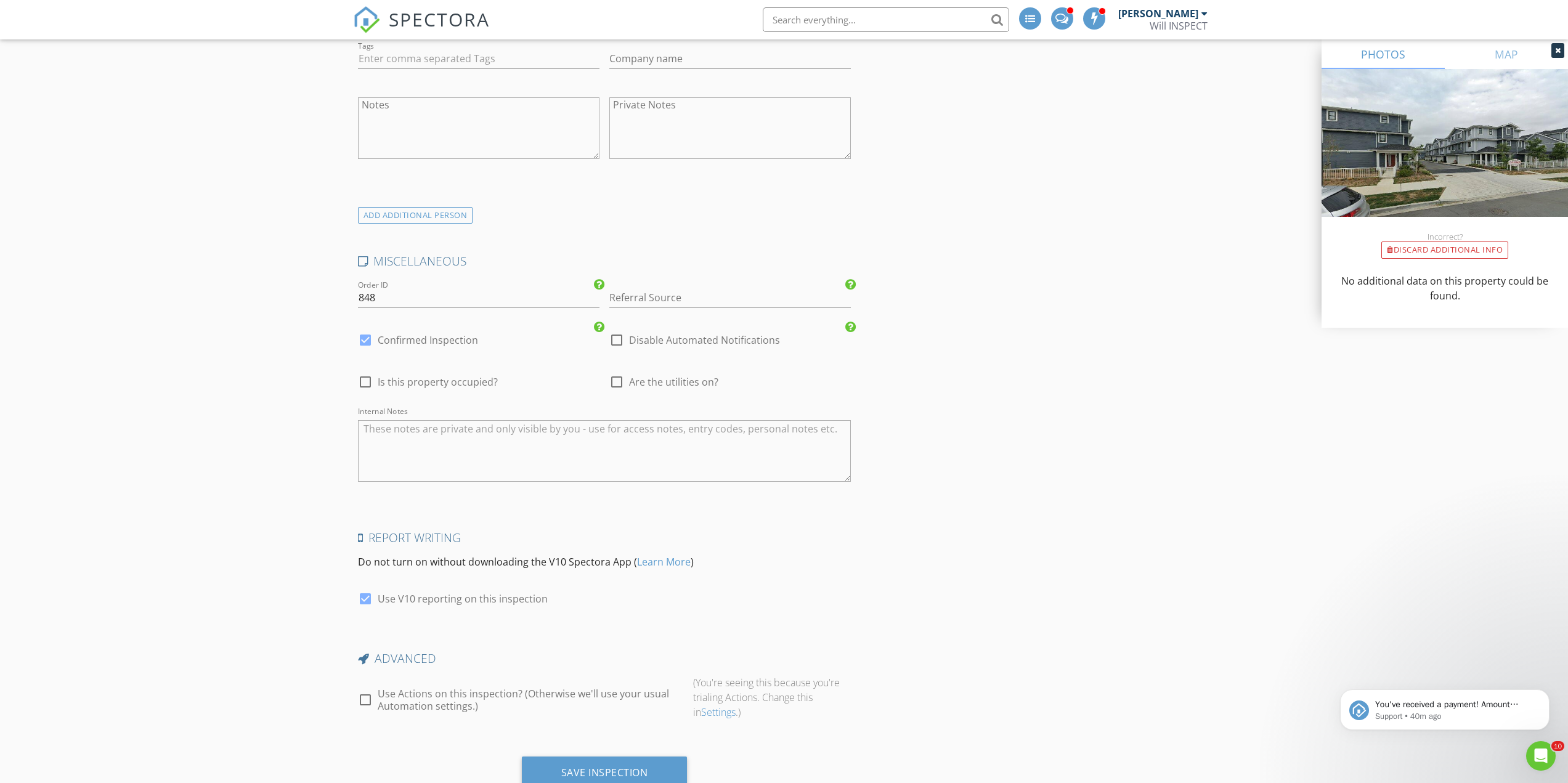 type on "marketasoldat@gmail.com" 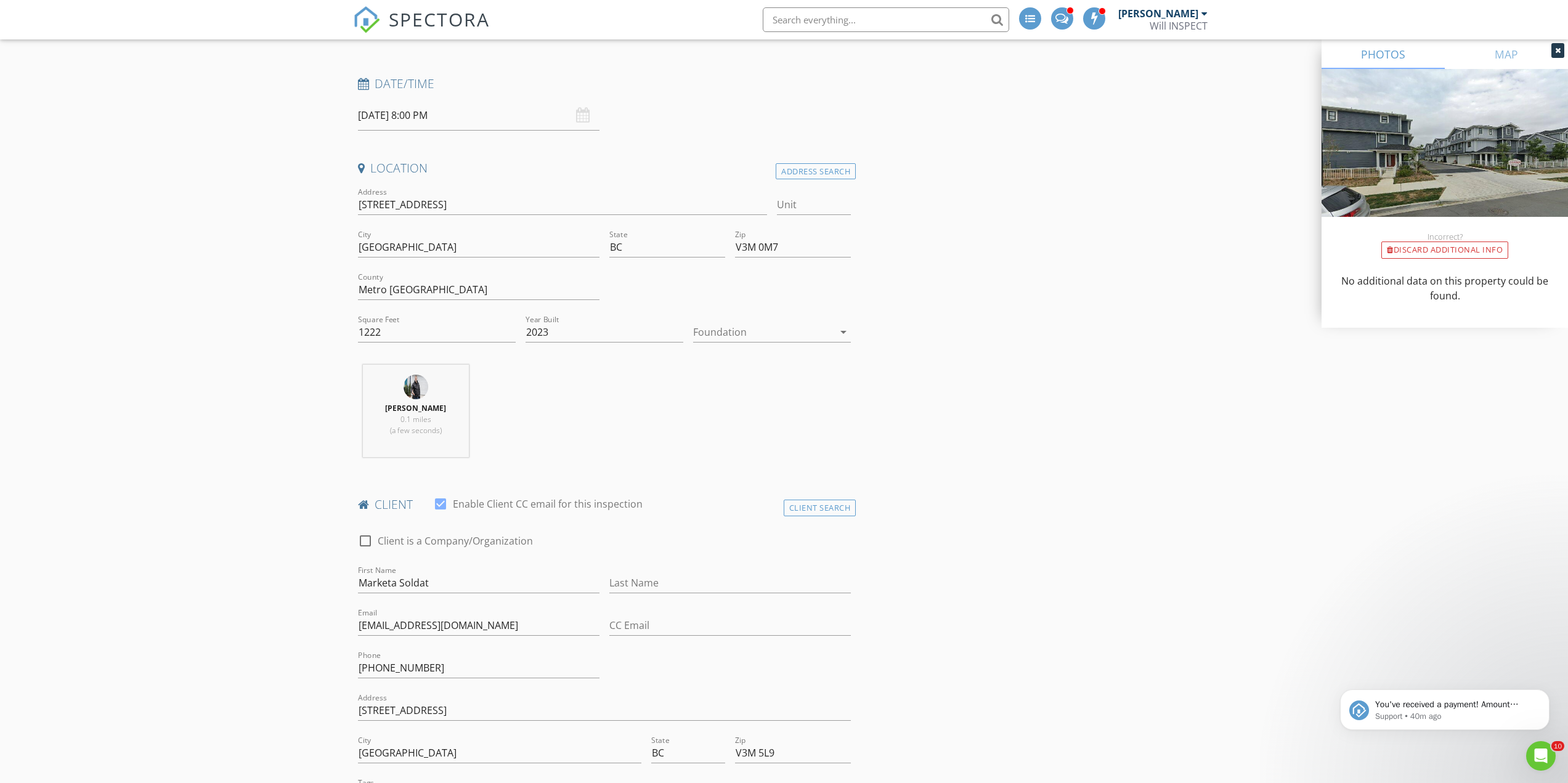 scroll, scrollTop: 0, scrollLeft: 0, axis: both 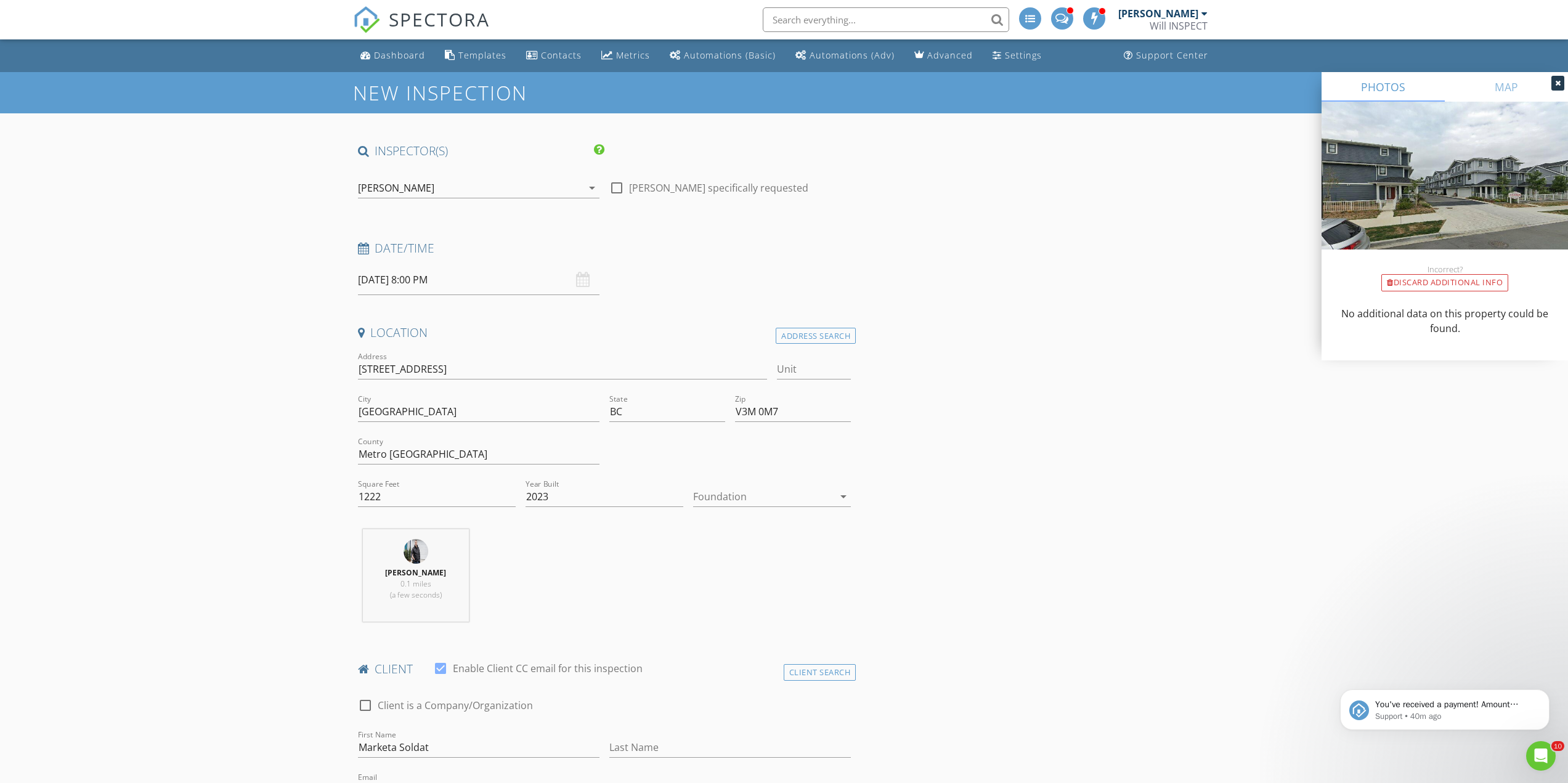 type on "vacant" 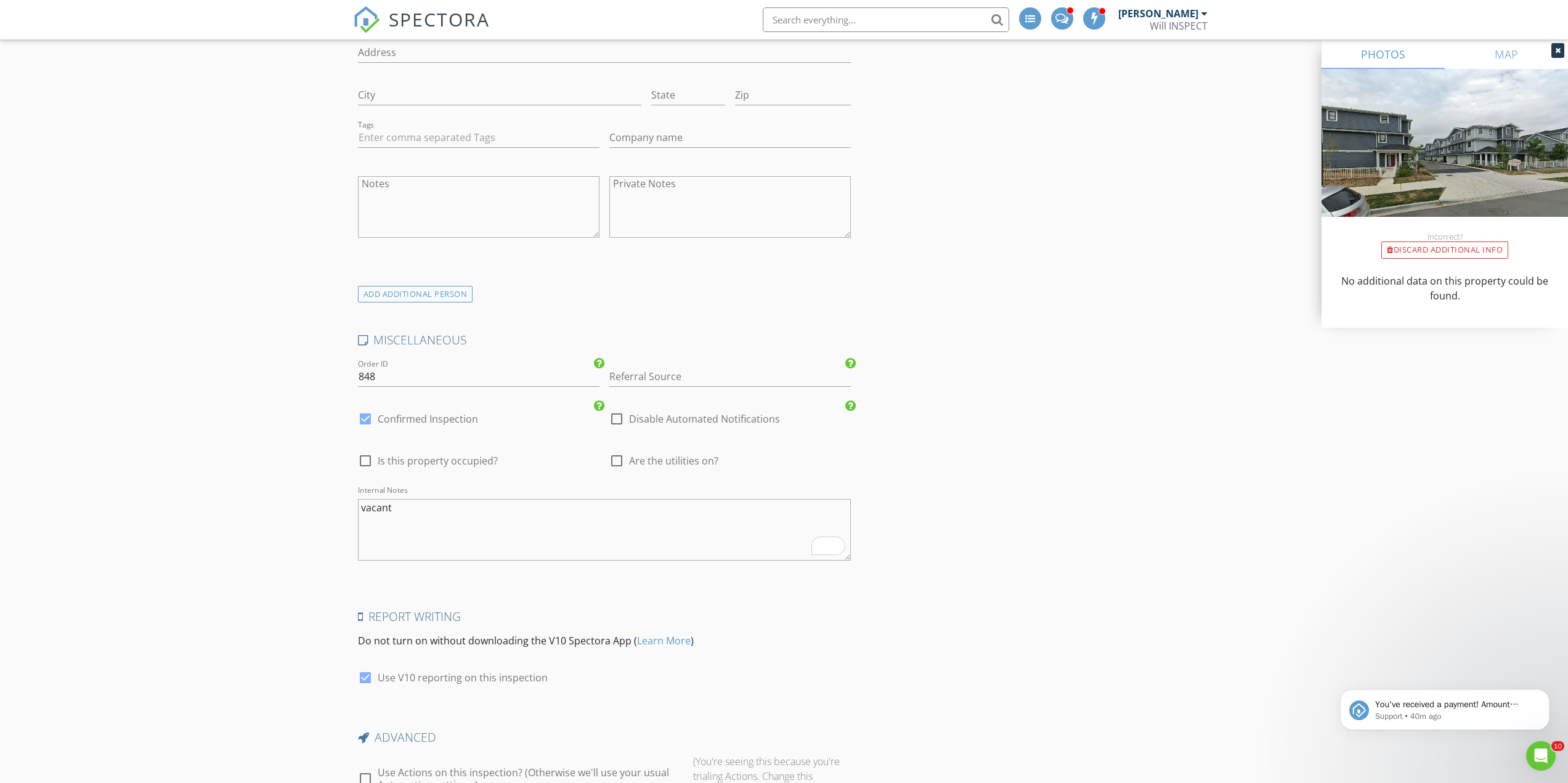 scroll, scrollTop: 2848, scrollLeft: 0, axis: vertical 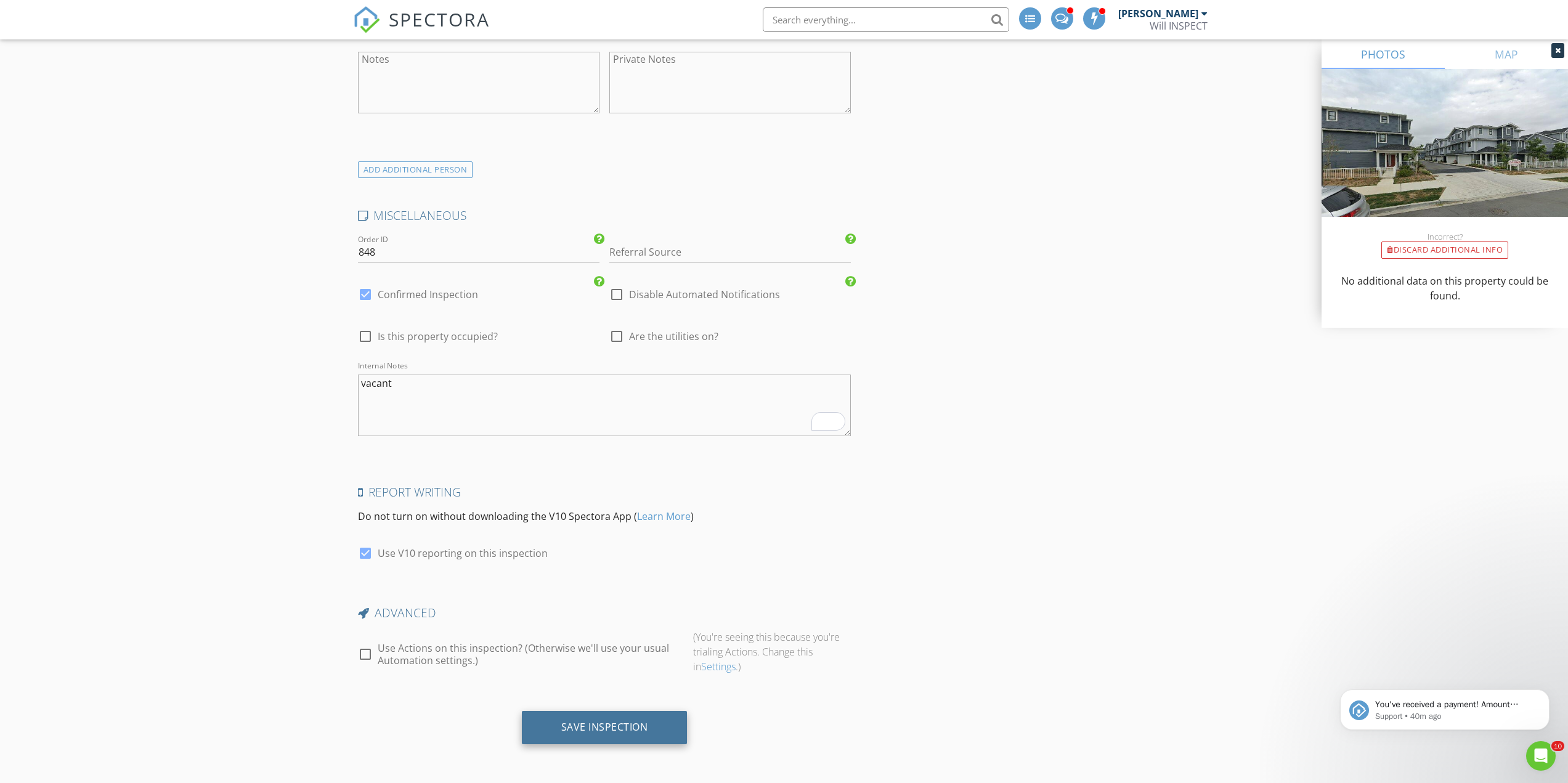click on "Save Inspection" at bounding box center (604, 727) 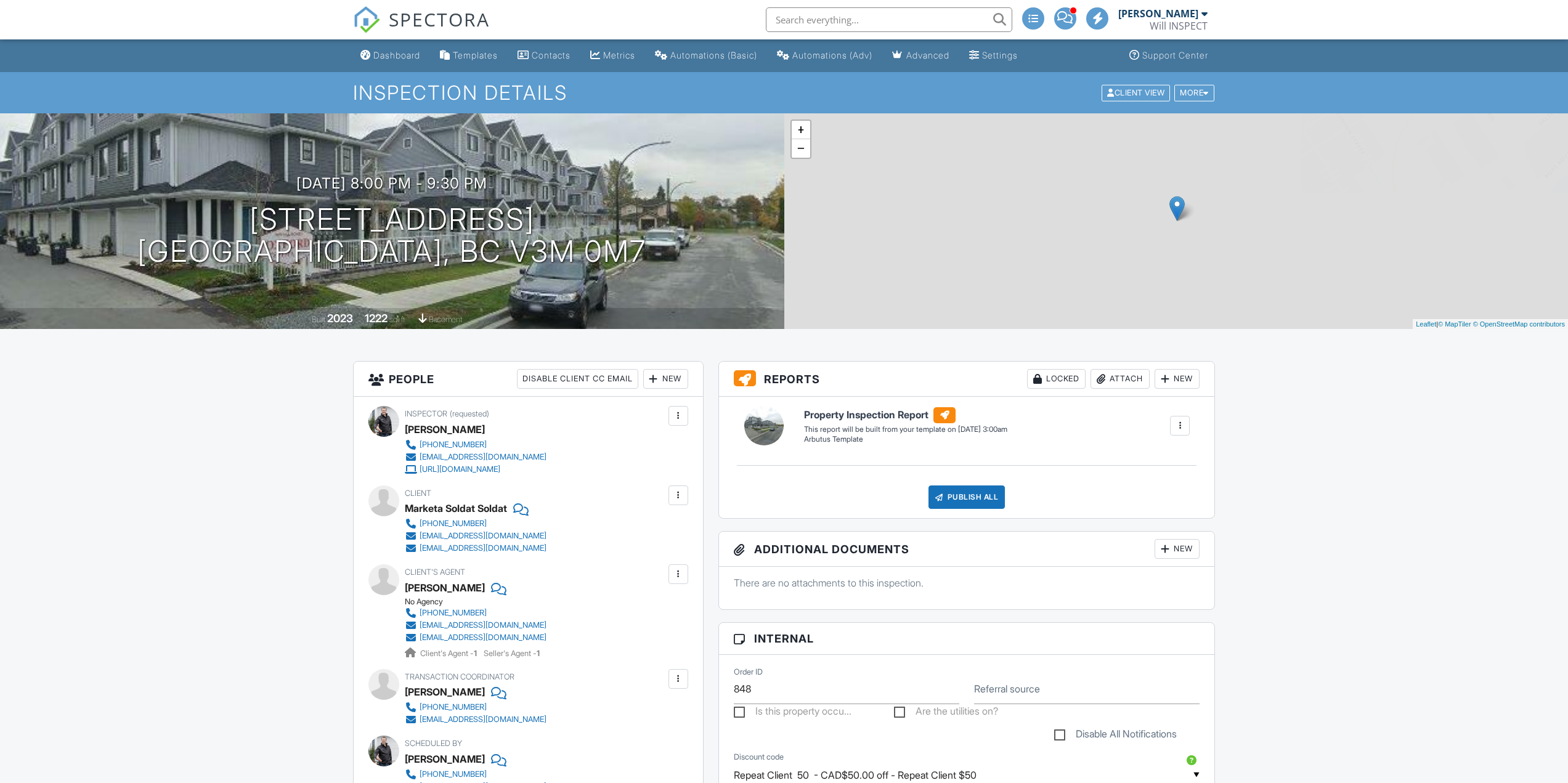 scroll, scrollTop: 0, scrollLeft: 0, axis: both 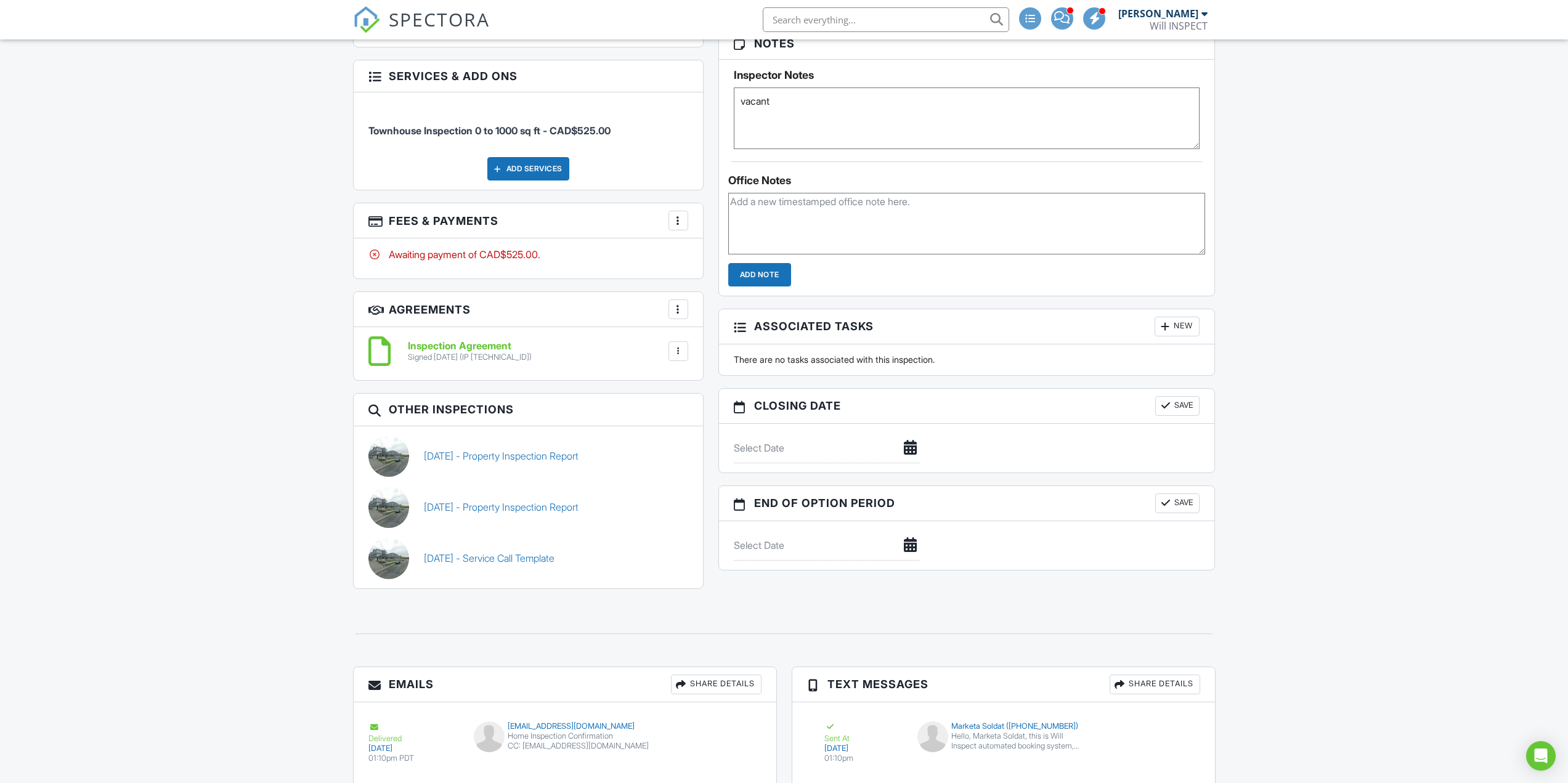 click on "Inspection Agreement
Signed 07/12/2025 (IP 104.28.124.13)
File
Delete
Download" at bounding box center [528, 354] 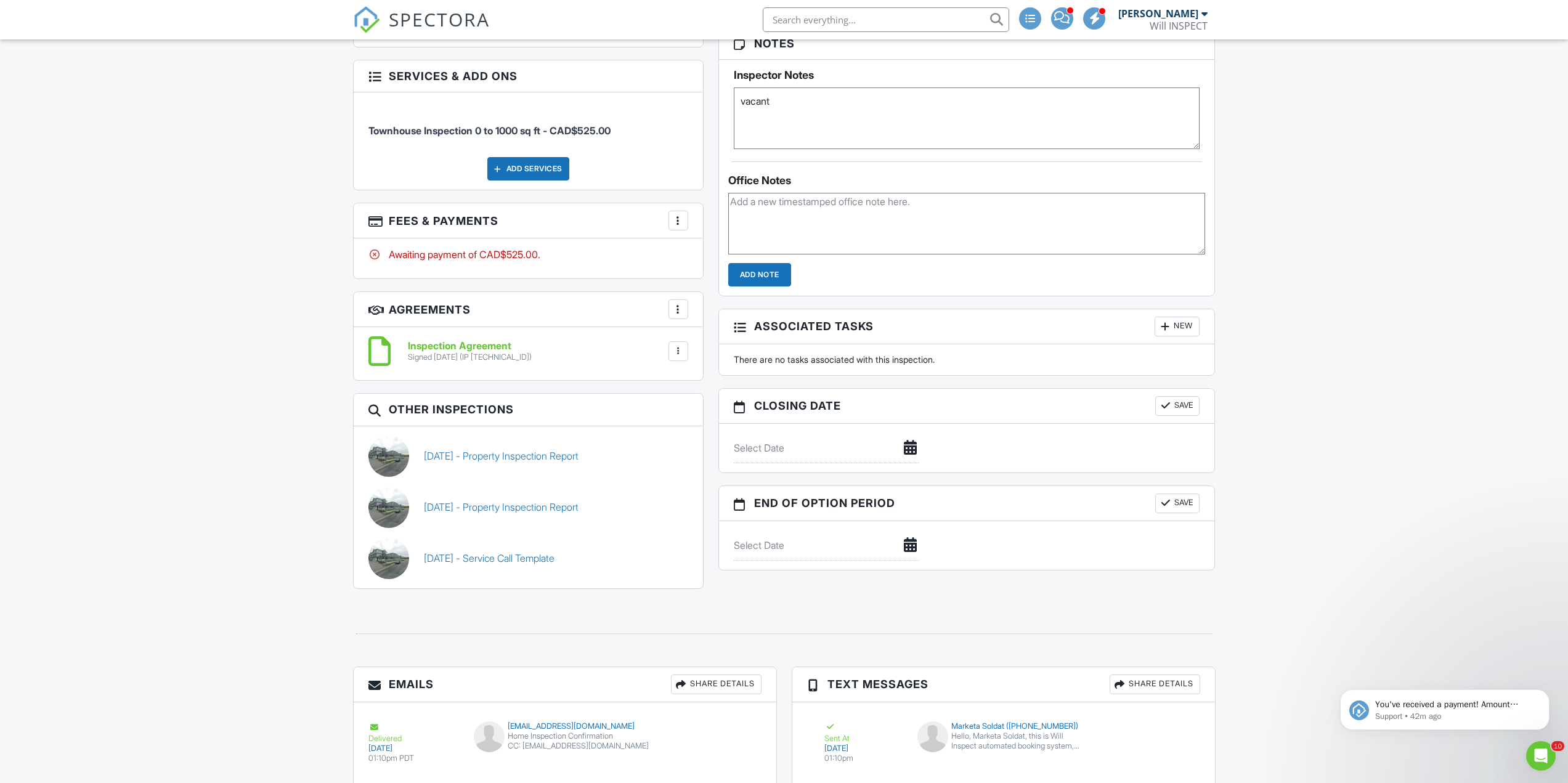 scroll, scrollTop: 0, scrollLeft: 0, axis: both 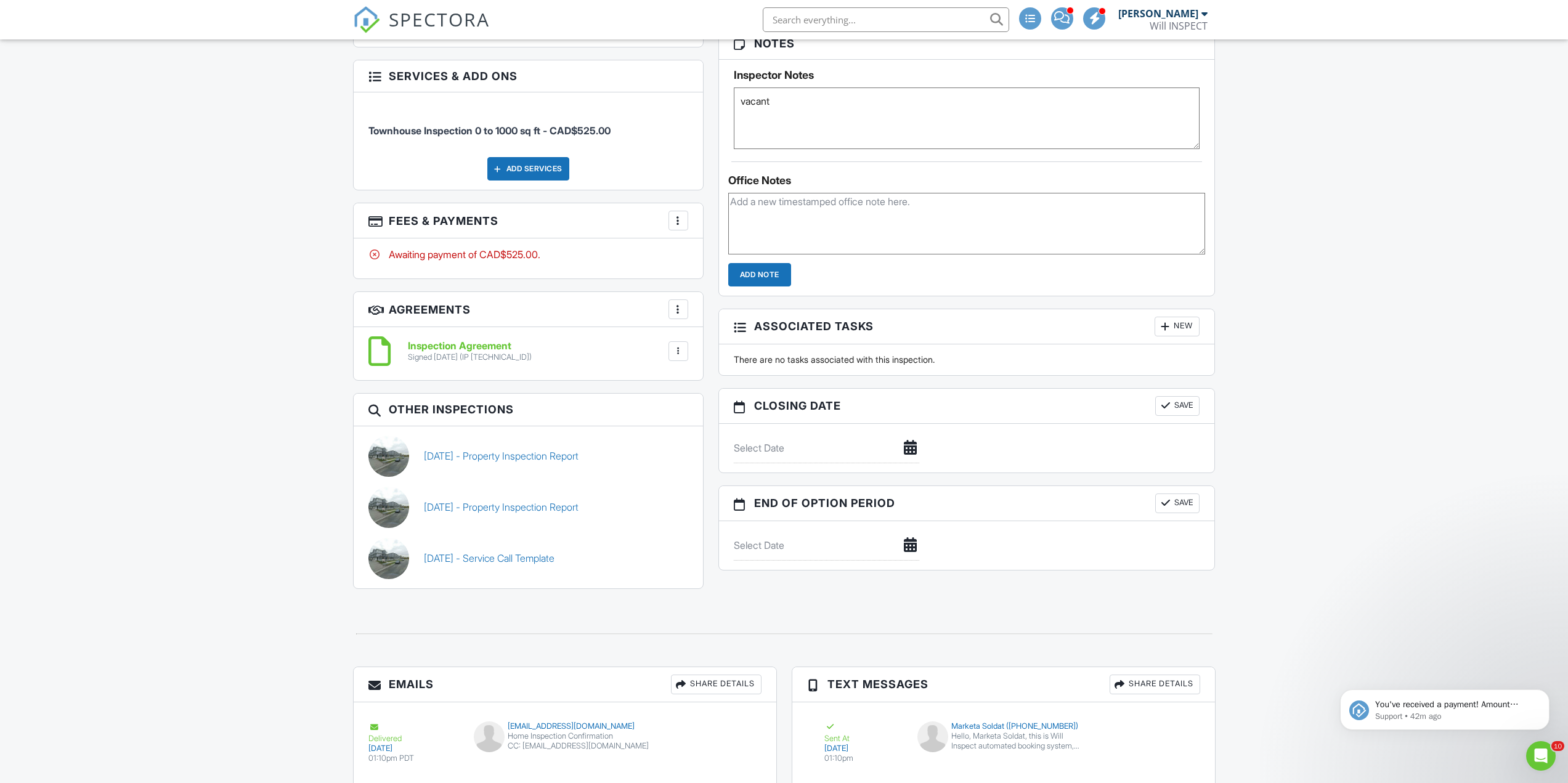 click on "Inspection Agreement" at bounding box center [469, 346] 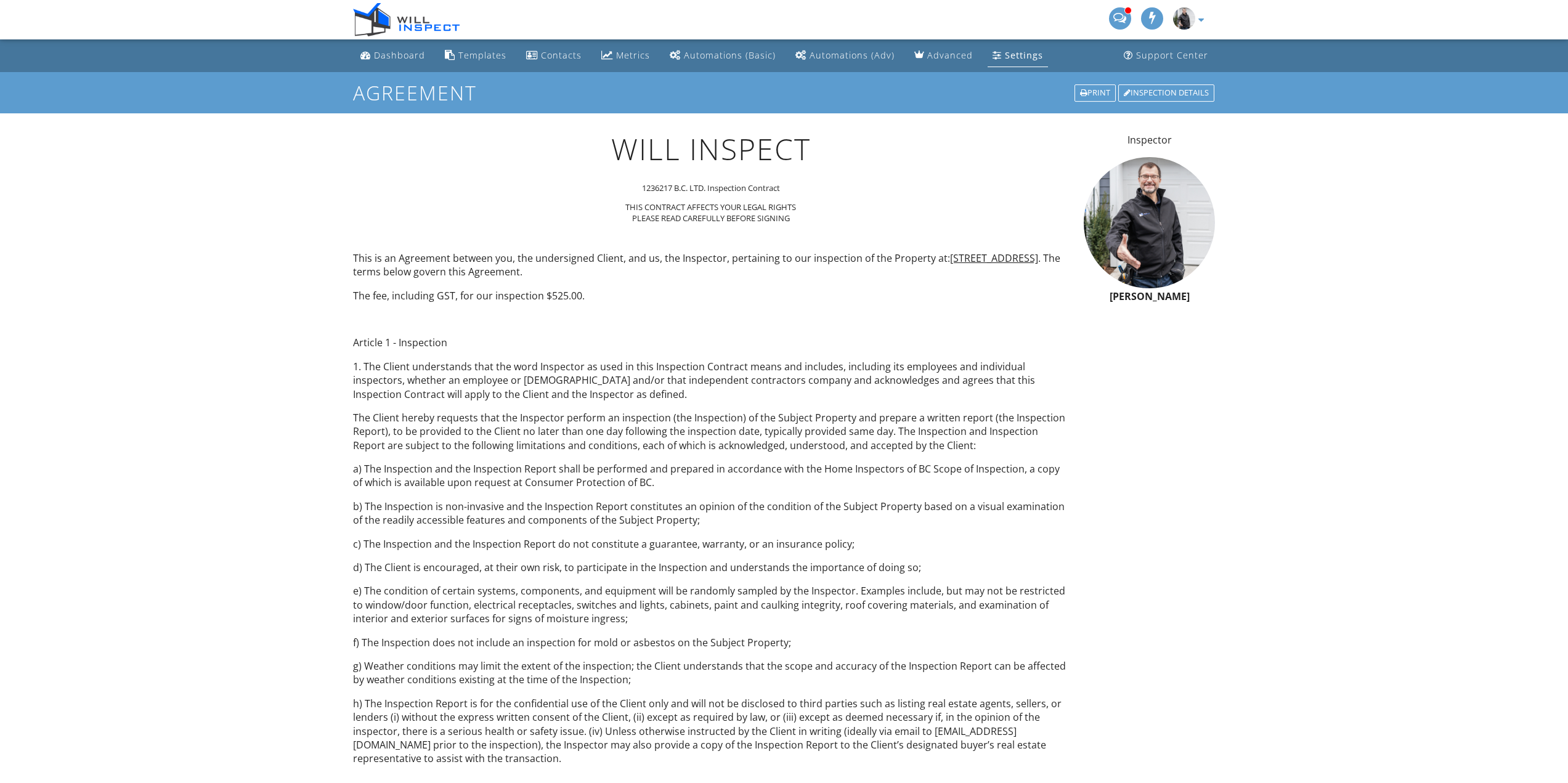 scroll, scrollTop: 0, scrollLeft: 0, axis: both 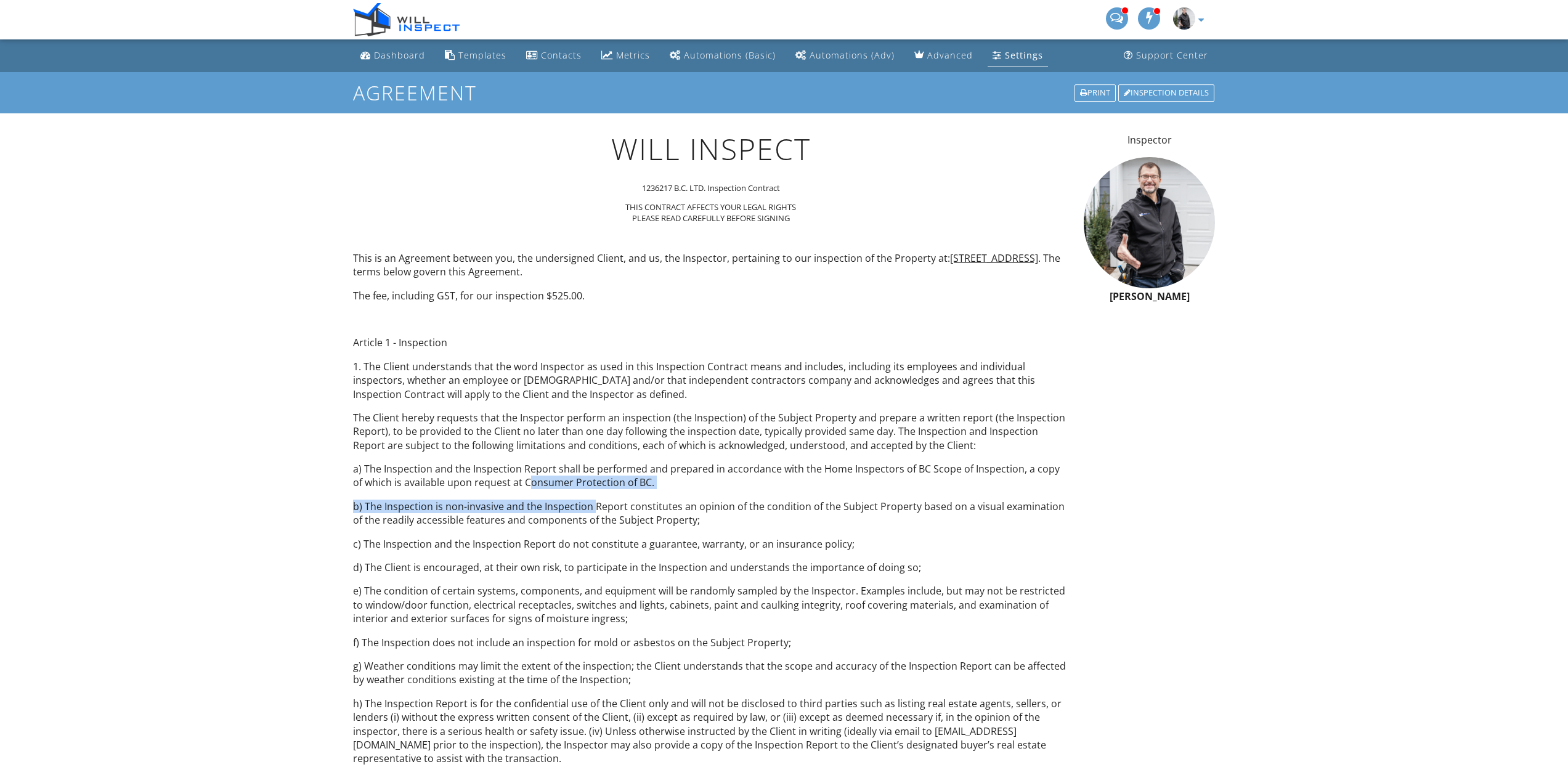 drag, startPoint x: 516, startPoint y: 482, endPoint x: 593, endPoint y: 492, distance: 77.647 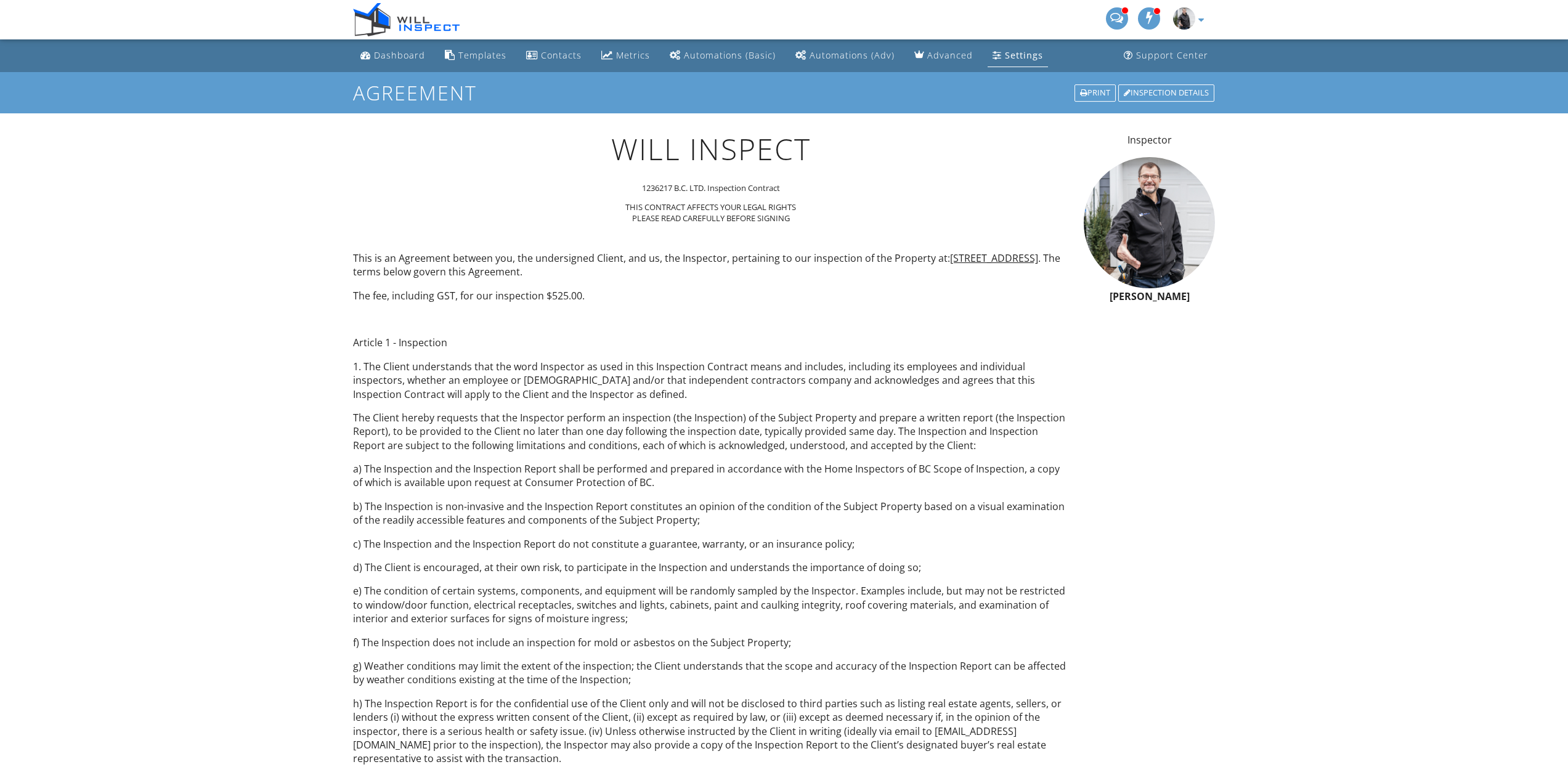 click on "b) The Inspection is non-invasive and the Inspection Report constitutes an opinion of the condition of the Subject Property based on a visual examination of the readily accessible features and components of the Subject Property;" at bounding box center [711, 513] 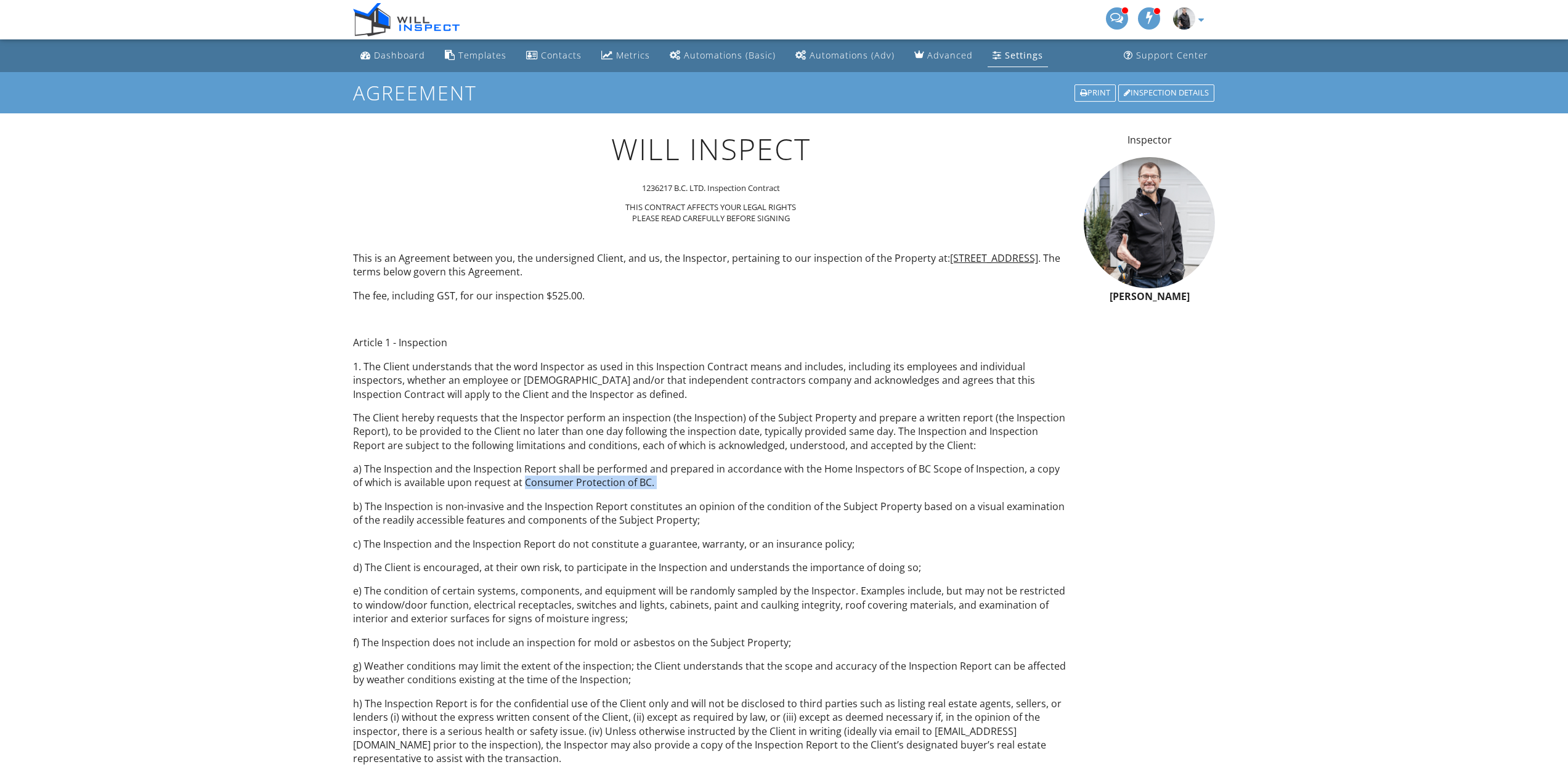 drag, startPoint x: 648, startPoint y: 477, endPoint x: 755, endPoint y: 481, distance: 107.07474 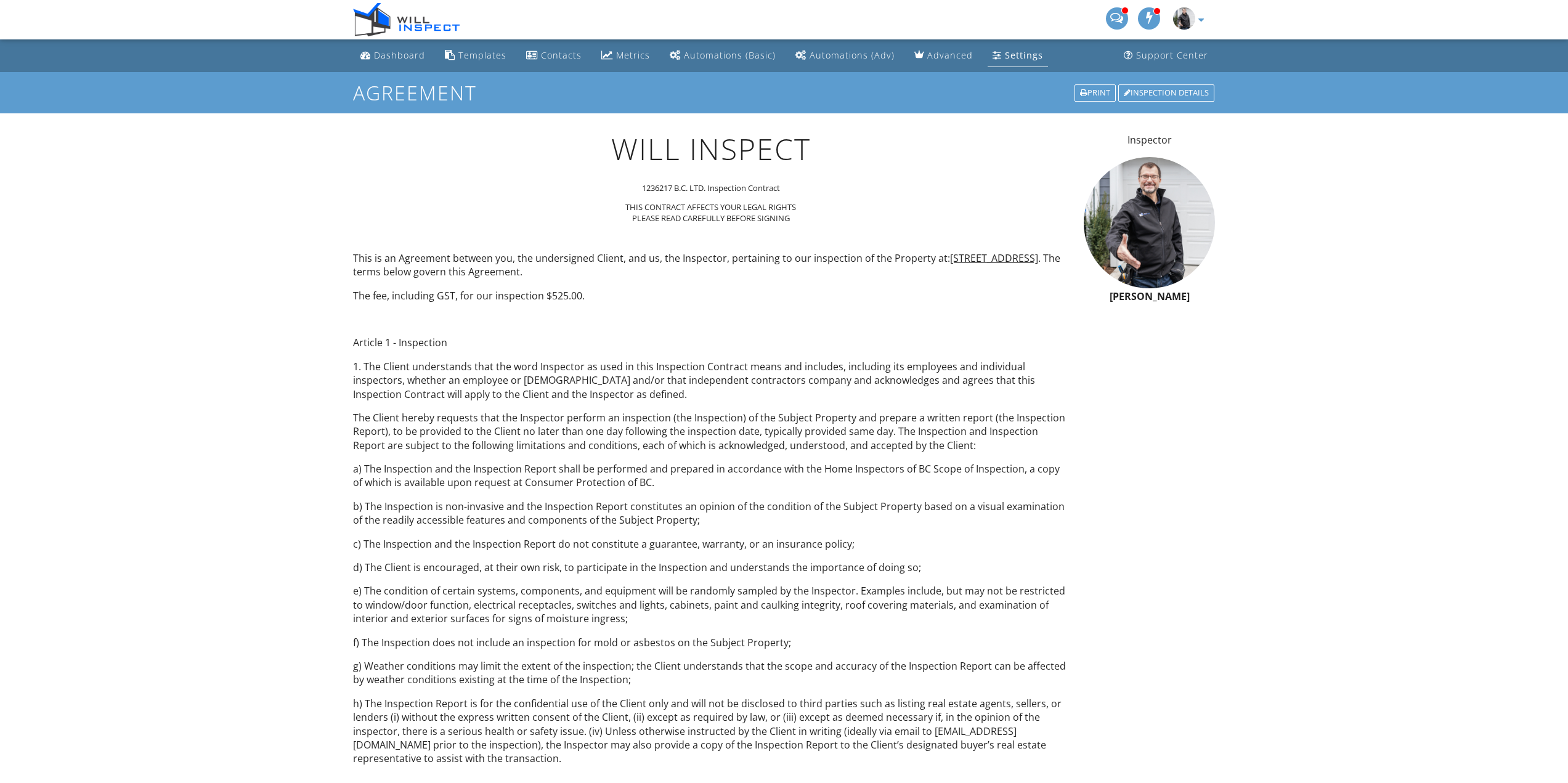 click on "a) The Inspection and the Inspection Report shall be performed and prepared in accordance with the Home Inspectors of BC Scope of Inspection, a copy of which is available upon request at Consumer Protection of BC." at bounding box center [711, 476] 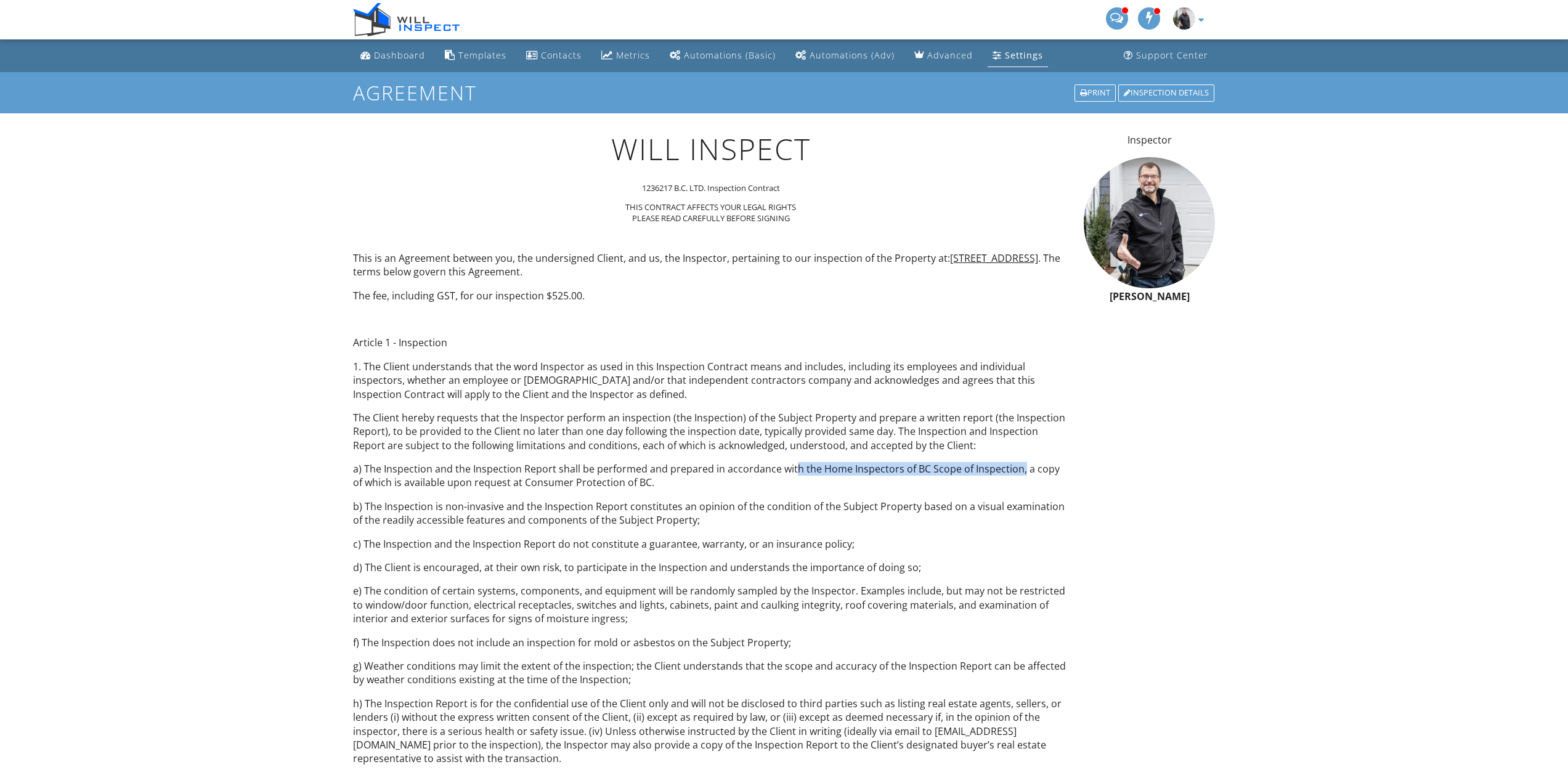 drag, startPoint x: 793, startPoint y: 469, endPoint x: 1016, endPoint y: 468, distance: 223.00224 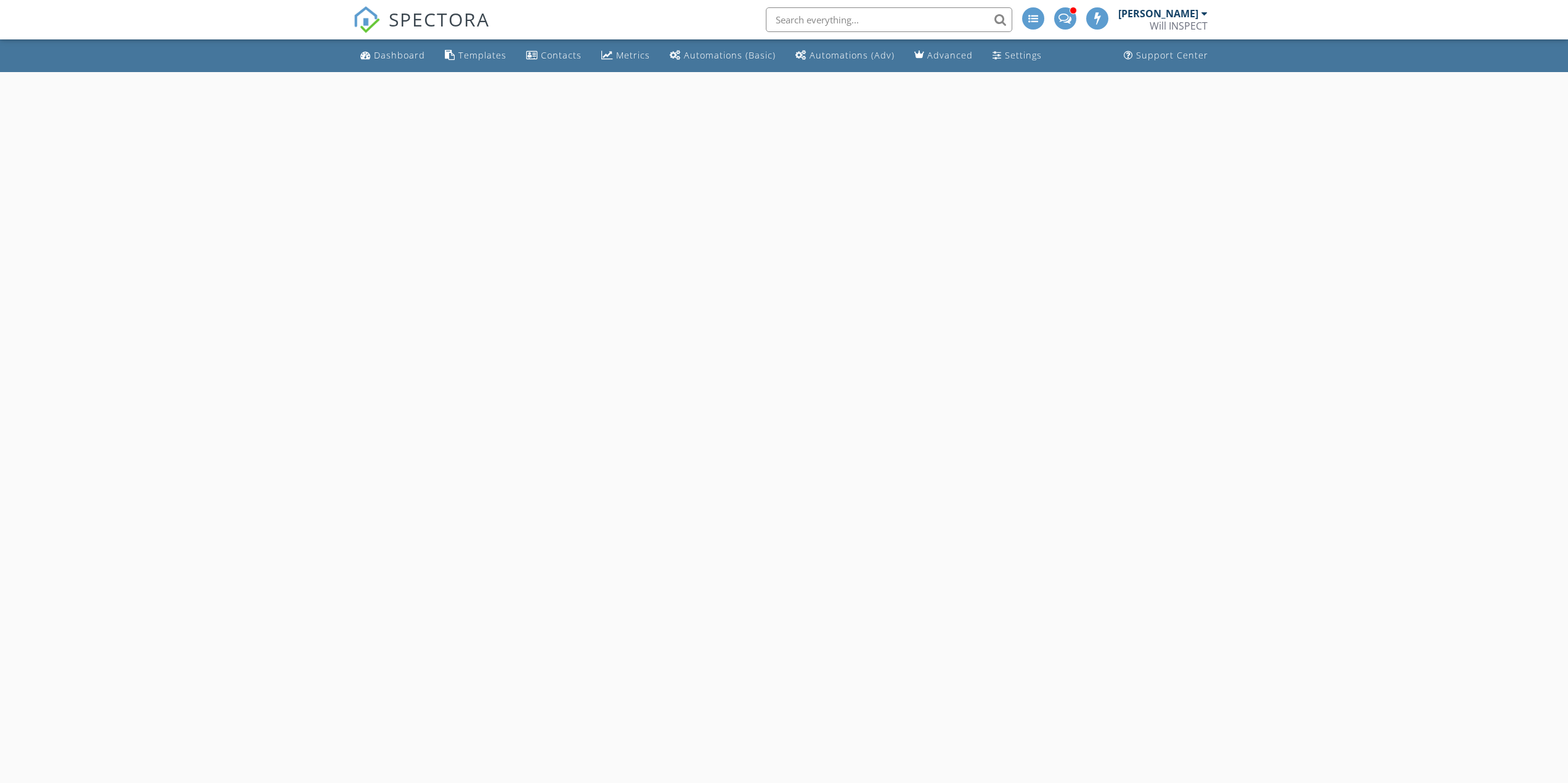scroll, scrollTop: 0, scrollLeft: 0, axis: both 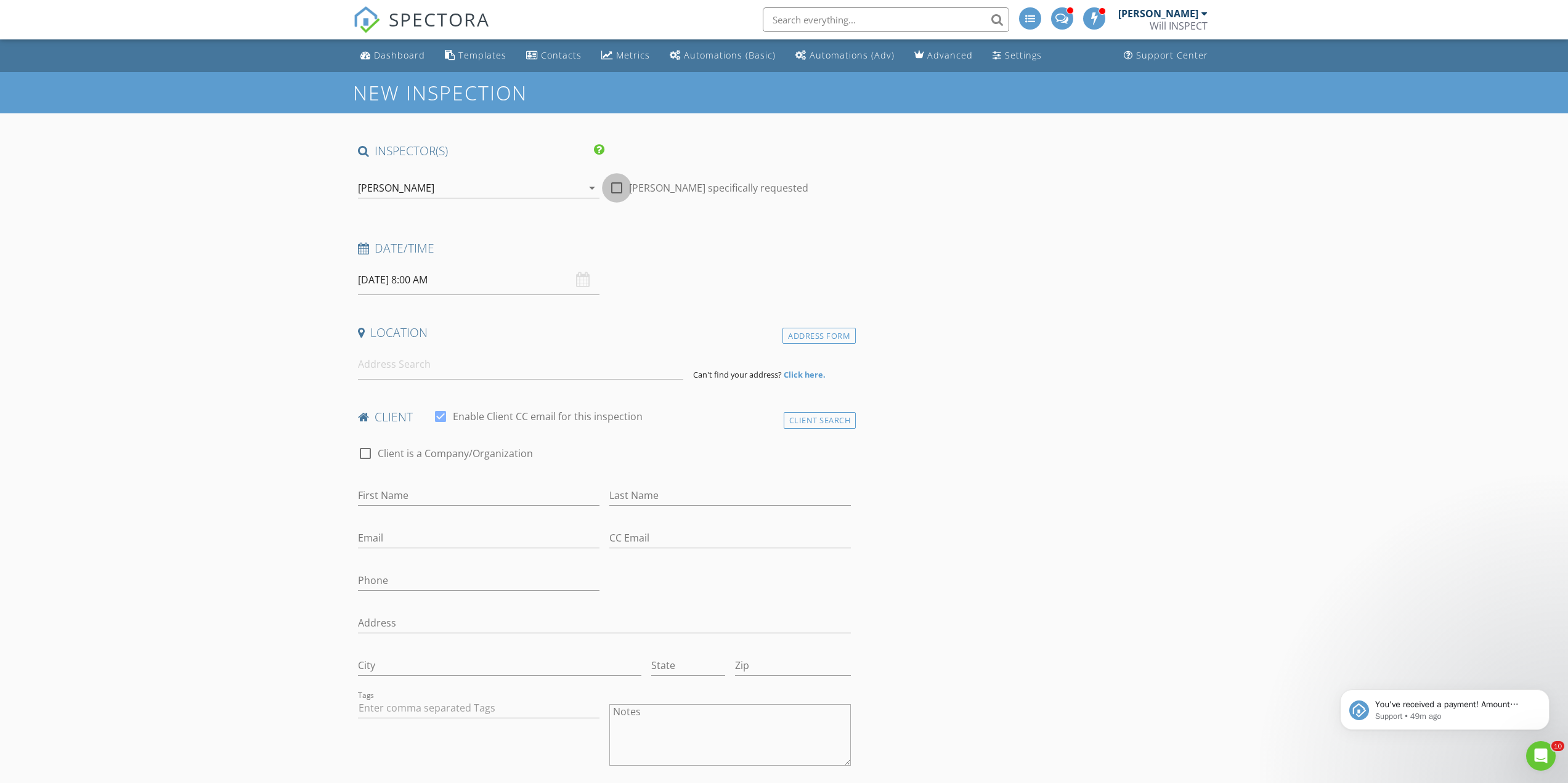 click at bounding box center [617, 188] 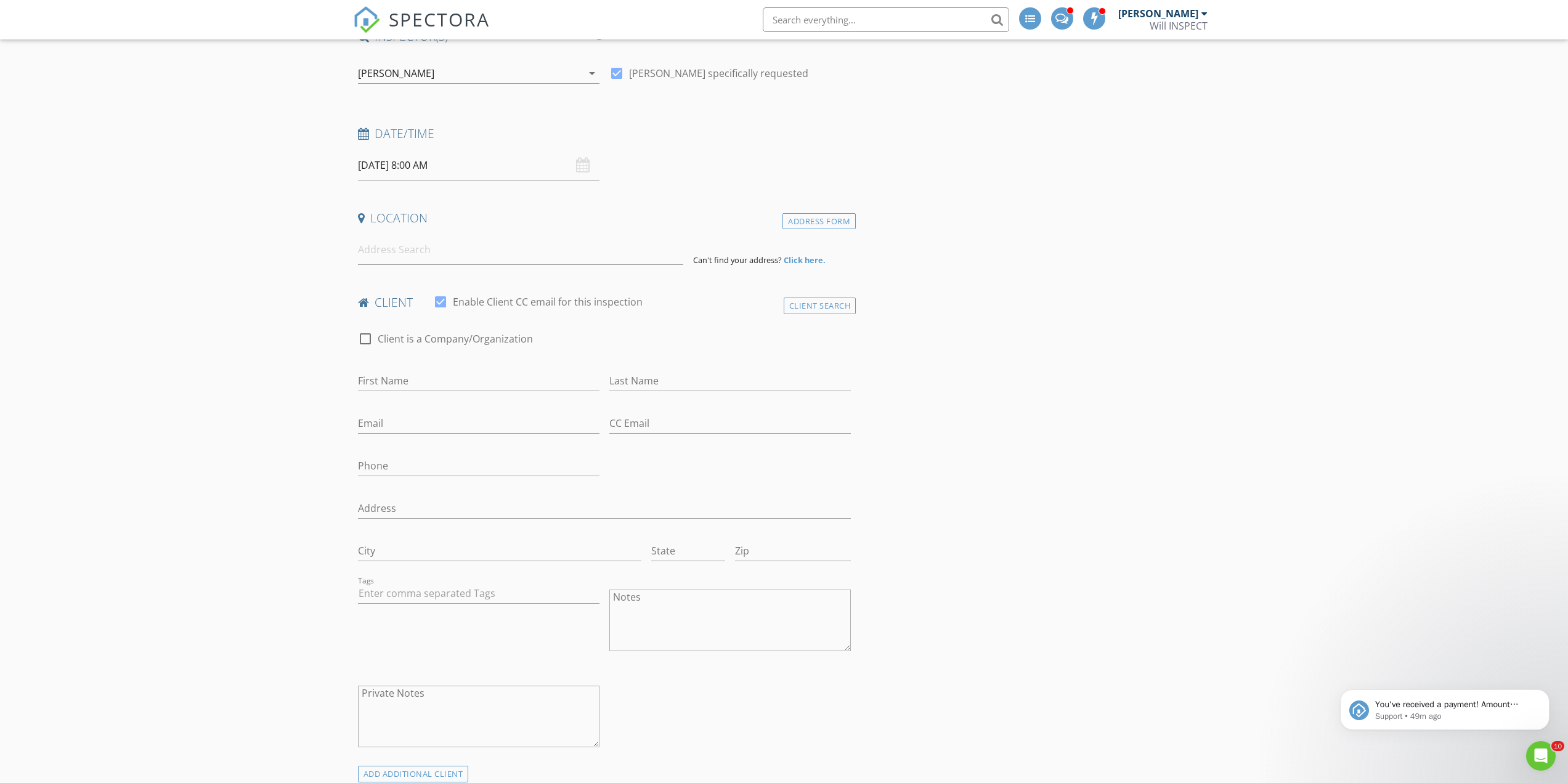 scroll, scrollTop: 0, scrollLeft: 0, axis: both 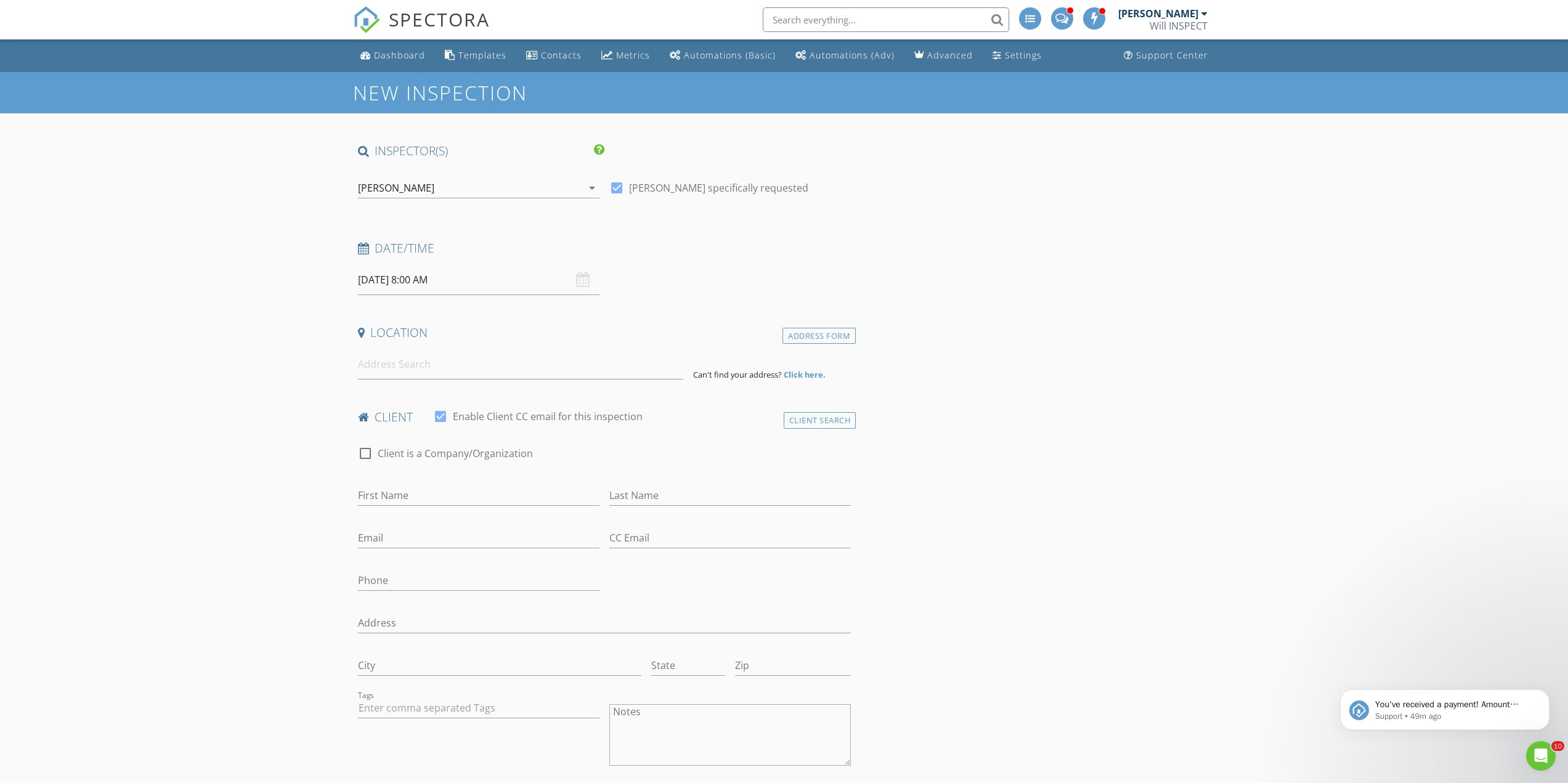 click on "[DATE] 8:00 AM" at bounding box center [479, 280] 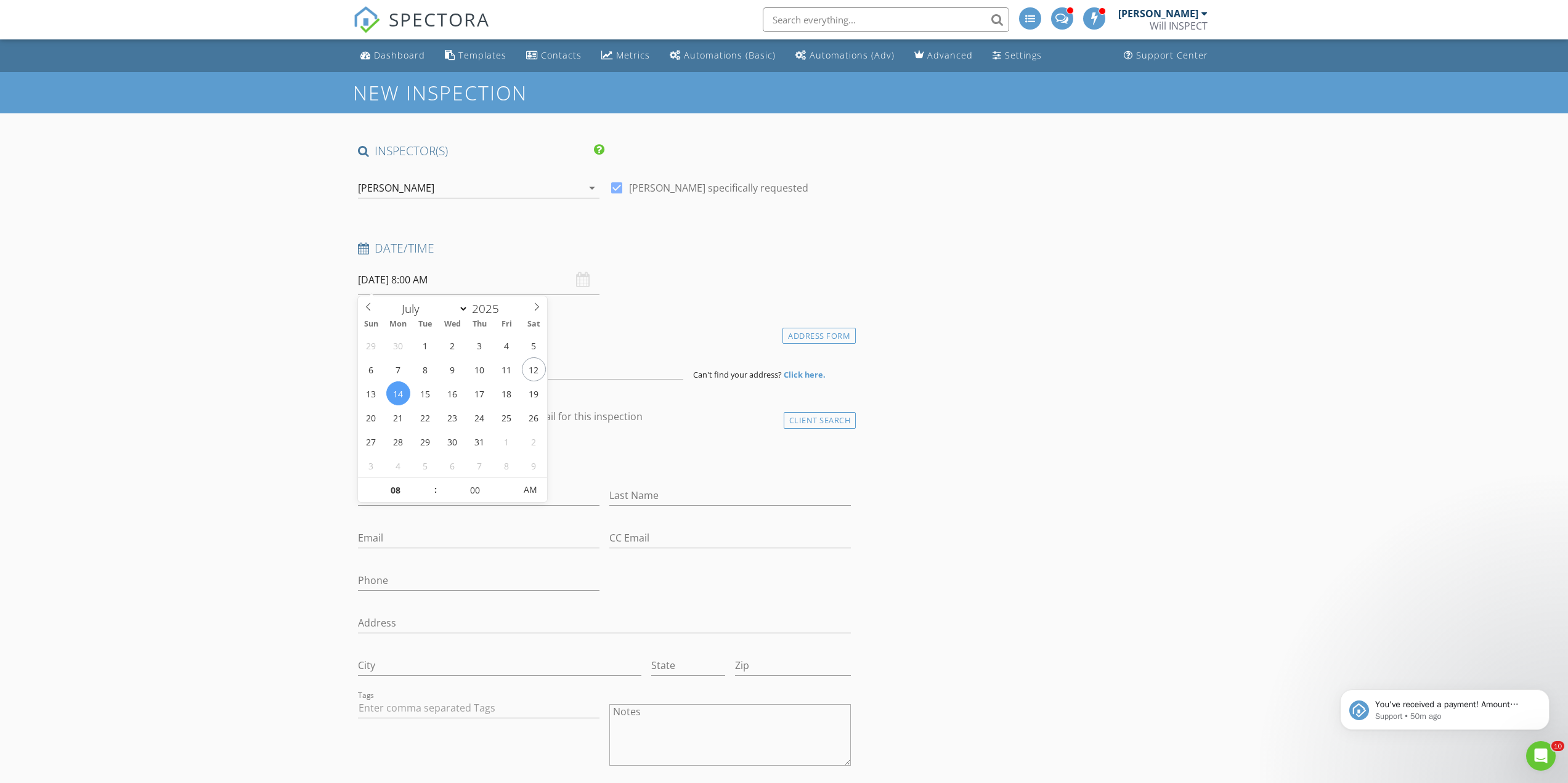 click on "[DATE] 8:00 AM" at bounding box center (479, 280) 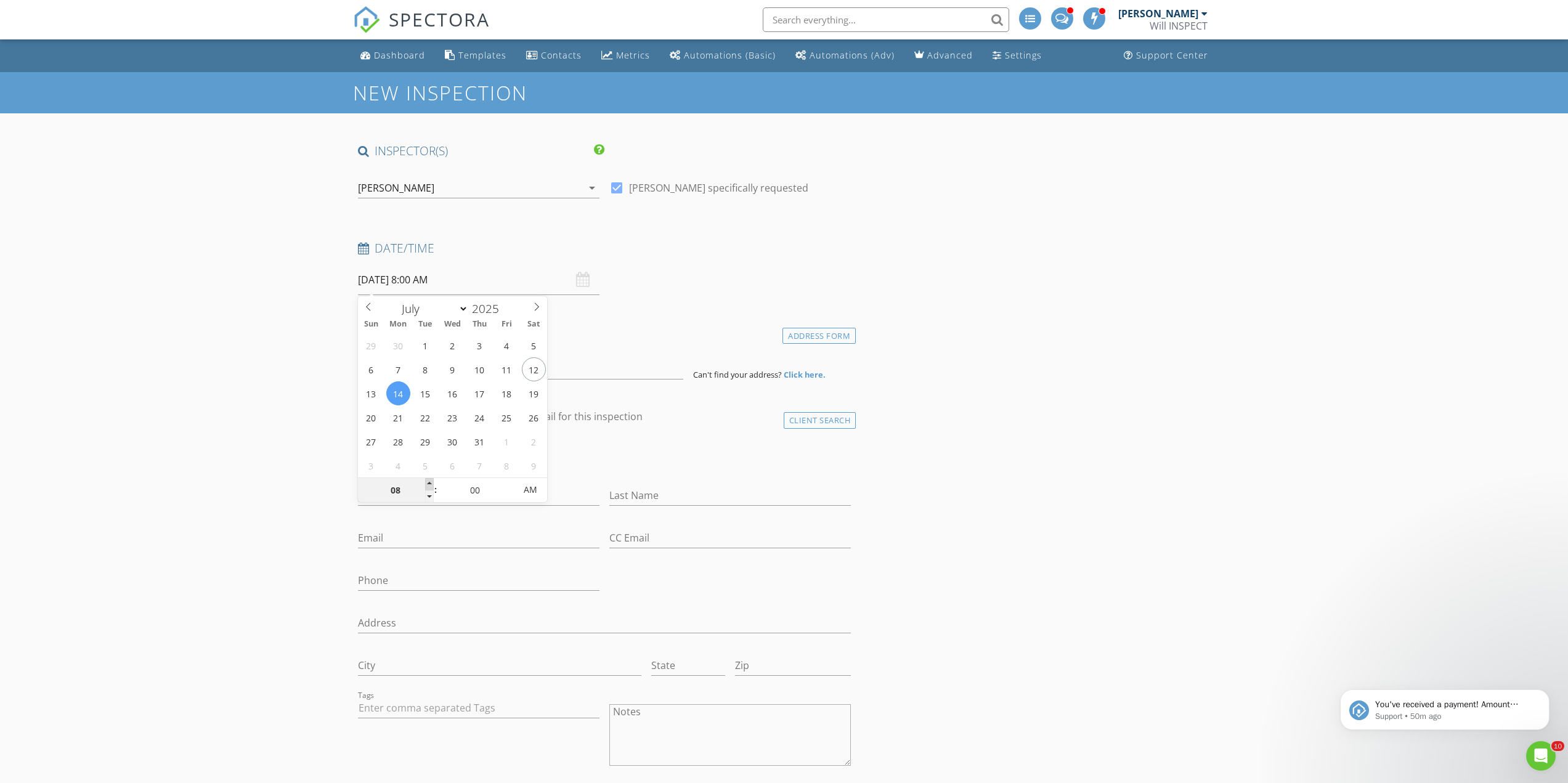 type on "09" 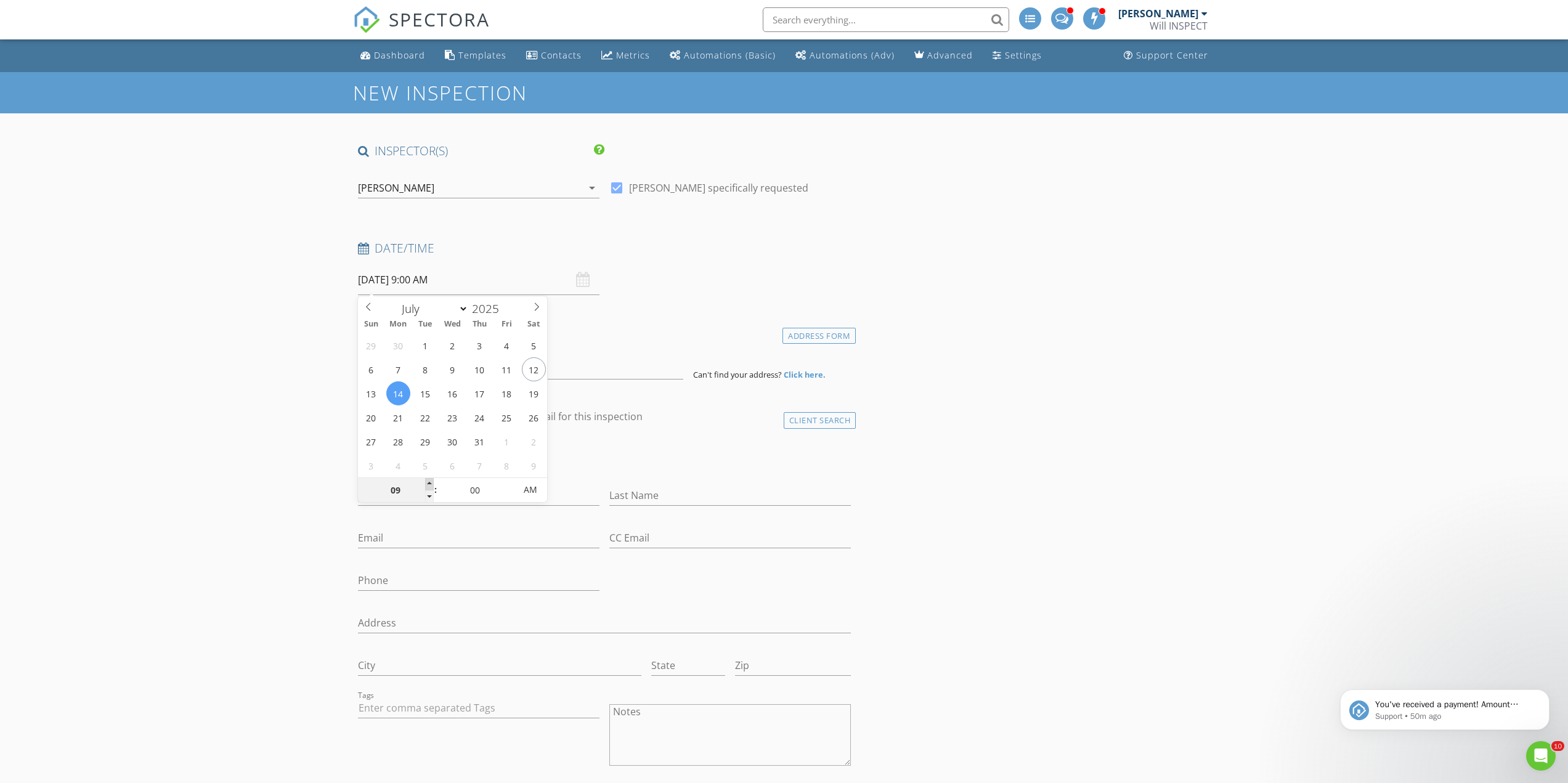 click at bounding box center (429, 484) 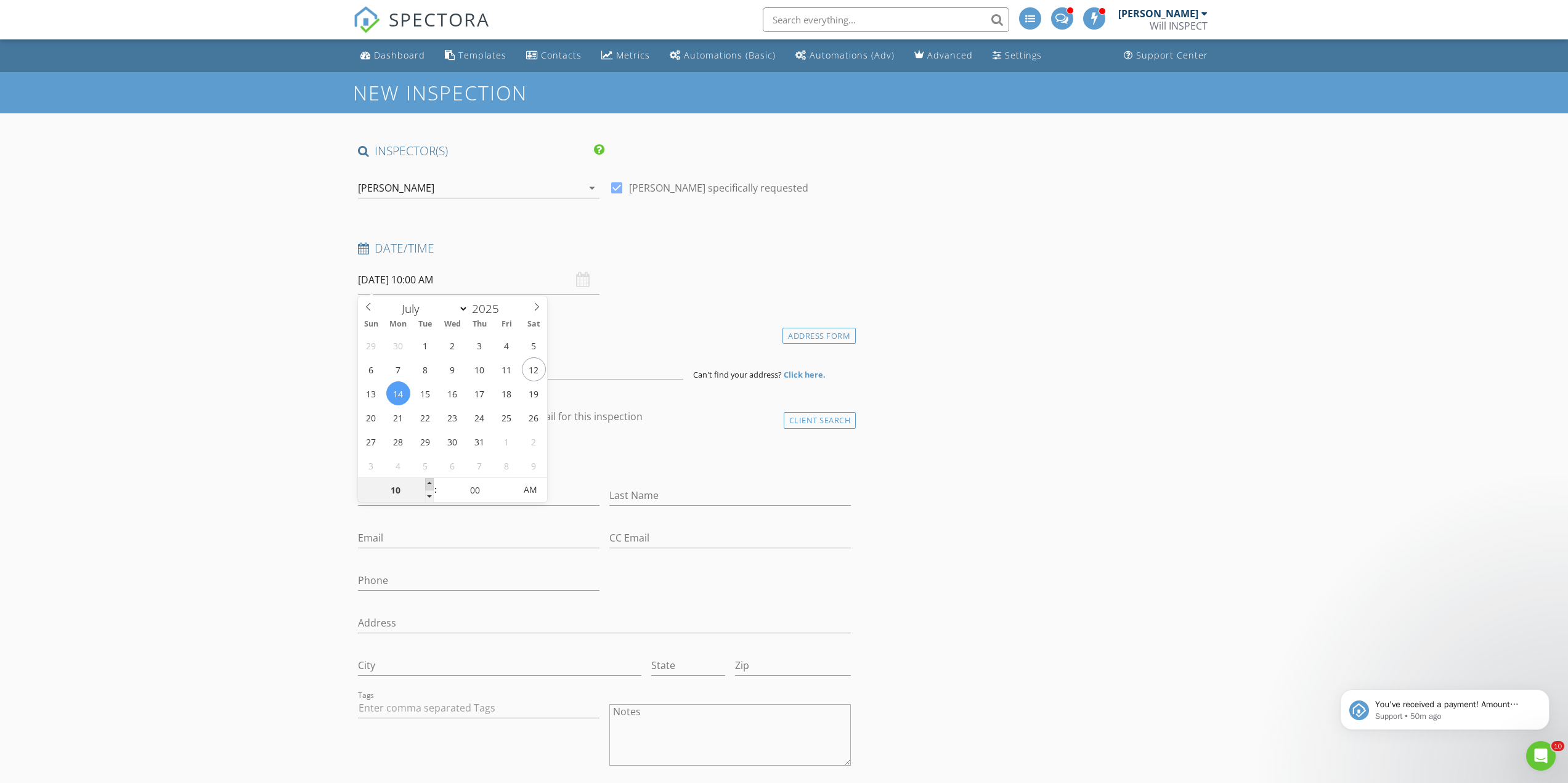 click at bounding box center (429, 484) 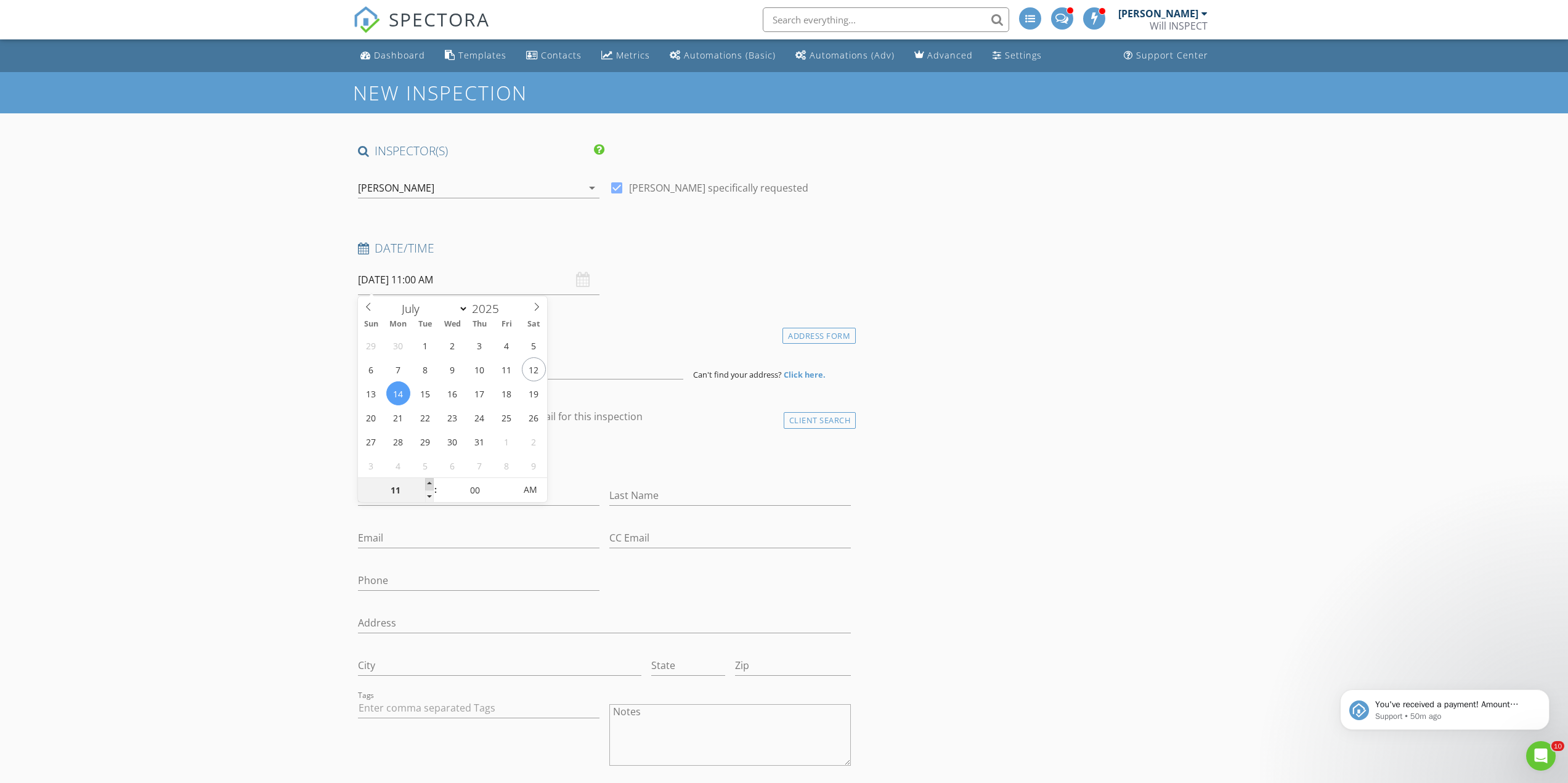 click at bounding box center [429, 484] 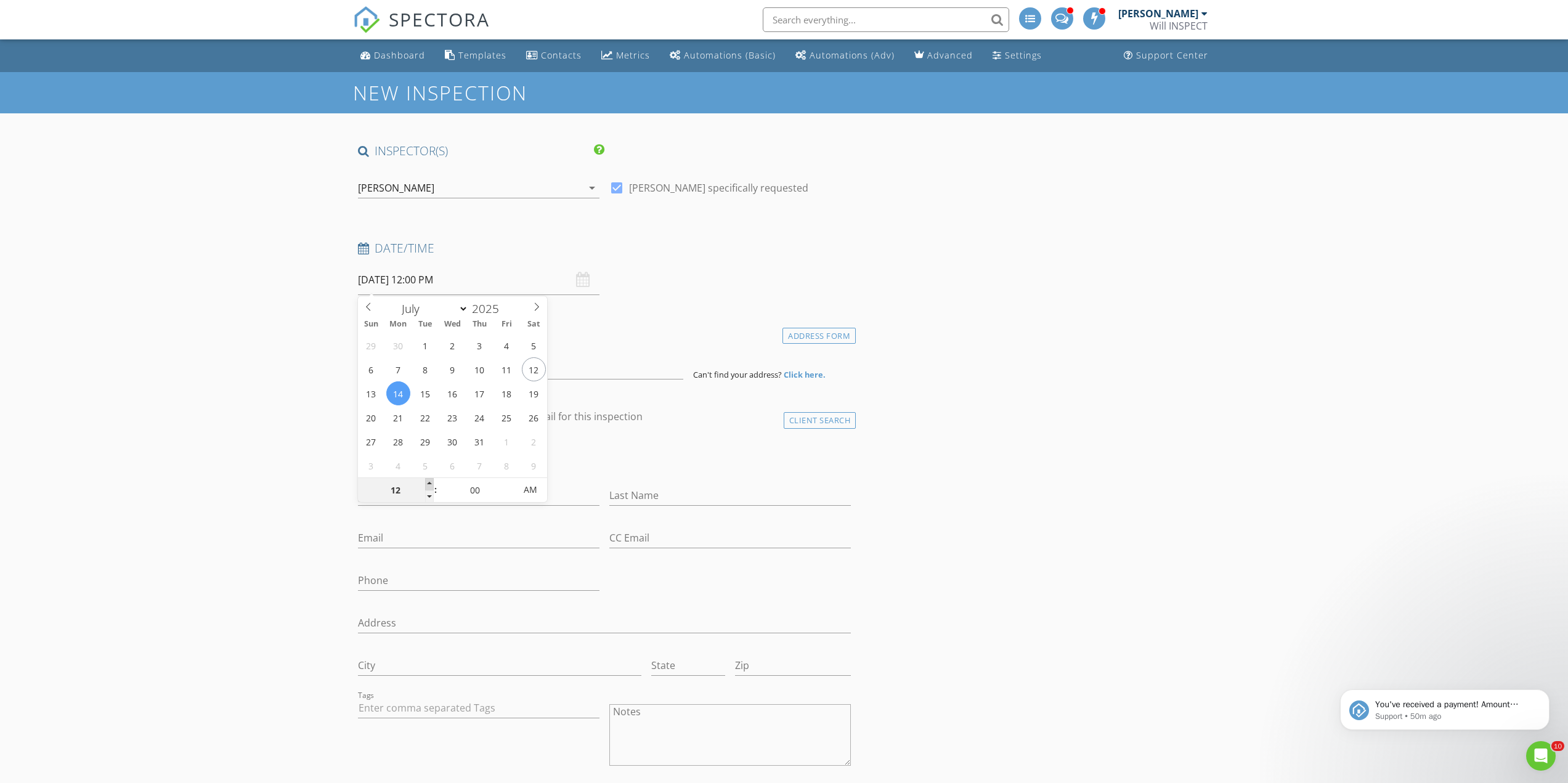 click at bounding box center [429, 484] 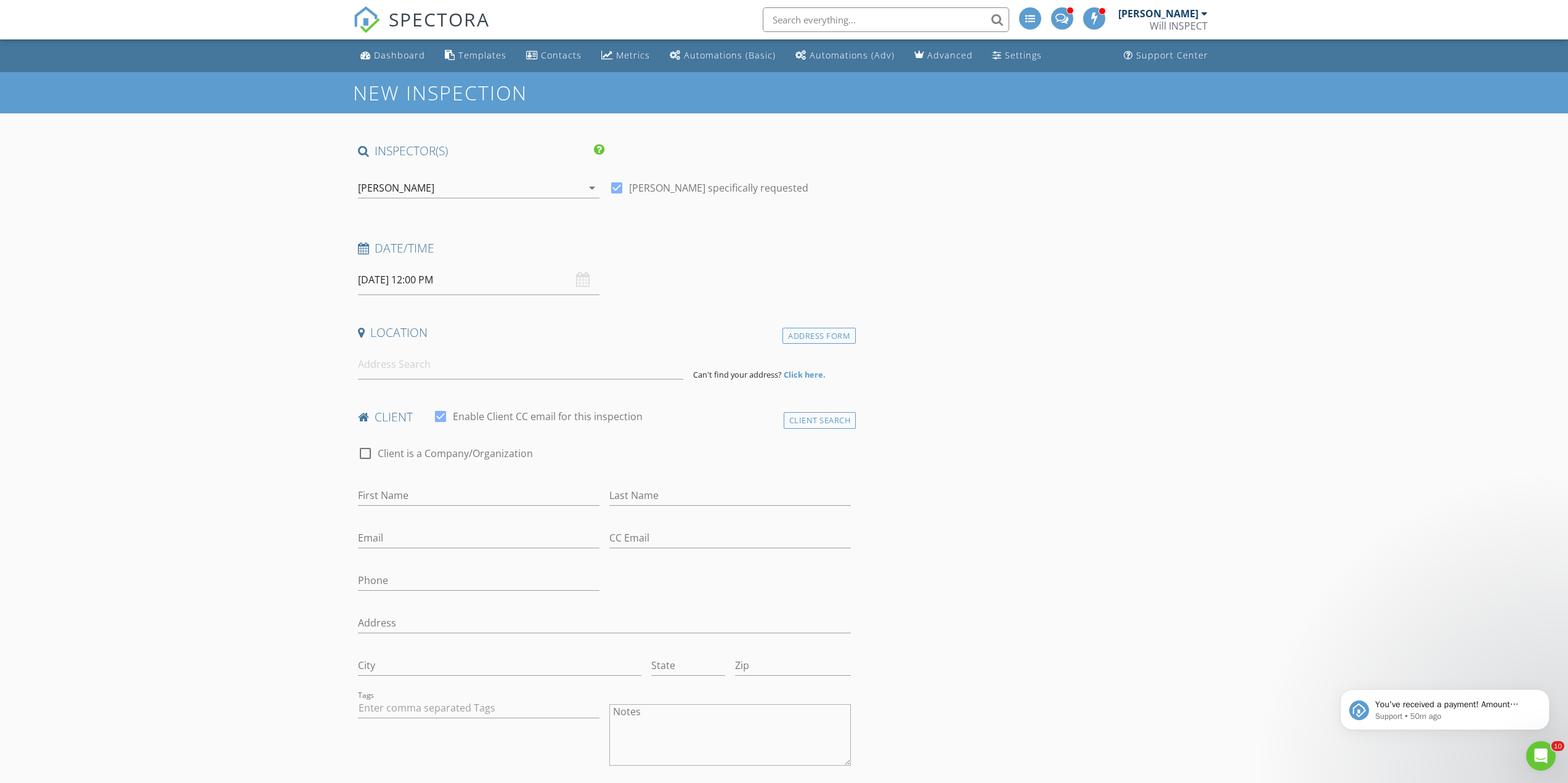 click on "check_box_outline_blank Client is a Company/Organization" at bounding box center [604, 460] 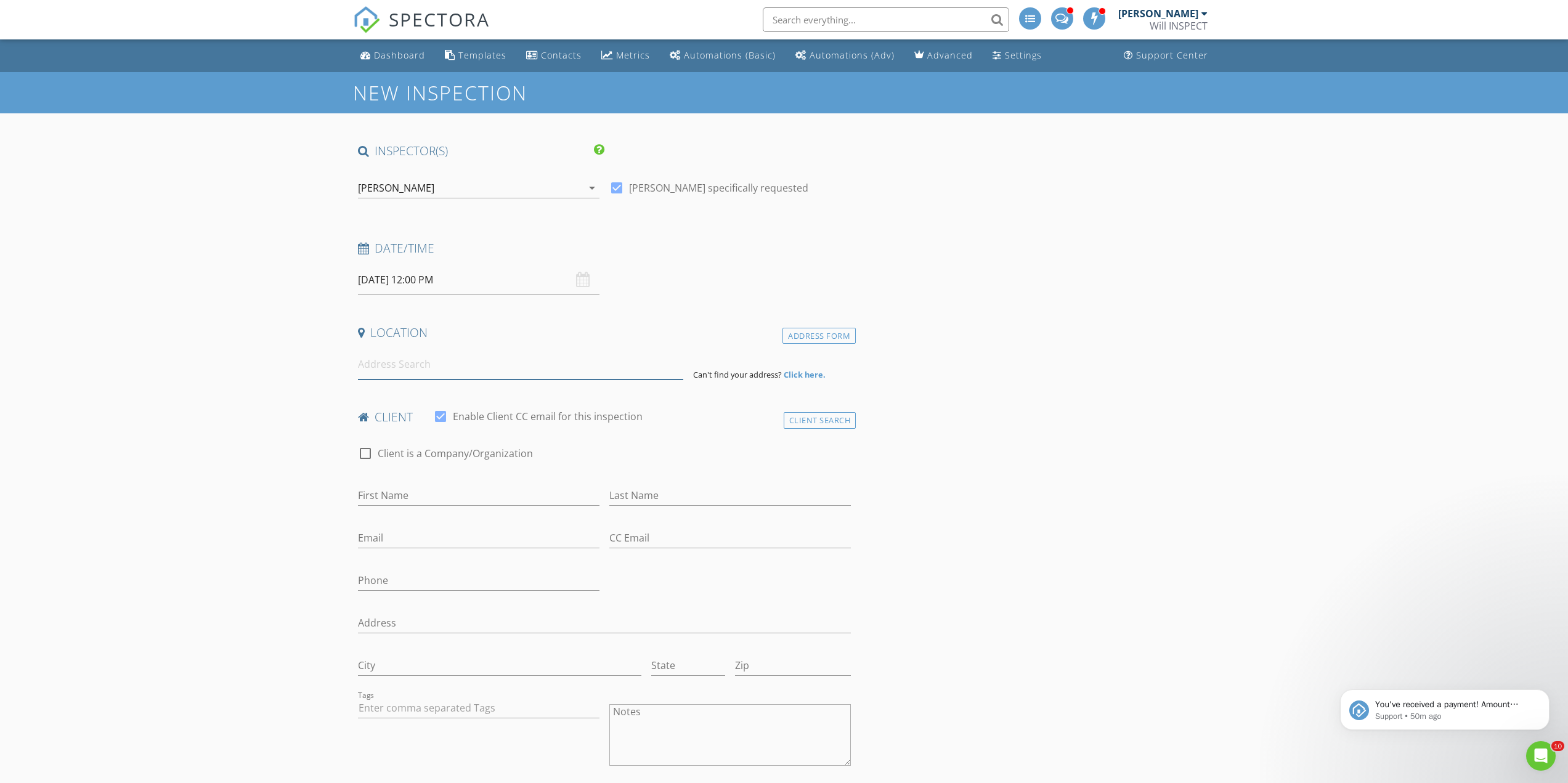 click at bounding box center [521, 364] 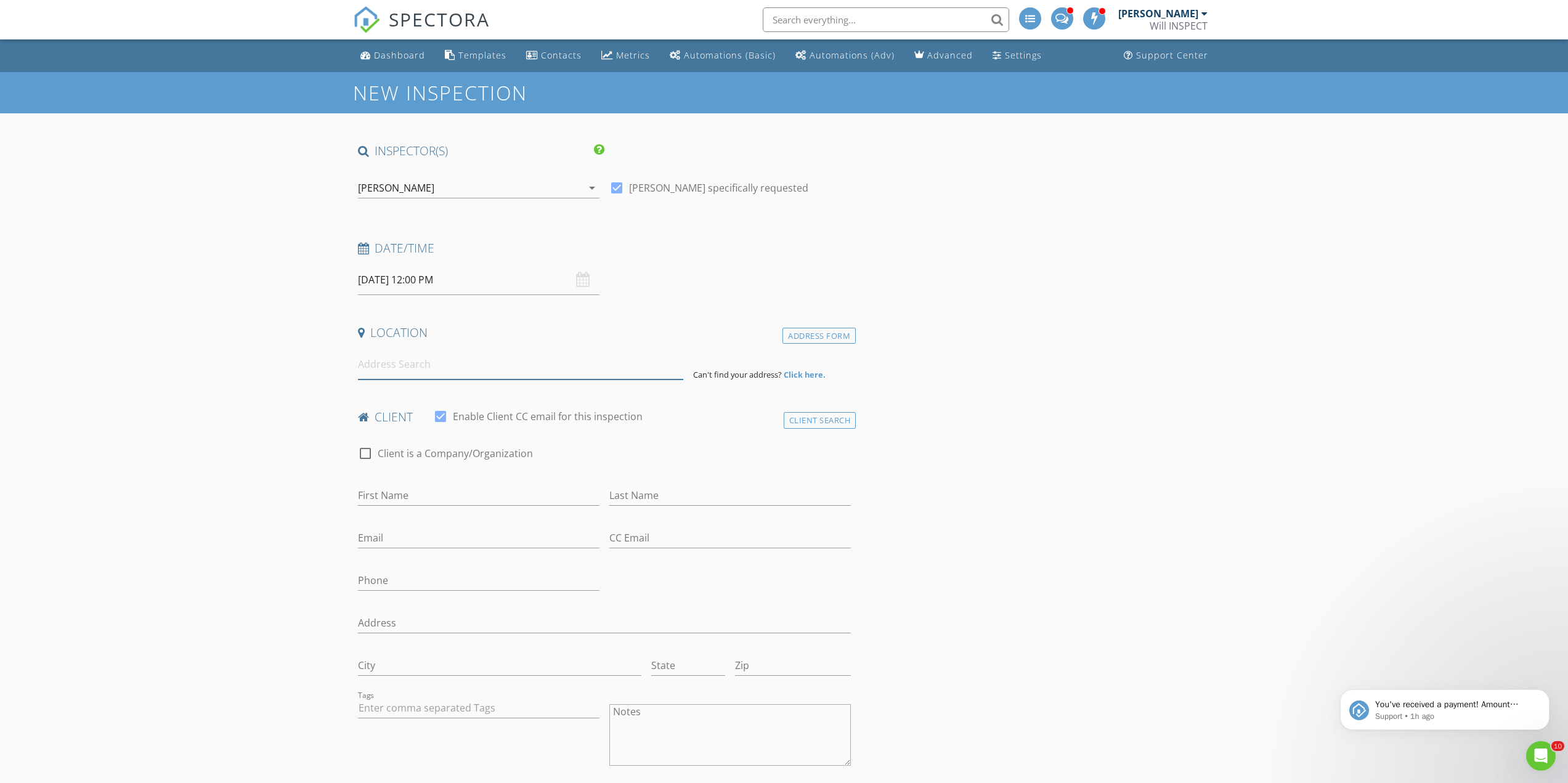 click at bounding box center (521, 364) 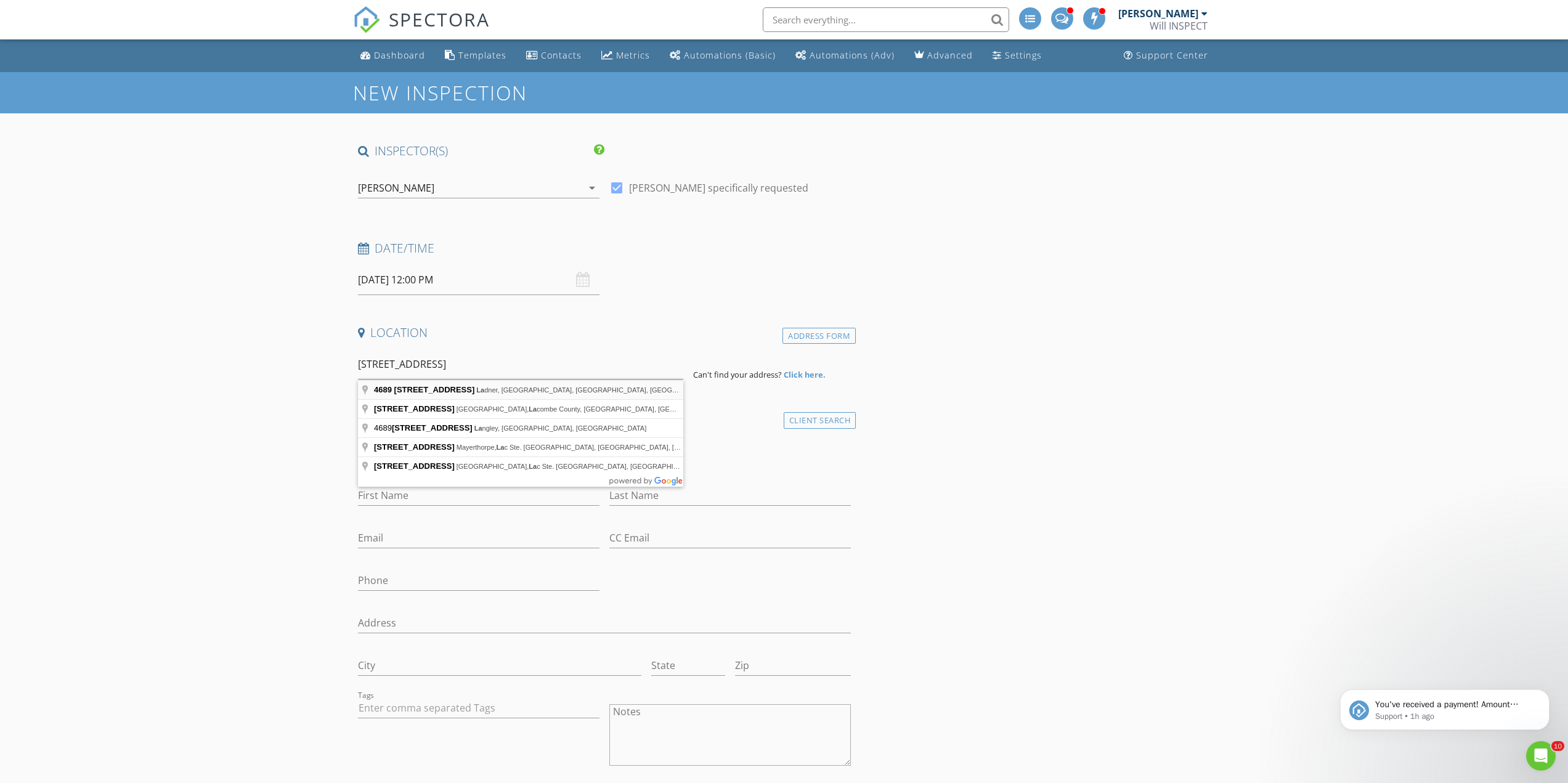 type on "4689 52a St, Ladner, Delta, BC, Canada" 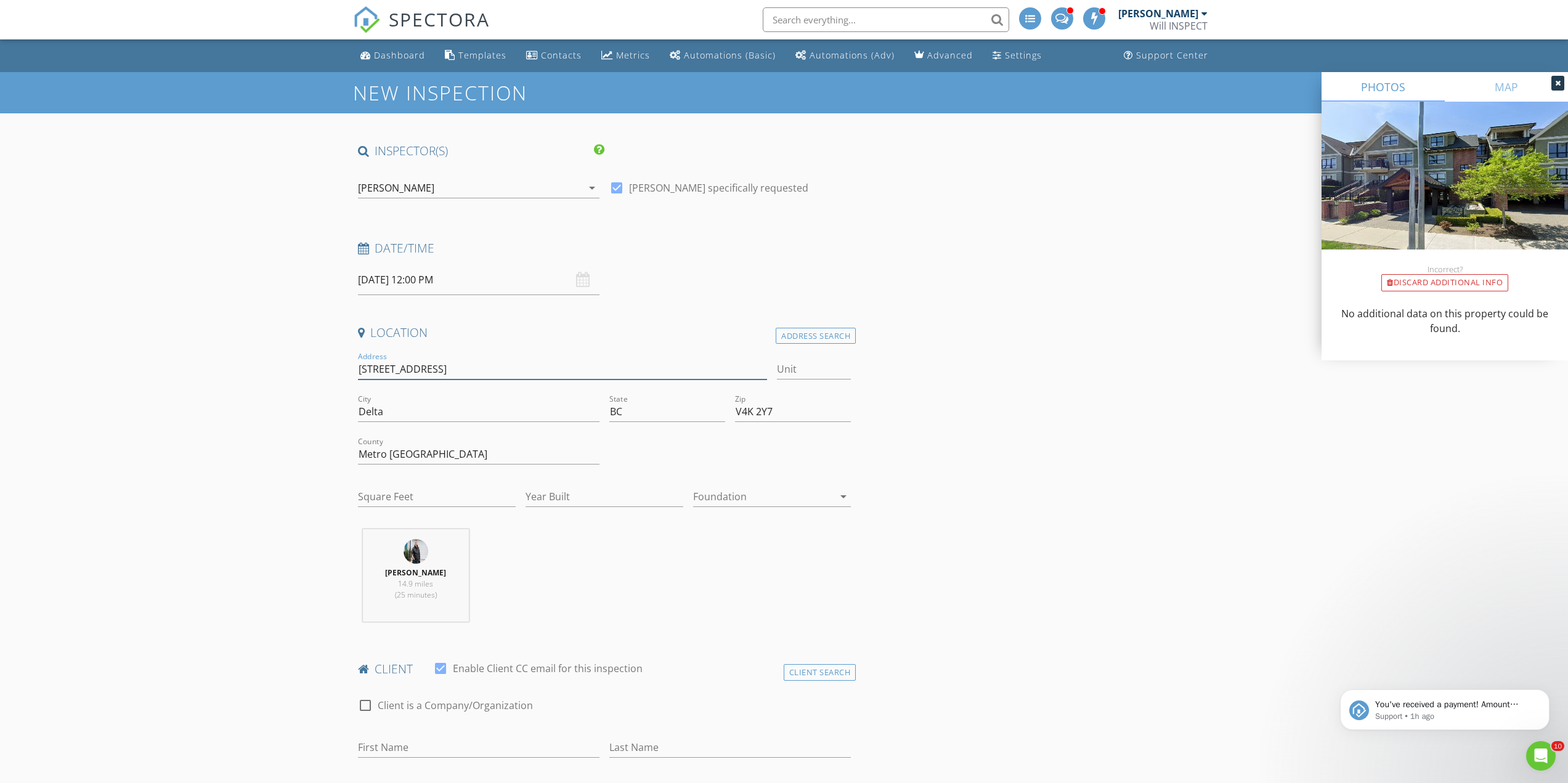 drag, startPoint x: 431, startPoint y: 371, endPoint x: 320, endPoint y: 371, distance: 111 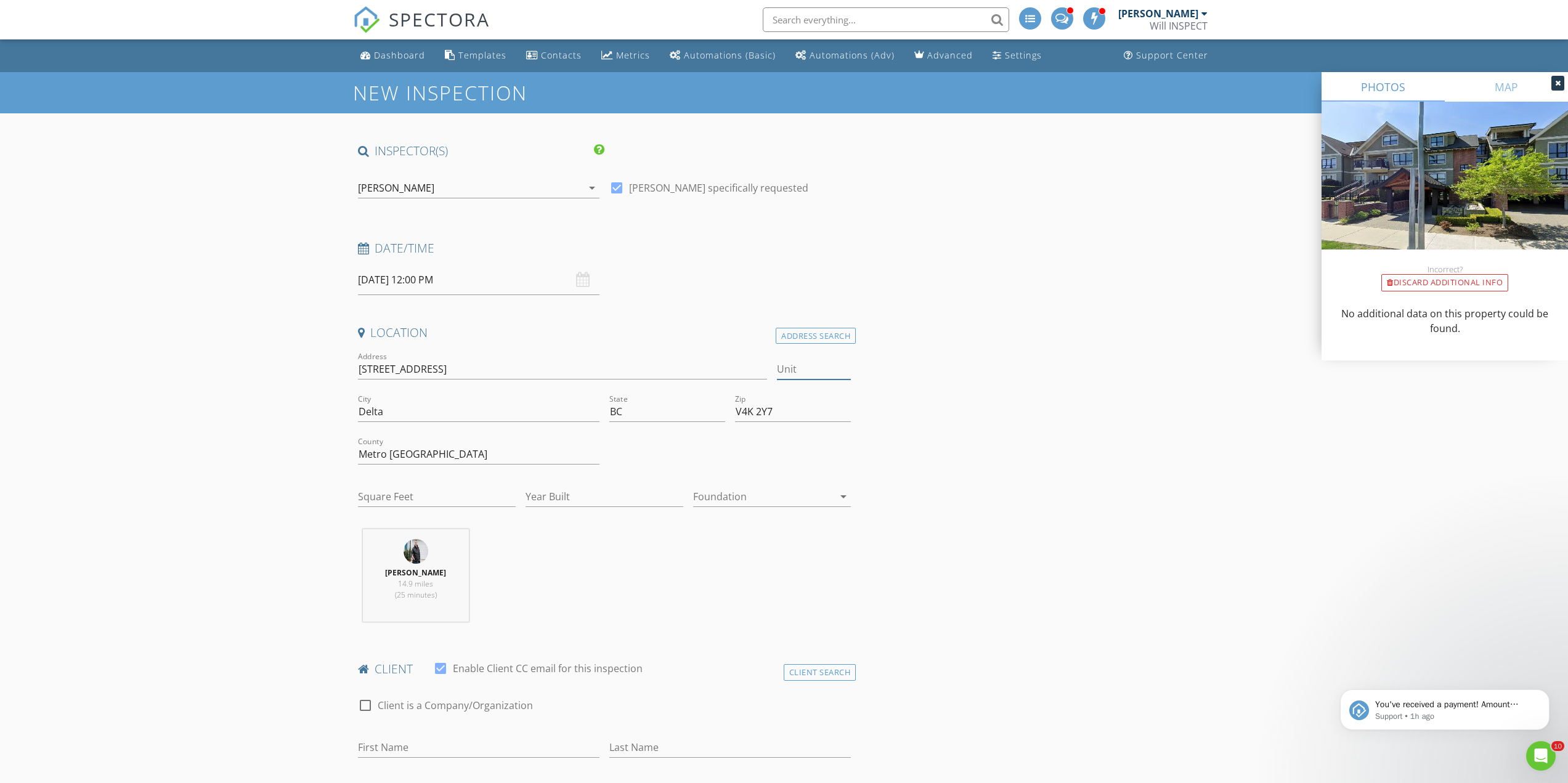 drag, startPoint x: 803, startPoint y: 373, endPoint x: 808, endPoint y: 379, distance: 7.81025 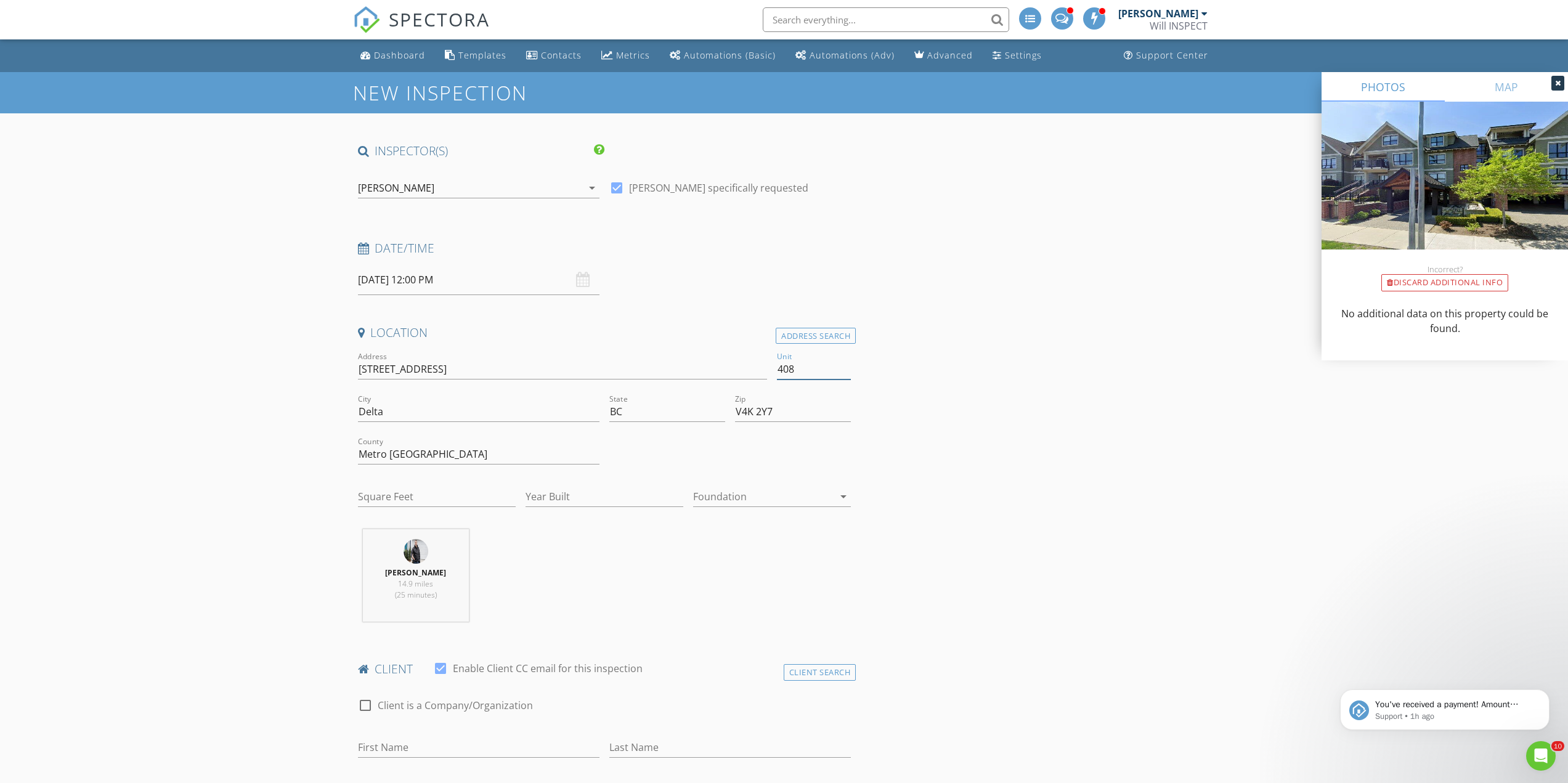 type on "408" 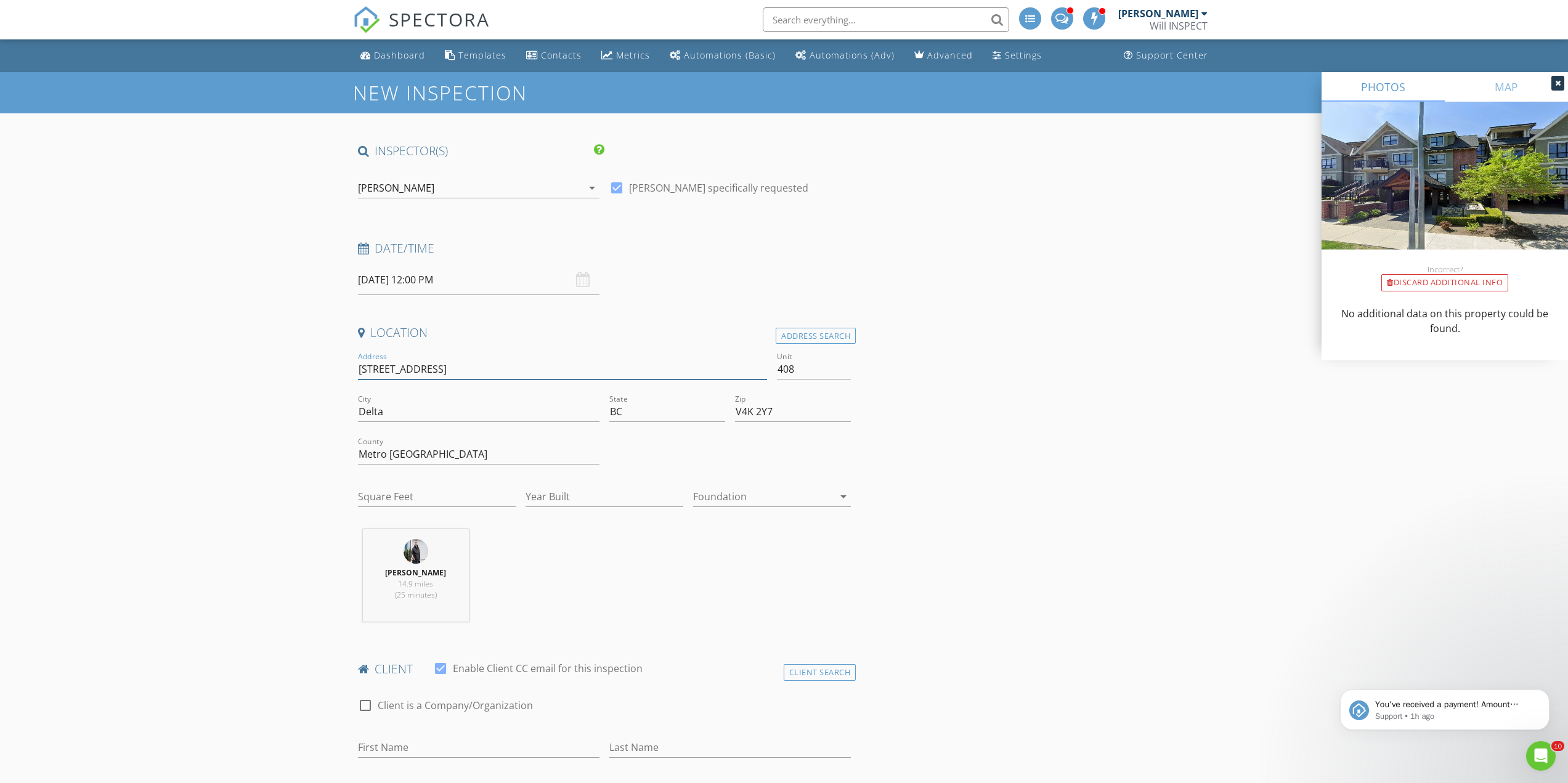 click on "4689 52a St" at bounding box center [563, 369] 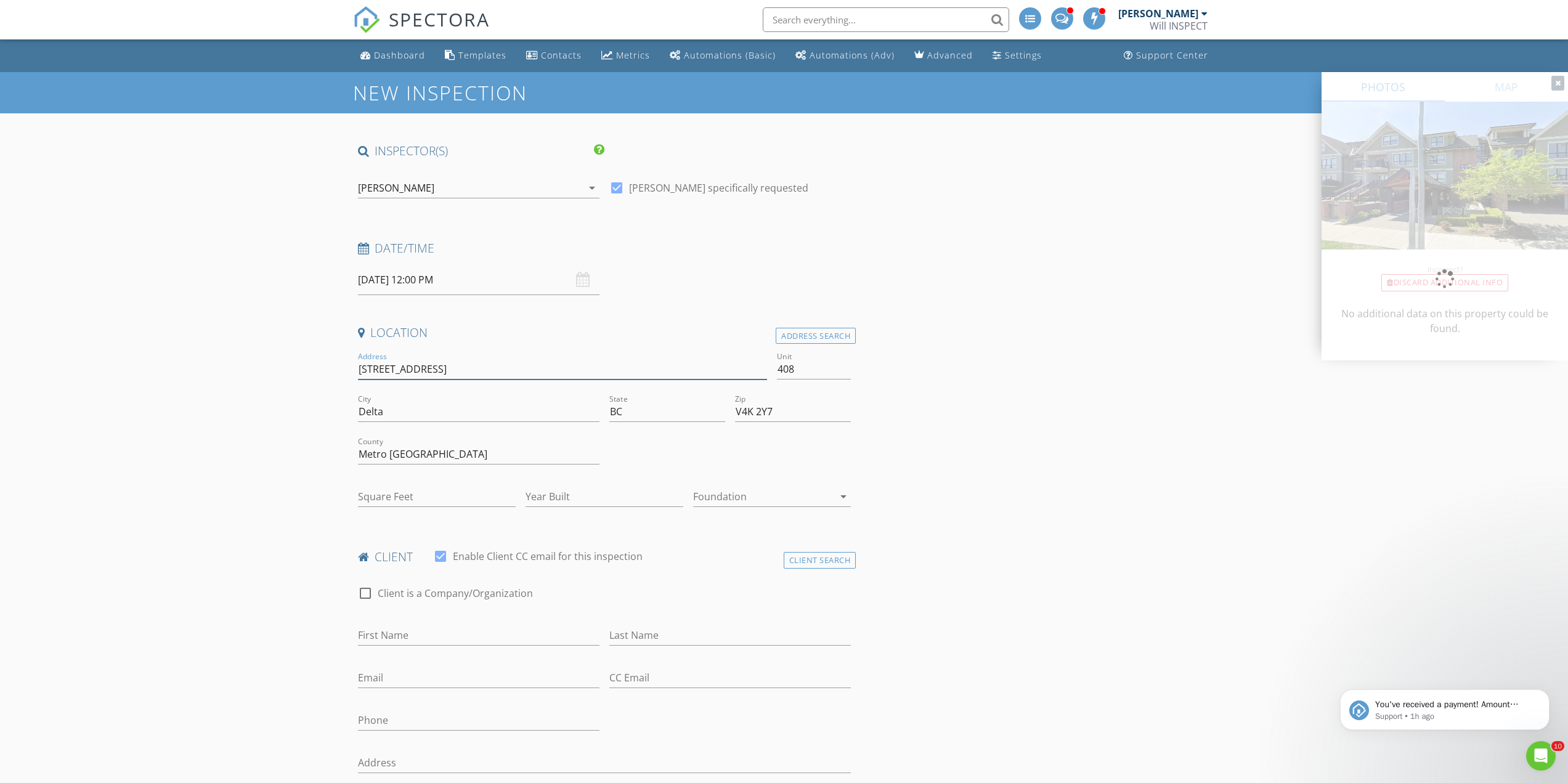 type on "[STREET_ADDRESS]" 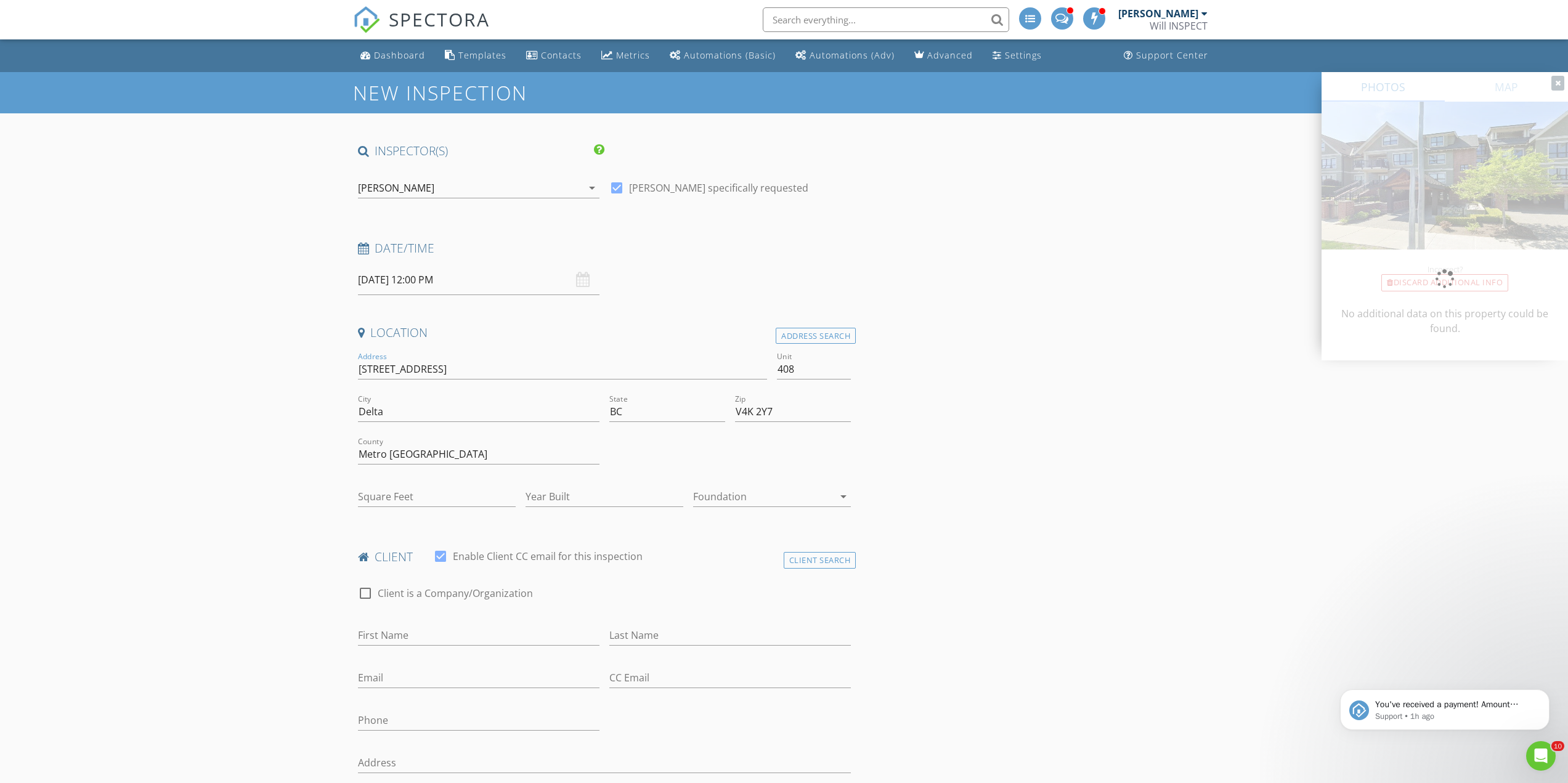 click on "INSPECTOR(S)
check_box   William Soldat   PRIMARY   check_box_outline_blank   Jack Kao     William Soldat arrow_drop_down   check_box William Soldat specifically requested
Date/Time
07/14/2025 12:00 PM
Location
Address Search       Address 4689 52A St   Unit 408   City Delta   State BC   Zip V4K 2Y7   County Metro Vancouver     Square Feet   Year Built   Foundation arrow_drop_down
client
check_box Enable Client CC email for this inspection   Client Search     check_box_outline_blank Client is a Company/Organization     First Name   Last Name   Email   CC Email   Phone   Address   City   State   Zip     Tags         Notes   Private Notes
ADD ADDITIONAL client
SERVICES
arrow_drop_down     Select Discount Code arrow_drop_down    Charges       TOTAL   CAD$0.00    Duration" at bounding box center [784, 1293] 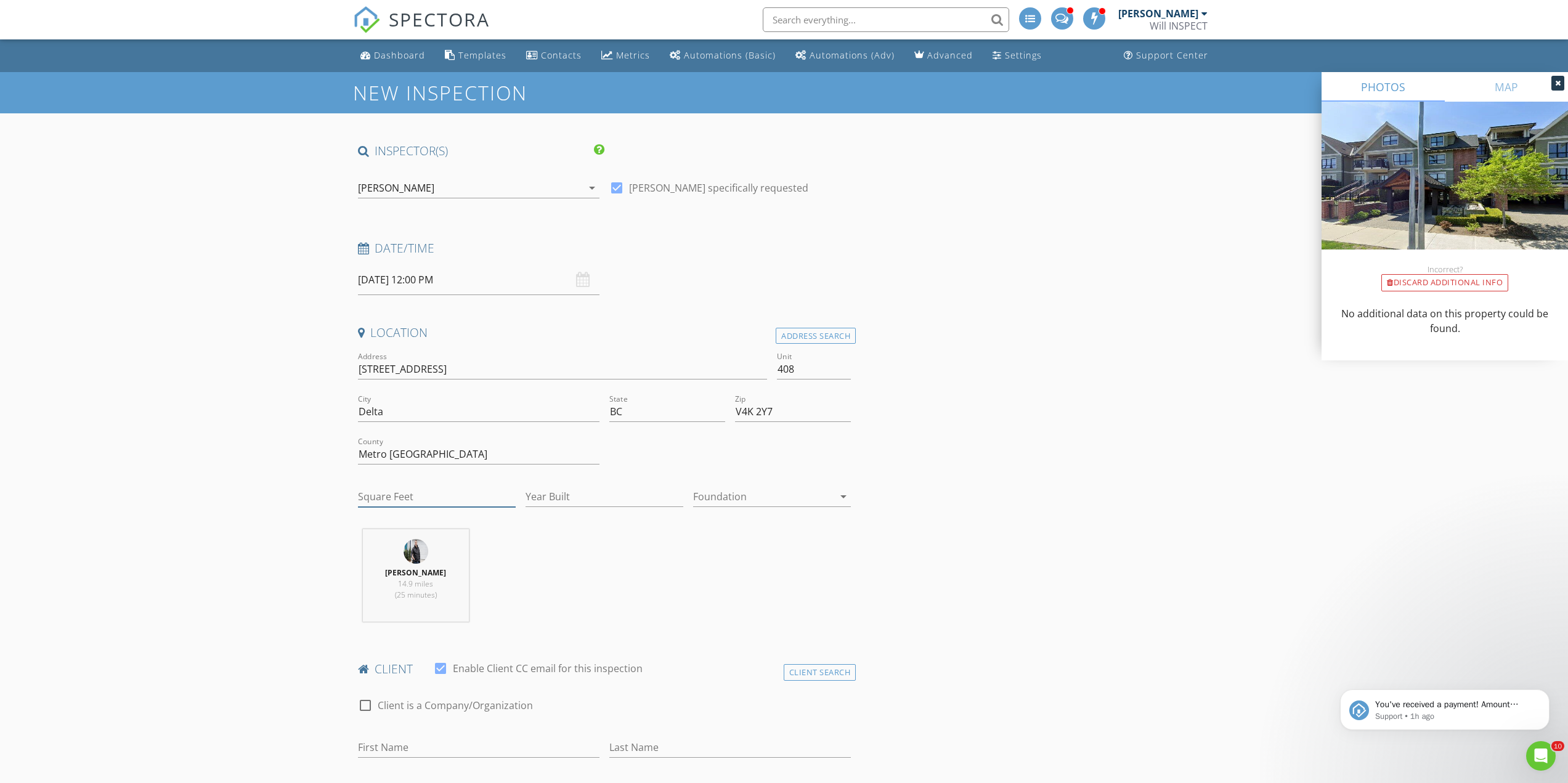 click on "Square Feet" at bounding box center [437, 497] 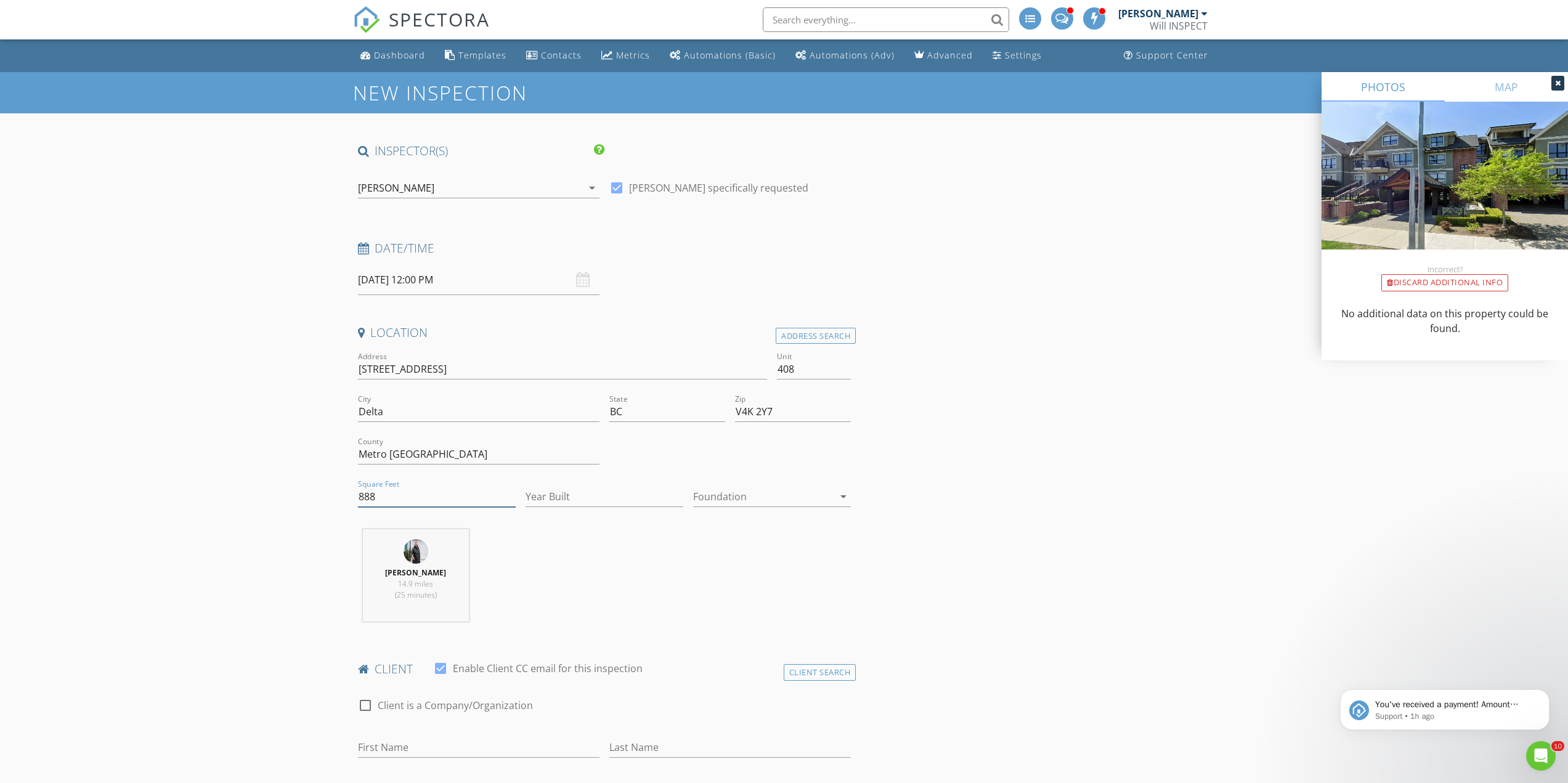 type on "888" 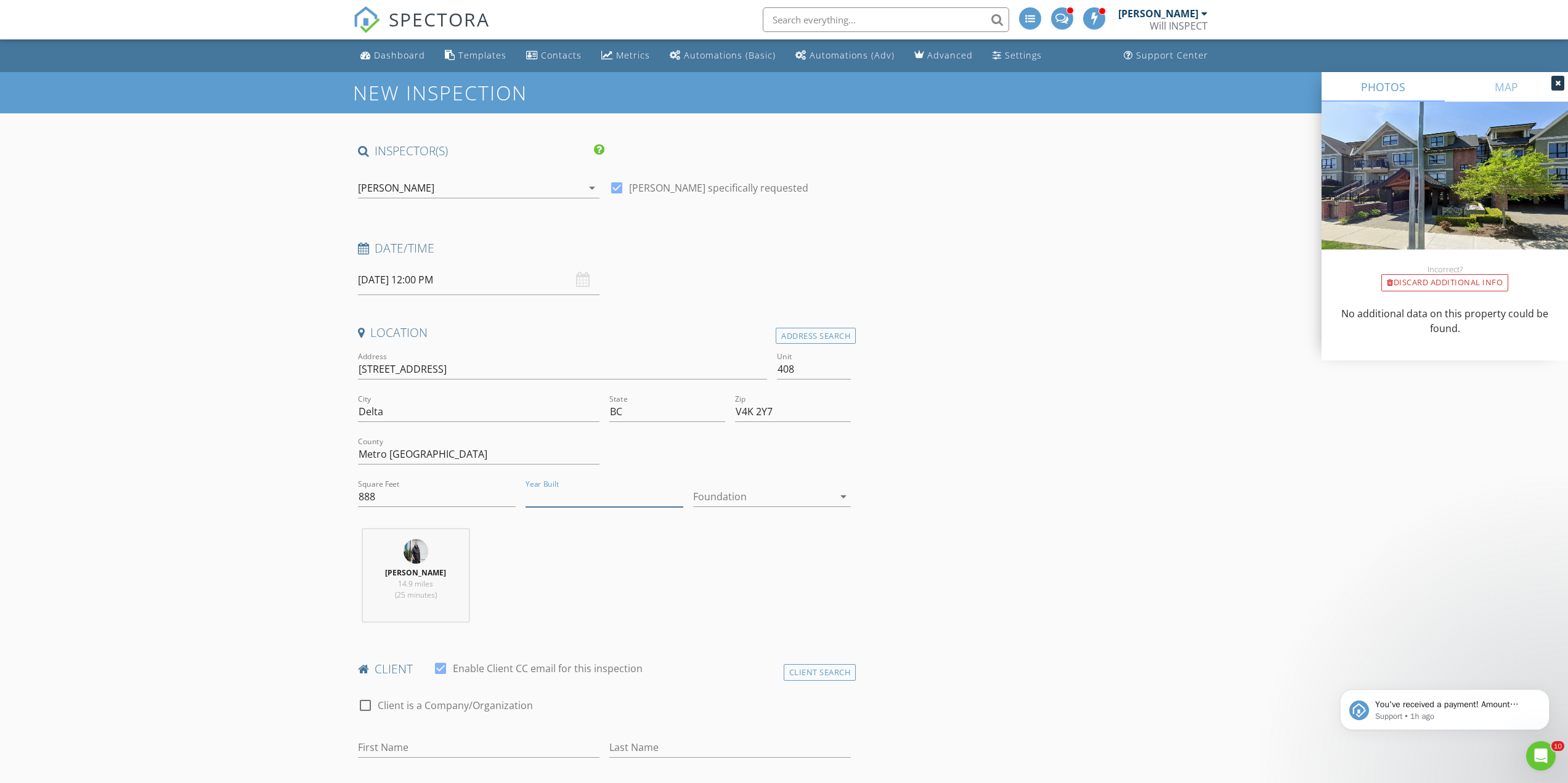 click on "Year Built" at bounding box center [604, 497] 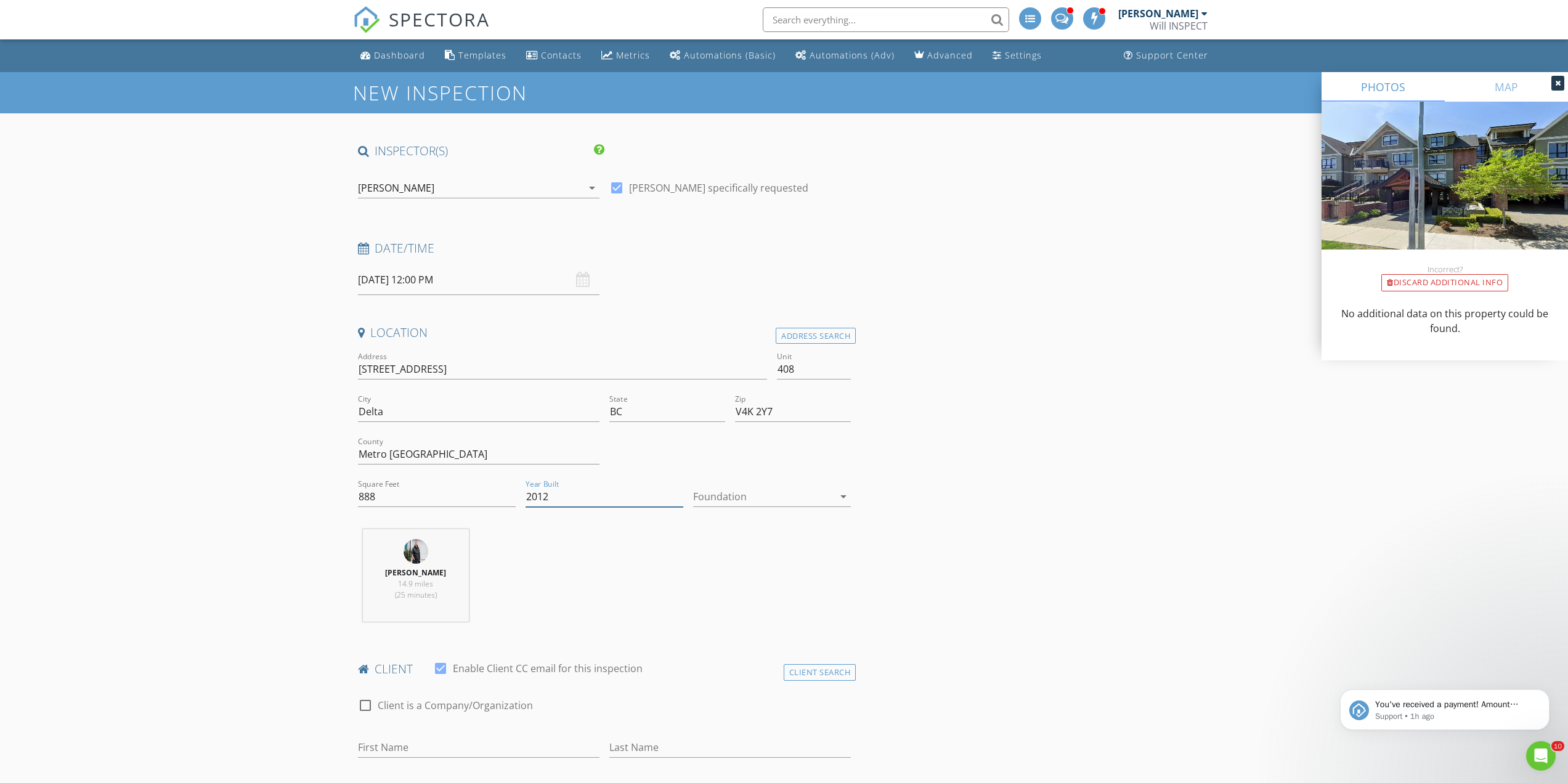 type on "2012" 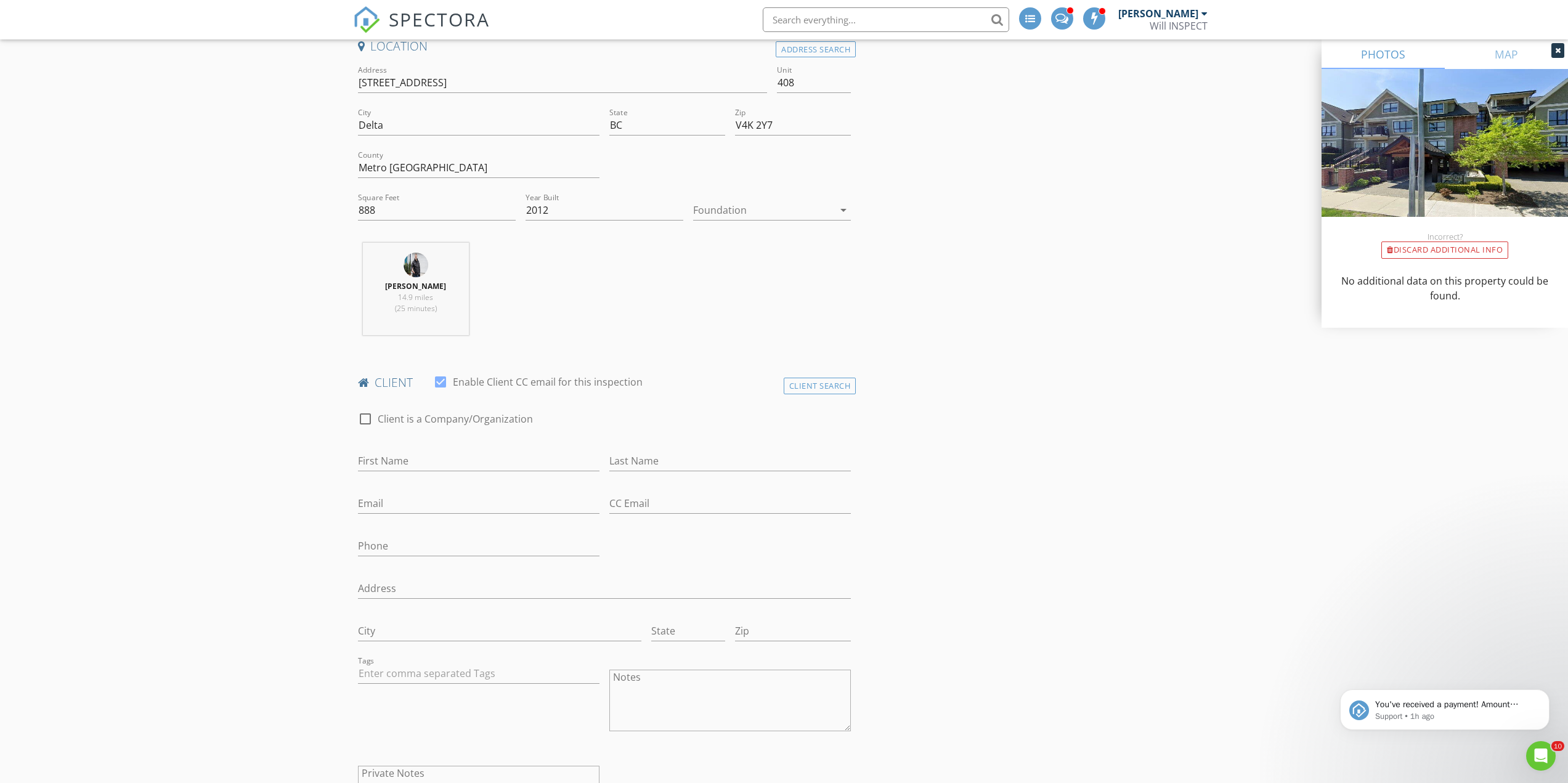 scroll, scrollTop: 493, scrollLeft: 0, axis: vertical 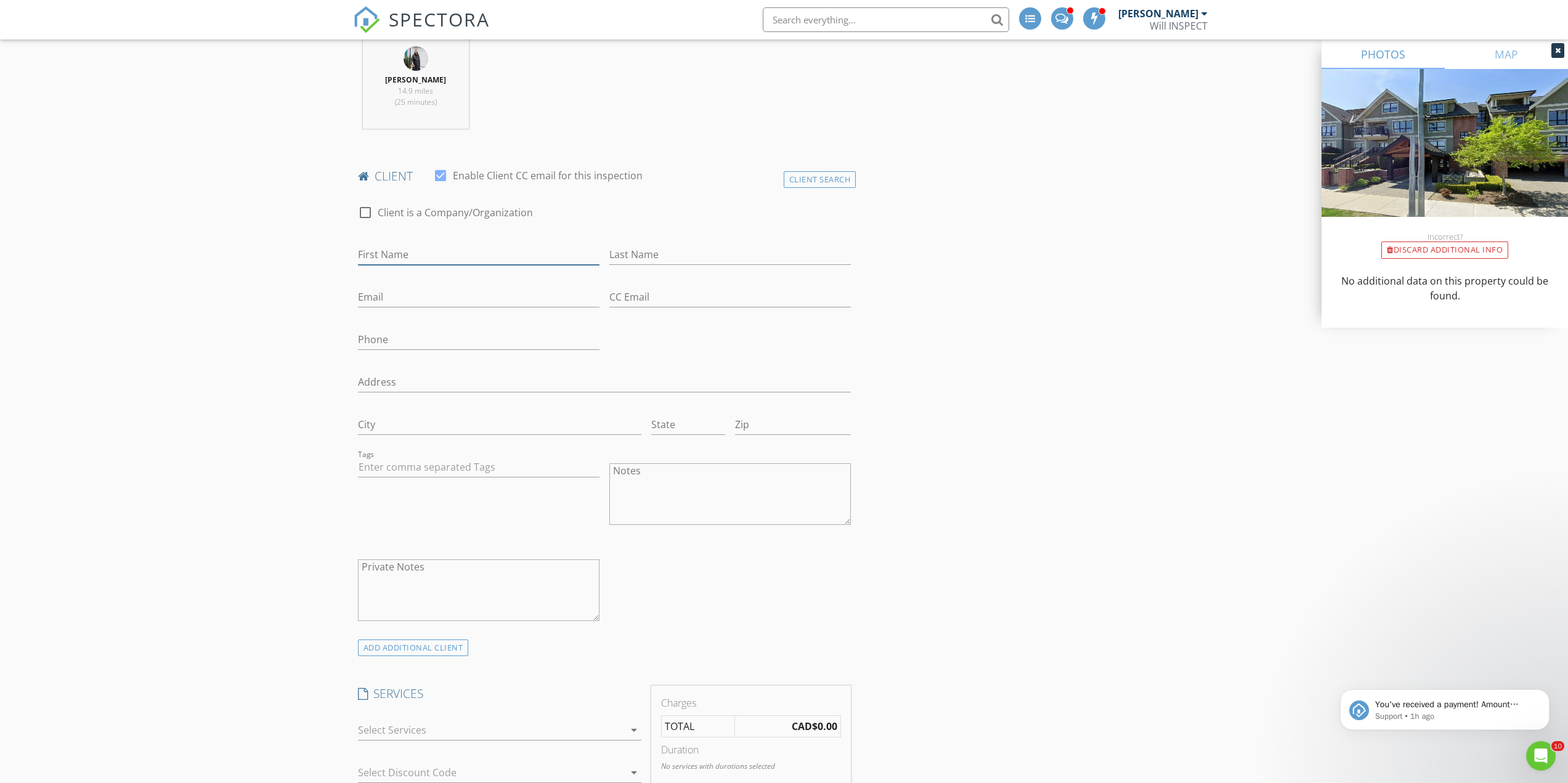 click on "First Name" at bounding box center (479, 254) 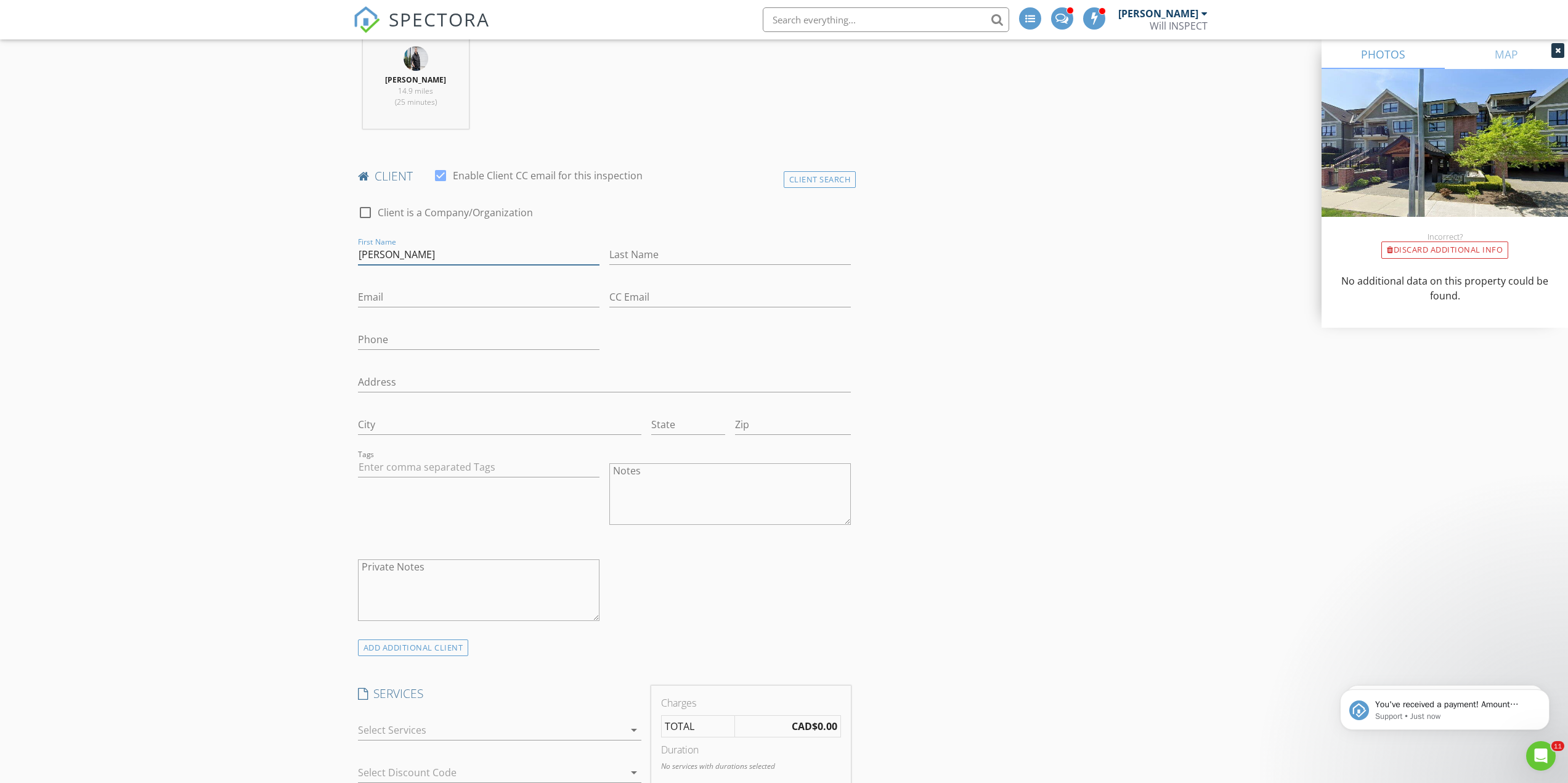 type on "Scot" 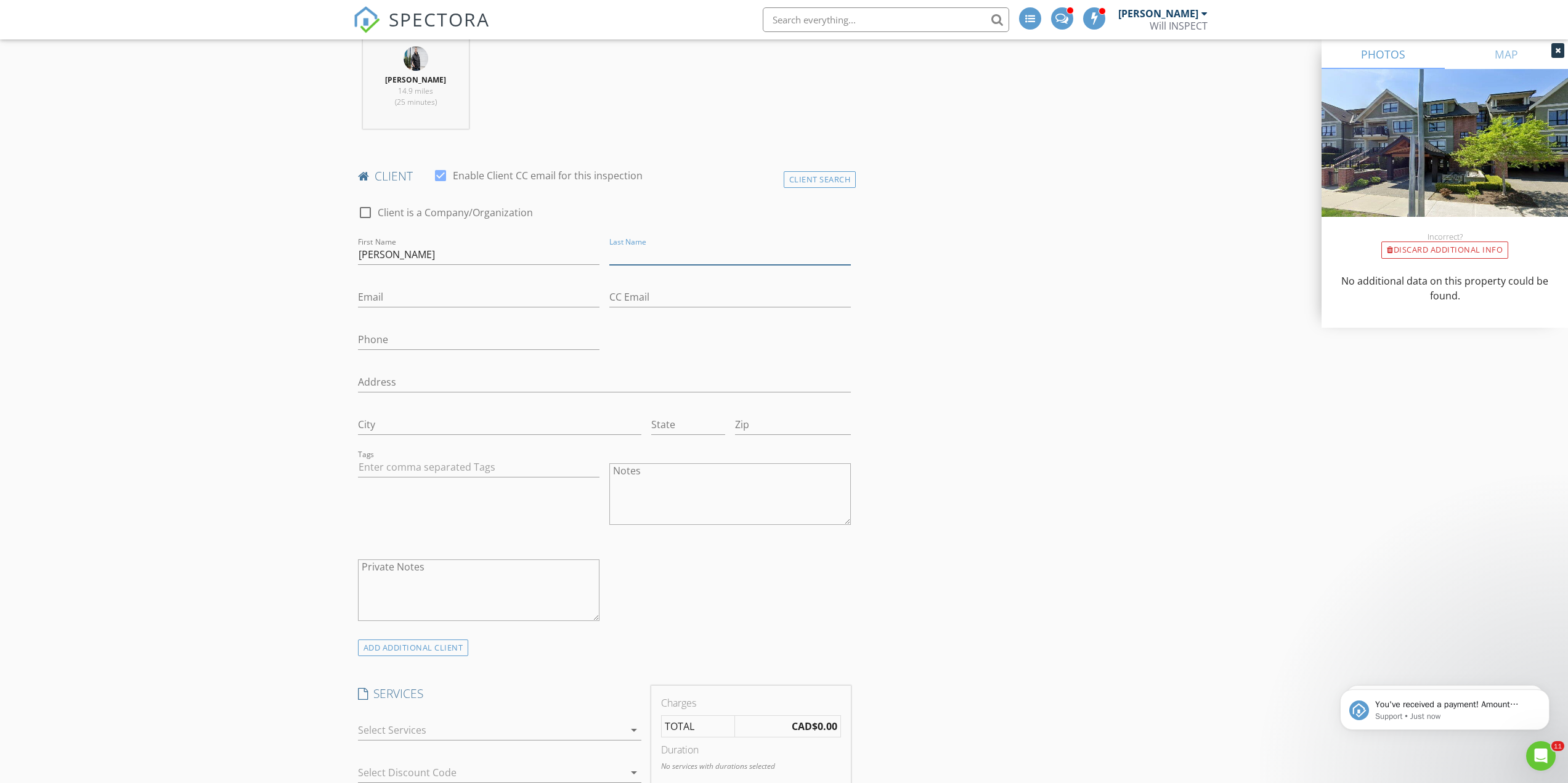 click on "Last Name" at bounding box center [730, 254] 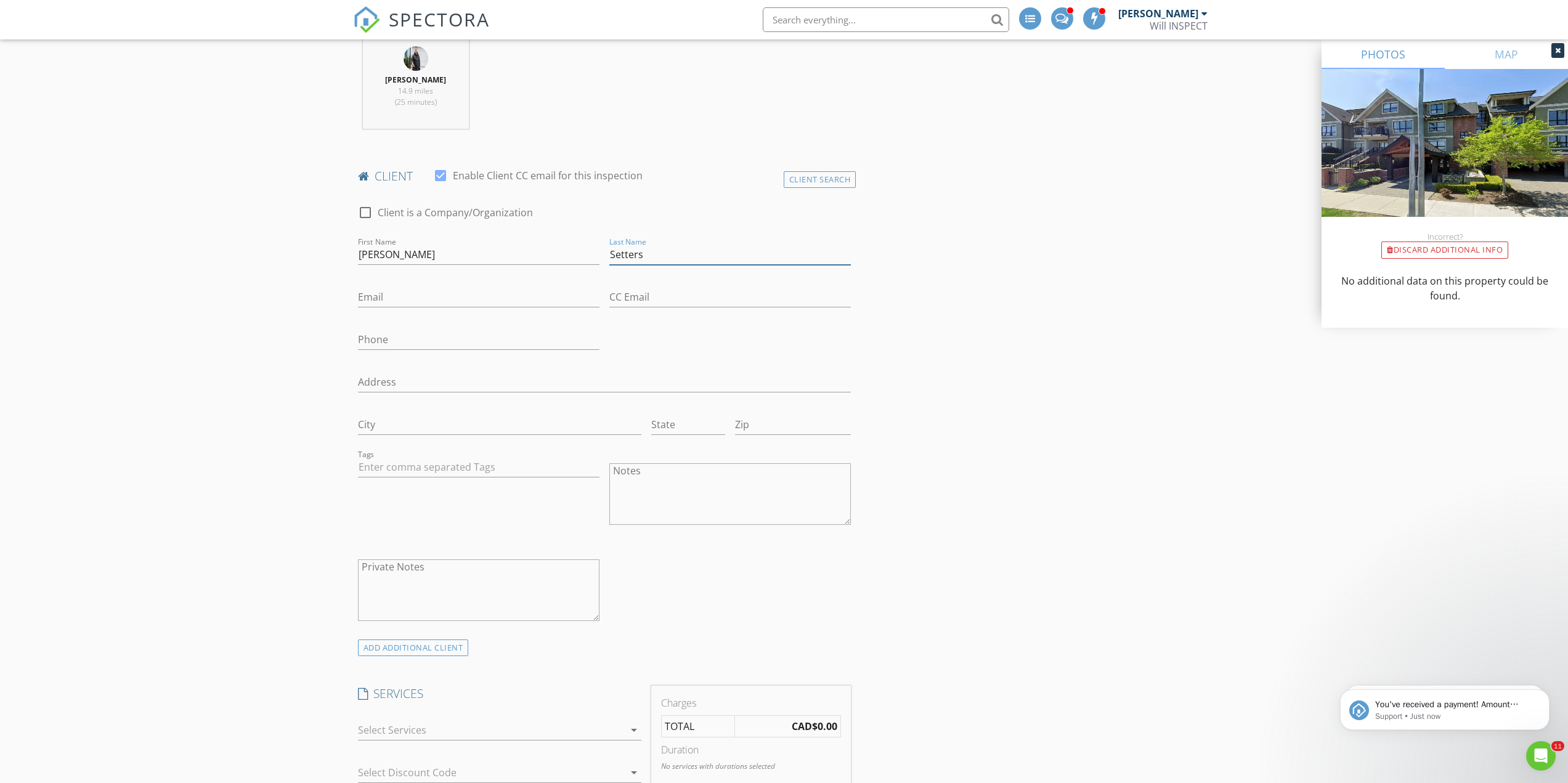 type on "Setters" 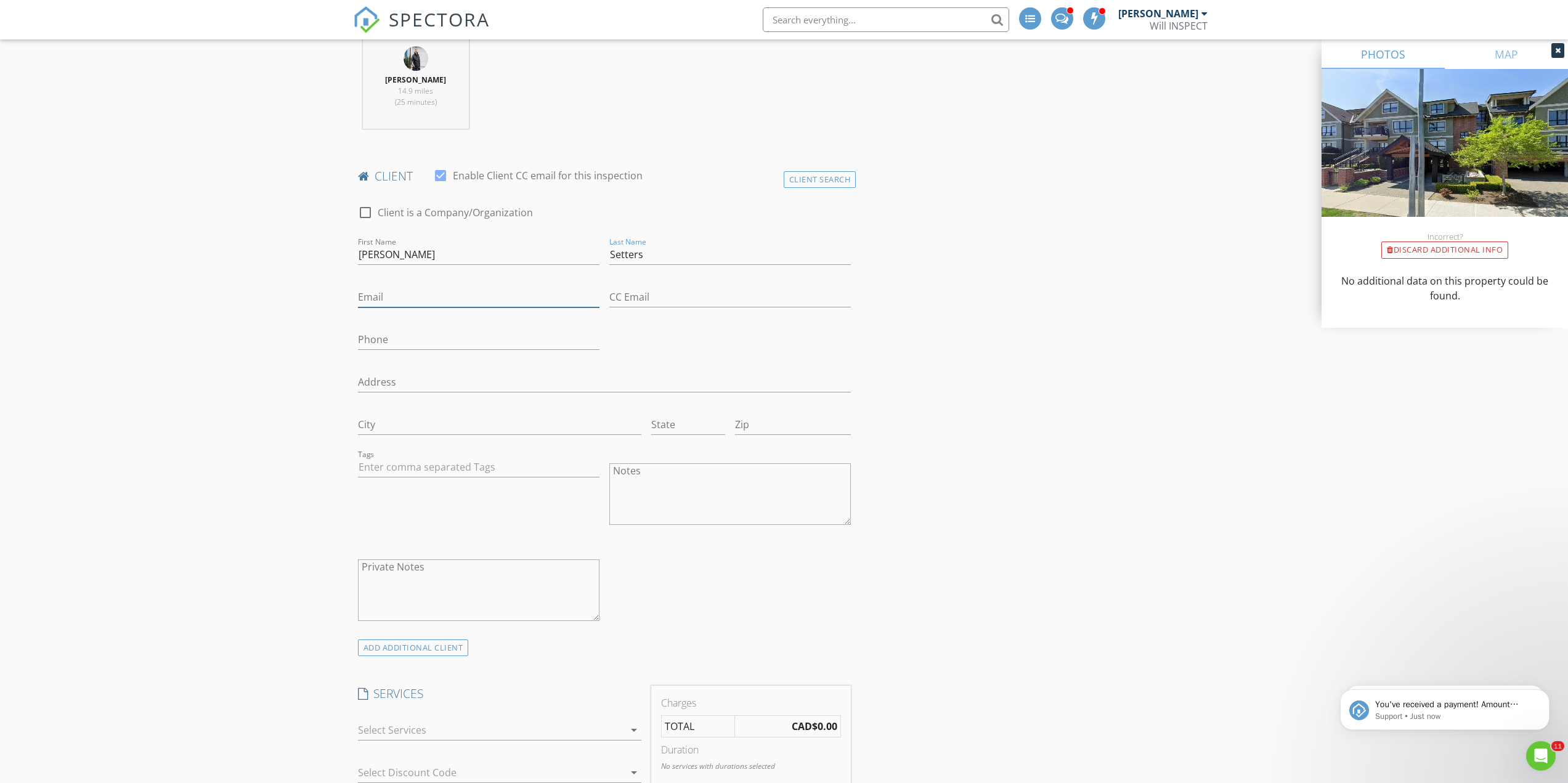 click on "Email" at bounding box center (479, 297) 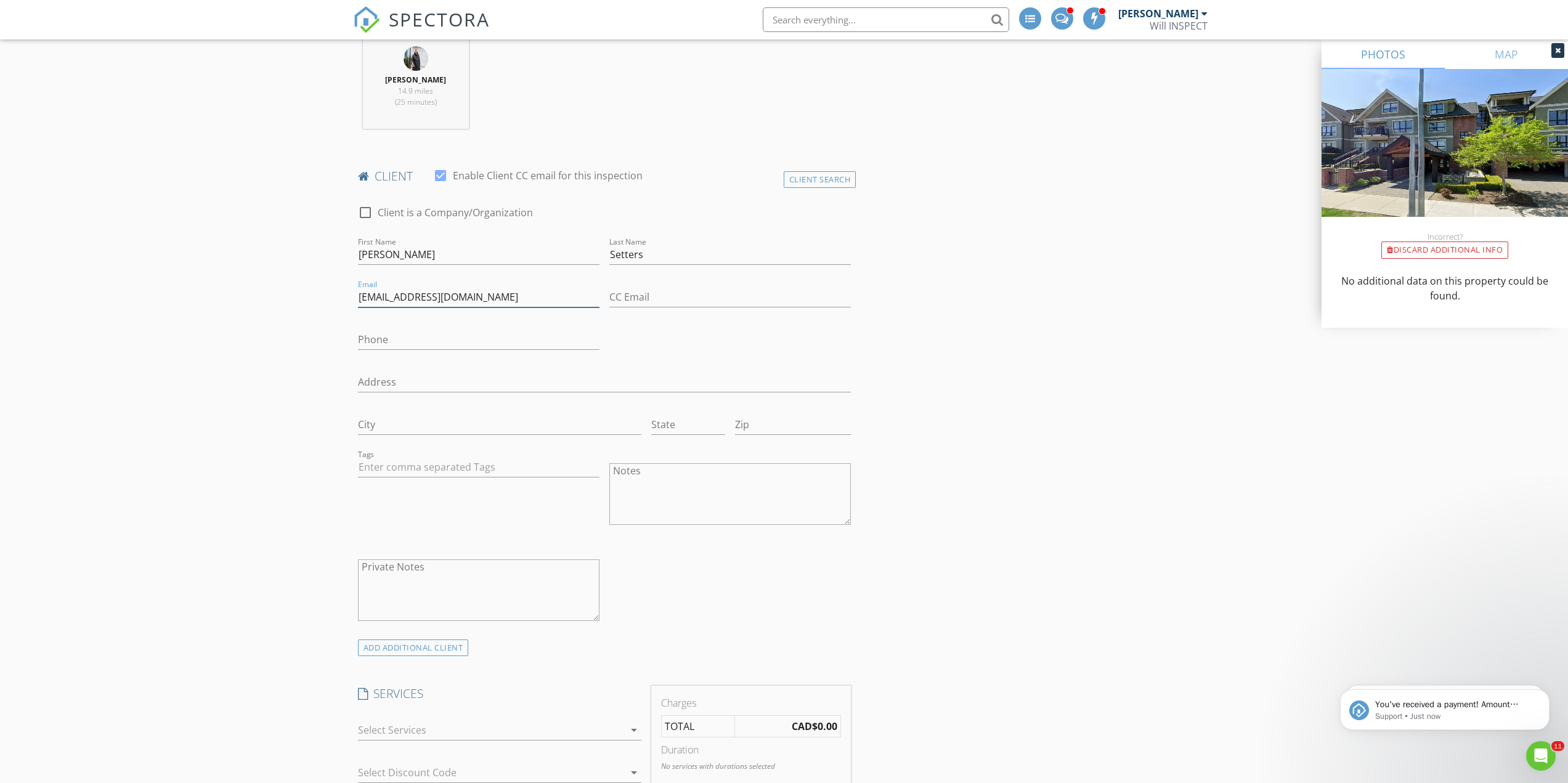 type on "snowscot@telus.net" 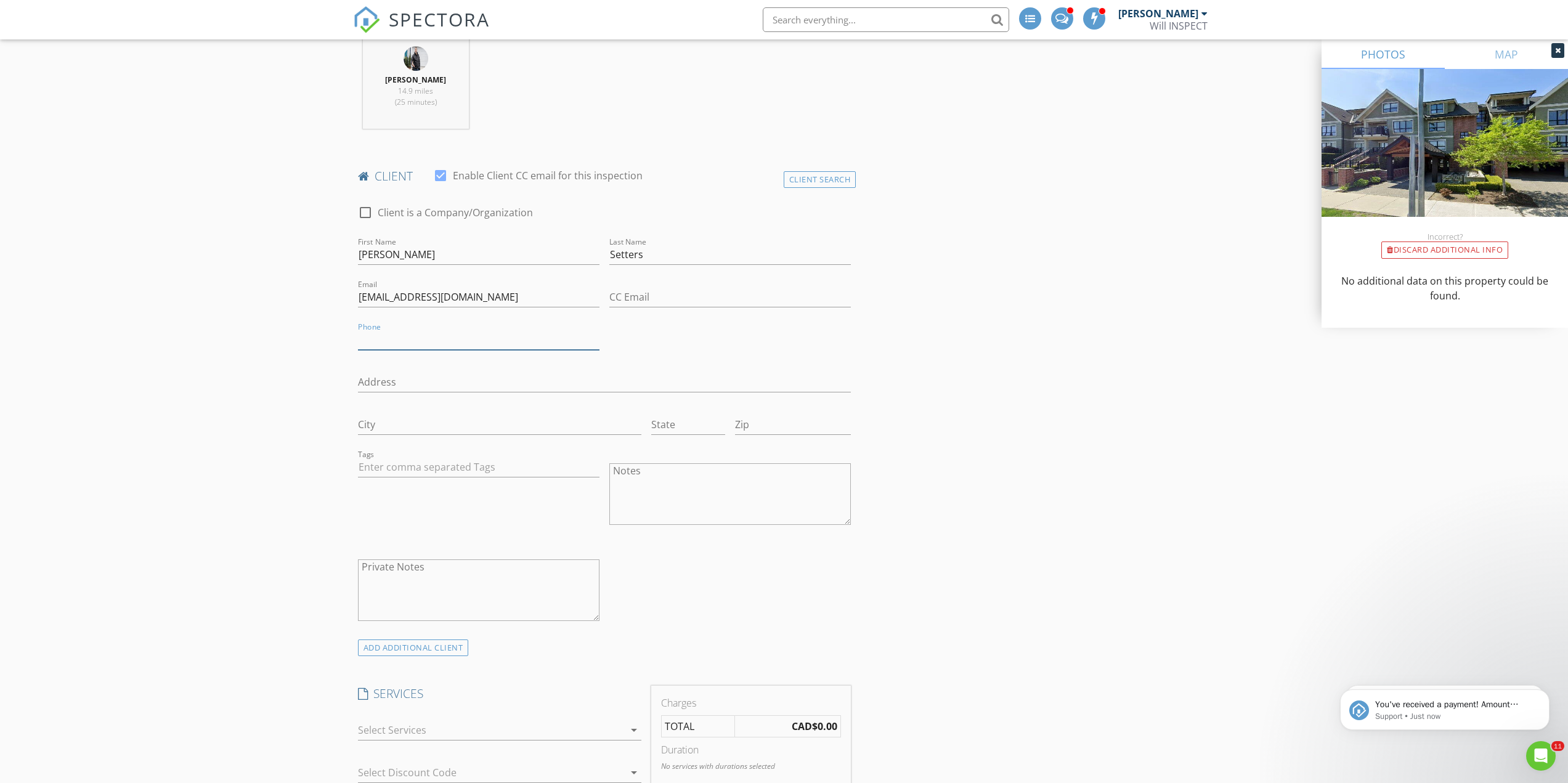 click on "Phone" at bounding box center [479, 339] 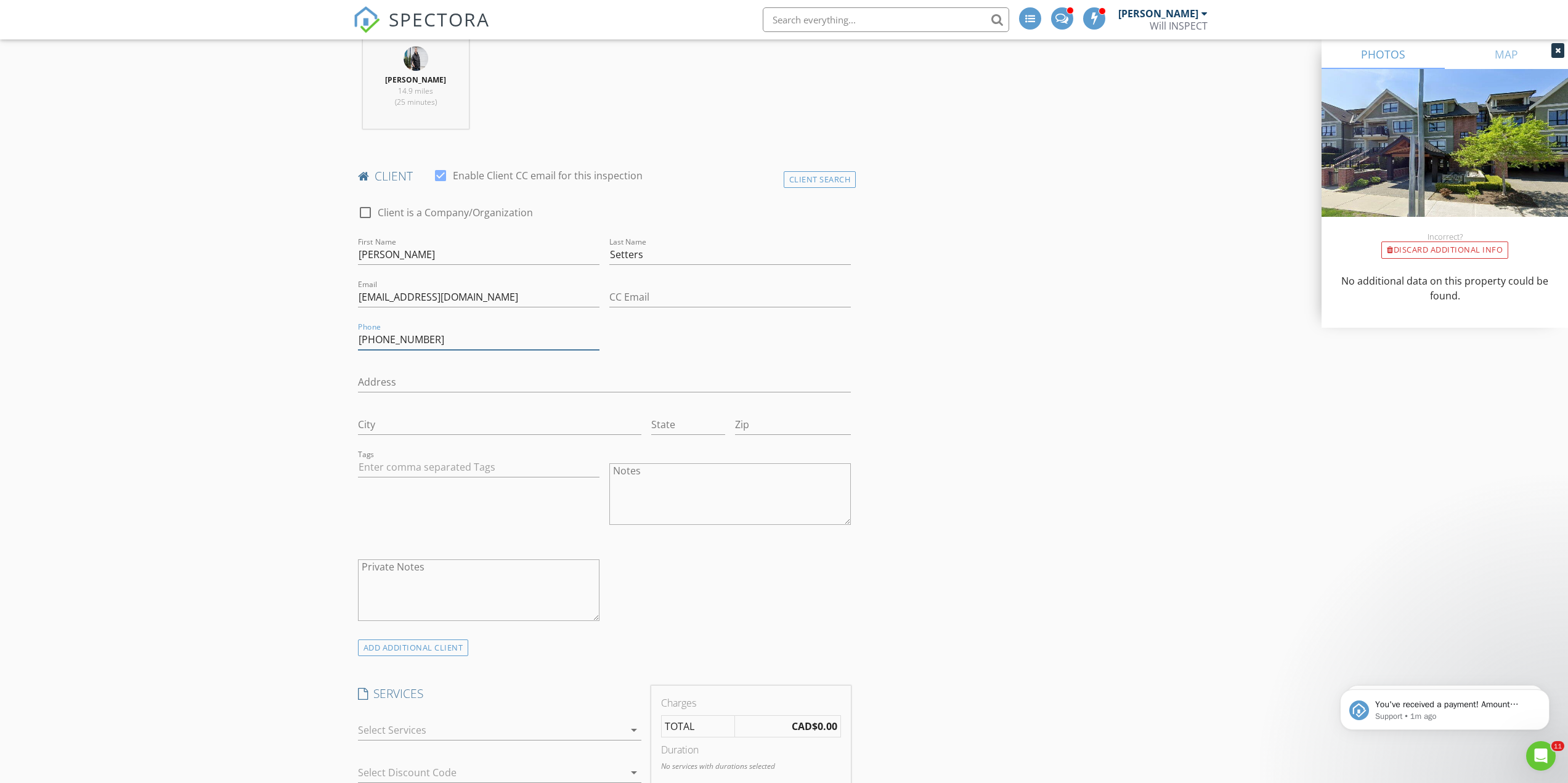 type on "778-888-5056" 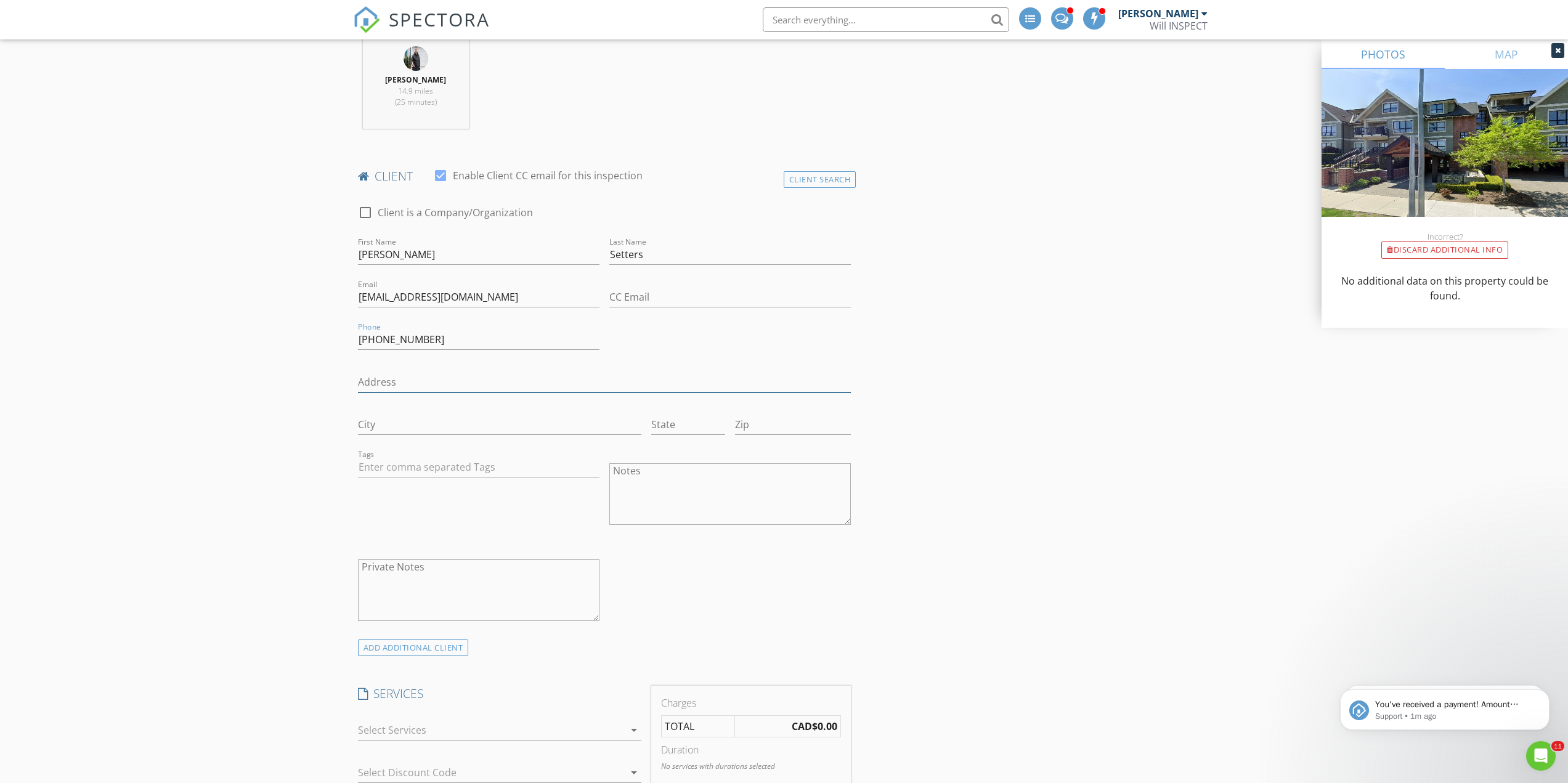 click on "Address" at bounding box center [604, 382] 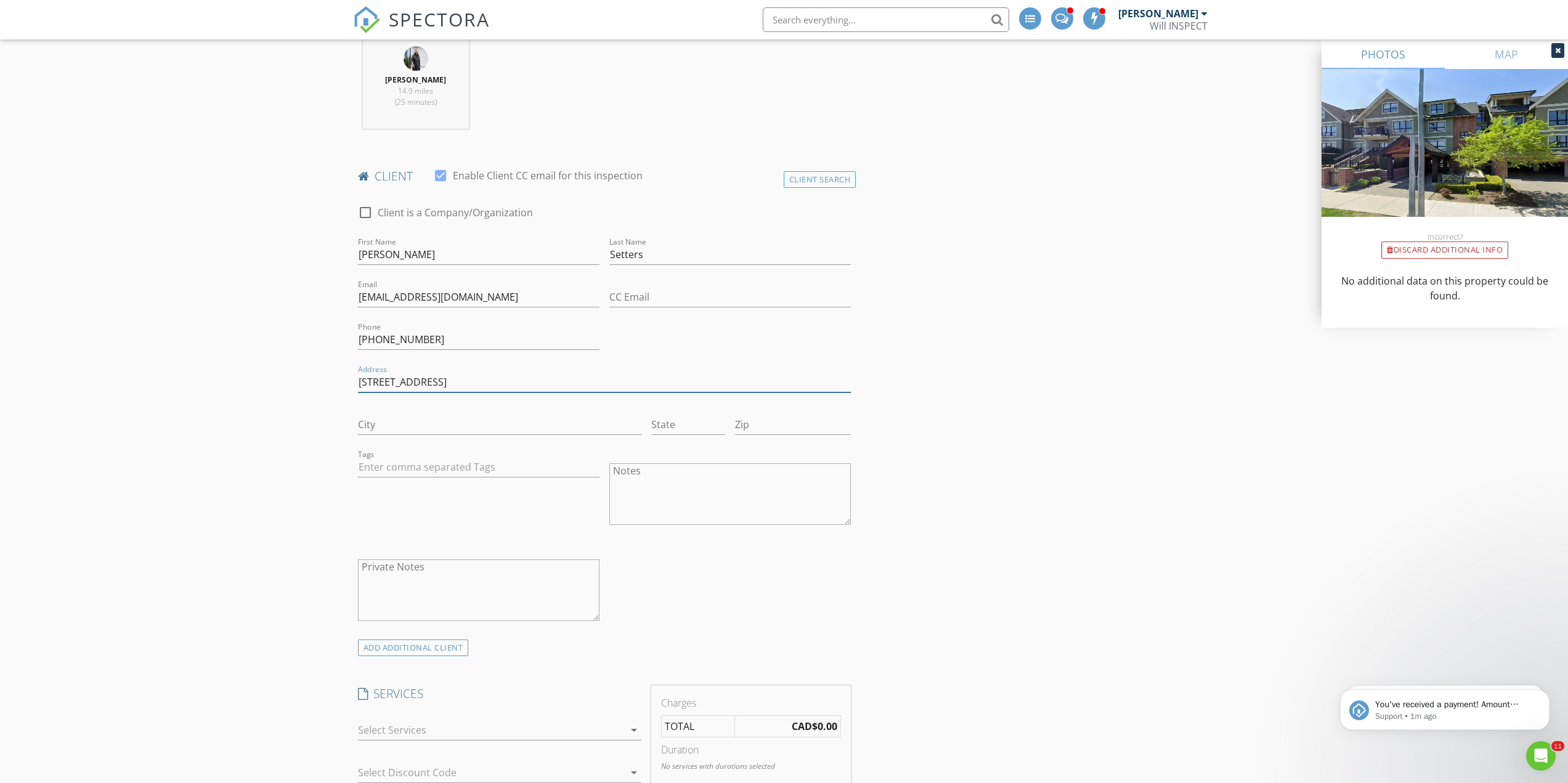 type on "216-4738 Hemlock Way" 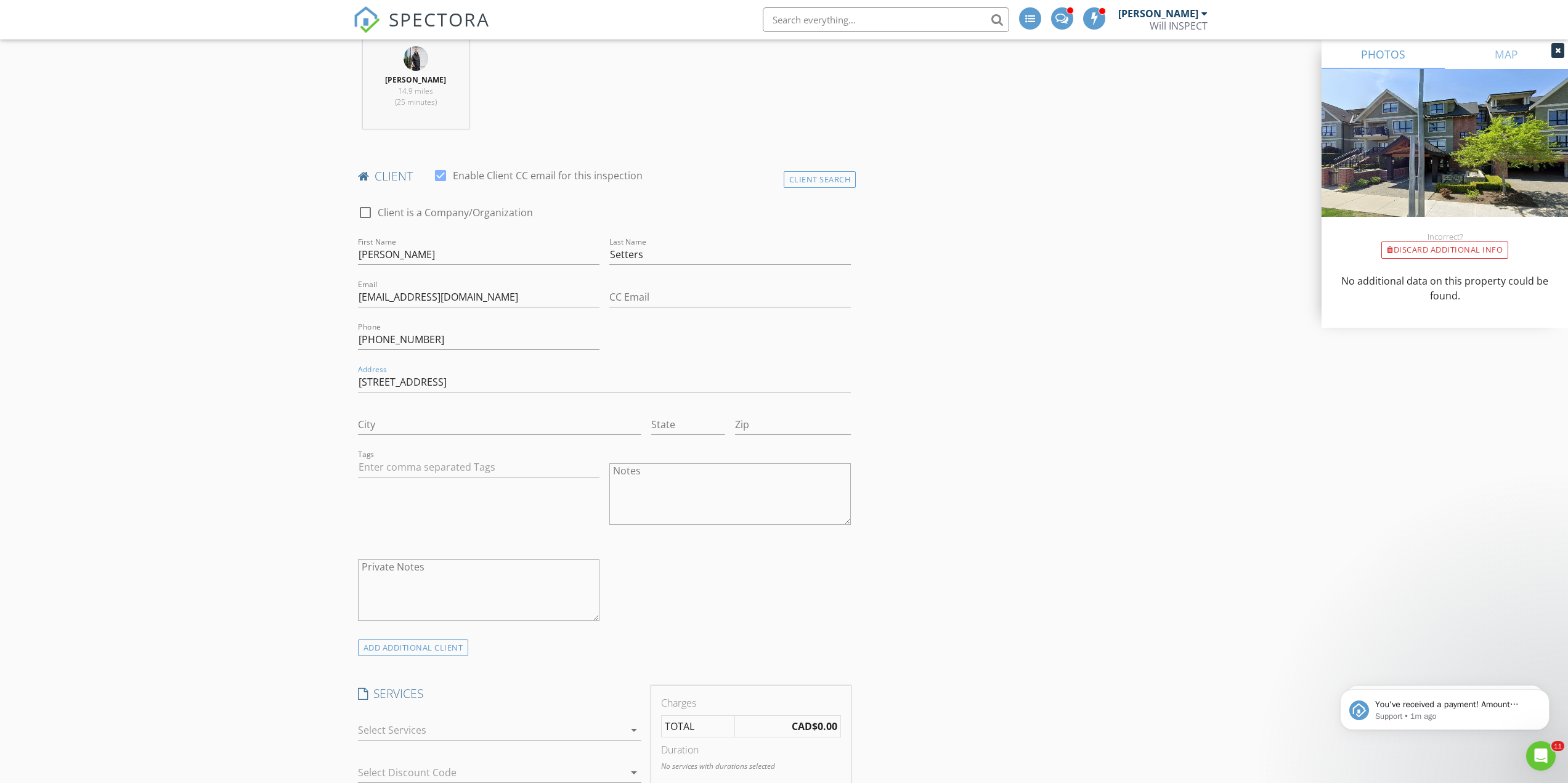 click on "City" at bounding box center (500, 431) 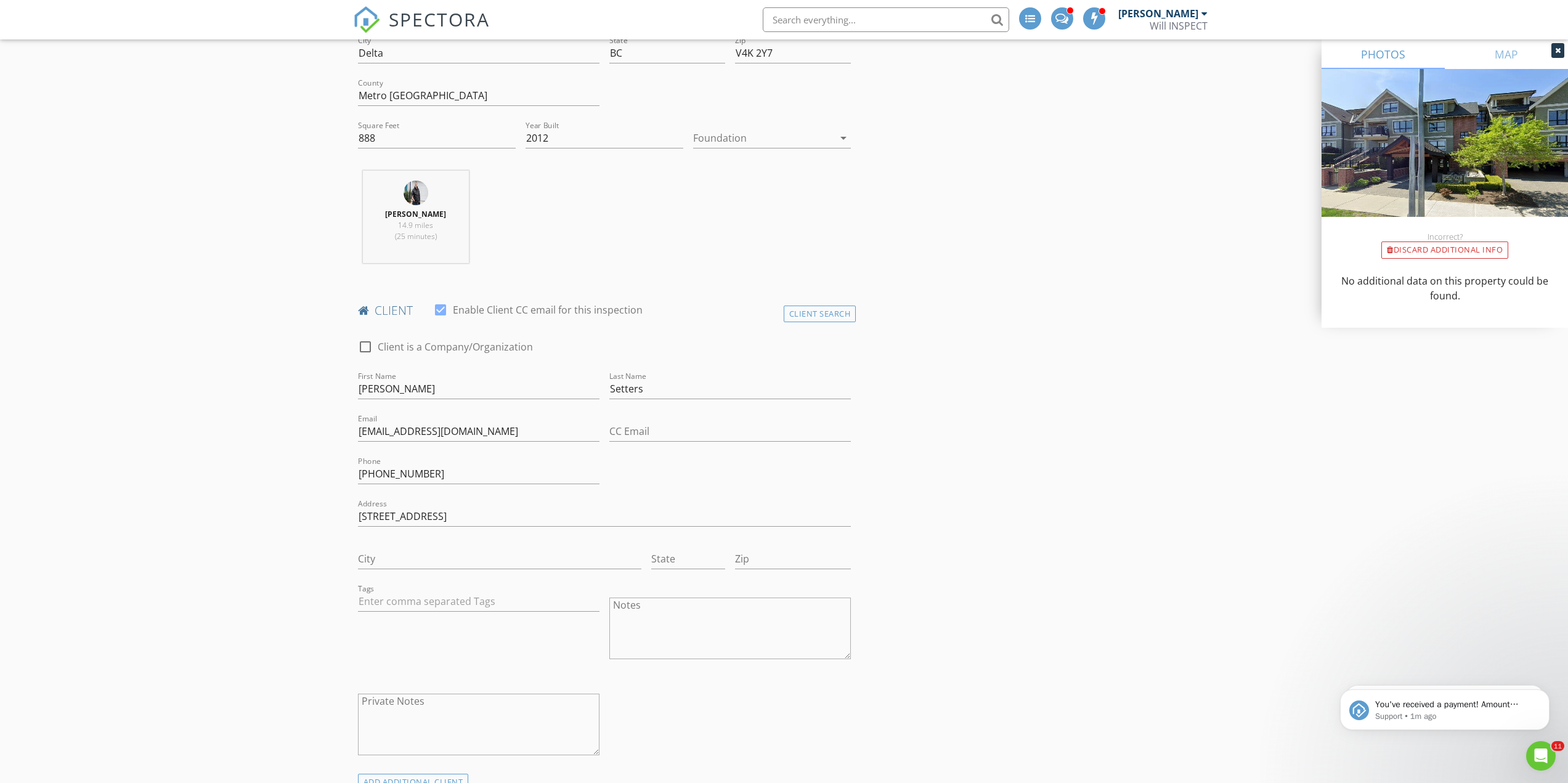 scroll, scrollTop: 357, scrollLeft: 0, axis: vertical 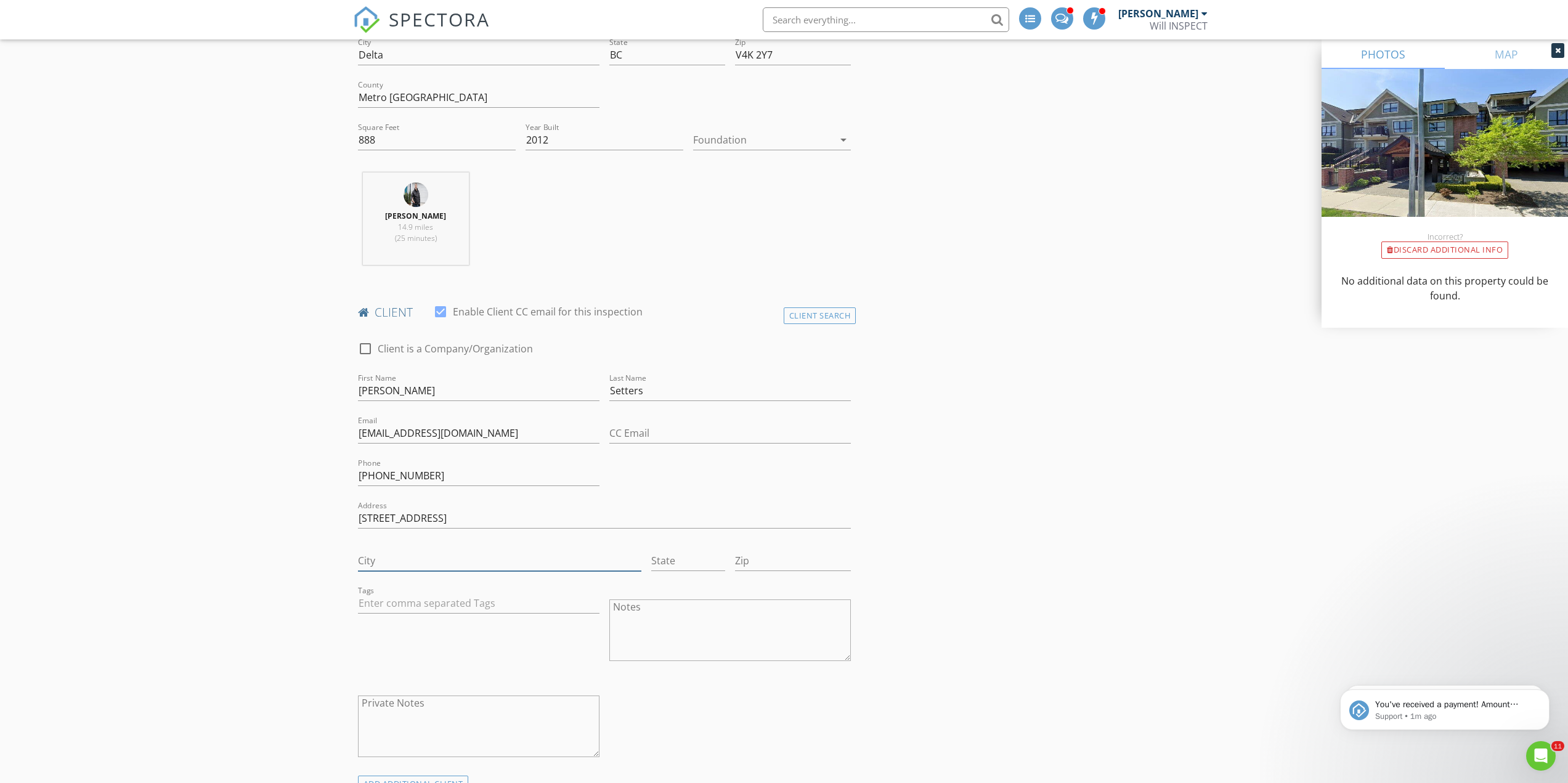click on "City" at bounding box center (500, 561) 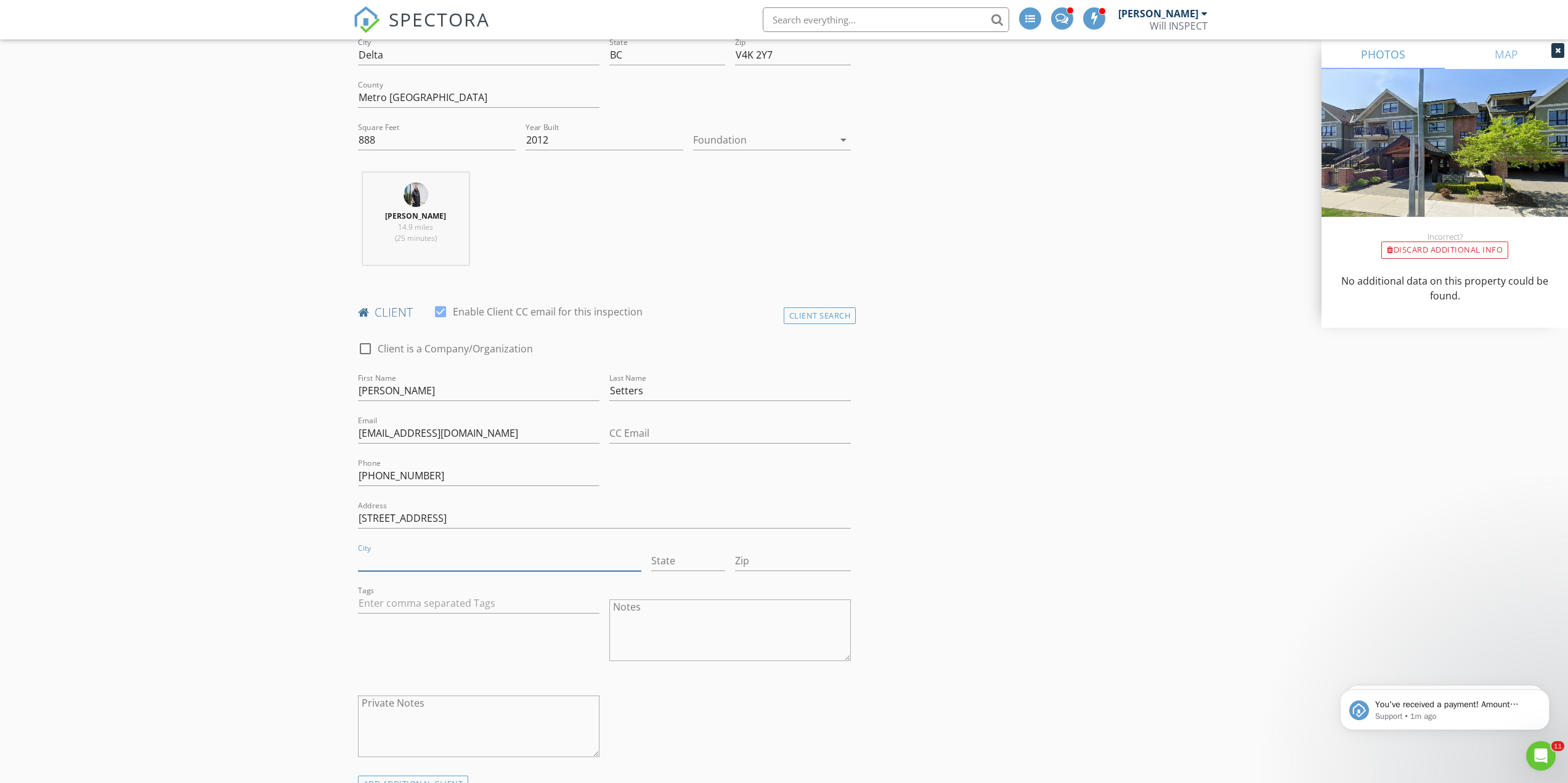 type on "t" 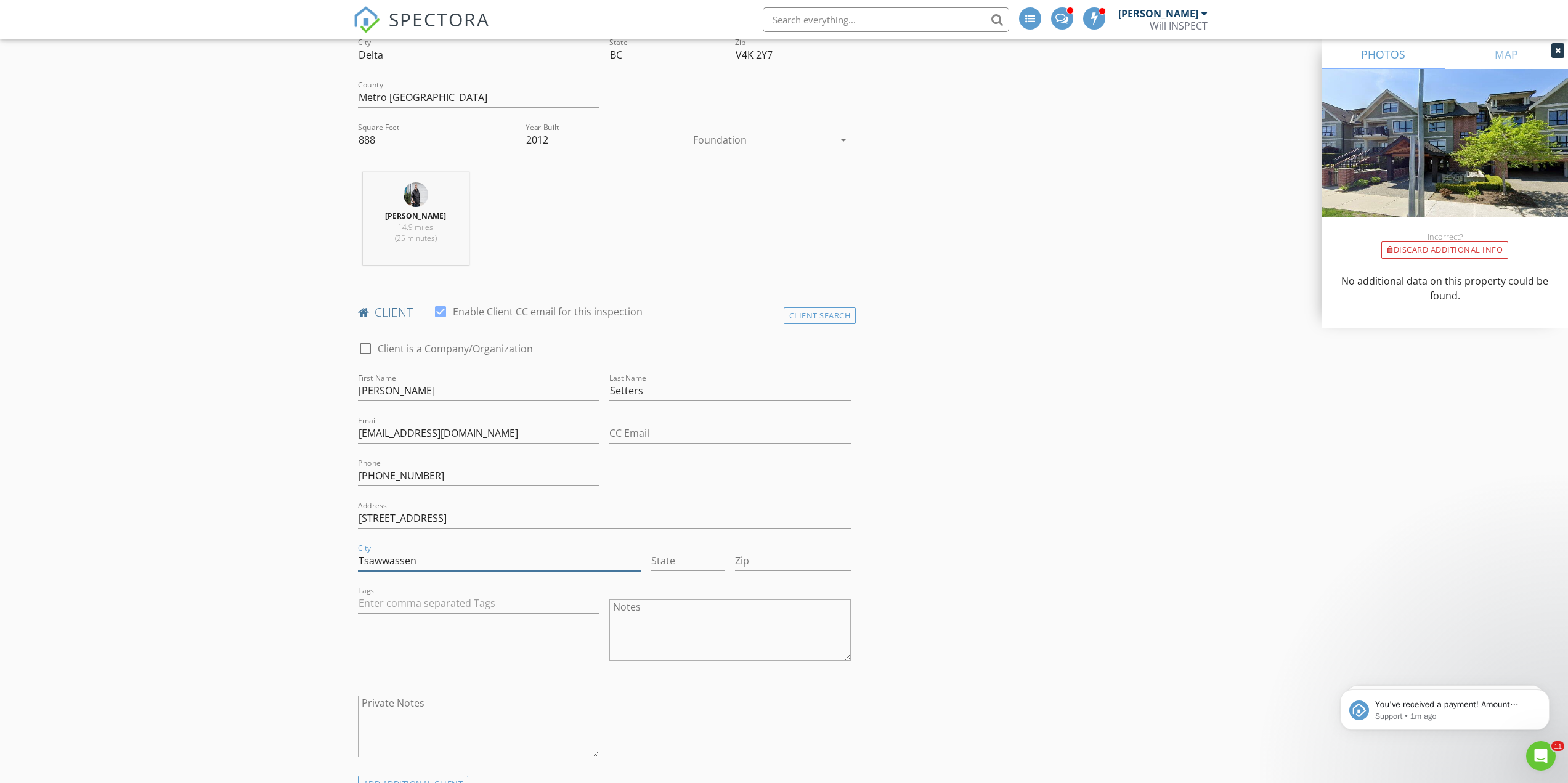 type on "Tsawwassen" 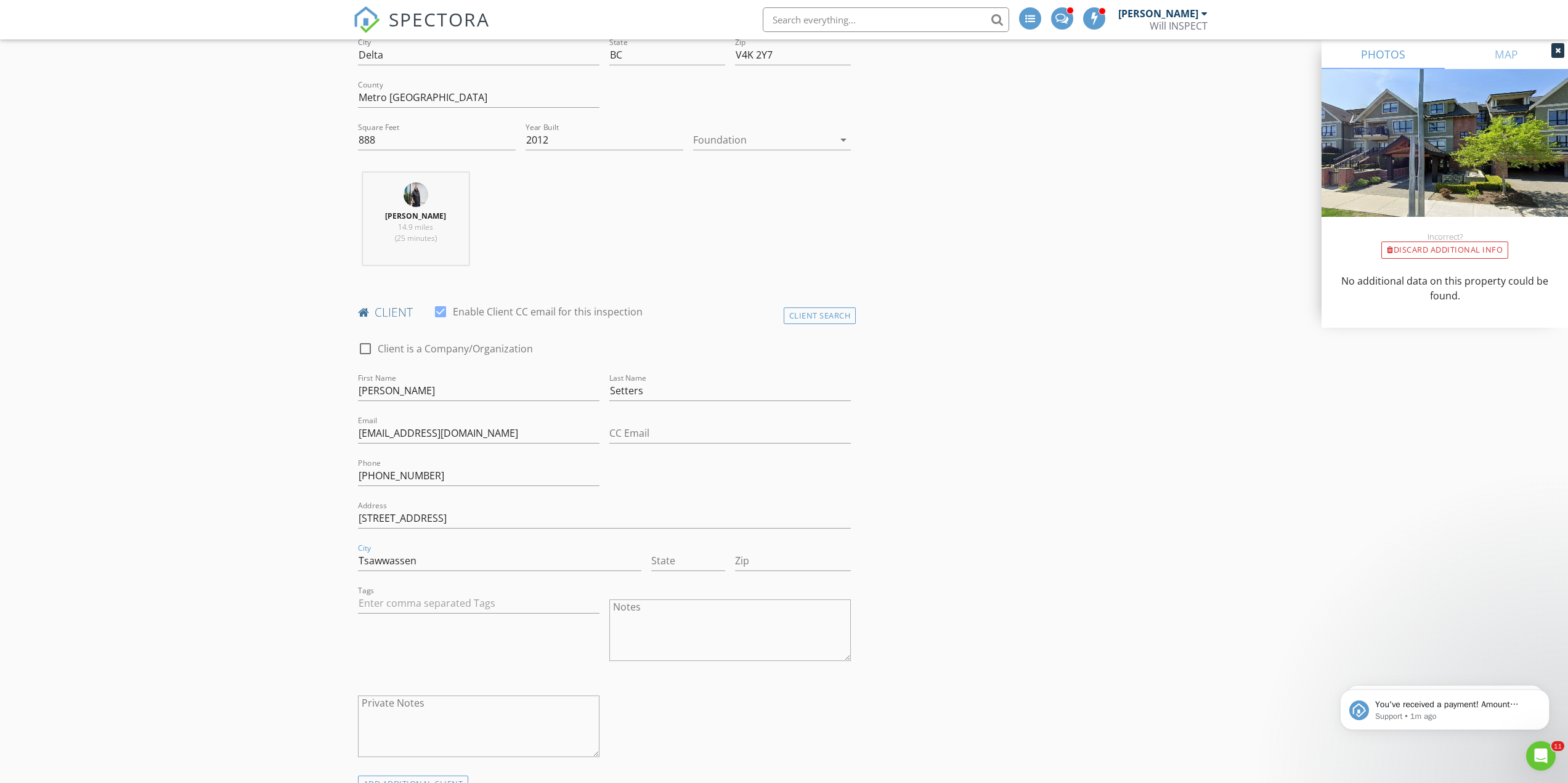 click at bounding box center (604, 537) 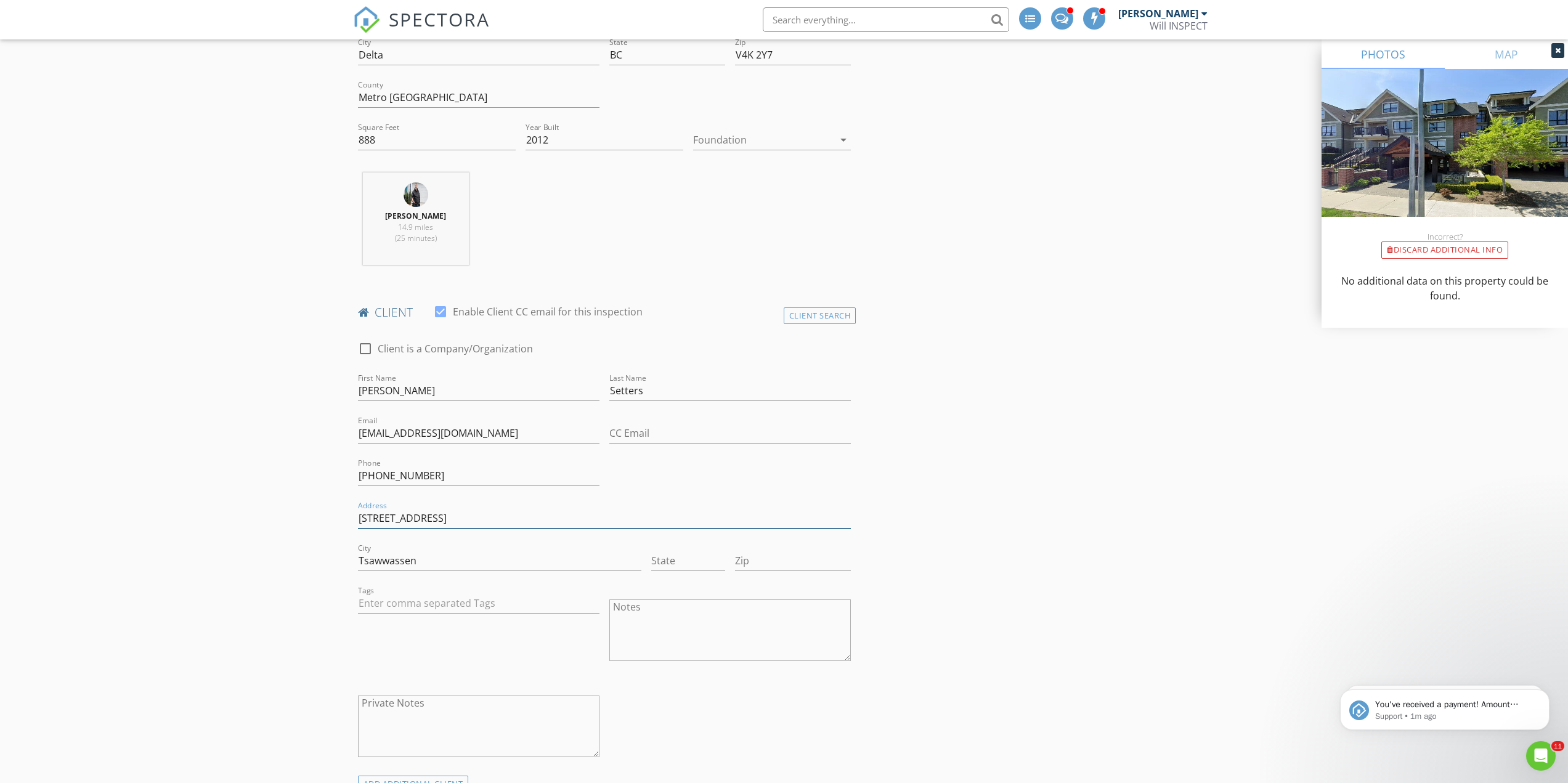 drag, startPoint x: 492, startPoint y: 510, endPoint x: 359, endPoint y: 509, distance: 133.00376 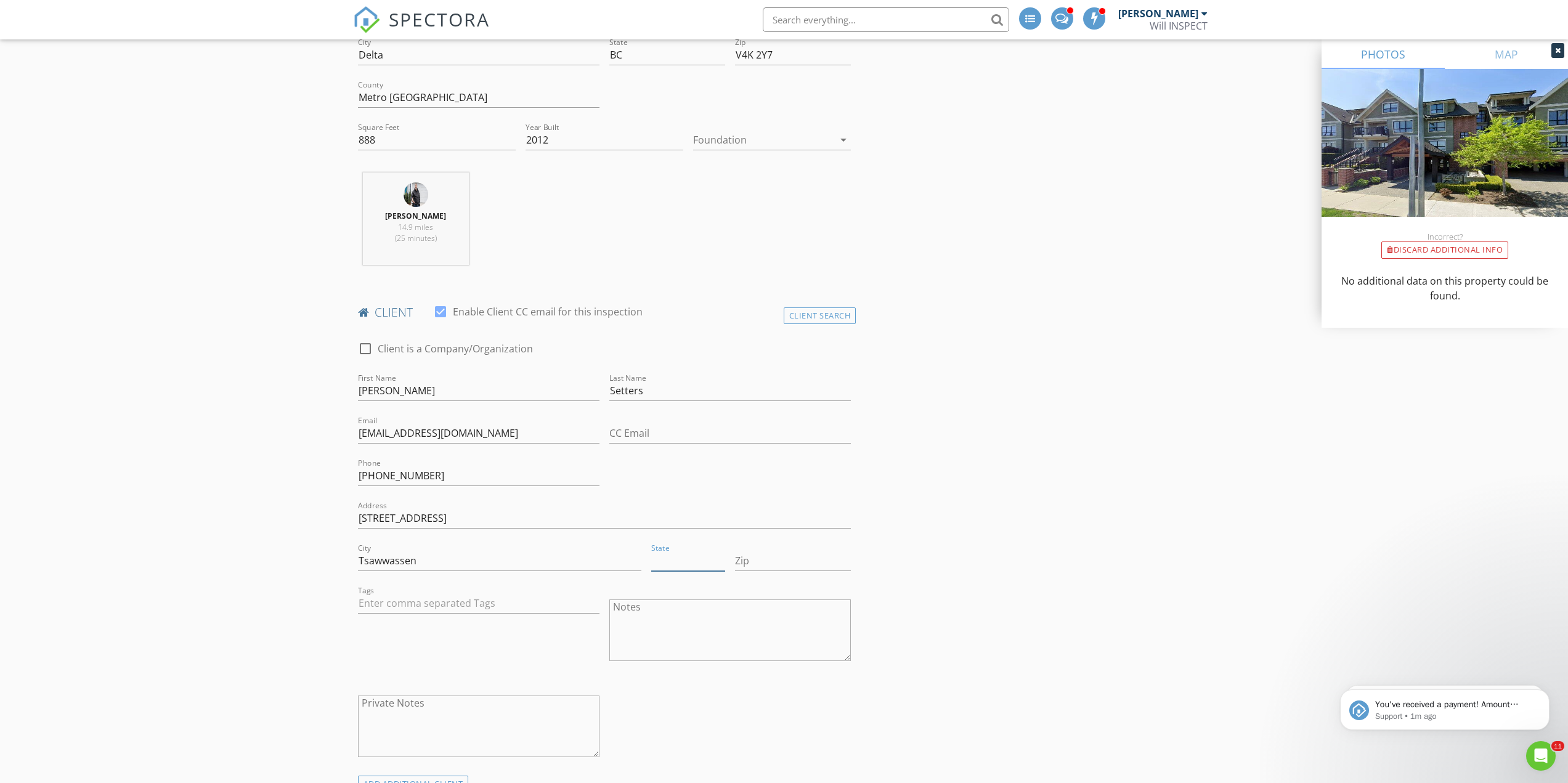 click on "State" at bounding box center (688, 561) 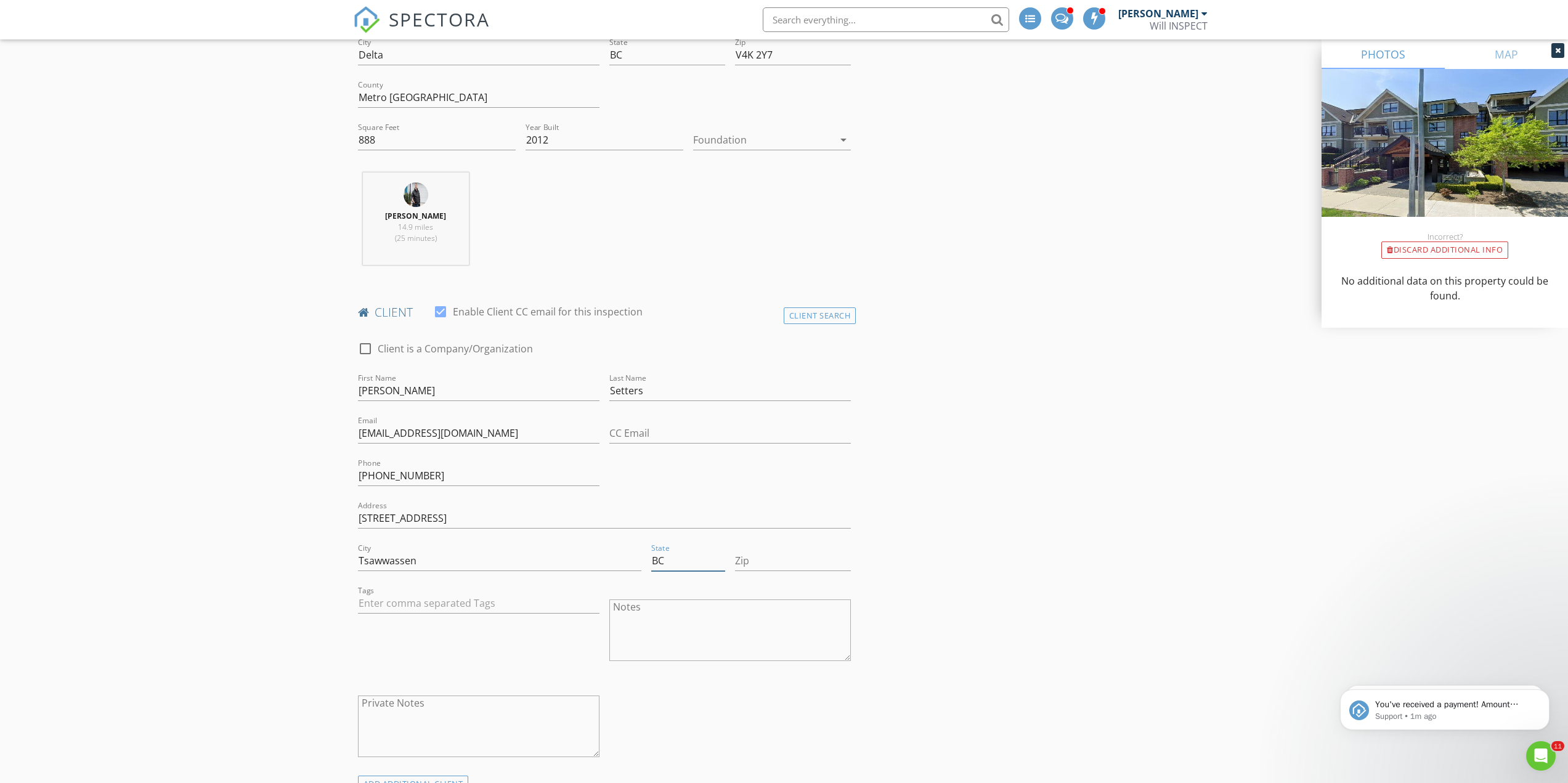 type on "BC" 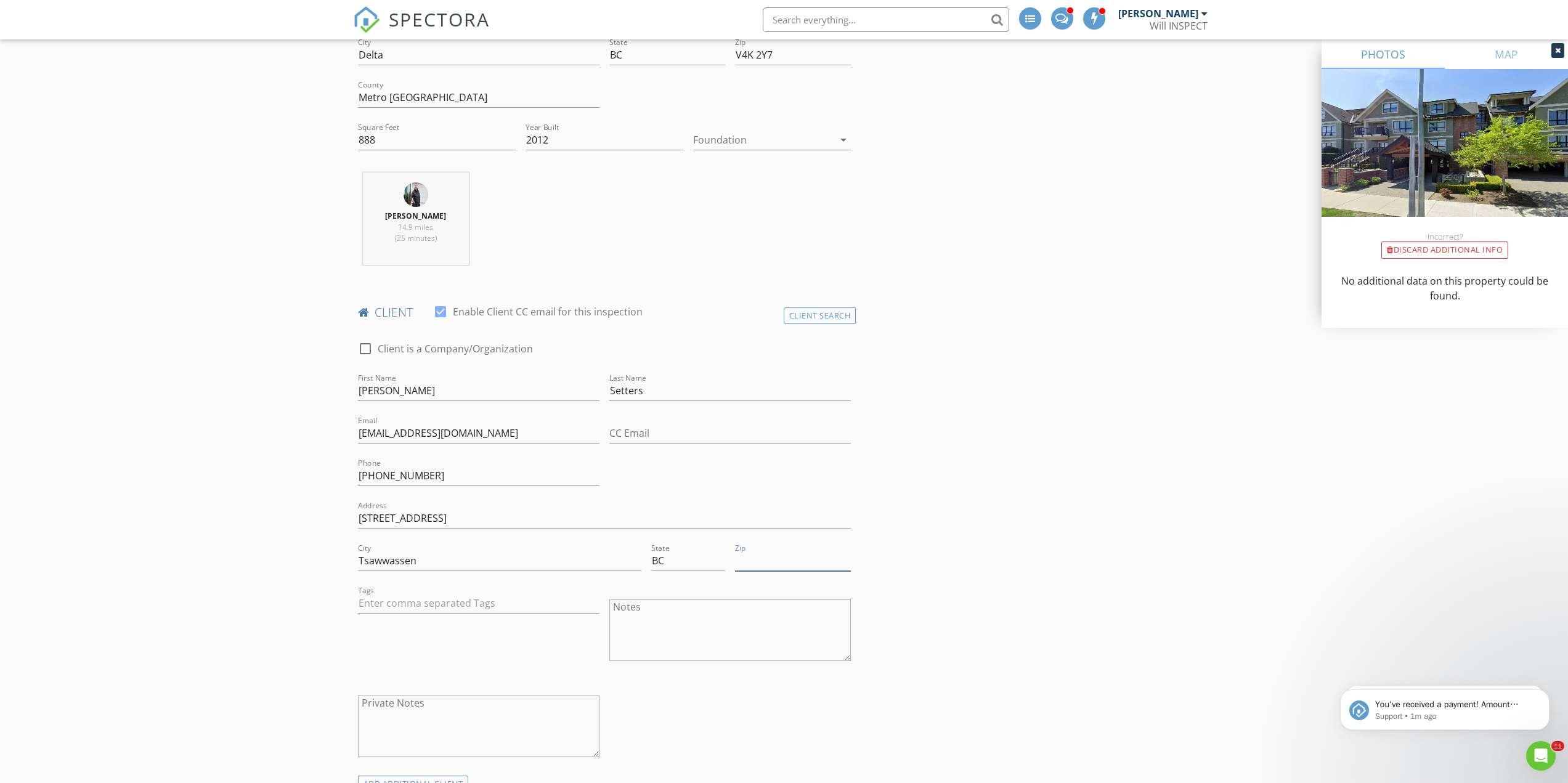 click on "Zip" at bounding box center (793, 561) 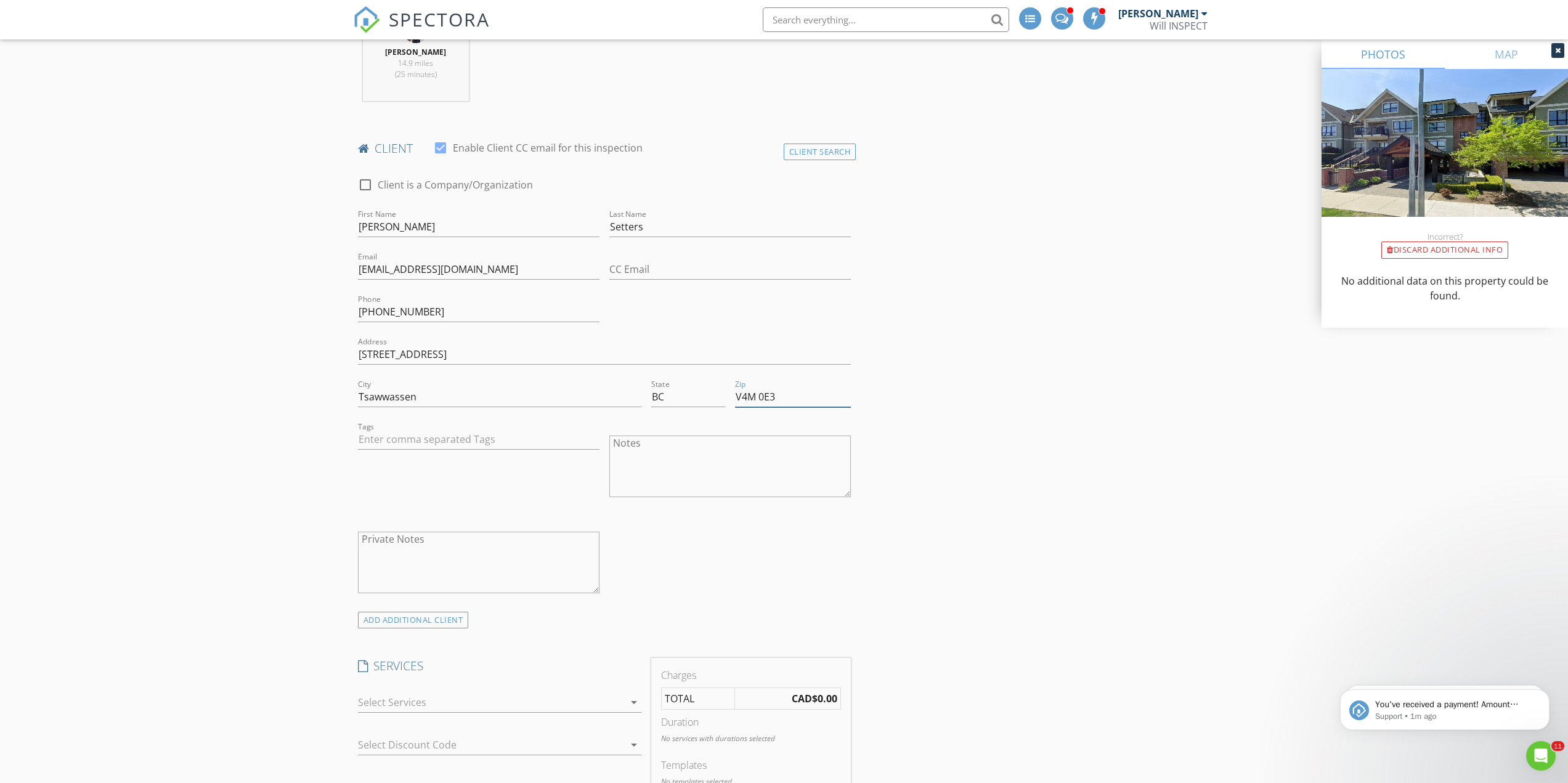 scroll, scrollTop: 685, scrollLeft: 0, axis: vertical 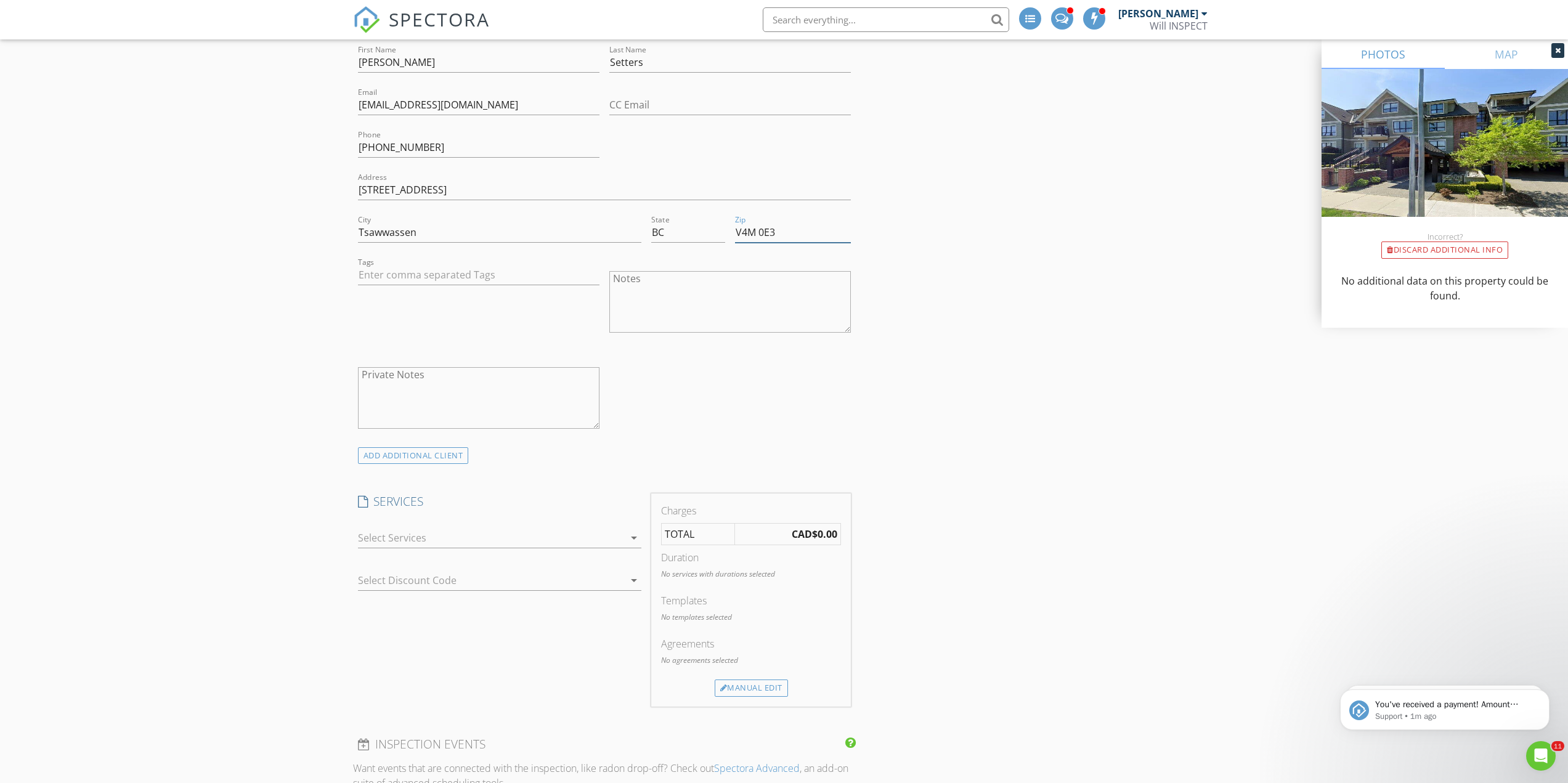 type on "V4M 0E3" 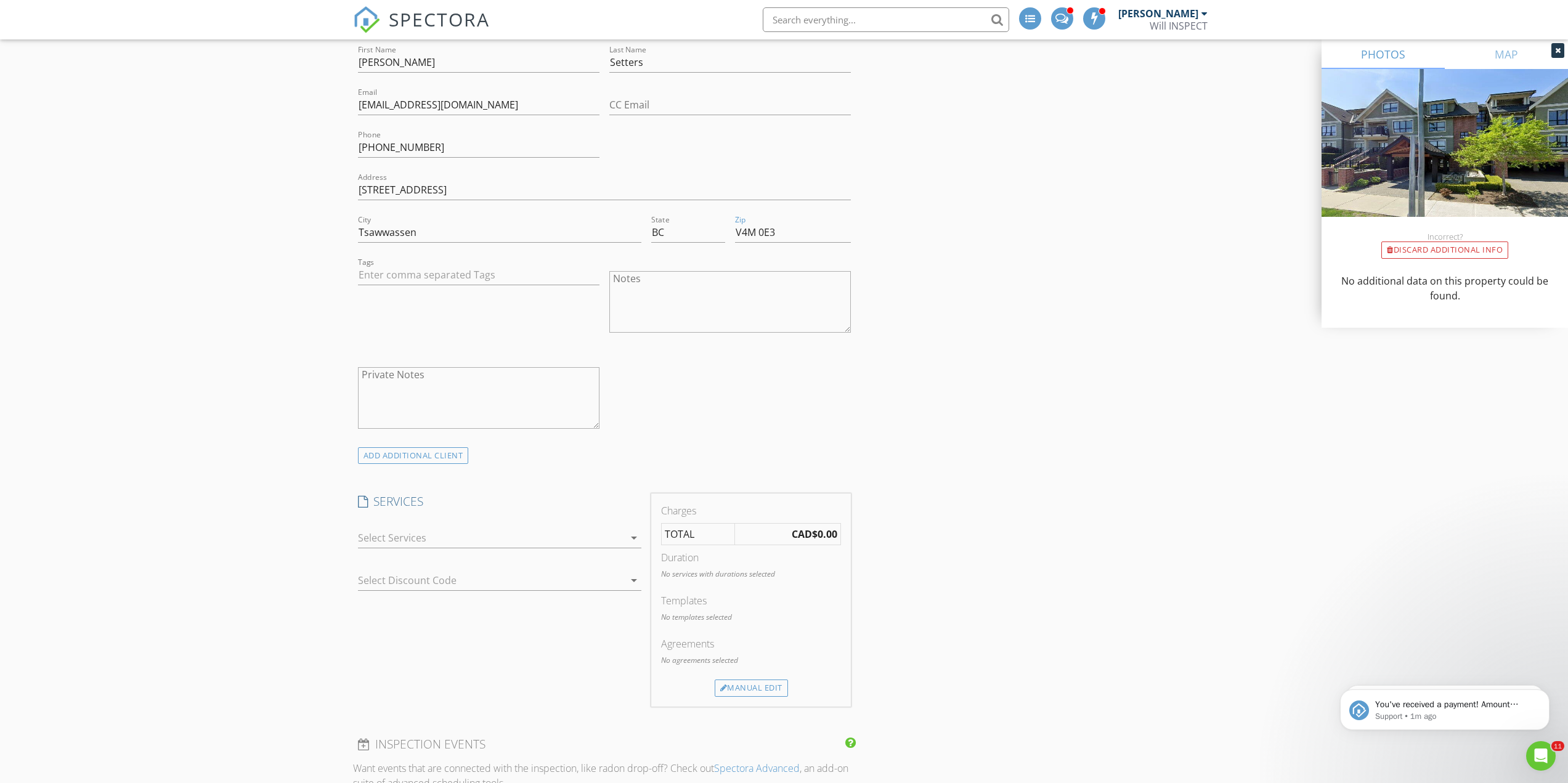 click on "arrow_drop_down" at bounding box center [634, 538] 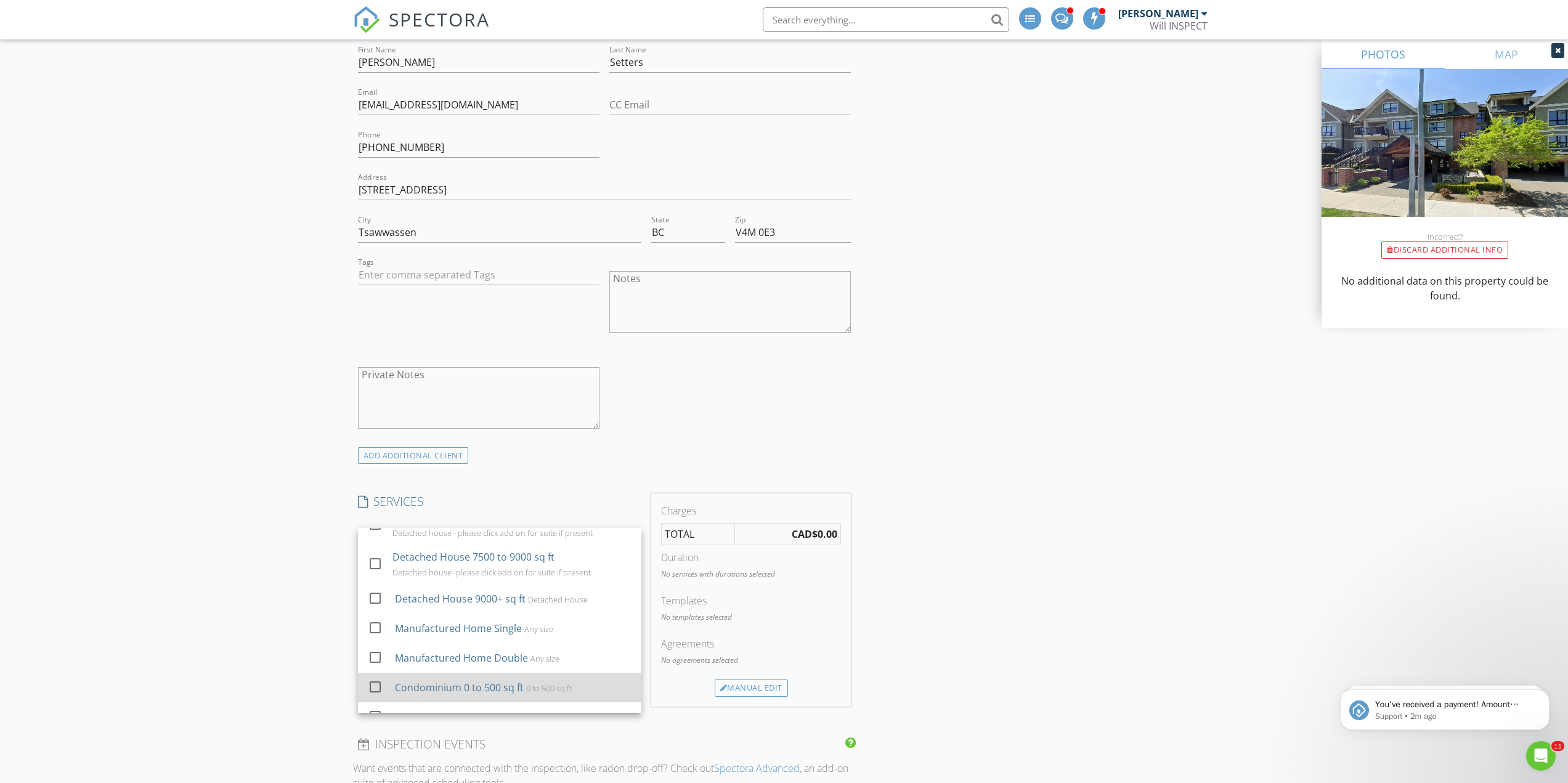 scroll, scrollTop: 493, scrollLeft: 0, axis: vertical 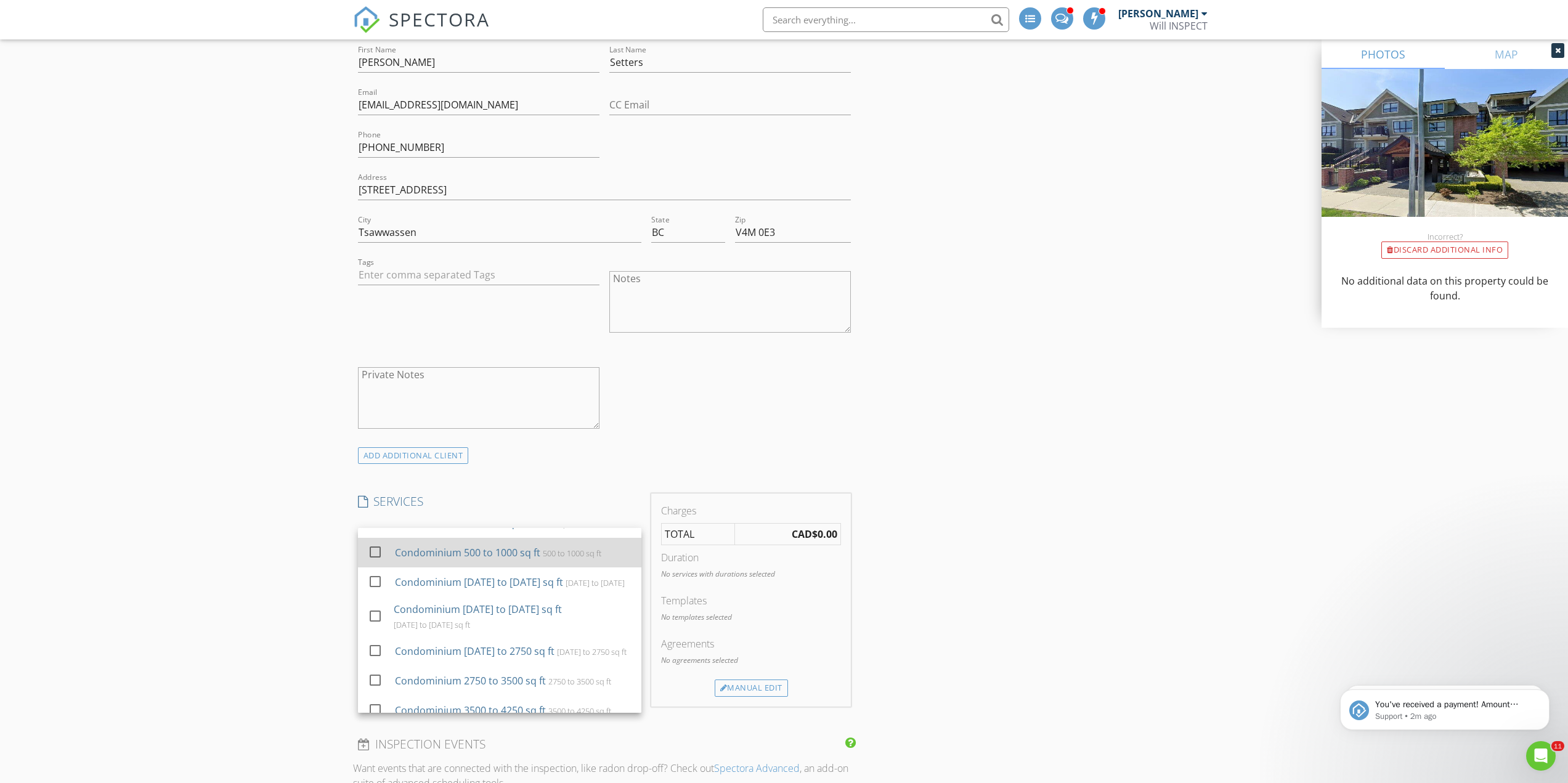 click at bounding box center (375, 552) 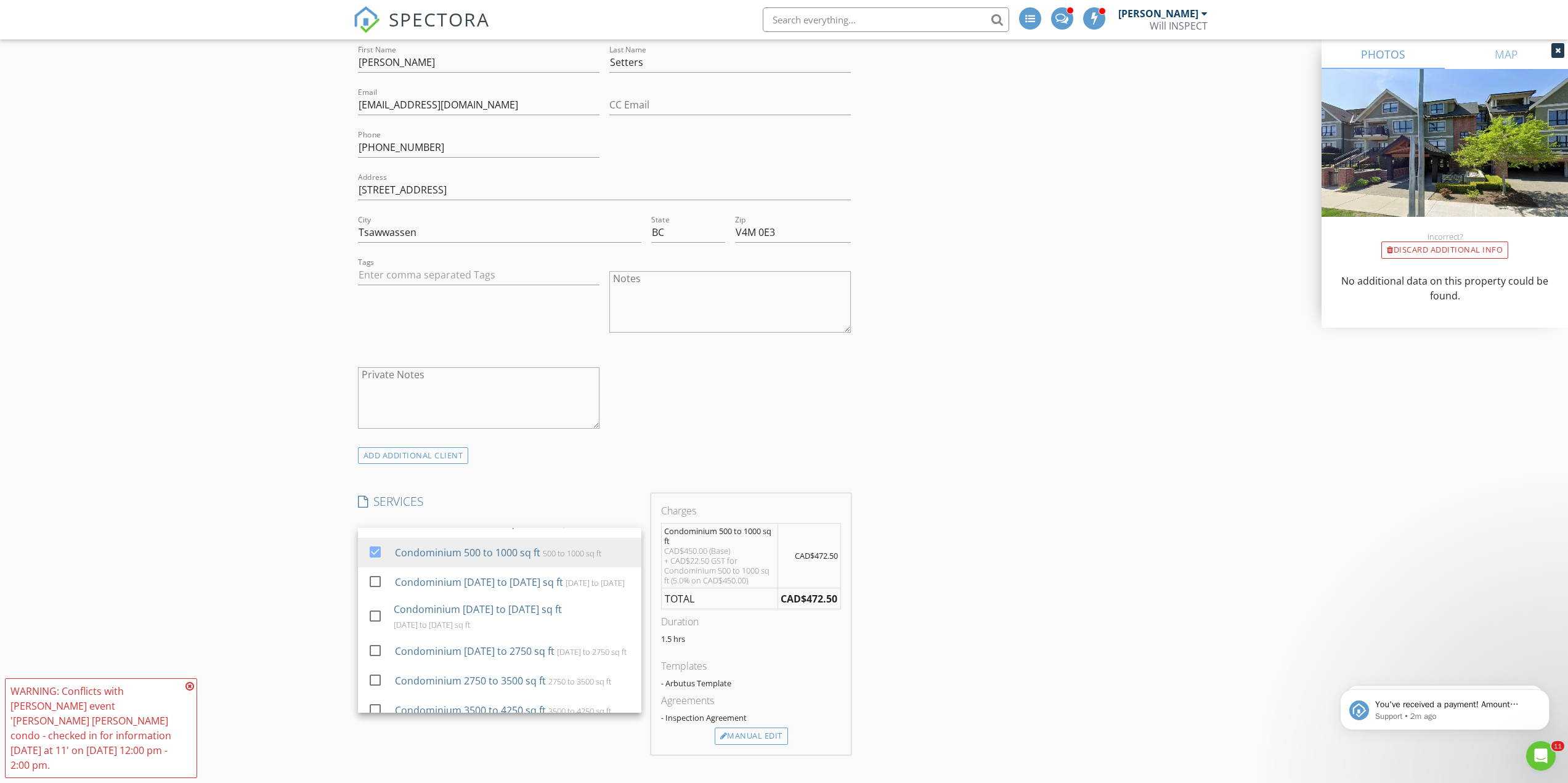 click on "New Inspection
INSPECTOR(S)
check_box   William Soldat   PRIMARY   check_box_outline_blank   Jack Kao     William Soldat arrow_drop_down   check_box William Soldat specifically requested
Date/Time
07/14/2025 12:00 PM
Location
Address Search       Address 4689 52A St   Unit 408   City Delta   State BC   Zip V4K 2Y7   County Metro Vancouver     Square Feet 888   Year Built 2012   Foundation arrow_drop_down     William Soldat     14.9 miles     (25 minutes)
client
check_box Enable Client CC email for this inspection   Client Search     check_box_outline_blank Client is a Company/Organization     First Name Scot   Last Name Setters   Email snowscot@telus.net   CC Email   Phone 778-888-5056   Address 216-4738 Hemlock Way   City Tsawwassen   State BC   Zip V4M 0E3     Tags         Notes   Private Notes
SERVICES" at bounding box center (784, 668) 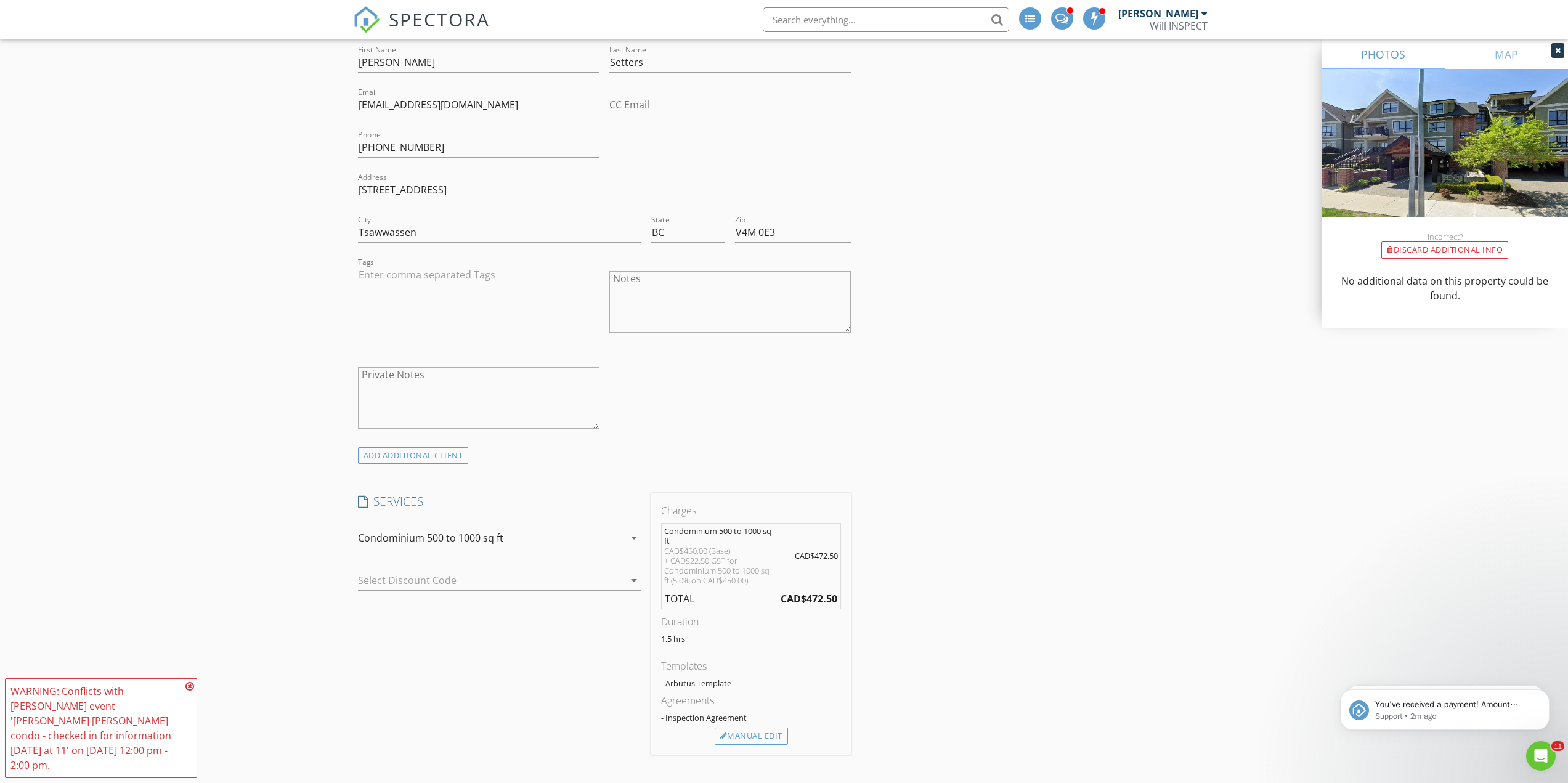 click at bounding box center [190, 686] 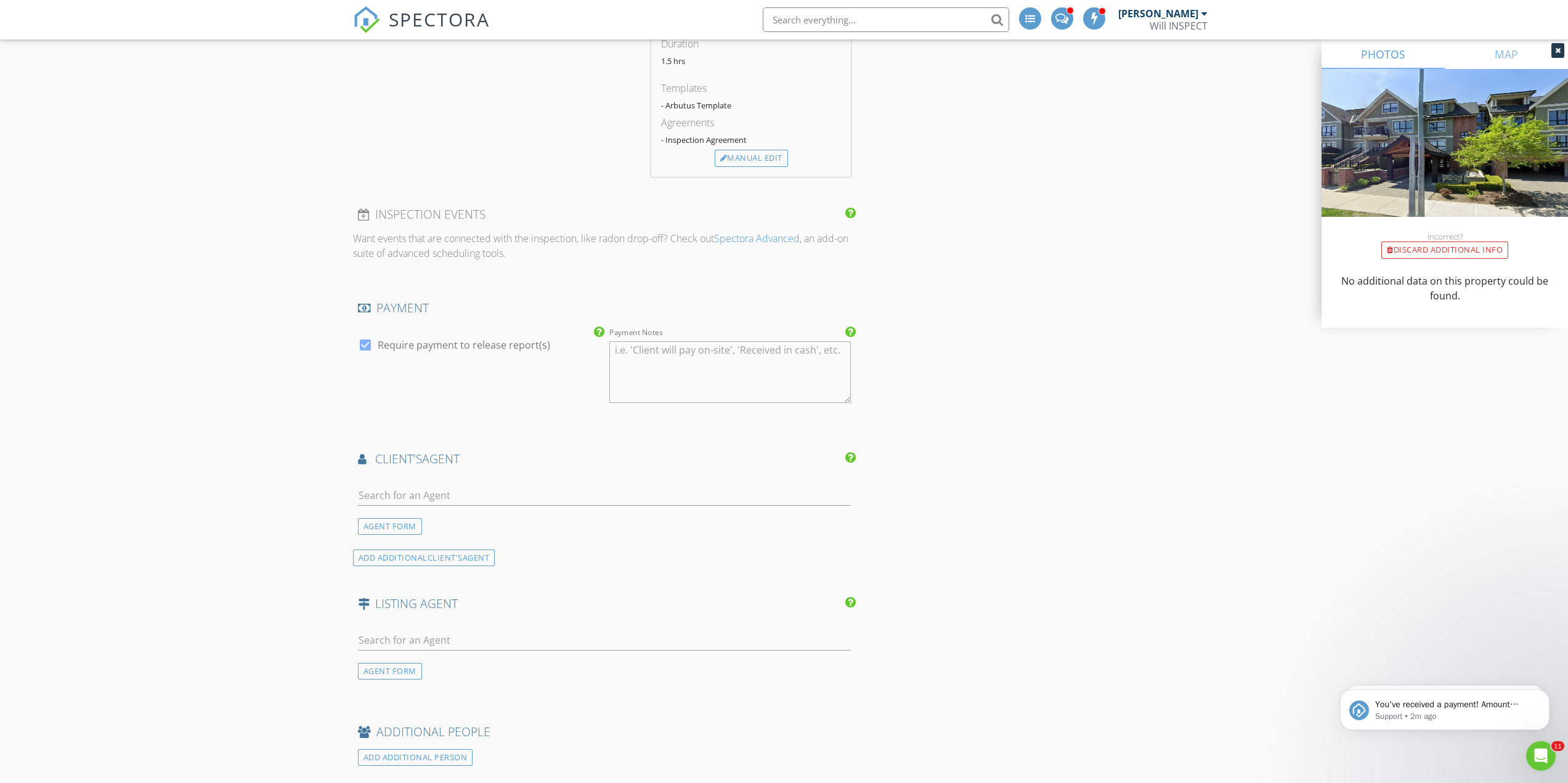 scroll, scrollTop: 1342, scrollLeft: 0, axis: vertical 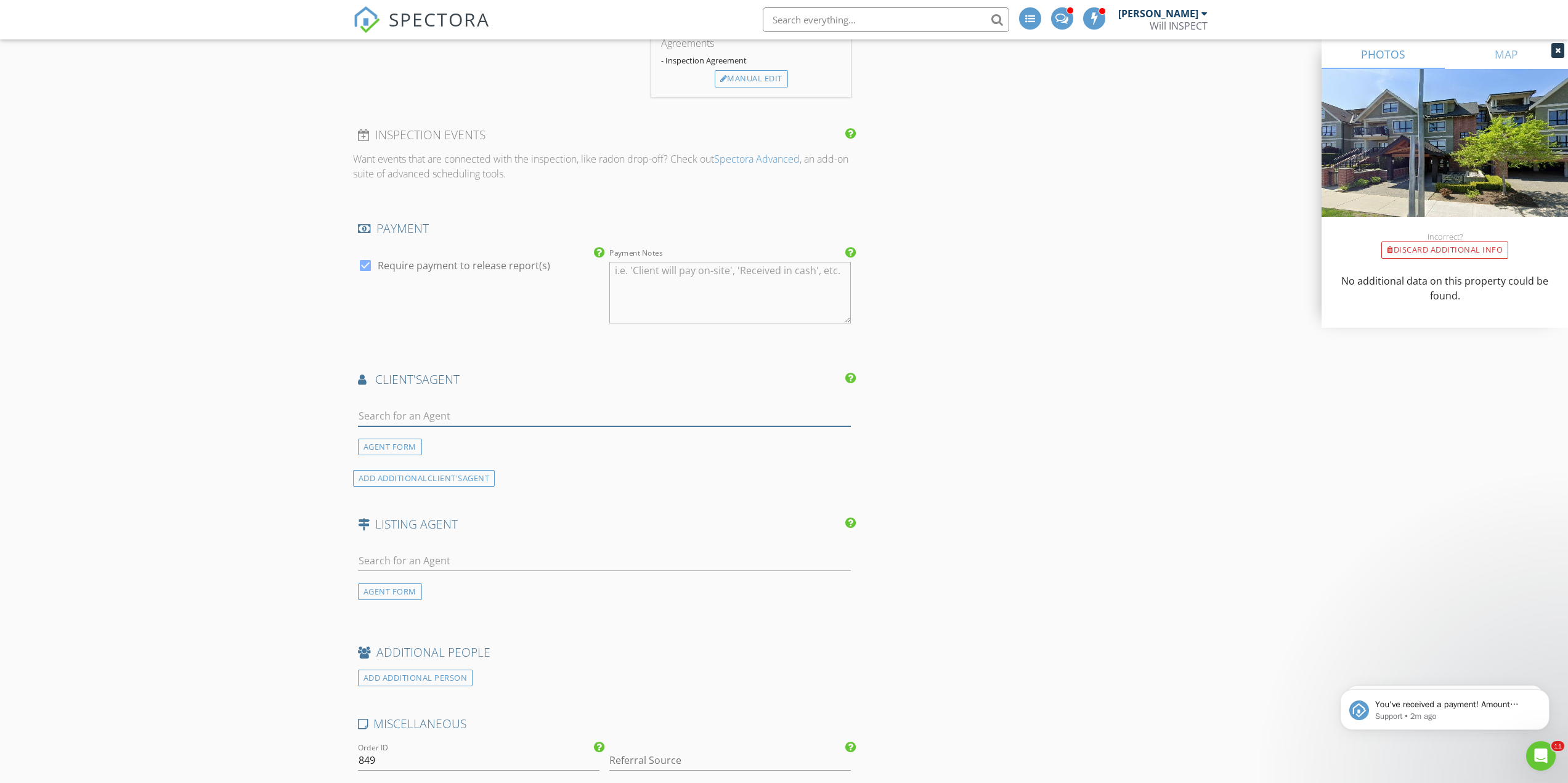 click at bounding box center [604, 416] 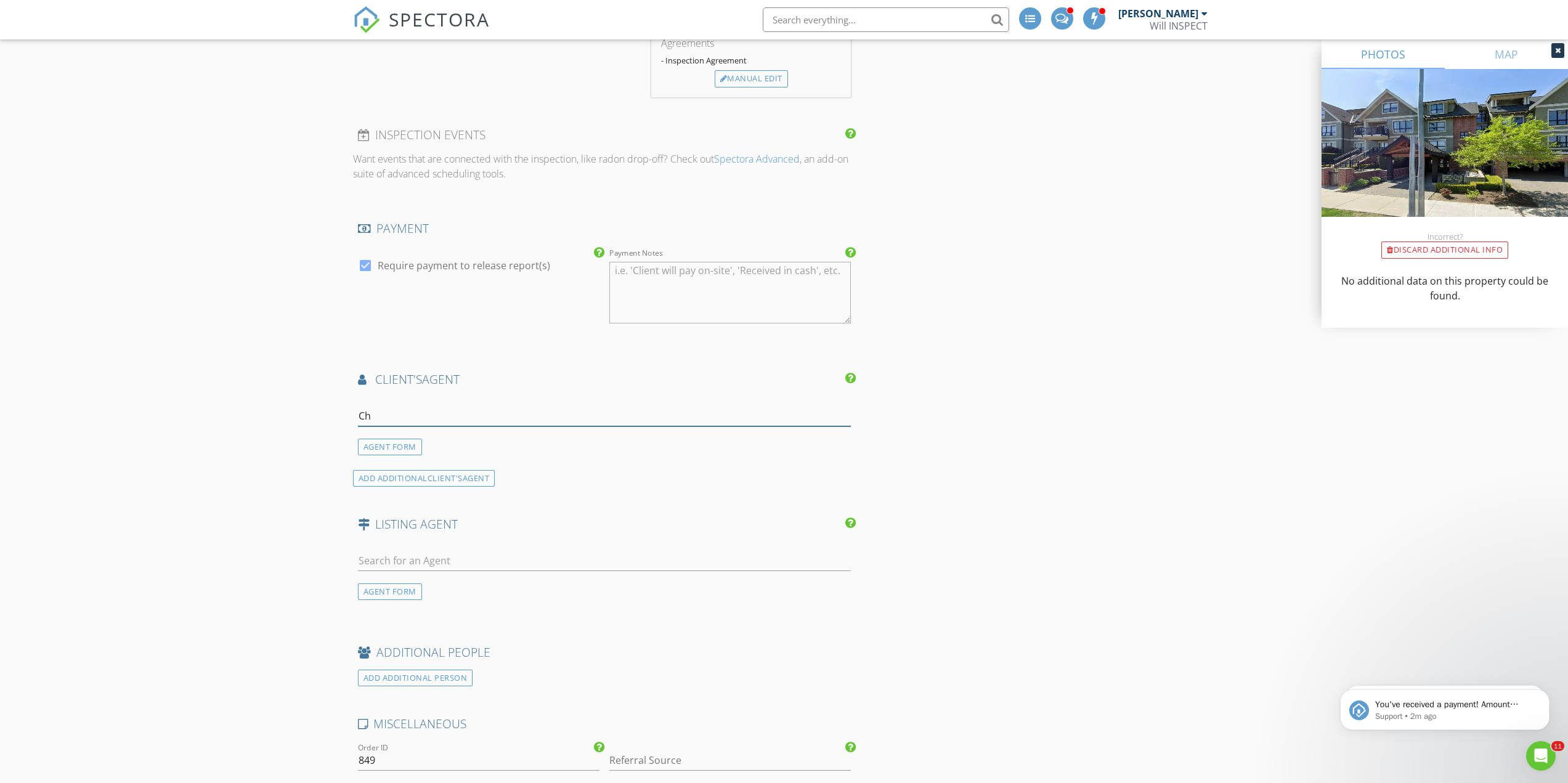 type on "C" 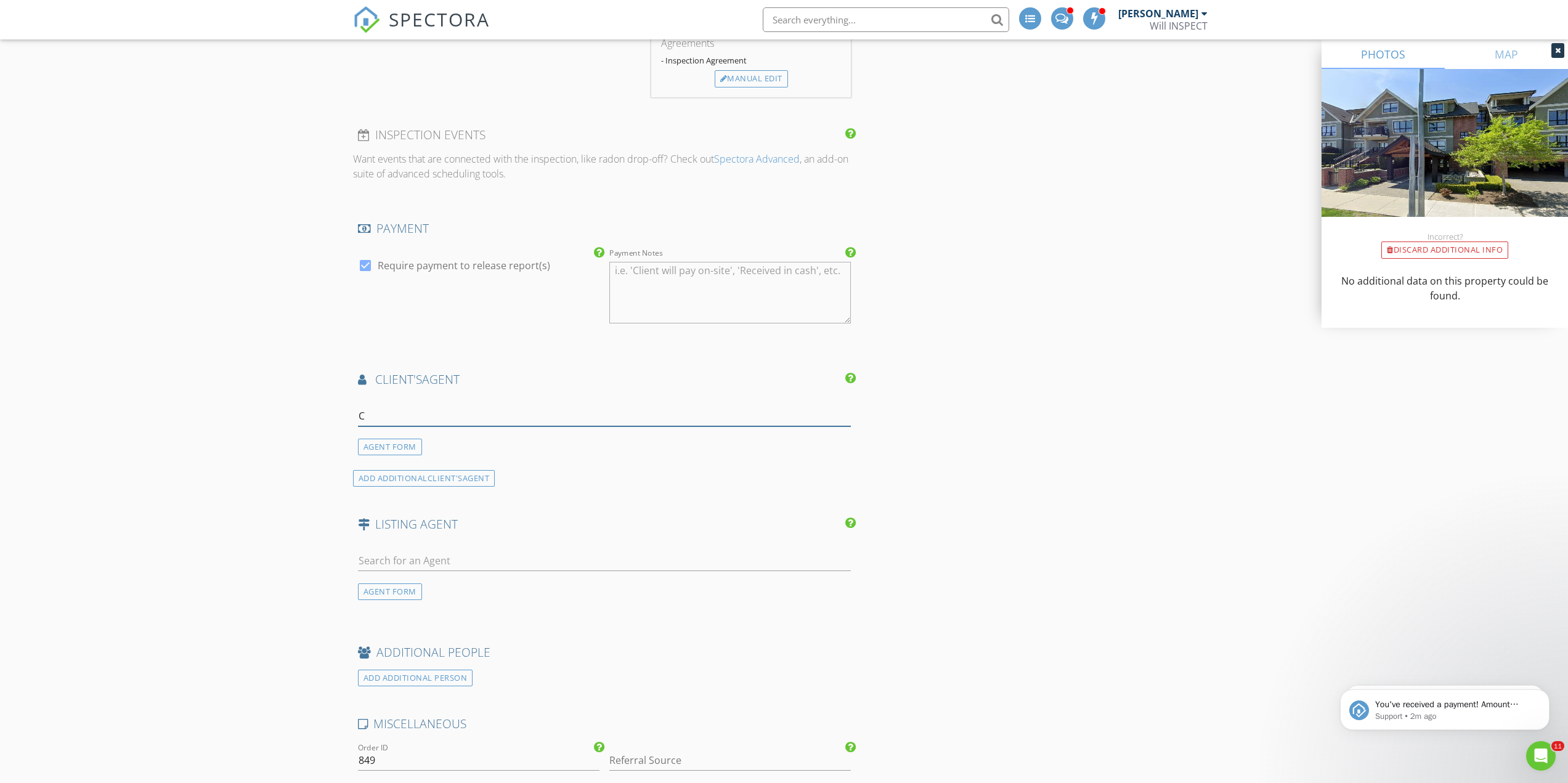 type 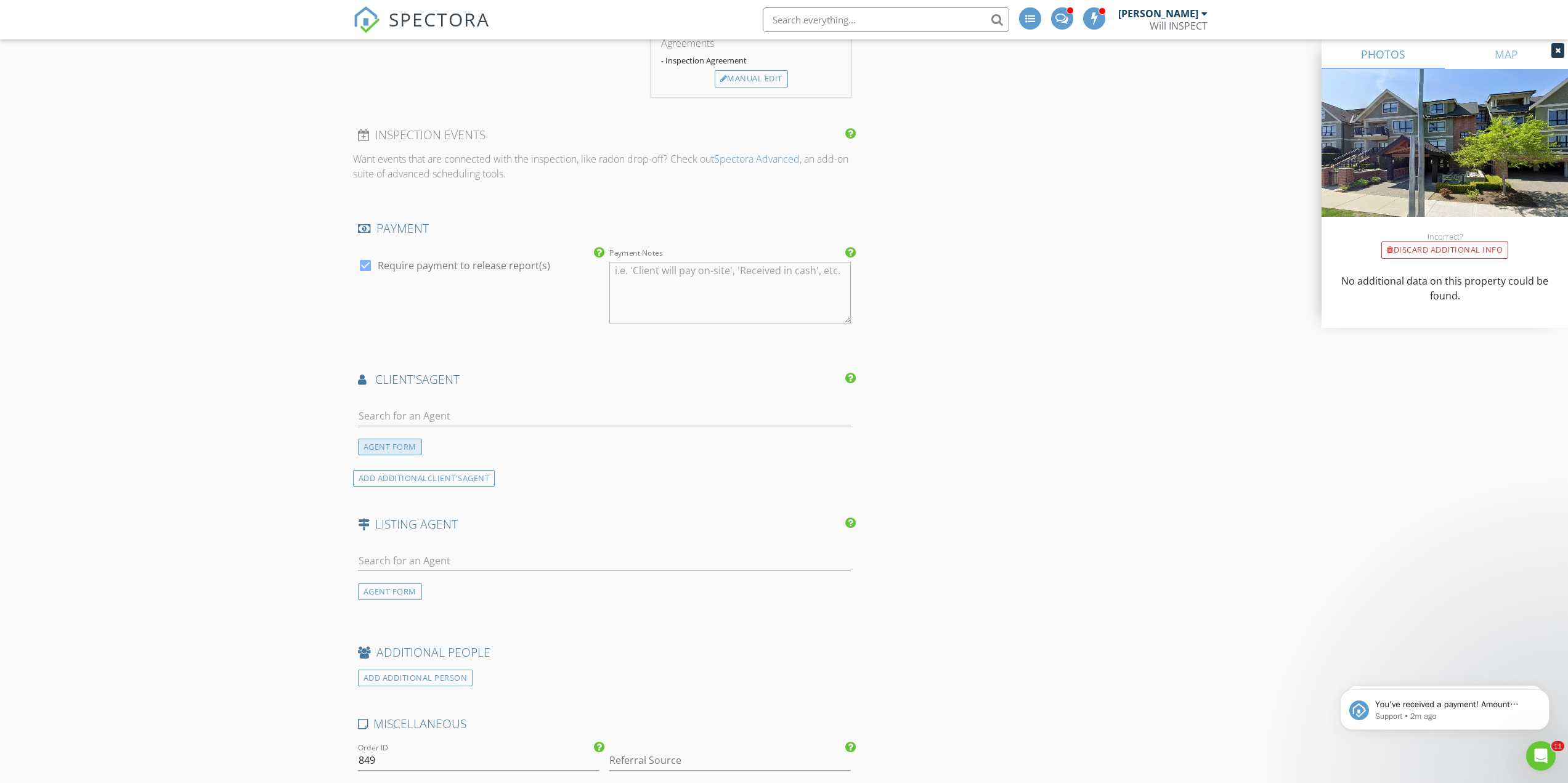 click on "AGENT FORM" at bounding box center [390, 447] 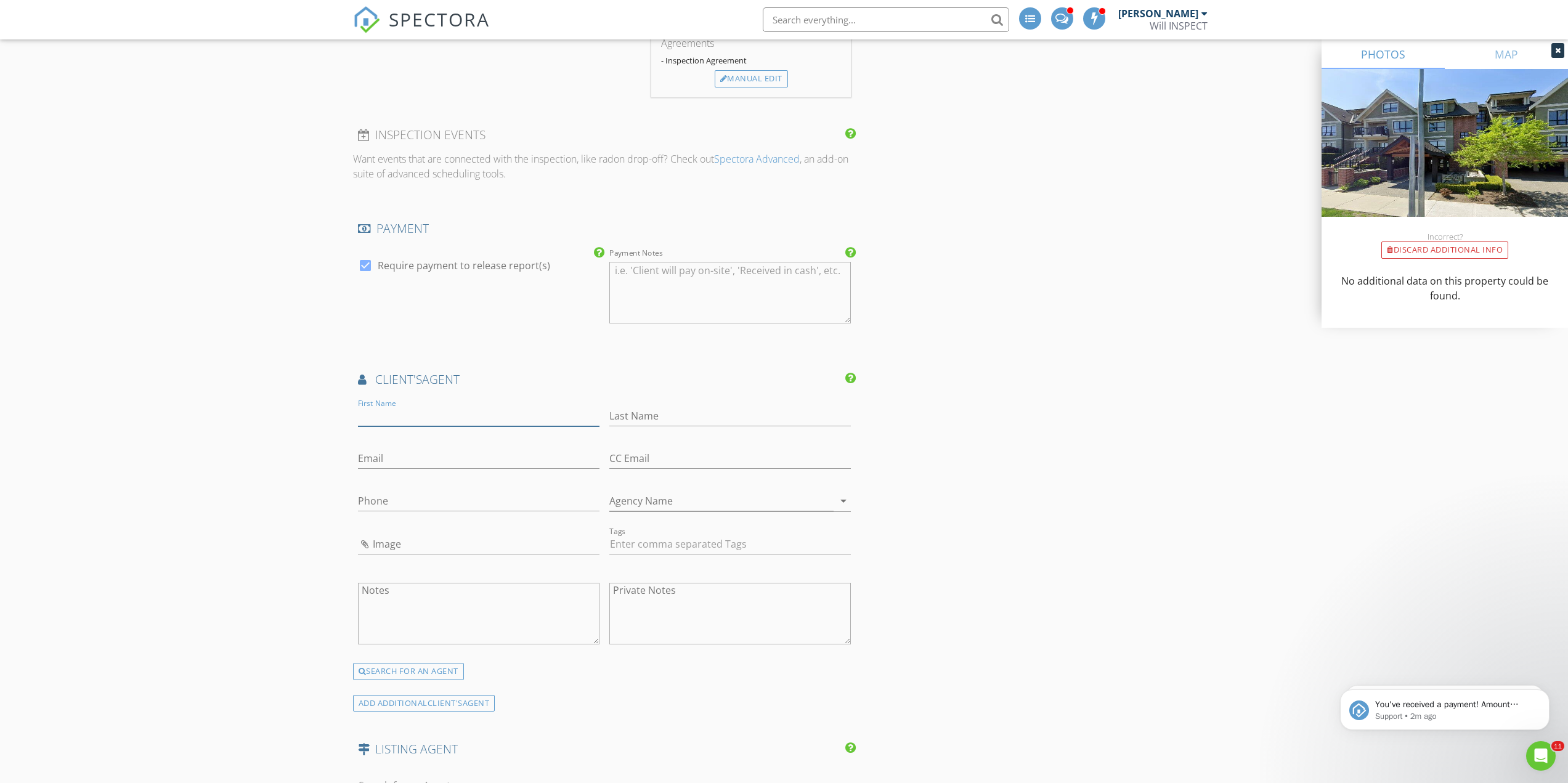 click on "First Name" at bounding box center (479, 416) 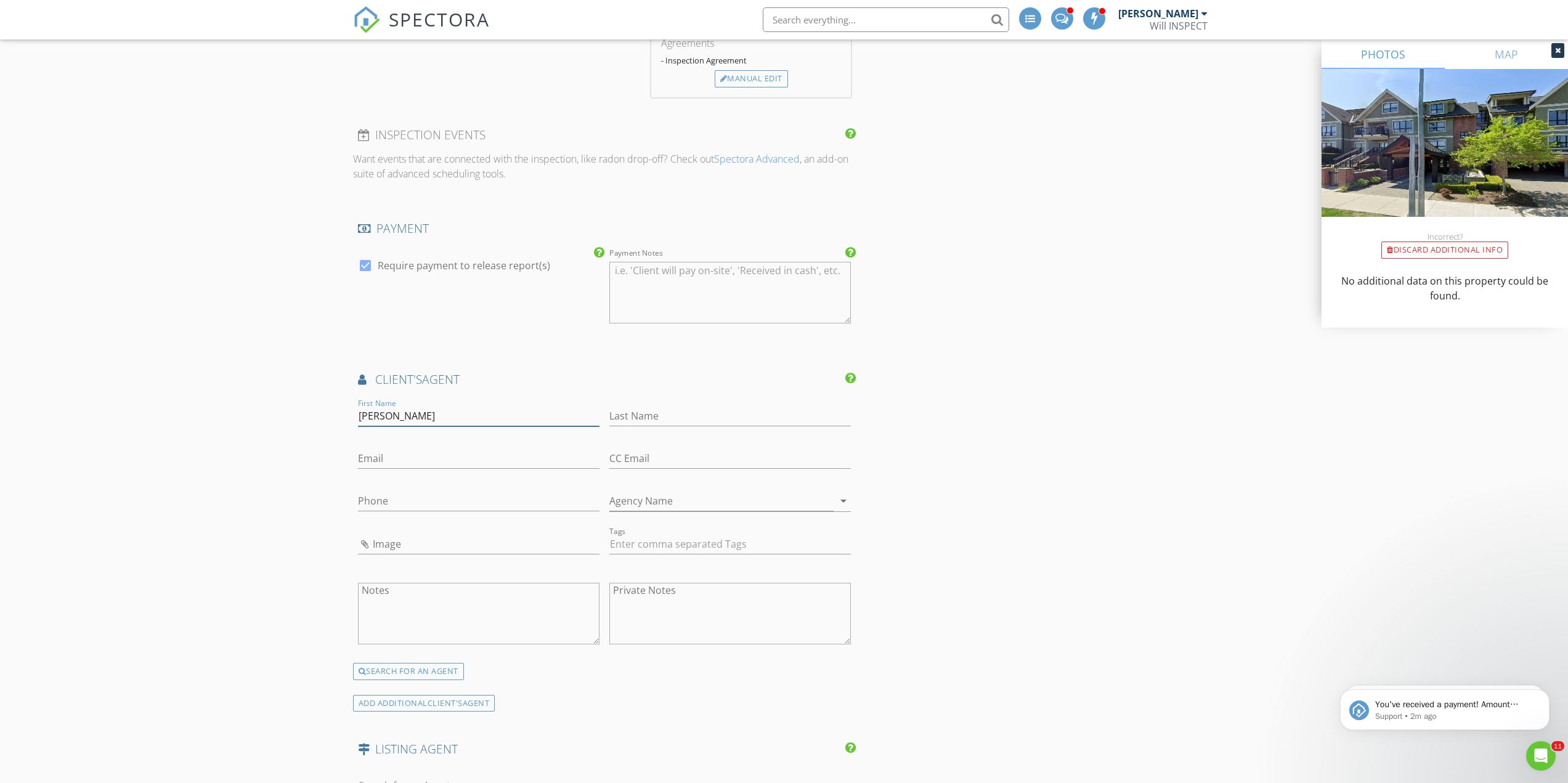 type on "Chris" 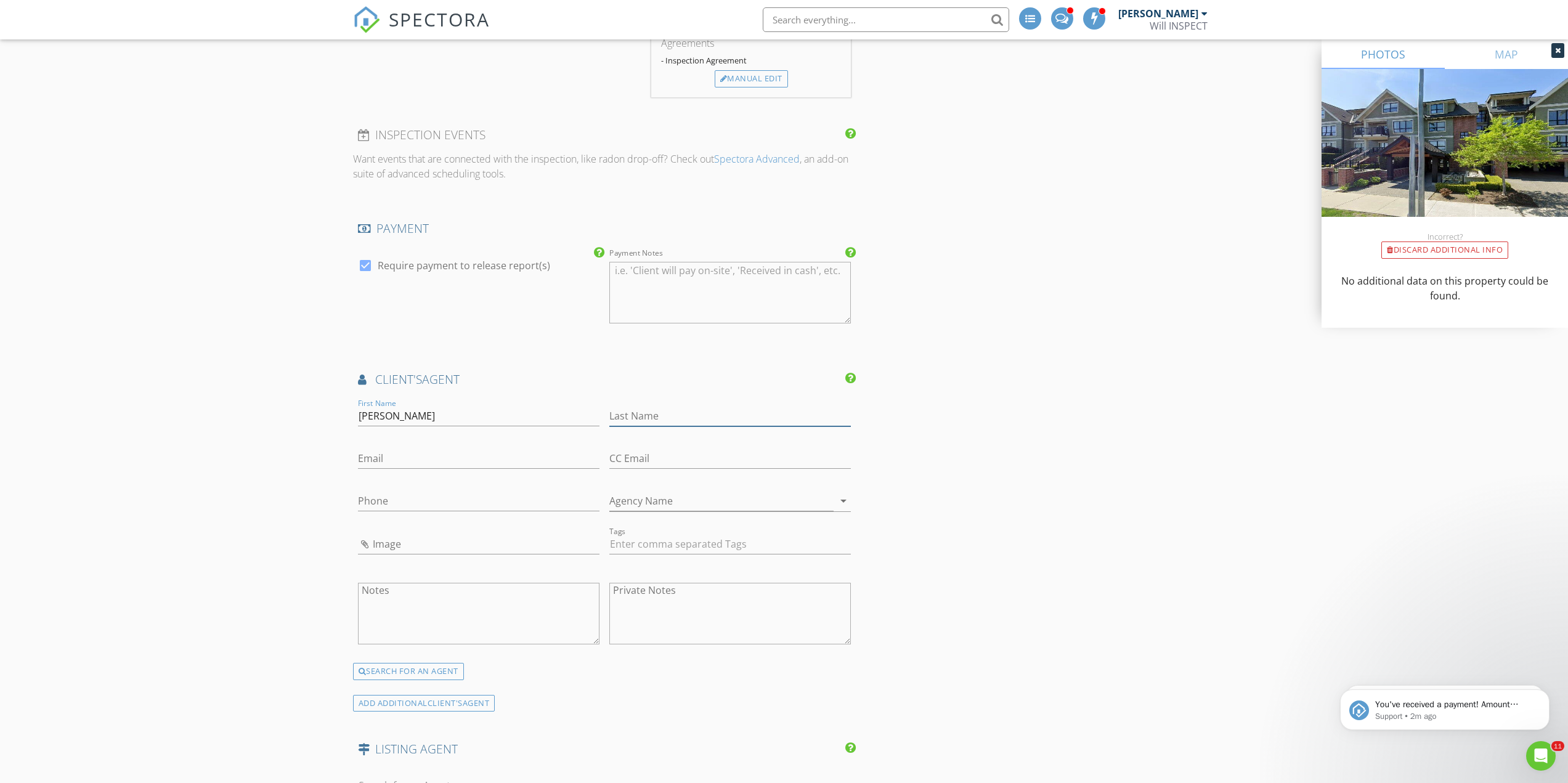 click on "Last Name" at bounding box center (730, 416) 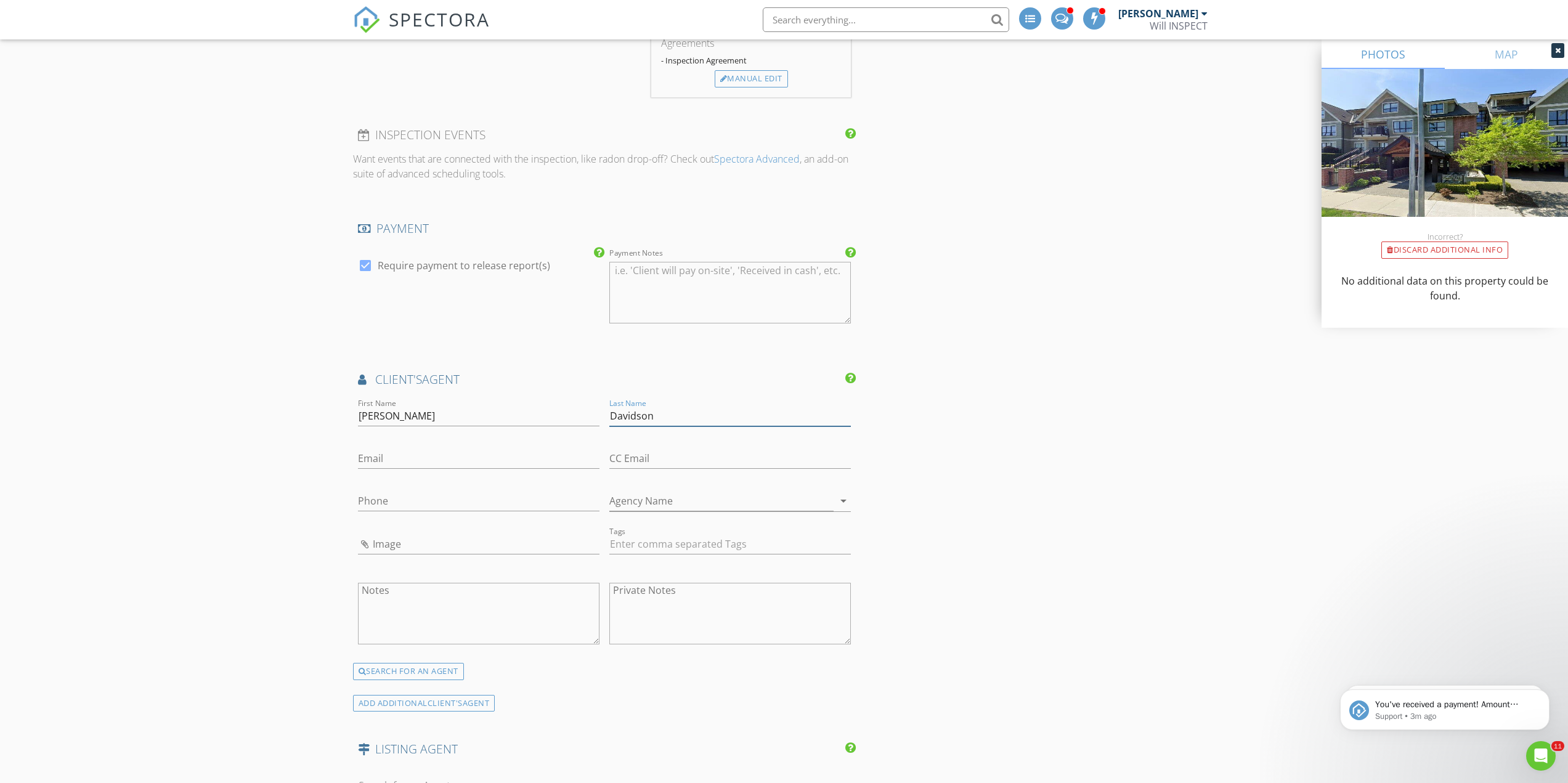 type on "Davidson" 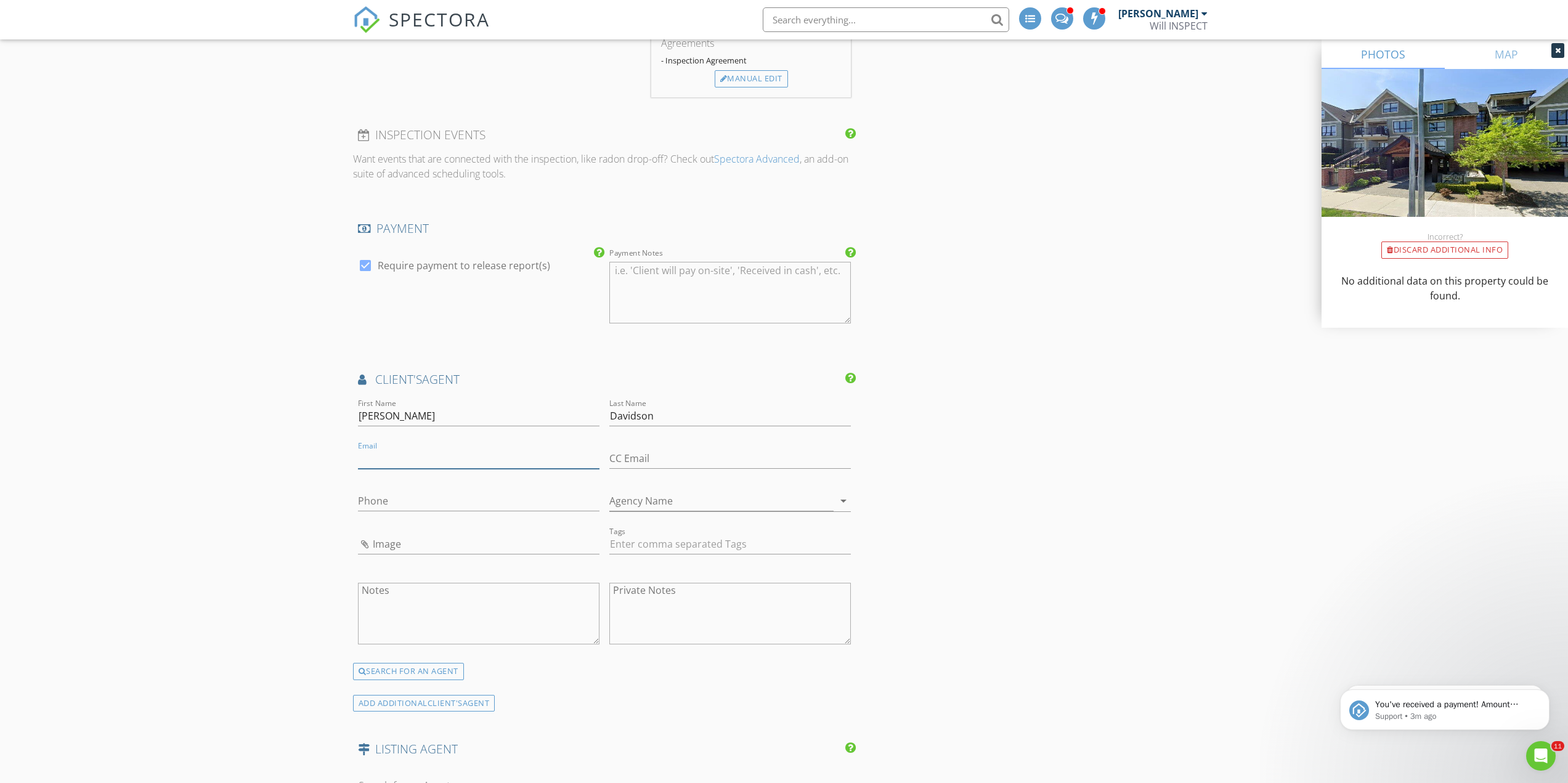 click on "Email" at bounding box center (479, 458) 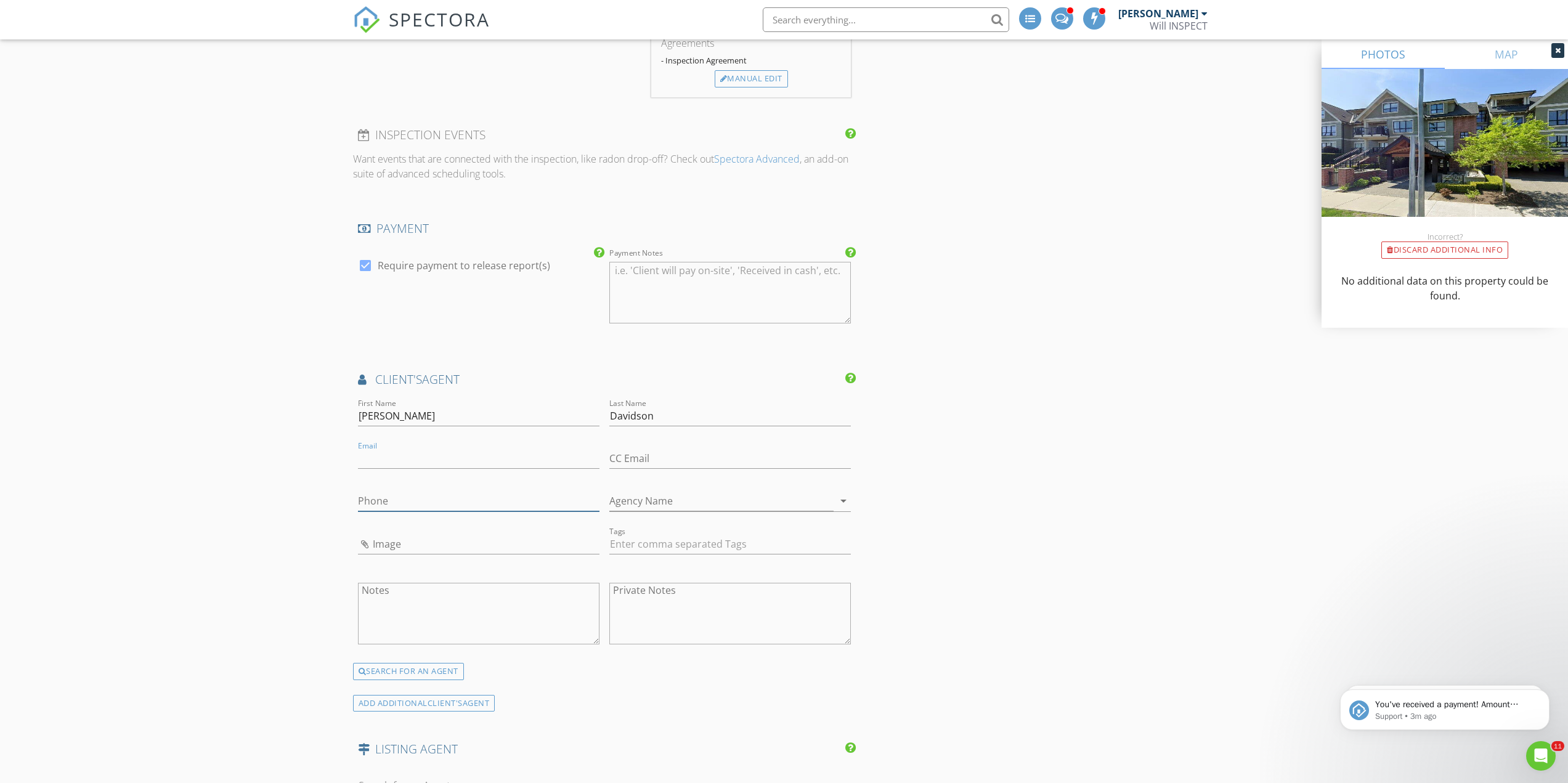 click on "Phone" at bounding box center [479, 501] 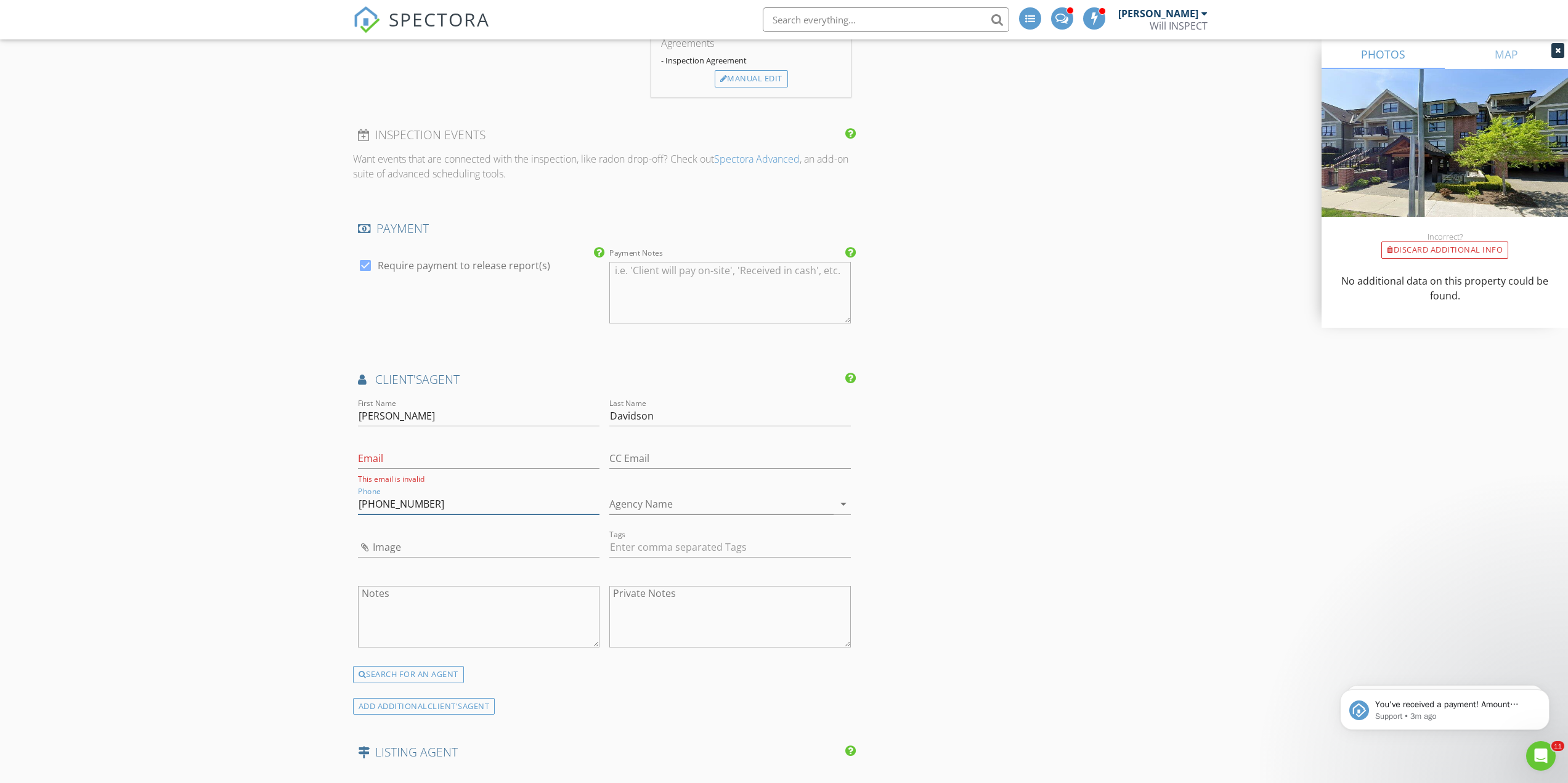 type on "604-813-9032" 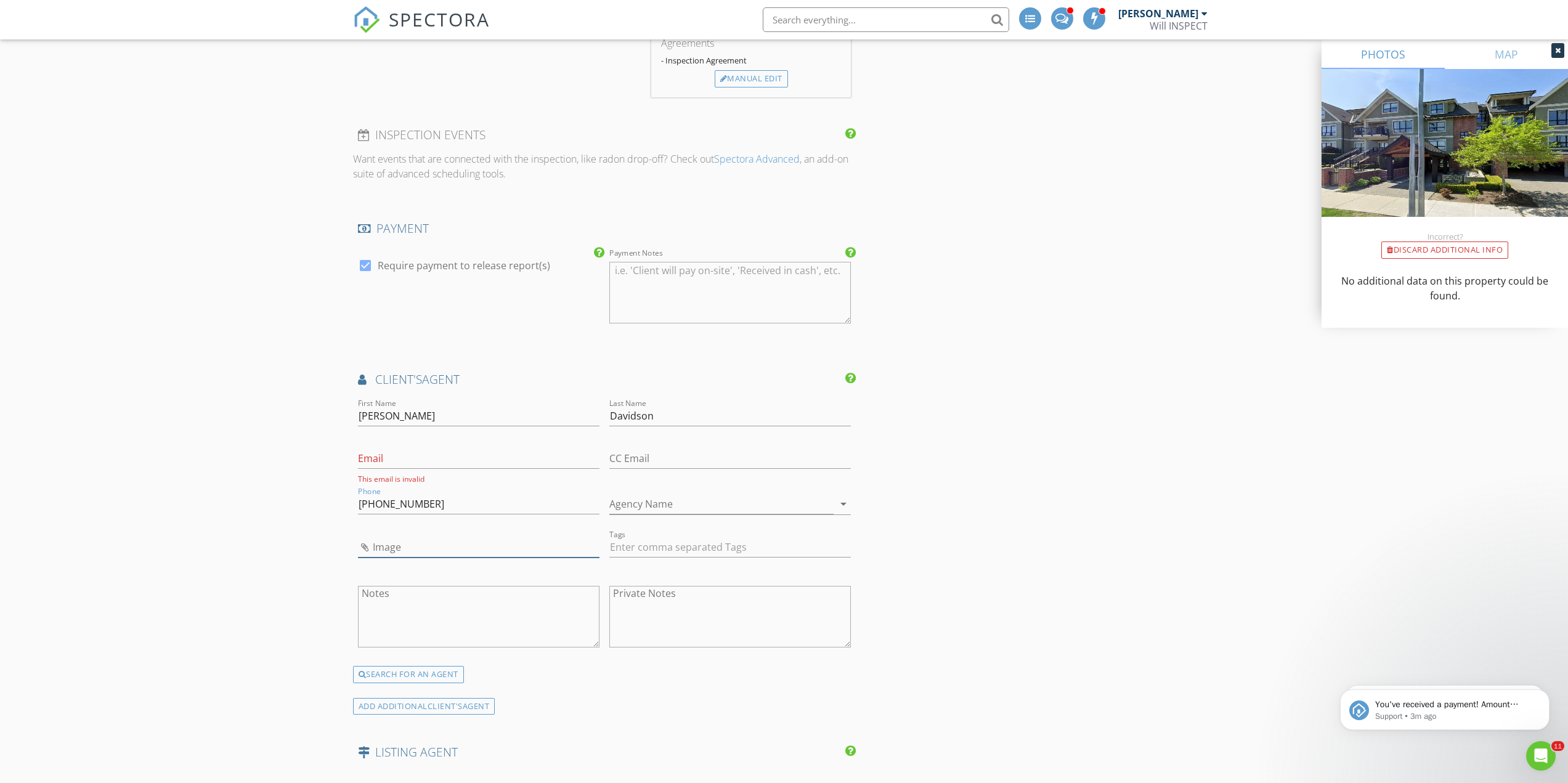 click at bounding box center [479, 547] 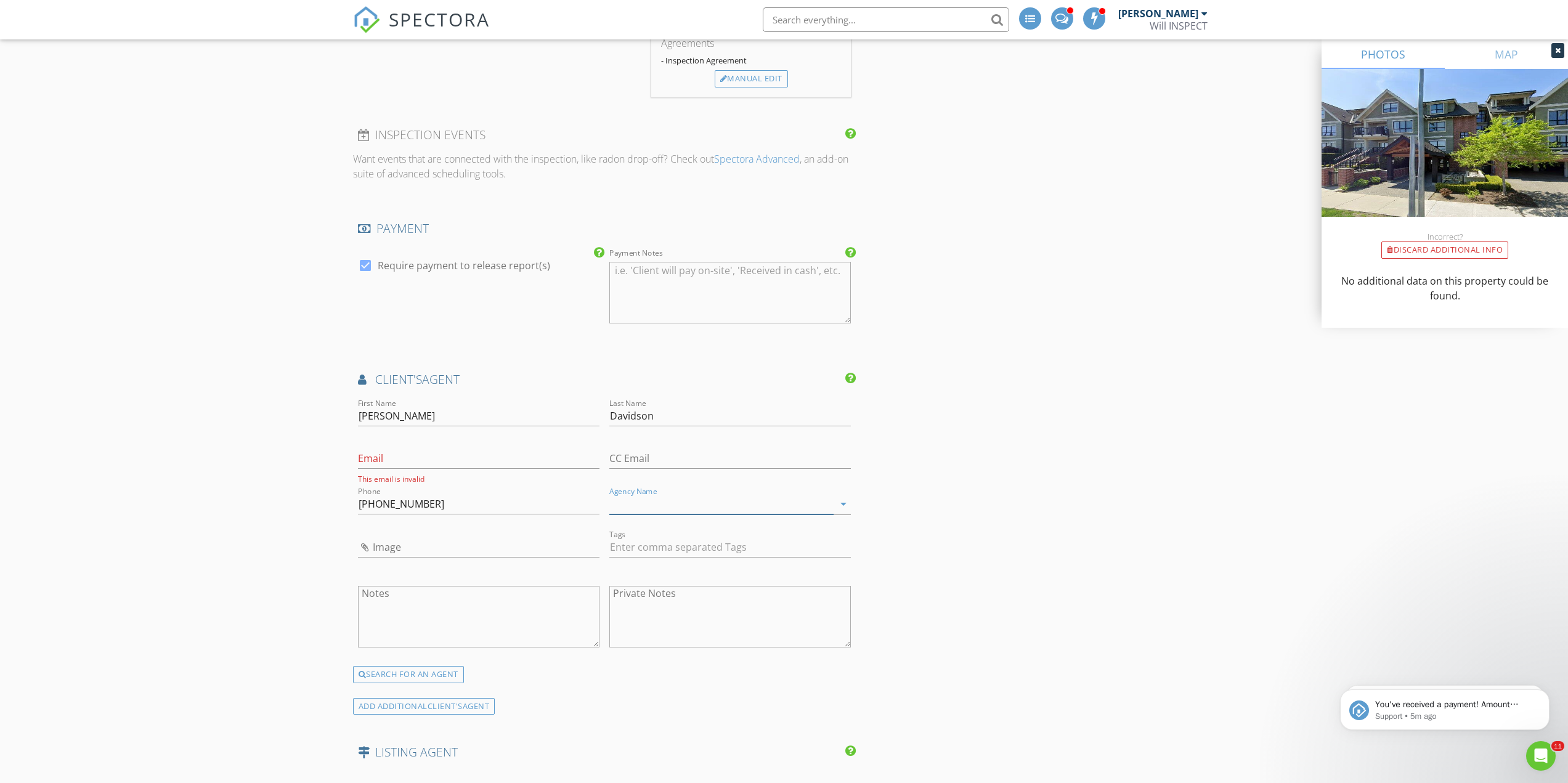 click on "Agency Name" at bounding box center (721, 504) 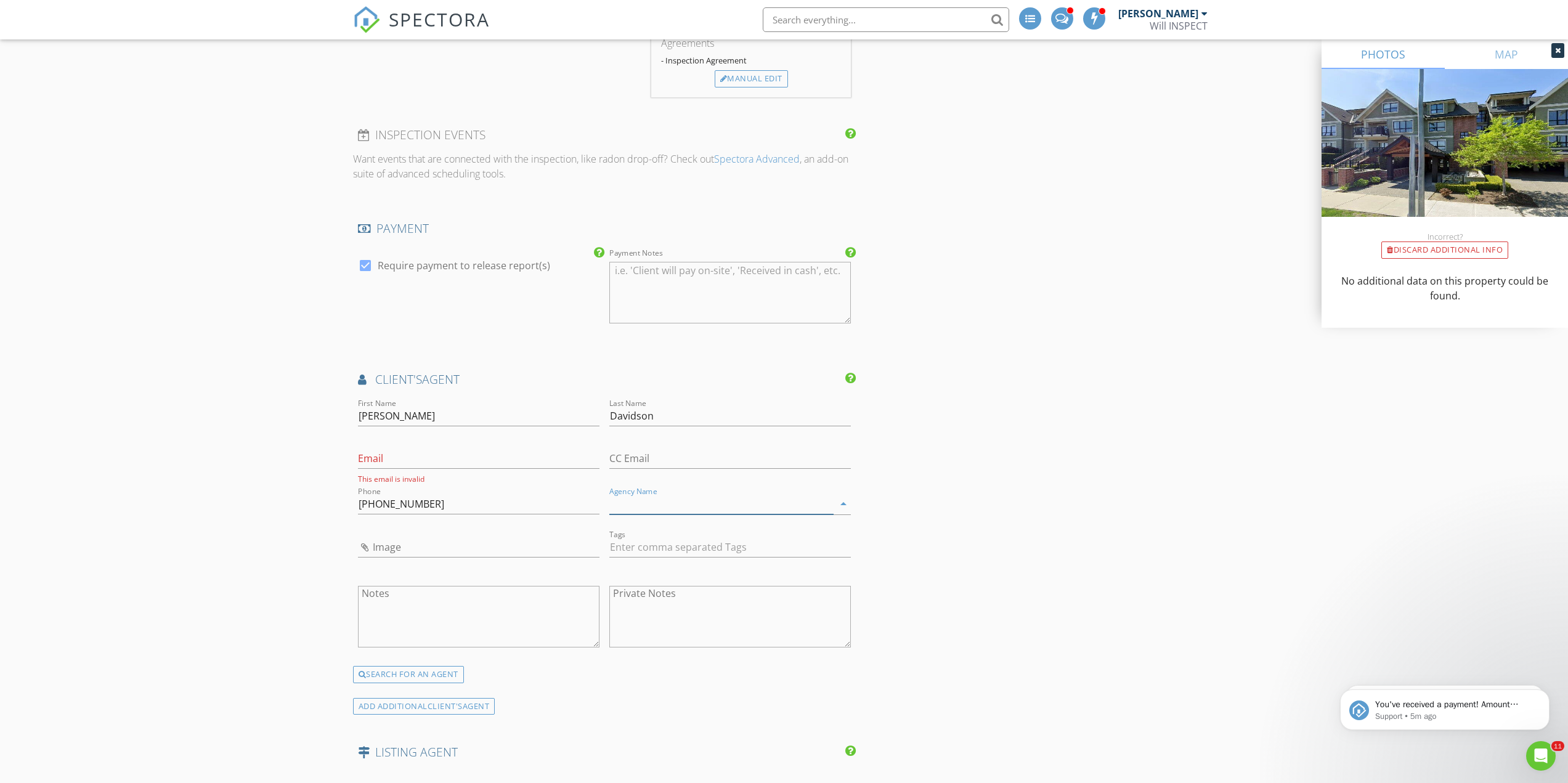 paste on "HomeLife Benchmark Realty Corp" 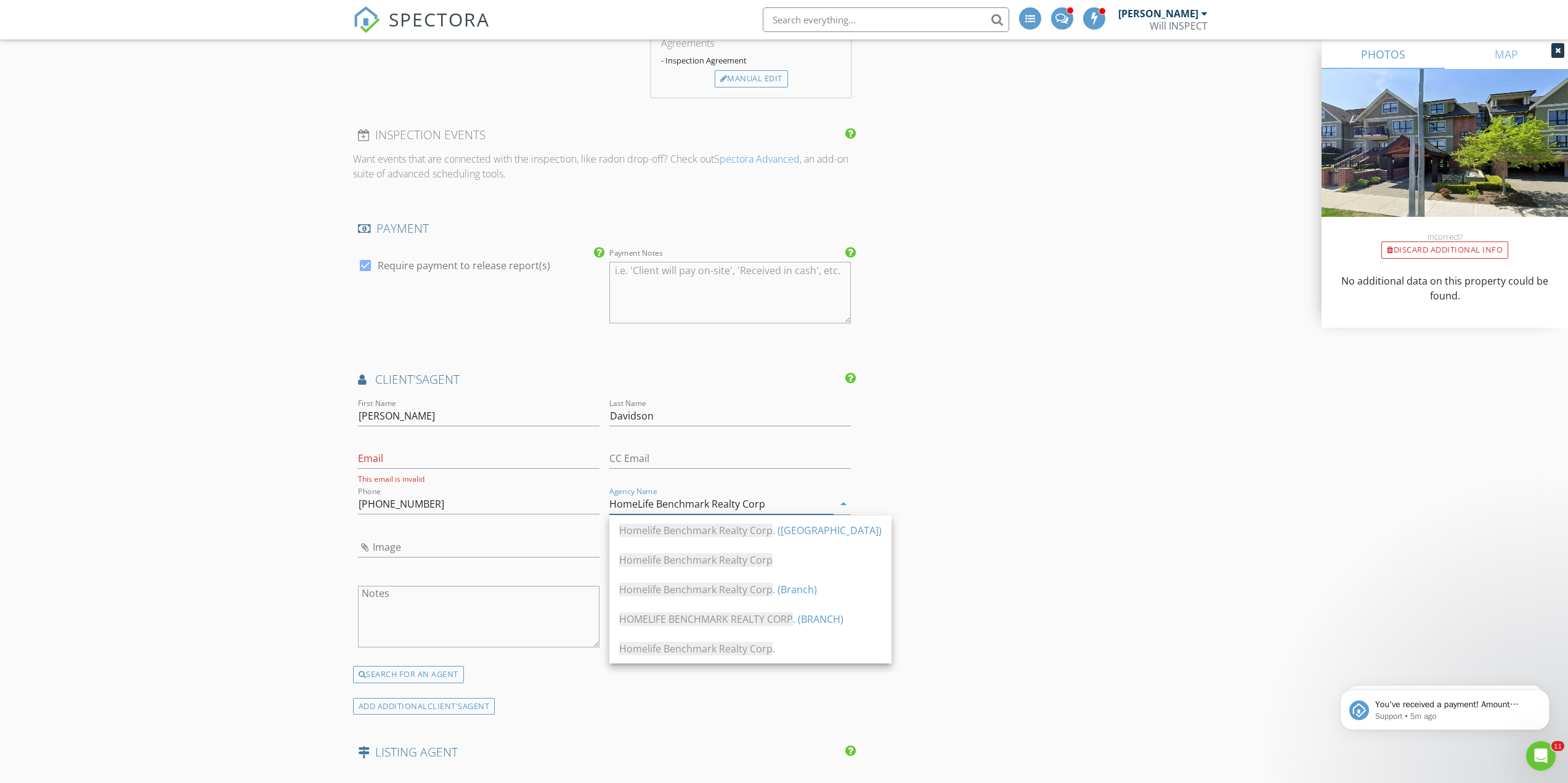 type on "HomeLife Benchmark Realty Corp" 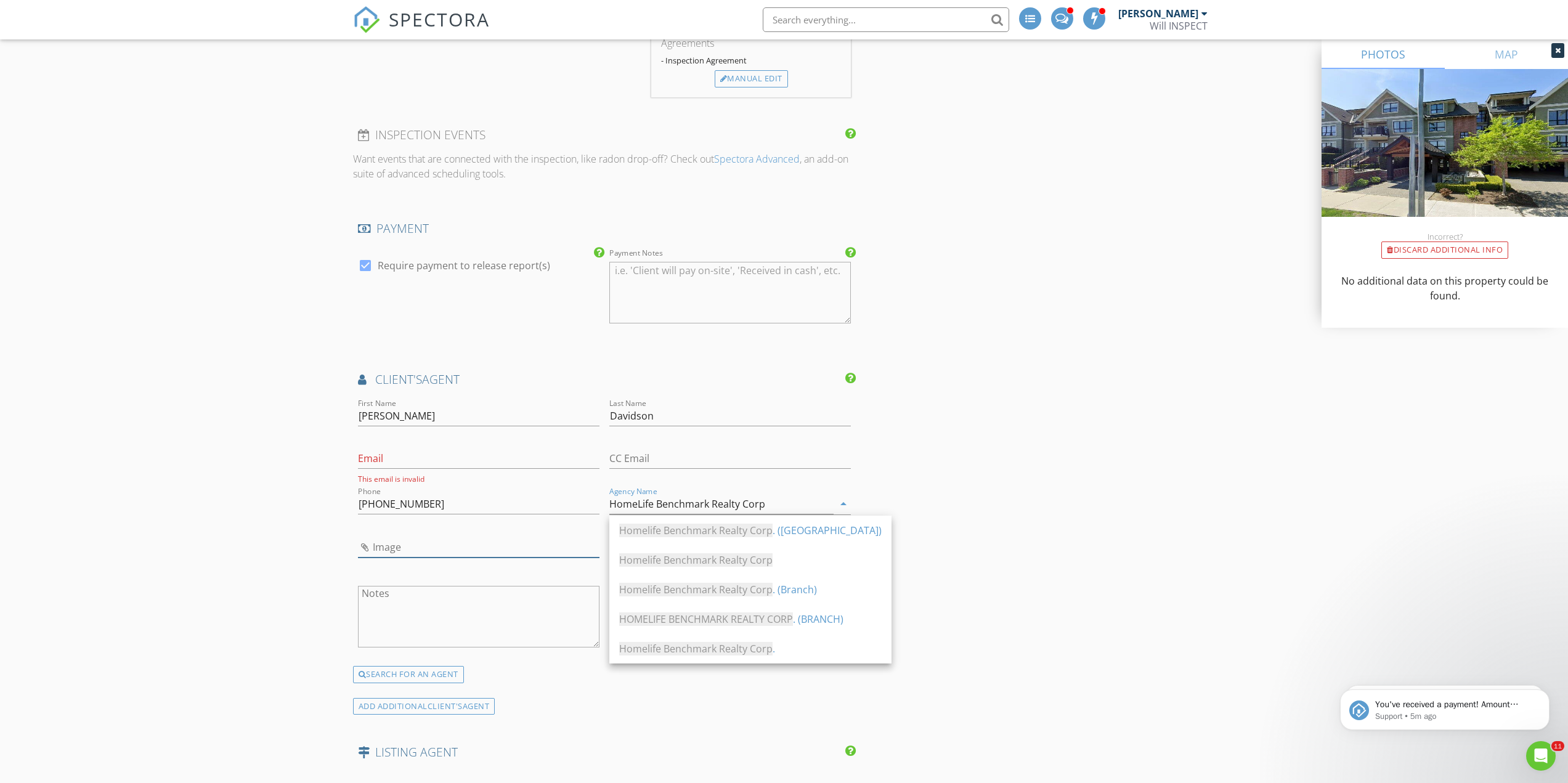 click at bounding box center [479, 547] 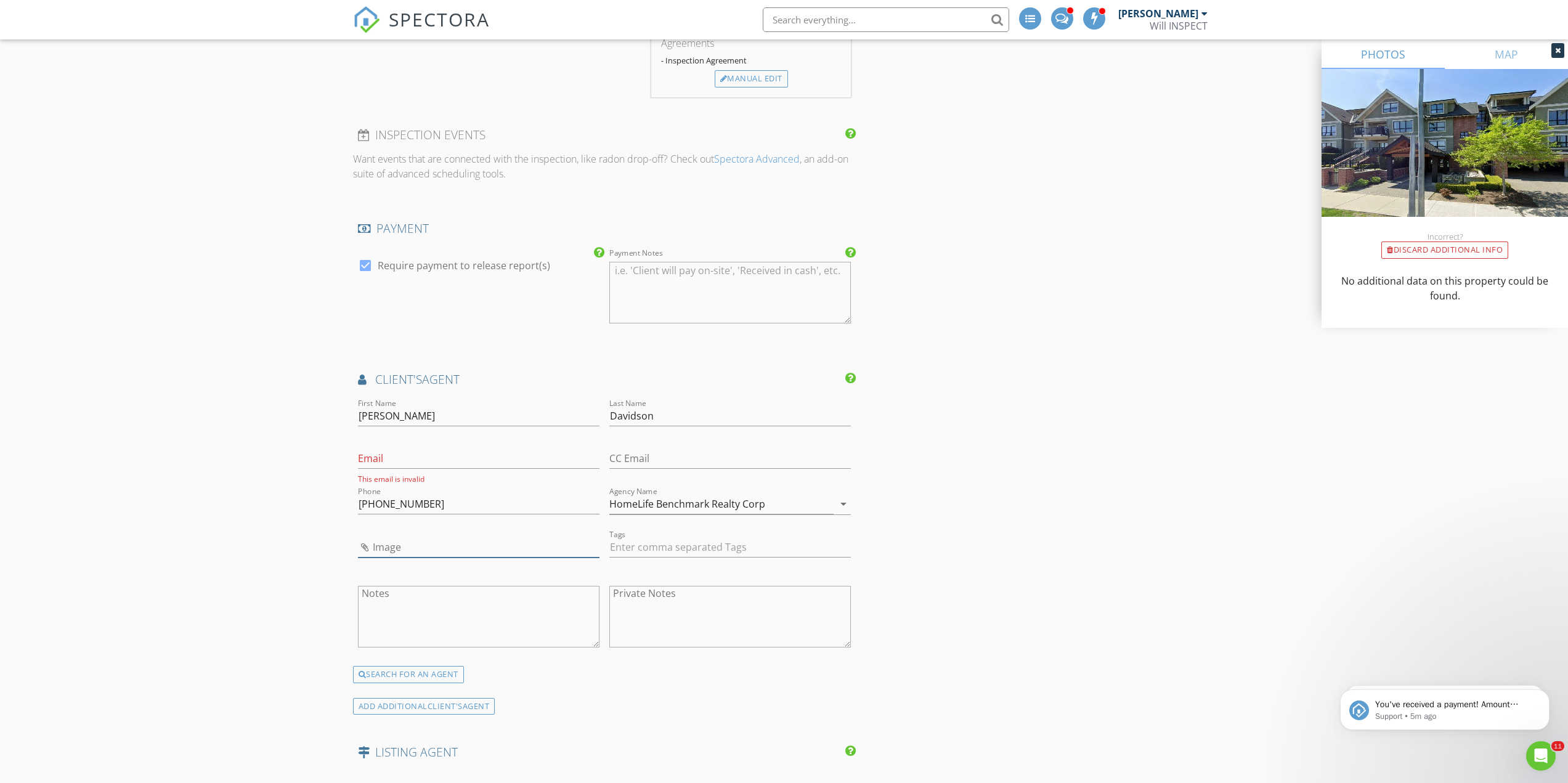 type on "Chris Davidson.jpg" 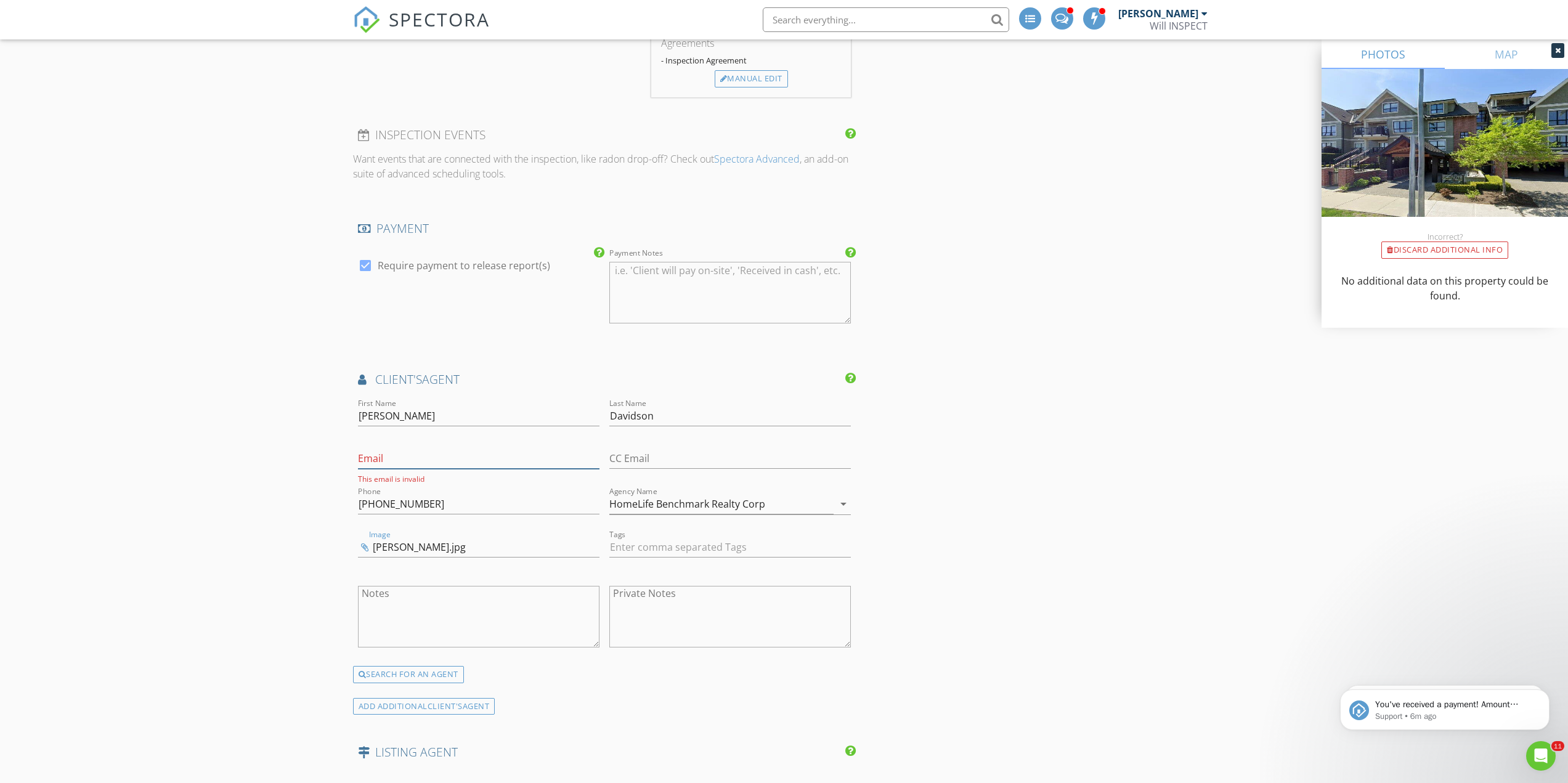click on "Email" at bounding box center (479, 458) 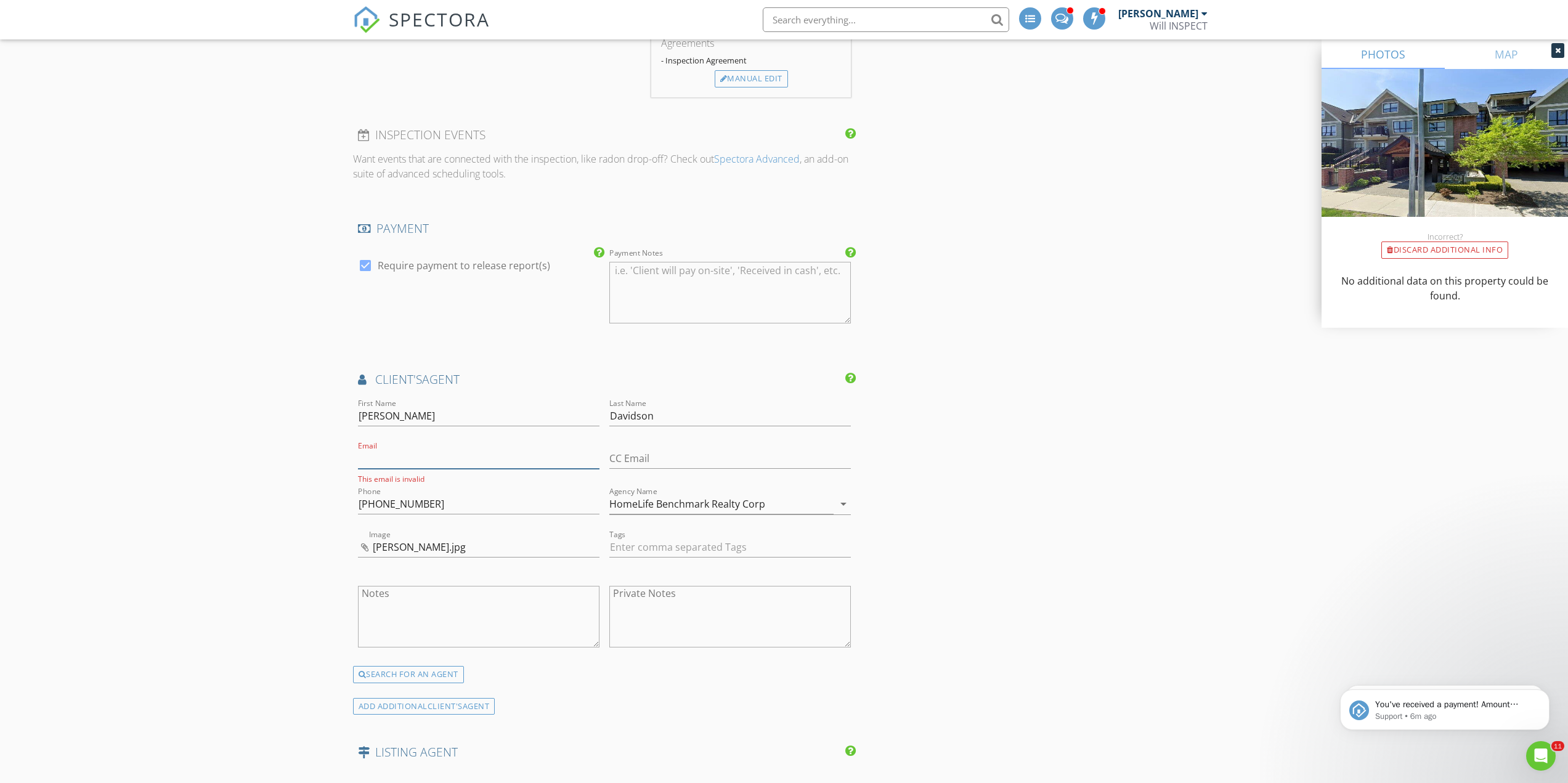 paste on "[PERSON_NAME][EMAIL_ADDRESS][DOMAIN_NAME]" 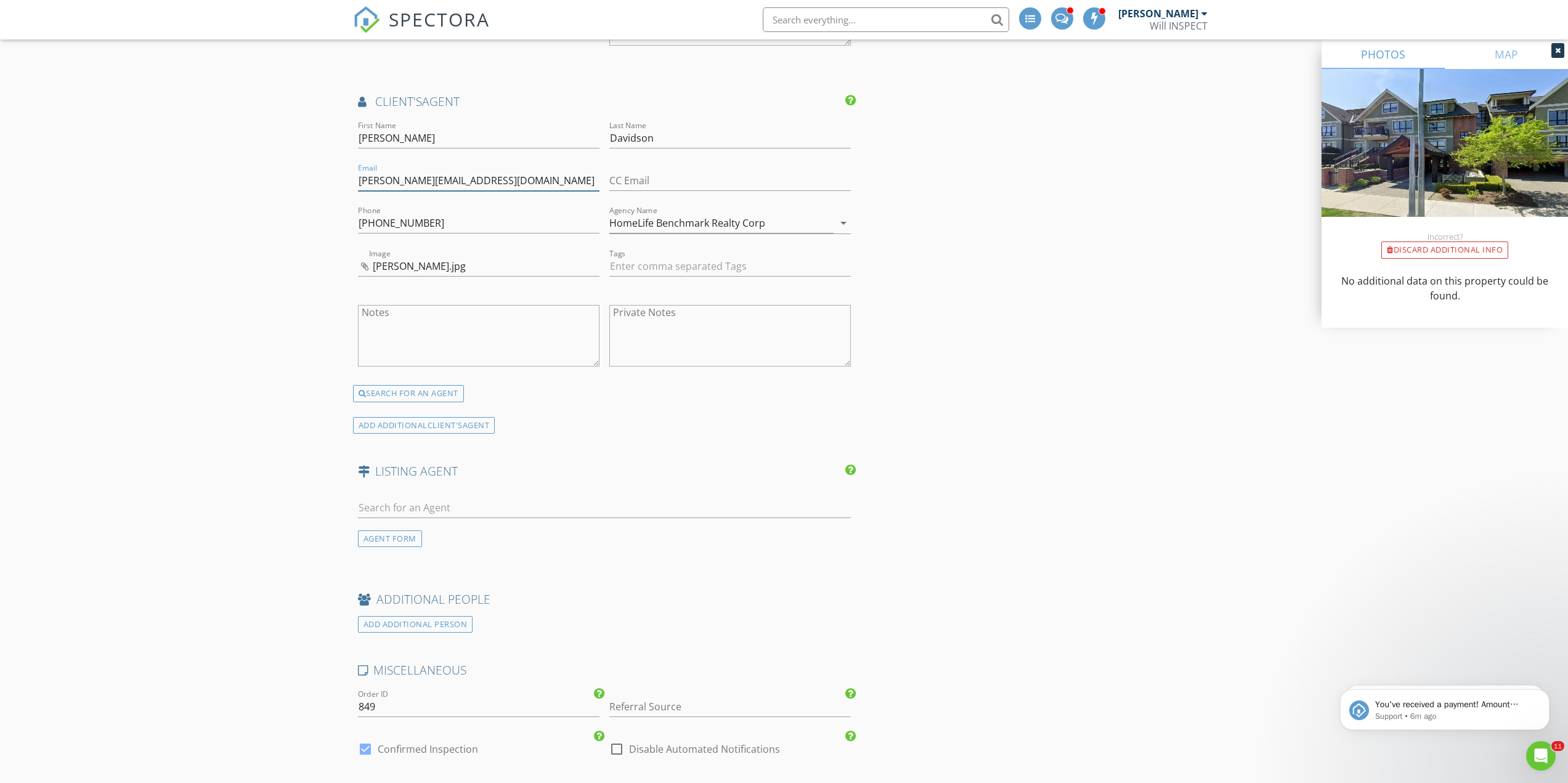 scroll, scrollTop: 1671, scrollLeft: 0, axis: vertical 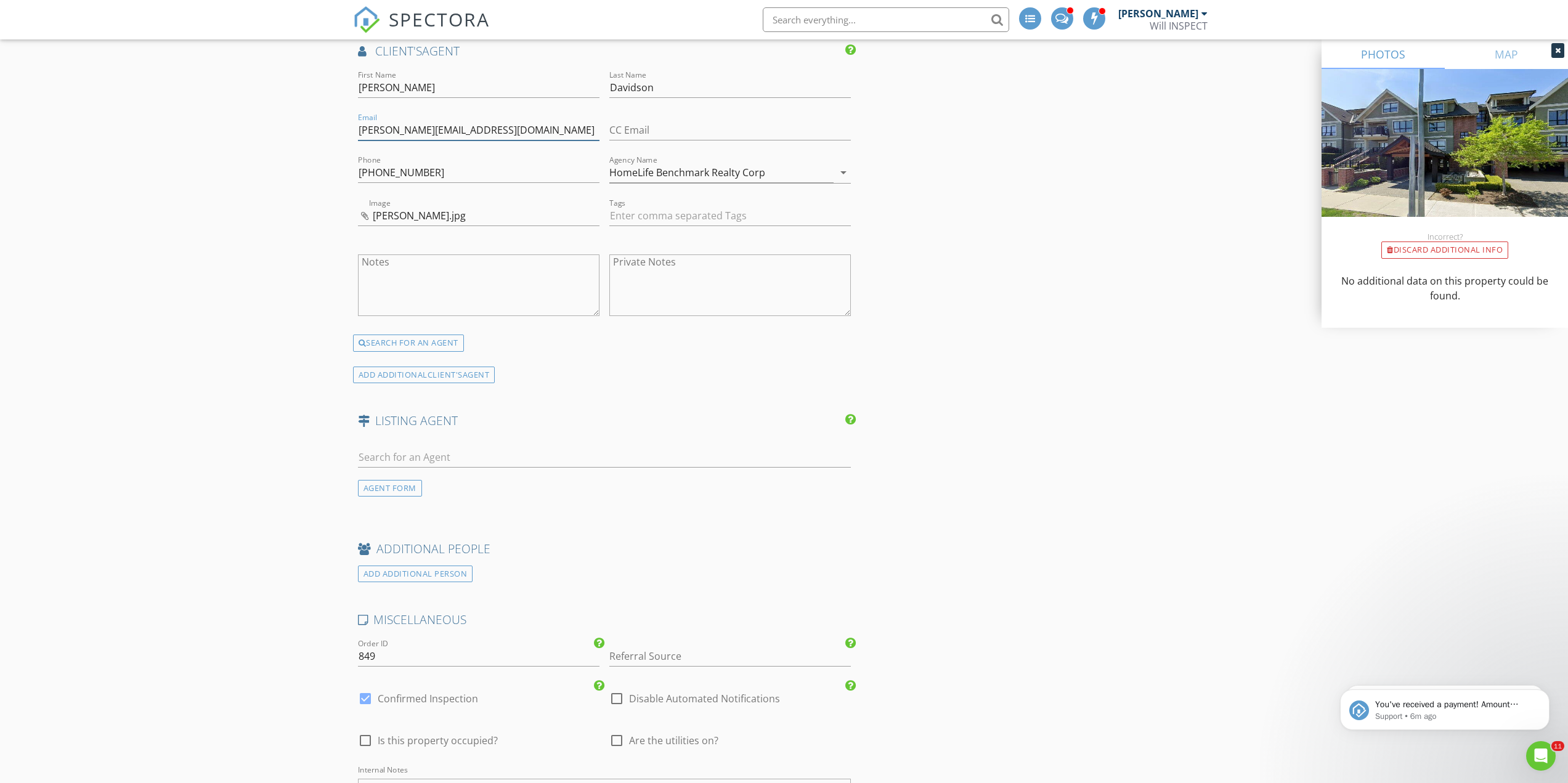 type on "chris@chrisdavidson.ca" 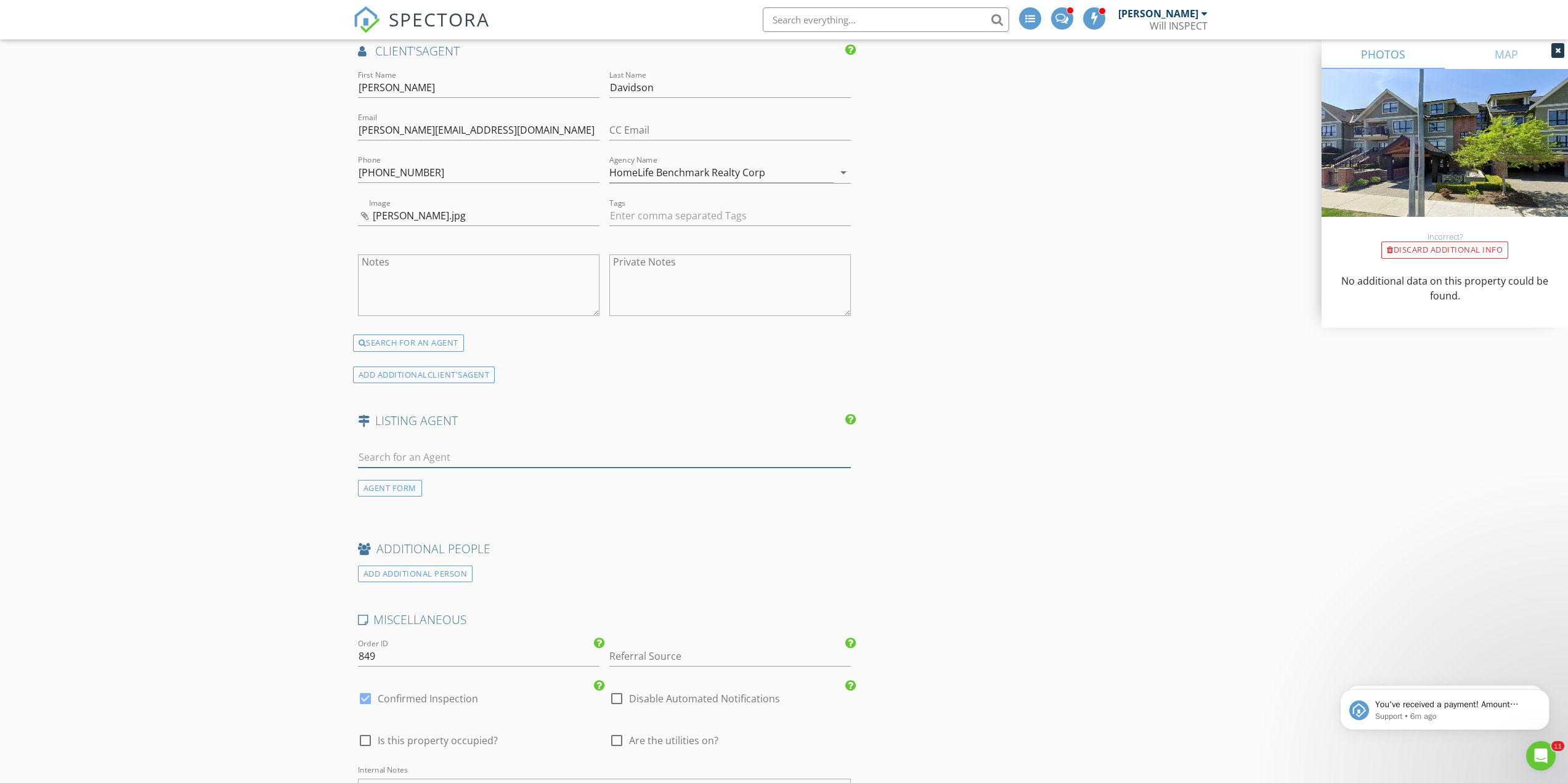 click at bounding box center [604, 457] 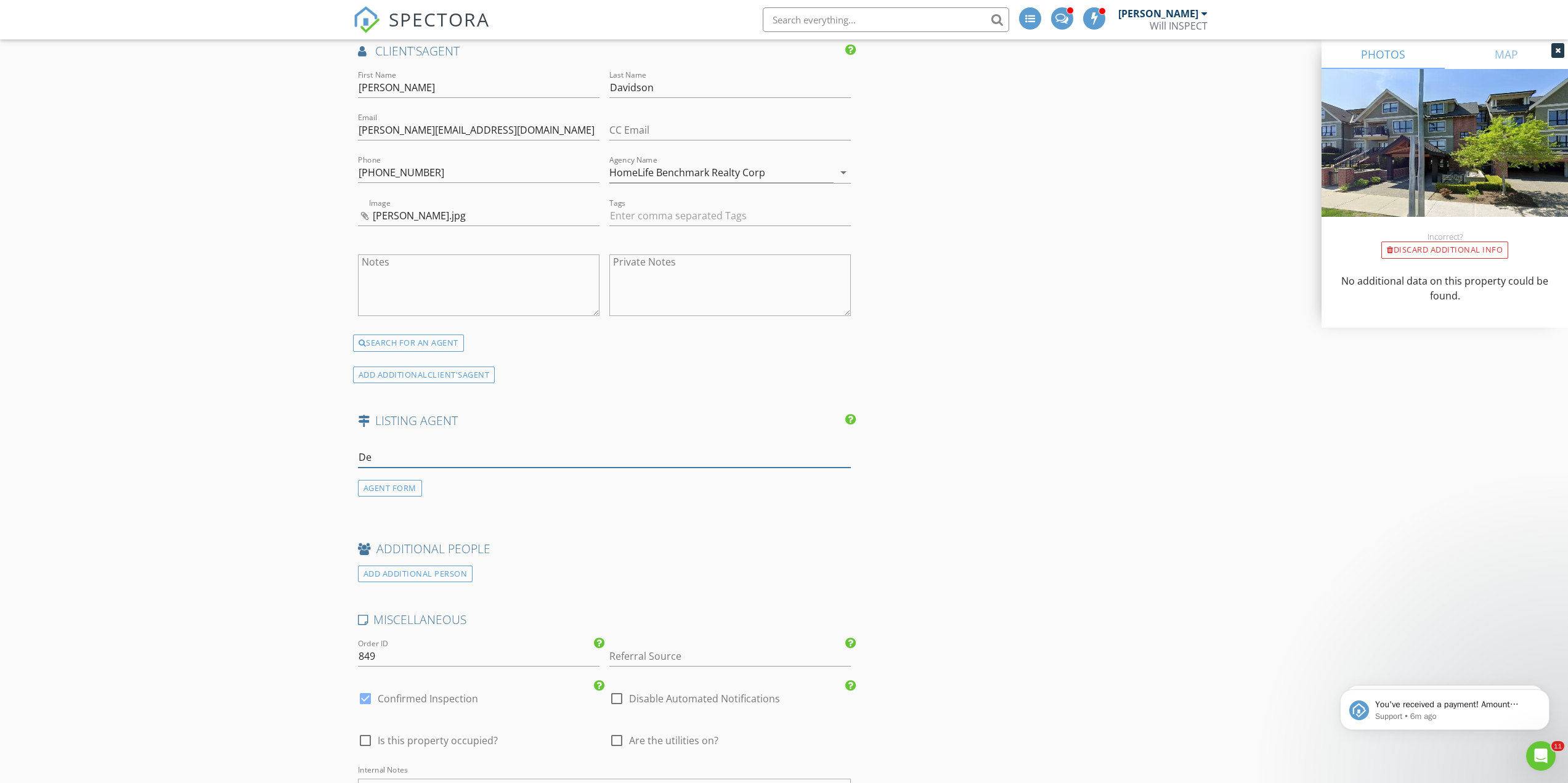 type on "D" 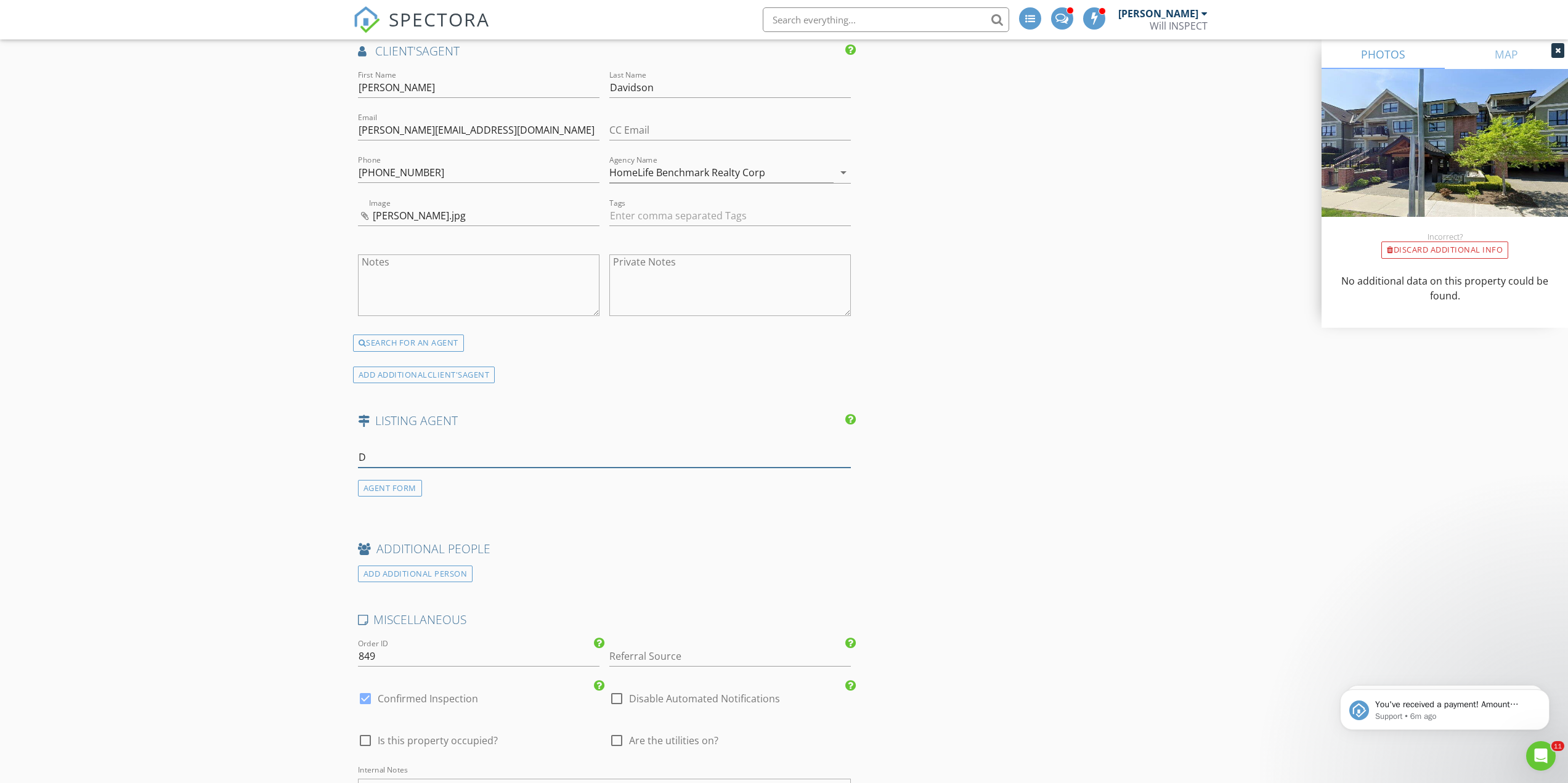 type 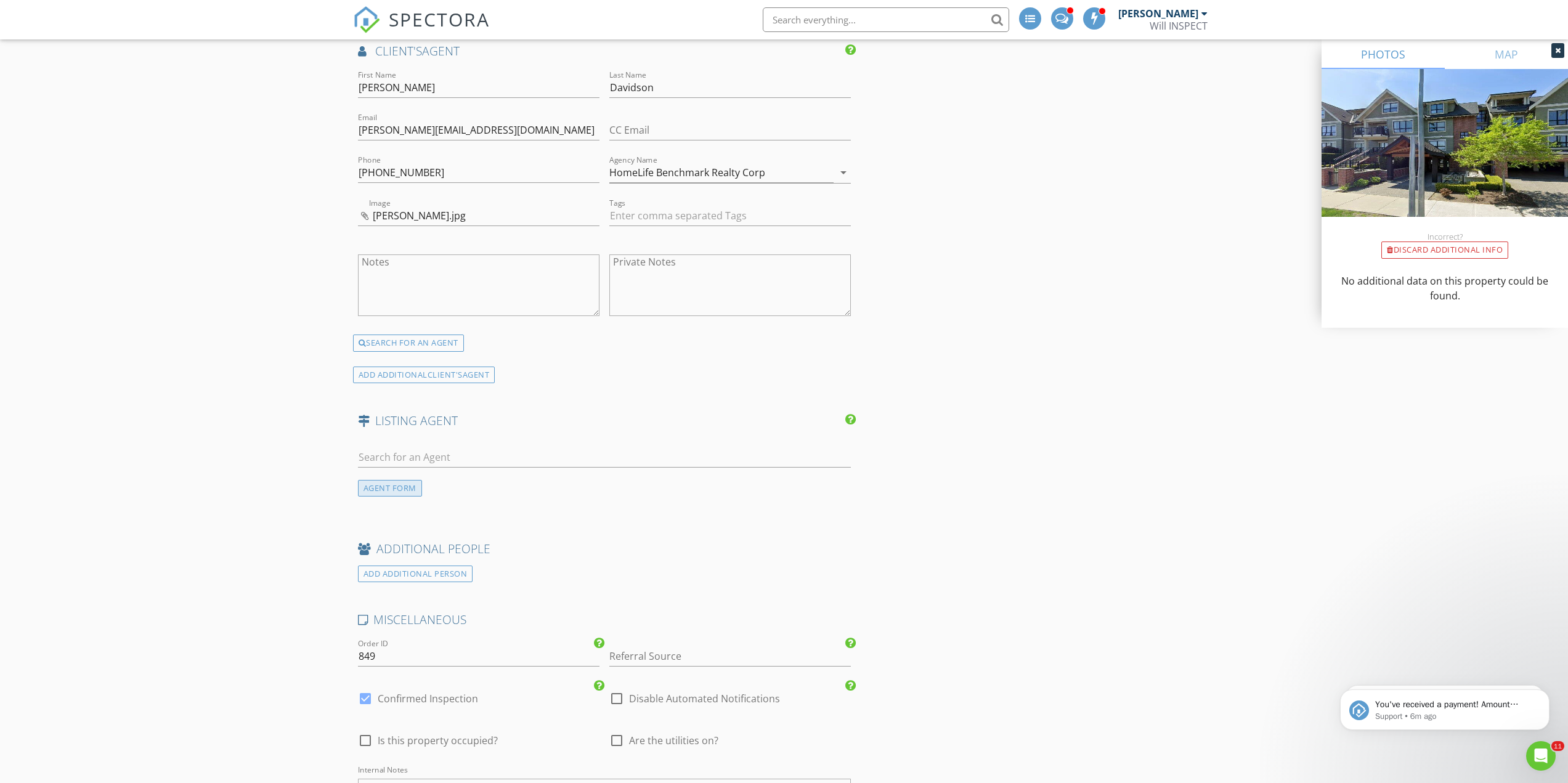 click on "AGENT FORM" at bounding box center [390, 488] 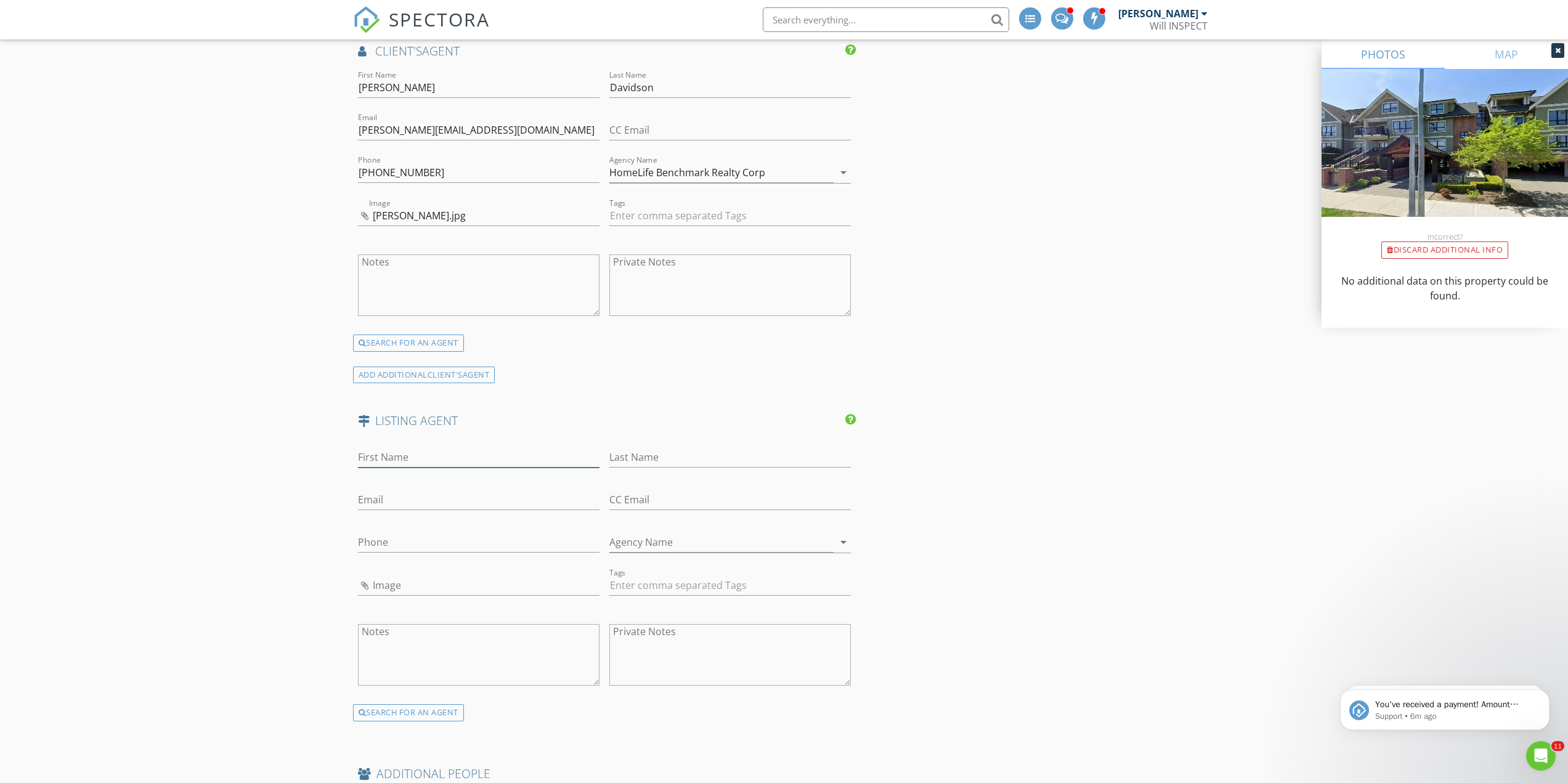 click on "First Name" at bounding box center (479, 457) 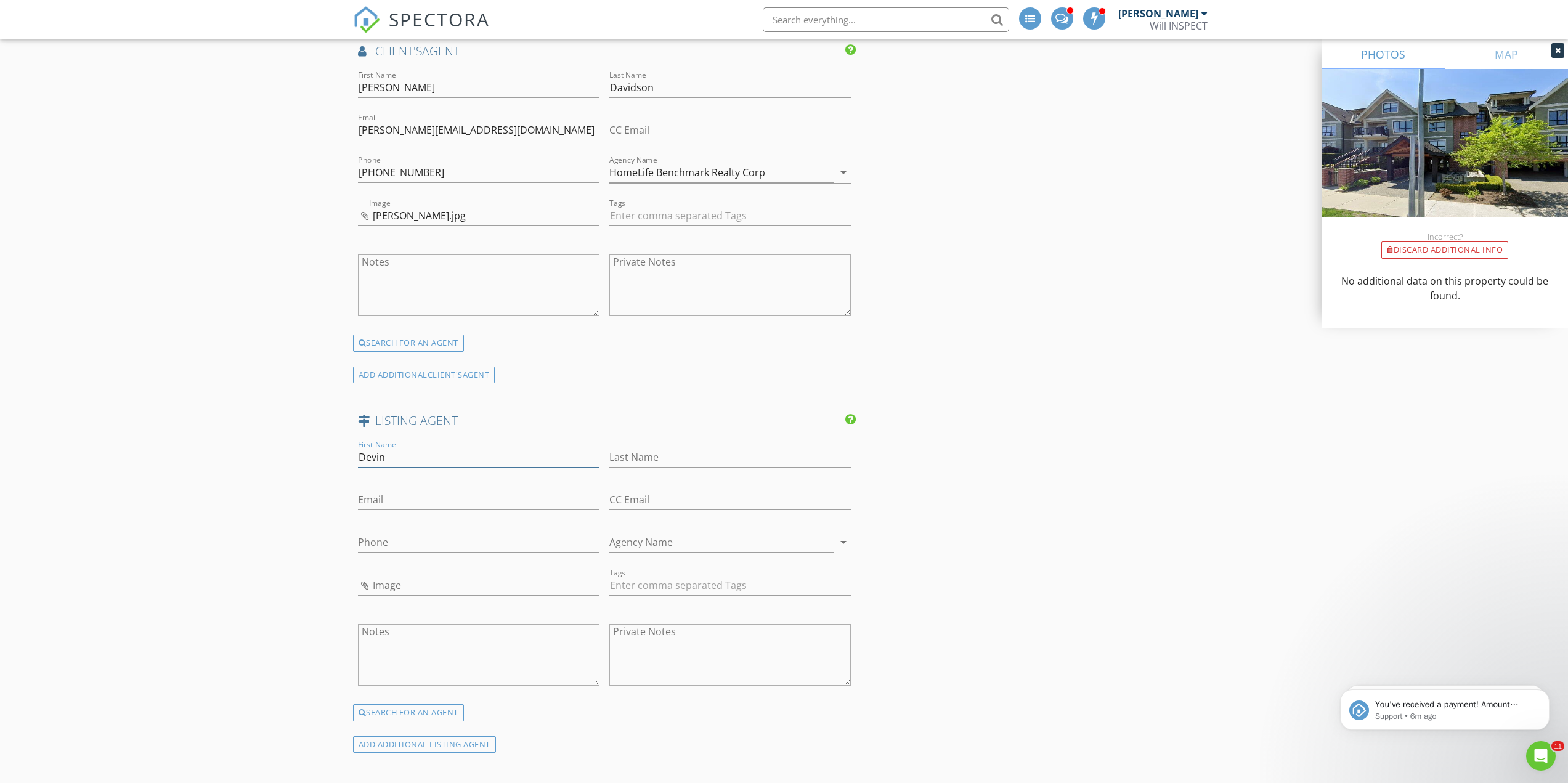 type on "Devin" 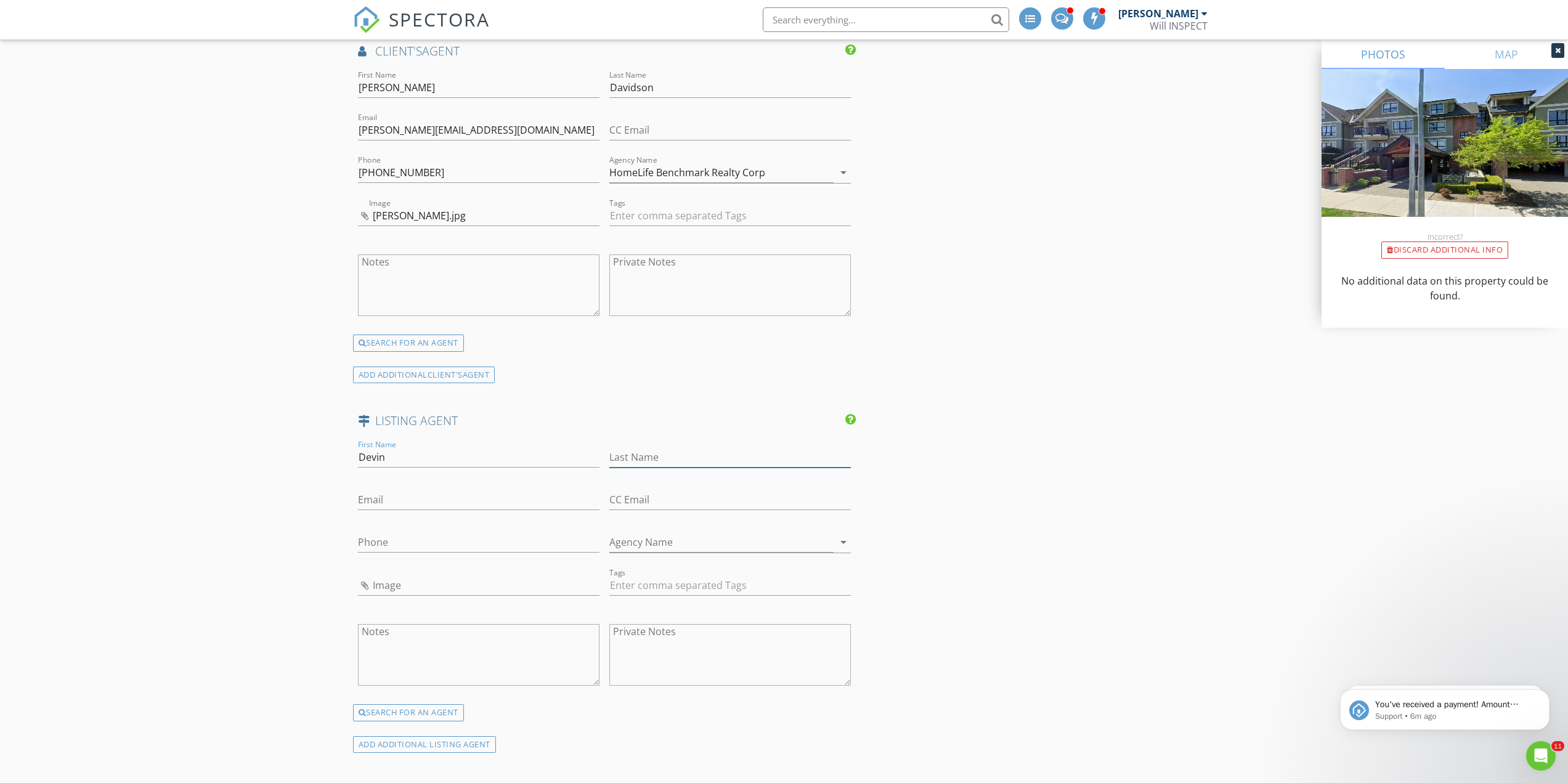 click on "Last Name" at bounding box center (730, 457) 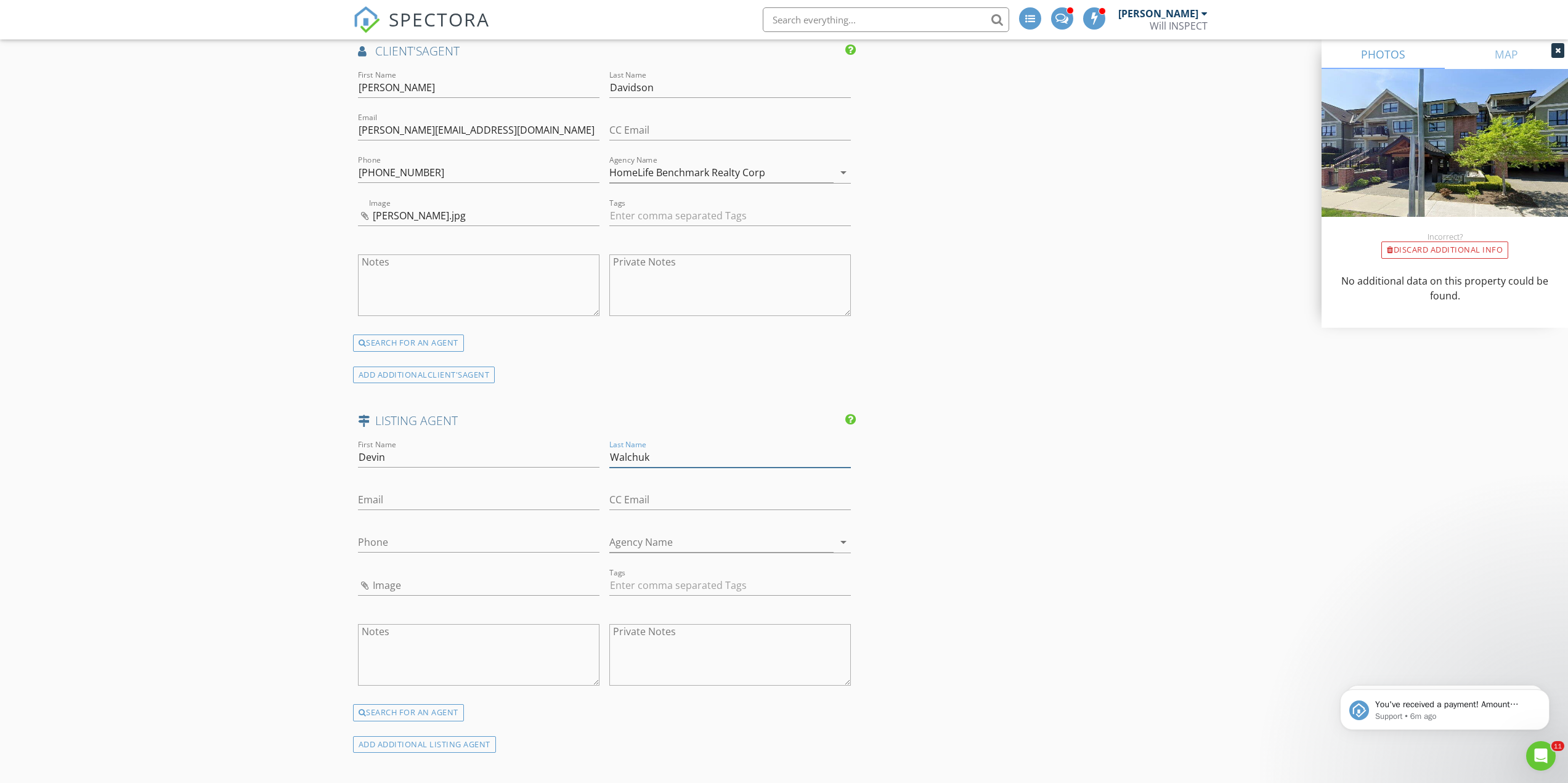 type on "Walchuk" 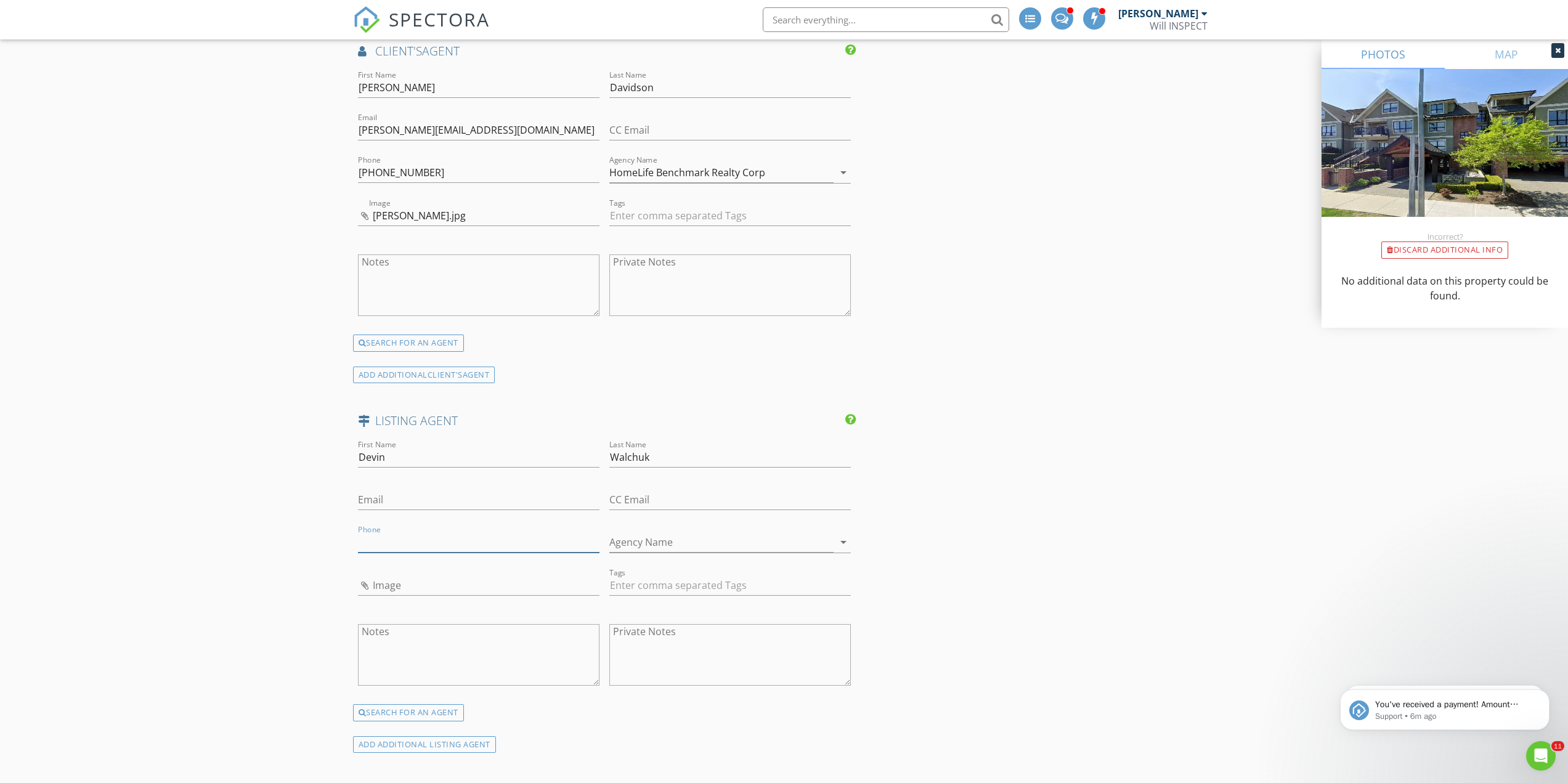 click on "Phone" at bounding box center [479, 542] 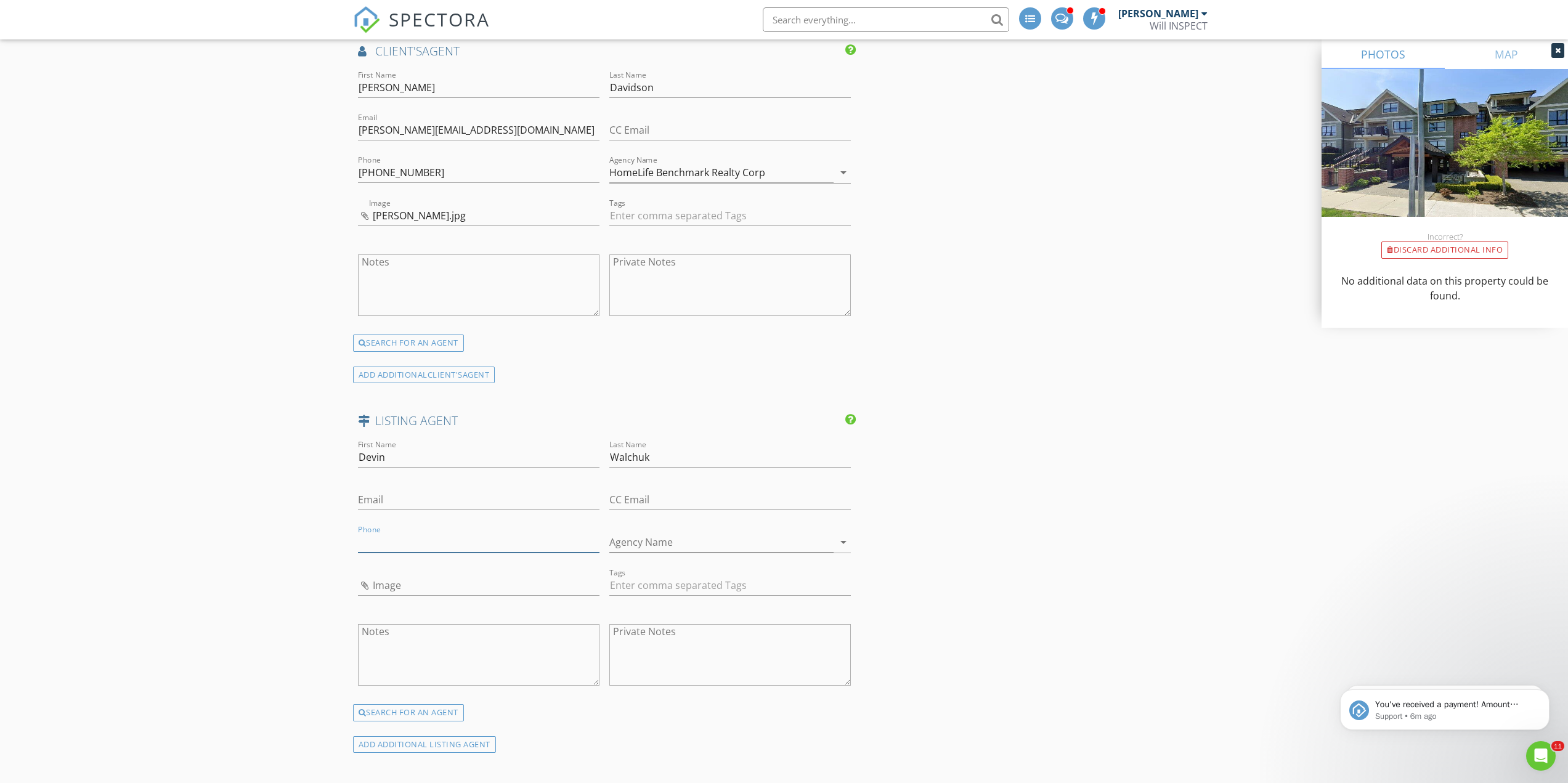 paste on "778-899-3387" 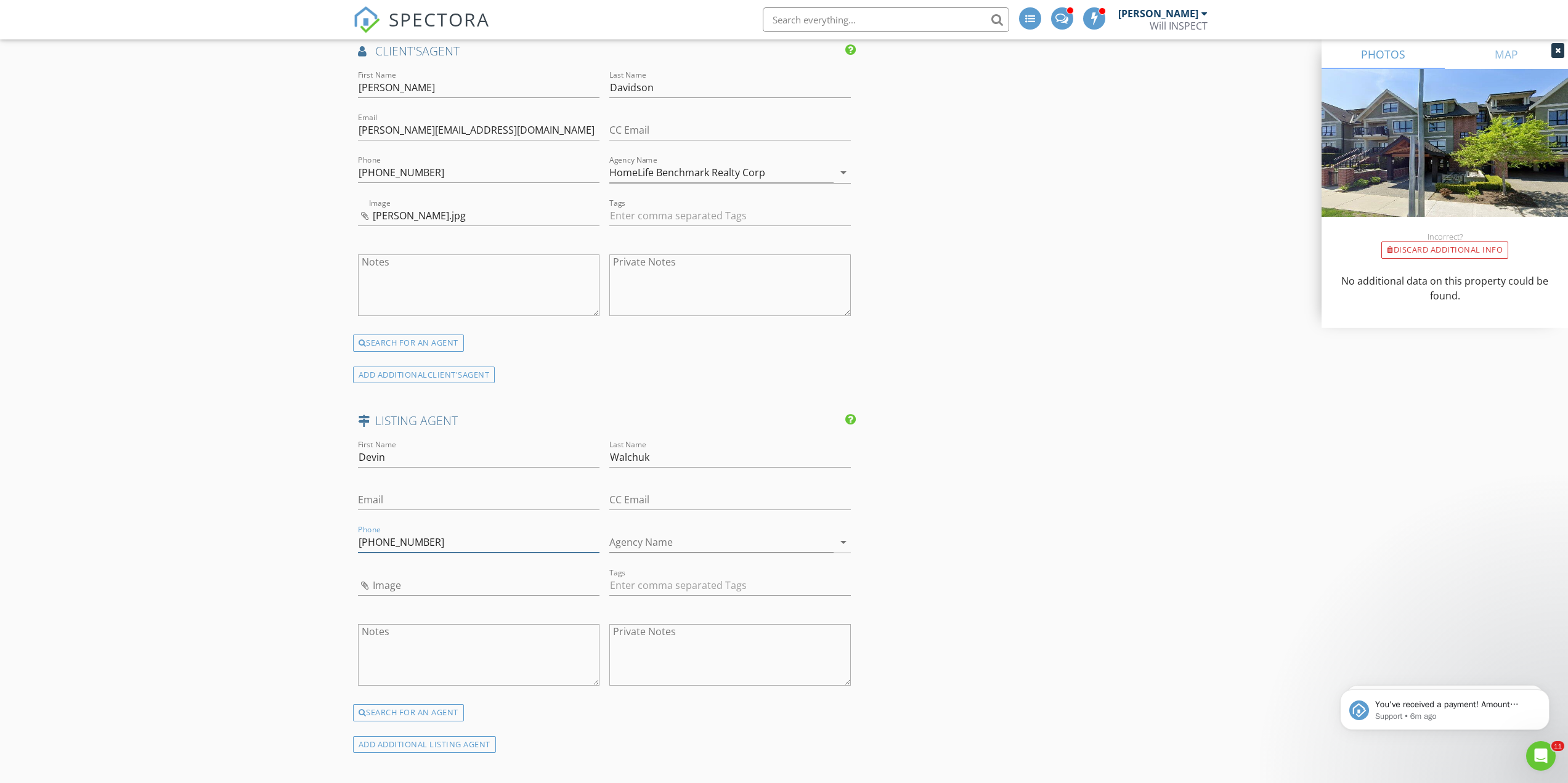 type on "778-899-3387" 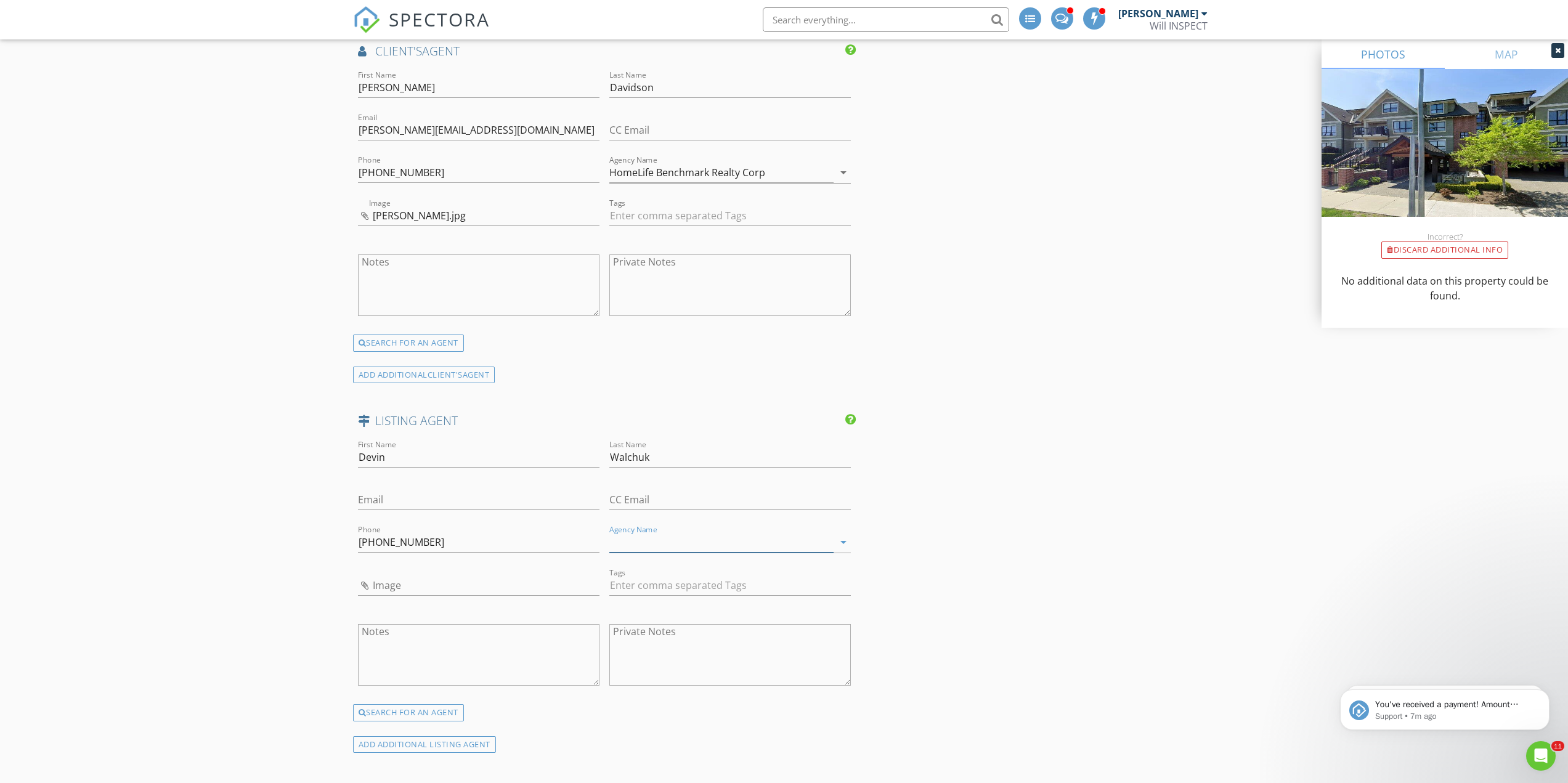 click on "Agency Name" at bounding box center (721, 542) 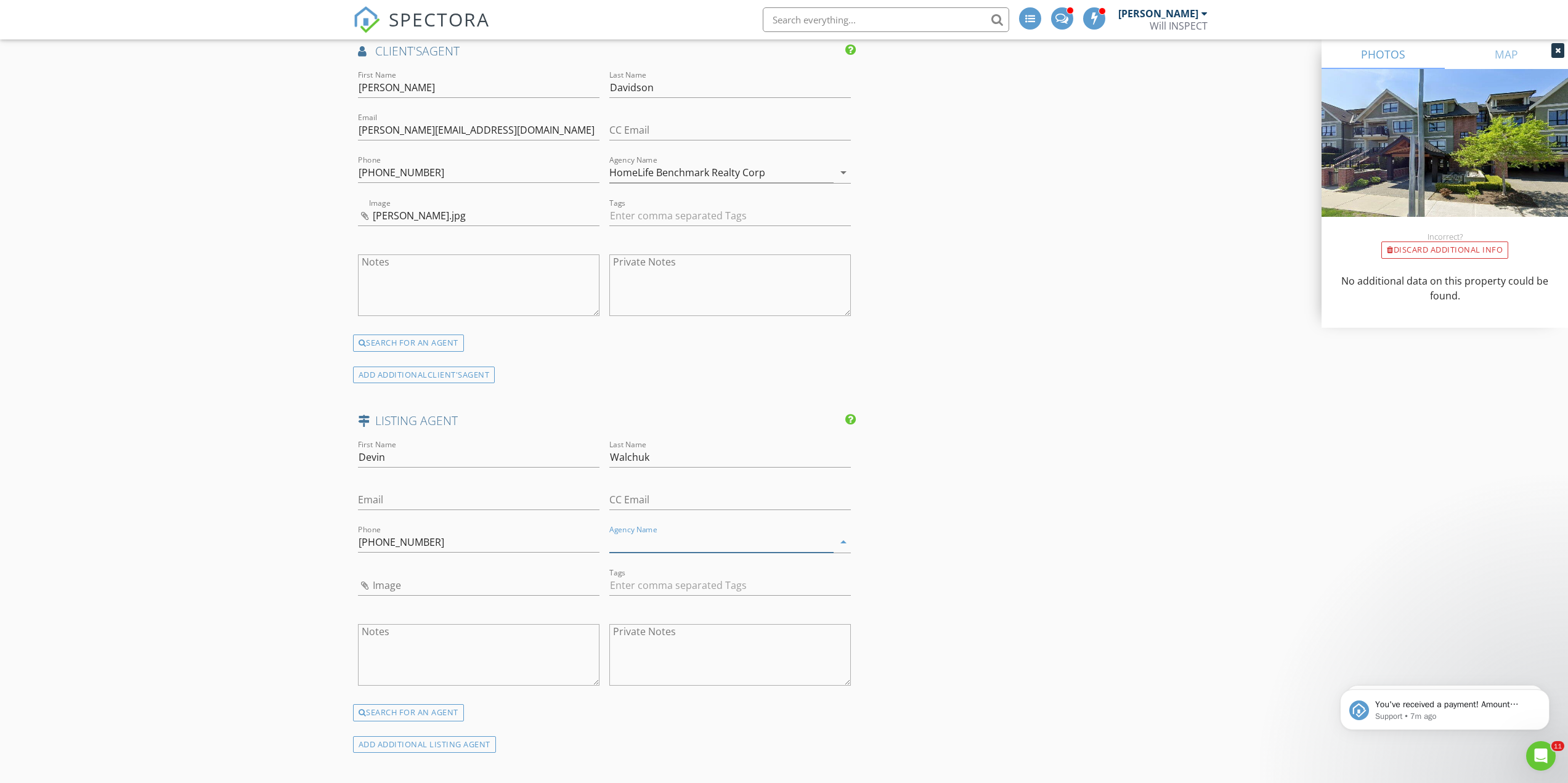paste on "Royal LePage - Wolstencroft" 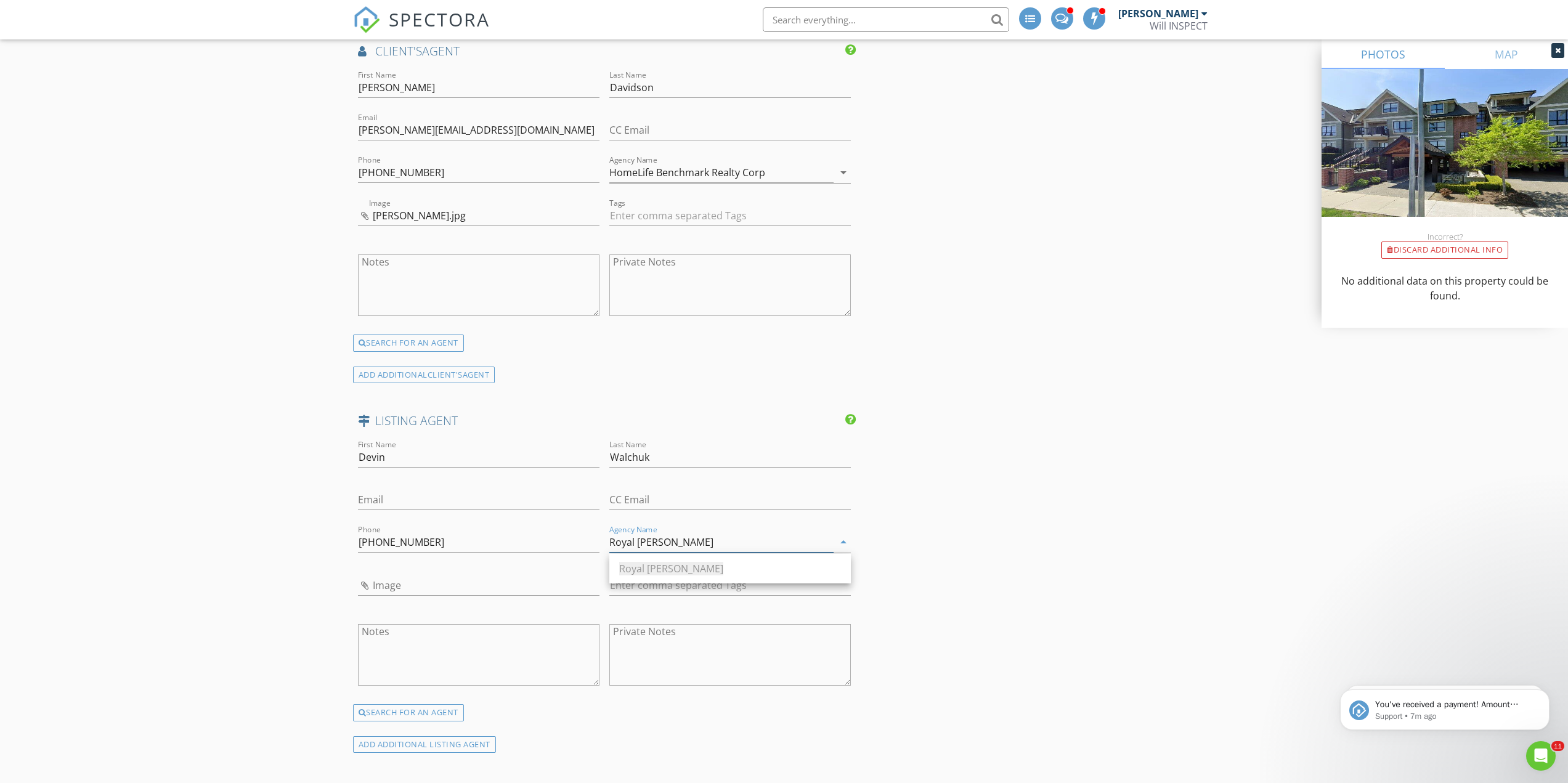 type on "Royal LePage - Wolstencroft" 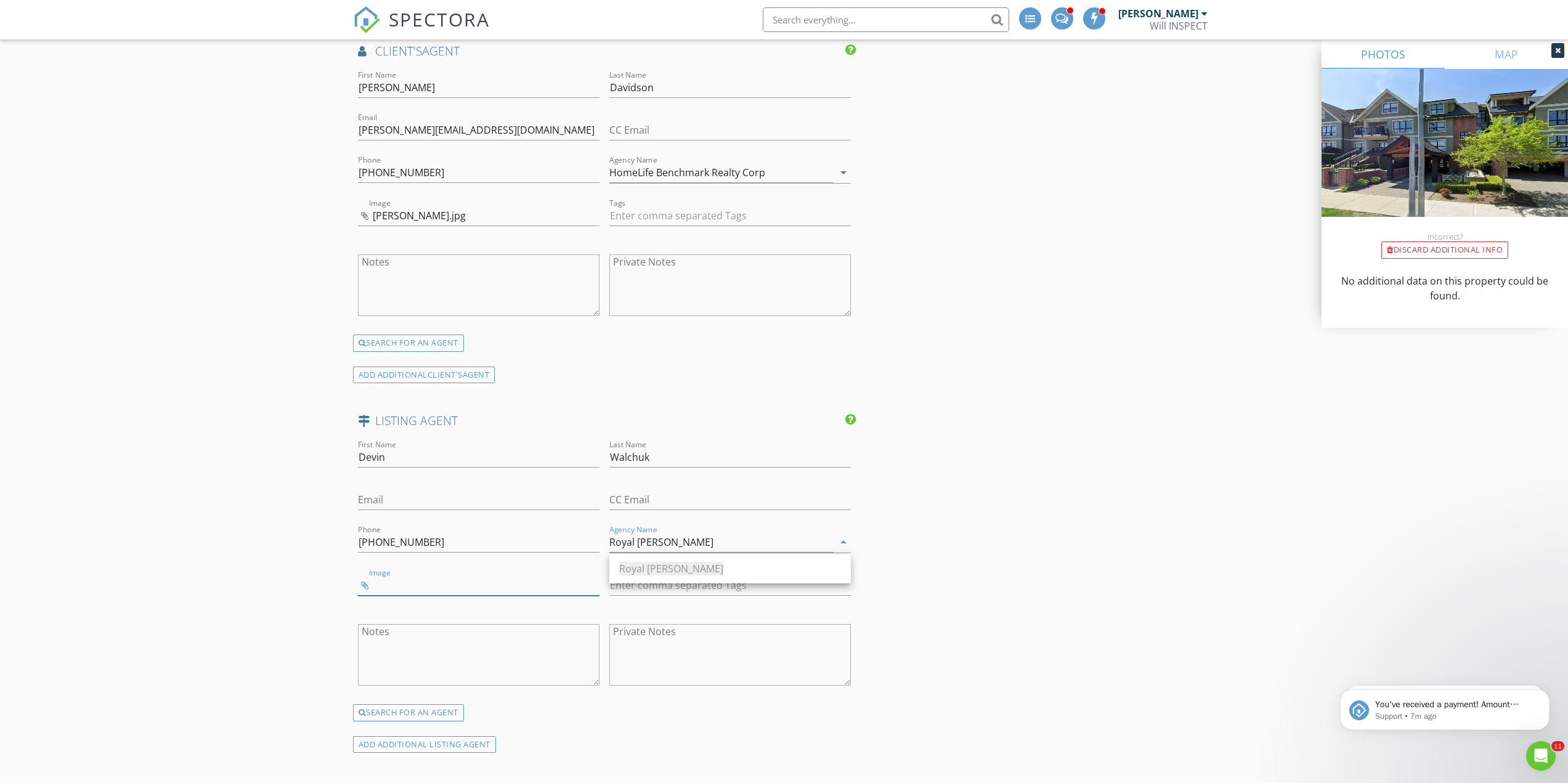 click at bounding box center [479, 585] 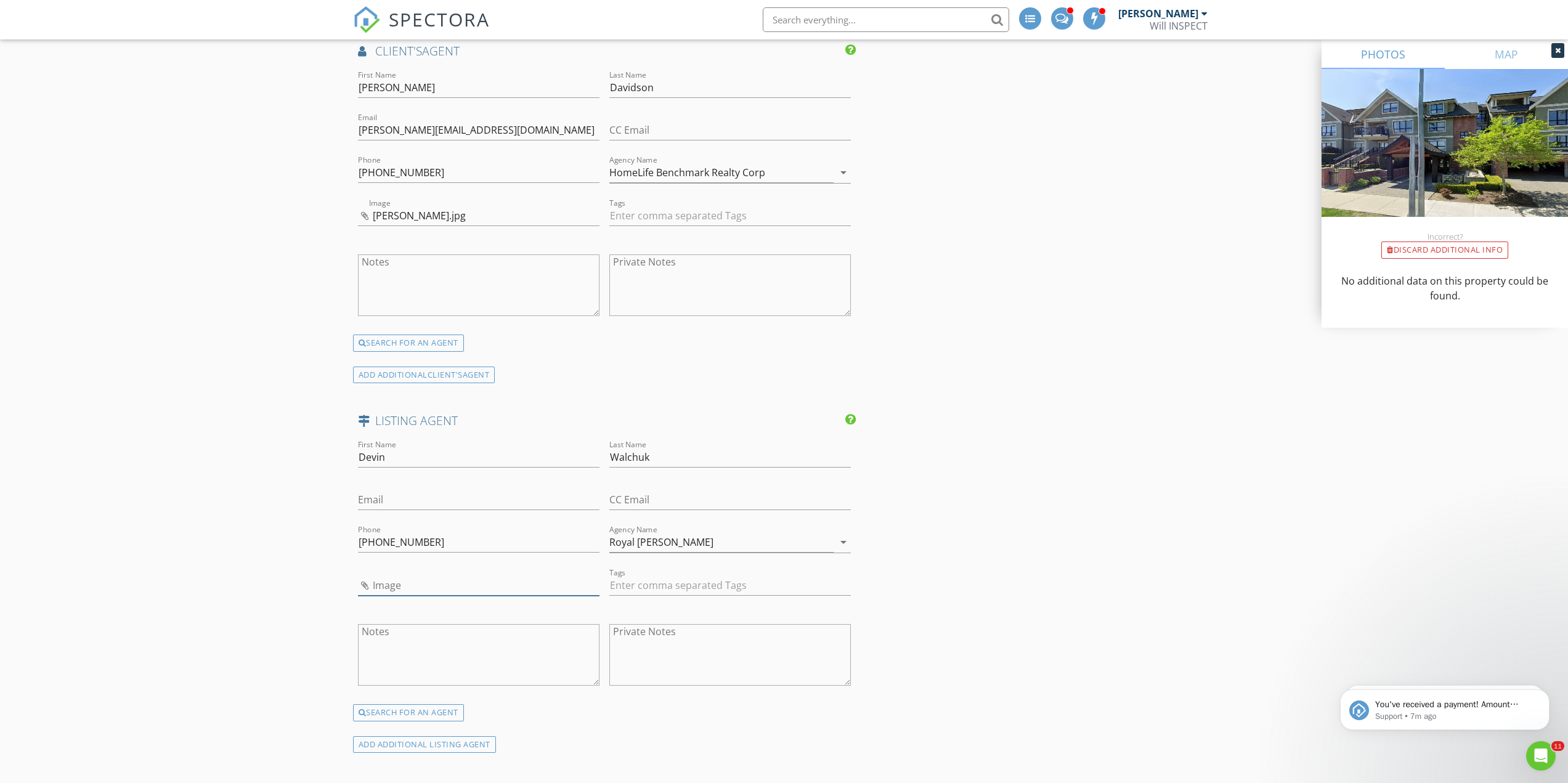 type on "Devin W.jpg" 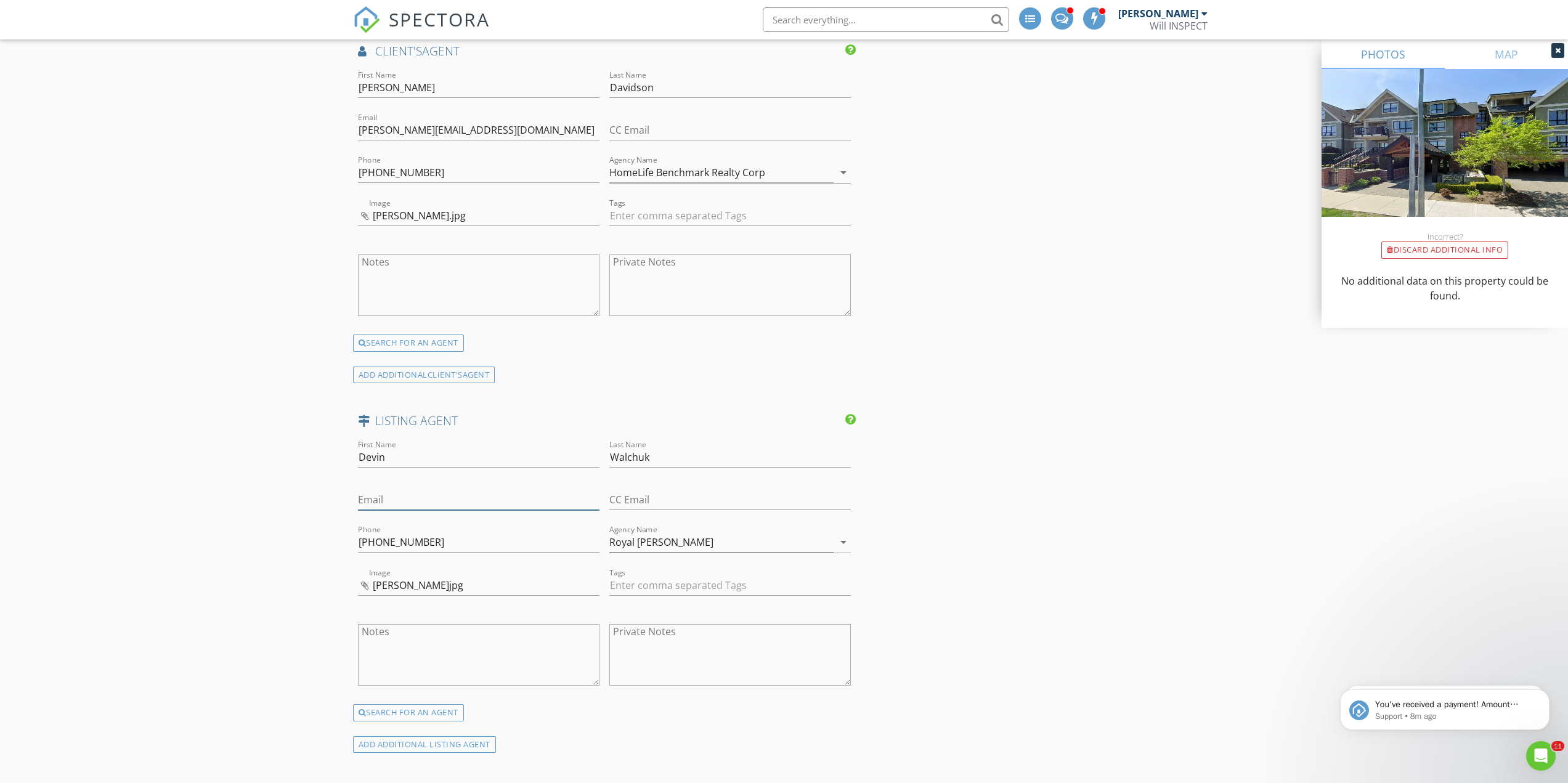 click on "Email" at bounding box center (479, 500) 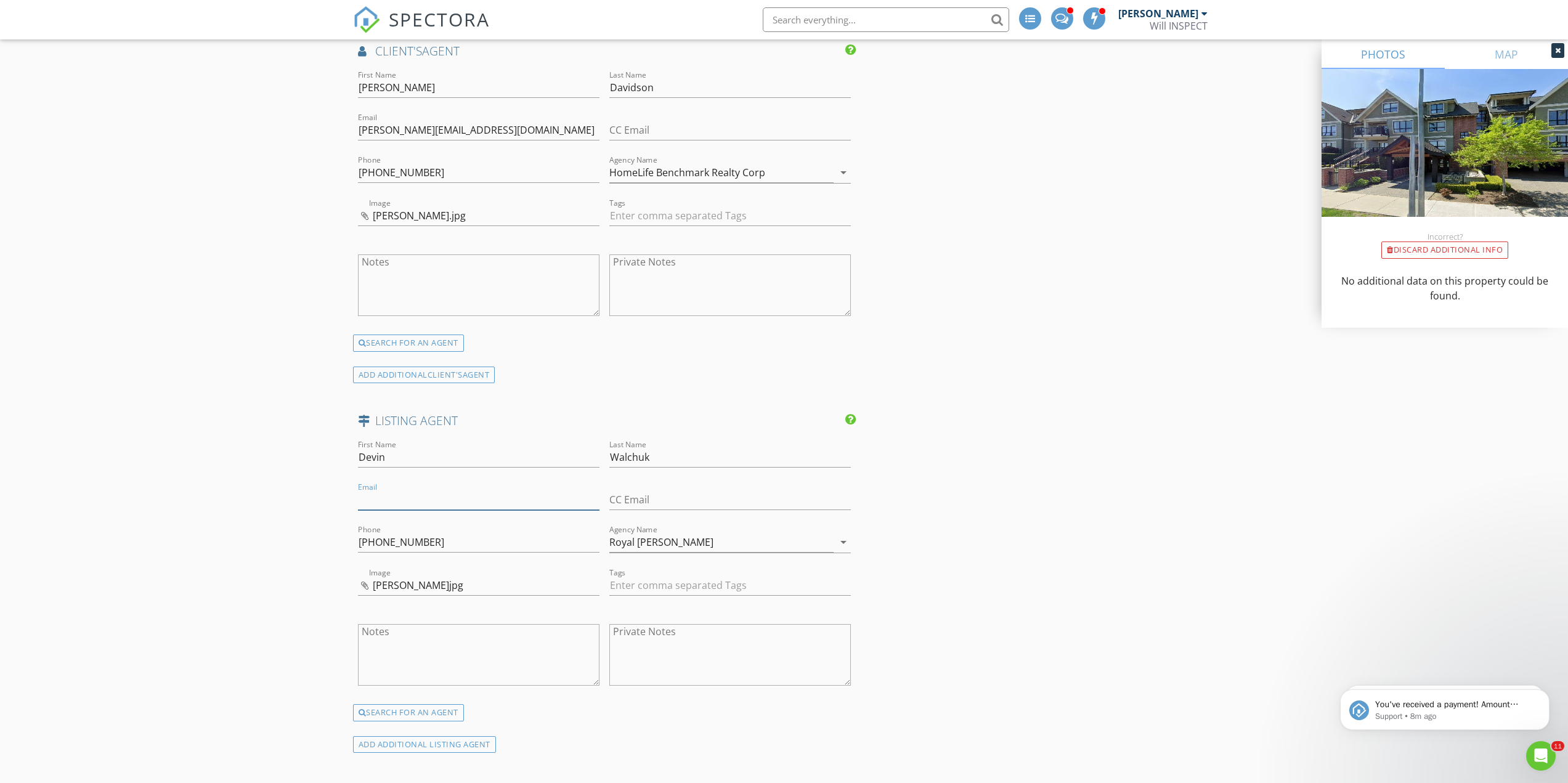 paste on "devin@devinwalchuk.com" 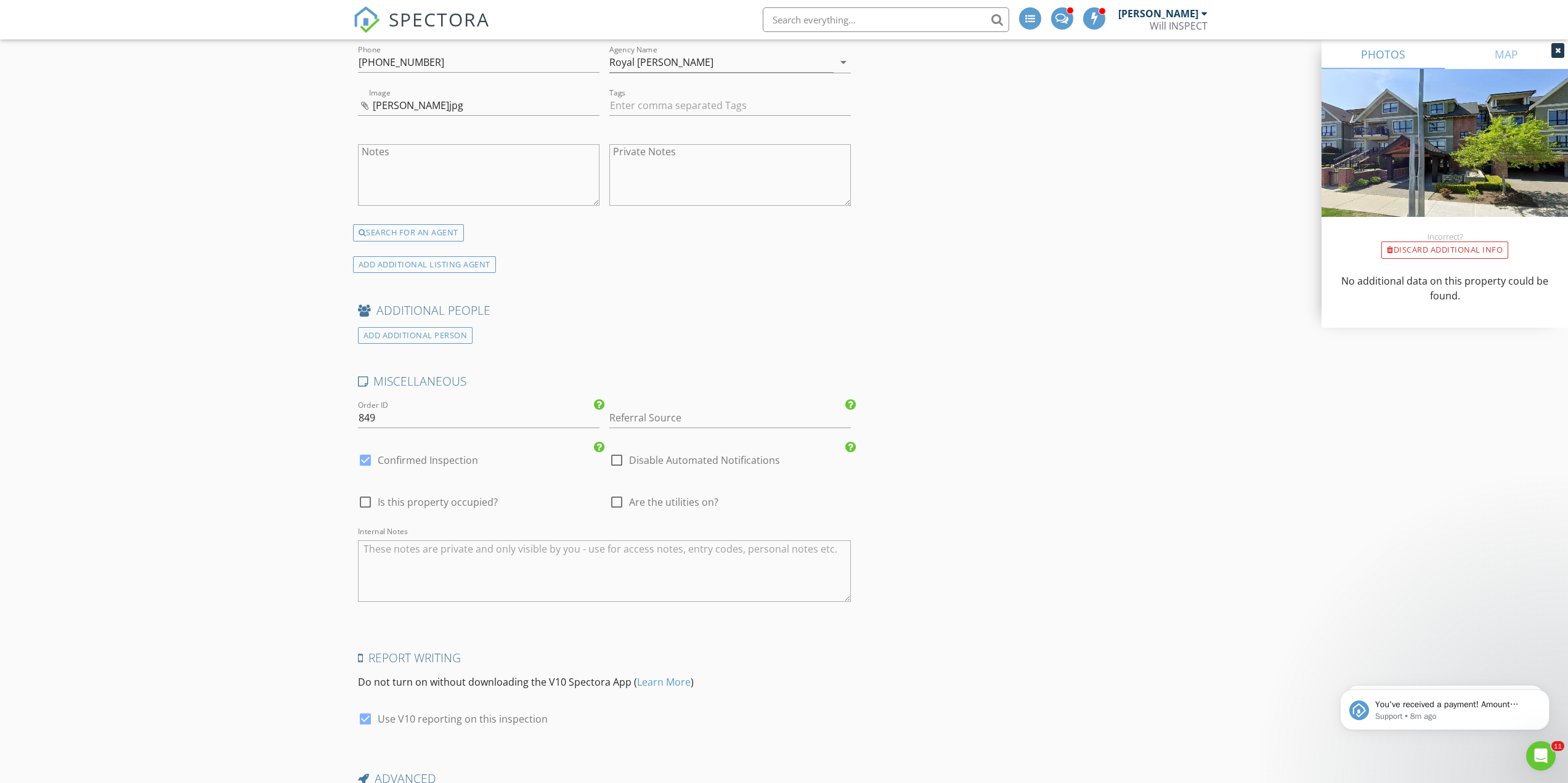 scroll, scrollTop: 2164, scrollLeft: 0, axis: vertical 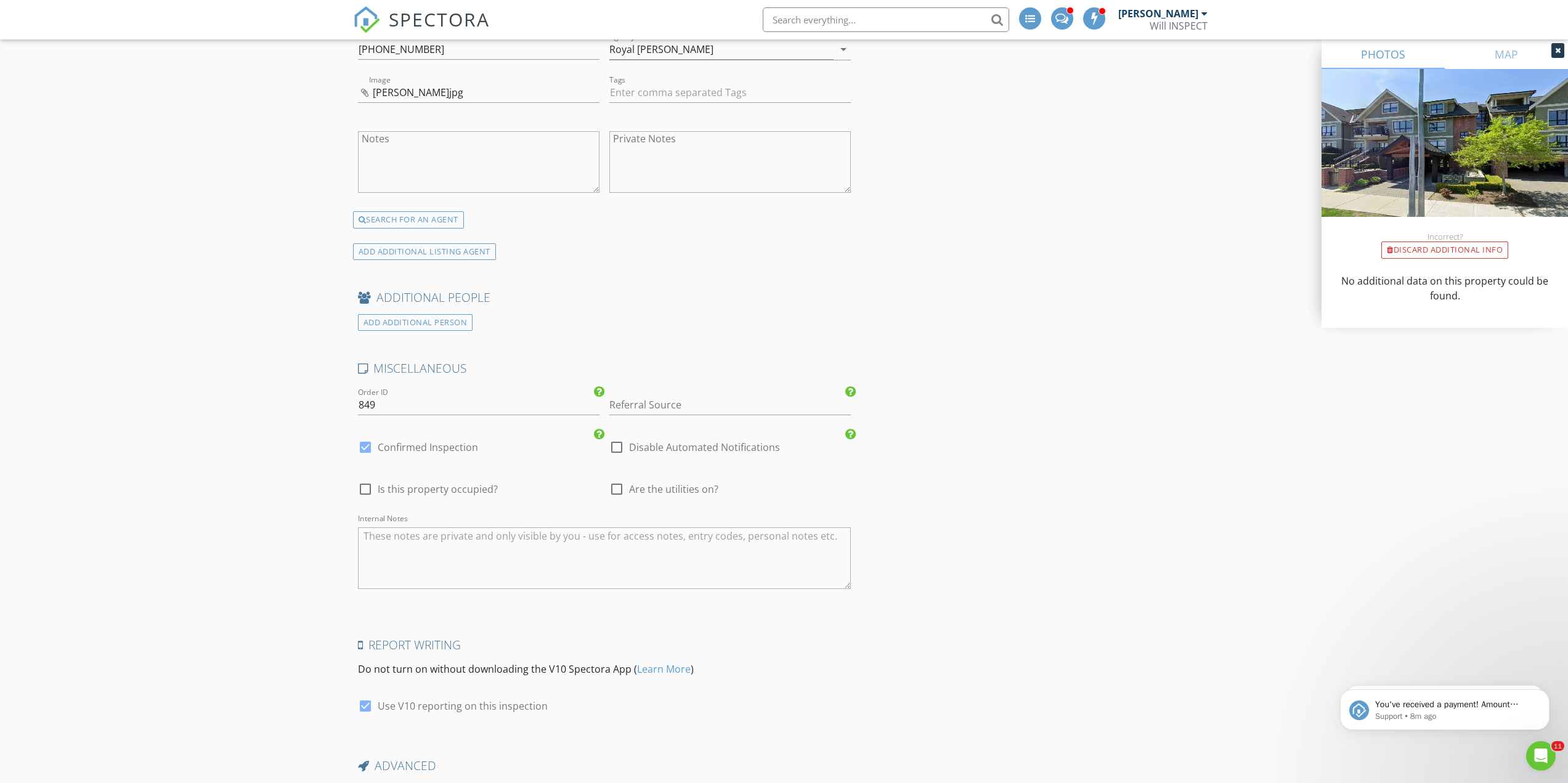 type on "devin@devinwalchuk.com" 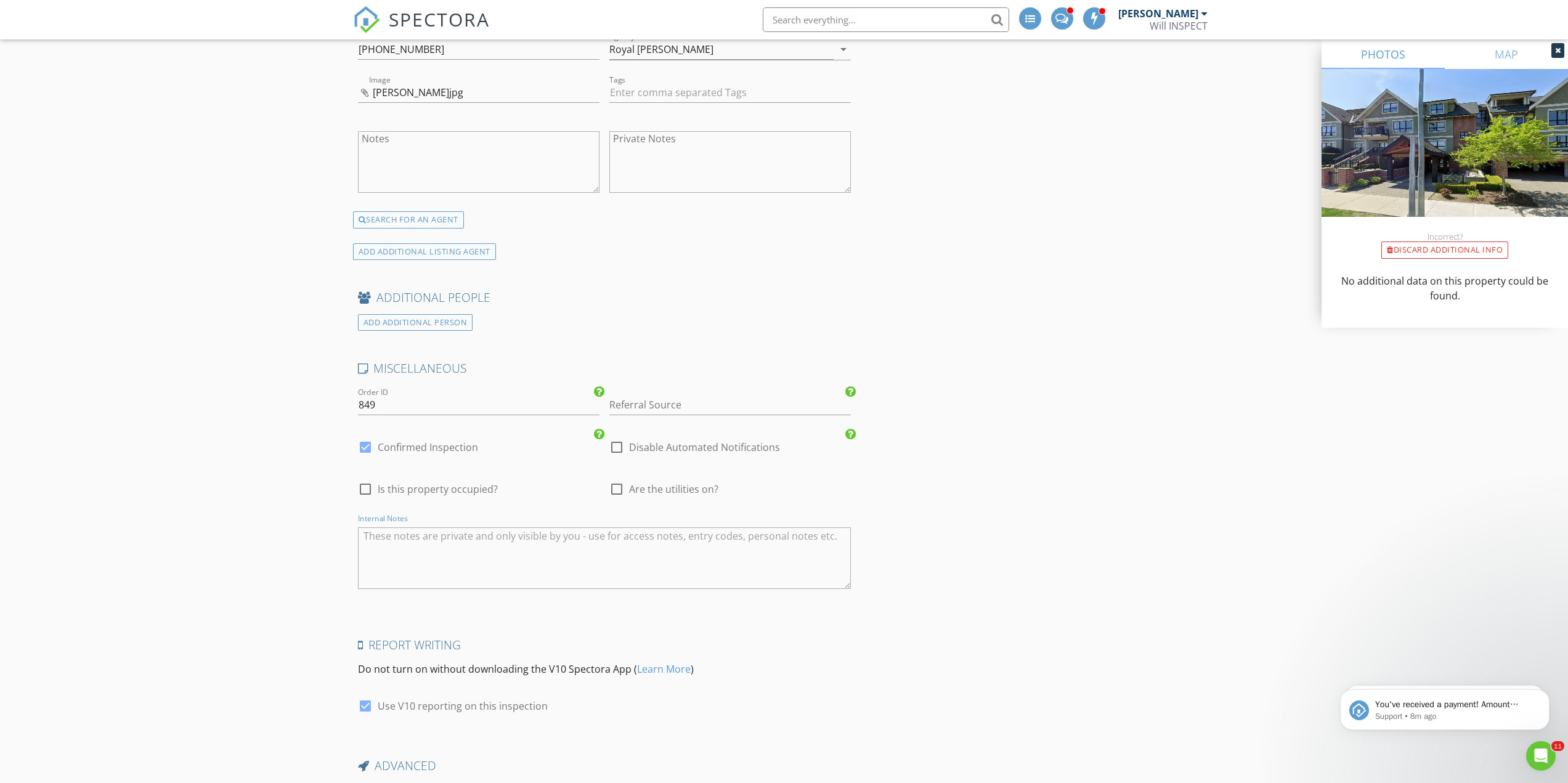 click at bounding box center [604, 558] 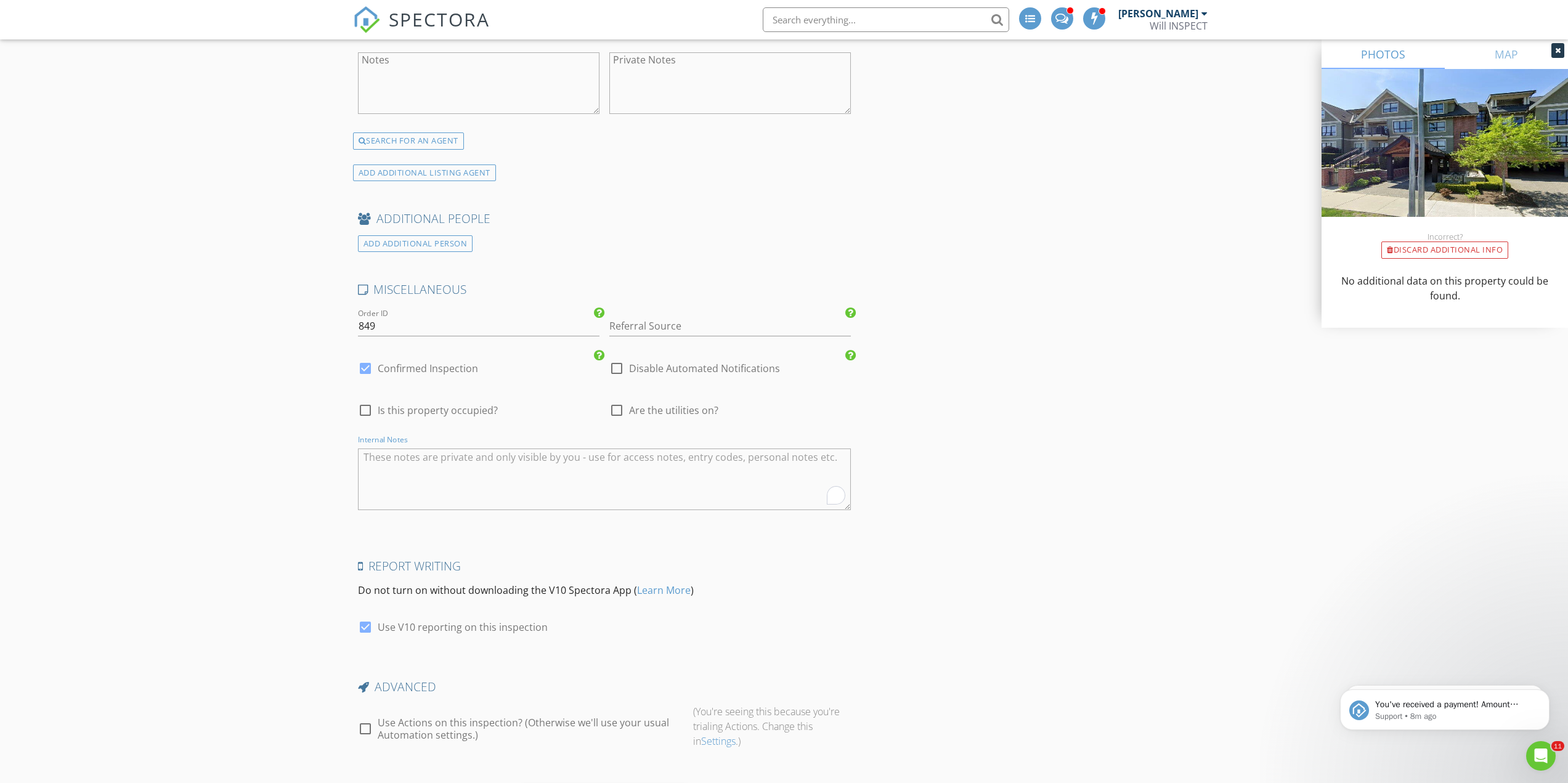 scroll, scrollTop: 2317, scrollLeft: 0, axis: vertical 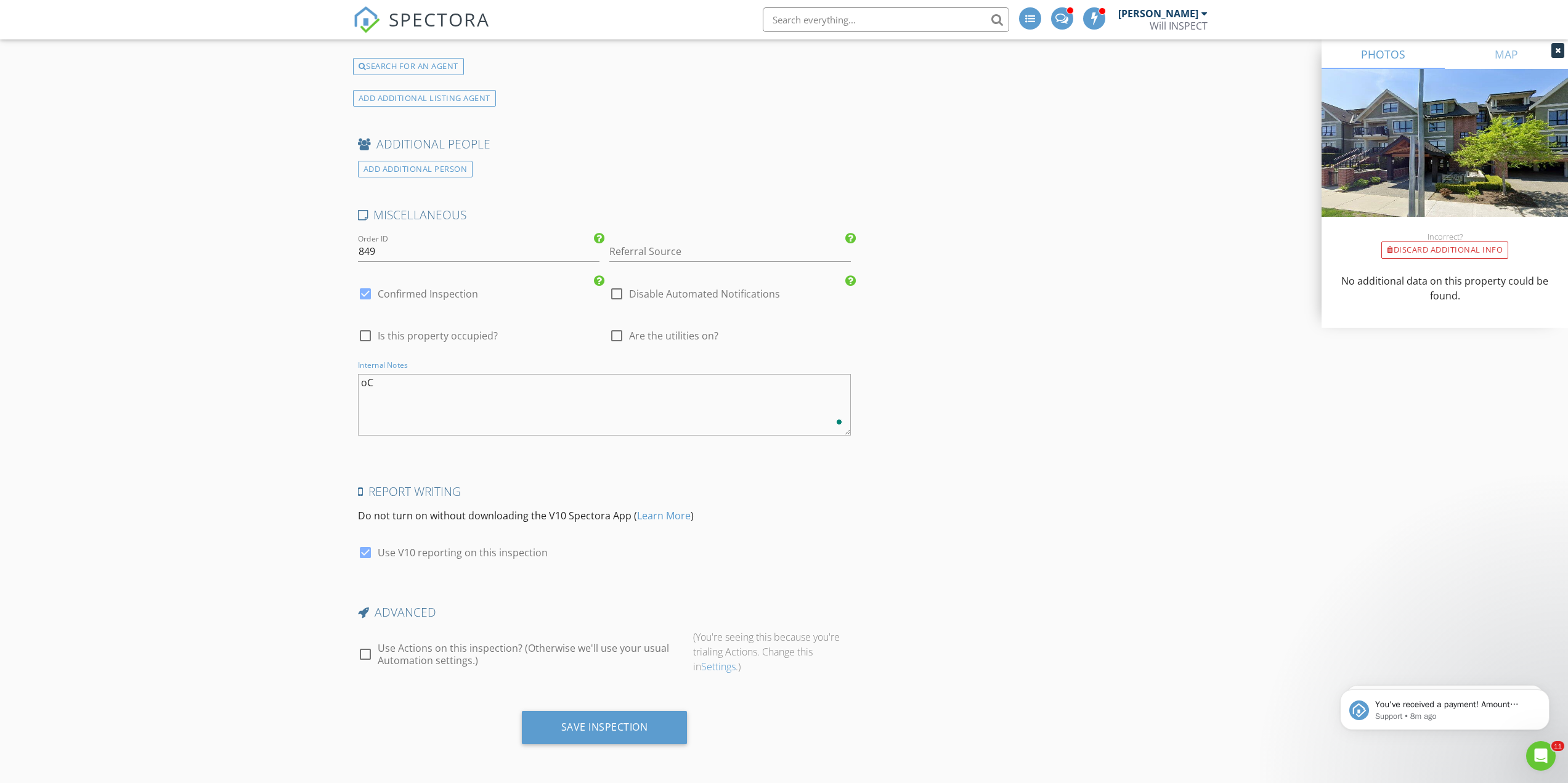 type on "o" 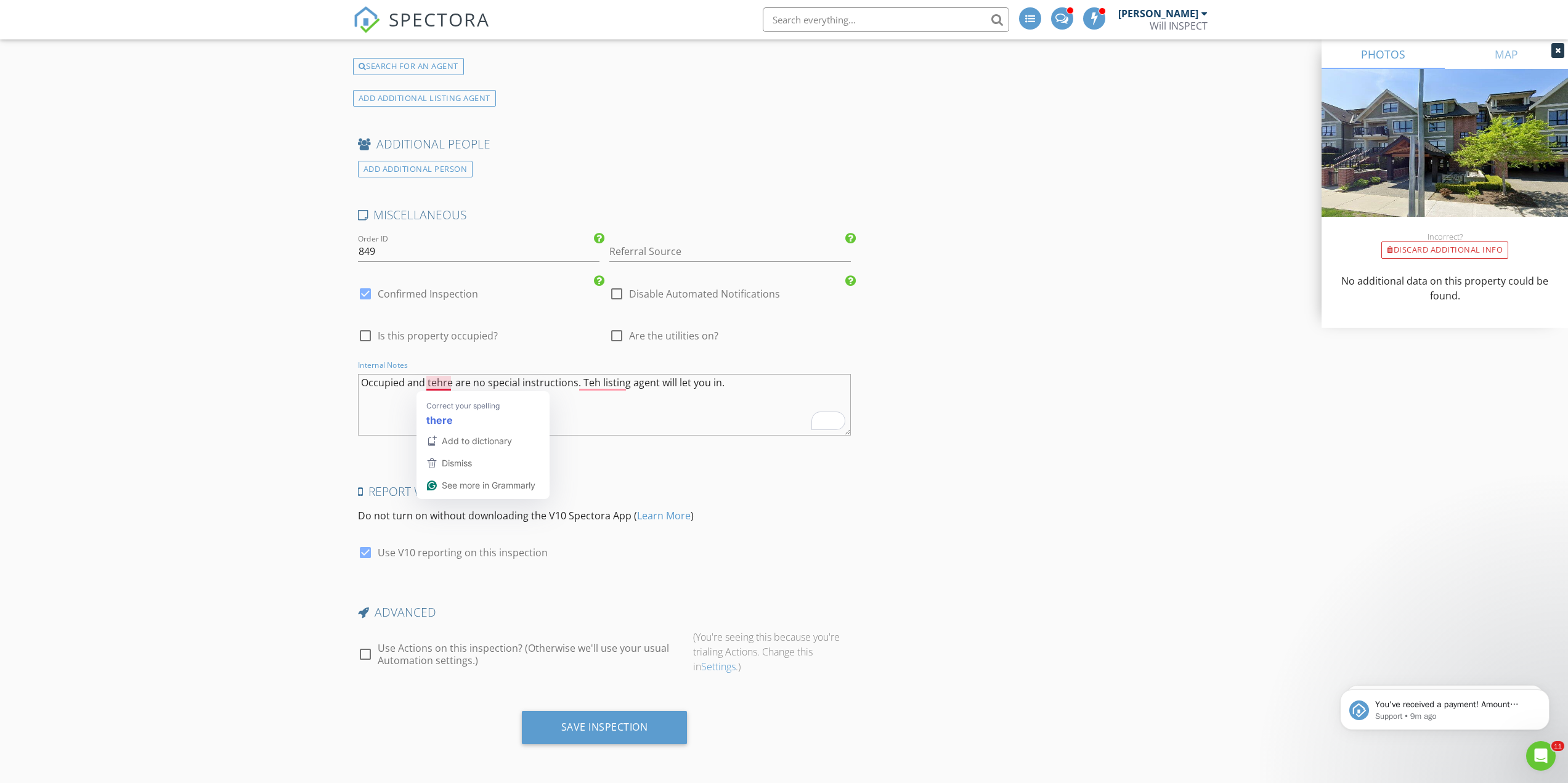 click on "Occupied and tehre are no special instructions. Teh listing agent will let you in." at bounding box center (604, 405) 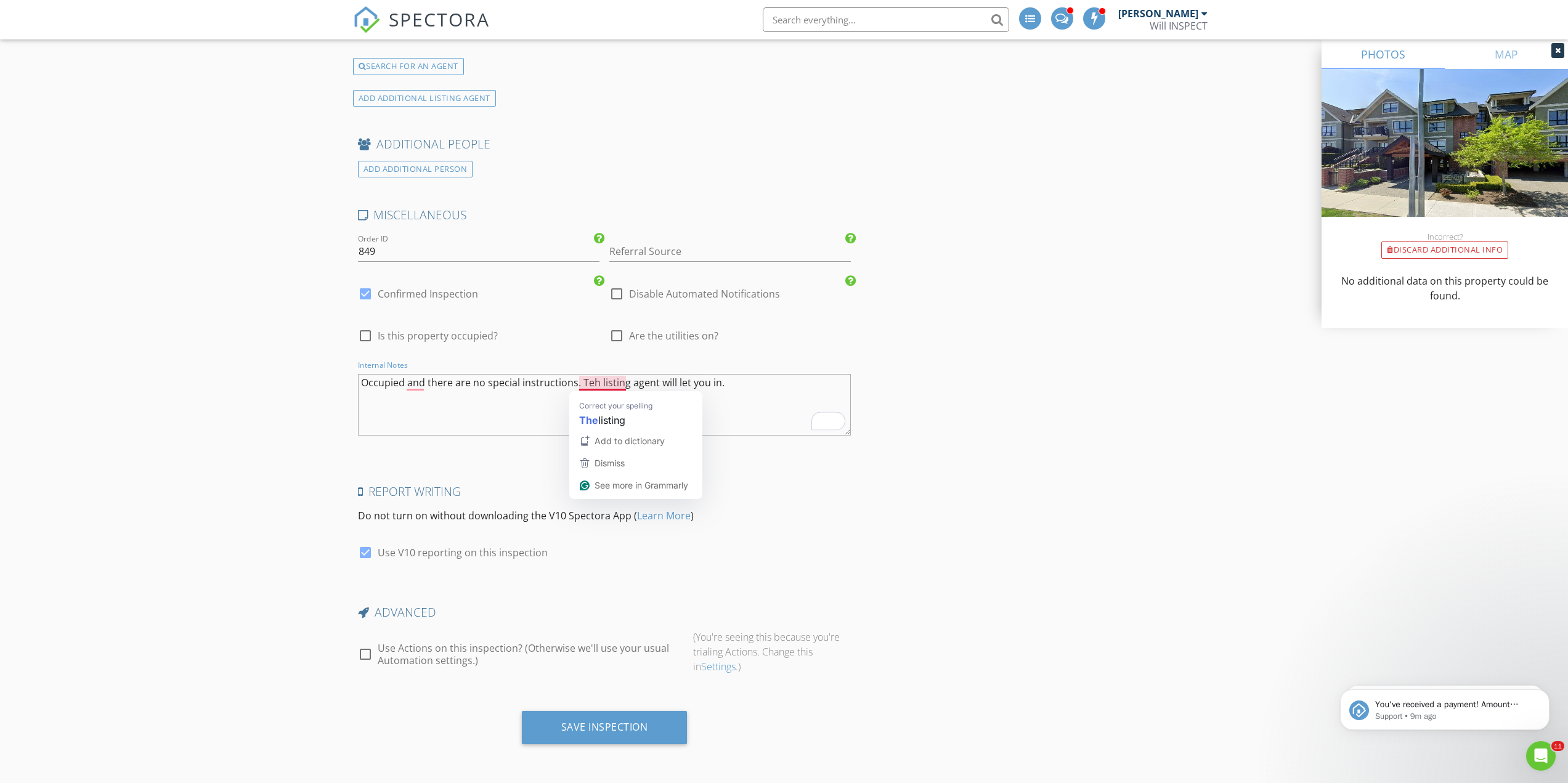click on "Occupied and there are no special instructions. Teh listing agent will let you in." at bounding box center (604, 405) 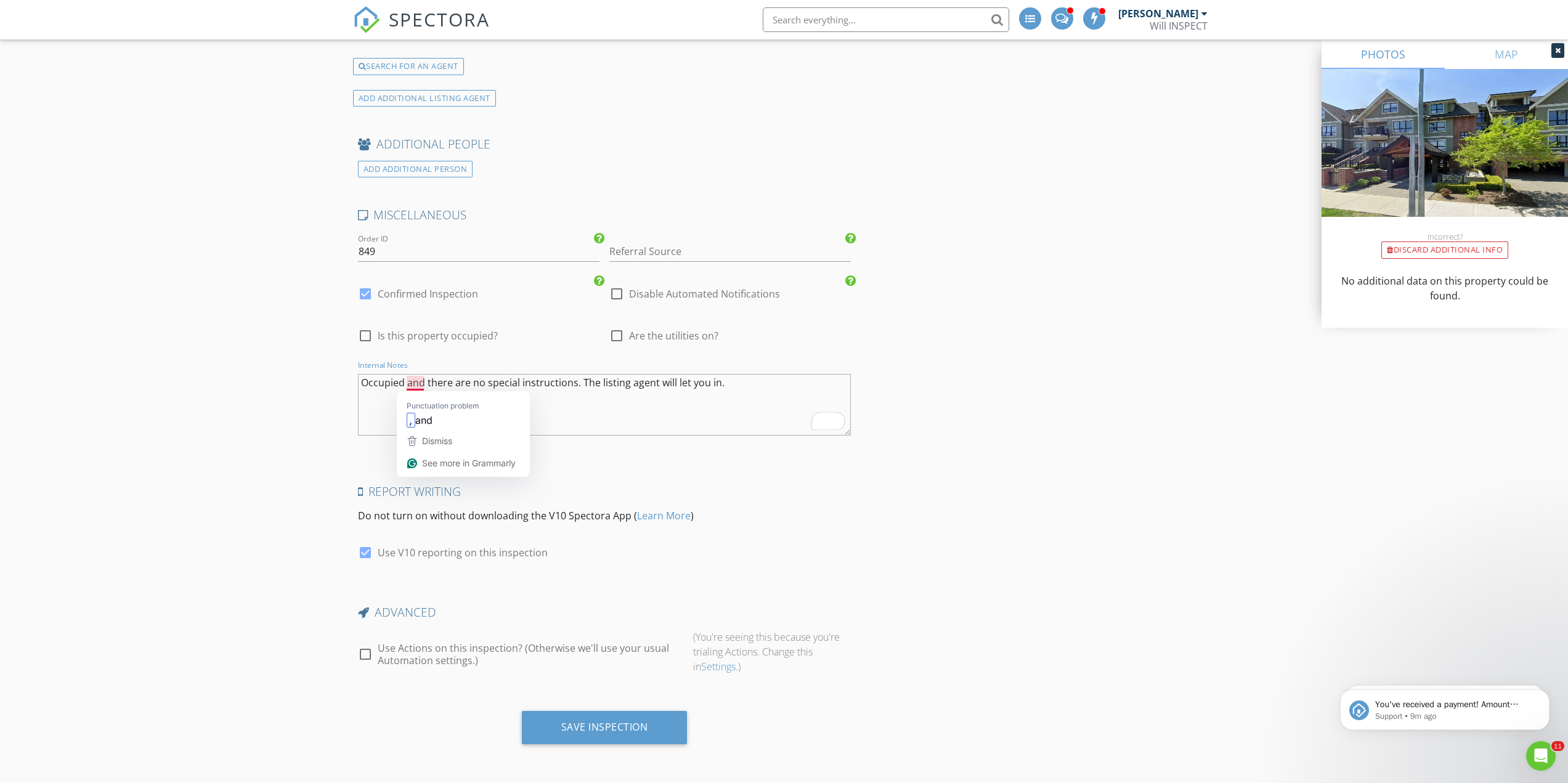click on "Occupied and there are no special instructions. The listing agent will let you in." at bounding box center [604, 405] 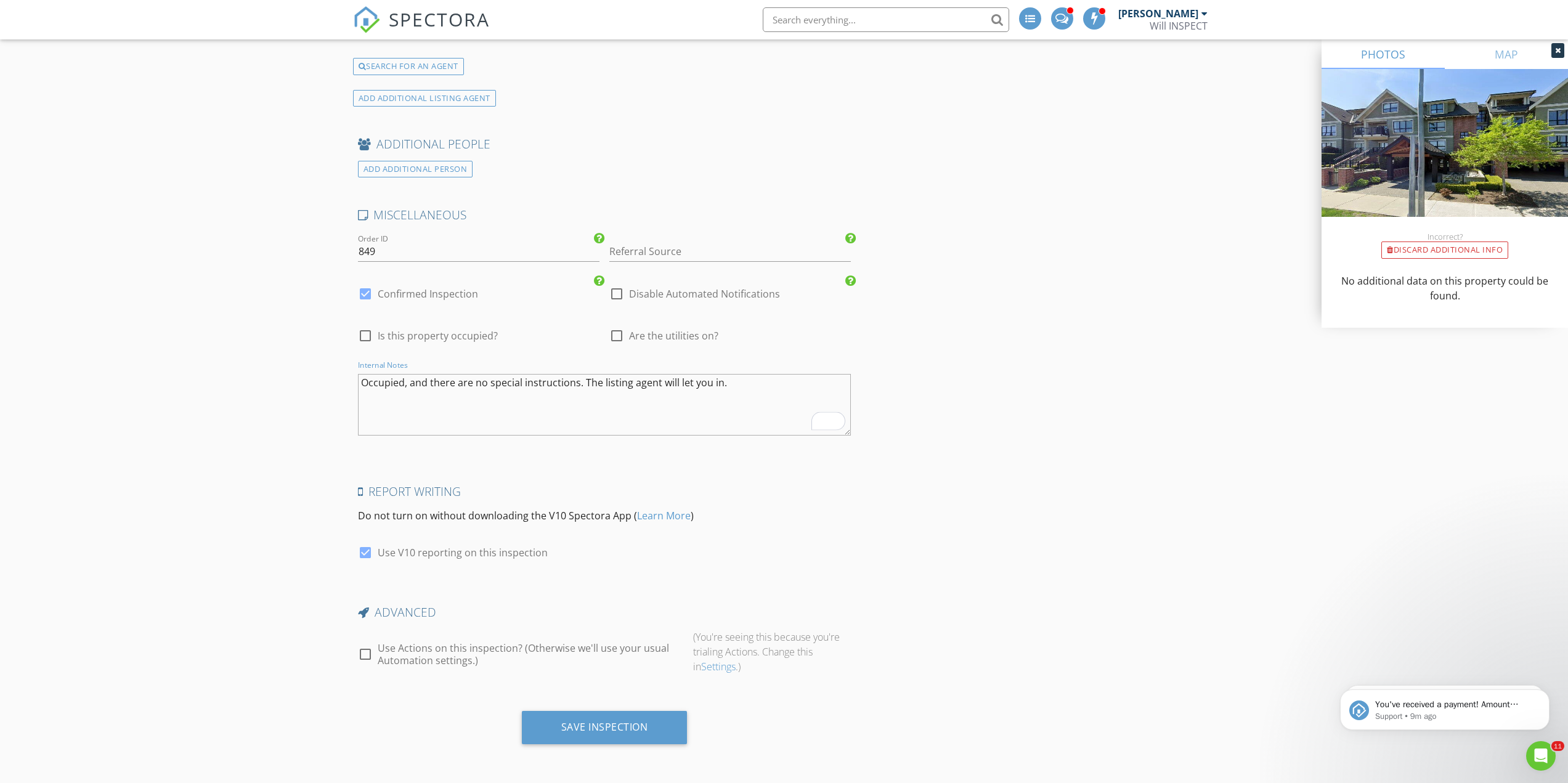 click on "Occupied, and there are no special instructions. The listing agent will let you in." at bounding box center [604, 405] 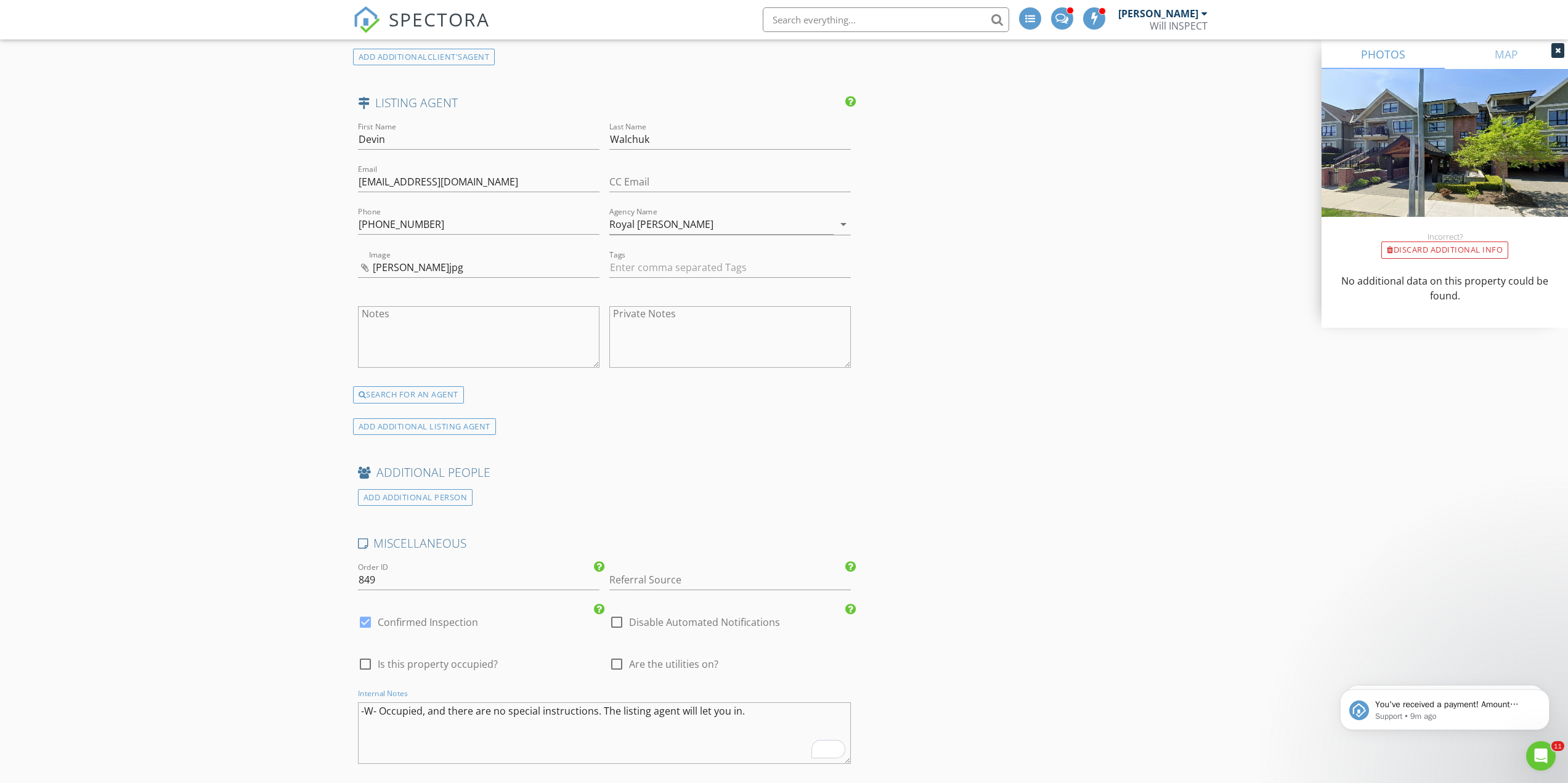 scroll, scrollTop: 1824, scrollLeft: 0, axis: vertical 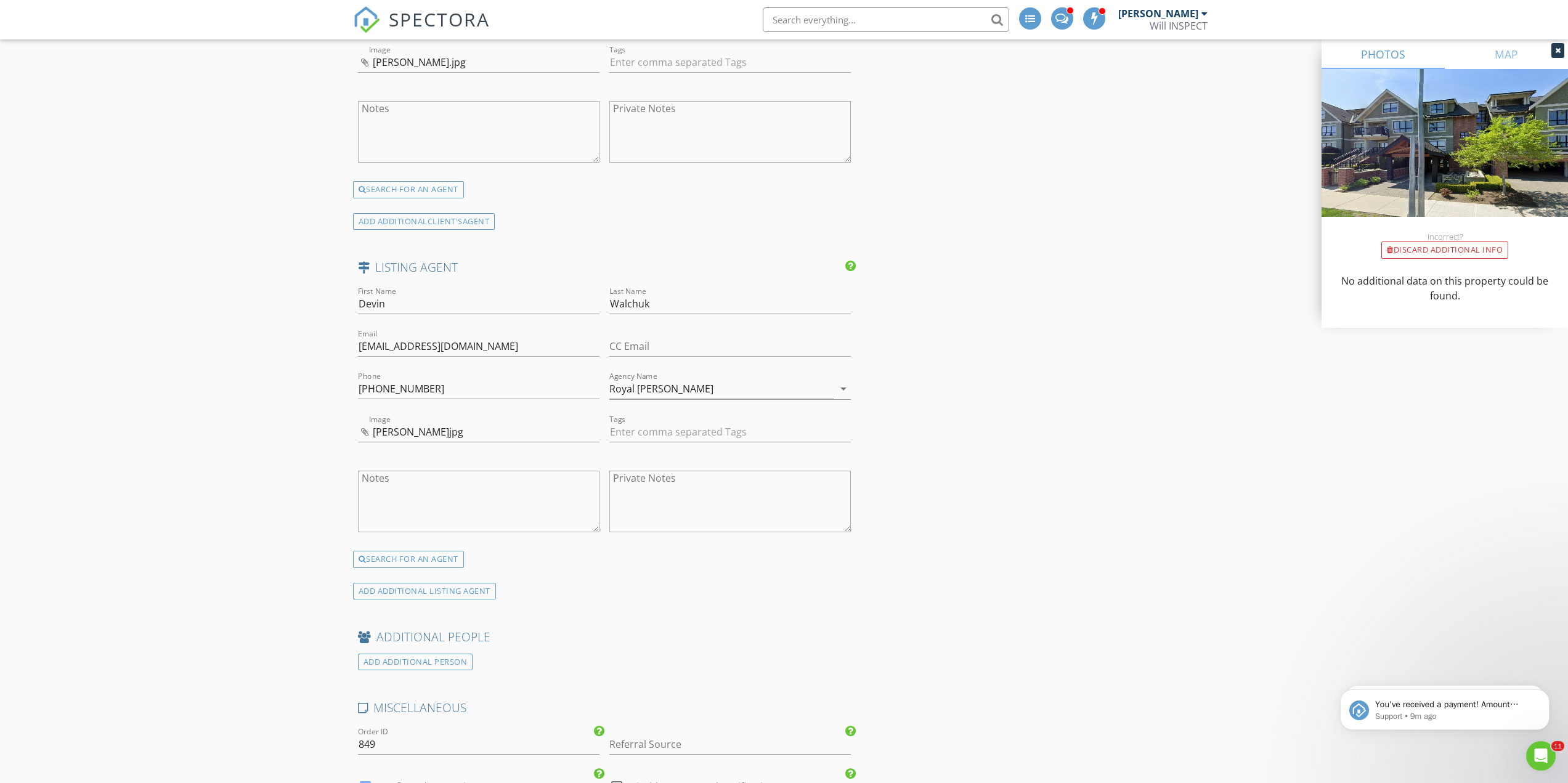 type on "-W- Occupied, and there are no special instructions. The listing agent will let you in." 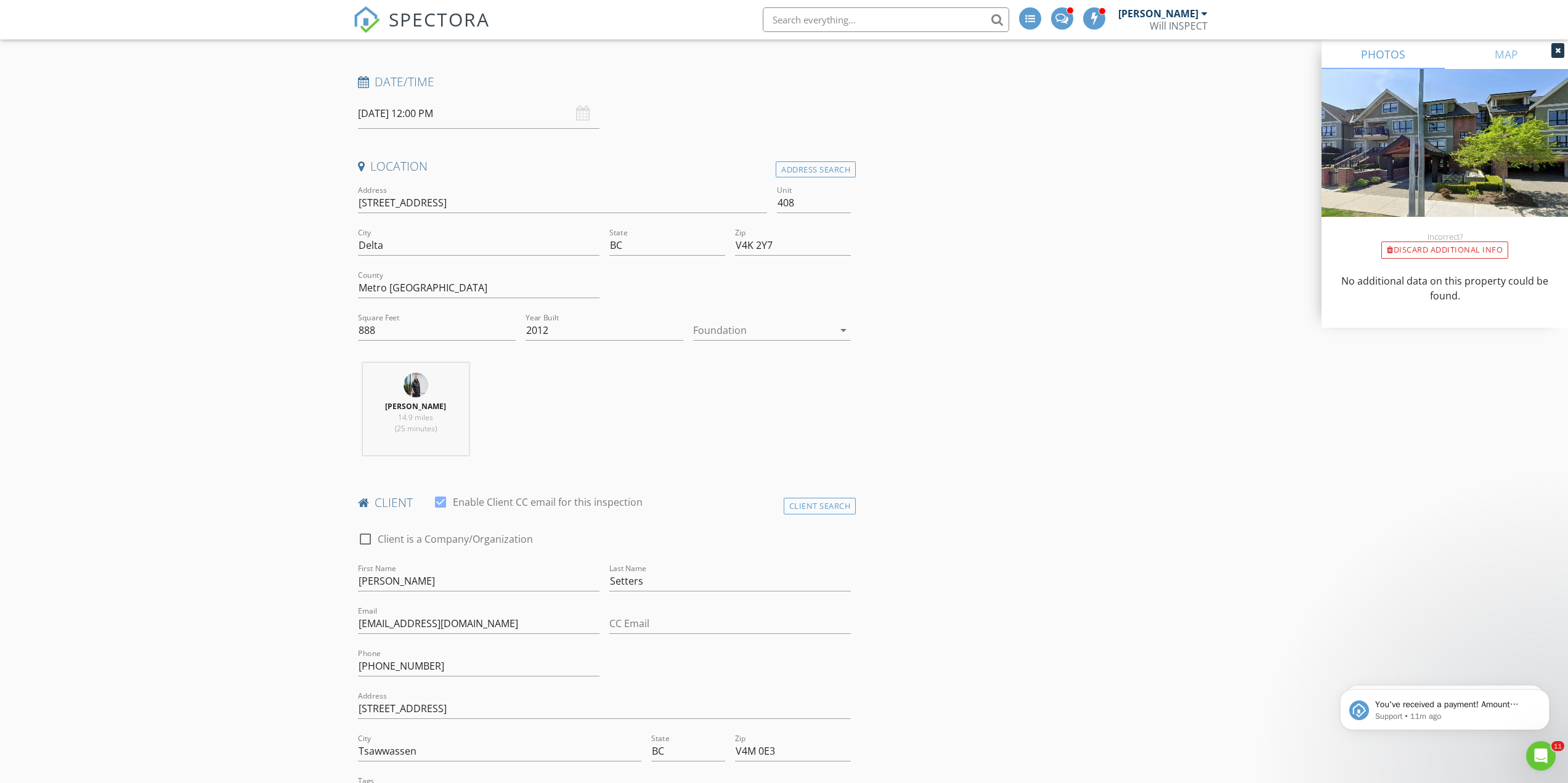 scroll, scrollTop: 17, scrollLeft: 0, axis: vertical 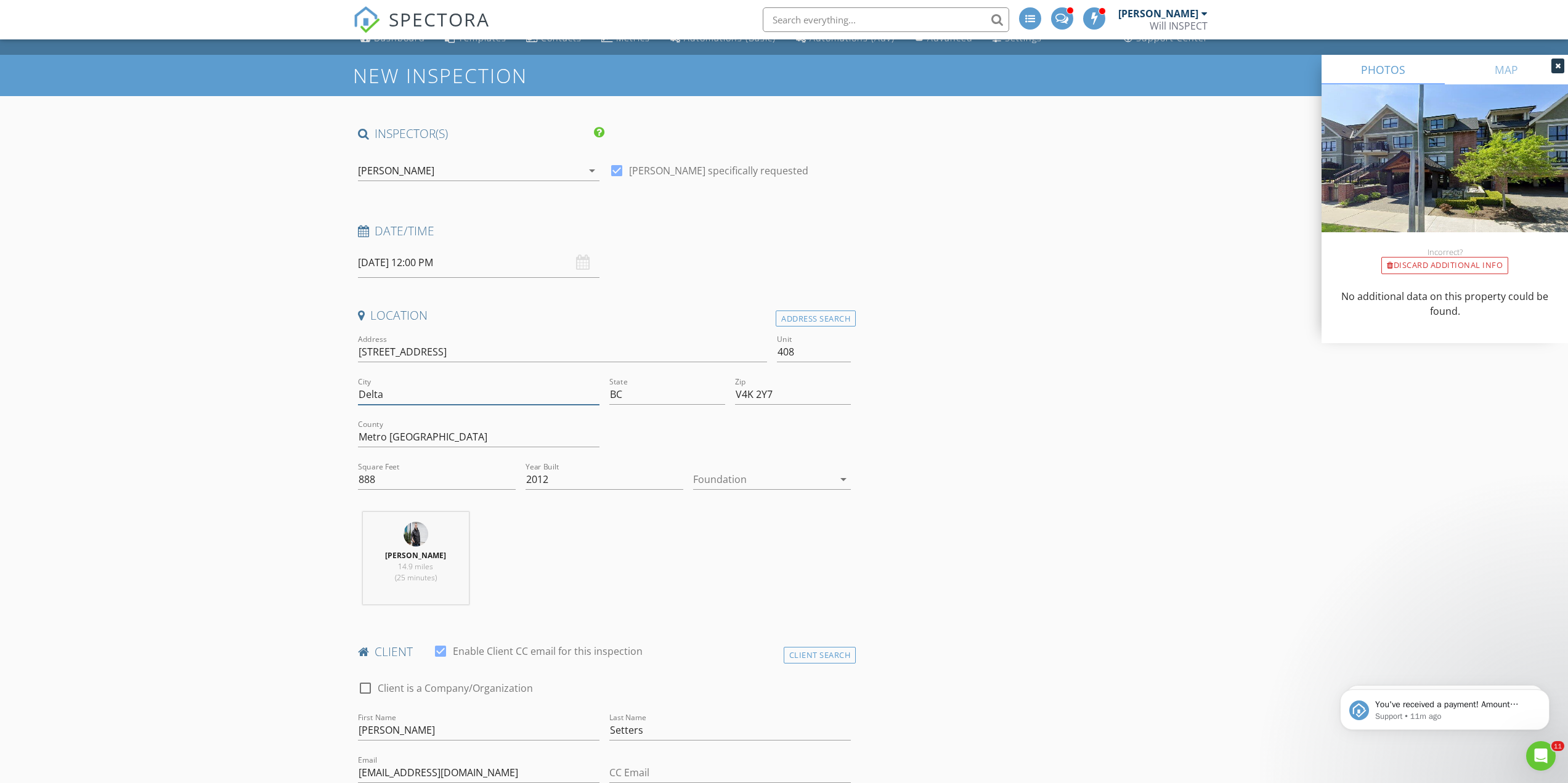 click on "Delta" at bounding box center [479, 394] 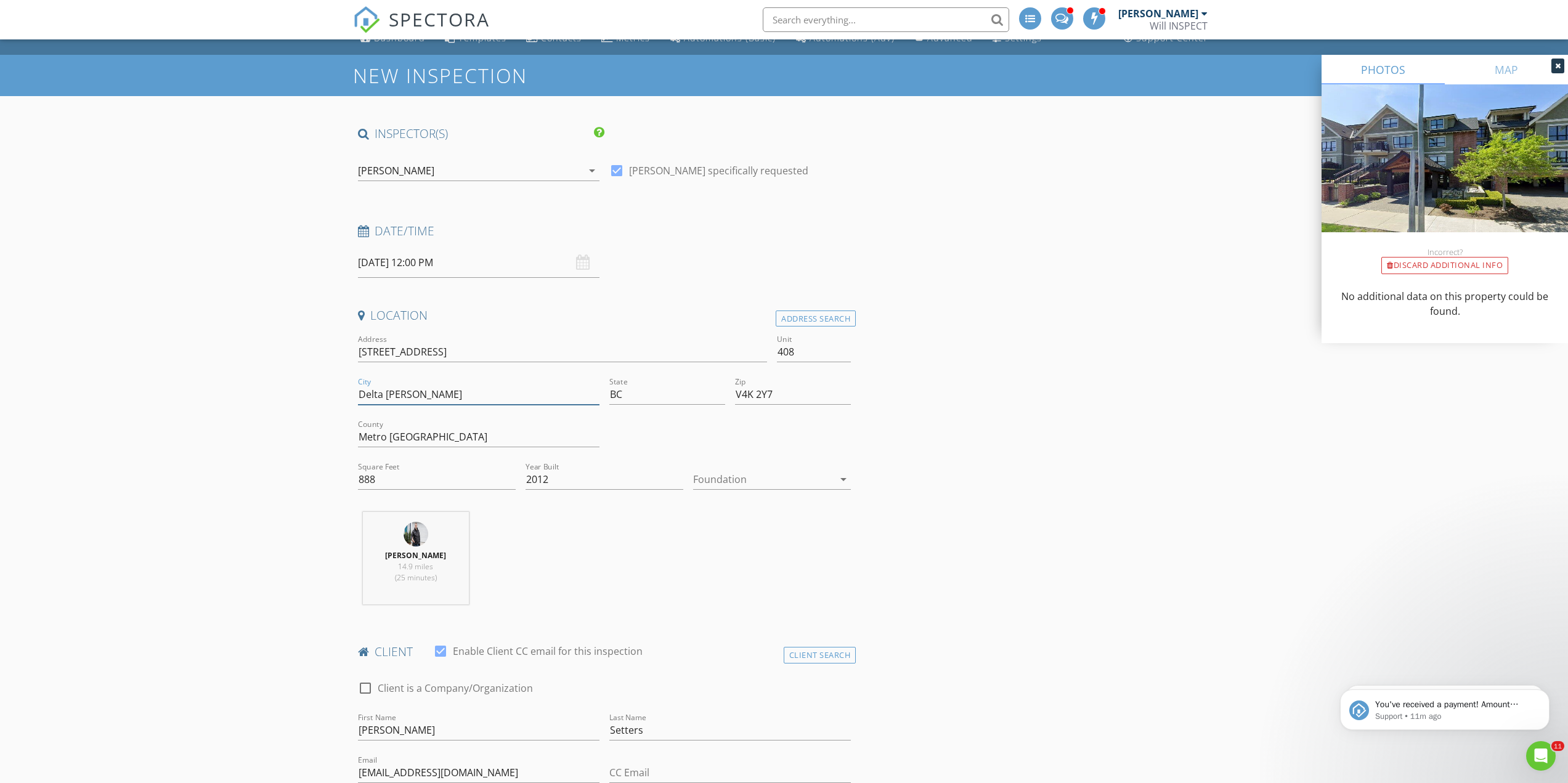 drag, startPoint x: 383, startPoint y: 396, endPoint x: 326, endPoint y: 392, distance: 57.14018 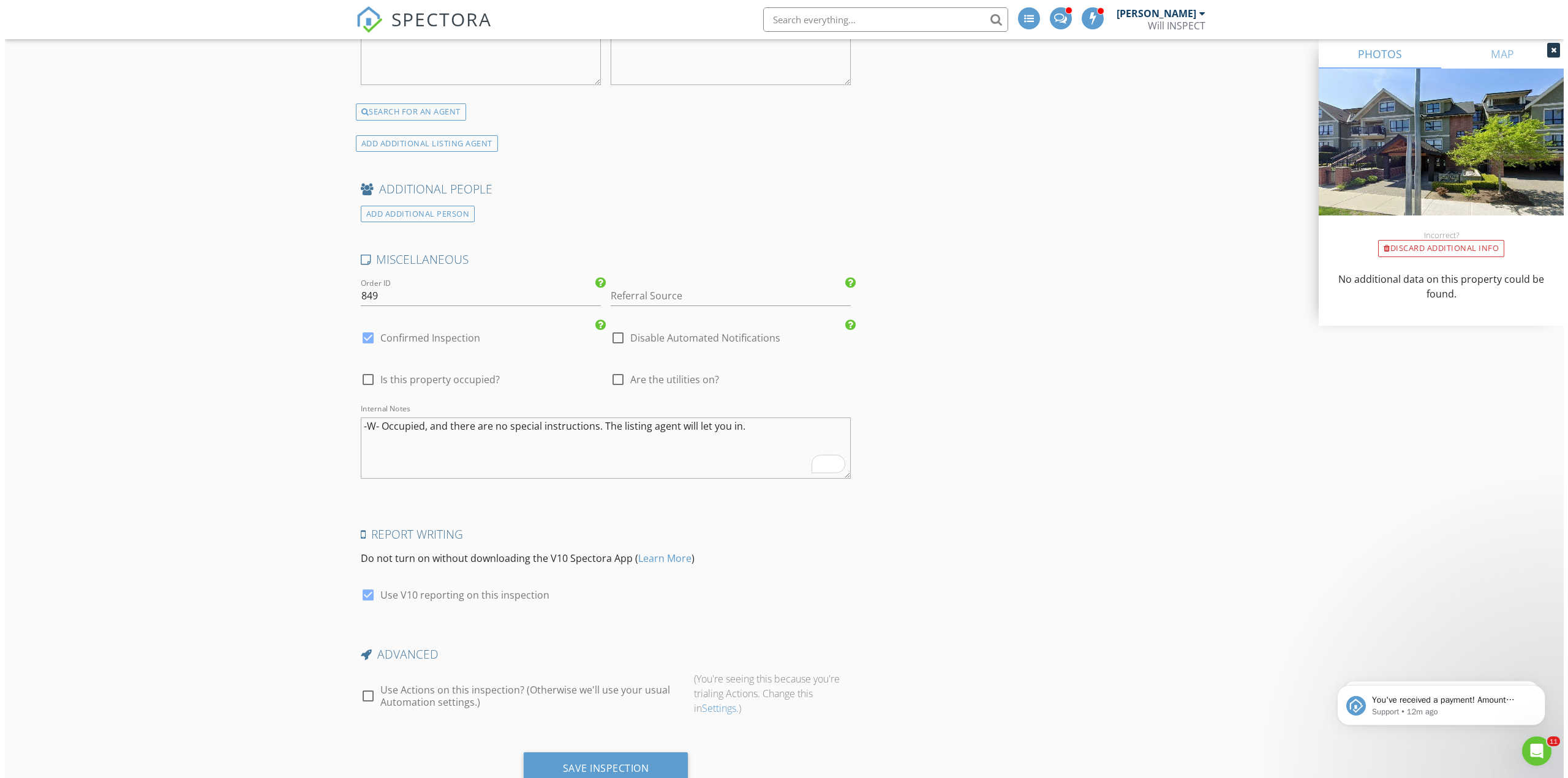 scroll, scrollTop: 2302, scrollLeft: 0, axis: vertical 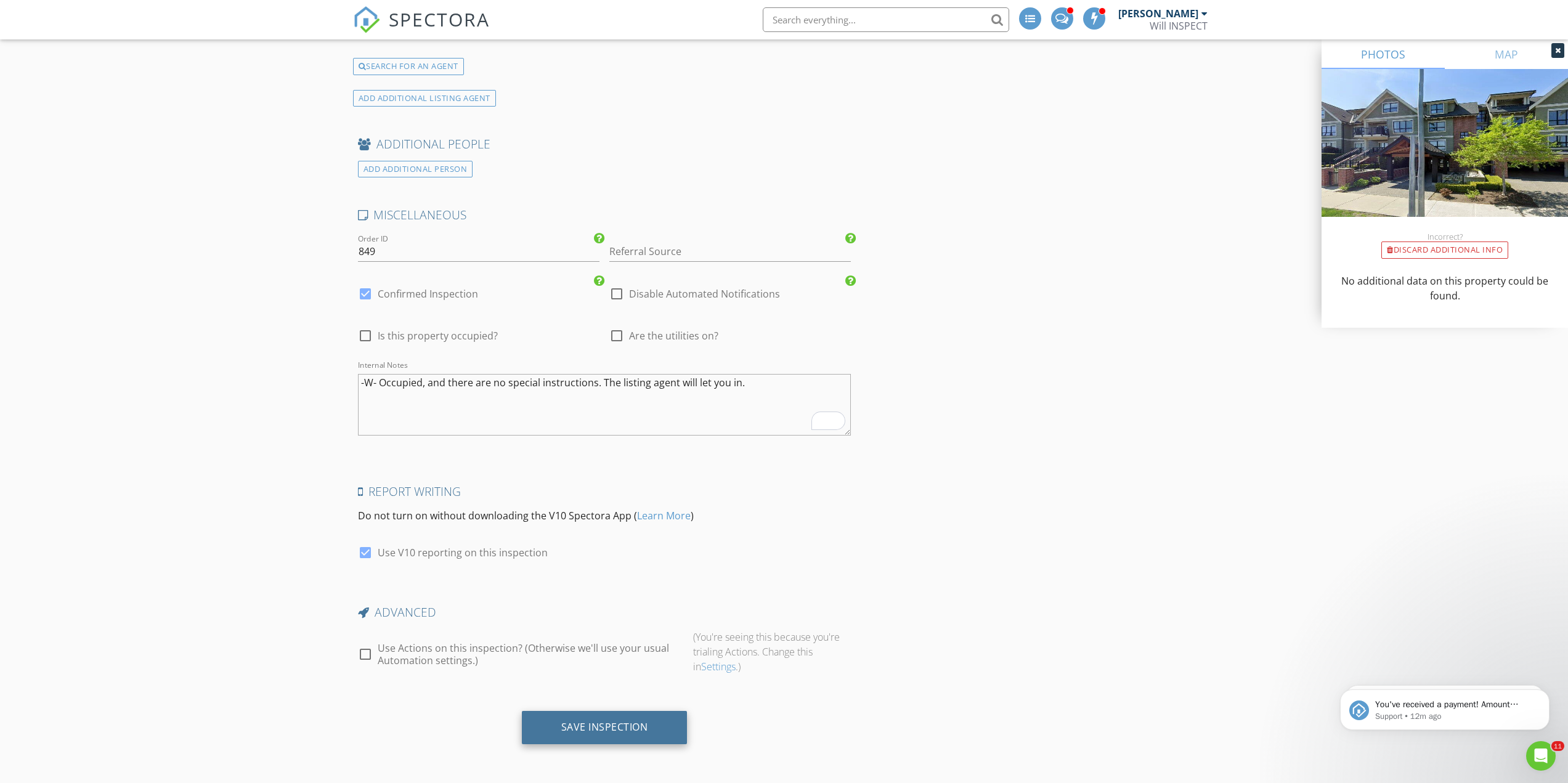 type on "Ladner" 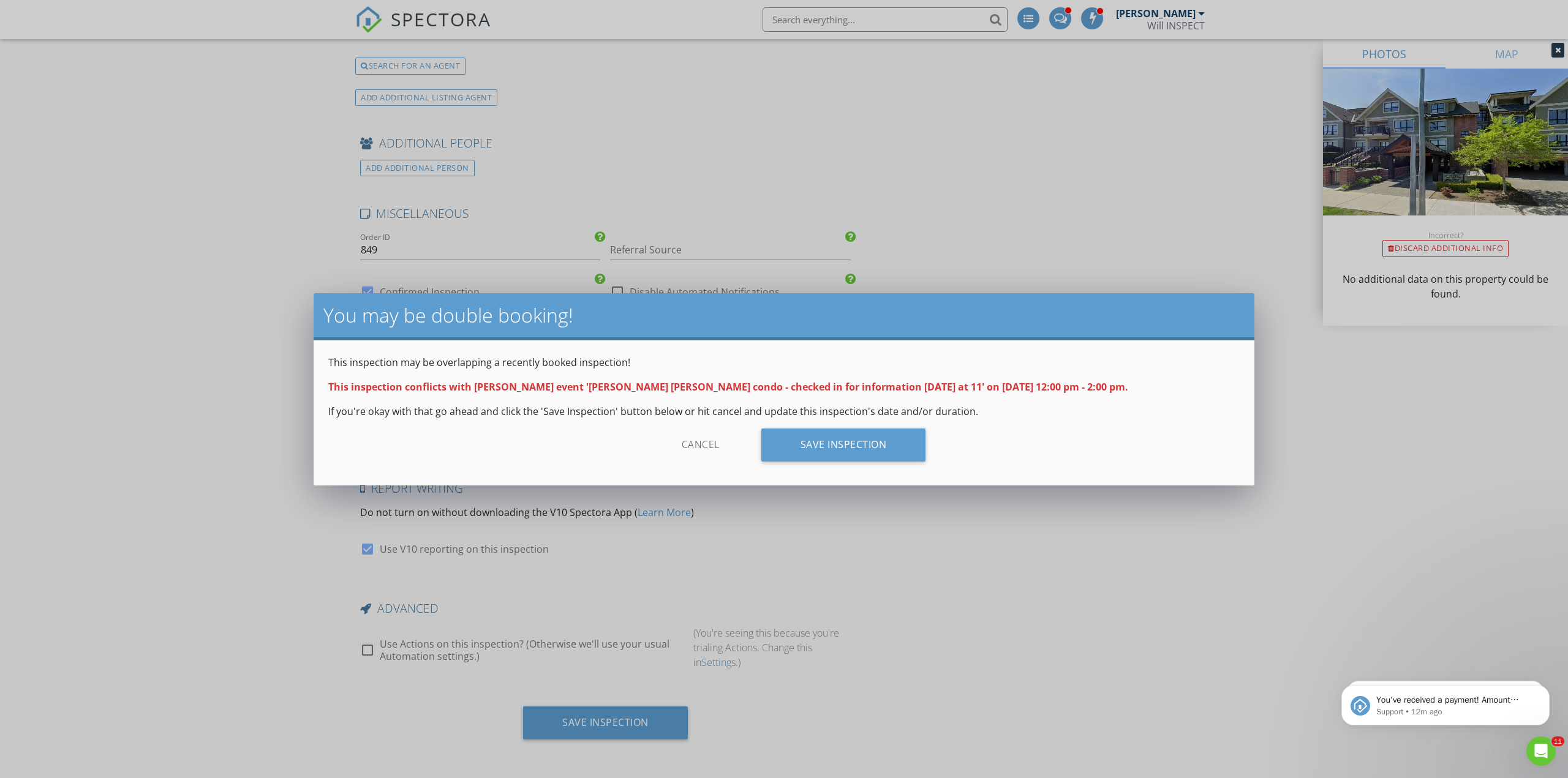 click on "This inspection may be overlapping a recently booked inspection!   This inspection
conflicts with William Soldat's event 'scott Setters  Ladner condo - checked in for information on friday at 11' on 07/14/2025 12:00 pm -  2:00 pm.   If you're okay with that go ahead and click the 'Save Inspection'
button below or hit cancel and update this inspection's date and/or
duration.   Cancel    Save Inspection" at bounding box center (784, 413) 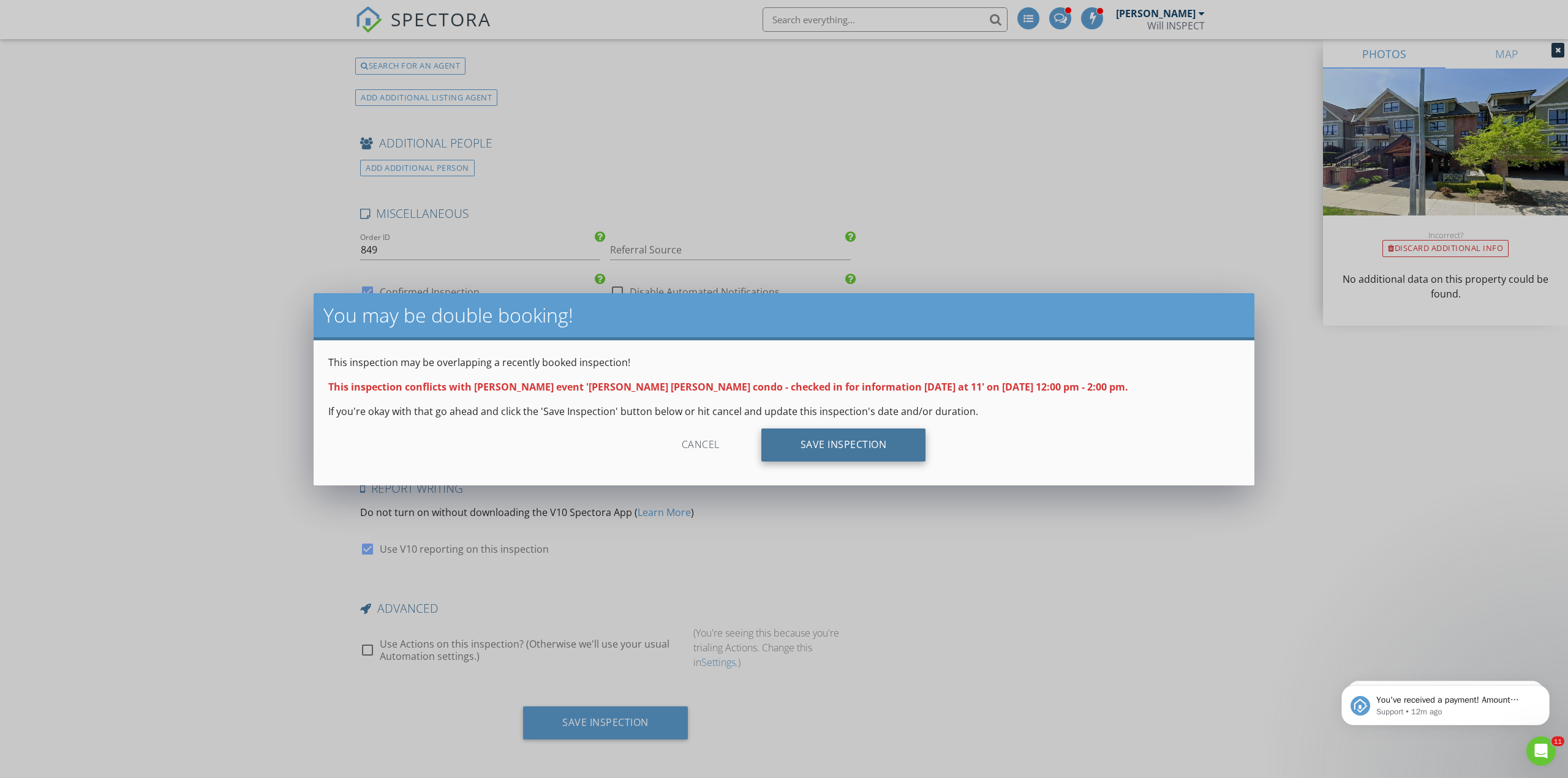 click on "Save Inspection" at bounding box center [843, 445] 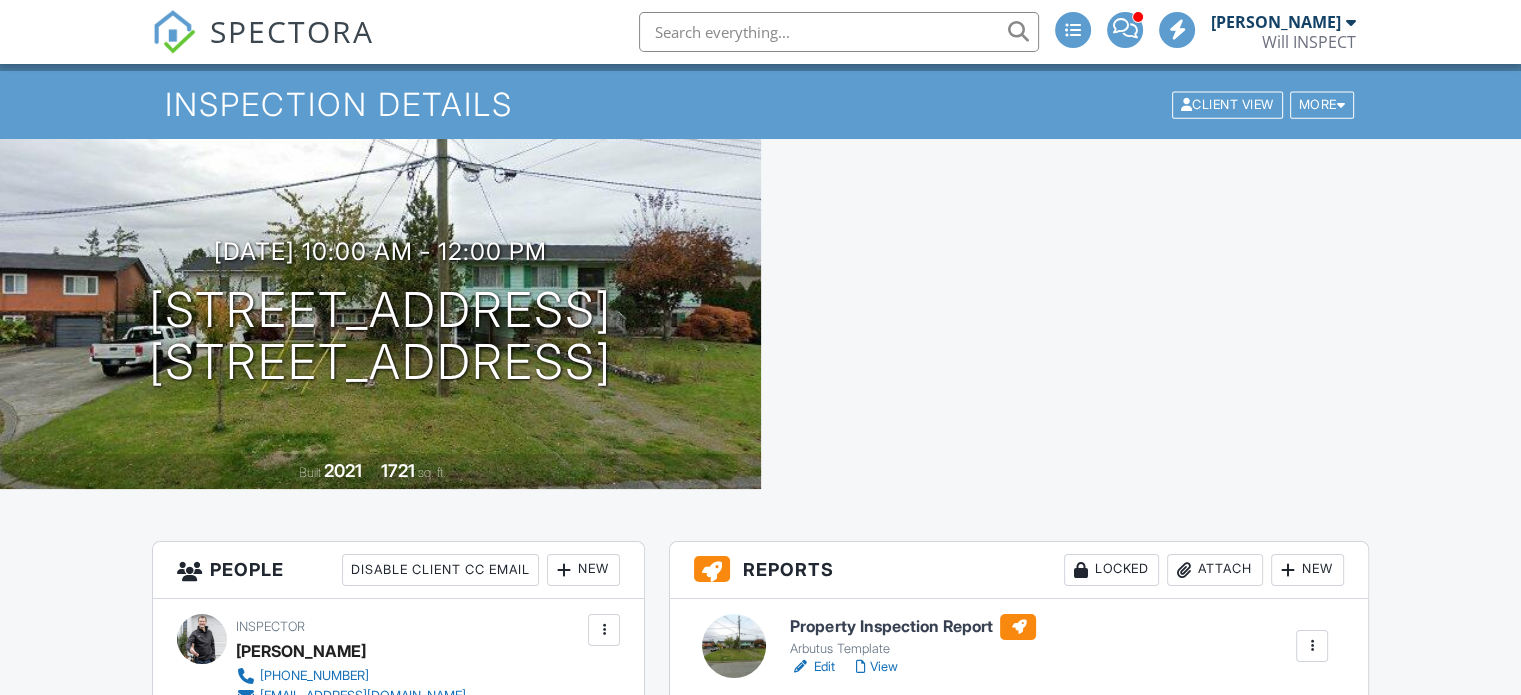 scroll, scrollTop: 266, scrollLeft: 0, axis: vertical 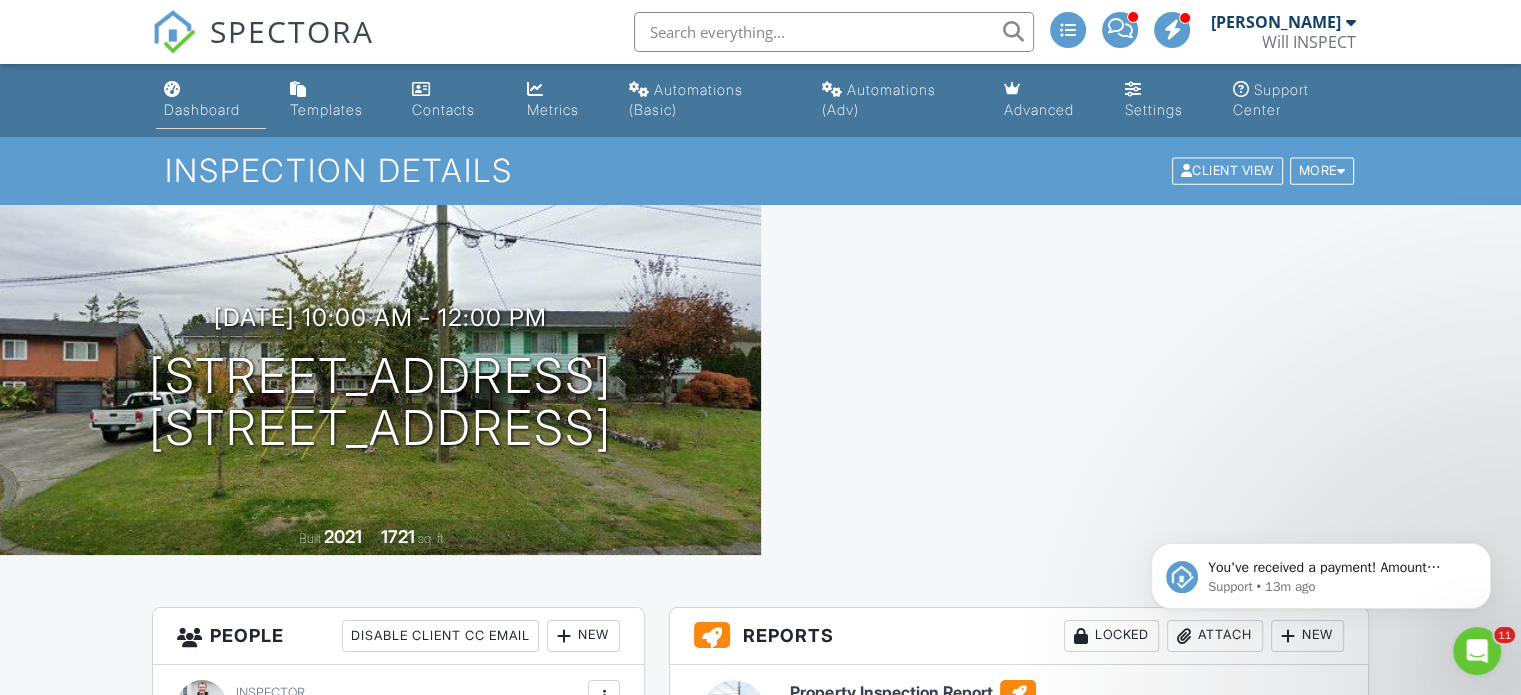 click on "Dashboard" at bounding box center (211, 100) 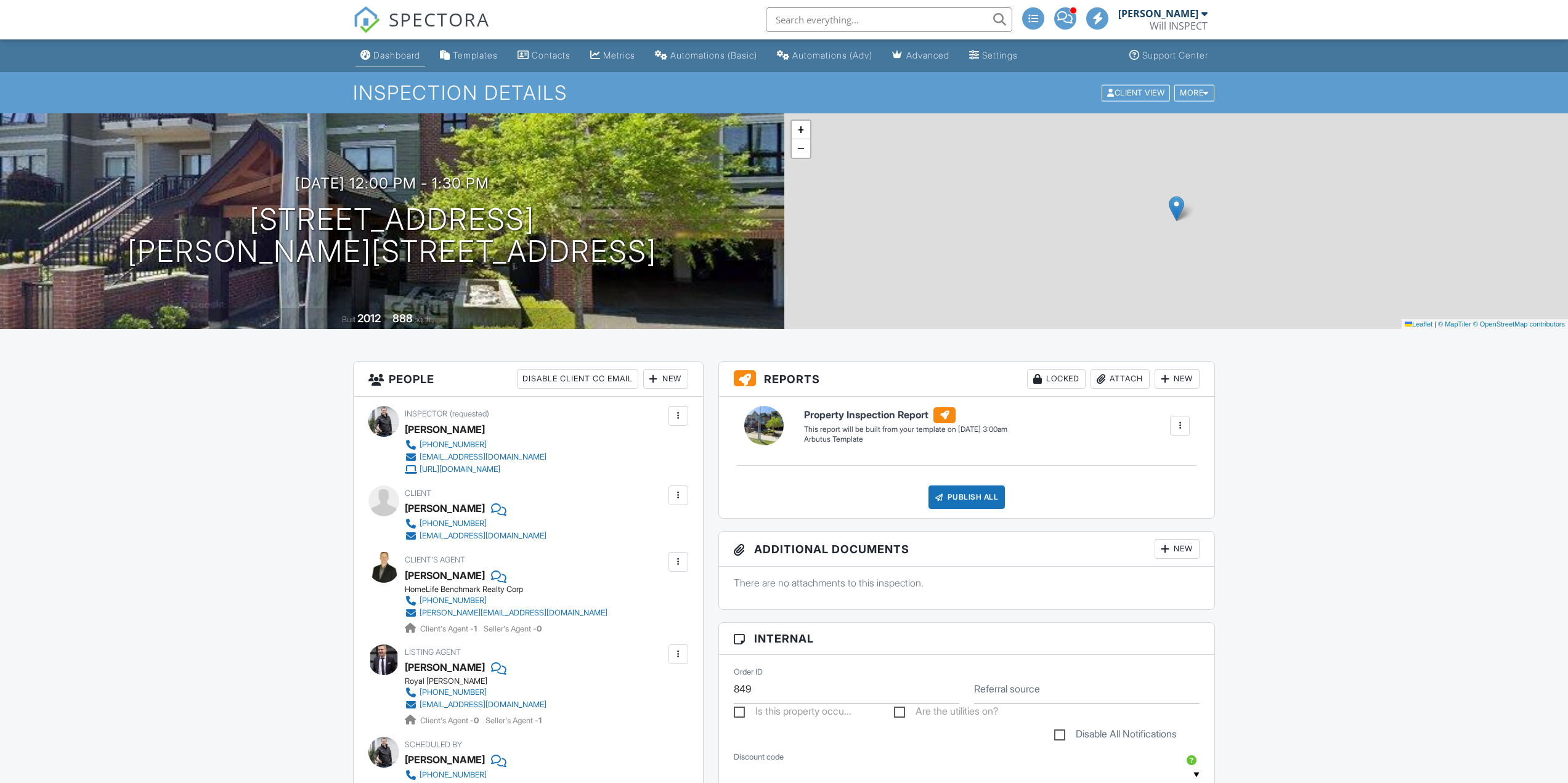 scroll, scrollTop: 0, scrollLeft: 0, axis: both 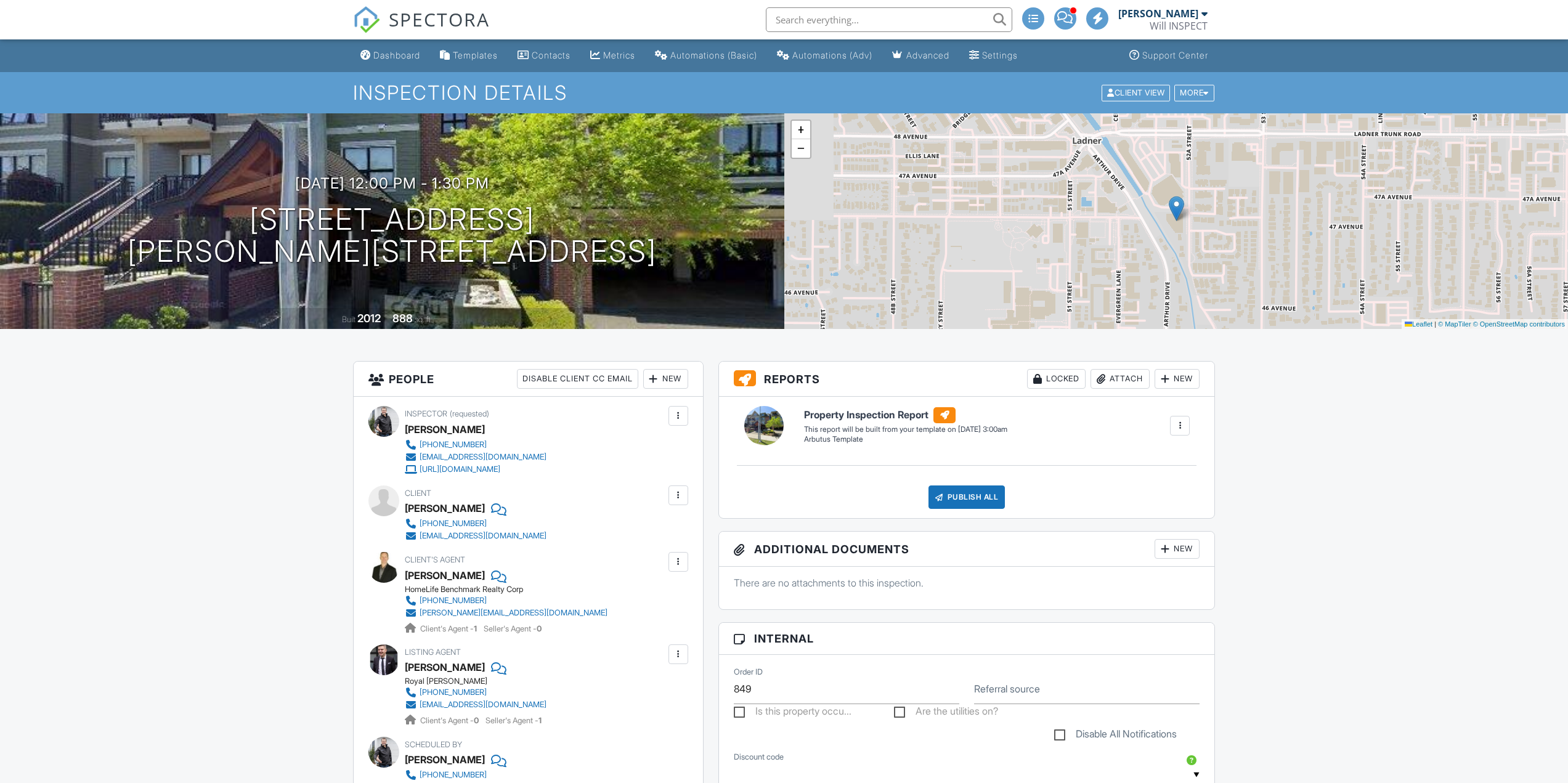 drag, startPoint x: 411, startPoint y: 54, endPoint x: 365, endPoint y: 310, distance: 260.09998 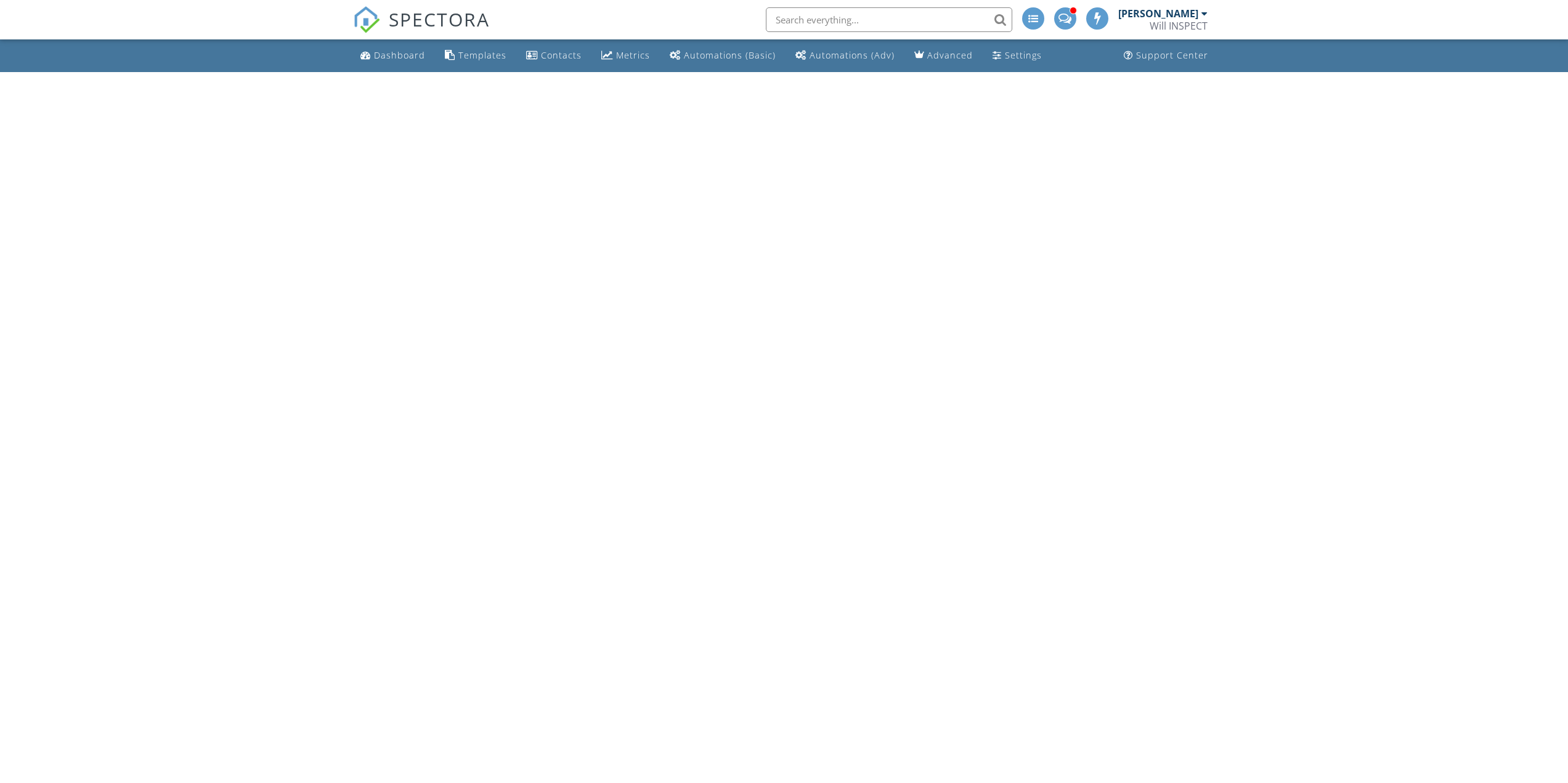scroll, scrollTop: 0, scrollLeft: 0, axis: both 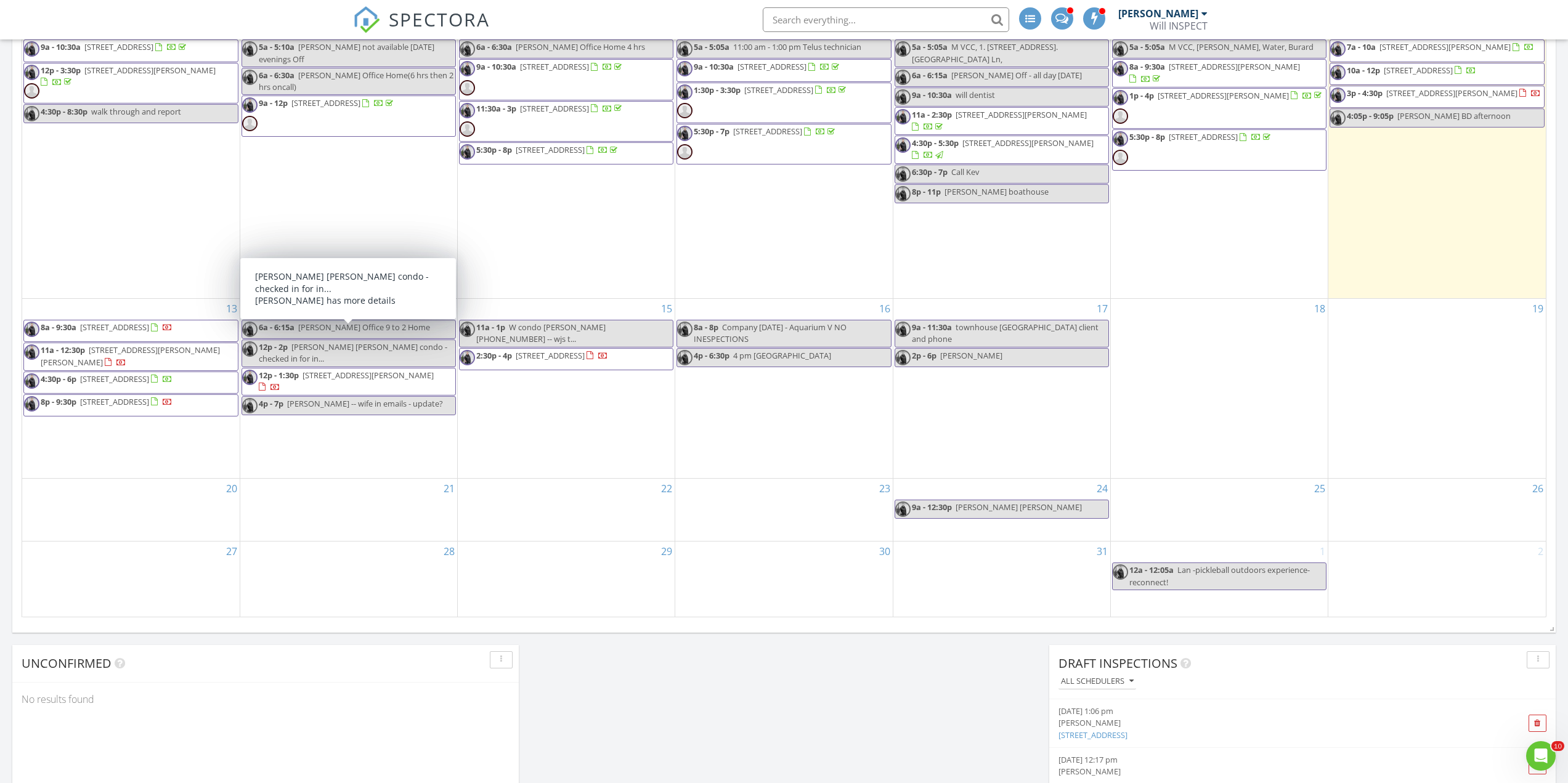 click on "scott Setters  Ladner condo - checked in for in..." at bounding box center (353, 352) 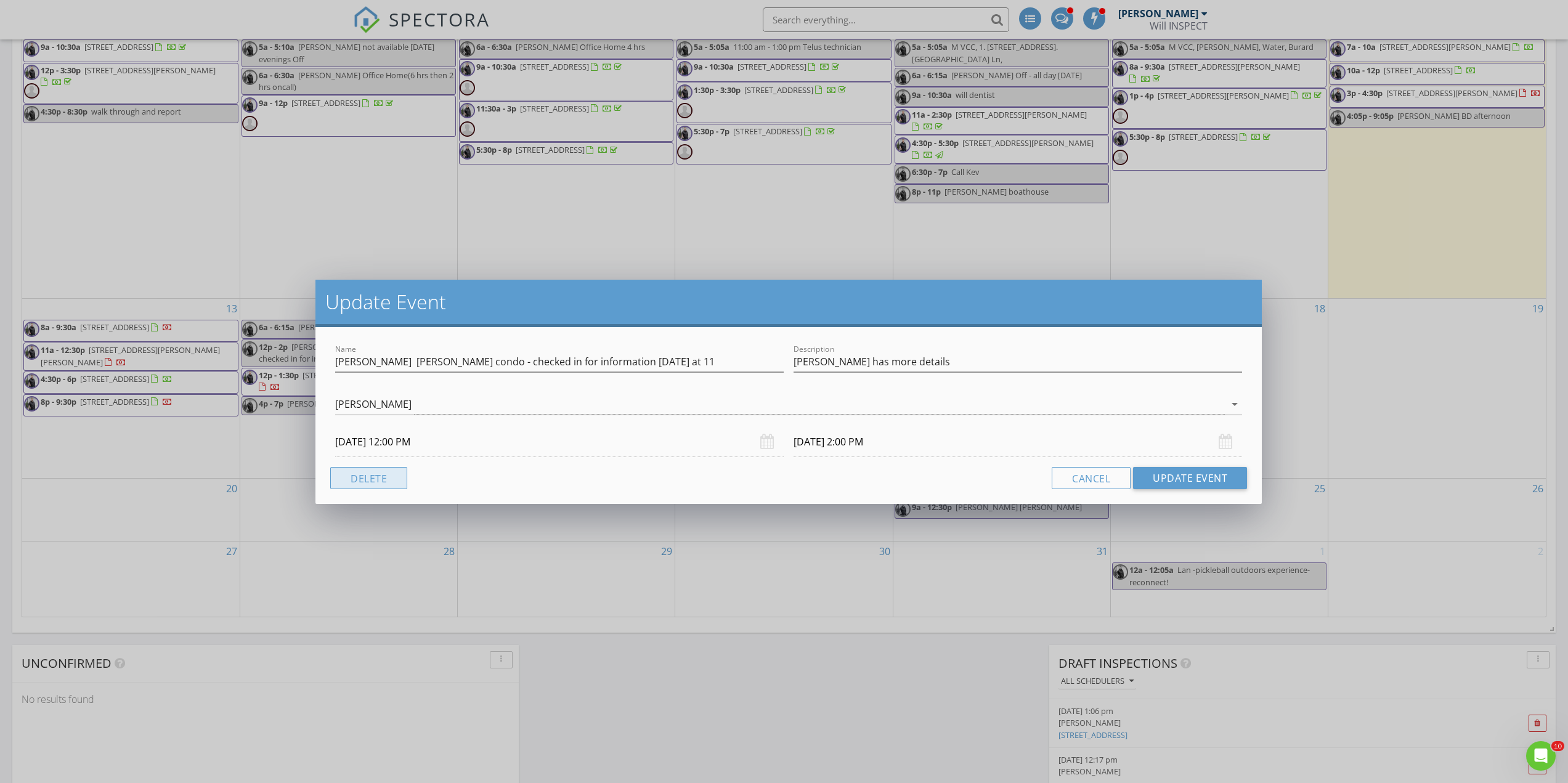click on "Delete" at bounding box center [368, 478] 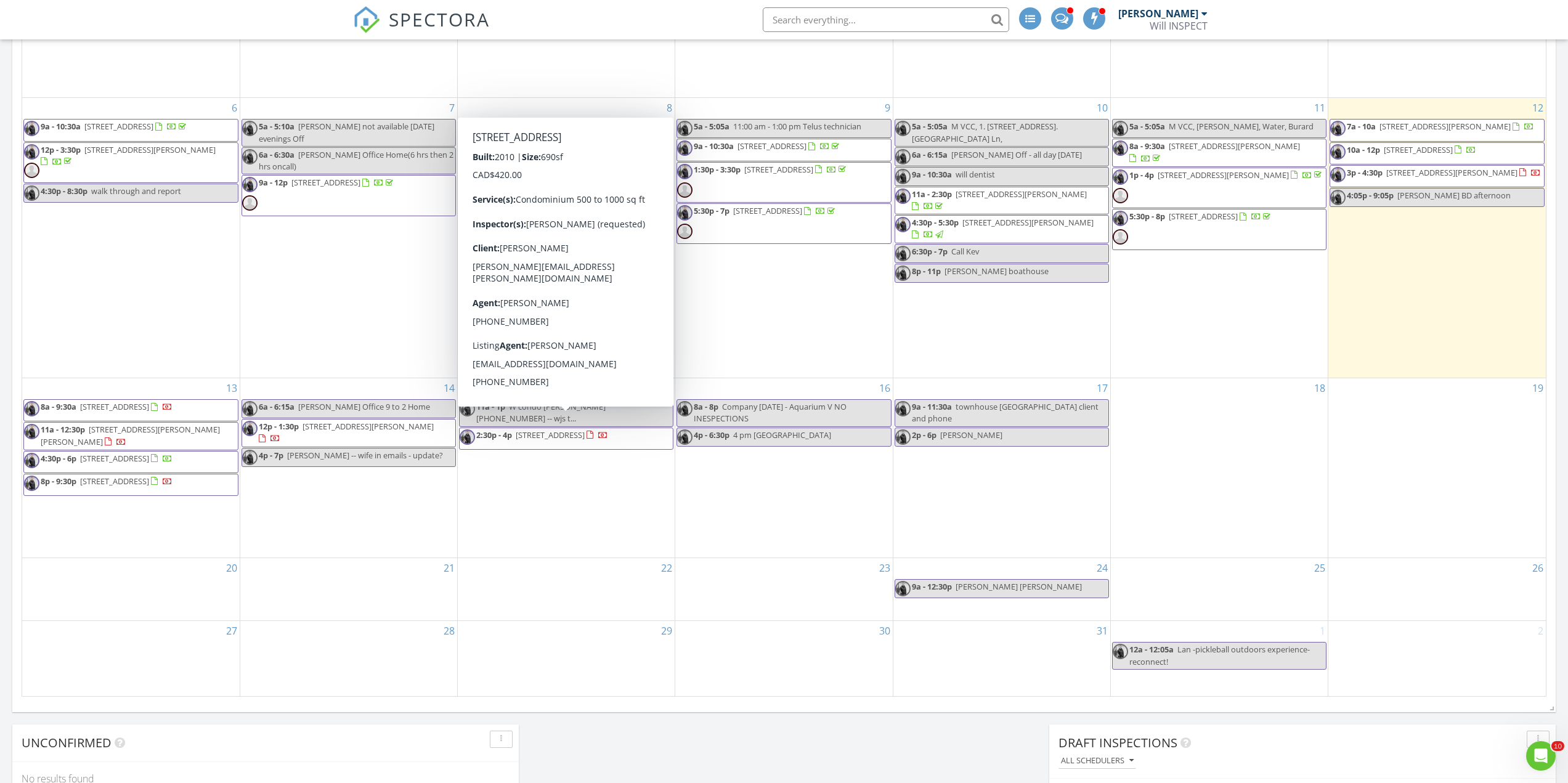 scroll, scrollTop: 821, scrollLeft: 0, axis: vertical 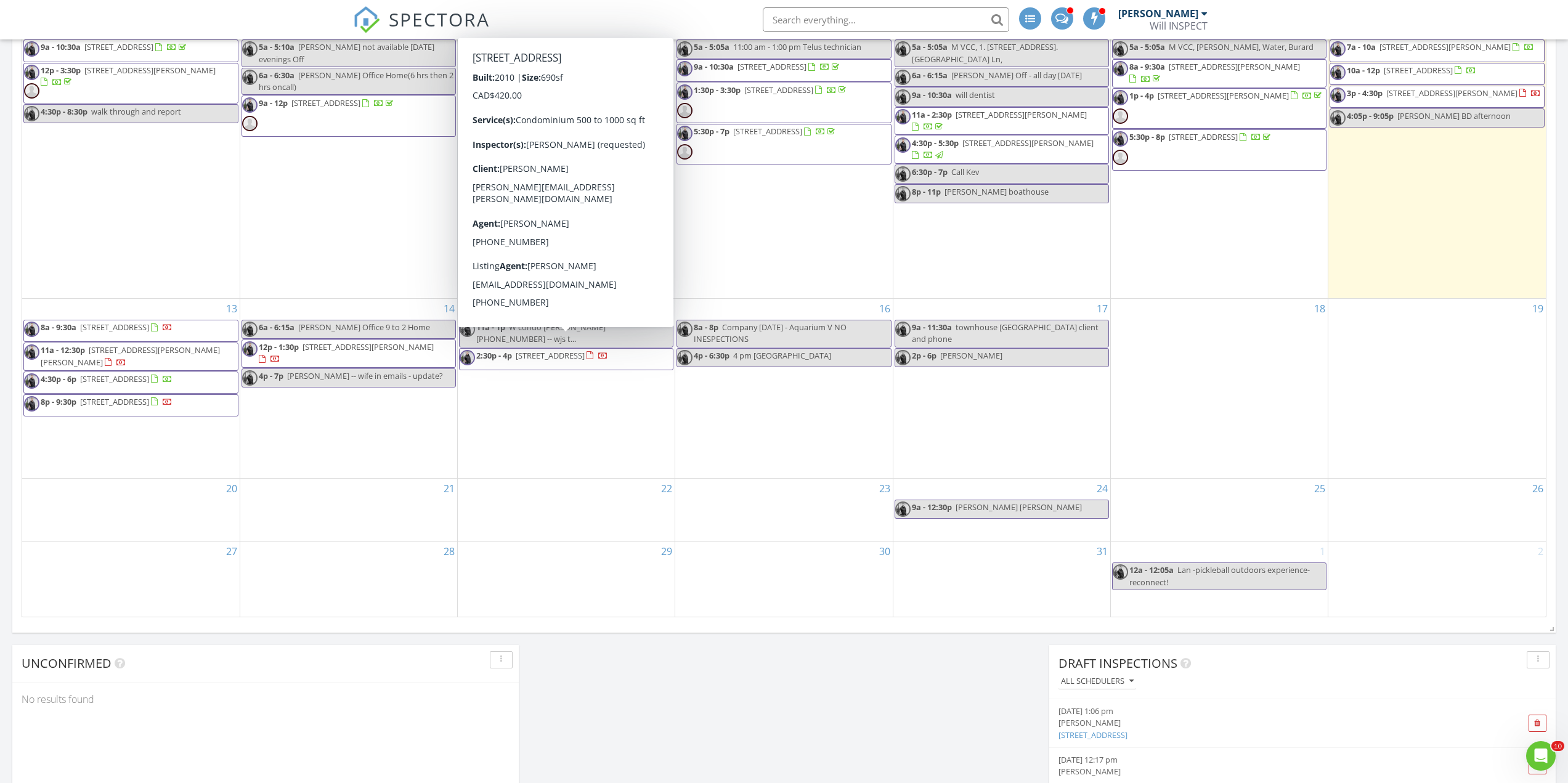 click on "2:30p - 4p
5928 Birney Ave 126, Vancouver V6S 0B5" at bounding box center (534, 359) 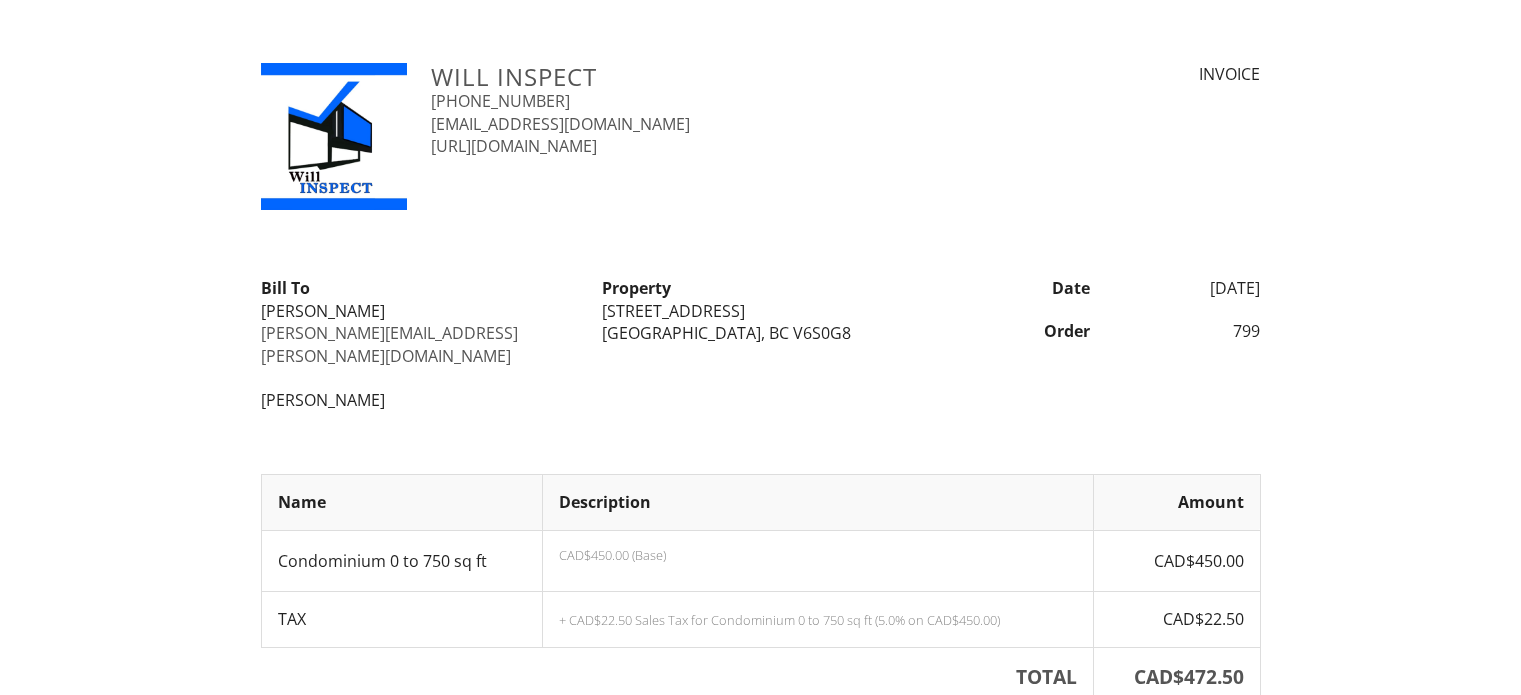 scroll, scrollTop: 0, scrollLeft: 0, axis: both 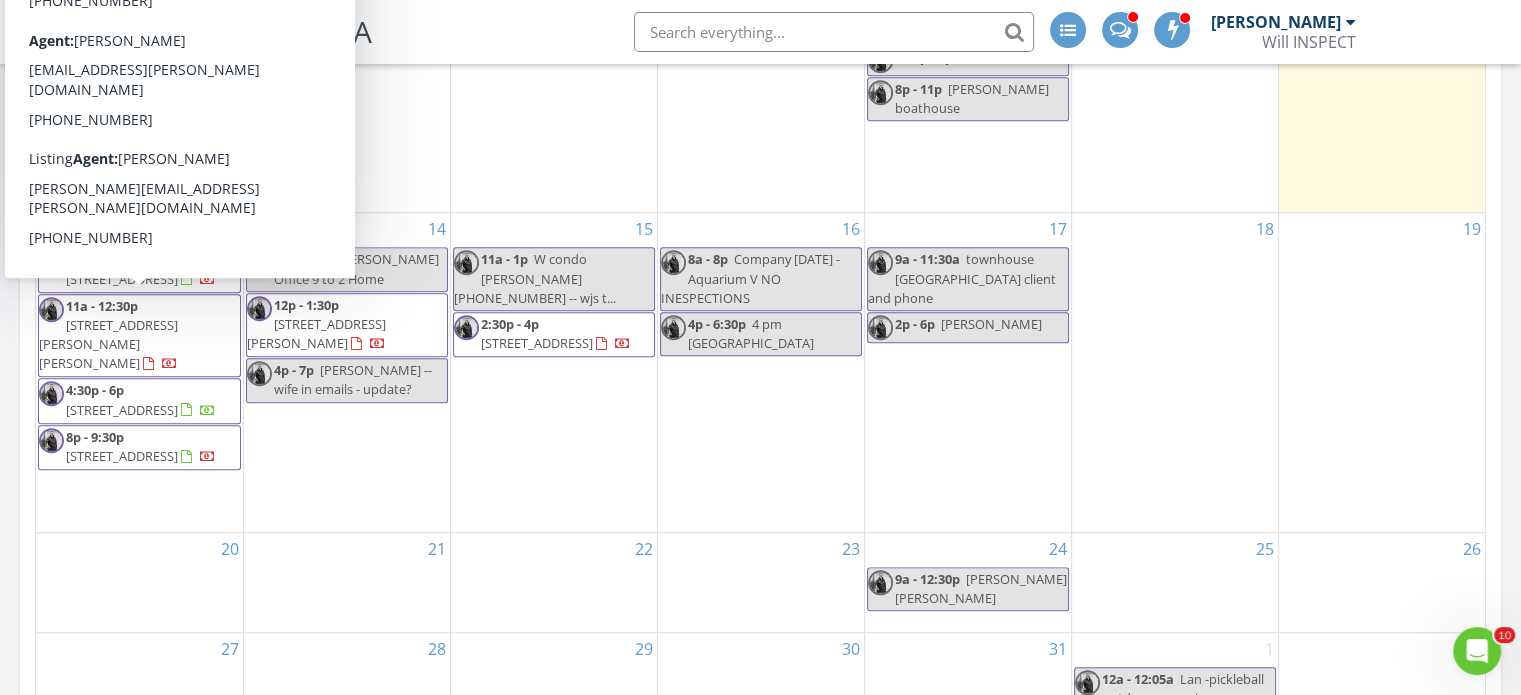 click on "18" at bounding box center (1175, 372) 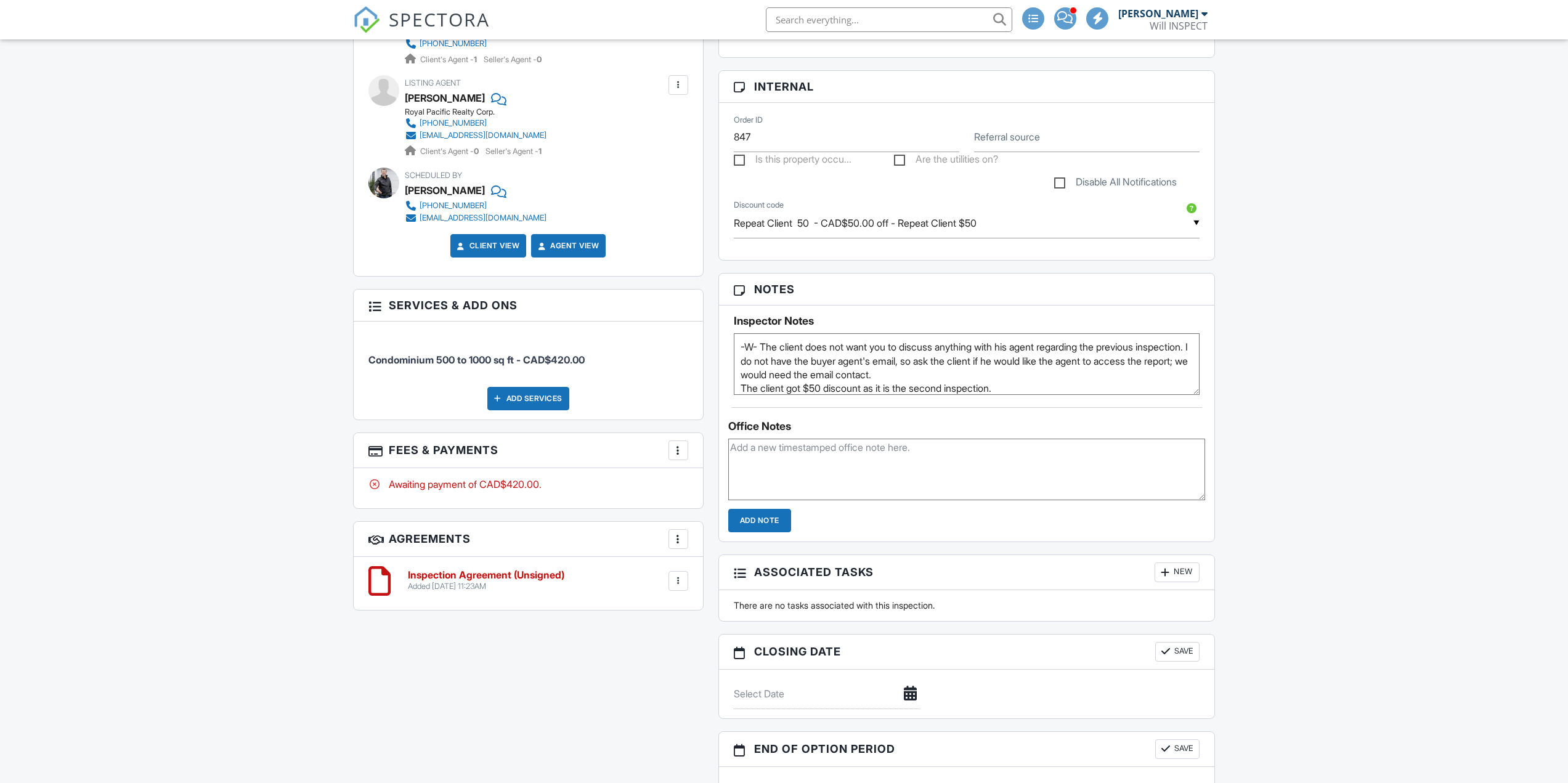 scroll, scrollTop: 657, scrollLeft: 0, axis: vertical 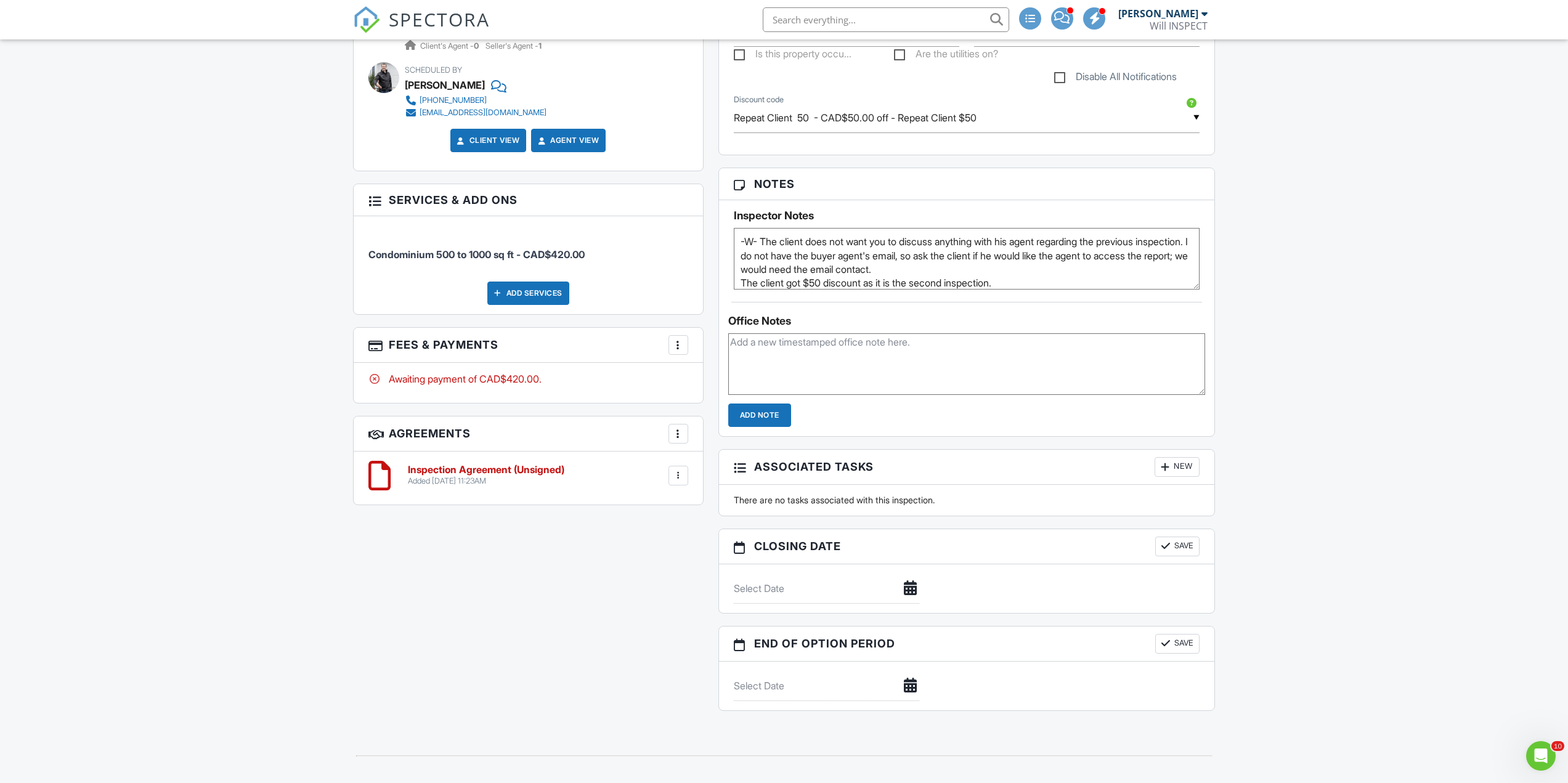 click at bounding box center [678, 434] 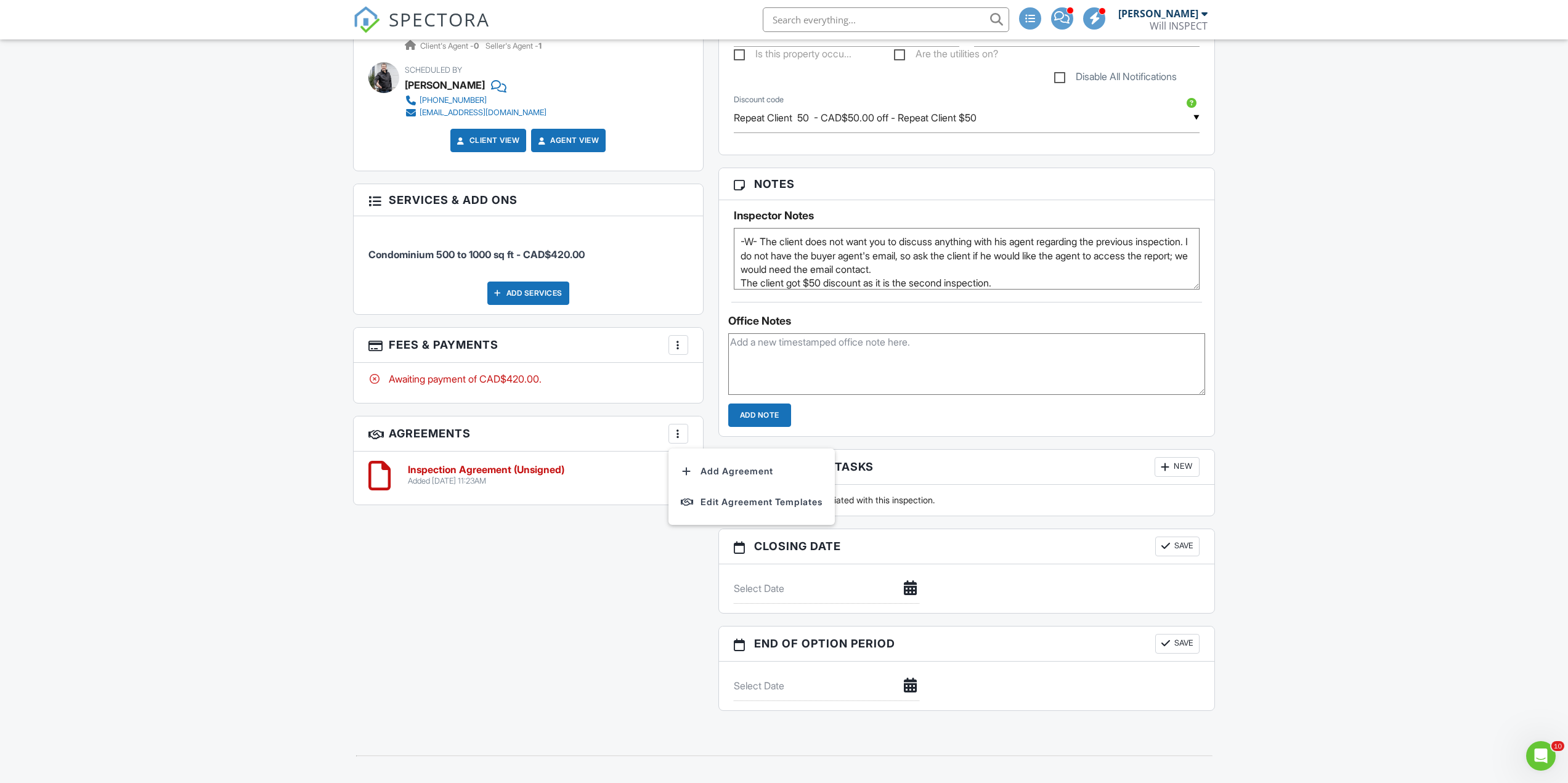 click on "All emails and texts are disabled for this inspection!
All emails and texts have been disabled for this inspection. This may have happened due to someone manually disabling them or this inspection being unconfirmed when it was scheduled. To re-enable emails and texts for this inspection, click the button below.
Turn on emails and texts
Turn on and Requeue Notifications
Reports
Locked
Attach
New
Property Inspection Report
Arbutus Template
Edit
View
Property Inspection Report
Arbutus Template
This report will be built from your template on 07/15/25  3:00am
Quick Publish
Copy
Build Now
Delete
Publish All
Checking report completion
Publish report?
Before publishing from the web, click "Preview/Publish" in the Report Editor to save your changes ( don't know where that is?
Cancel" at bounding box center [784, 213] 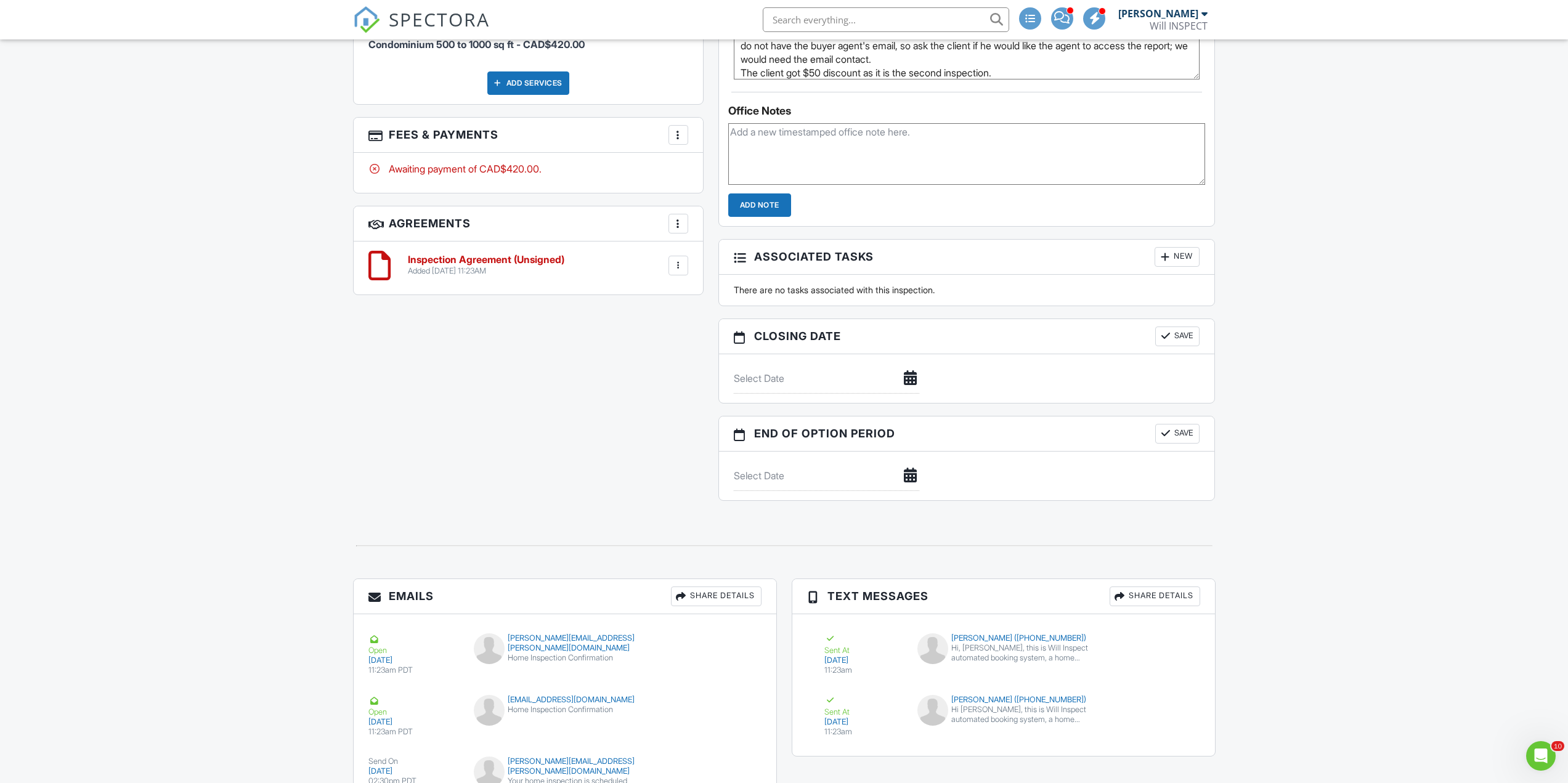 scroll, scrollTop: 942, scrollLeft: 0, axis: vertical 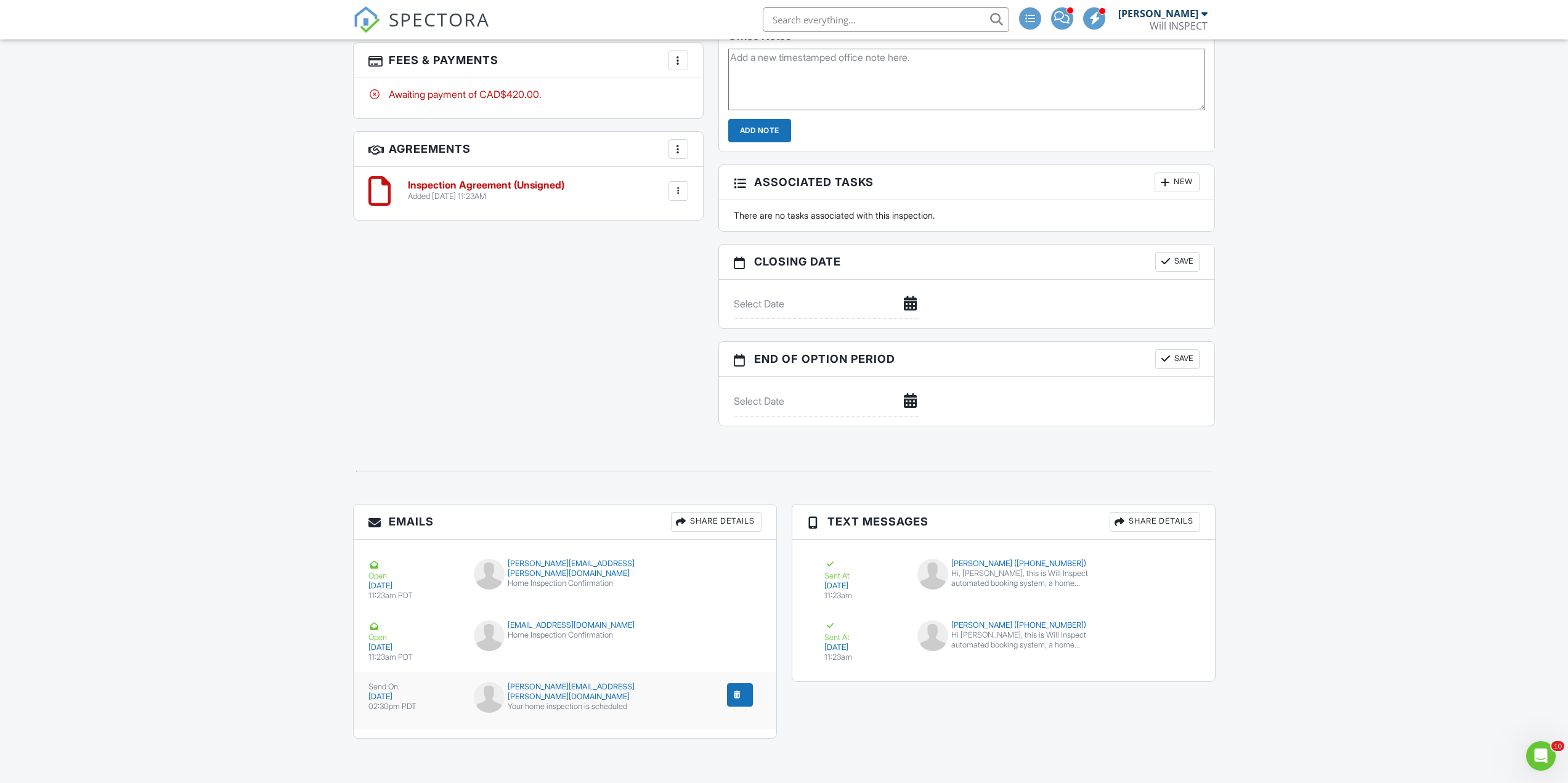 click on "[DATE]" at bounding box center (414, 697) 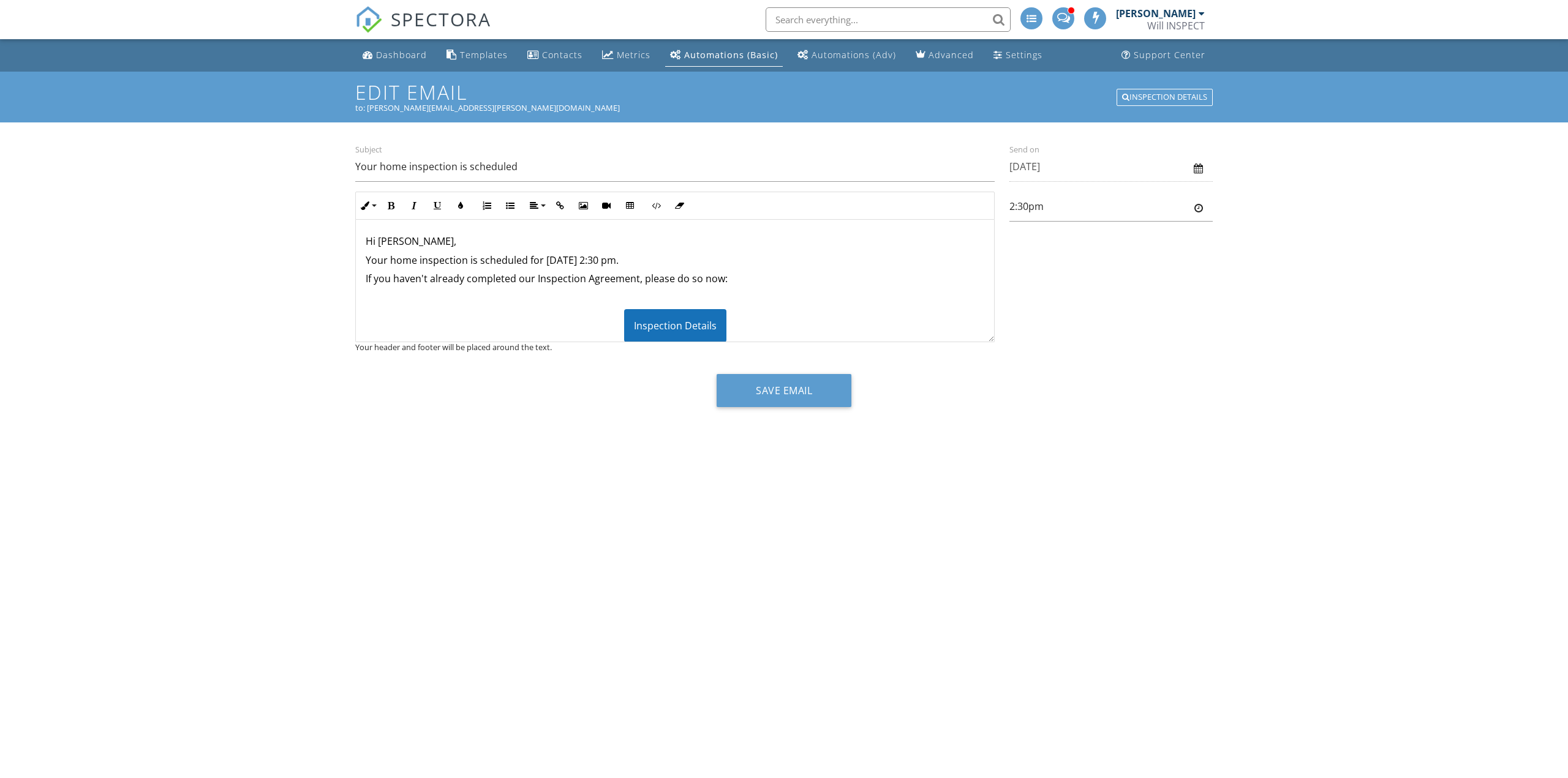 scroll, scrollTop: 0, scrollLeft: 0, axis: both 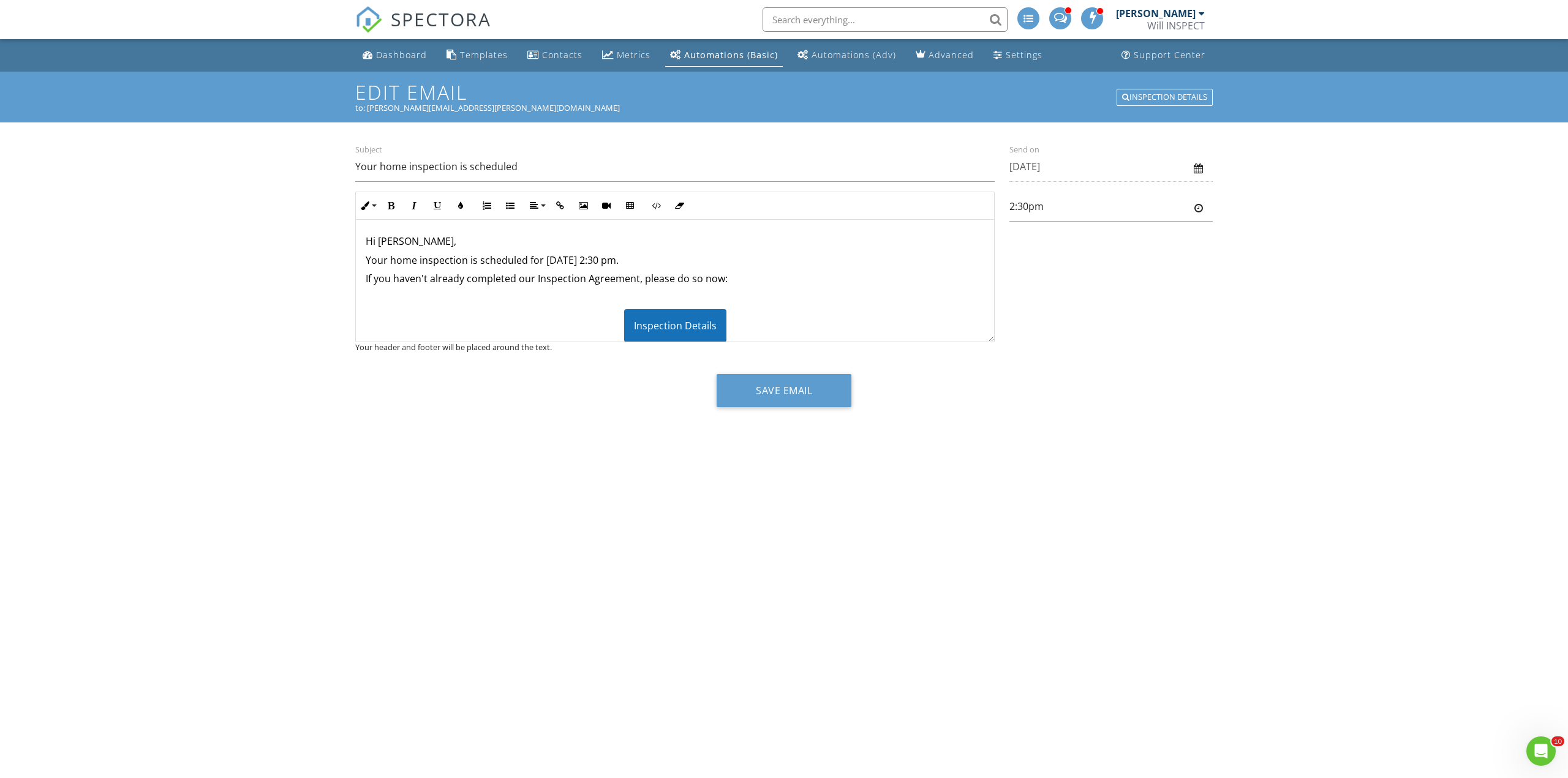 click on "Save Email" at bounding box center [784, 390] 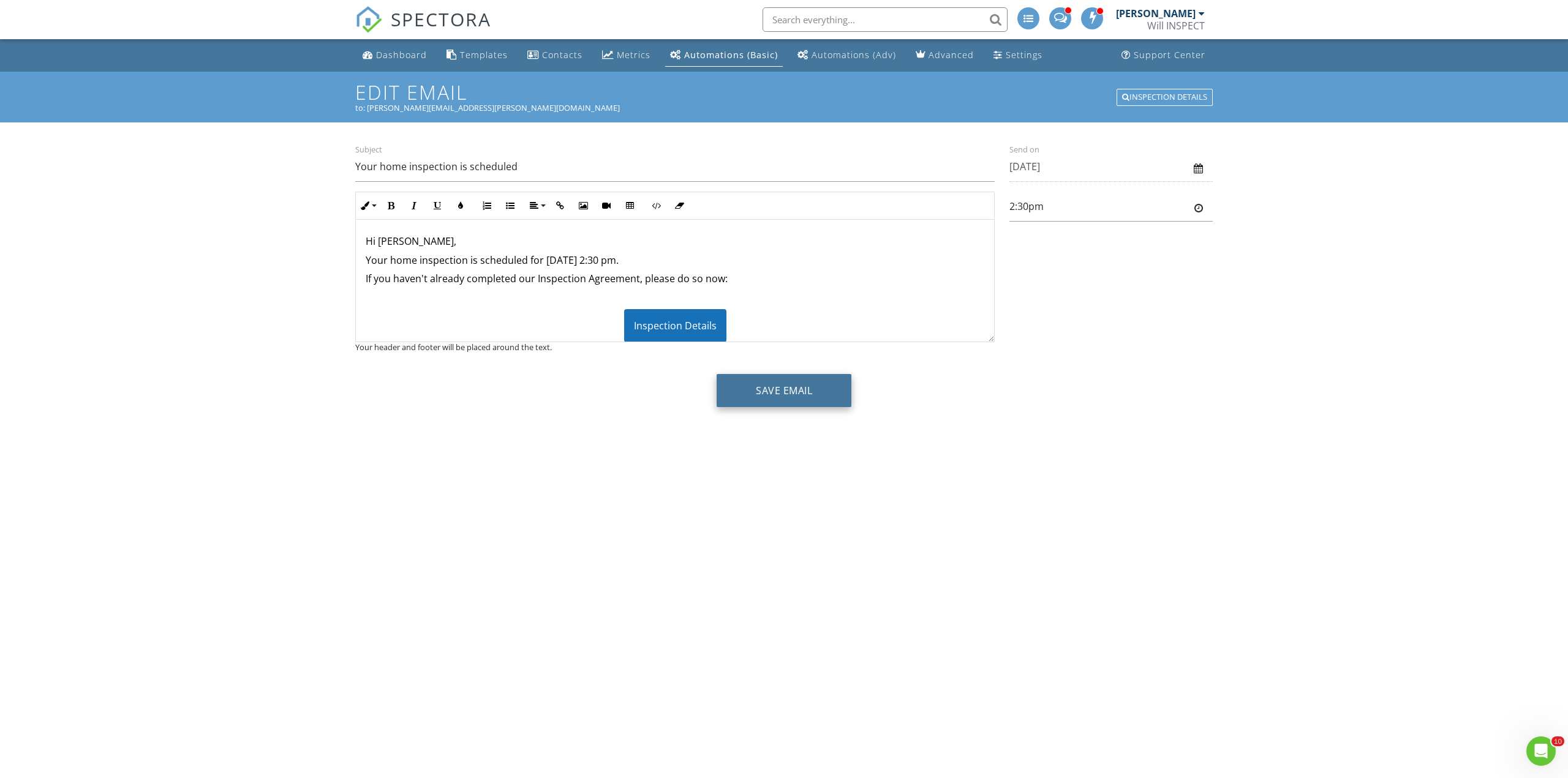 click on "Save Email" at bounding box center [784, 391] 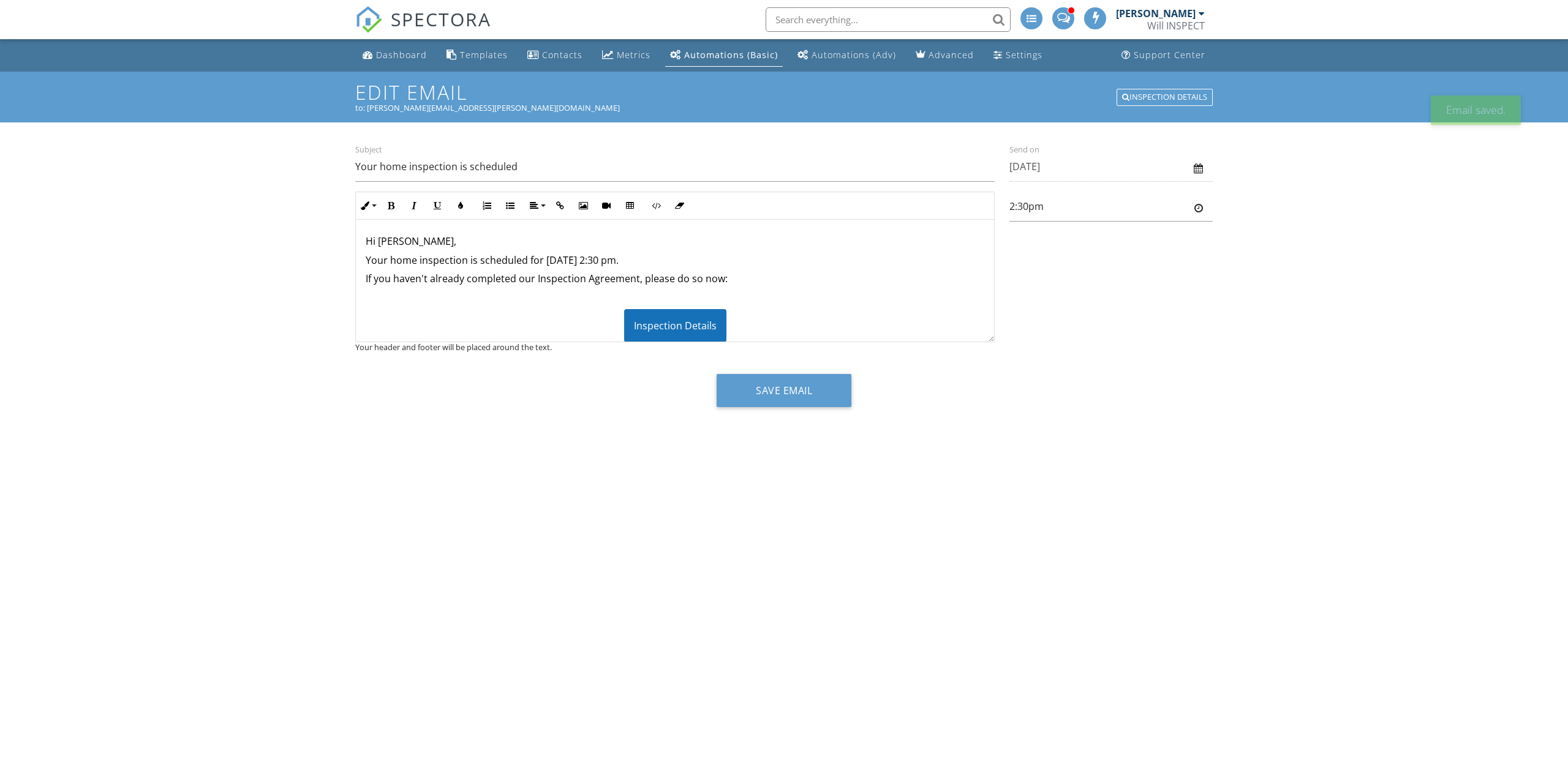 scroll, scrollTop: 0, scrollLeft: 0, axis: both 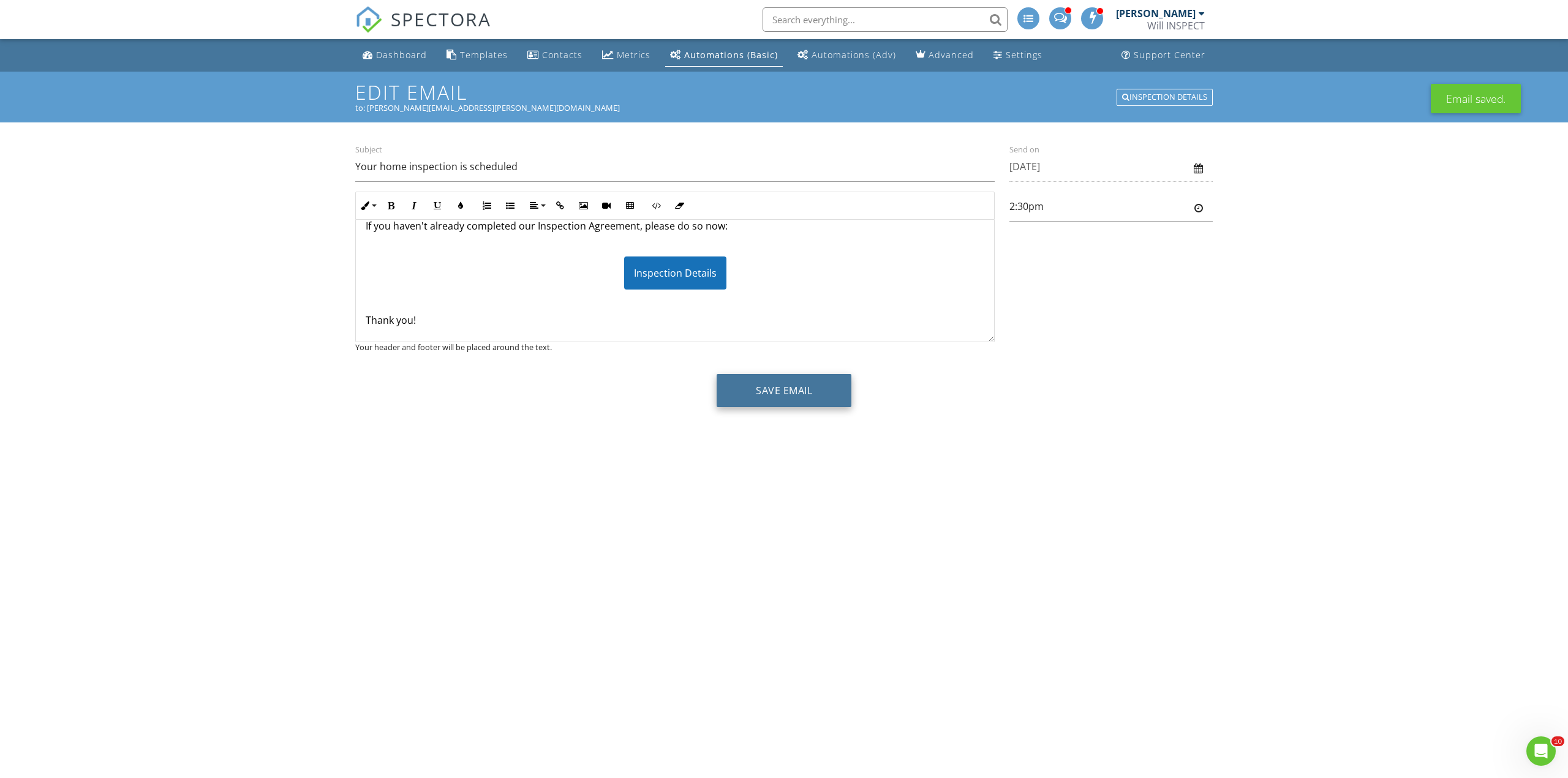 click on "Save Email" at bounding box center [784, 391] 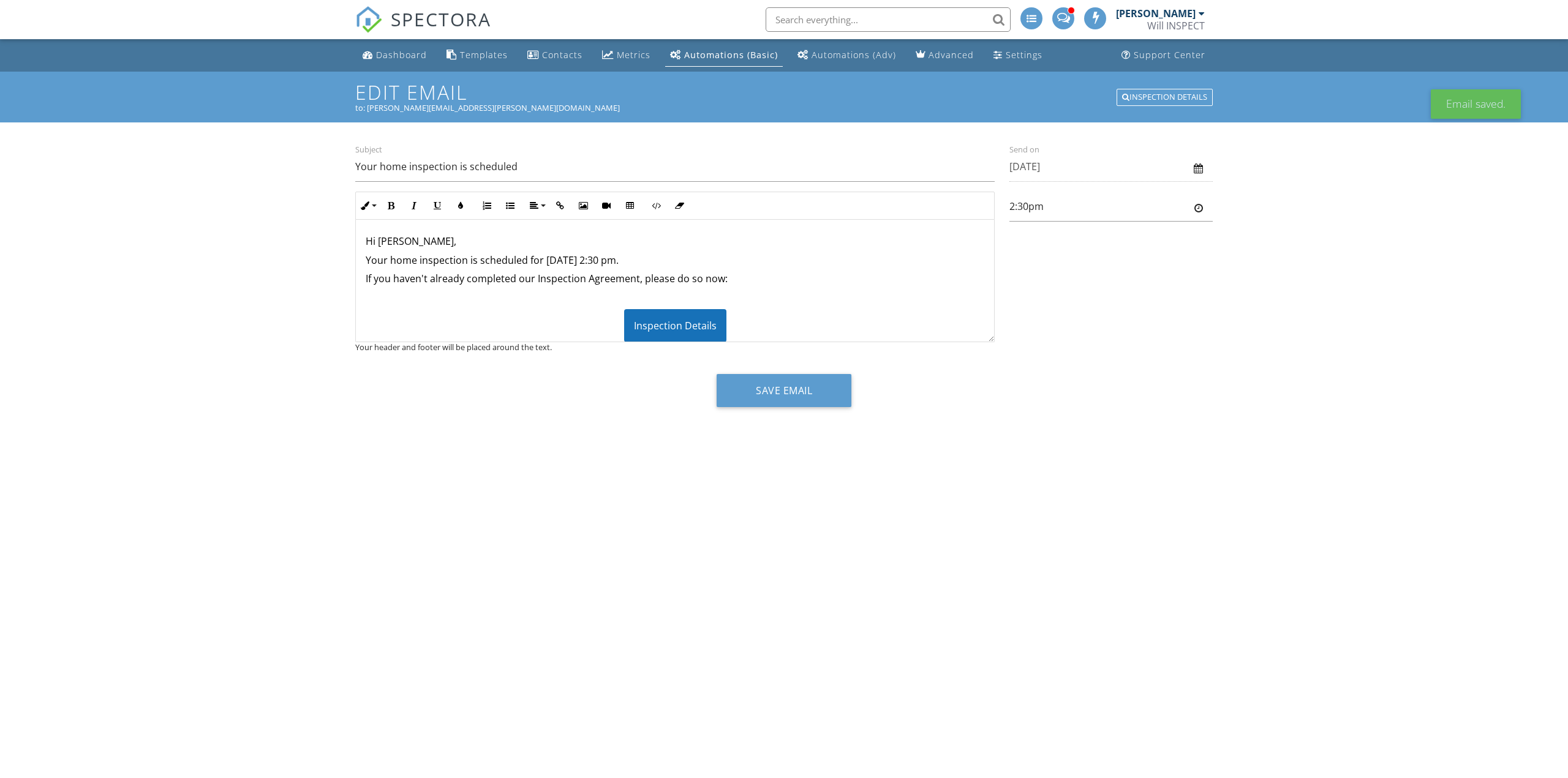scroll, scrollTop: 0, scrollLeft: 0, axis: both 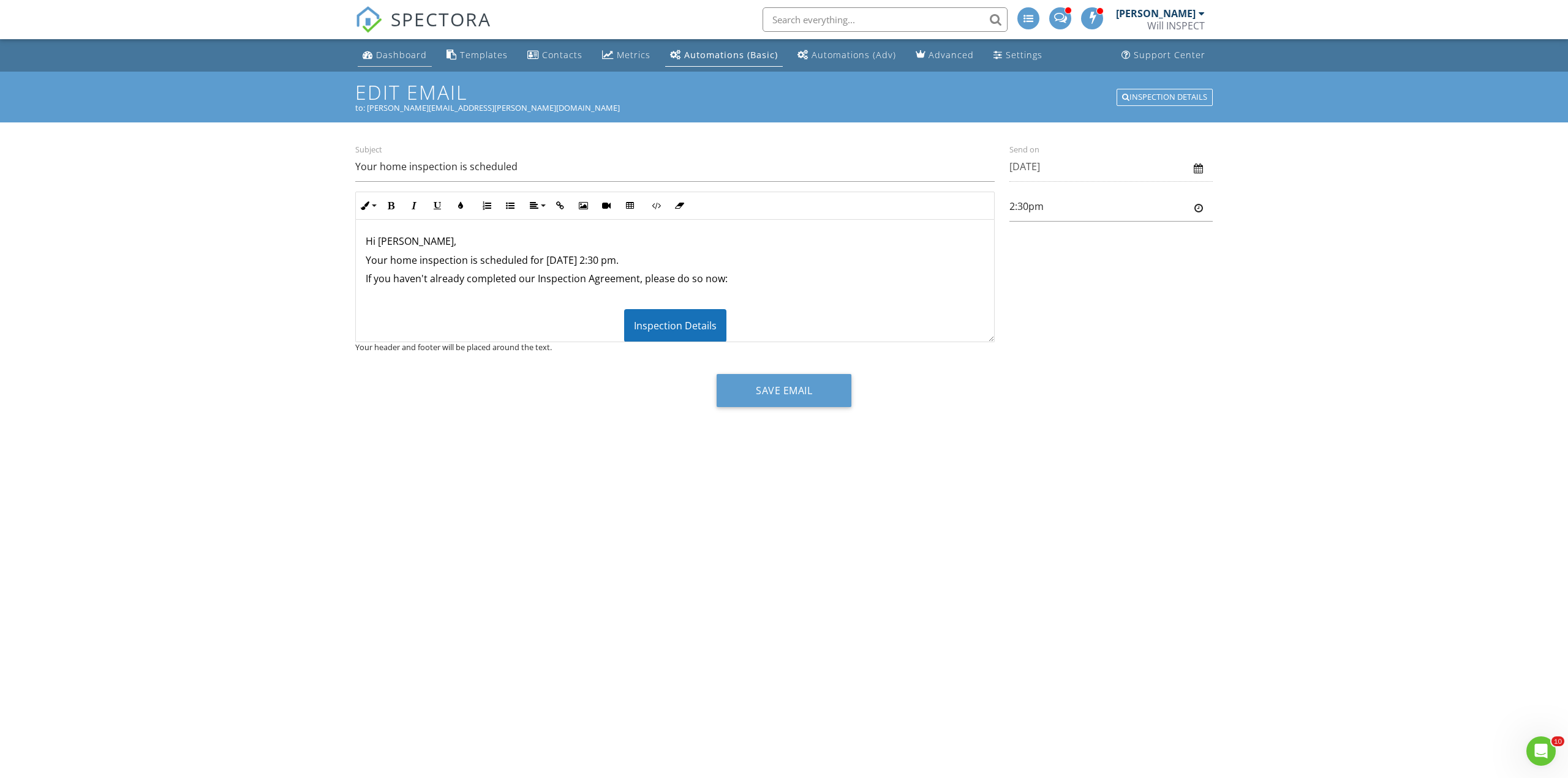 click on "Dashboard" at bounding box center [394, 55] 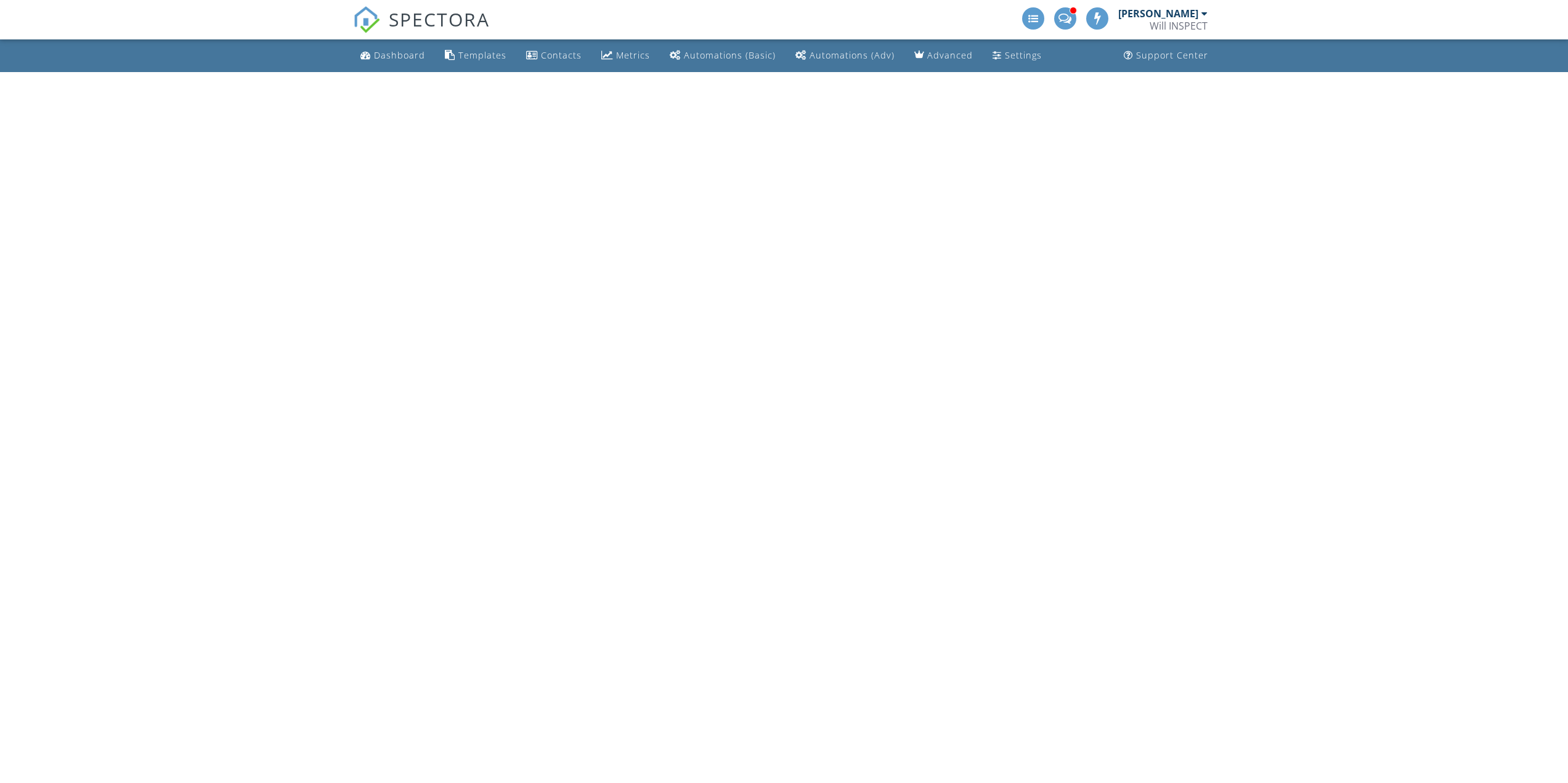 scroll, scrollTop: 0, scrollLeft: 0, axis: both 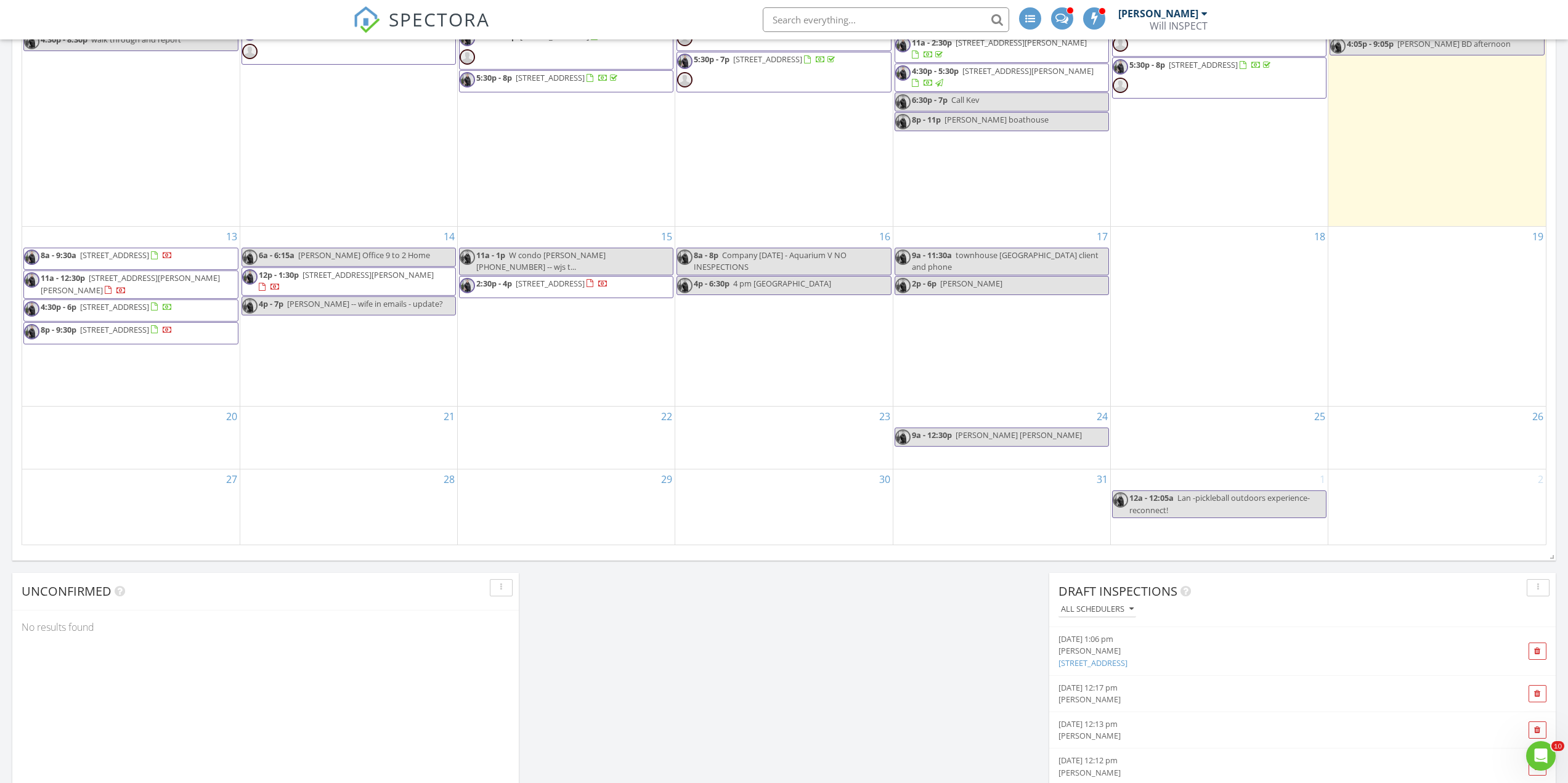 click on "2:30p - 4p
5928 Birney Ave 126, Vancouver V6S 0B5" at bounding box center (534, 287) 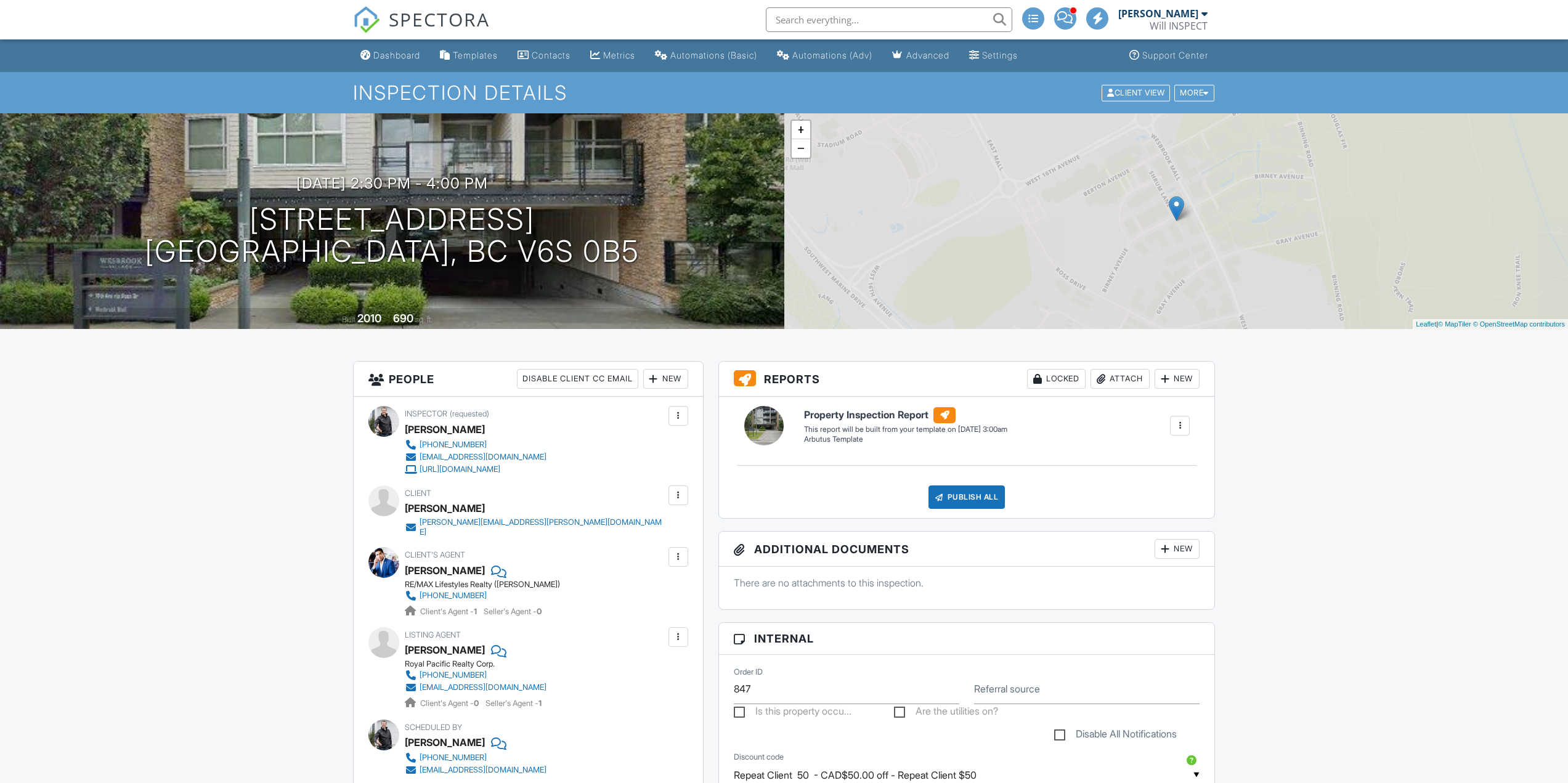 scroll, scrollTop: 0, scrollLeft: 0, axis: both 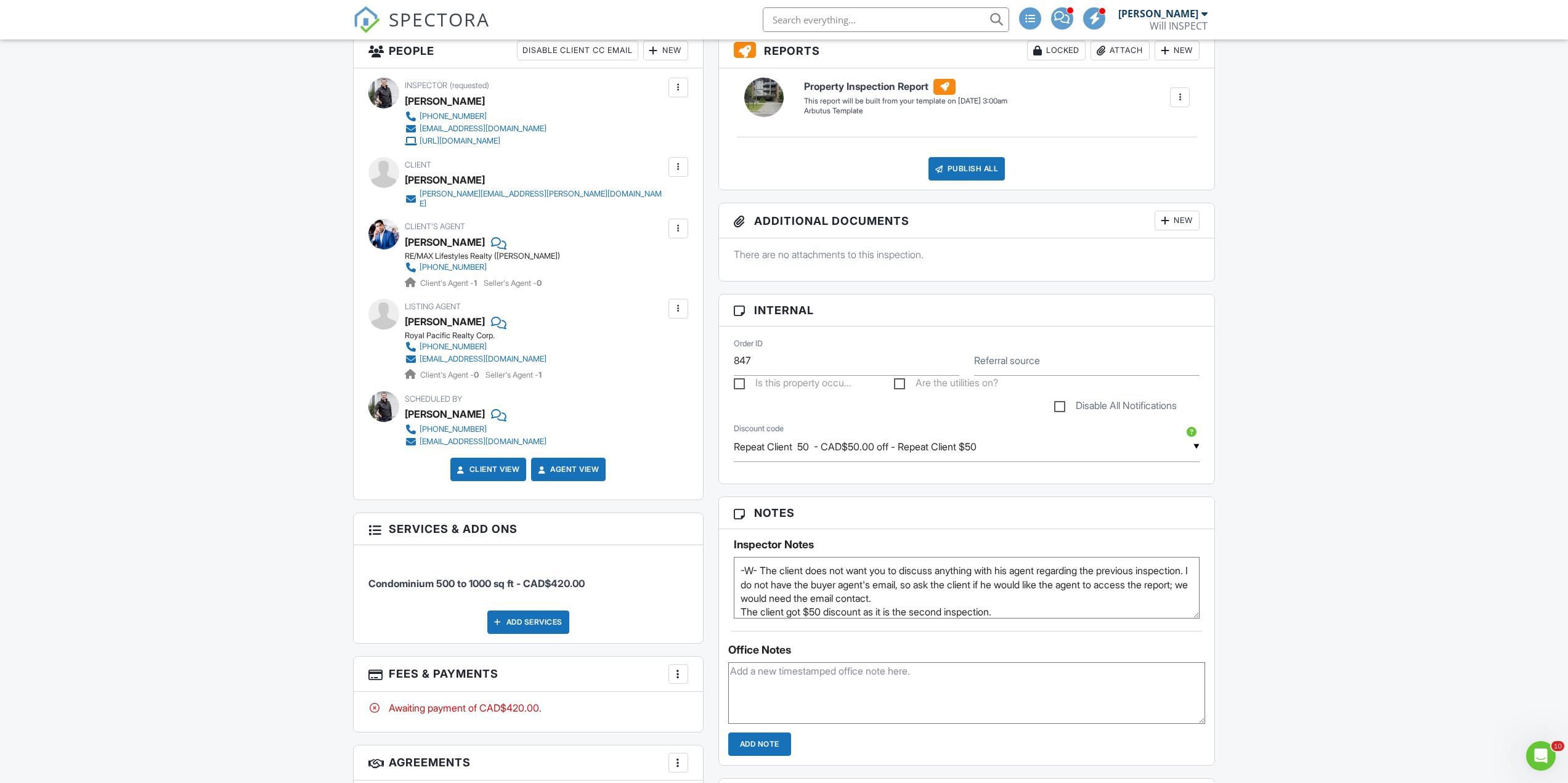 click at bounding box center (678, 167) 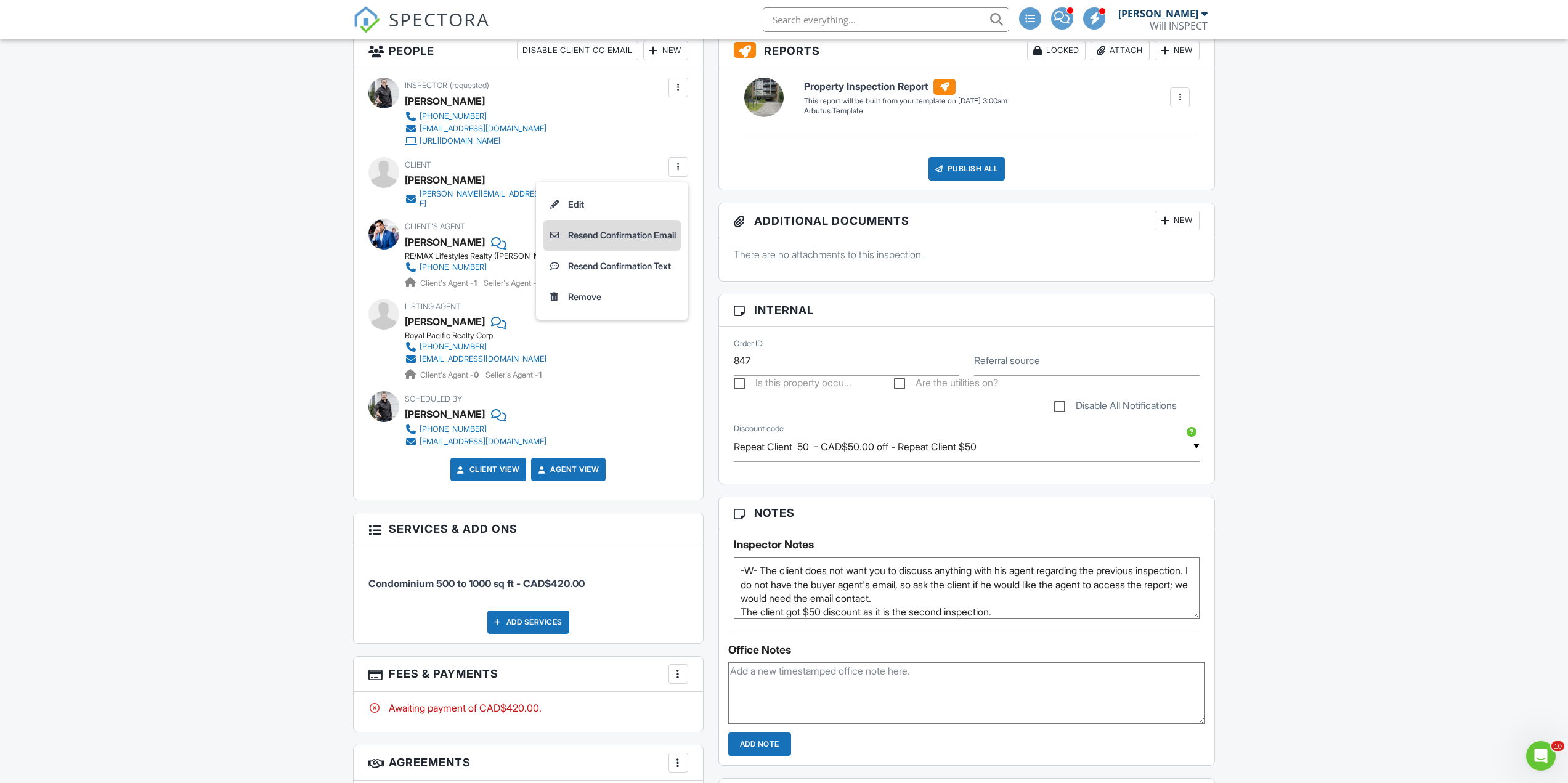 click on "Resend Confirmation Email" at bounding box center (612, 235) 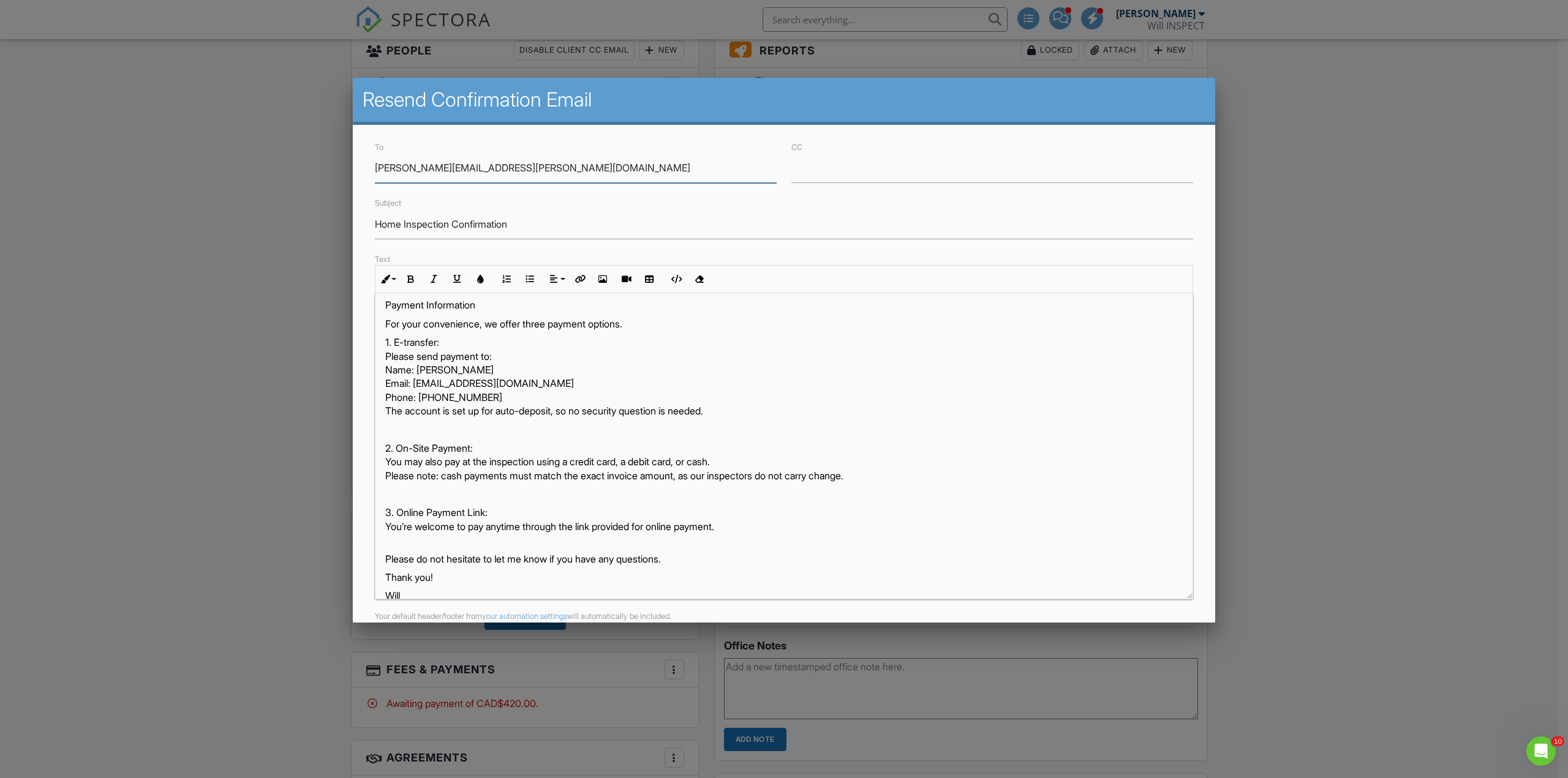 scroll, scrollTop: 215, scrollLeft: 0, axis: vertical 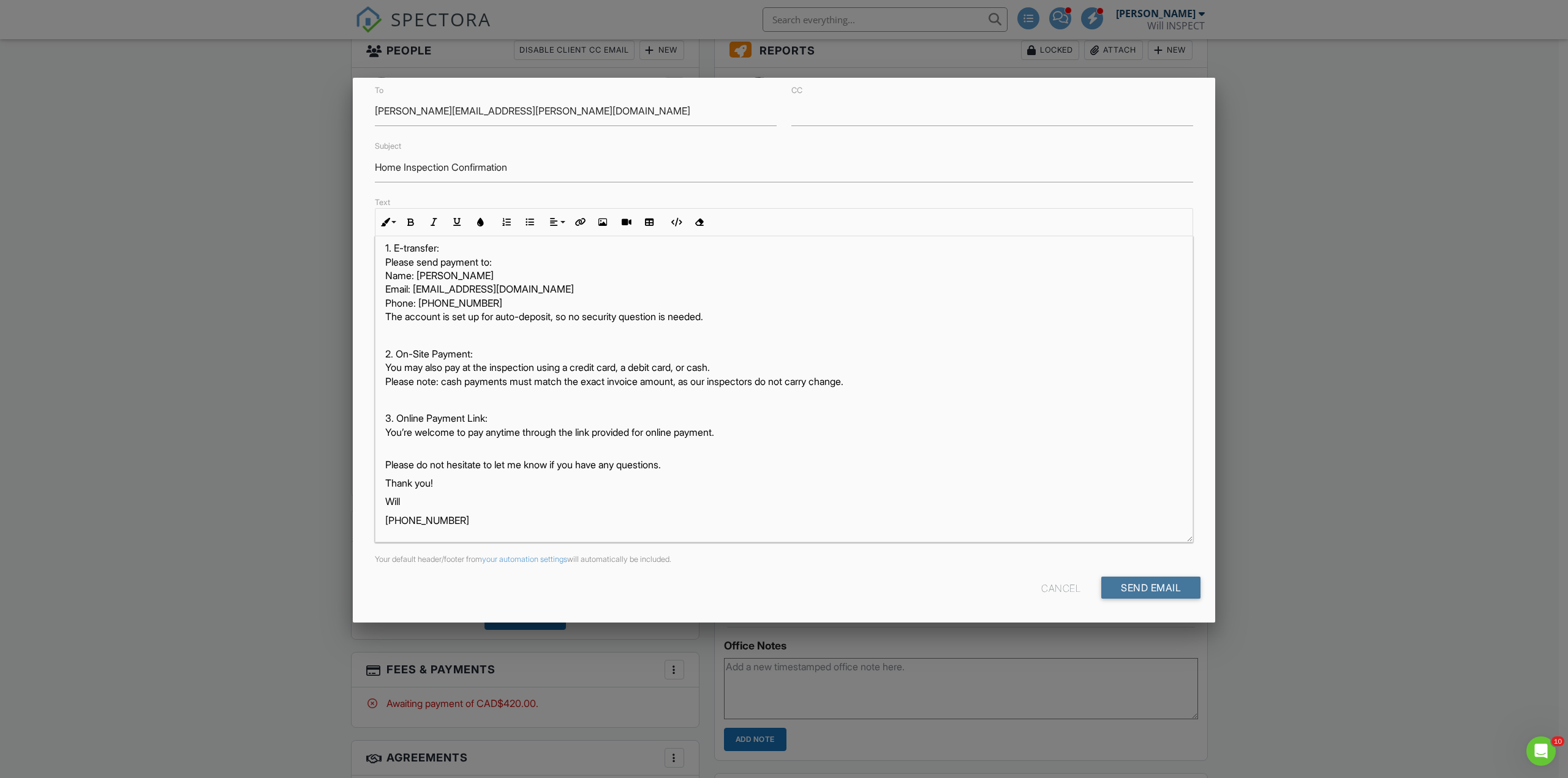 click on "Send Email" at bounding box center (1151, 588) 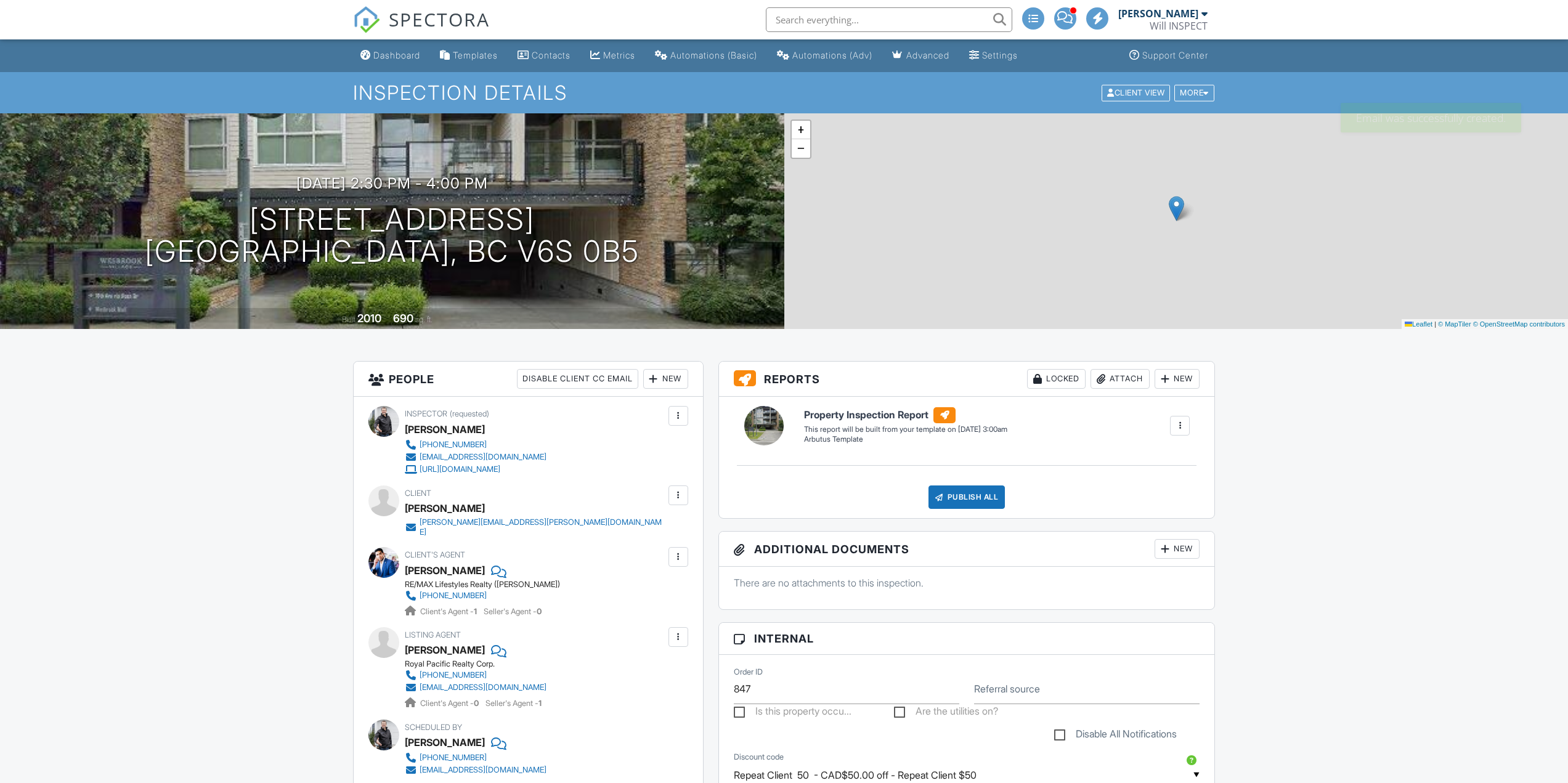 scroll, scrollTop: 0, scrollLeft: 0, axis: both 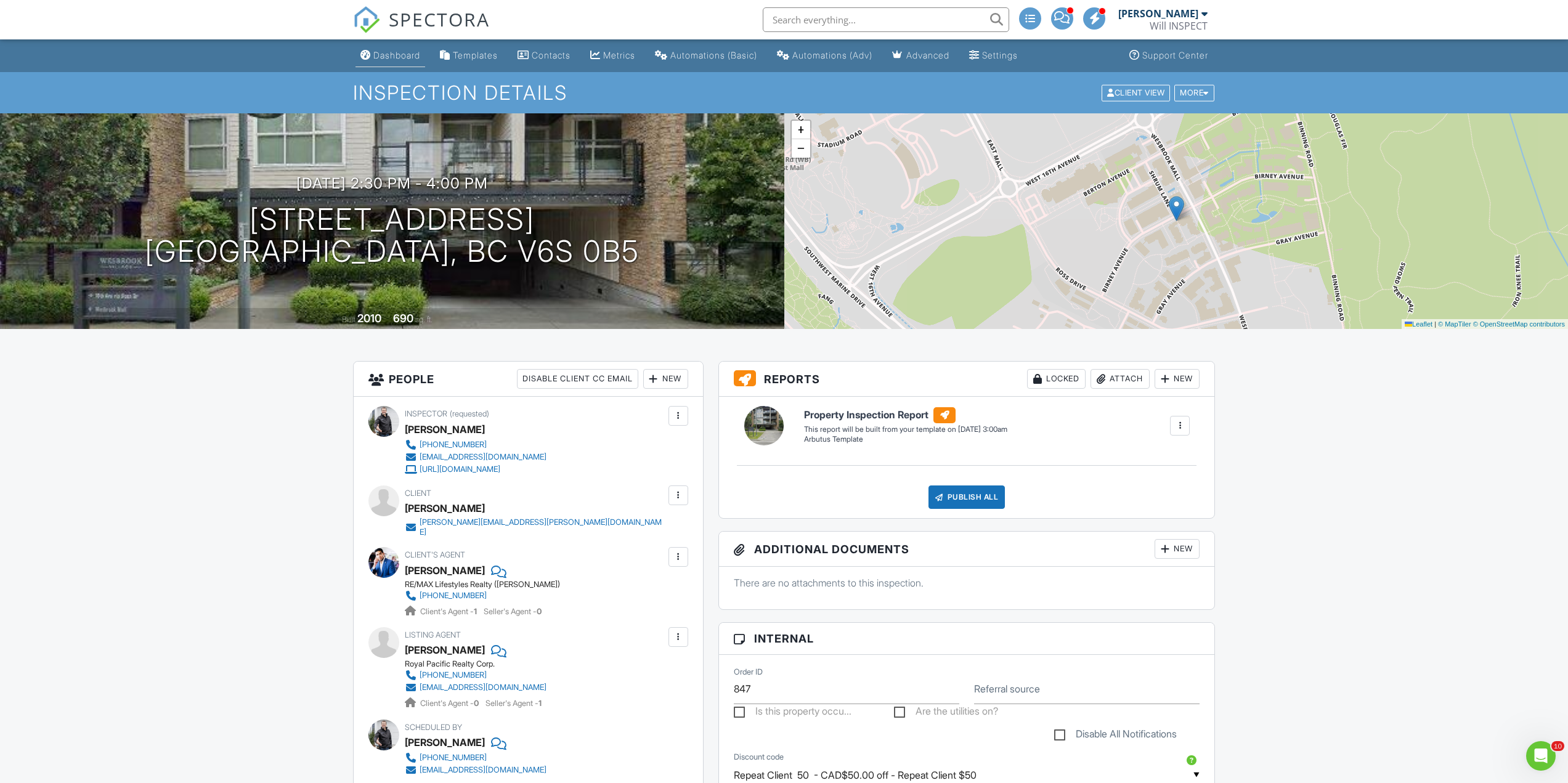 click on "Dashboard" at bounding box center [397, 55] 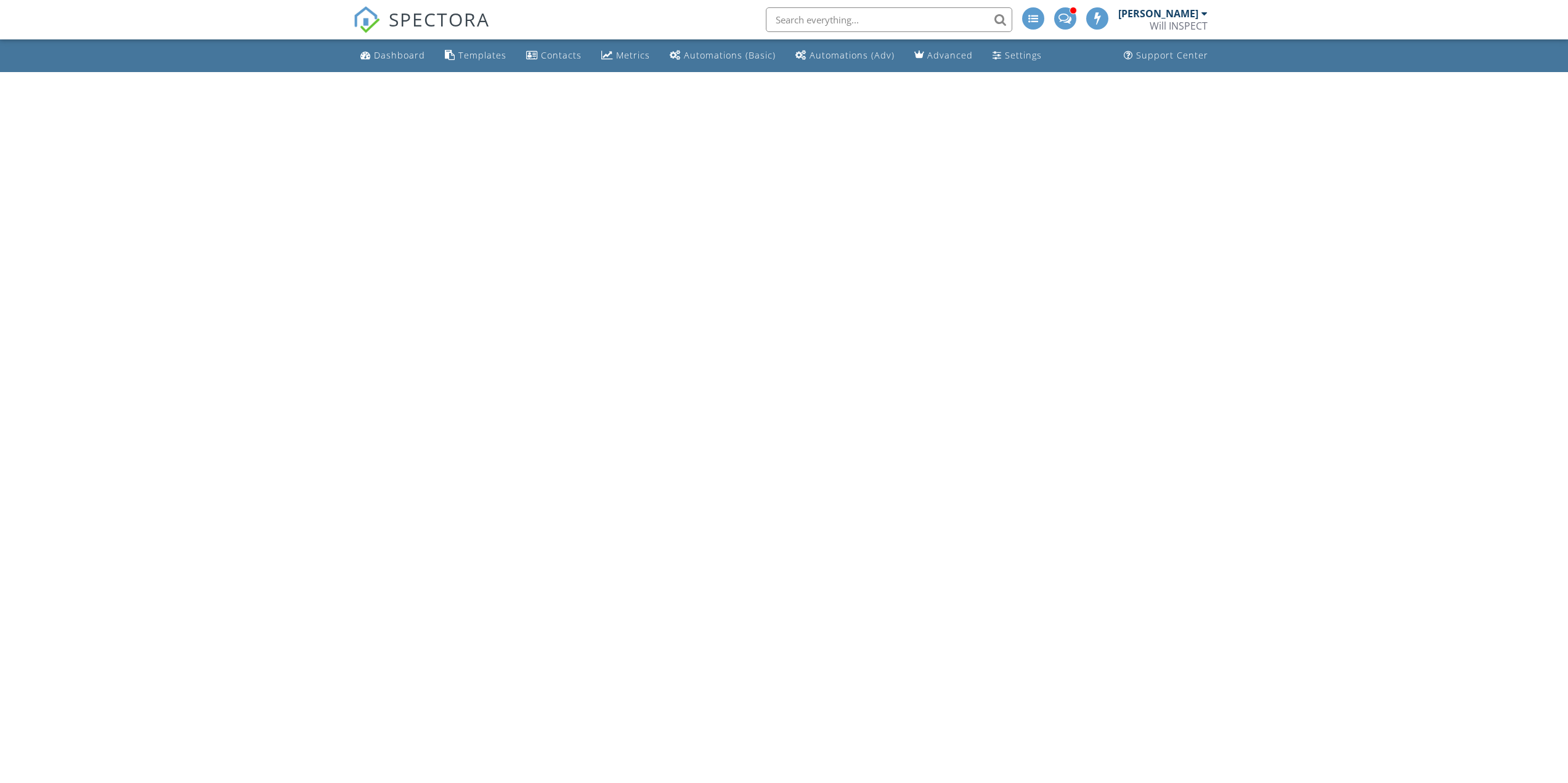 scroll, scrollTop: 0, scrollLeft: 0, axis: both 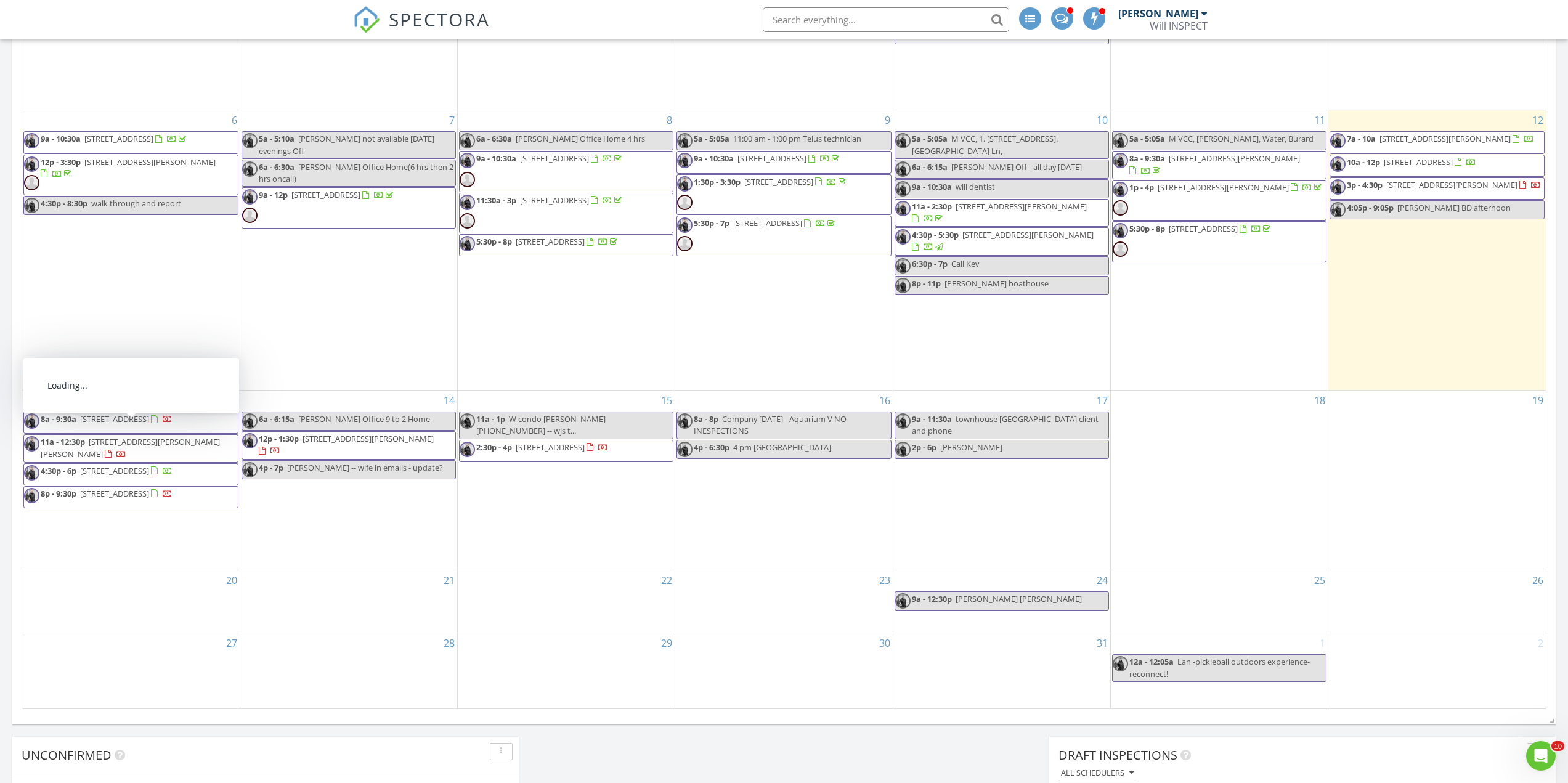 click on "14
6a - 6:15a
[PERSON_NAME] Office 9 to 2 Home
12p - 1:30p
[STREET_ADDRESS][PERSON_NAME]
4p - 7p
[PERSON_NAME] -- wife in emails - update?" at bounding box center [349, 480] 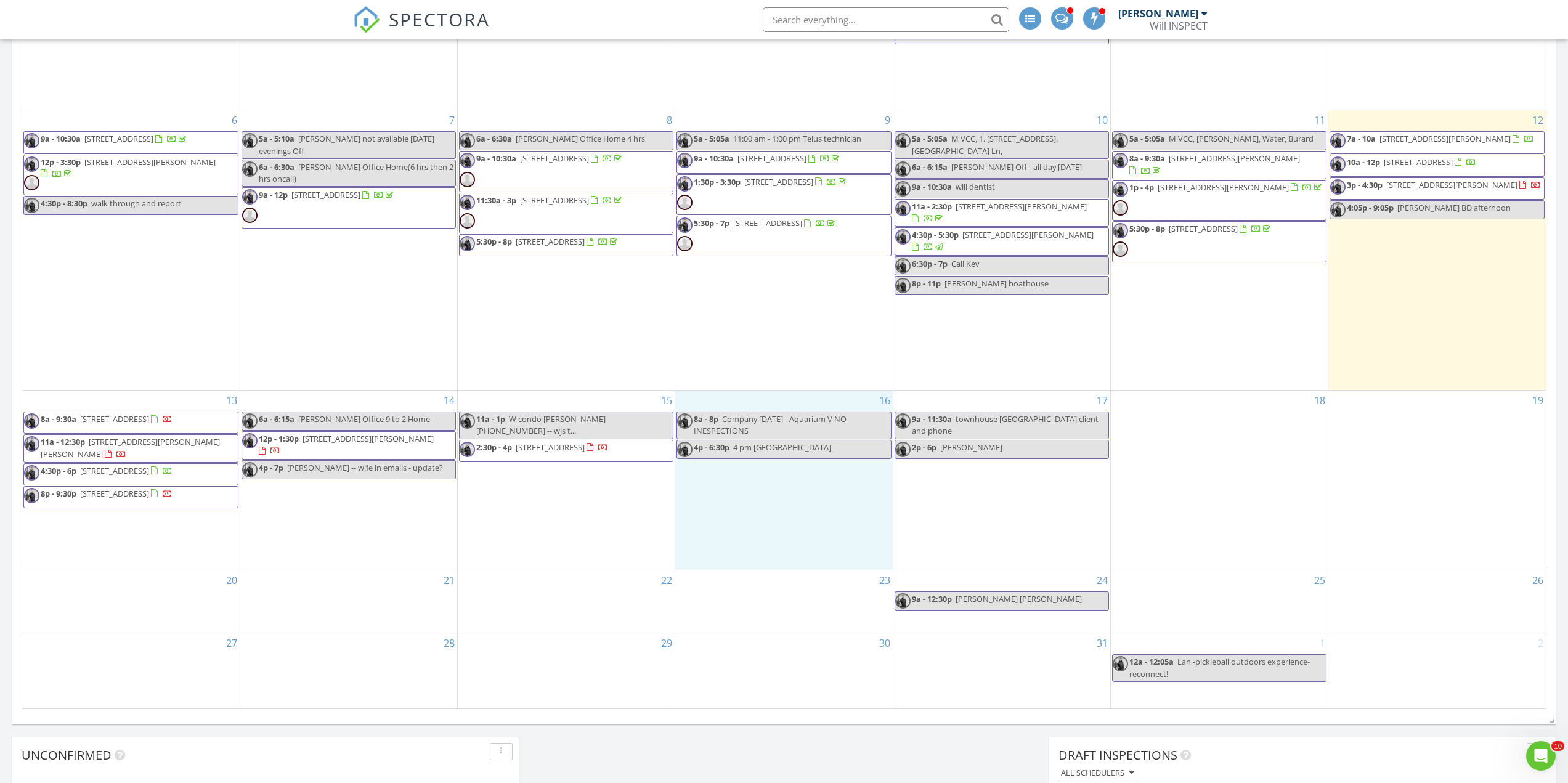 click on "16
8a - 8p
Company family day - Aquarium V NO INESPECTIONS
4p - 6:30p
4 pm new west townhouse" at bounding box center [784, 480] 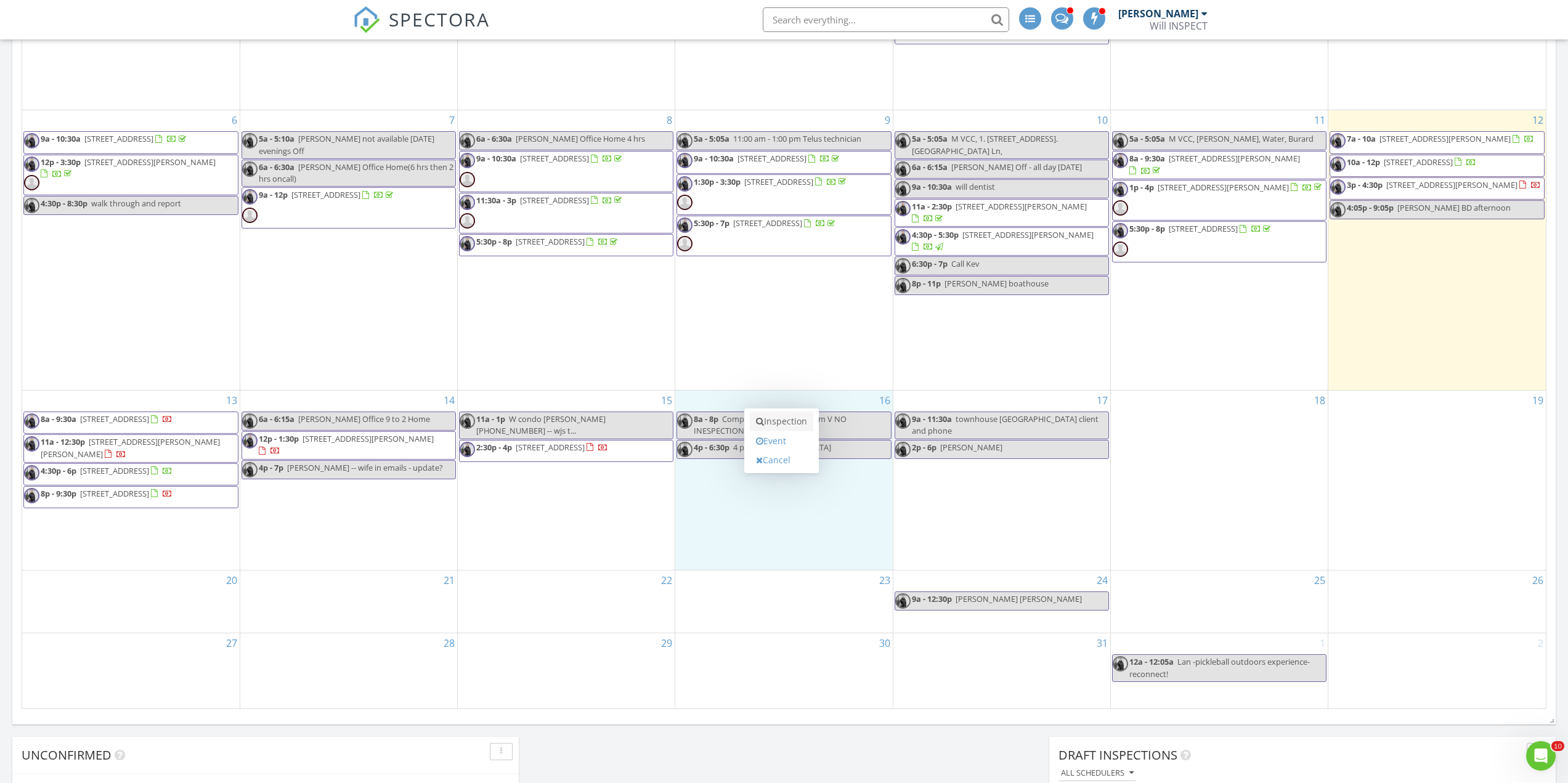 click on "Inspection" at bounding box center [781, 421] 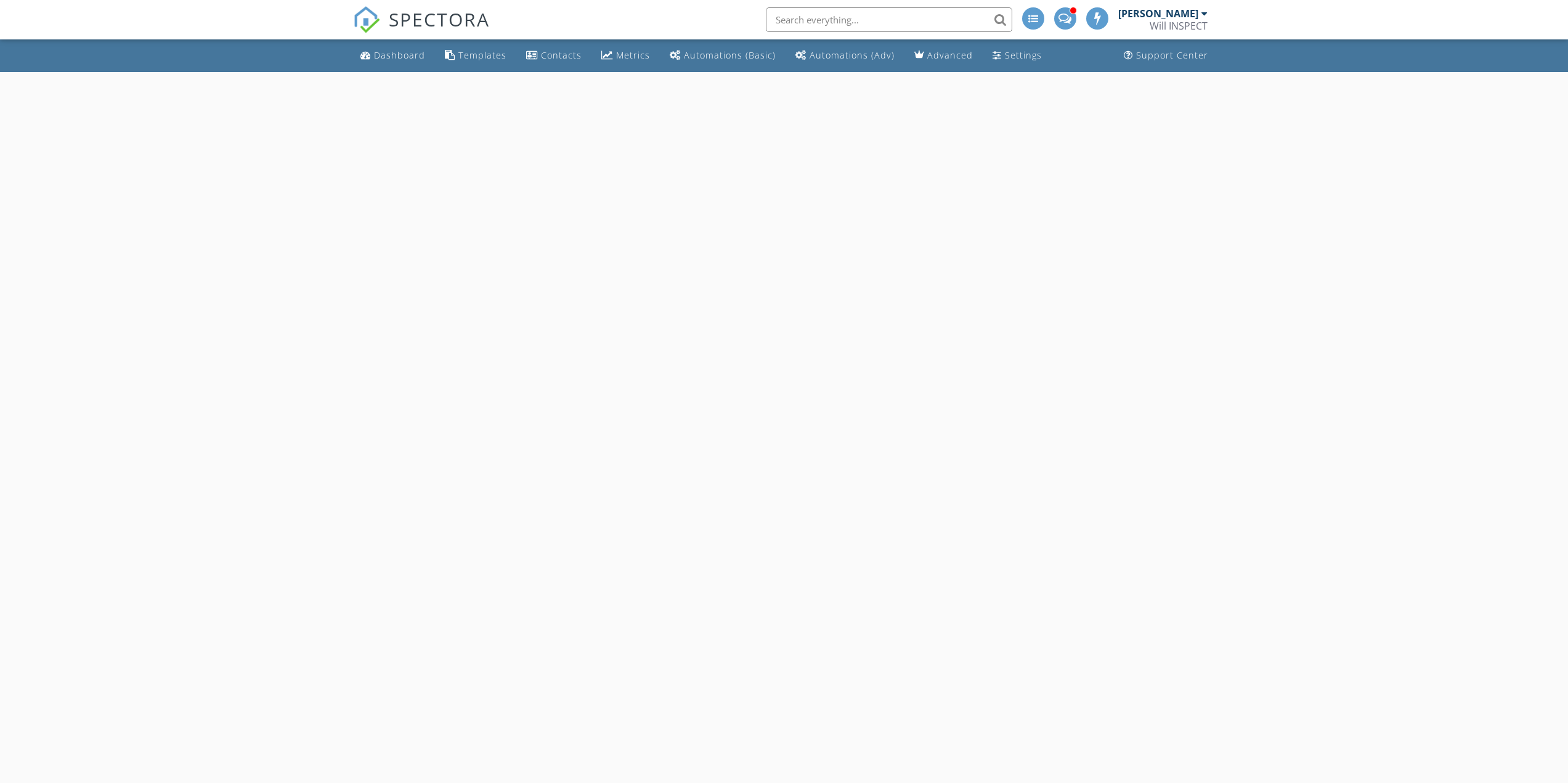 scroll, scrollTop: 0, scrollLeft: 0, axis: both 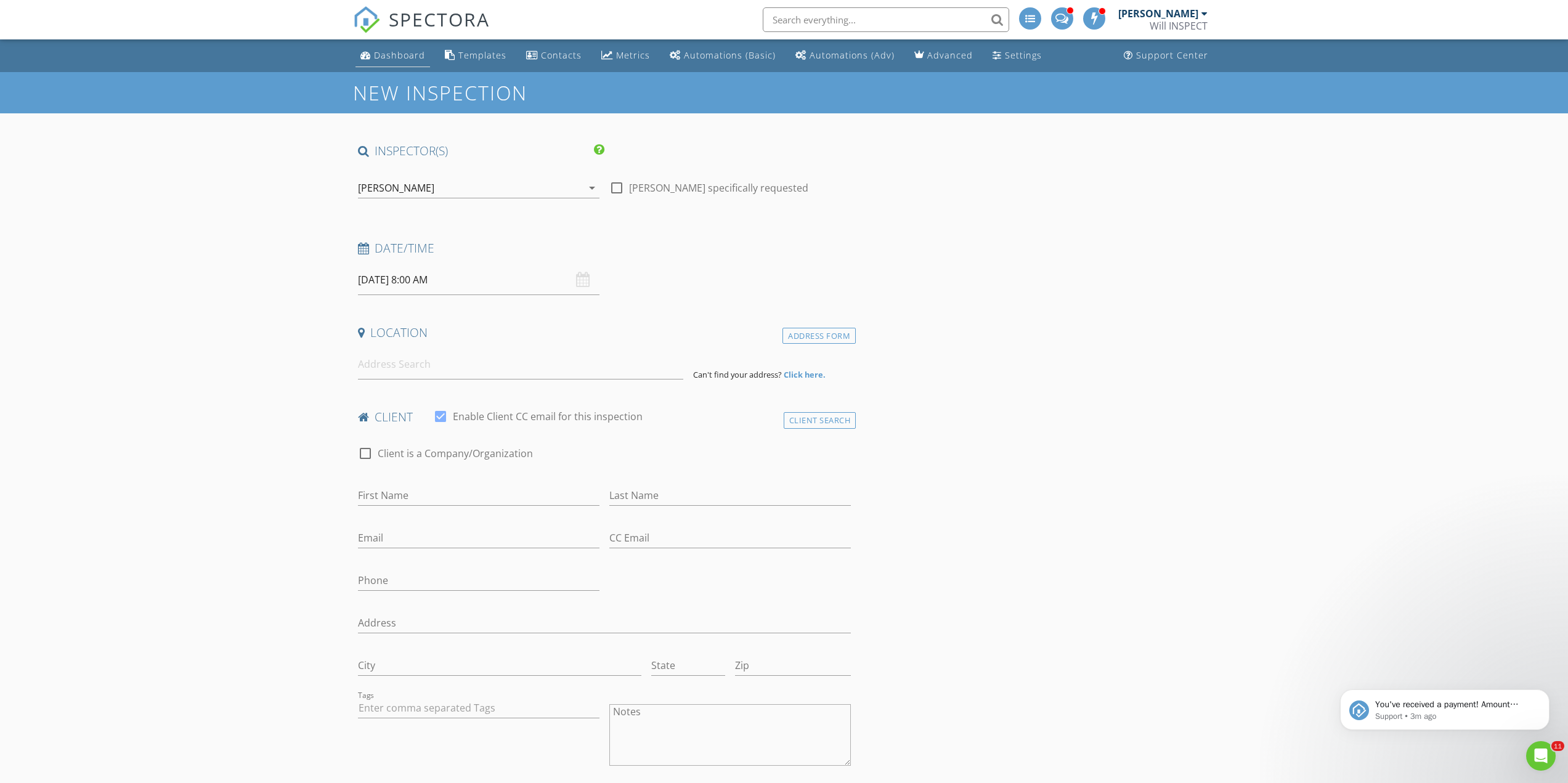 click on "Dashboard" at bounding box center (399, 55) 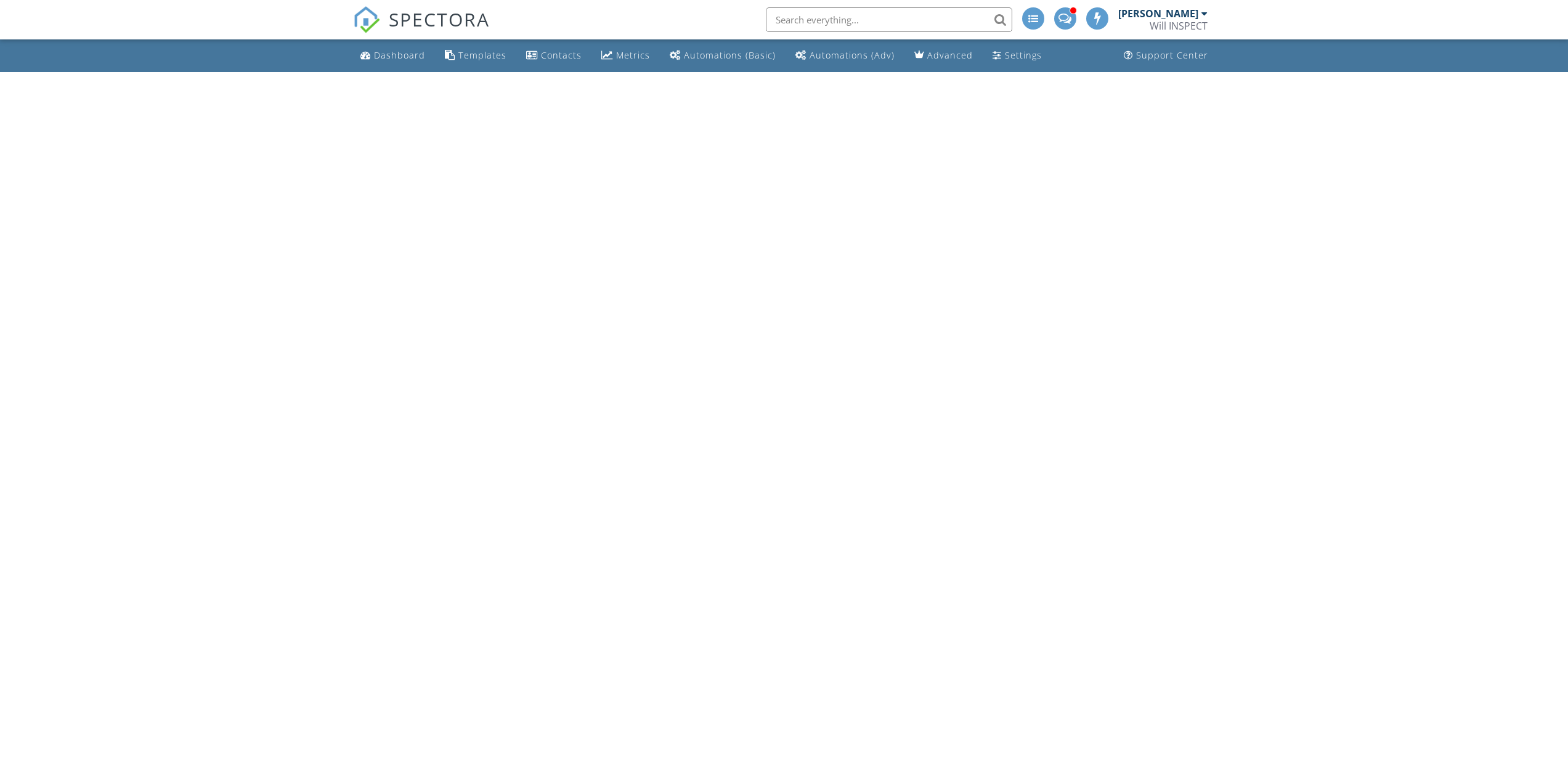scroll, scrollTop: 0, scrollLeft: 0, axis: both 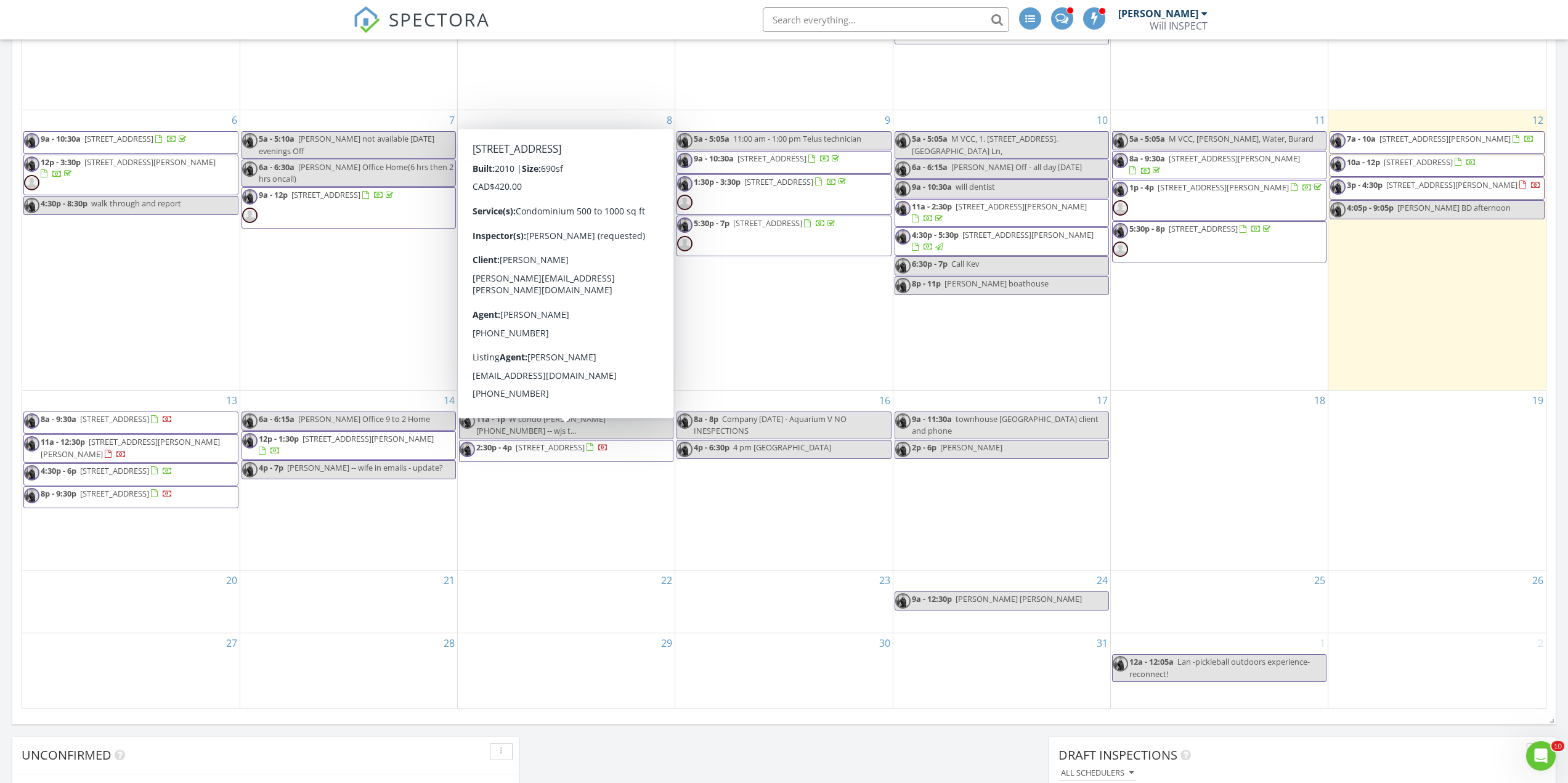 click on "2:30p - 4p
[STREET_ADDRESS]" at bounding box center [534, 451] 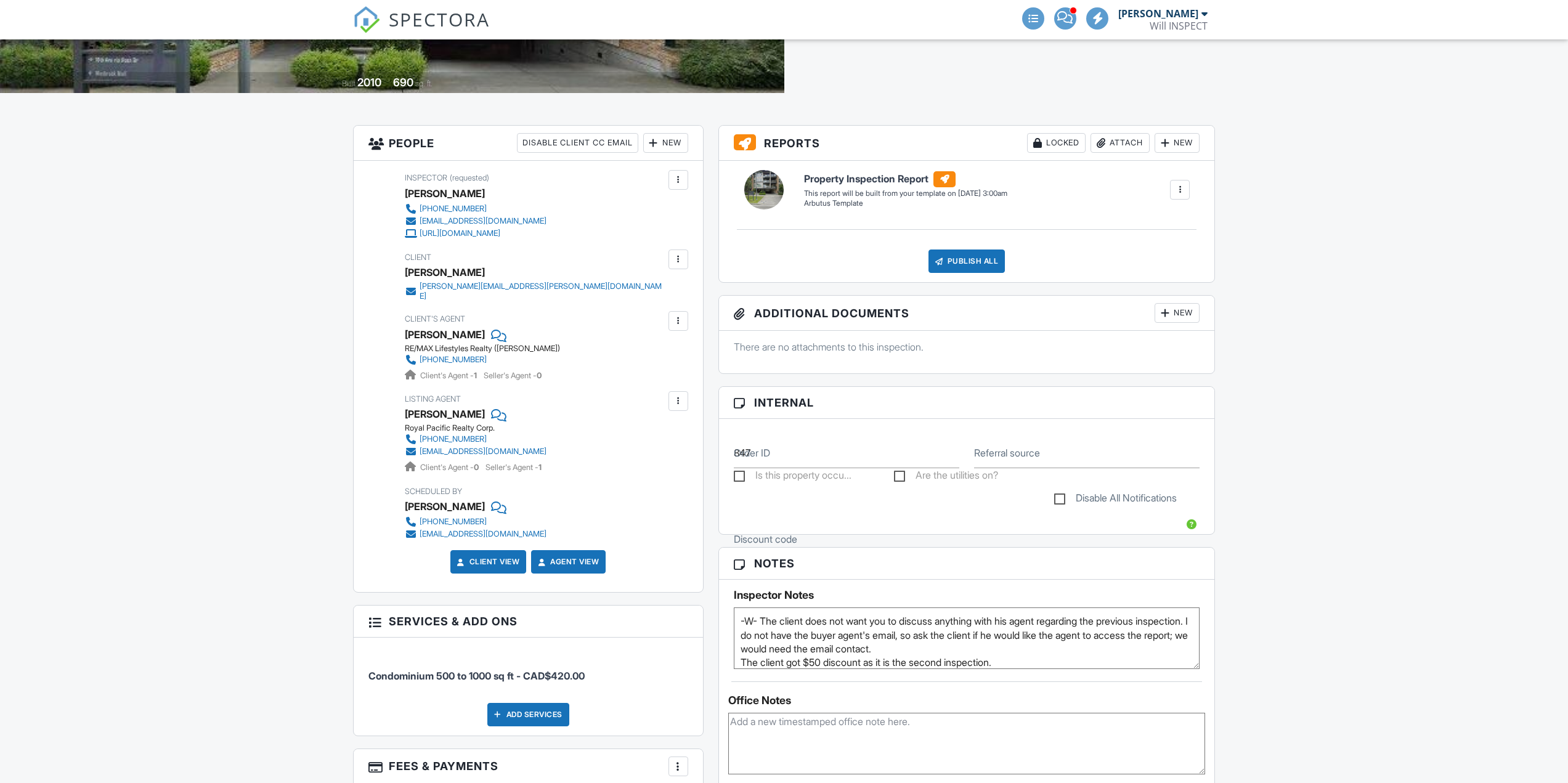 scroll, scrollTop: 0, scrollLeft: 0, axis: both 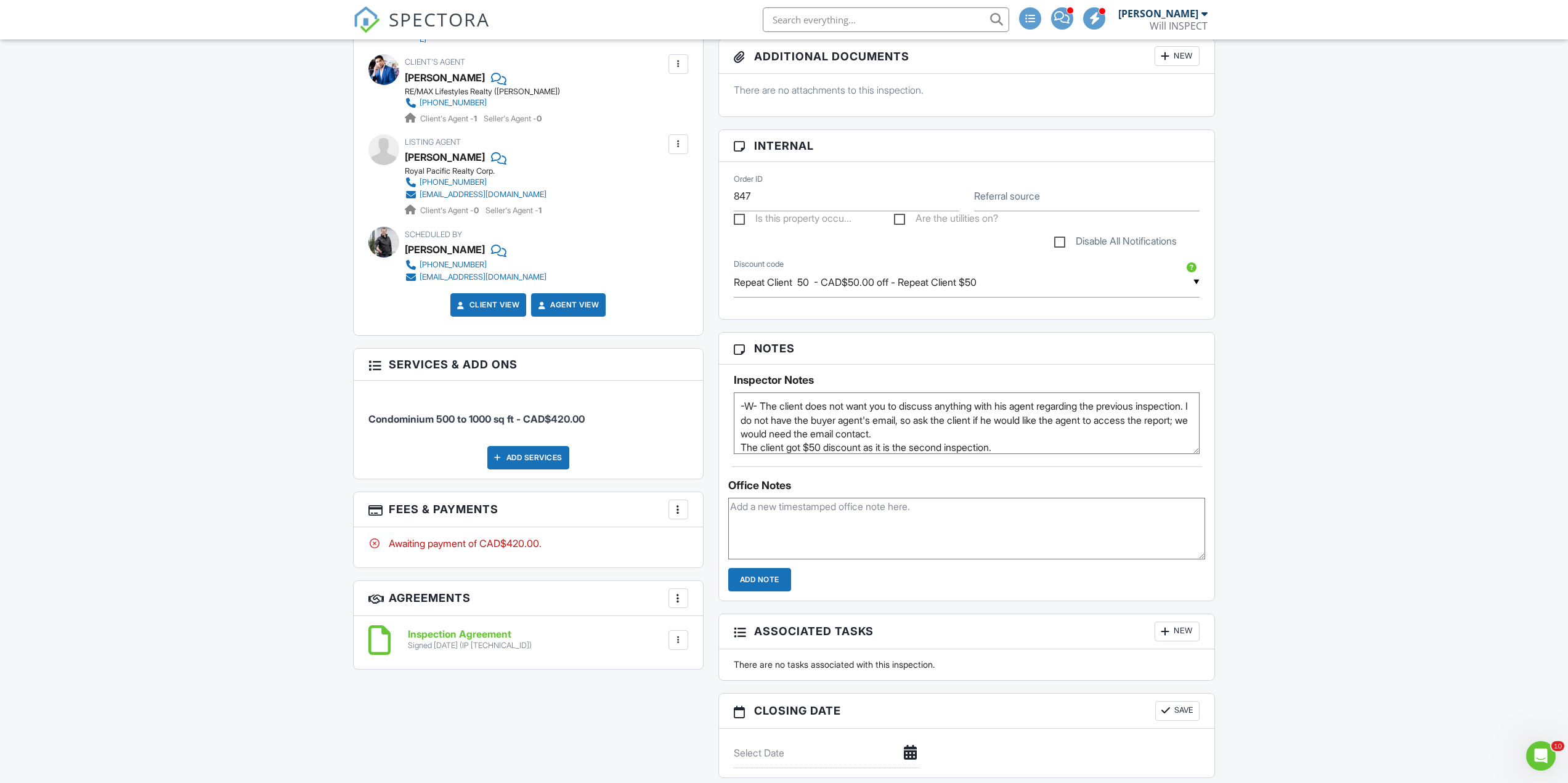click on "-W- The client does not want you to discuss anything with his agent regarding the previous inspection. I do not have the buyer agent's email, so ask the client if he would like the agent to access the report; we would need the email contact.
The client got $50 discount as it is the second inspection." at bounding box center (967, 423) 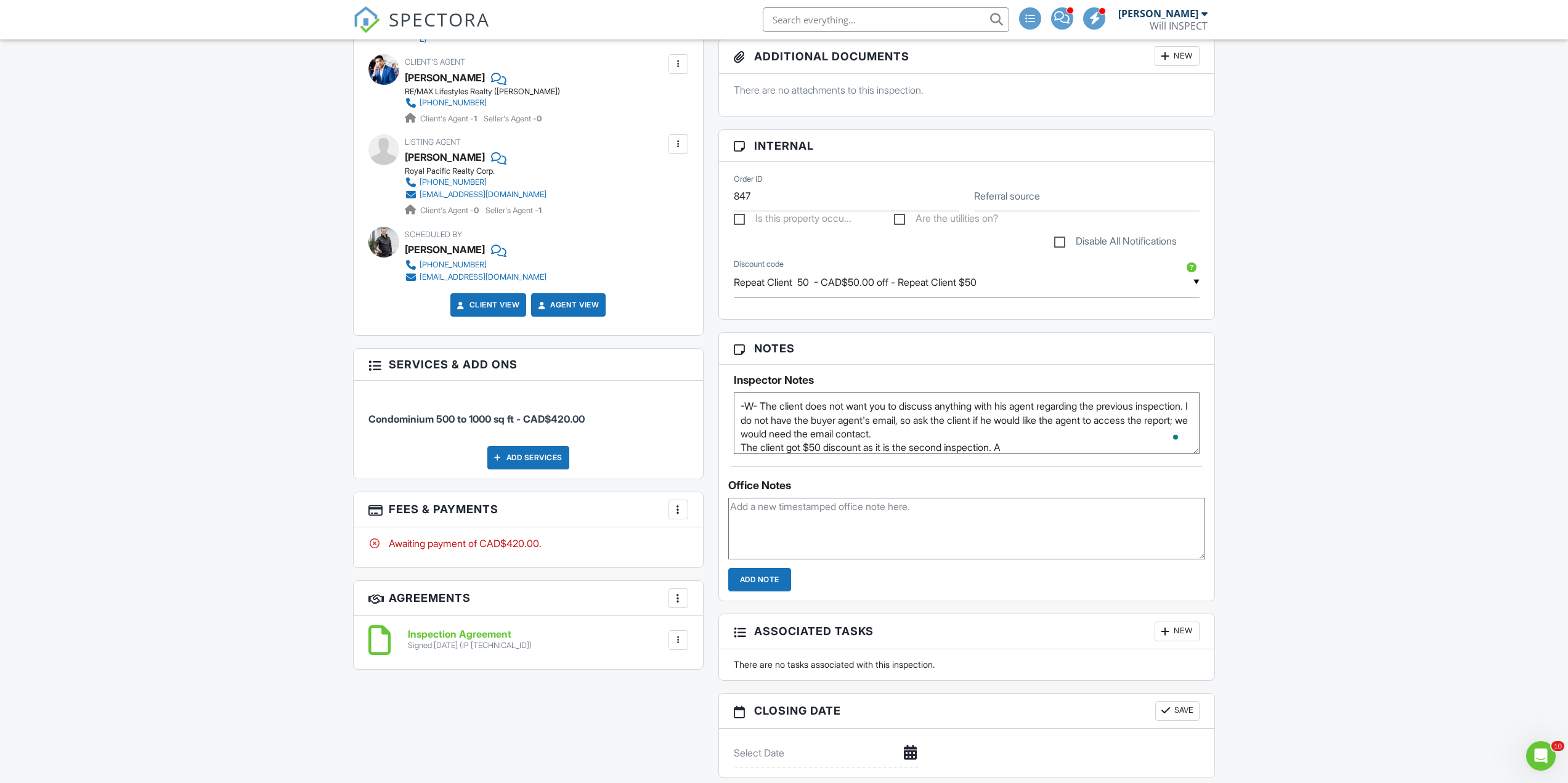 scroll, scrollTop: 1, scrollLeft: 0, axis: vertical 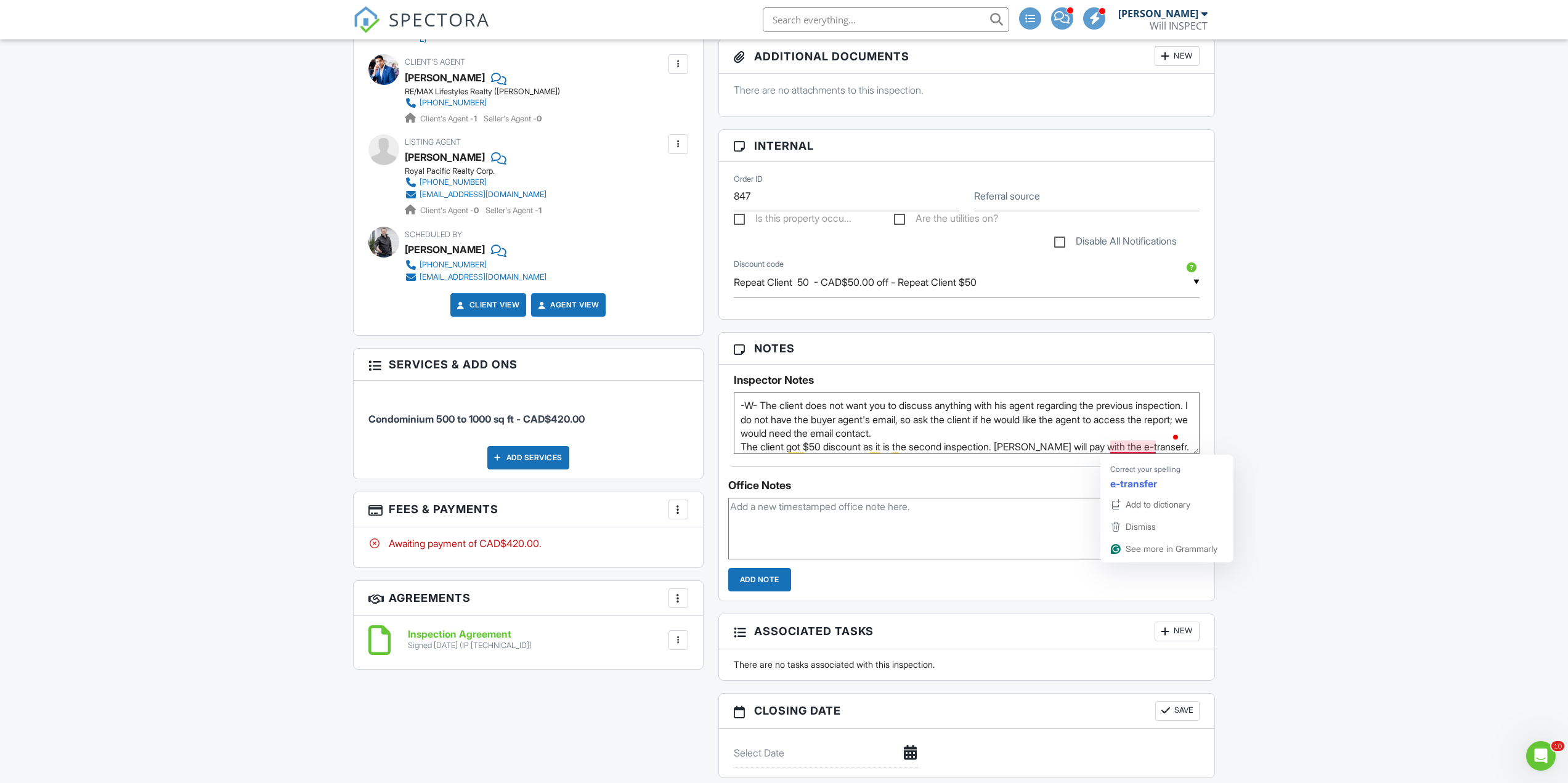 click on "-W- The client does not want you to discuss anything with his agent regarding the previous inspection. I do not have the buyer agent's email, so ask the client if he would like the agent to access the report; we would need the email contact.
The client got $50 discount as it is the second inspection." at bounding box center (967, 423) 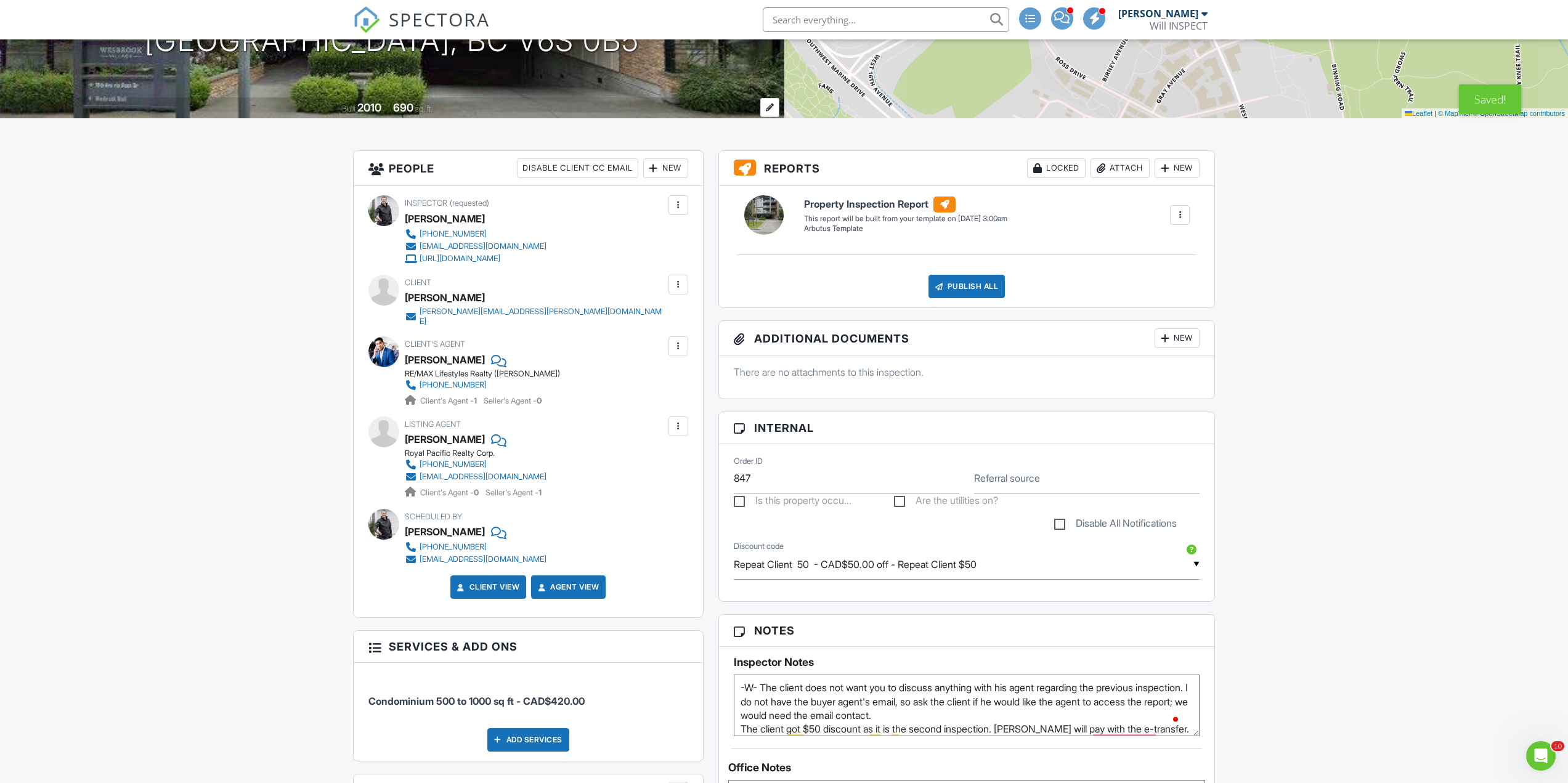 scroll, scrollTop: 0, scrollLeft: 0, axis: both 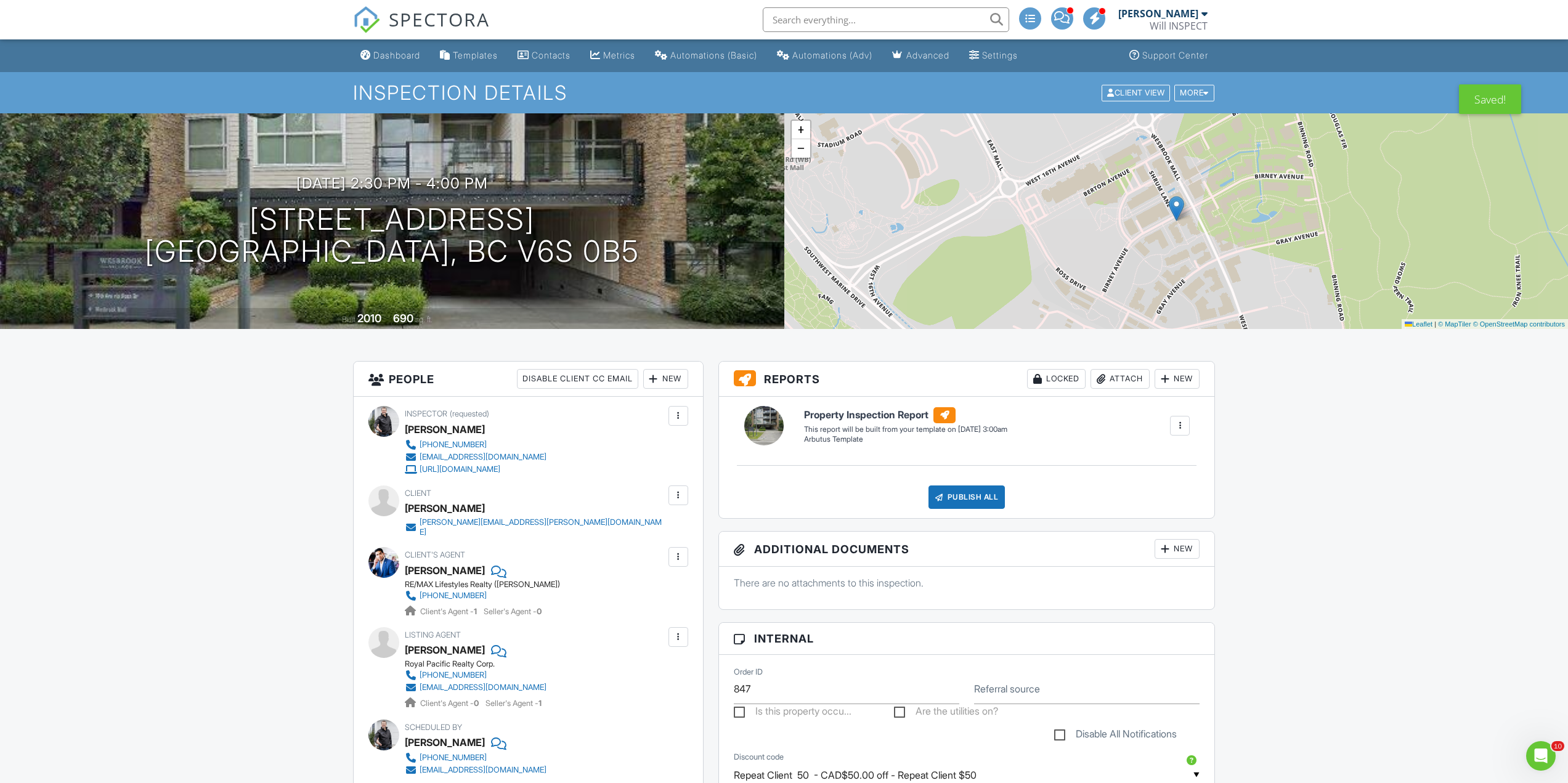 type on "-W- The client does not want you to discuss anything with his agent regarding the previous inspection. I do not have the buyer agent's email, so ask the client if he would like the agent to access the report; we would need the email contact.
The client got $50 discount as it is the second inspection. Amir will pay with the e-transfer." 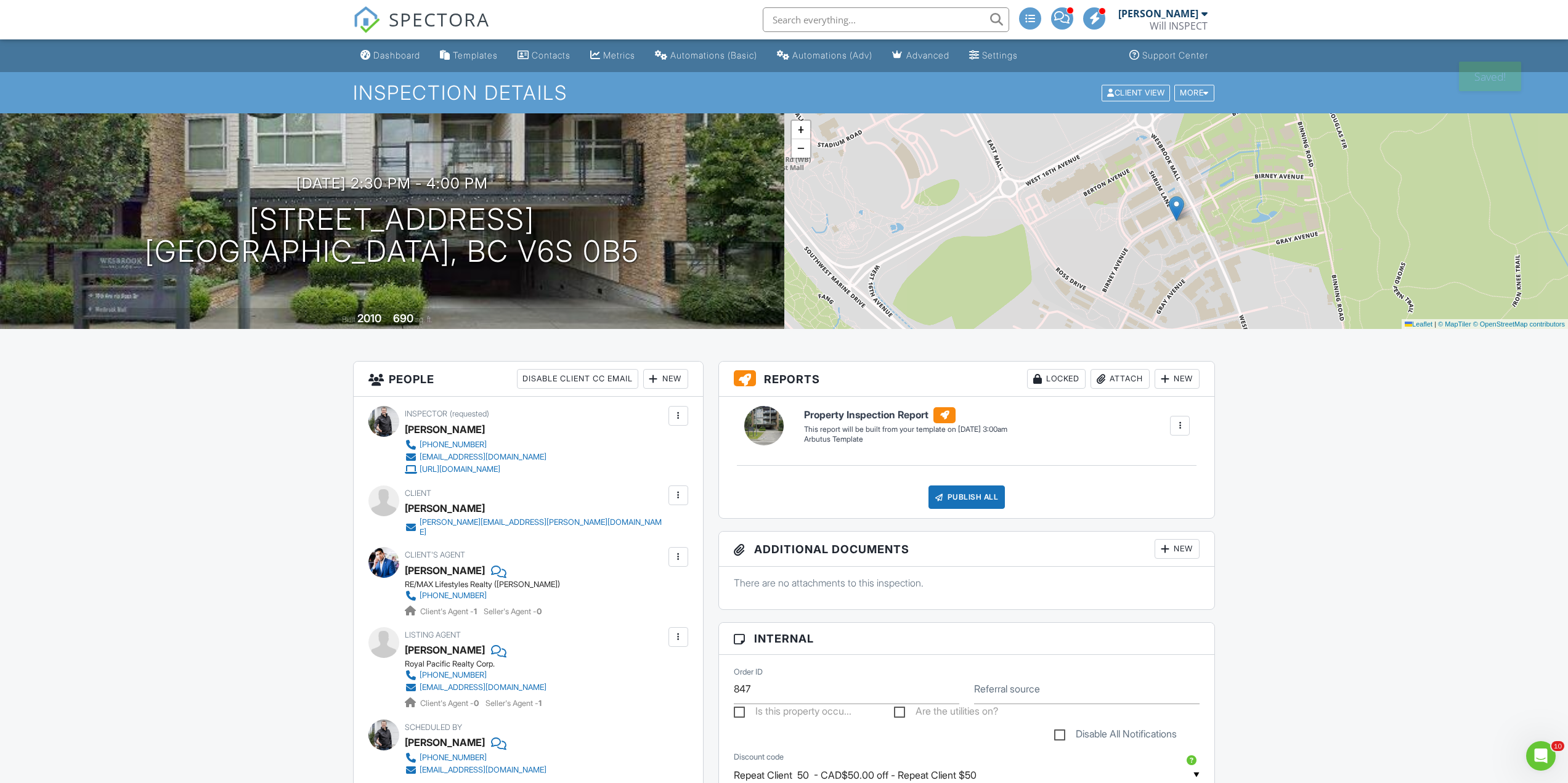 click on "SPECTORA" at bounding box center [421, 30] 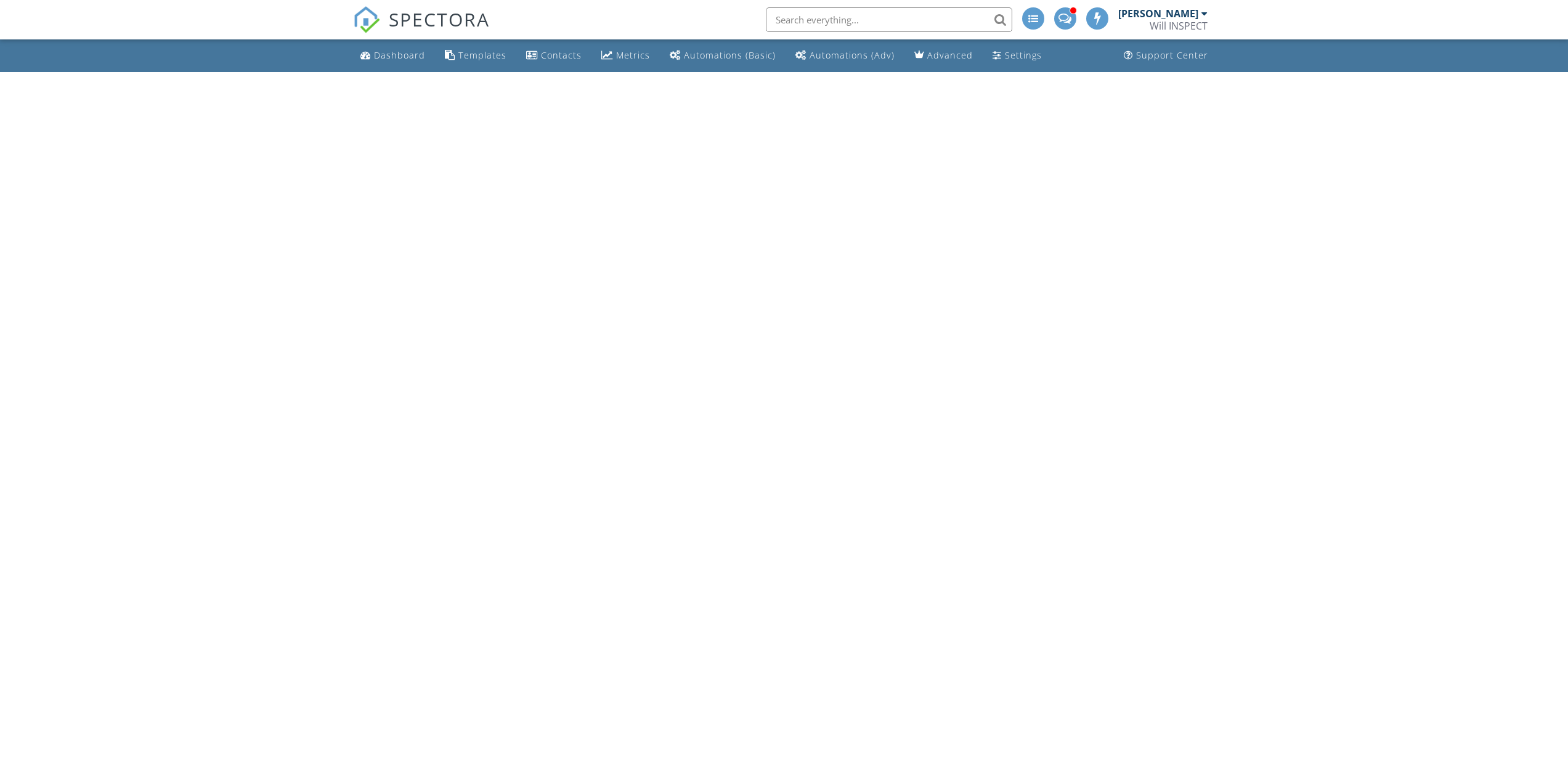 scroll, scrollTop: 0, scrollLeft: 0, axis: both 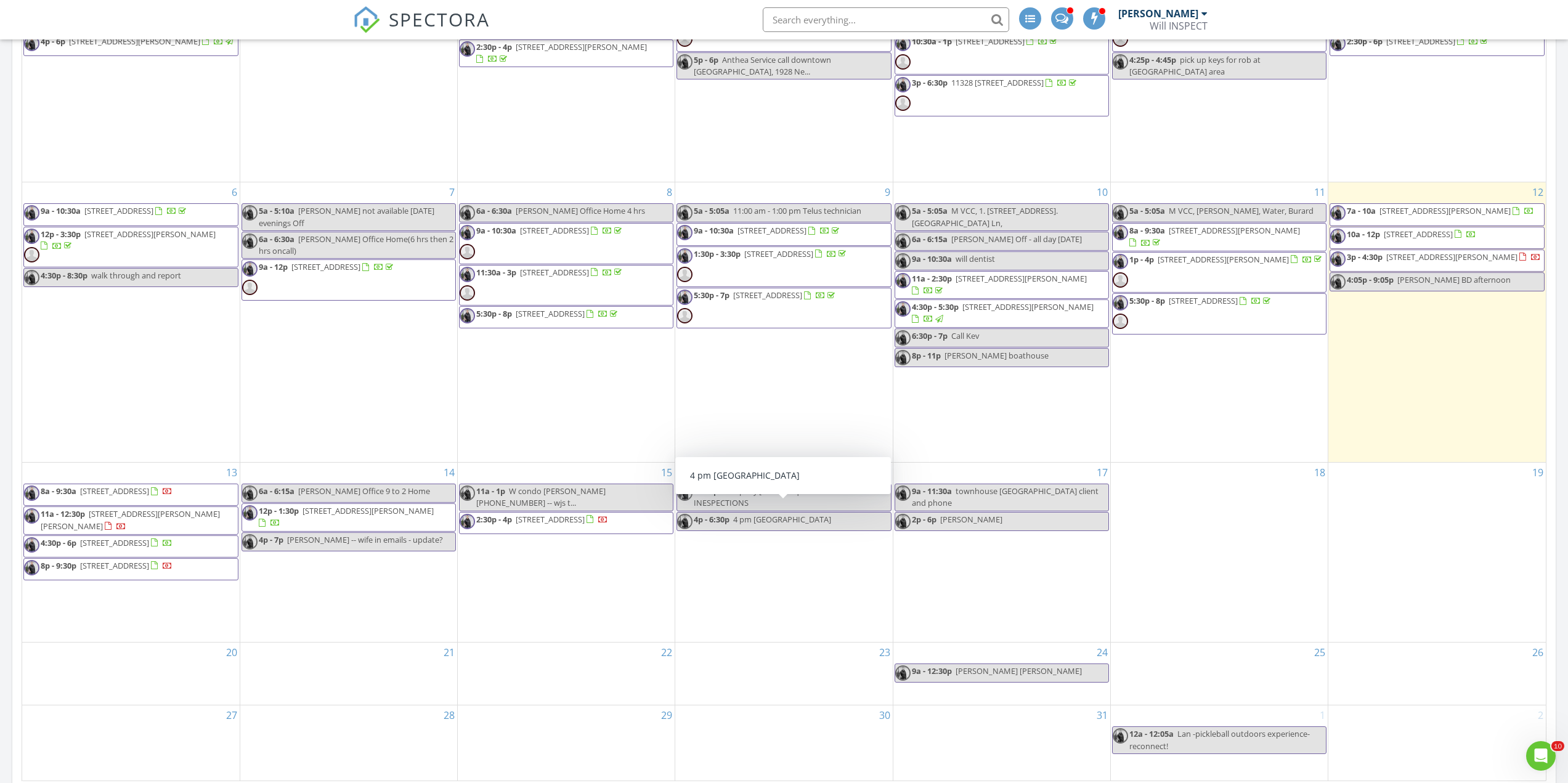 click on "4p - 6:30p
4 pm [GEOGRAPHIC_DATA]" at bounding box center [754, 519] 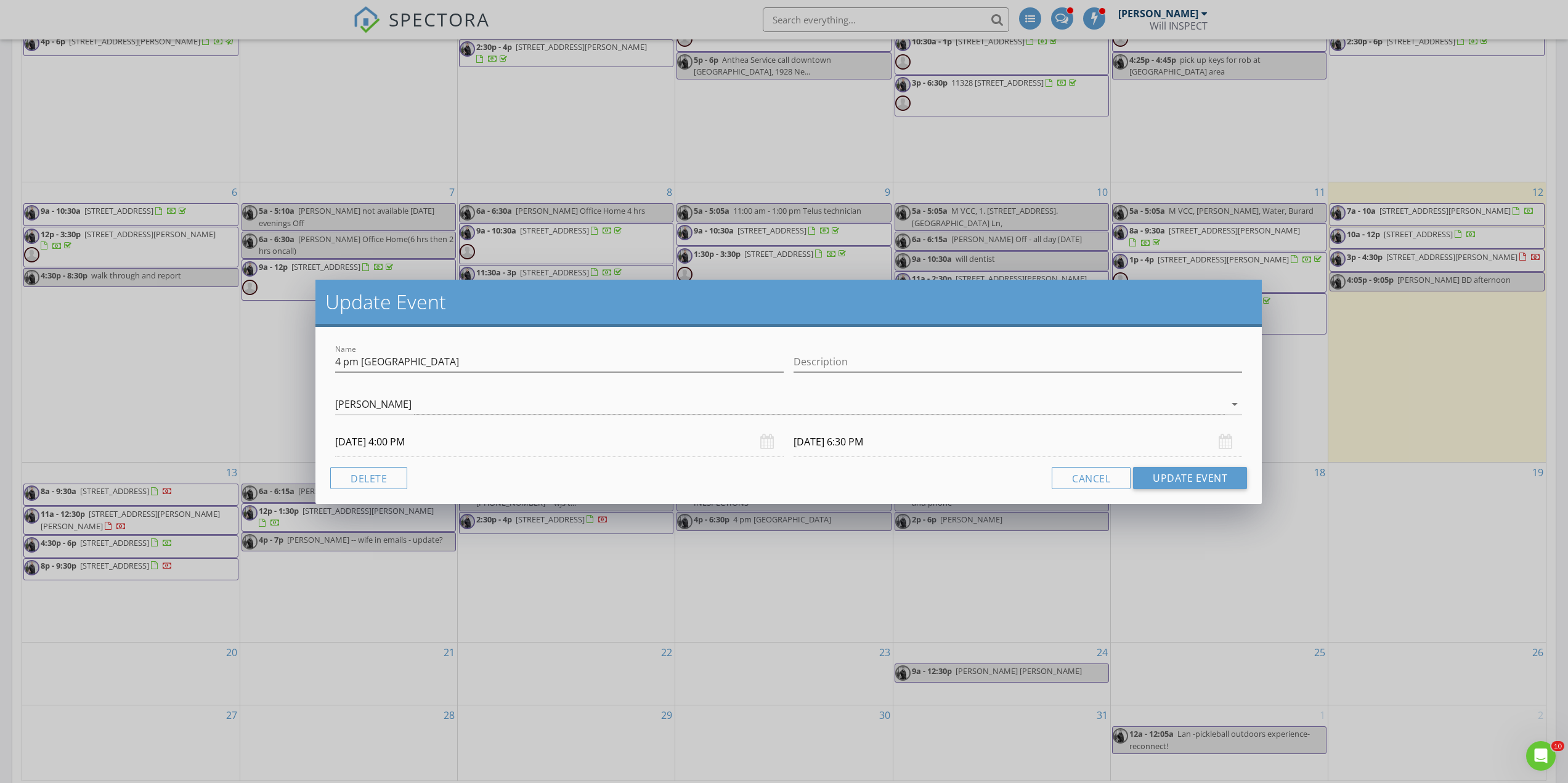 click on "Update Event   Name 4 pm new west townhouse   Description   [PERSON_NAME] arrow_drop_down     [DATE] 4:00 PM   [DATE] 6:30 PM       Delete   Cancel   Update Event" at bounding box center (784, 391) 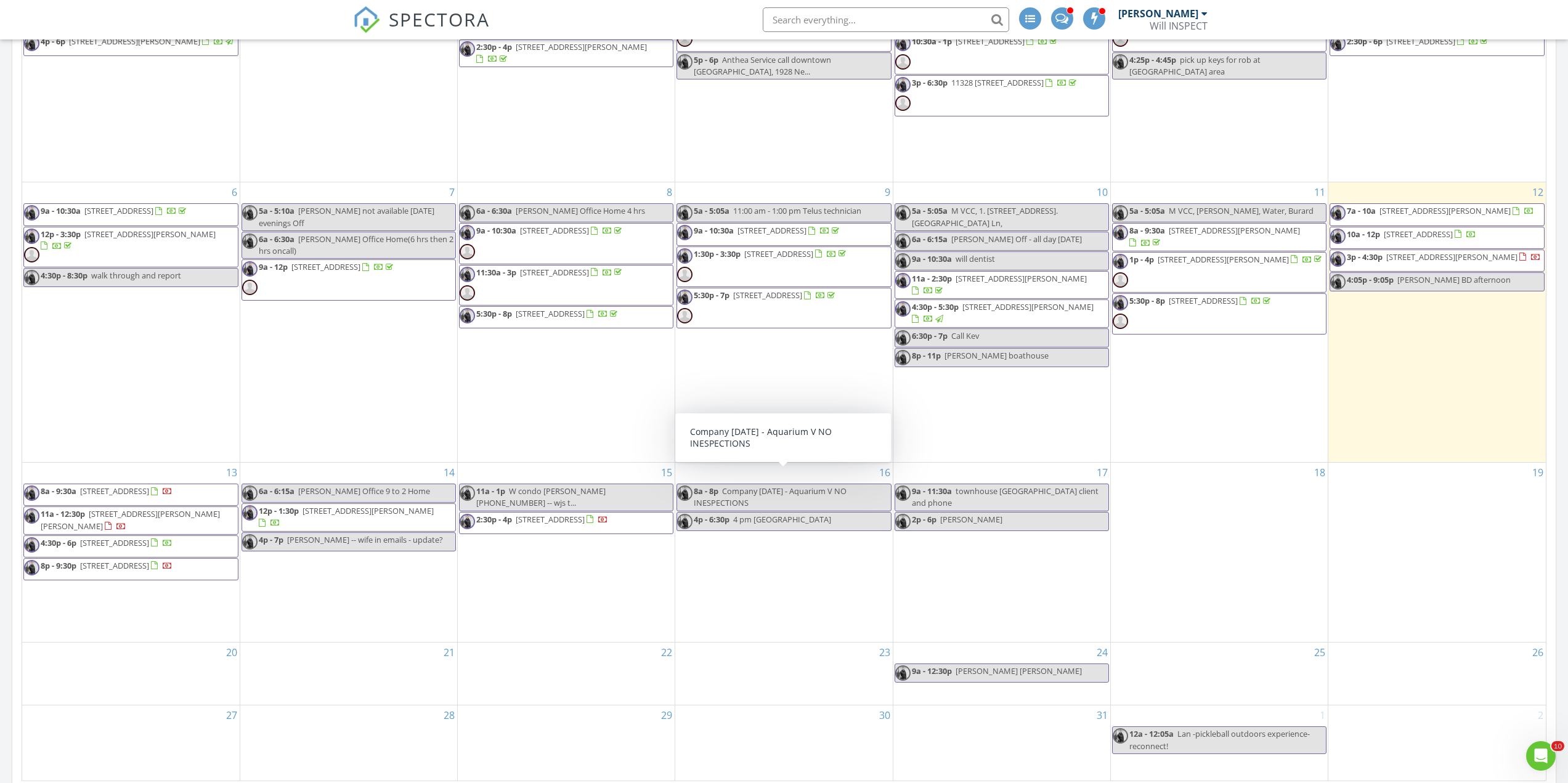 click on "16
8a - 8p
Company [DATE] - Aquarium V NO INESPECTIONS
4p - 6:30p
4 pm [GEOGRAPHIC_DATA]" at bounding box center (784, 552) 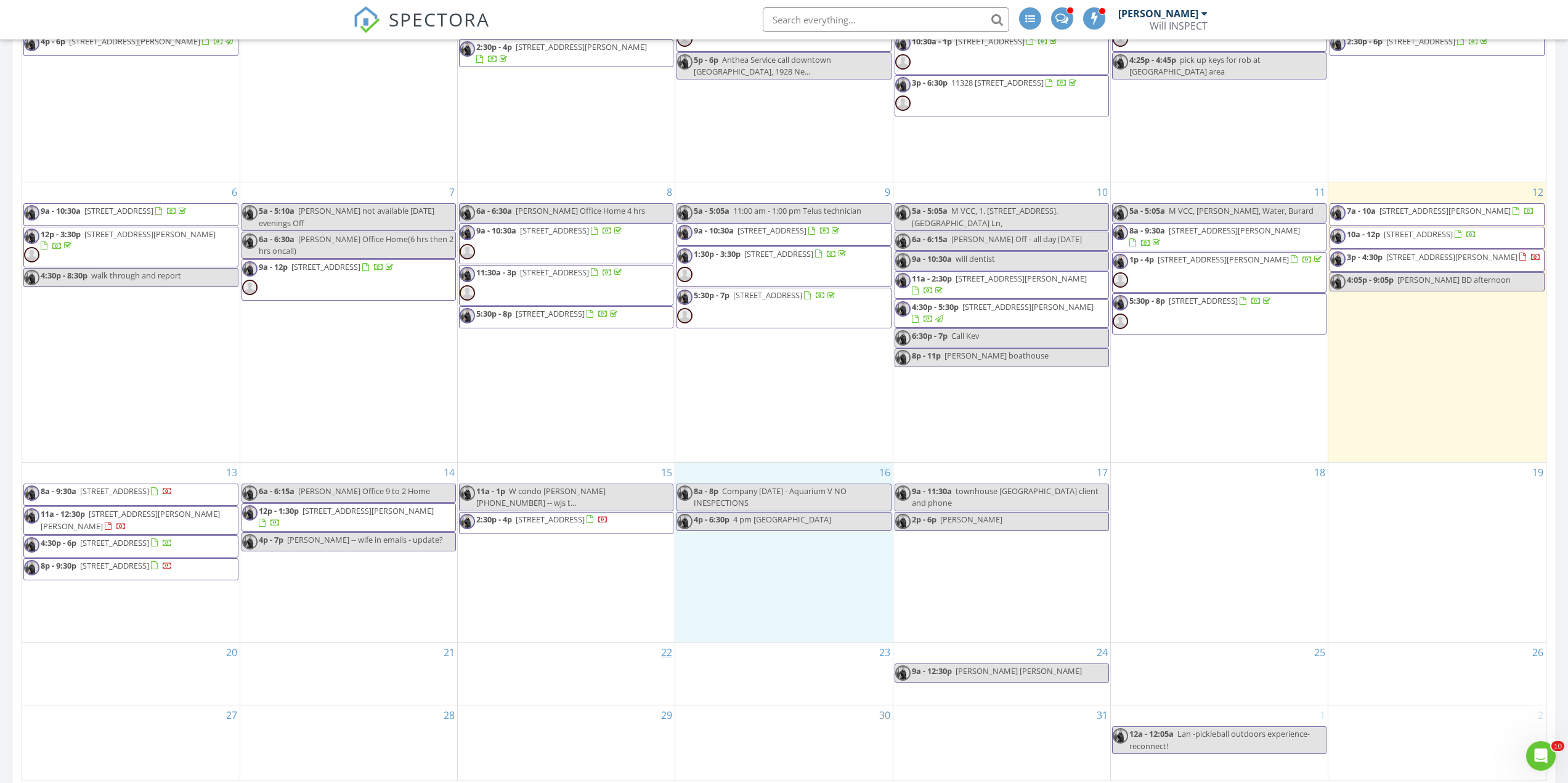 scroll, scrollTop: 821, scrollLeft: 0, axis: vertical 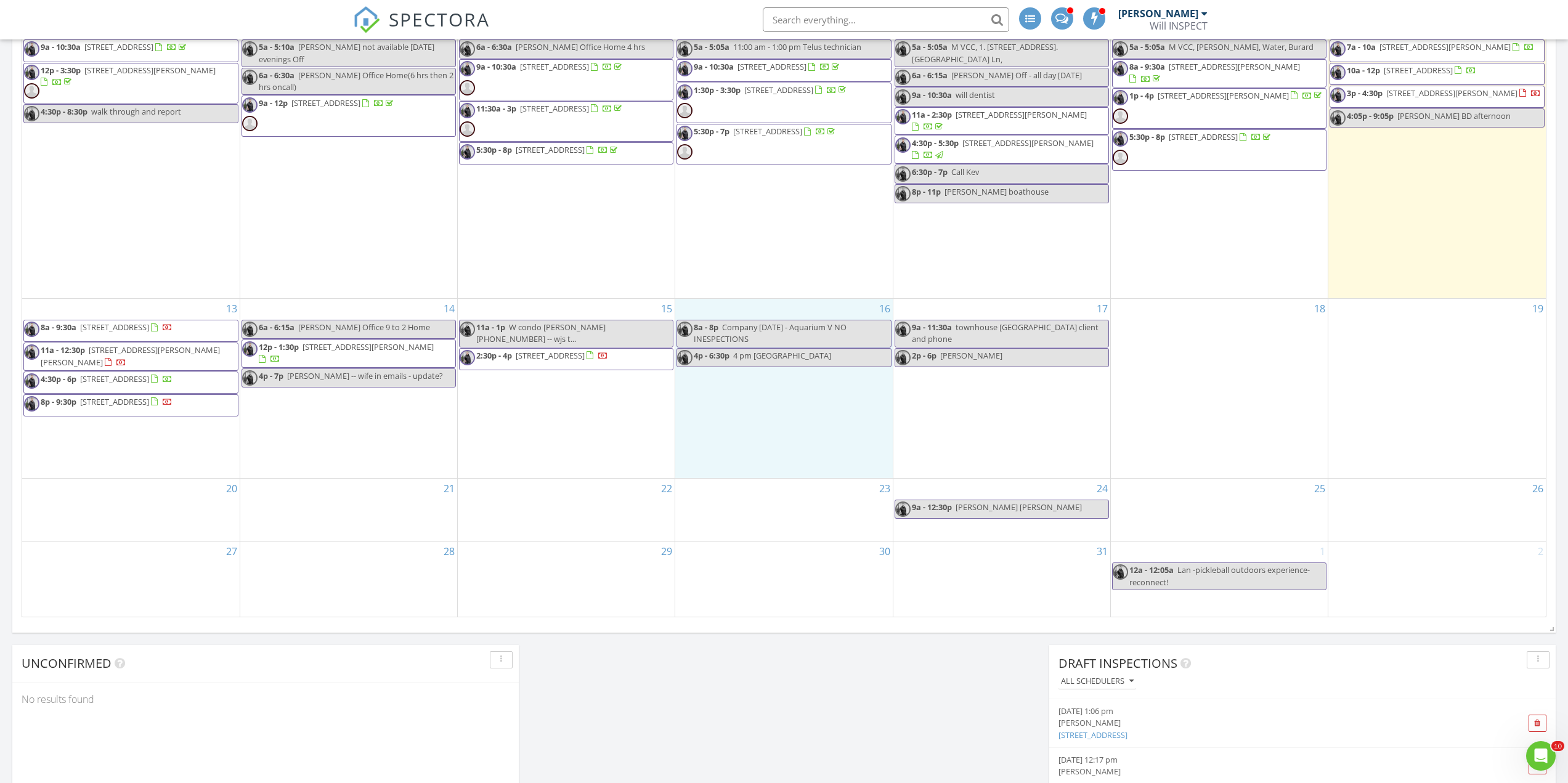 click on "8p - 9:30p
[STREET_ADDRESS]" at bounding box center (98, 405) 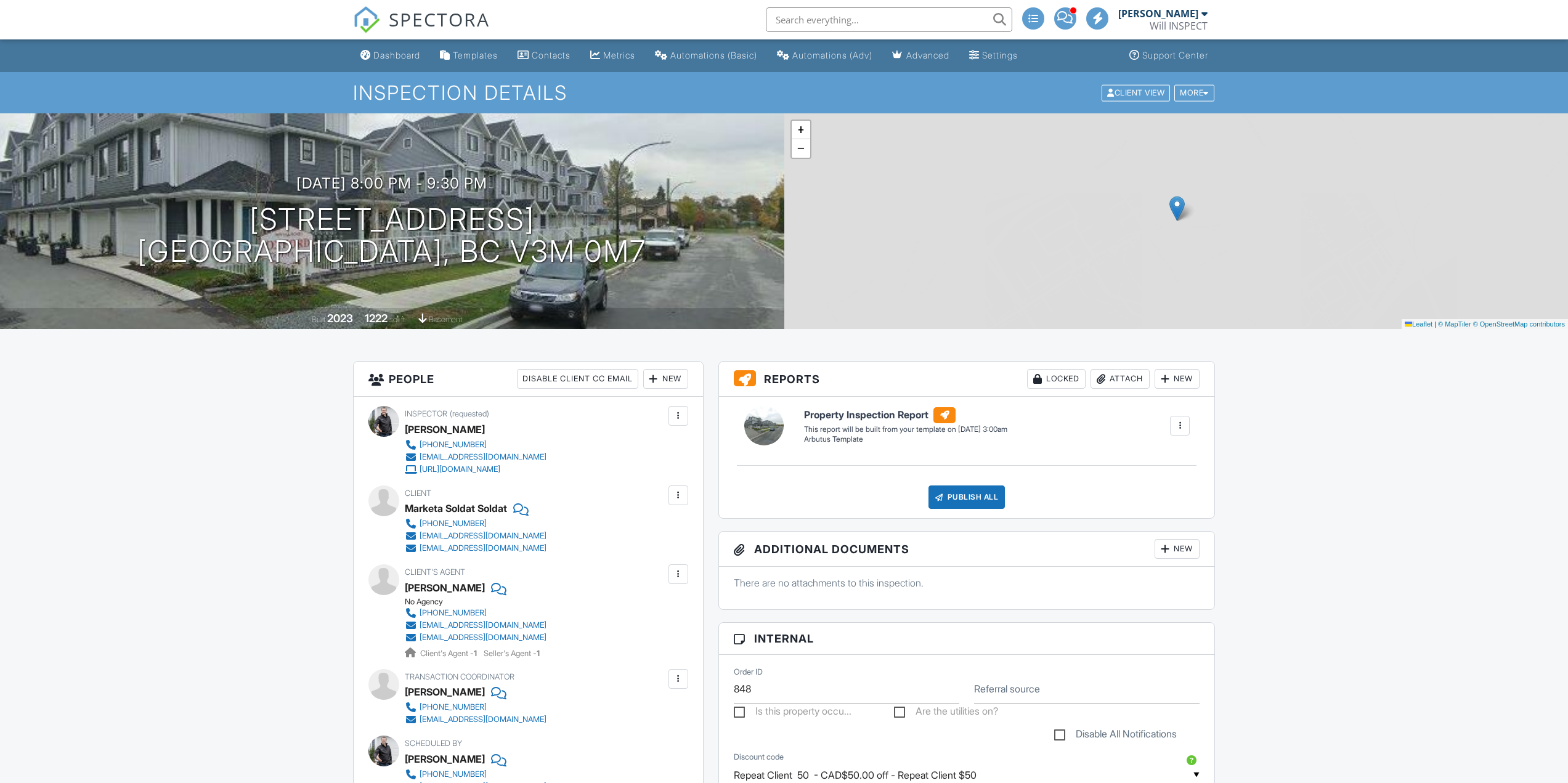 scroll, scrollTop: 0, scrollLeft: 0, axis: both 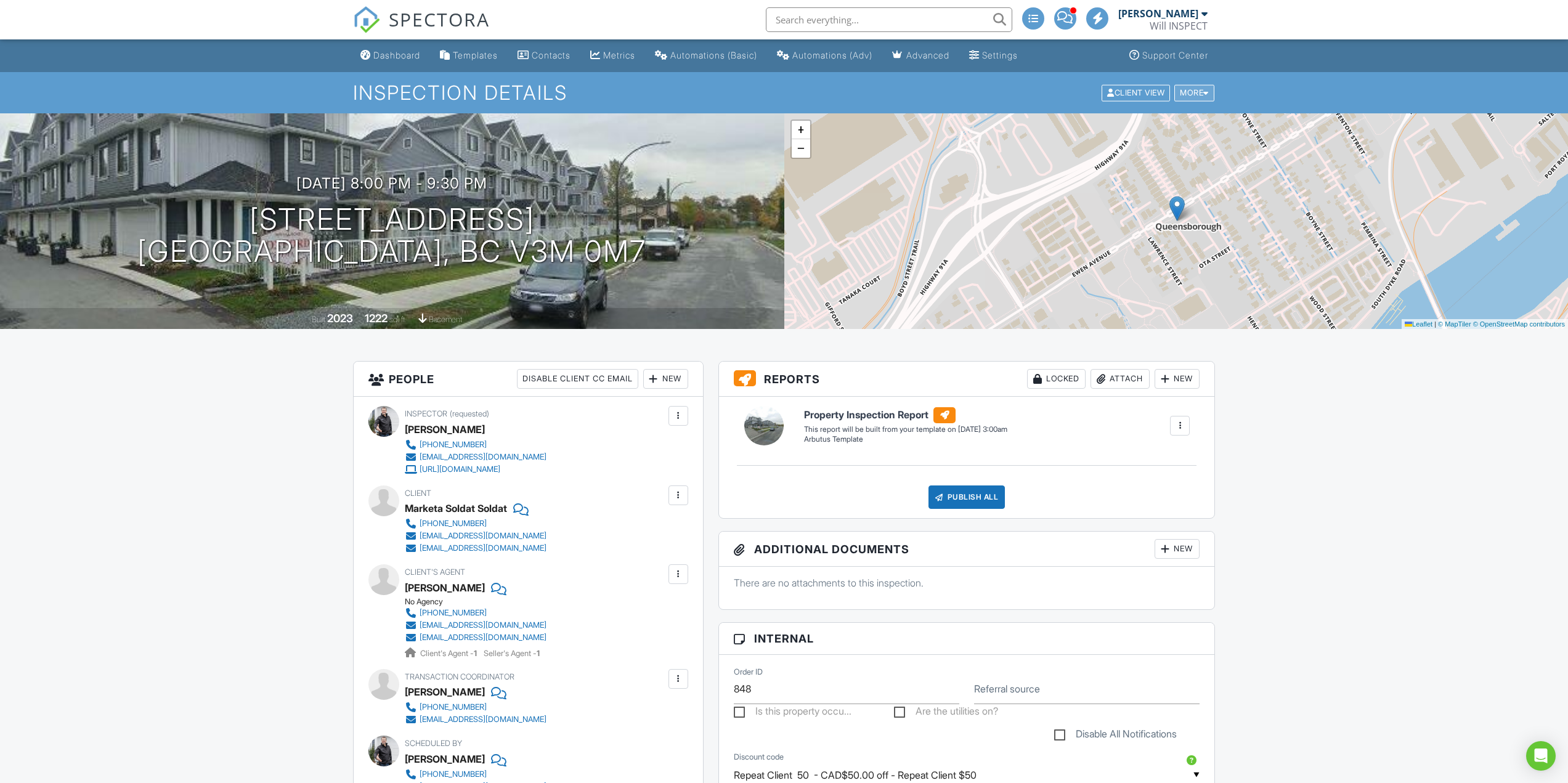click at bounding box center (1206, 92) 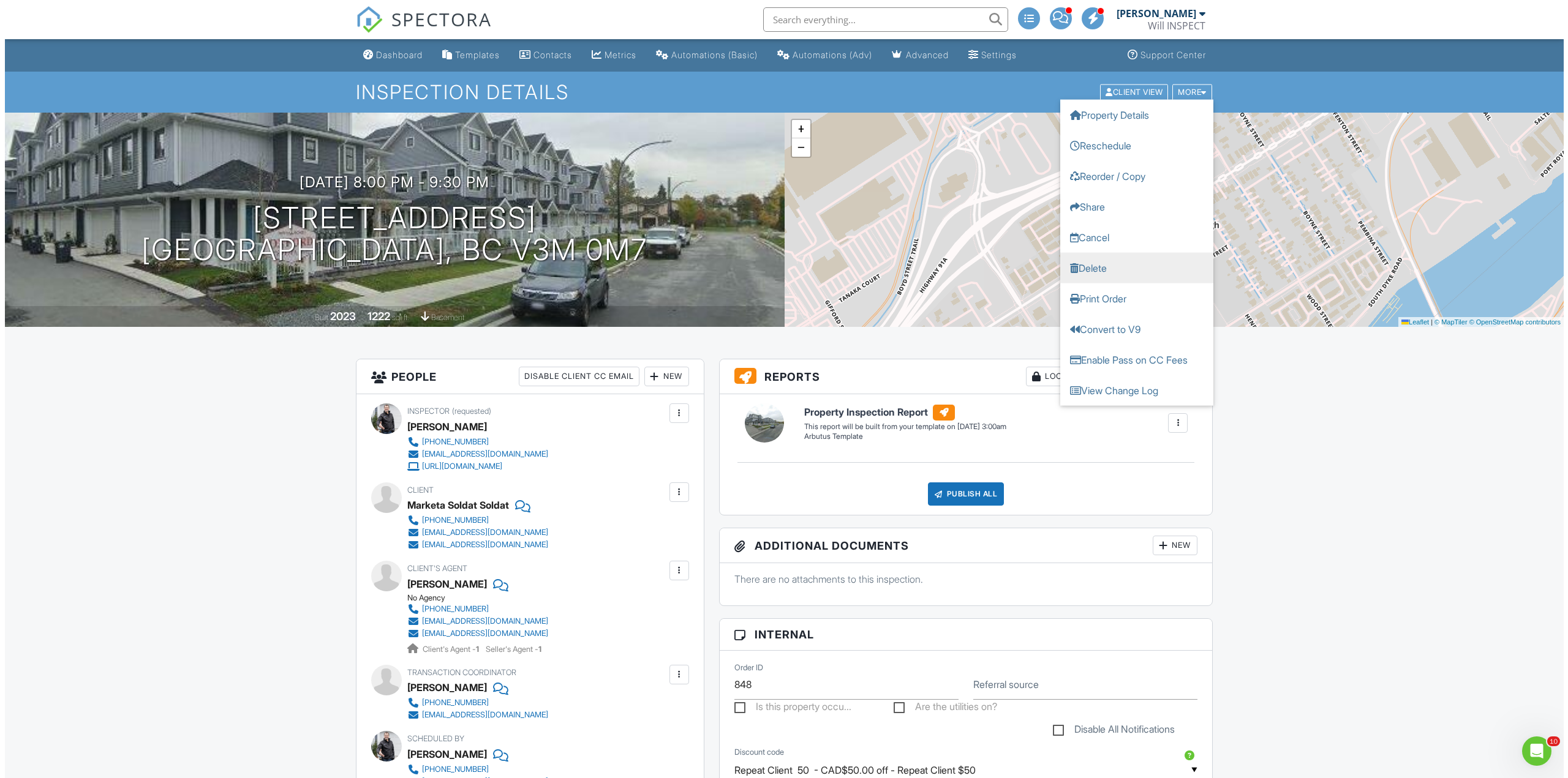 scroll, scrollTop: 0, scrollLeft: 0, axis: both 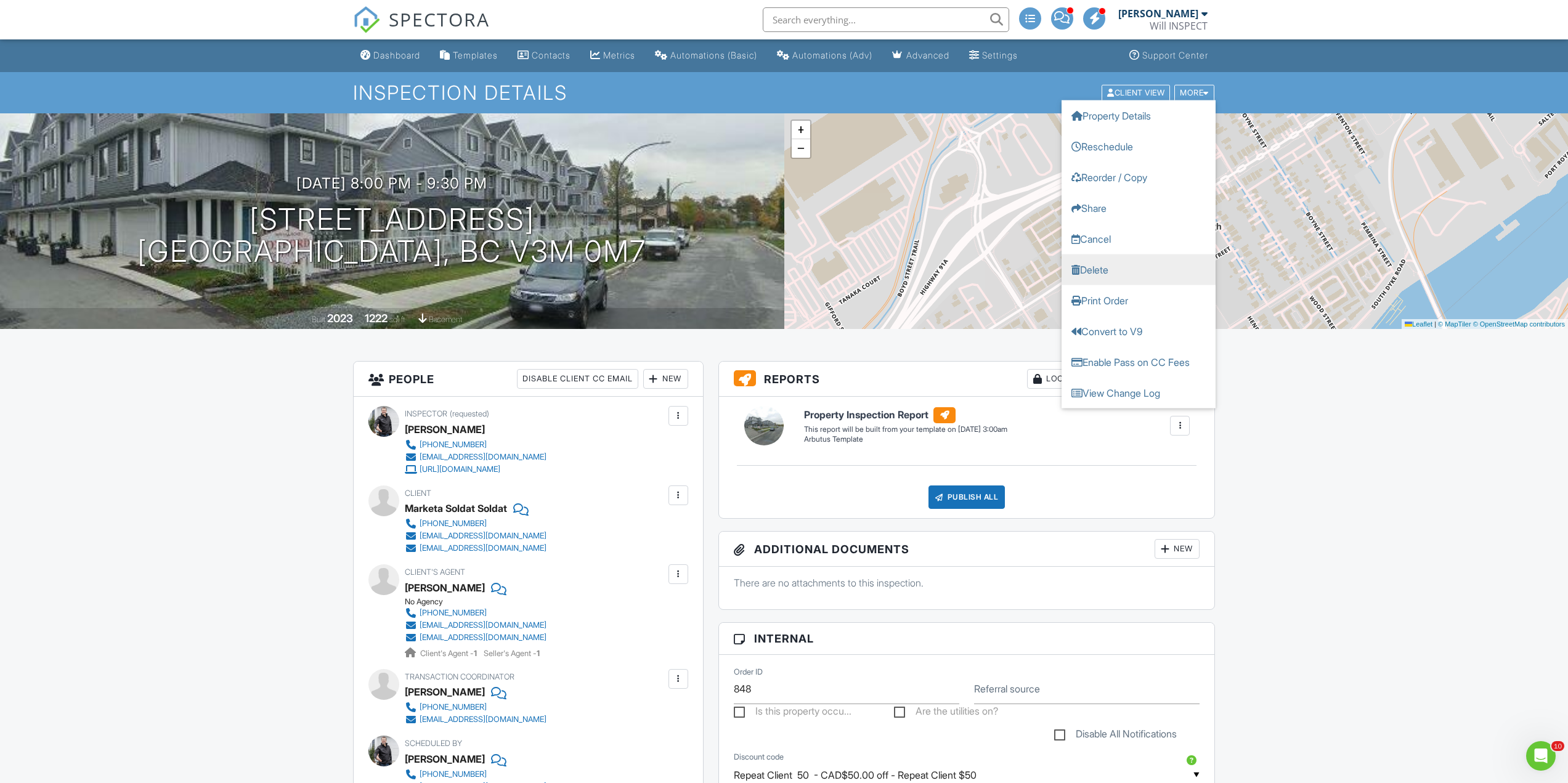 click on "Delete" at bounding box center (1139, 269) 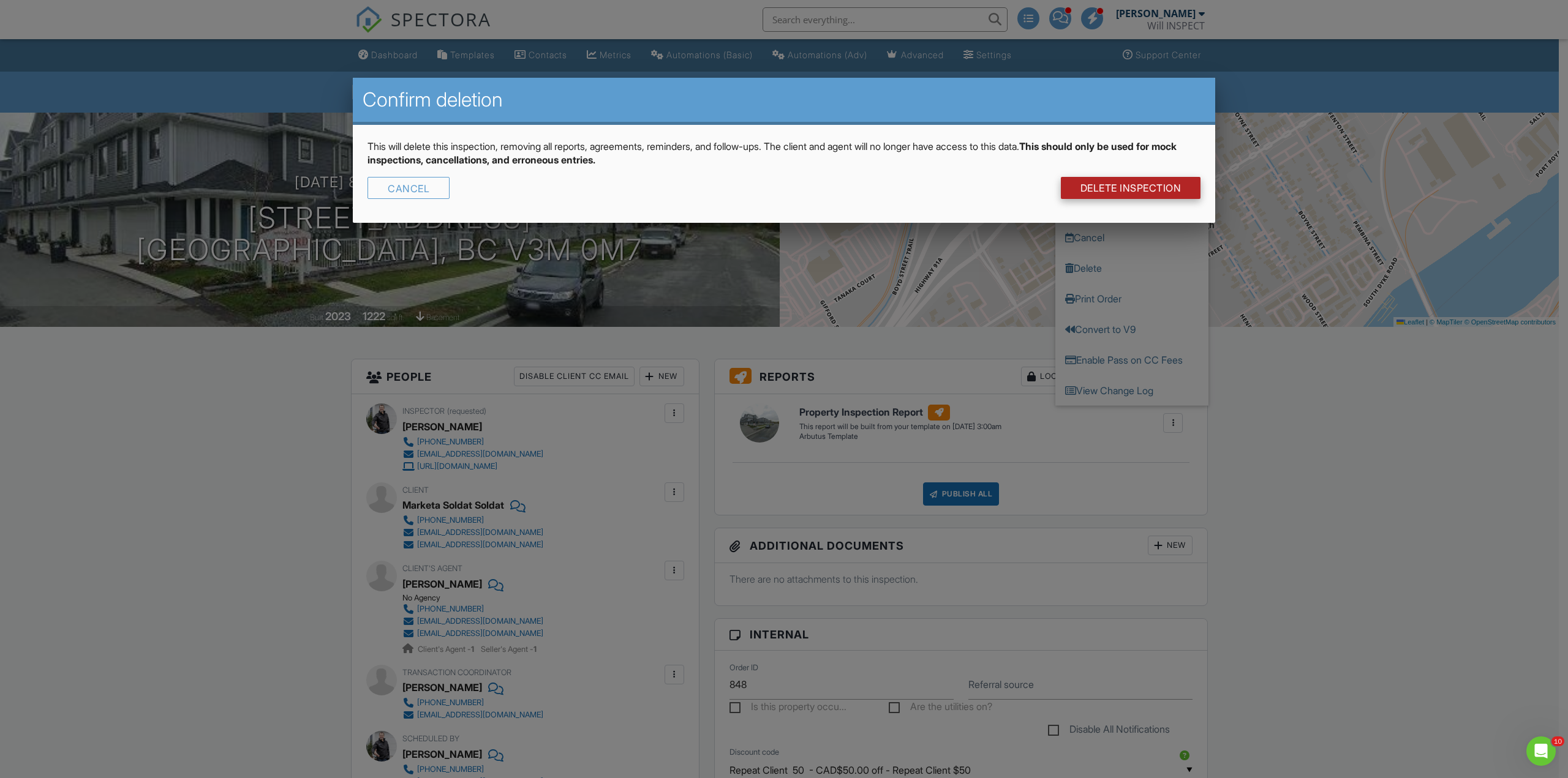 click on "DELETE Inspection" at bounding box center [1131, 188] 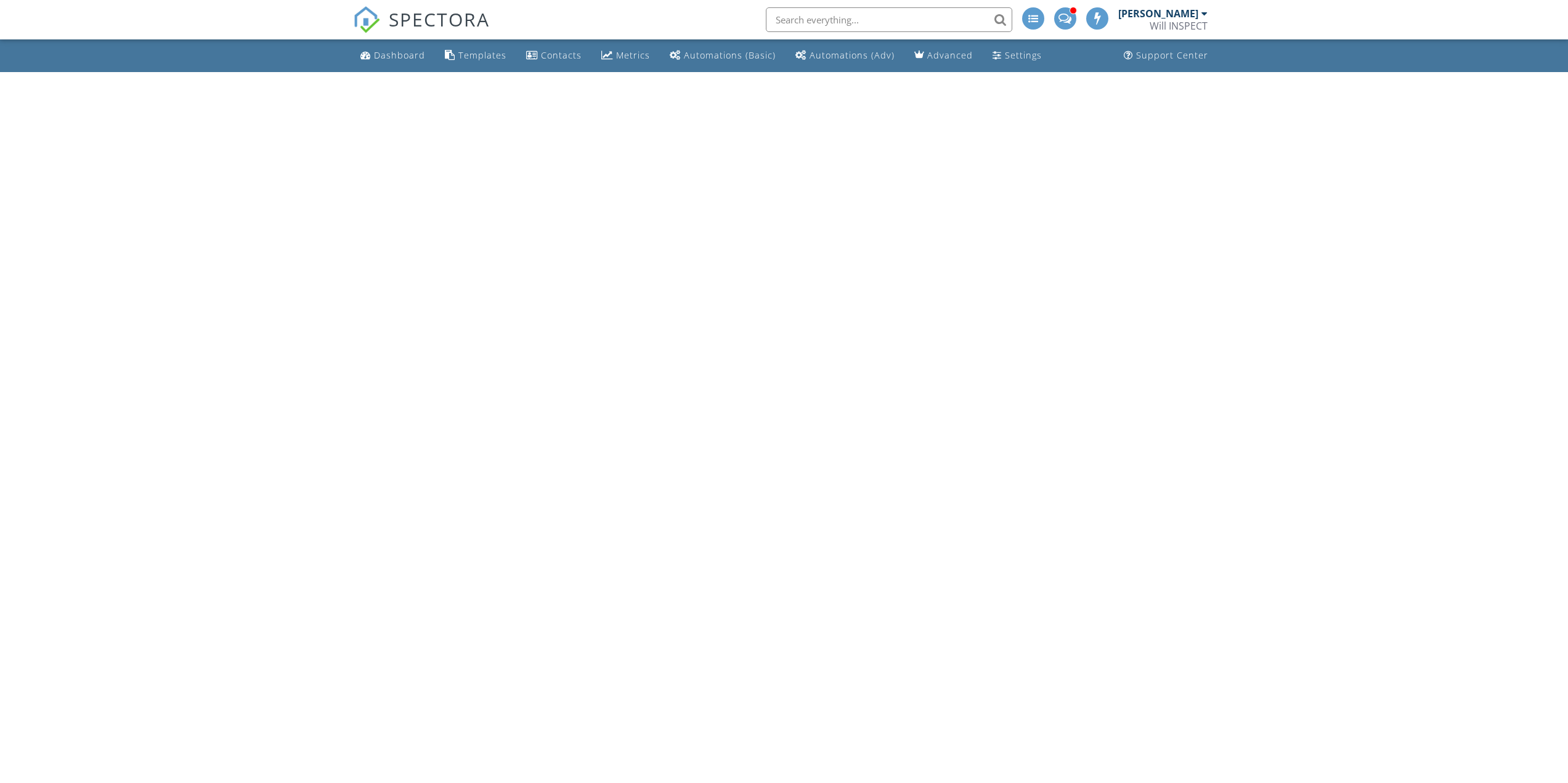 scroll, scrollTop: 0, scrollLeft: 0, axis: both 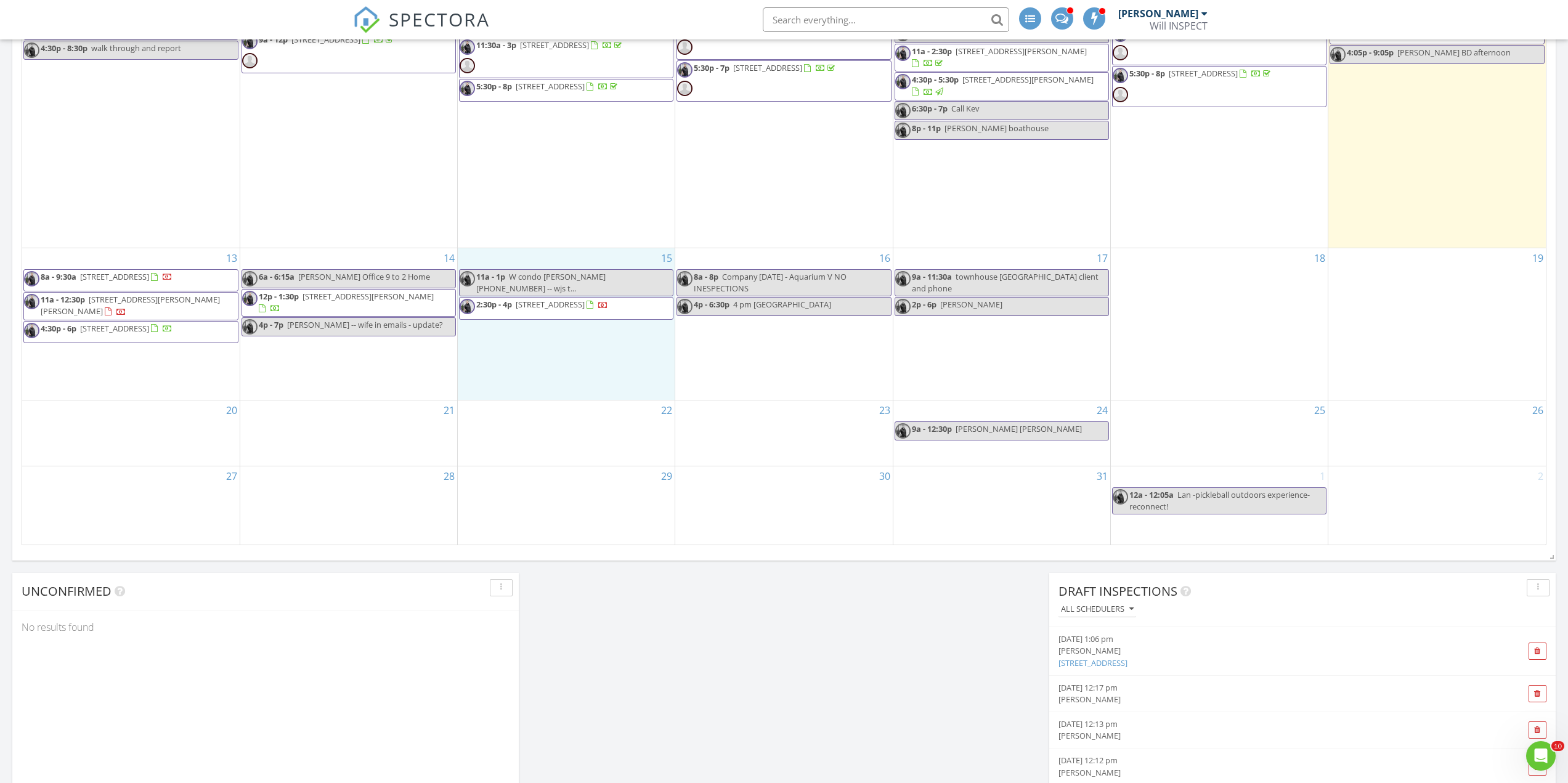 click on "15
11a - 1p
W condo gurpreet dhaliwal 604-537-7766 -- wjs t...
2:30p - 4p
5928 Birney Ave 126, Vancouver V6S 0B5" at bounding box center [566, 324] 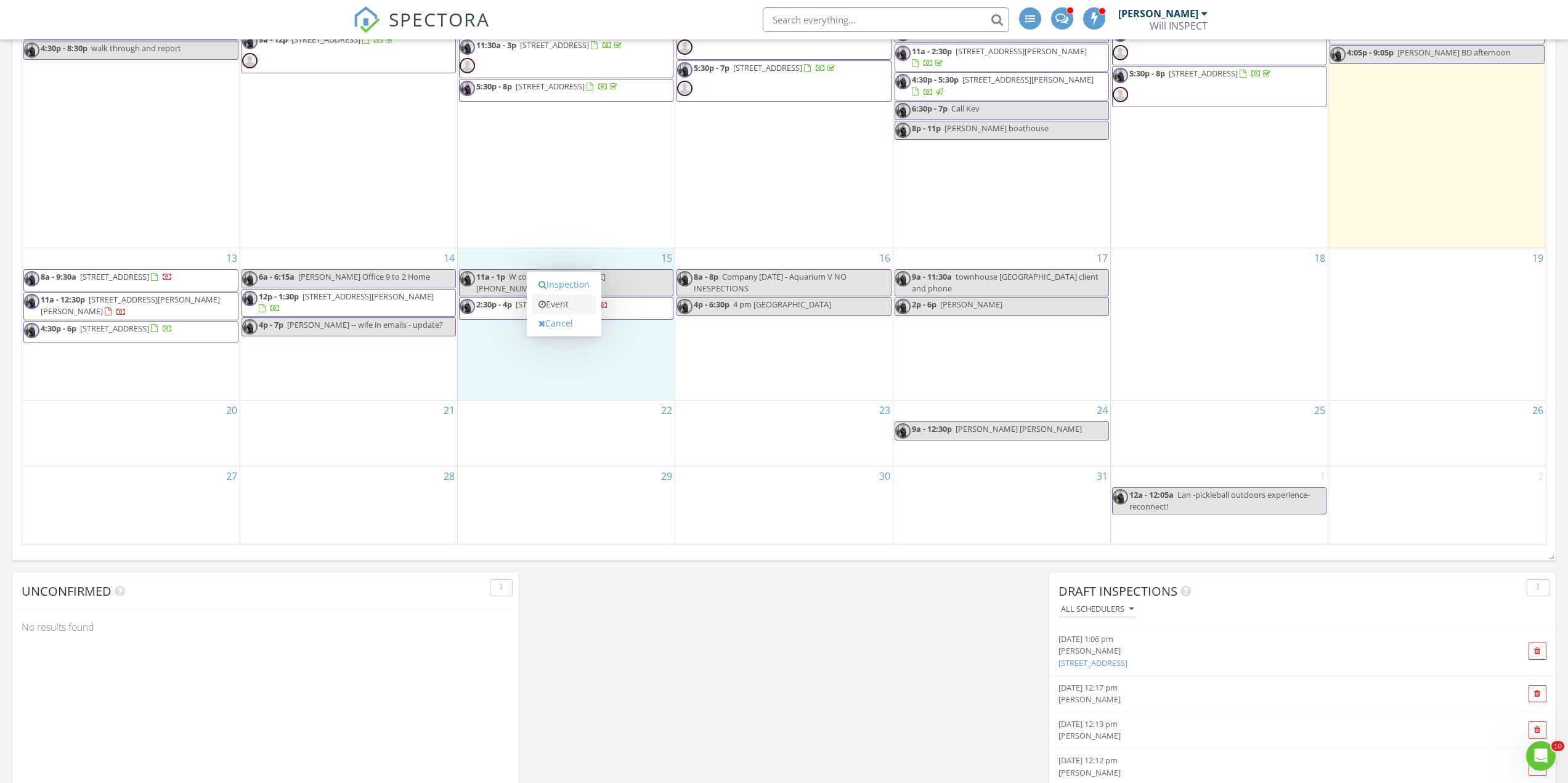 click on "Event" at bounding box center [564, 304] 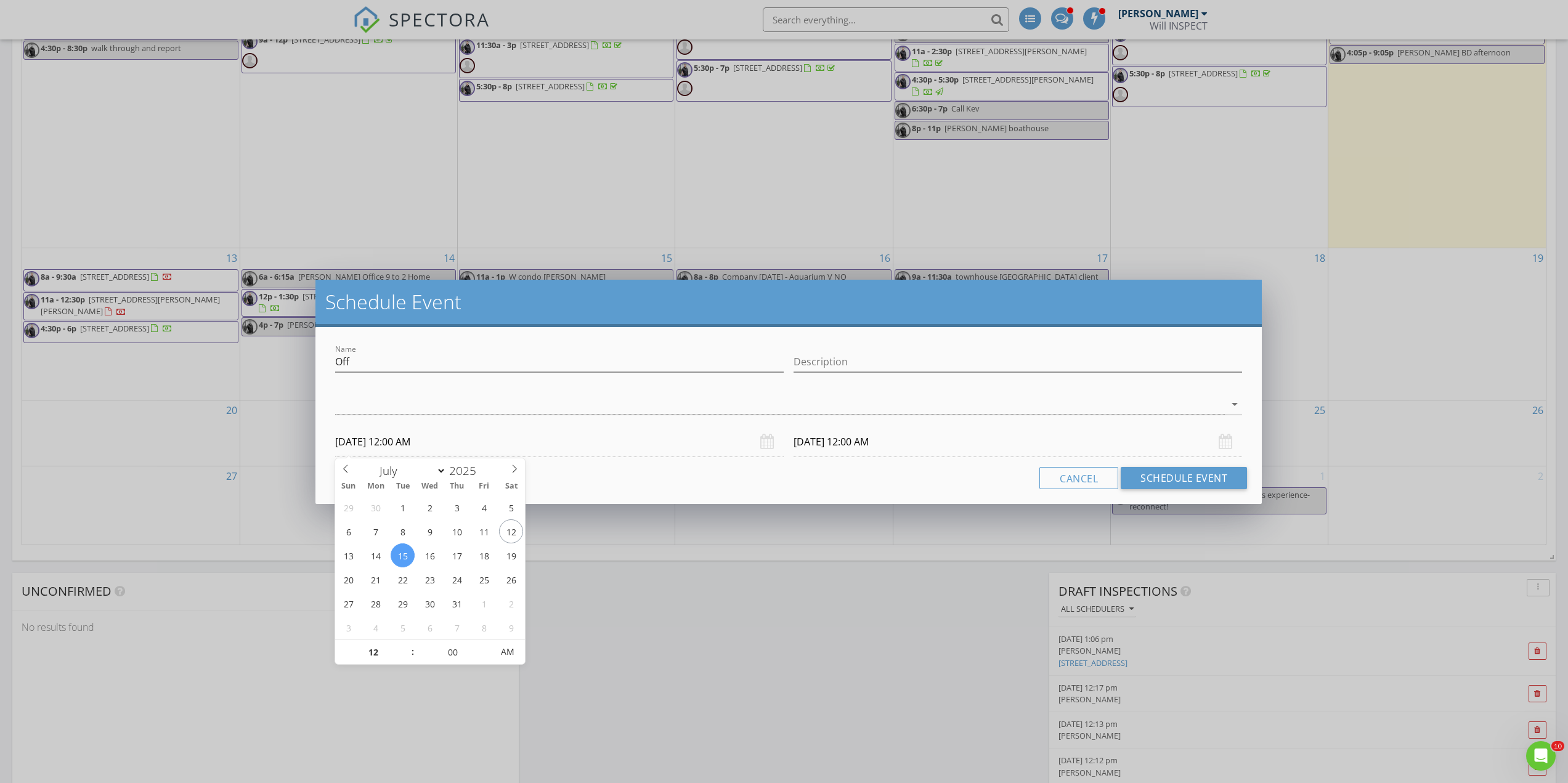 click on "07/15/2025 12:00 AM" at bounding box center (559, 442) 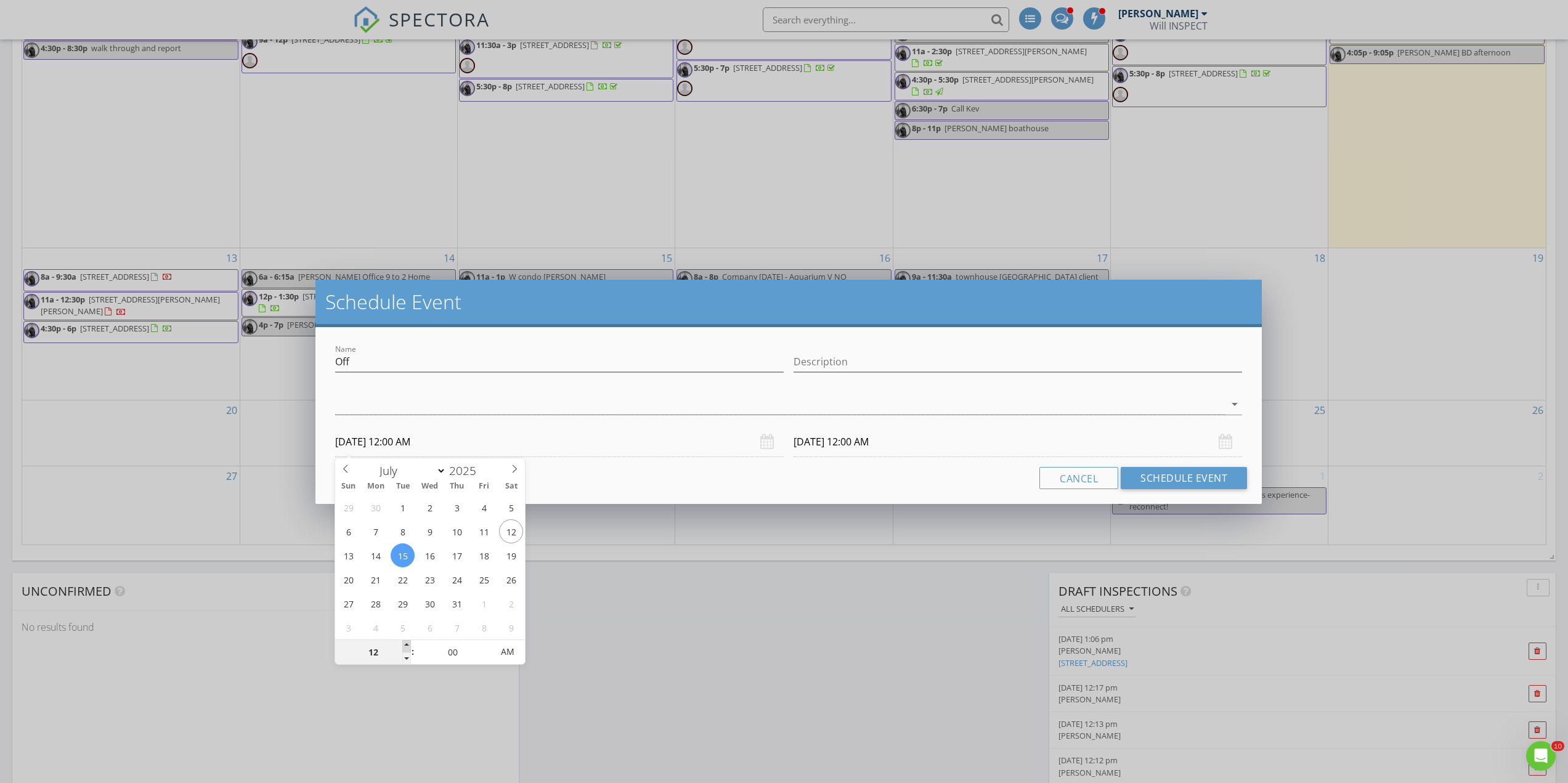 type on "01" 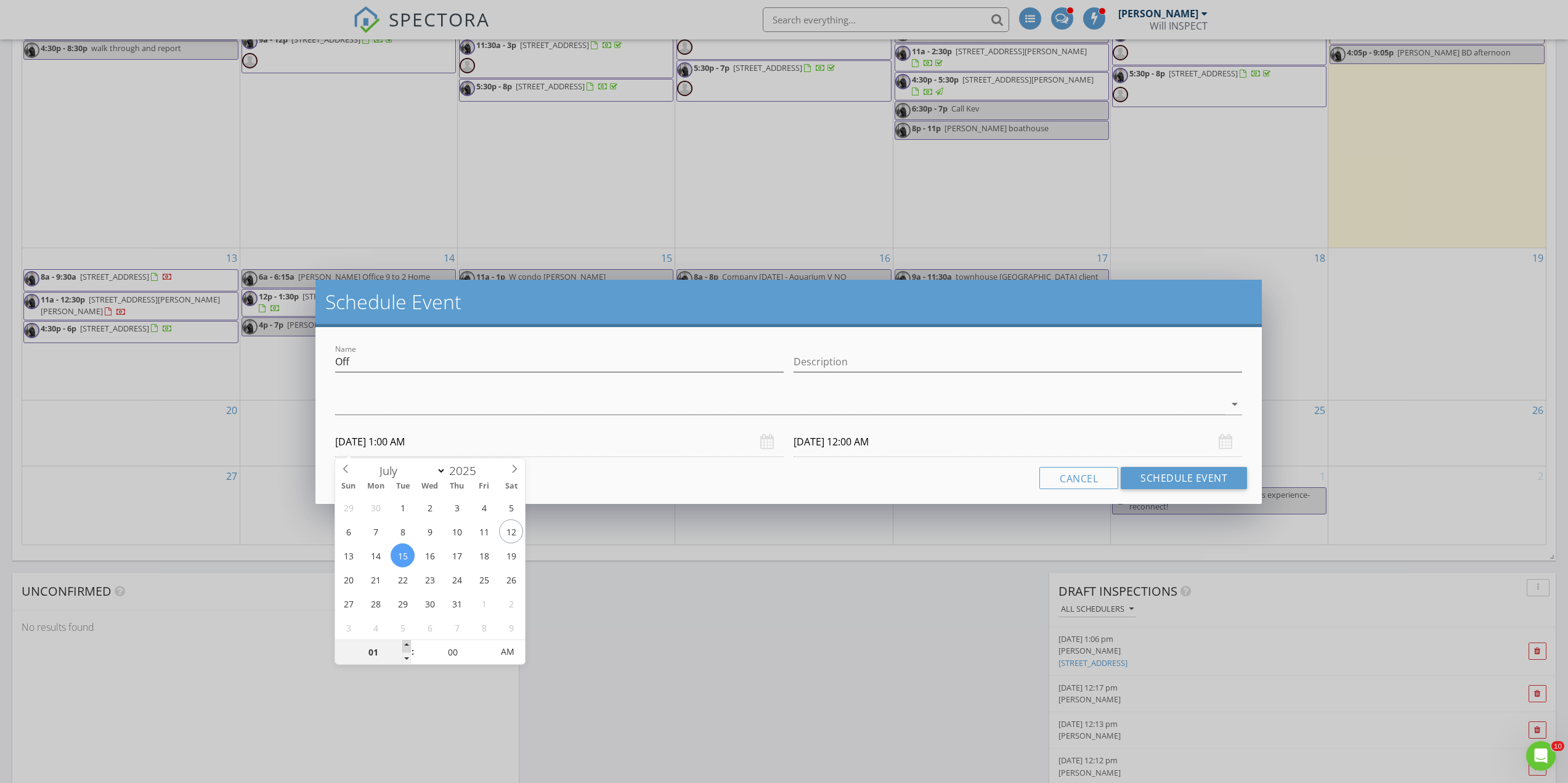 click at bounding box center [407, 646] 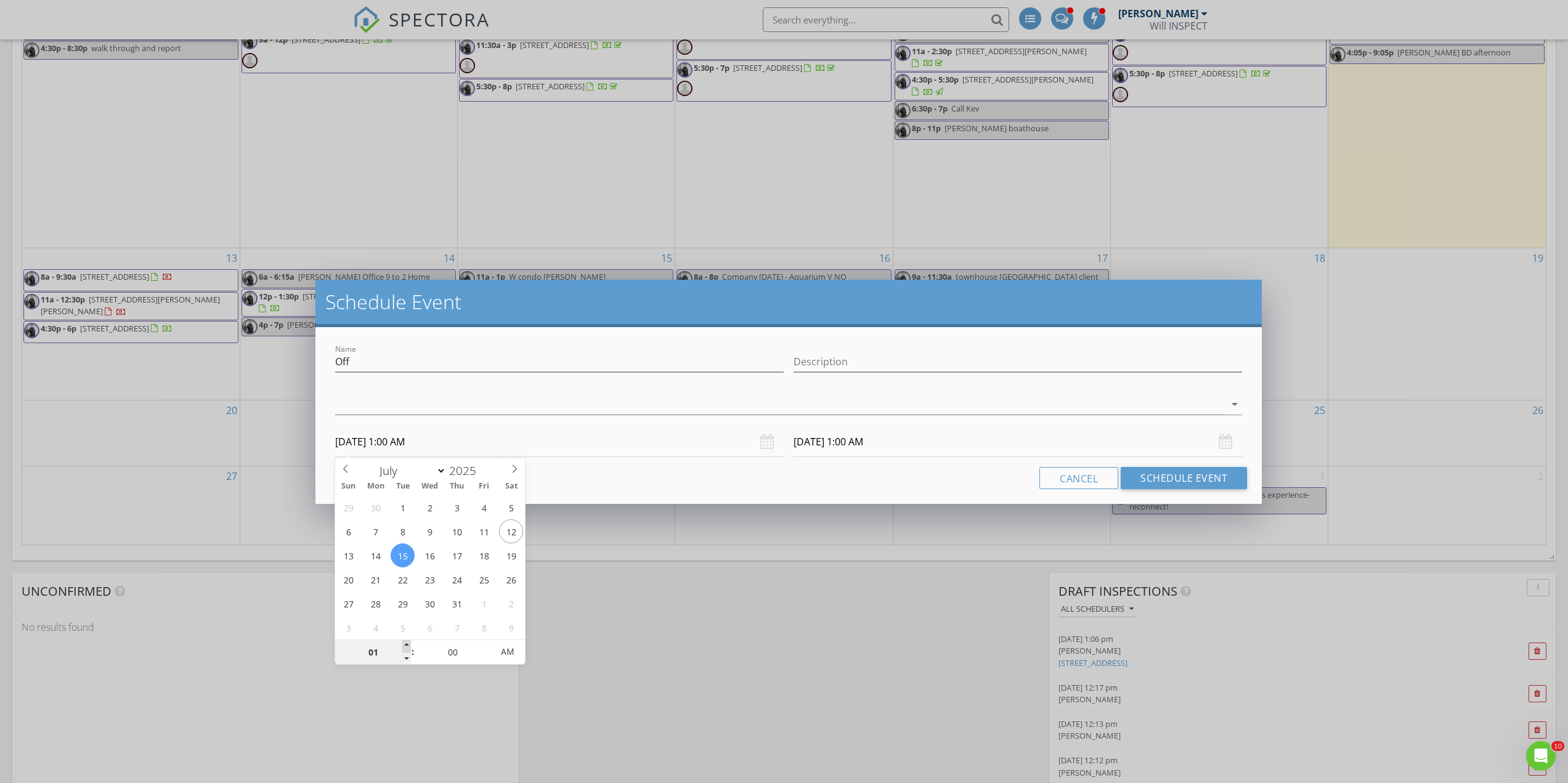 type on "02" 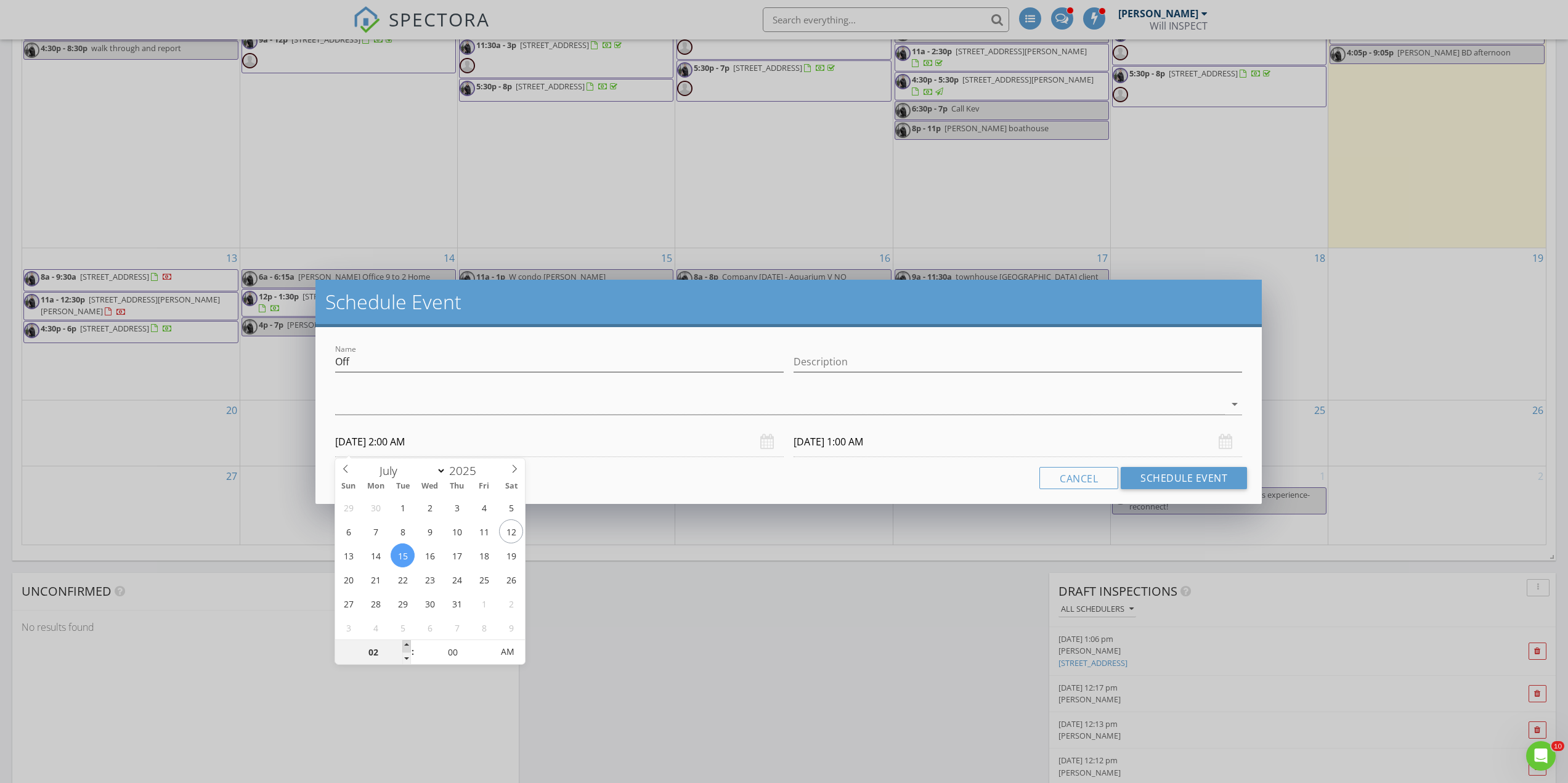 click at bounding box center (407, 646) 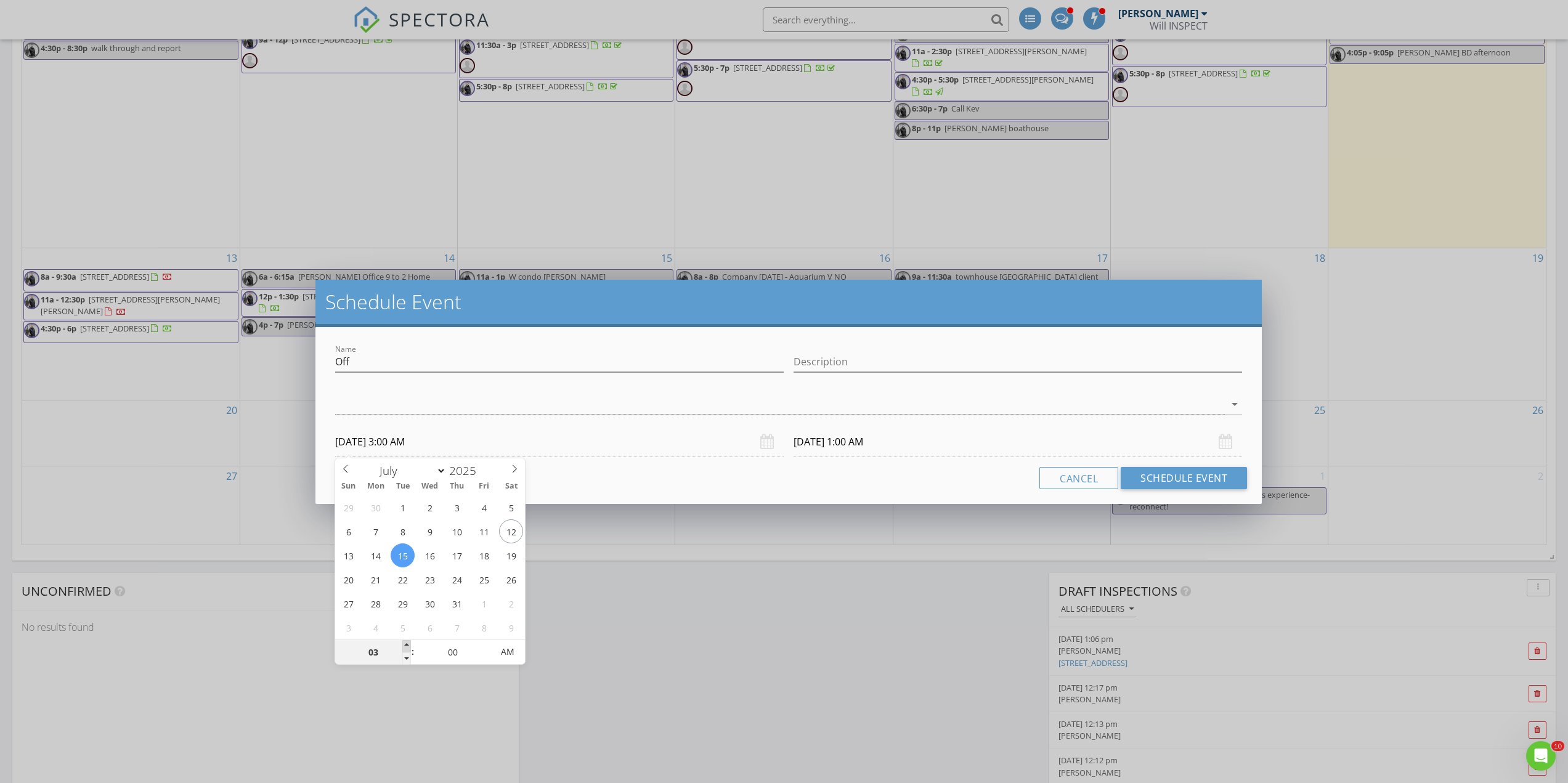 click at bounding box center [407, 646] 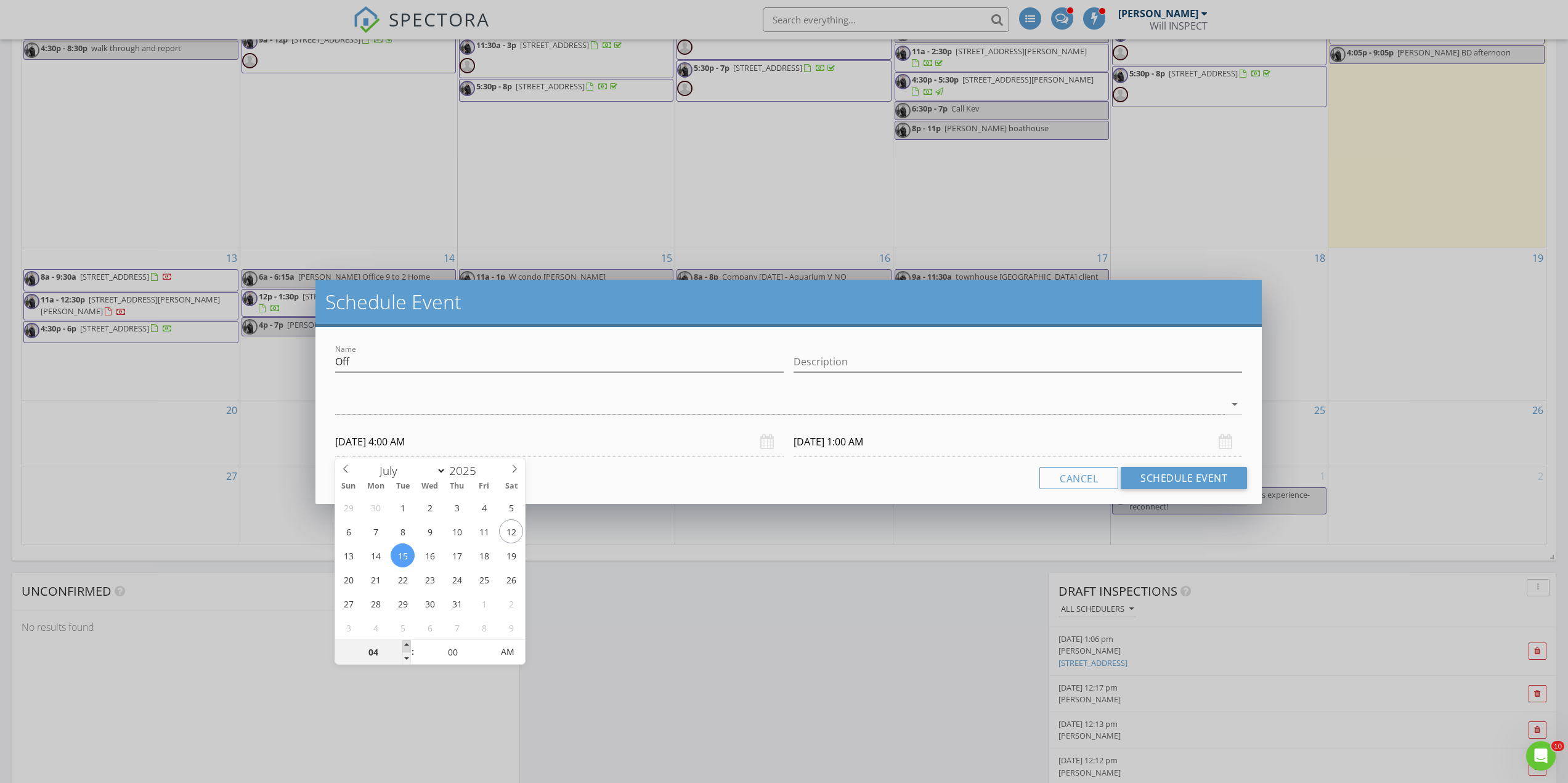 click at bounding box center [407, 646] 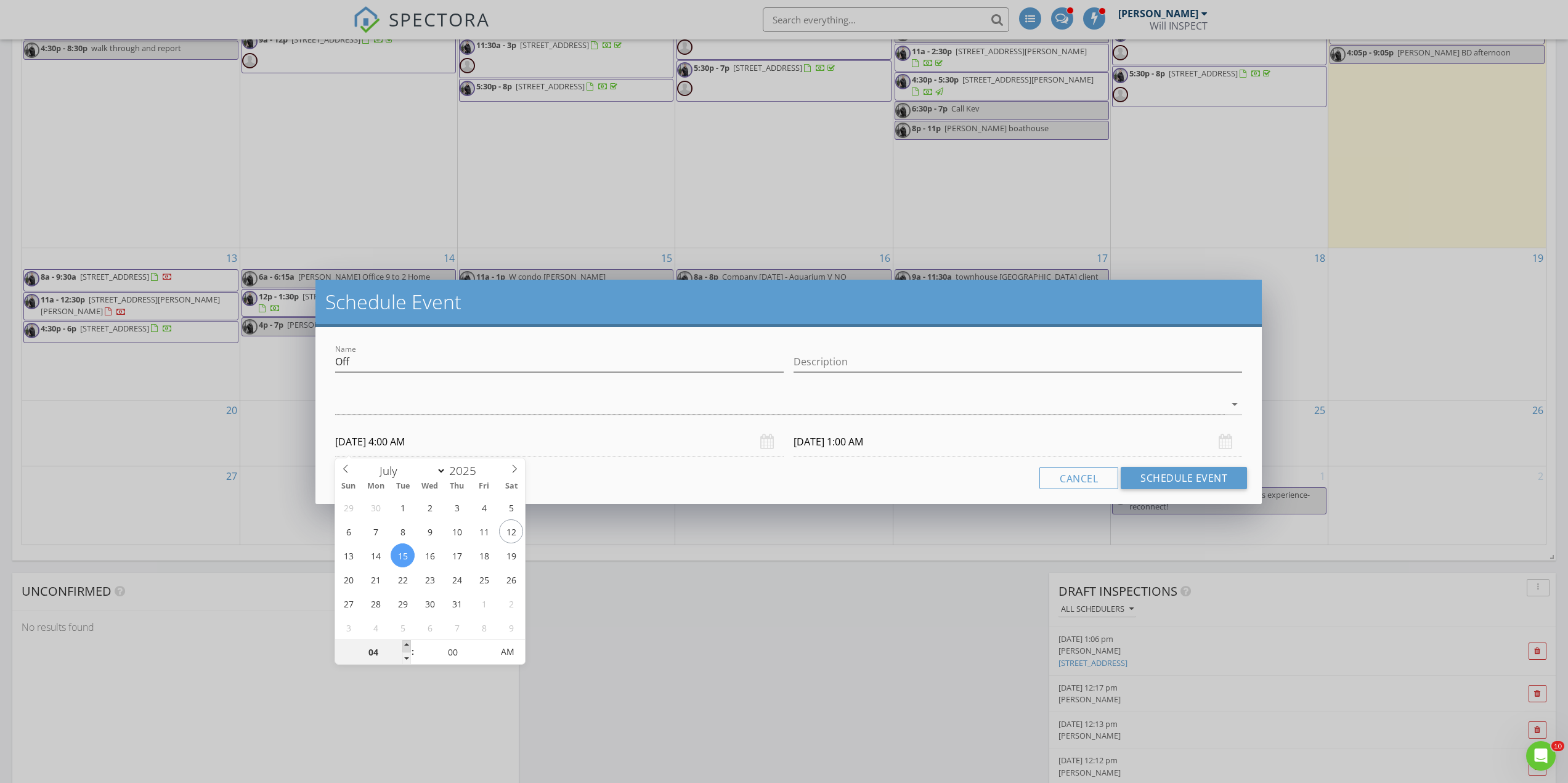 type on "07/16/2025 4:00 AM" 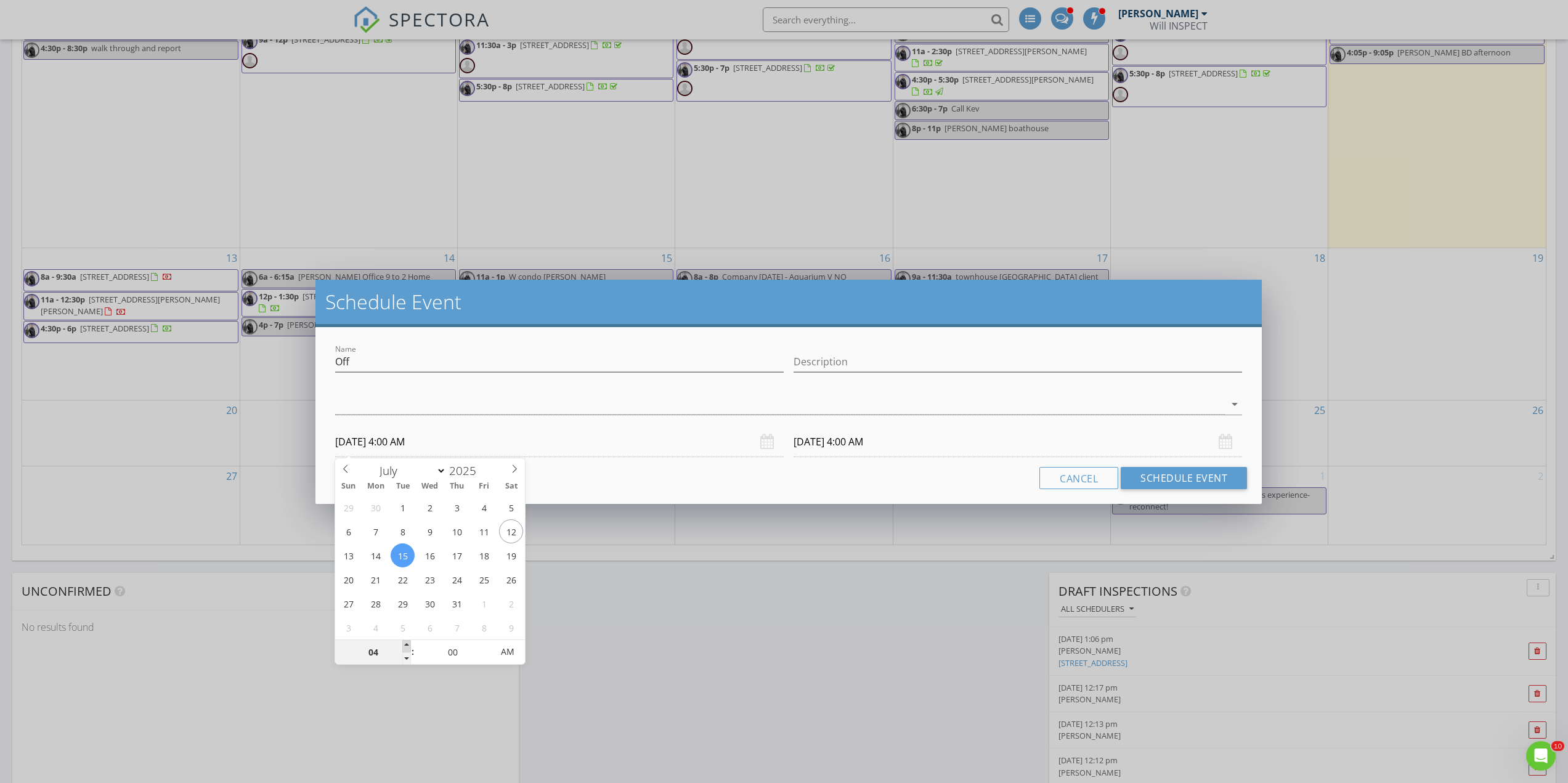 type on "05" 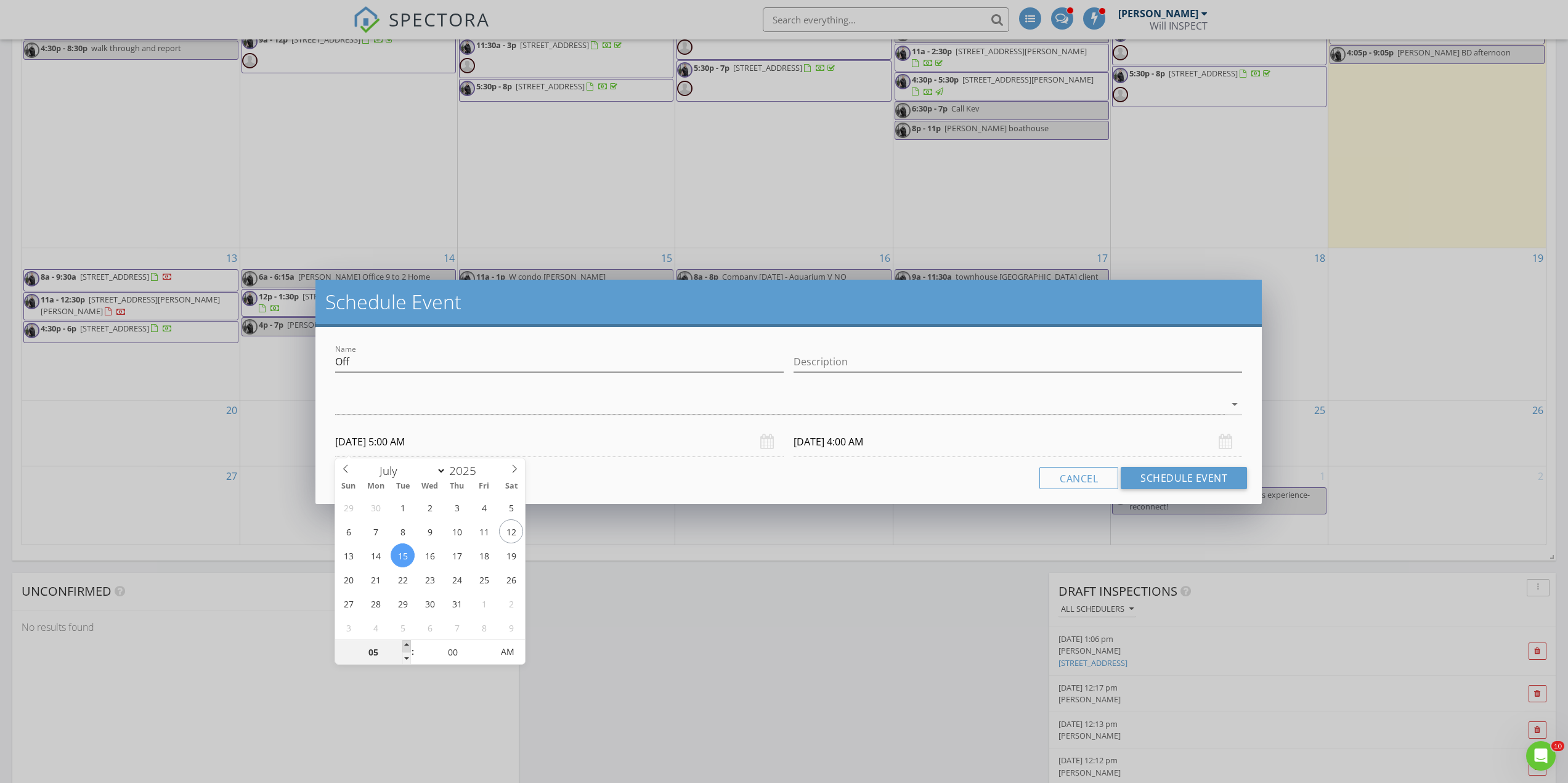 click at bounding box center (407, 646) 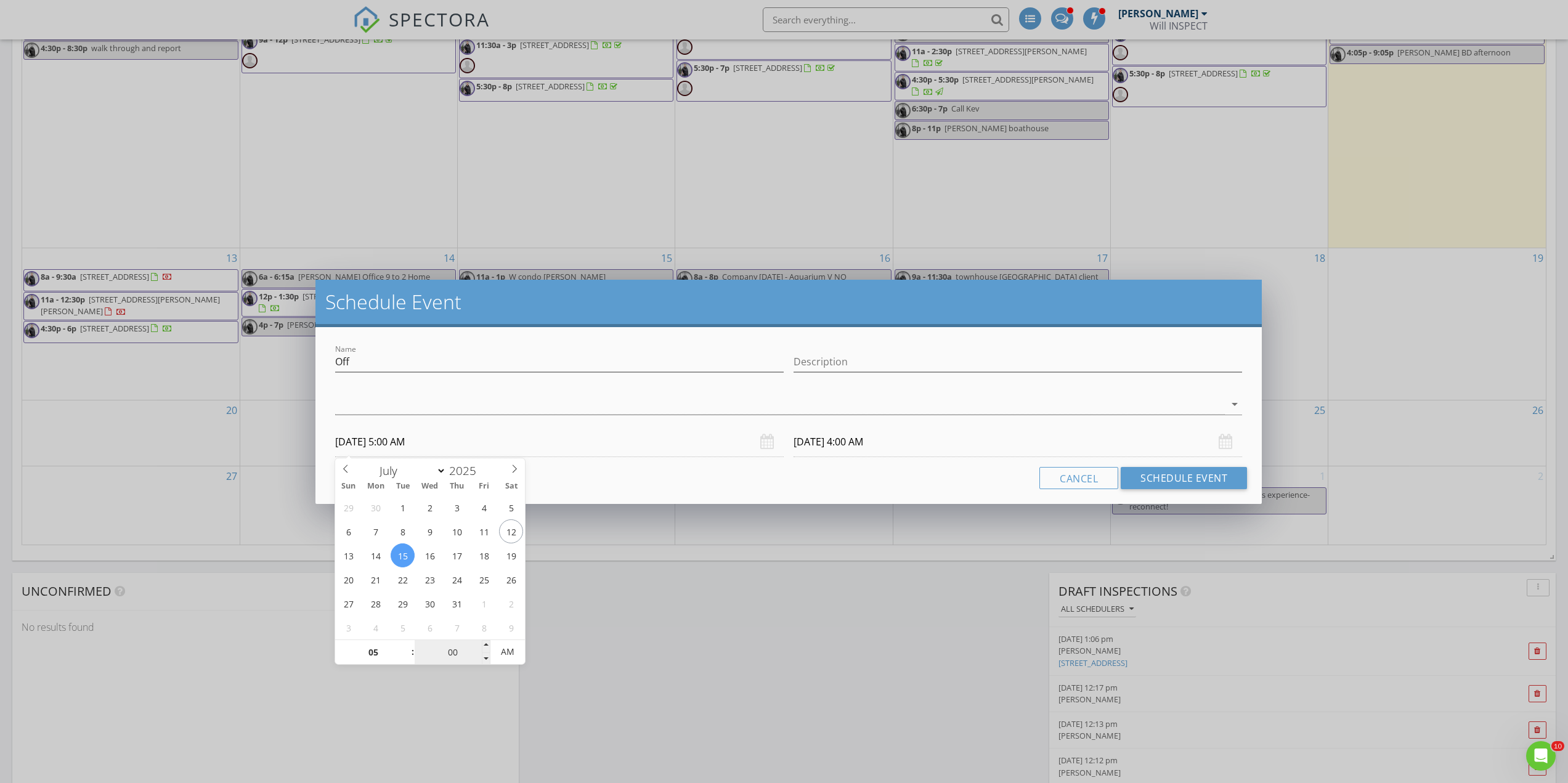 type on "07/16/2025 5:00 AM" 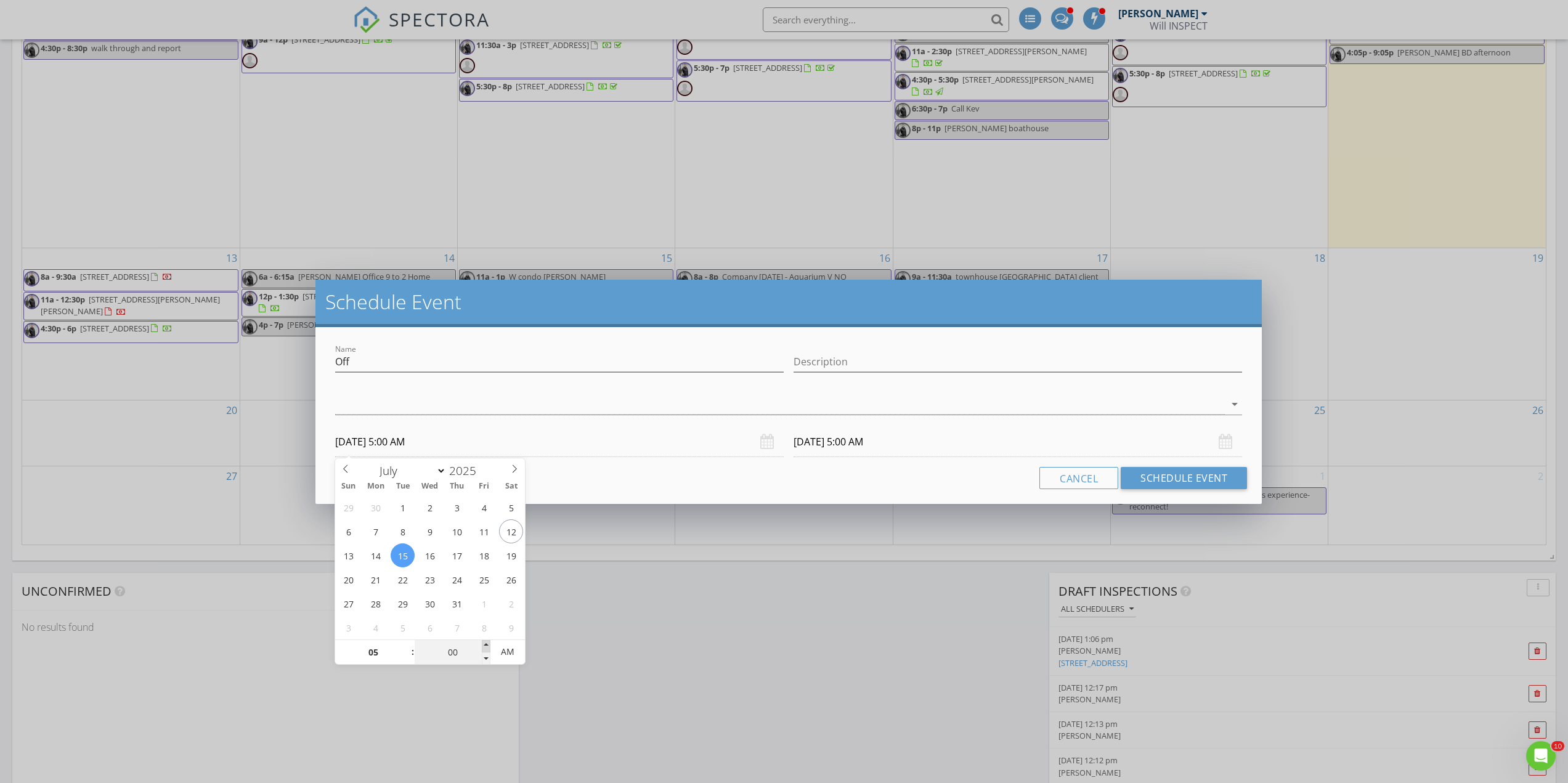 type on "05" 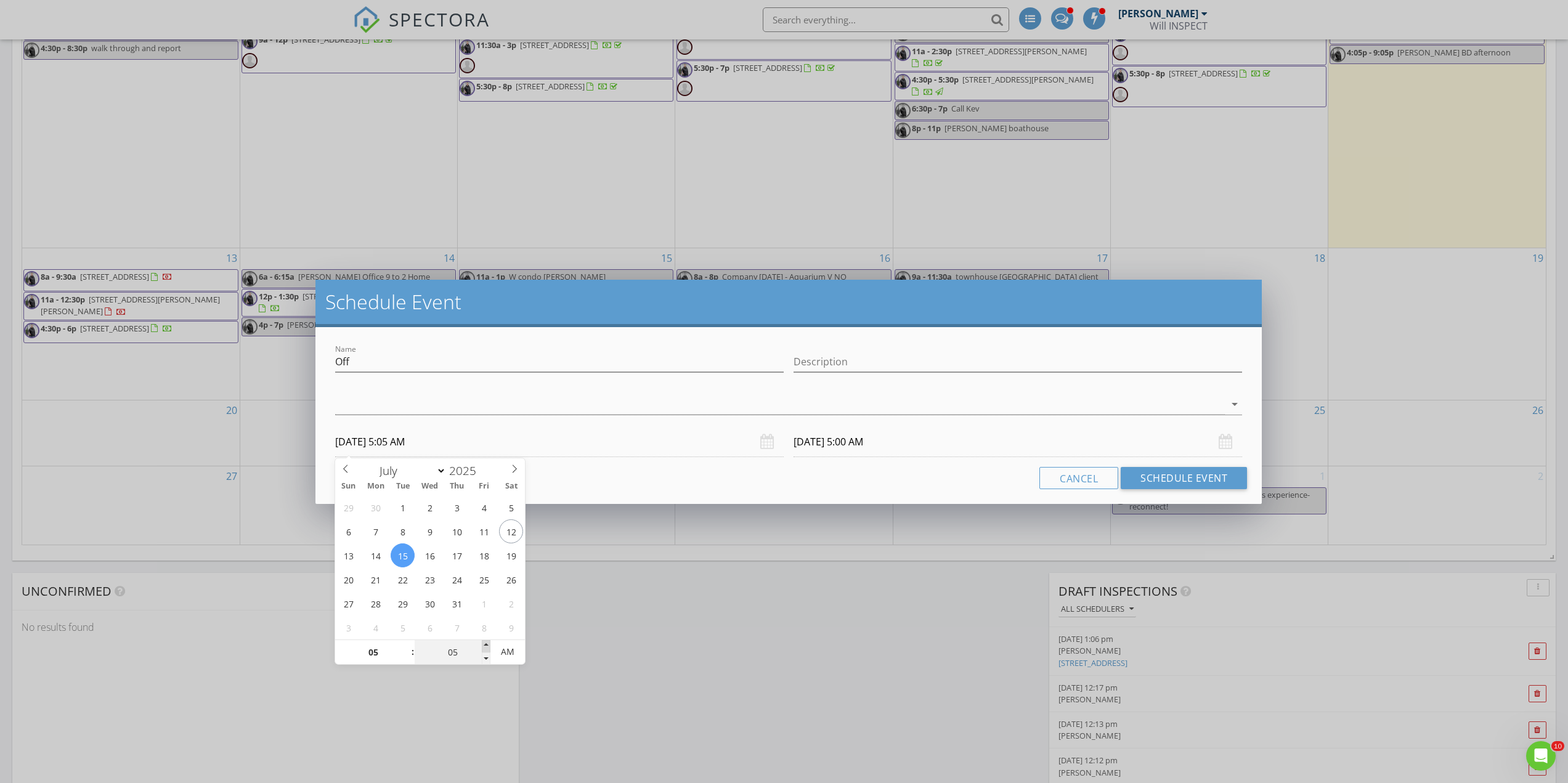 click at bounding box center [486, 646] 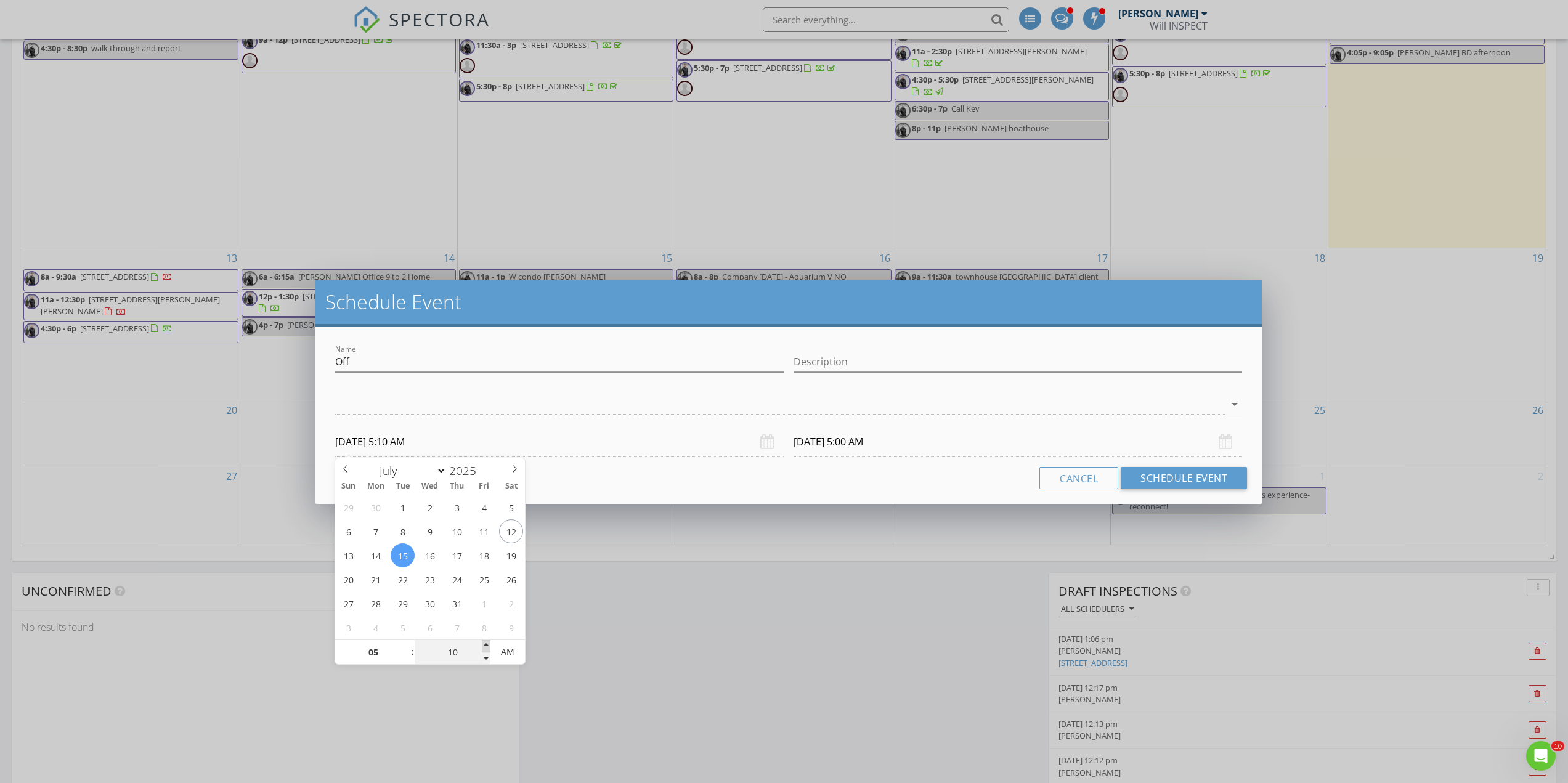 click at bounding box center [486, 646] 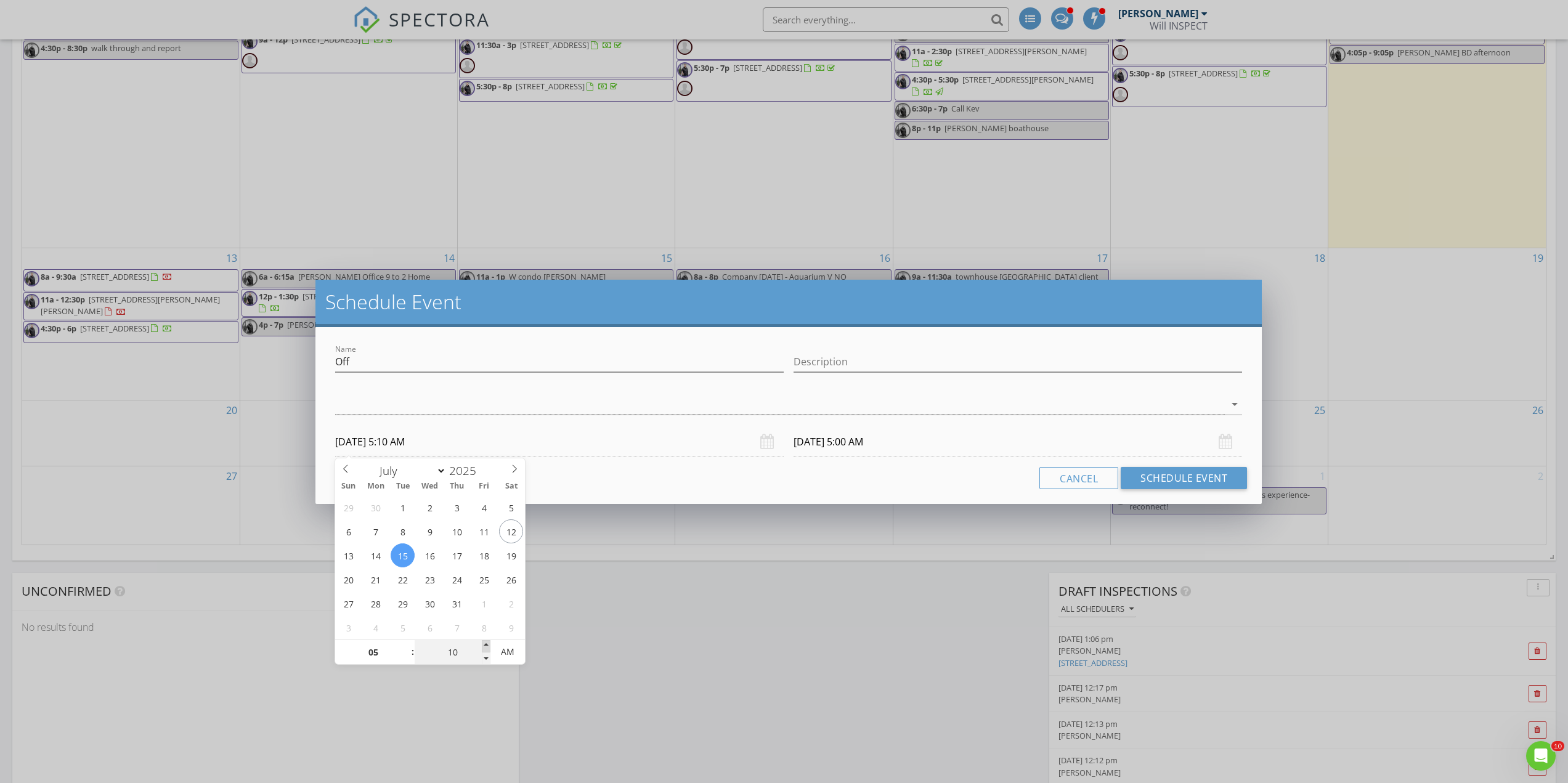 type on "07/16/2025 5:10 AM" 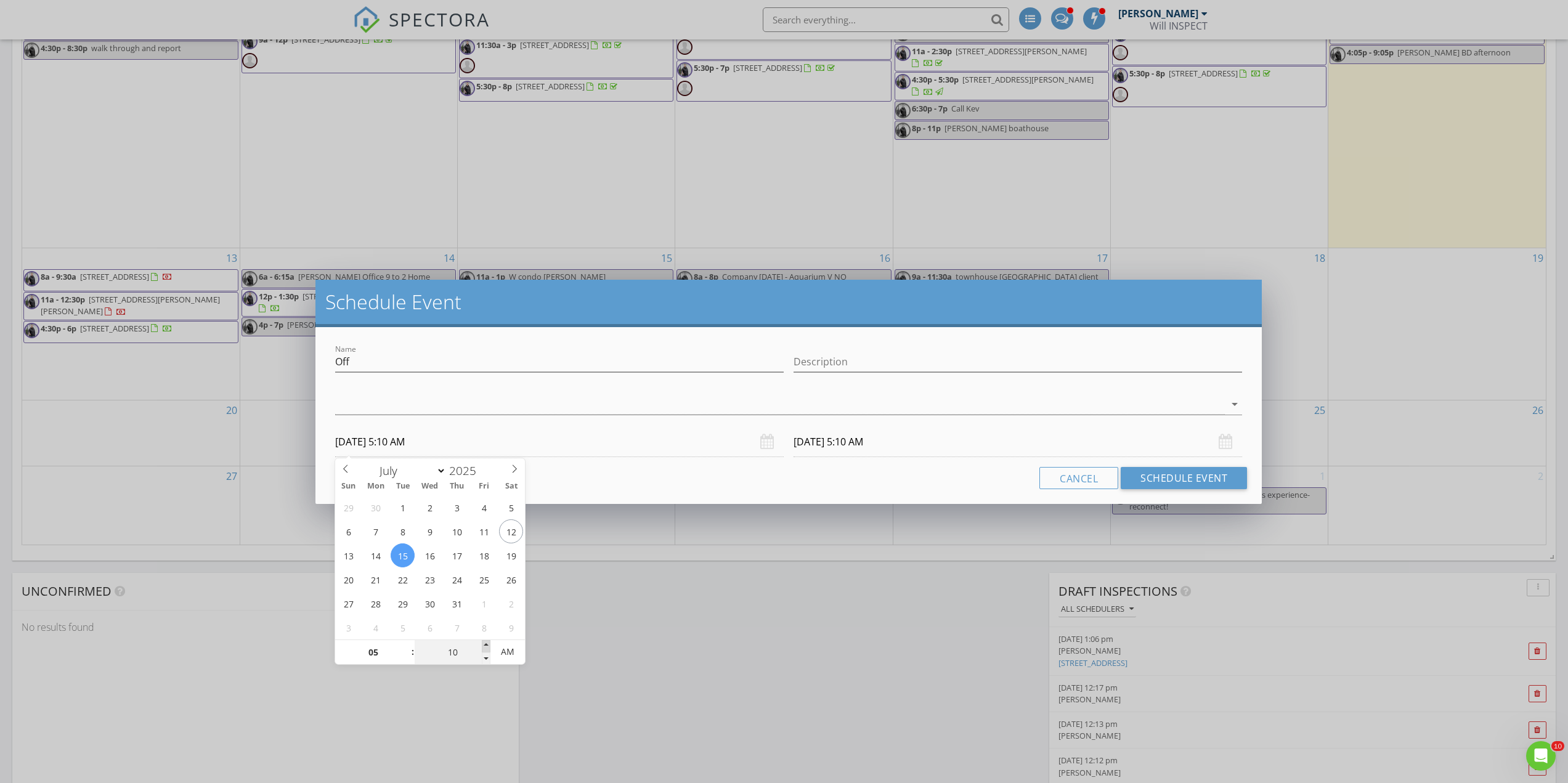 type on "15" 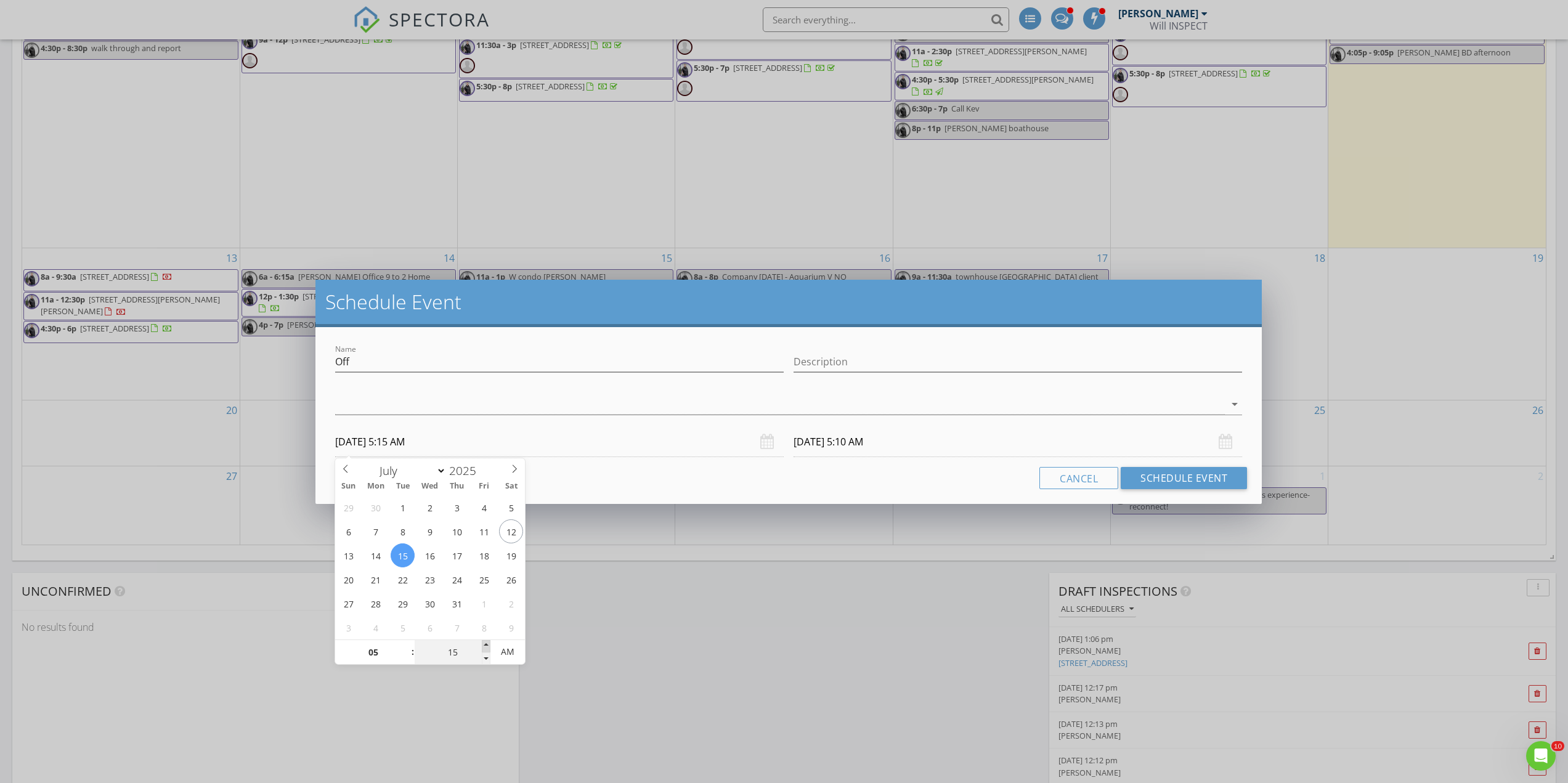 click at bounding box center [486, 646] 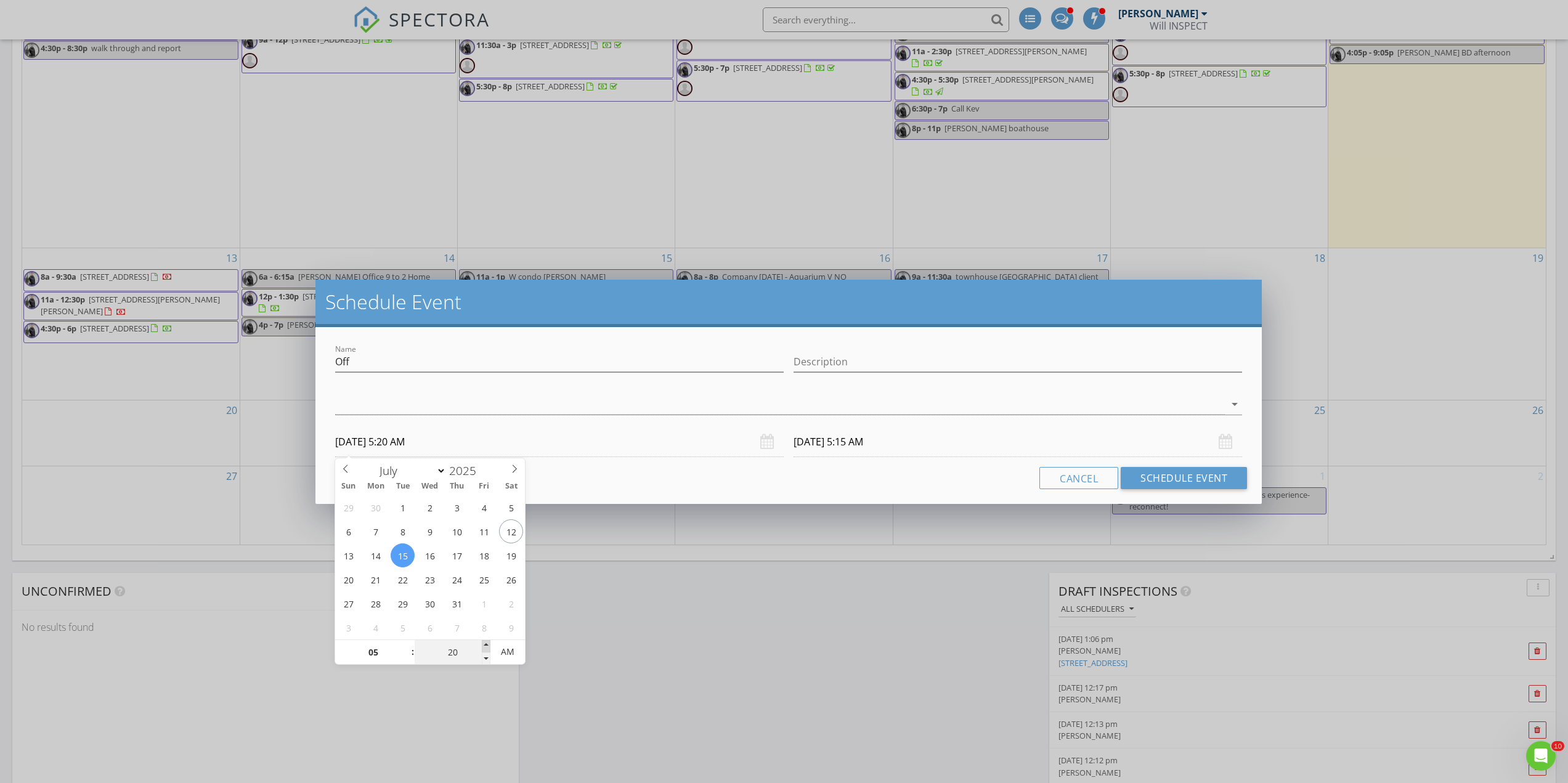 click at bounding box center (486, 646) 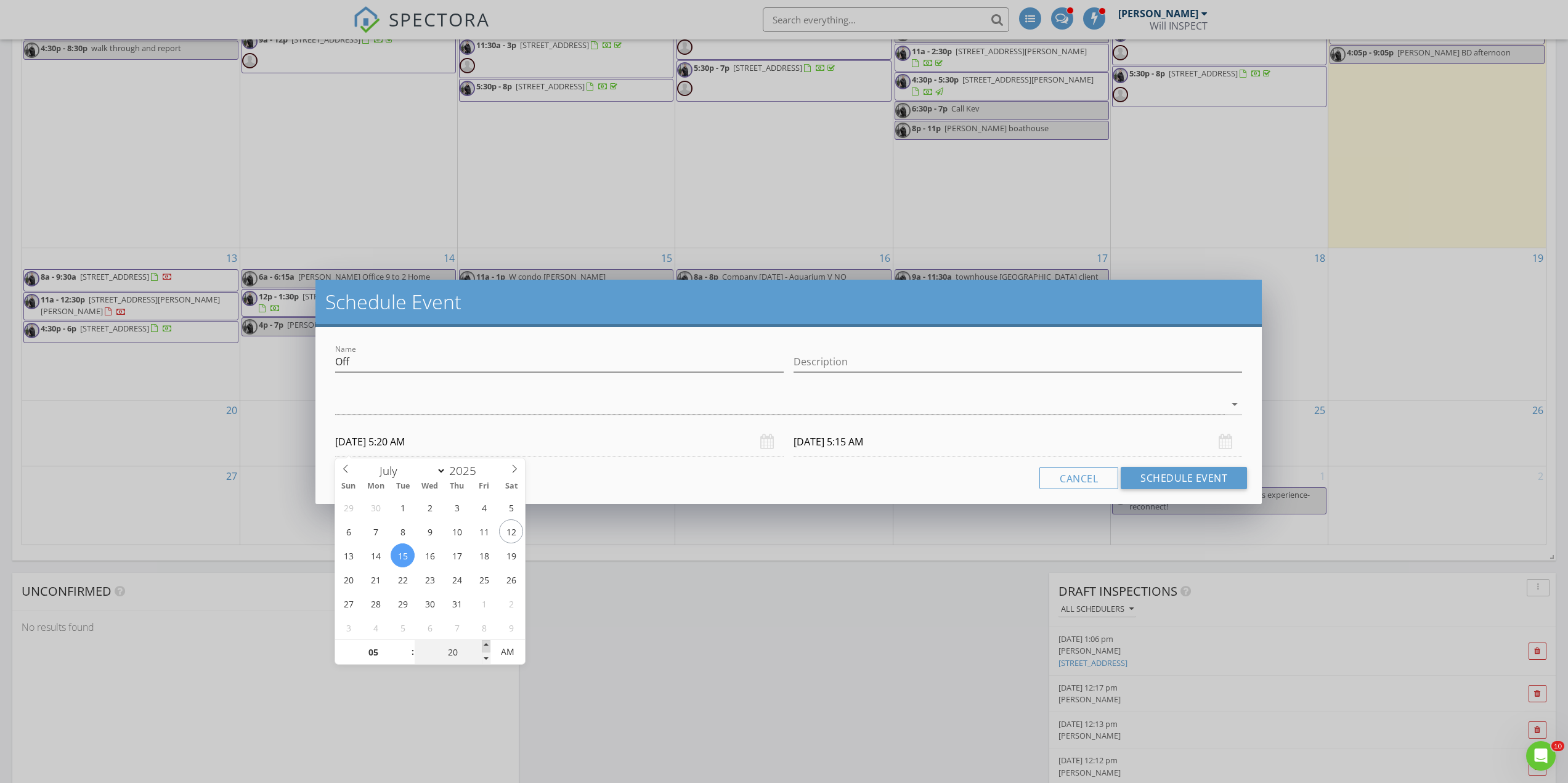 type on "07/16/2025 5:20 AM" 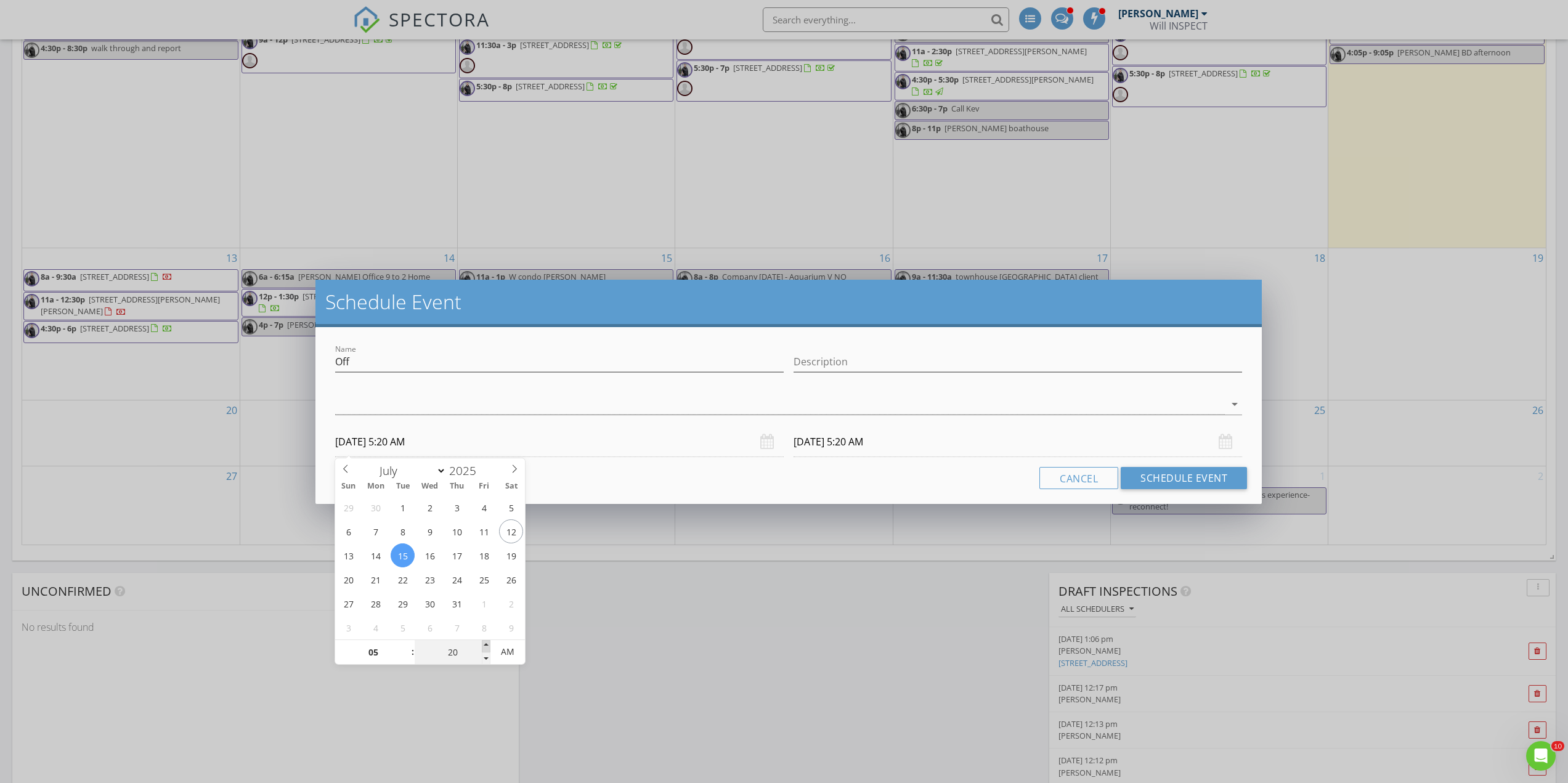 type on "25" 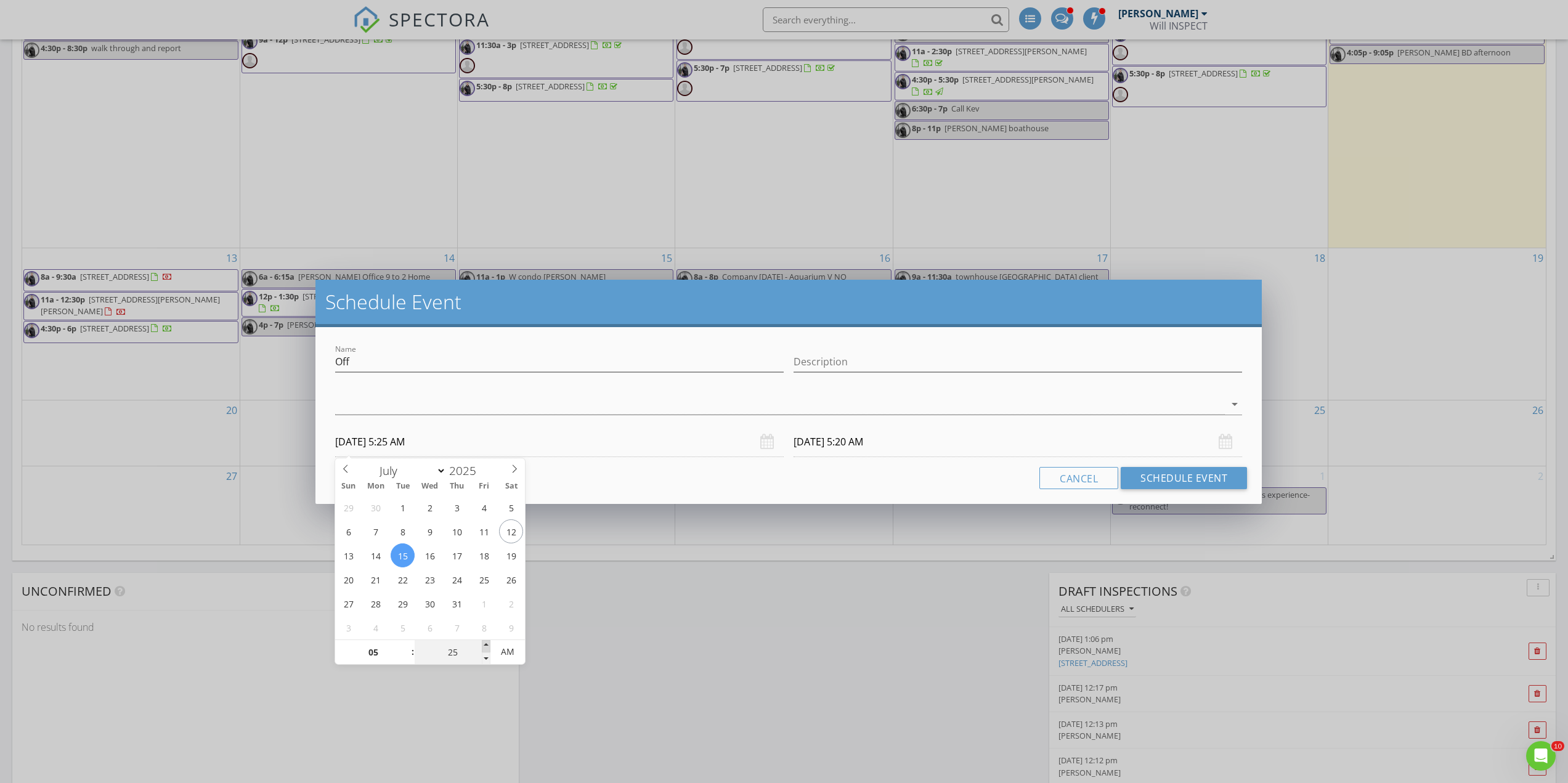 click at bounding box center [486, 646] 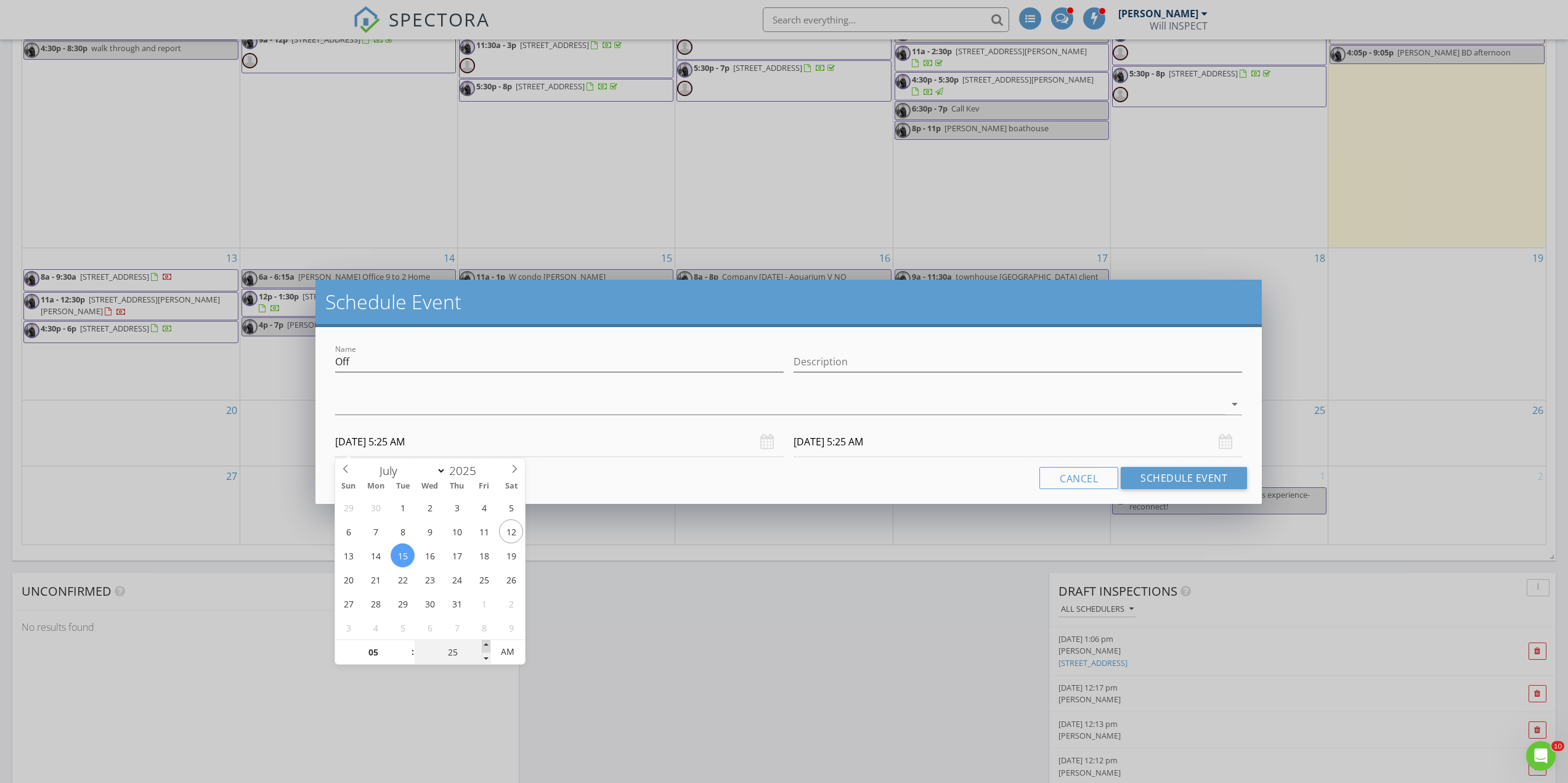 type on "30" 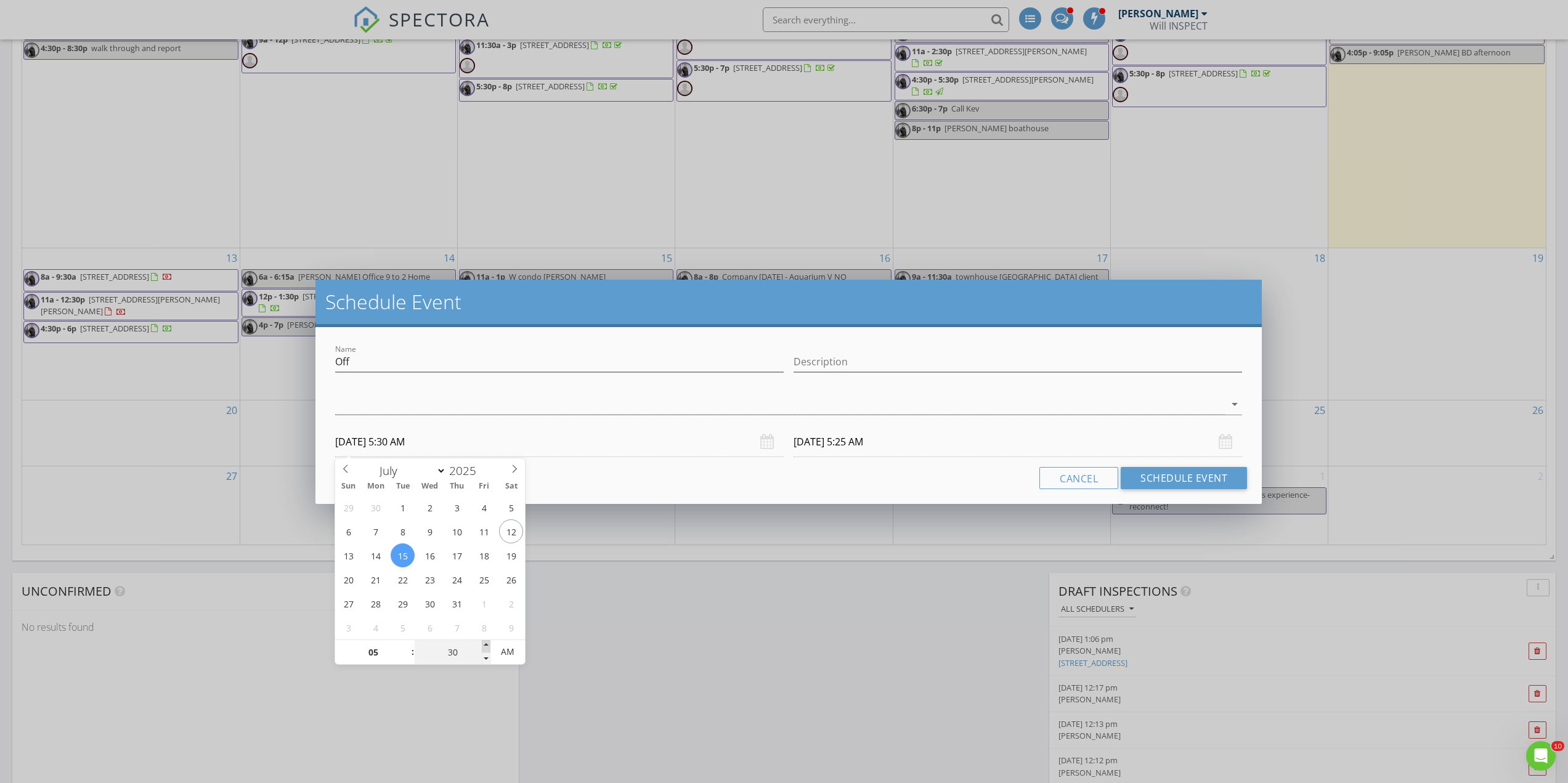 click at bounding box center [486, 646] 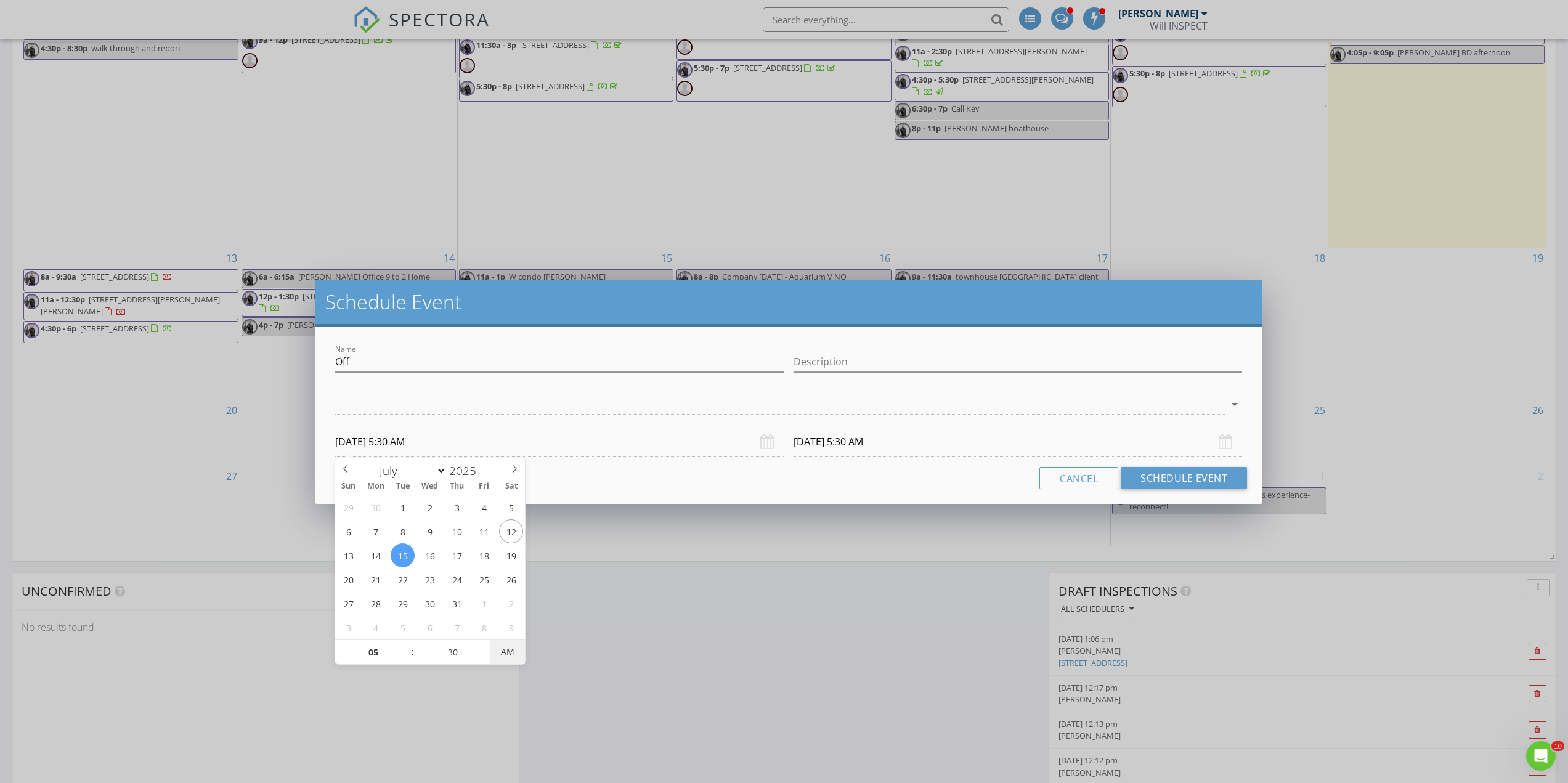 type on "07/15/2025 5:30 PM" 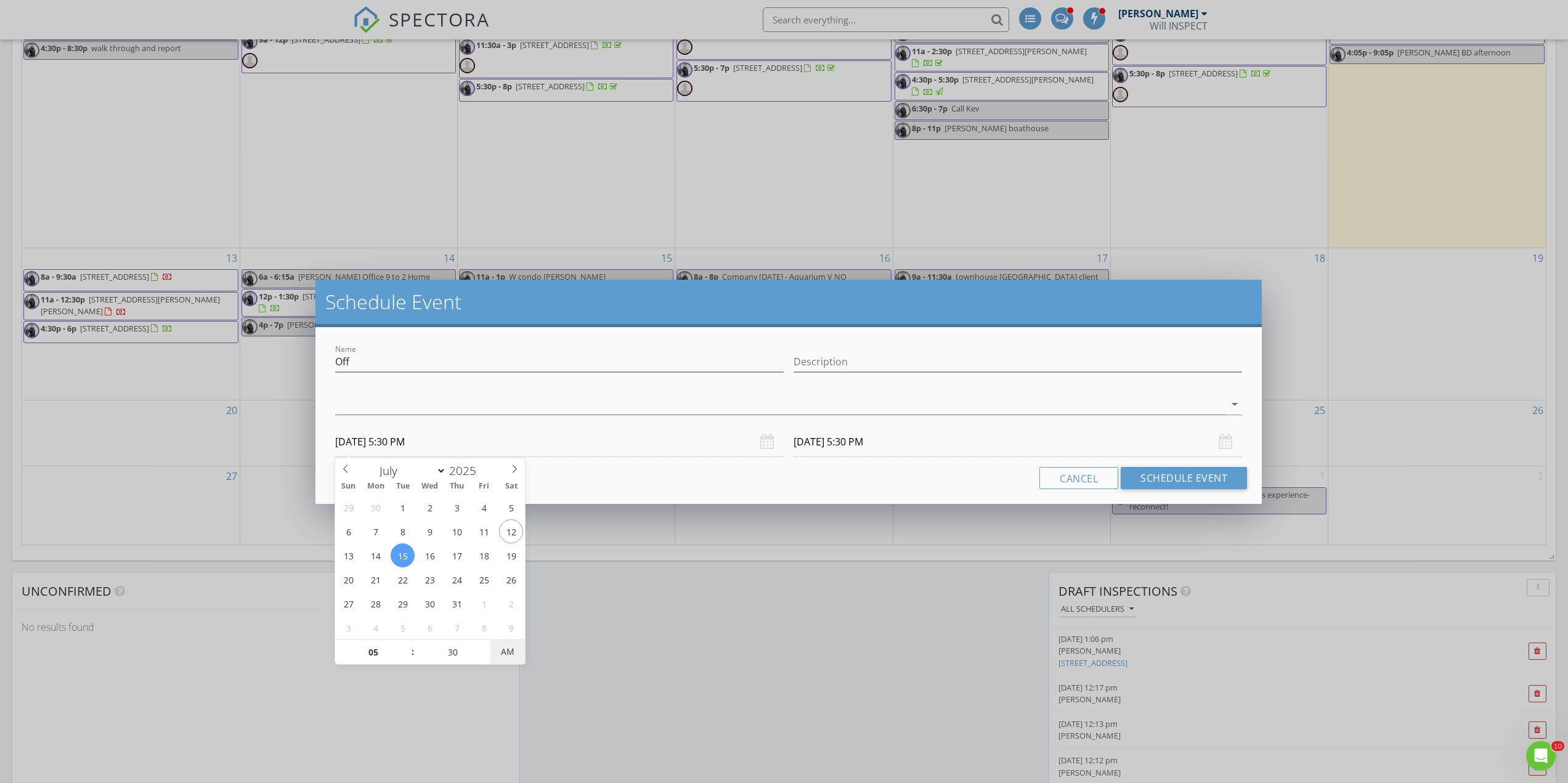 click on "AM" at bounding box center (507, 652) 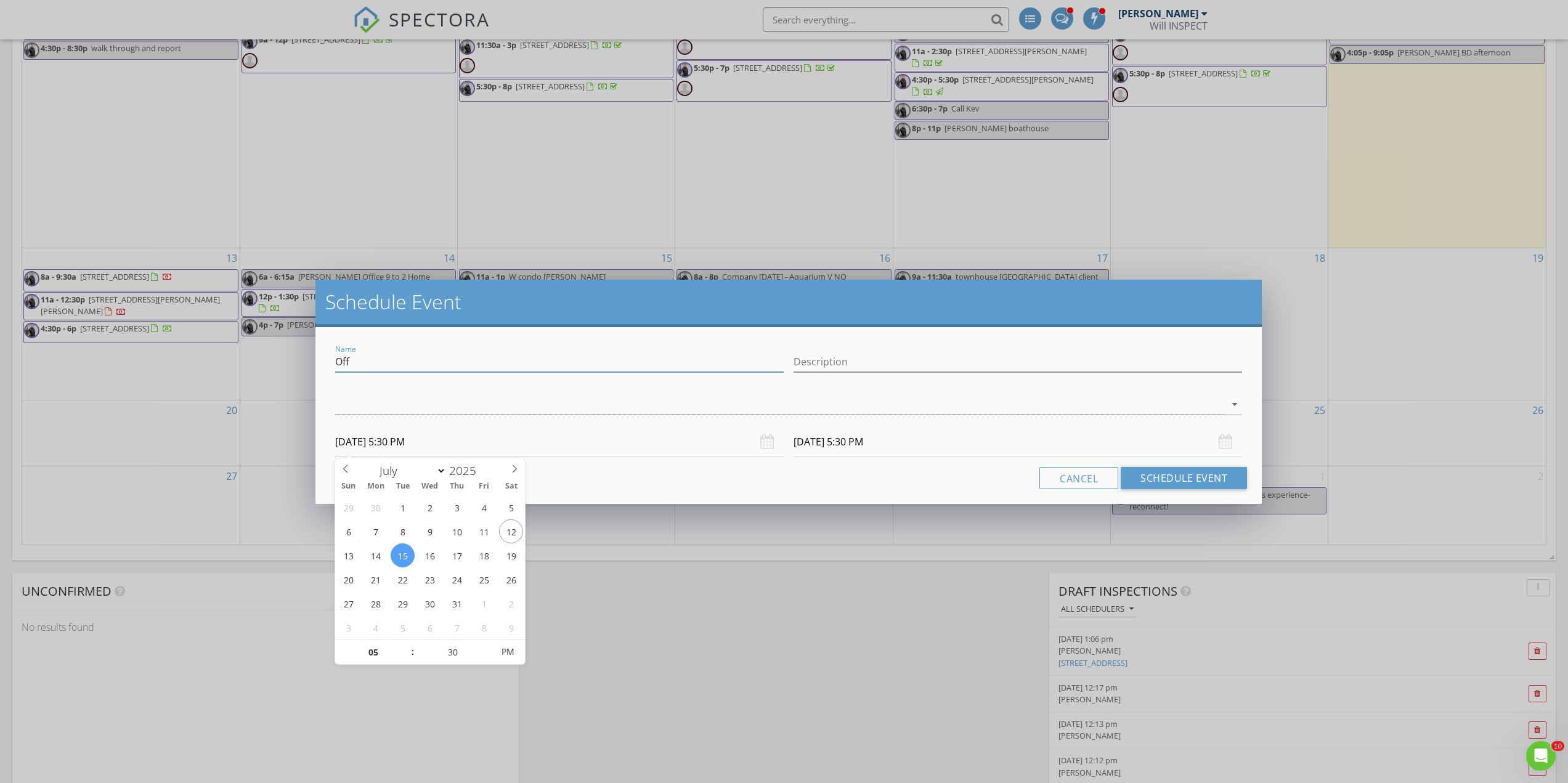 drag, startPoint x: 423, startPoint y: 366, endPoint x: 147, endPoint y: 336, distance: 277.62565 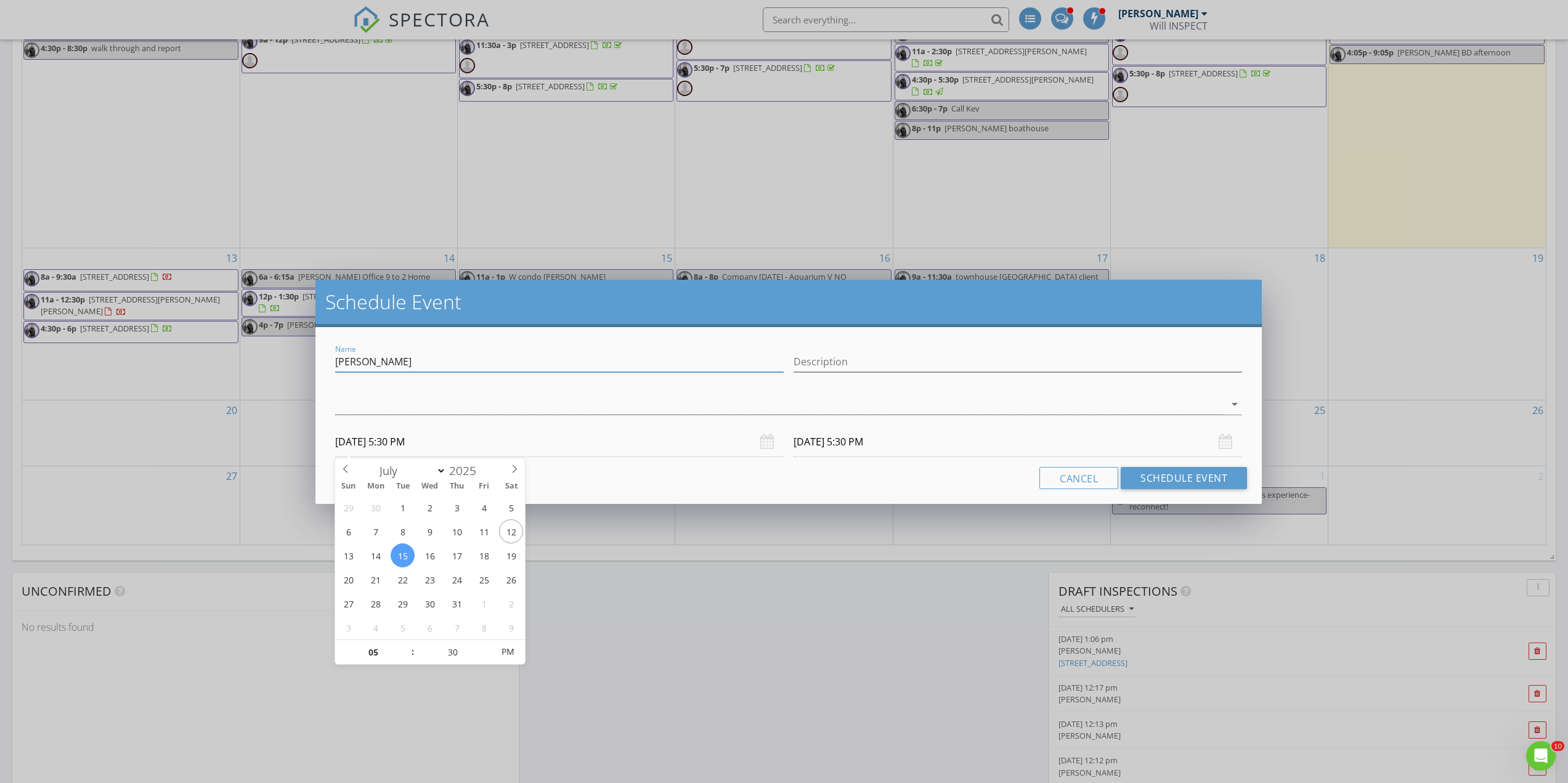 type on "Simon" 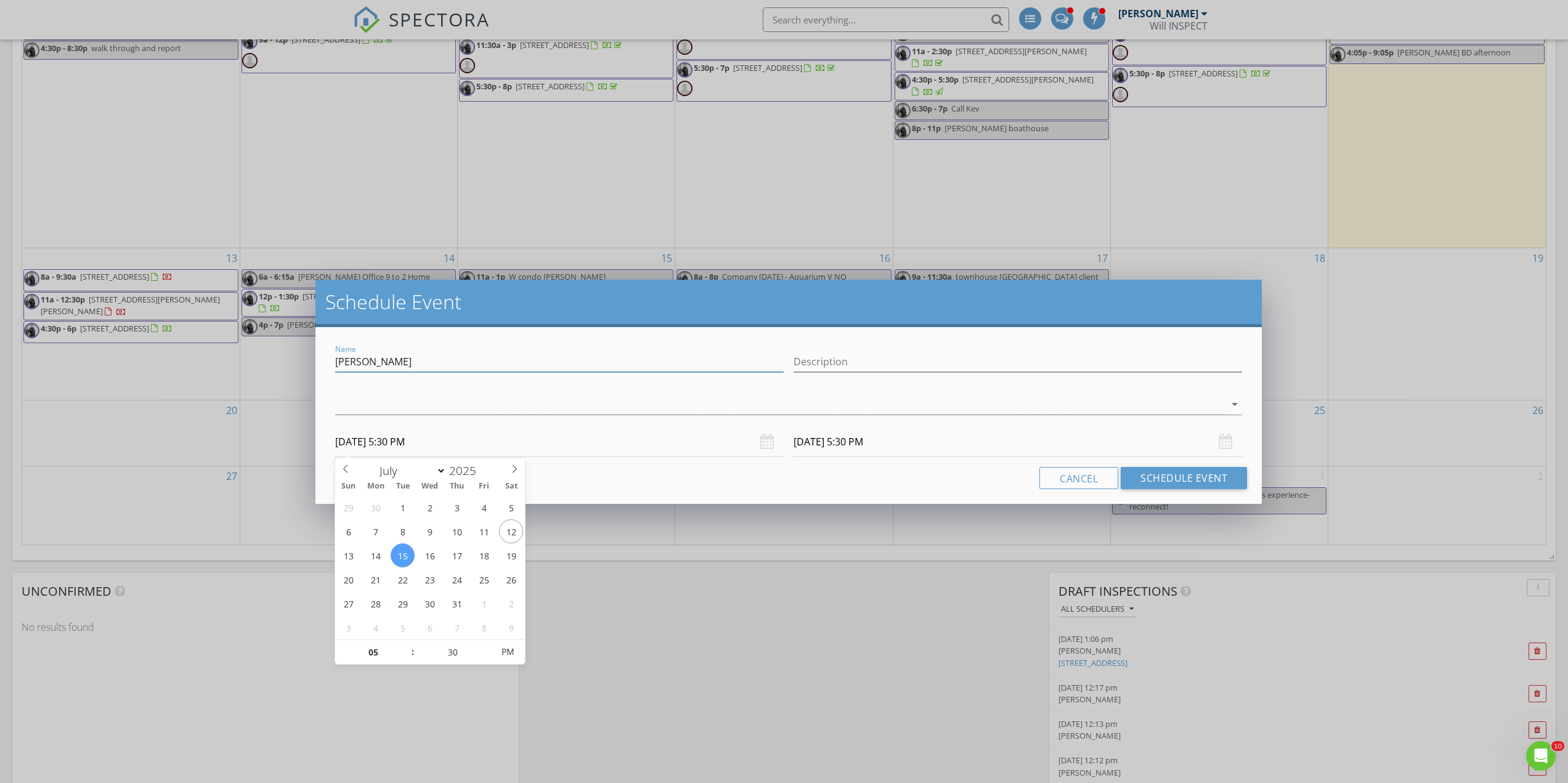 click on "Schedule Event   Name Simon   Description     check_box_outline_blank   Jack Kao   check_box_outline_blank   William Soldat   arrow_drop_down   07/15/2025 5:30 PM   07/16/2025 5:30 PM         Cancel   Schedule Event" at bounding box center [784, 391] 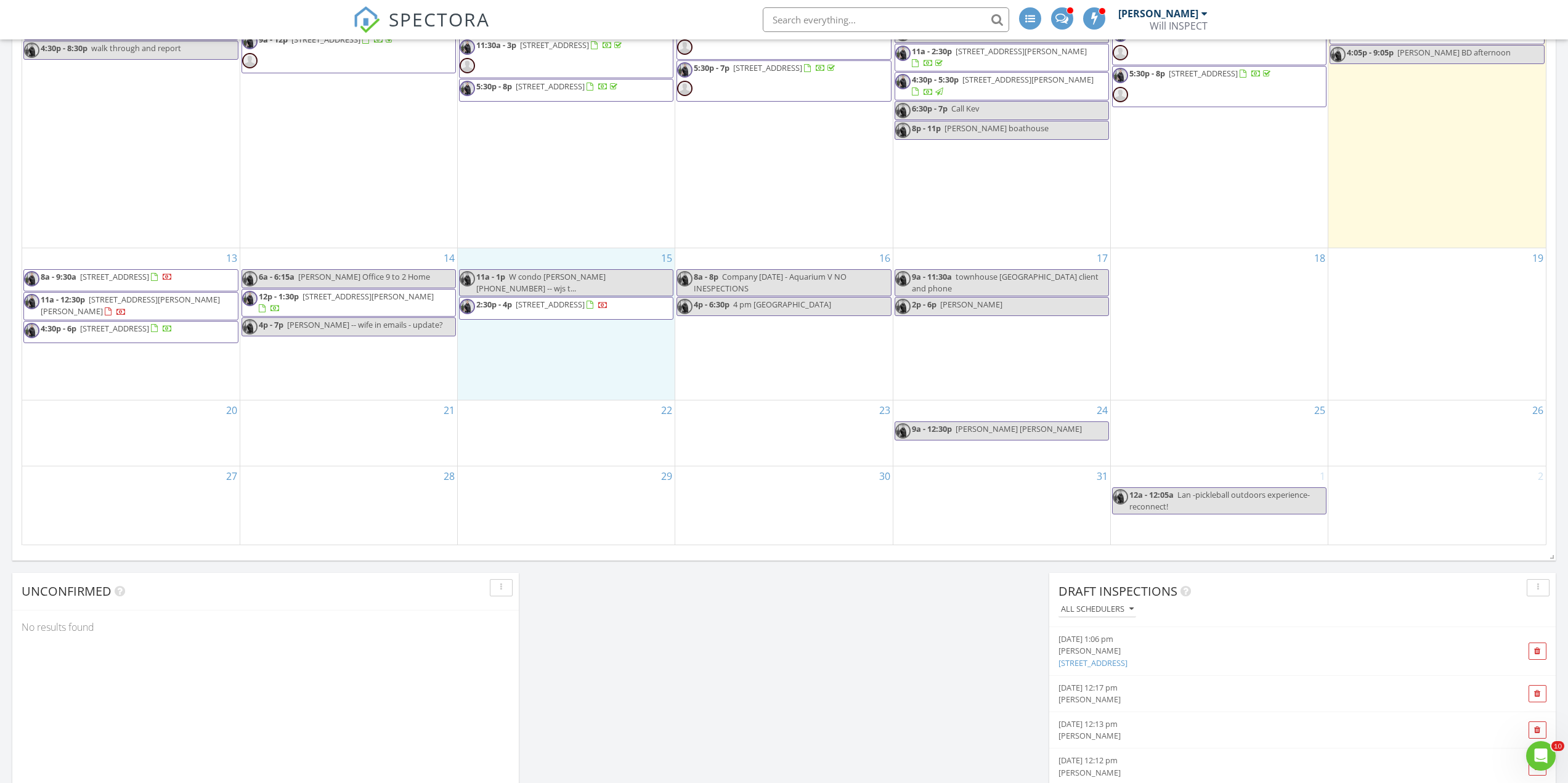 click on "15
11a - 1p
W condo gurpreet dhaliwal 604-537-7766 -- wjs t...
2:30p - 4p
5928 Birney Ave 126, Vancouver V6S 0B5" at bounding box center (566, 324) 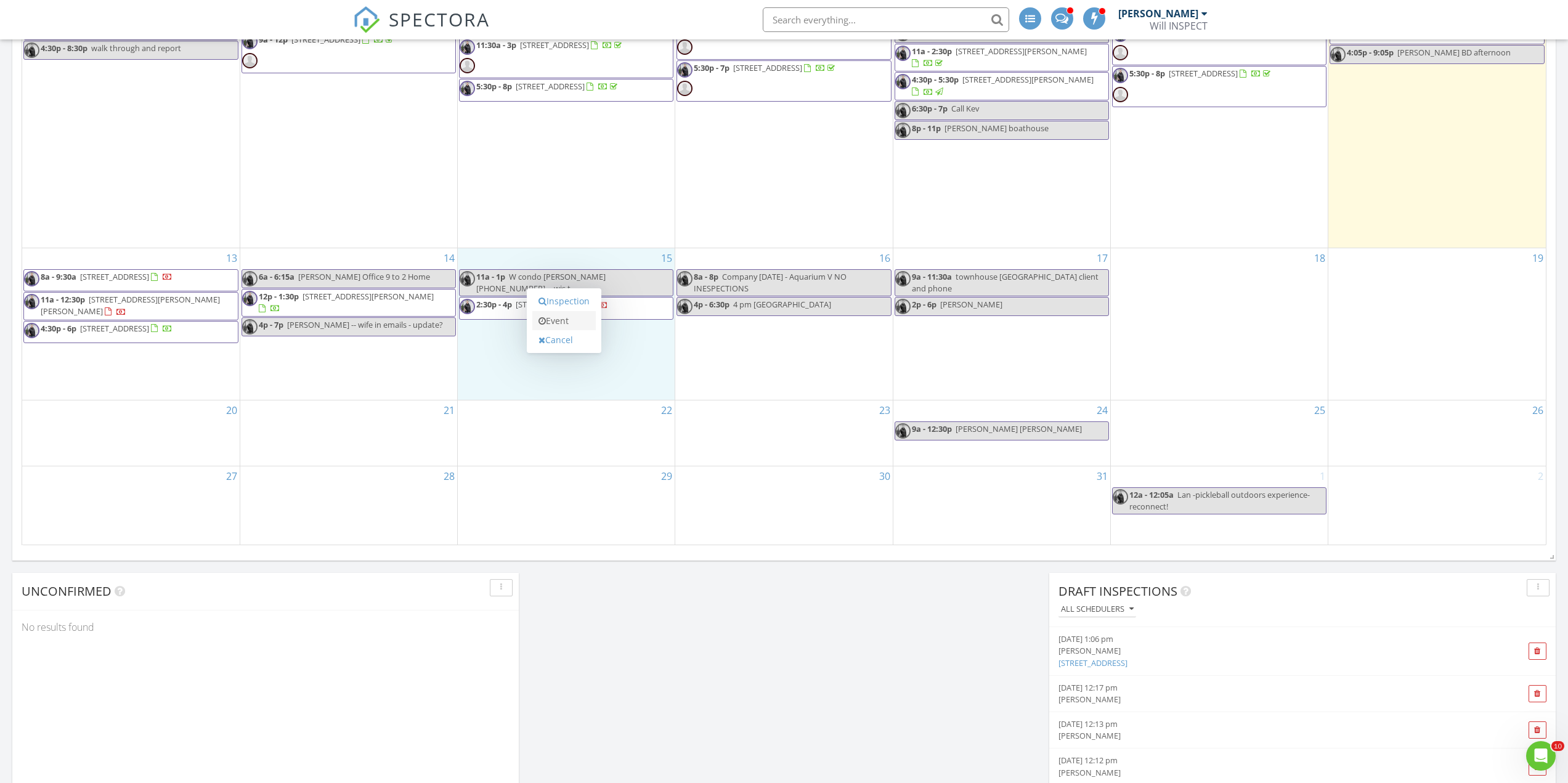click on "Event" at bounding box center (564, 321) 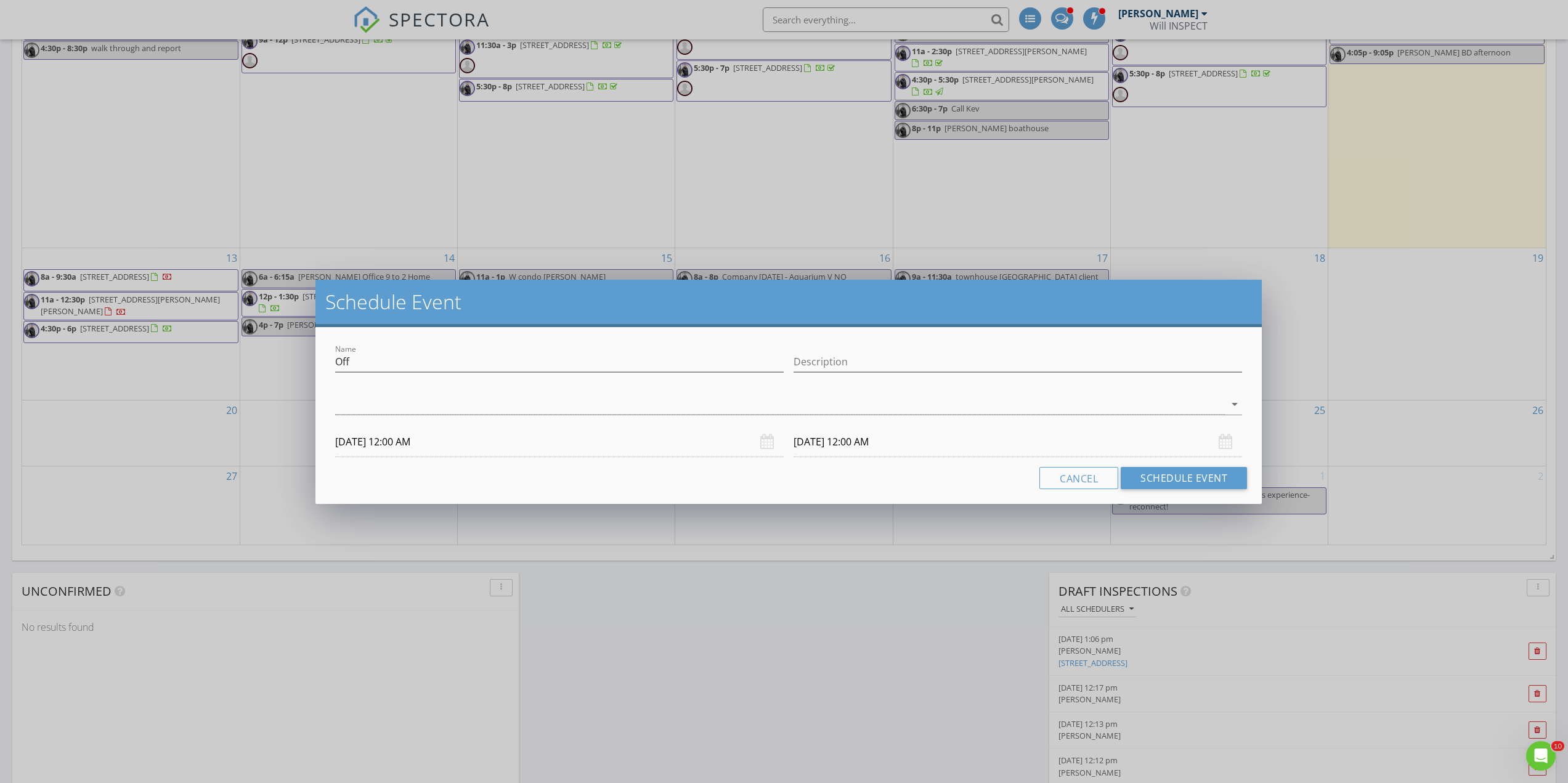 click on "07/15/2025 12:00 AM" at bounding box center [559, 442] 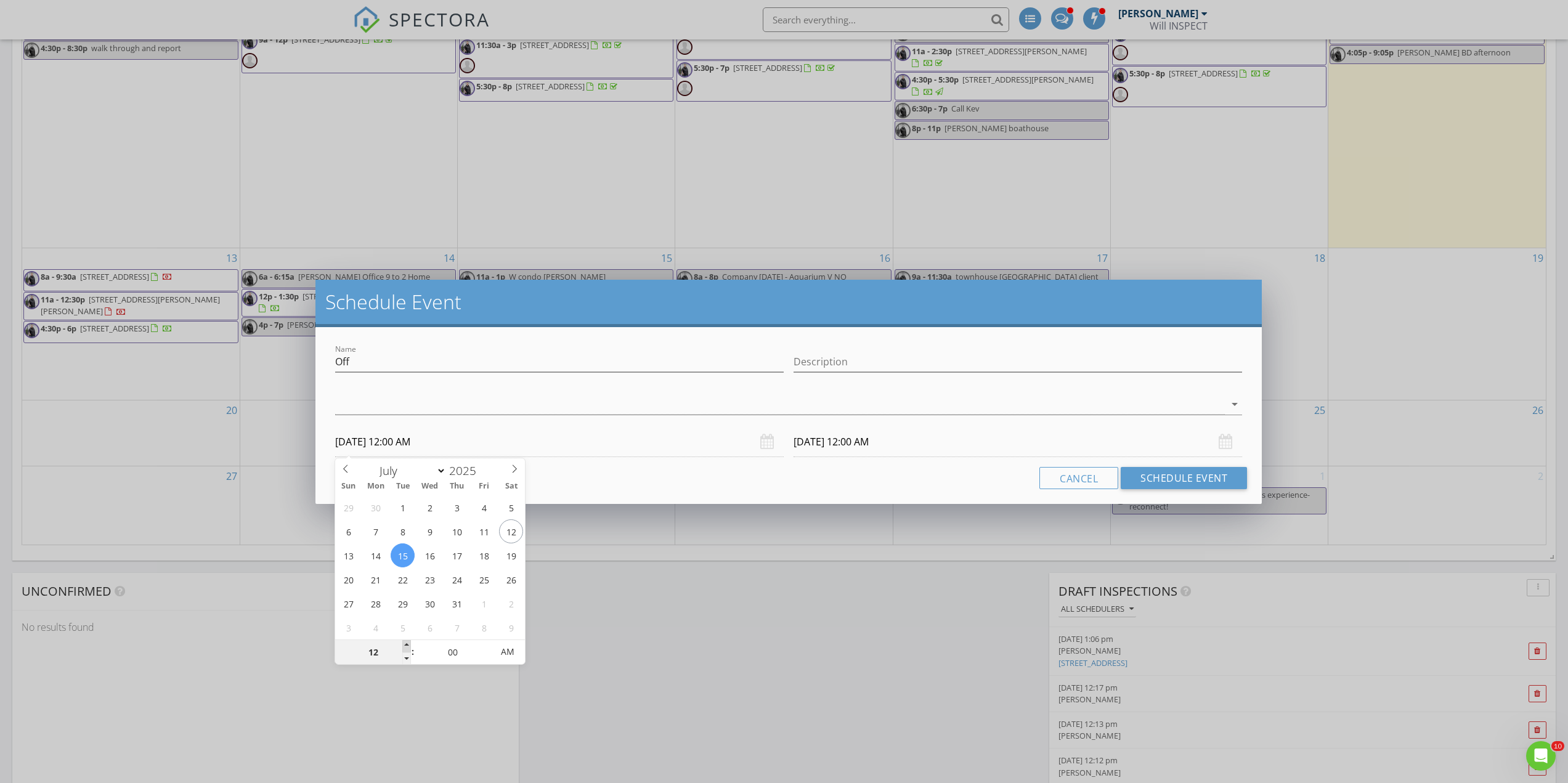 type on "01" 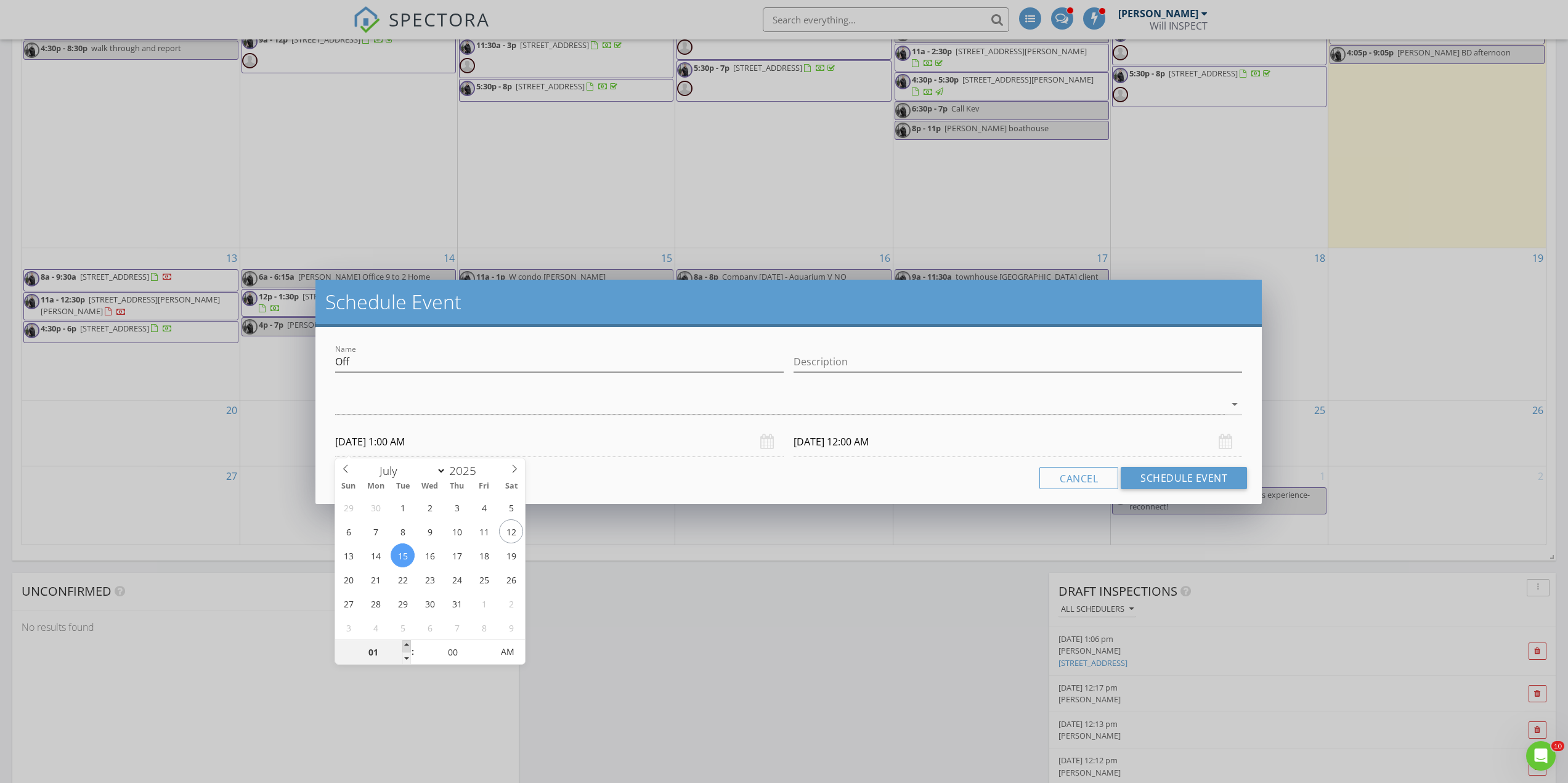 click at bounding box center (407, 646) 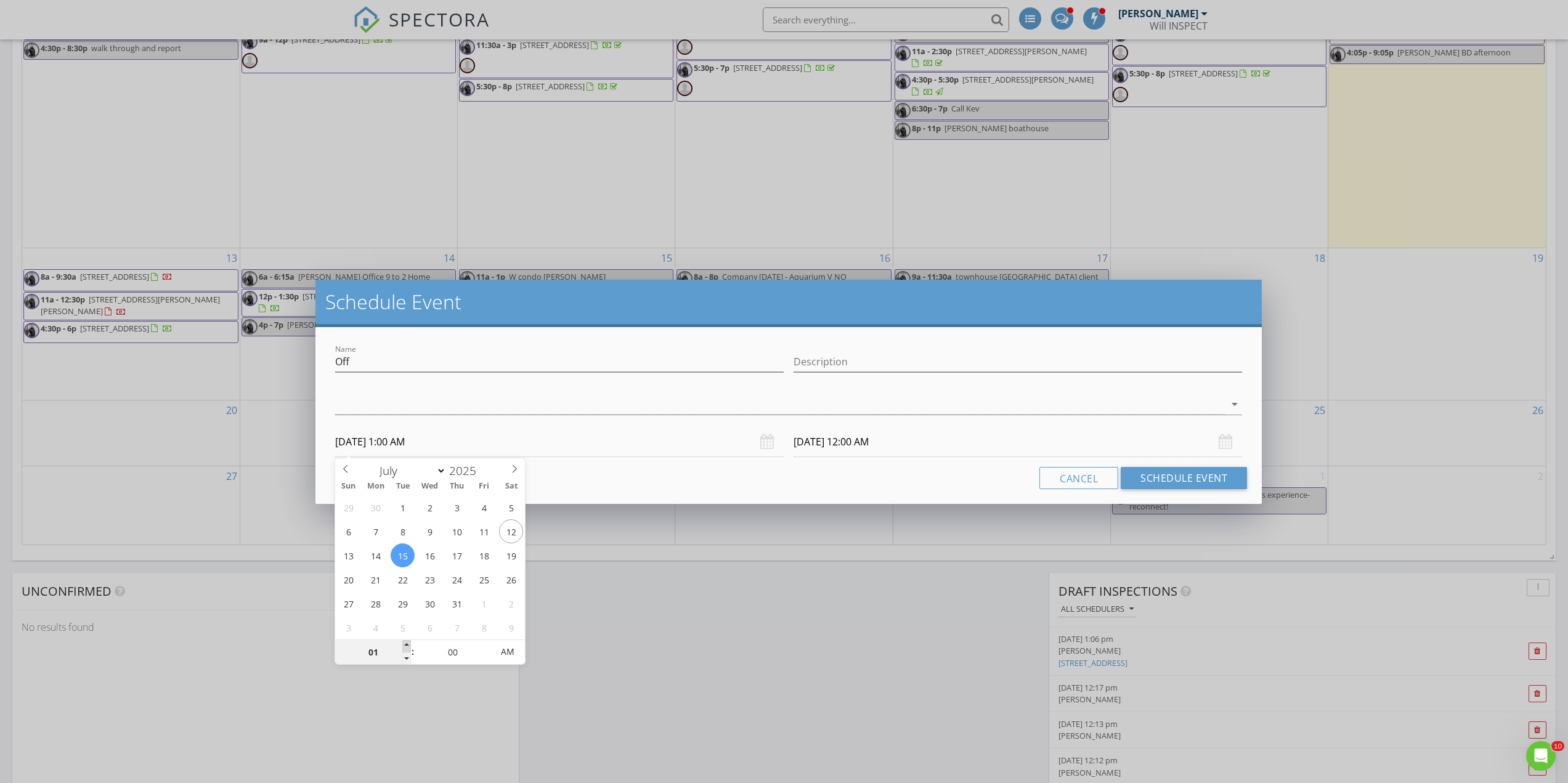 type on "07/16/2025 1:00 AM" 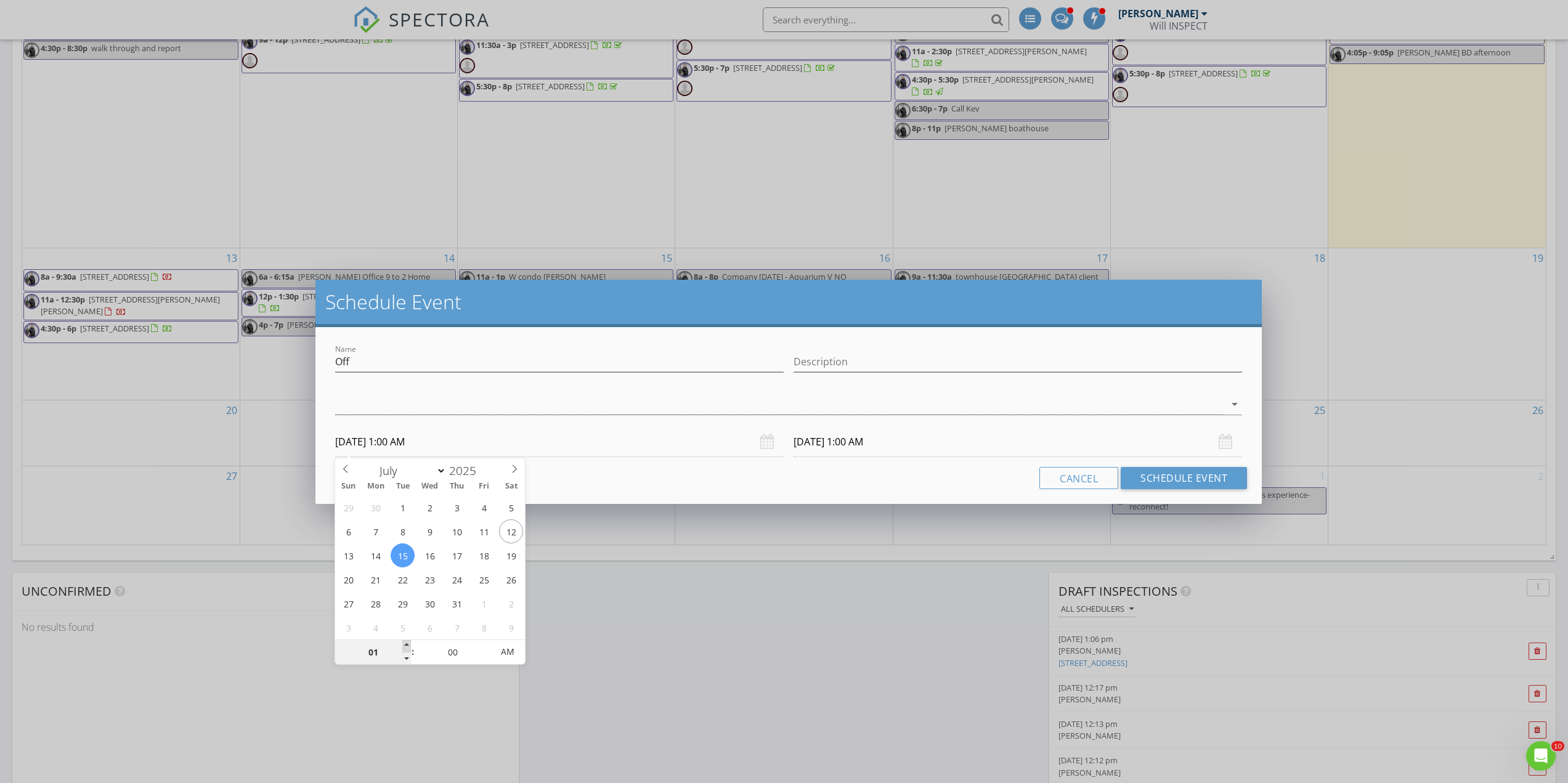 type on "02" 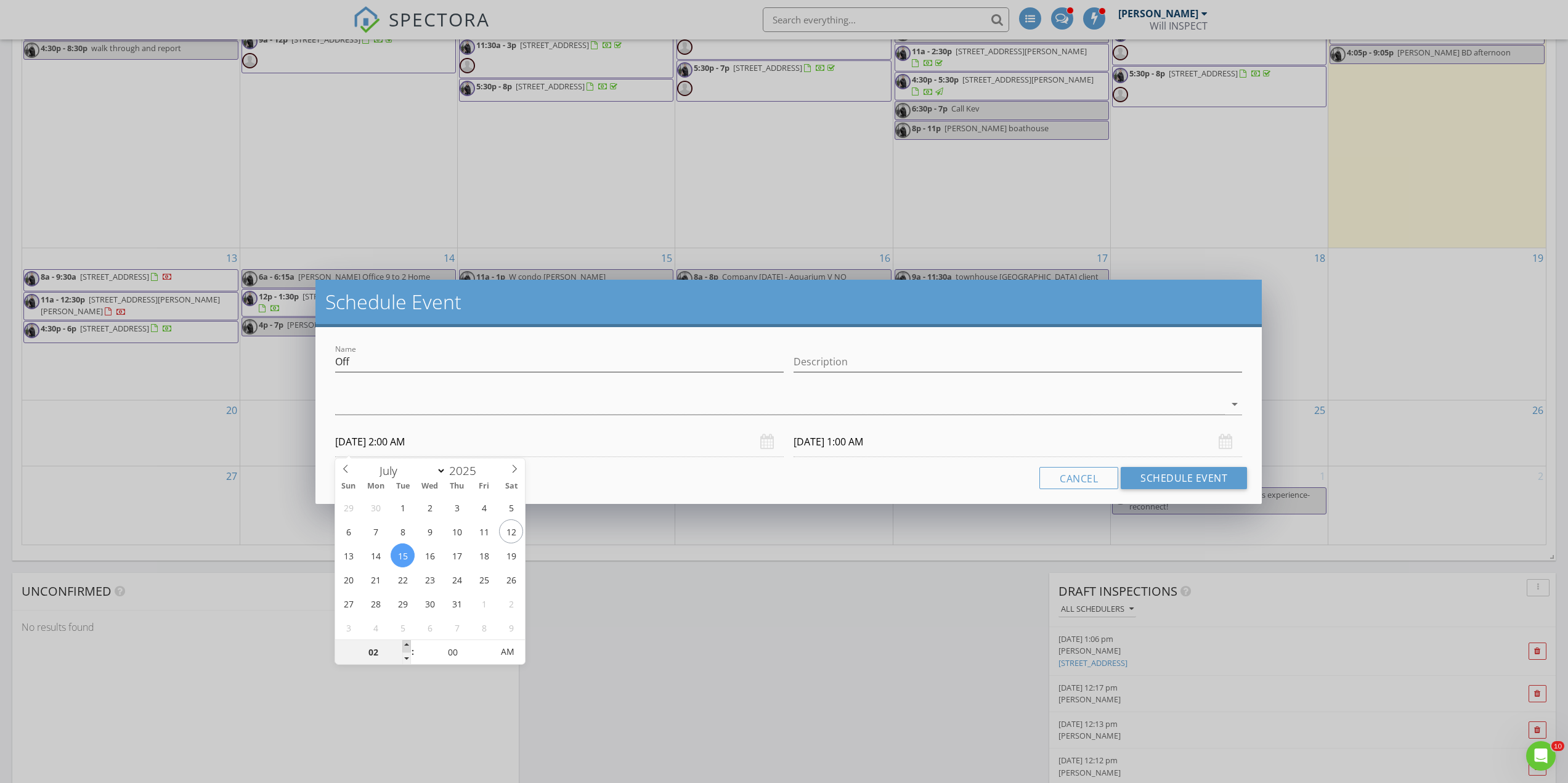 click at bounding box center [407, 646] 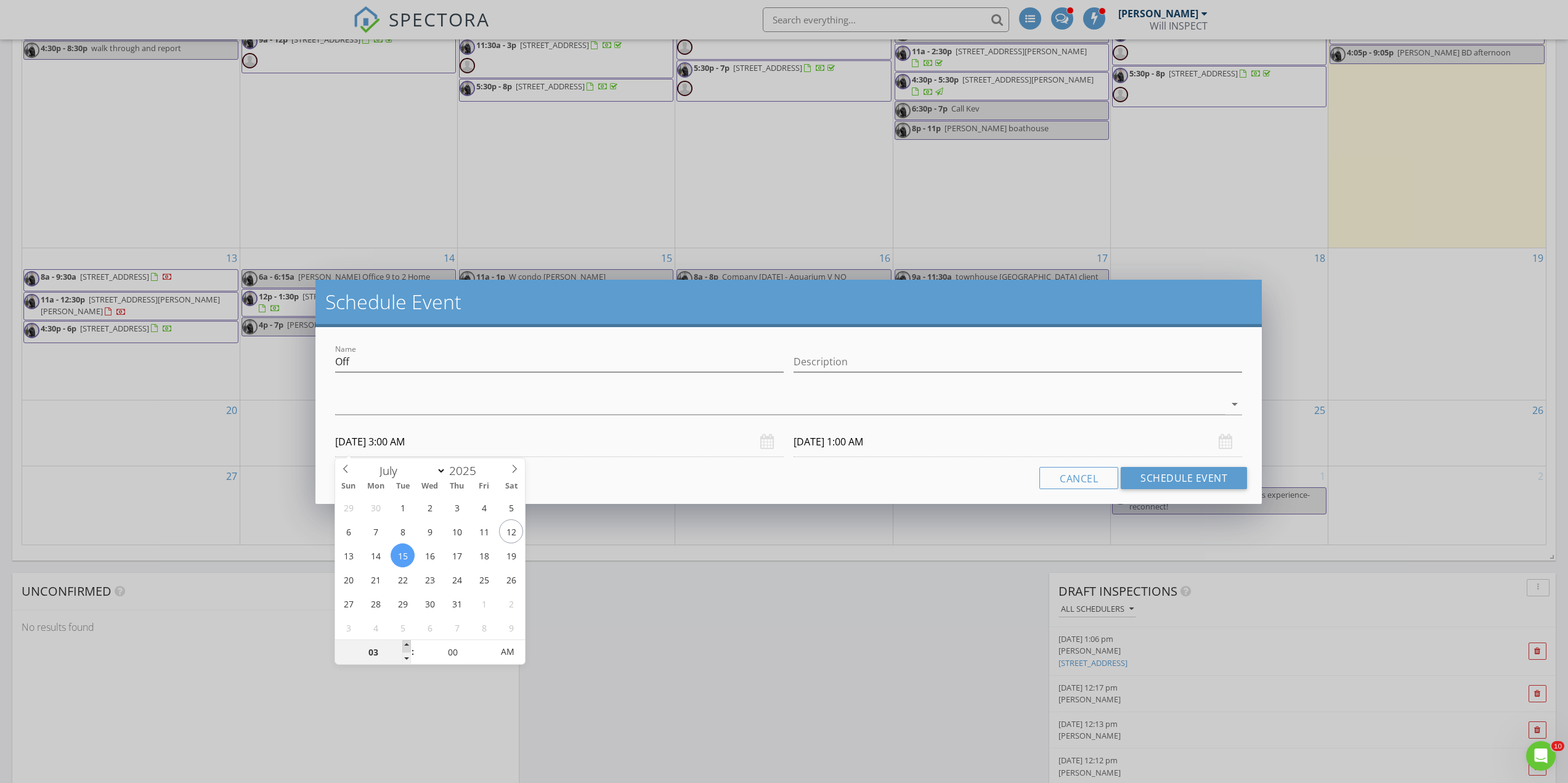 click at bounding box center [407, 646] 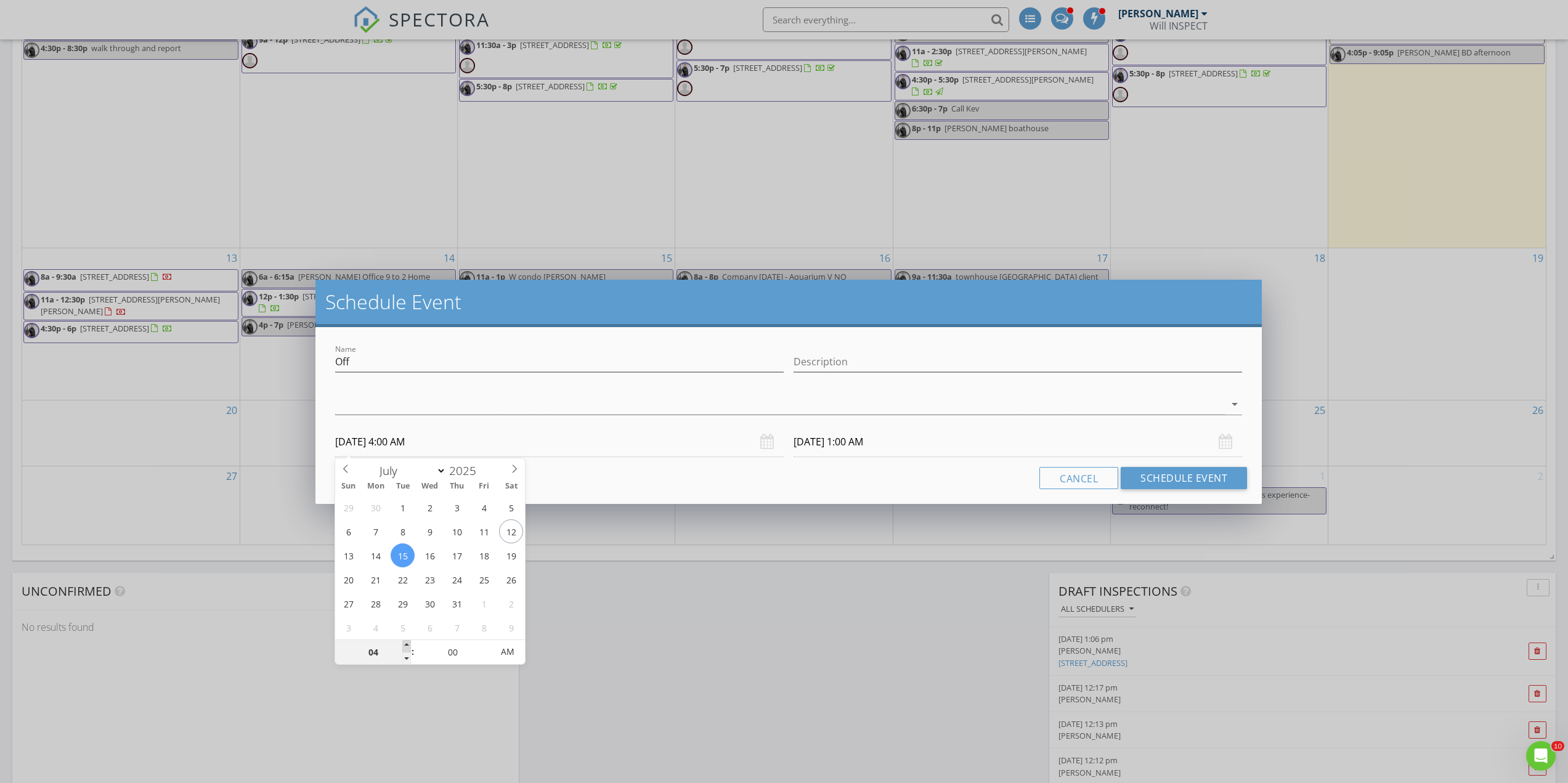 click at bounding box center [407, 646] 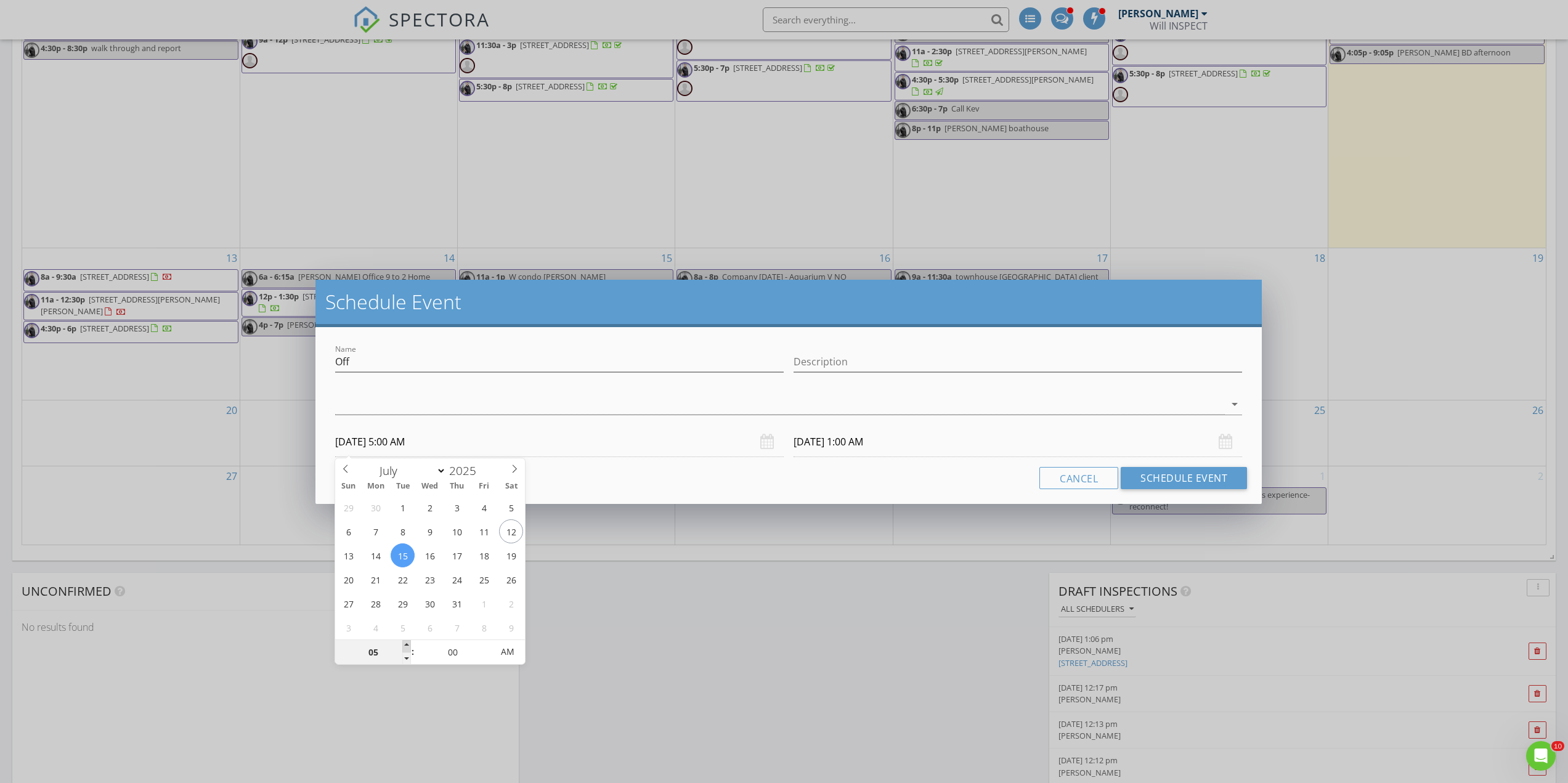 click at bounding box center (407, 646) 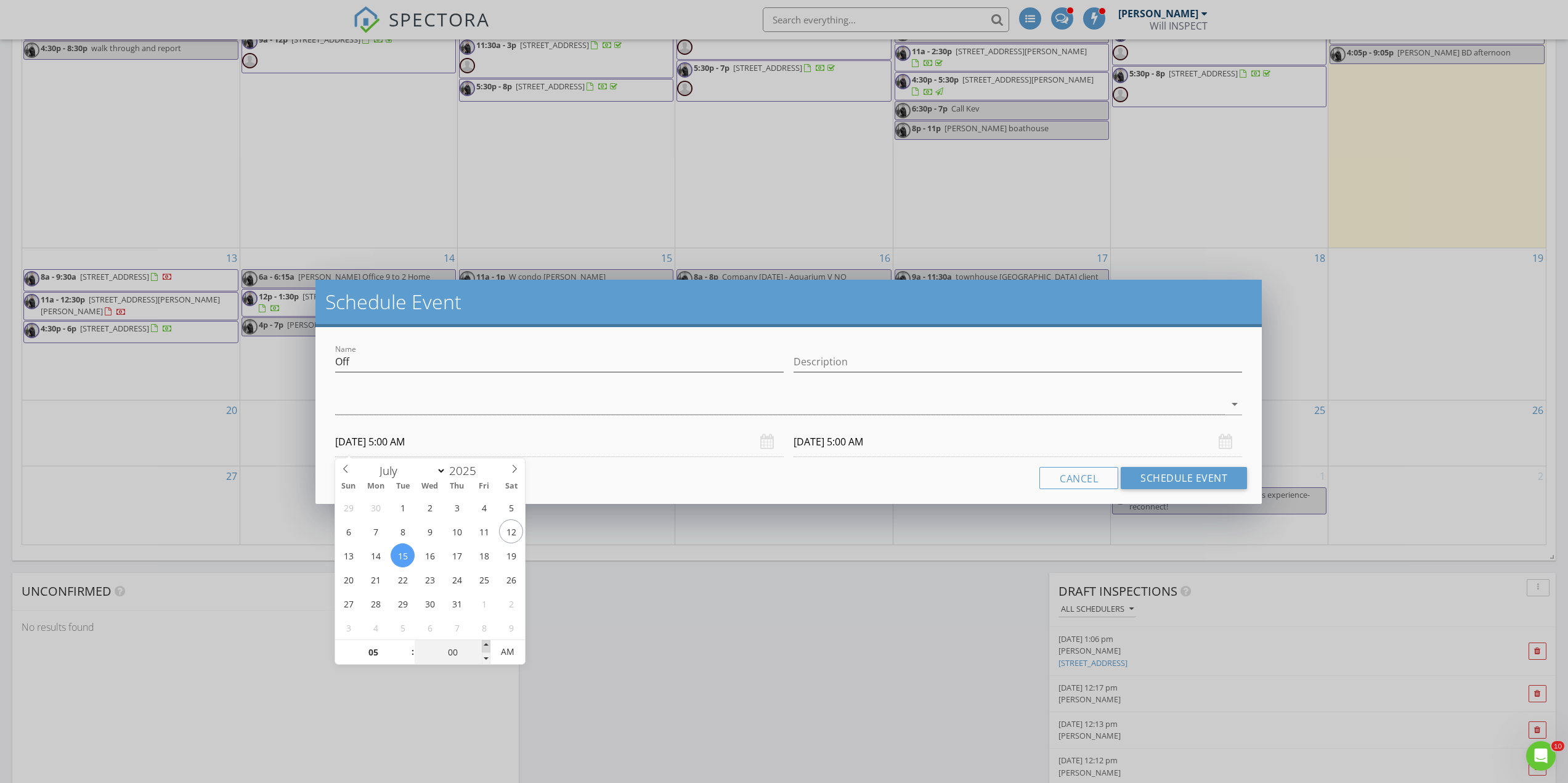 type on "05" 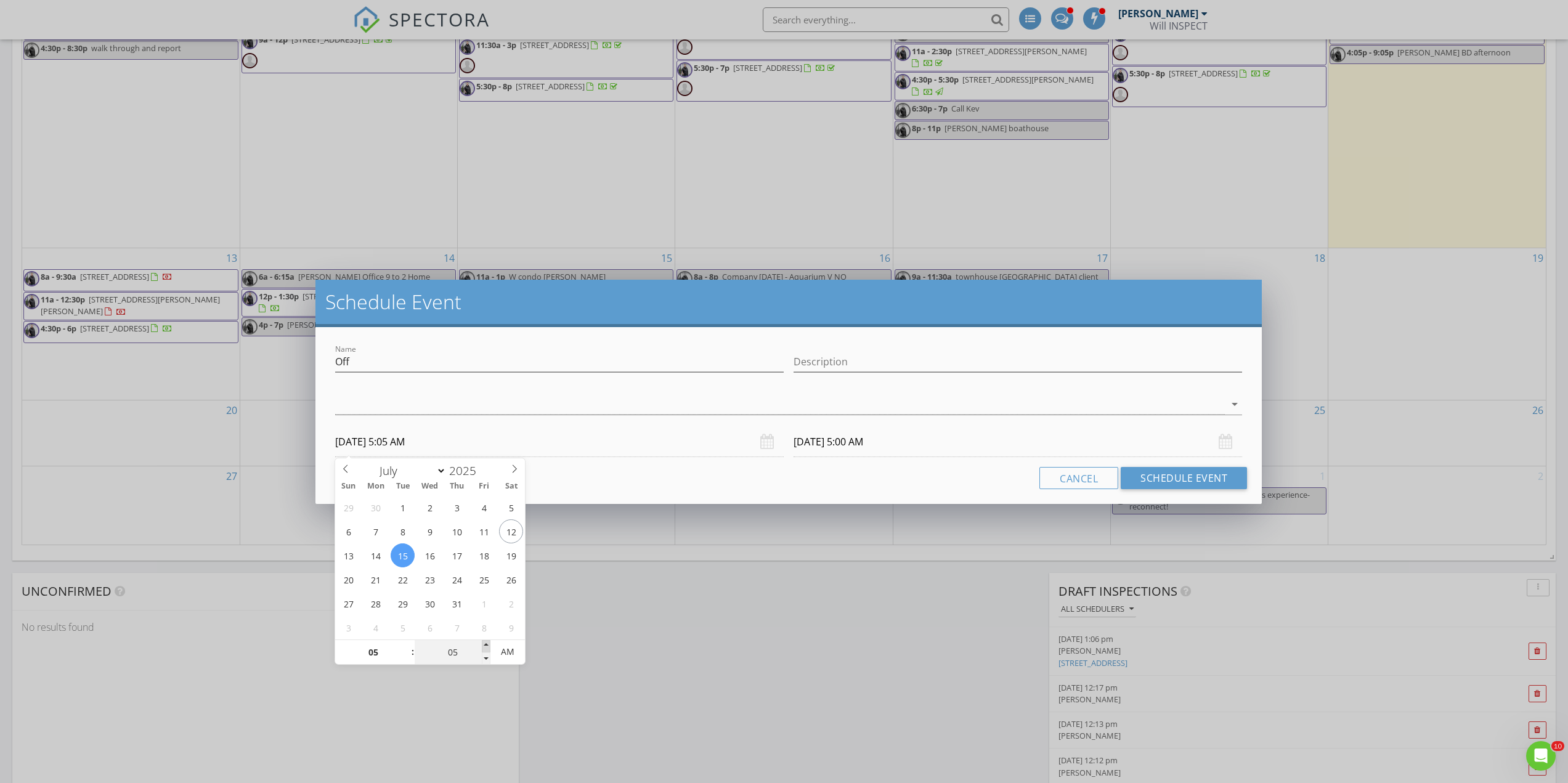 click at bounding box center (486, 646) 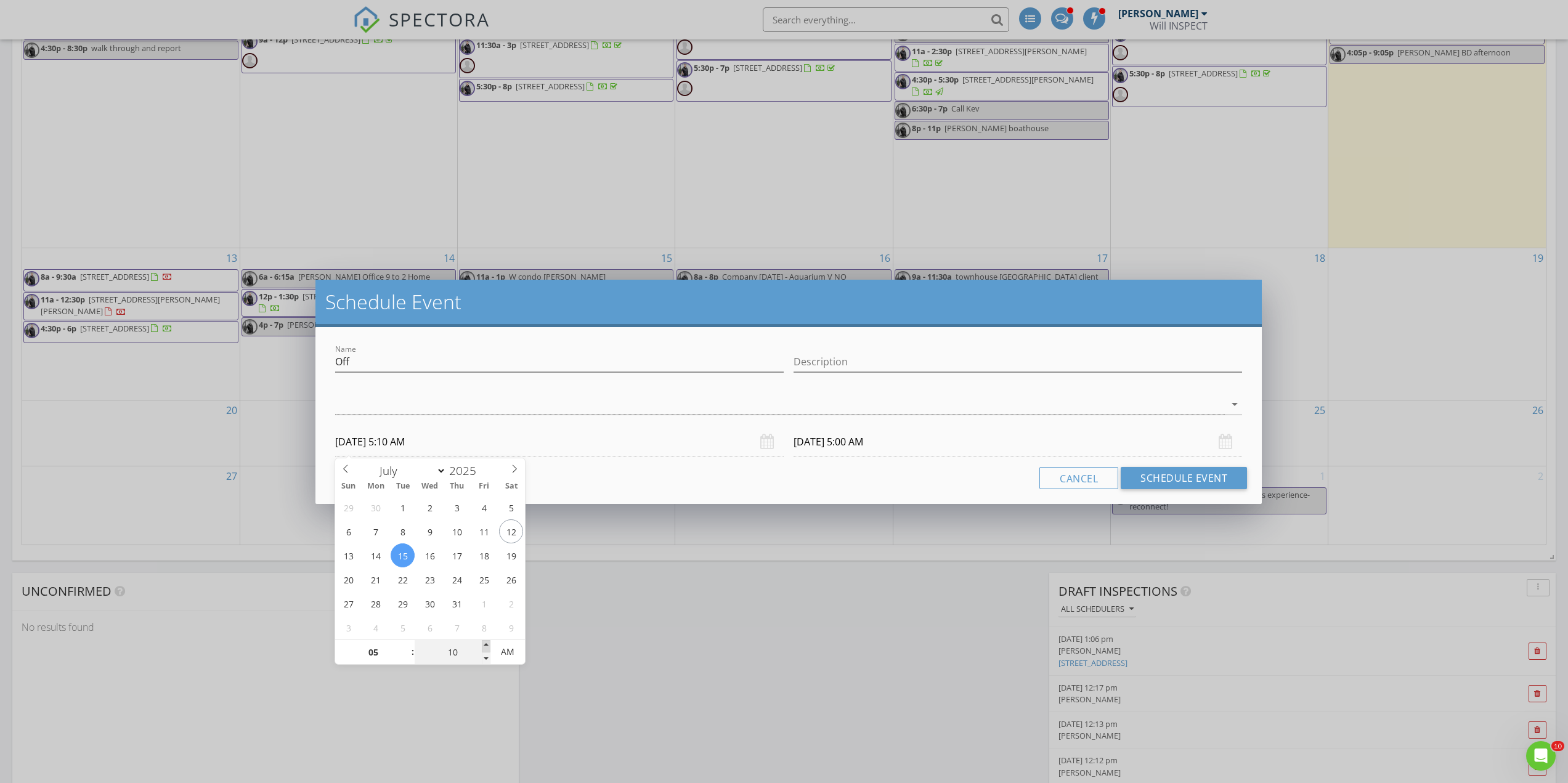 click at bounding box center [486, 646] 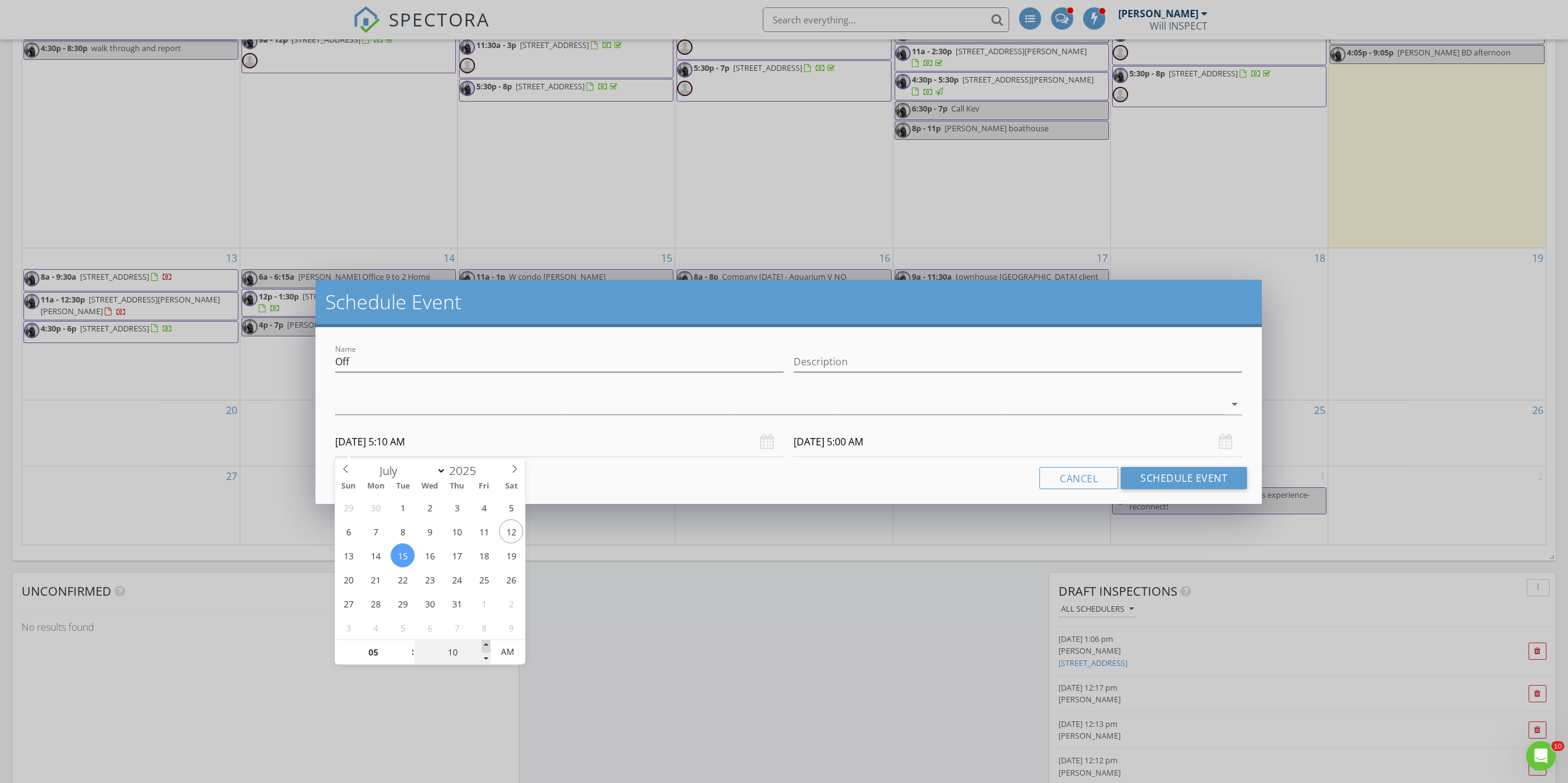 type on "15" 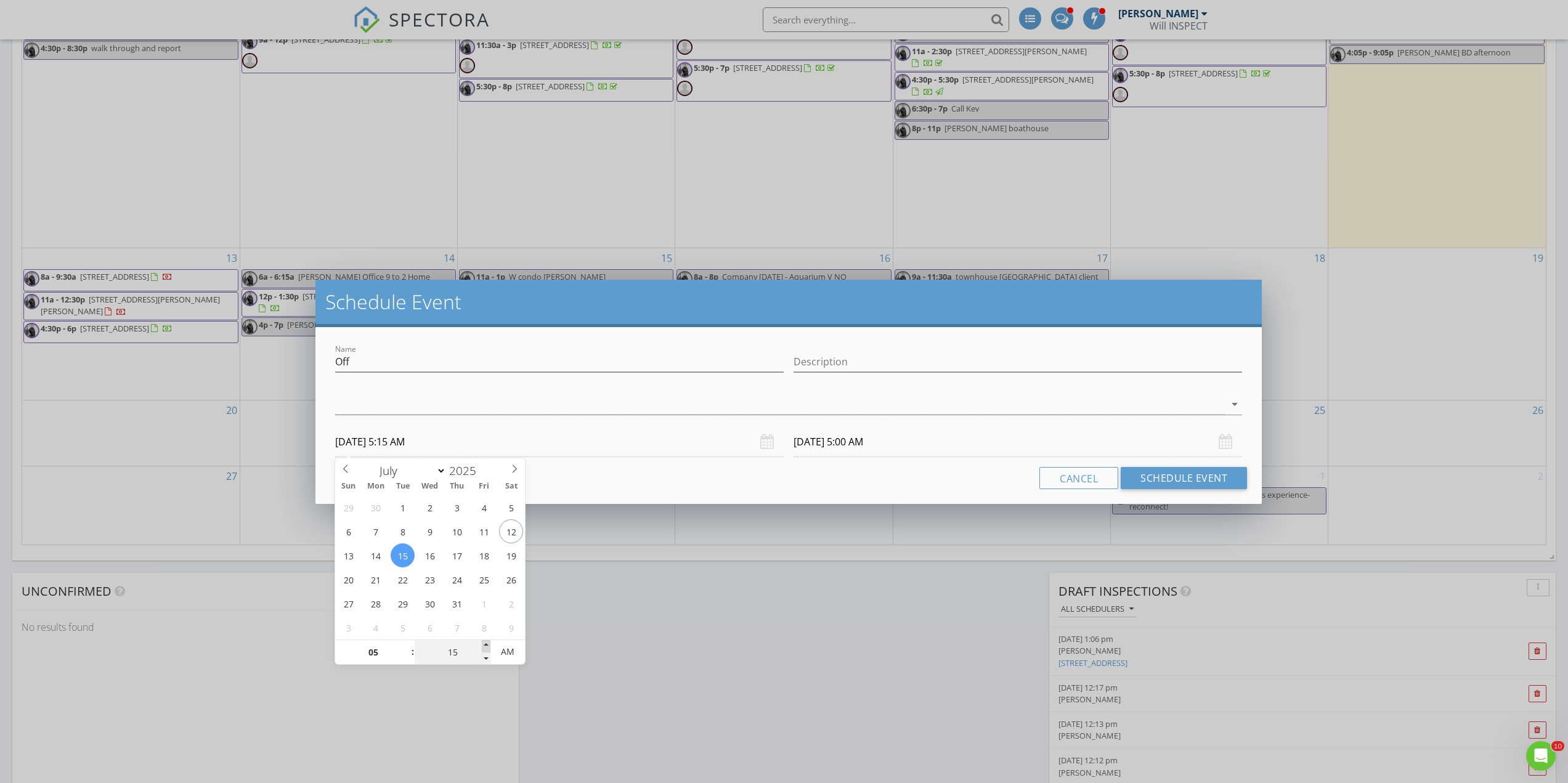 click at bounding box center [486, 646] 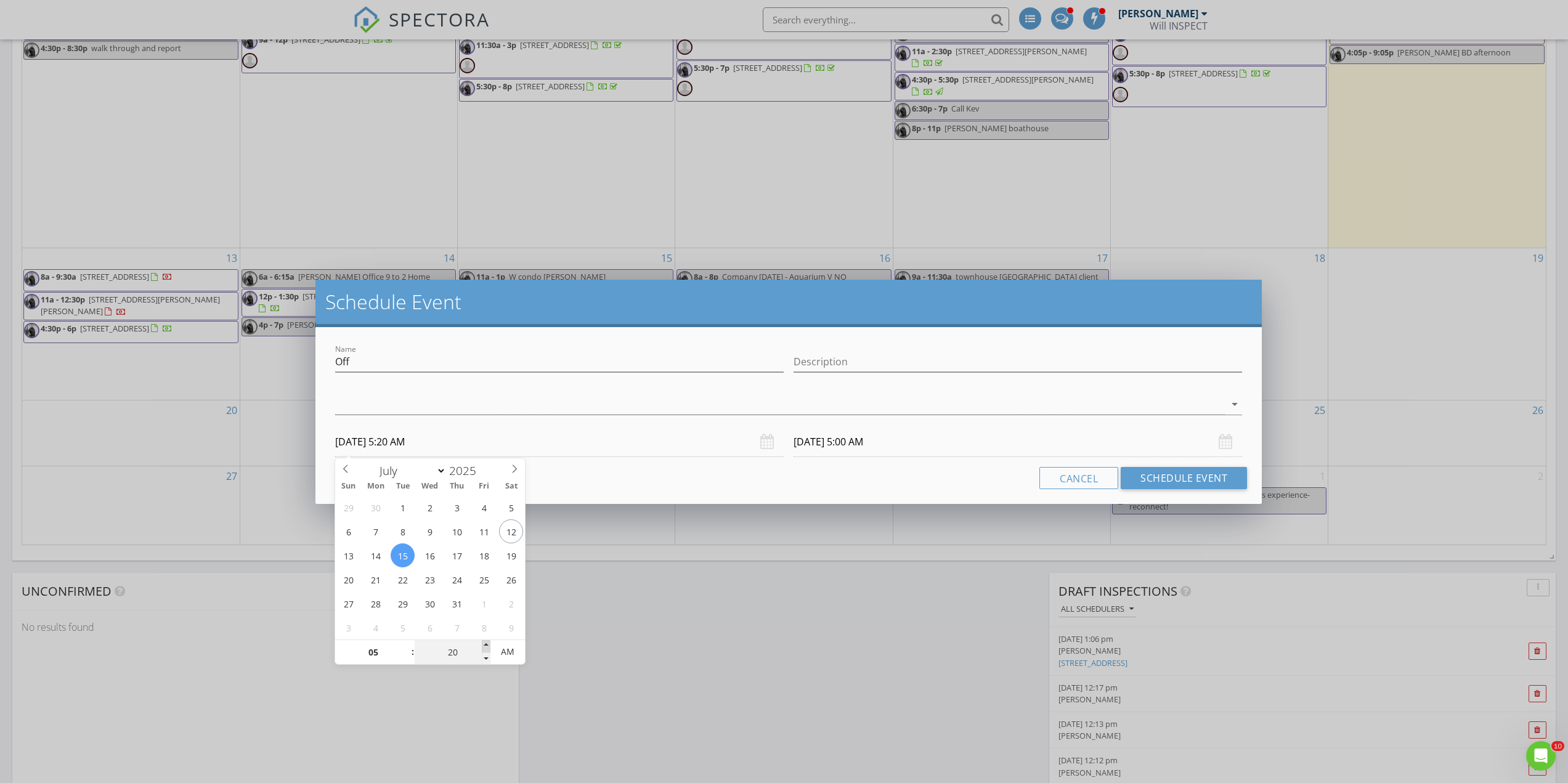 click at bounding box center (486, 646) 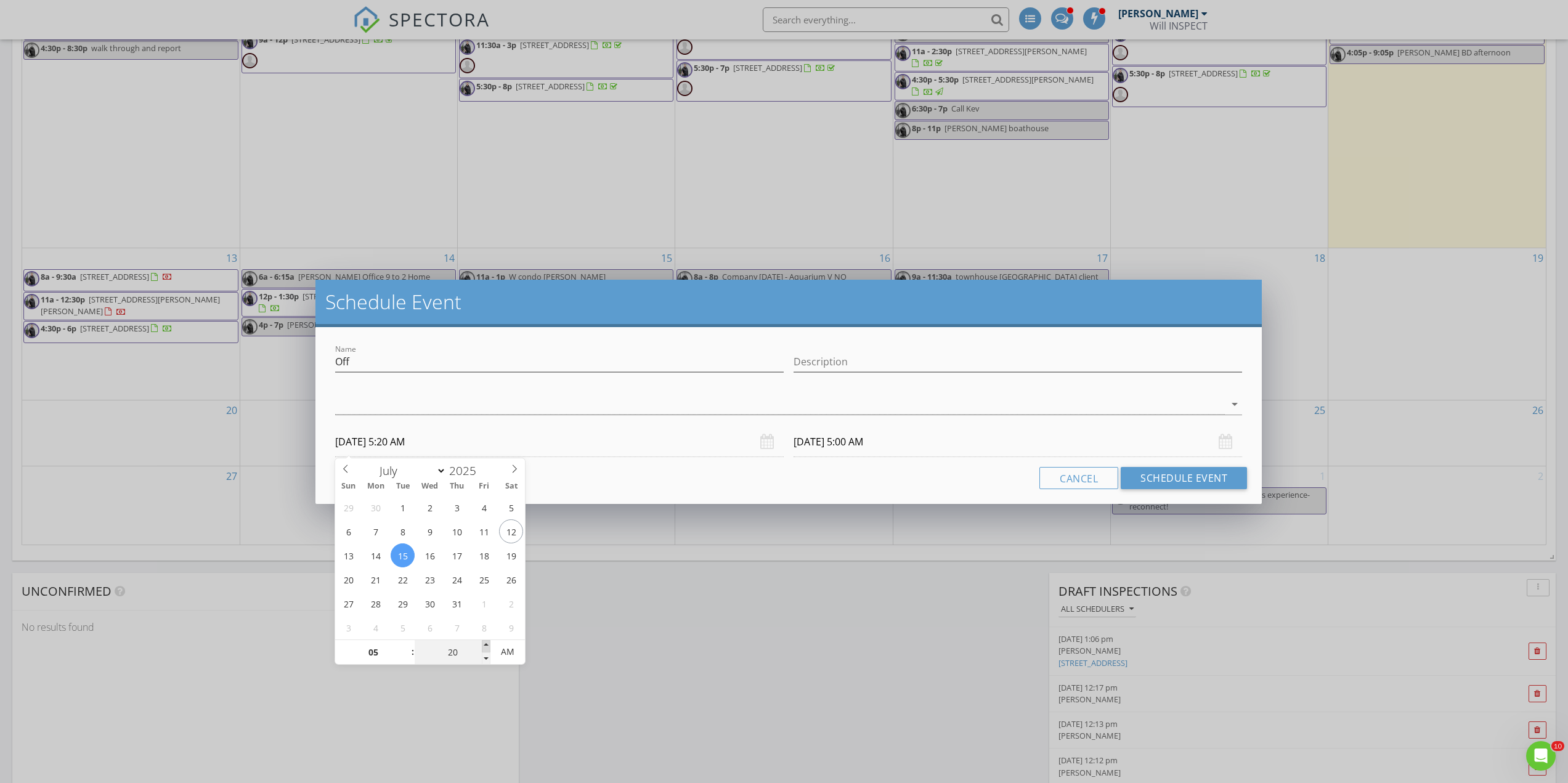 type on "25" 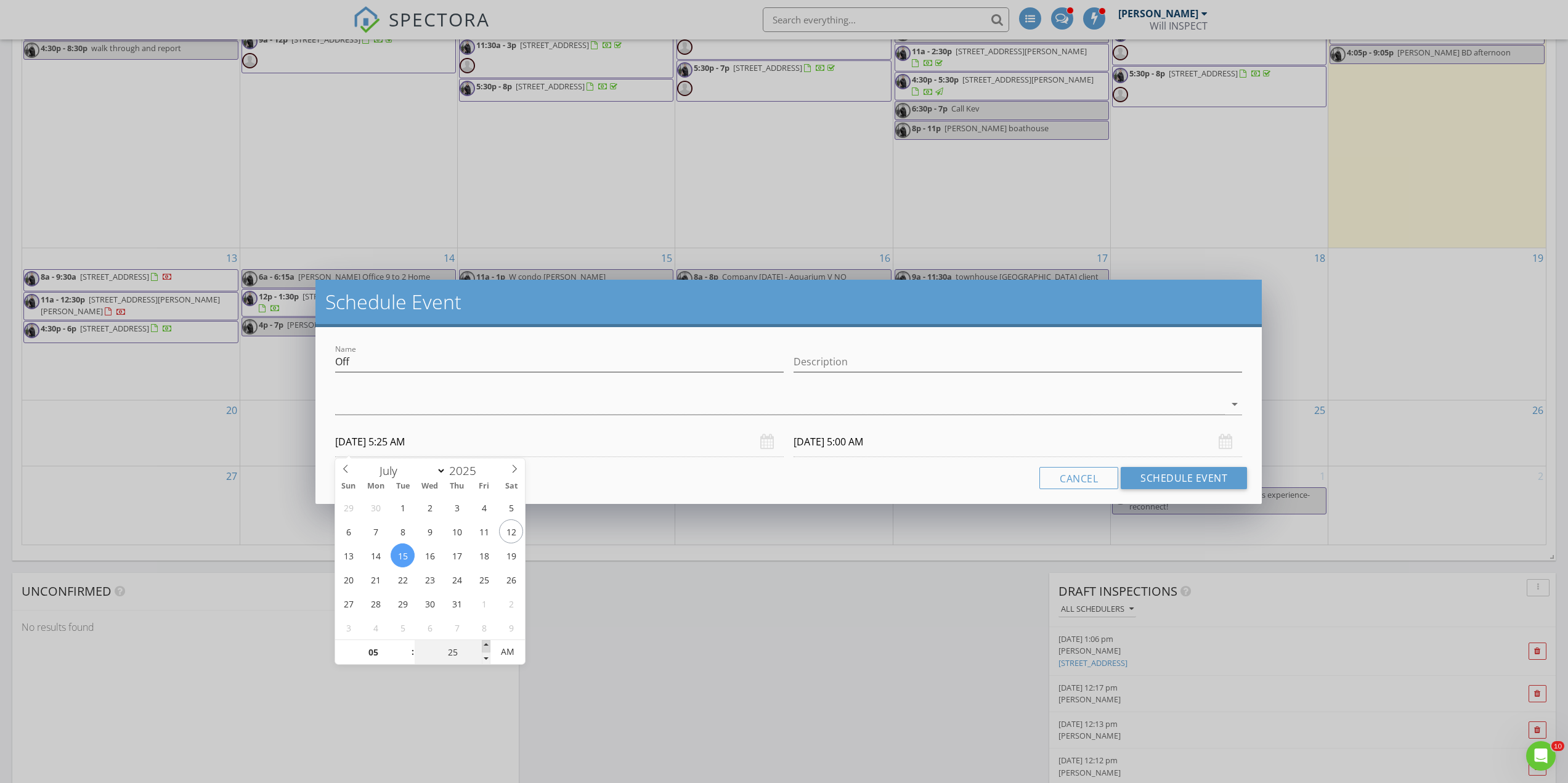 click at bounding box center [486, 646] 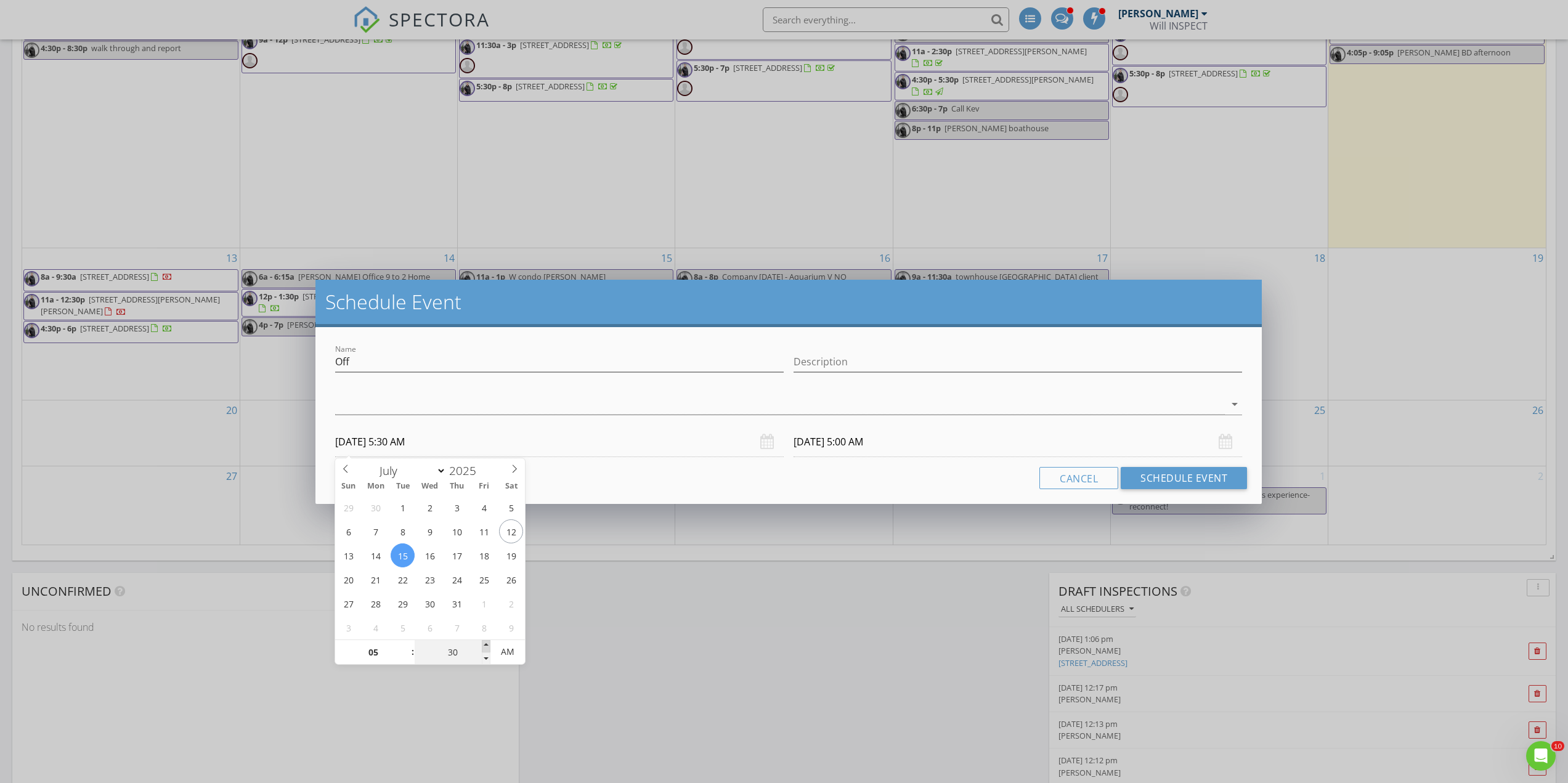 click at bounding box center (486, 646) 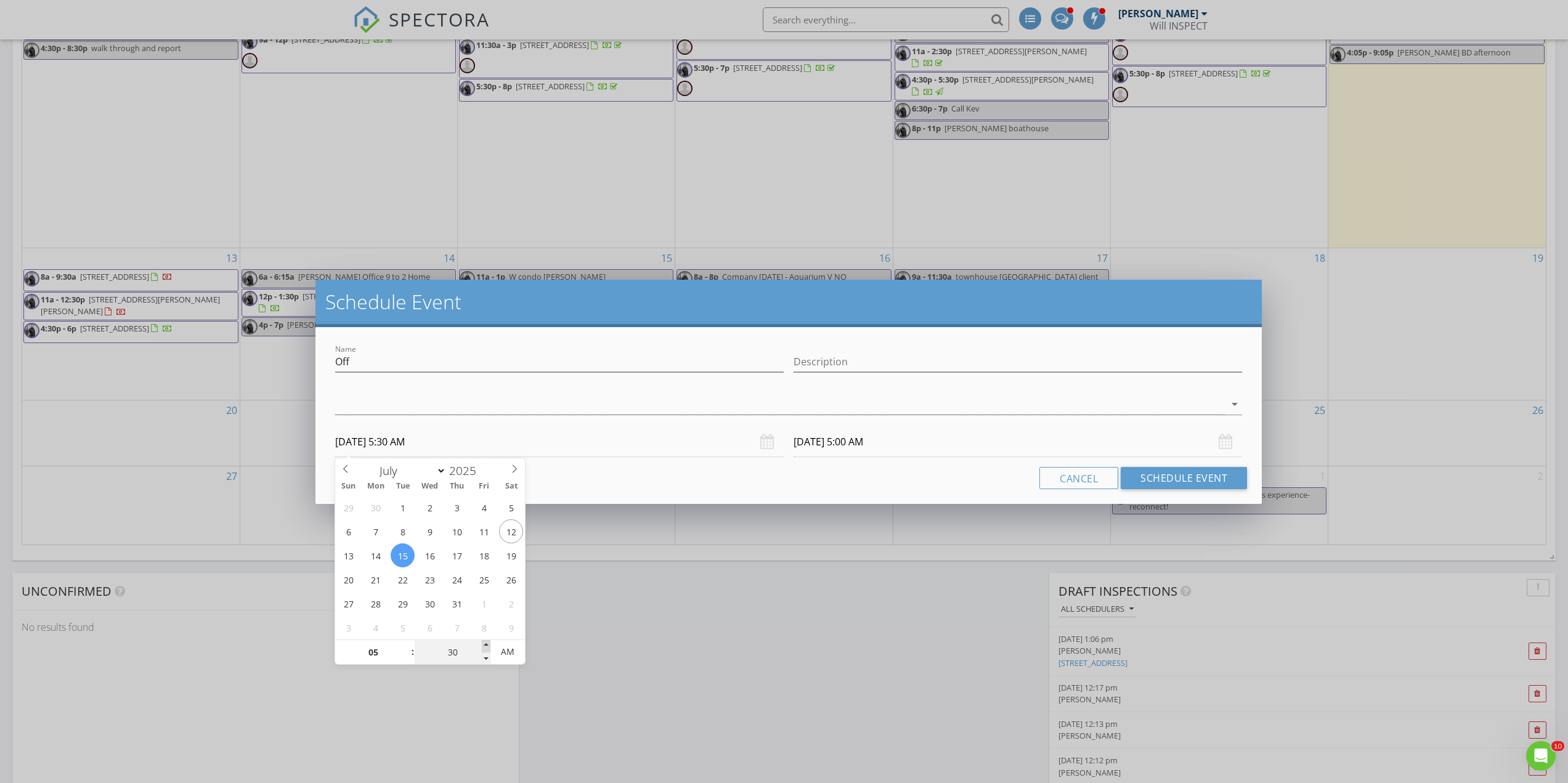 type on "35" 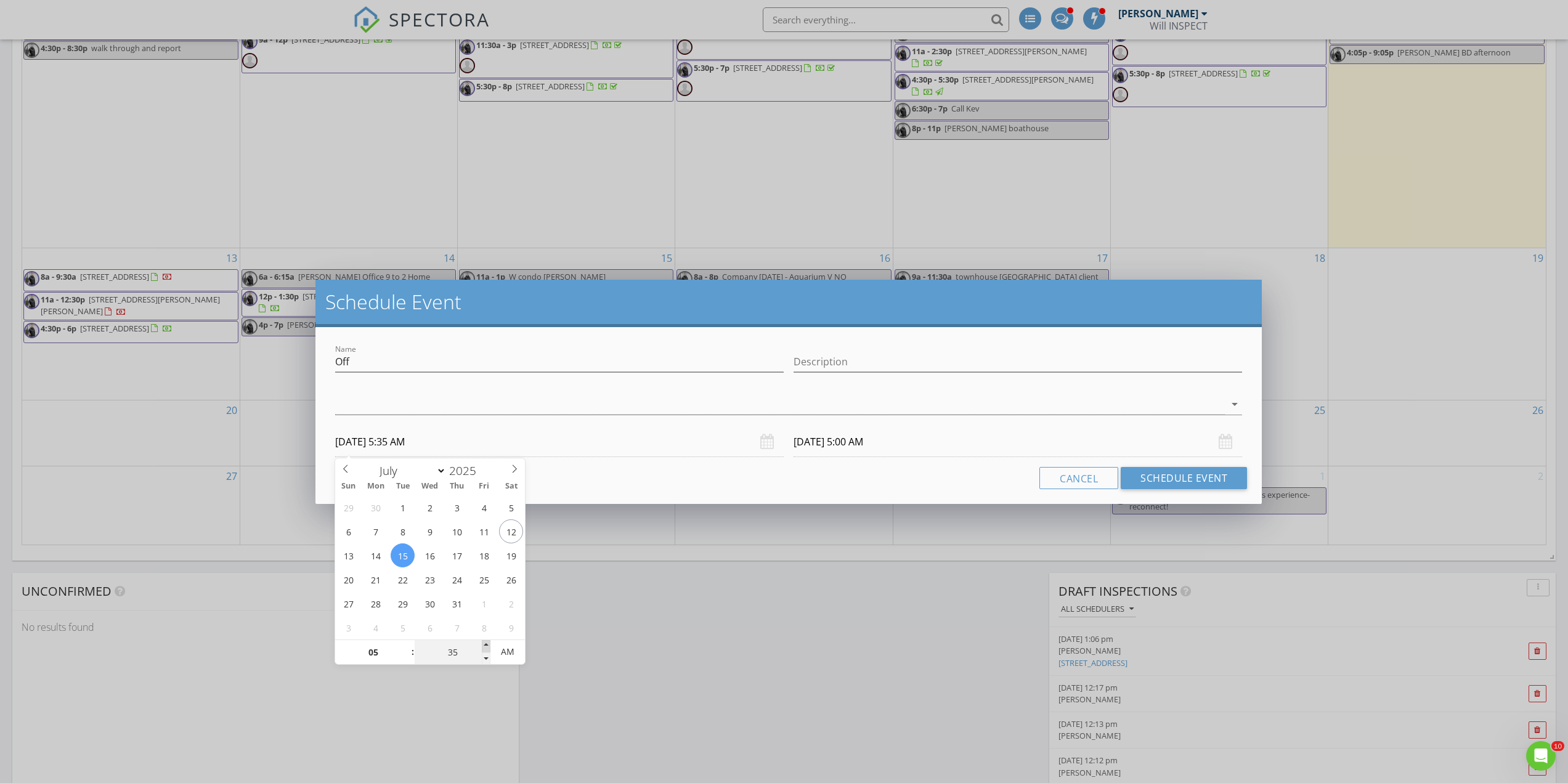 click at bounding box center (486, 646) 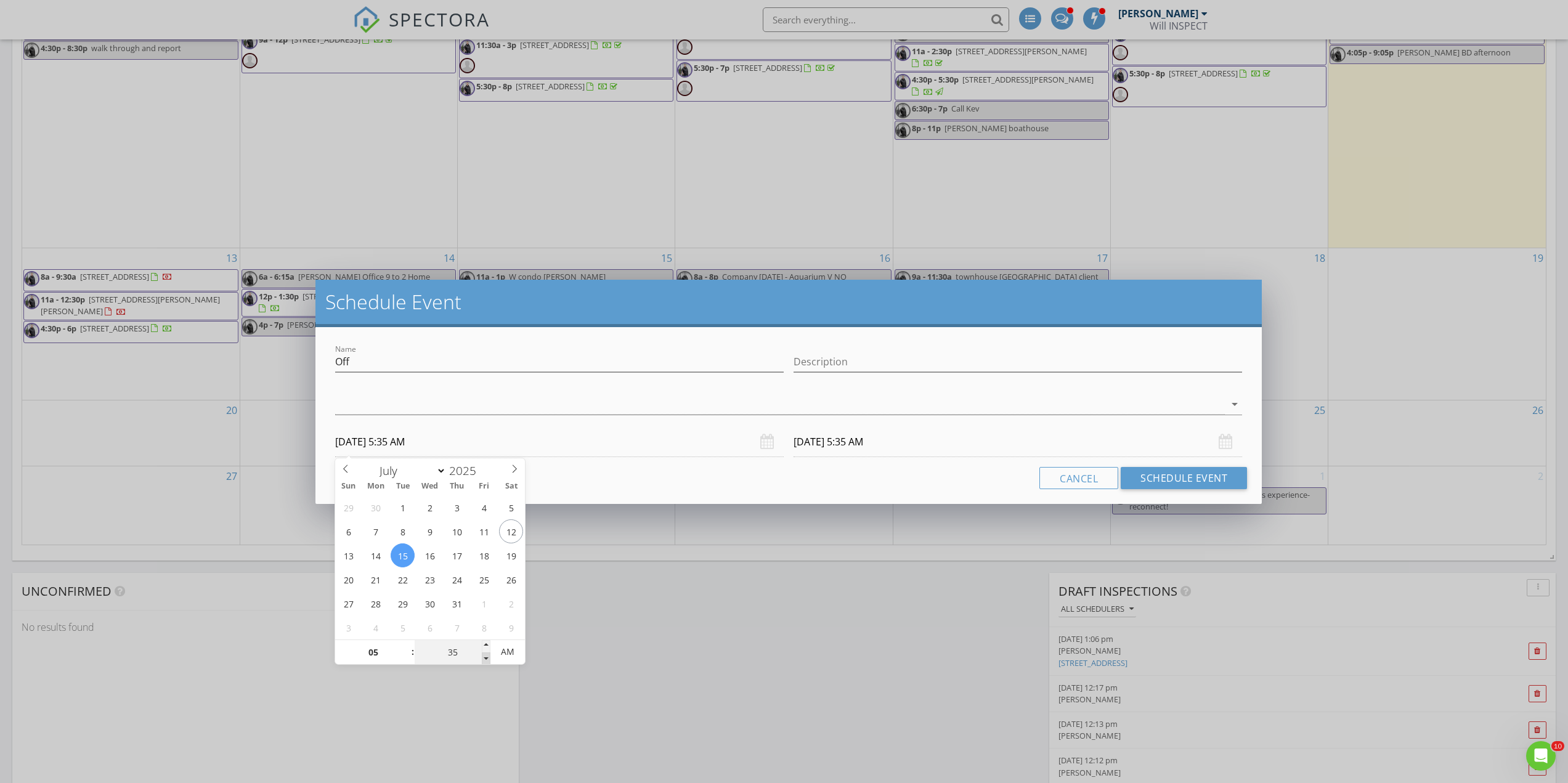 type on "30" 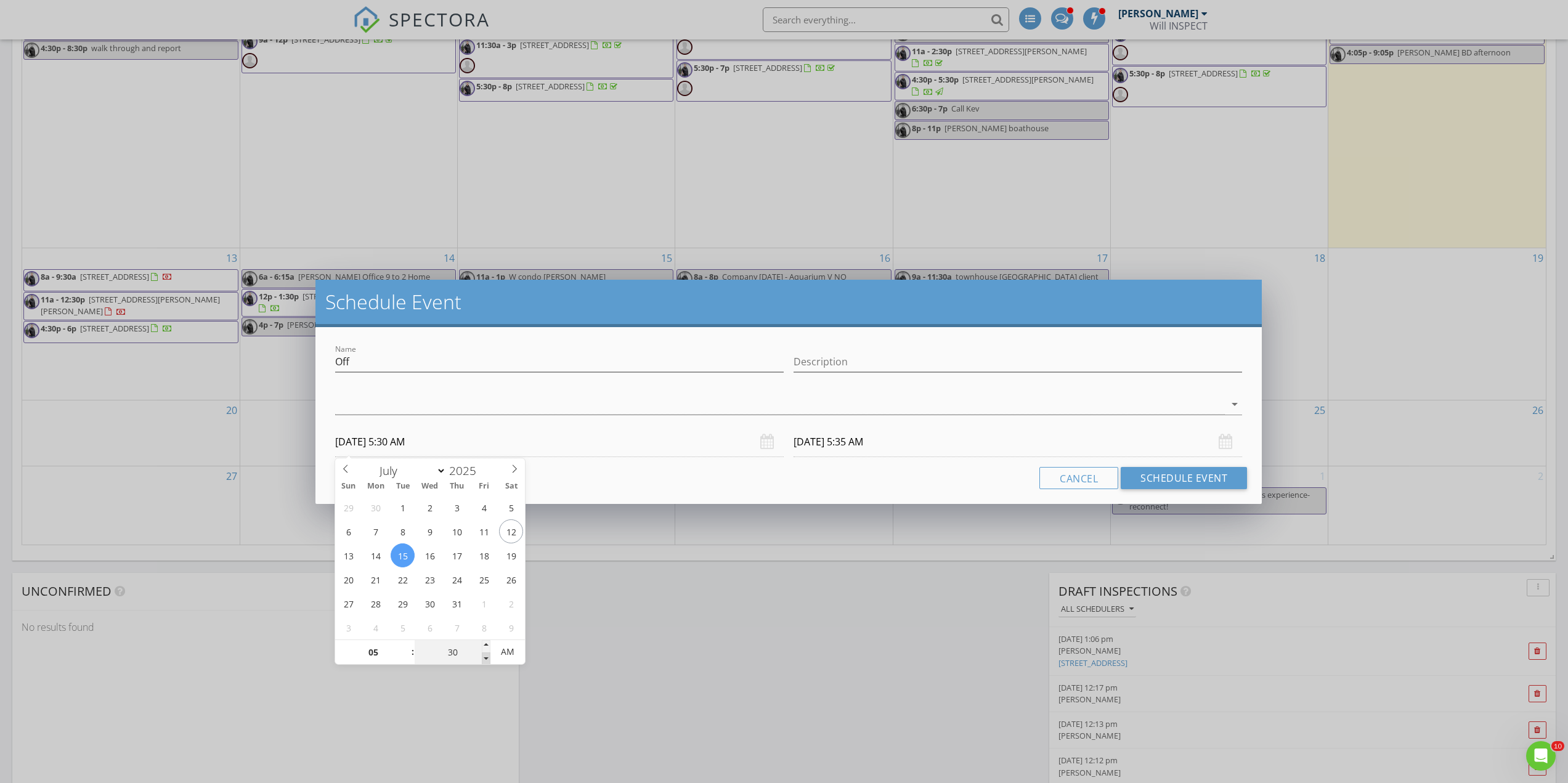 click at bounding box center [486, 659] 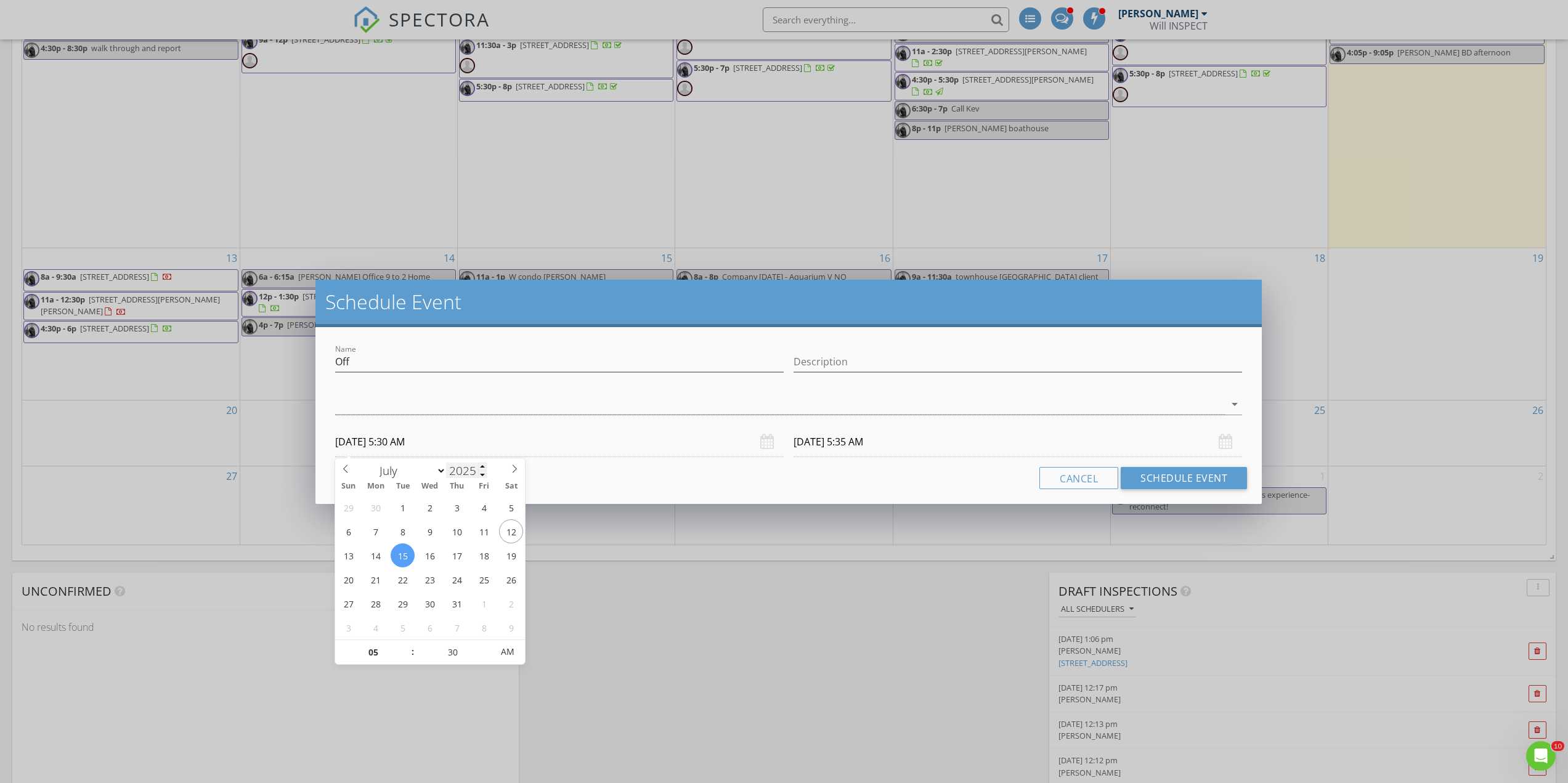 type on "07/16/2025 5:30 AM" 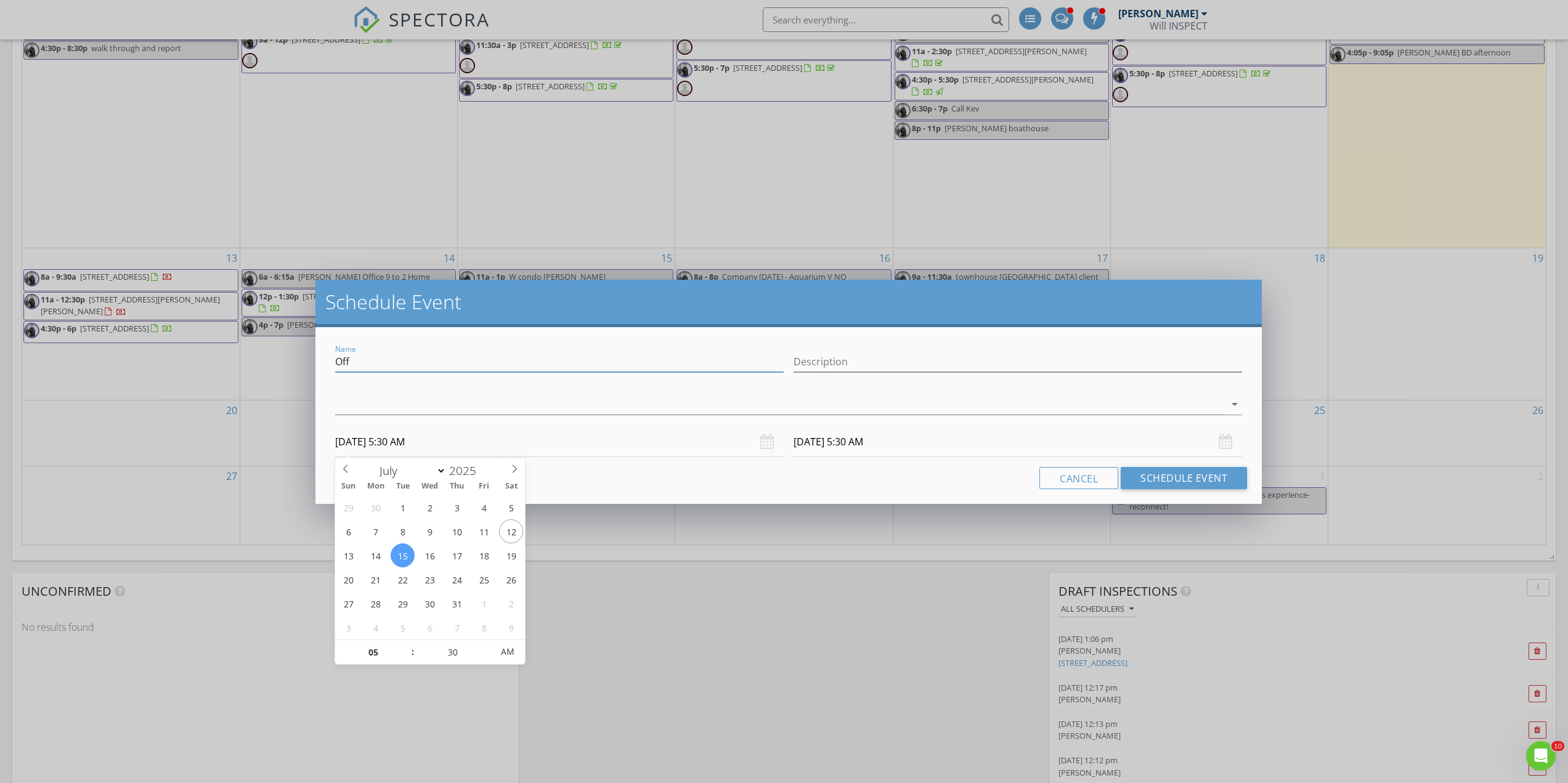 drag, startPoint x: 384, startPoint y: 363, endPoint x: 256, endPoint y: 345, distance: 129.25943 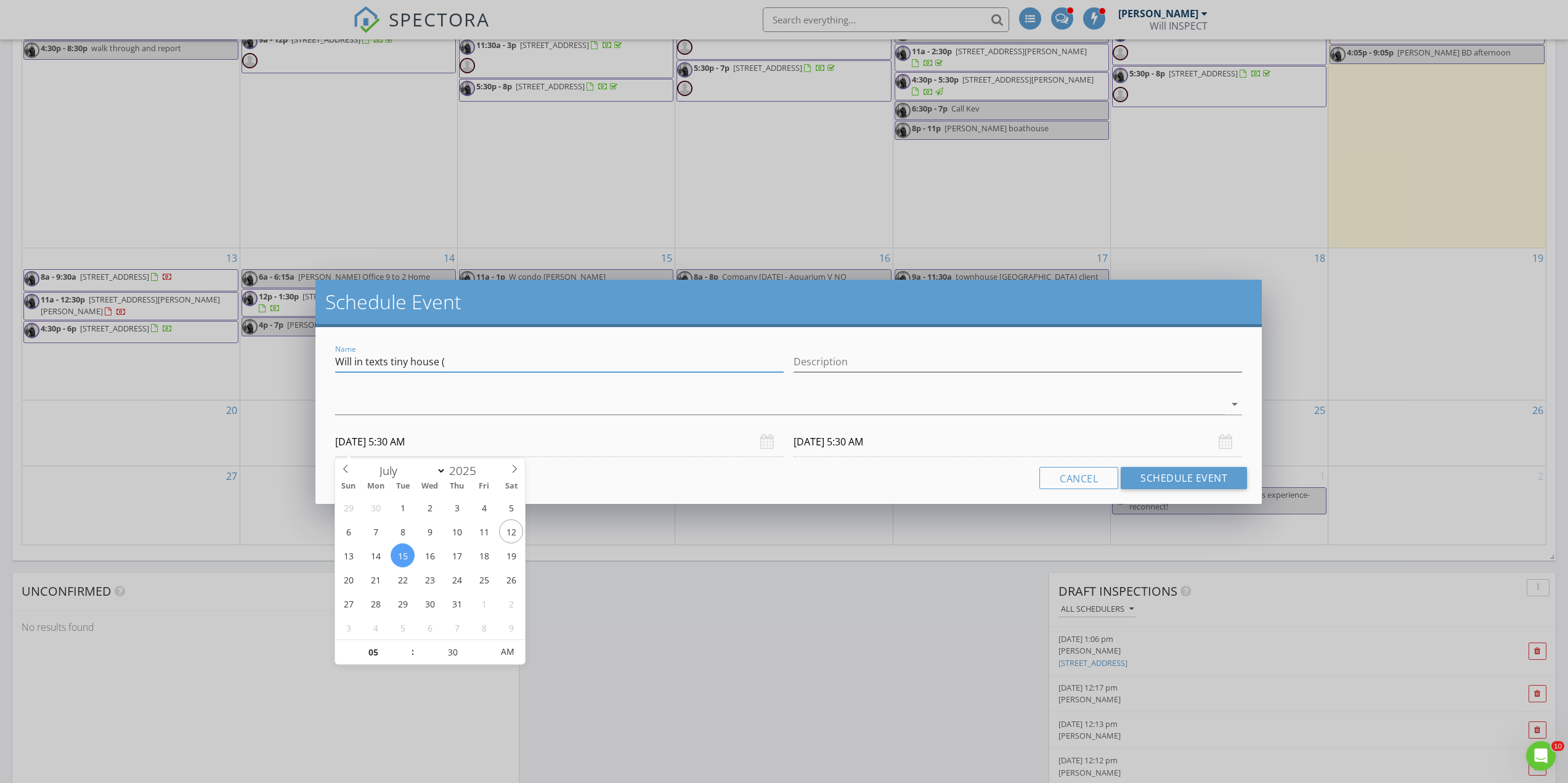 click on "Will in texts tiny house (" at bounding box center (559, 362) 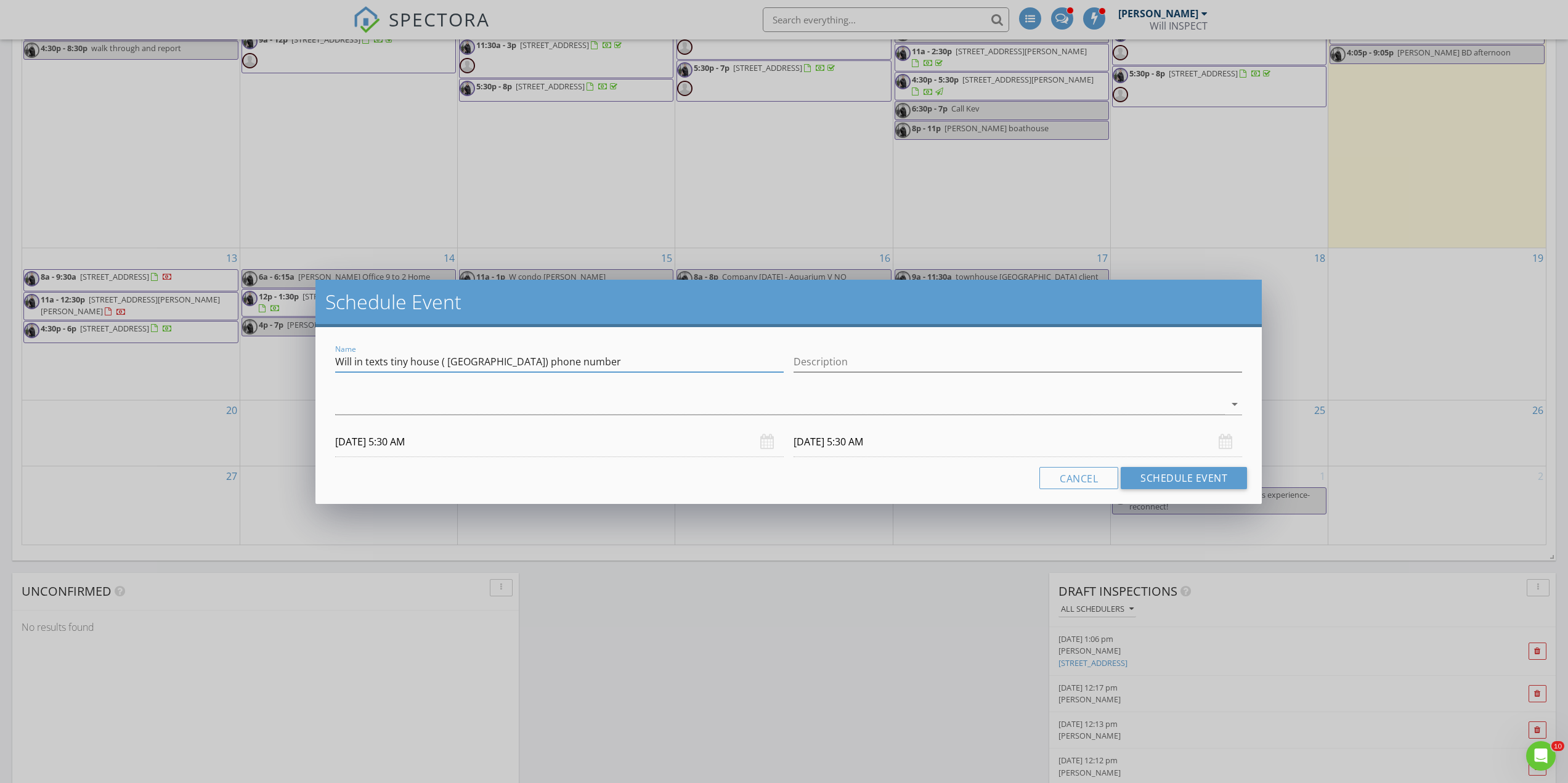 click on "Will in texts tiny house ( surrey) phone number" at bounding box center [559, 362] 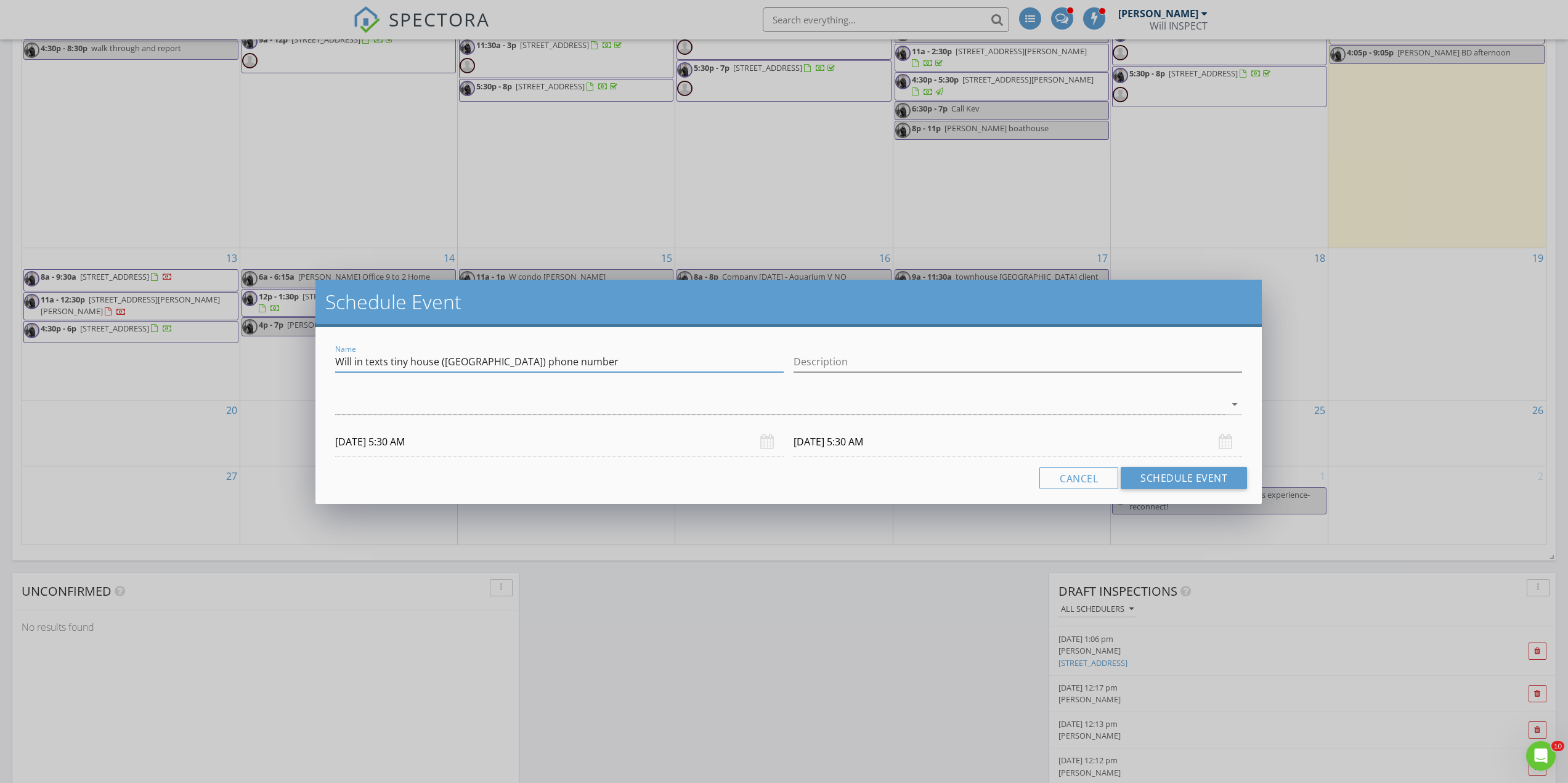 click on "Will in texts tiny house (surrey) phone number" at bounding box center [559, 362] 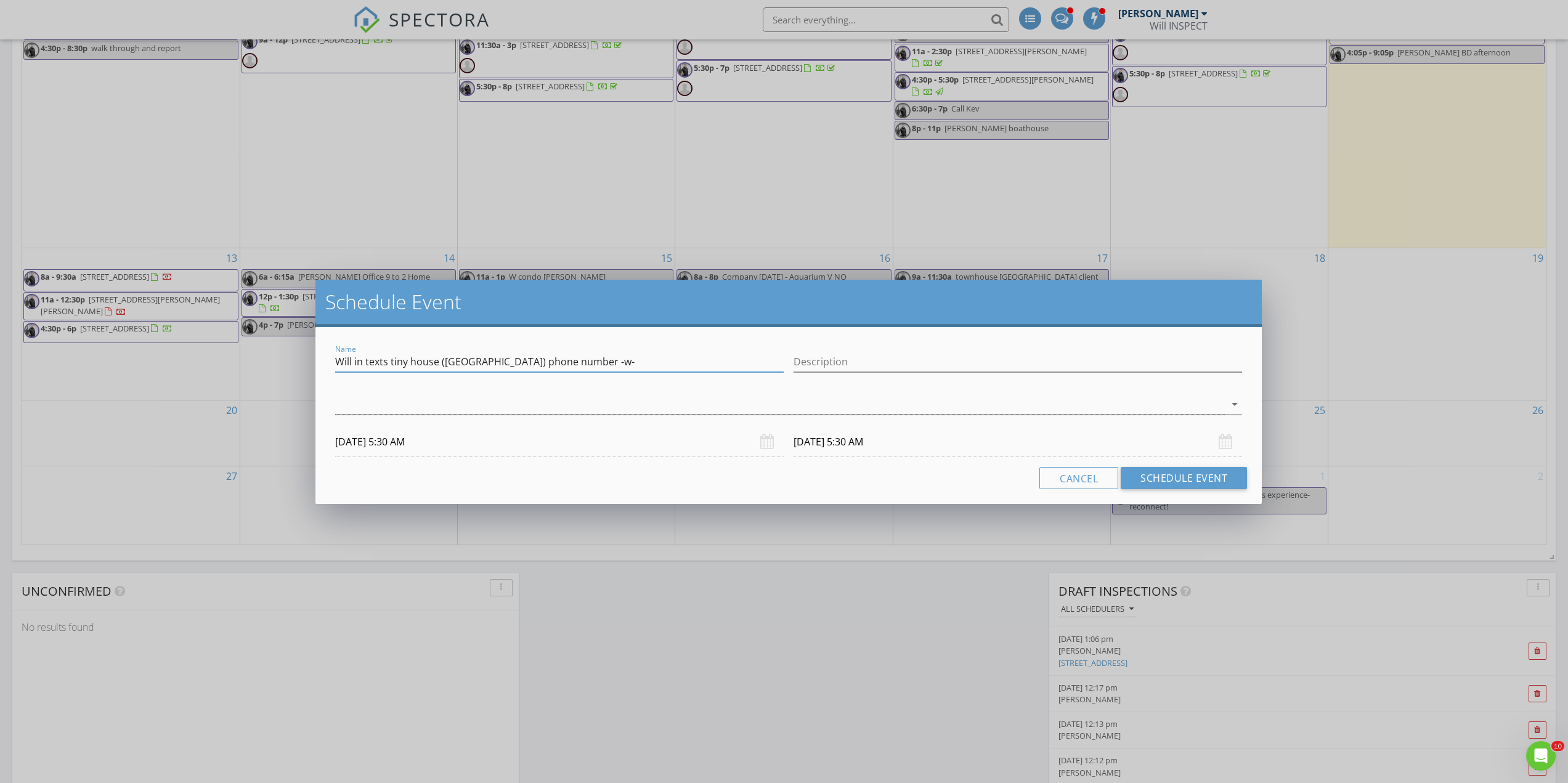 type on "Will in texts tiny house (surrey) phone number -w-" 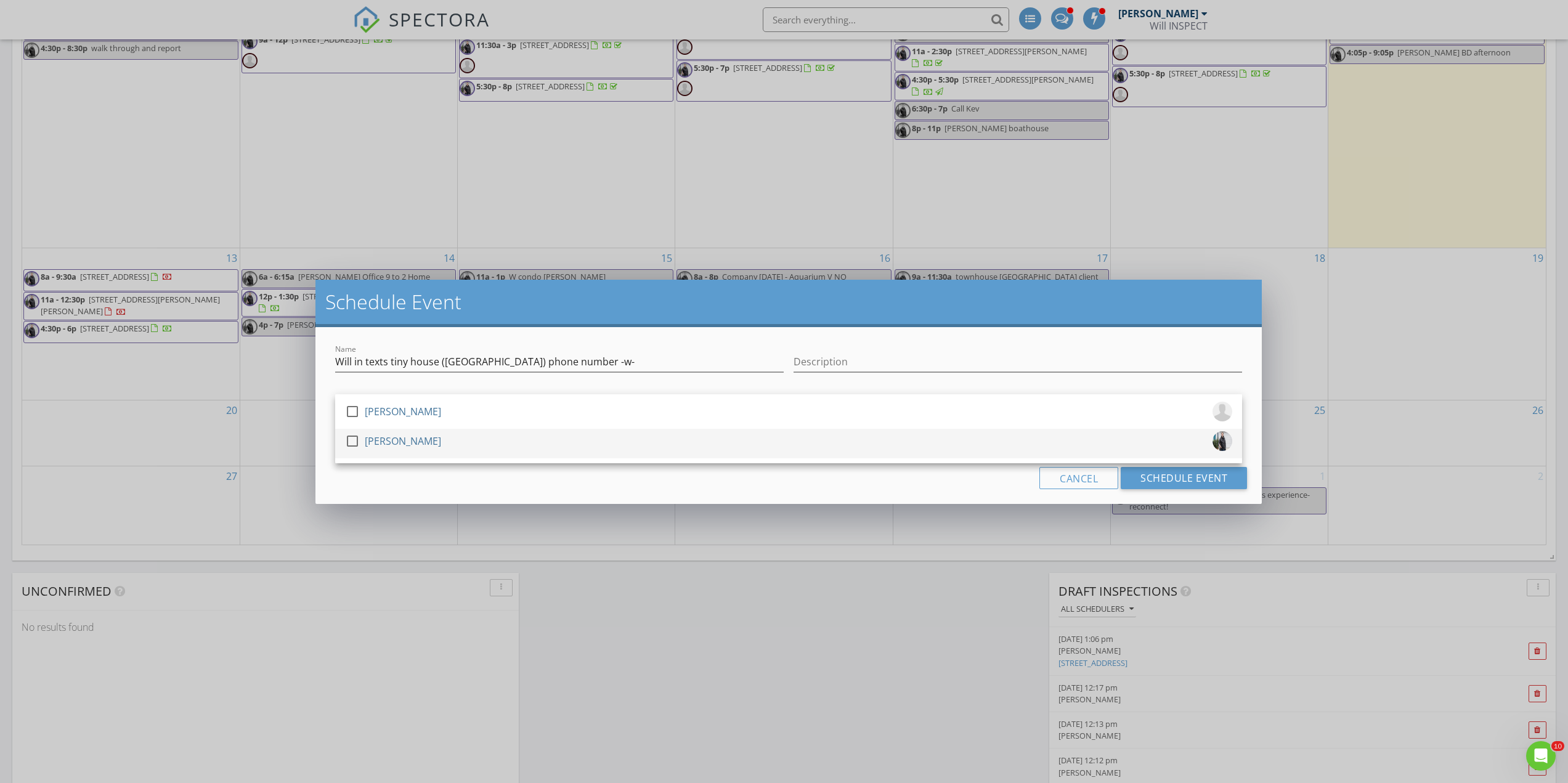 click at bounding box center (352, 441) 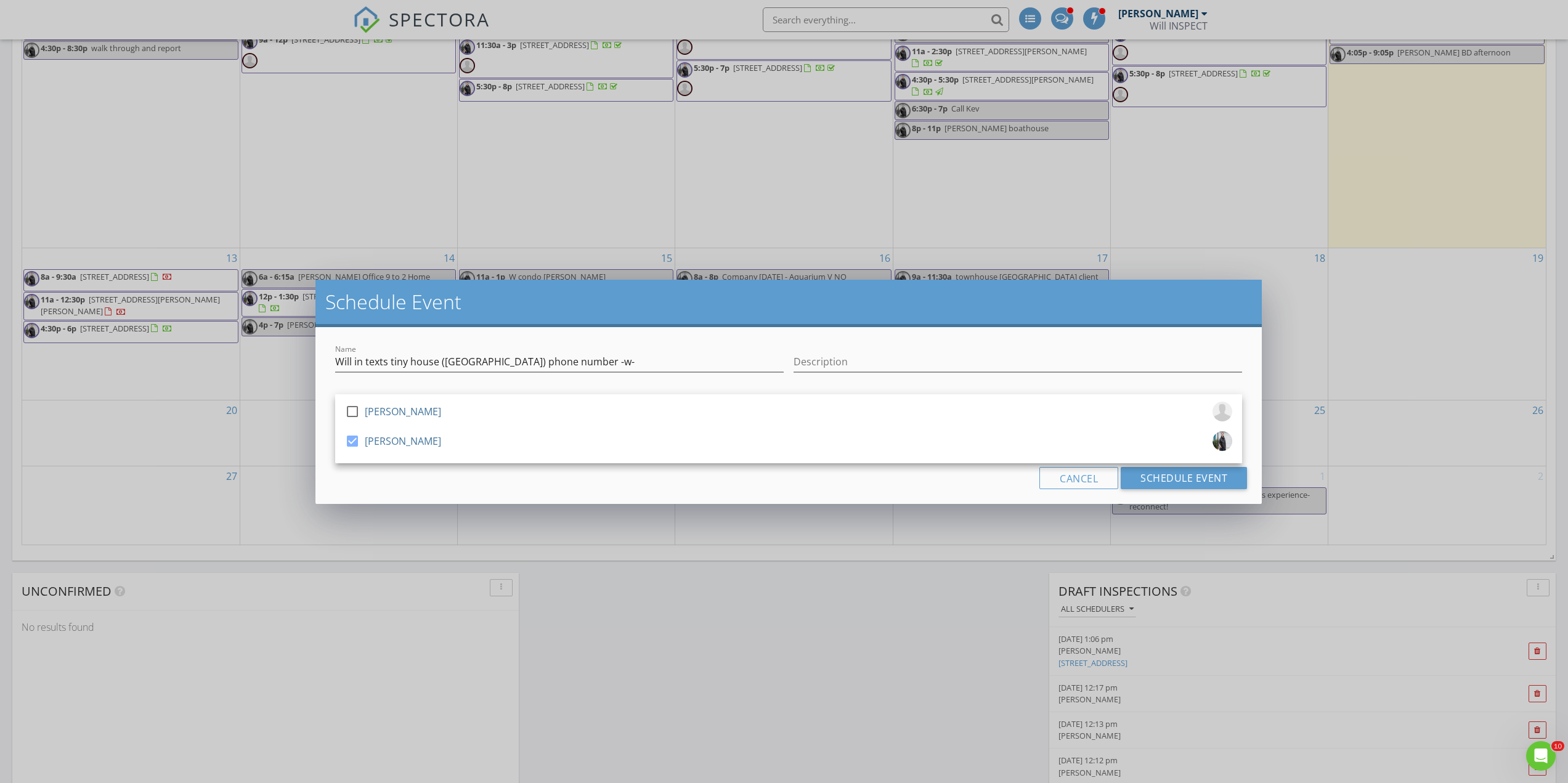 click on "Schedule Event" at bounding box center [789, 302] 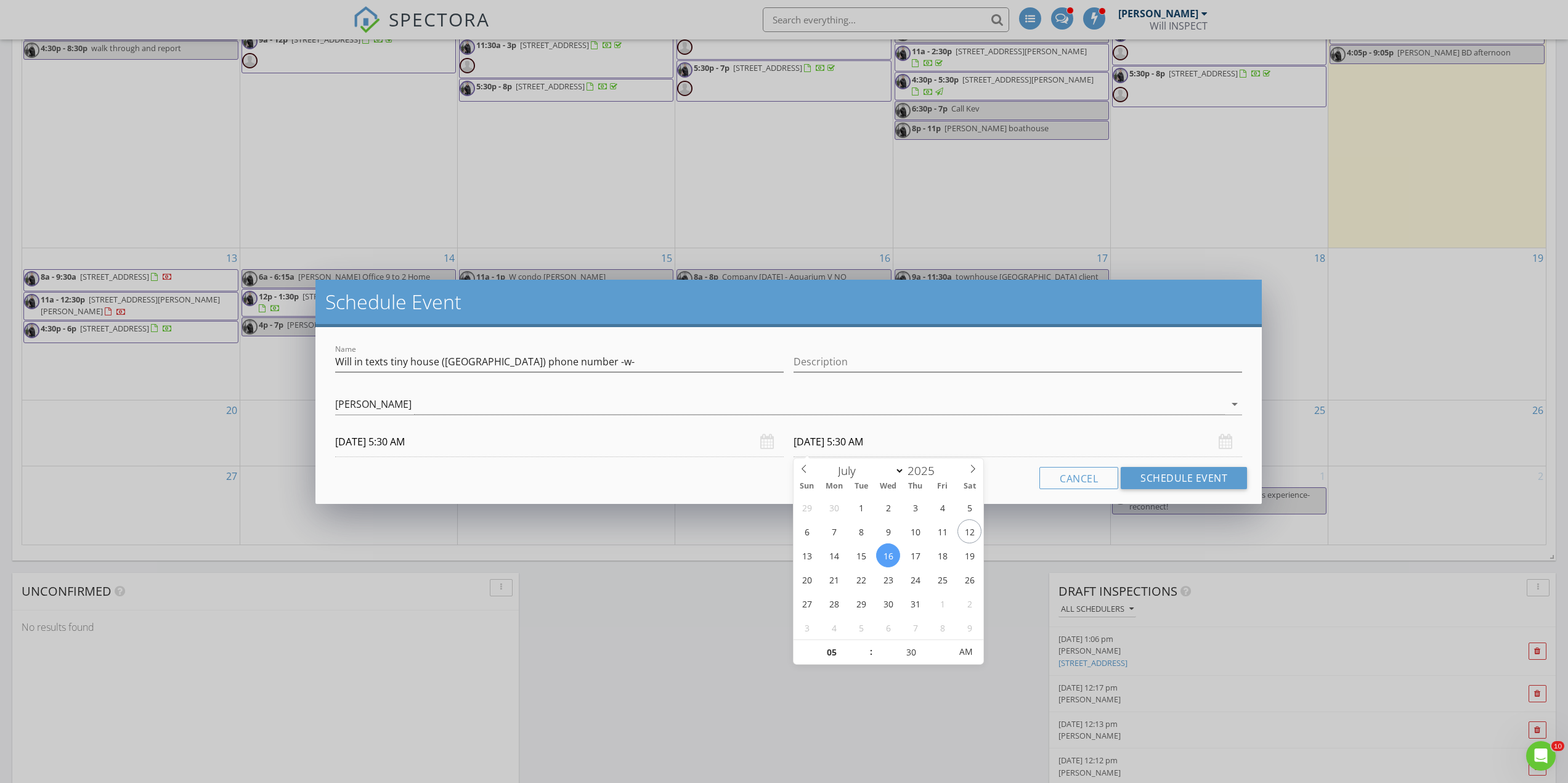 click on "07/16/2025 5:30 AM" at bounding box center [1018, 442] 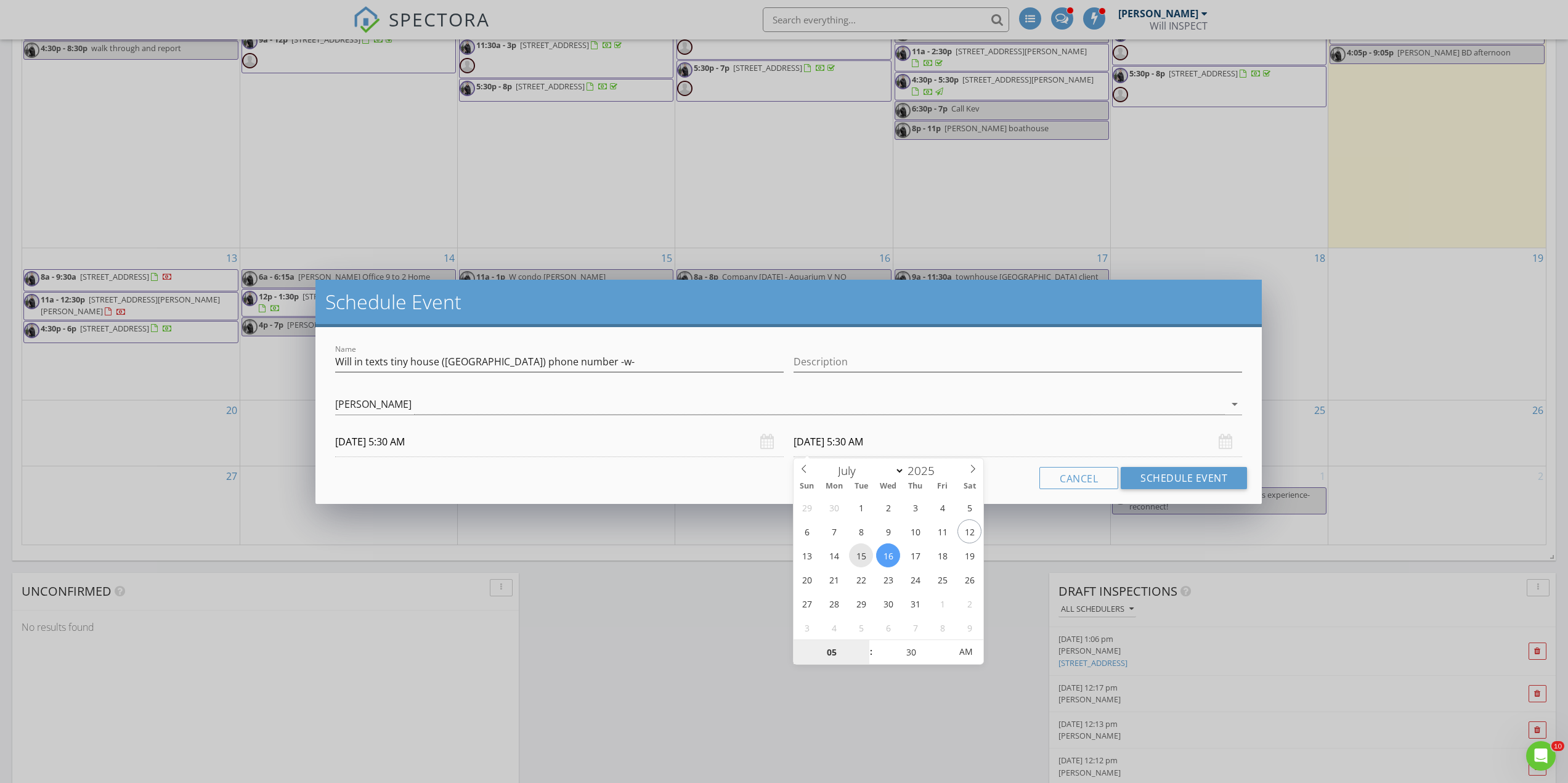 type on "07/15/2025 5:30 AM" 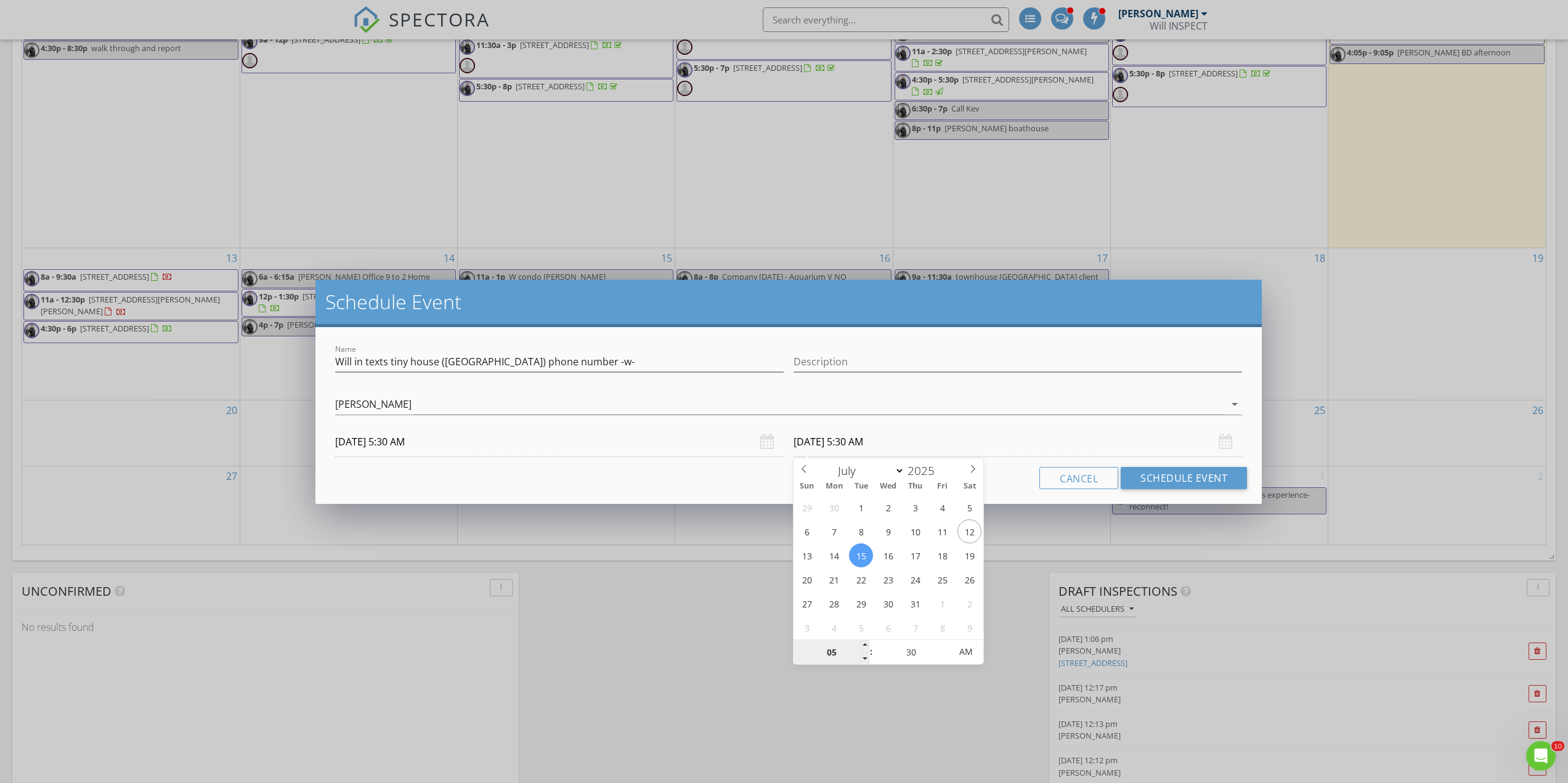 click on "05" at bounding box center (831, 652) 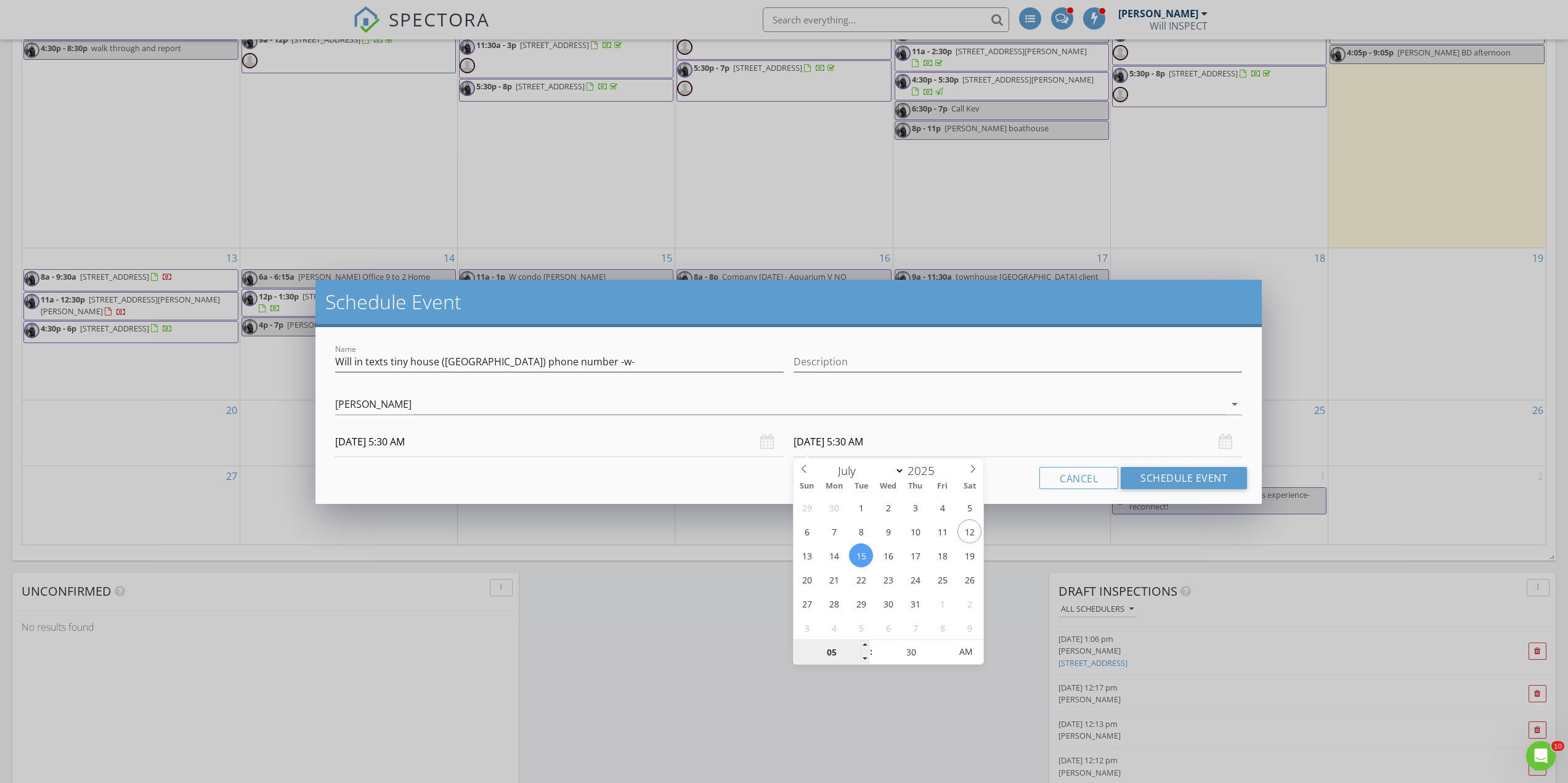 click on "05" at bounding box center [831, 652] 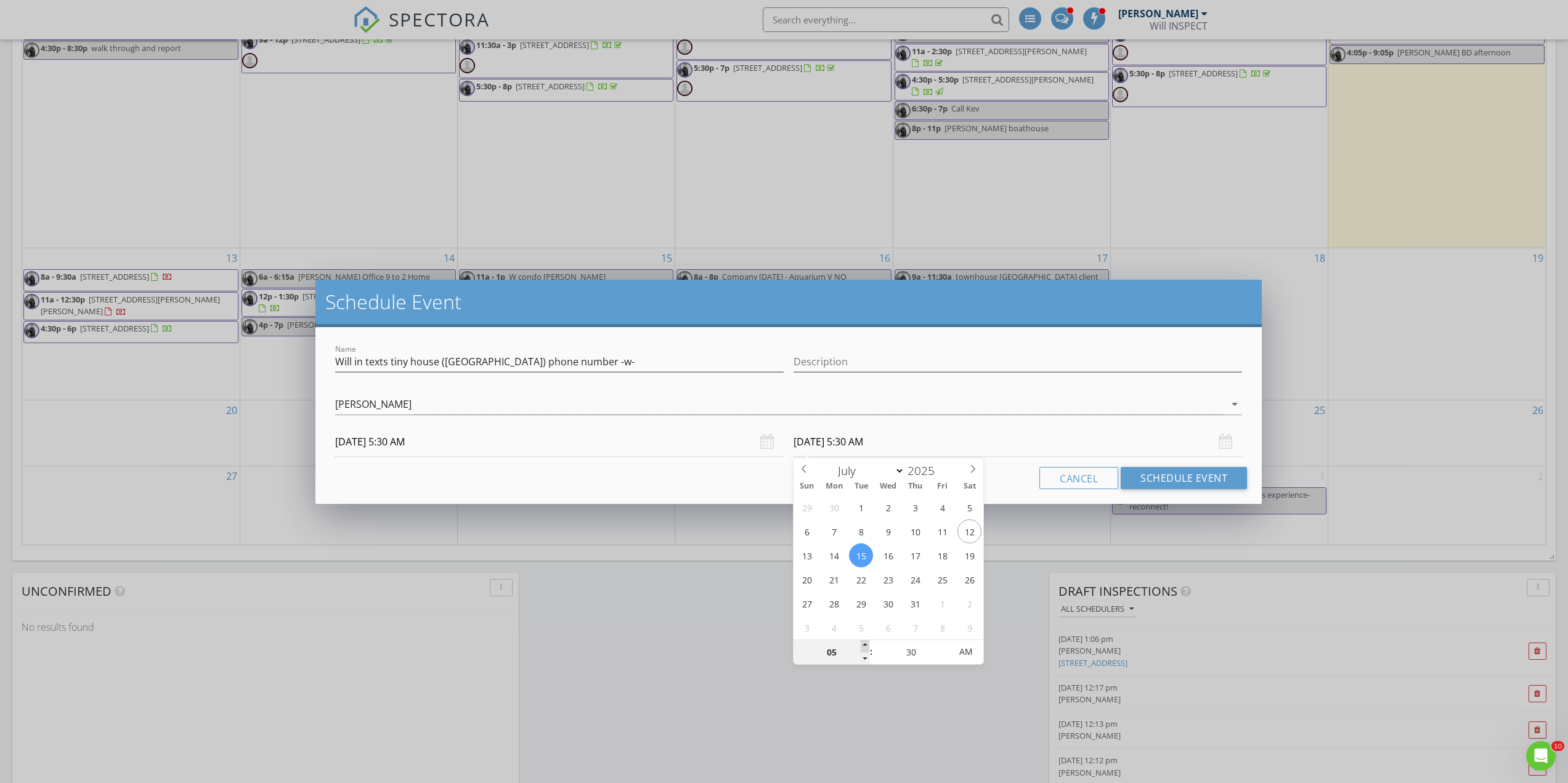 type on "06" 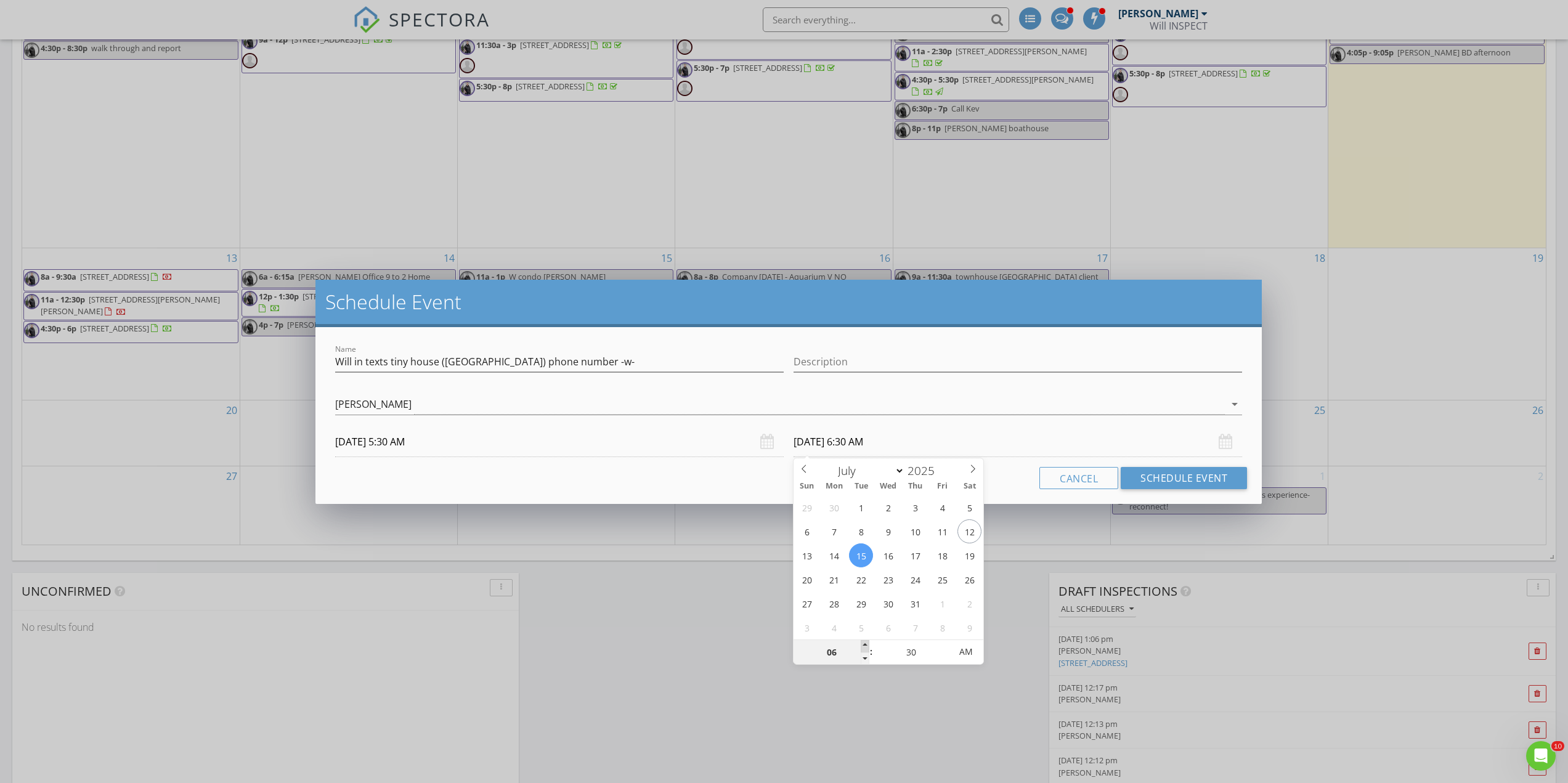 click at bounding box center (865, 646) 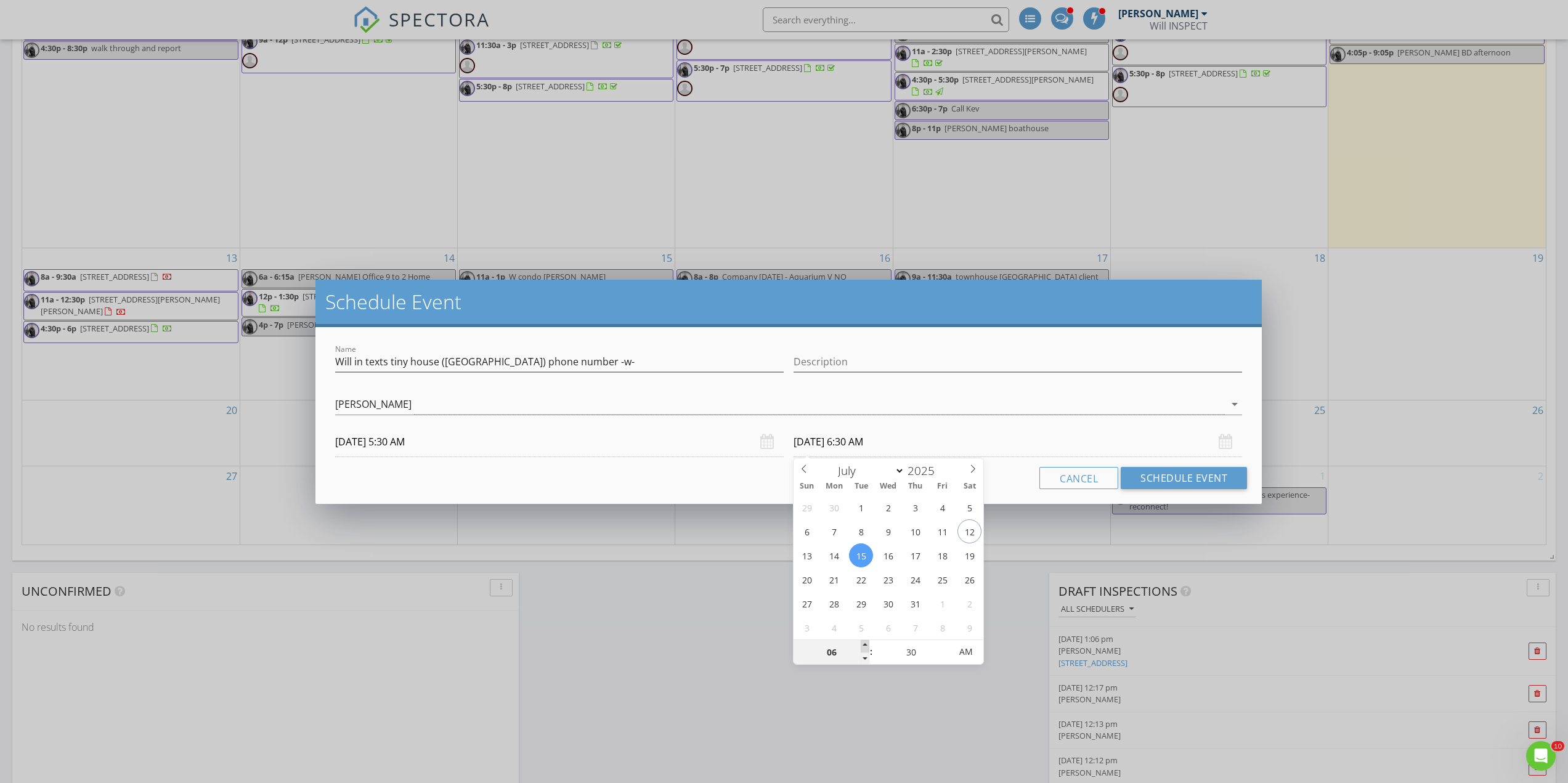 type on "07" 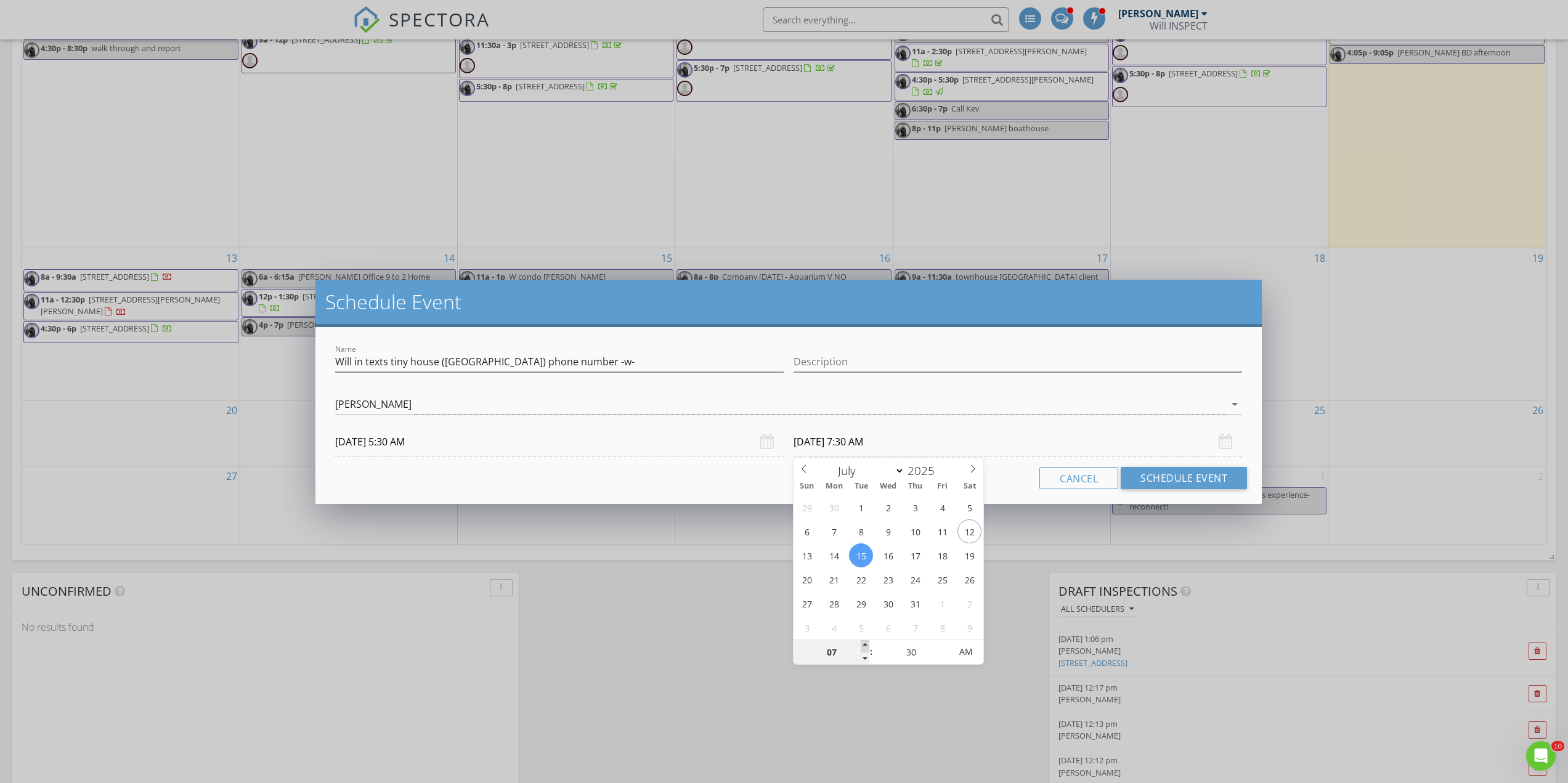 click at bounding box center (865, 646) 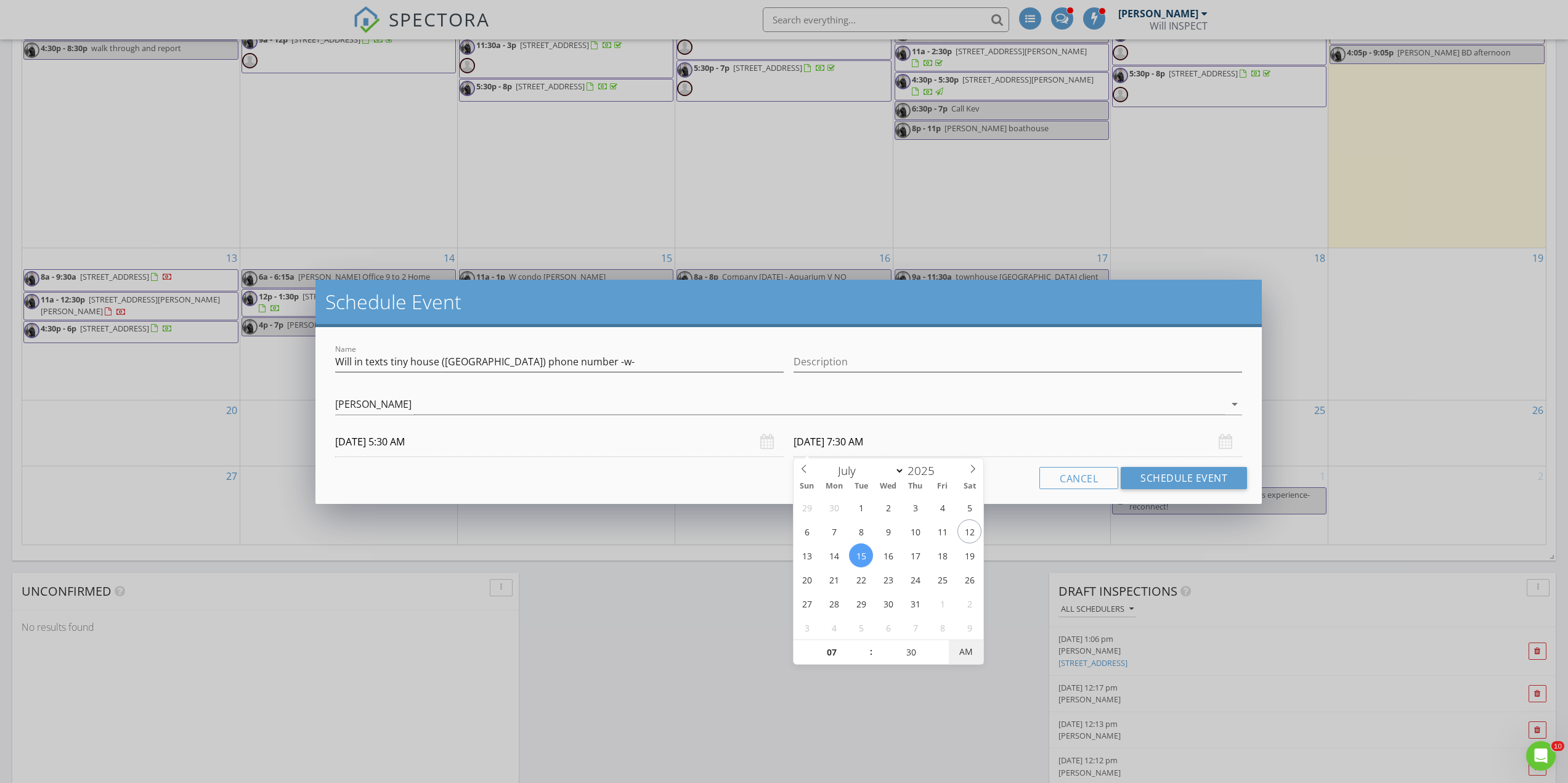 type on "07/15/2025 7:30 PM" 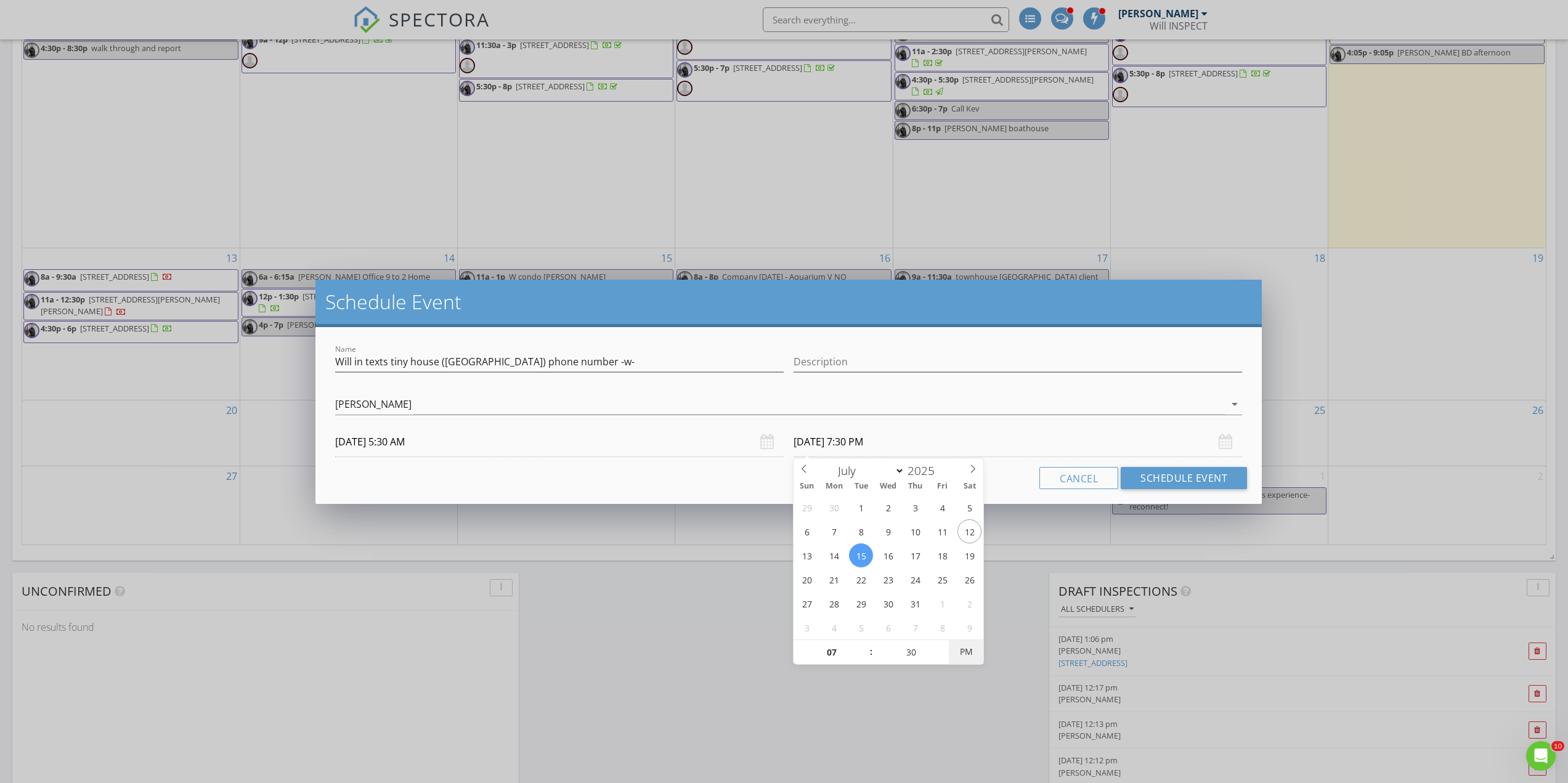 click on "PM" at bounding box center (965, 652) 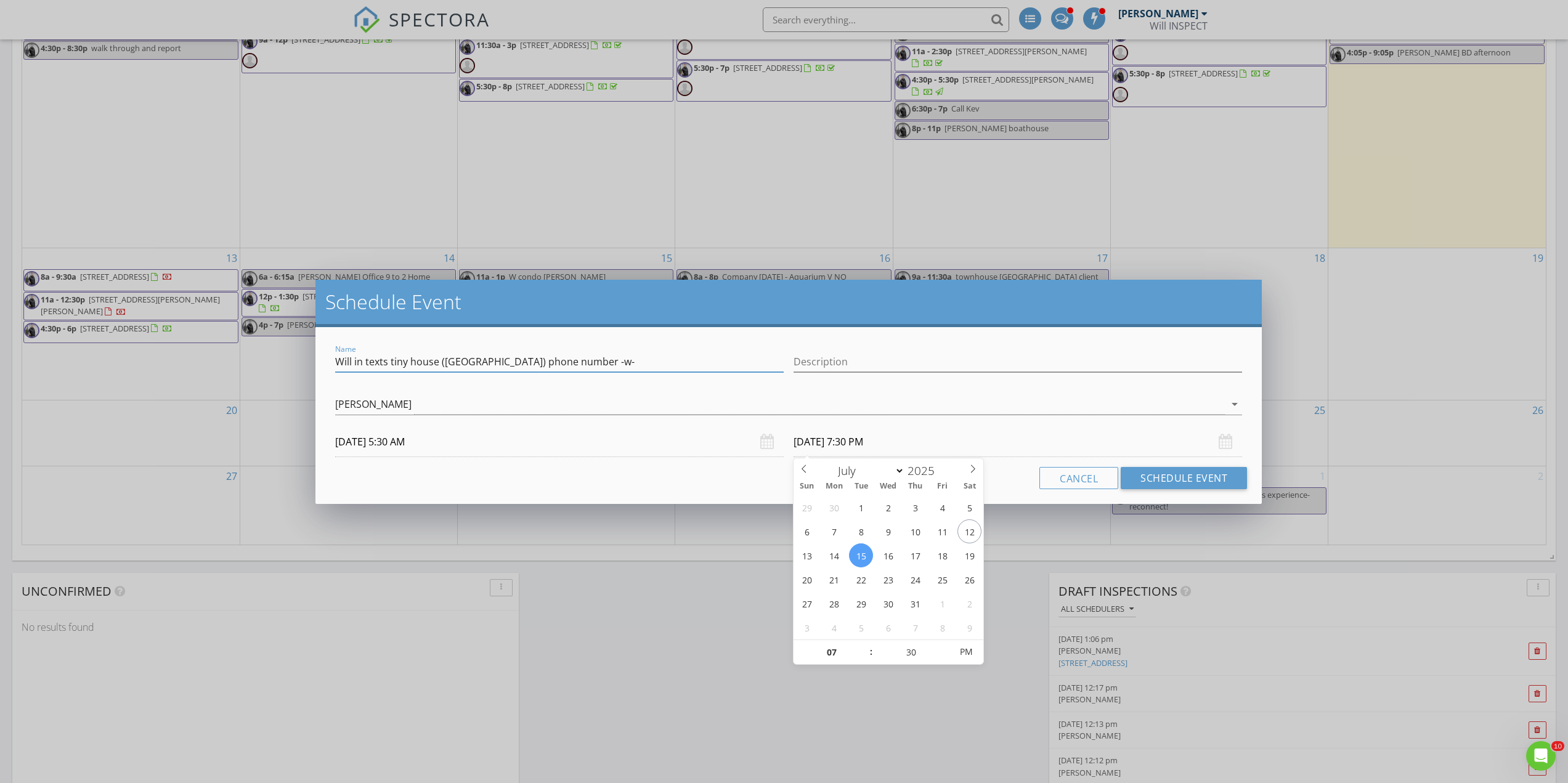 click on "Will in texts tiny house (surrey) phone number -w-" at bounding box center (559, 362) 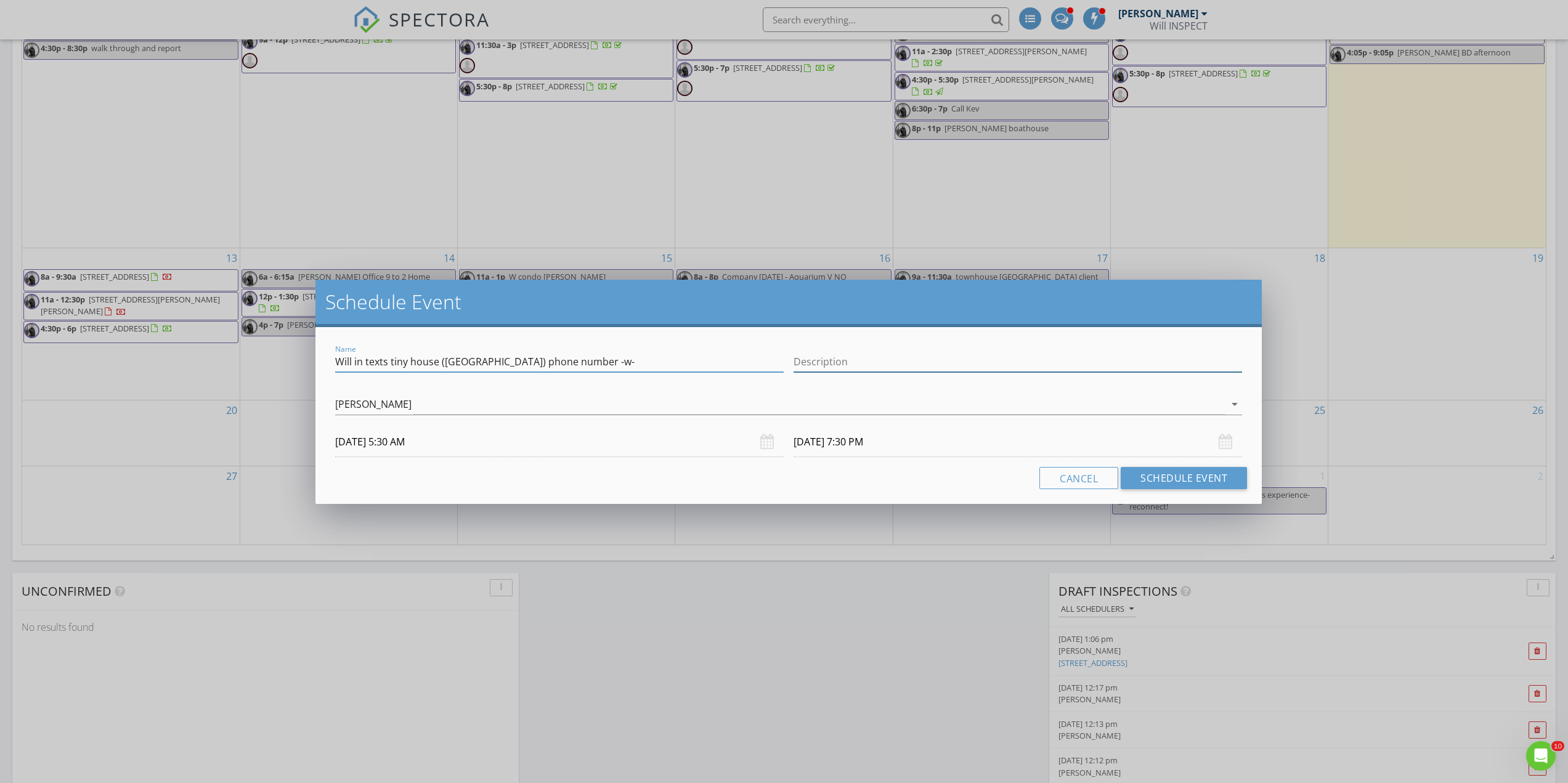 click on "Description" at bounding box center (1018, 362) 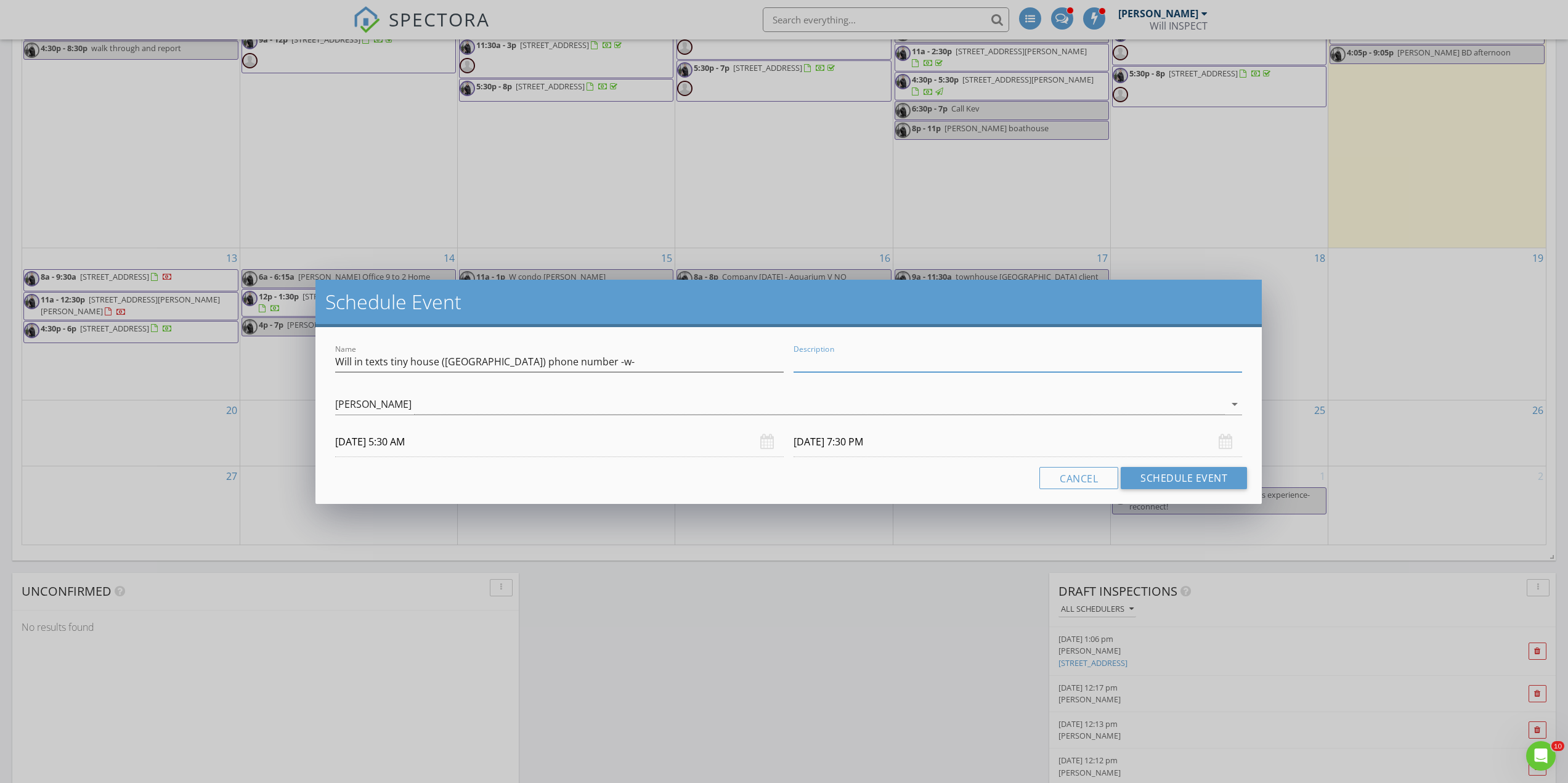 click on "Schedule Event" at bounding box center [789, 302] 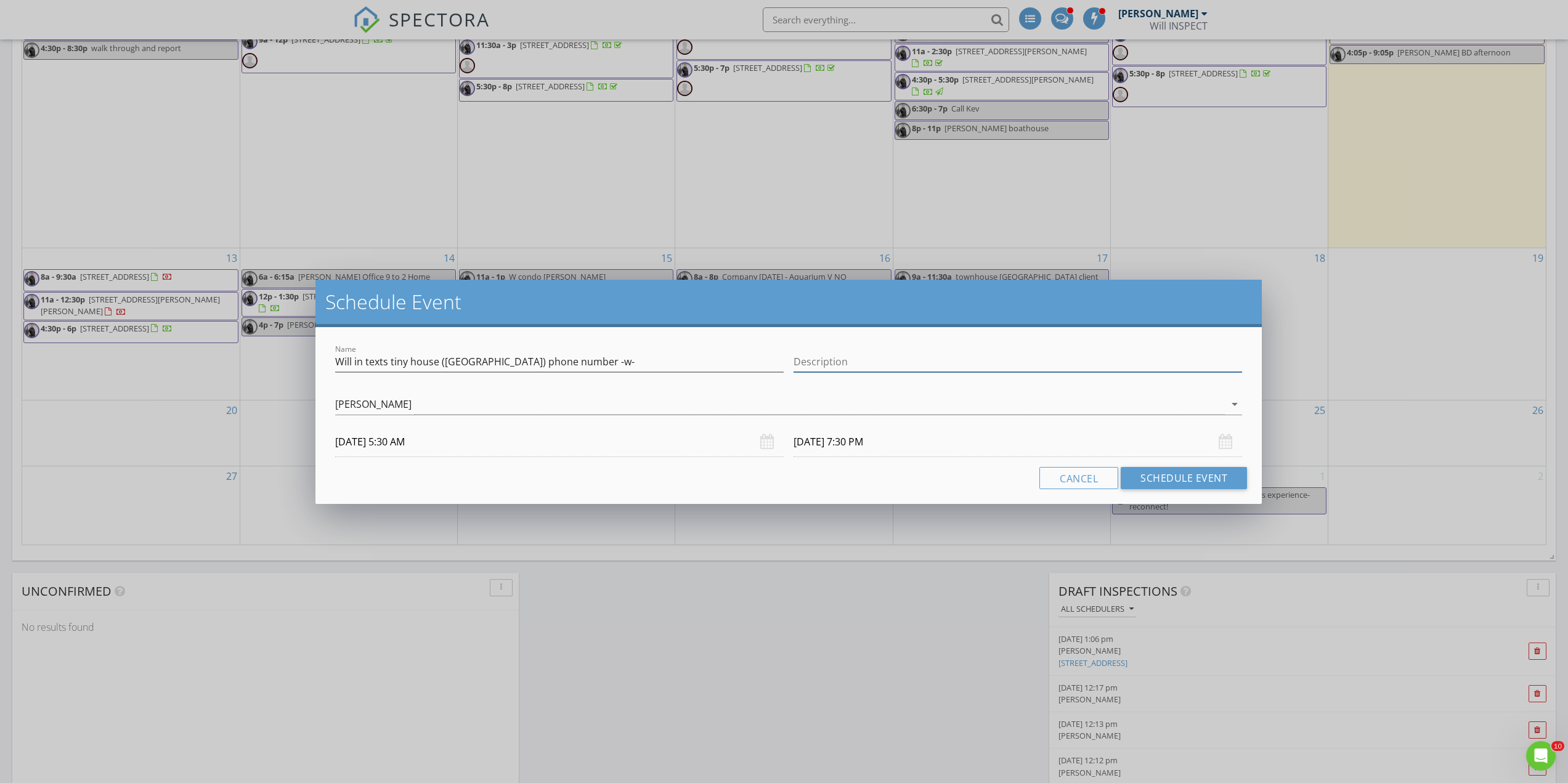 click on "Description" at bounding box center [1018, 362] 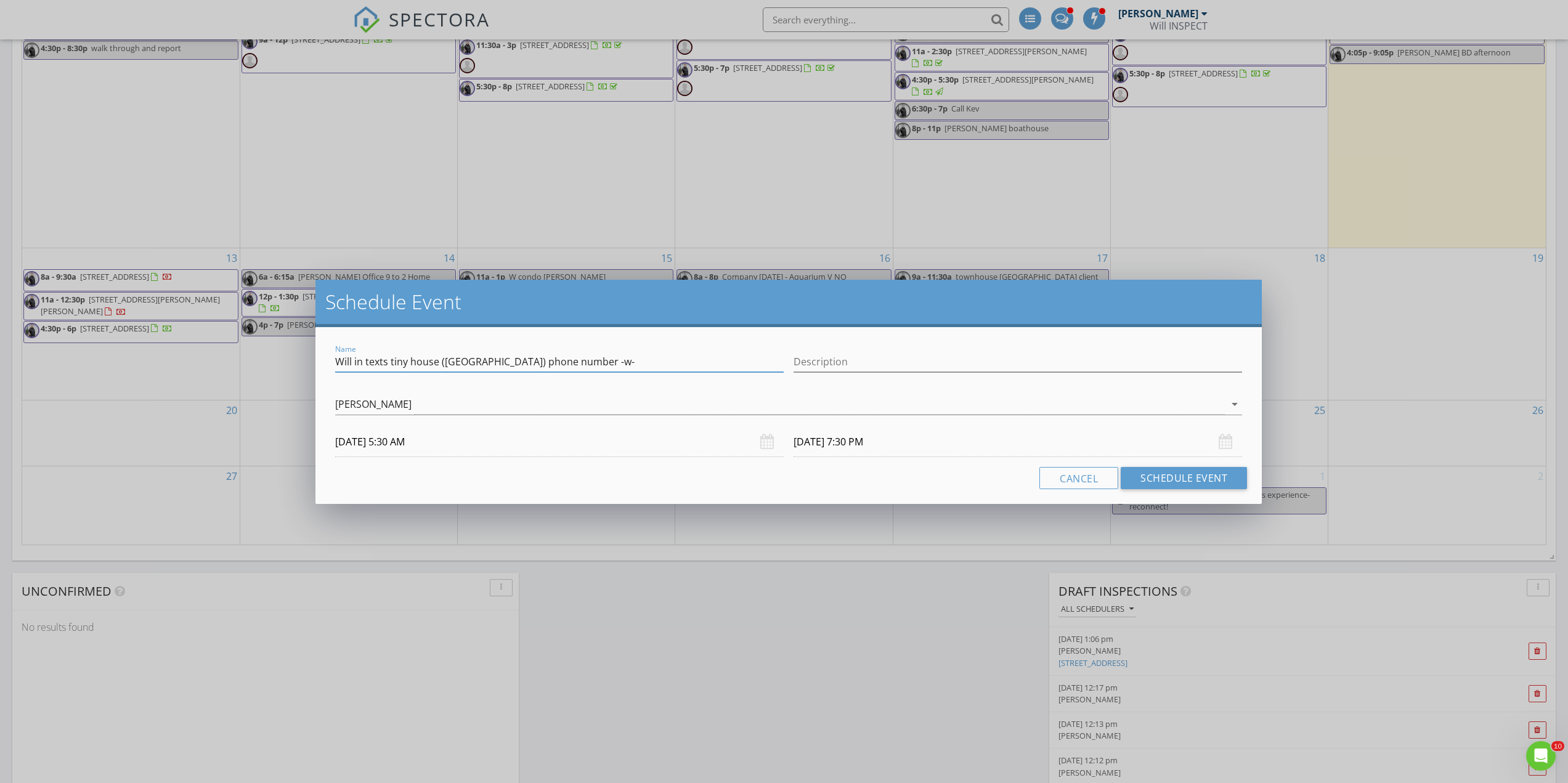 click on "Will in texts tiny house (surrey) phone number -w-" at bounding box center (559, 362) 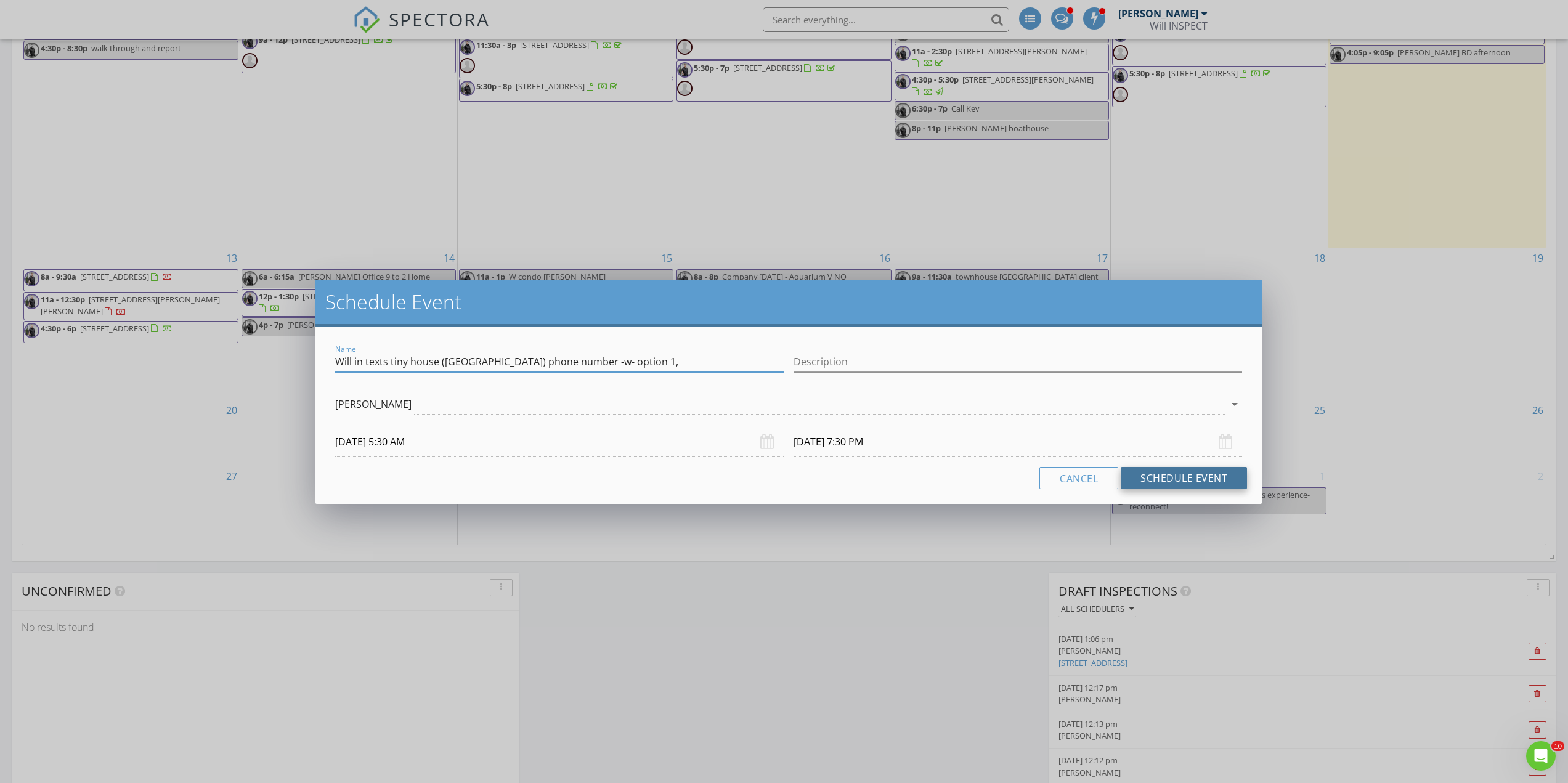 type on "Will in texts tiny house (surrey) phone number -w- option 1," 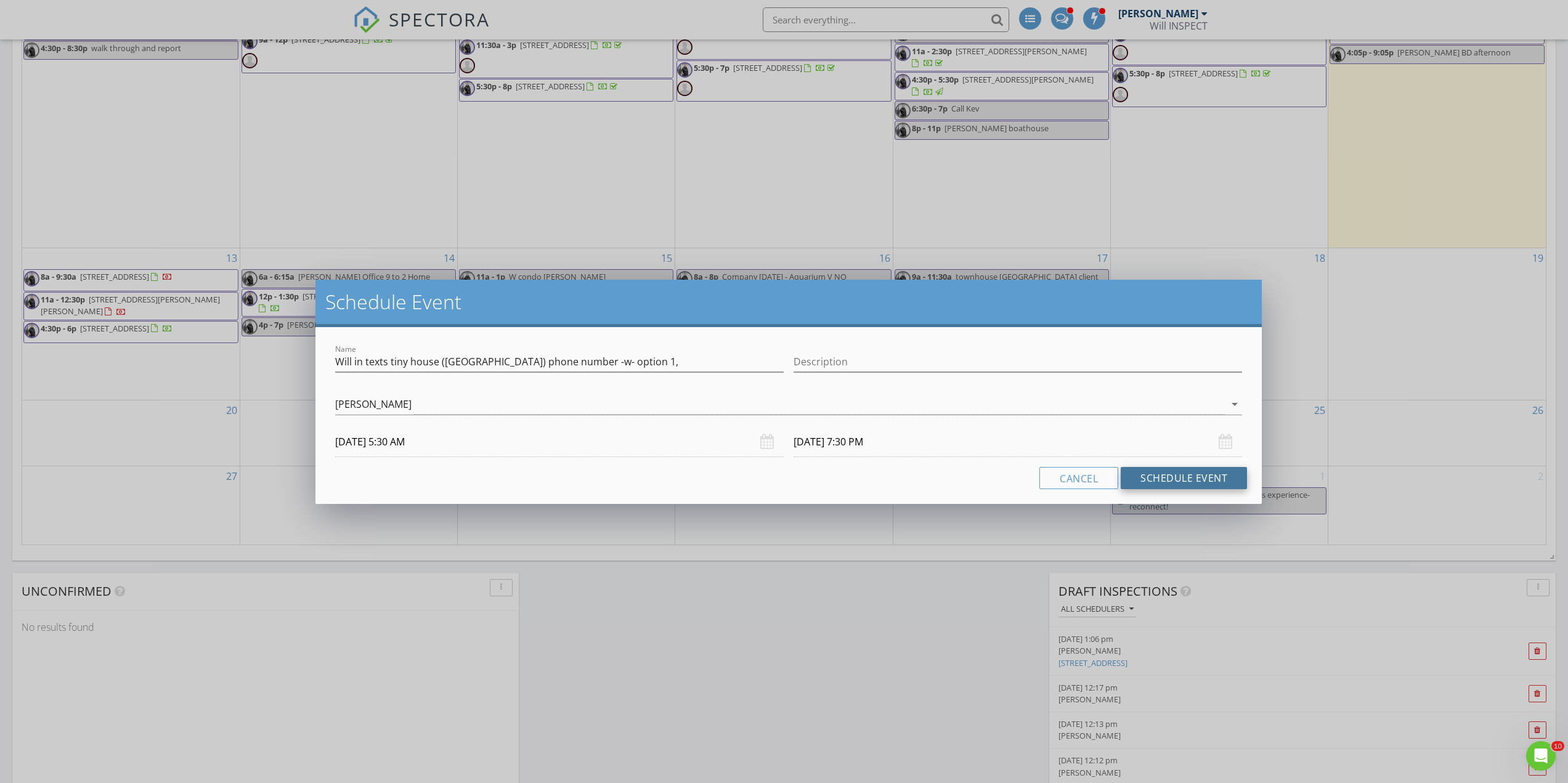 click on "Schedule Event" at bounding box center [1184, 478] 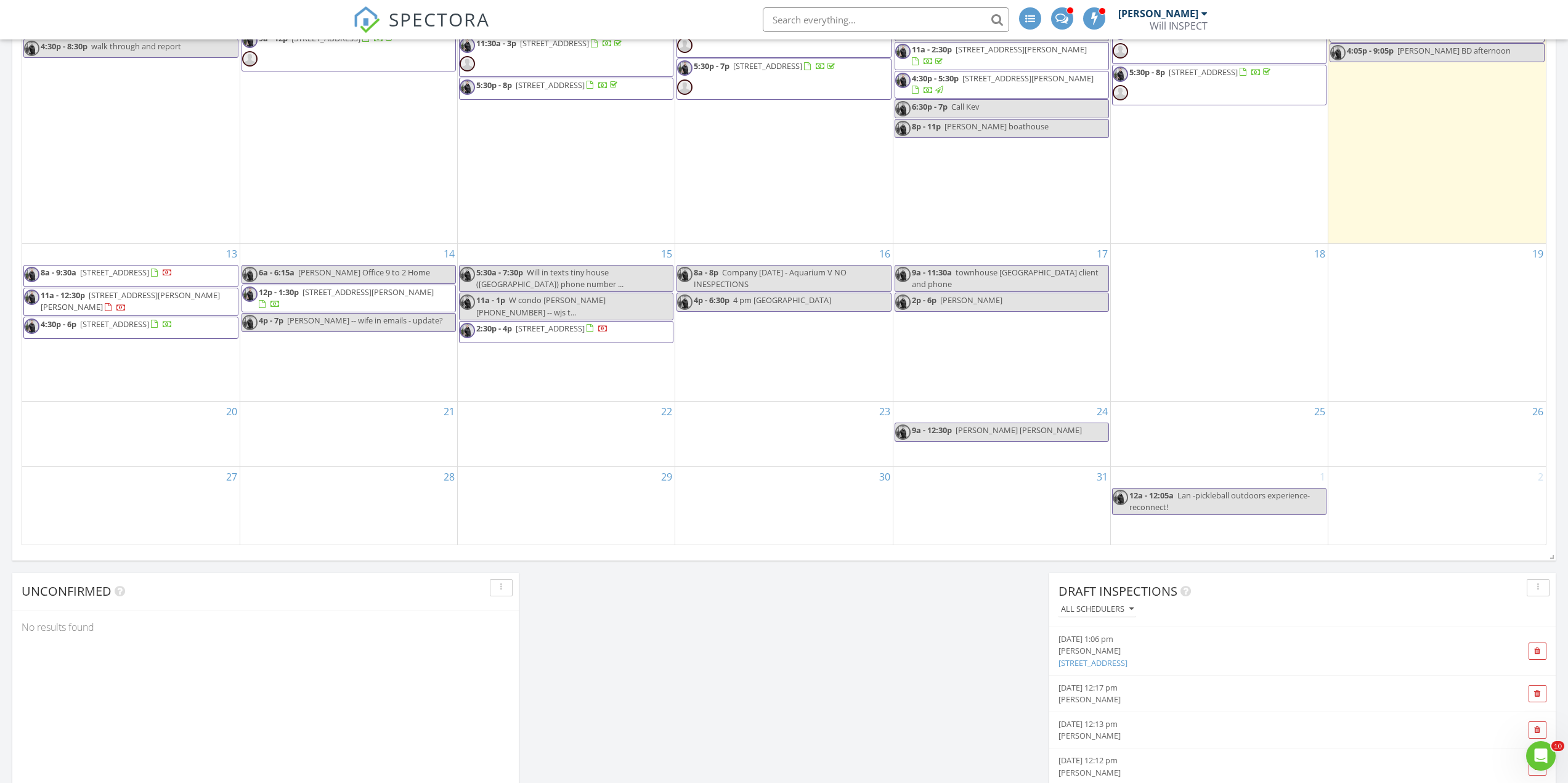 click on "17
9a - 11:30a
townhouse Richmond client and phone
2p - 6p
Ken tsang" at bounding box center (1002, 322) 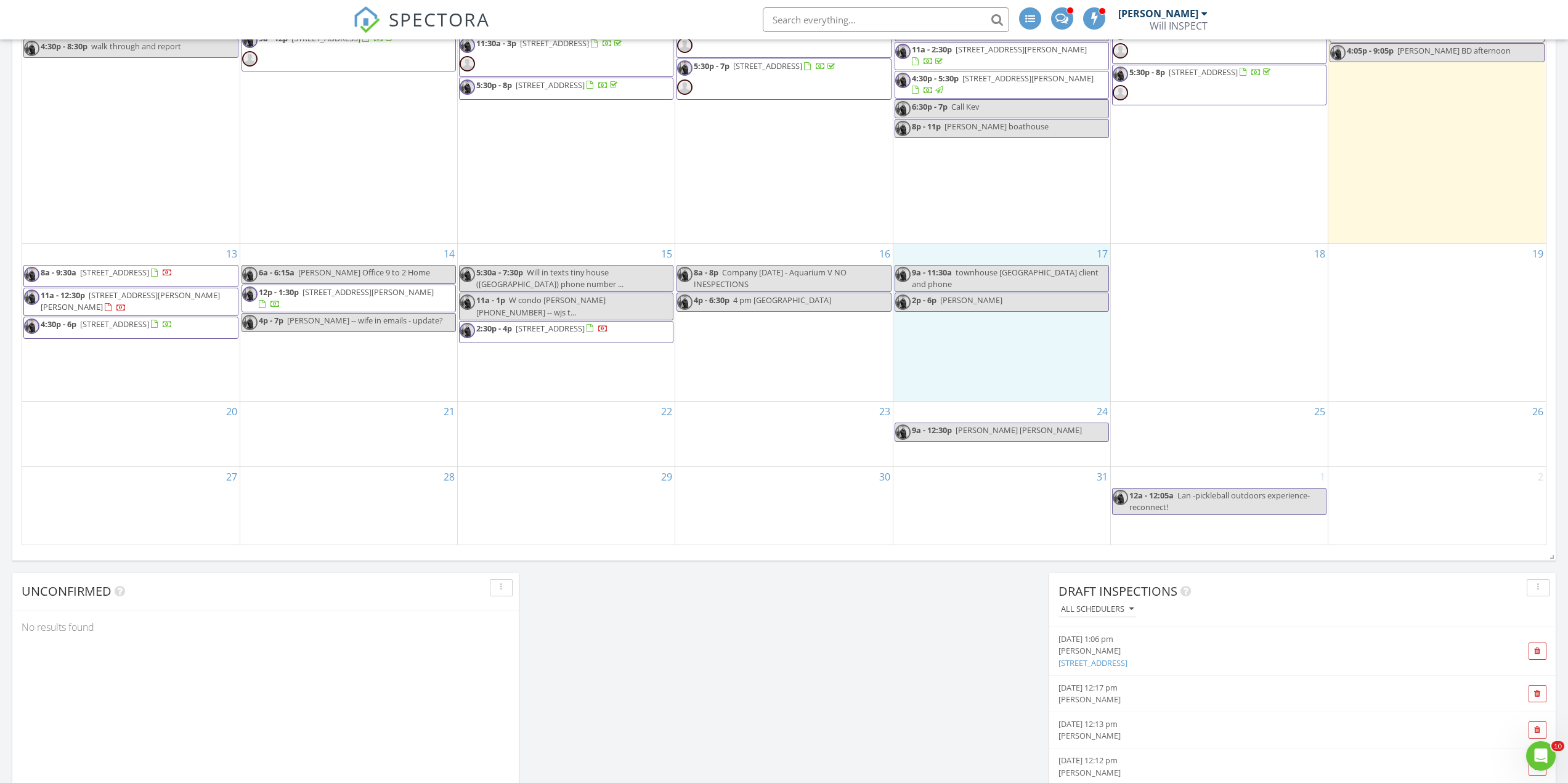 click on "2p - 6p
Ken tsang" at bounding box center [949, 300] 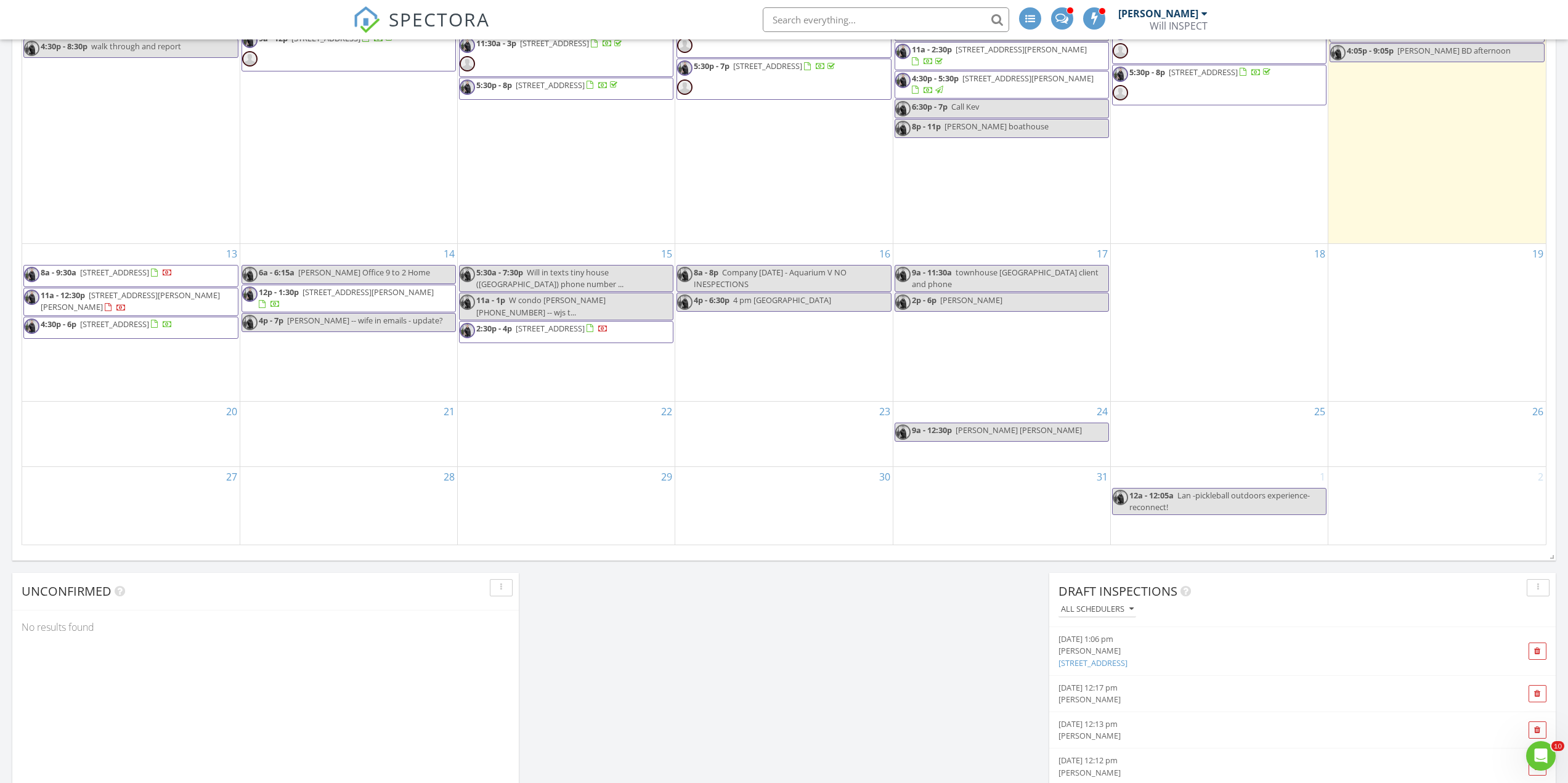 click at bounding box center (784, 391) 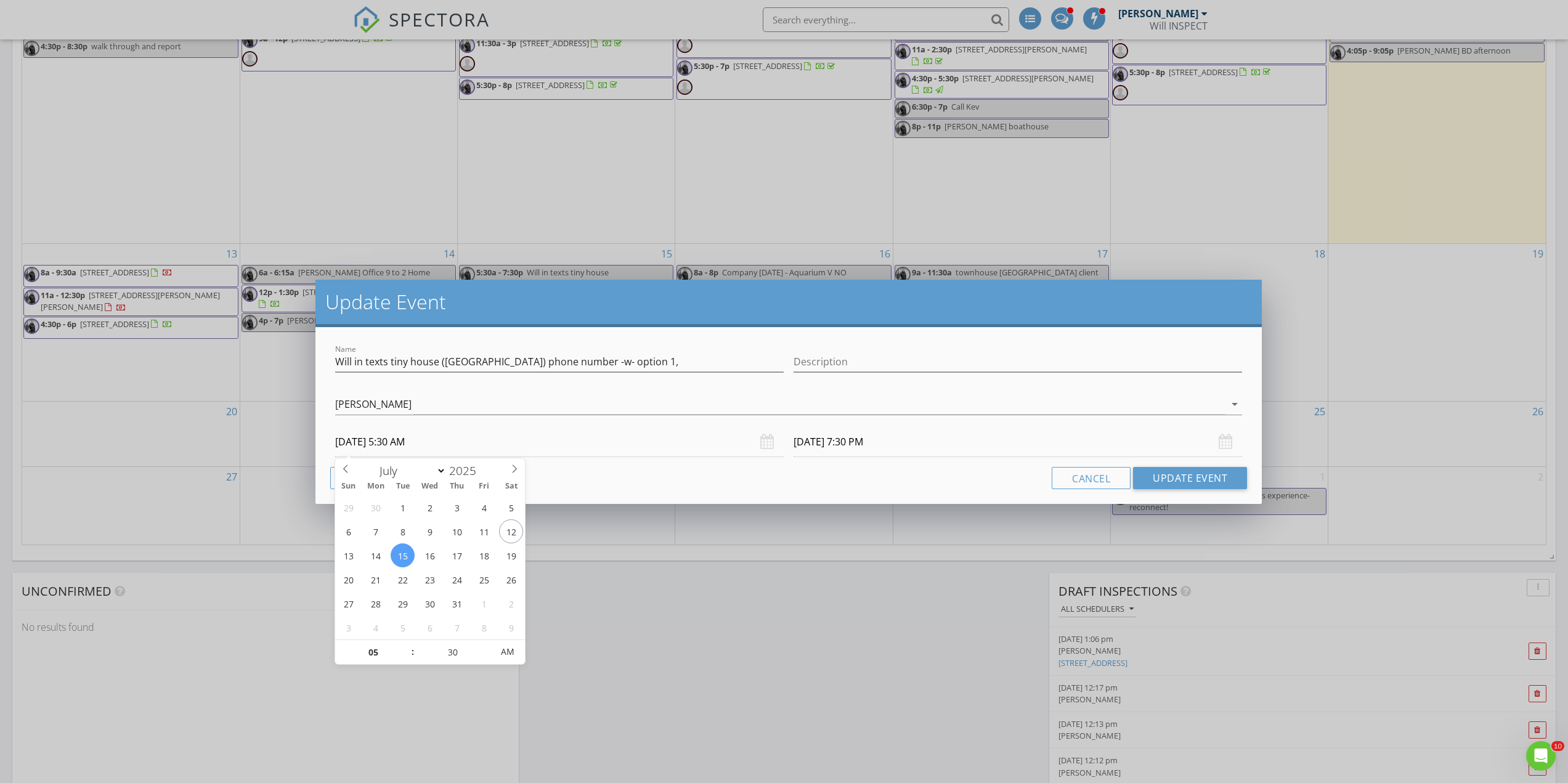 click on "07/15/2025 5:30 AM" at bounding box center [559, 442] 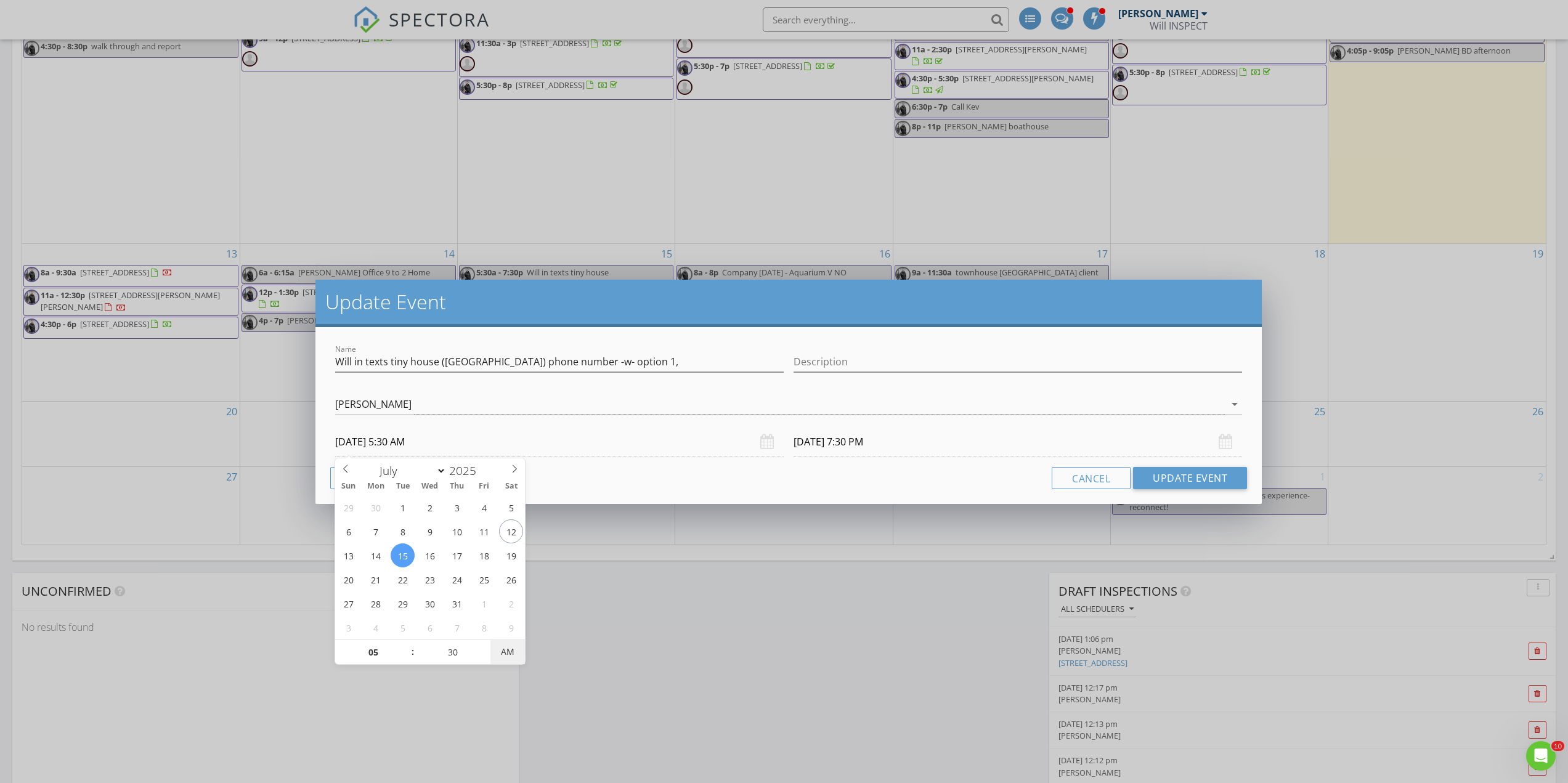 type on "07/15/2025 5:30 PM" 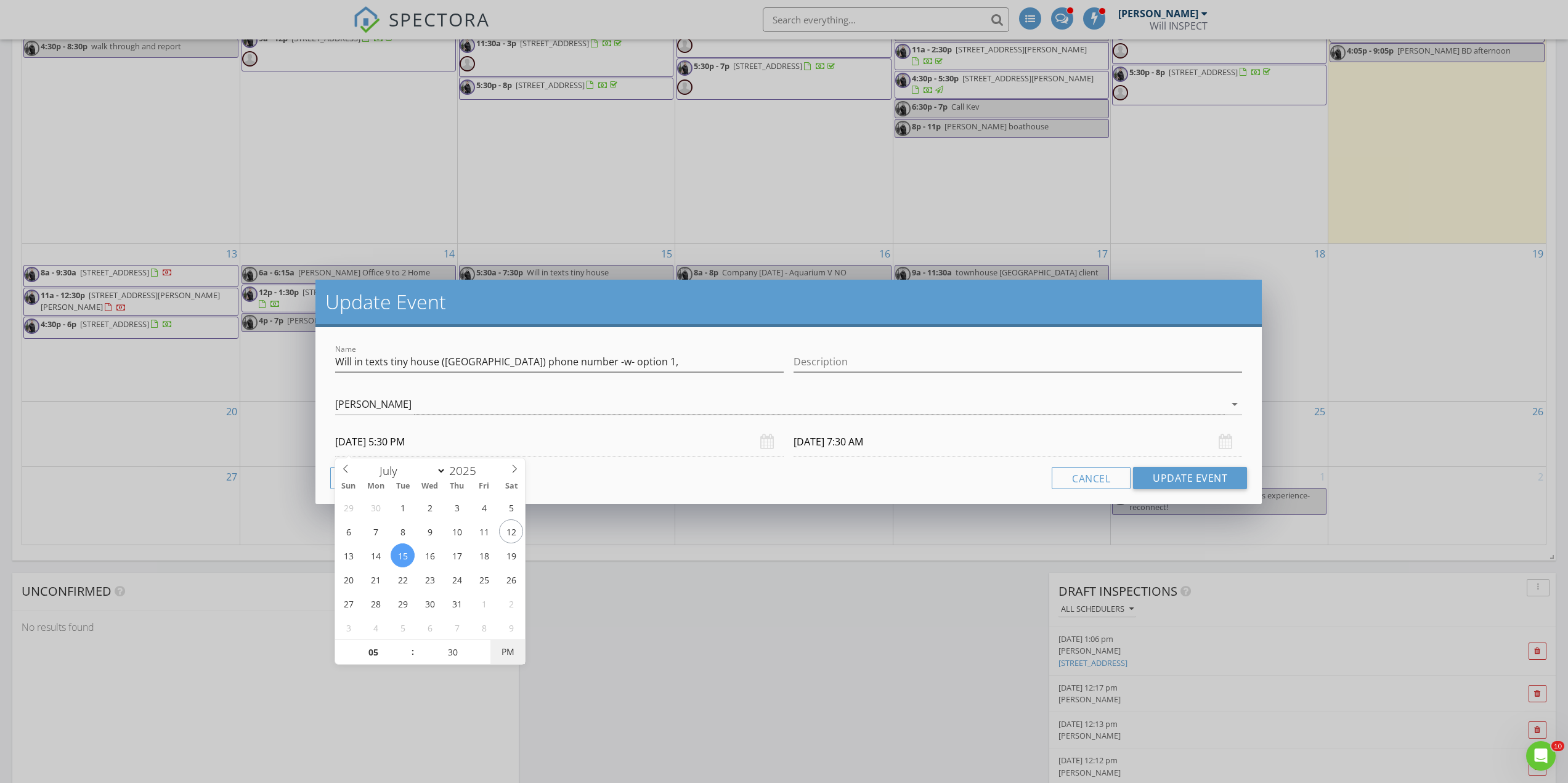 click on "PM" at bounding box center [507, 652] 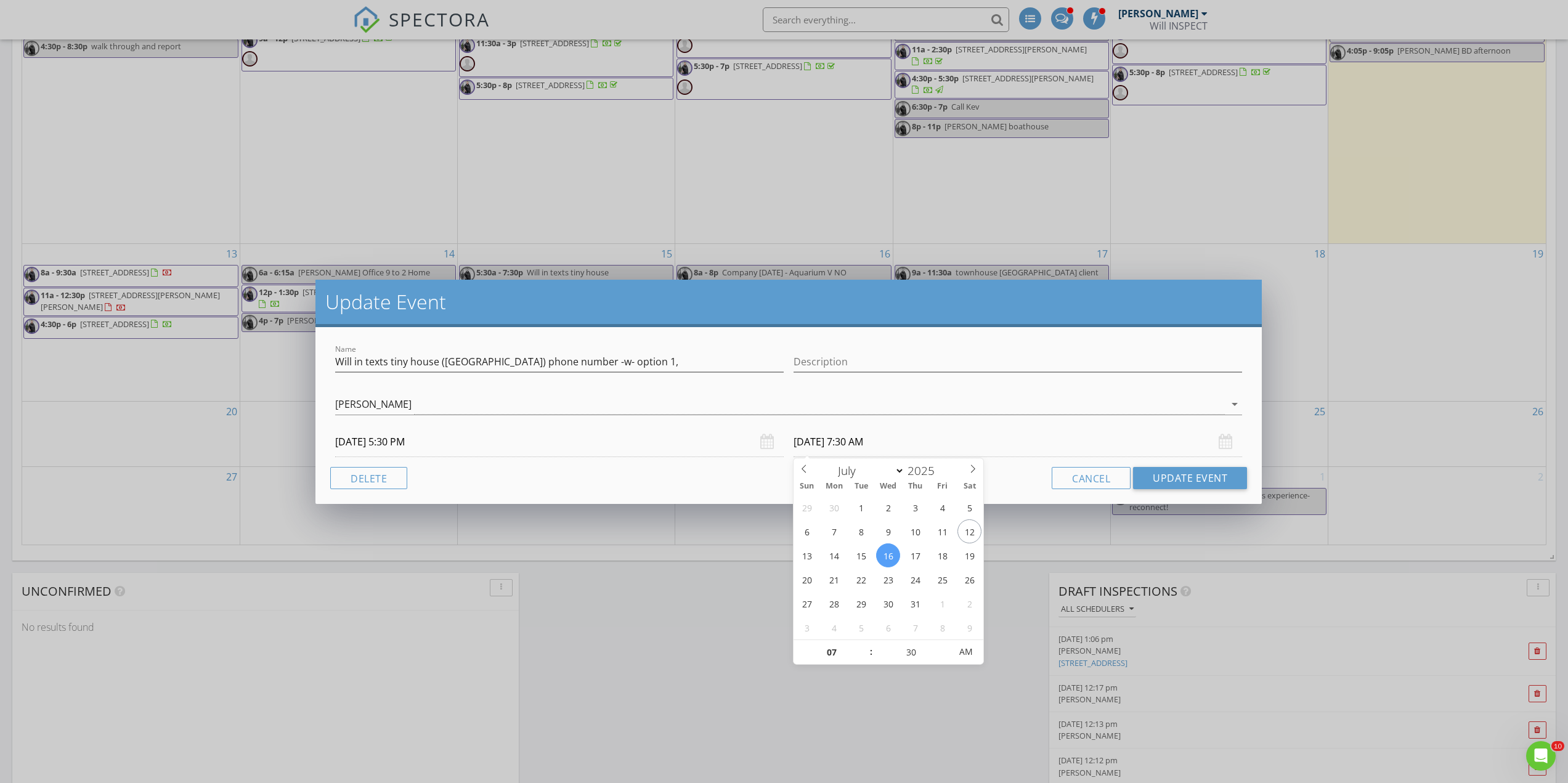 click on "07/16/2025 7:30 AM" at bounding box center [1018, 442] 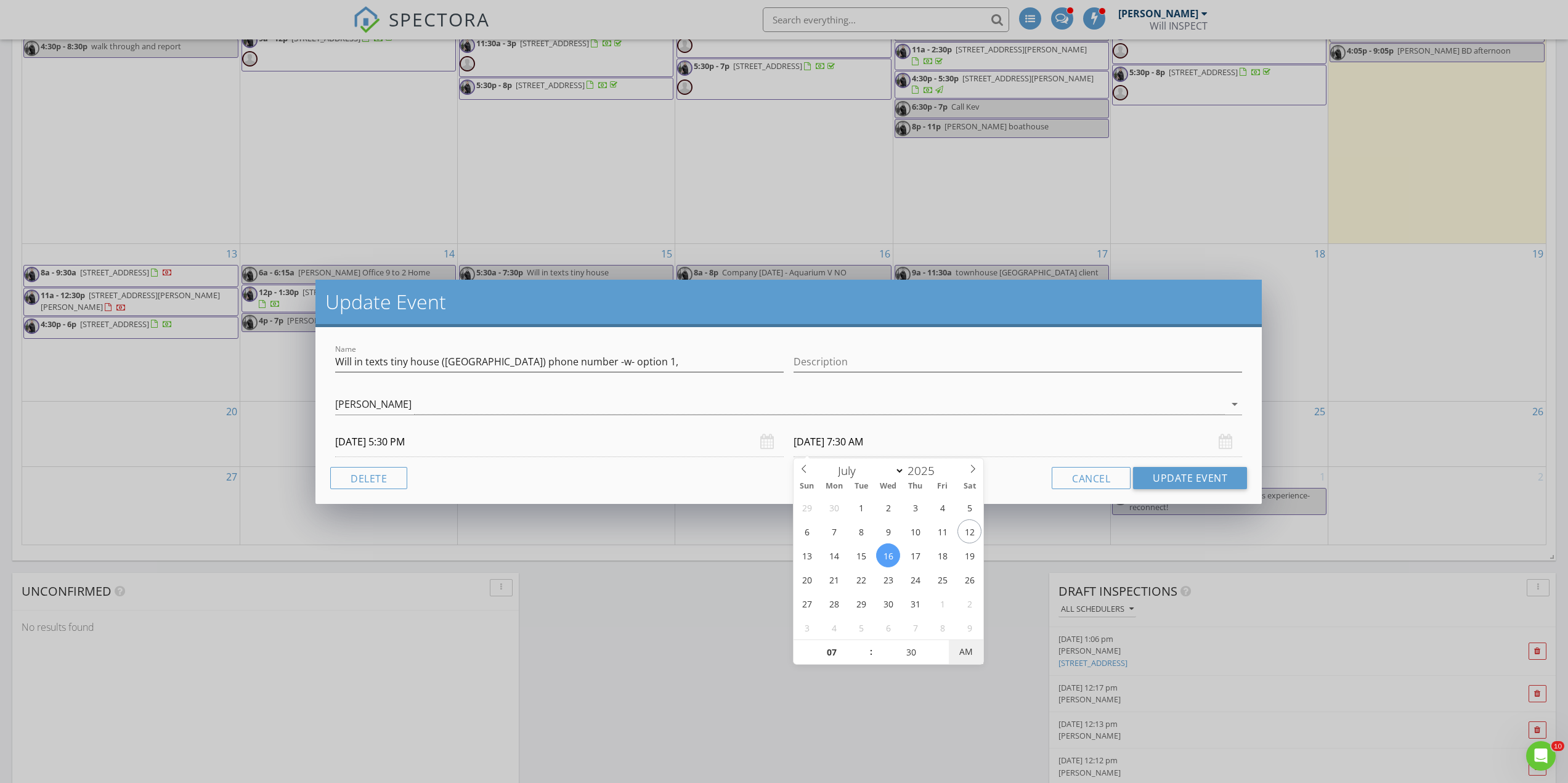 type on "07/16/2025 7:30 PM" 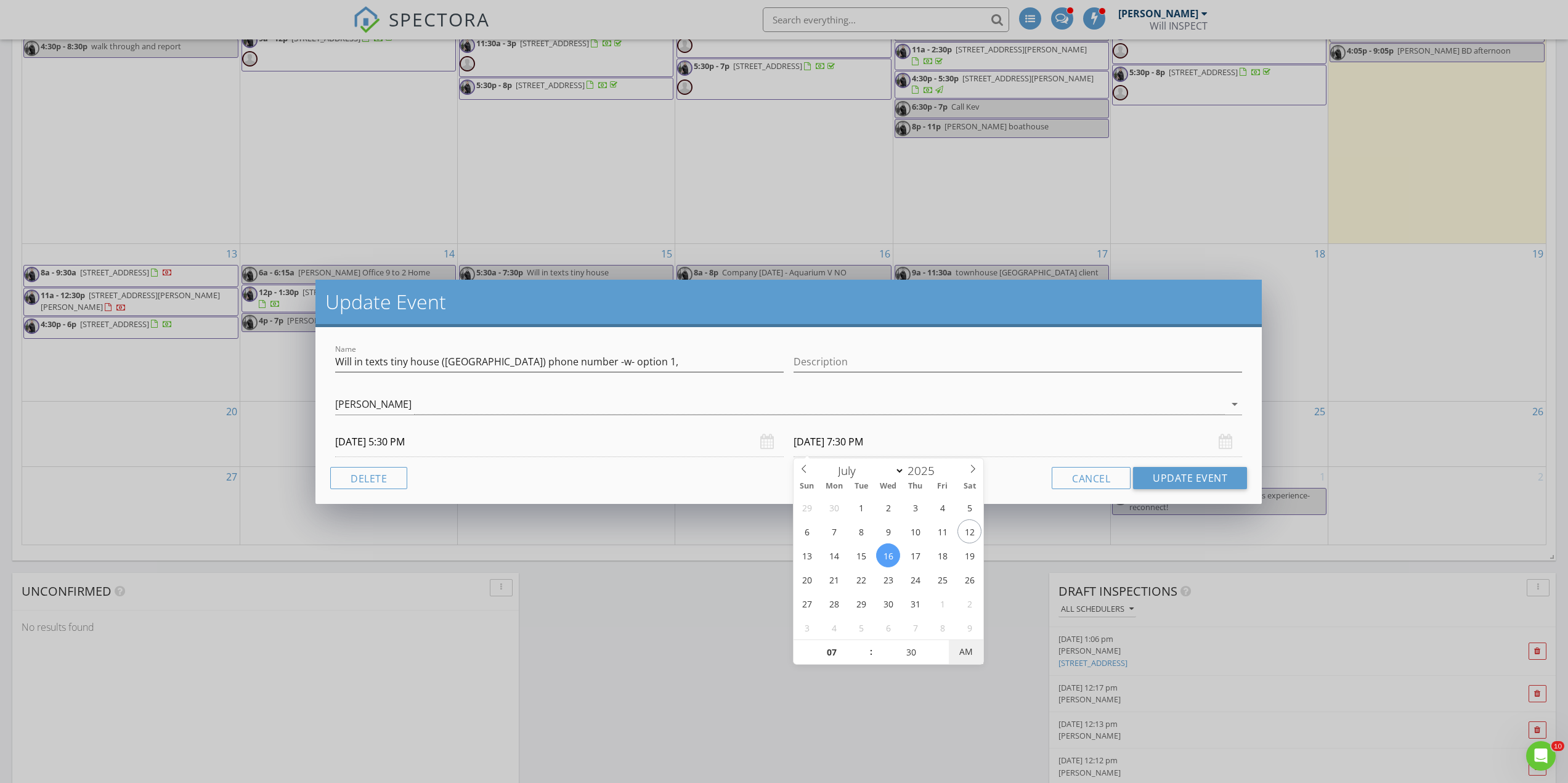 click on "AM" at bounding box center (965, 652) 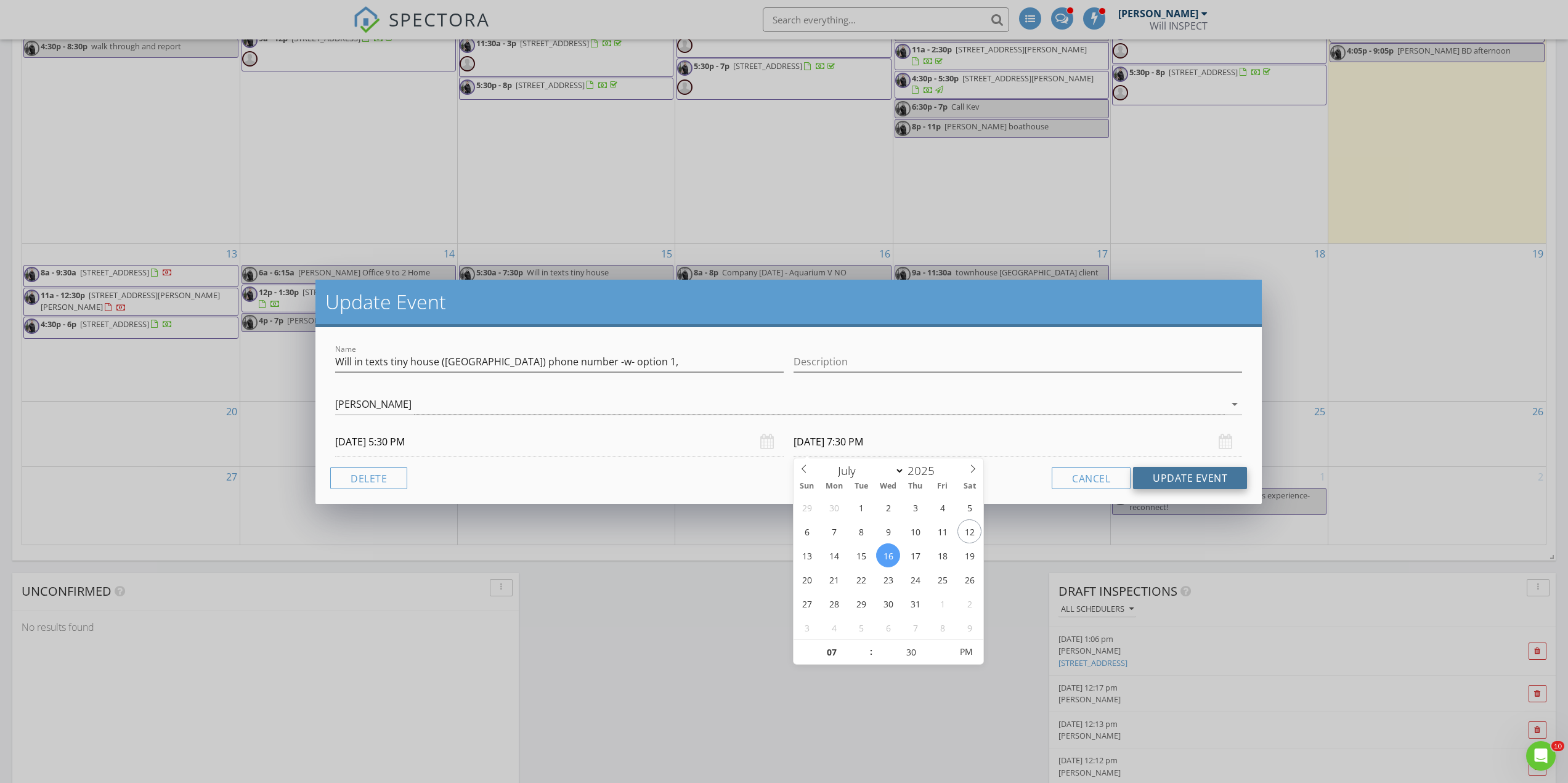 click on "Update Event" at bounding box center (1190, 478) 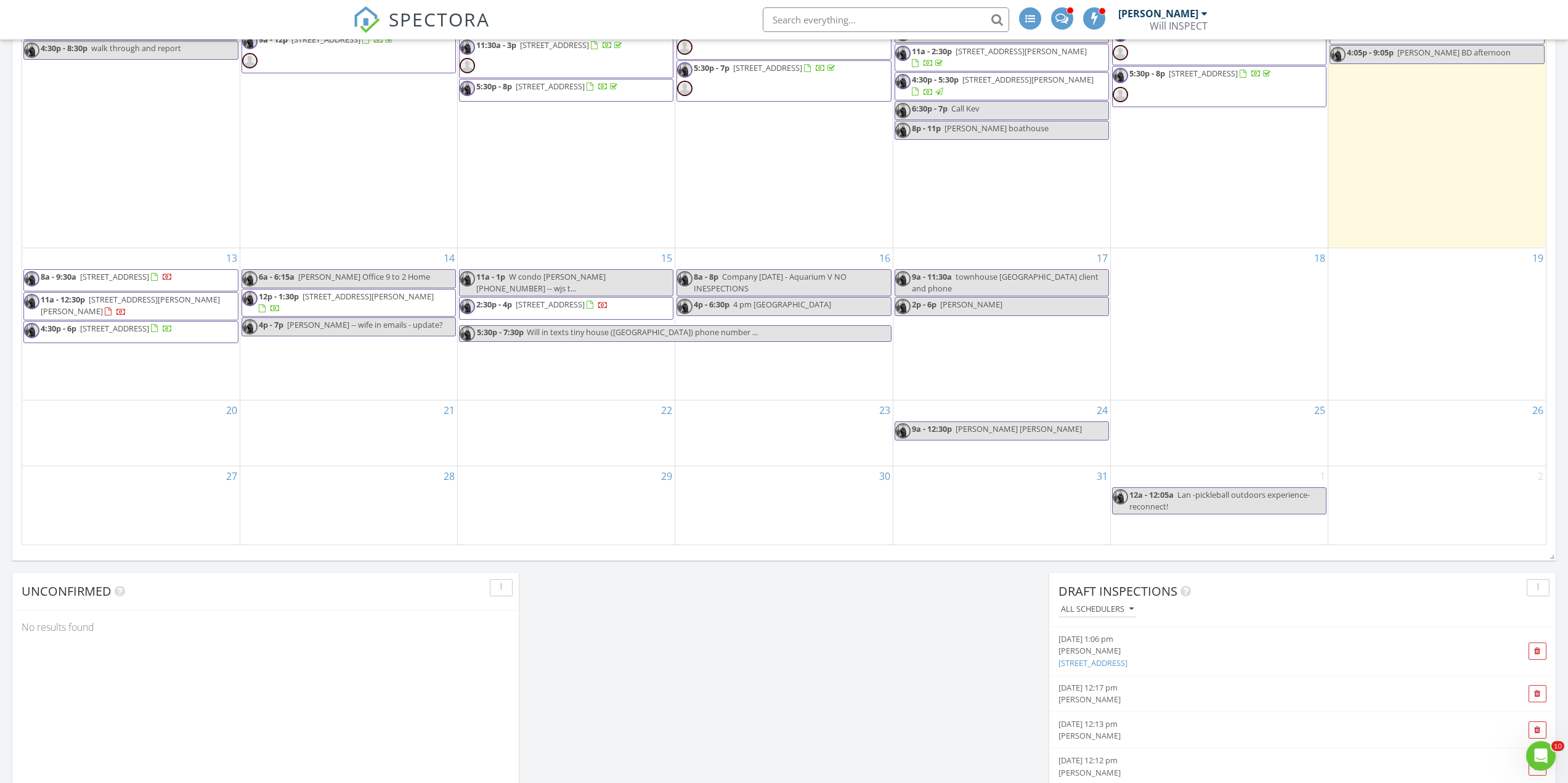 click on "Will in texts tiny house (surrey) phone number ..." at bounding box center [642, 332] 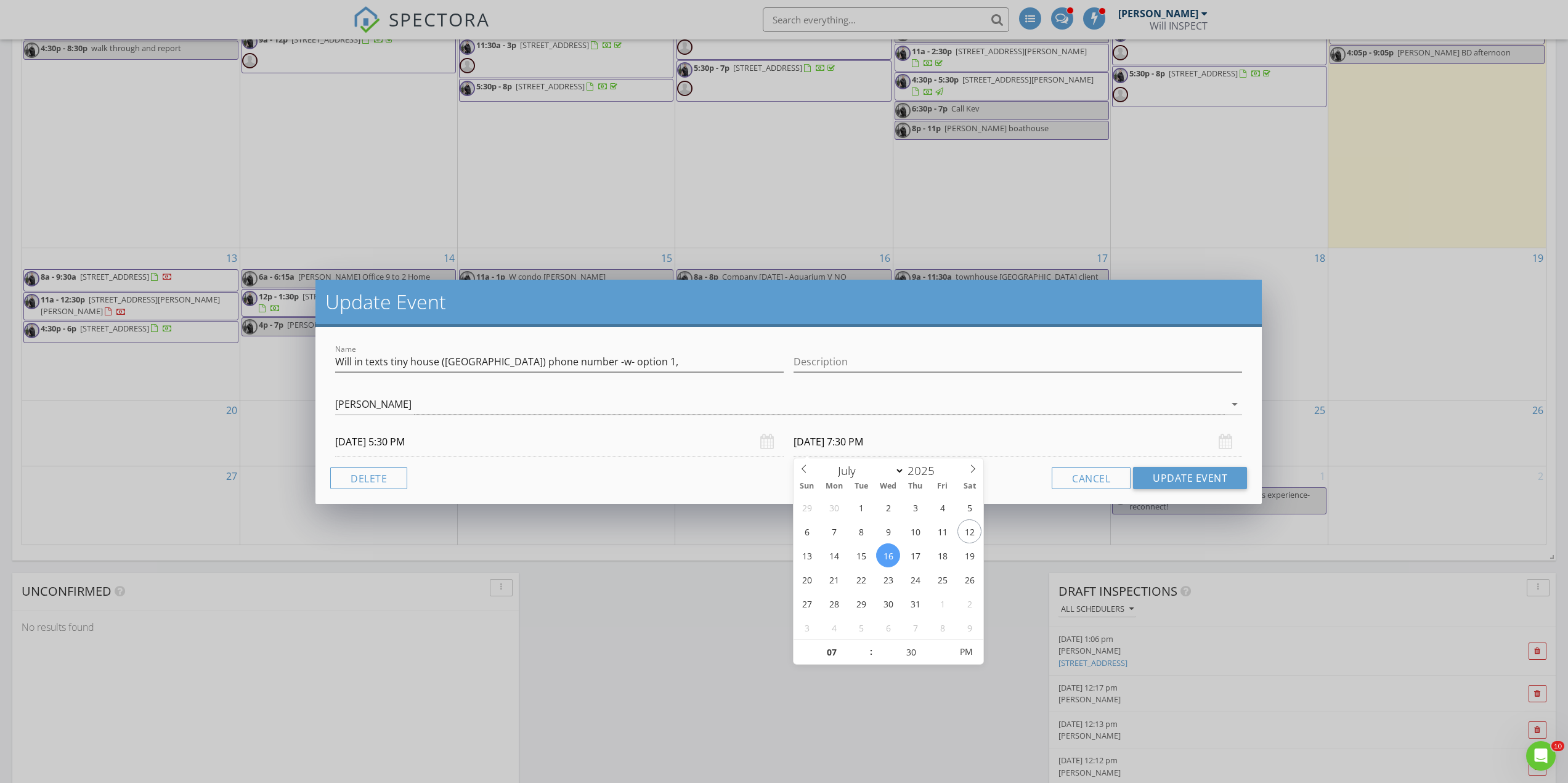 click on "07/16/2025 7:30 PM" at bounding box center [1018, 442] 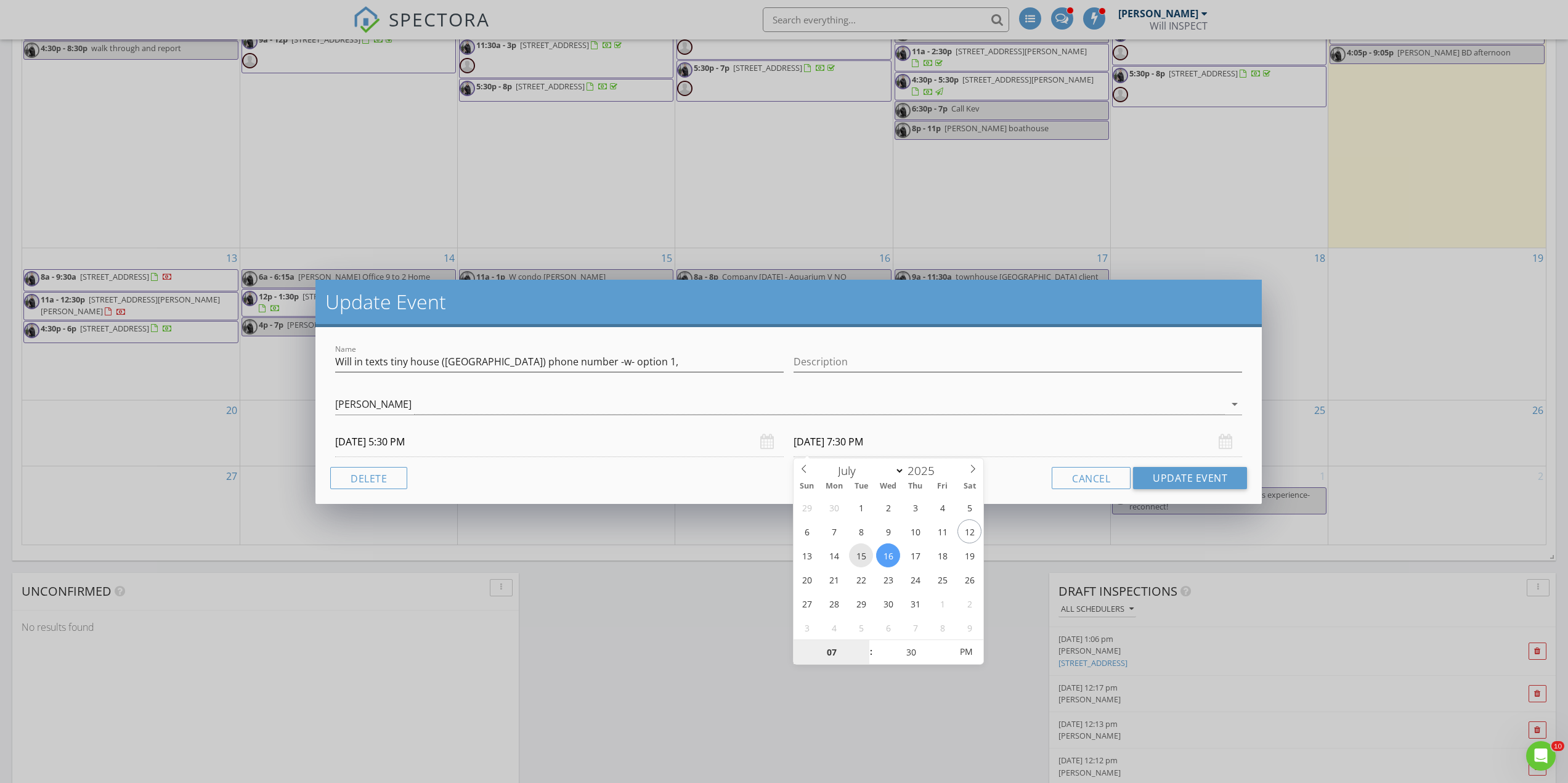 type on "07/15/2025 7:30 PM" 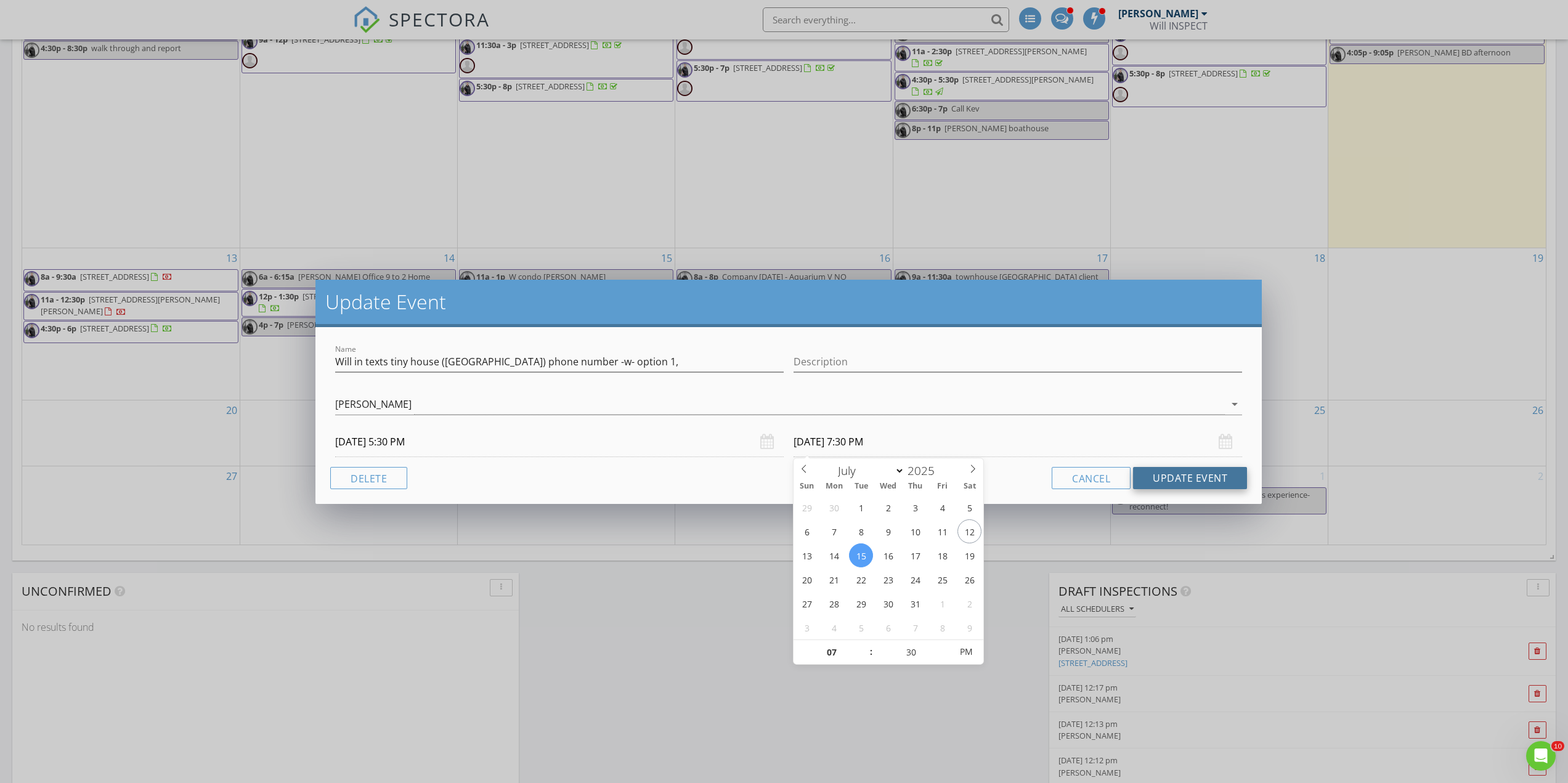 click on "Update Event" at bounding box center (1190, 478) 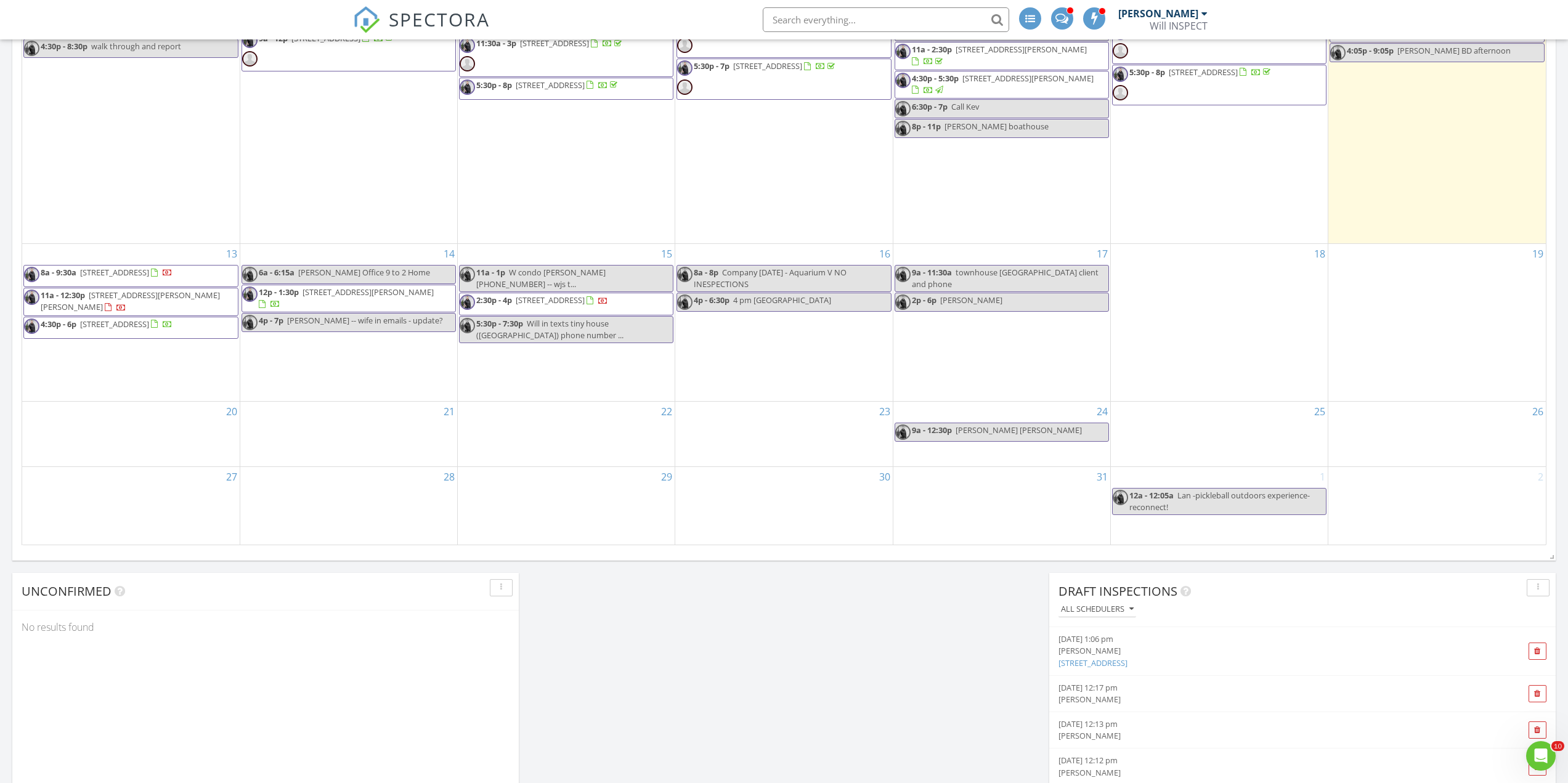 drag, startPoint x: 300, startPoint y: 420, endPoint x: 270, endPoint y: 426, distance: 30.5941 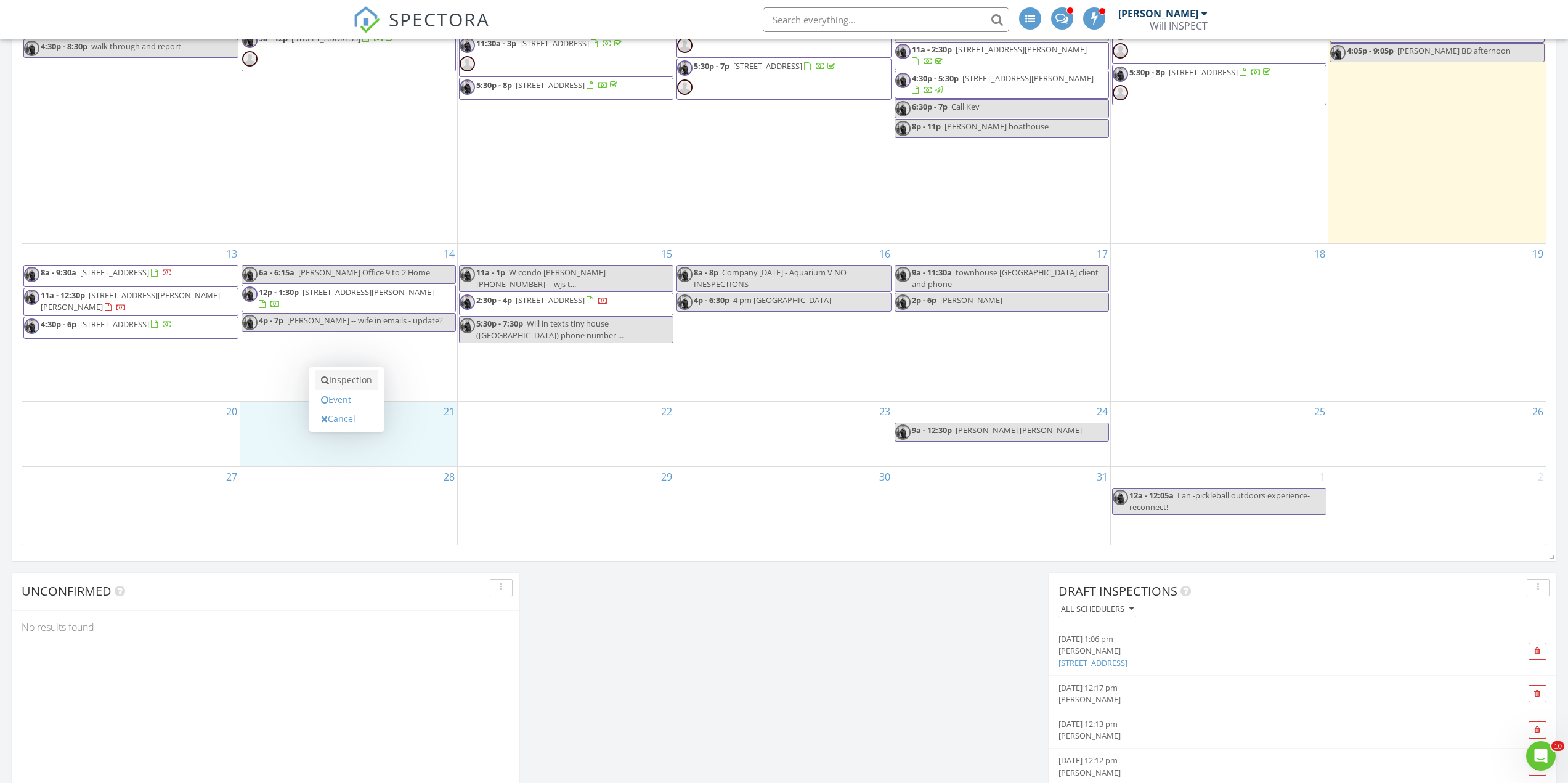 click on "Inspection" at bounding box center (346, 380) 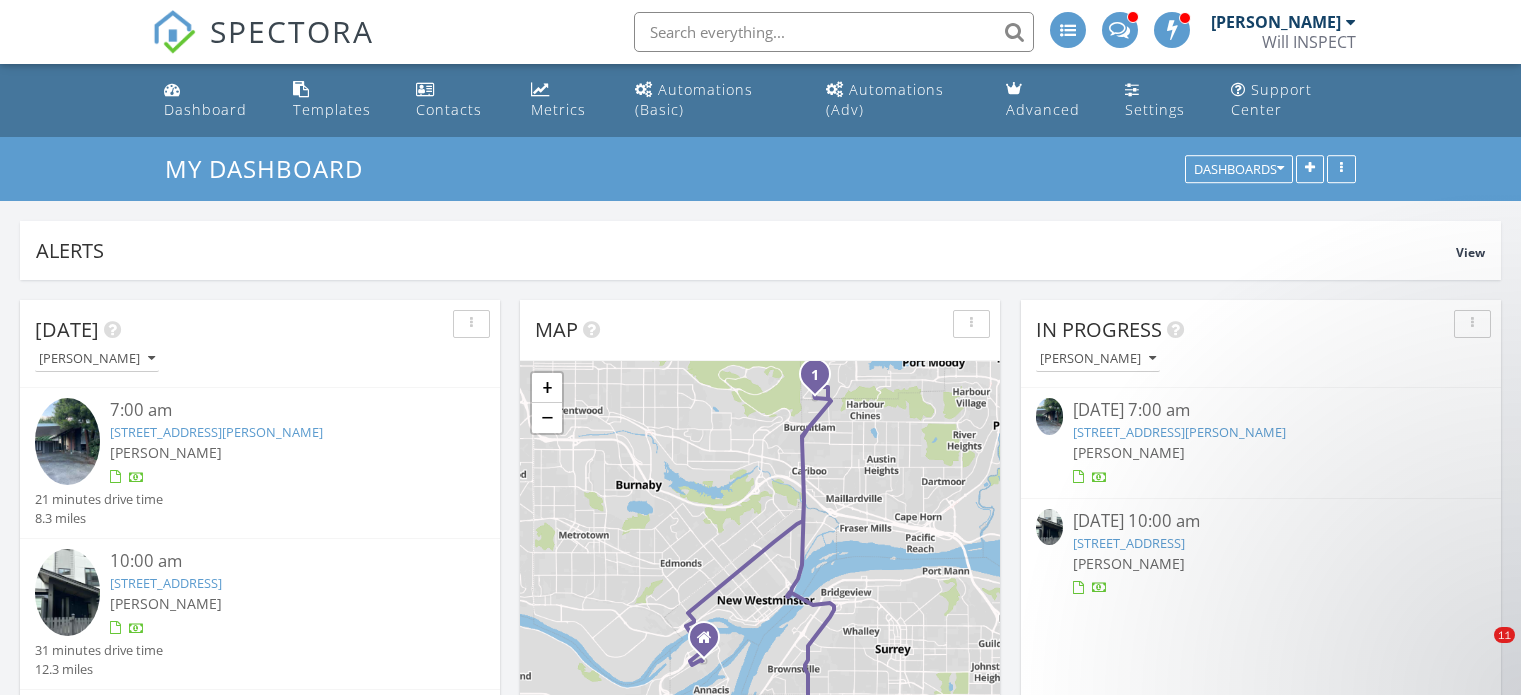 scroll, scrollTop: 1600, scrollLeft: 0, axis: vertical 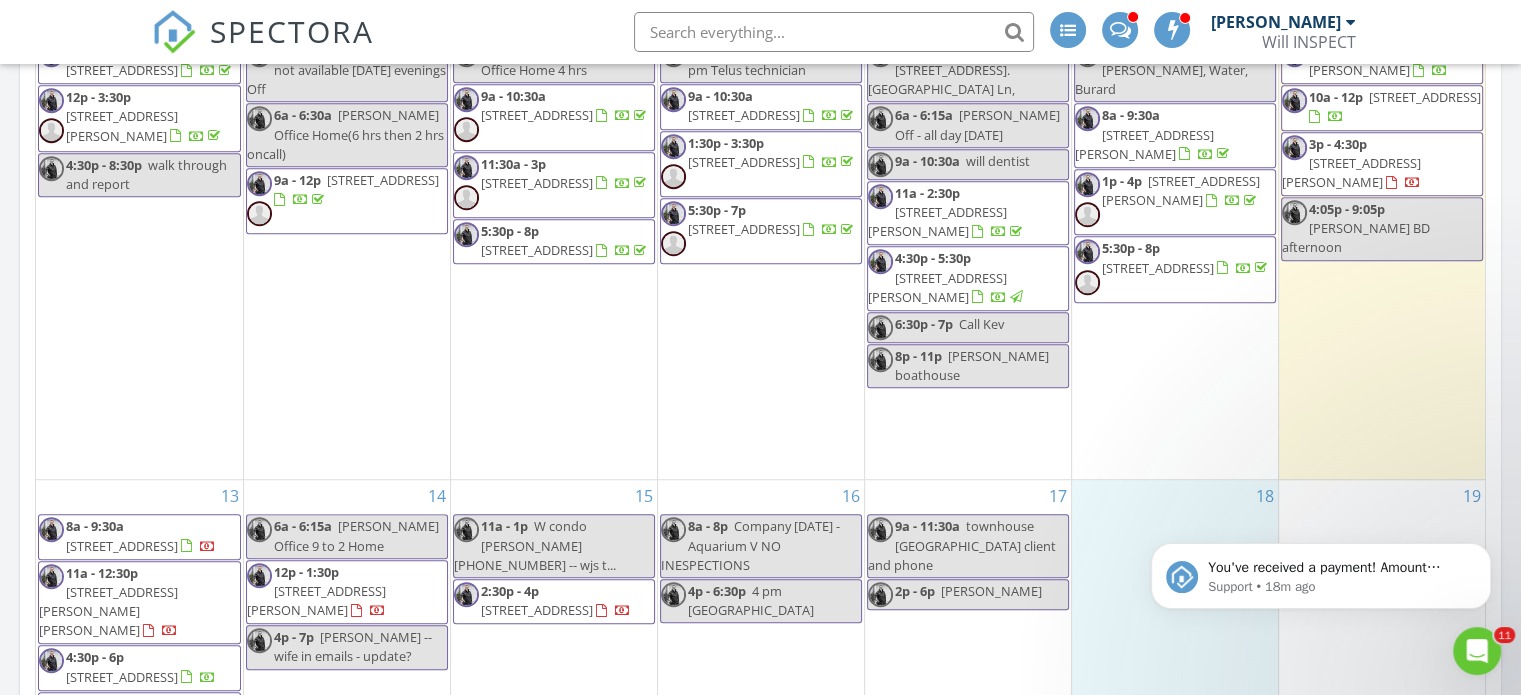 click on "townhouse [GEOGRAPHIC_DATA] client and phone" at bounding box center (962, 545) 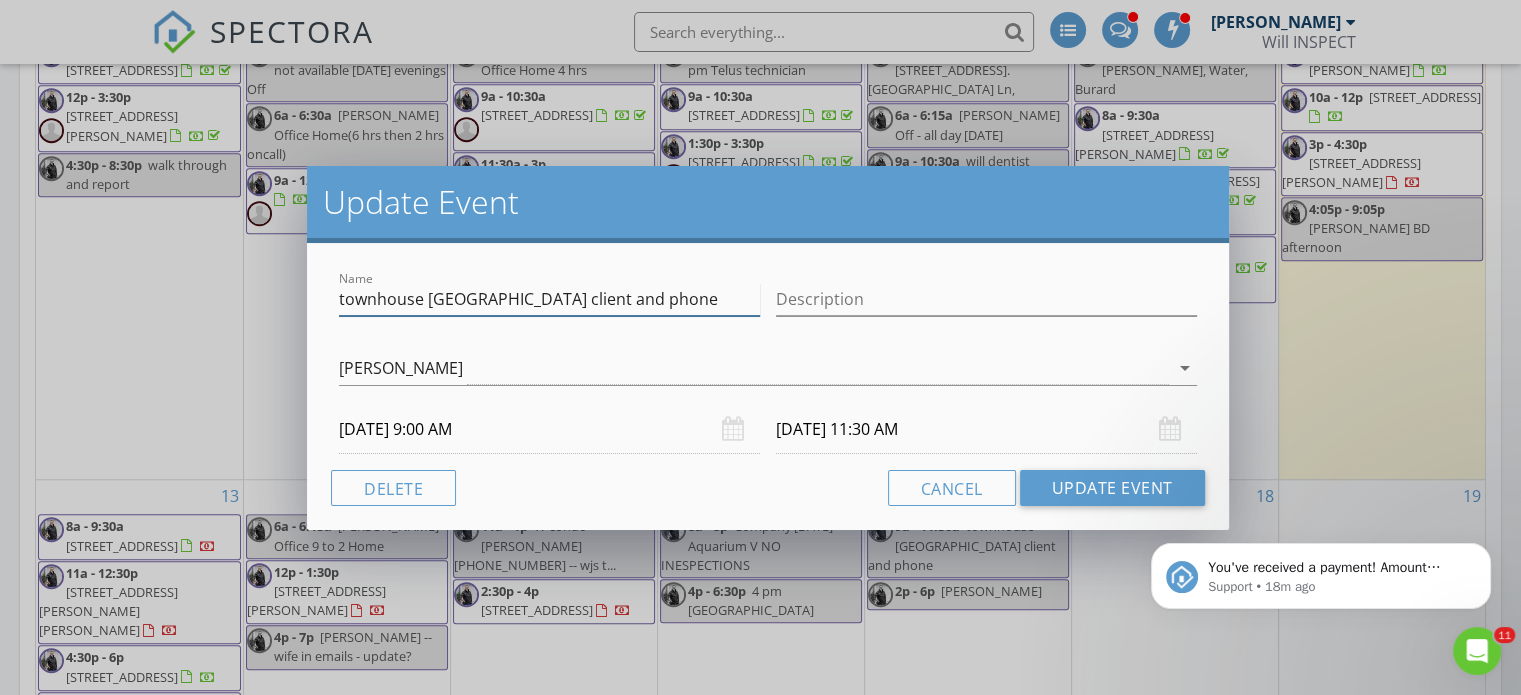 click on "townhouse [GEOGRAPHIC_DATA] client and phone" at bounding box center (549, 299) 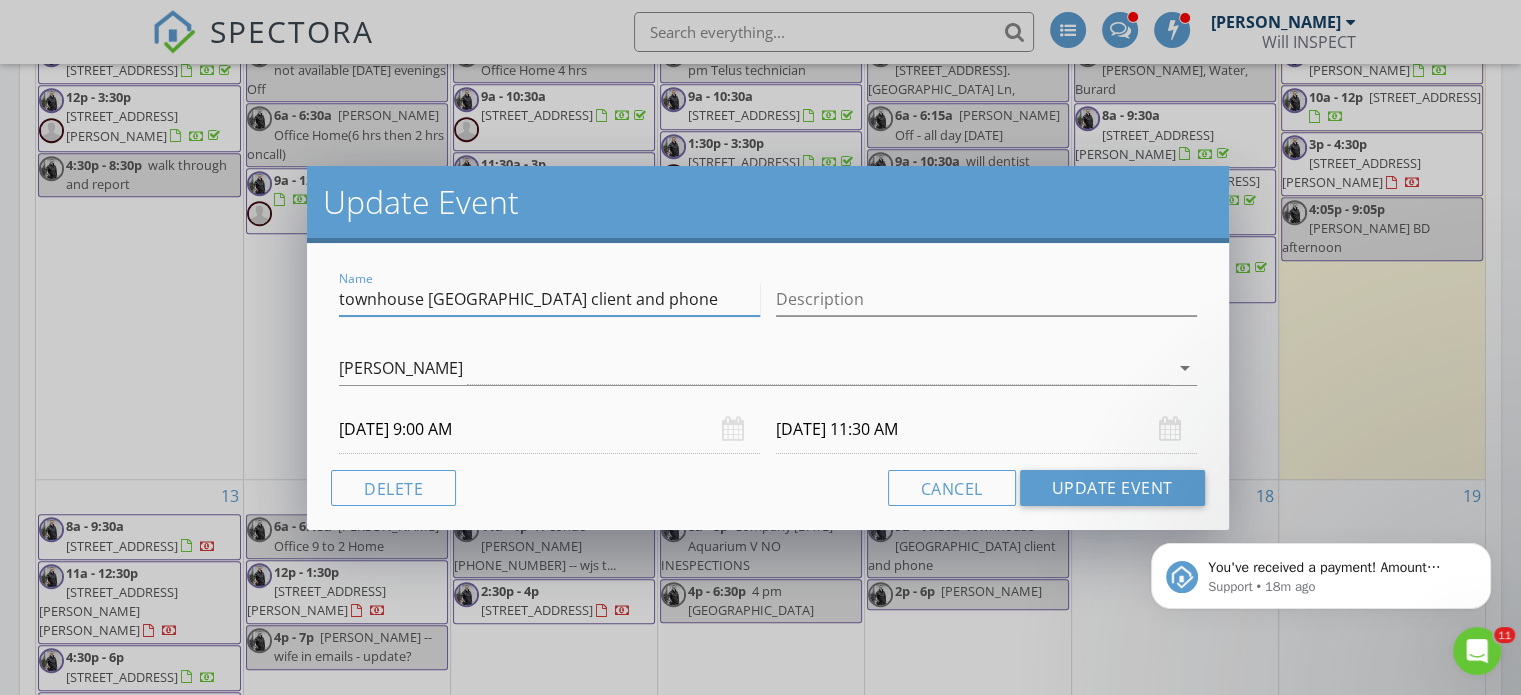 drag, startPoint x: 657, startPoint y: 304, endPoint x: 551, endPoint y: 299, distance: 106.11786 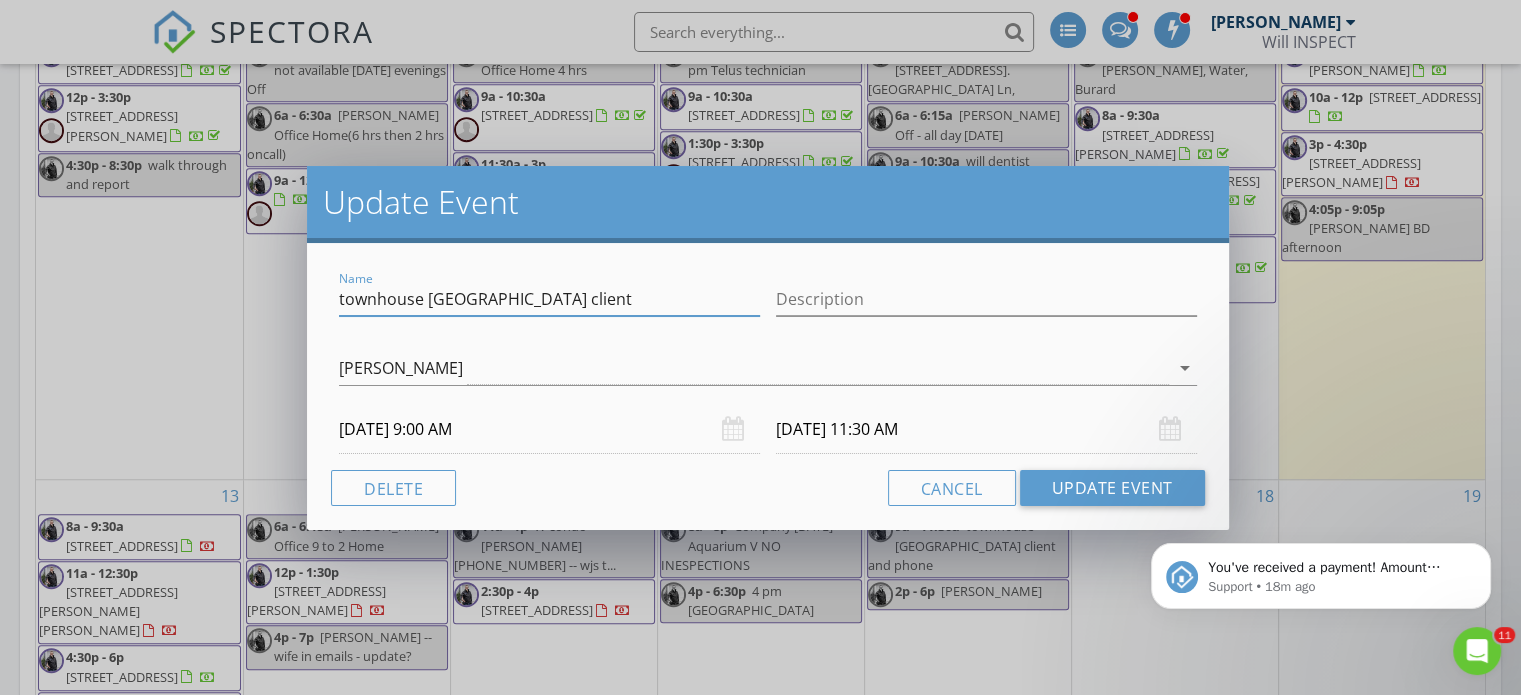 click on "Update Event   Name townhouse Richmond client   Description     Jack Kao   William Soldat William Soldat arrow_drop_down     07/17/2025 9:00 AM   07/17/2025 11:30 AM       Delete   Cancel   Update Event" at bounding box center (760, 347) 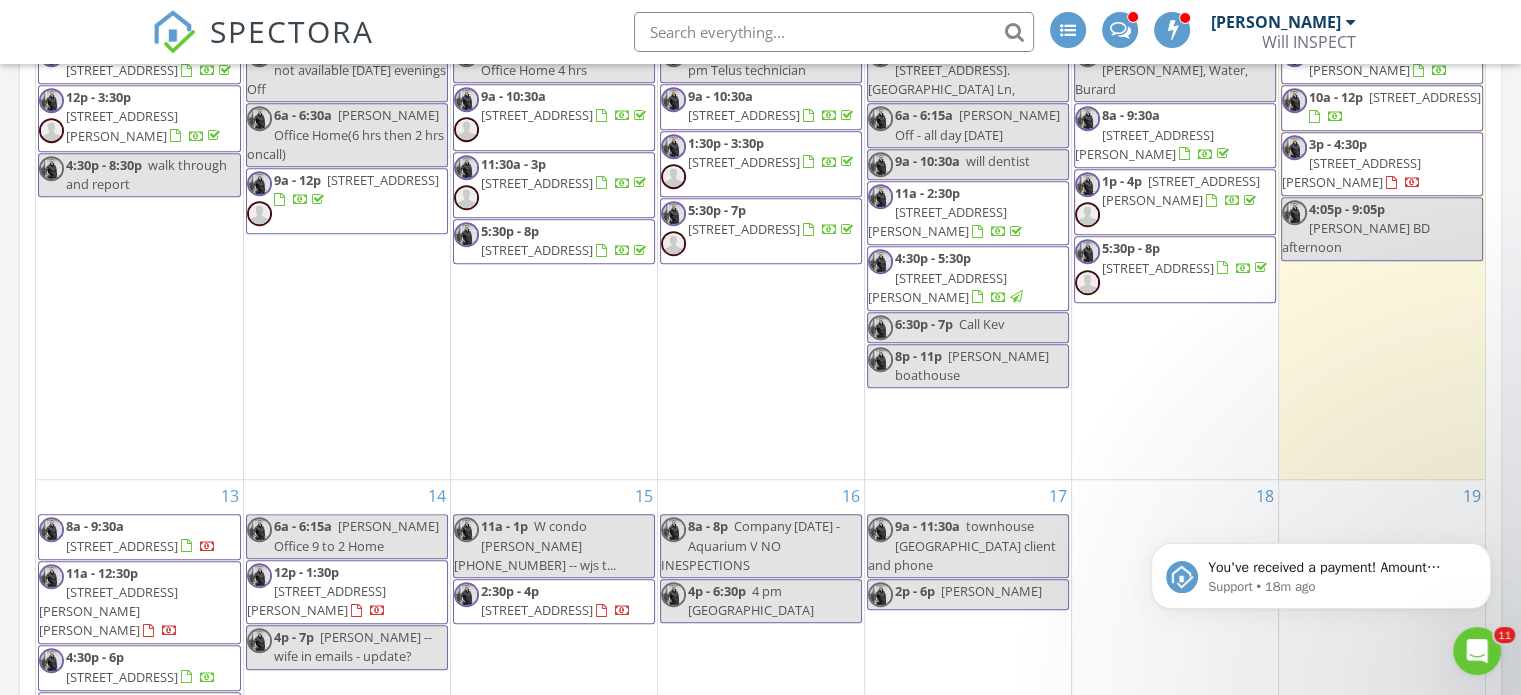 click on "townhouse Richmond client and phone" at bounding box center [962, 545] 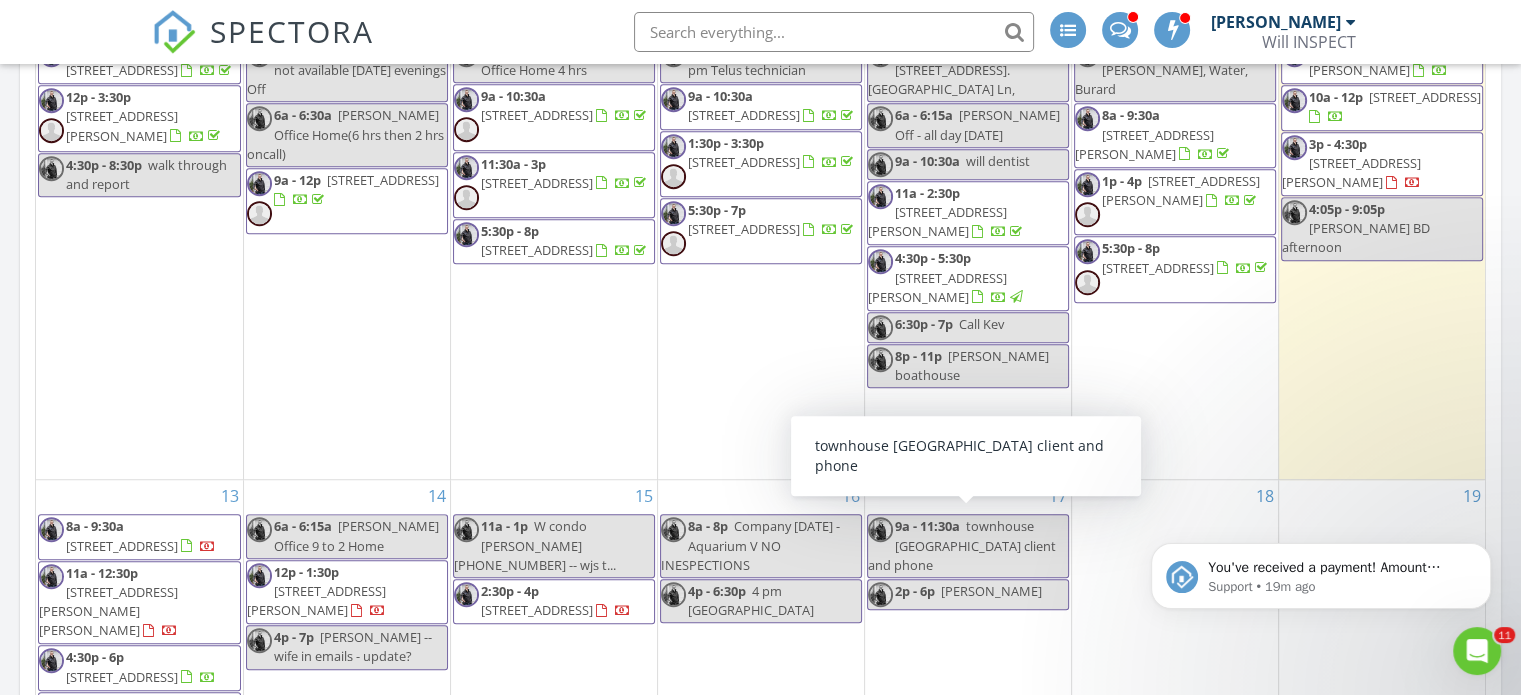 click on "townhouse Richmond client and phone" at bounding box center (962, 545) 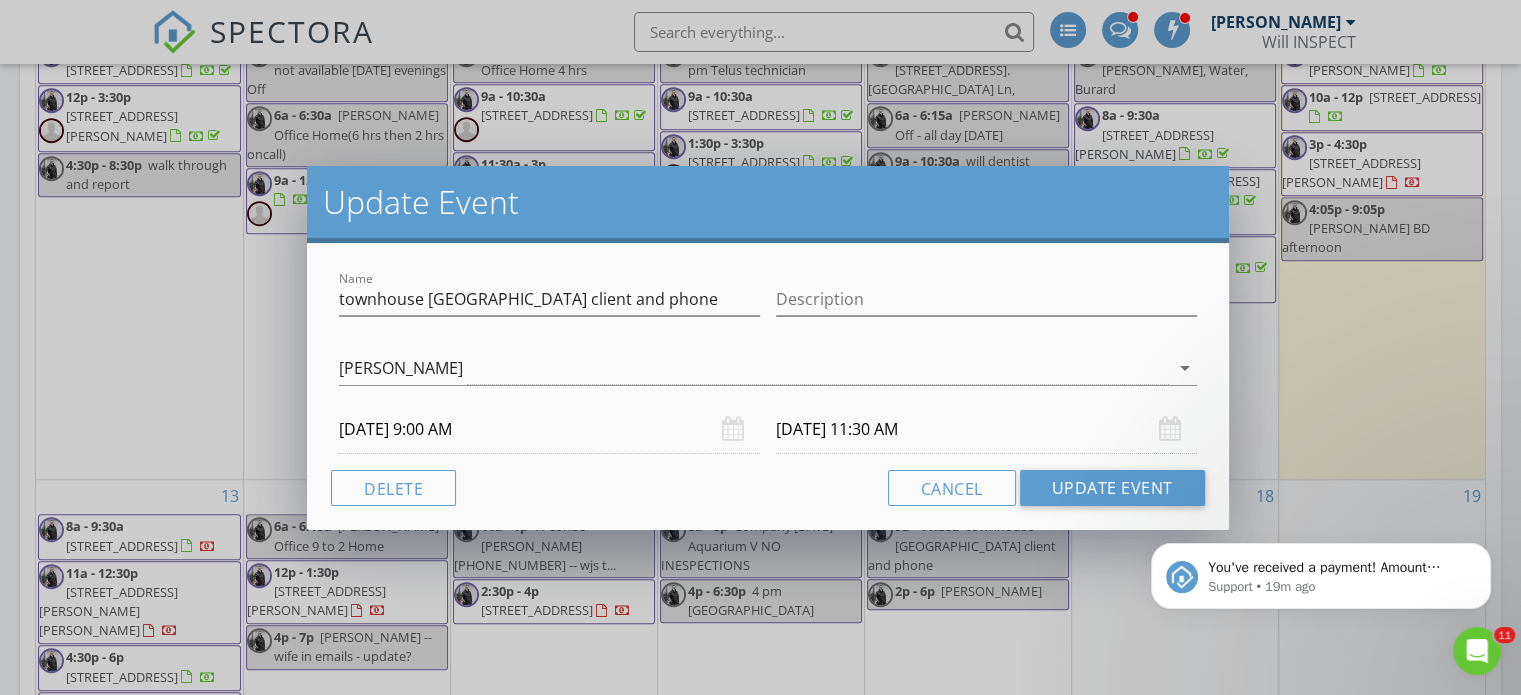 click on "You've received a payment!  Amount  CAD$472.50  Fee  CAD$13.29  Net  CAD$459.21  Transaction #  pi_3RkAZpK7snlDGpRF0uO1L4h6  Inspection  4689 52A St 408, Ladner , BC V4K 2Y7 Payouts to your bank or debit card occur on a daily basis. Each payment usually takes two business days to process. You can view your pending payout amount here. If you have any questions reach out on our chat bubble at app.spectora.com. Support • 19m ago" 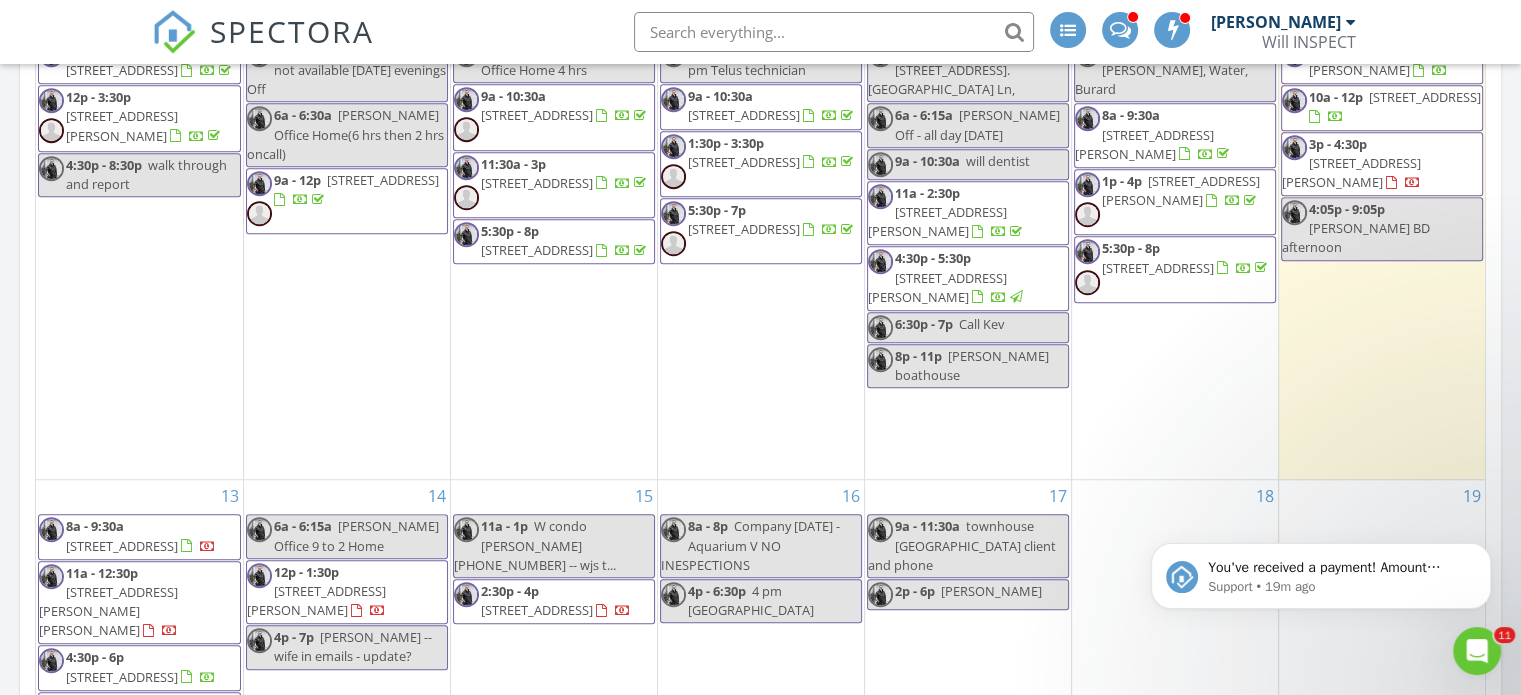 click at bounding box center (760, 347) 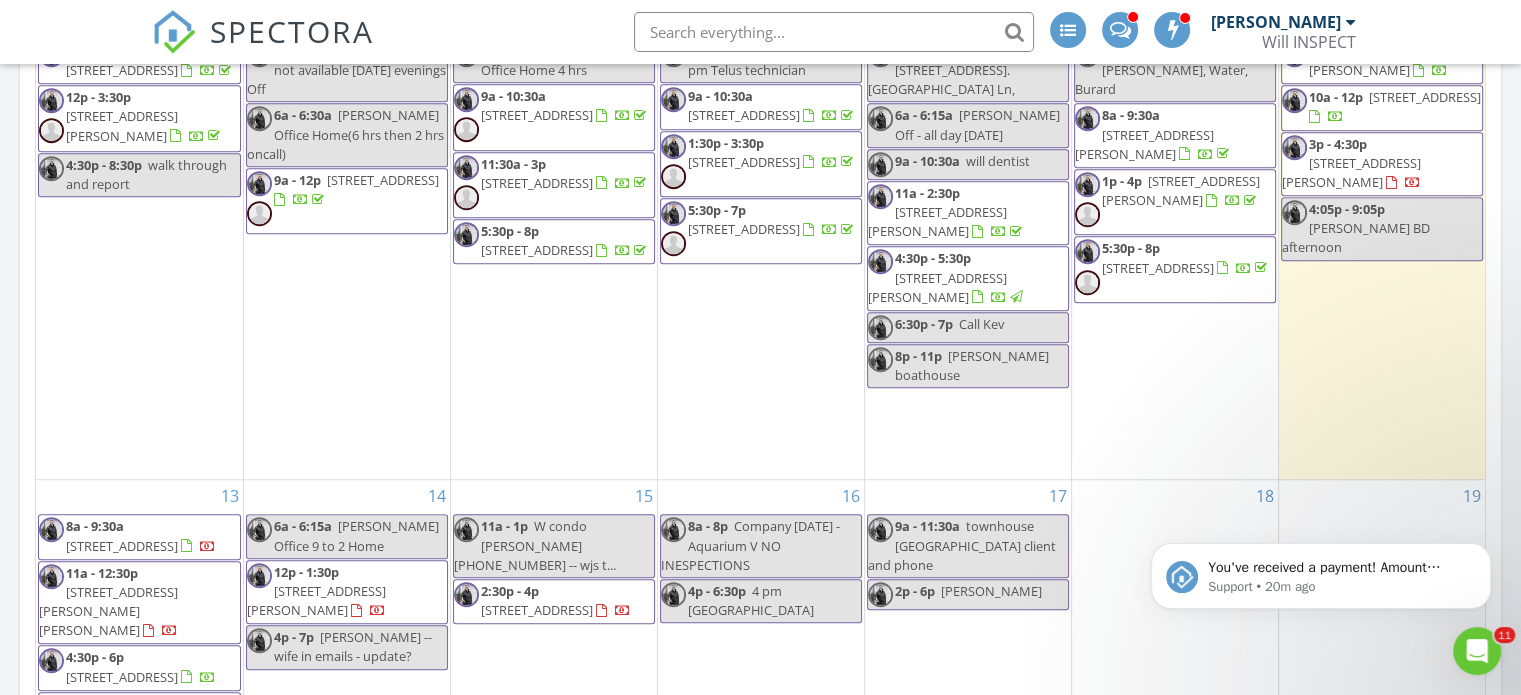 click on "17
9a - 11:30a
townhouse Richmond client and phone
2p - 6p
Ken tsang" at bounding box center [968, 639] 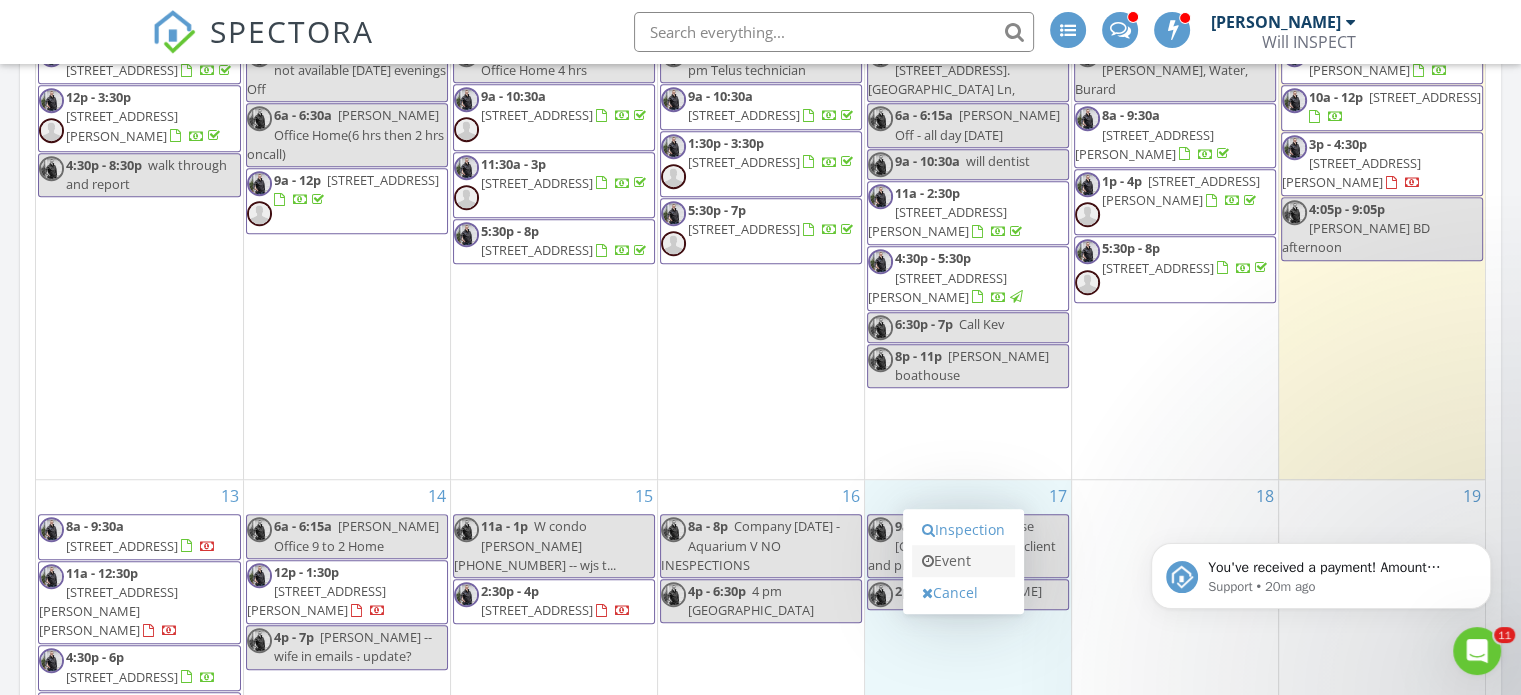 click on "Event" at bounding box center (963, 561) 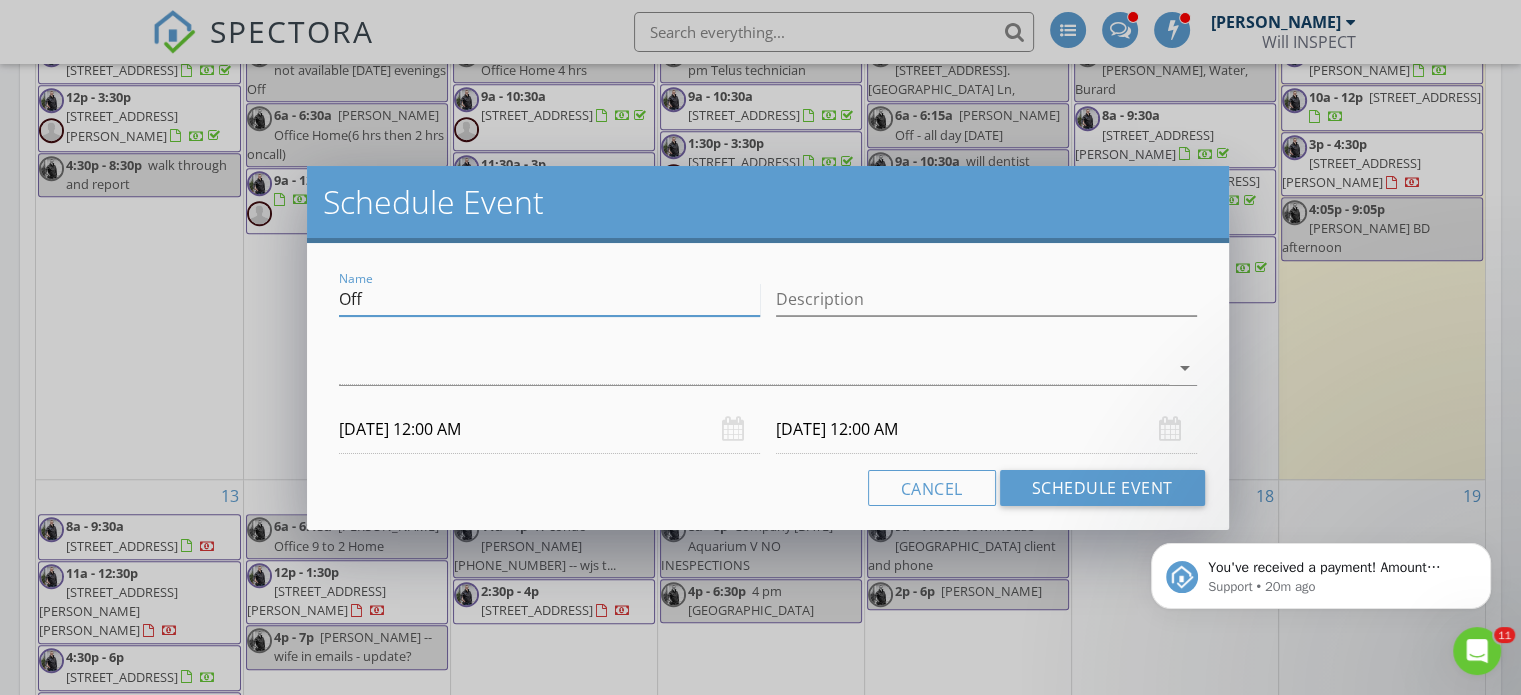 drag, startPoint x: 414, startPoint y: 306, endPoint x: 168, endPoint y: 287, distance: 246.73265 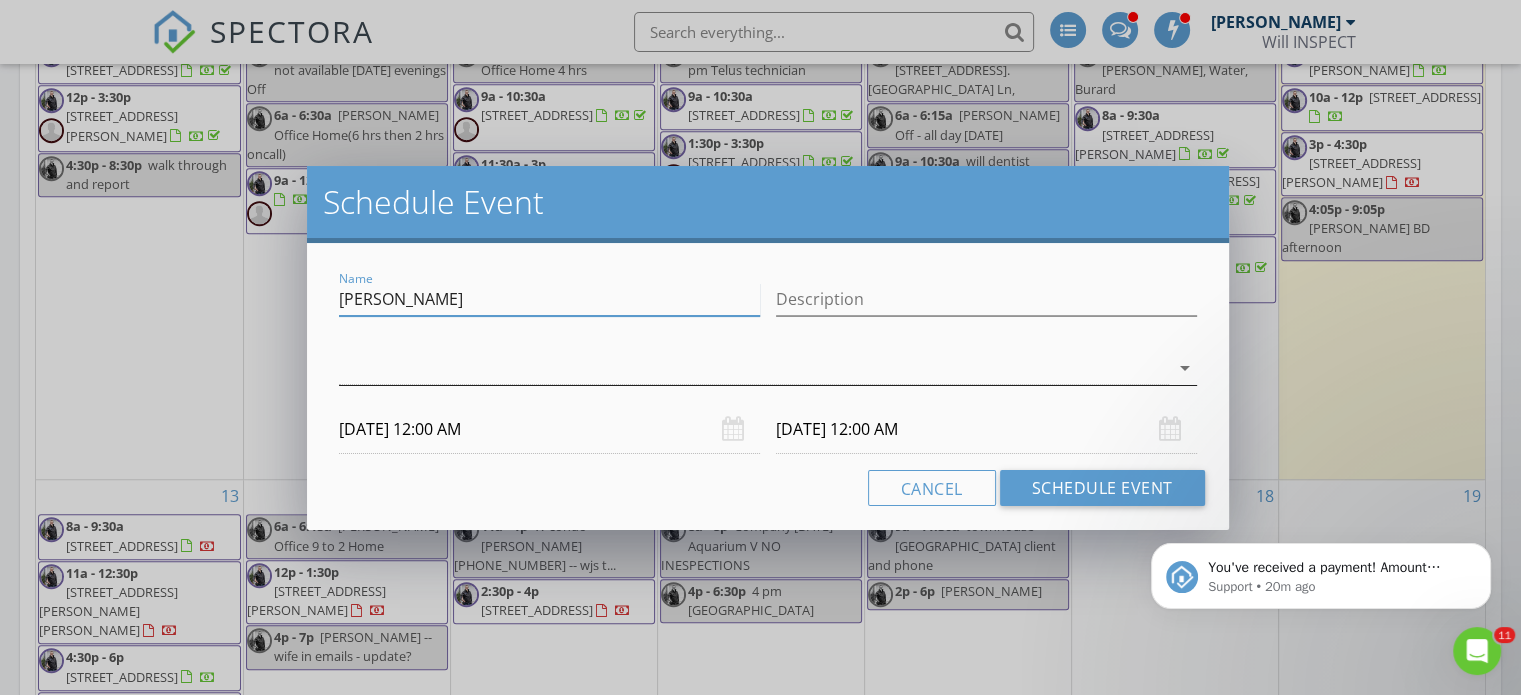 type on "[PERSON_NAME]" 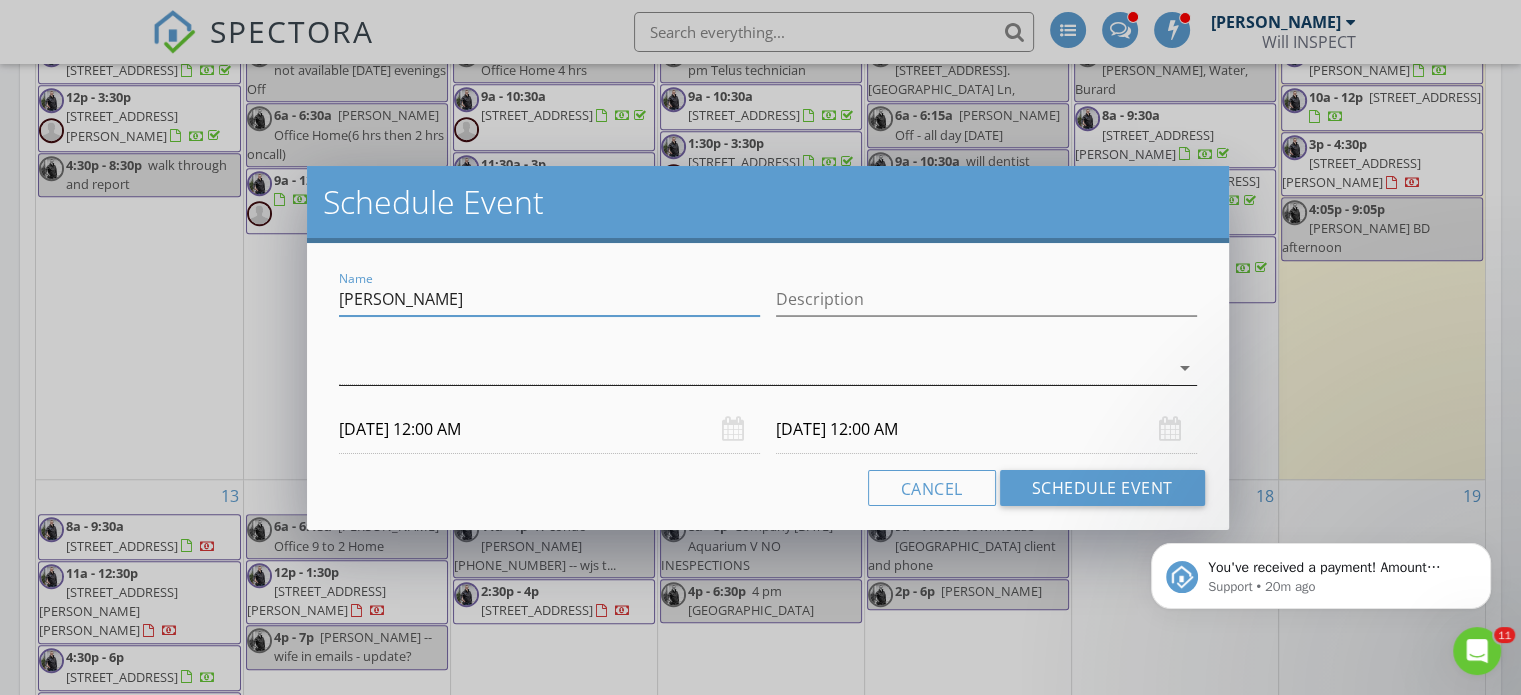 click at bounding box center (754, 368) 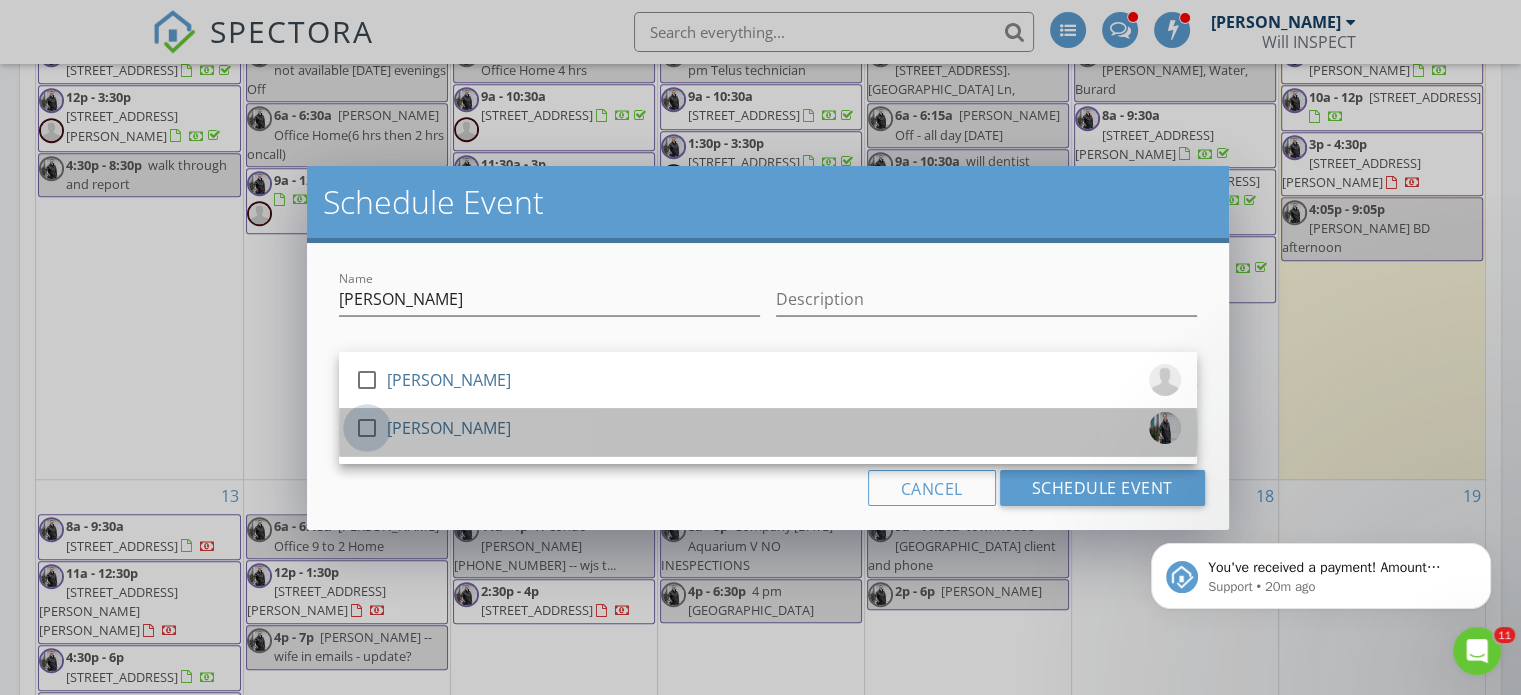 click at bounding box center [367, 428] 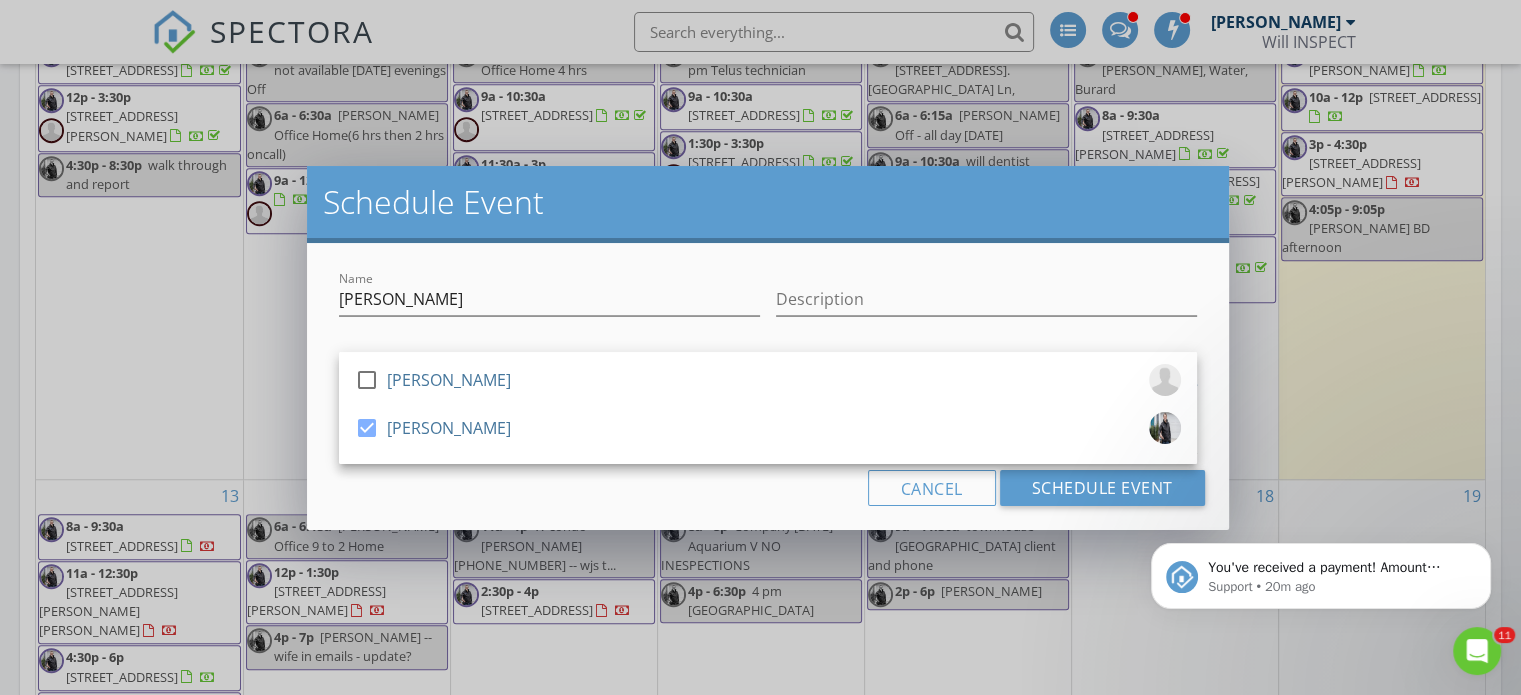 click on "Schedule Event" at bounding box center (768, 202) 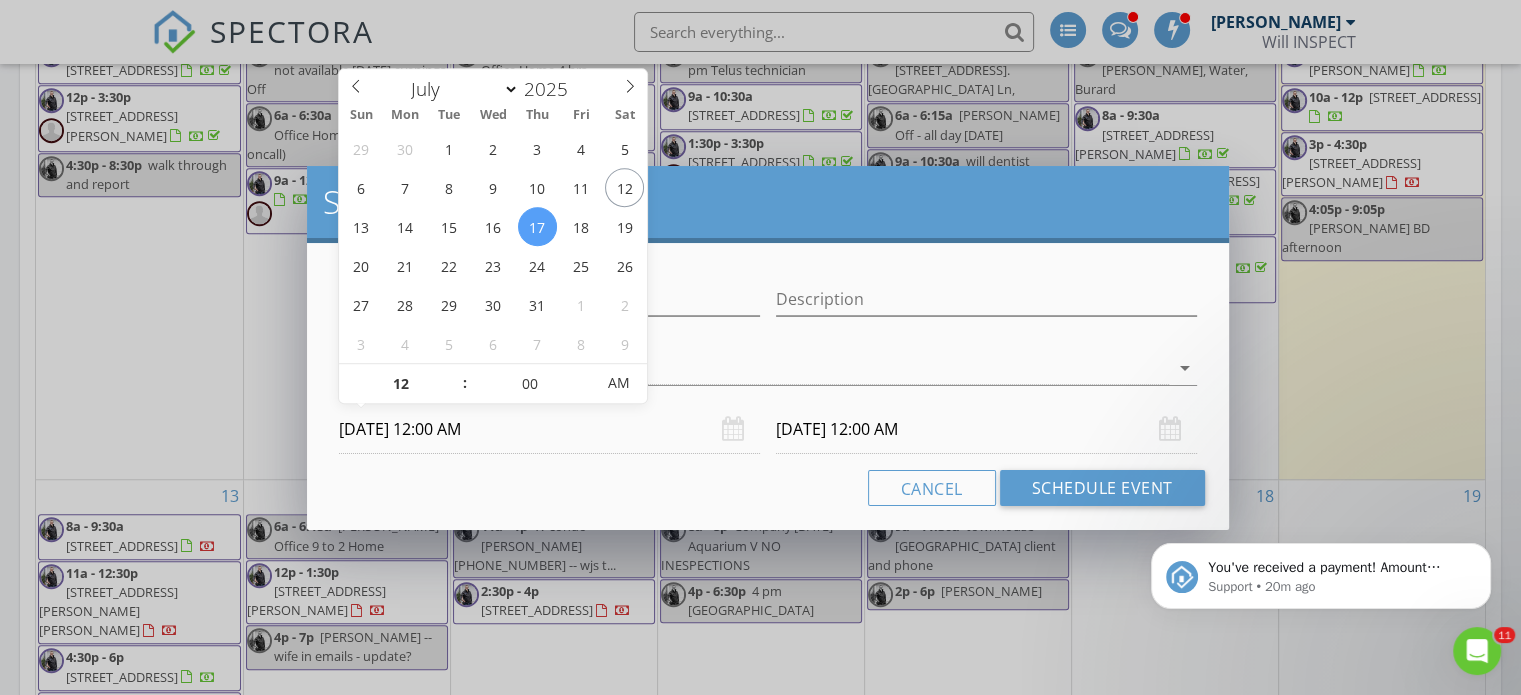 click on "07/17/2025 12:00 AM" at bounding box center (549, 429) 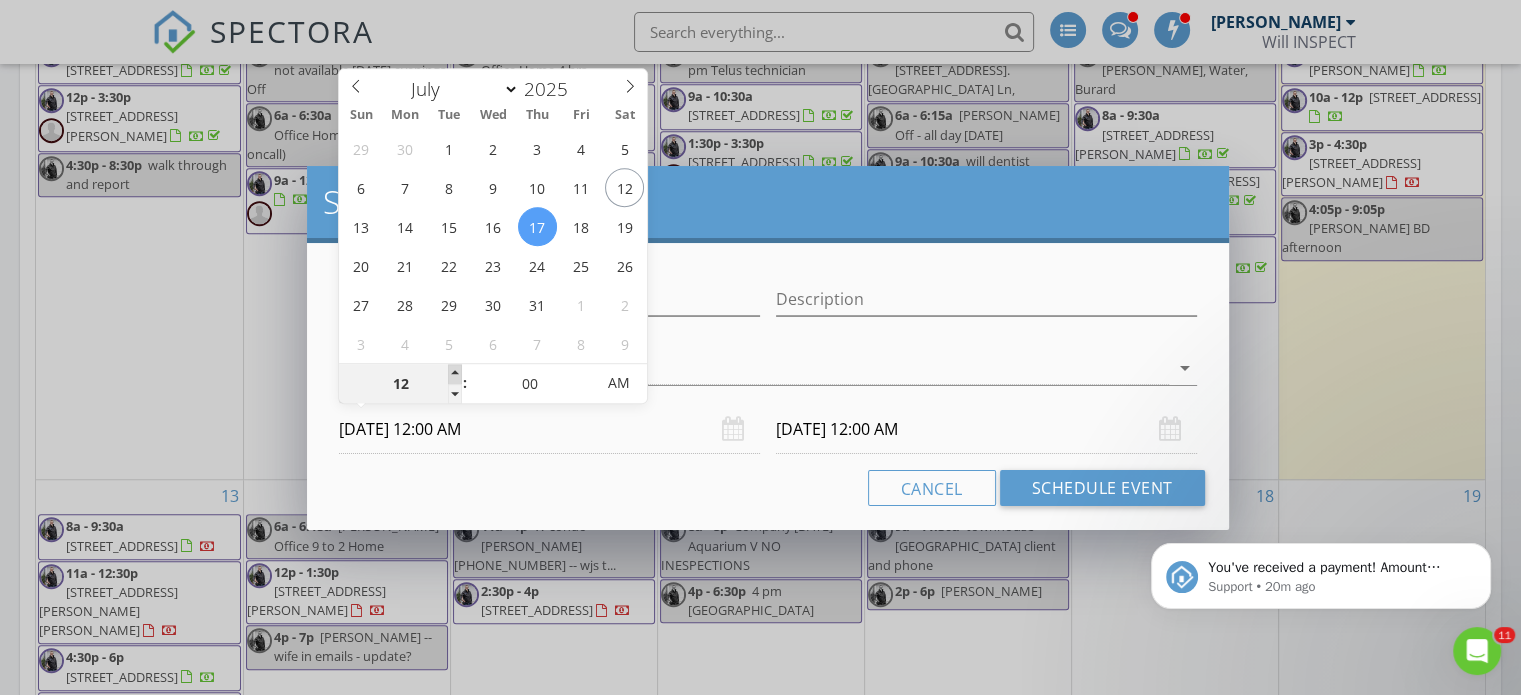 type on "01" 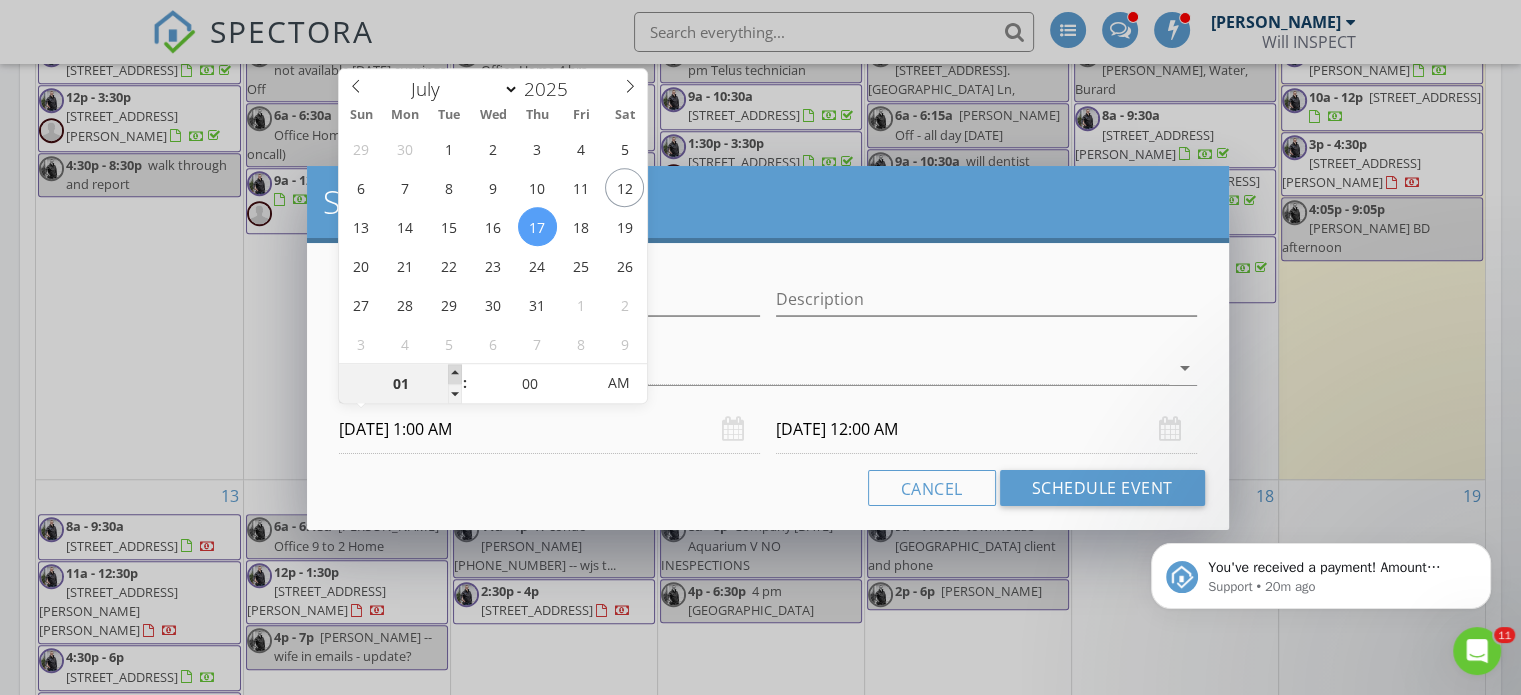 click at bounding box center [455, 374] 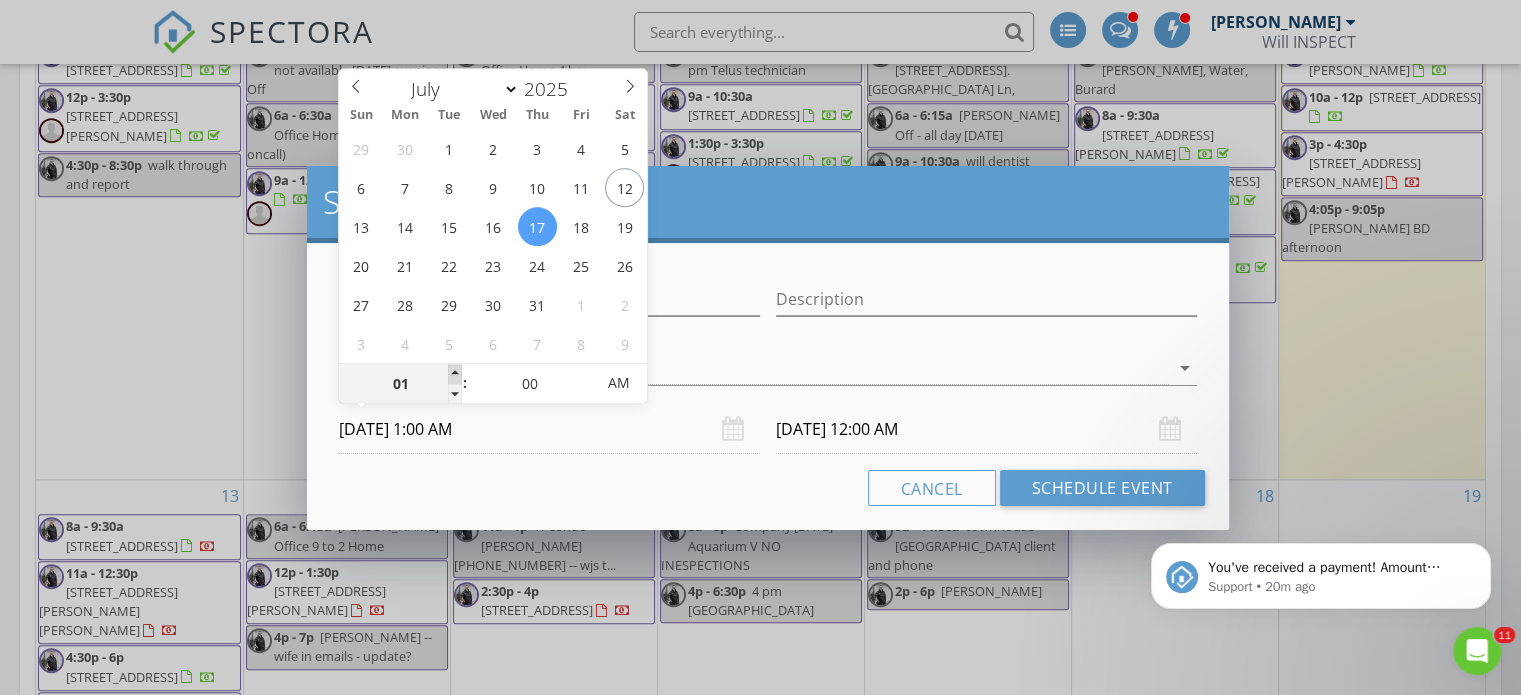 type on "07/18/2025 1:00 AM" 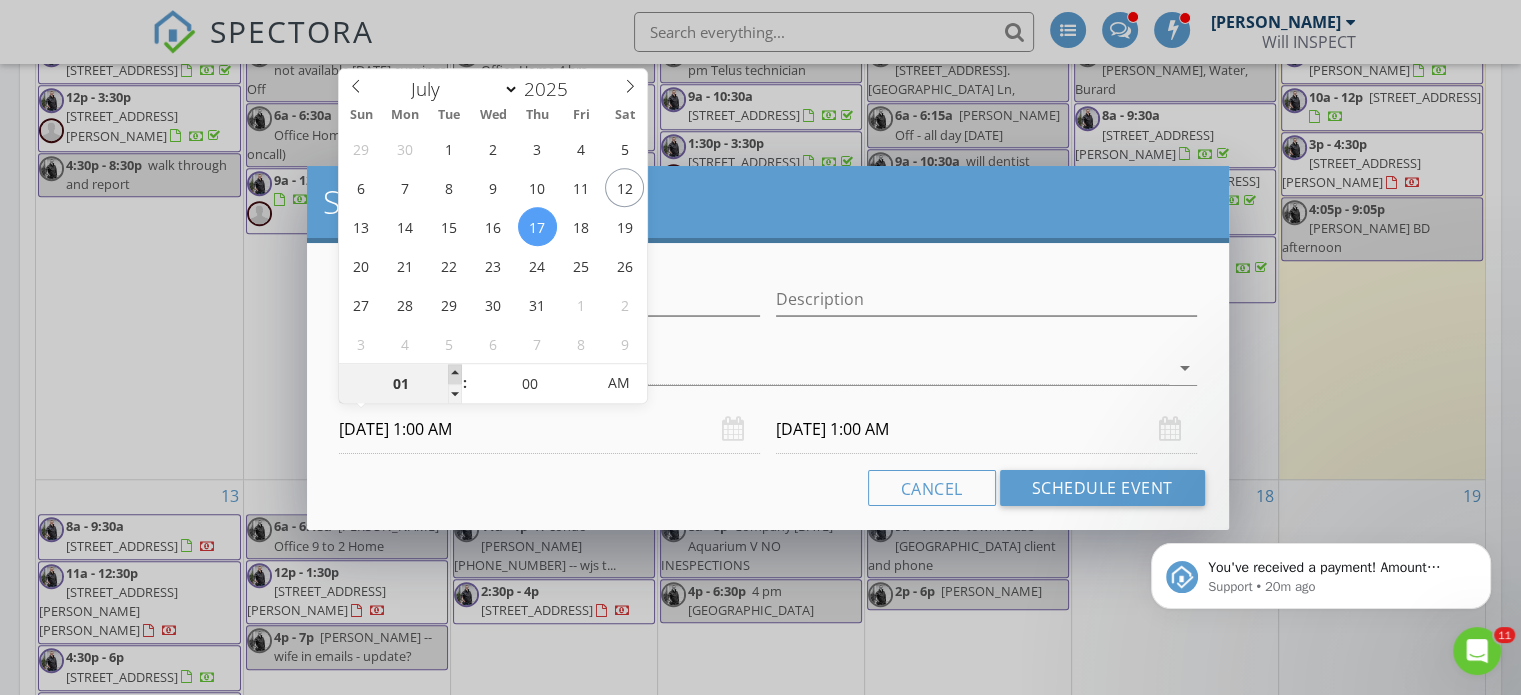 type on "02" 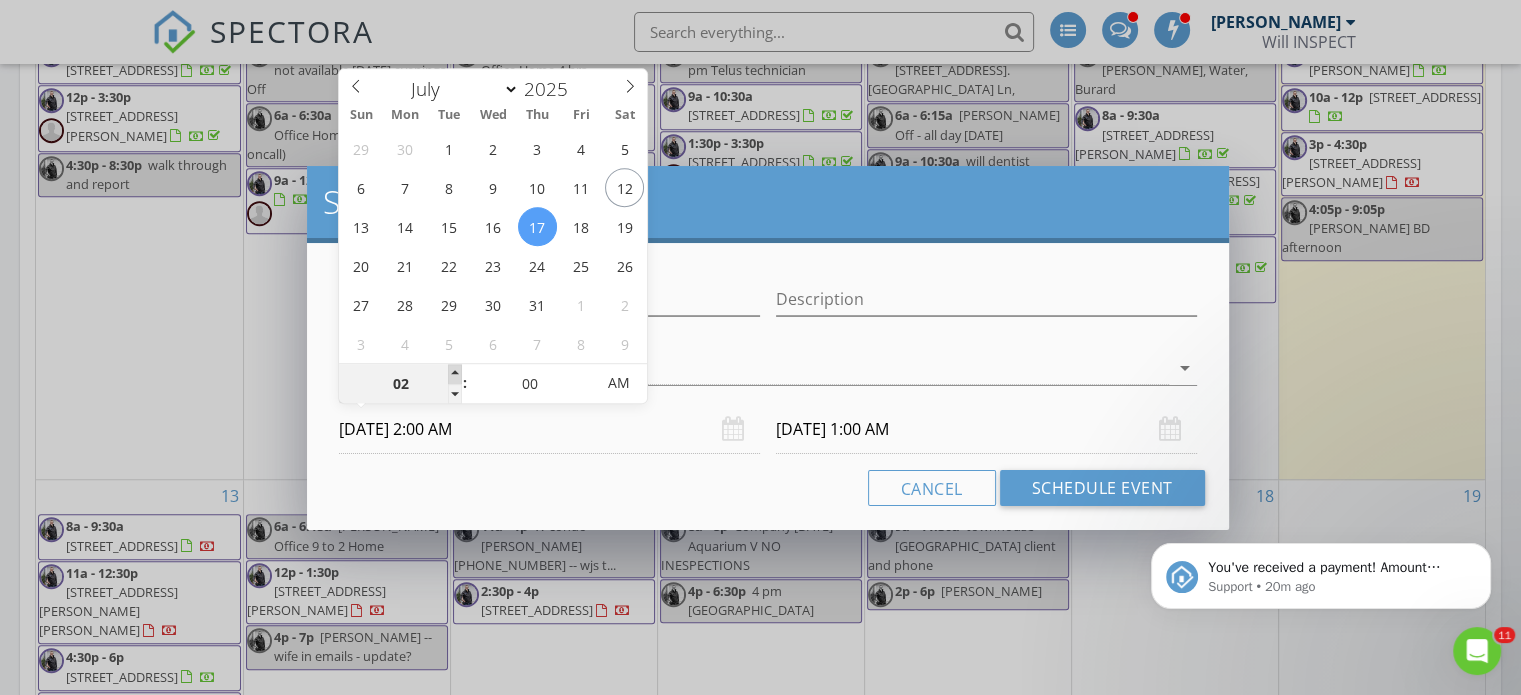 click at bounding box center [455, 374] 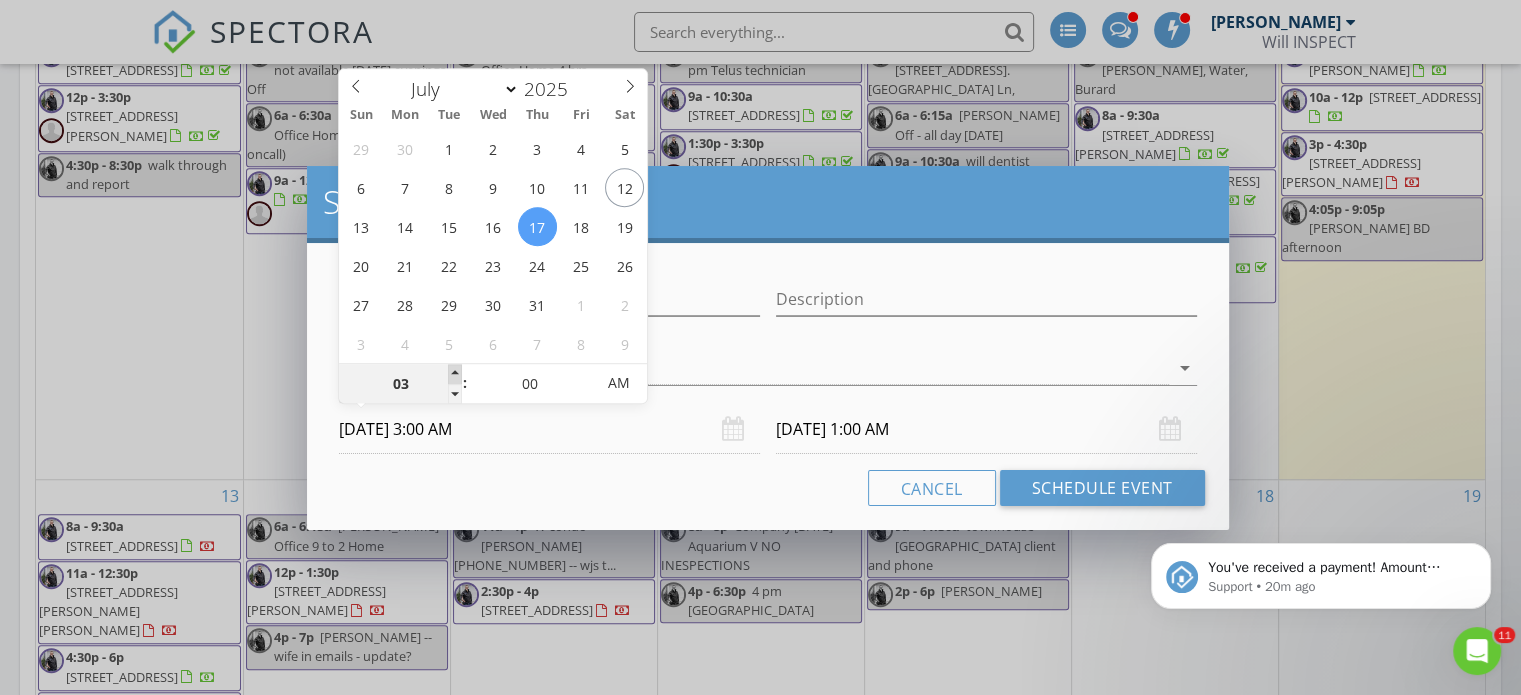 click at bounding box center (455, 374) 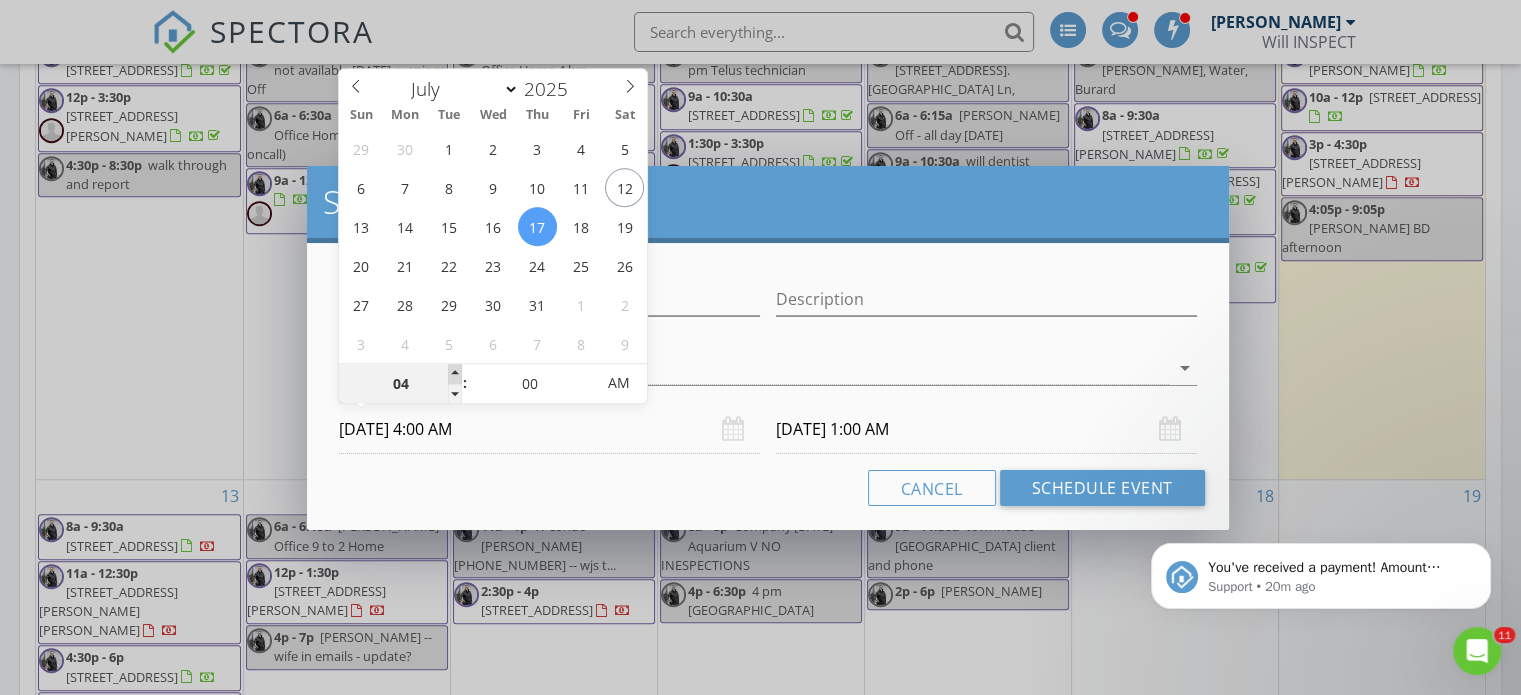 click at bounding box center (455, 374) 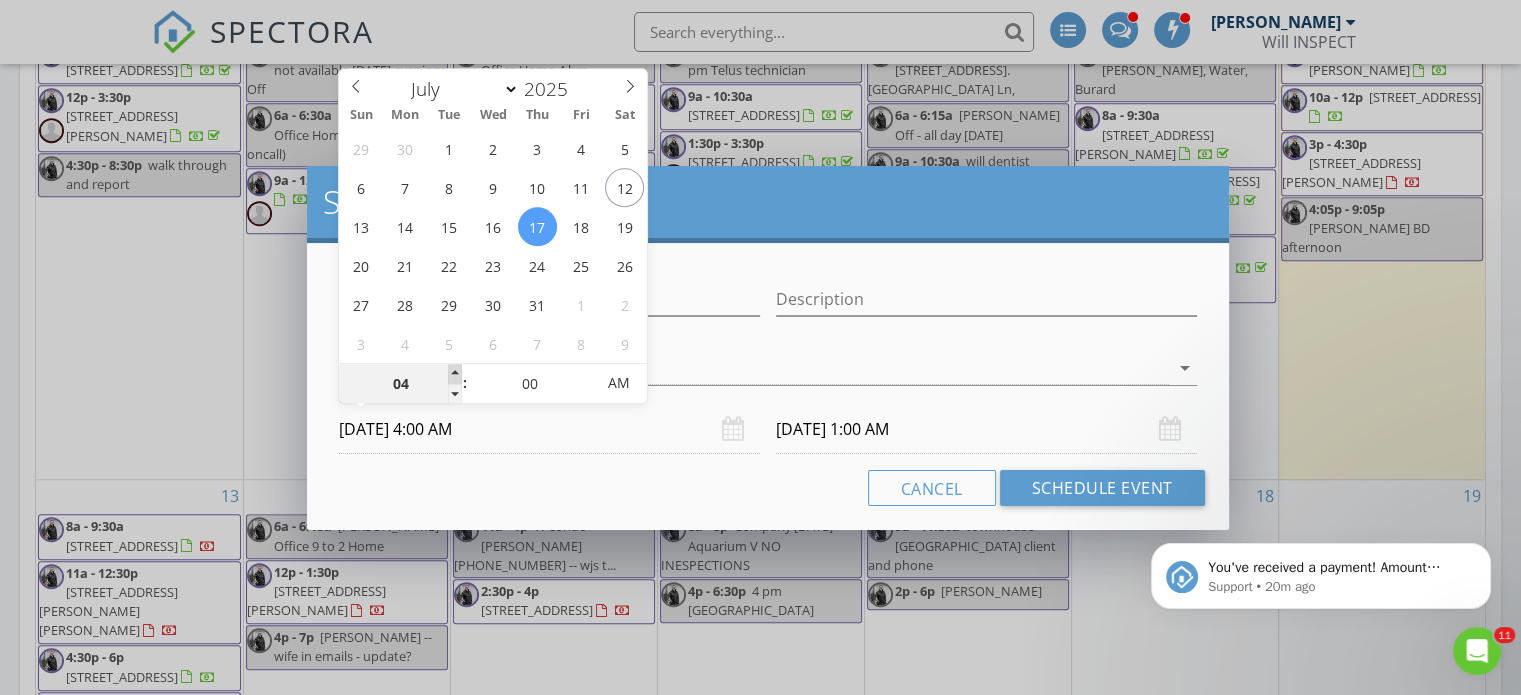 type on "07/18/2025 4:00 AM" 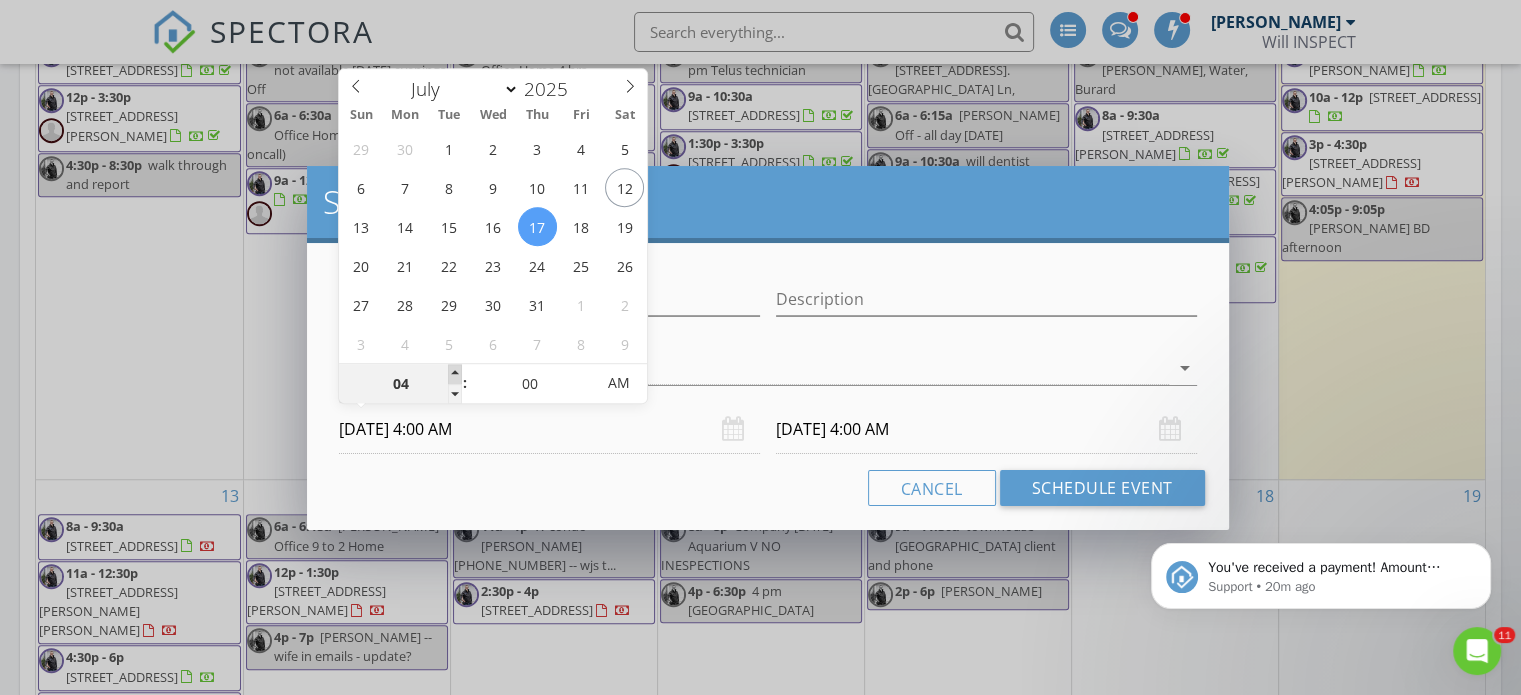 type on "05" 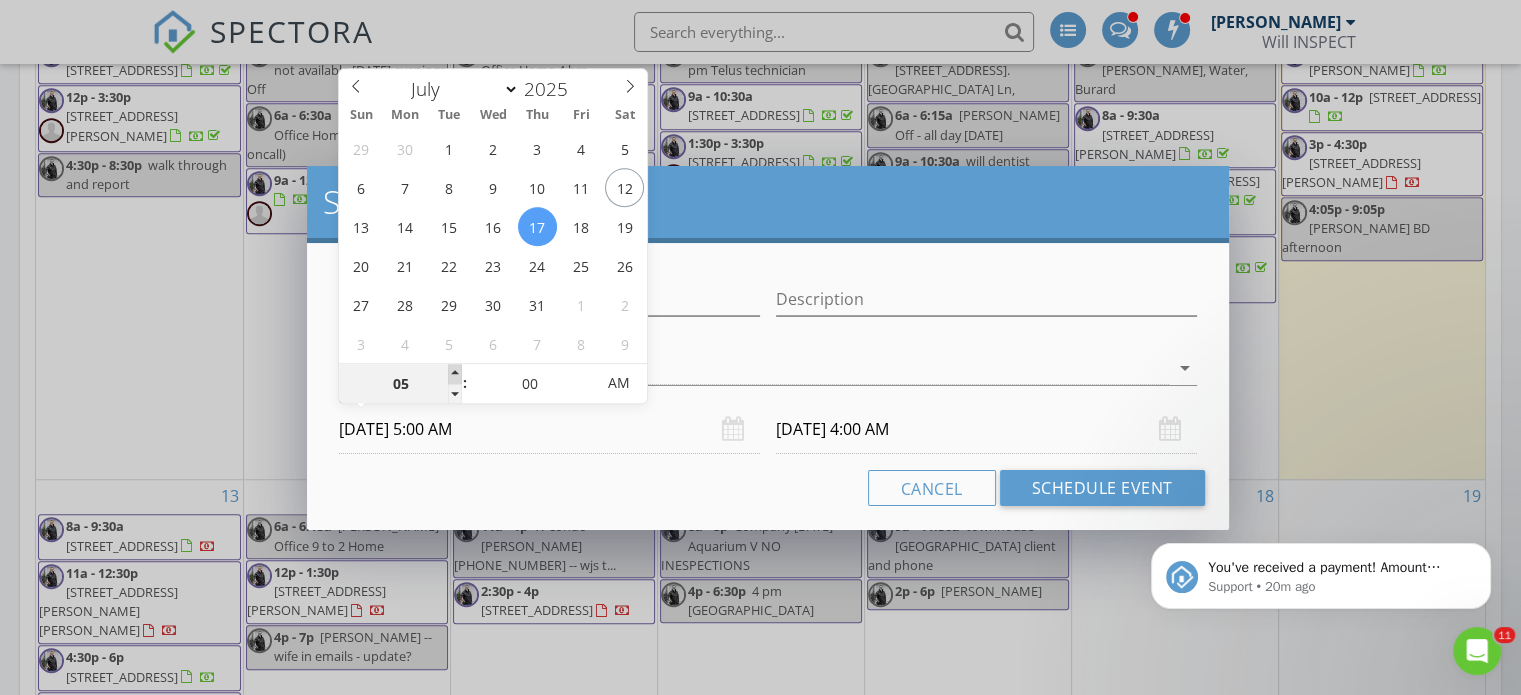 click at bounding box center [455, 374] 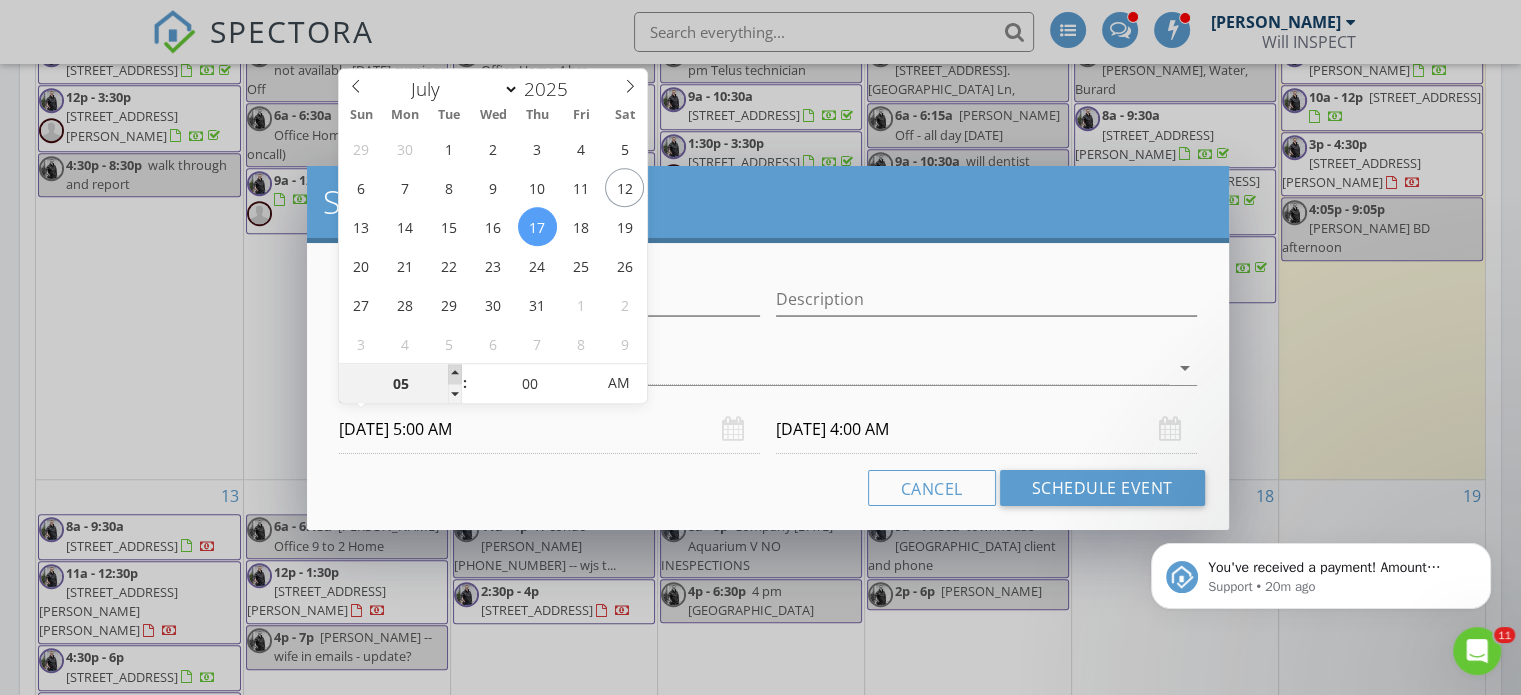 type on "07/18/2025 5:00 AM" 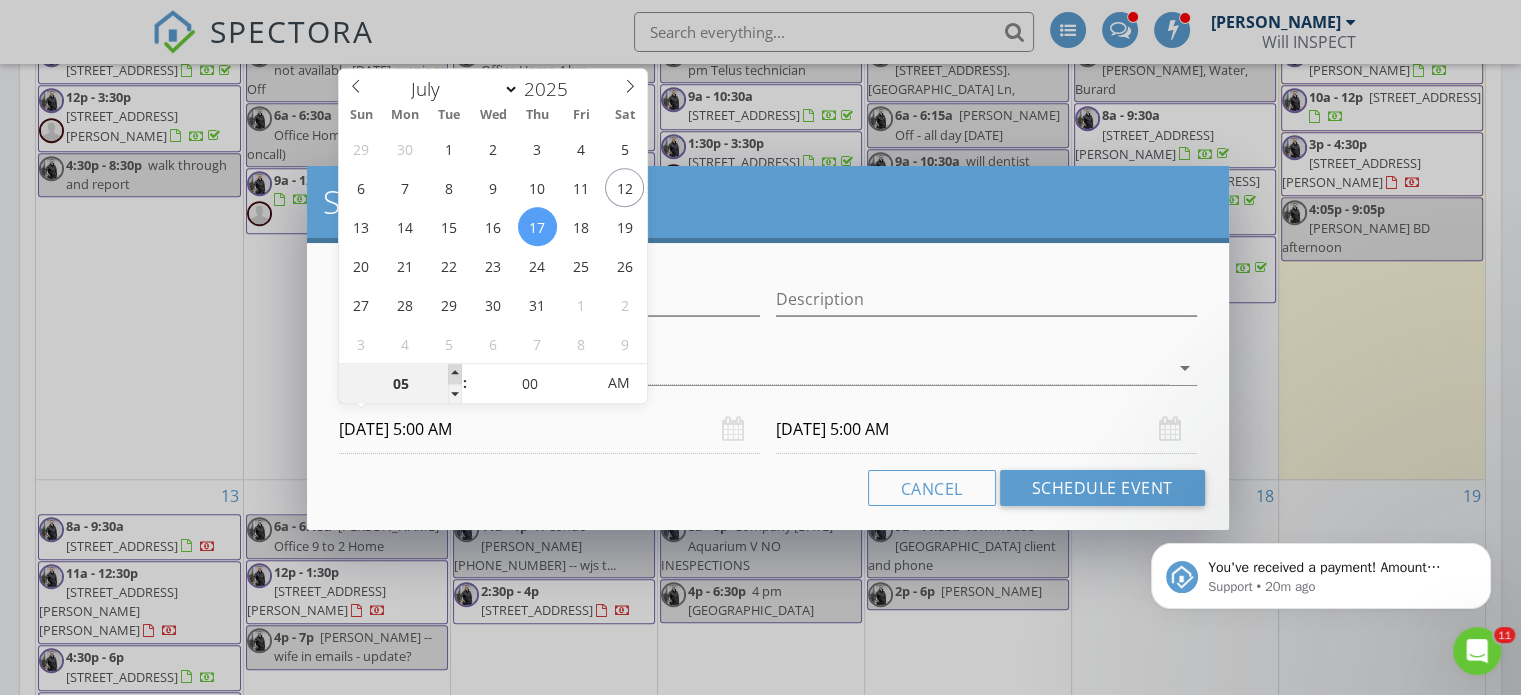 type on "06" 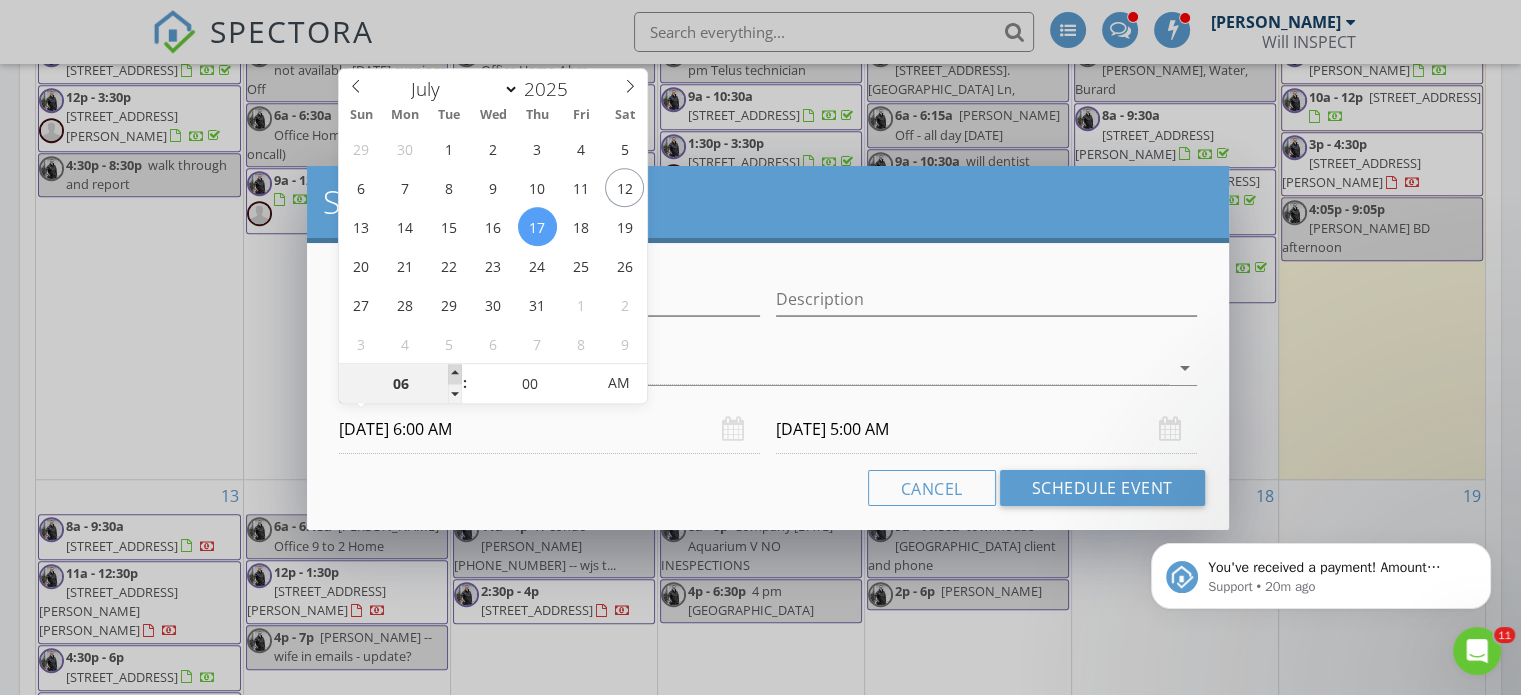 click at bounding box center [455, 374] 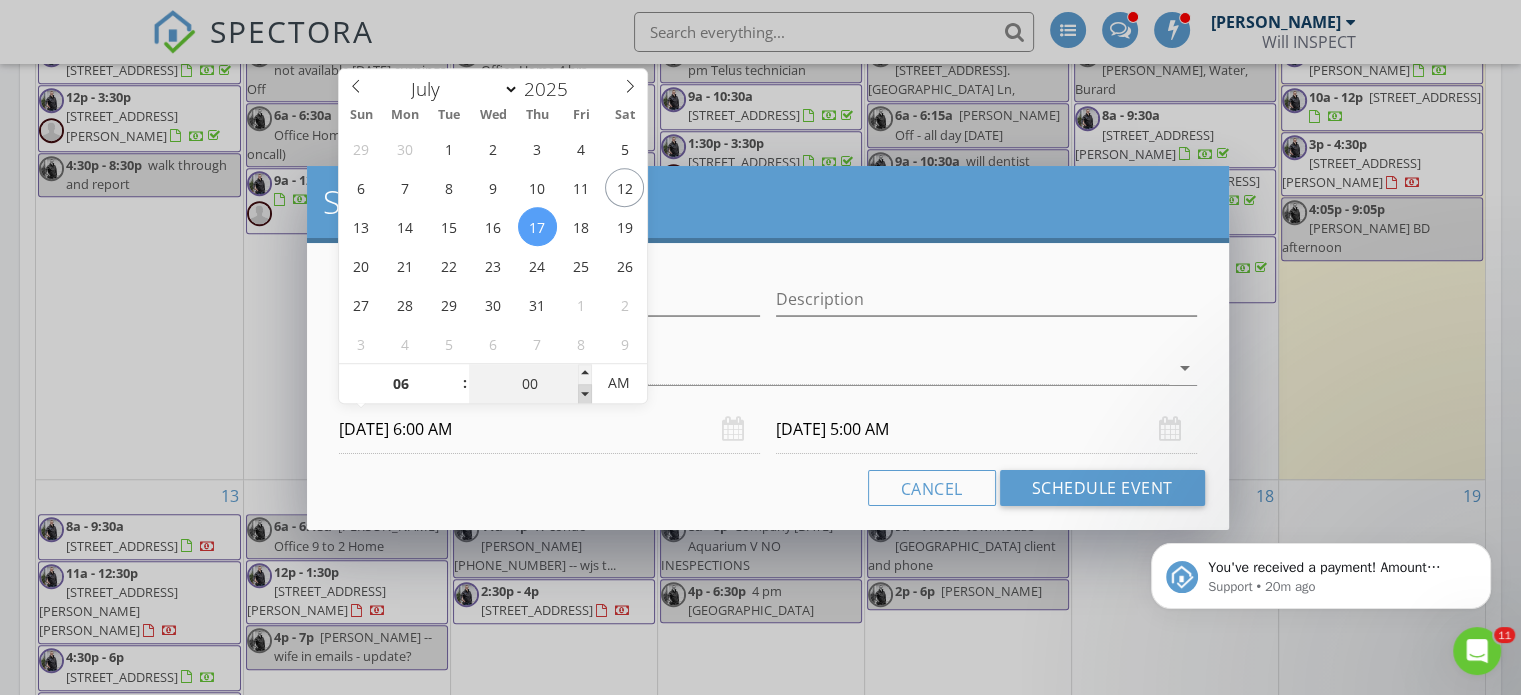 type on "07/18/2025 6:00 AM" 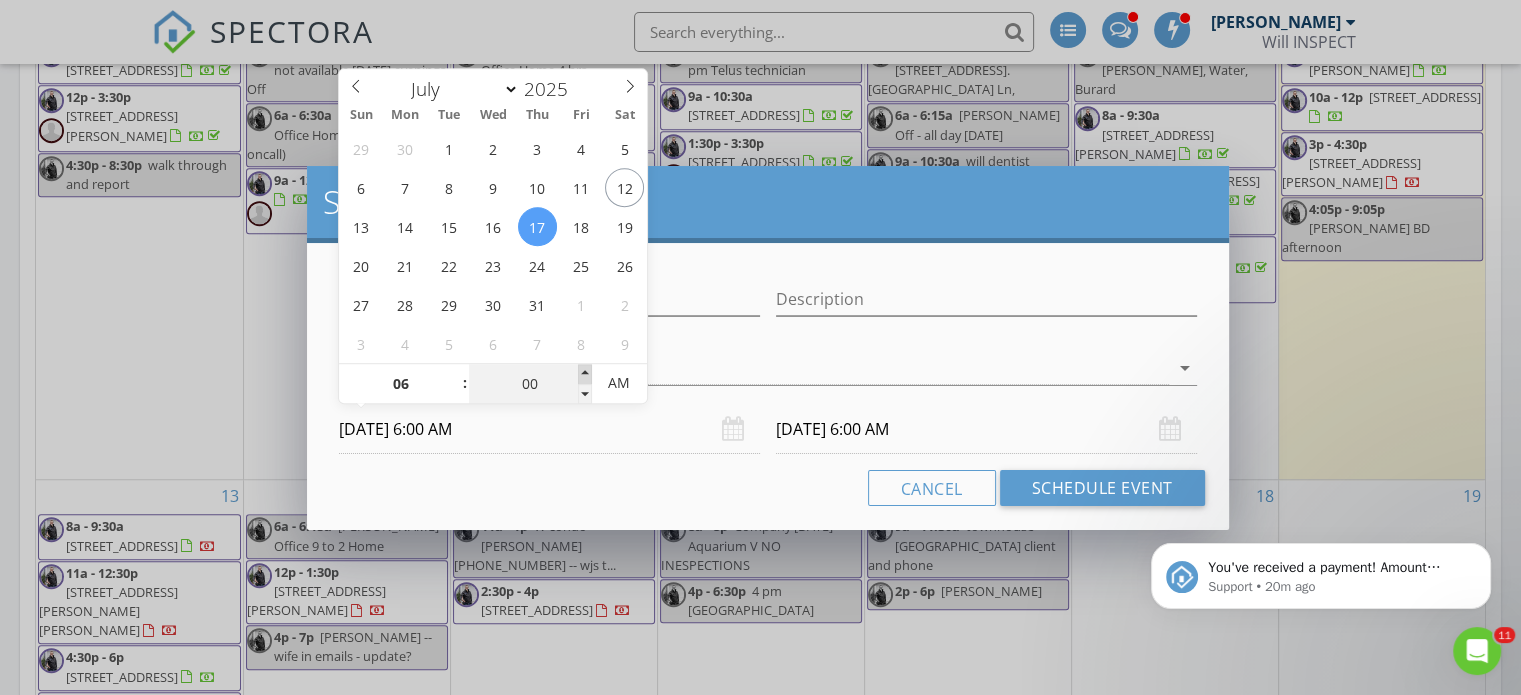 type on "05" 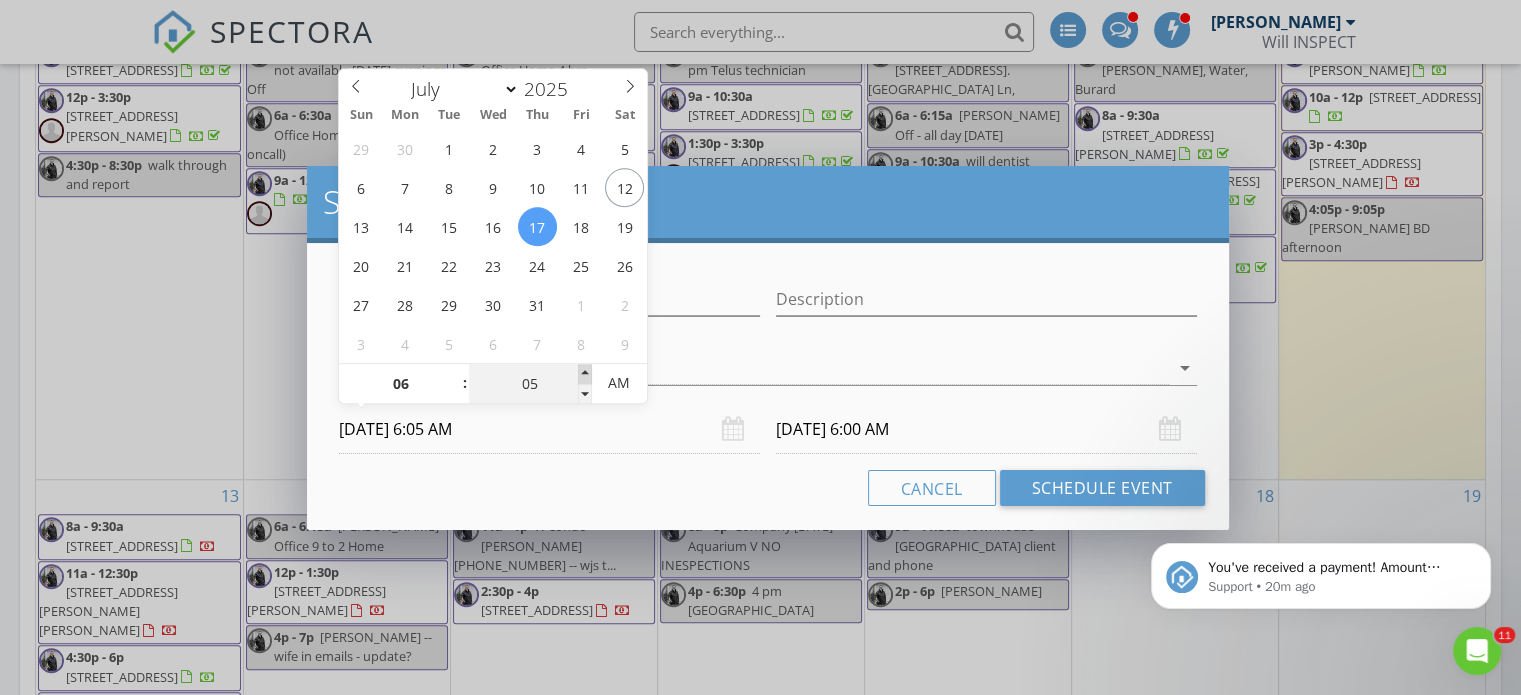 click at bounding box center (585, 374) 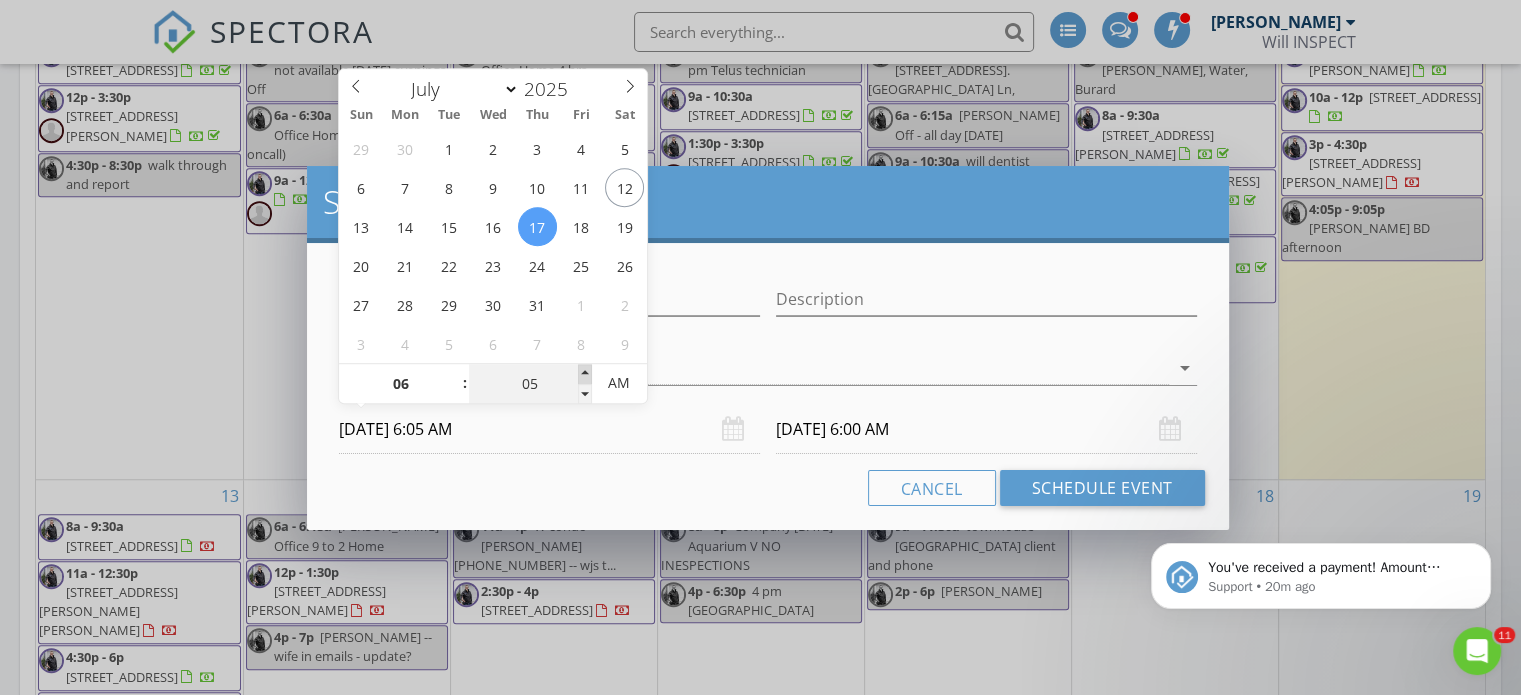 type on "10" 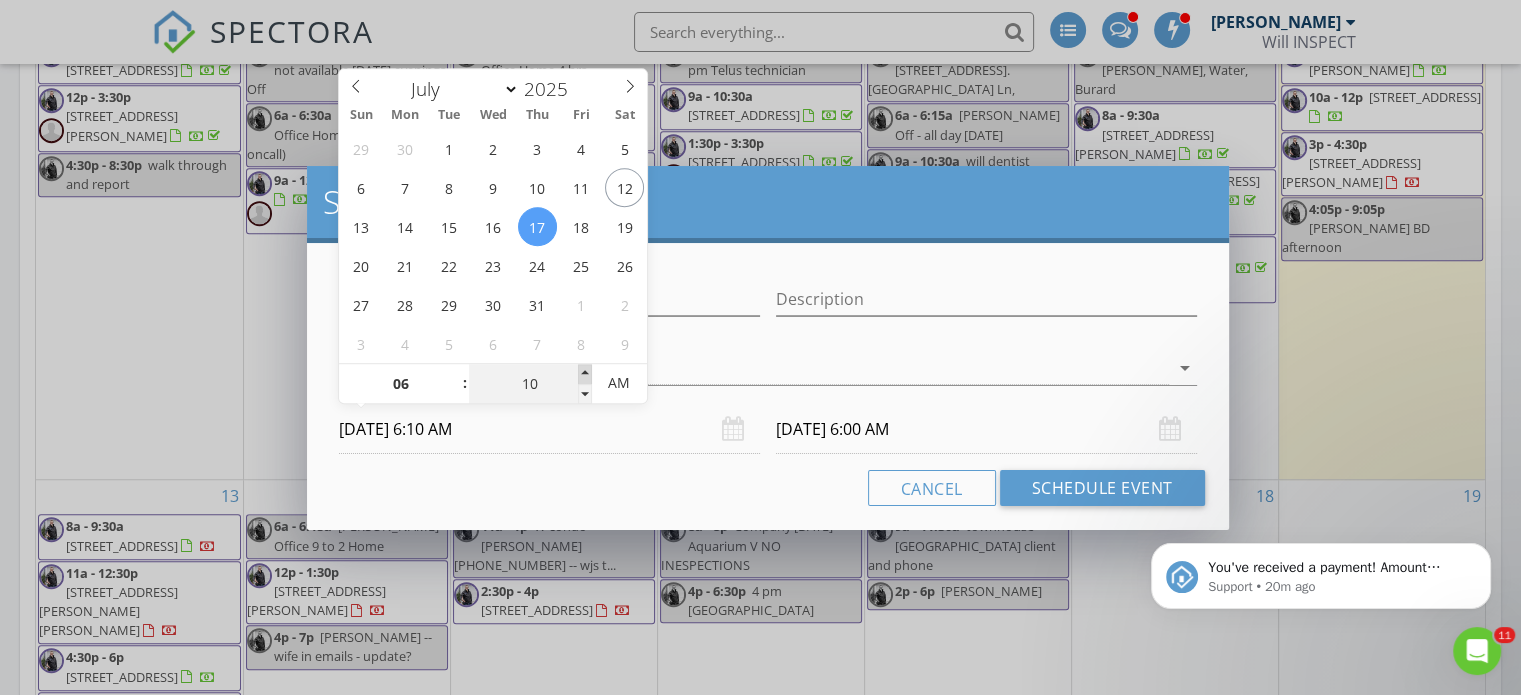 click at bounding box center (585, 374) 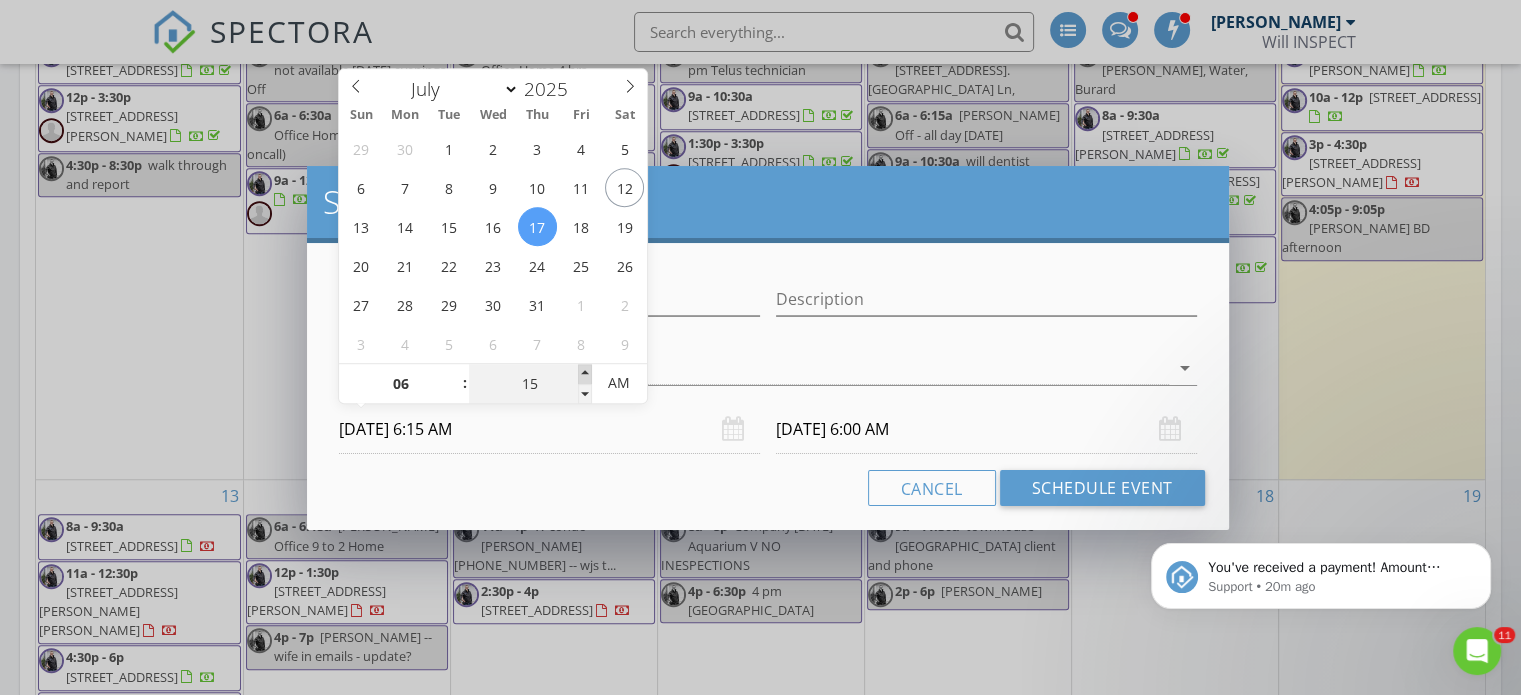 click at bounding box center (585, 374) 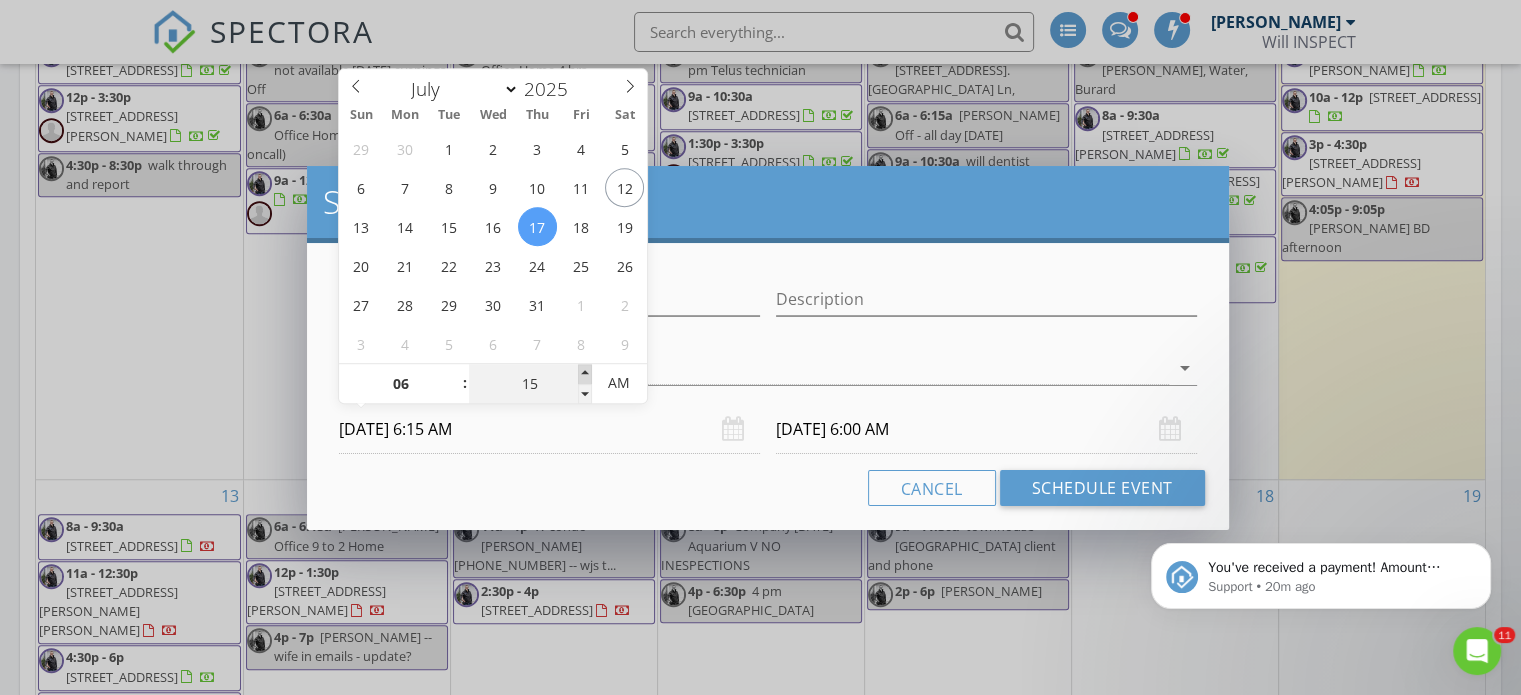 type on "07/18/2025 6:15 AM" 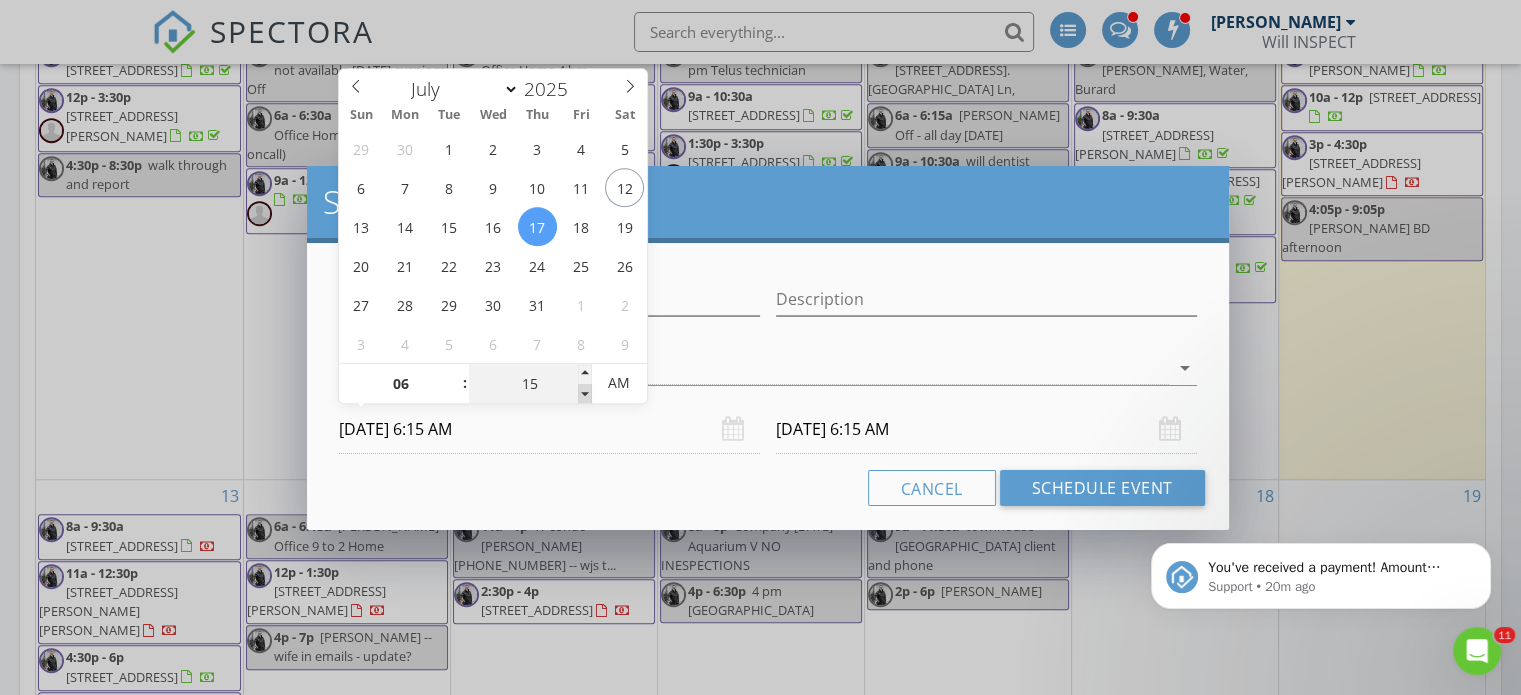 type on "10" 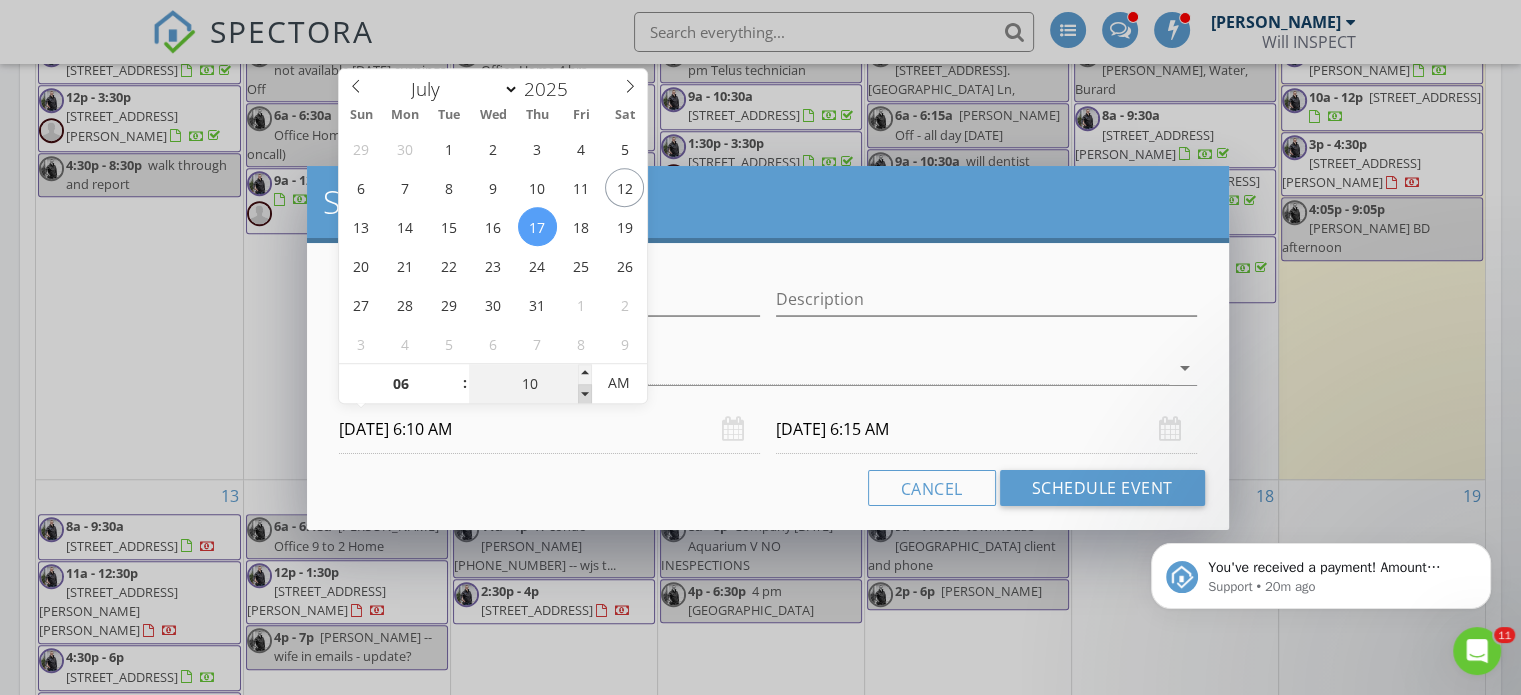 click at bounding box center [585, 394] 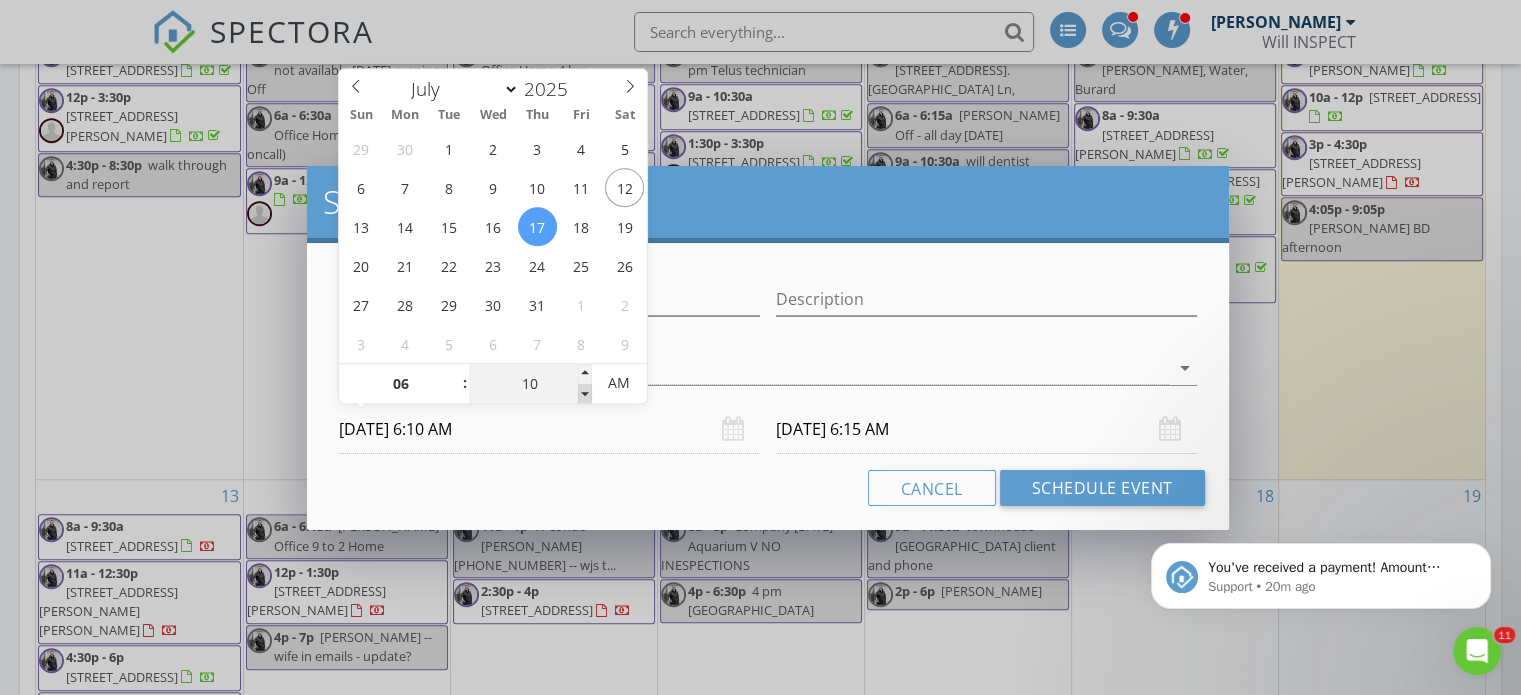type on "05" 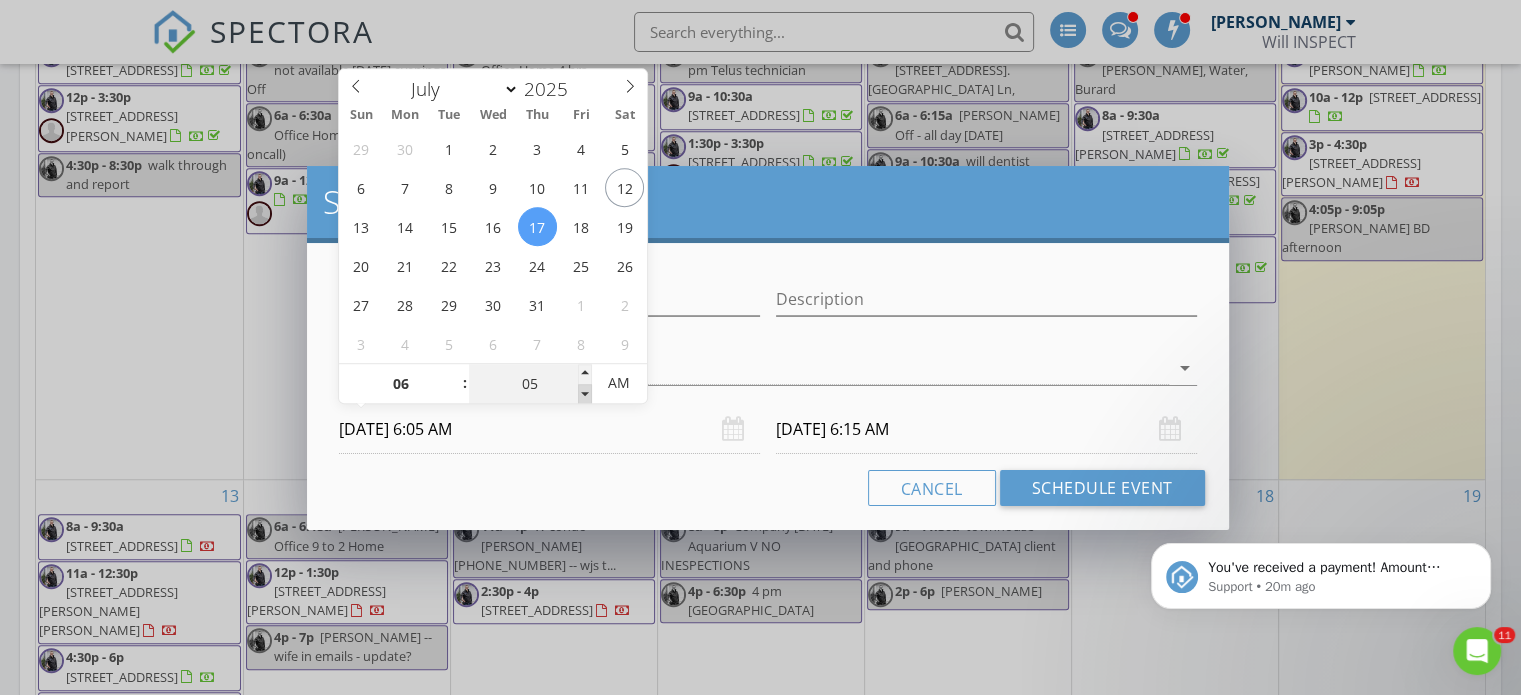 click at bounding box center (585, 394) 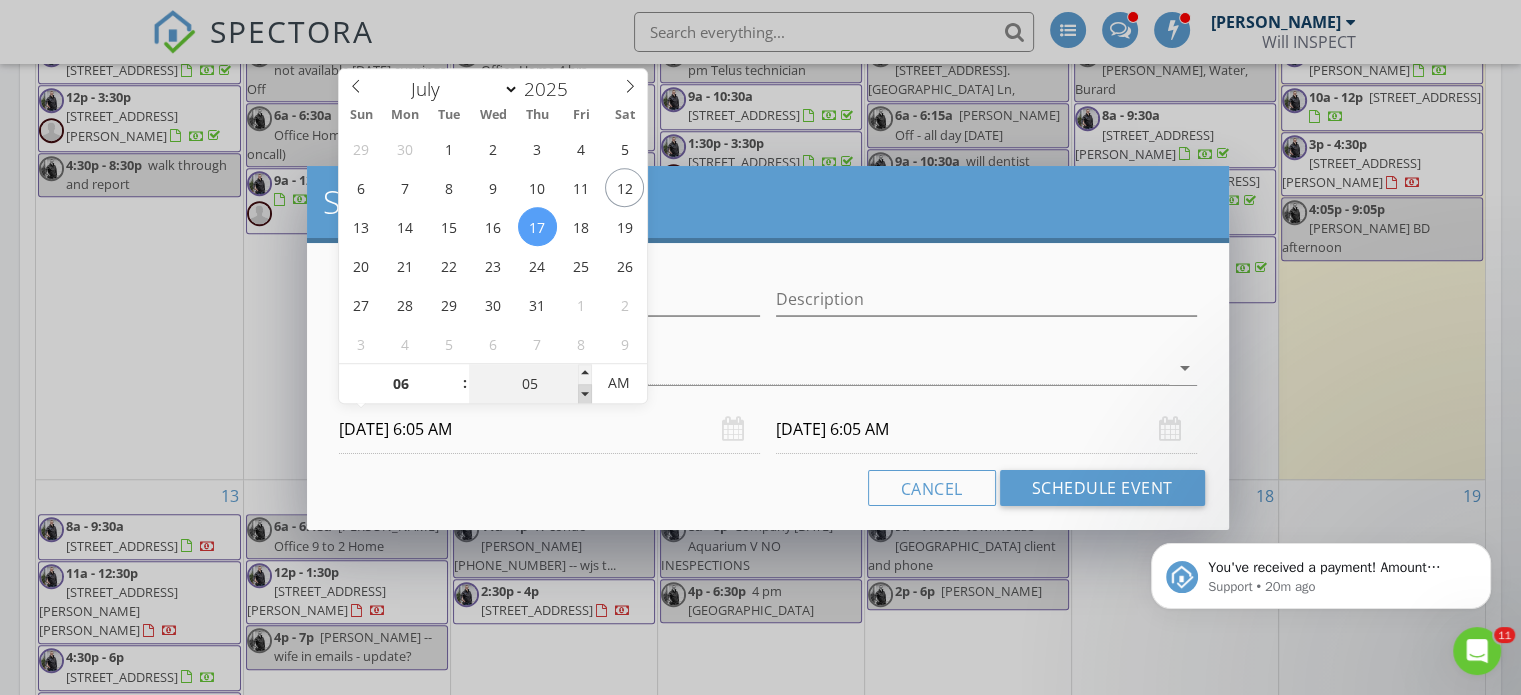 type on "00" 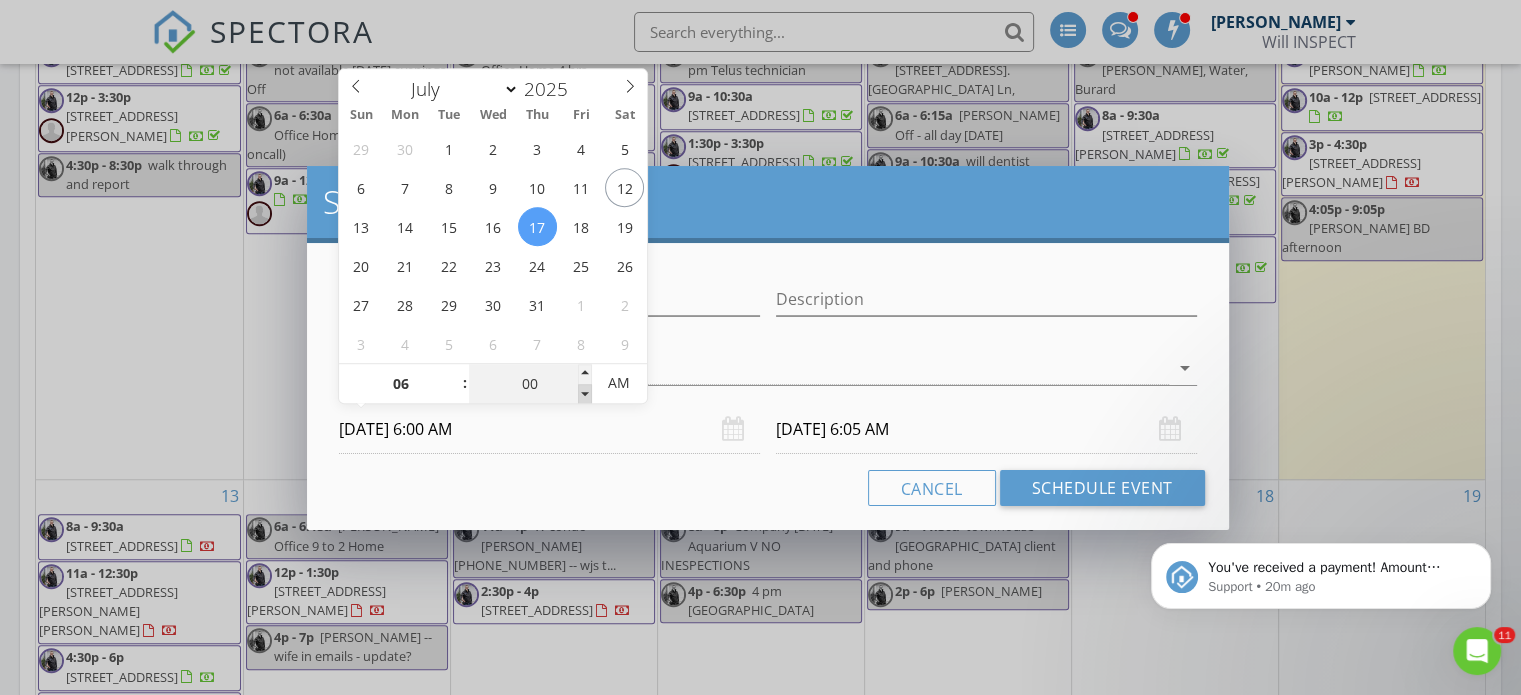 click at bounding box center (585, 394) 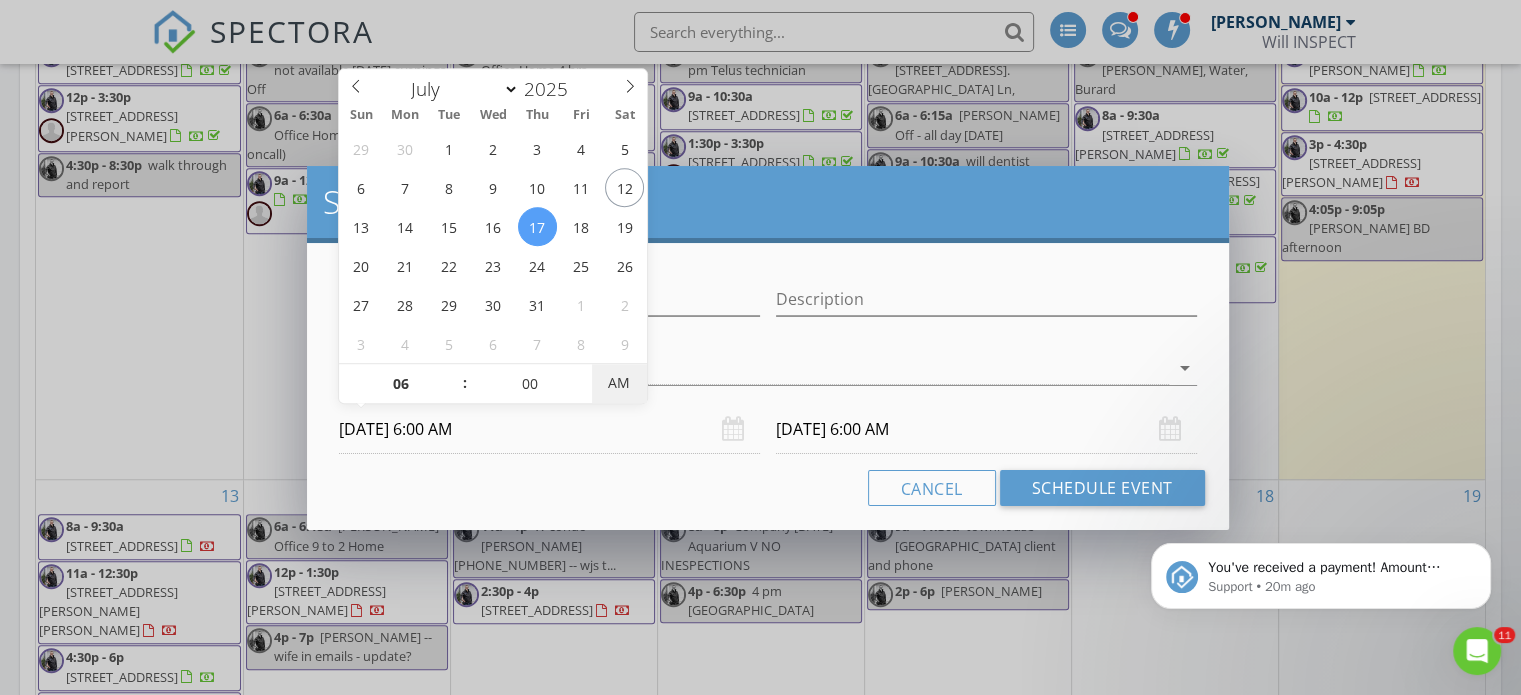 type on "07/17/2025 6:00 PM" 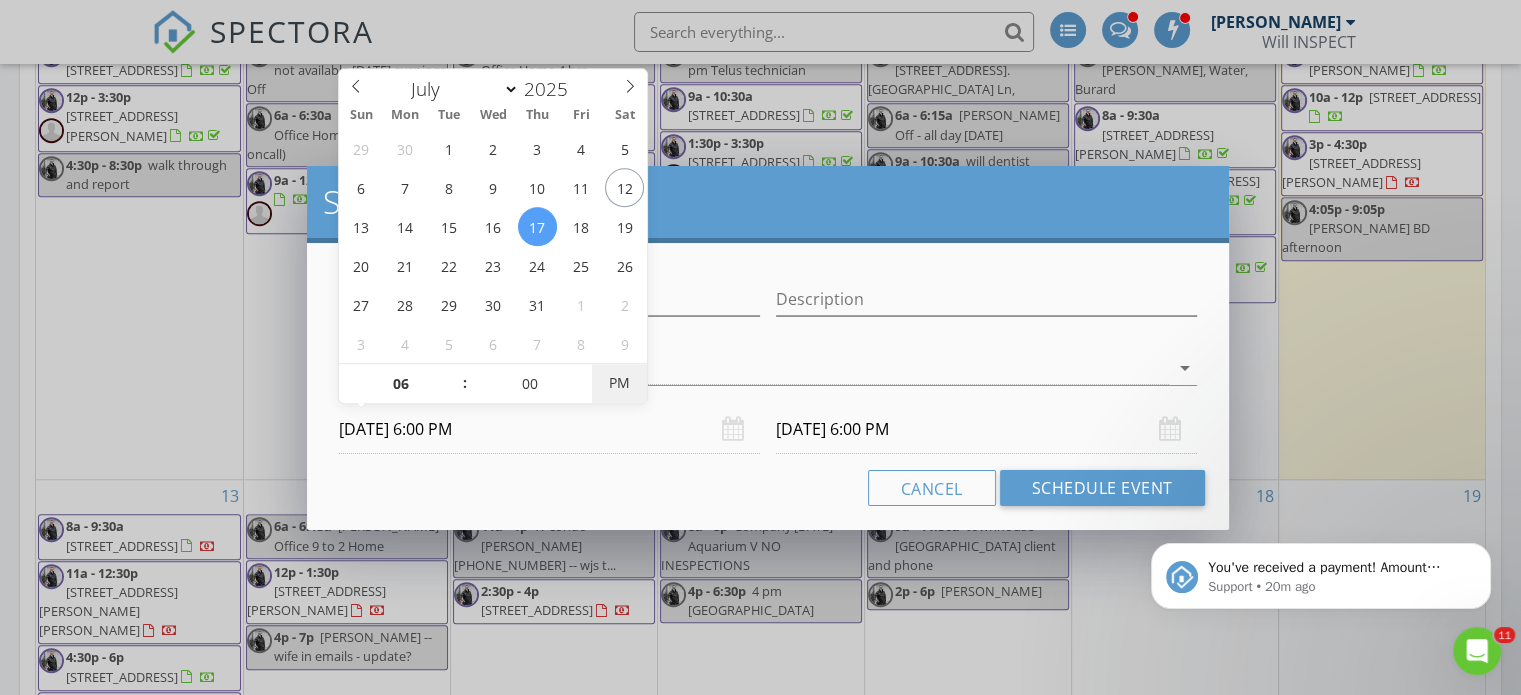 click on "PM" at bounding box center (619, 383) 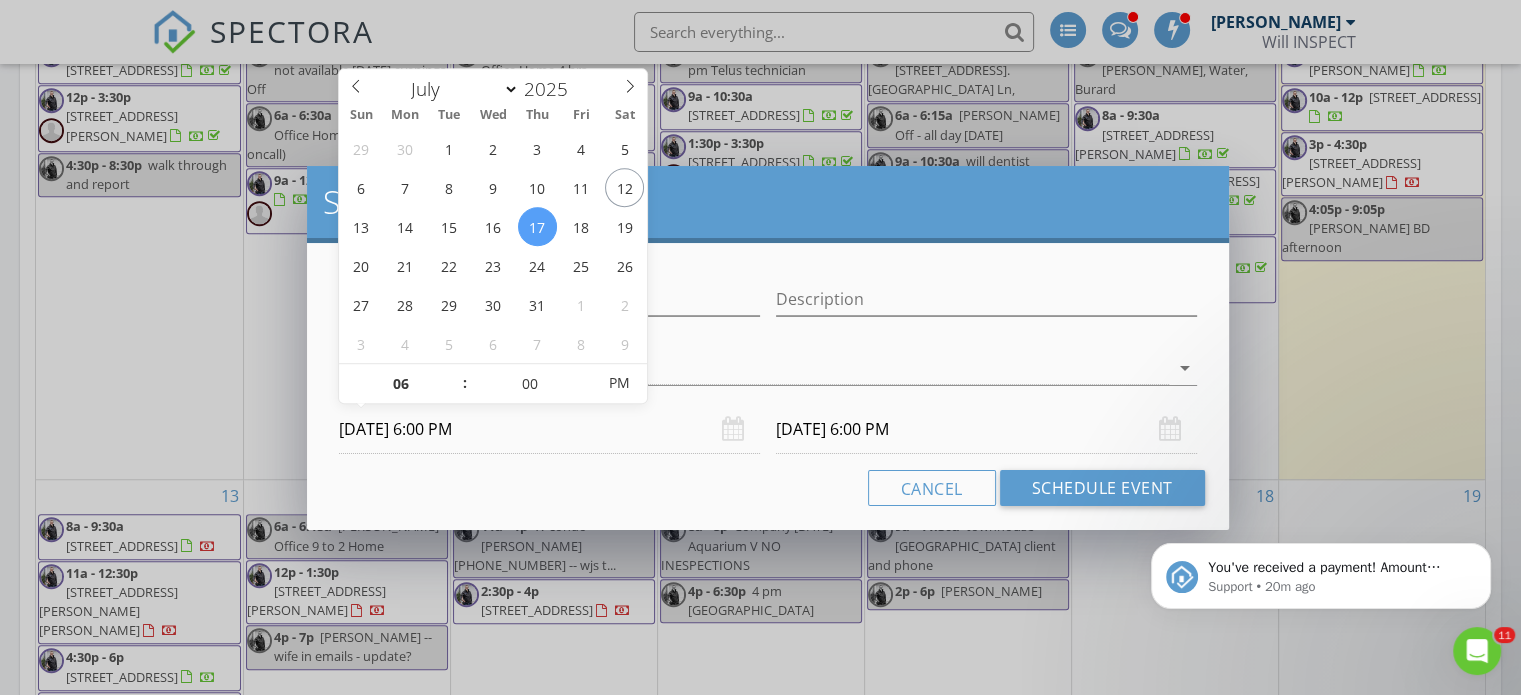 click on "07/18/2025 6:00 PM" at bounding box center [986, 429] 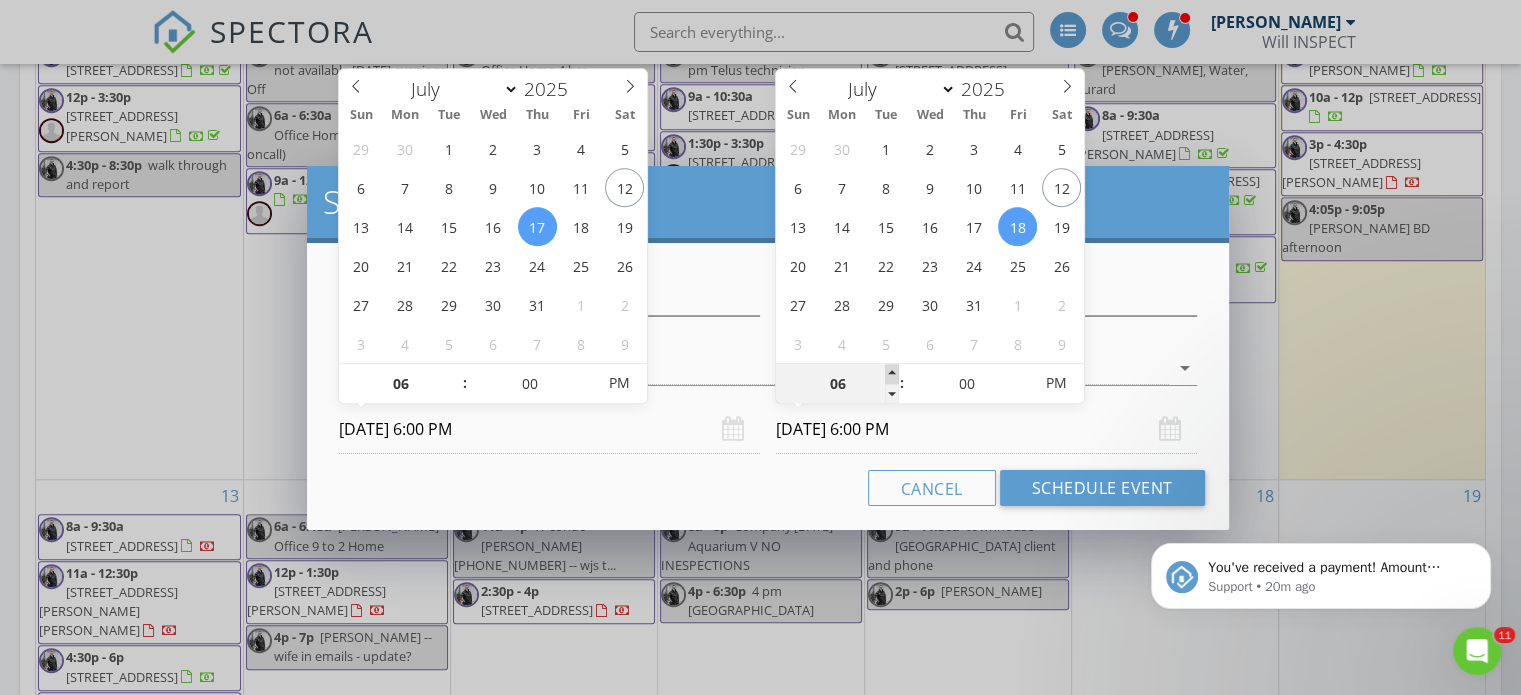type on "07" 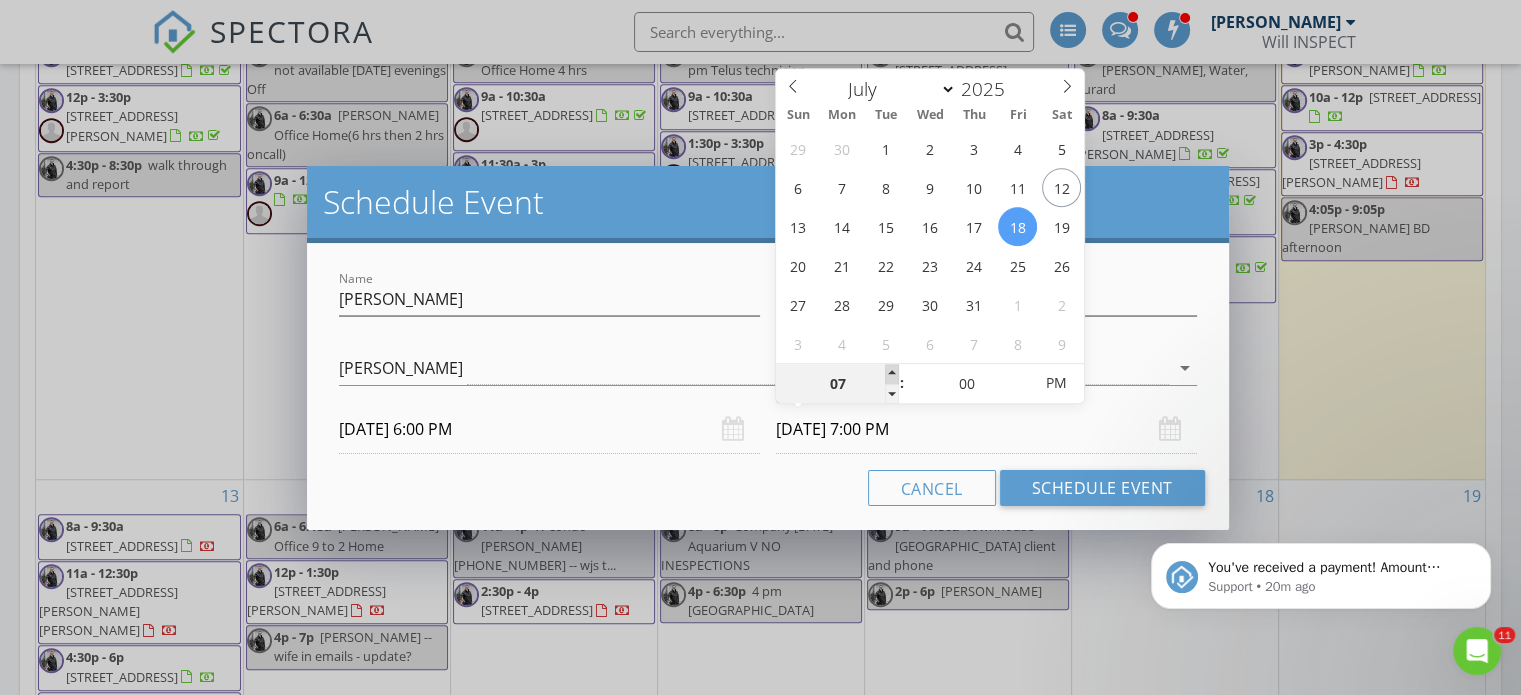 click at bounding box center [892, 374] 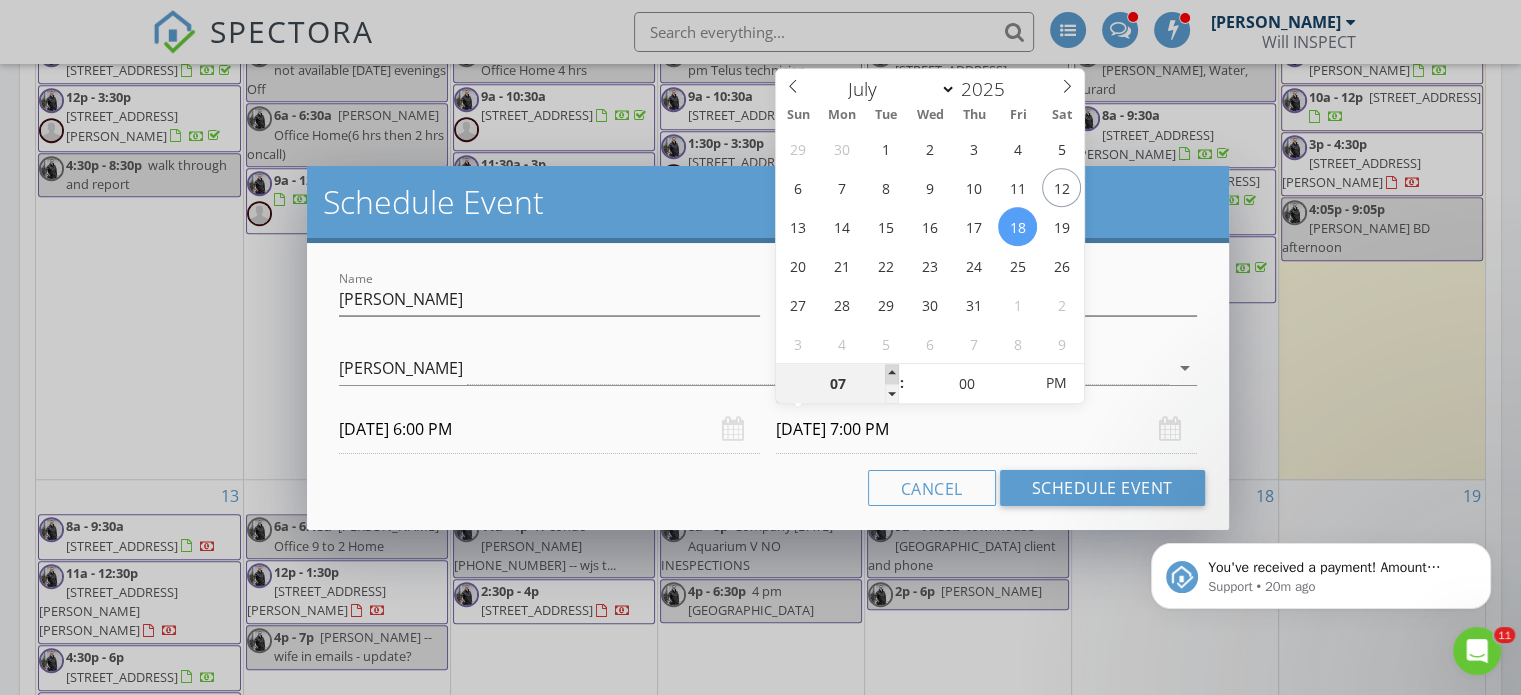 type on "08" 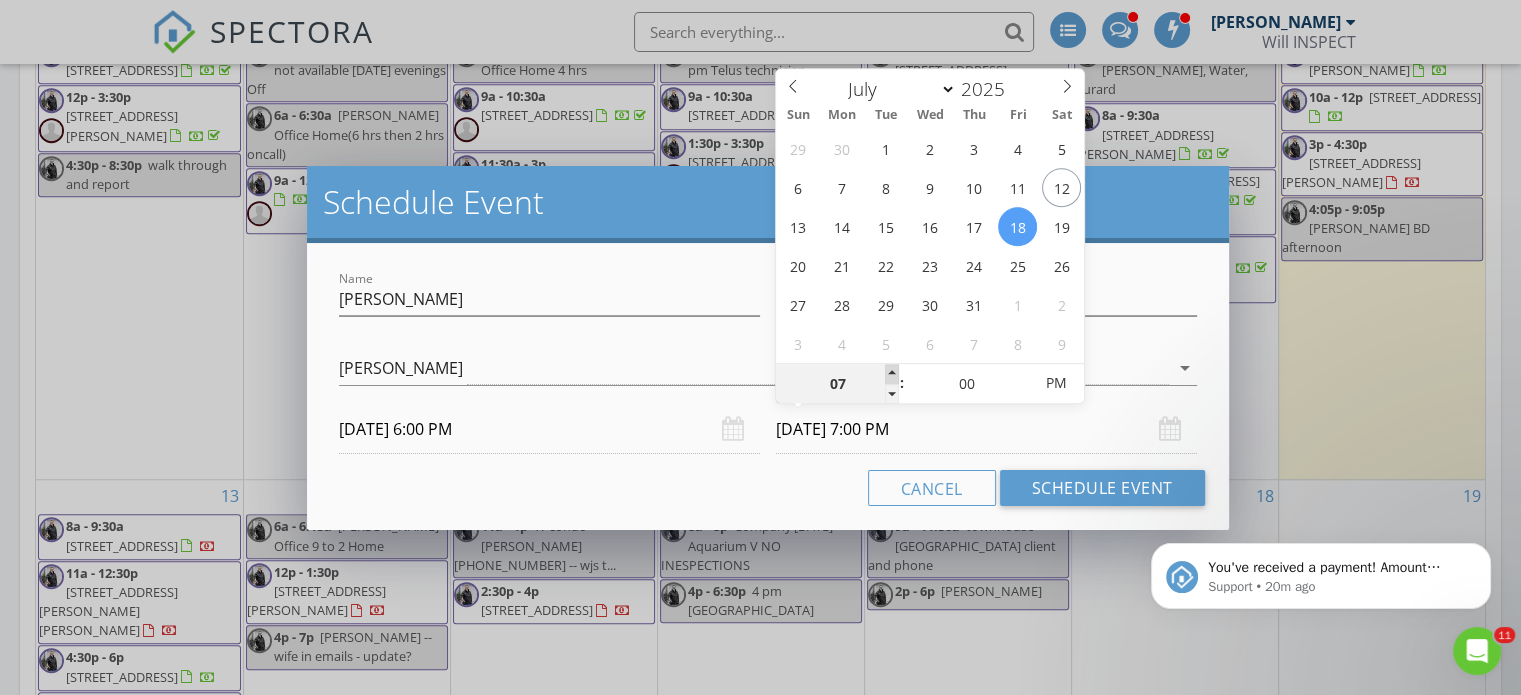 type on "07/18/2025 8:00 PM" 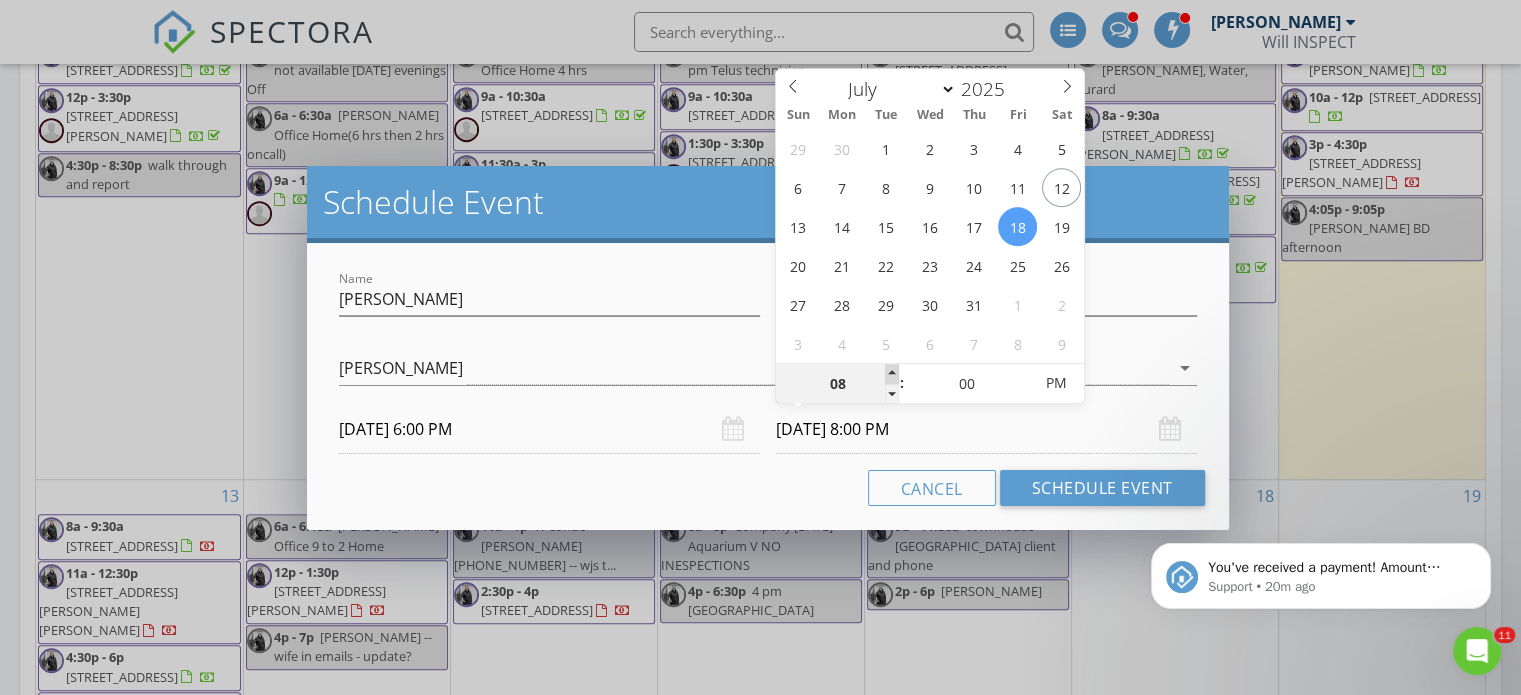 click at bounding box center [892, 374] 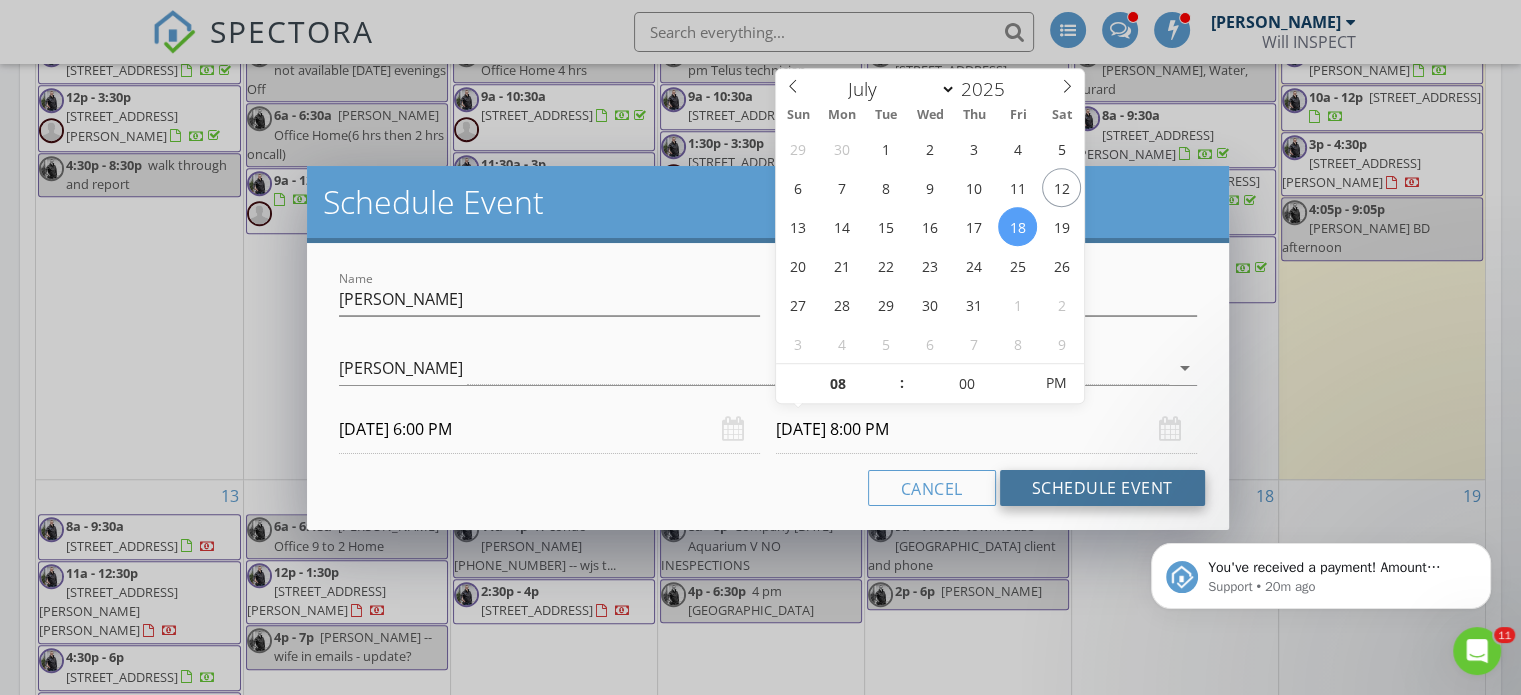 click on "Schedule Event" at bounding box center (1102, 488) 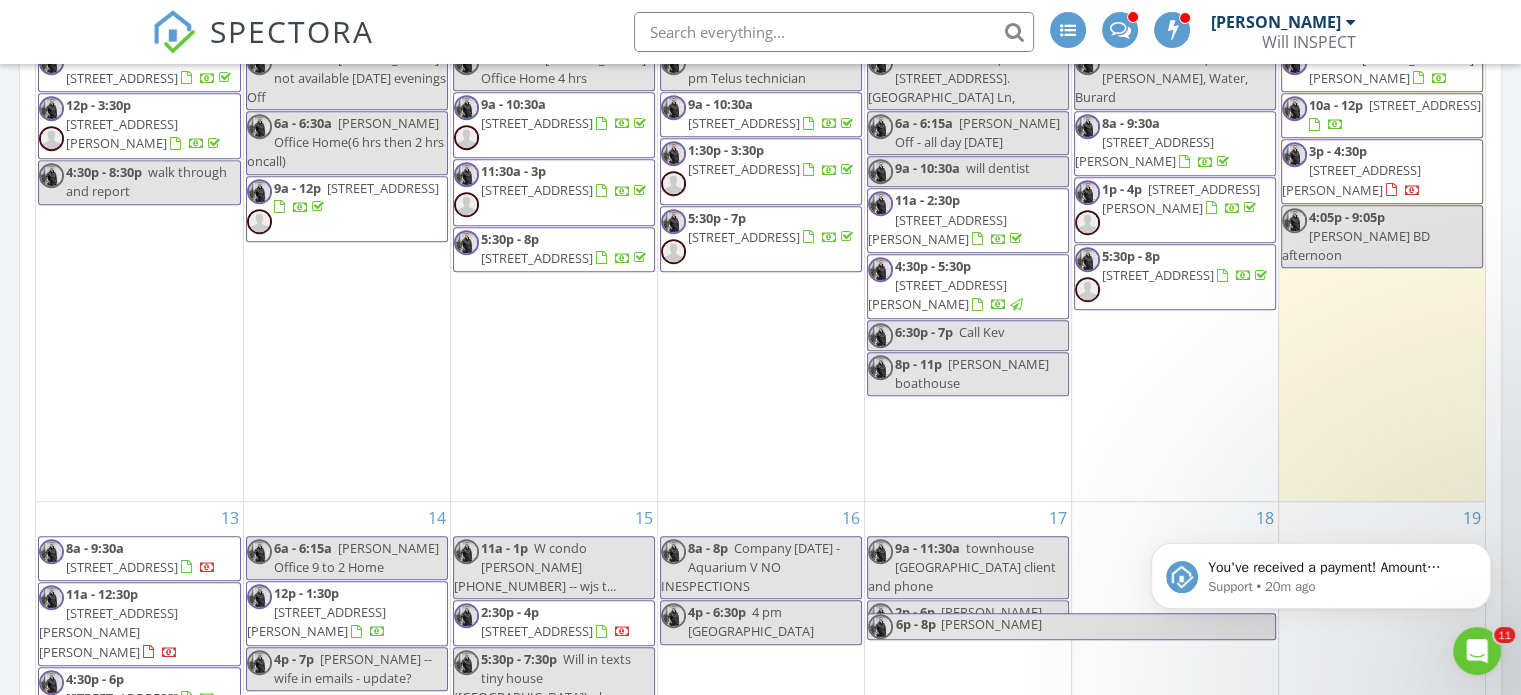 click on "[PERSON_NAME]" at bounding box center (1107, 626) 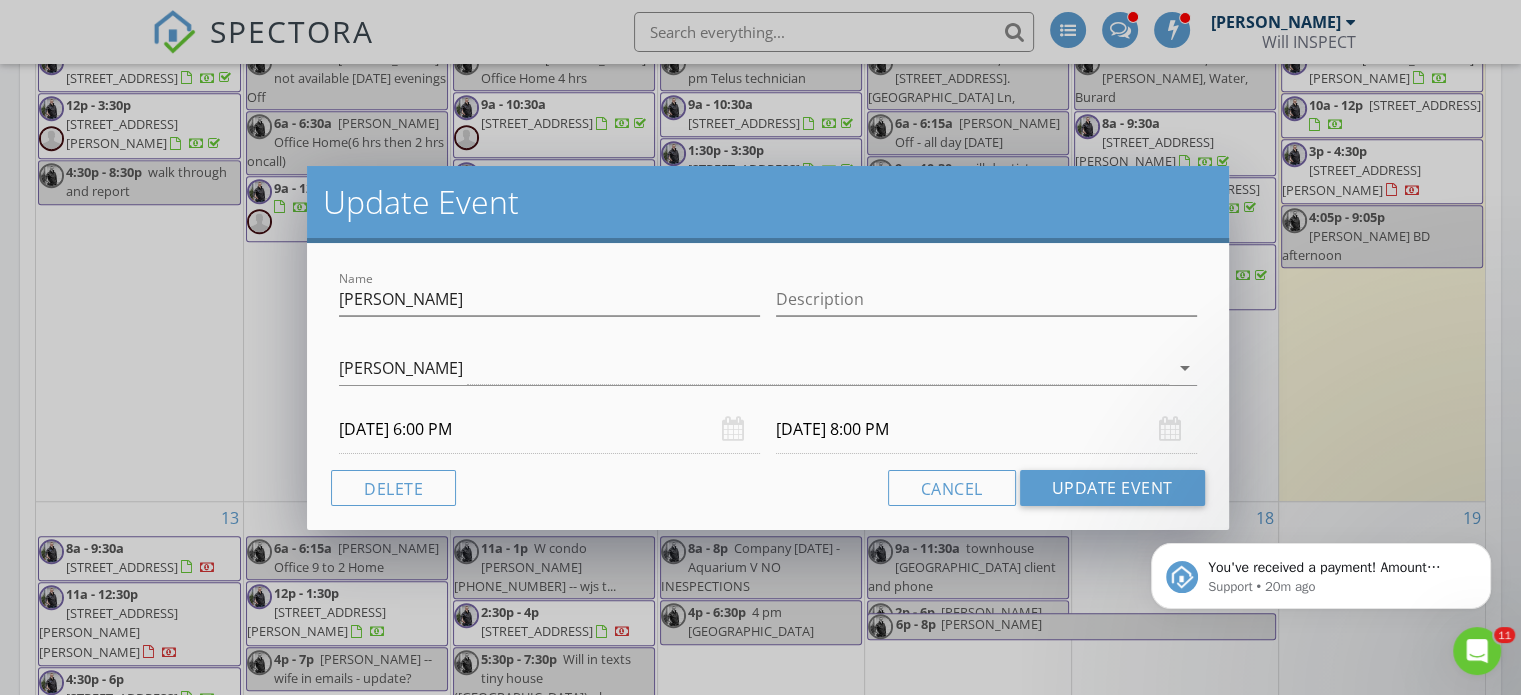 click on "07/18/2025 8:00 PM" at bounding box center (986, 429) 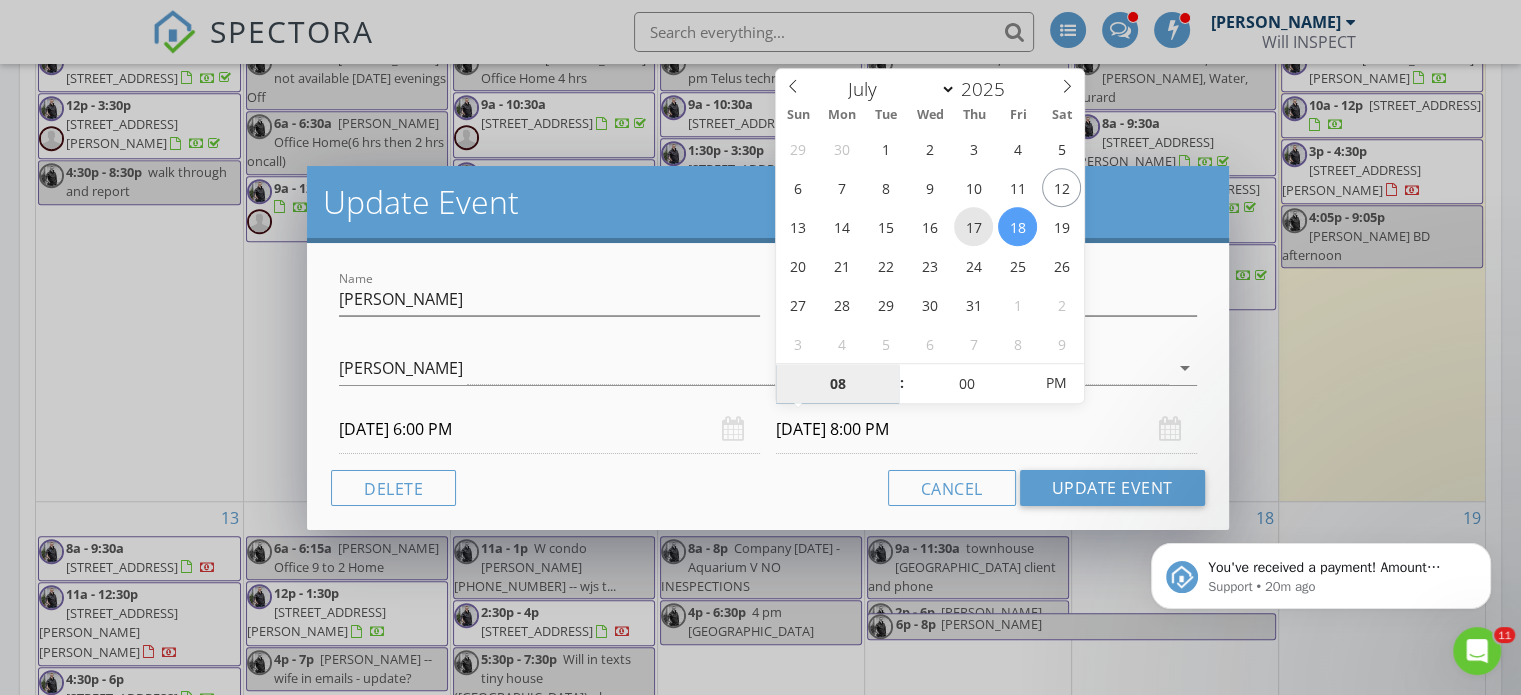 type on "07/17/2025 8:00 PM" 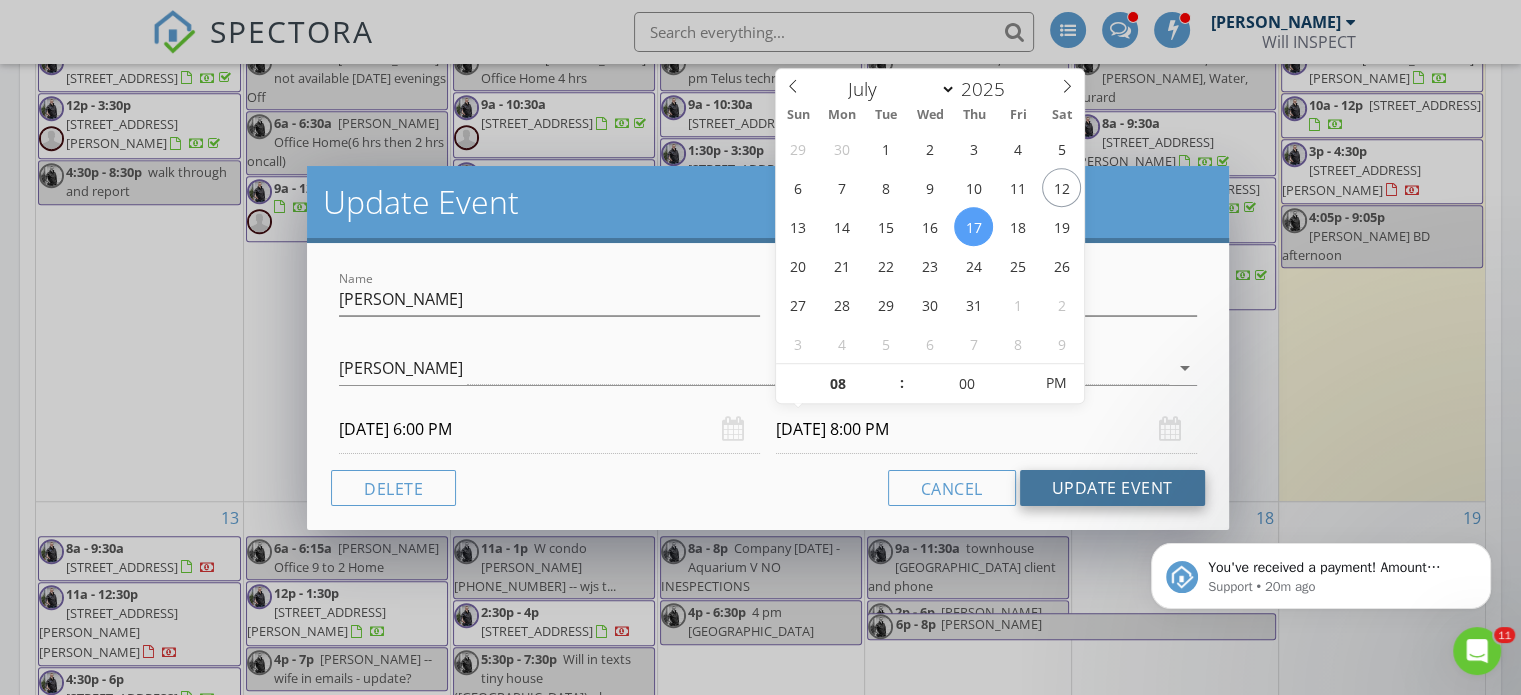 click on "Update Event" at bounding box center (1112, 488) 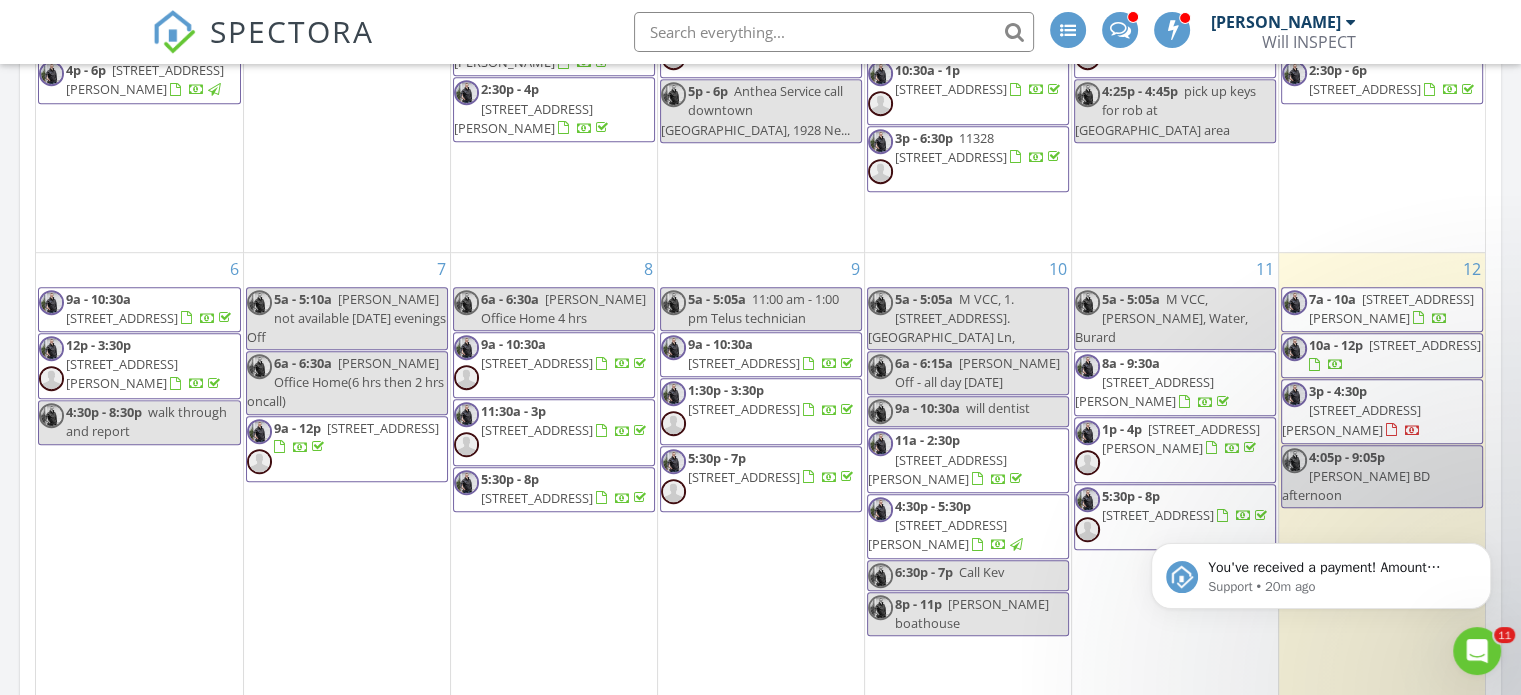 scroll, scrollTop: 1600, scrollLeft: 0, axis: vertical 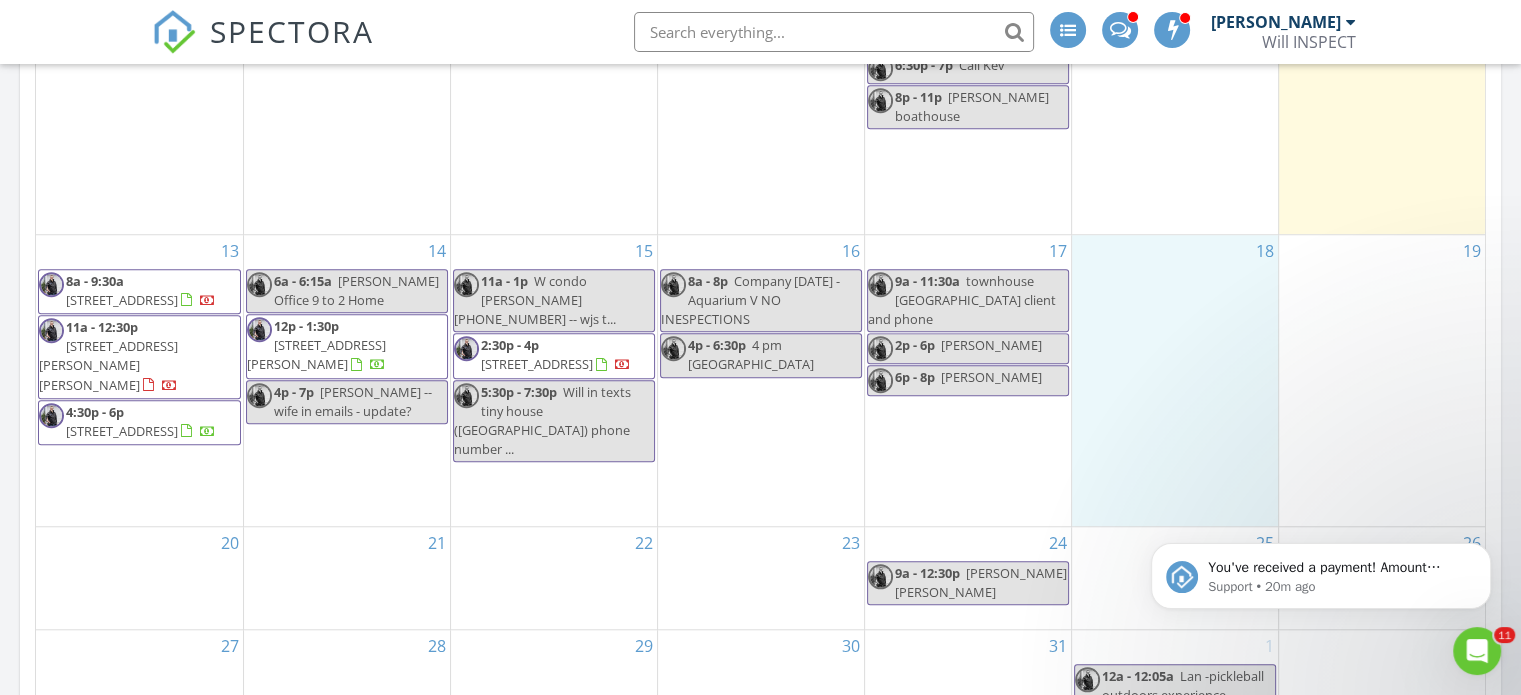 click on "18" at bounding box center [1175, 380] 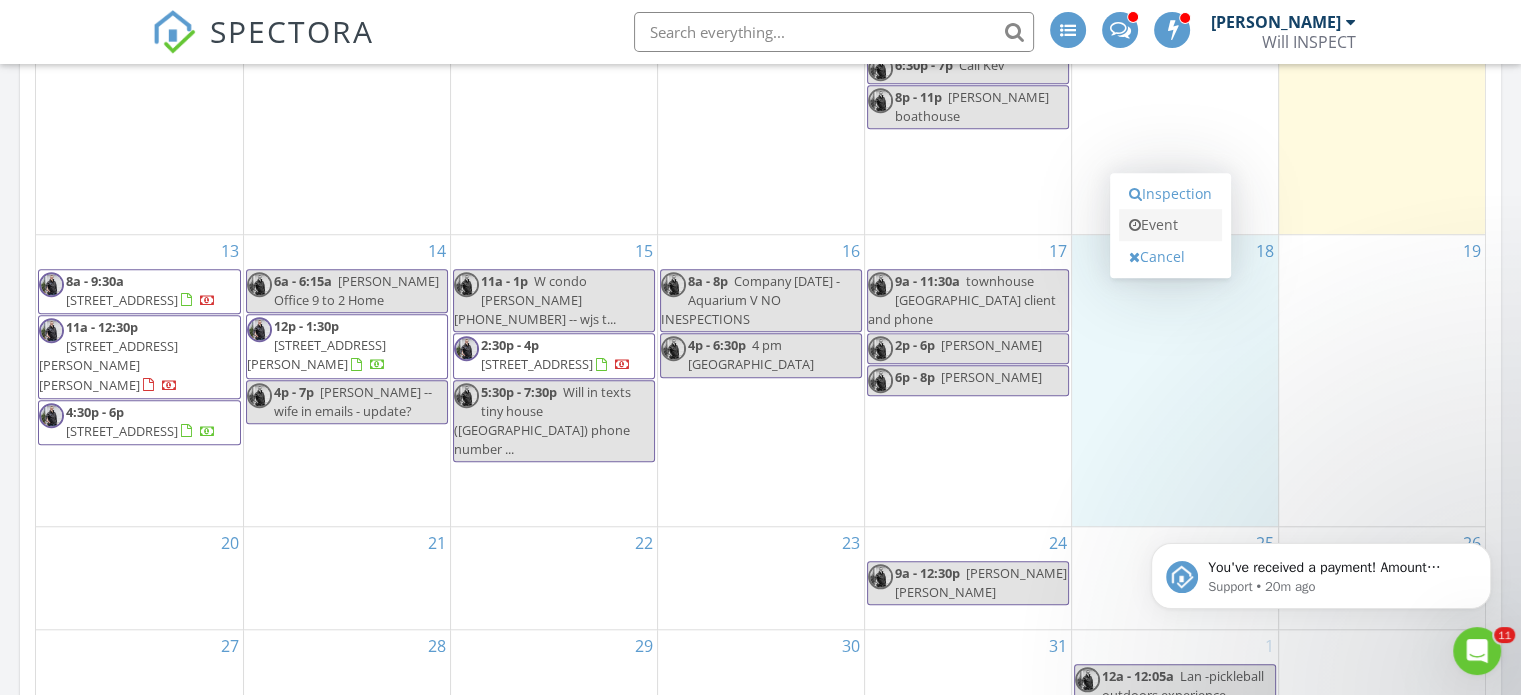 click on "Event" at bounding box center (1170, 225) 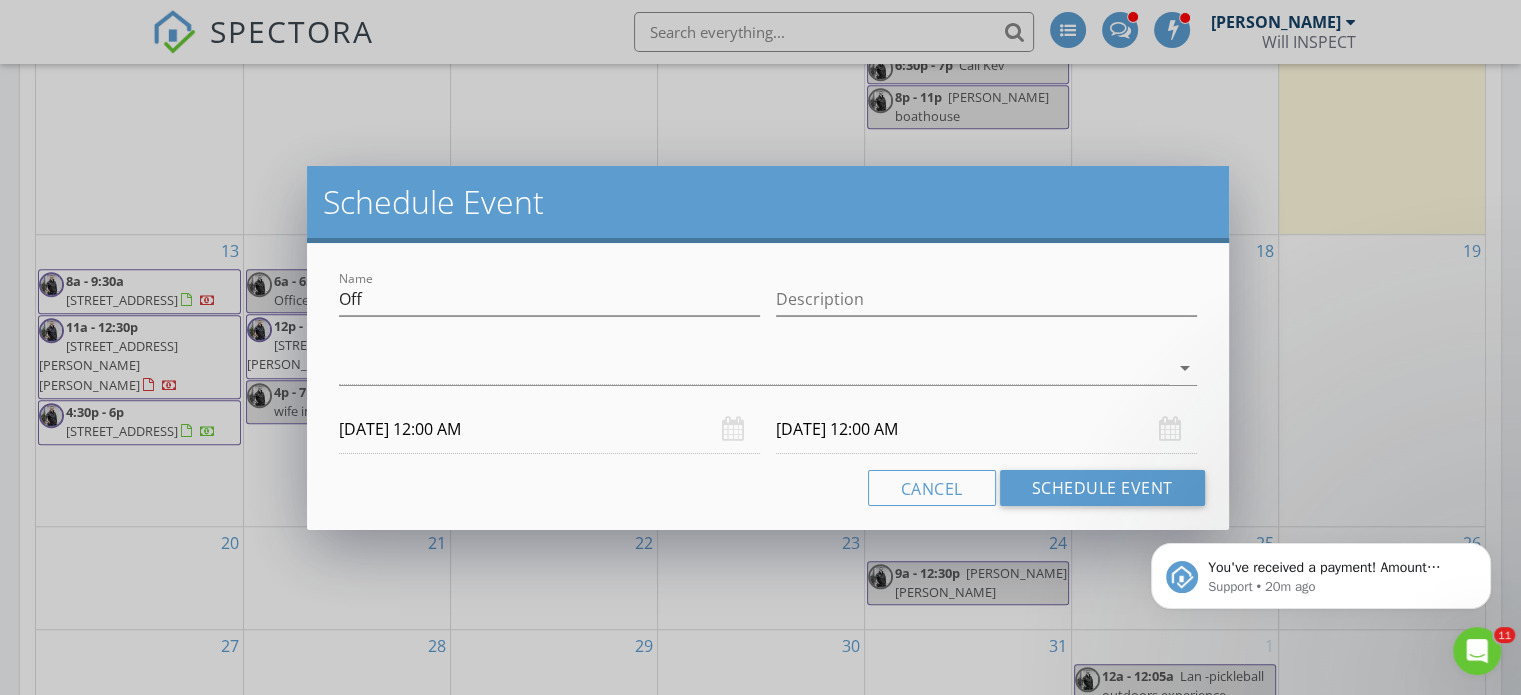 click on "07/18/2025 12:00 AM" at bounding box center (549, 429) 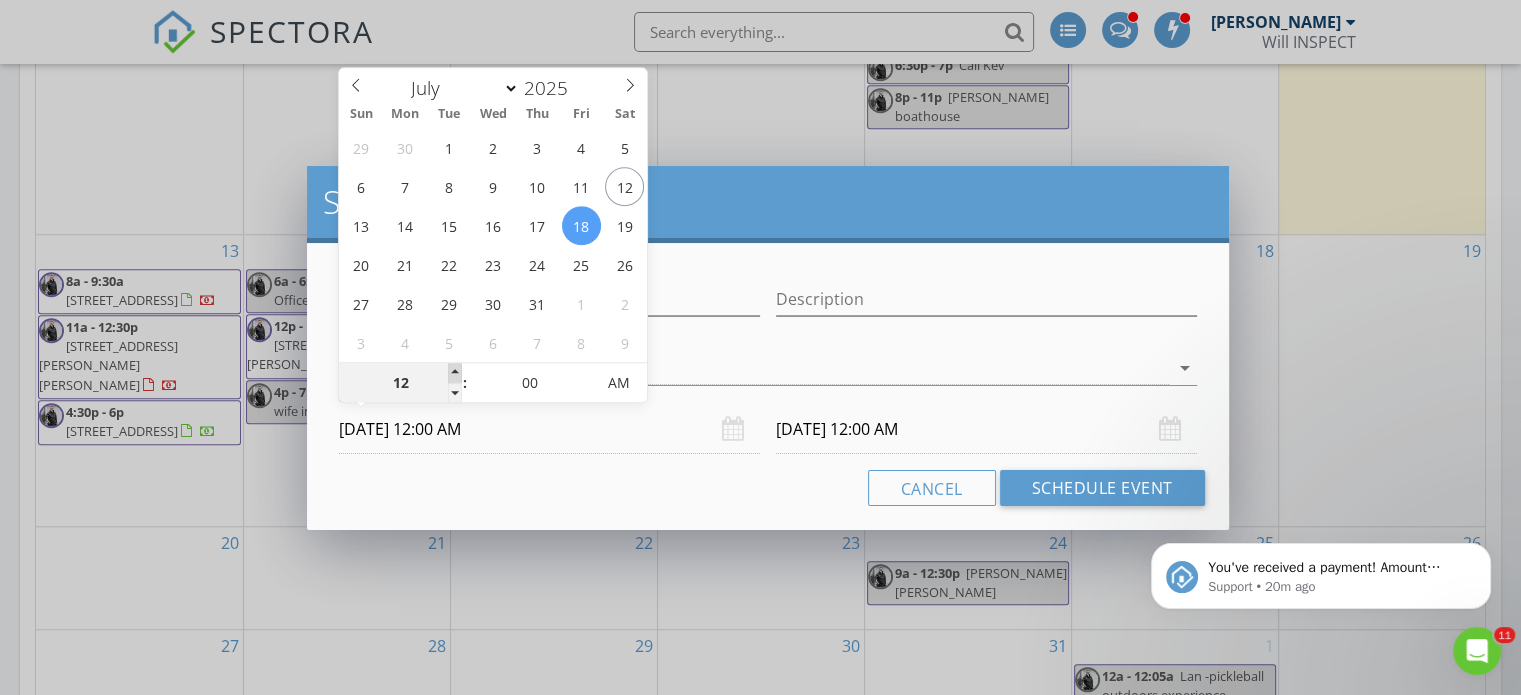 type on "01" 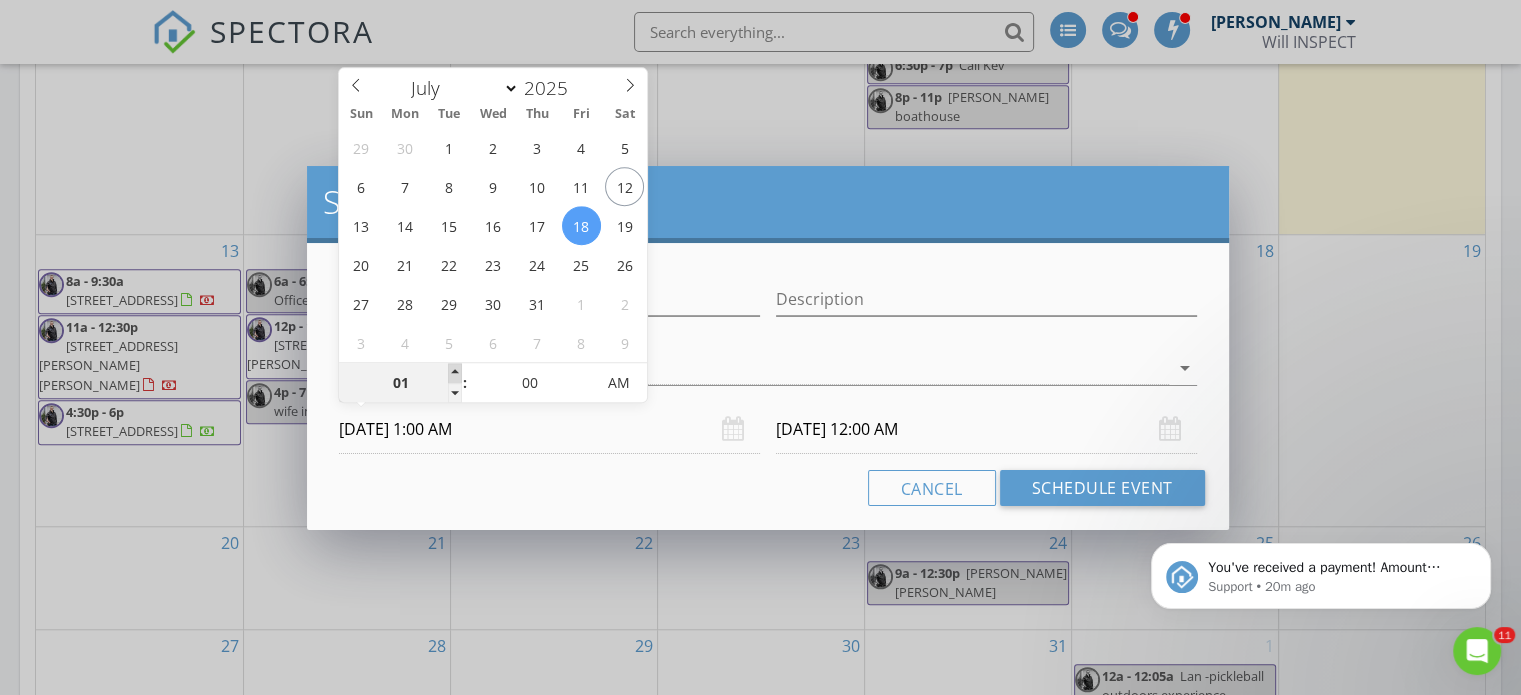 click at bounding box center [455, 373] 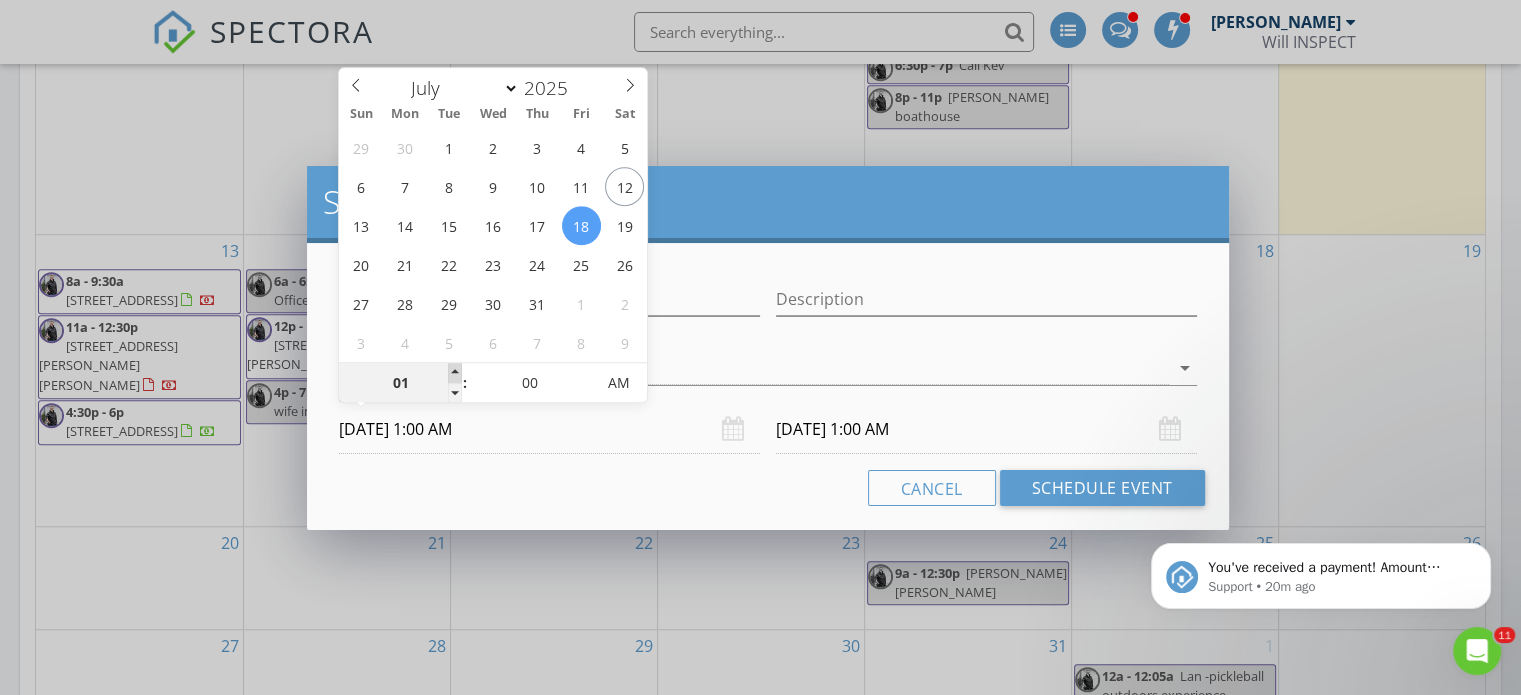type on "02" 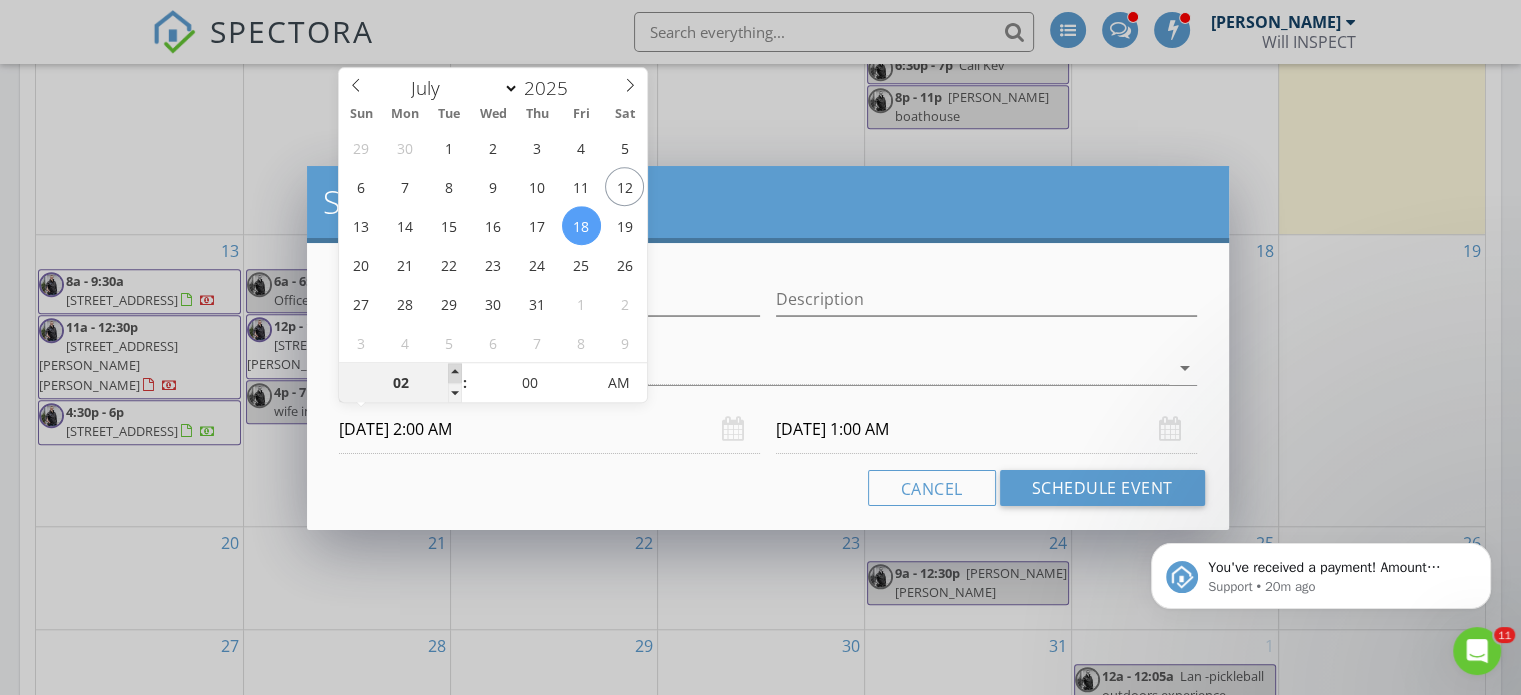 click at bounding box center [455, 373] 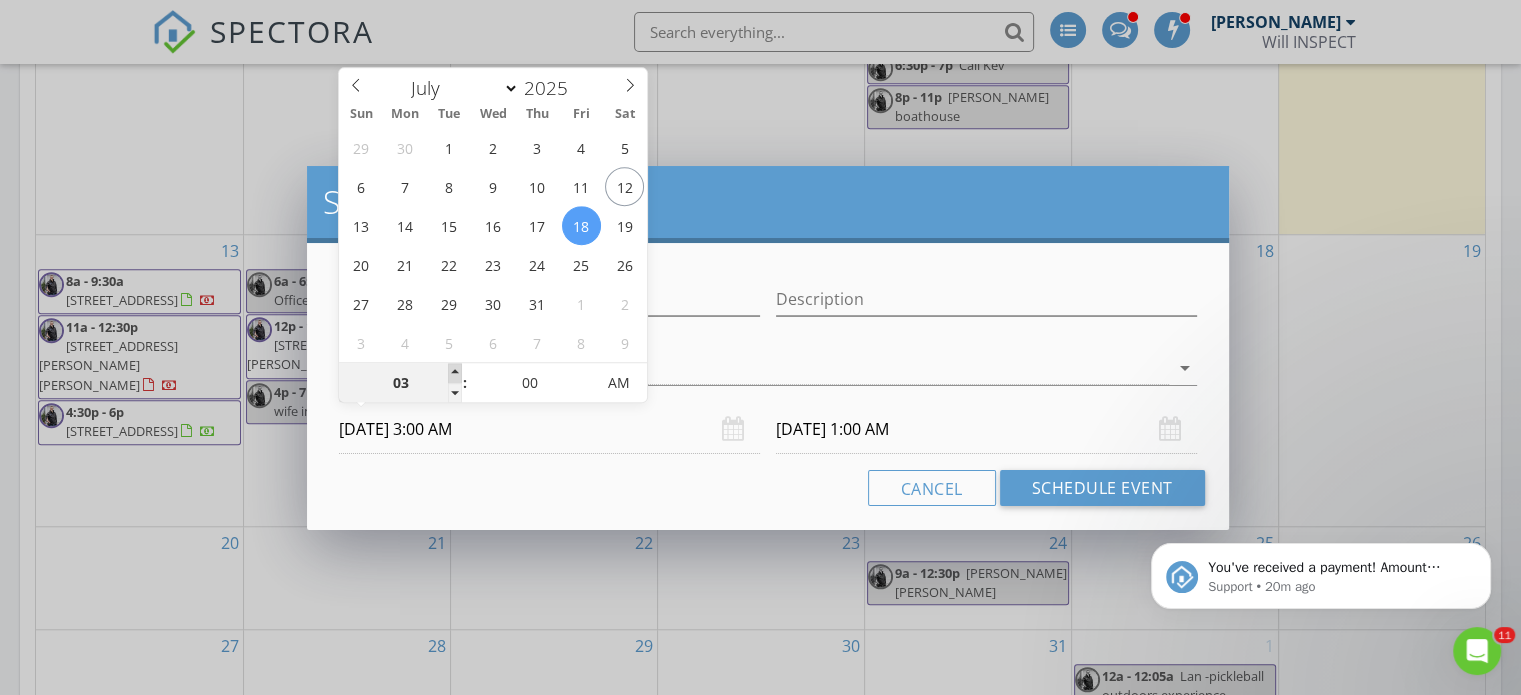 click at bounding box center (455, 373) 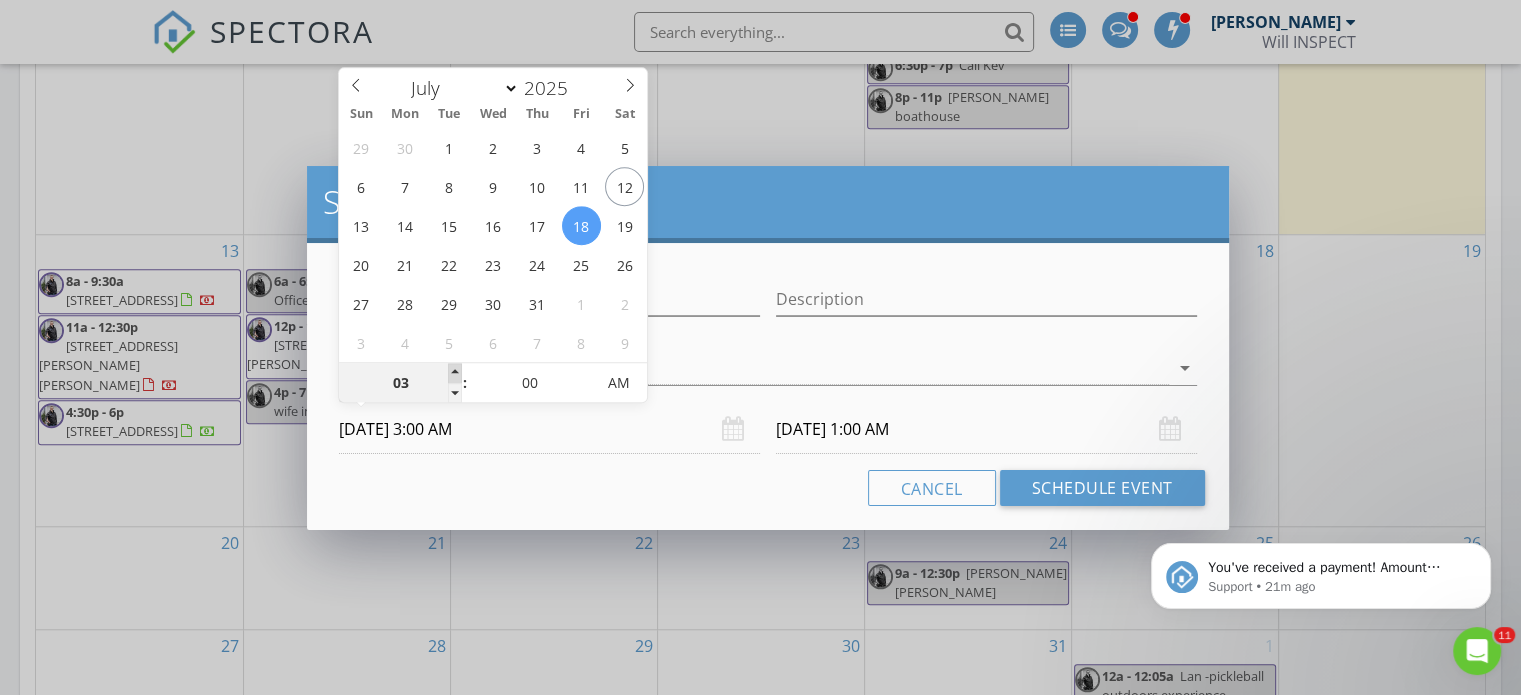 type on "04" 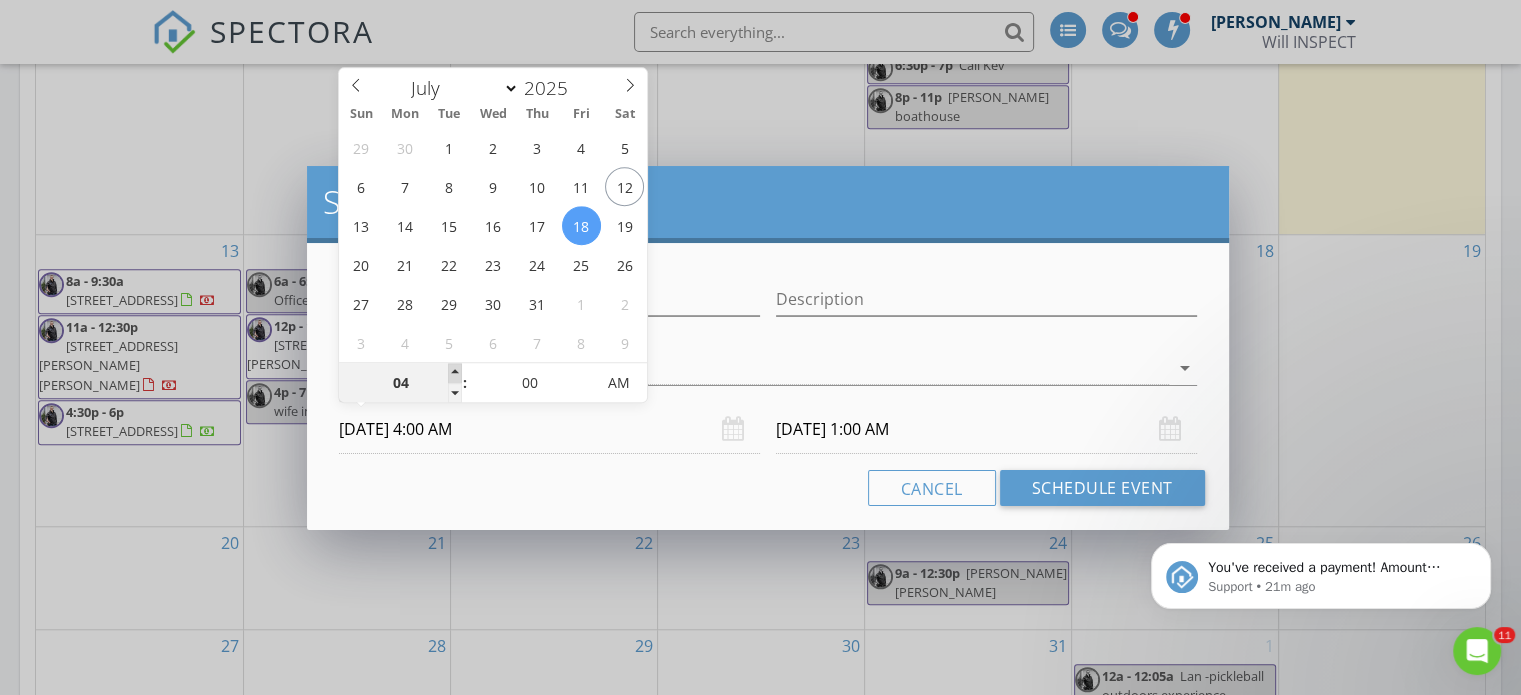 click at bounding box center (455, 373) 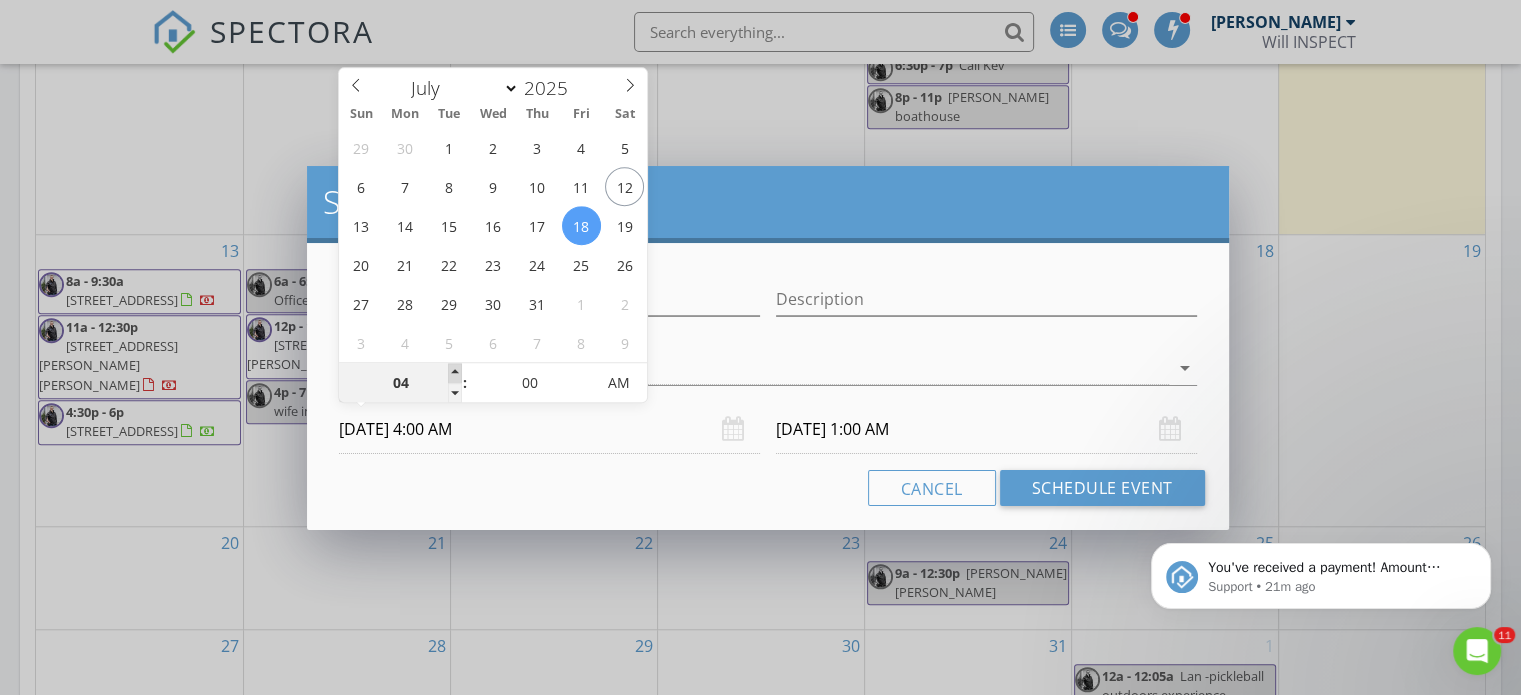 type on "05" 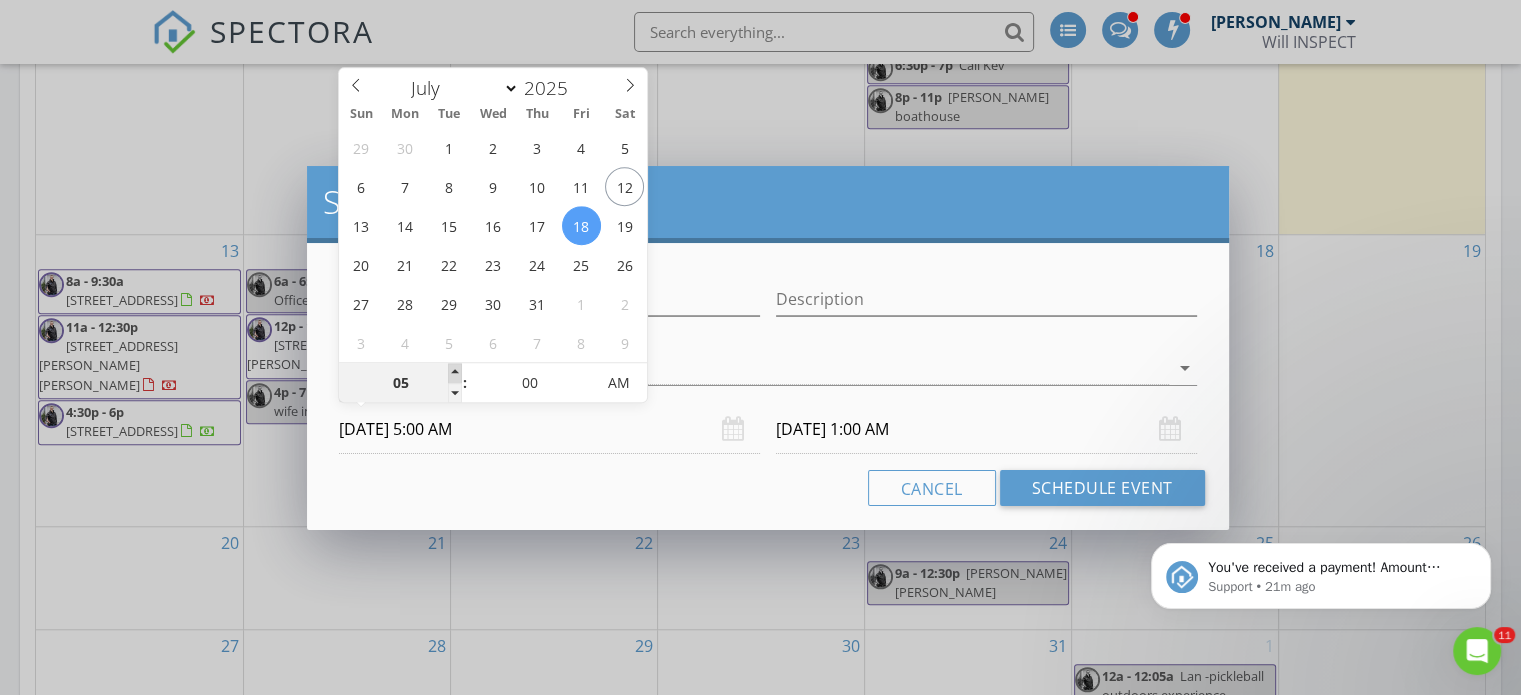 click at bounding box center (455, 373) 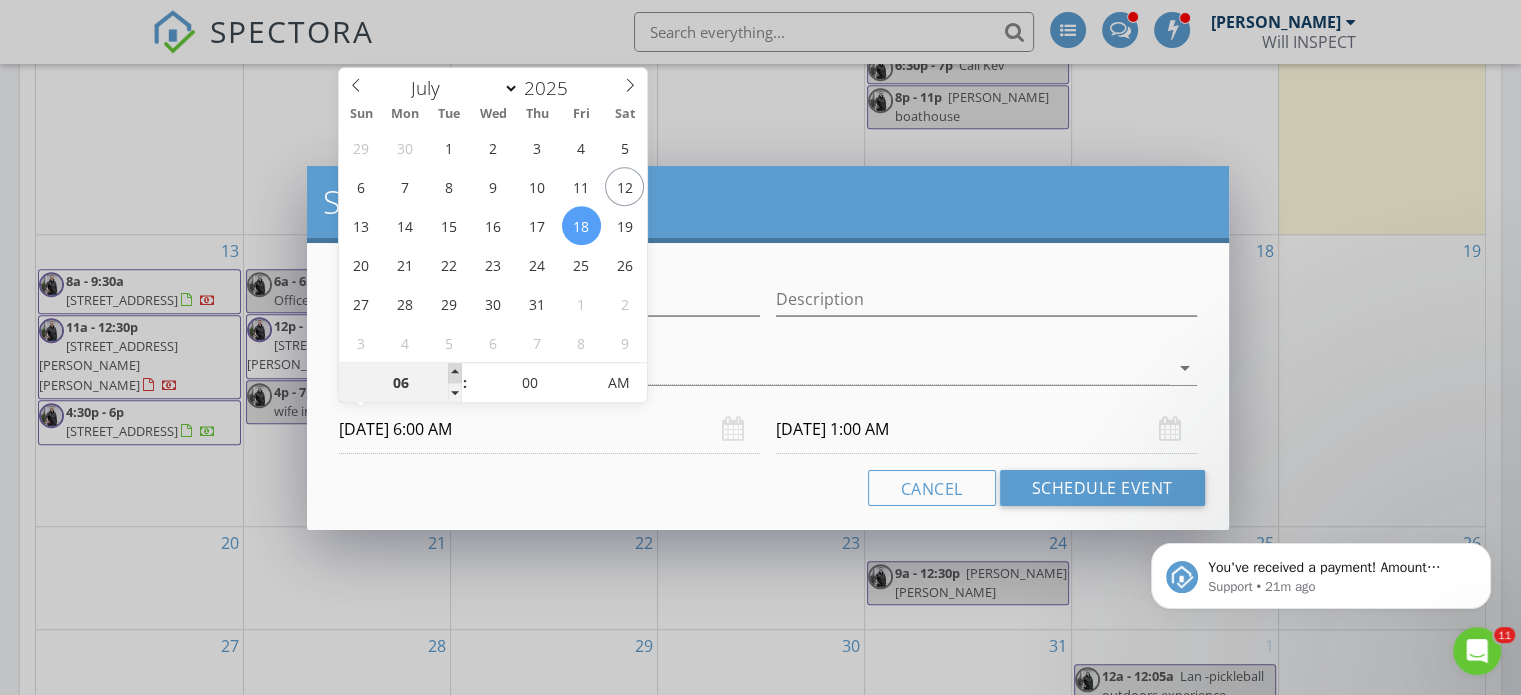 click at bounding box center (455, 373) 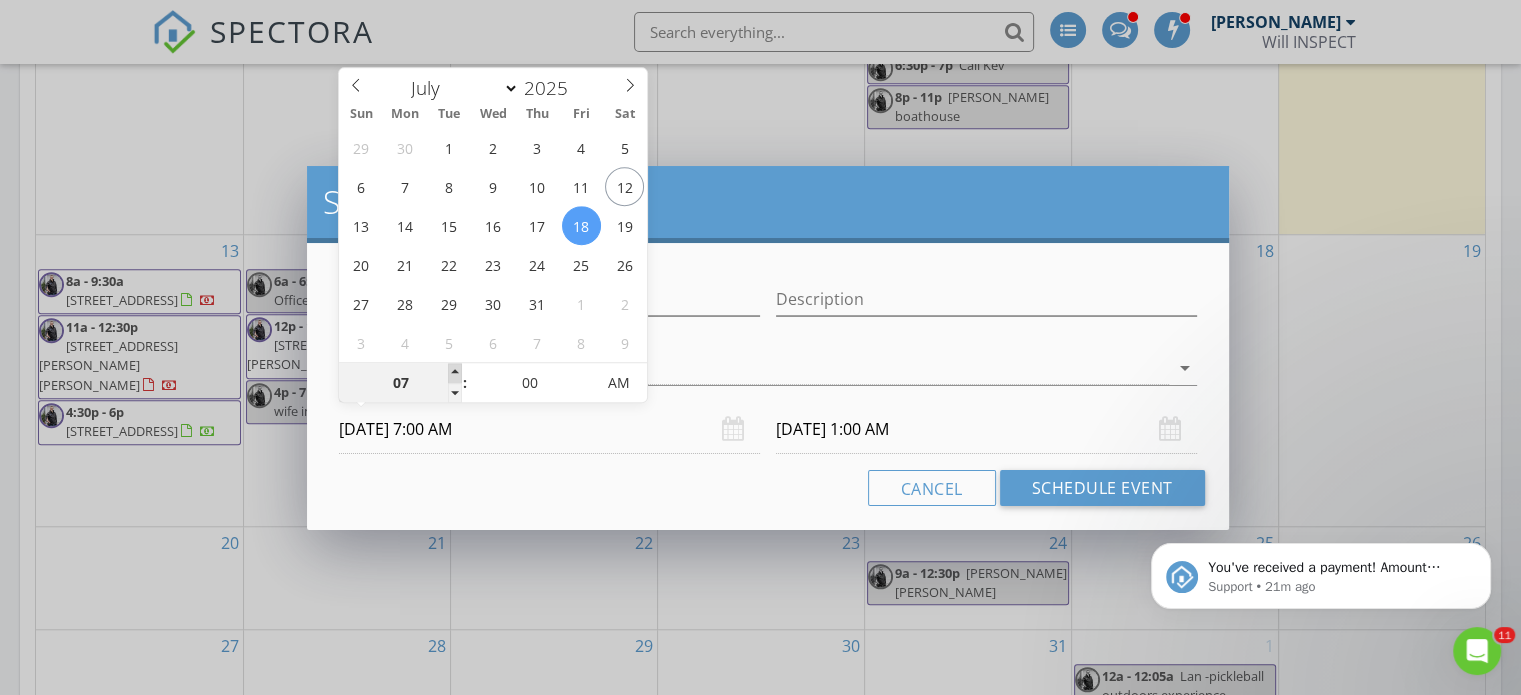 click at bounding box center (455, 373) 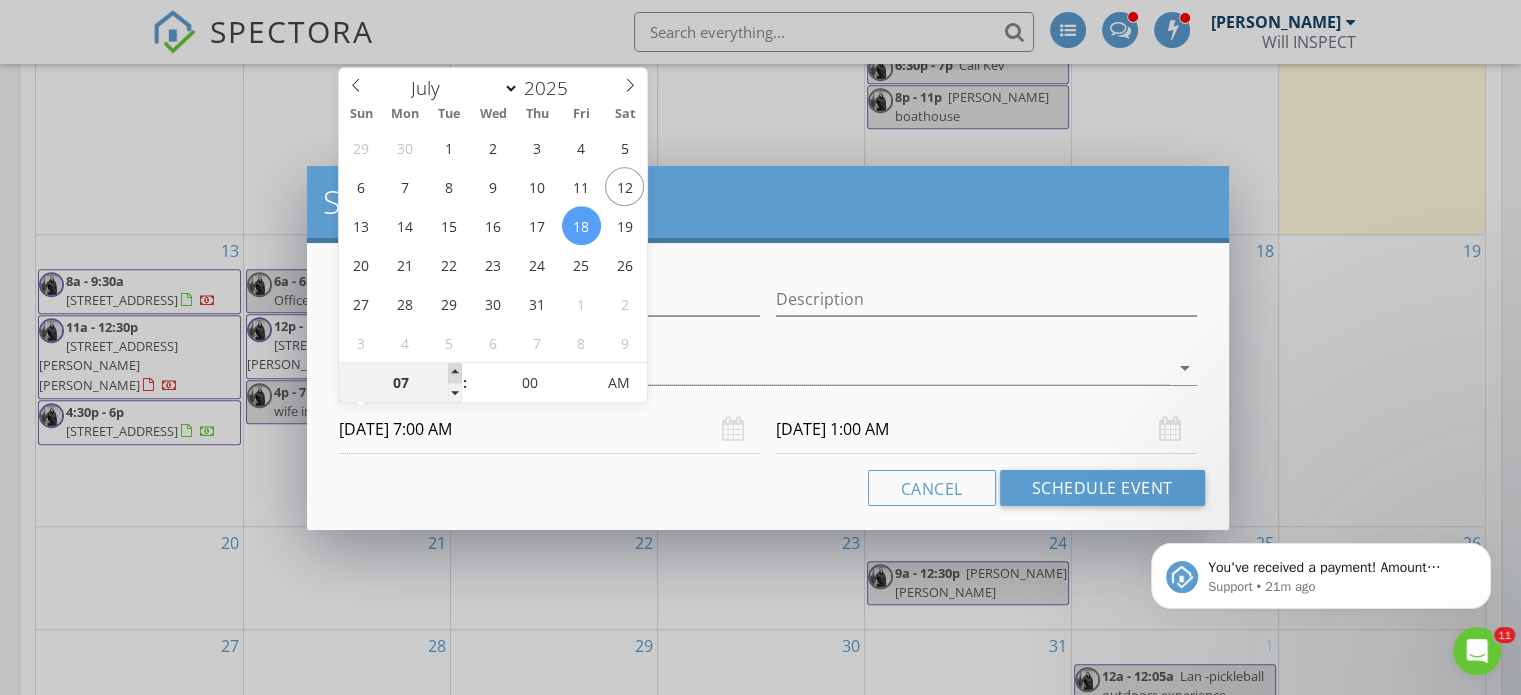 type on "07/19/2025 7:00 AM" 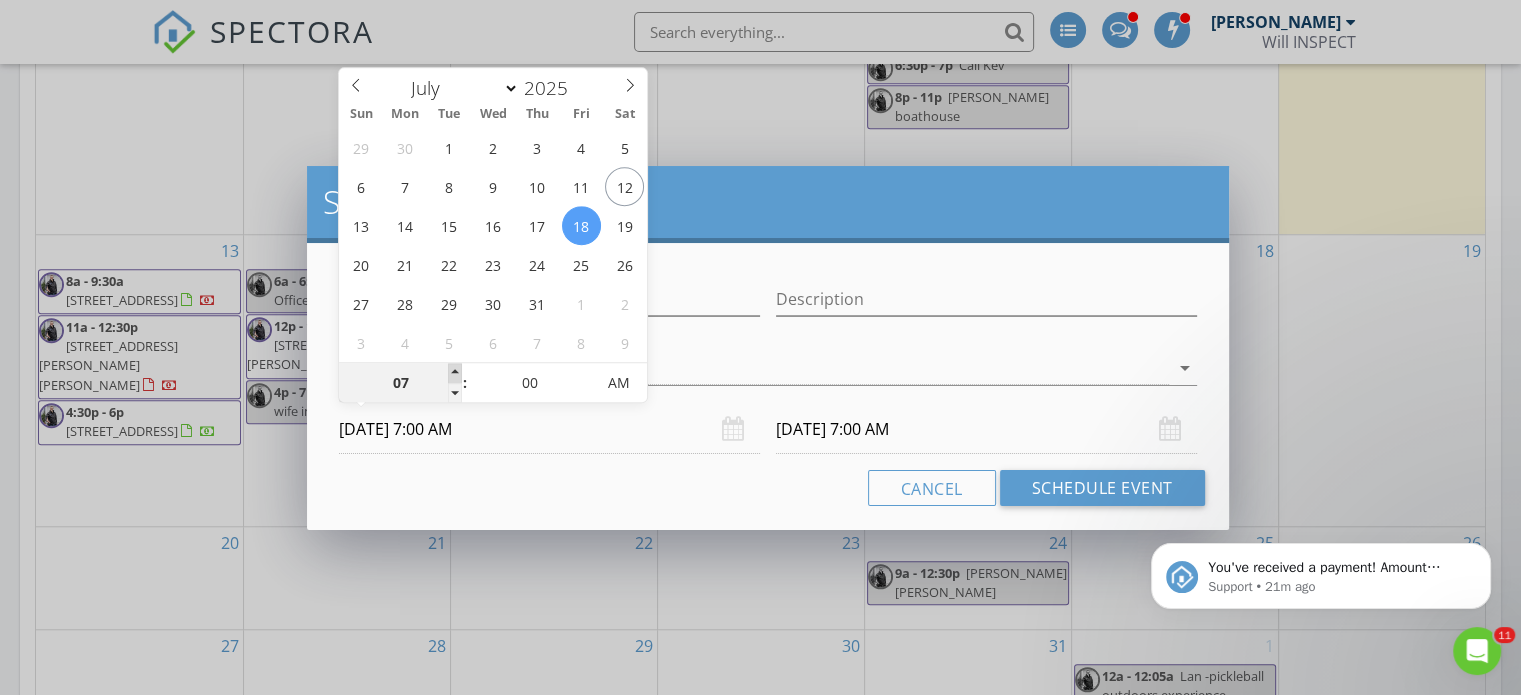 type on "08" 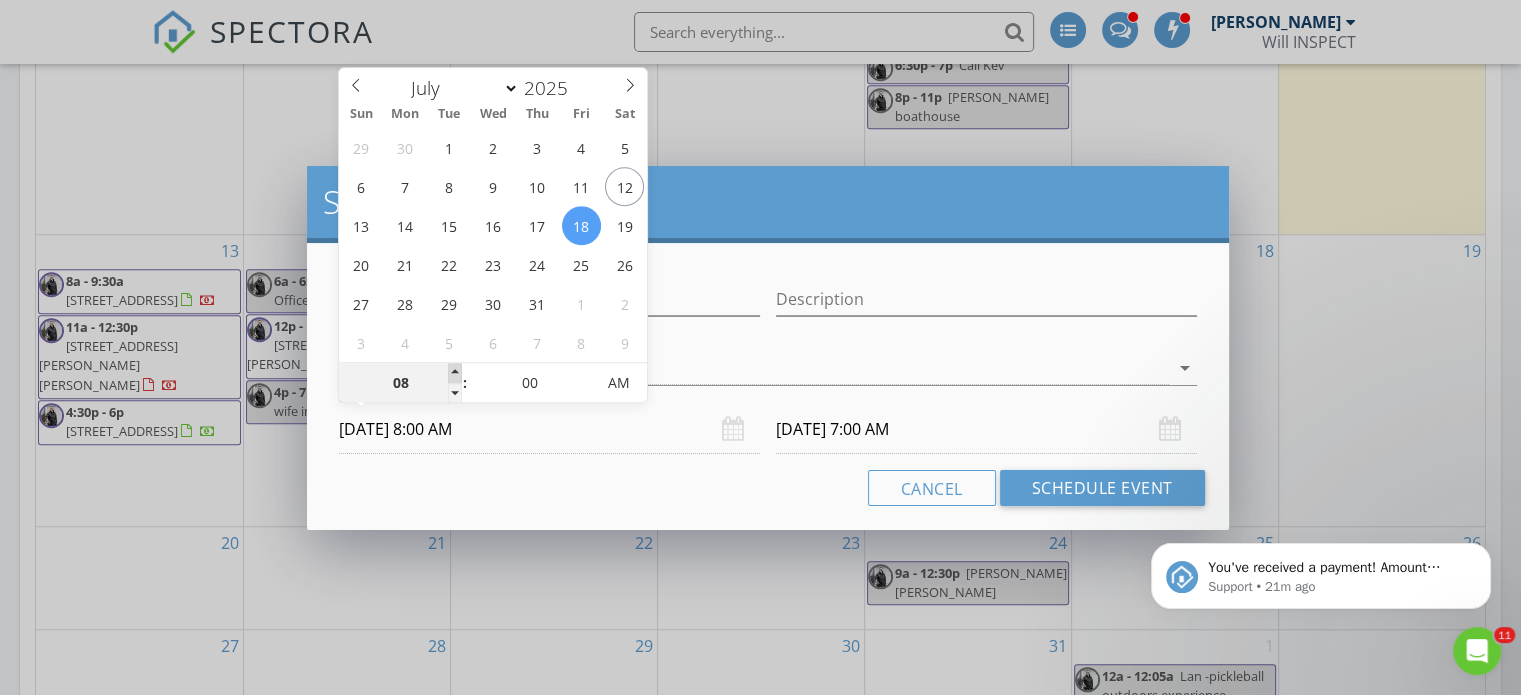 click at bounding box center (455, 373) 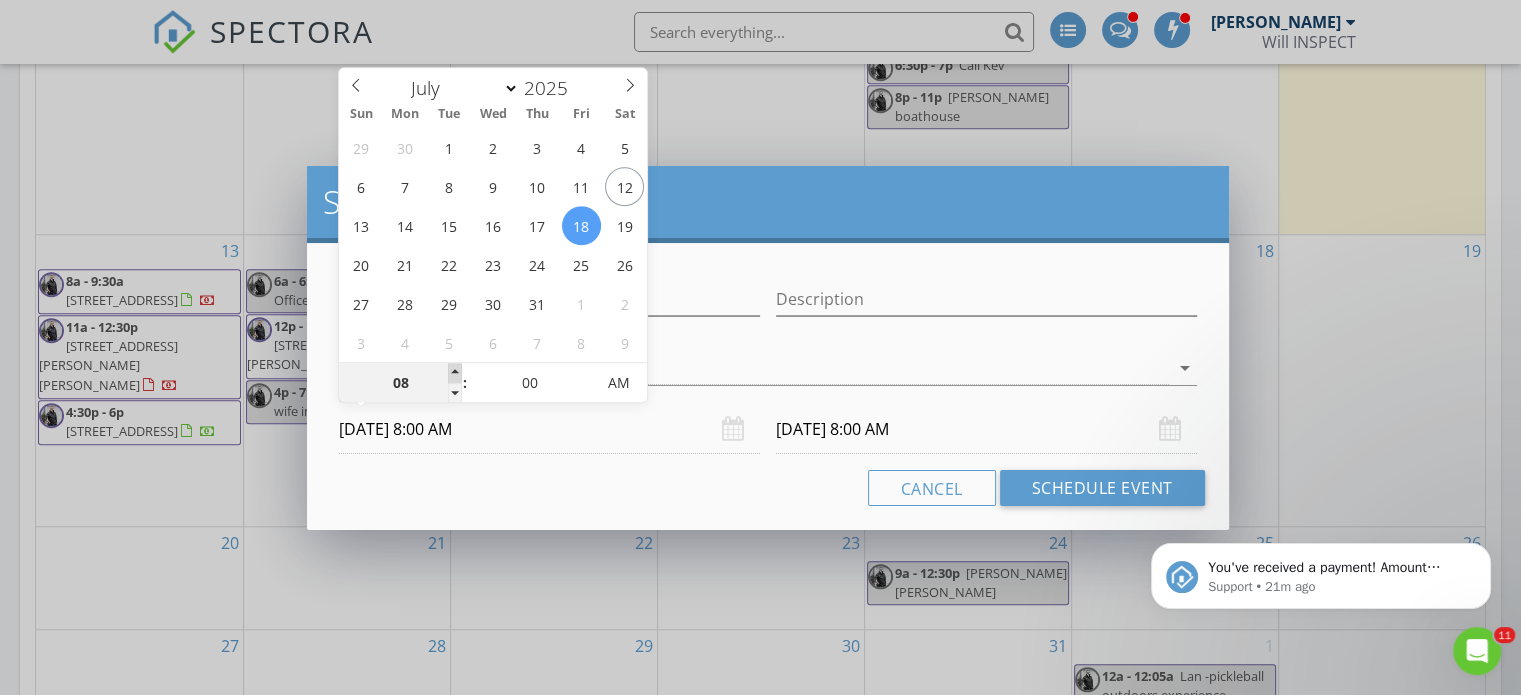 type on "09" 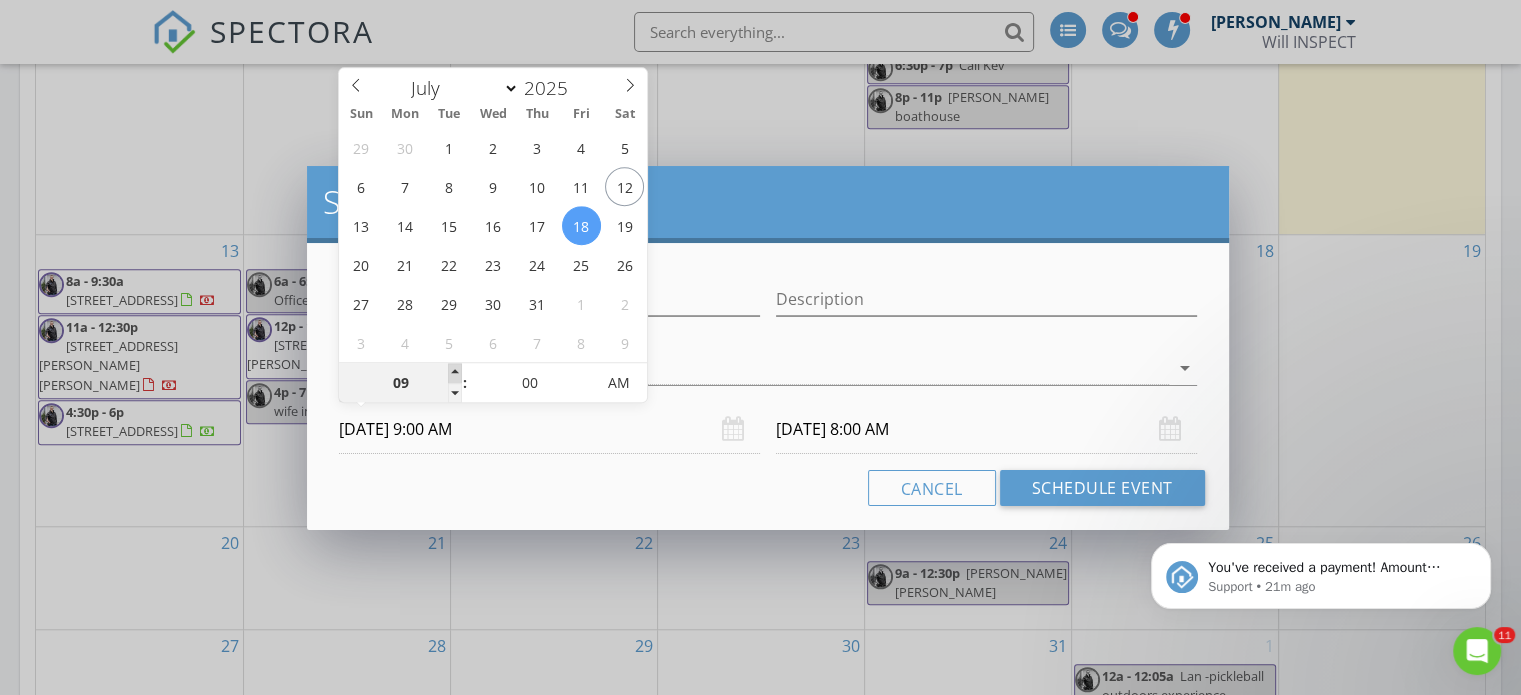 click at bounding box center (455, 373) 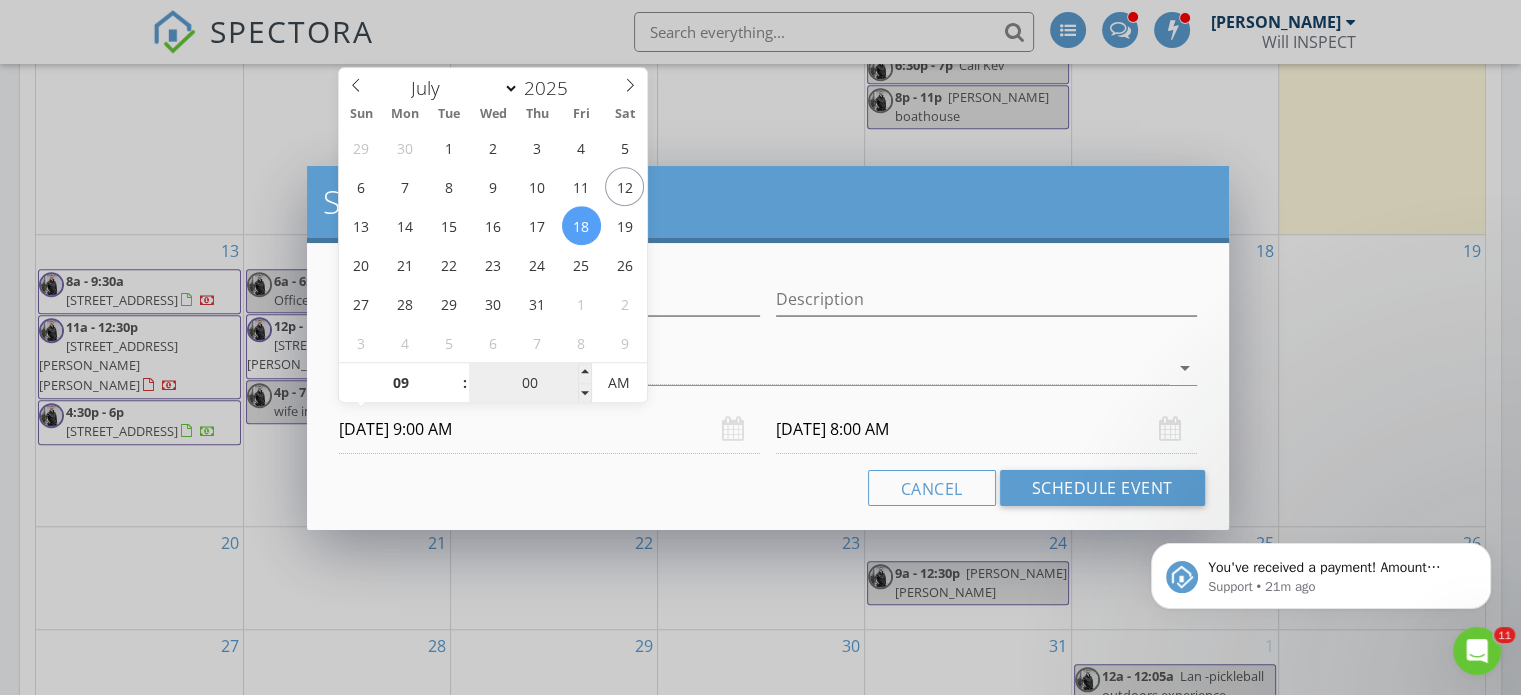 type on "07/19/2025 9:00 AM" 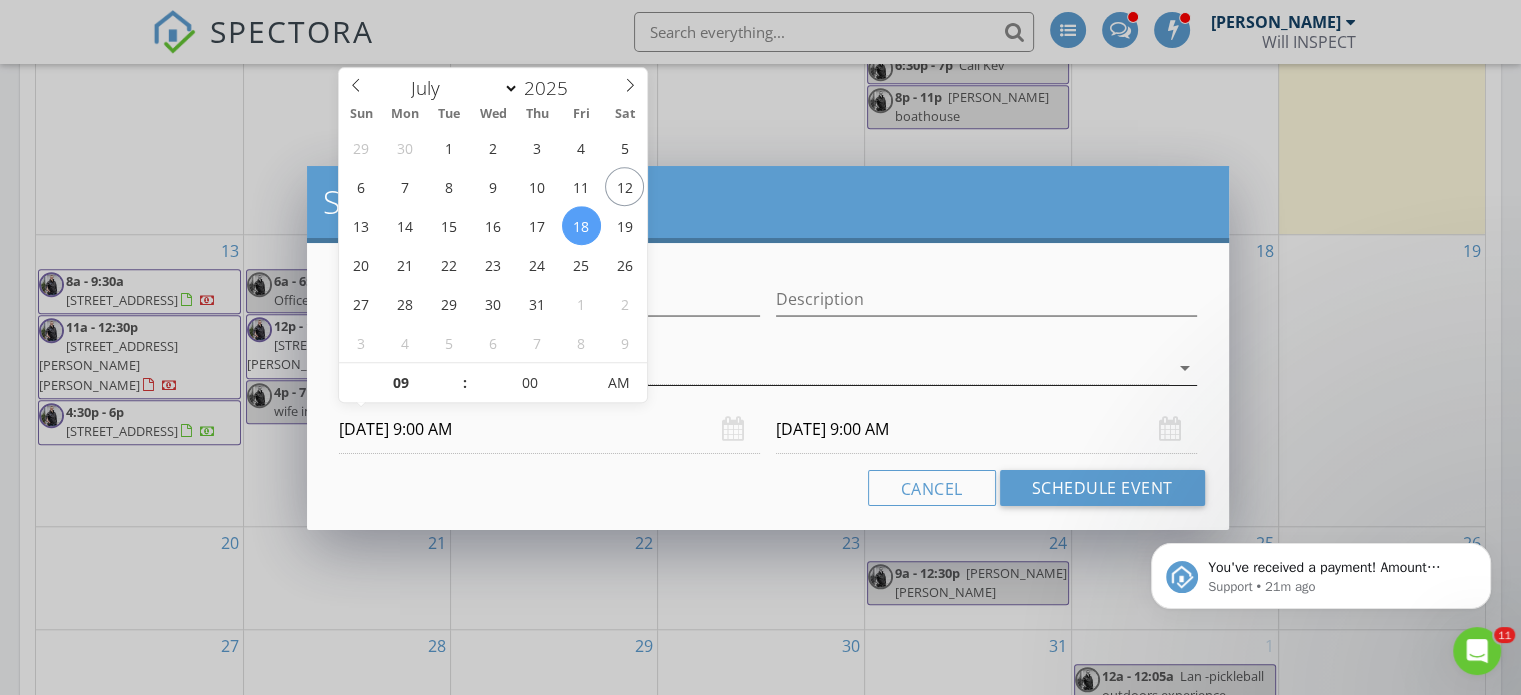 click at bounding box center [754, 368] 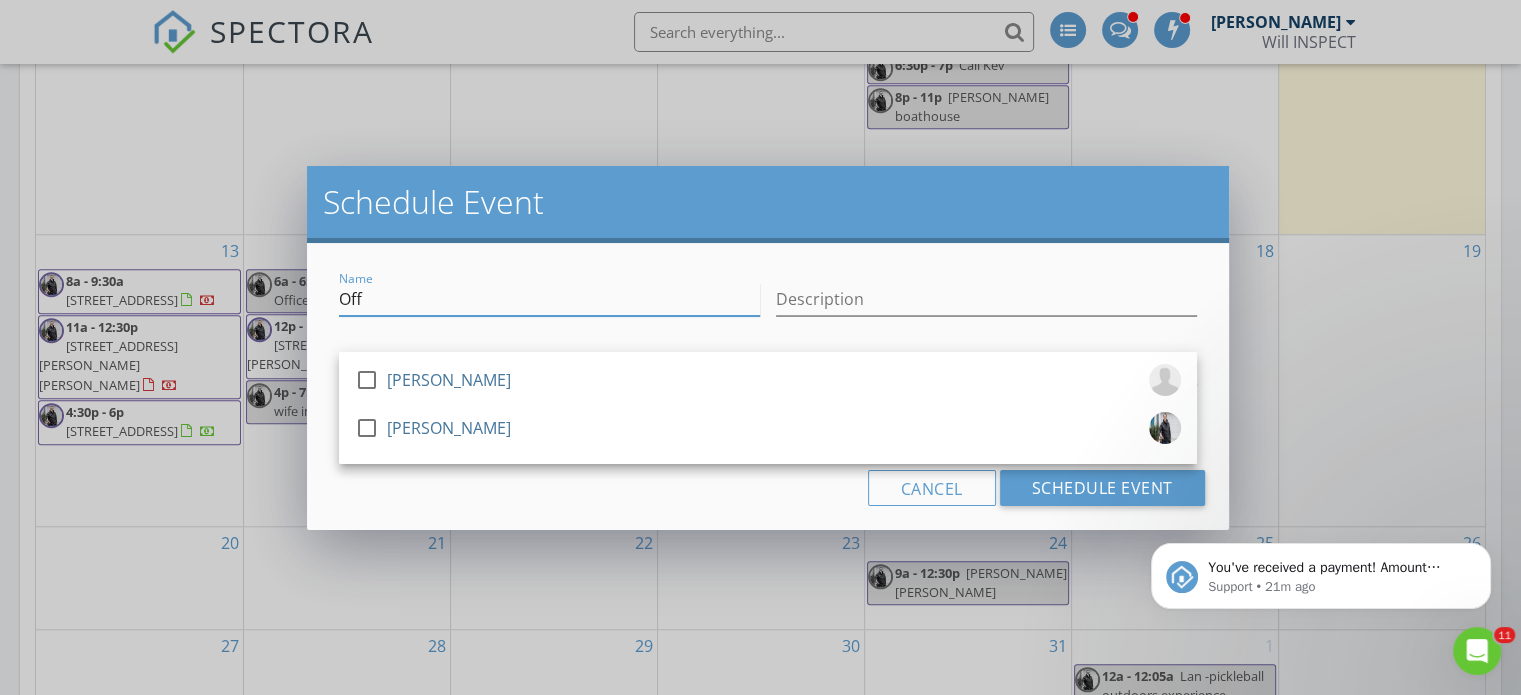 drag, startPoint x: 393, startPoint y: 289, endPoint x: 91, endPoint y: 282, distance: 302.08112 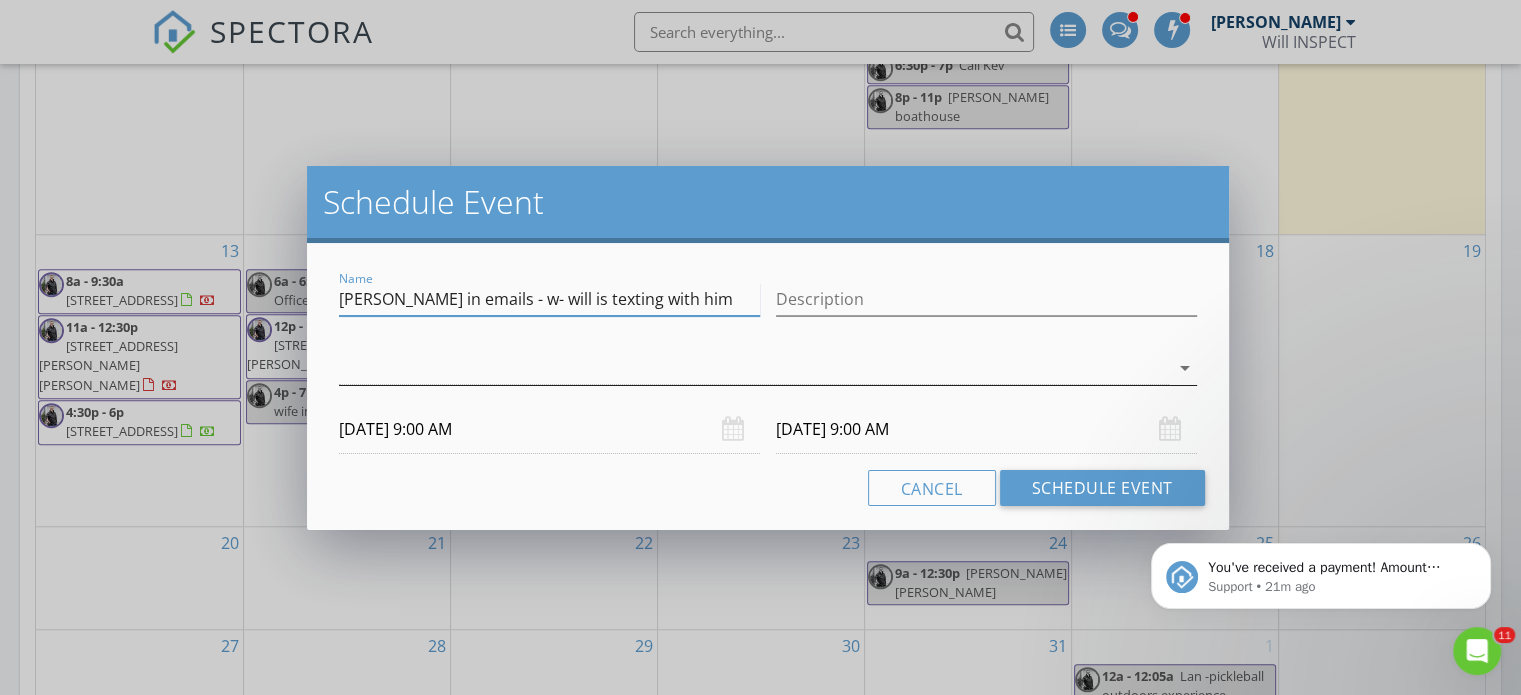 type on "[PERSON_NAME] in emails - w- will is texting with him" 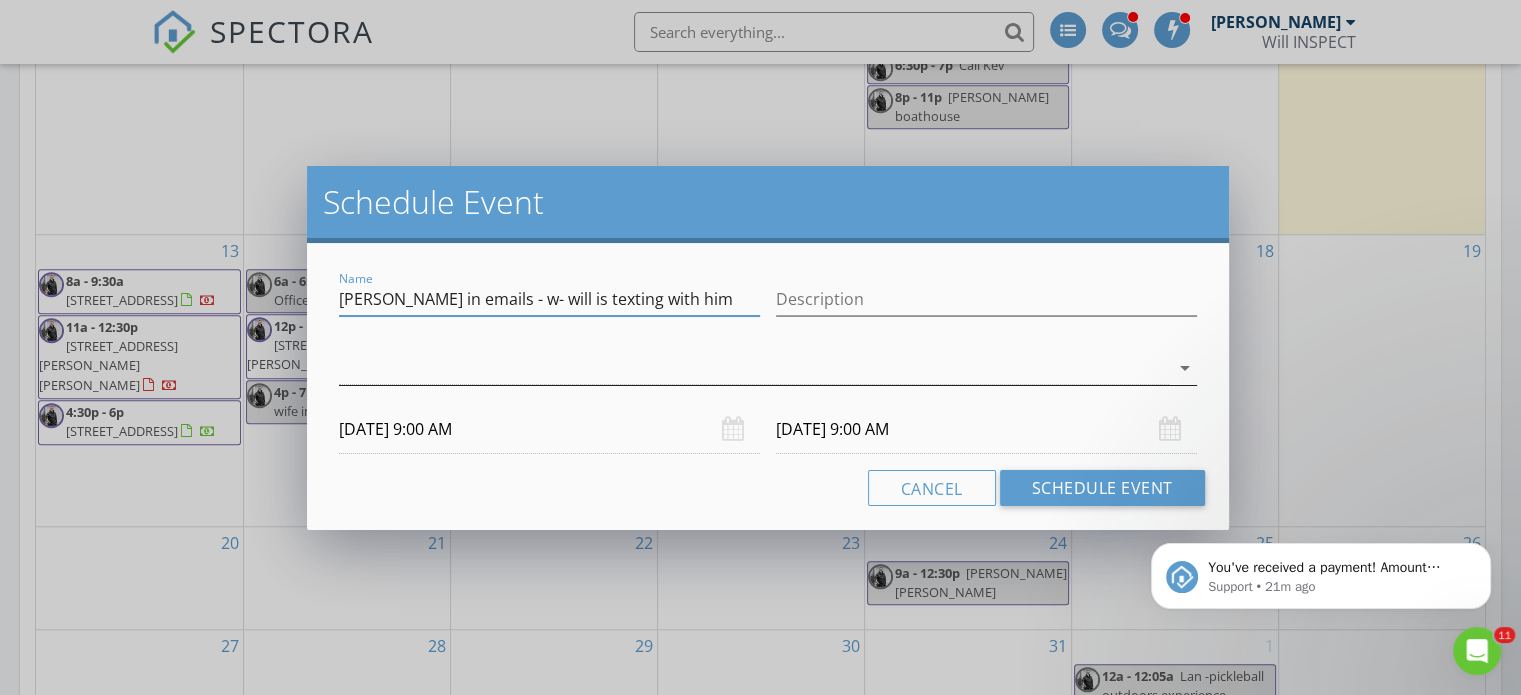 click at bounding box center (754, 368) 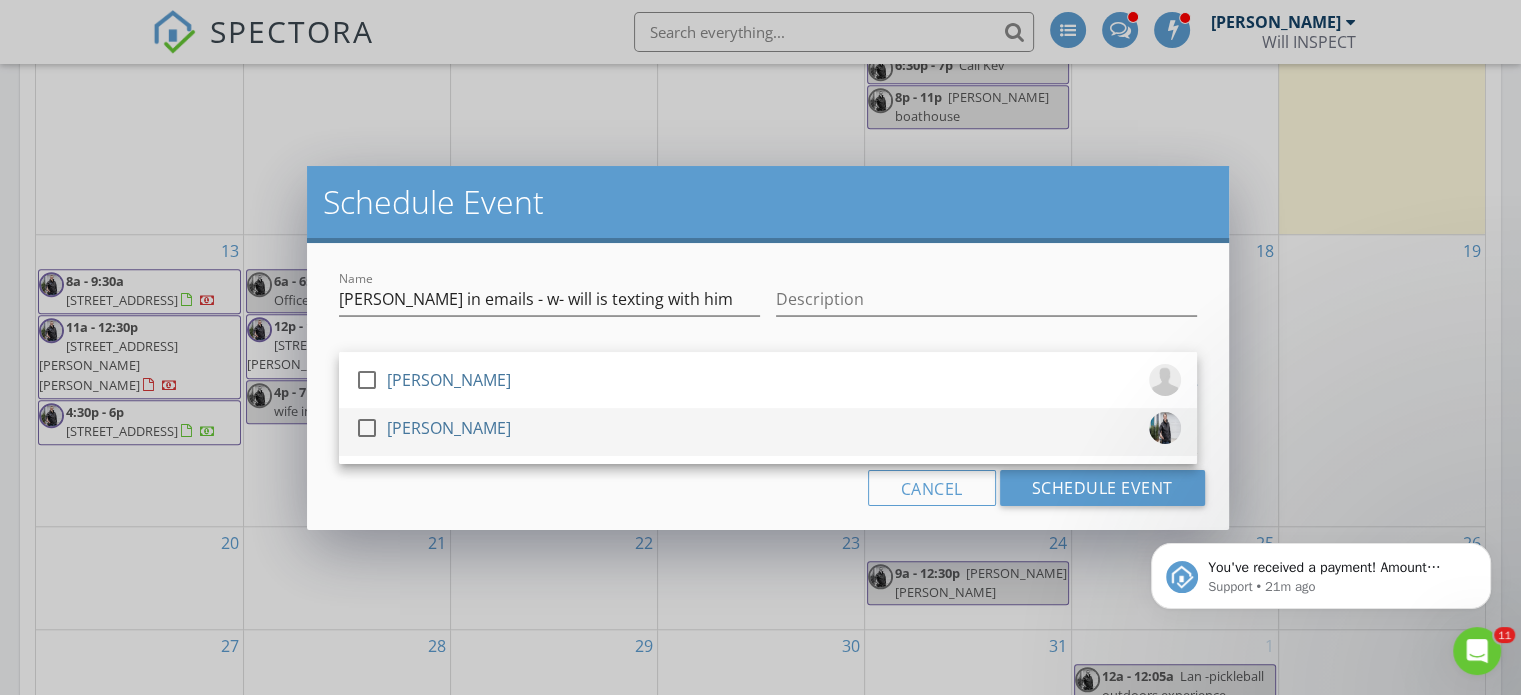 click at bounding box center (367, 428) 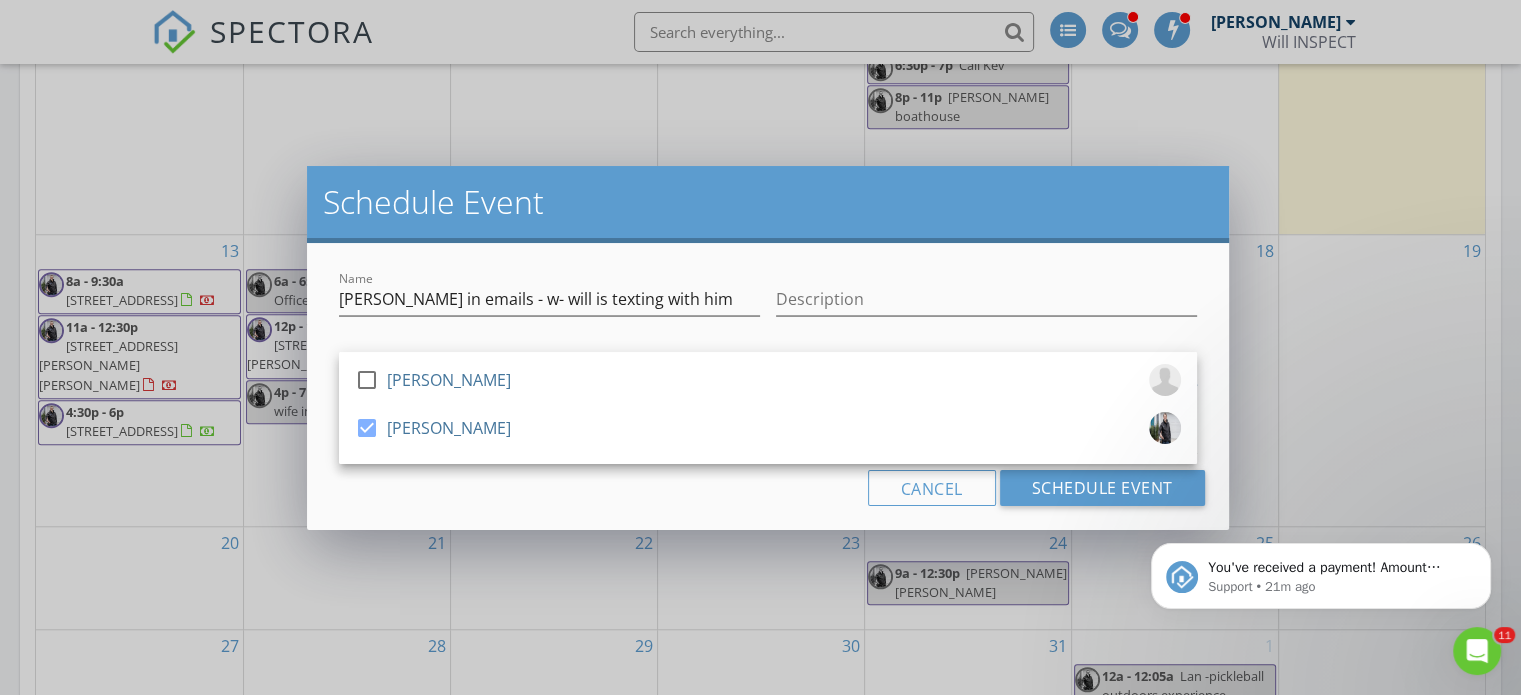 click on "Schedule Event" at bounding box center (768, 202) 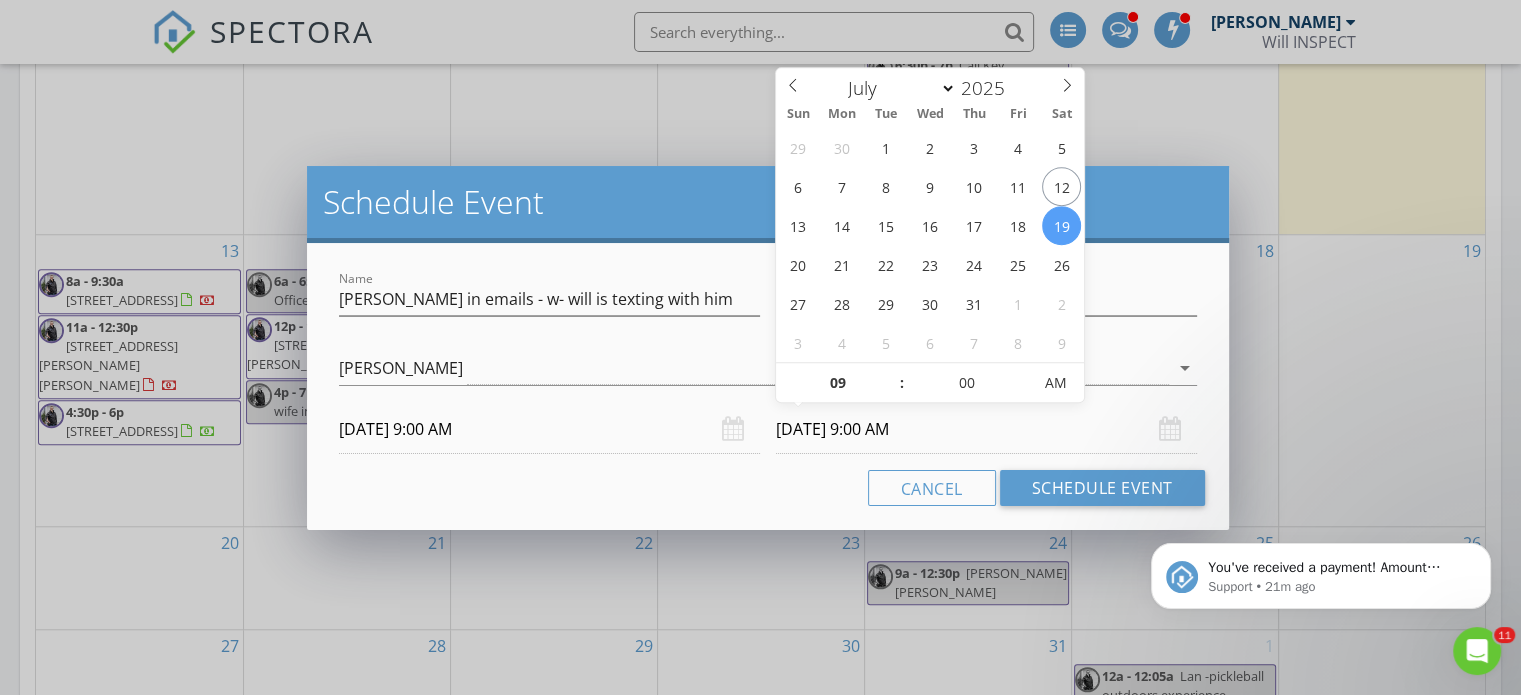 click on "07/19/2025 9:00 AM" at bounding box center (986, 429) 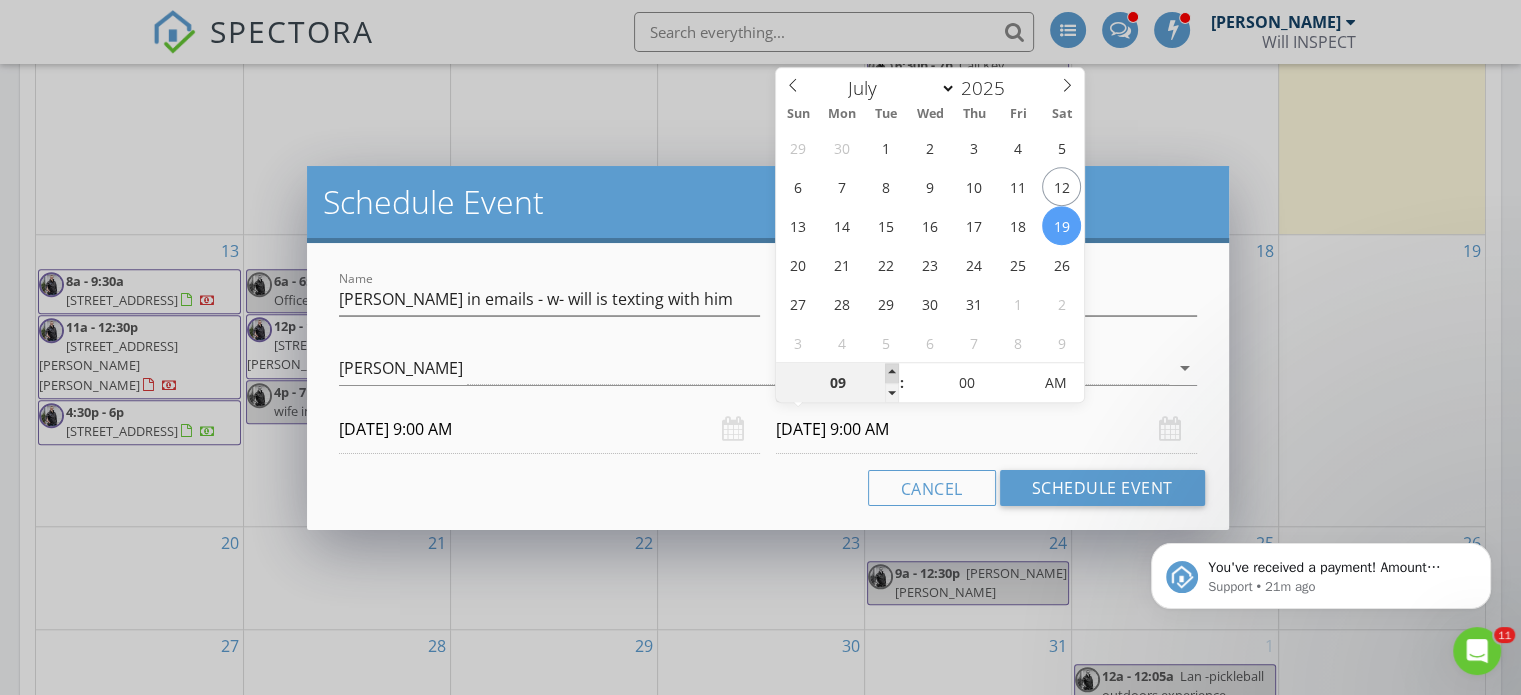 type on "10" 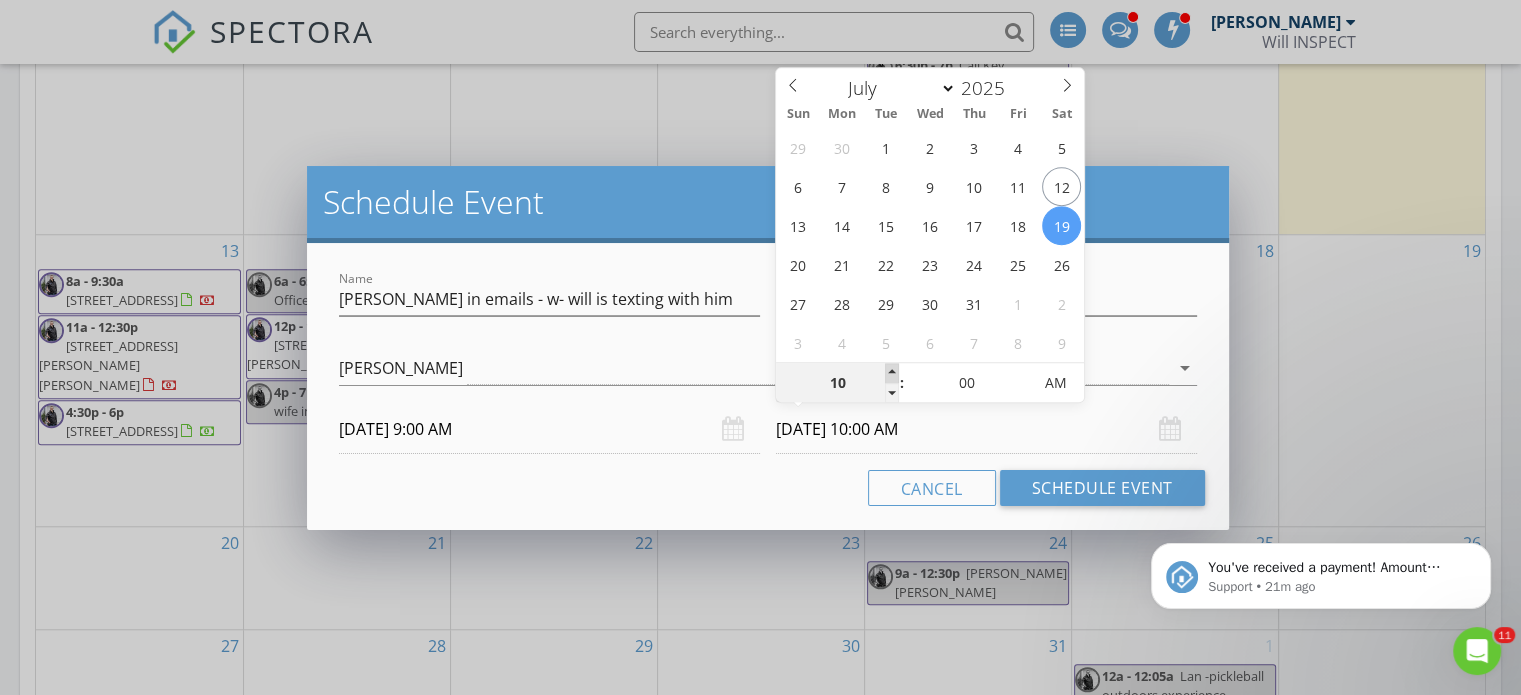 click at bounding box center [892, 373] 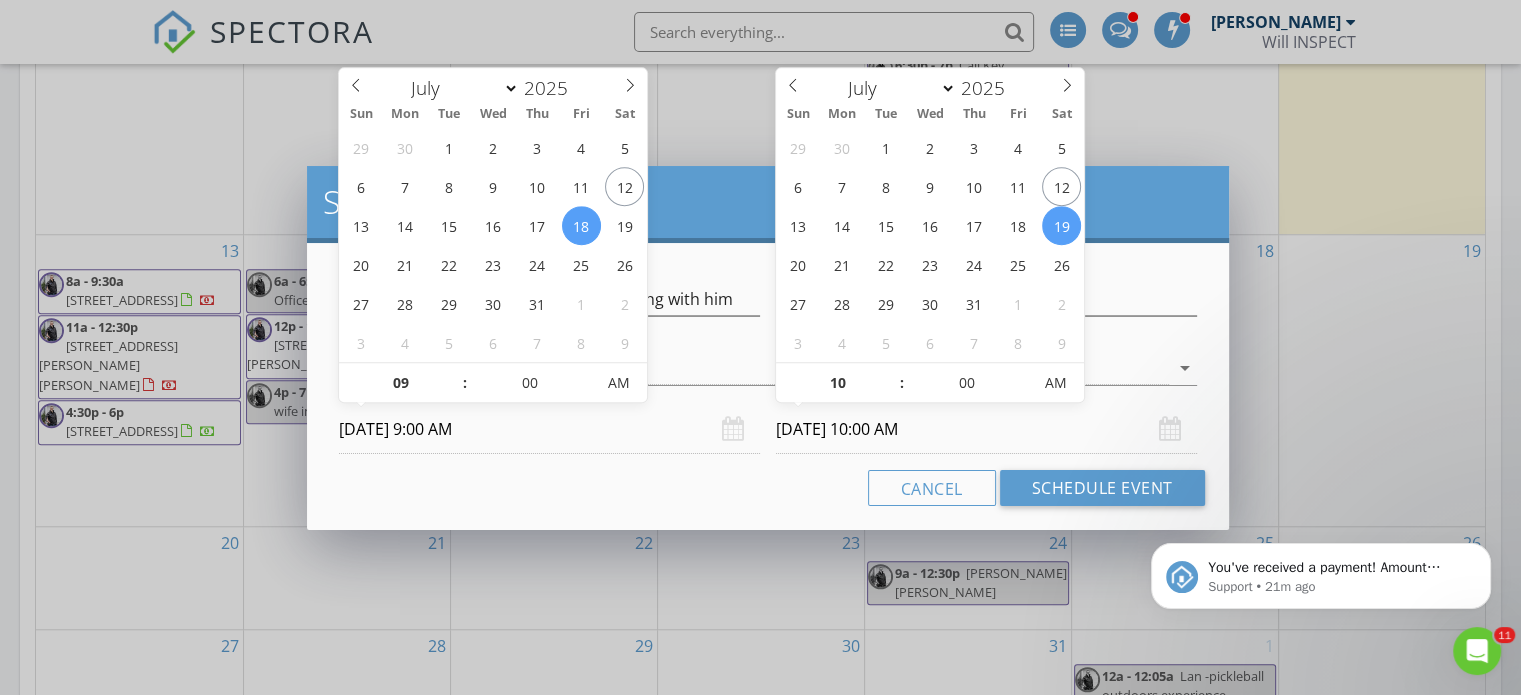 click on "[DATE] 9:00 AM" at bounding box center (549, 429) 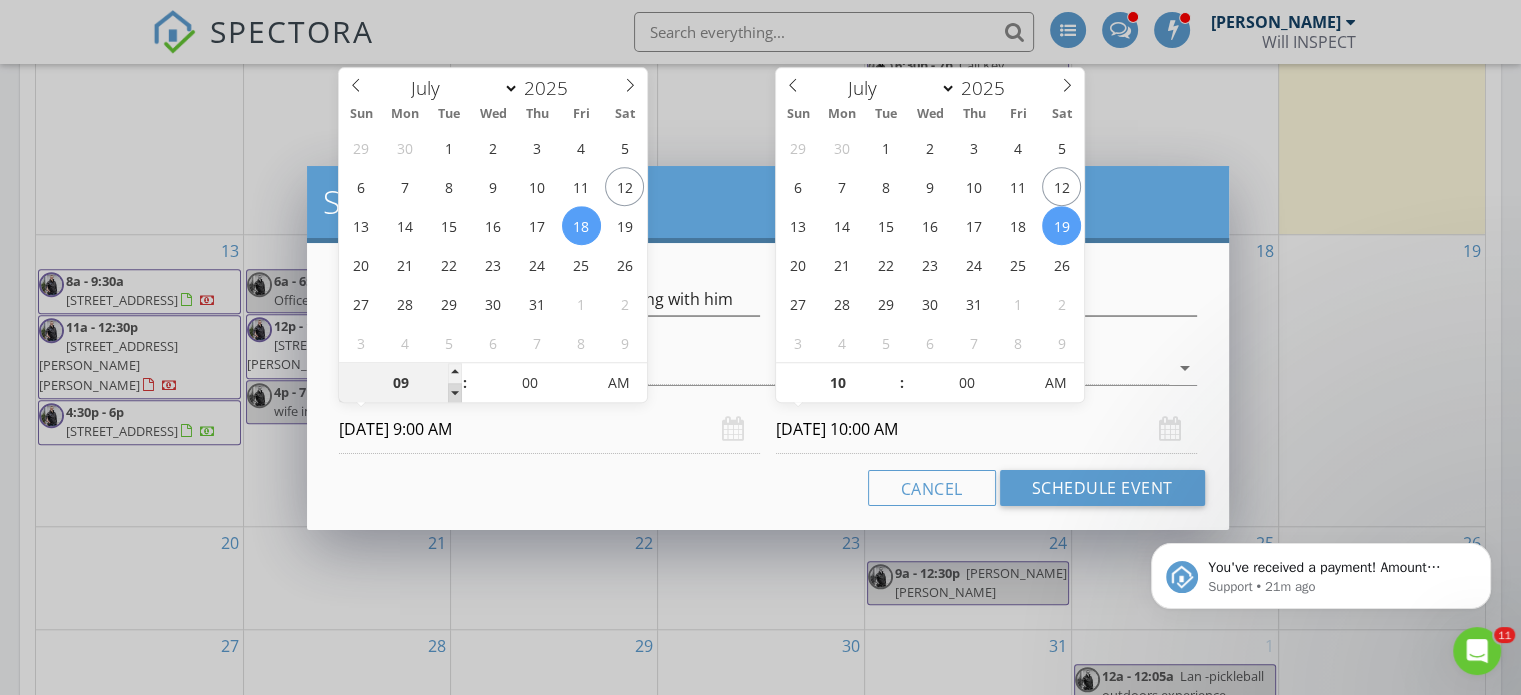 type on "08" 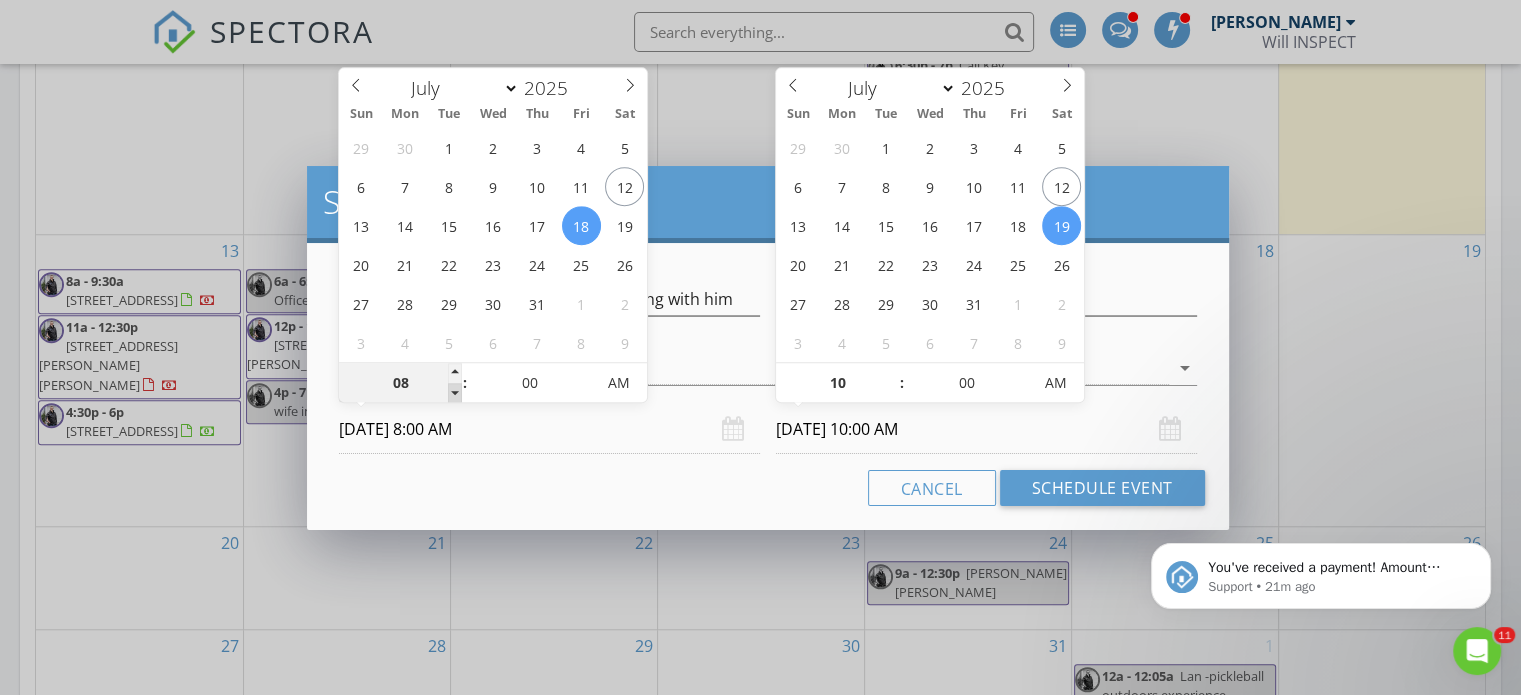 click at bounding box center (455, 393) 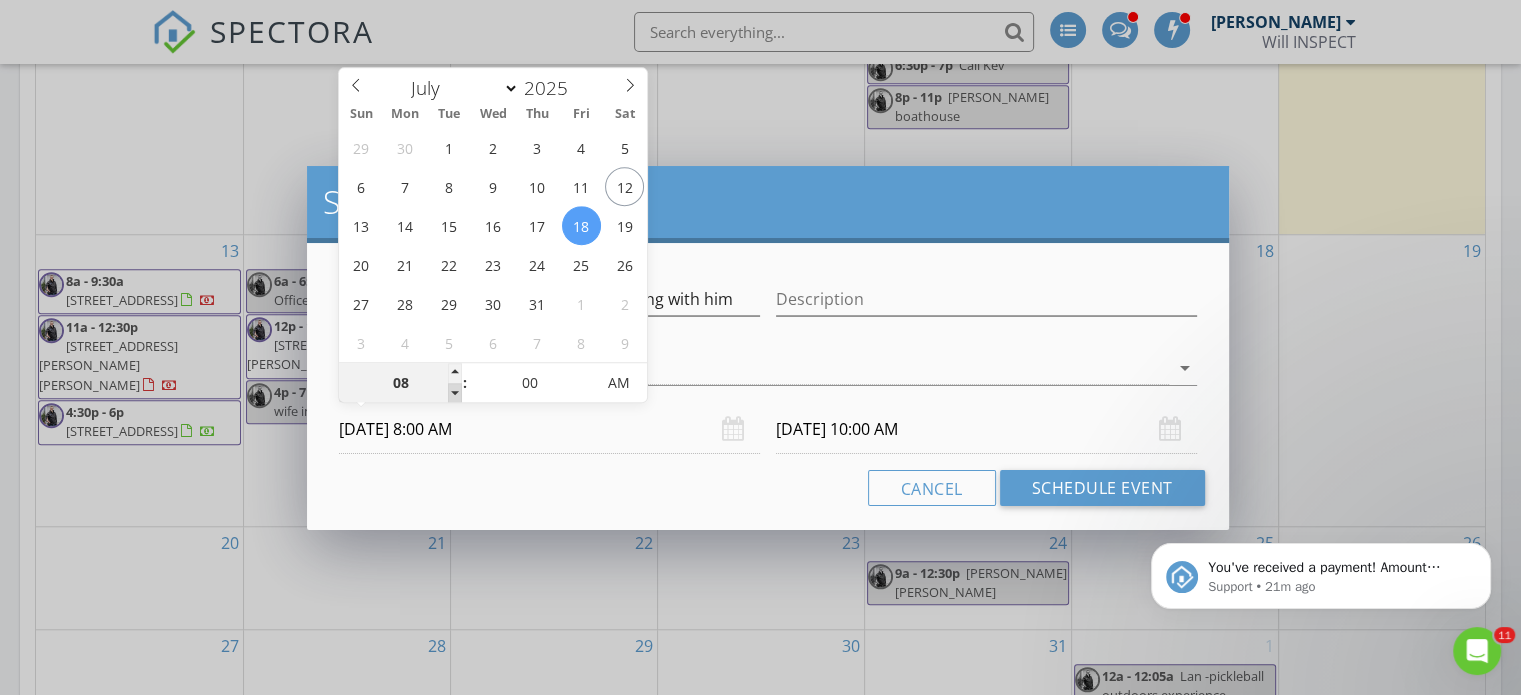 type on "07/19/2025 9:00 AM" 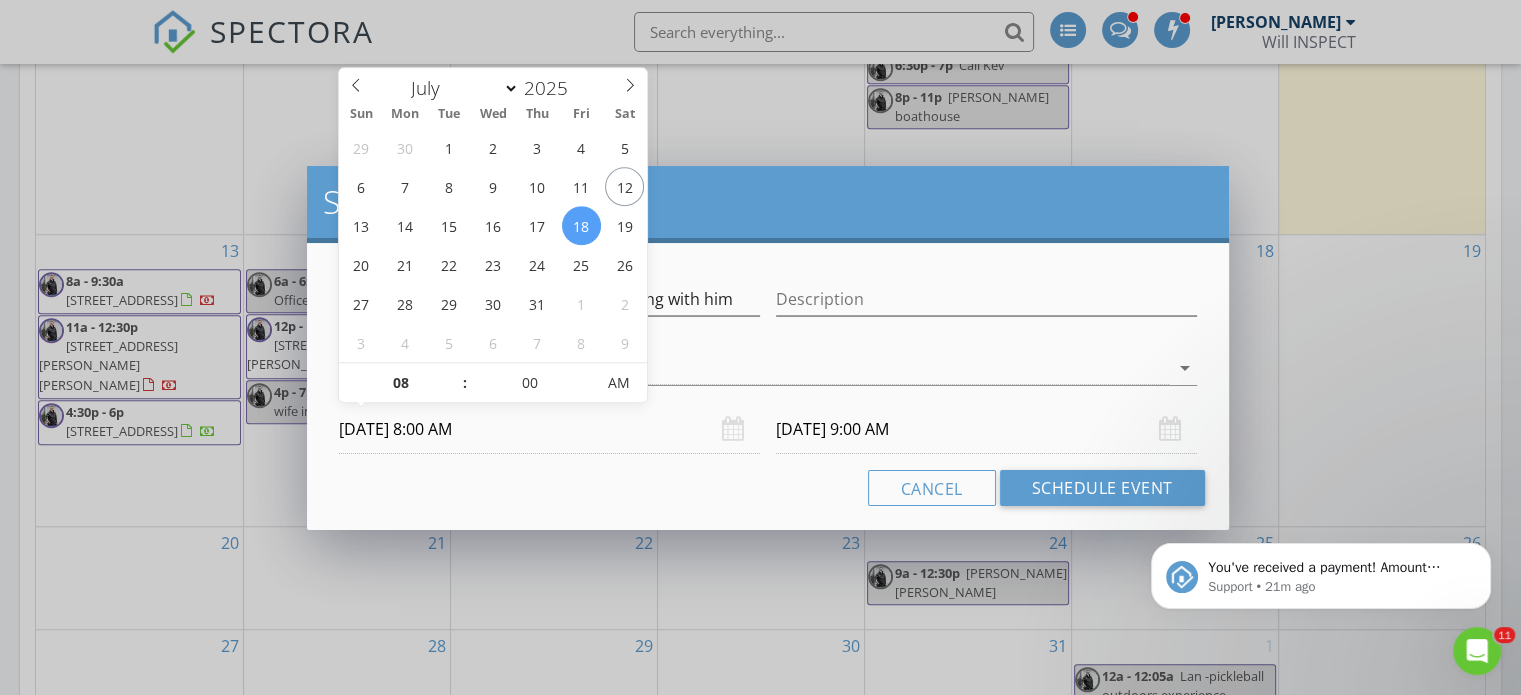 click on "07/18/2025 8:00 AM" at bounding box center (549, 429) 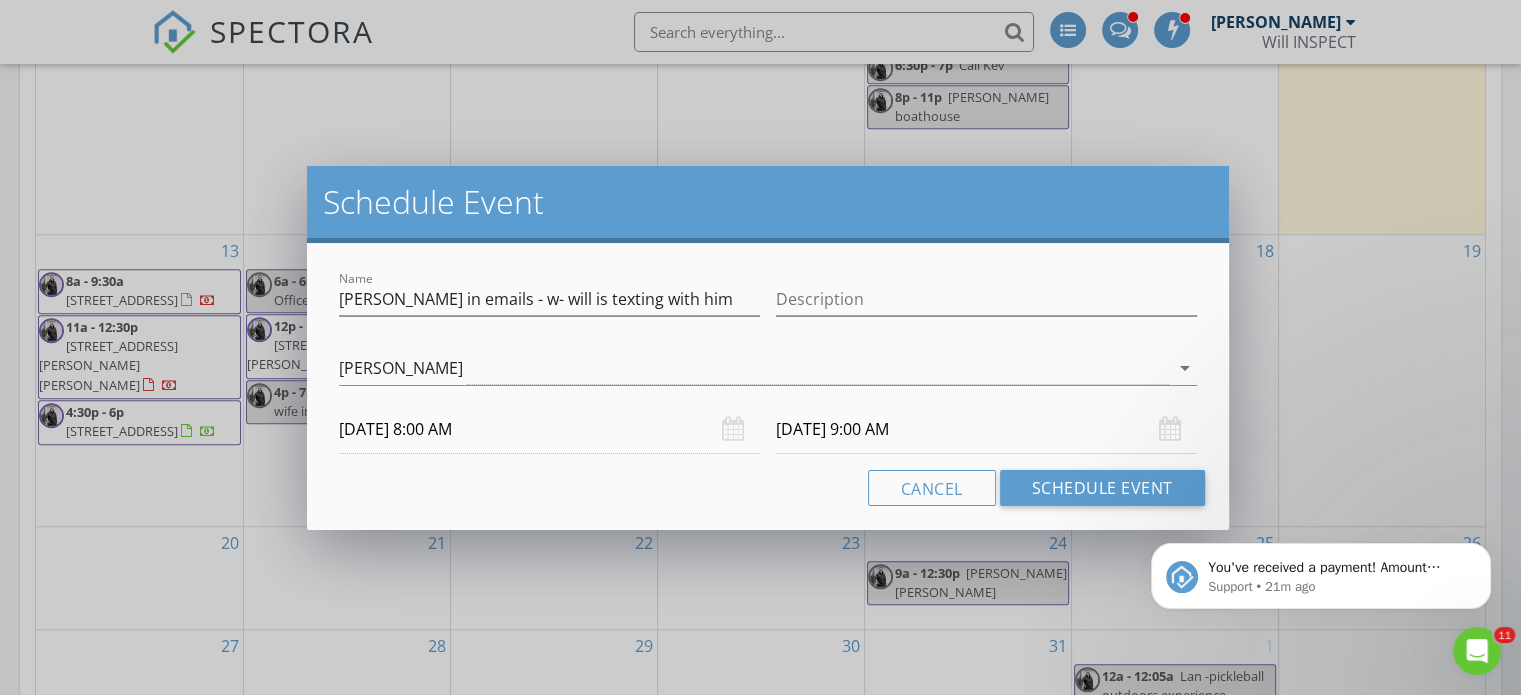 click on "07/19/2025 9:00 AM" at bounding box center (986, 429) 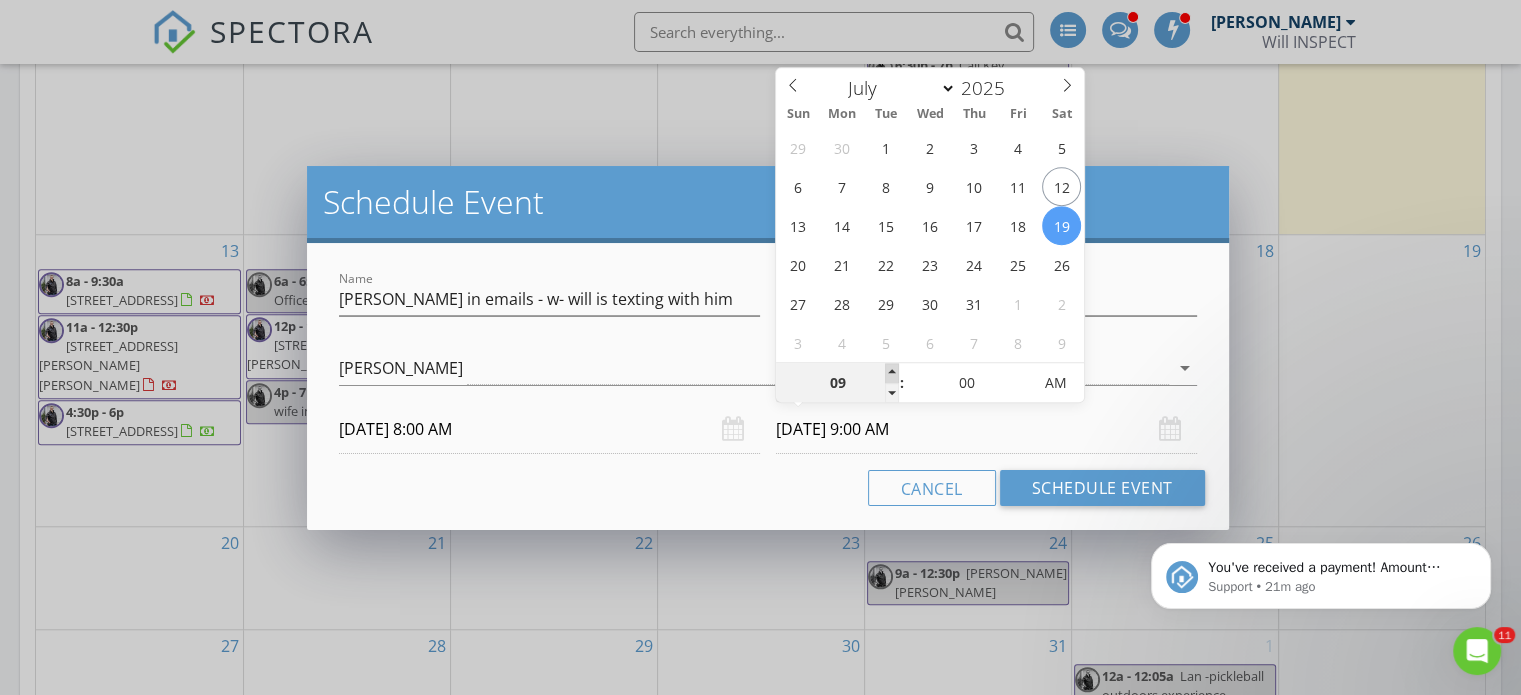 type on "10" 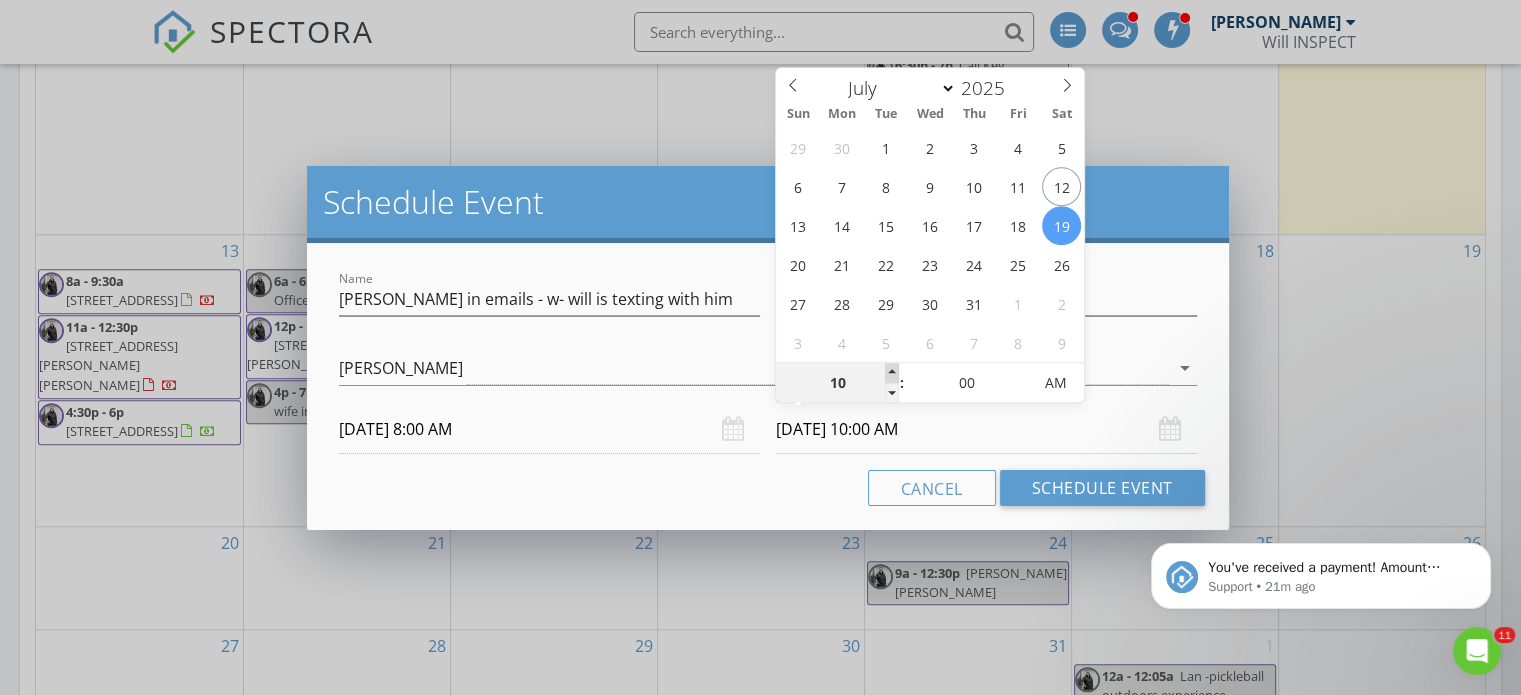 click at bounding box center [892, 373] 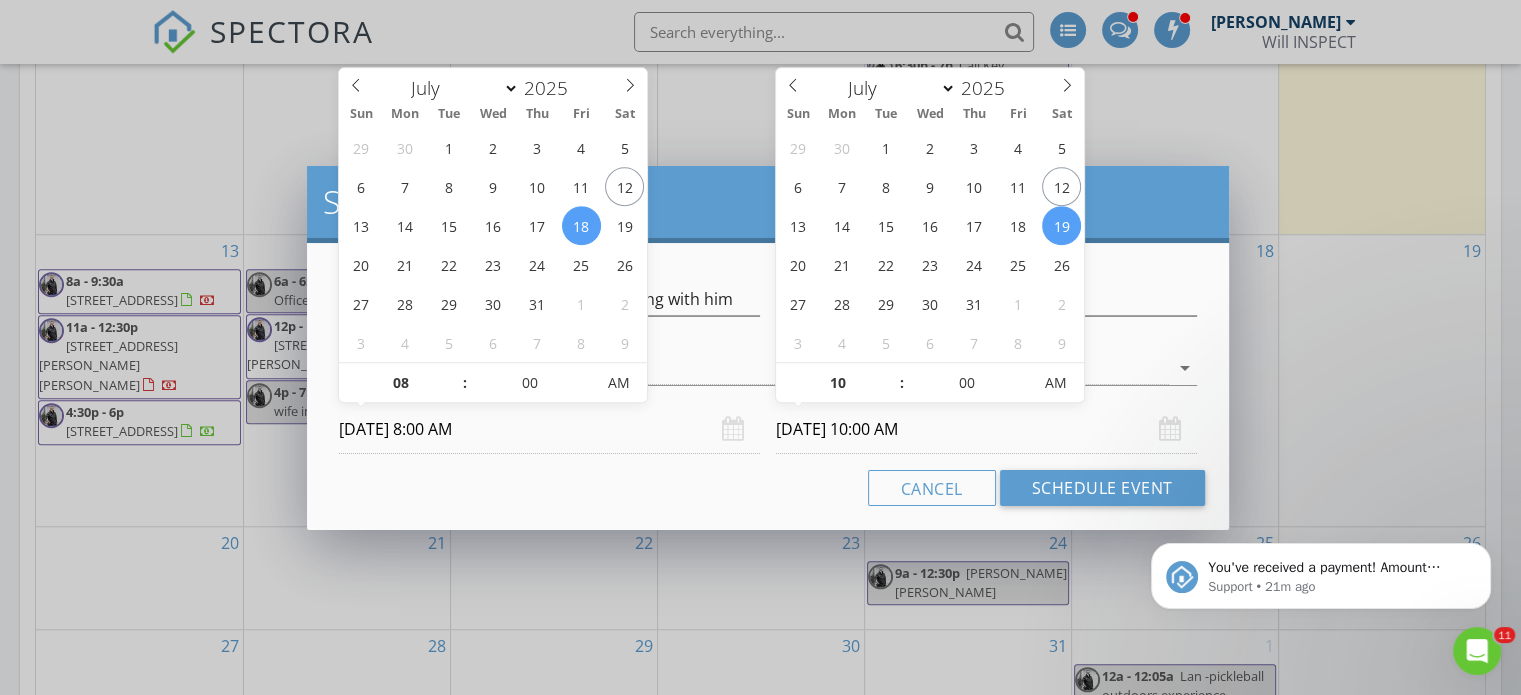 click on "07/18/2025 8:00 AM" at bounding box center [549, 429] 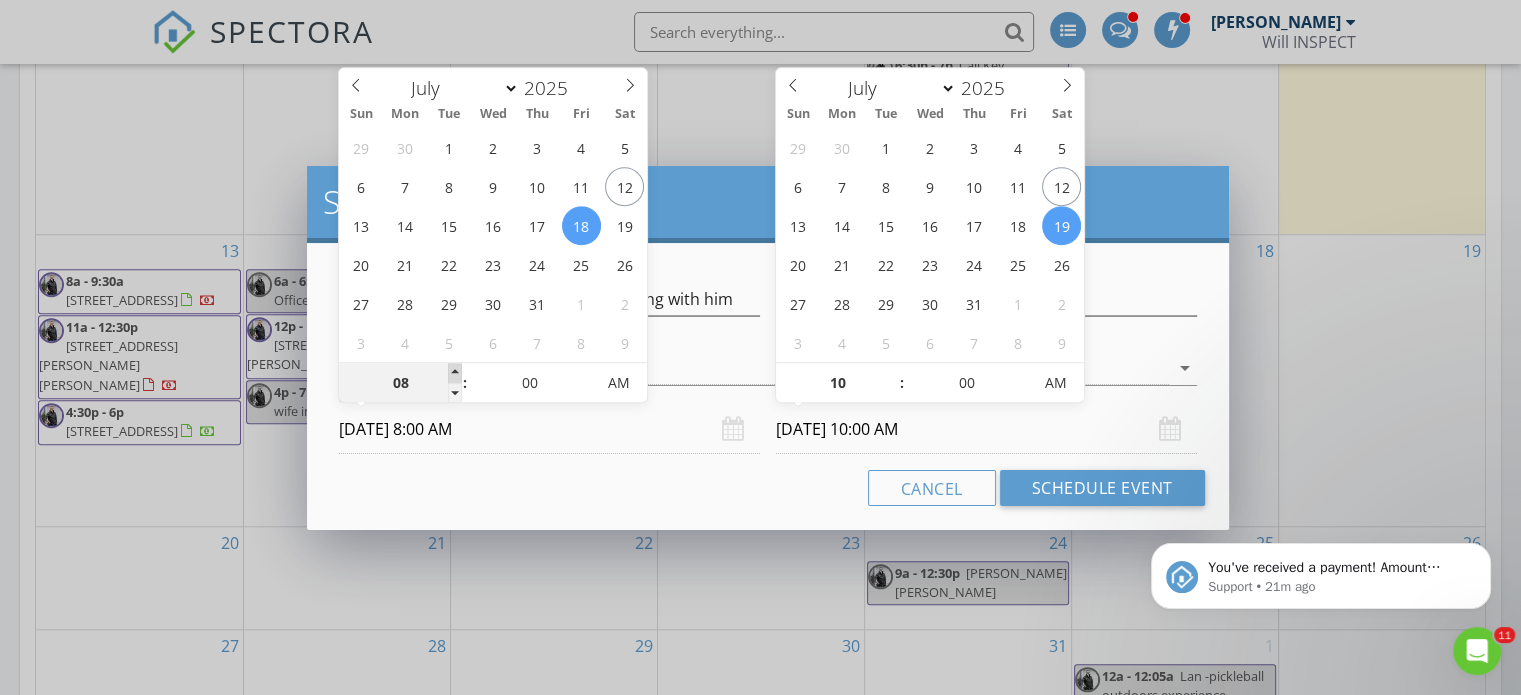 type on "09" 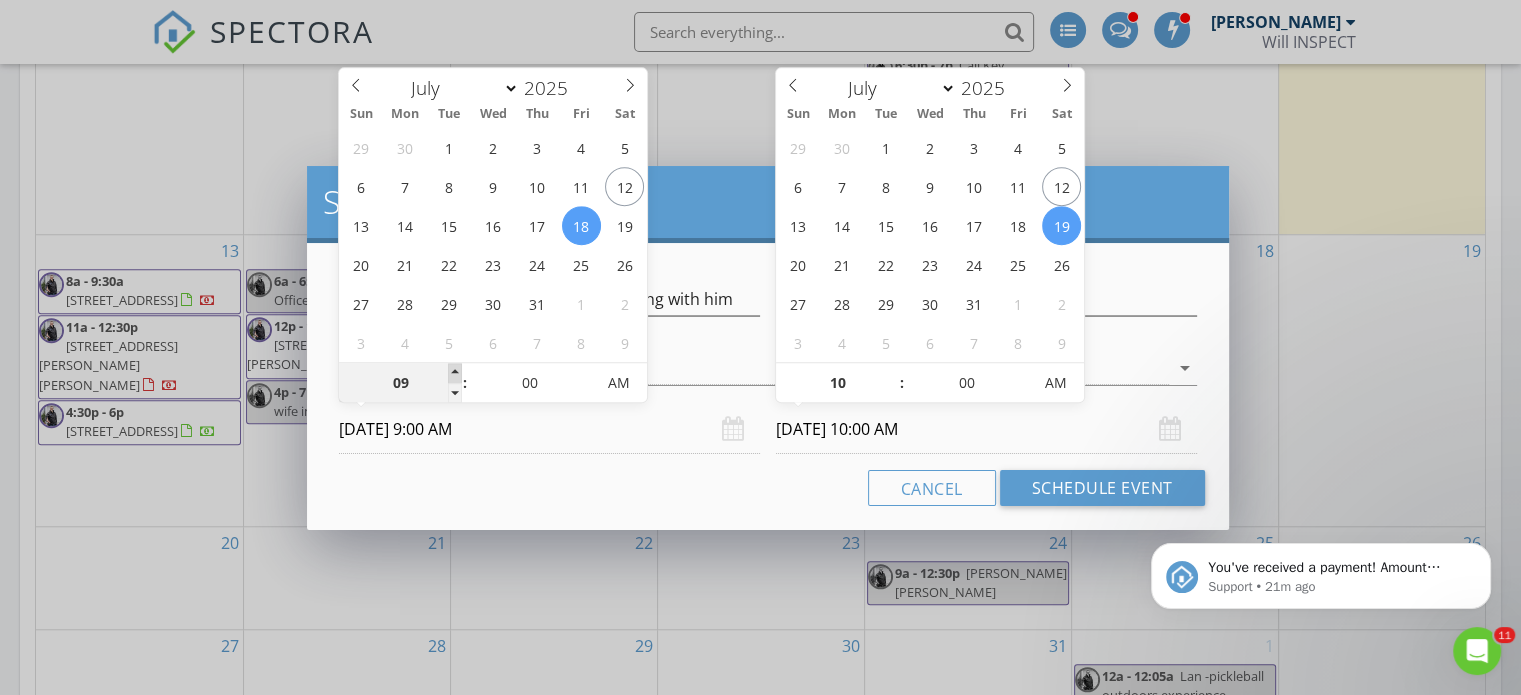 click at bounding box center [455, 373] 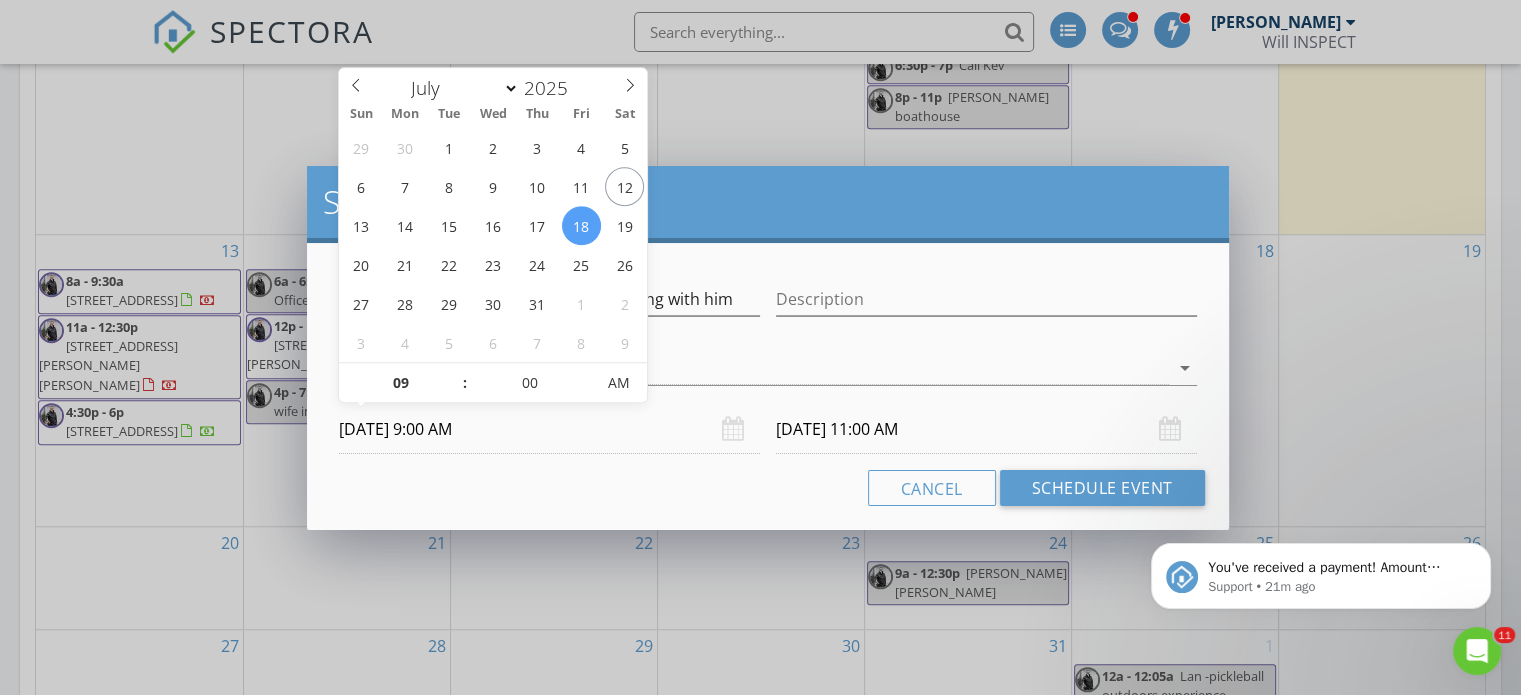 click on "07/19/2025 11:00 AM" at bounding box center [986, 429] 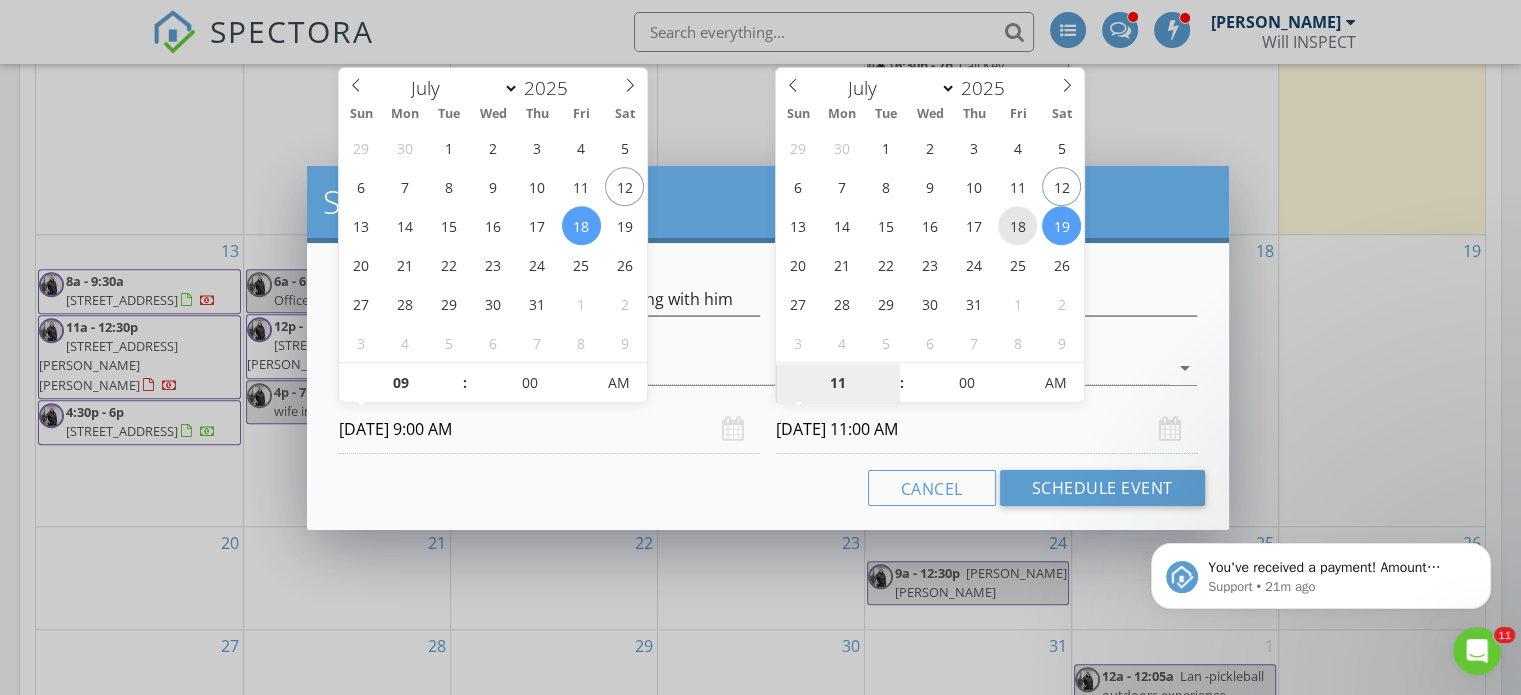 type on "07/18/2025 11:00 AM" 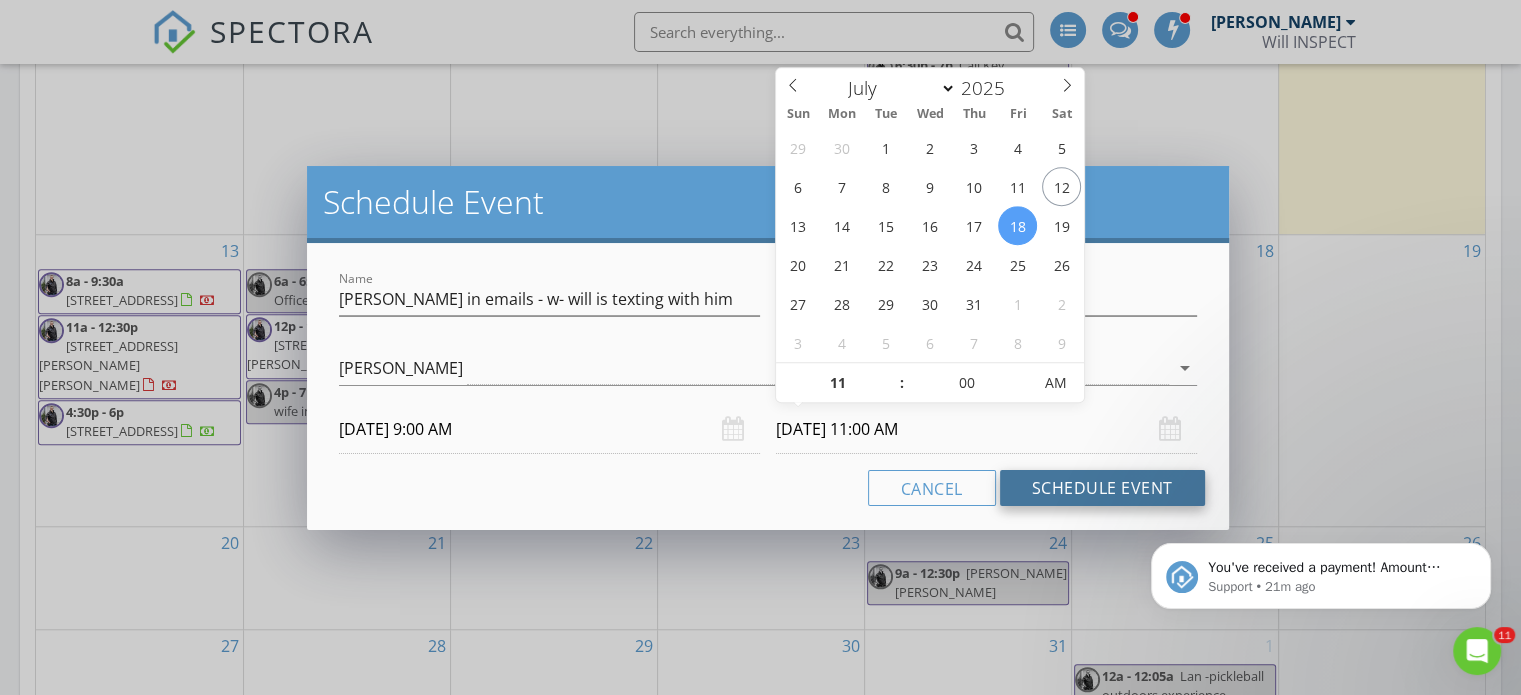 click on "Schedule Event" at bounding box center [1102, 488] 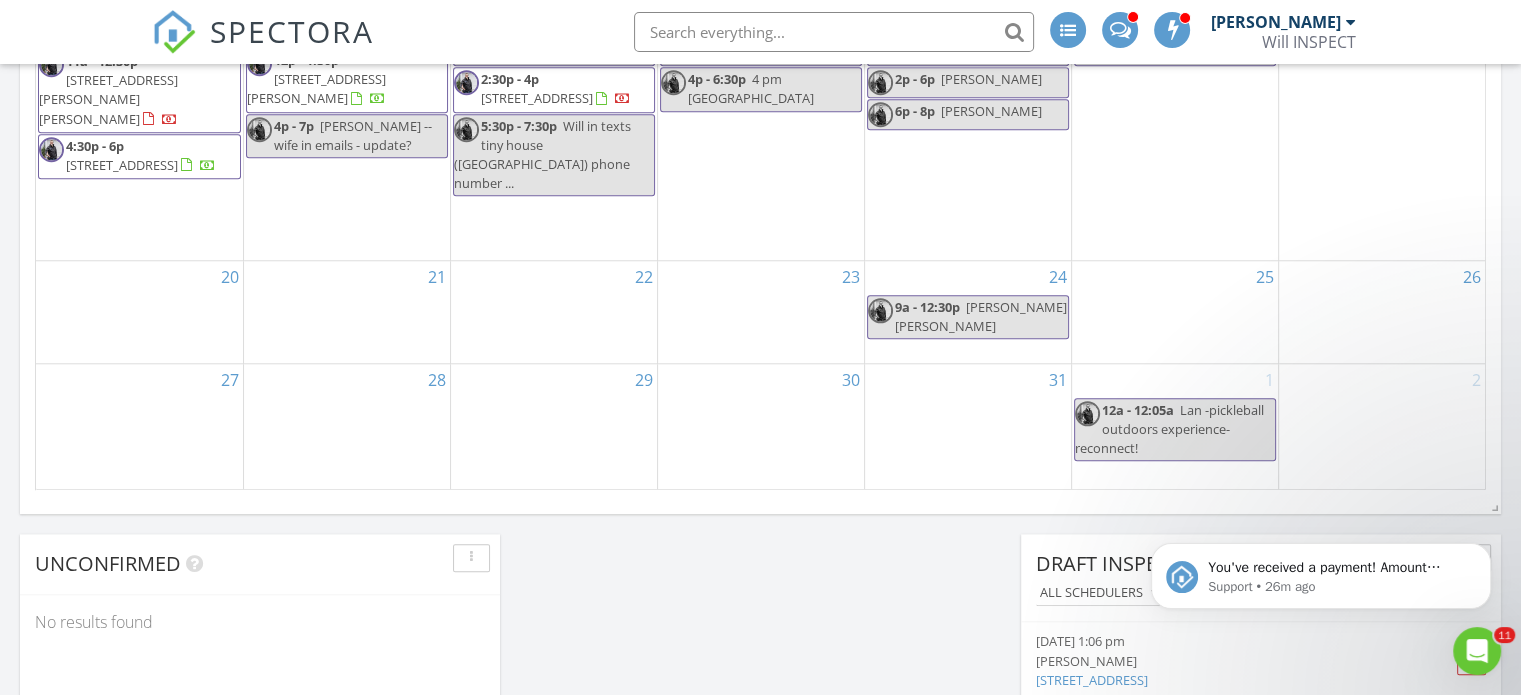 scroll, scrollTop: 1600, scrollLeft: 0, axis: vertical 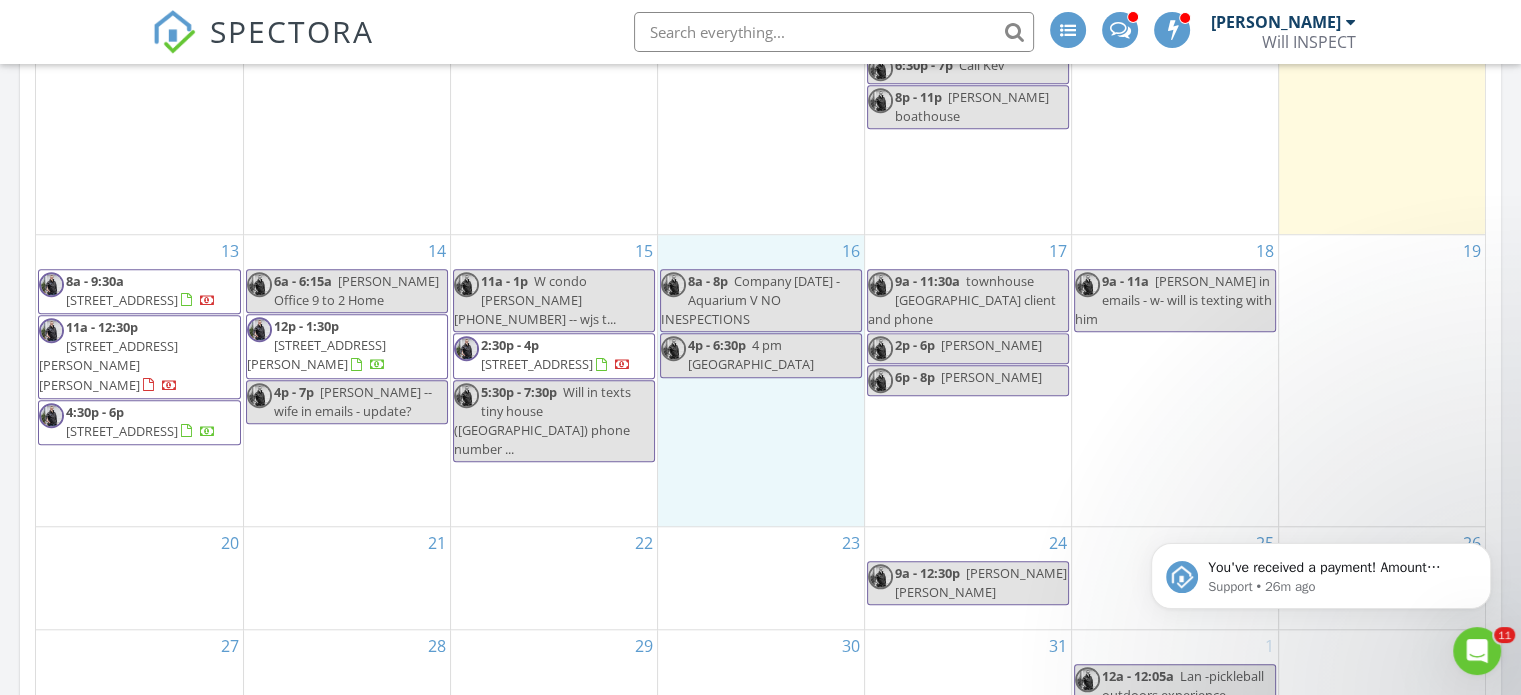 click on "16
8a - 8p
Company family day - Aquarium V NO INESPECTIONS
4p - 6:30p
4 pm new west townhouse" at bounding box center [761, 380] 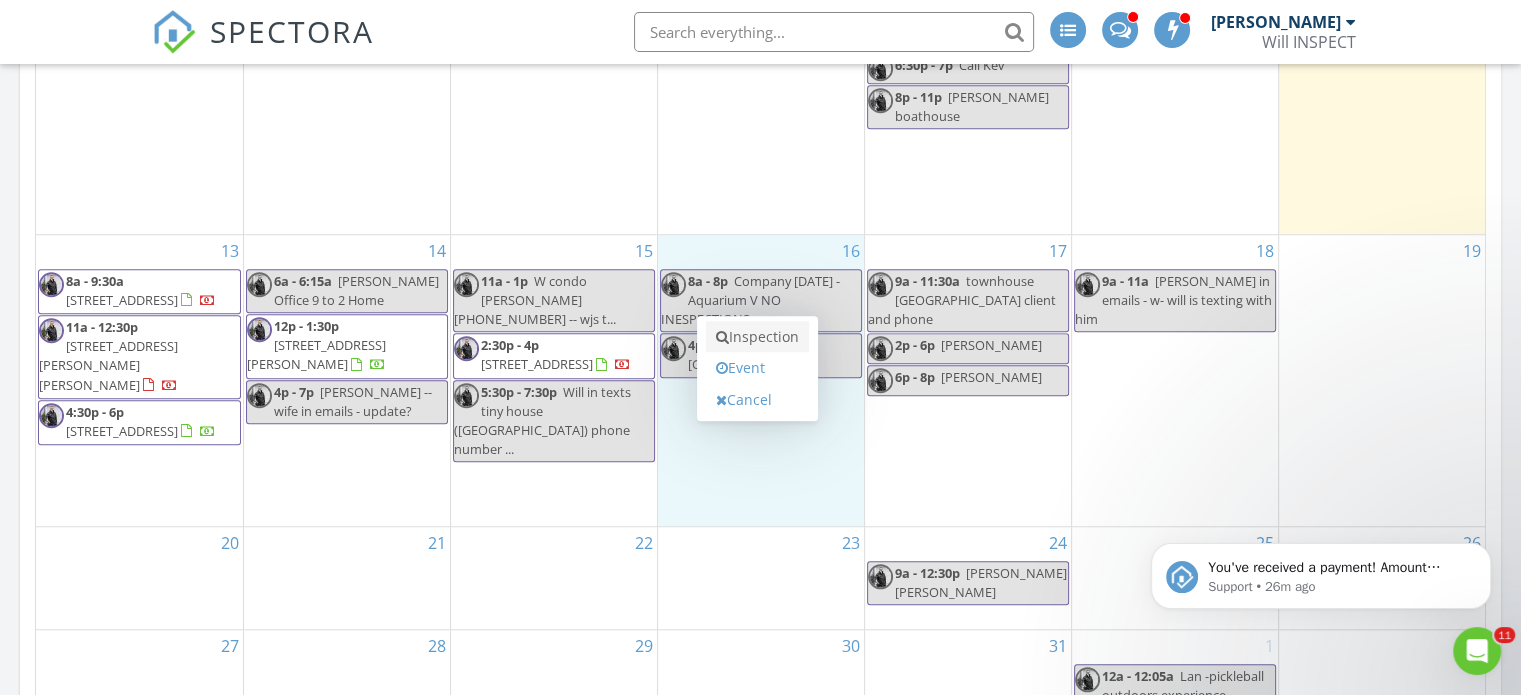 click on "Inspection" at bounding box center [757, 337] 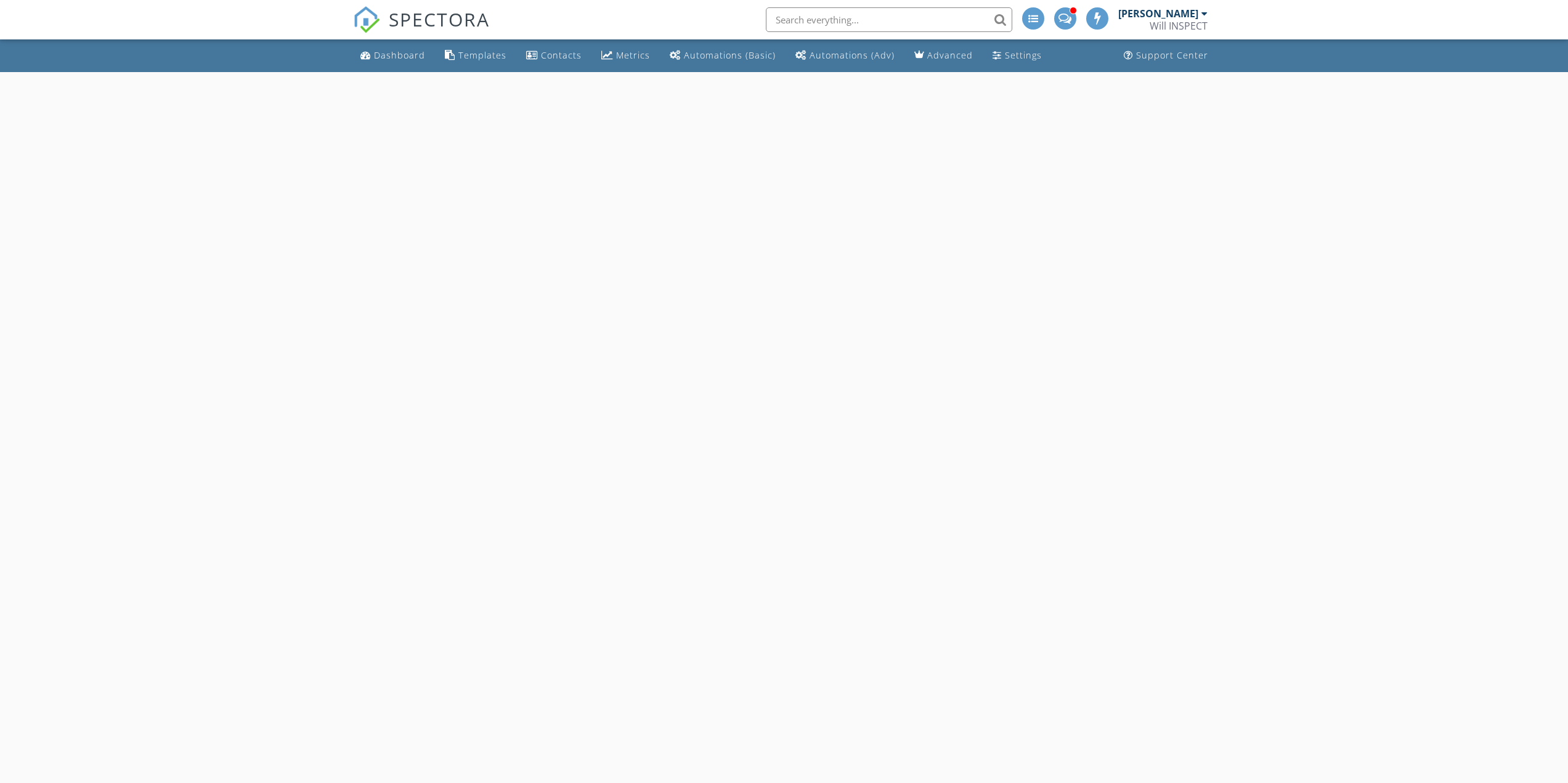 scroll, scrollTop: 0, scrollLeft: 0, axis: both 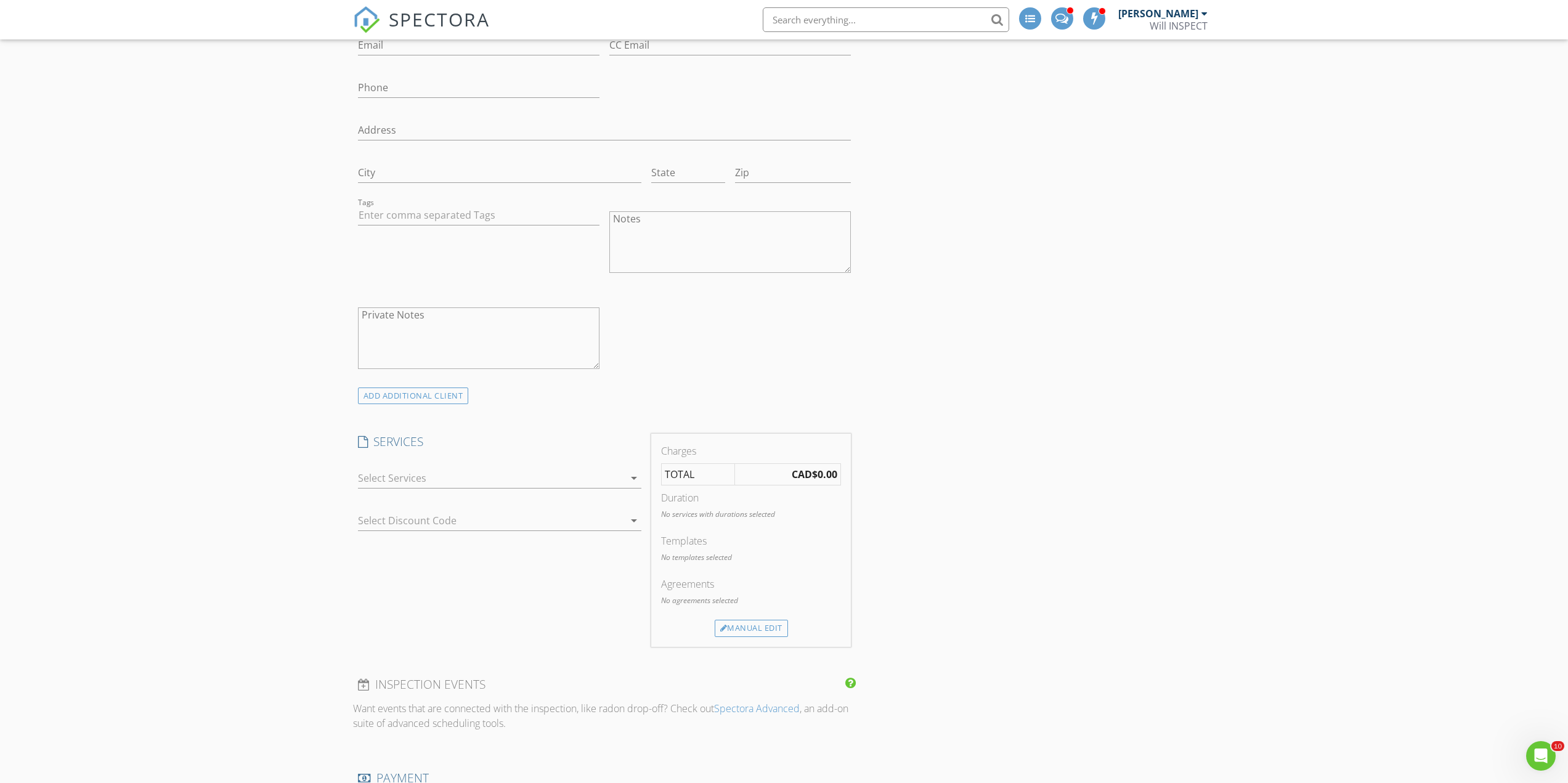 click on "arrow_drop_down" at bounding box center (634, 478) 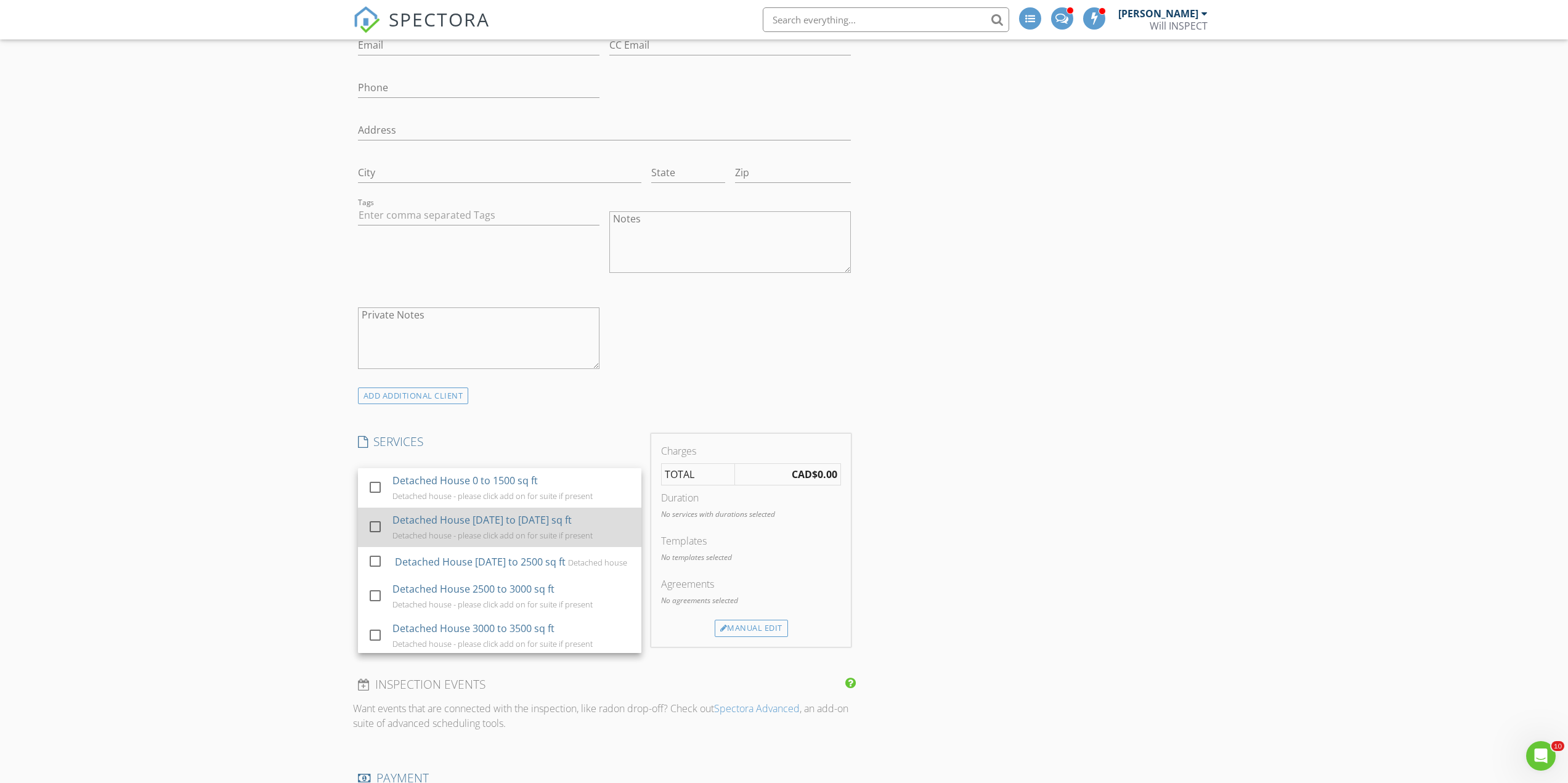 click at bounding box center [375, 527] 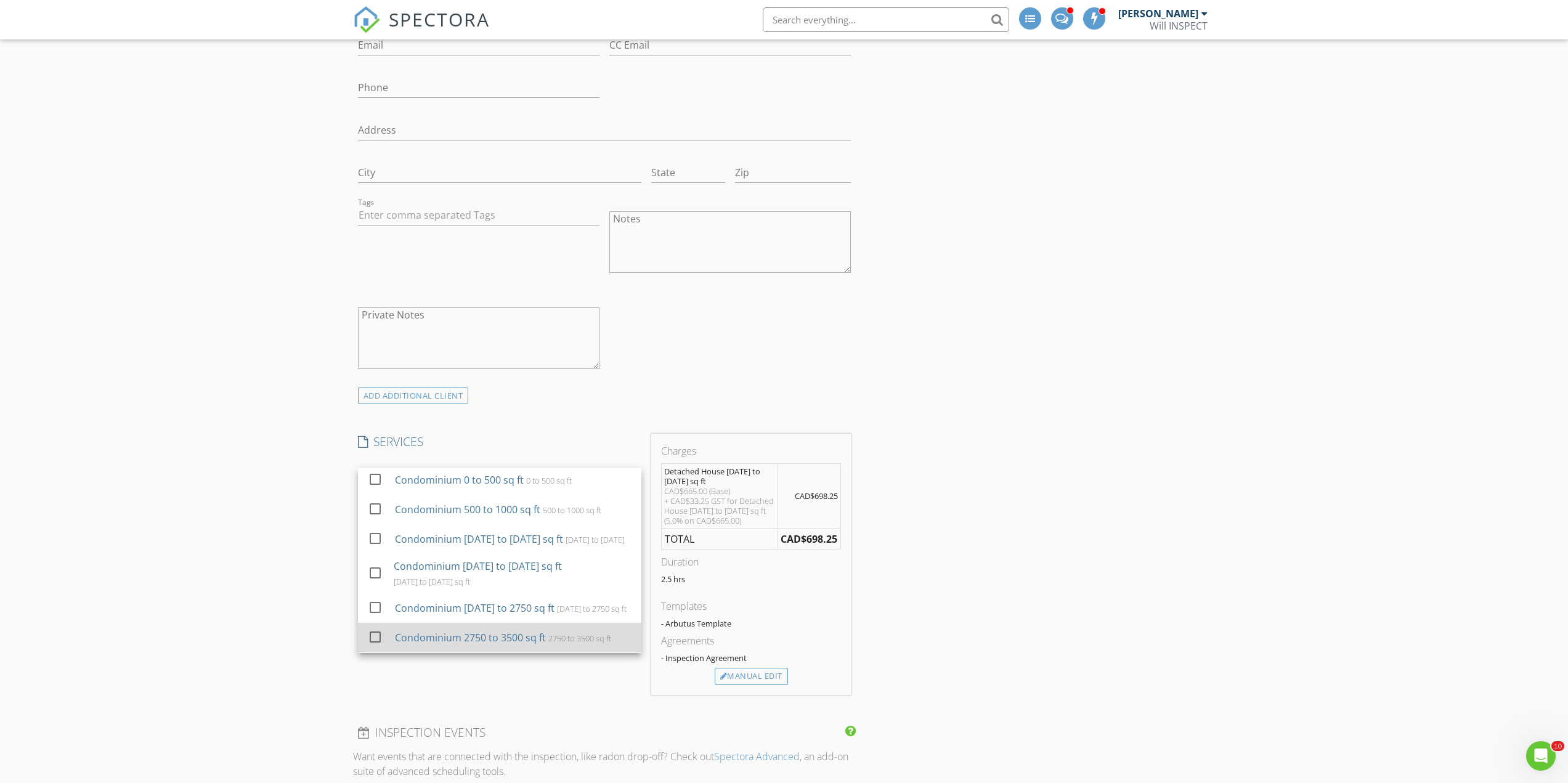 scroll, scrollTop: 493, scrollLeft: 0, axis: vertical 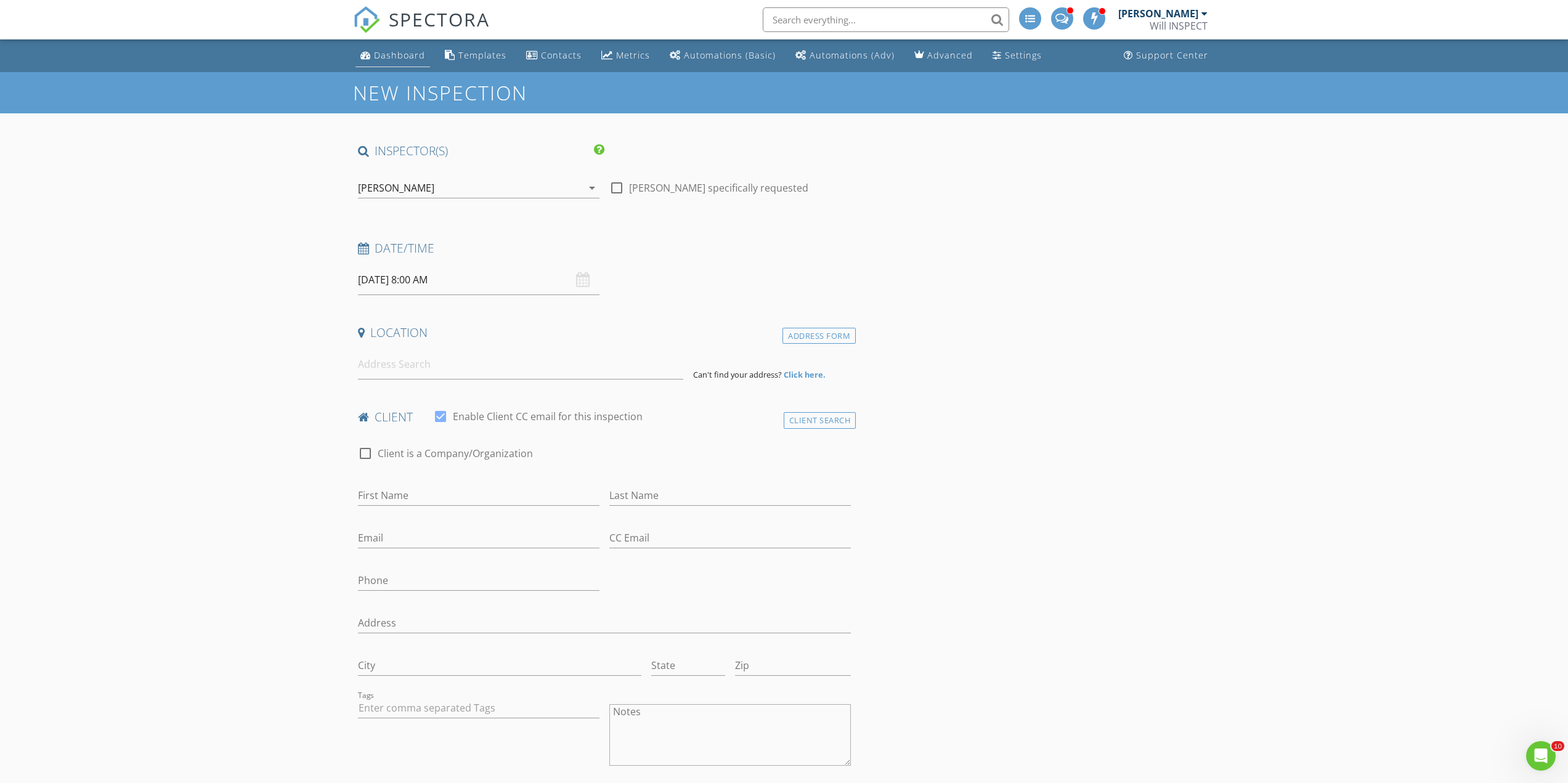 click on "Dashboard" at bounding box center (399, 55) 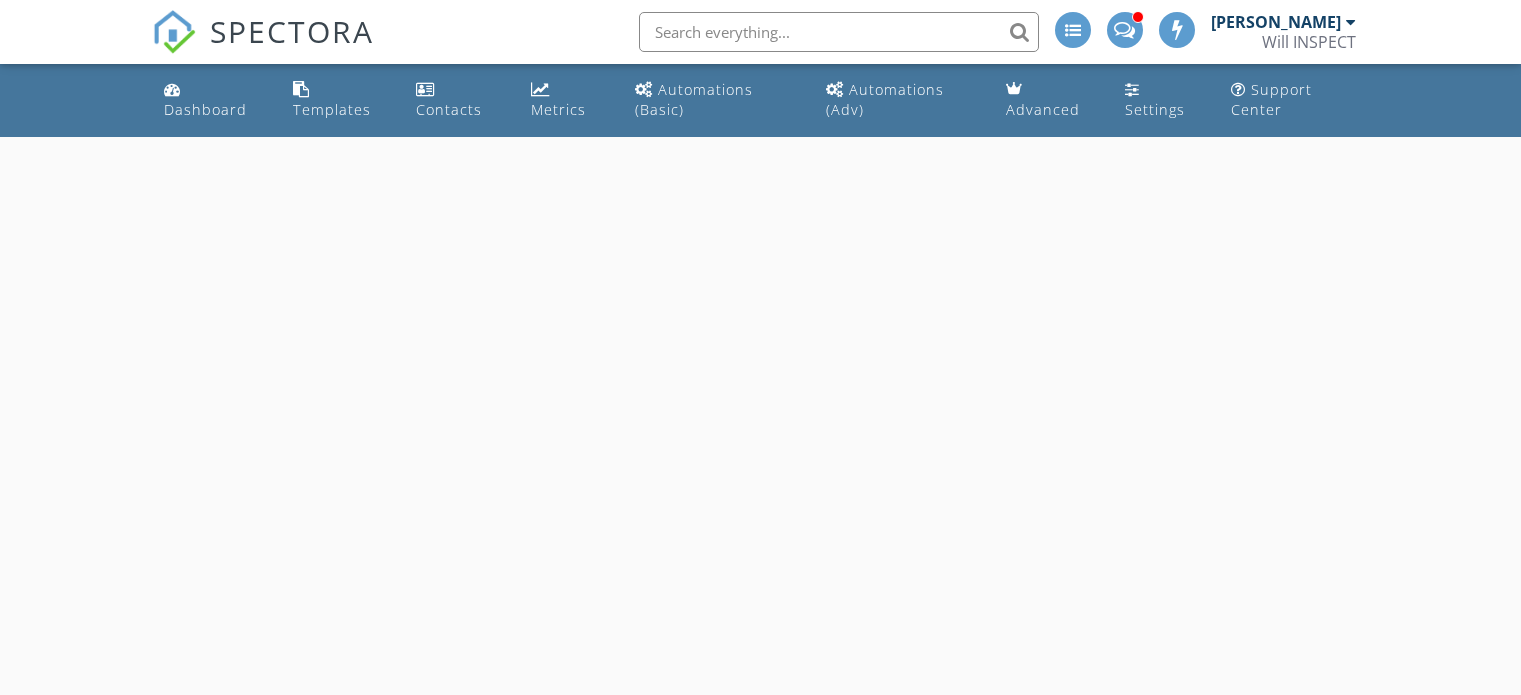 scroll, scrollTop: 0, scrollLeft: 0, axis: both 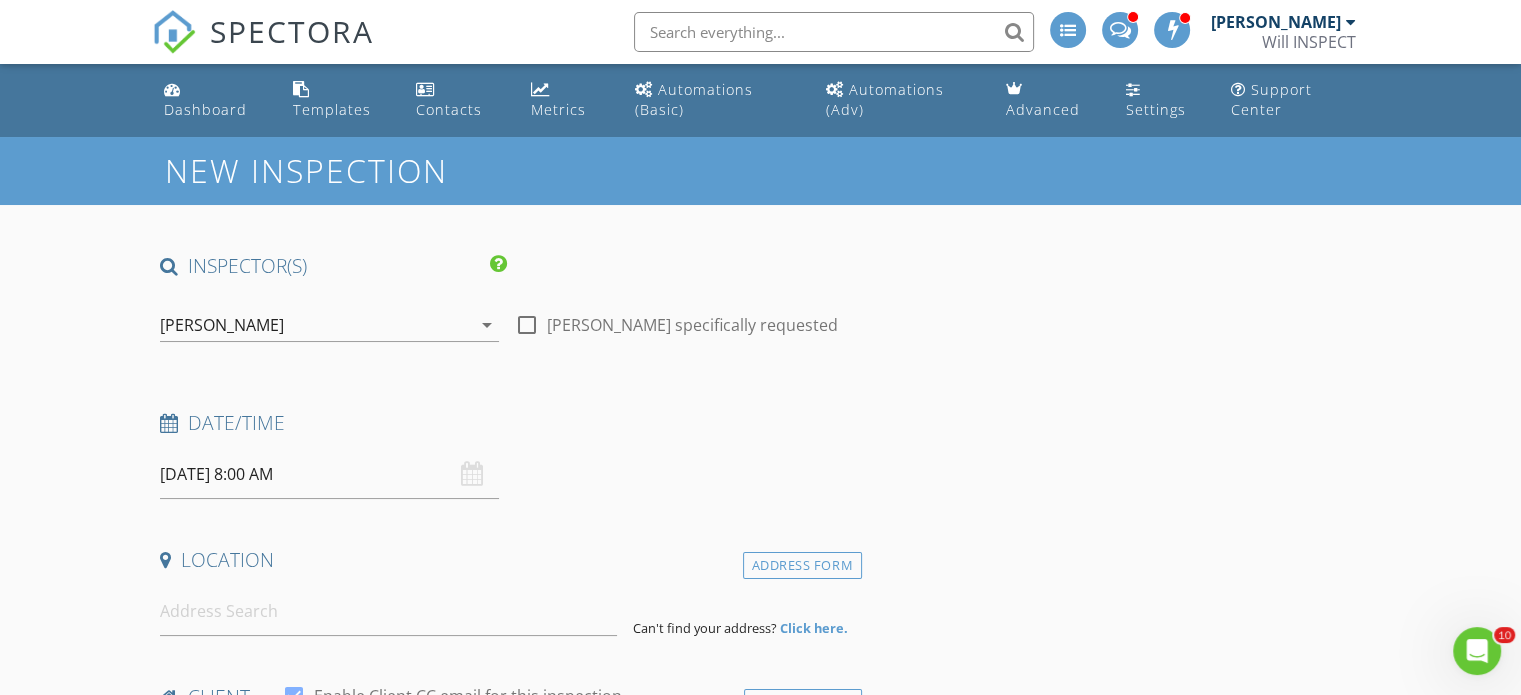 click at bounding box center (527, 325) 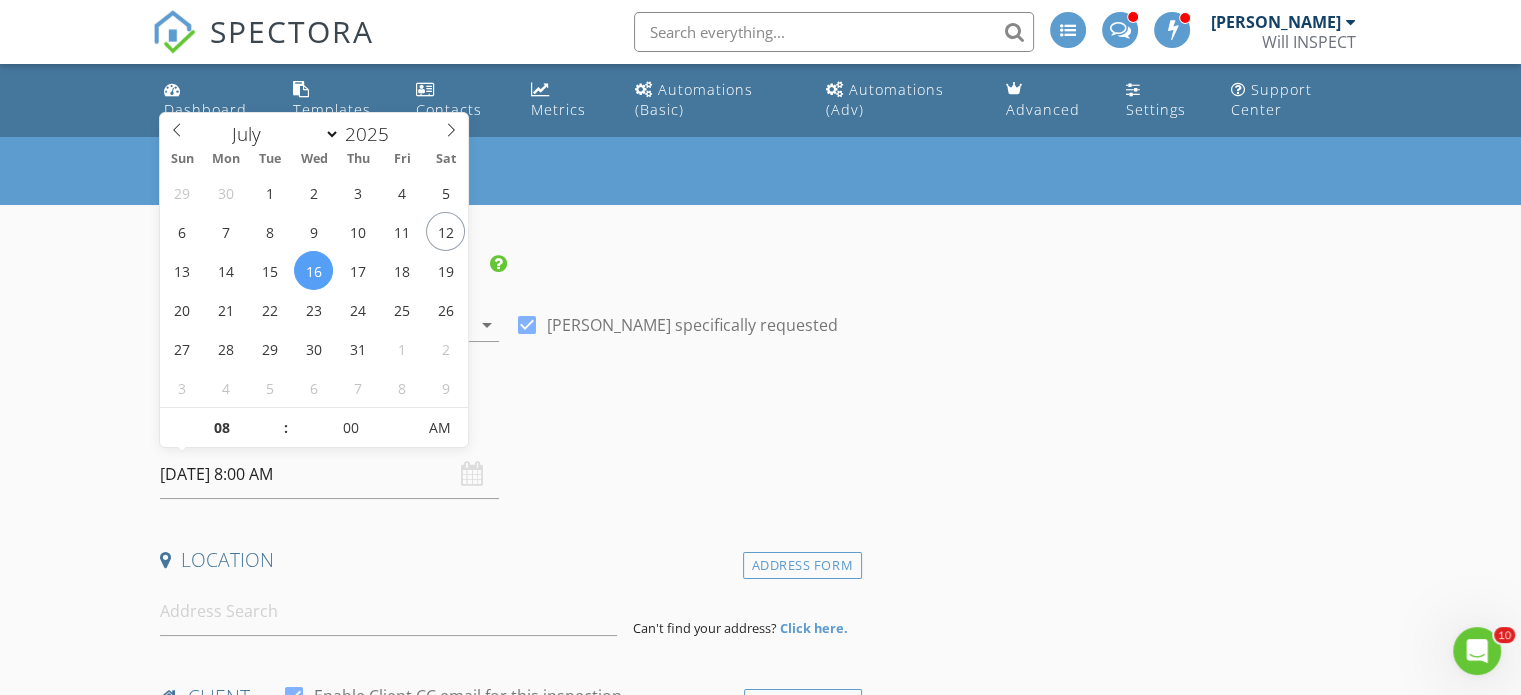 click on "[DATE] 8:00 AM" at bounding box center (329, 474) 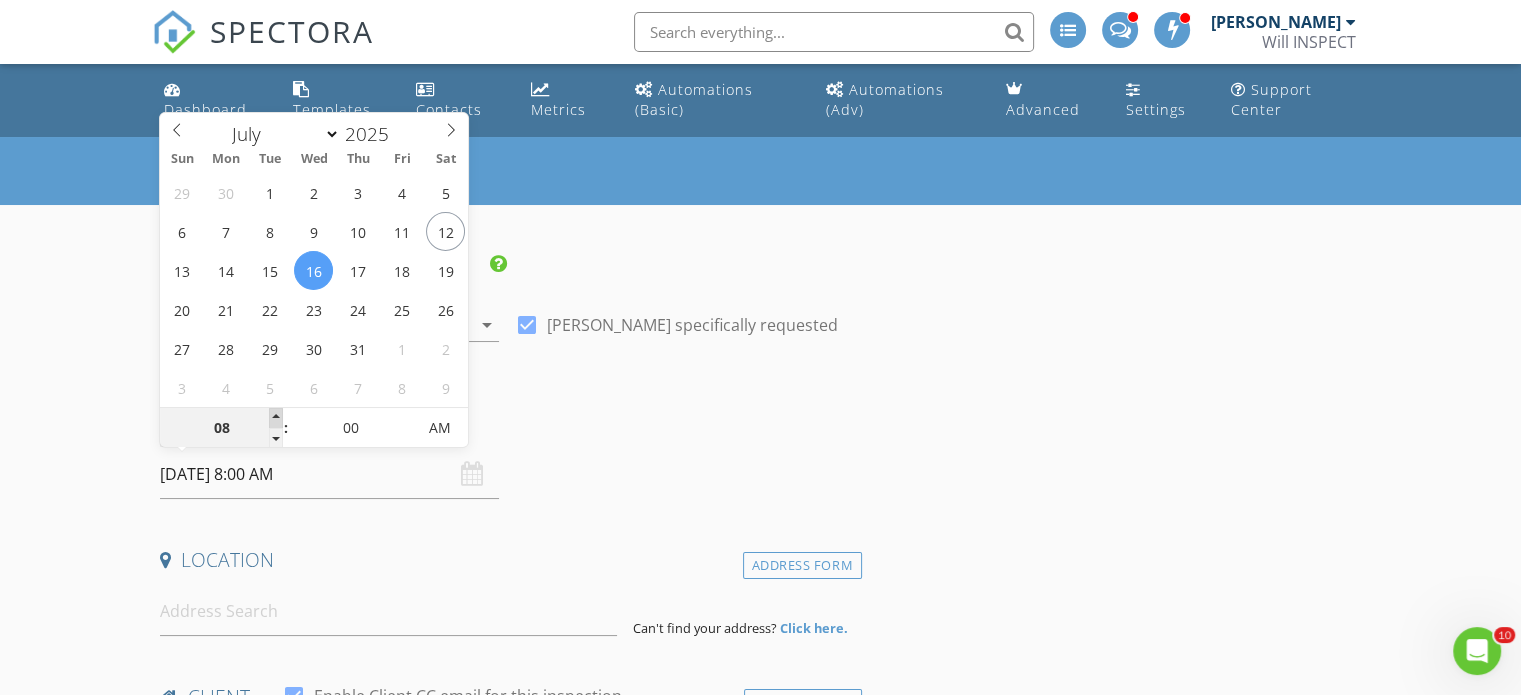 type on "09" 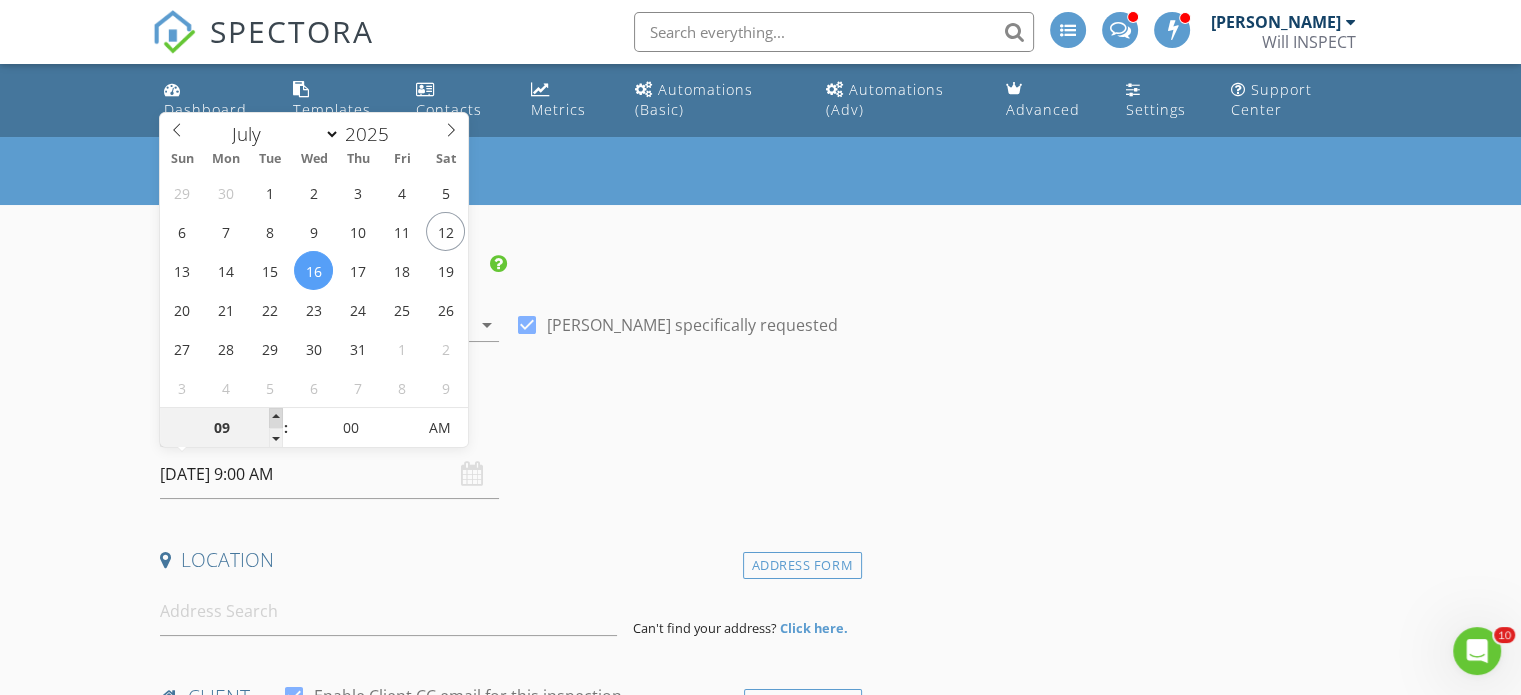 click at bounding box center [276, 418] 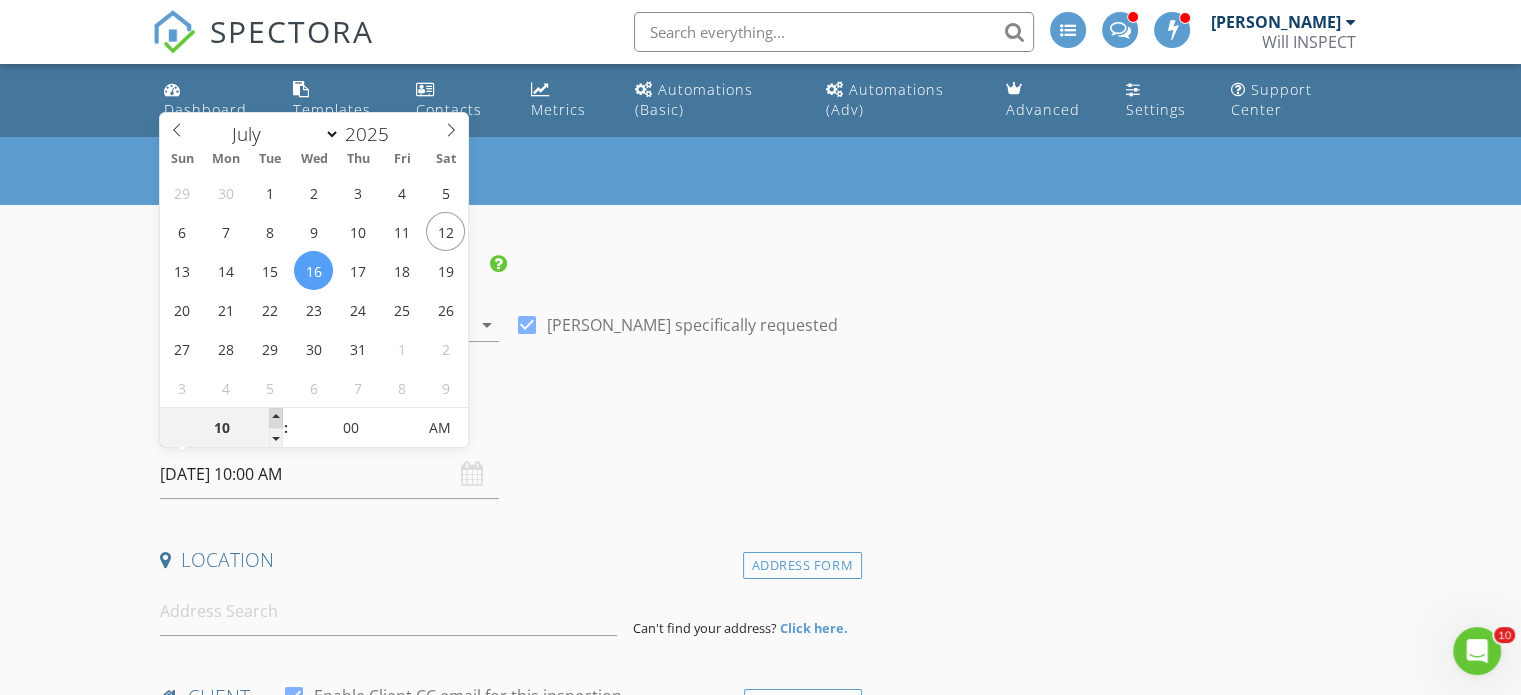 click at bounding box center (276, 418) 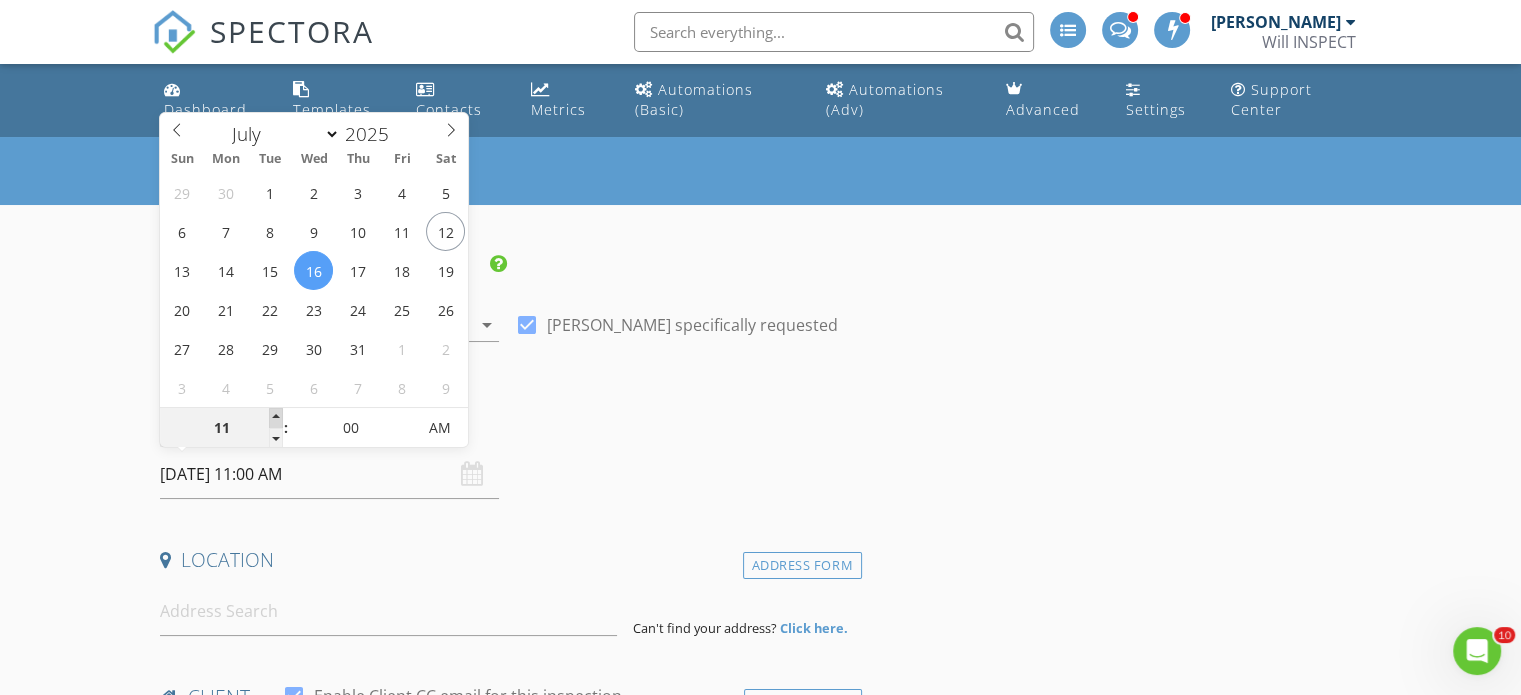 click at bounding box center [276, 418] 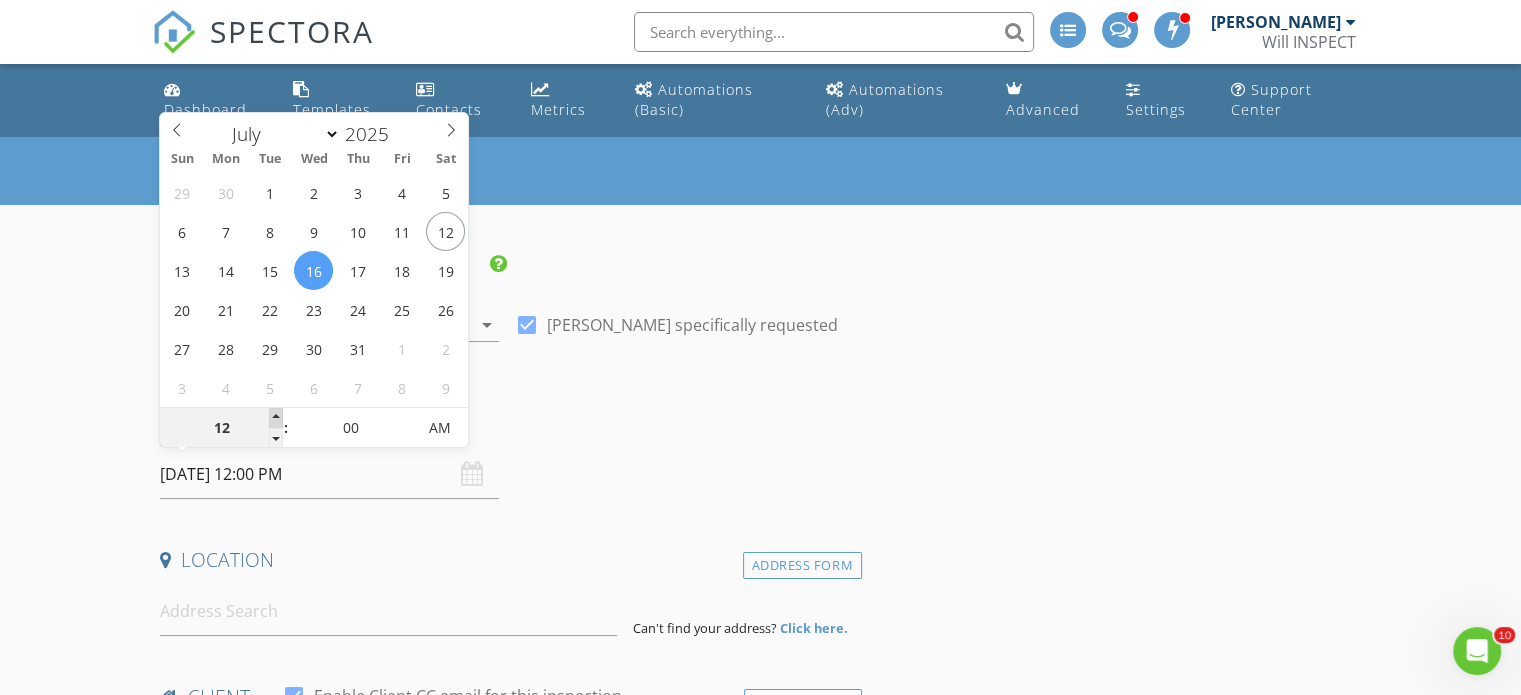click at bounding box center (276, 418) 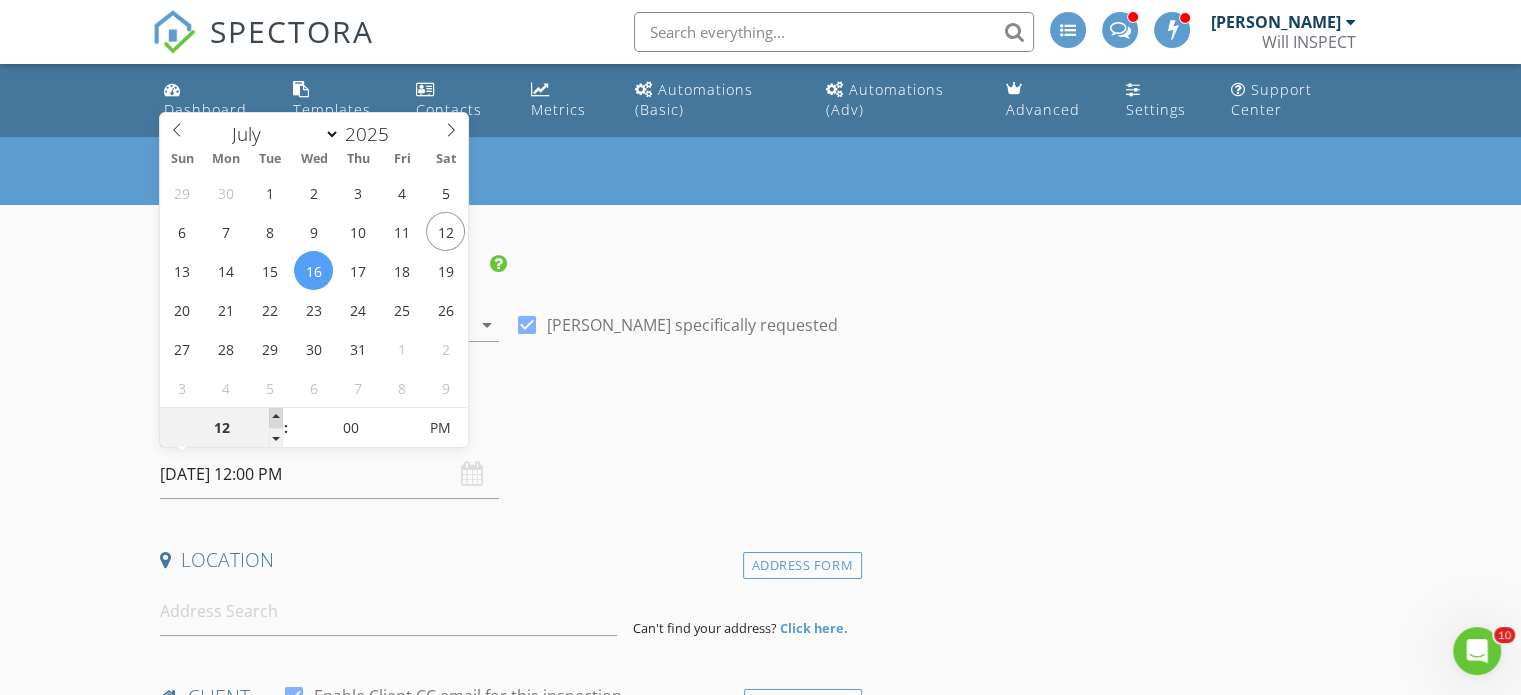 type on "01" 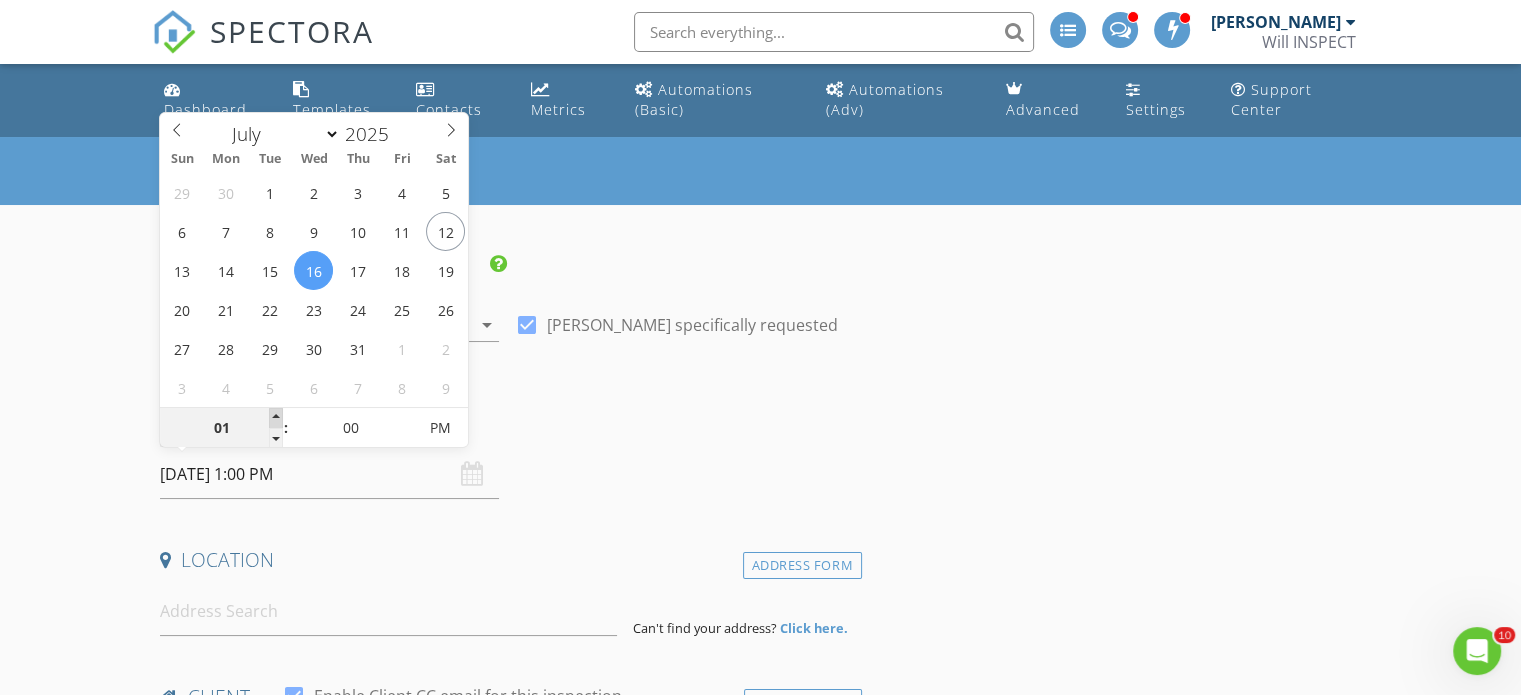 click at bounding box center [276, 418] 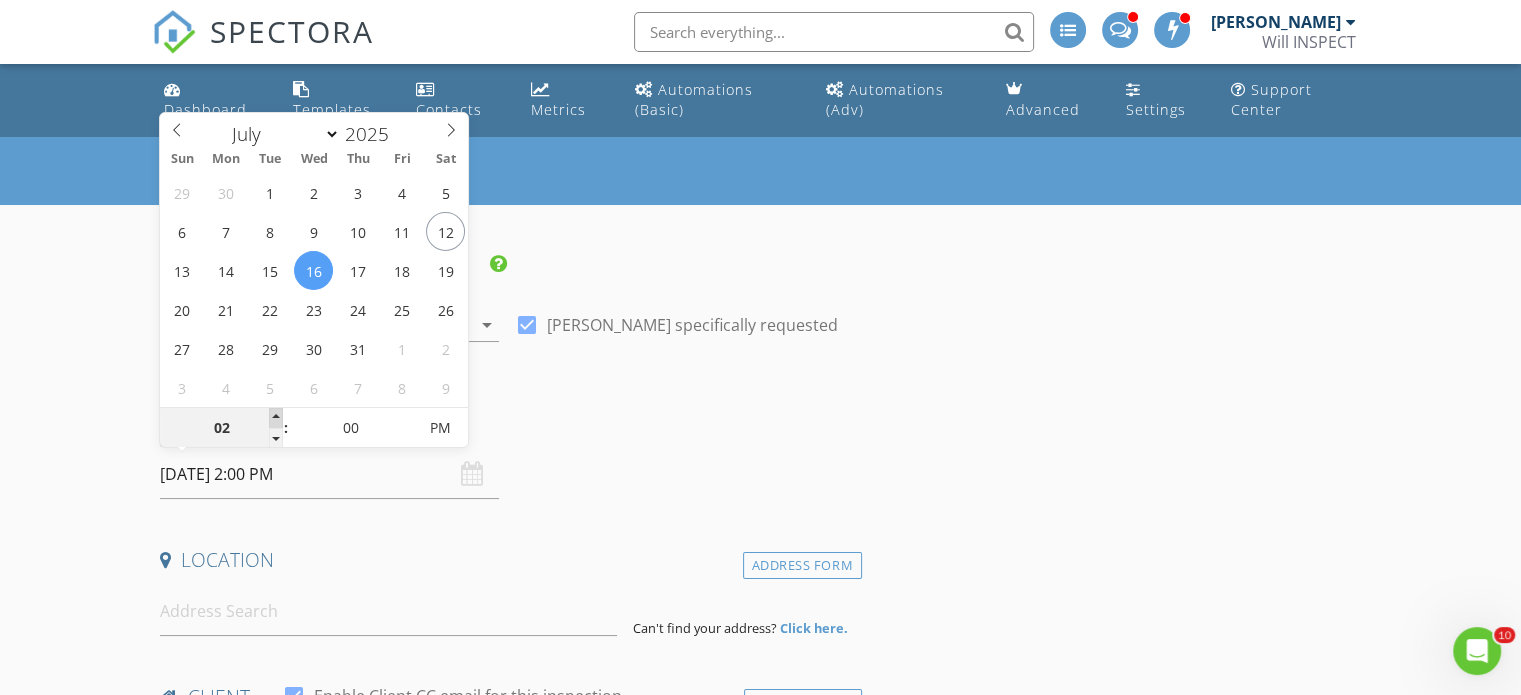 click at bounding box center [276, 418] 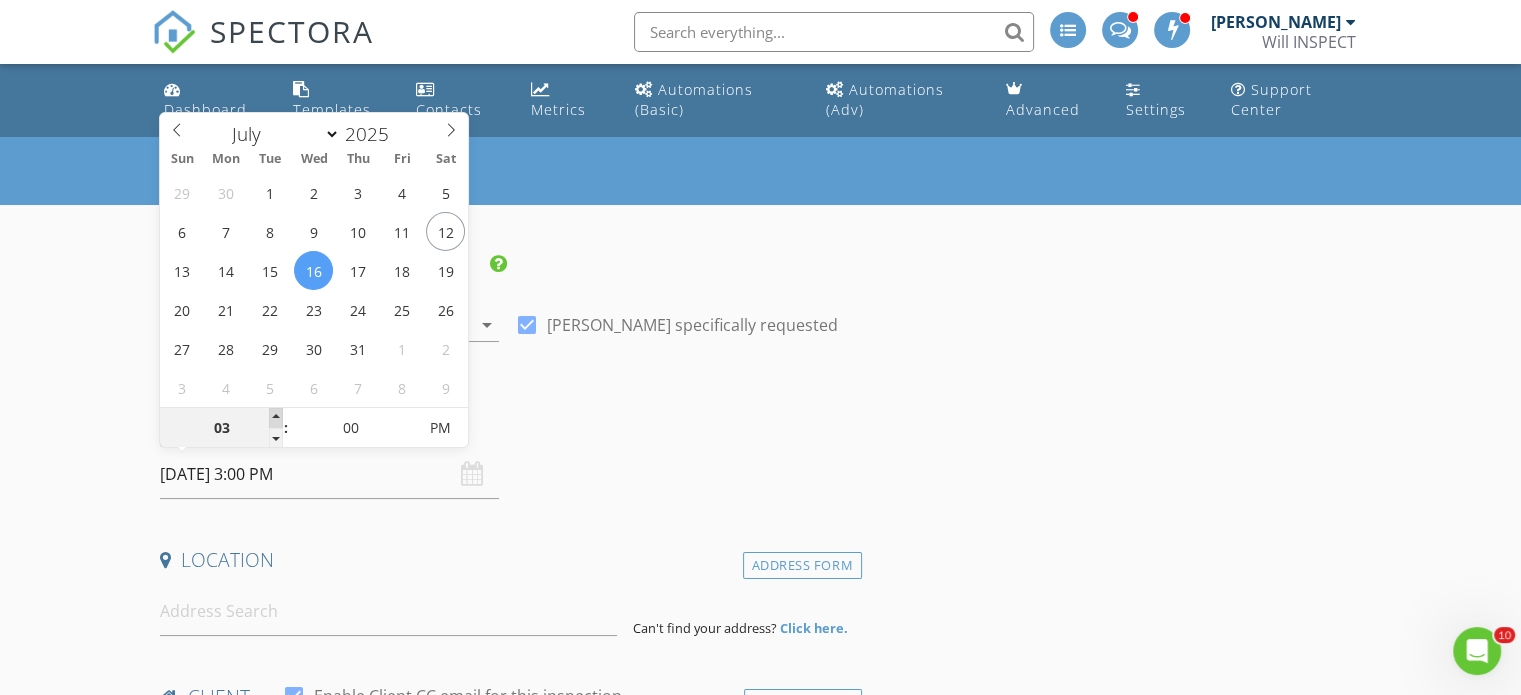 click at bounding box center [276, 418] 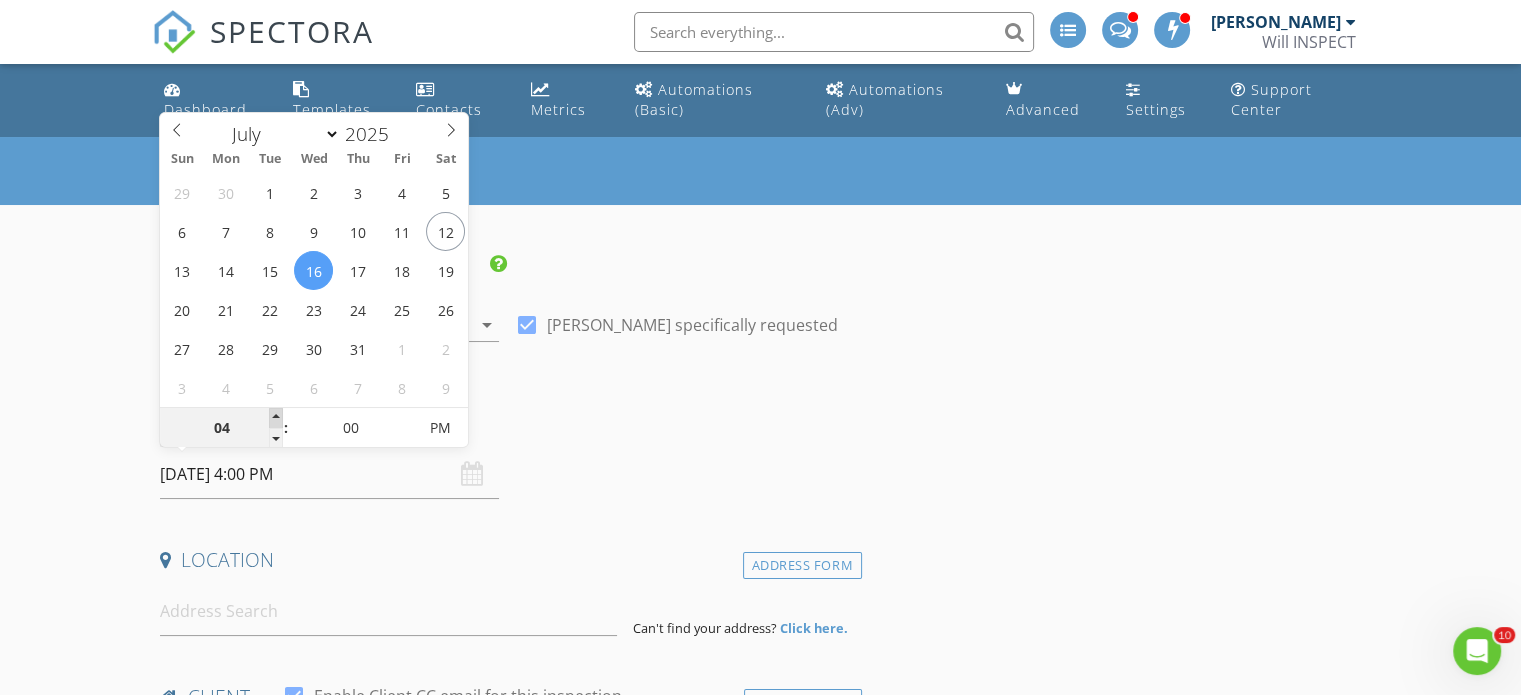 click at bounding box center [276, 418] 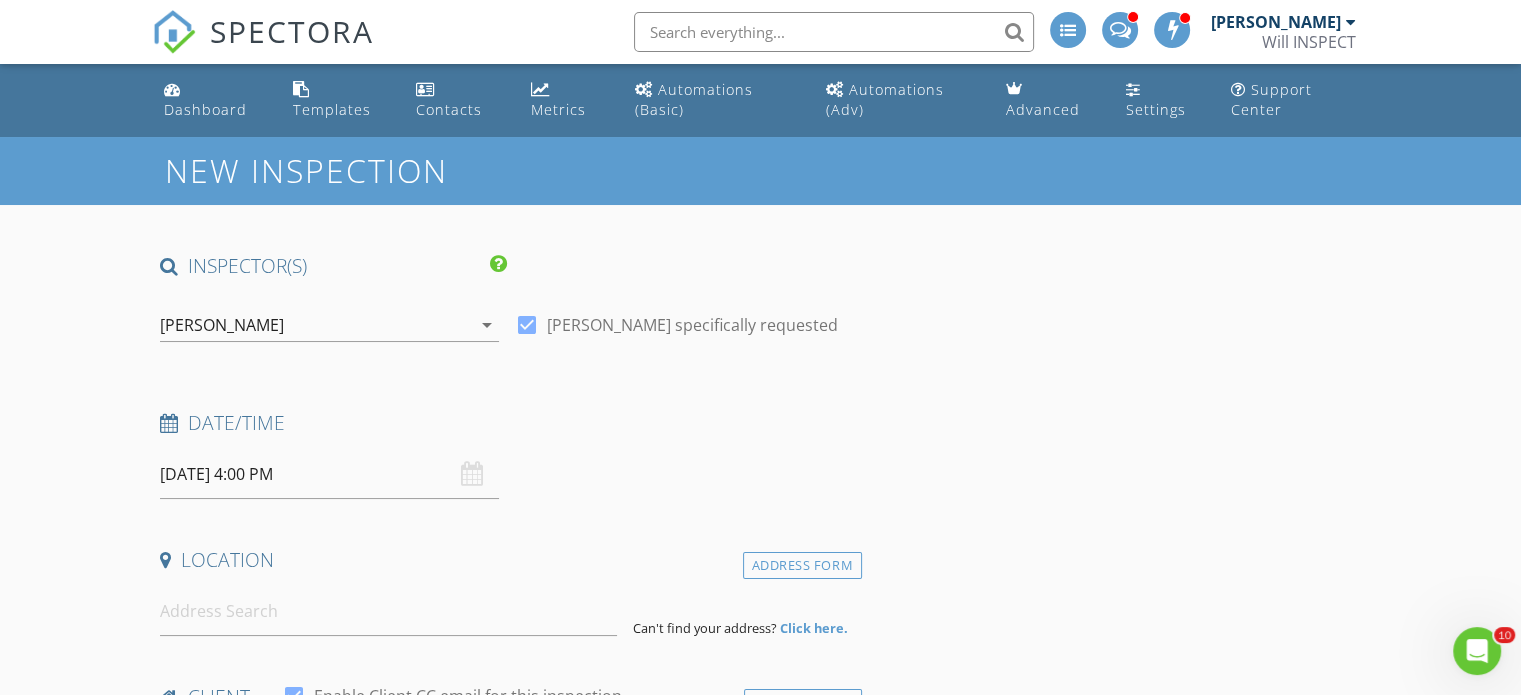 click on "Location" at bounding box center [507, 560] 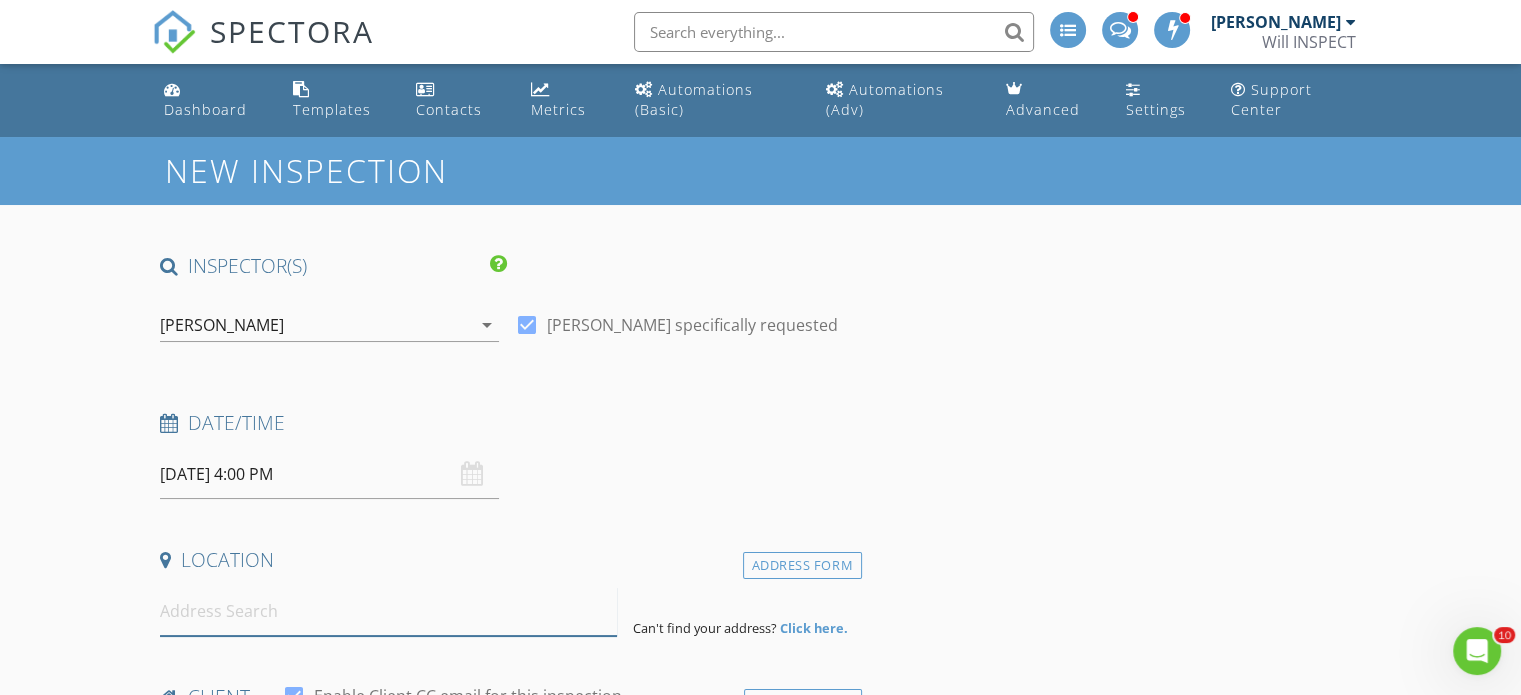 click at bounding box center (388, 611) 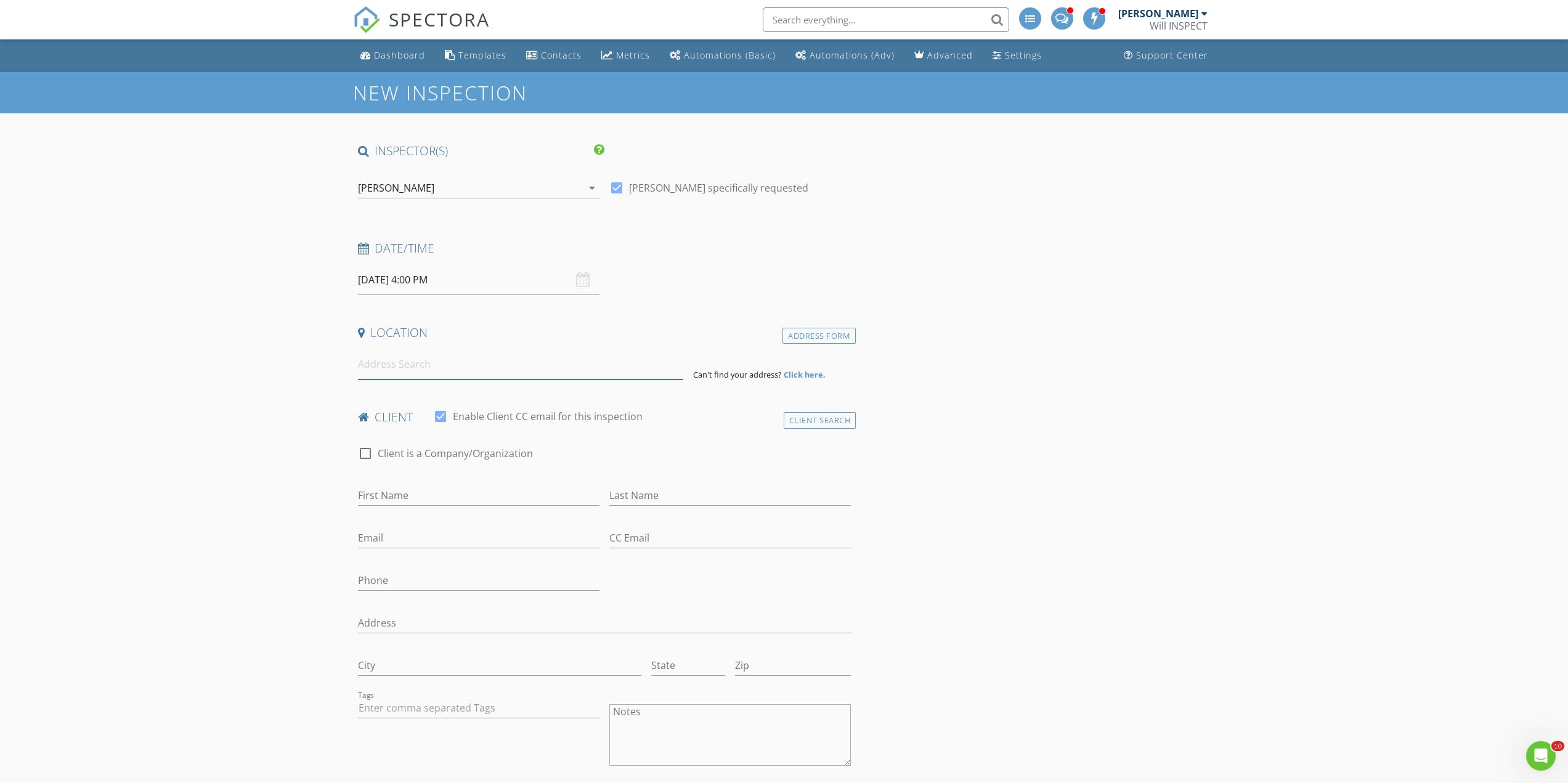 click at bounding box center [521, 364] 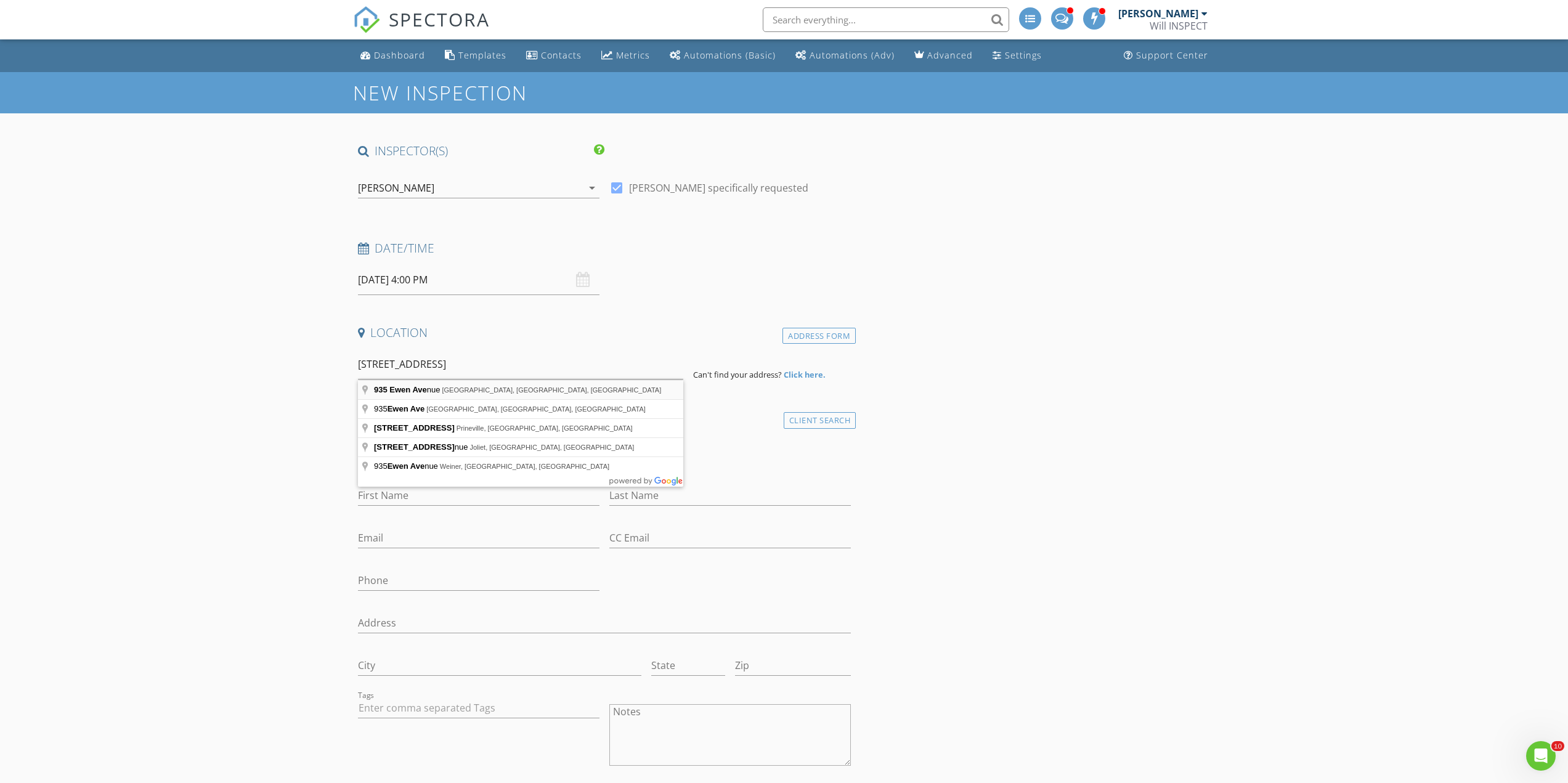 type on "[STREET_ADDRESS]" 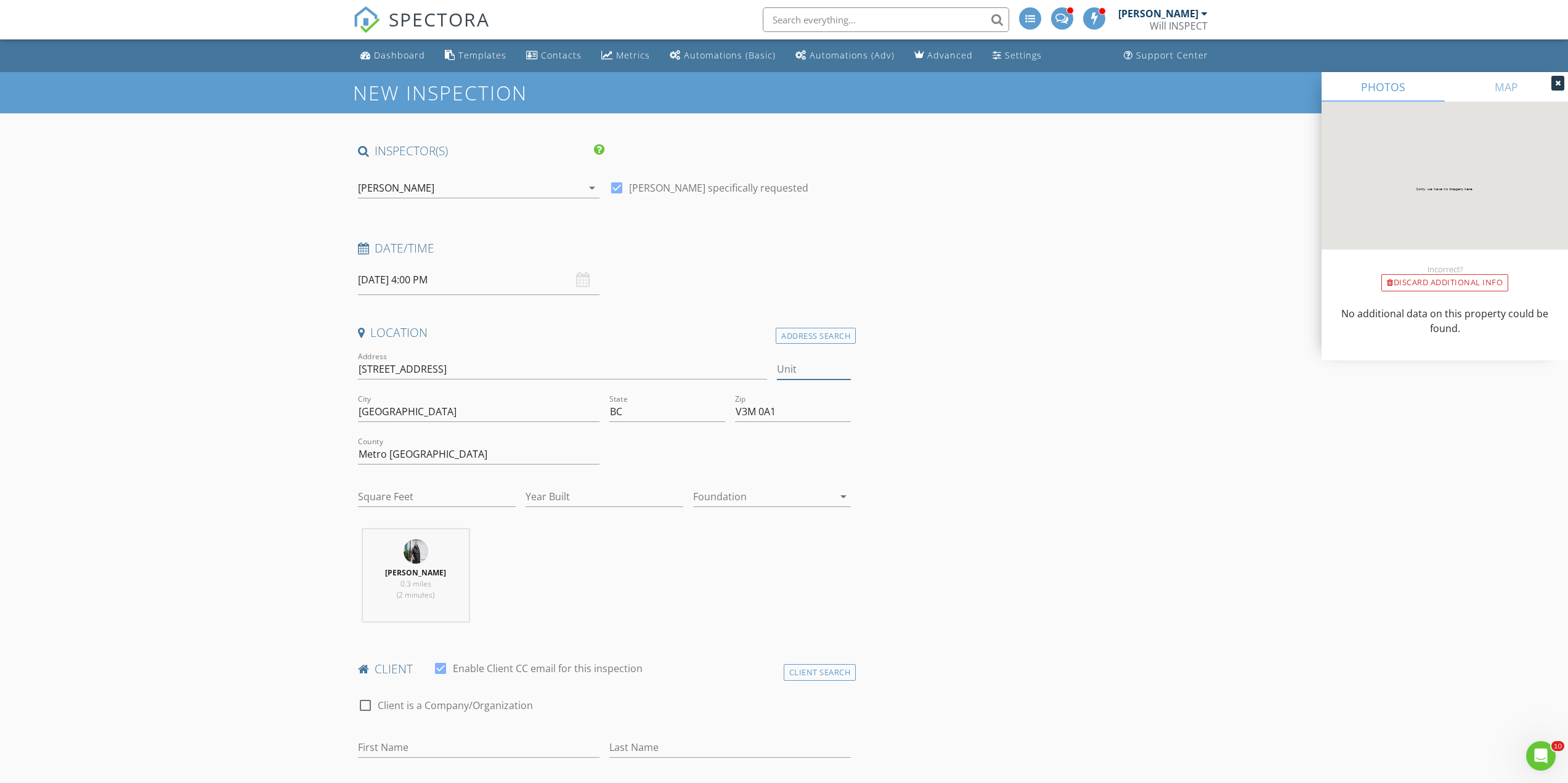 click on "Unit" at bounding box center (814, 369) 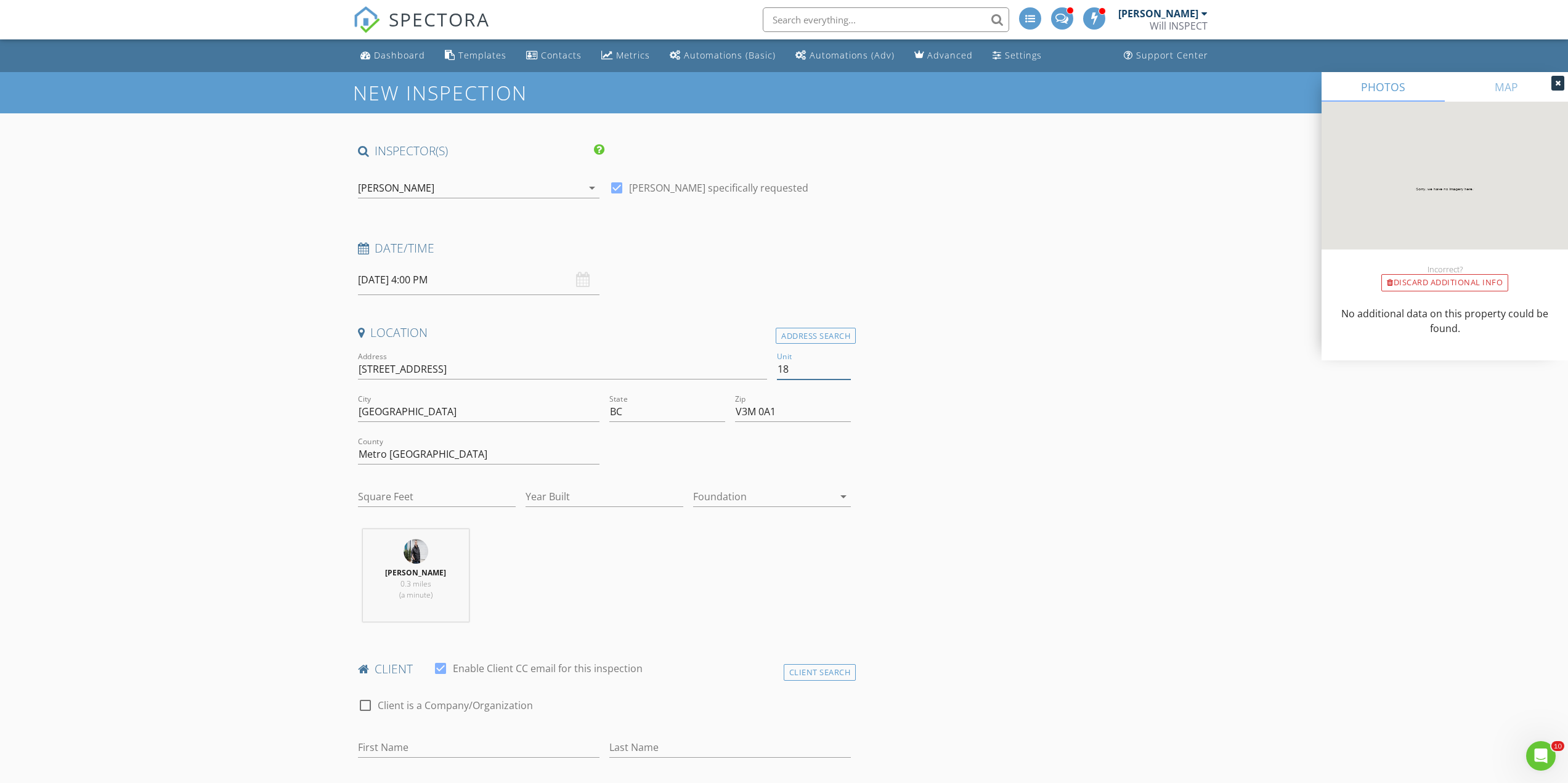 type on "18" 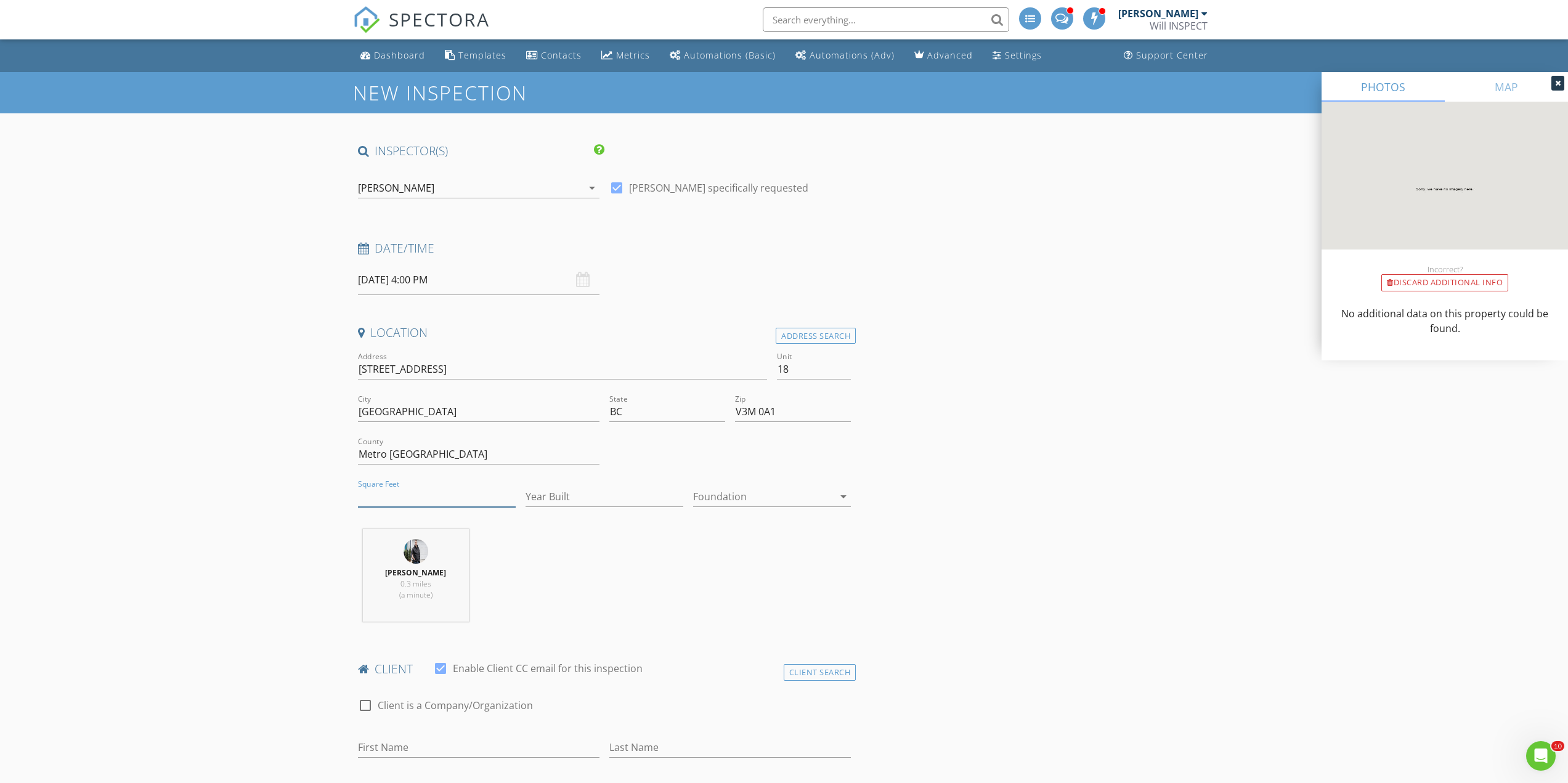 click on "Square Feet" at bounding box center (437, 499) 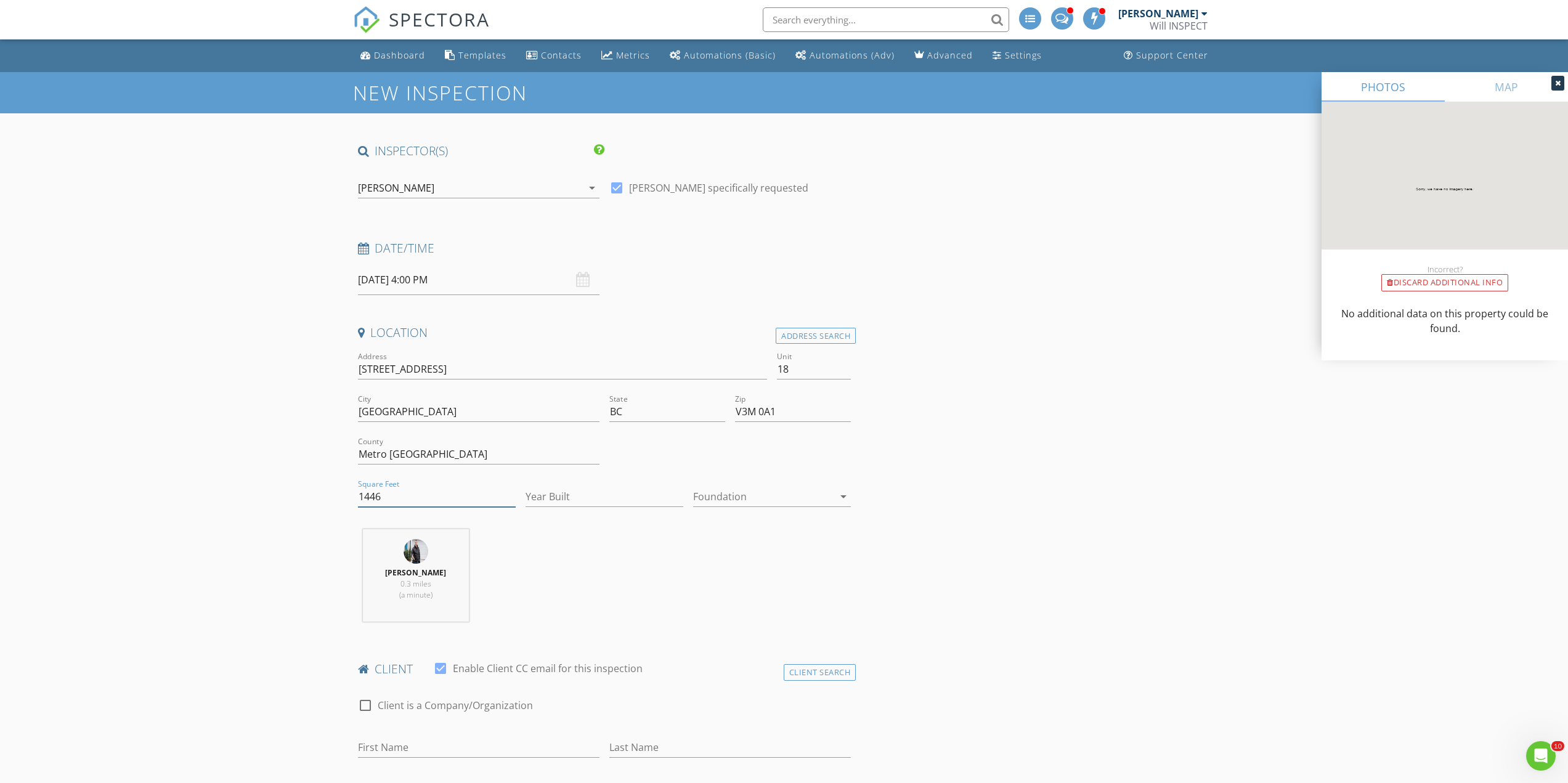 type on "1446" 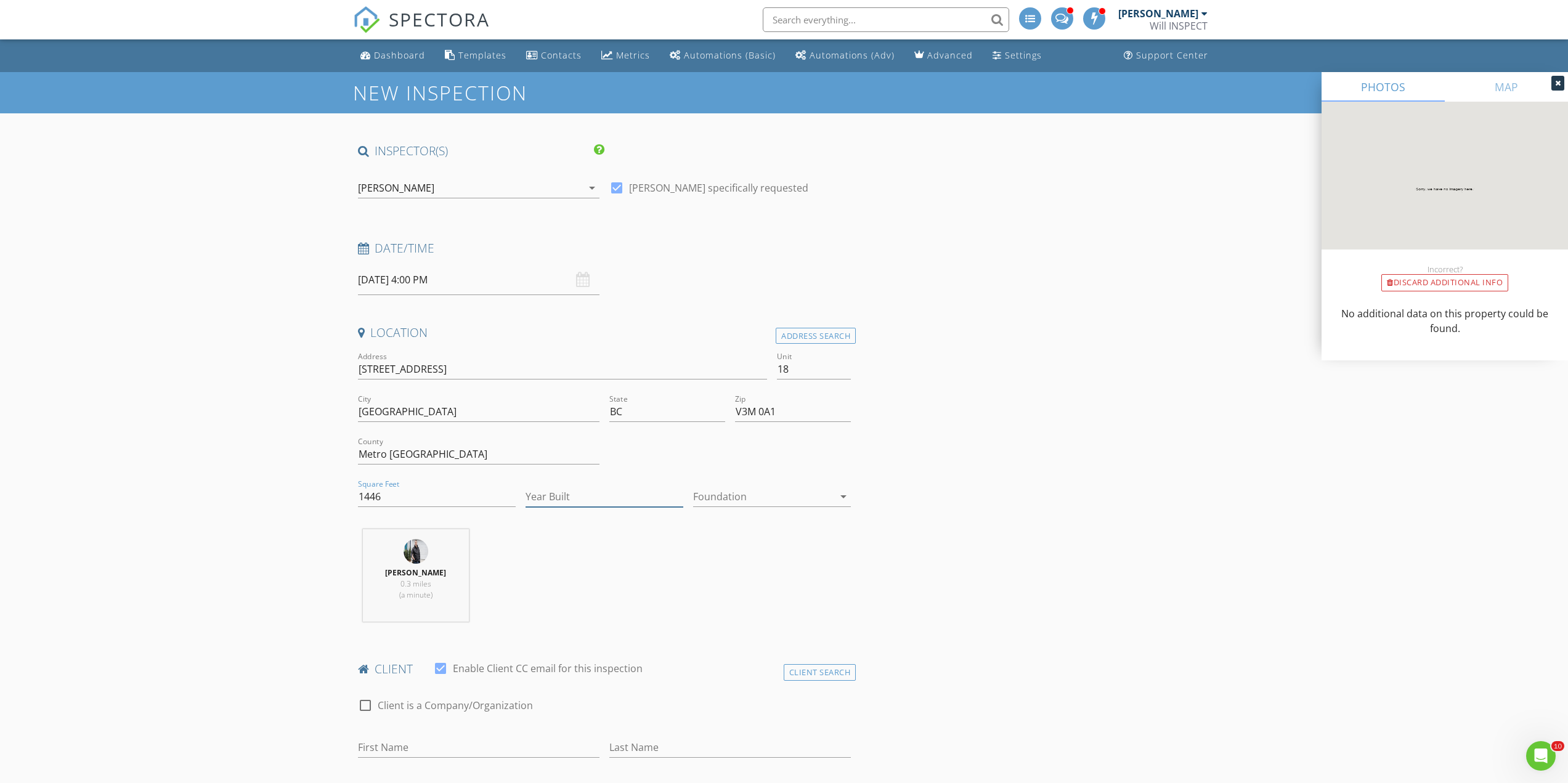 click on "Year Built" at bounding box center [604, 497] 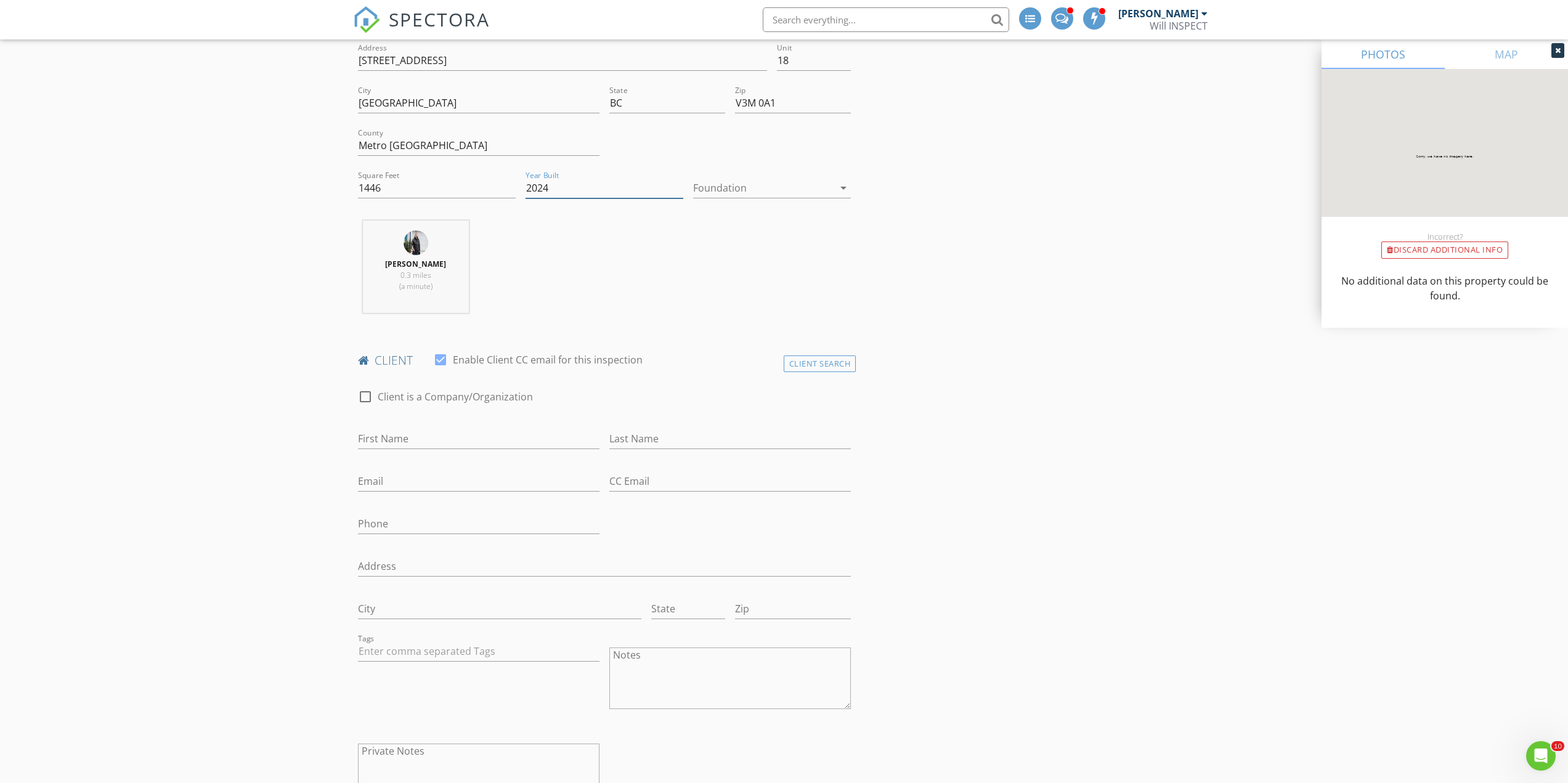 scroll, scrollTop: 328, scrollLeft: 0, axis: vertical 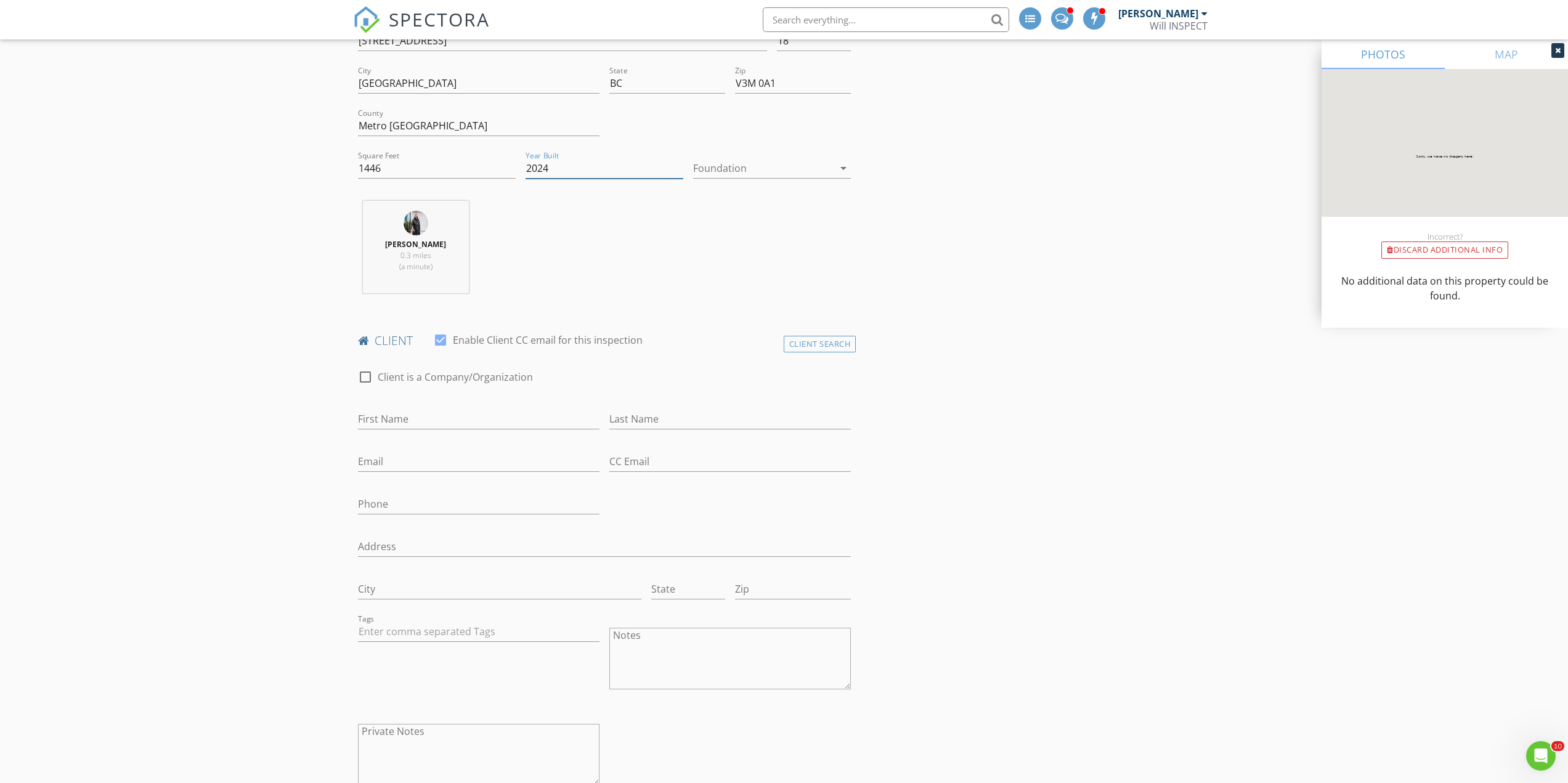 type on "2024" 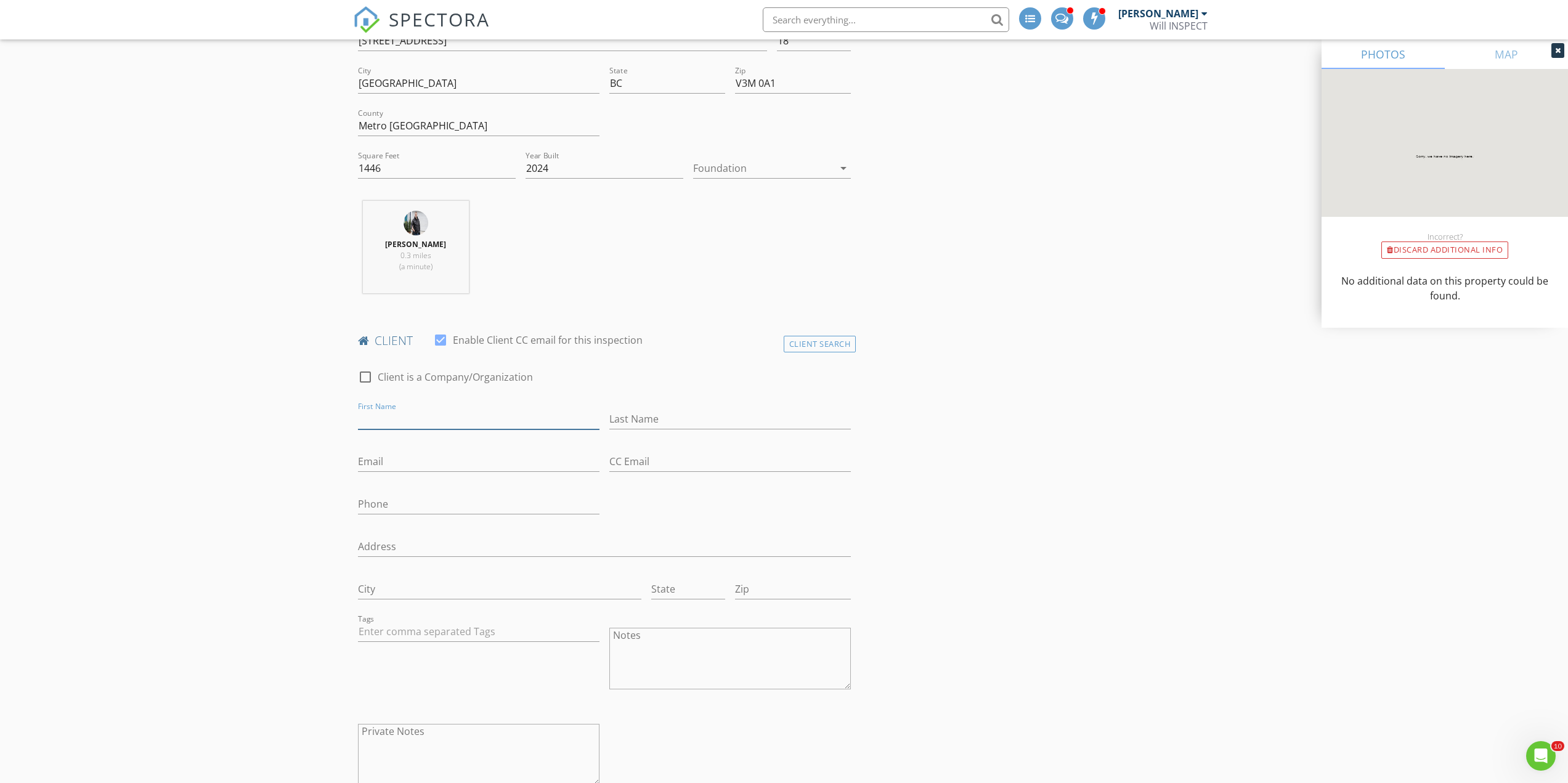 click on "First Name" at bounding box center (479, 419) 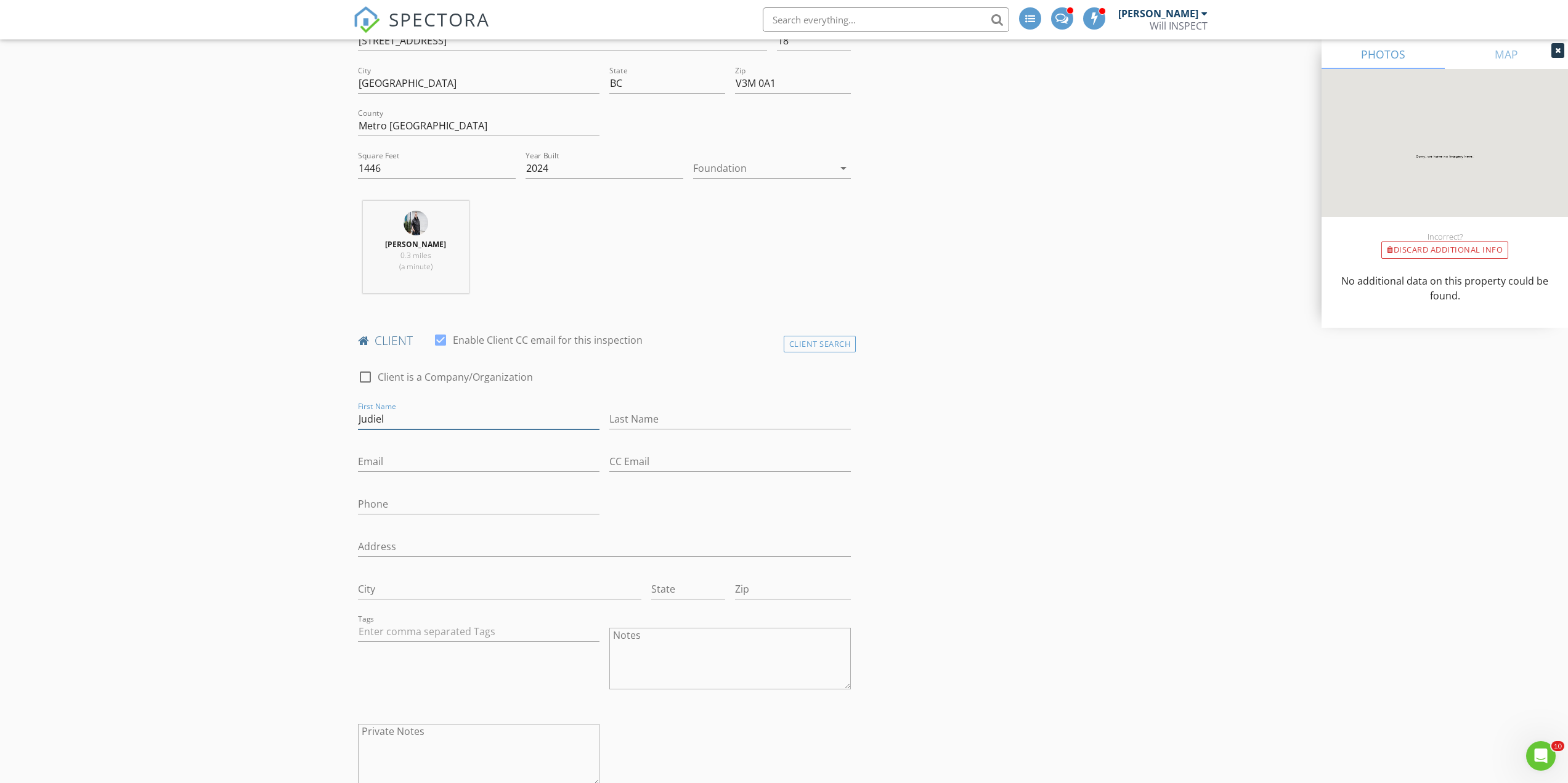 type on "Judiel" 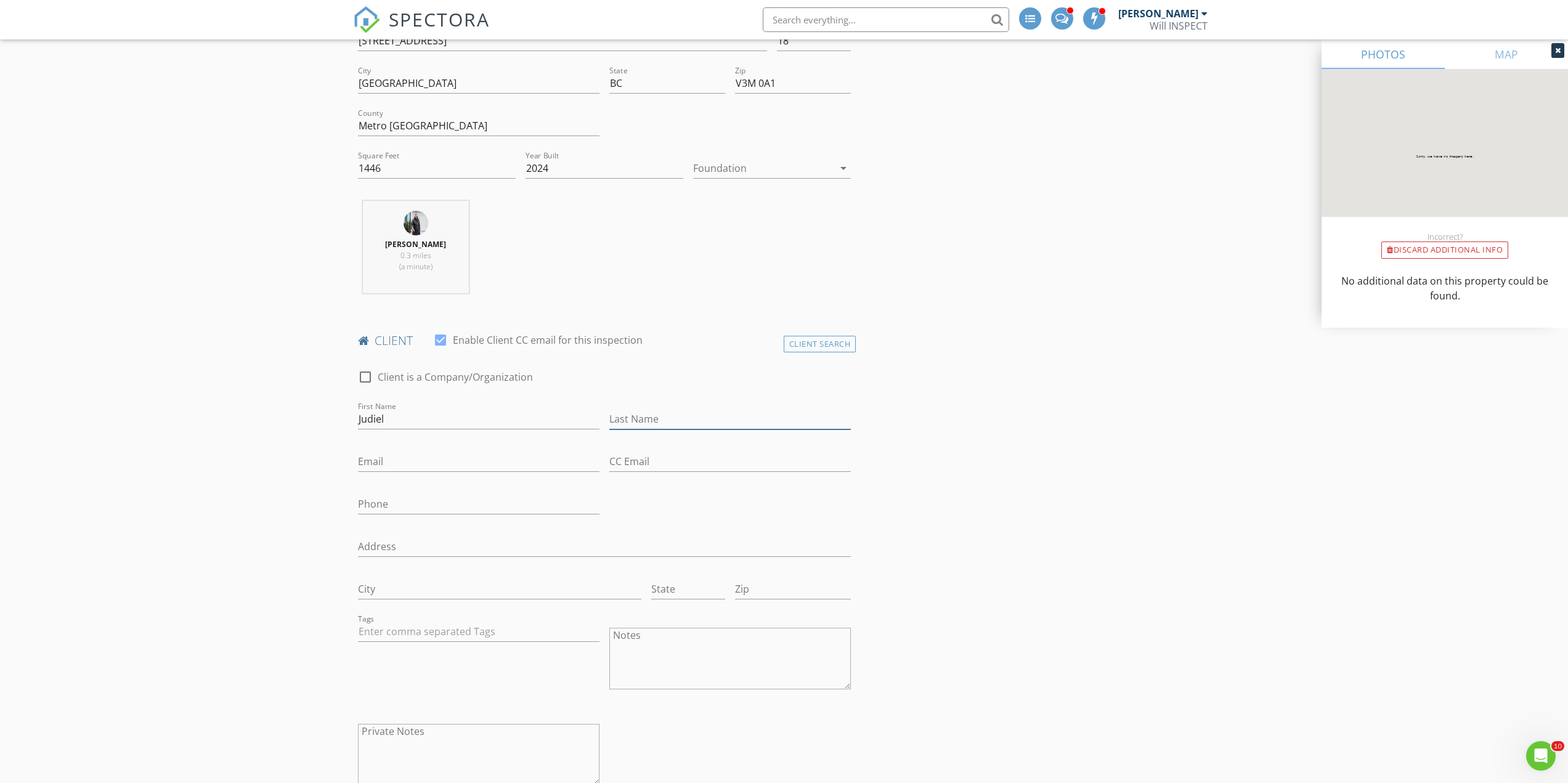 click on "Last Name" at bounding box center [730, 419] 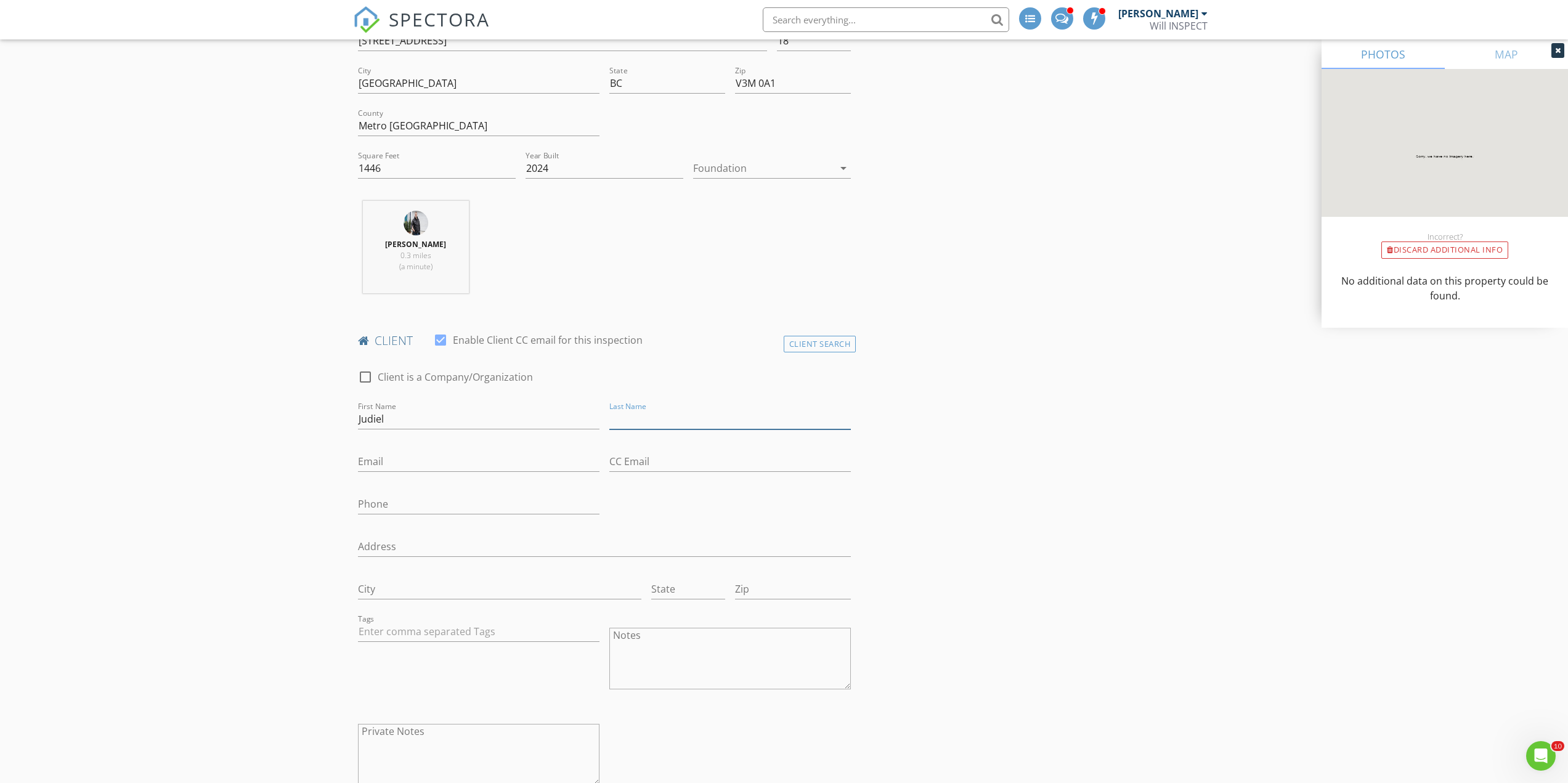 paste on "Almeda" 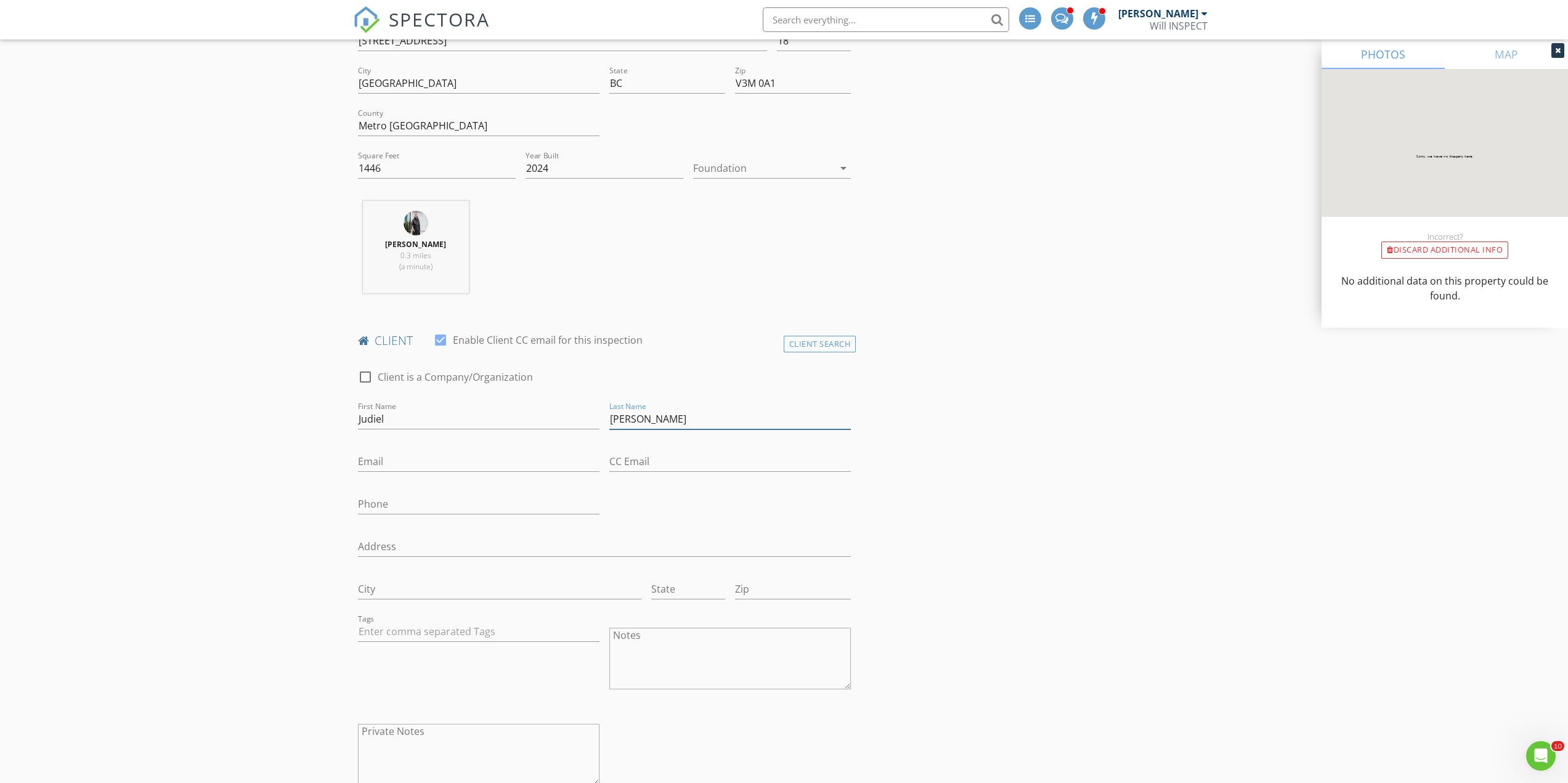type on "Almeda" 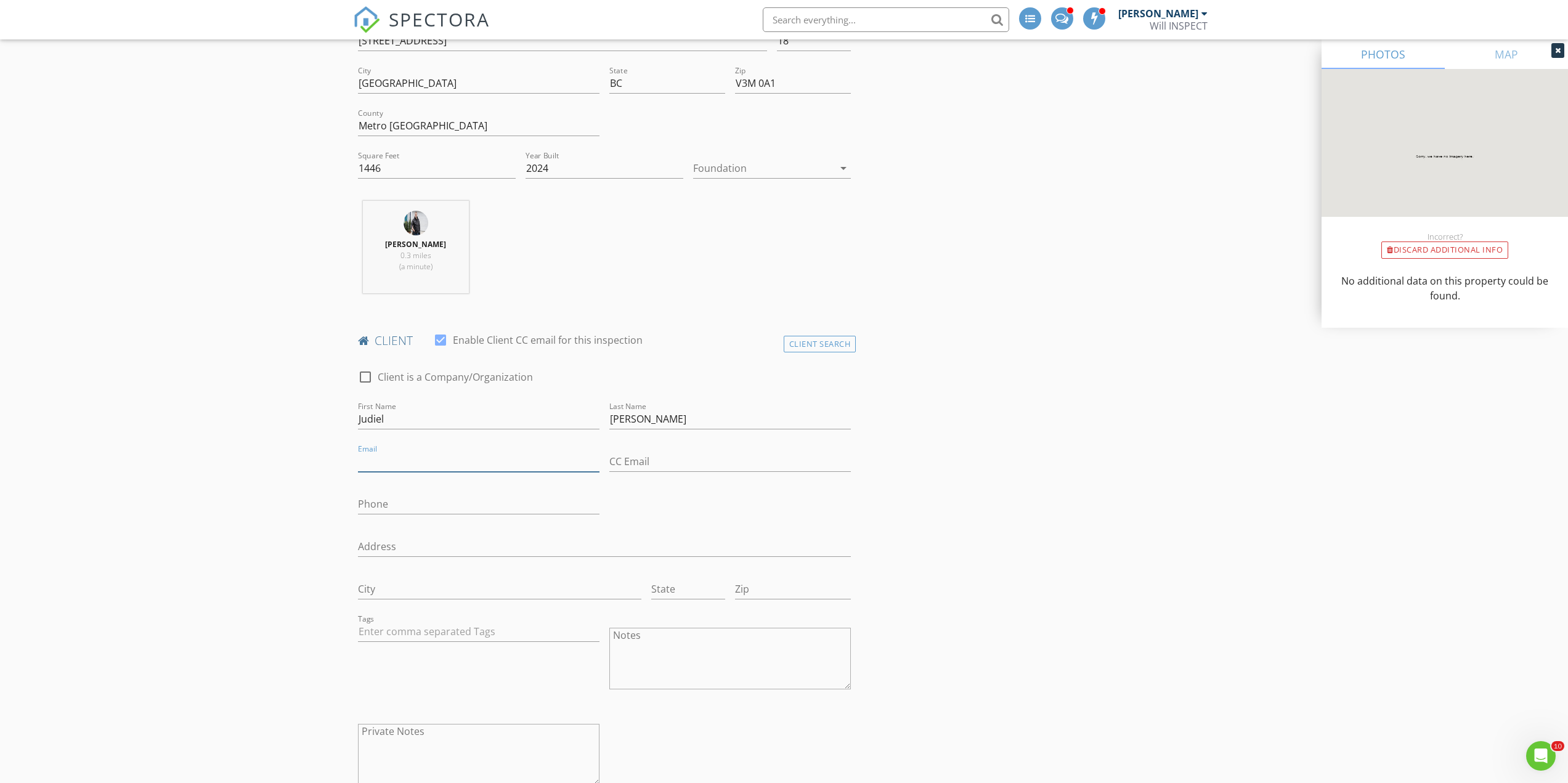 click on "Email" at bounding box center [479, 461] 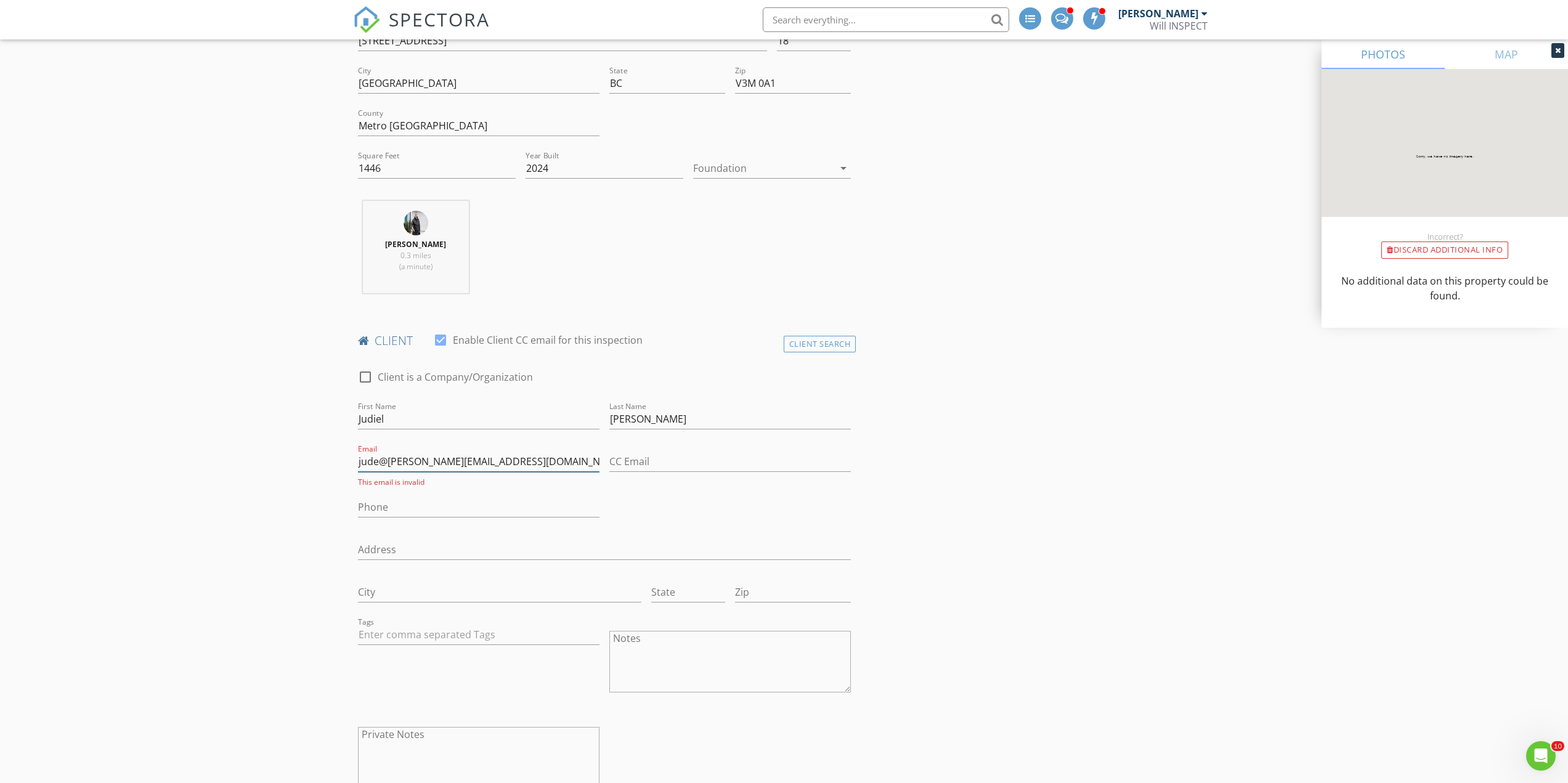click on "jude@almeda@gmail.com" at bounding box center (479, 461) 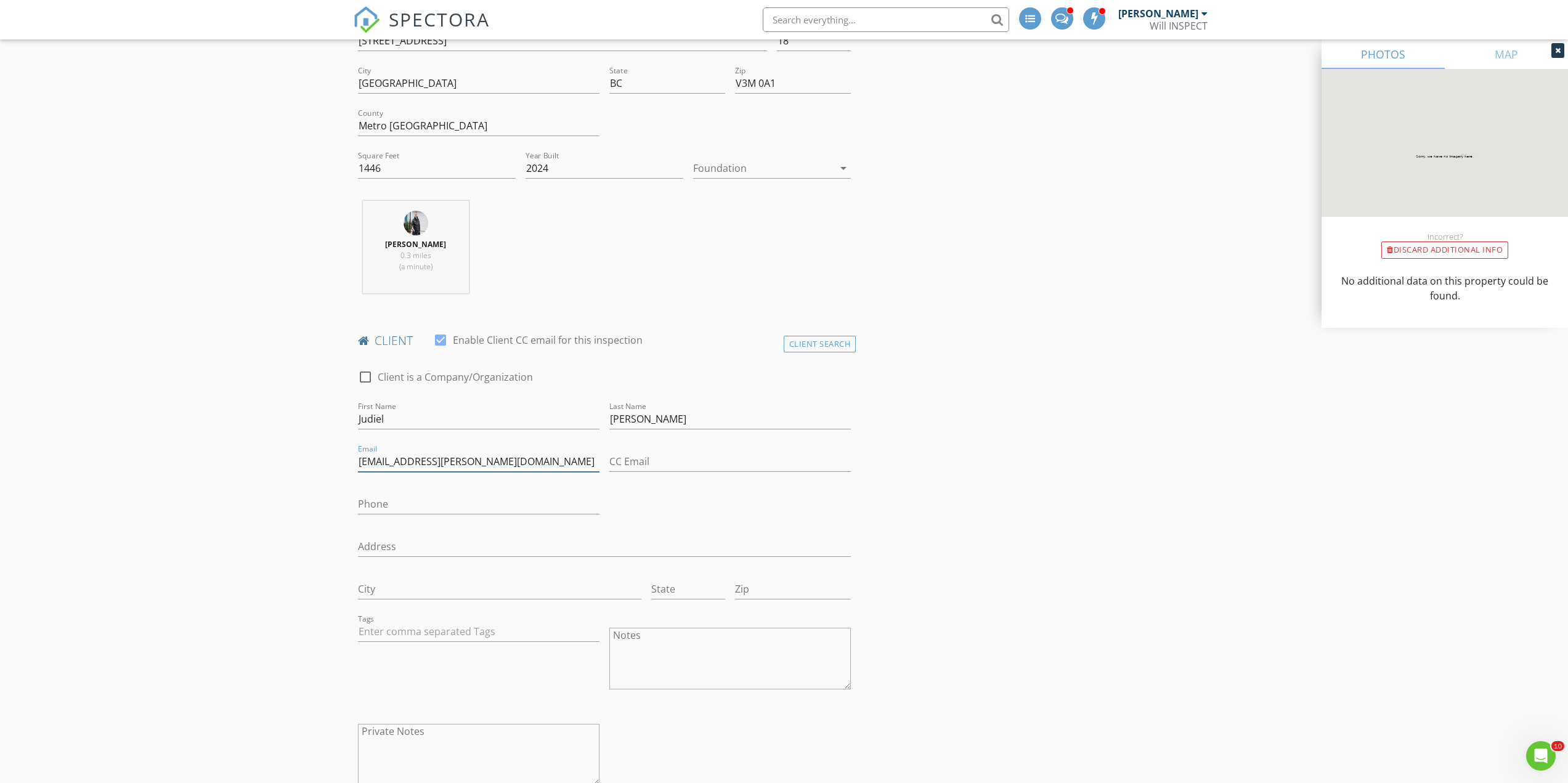 type on "jude.almeda@gmail.com" 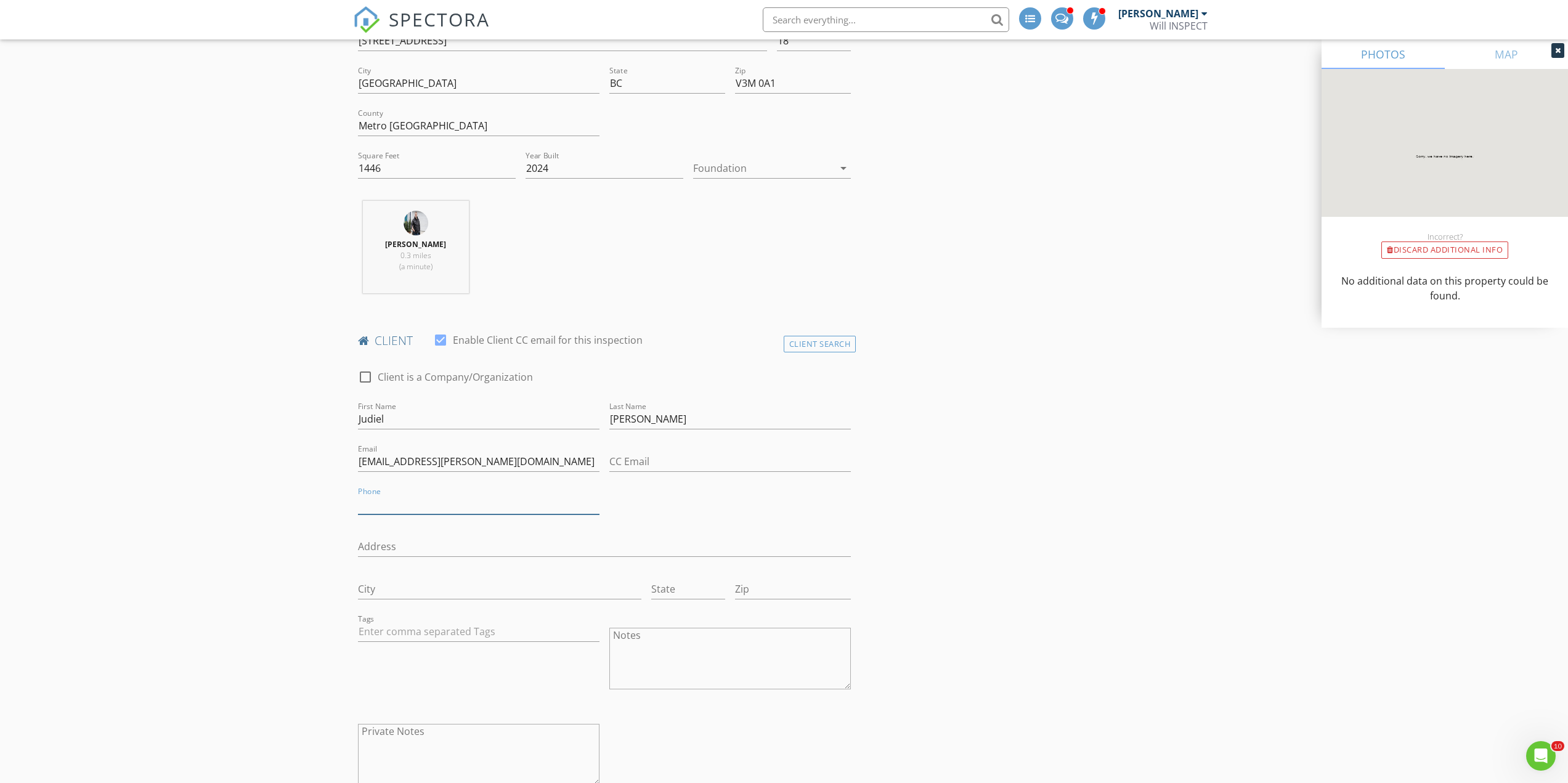 click on "Phone" at bounding box center (479, 504) 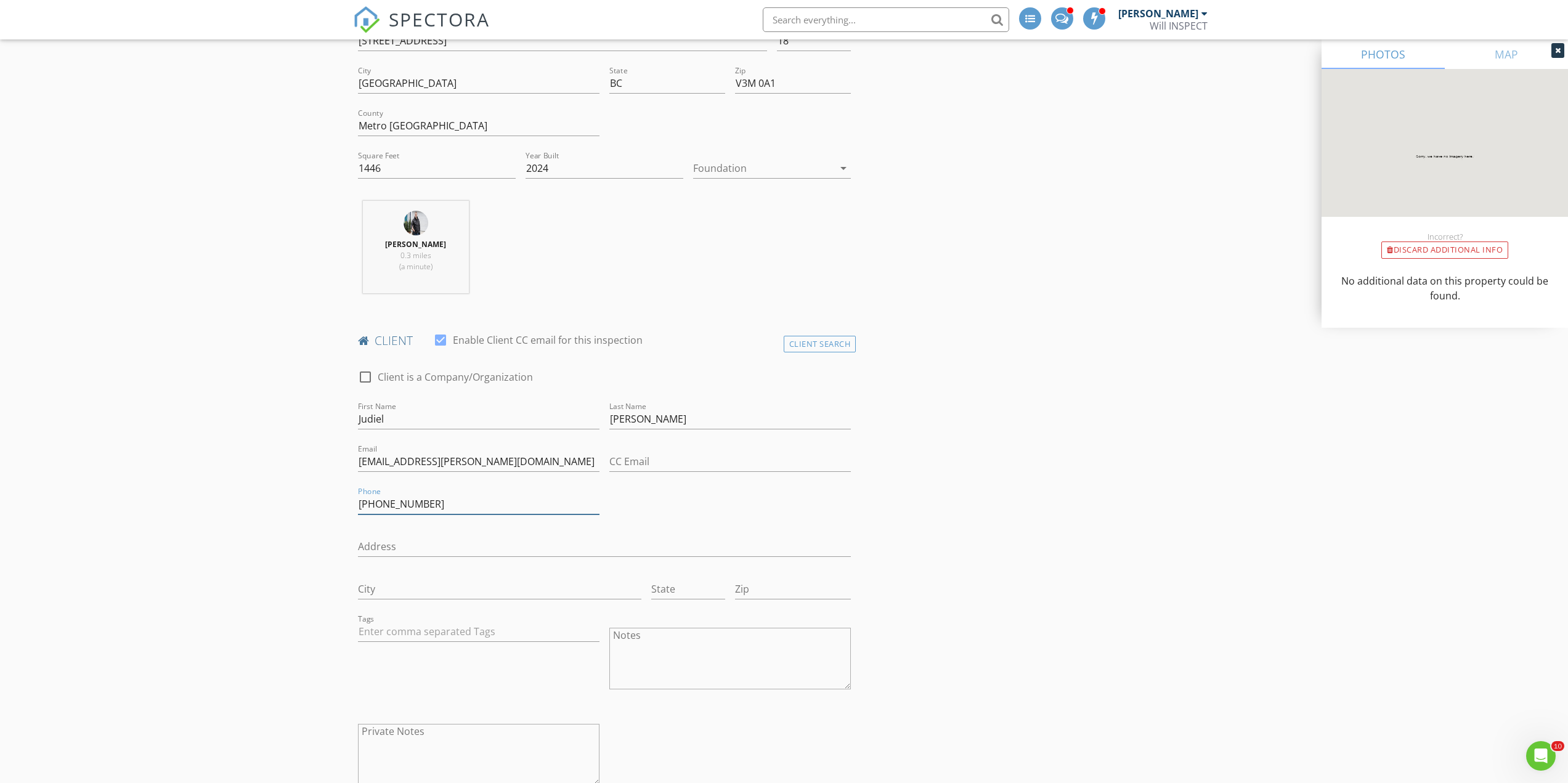 type on "250-899-7308" 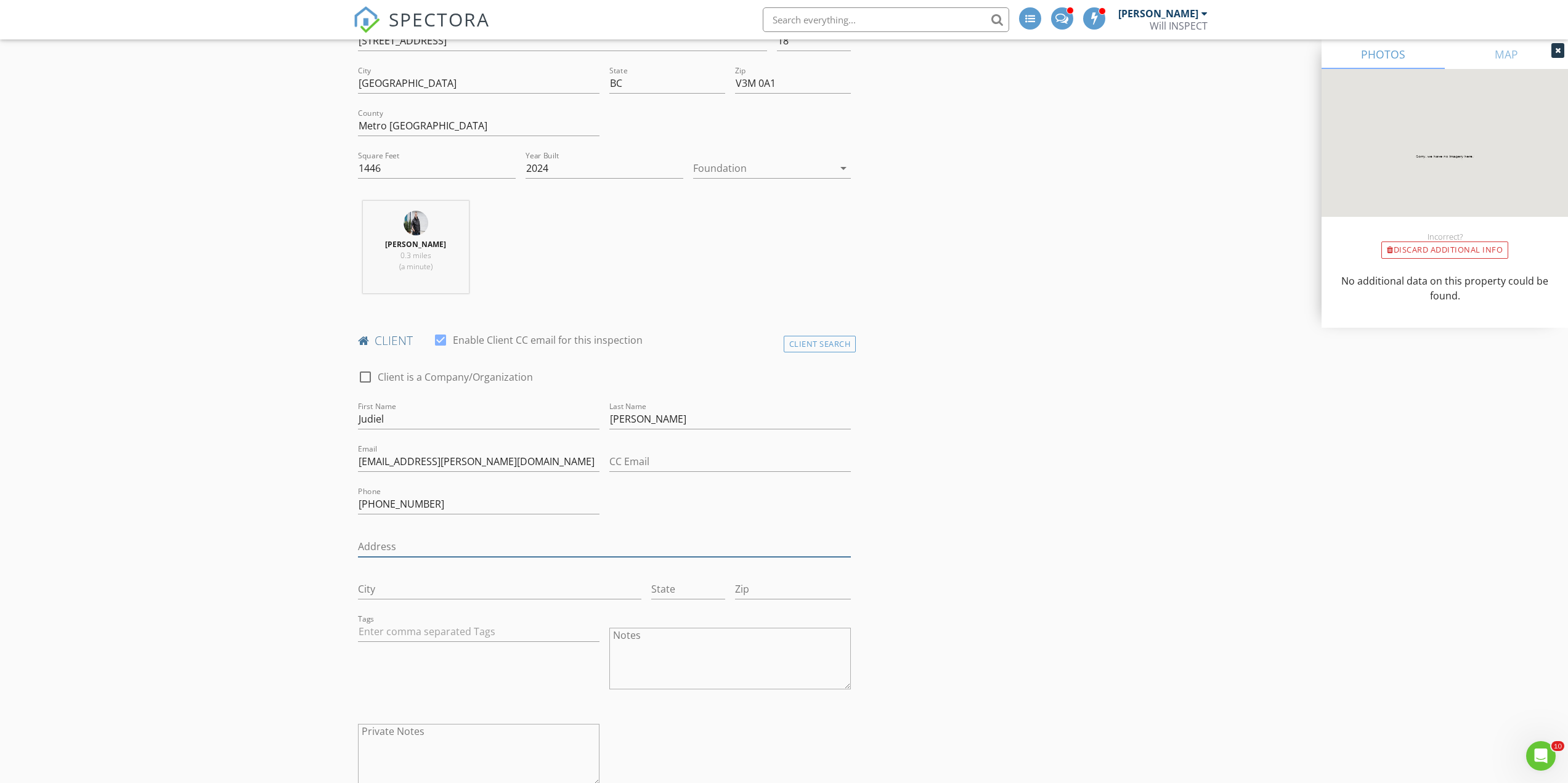 drag, startPoint x: 375, startPoint y: 548, endPoint x: 358, endPoint y: 546, distance: 17.117243 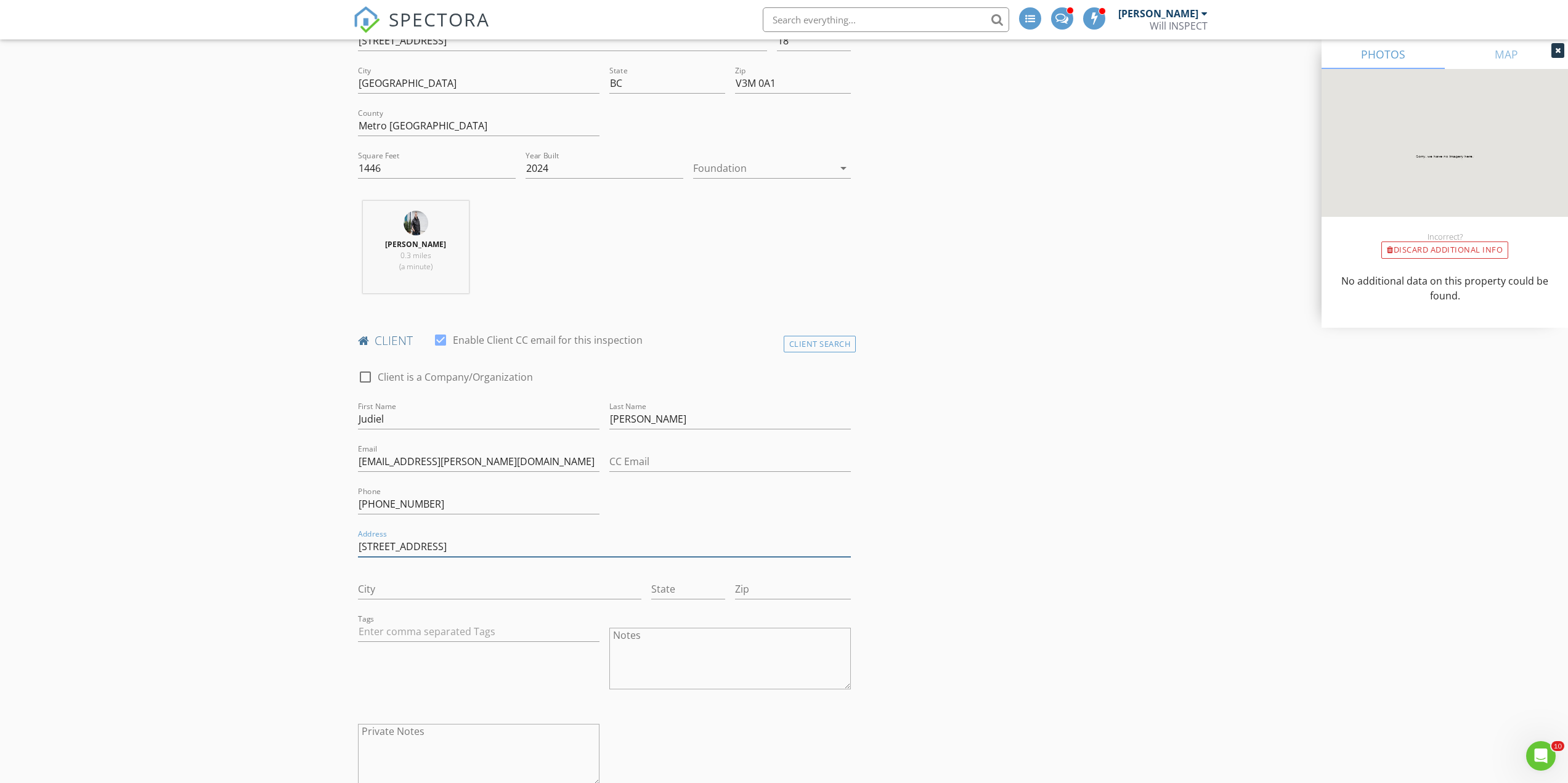 type on "204-8591 Westminster Highway" 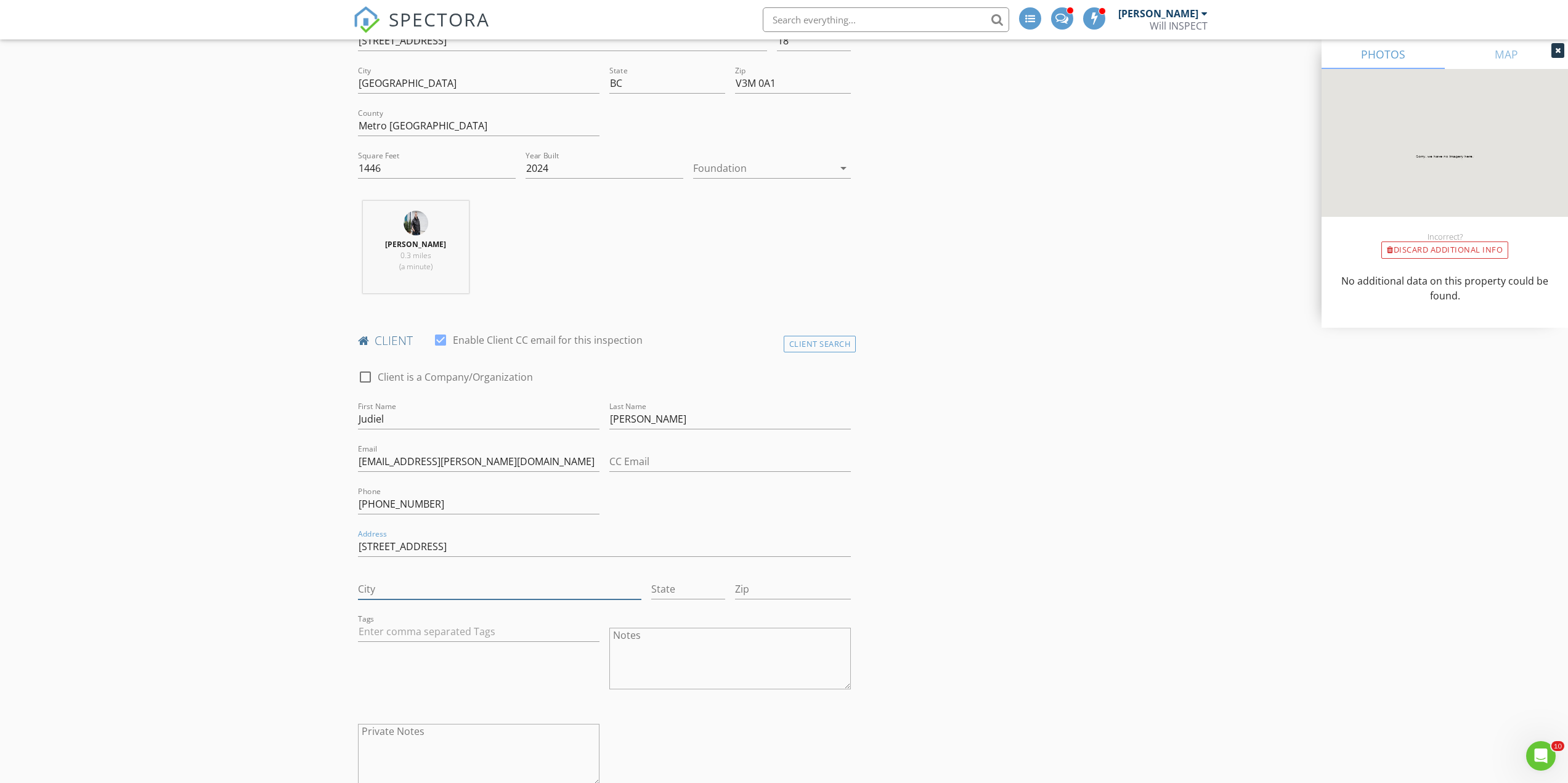 click on "City" at bounding box center (500, 589) 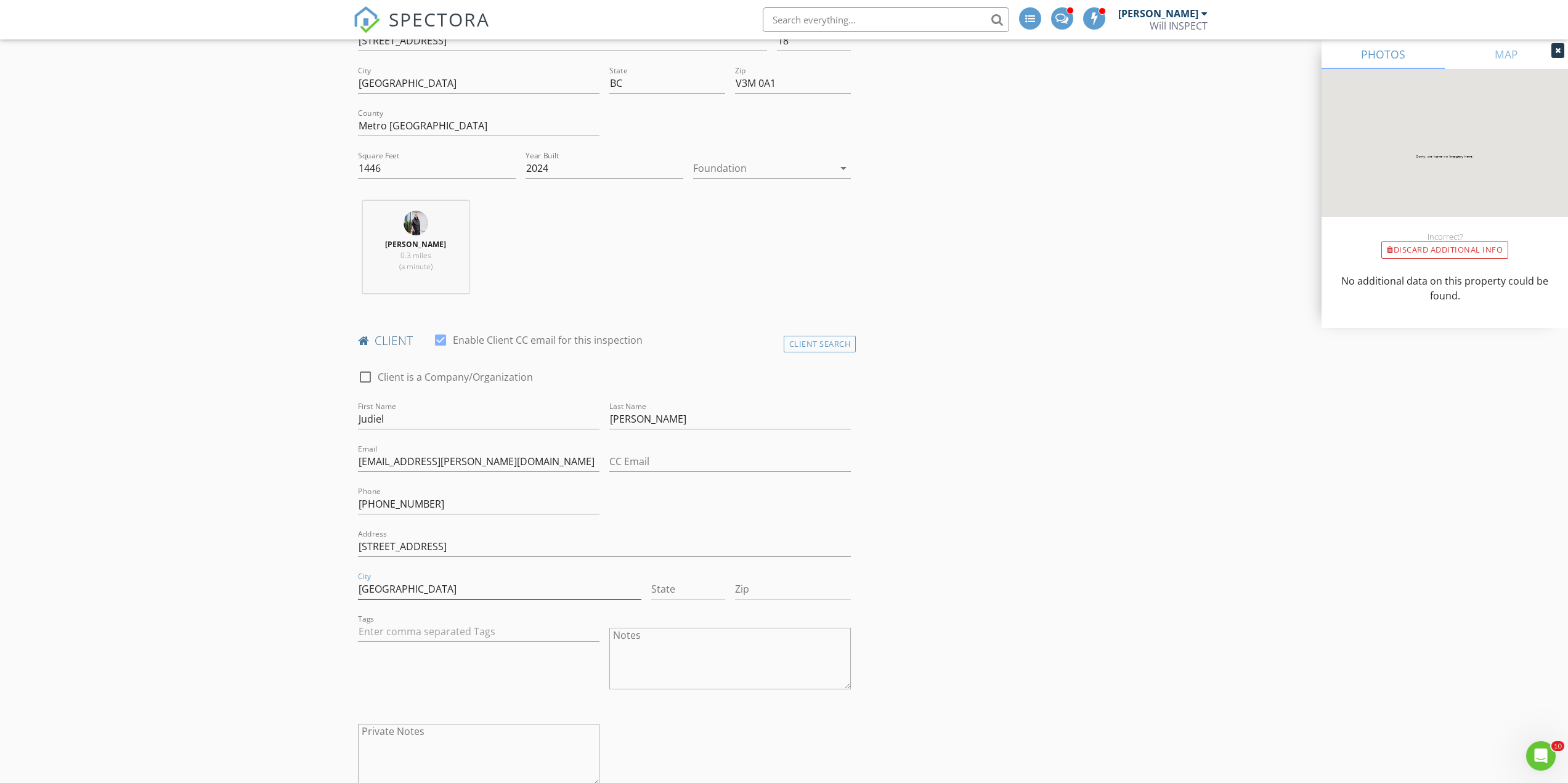 type on "Richmond" 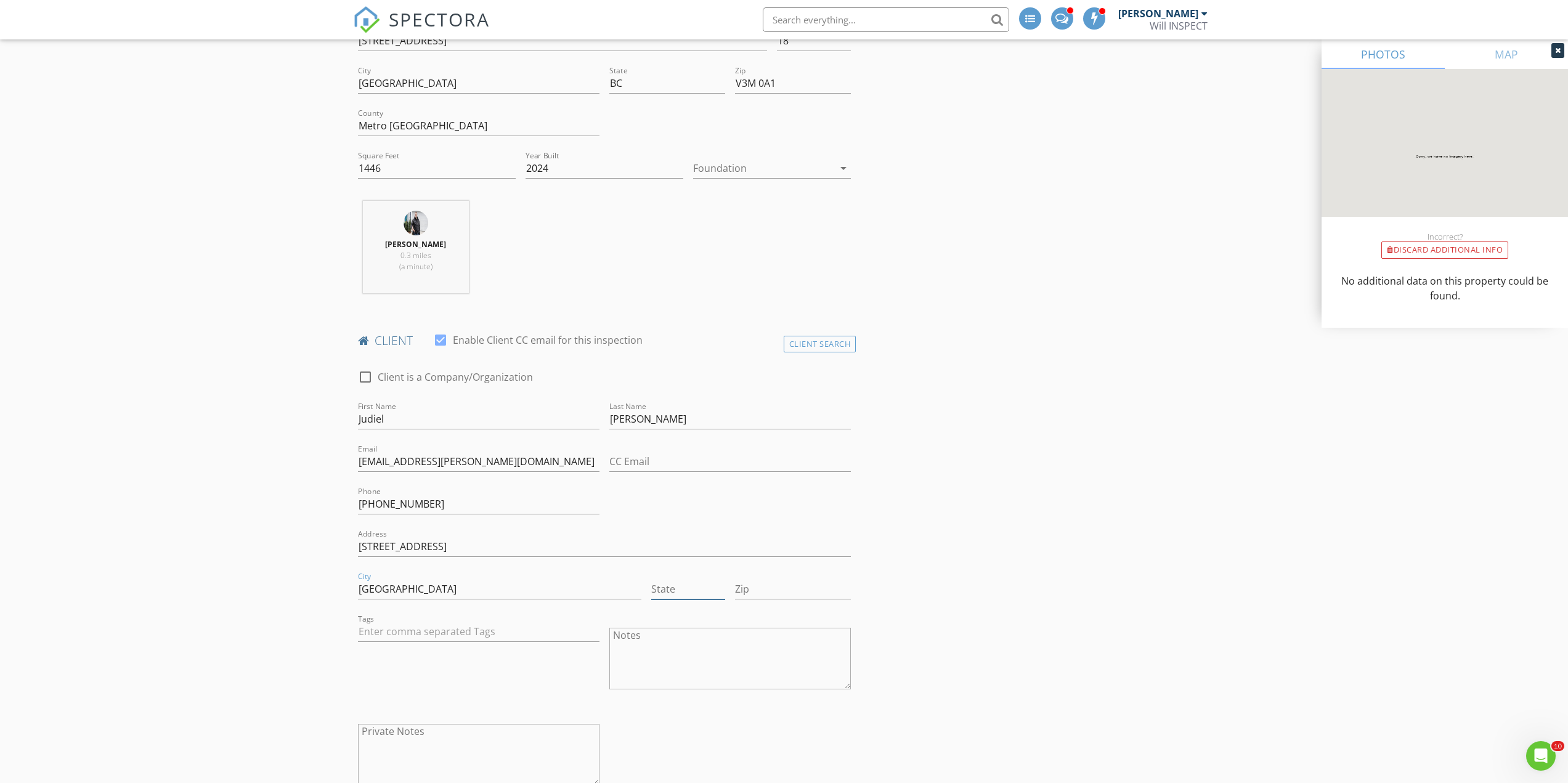 click on "State" at bounding box center (688, 589) 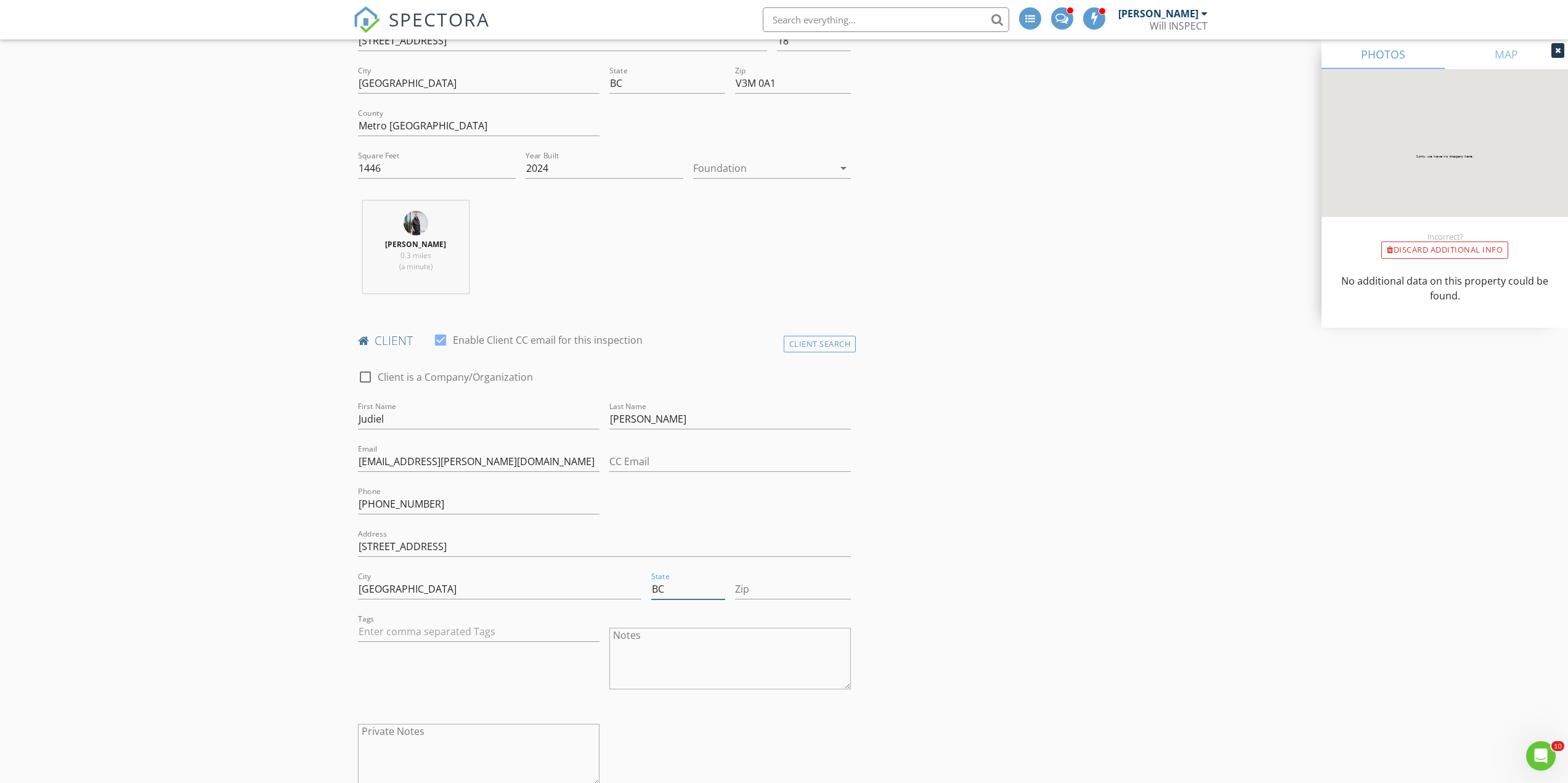 type on "BC" 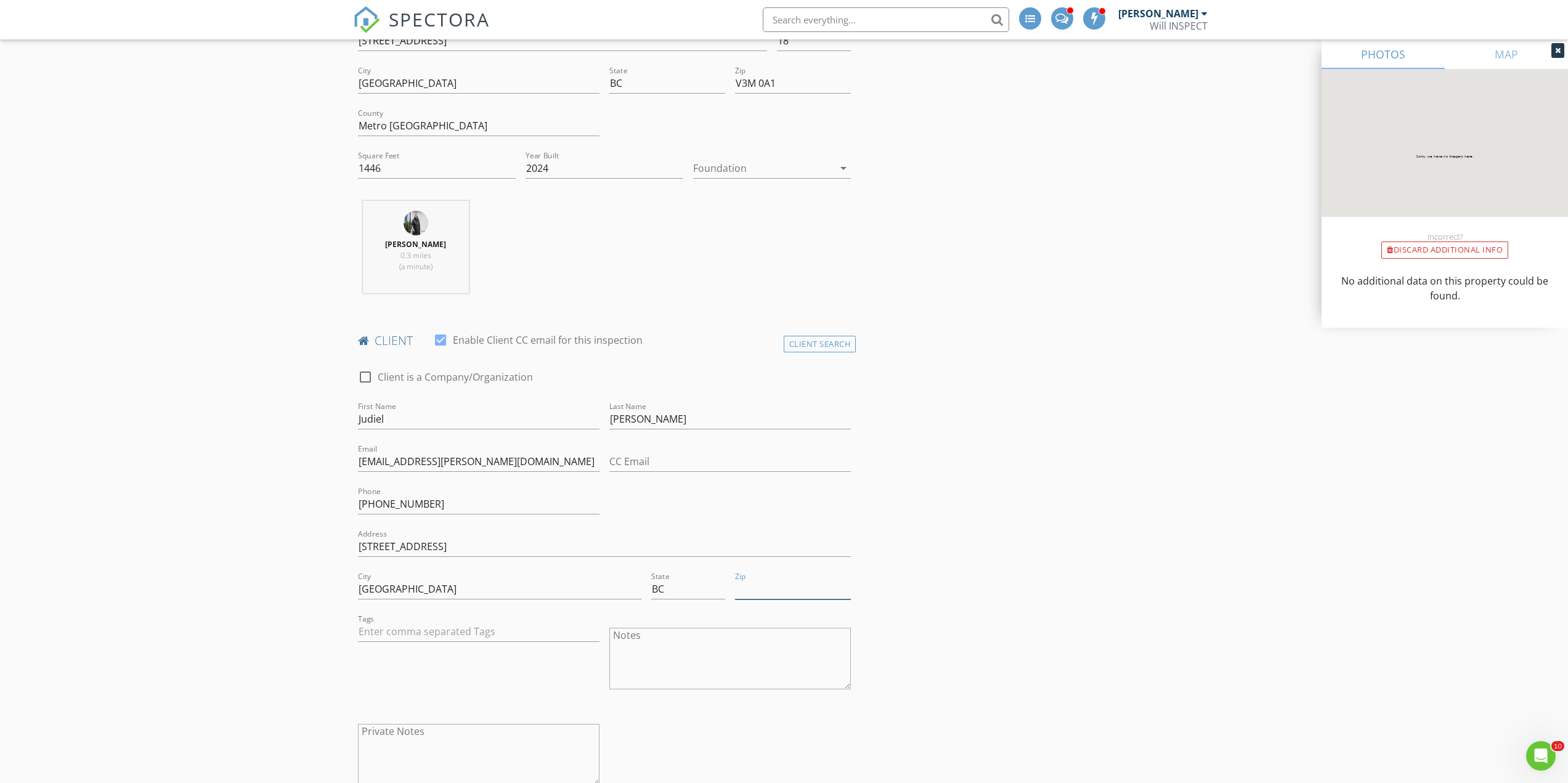 click on "Zip" at bounding box center [793, 589] 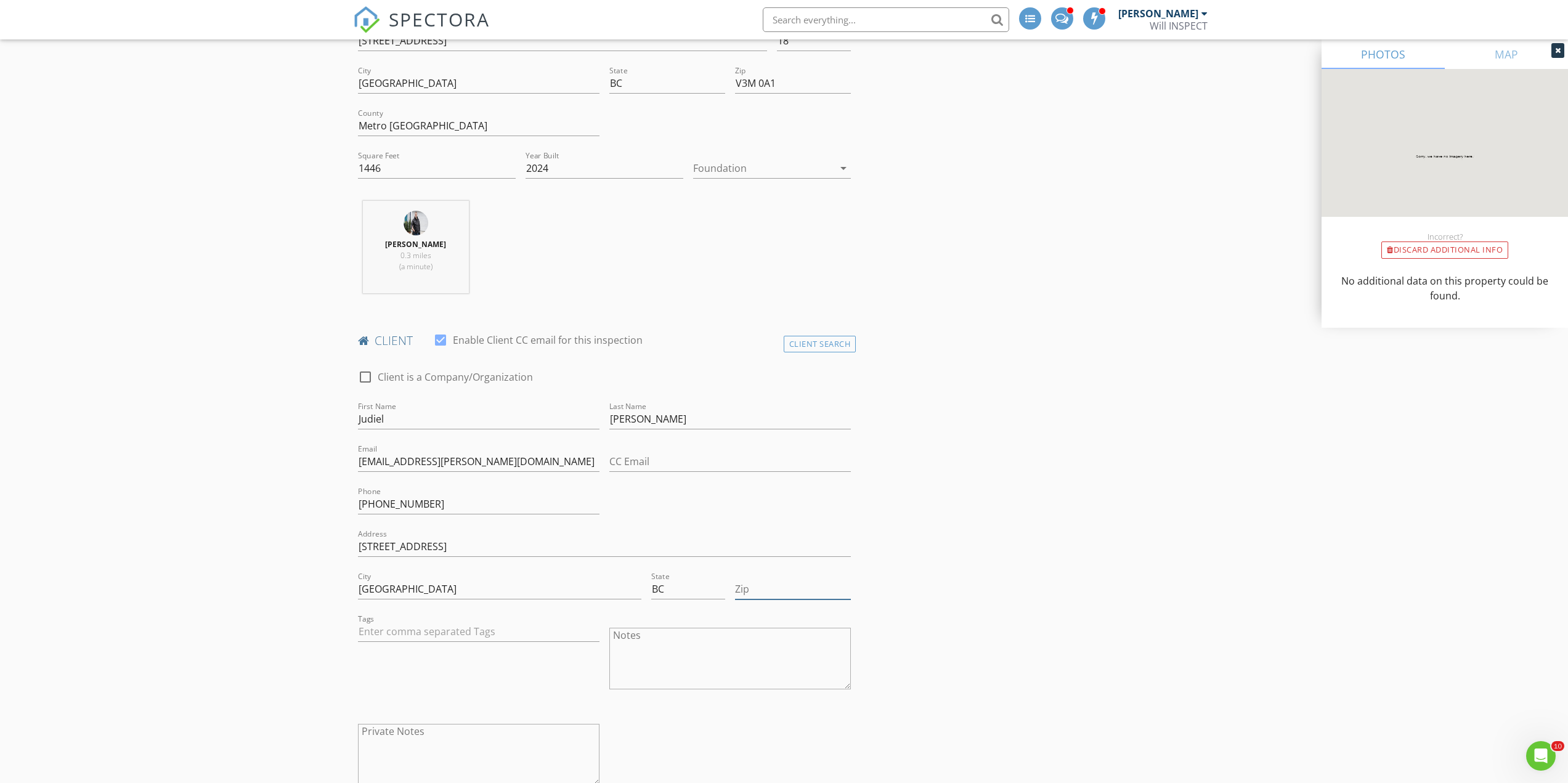 click on "Zip" at bounding box center (793, 589) 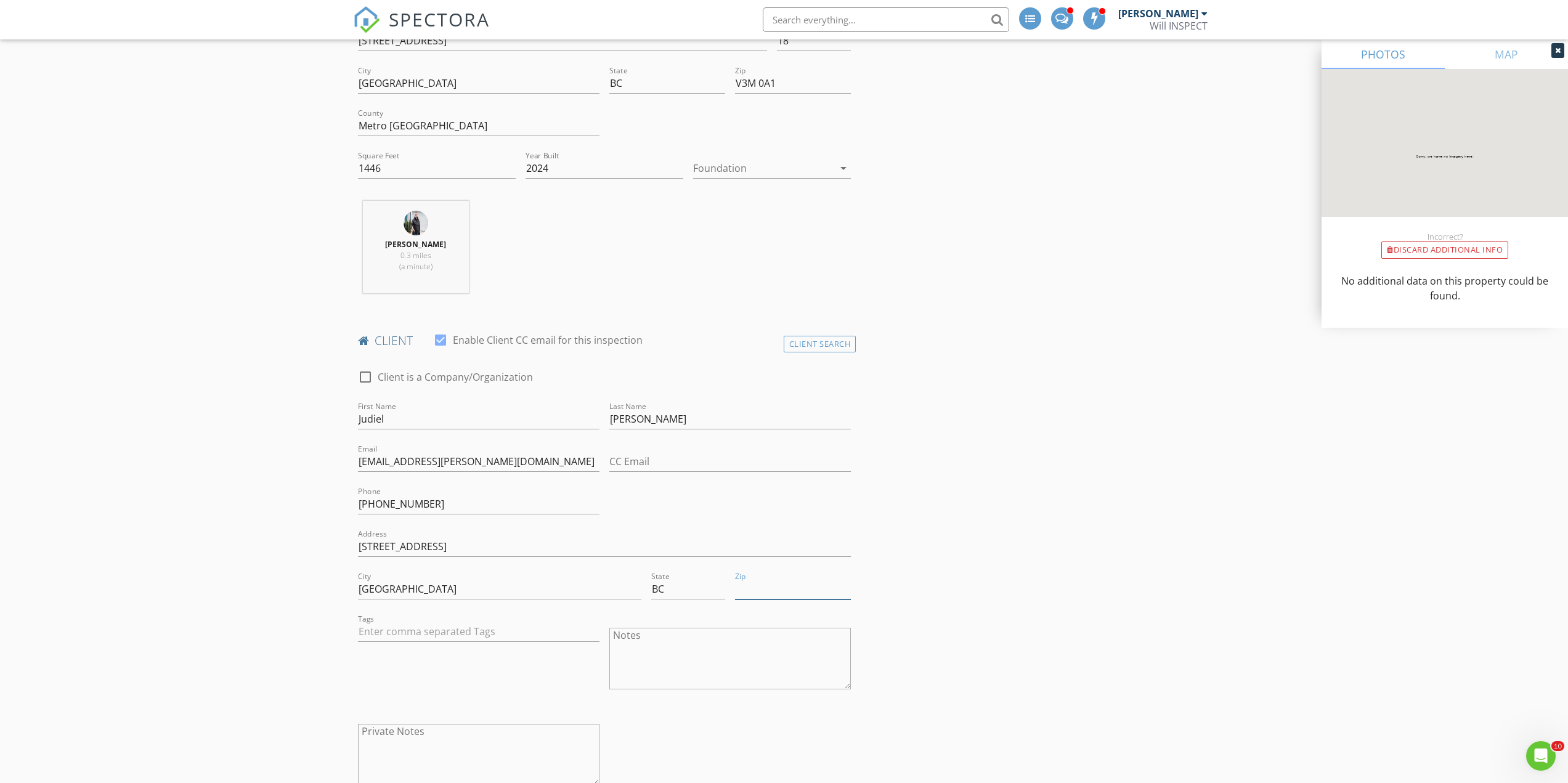 paste on "V6X 3E2" 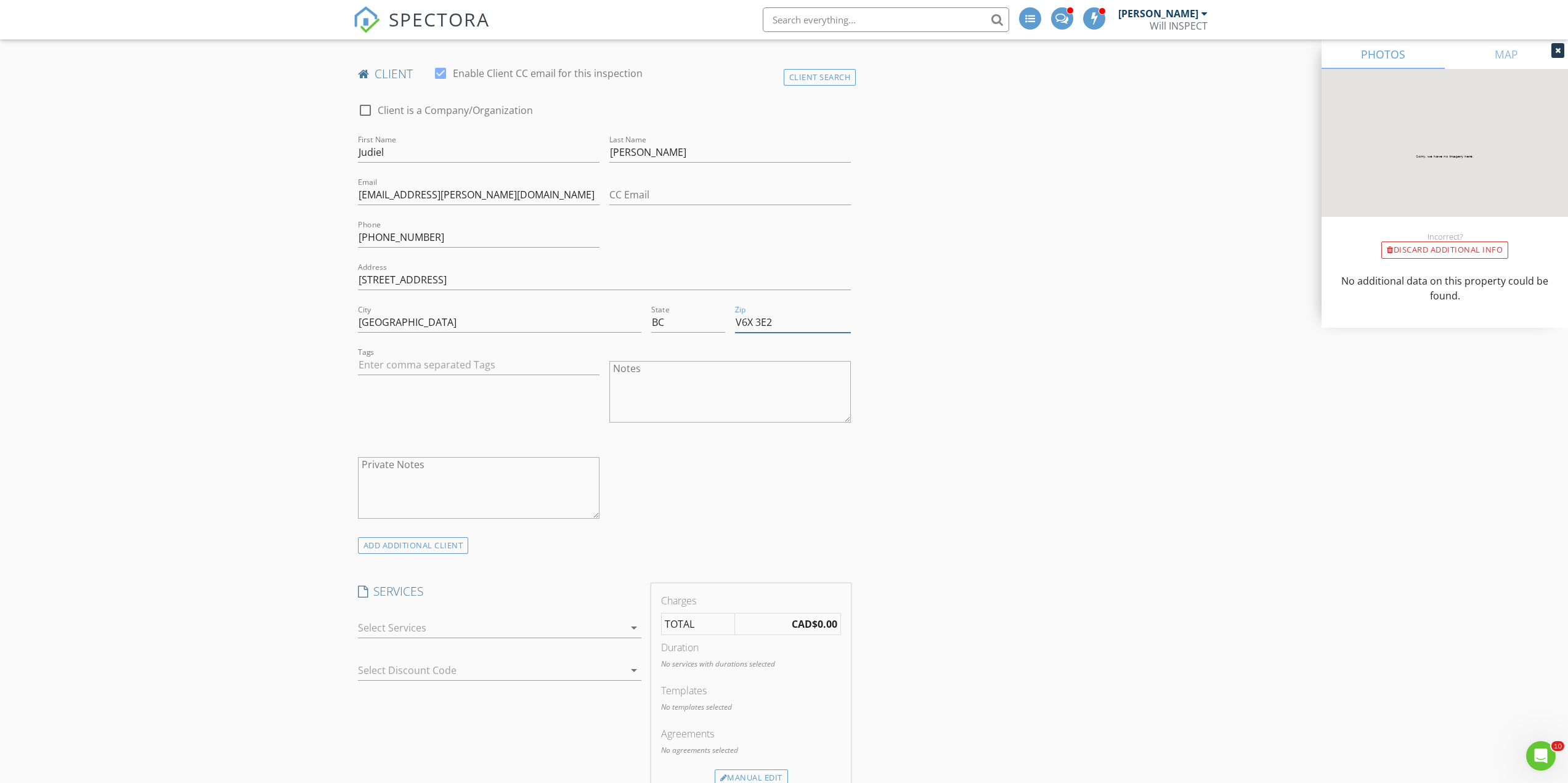 scroll, scrollTop: 657, scrollLeft: 0, axis: vertical 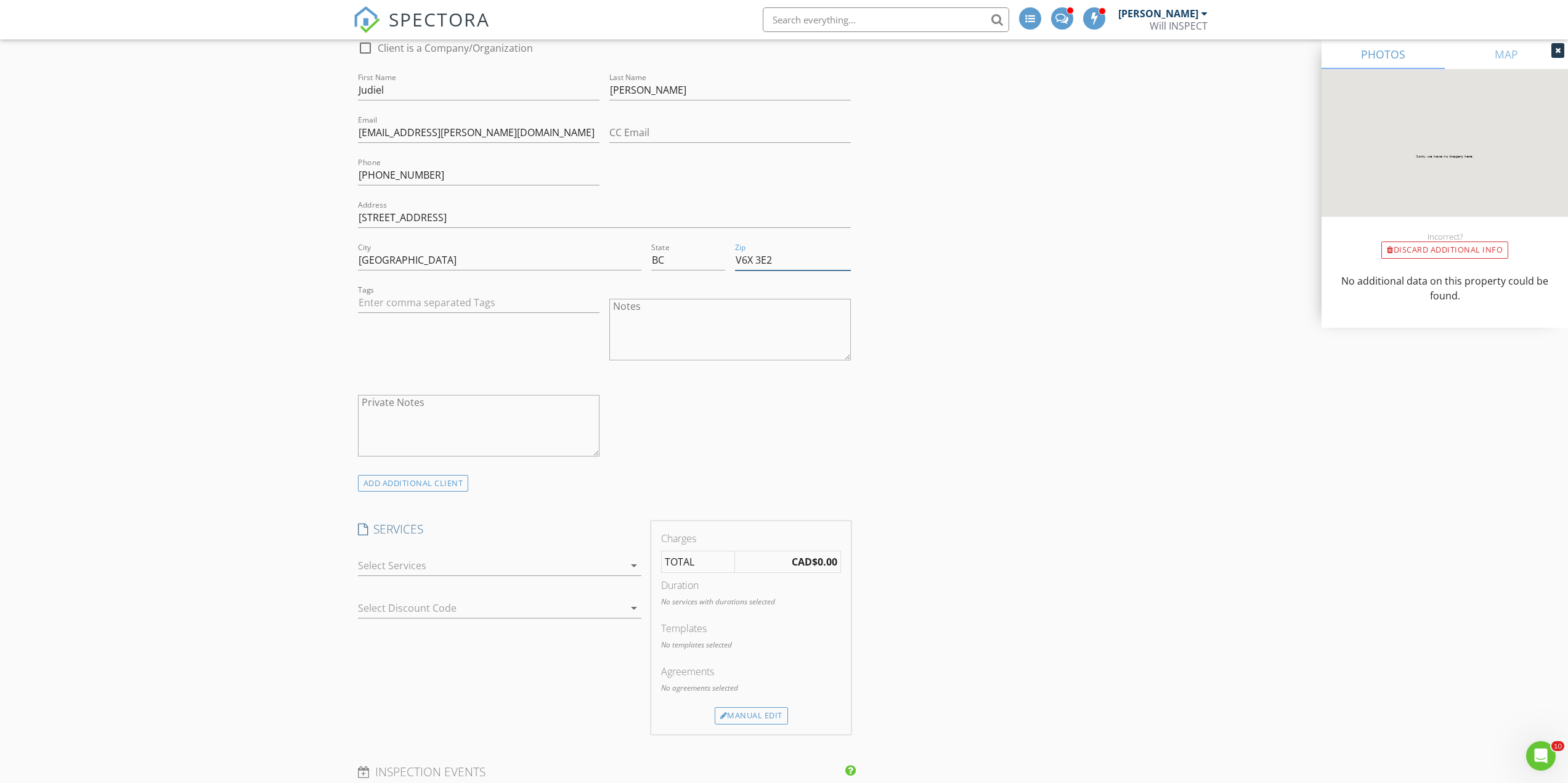 type on "V6X 3E2" 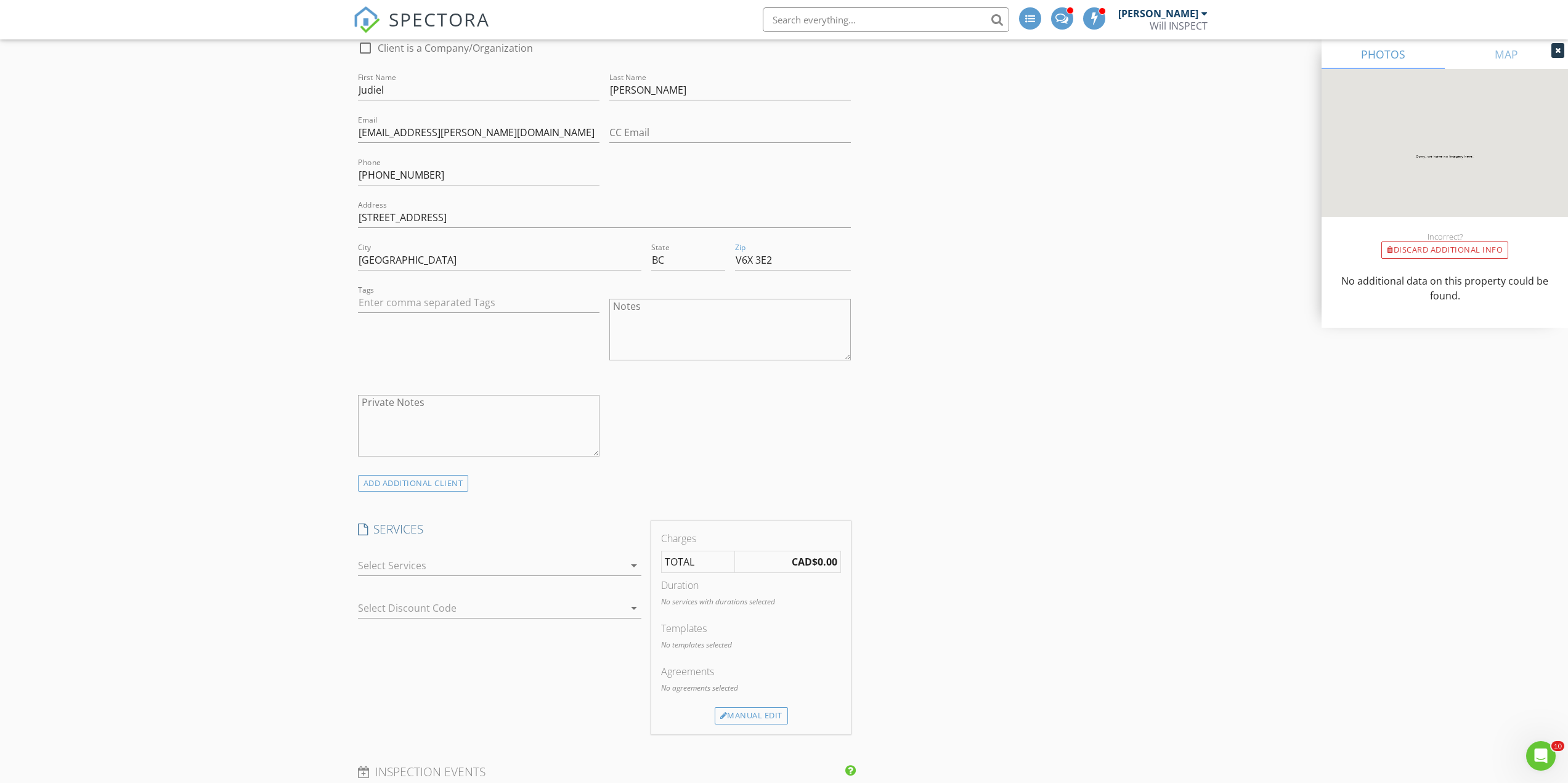 click on "arrow_drop_down" at bounding box center (634, 566) 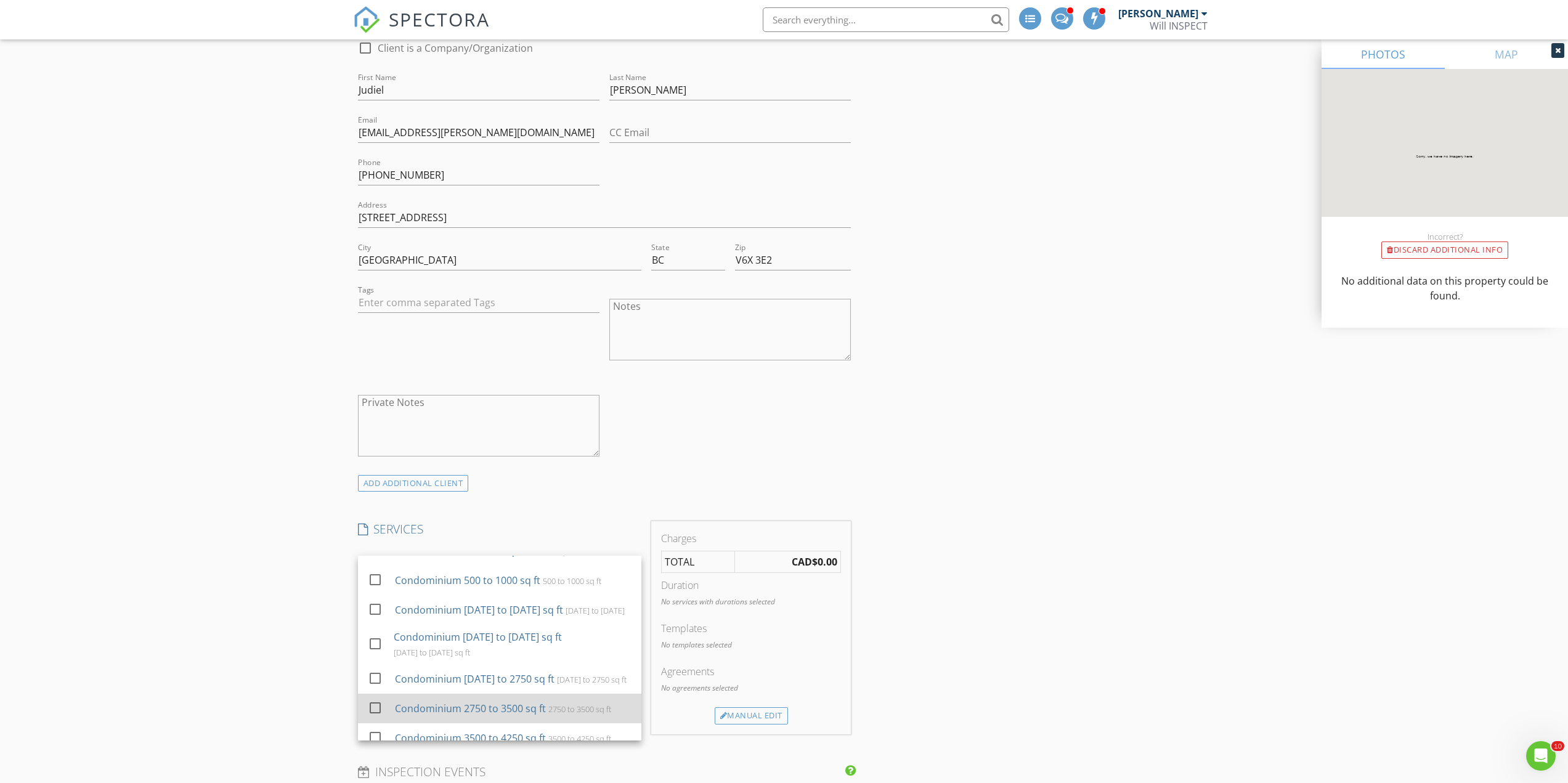 scroll, scrollTop: 657, scrollLeft: 0, axis: vertical 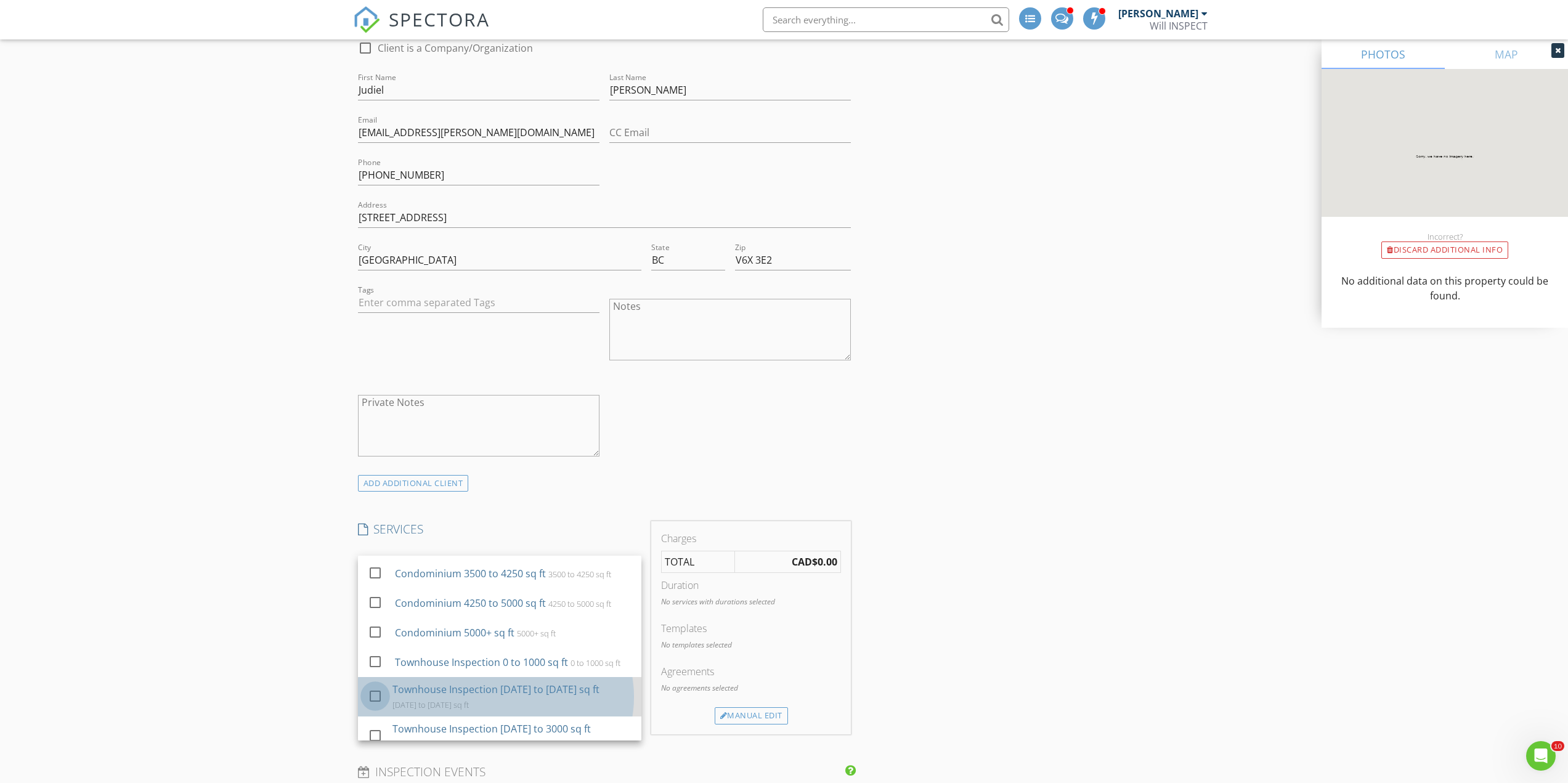 click at bounding box center (375, 696) 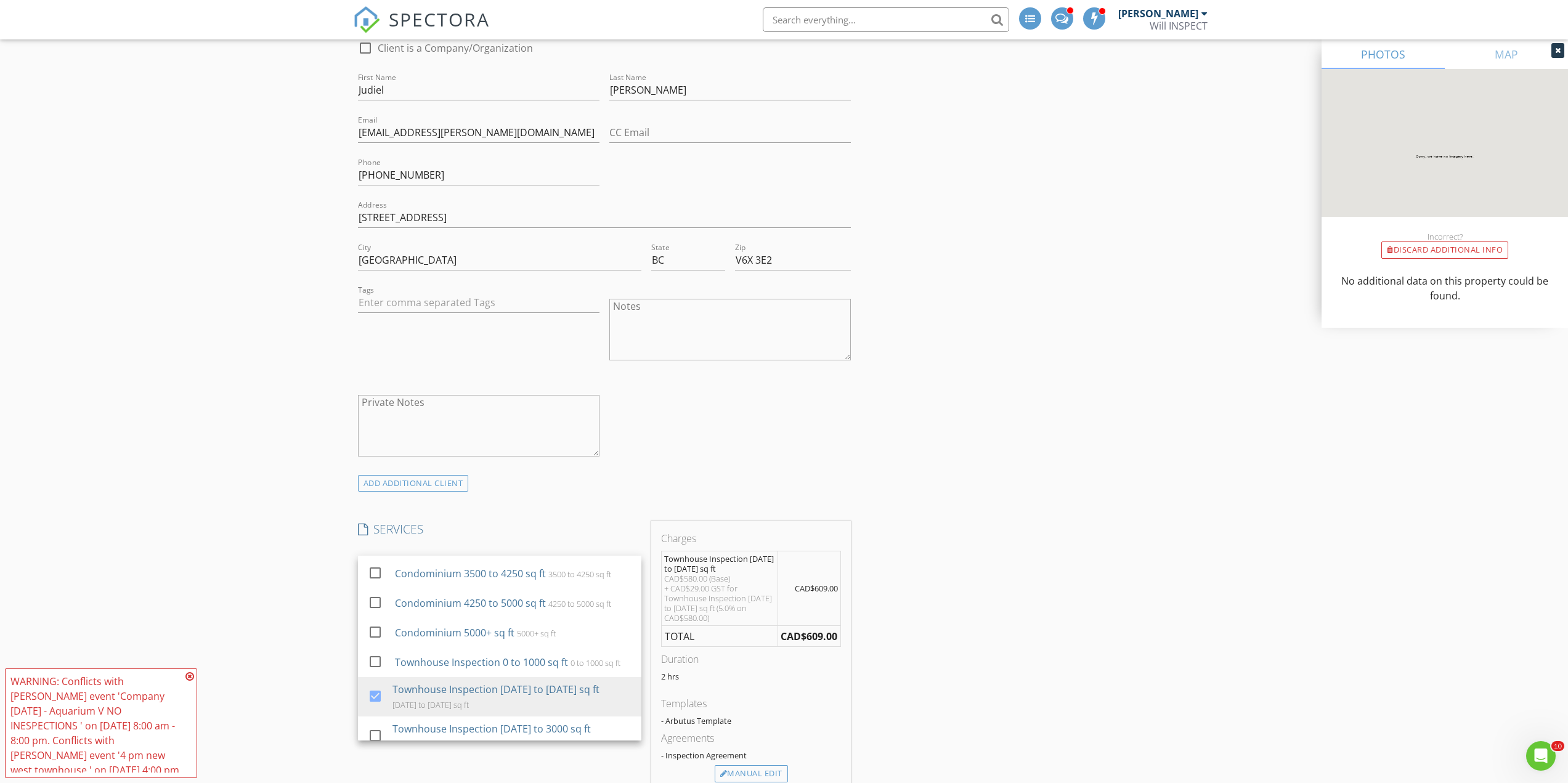 click at bounding box center [190, 676] 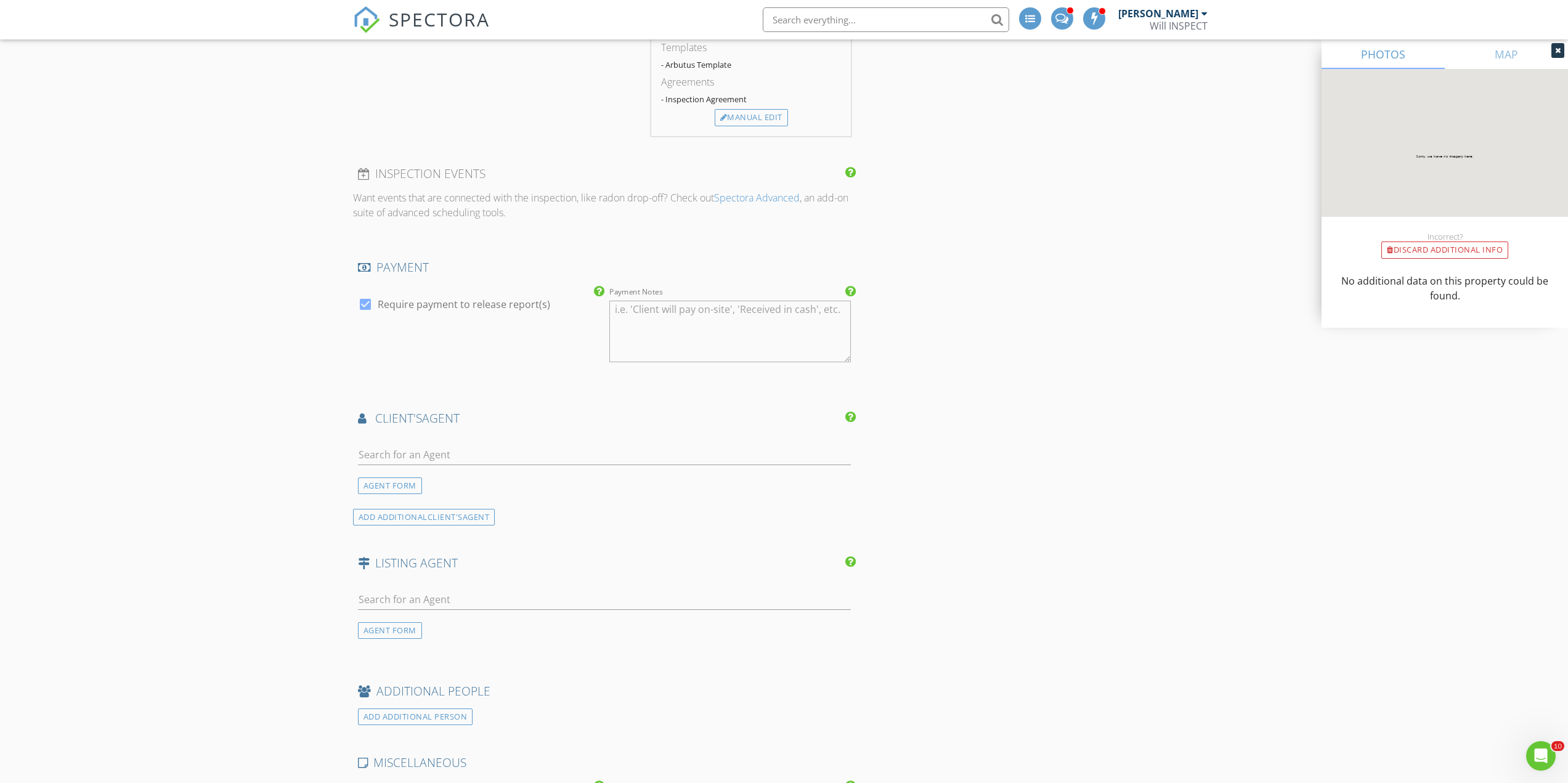 scroll, scrollTop: 1314, scrollLeft: 0, axis: vertical 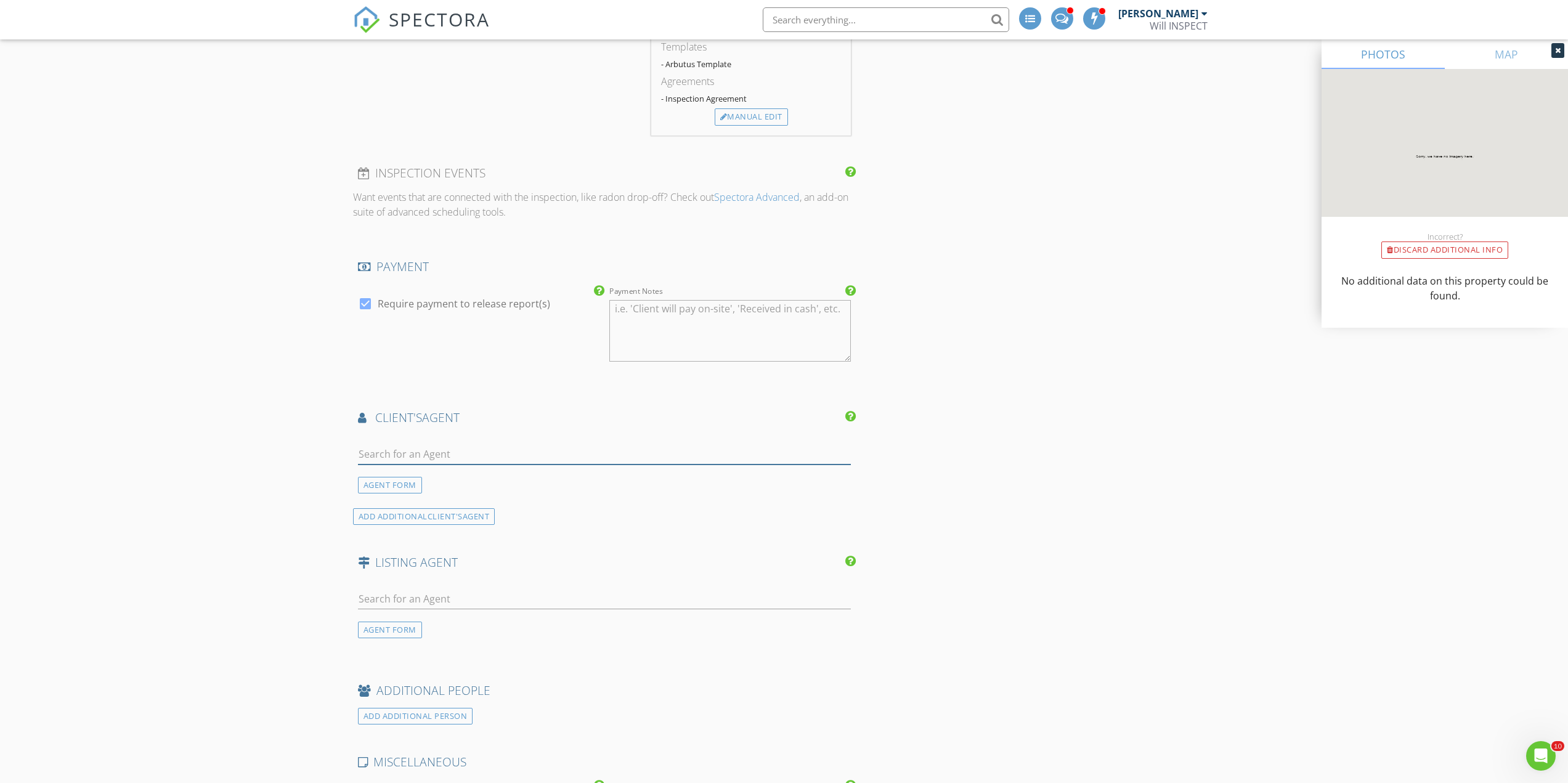 click at bounding box center (604, 454) 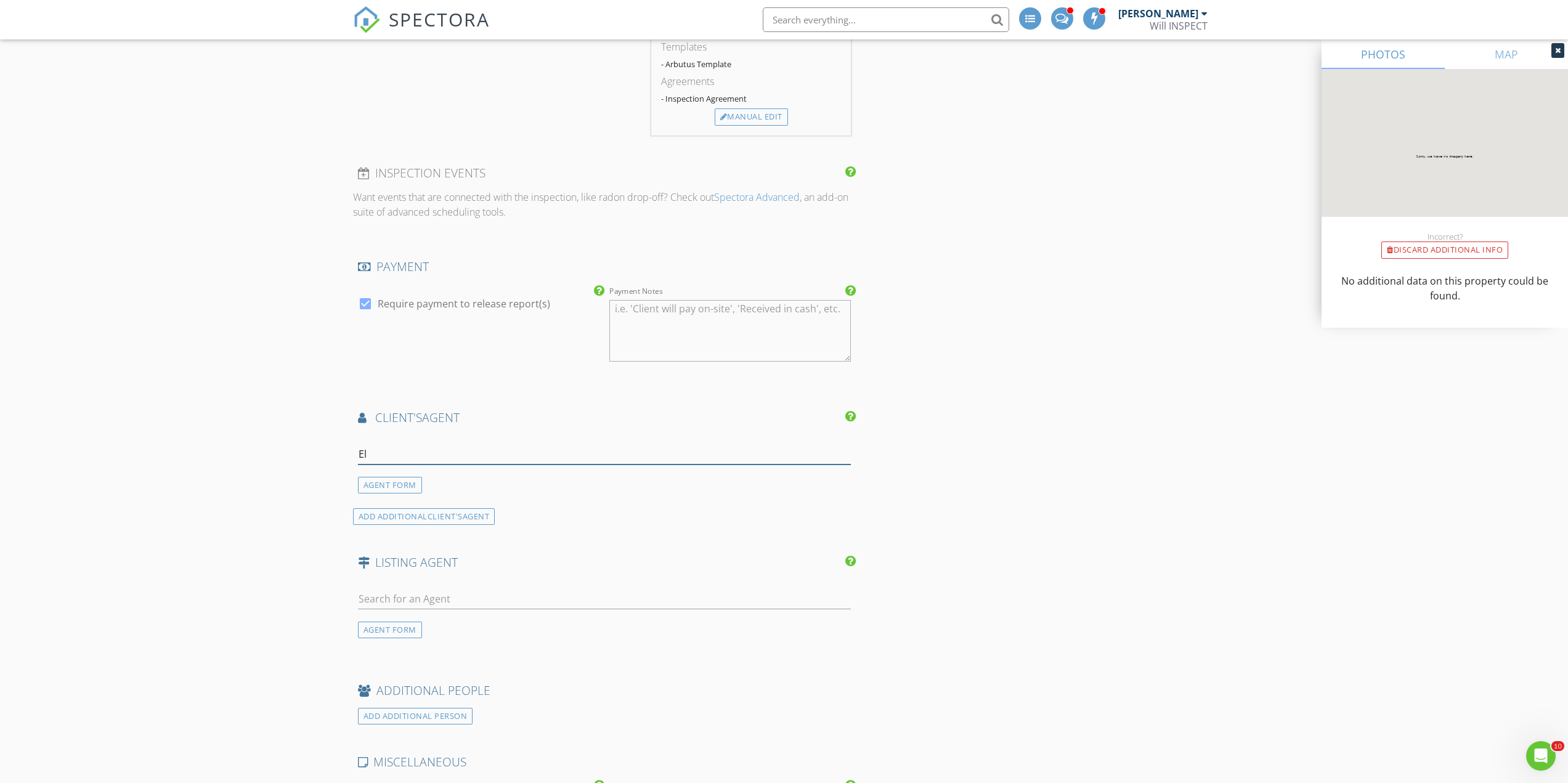 click on "El" at bounding box center [604, 454] 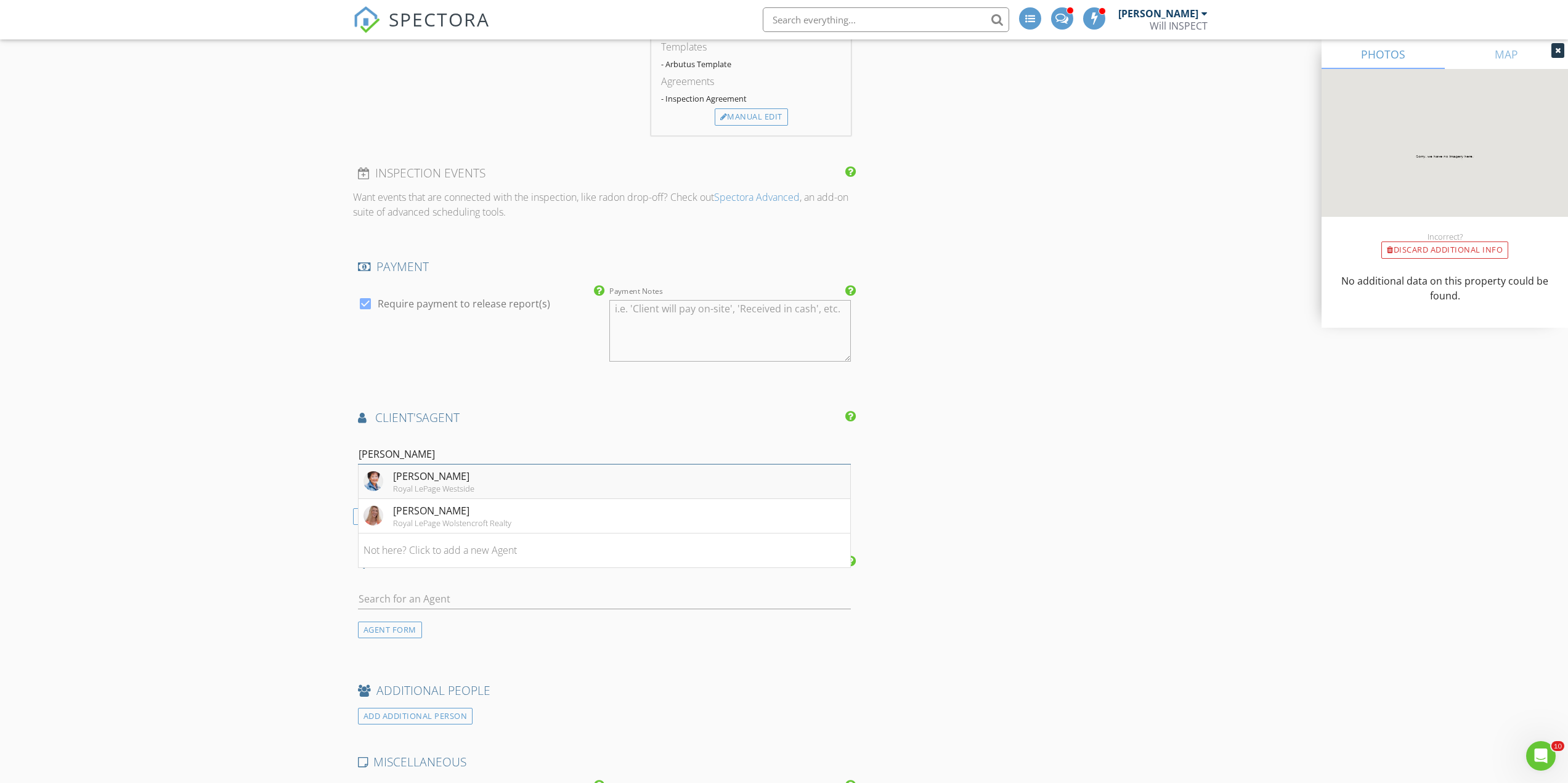 type on "[PERSON_NAME]" 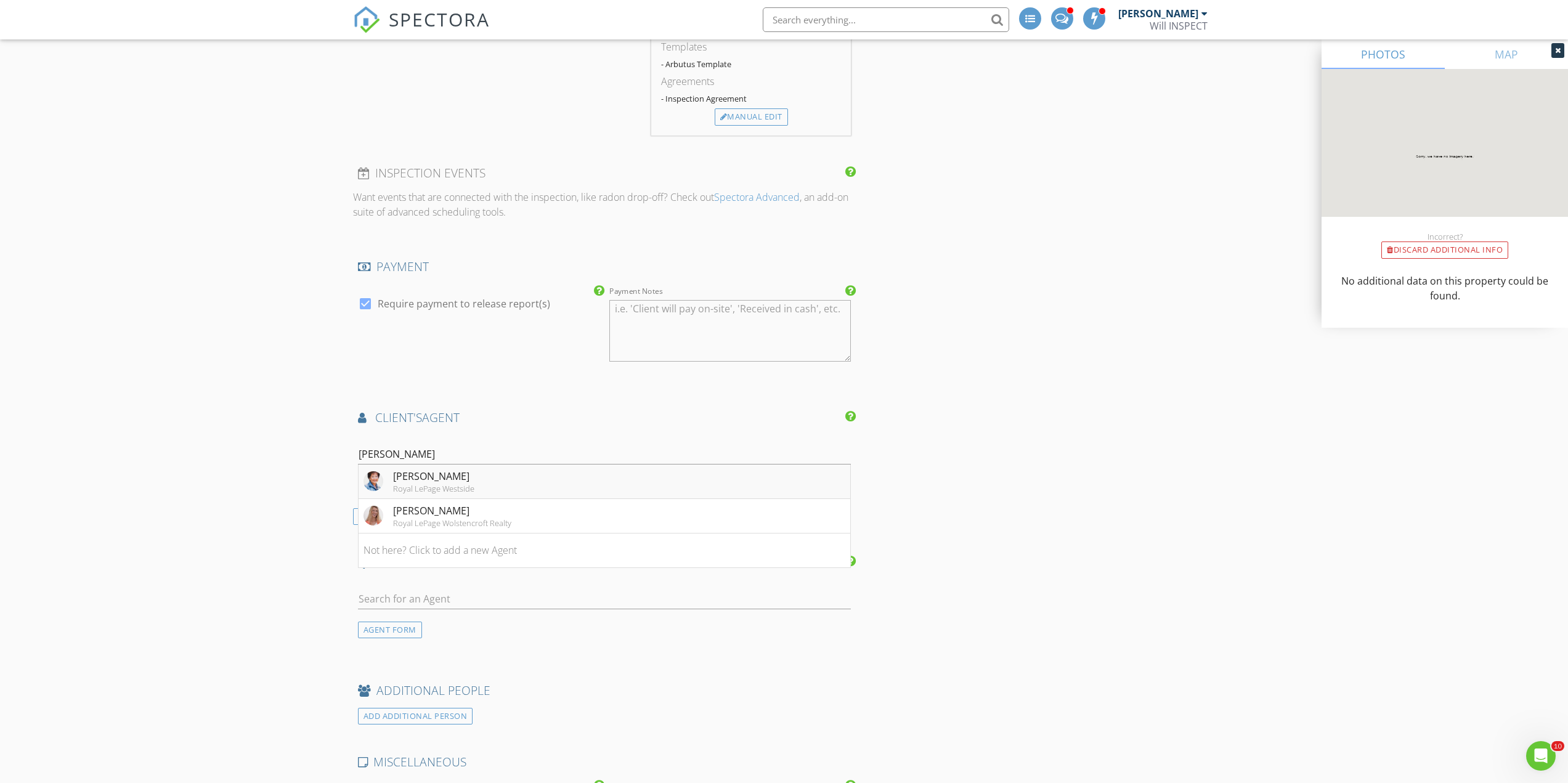 click on "Royal LePage Westside" at bounding box center (434, 489) 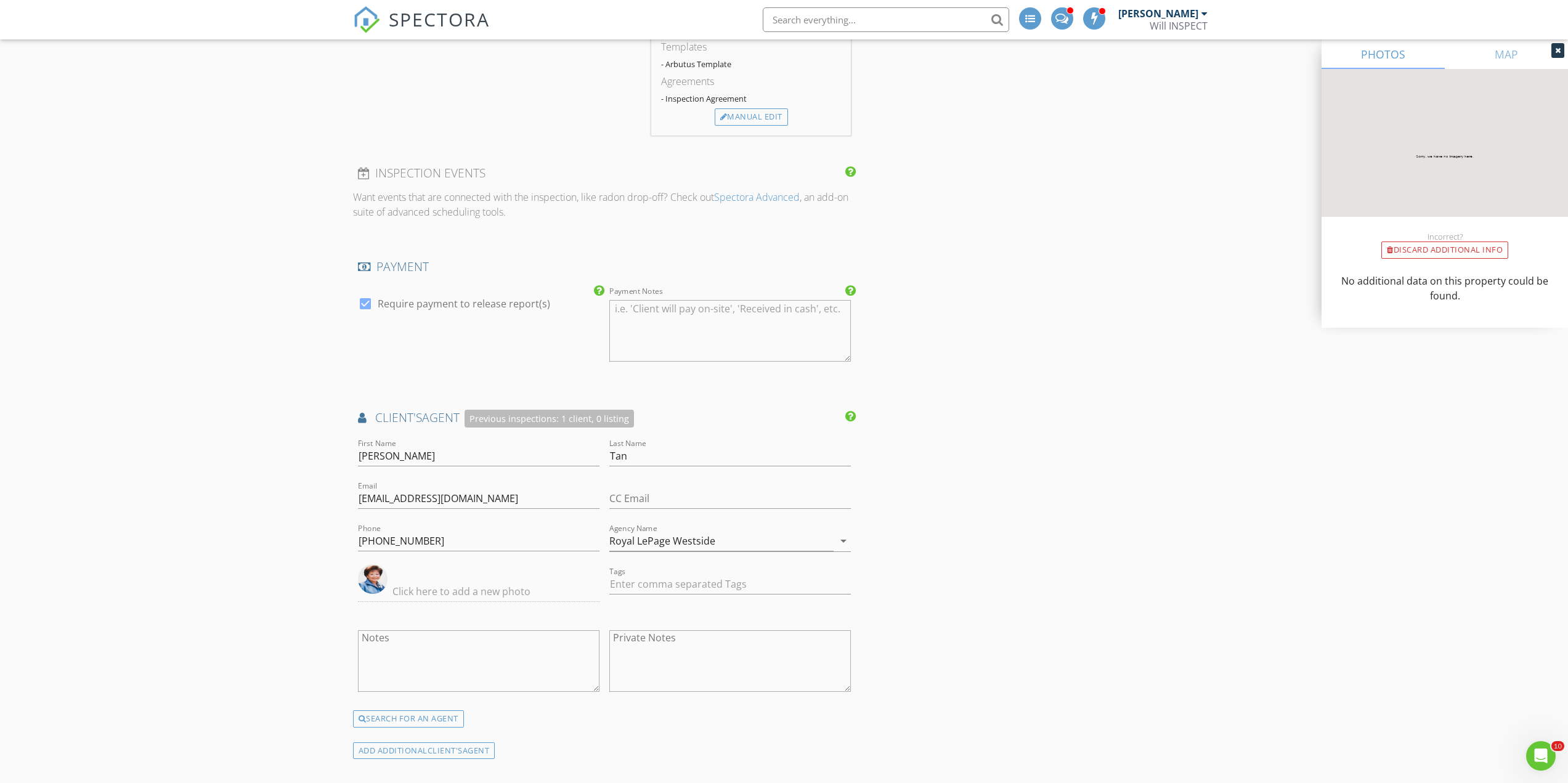scroll, scrollTop: 1479, scrollLeft: 0, axis: vertical 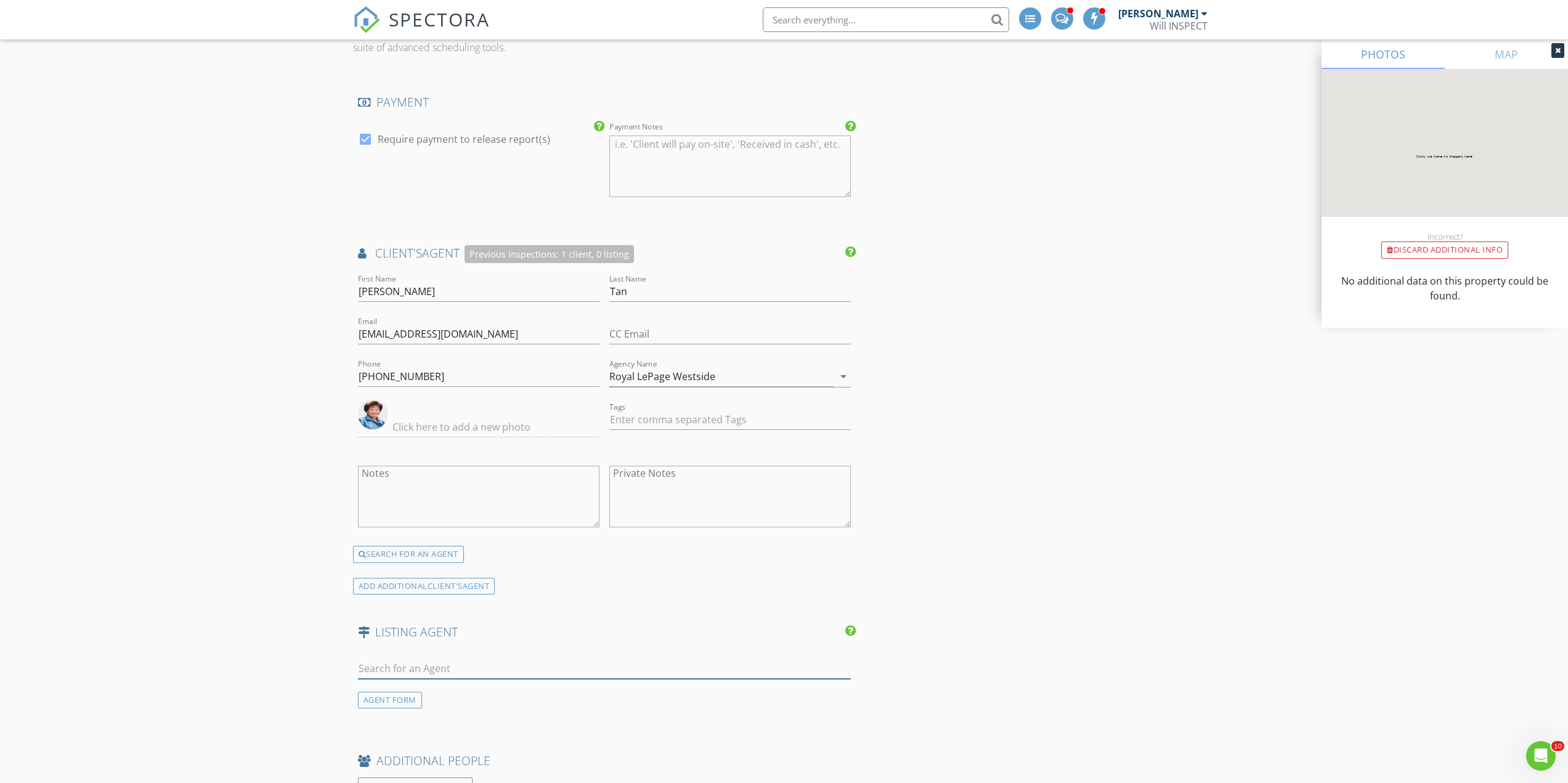 click at bounding box center (604, 668) 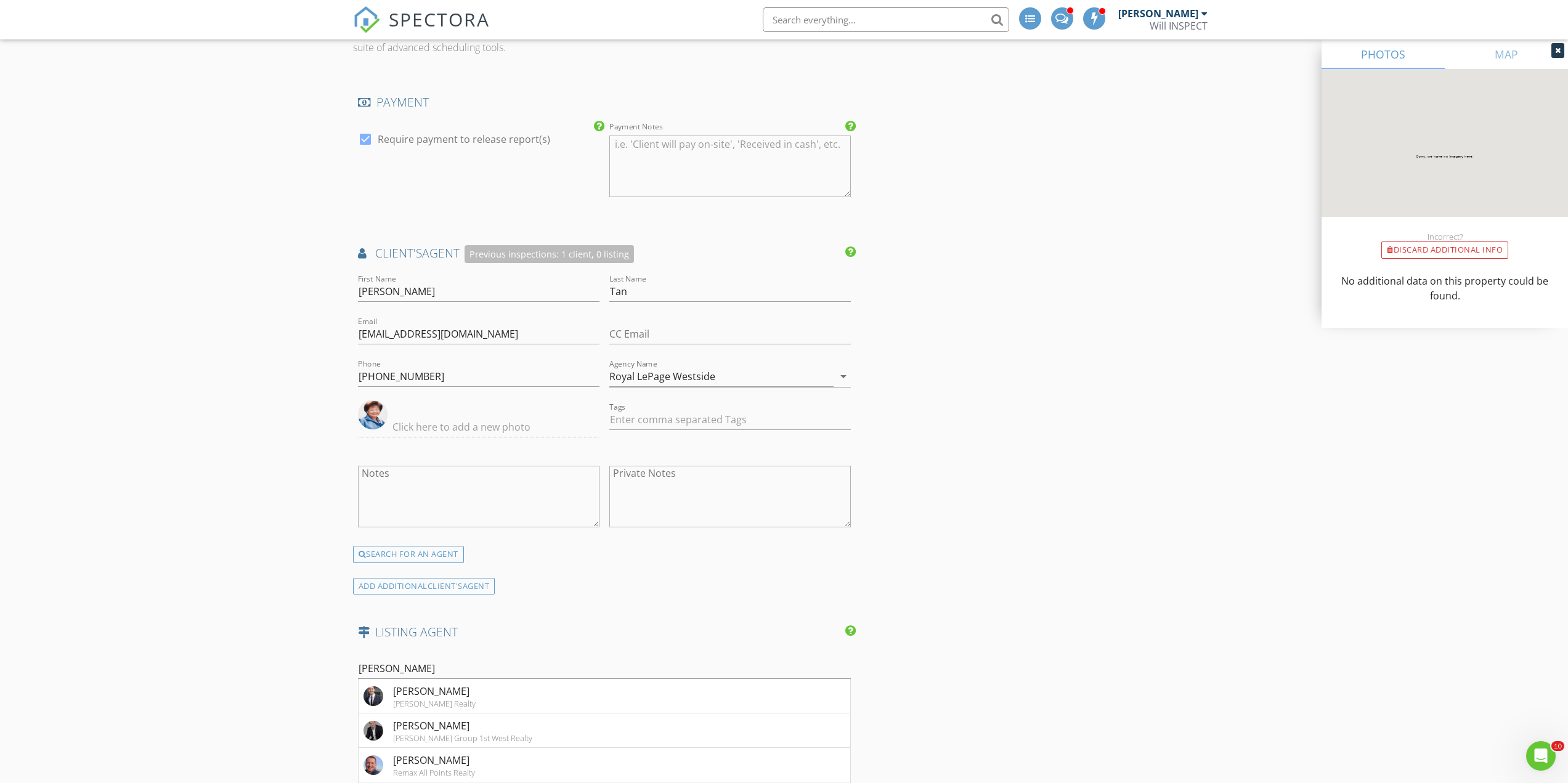 click on "Scott" at bounding box center (604, 671) 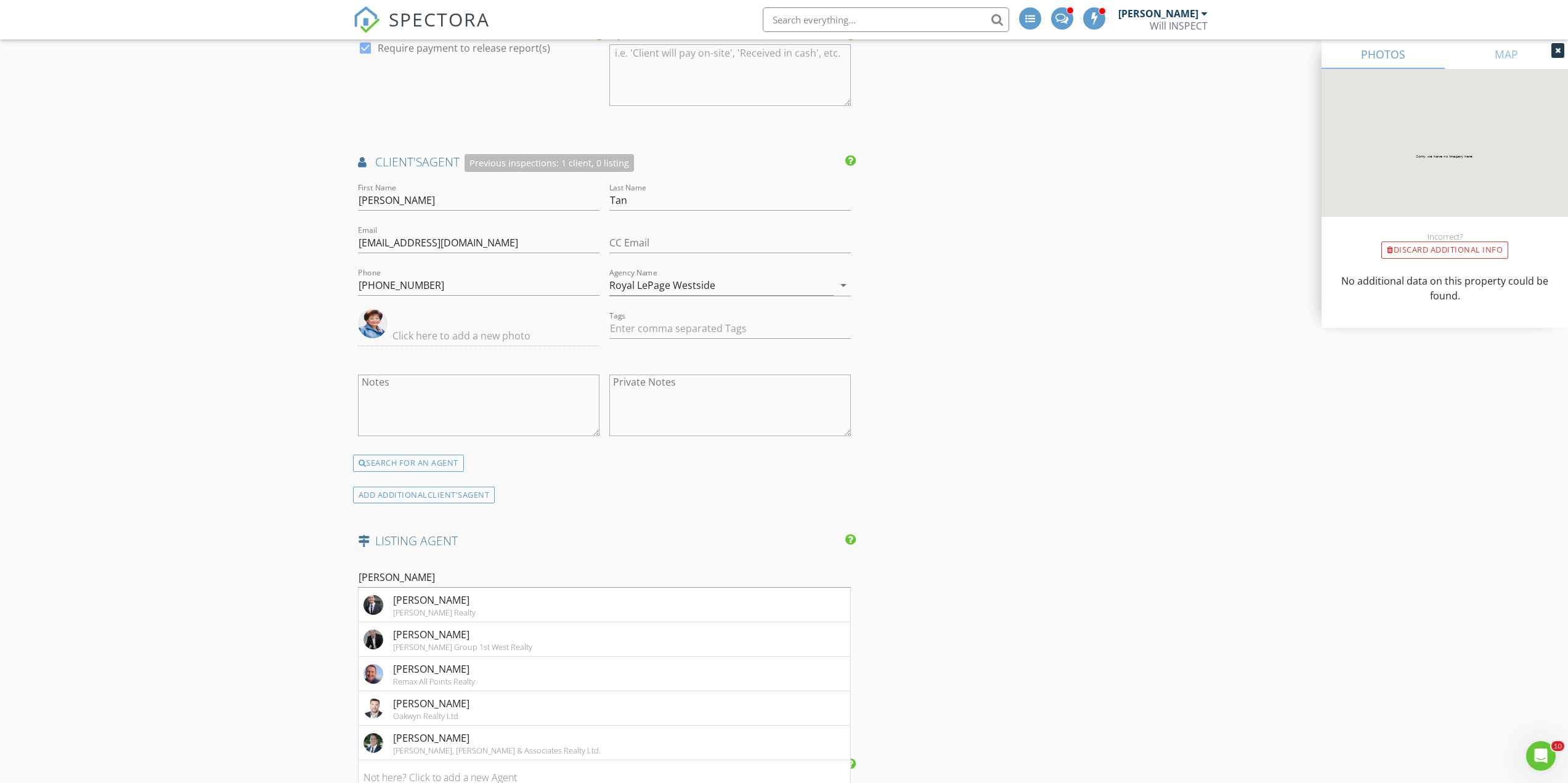scroll, scrollTop: 1643, scrollLeft: 0, axis: vertical 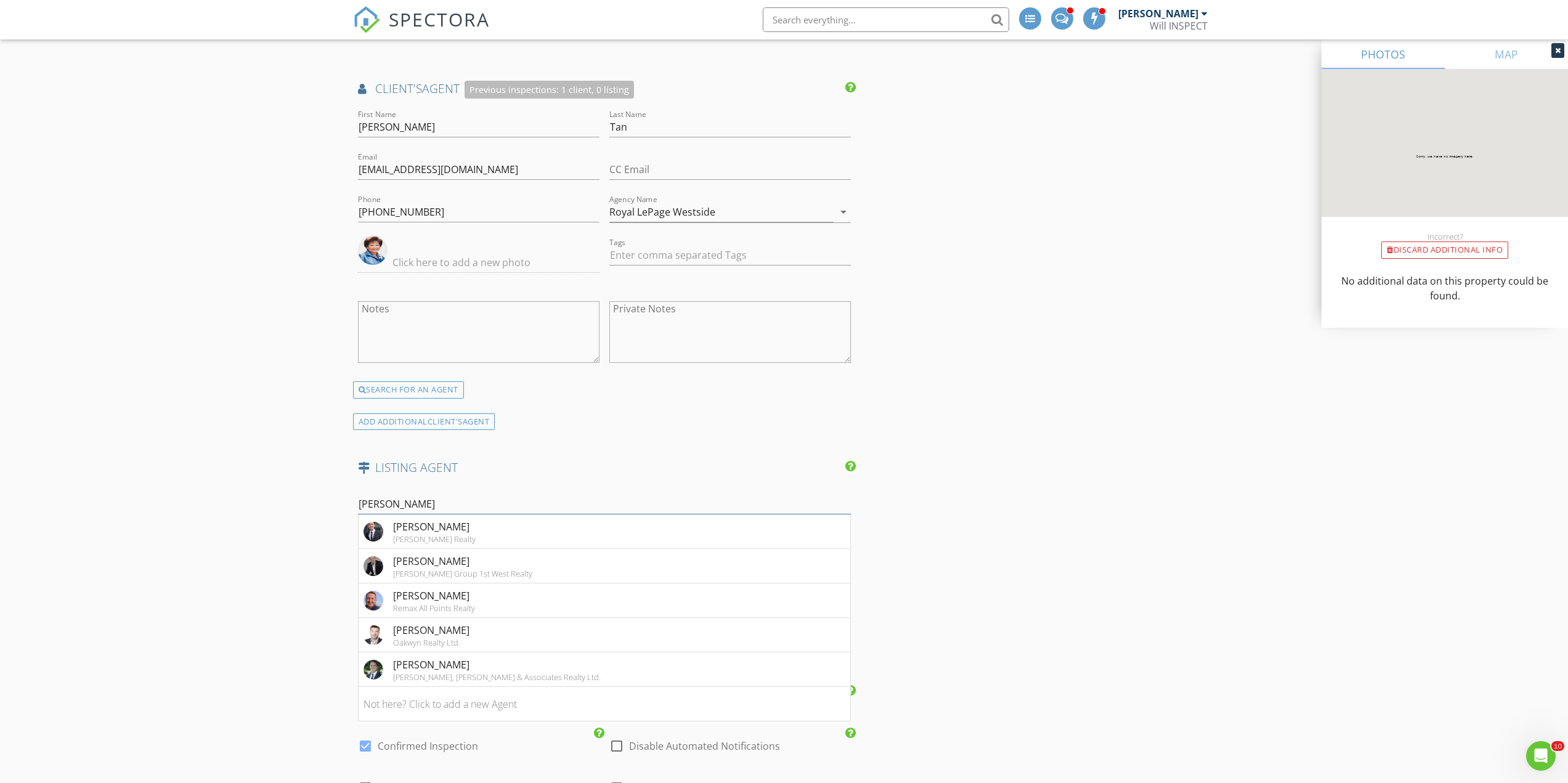 click on "Scott" at bounding box center (604, 504) 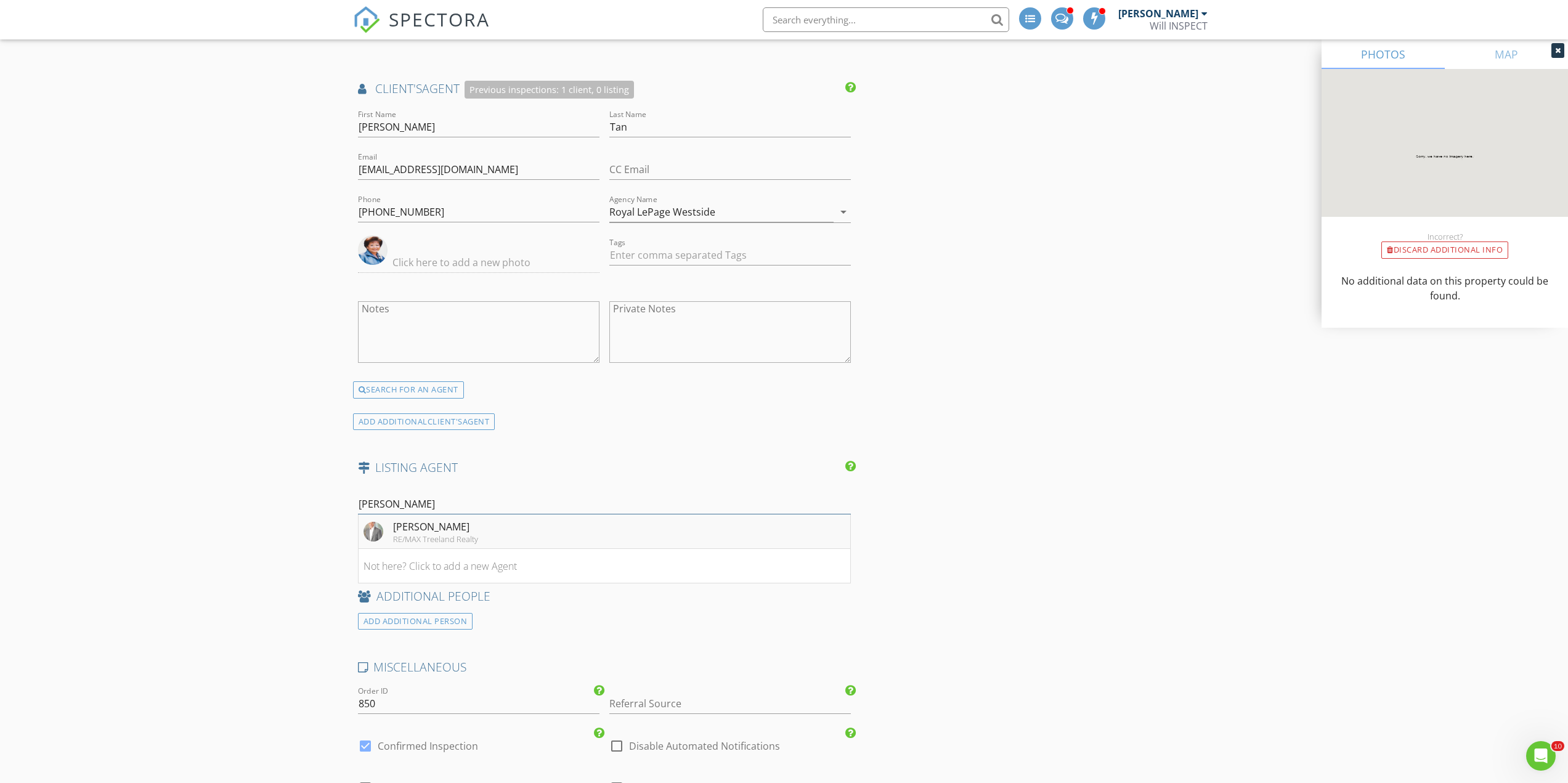 type on "[PERSON_NAME]" 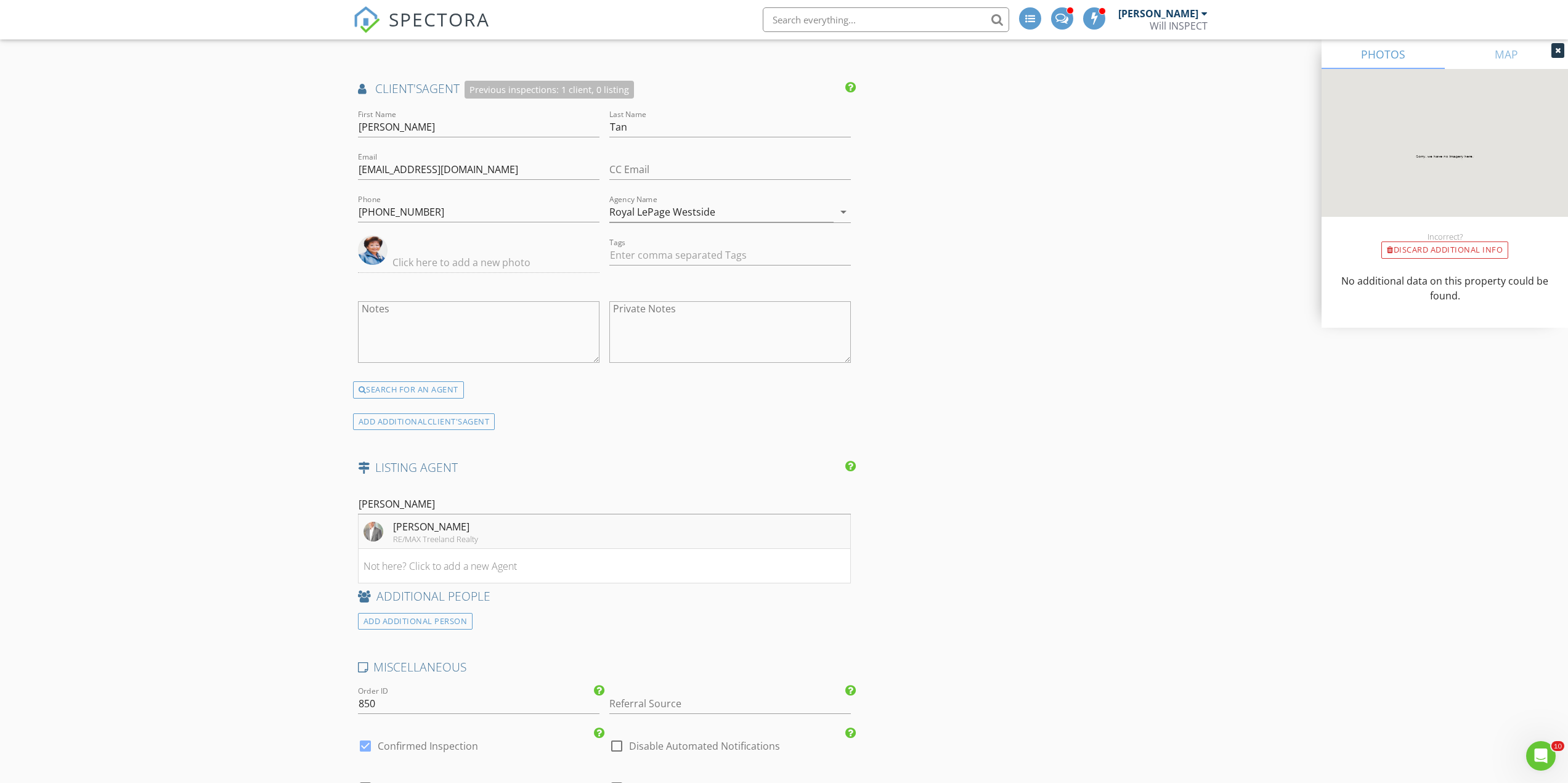 click on "[PERSON_NAME]" at bounding box center [436, 527] 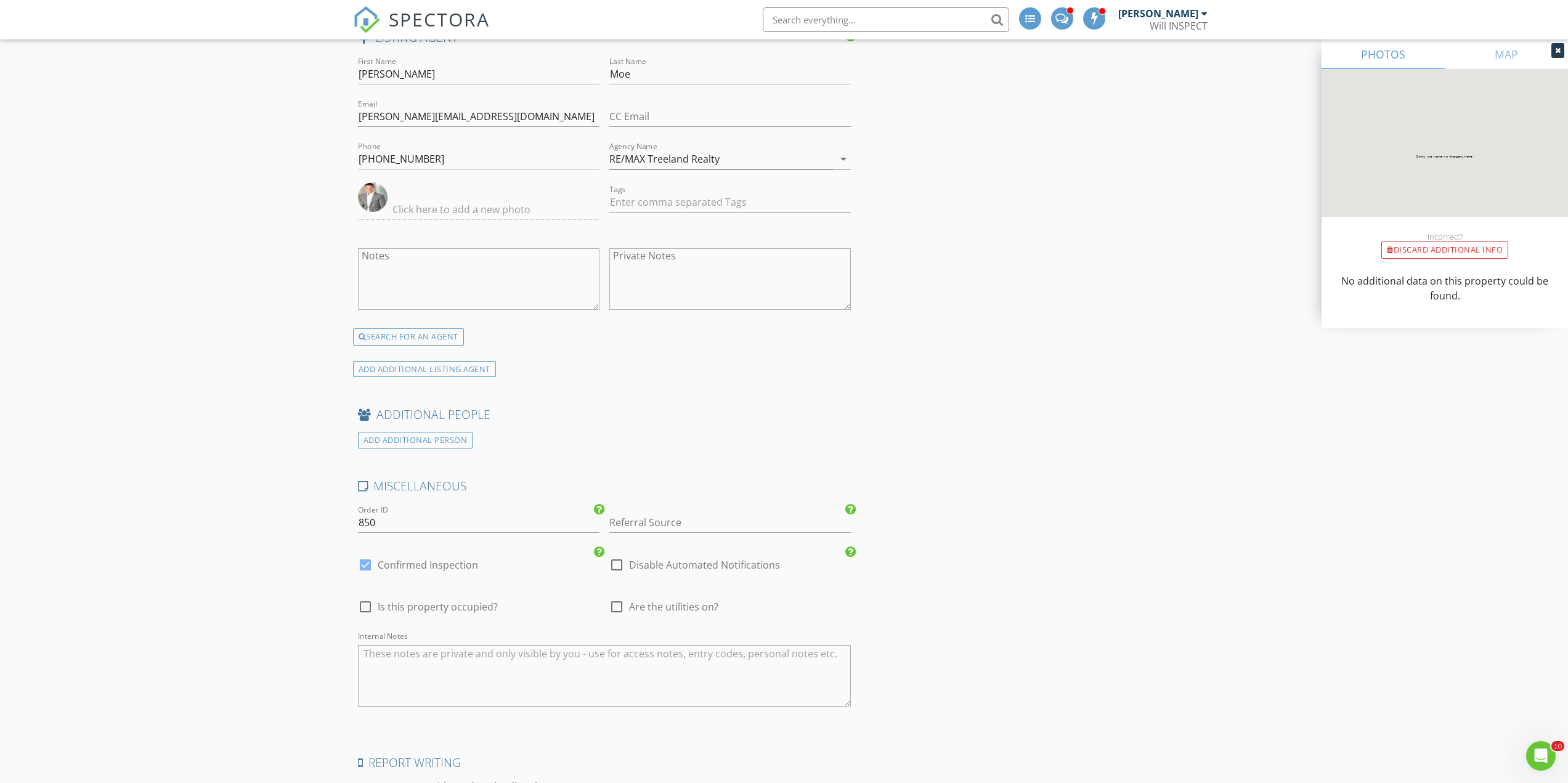 scroll, scrollTop: 2300, scrollLeft: 0, axis: vertical 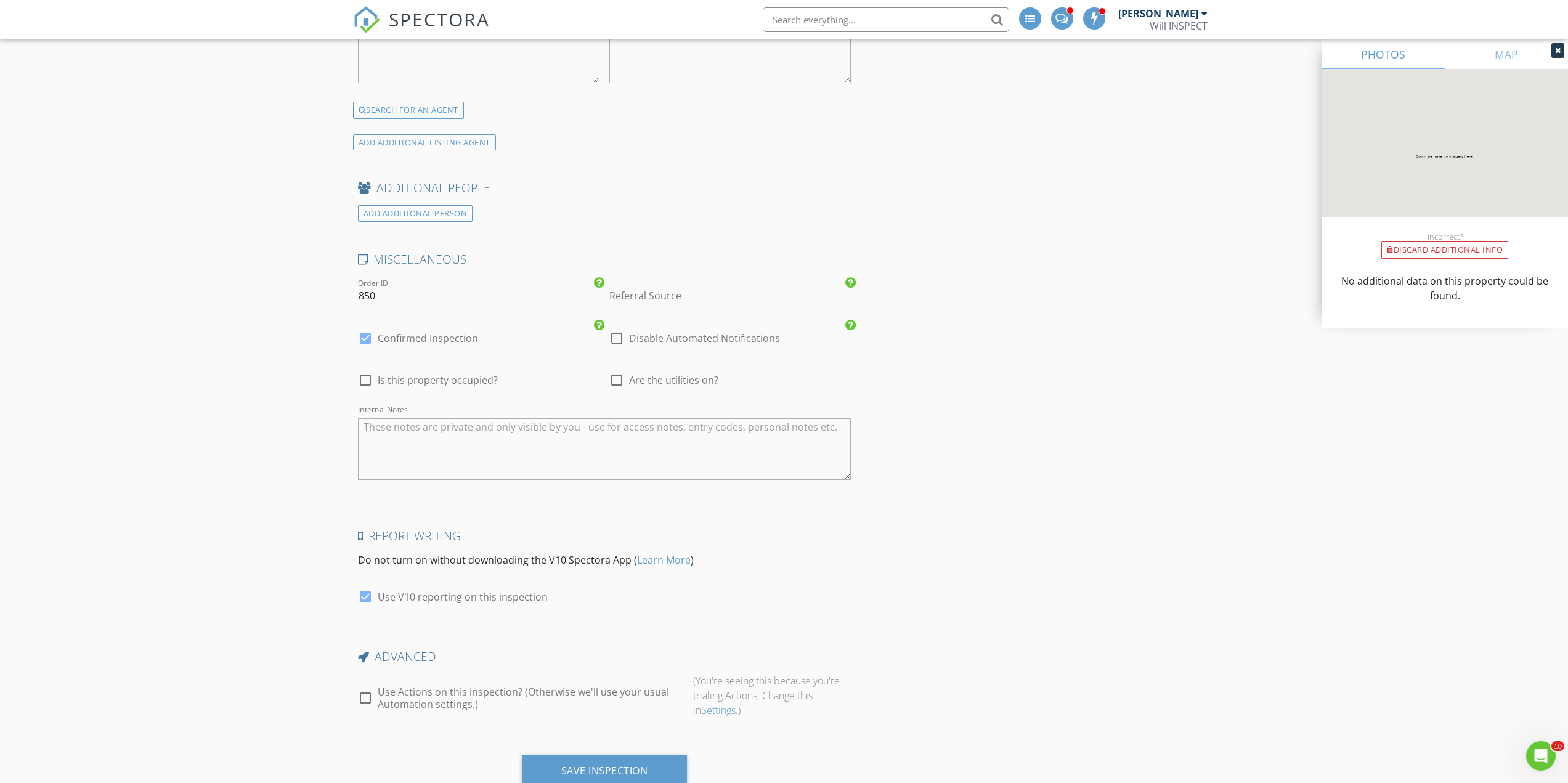 click at bounding box center [604, 449] 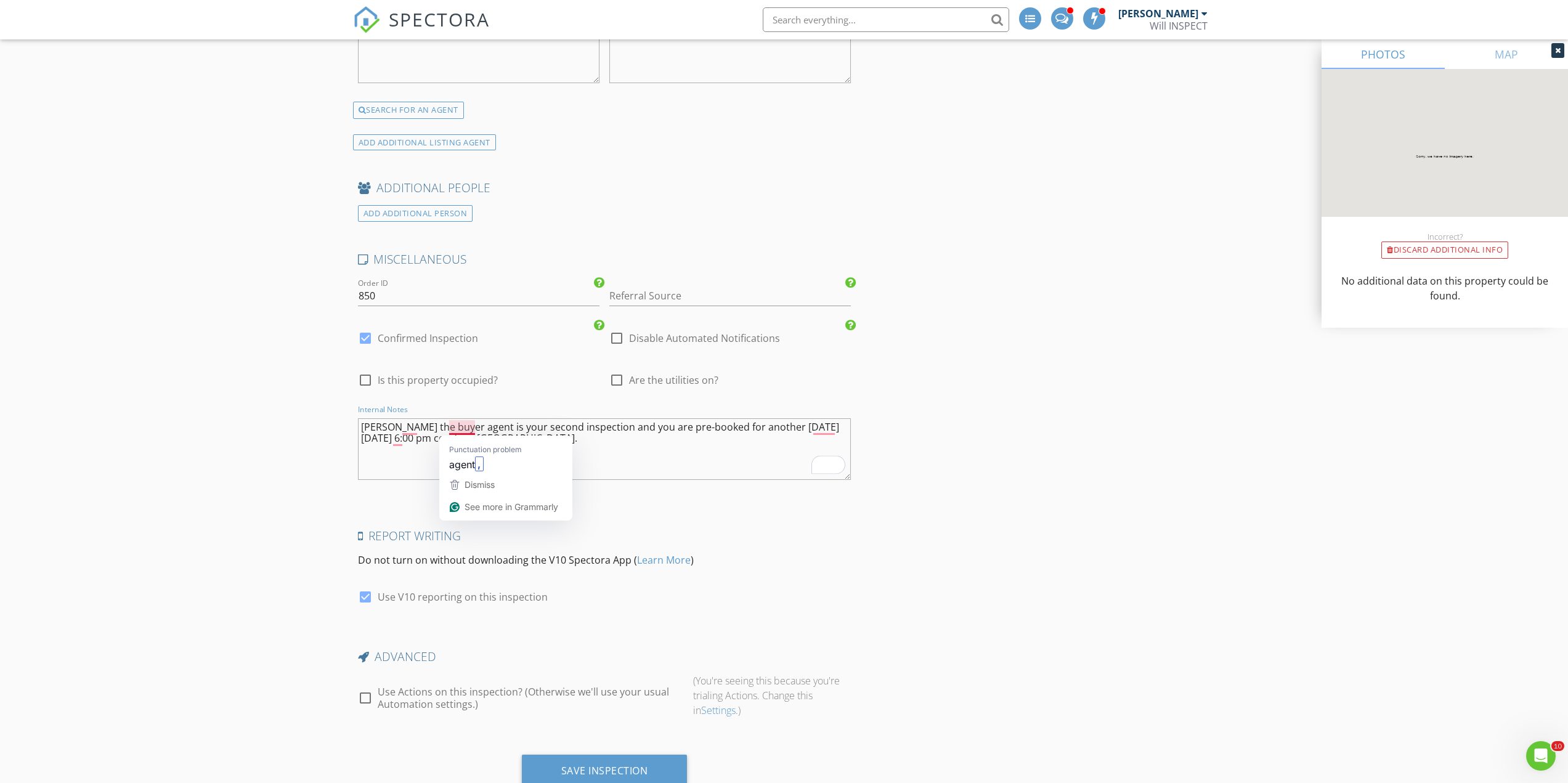 click on "Eleanorr the buyer agent is your second inspection and you are pre-booked for another tomorrow Thur, July 17 at 6:00 pm condo in Richmond." at bounding box center (604, 449) 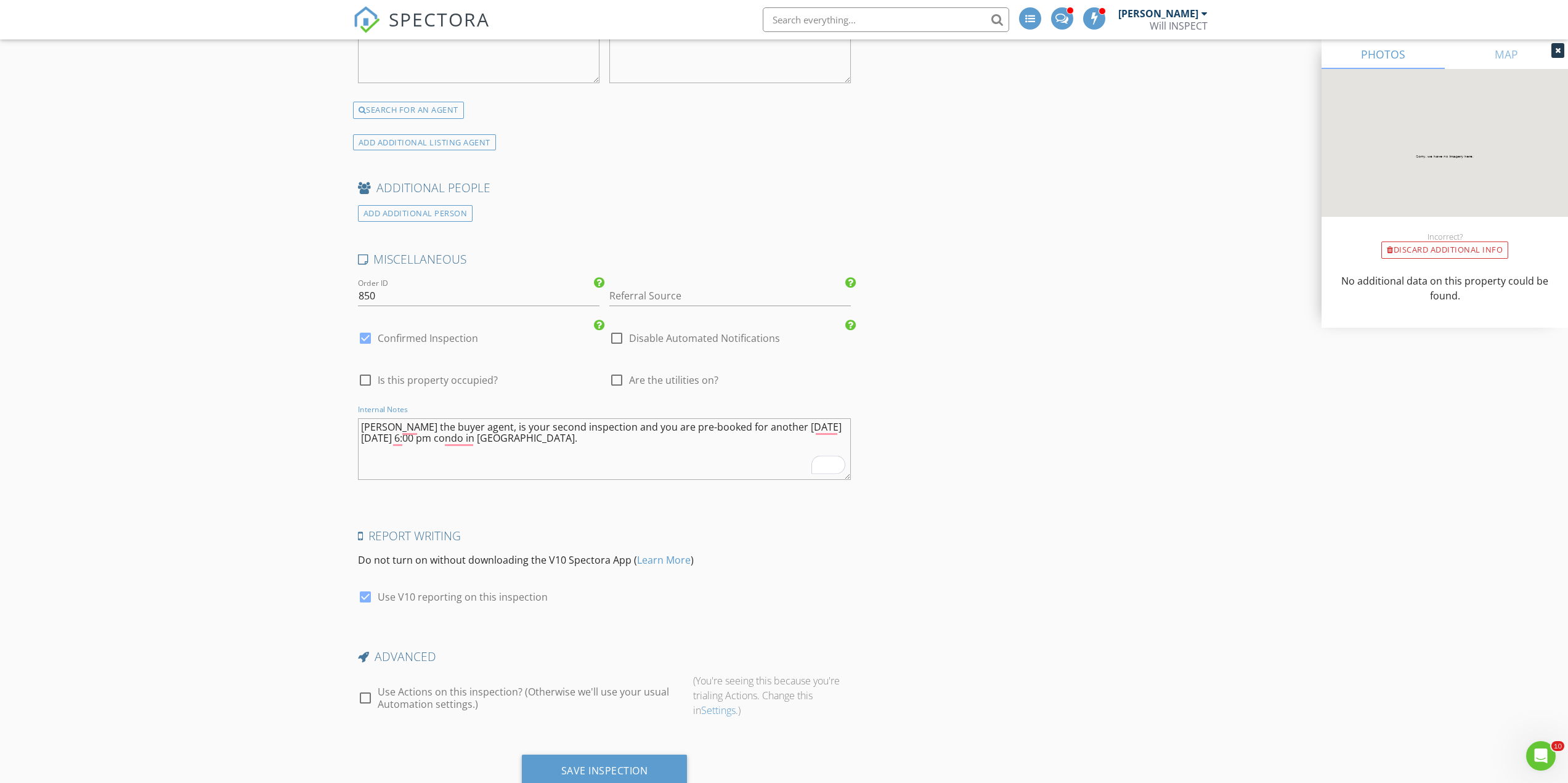 click on "Eleanorr the buyer agent, is your second inspection and you are pre-booked for another tomorrow Thur, July 17 at 6:00 pm condo in Richmond." at bounding box center [604, 449] 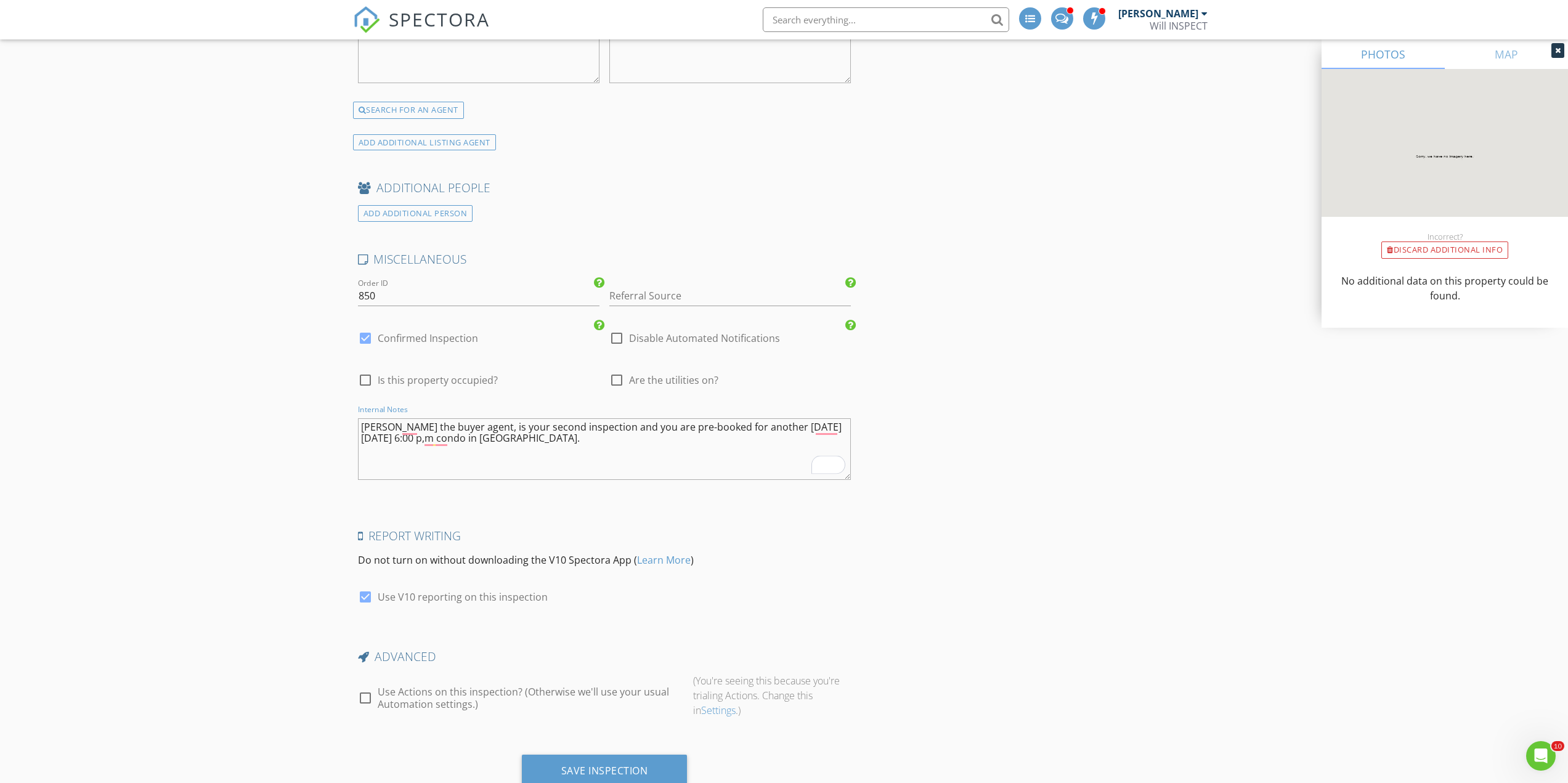 click on "Eleanorr the buyer agent, is your second inspection and you are pre-booked for another tomorrow Thur, July 17 at 6:00 p,m condo in Richmond." at bounding box center [604, 449] 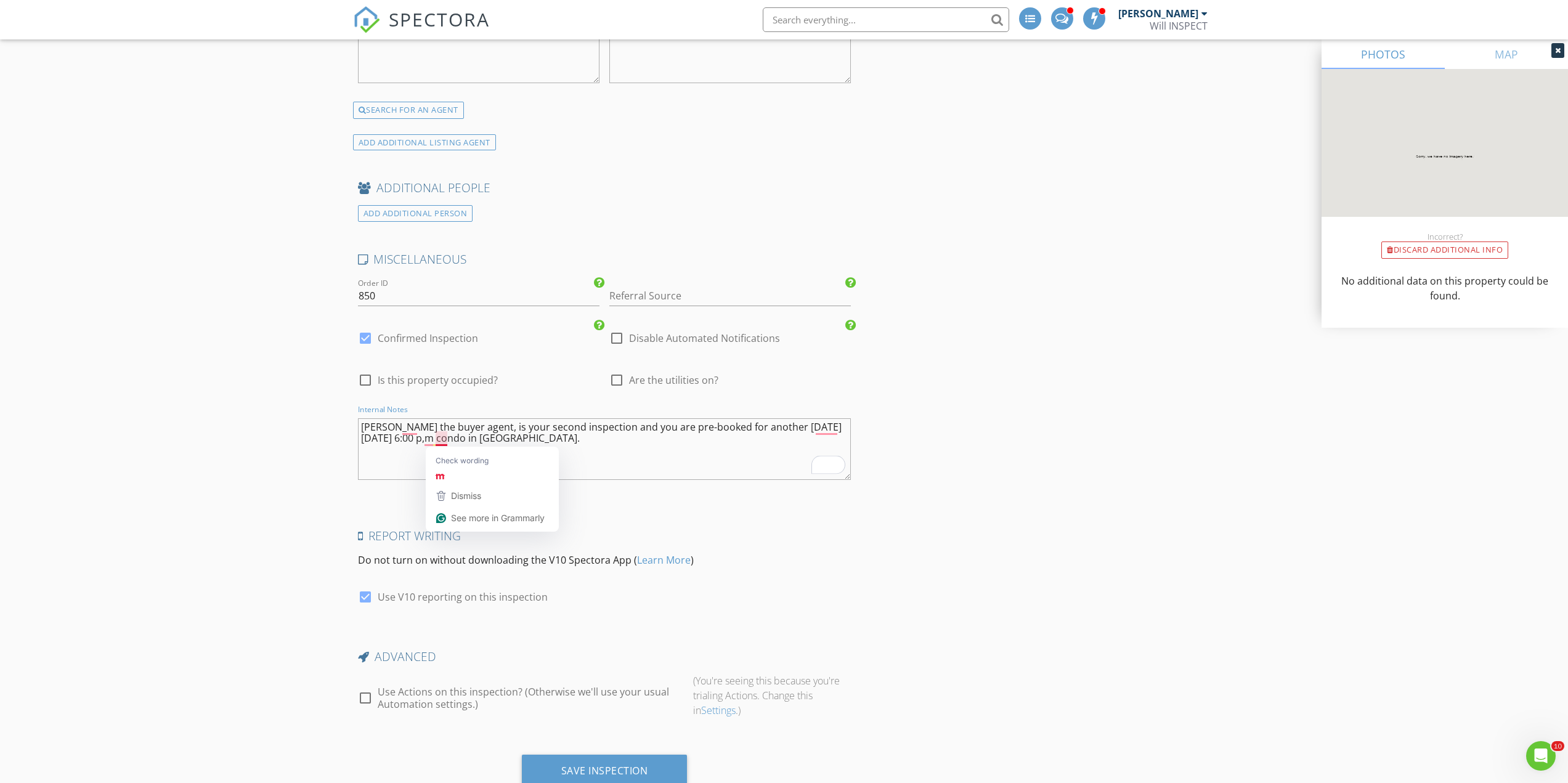 click on "Eleanorr the buyer agent, is your second inspection and you are pre-booked for another tomorrow Thur, July 17 at 6:00 p,m condo in Richmond." at bounding box center (604, 449) 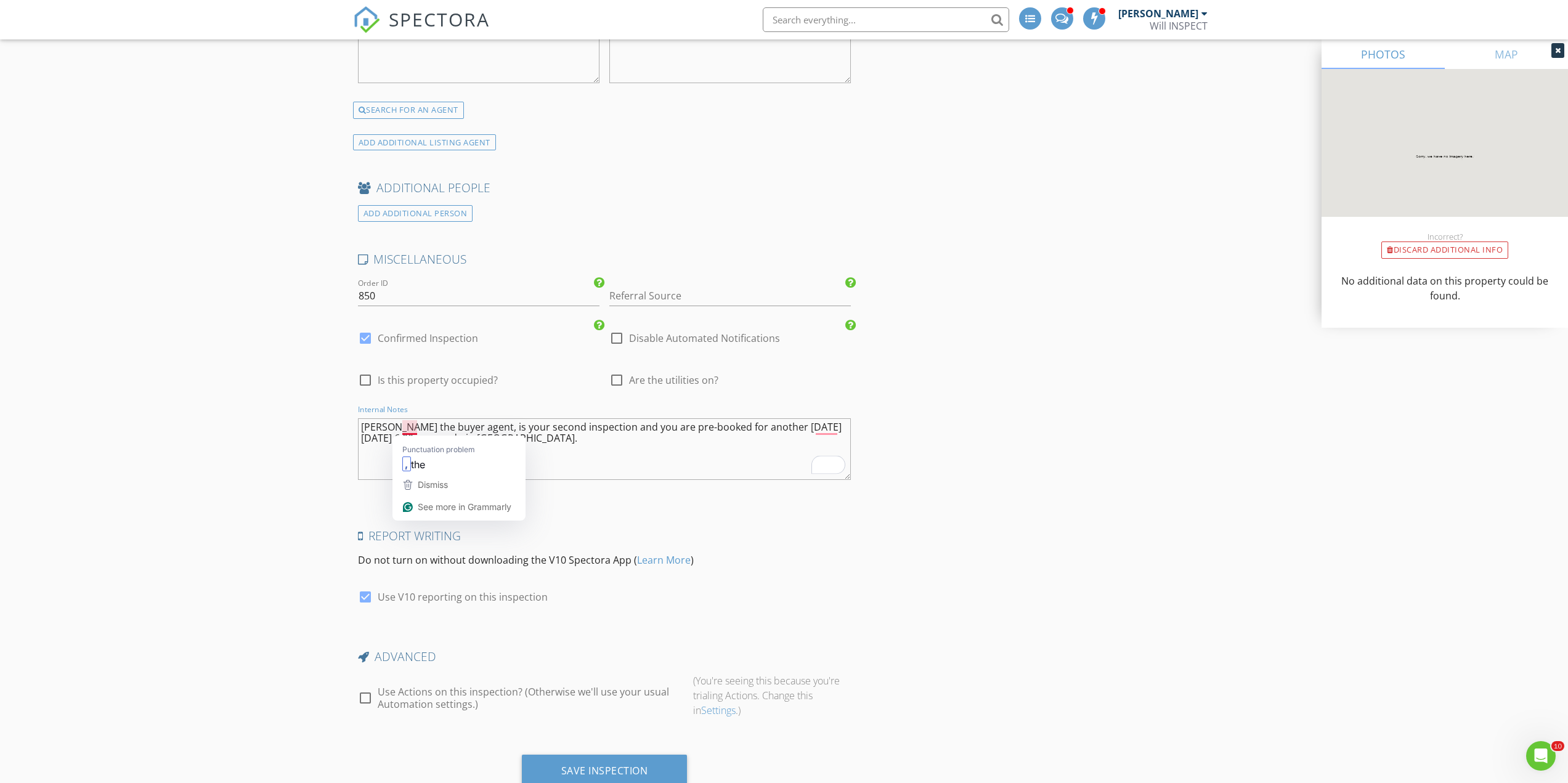 click on "Eleanorr the buyer agent, is your second inspection and you are pre-booked for another tomorrow Thur, July 17 at 6:00 pm condo in Richmond." at bounding box center (604, 449) 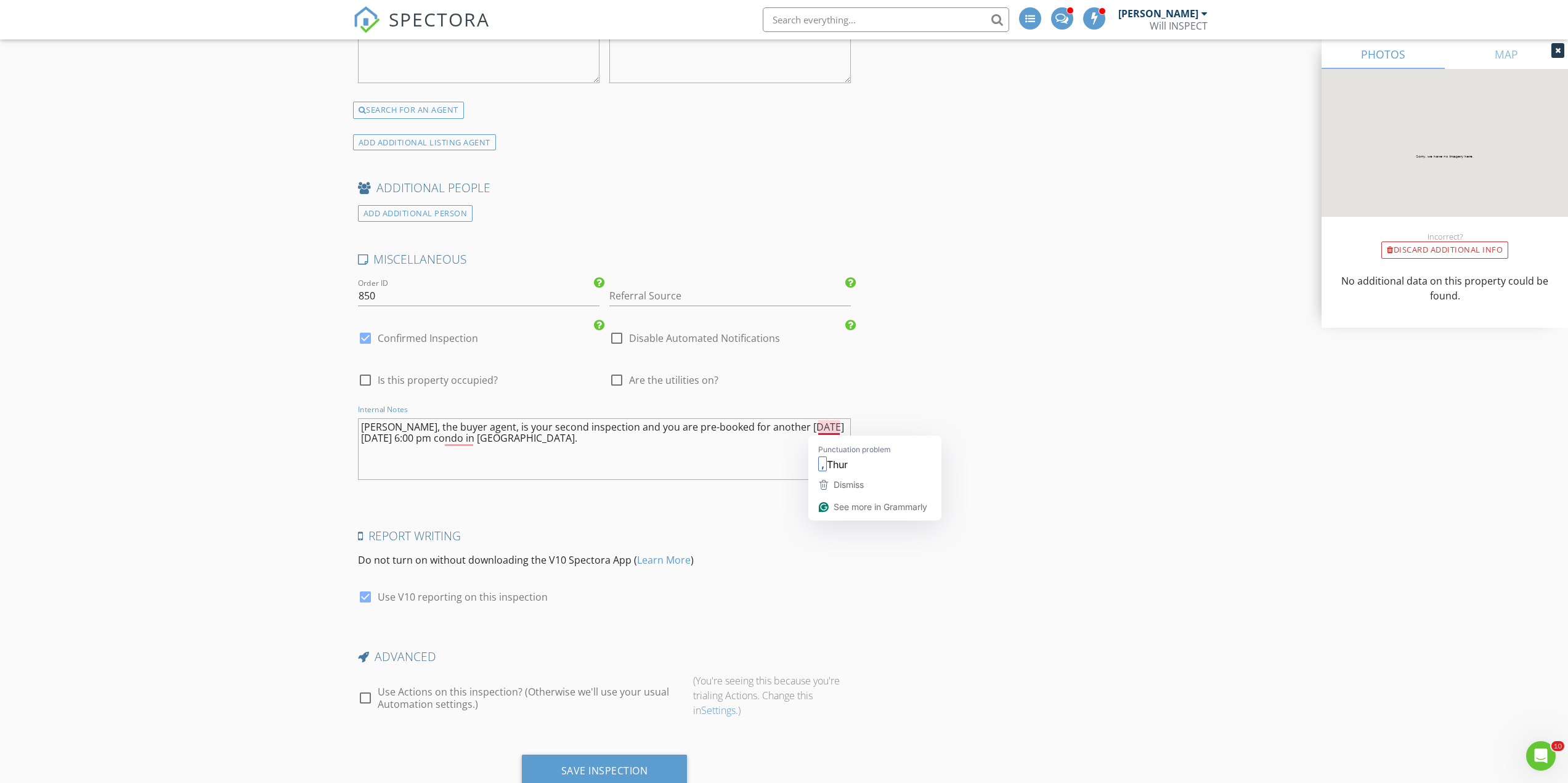 click on "Eleanorr, the buyer agent, is your second inspection and you are pre-booked for another tomorrow Thur, July 17 at 6:00 pm condo in Richmond." at bounding box center [604, 449] 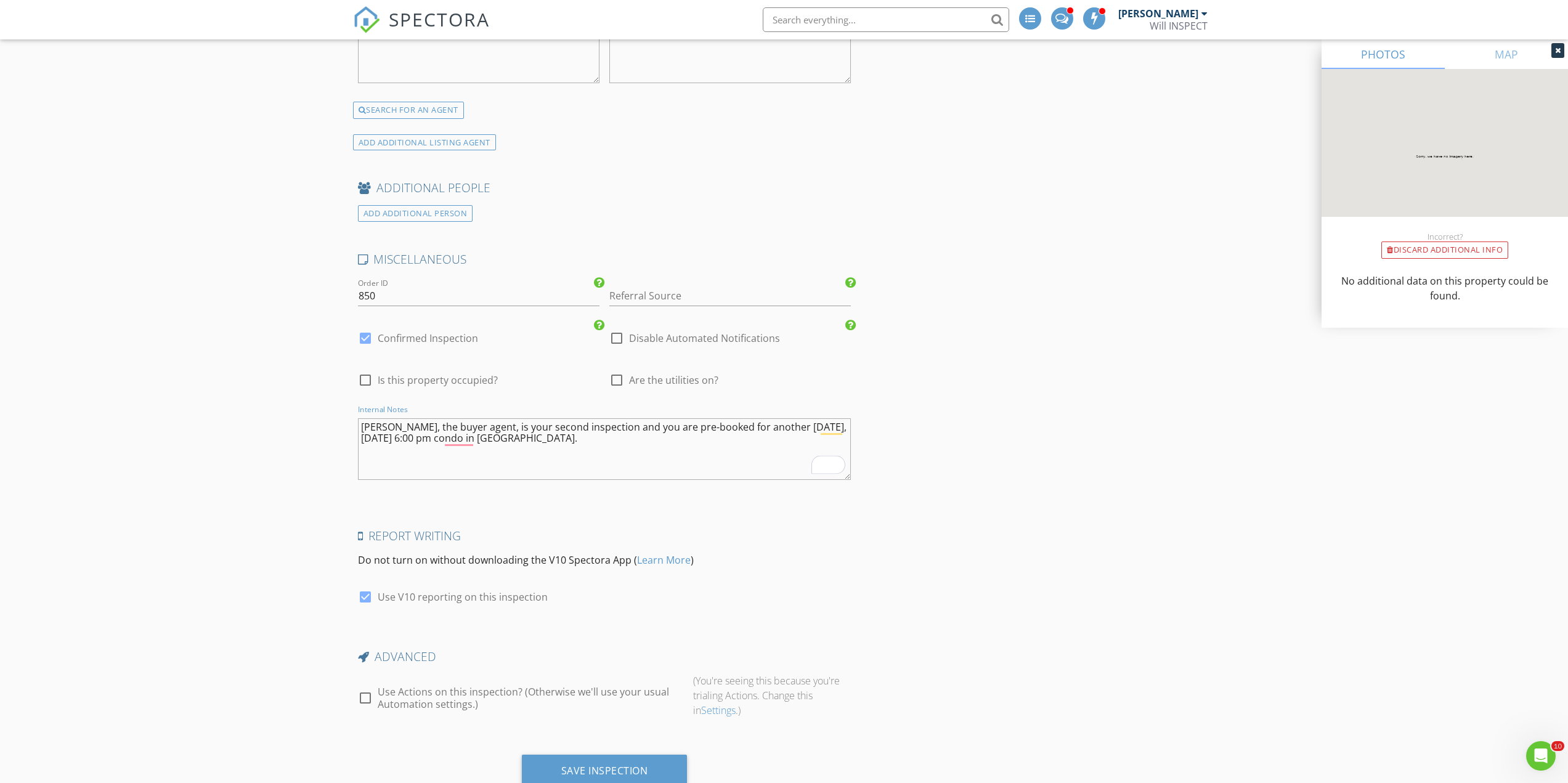 click on "Eleanorr, the buyer agent, is your second inspection and you are pre-booked for another tomorrow, Thur, July 17 at 6:00 pm condo in Richmond." at bounding box center (604, 449) 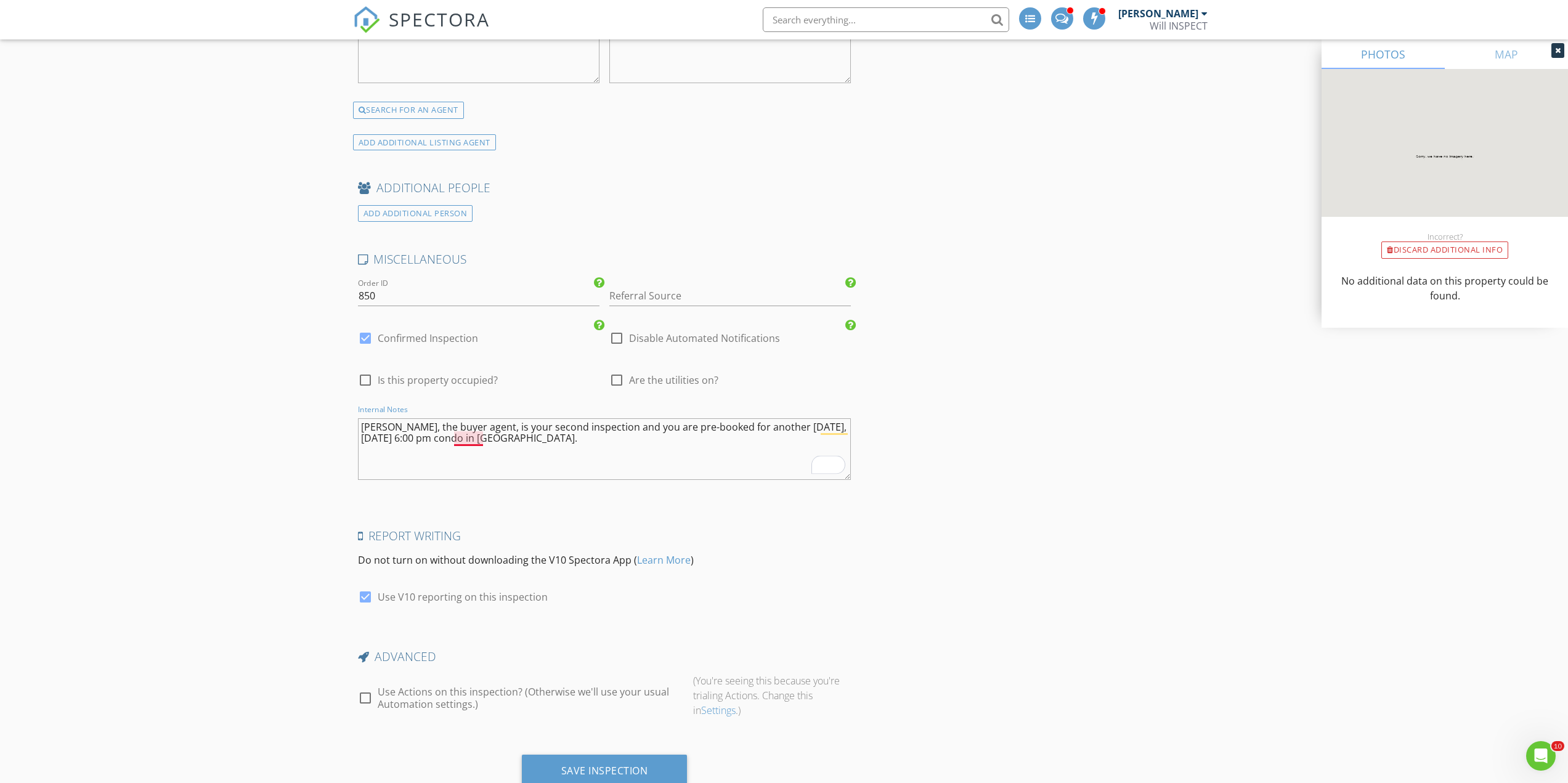 click on "Eleanorr, the buyer agent, is your second inspection and you are pre-booked for another tomorrow, Thur, July 17th at 6:00 pm condo in Richmond." at bounding box center (604, 449) 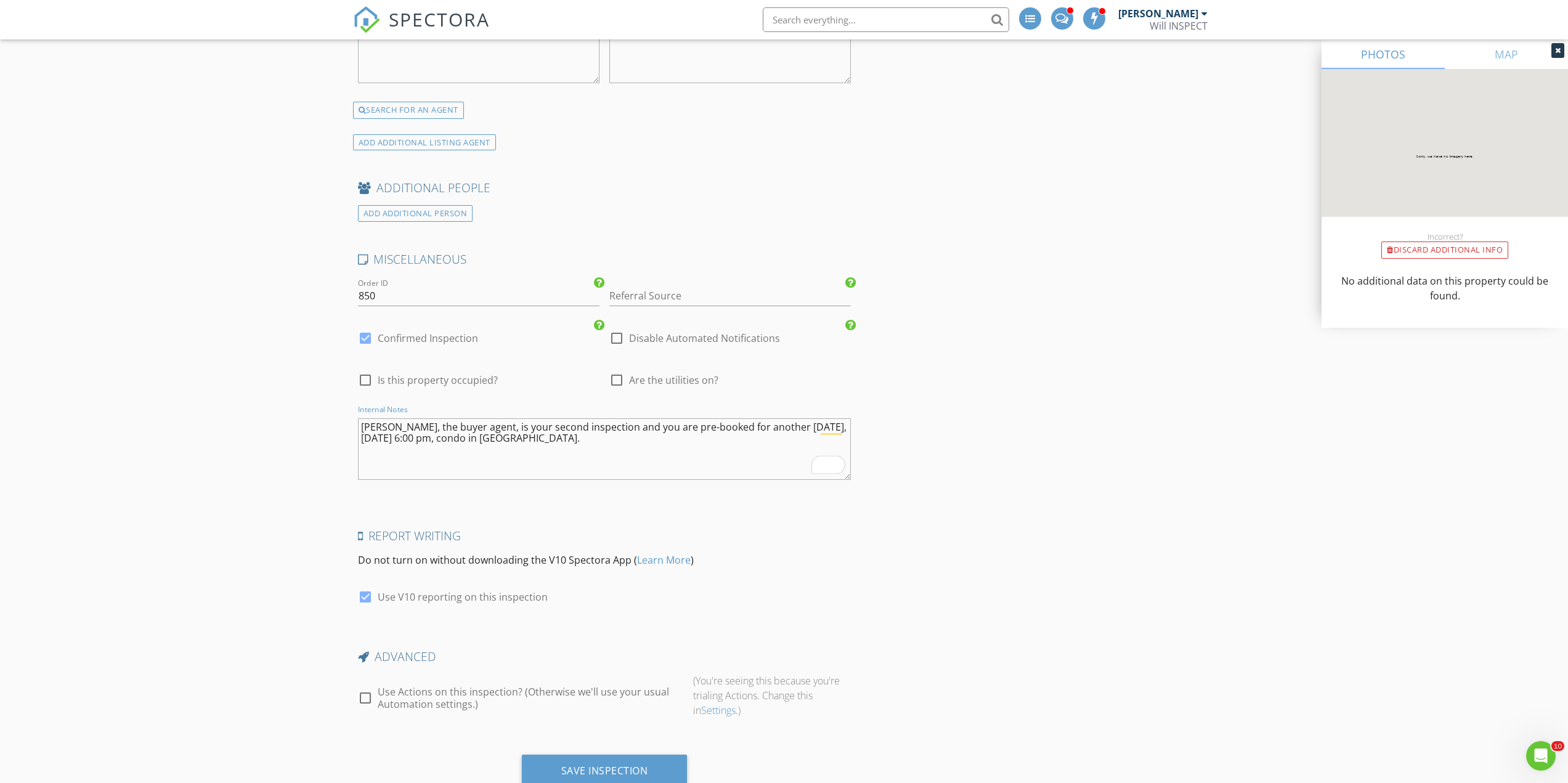 scroll, scrollTop: 2136, scrollLeft: 0, axis: vertical 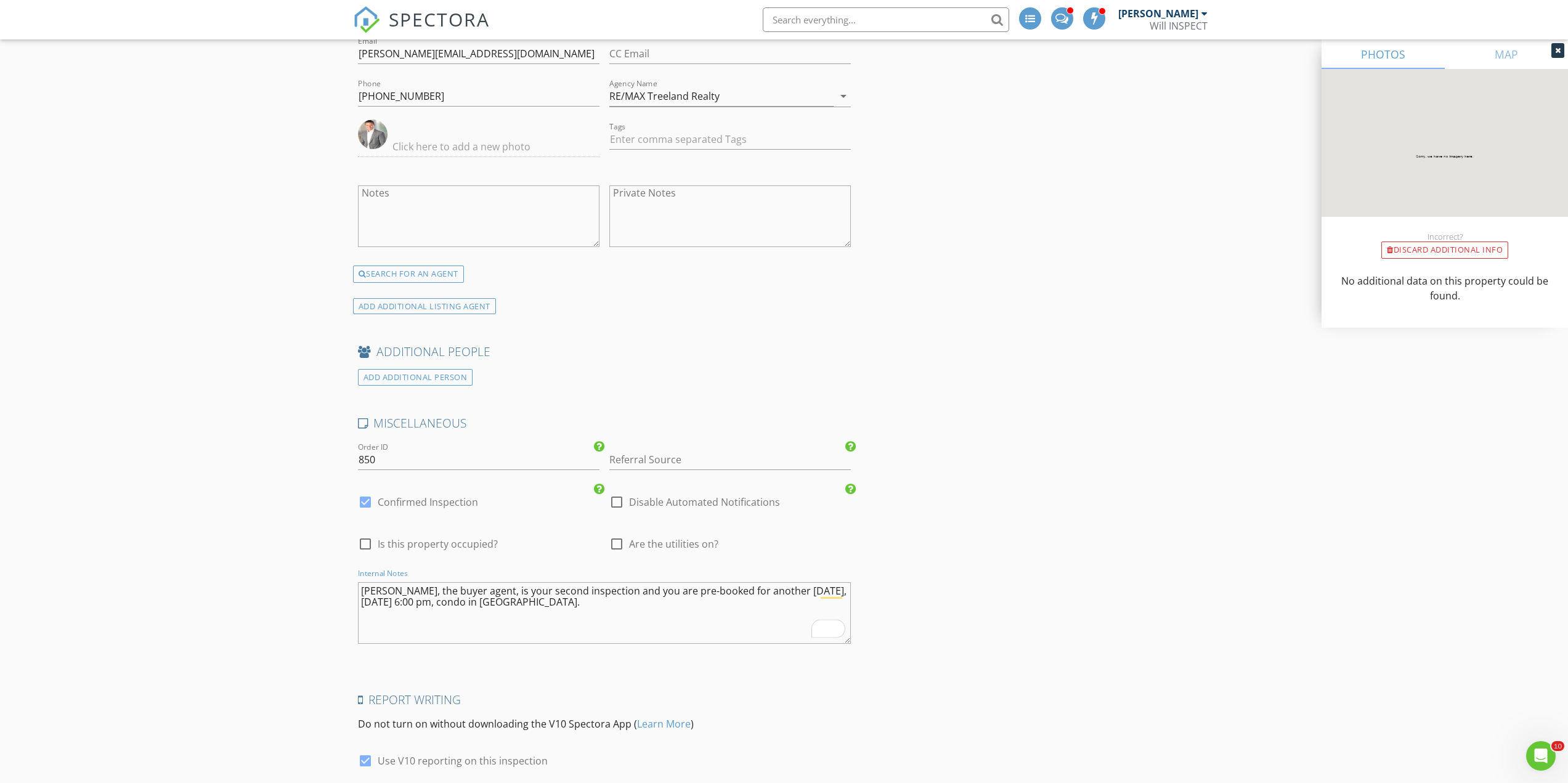 click on "Eleanorr, the buyer agent, is your second inspection and you are pre-booked for another tomorrow, Thur, July 17th at 6:00 pm, condo in Richmond." at bounding box center (604, 613) 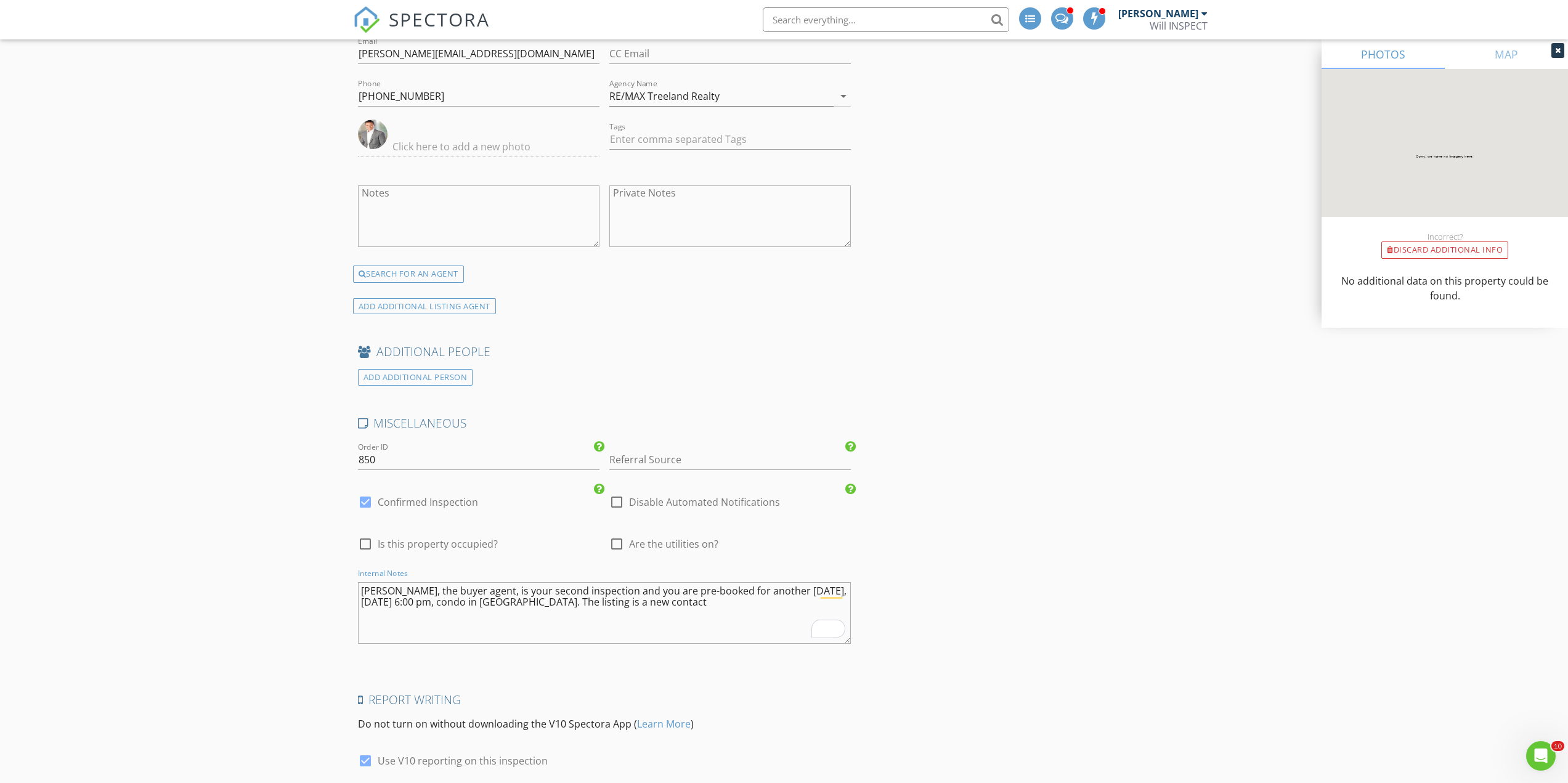 click on "Eleanorr, the buyer agent, is your second inspection and you are pre-booked for another tomorrow, Thur, July 17th at 6:00 pm, condo in Richmond. The listing is a new contact" at bounding box center (604, 613) 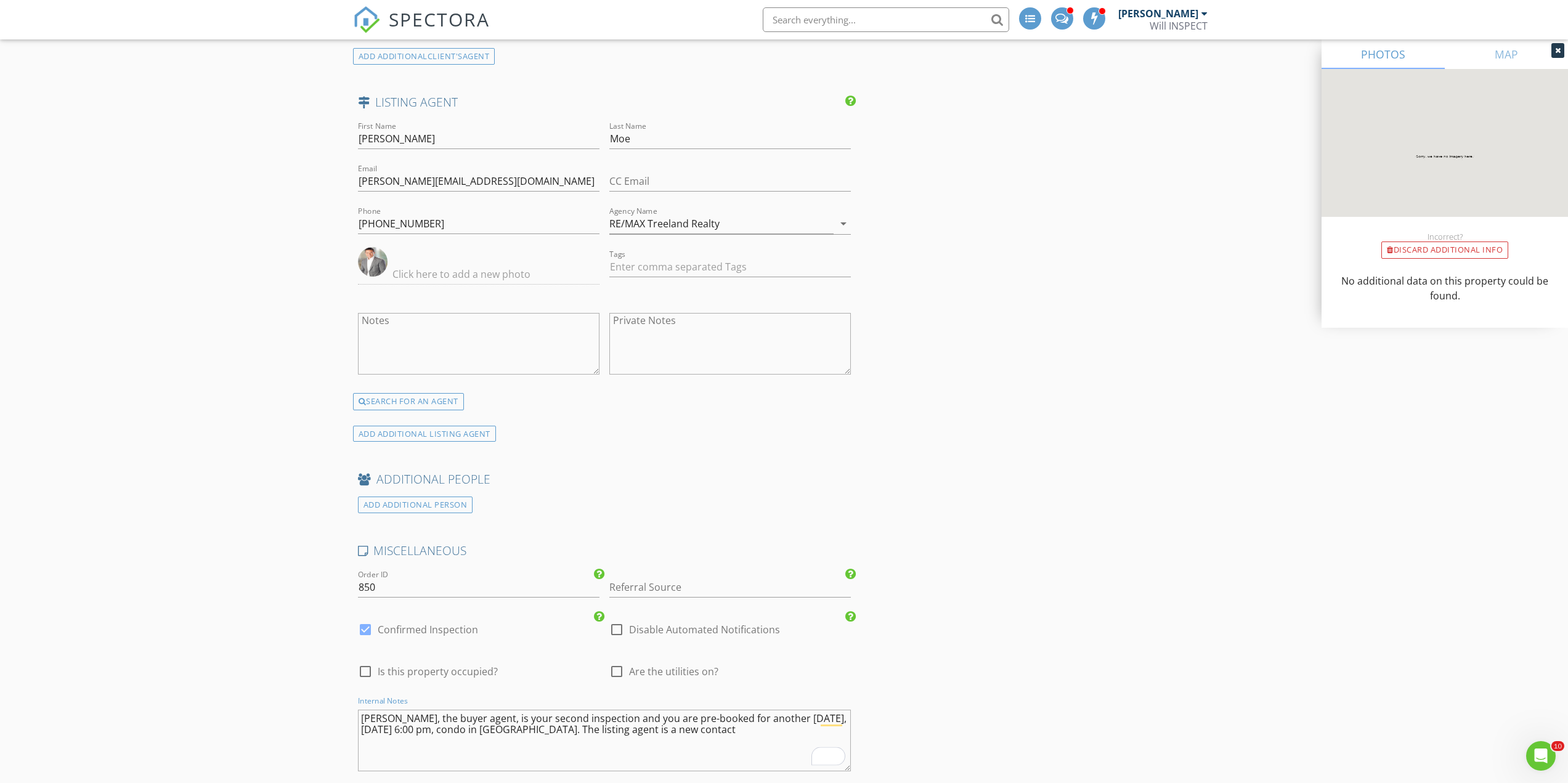 scroll, scrollTop: 1971, scrollLeft: 0, axis: vertical 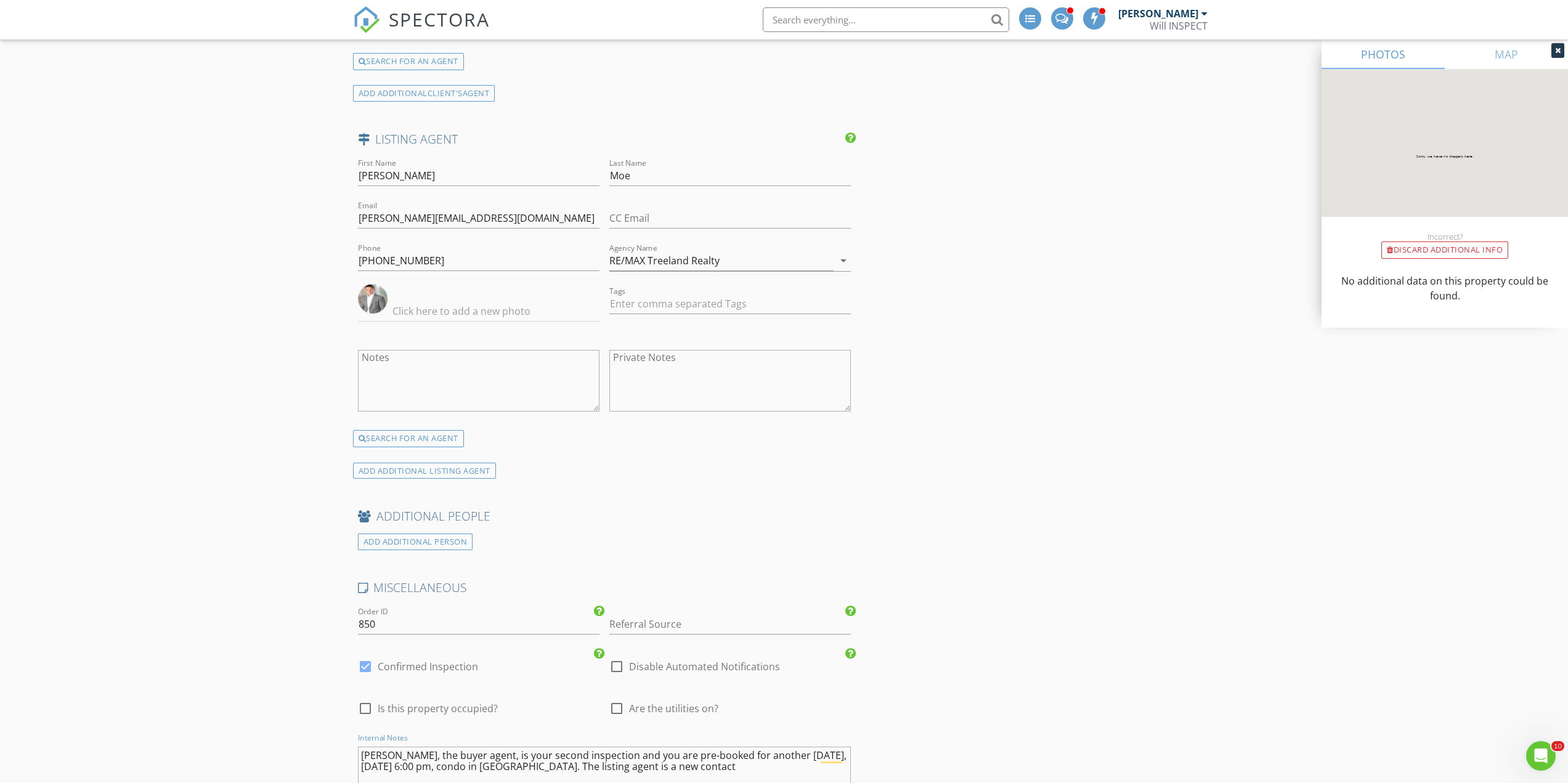 type on "Eleanorr, the buyer agent, is your second inspection and you are pre-booked for another tomorrow, Thur, July 17th at 6:00 pm, condo in Richmond. The listing agent is a new contact" 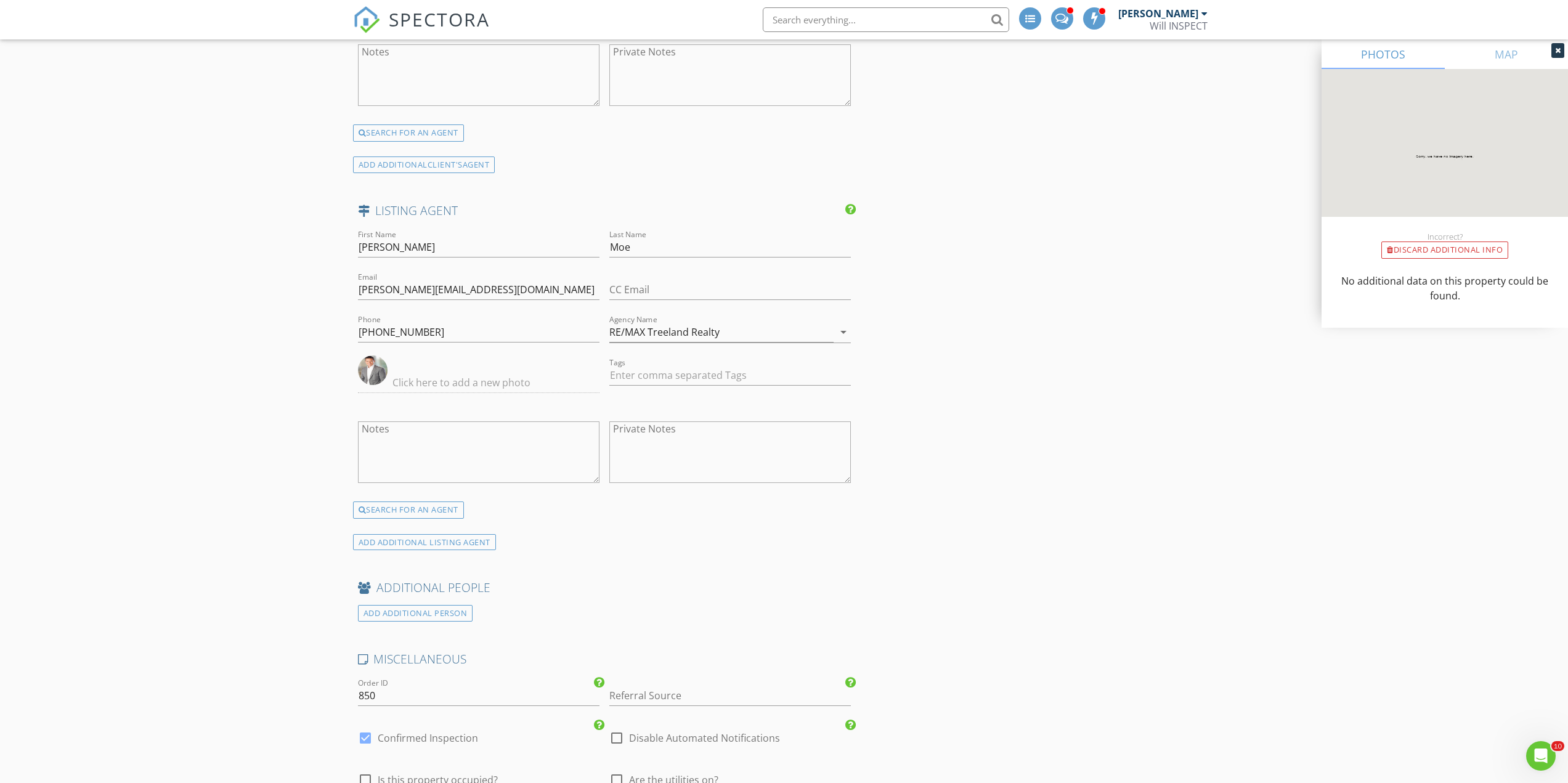 scroll, scrollTop: 1807, scrollLeft: 0, axis: vertical 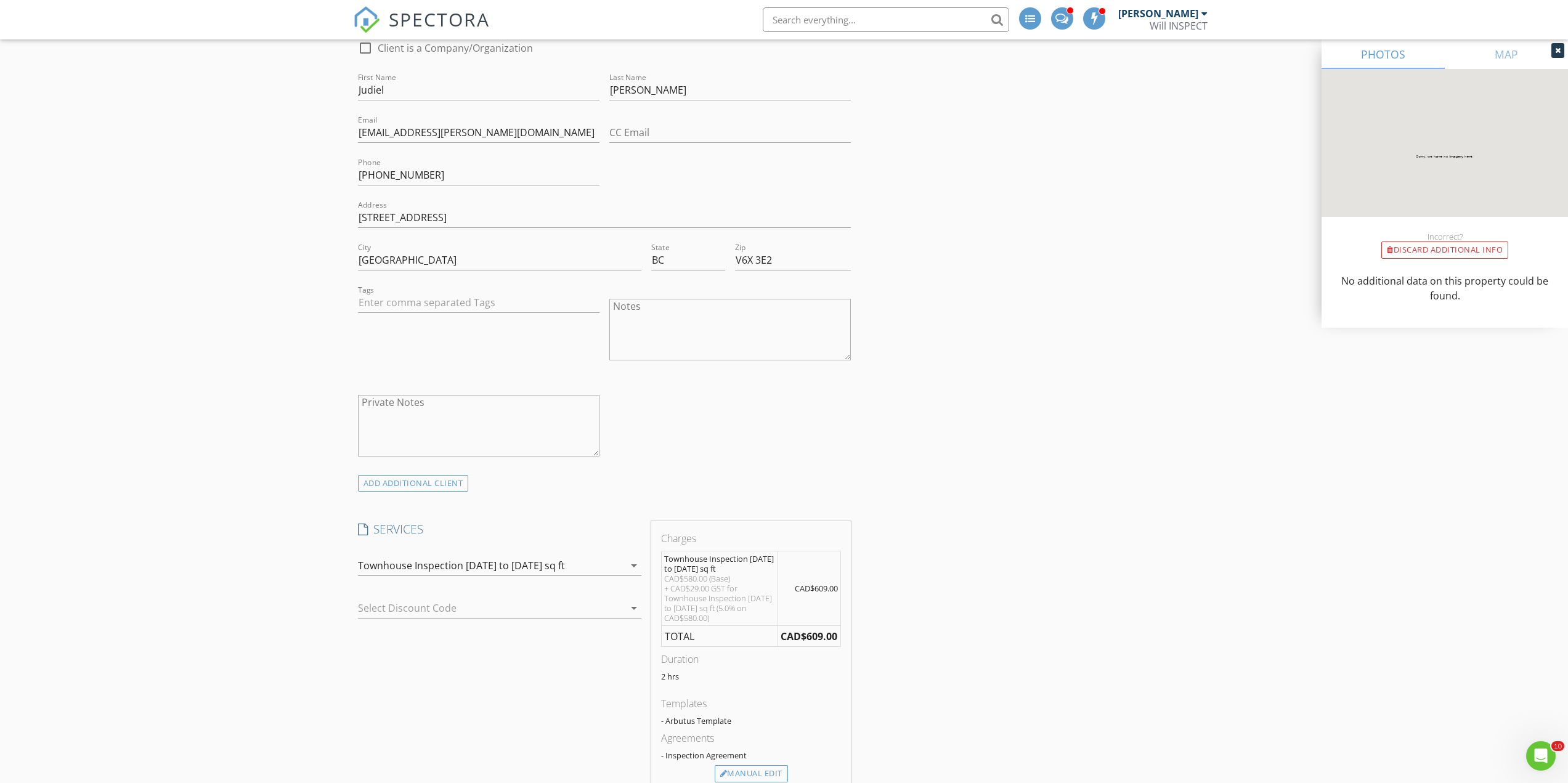 click on "arrow_drop_down" at bounding box center [634, 608] 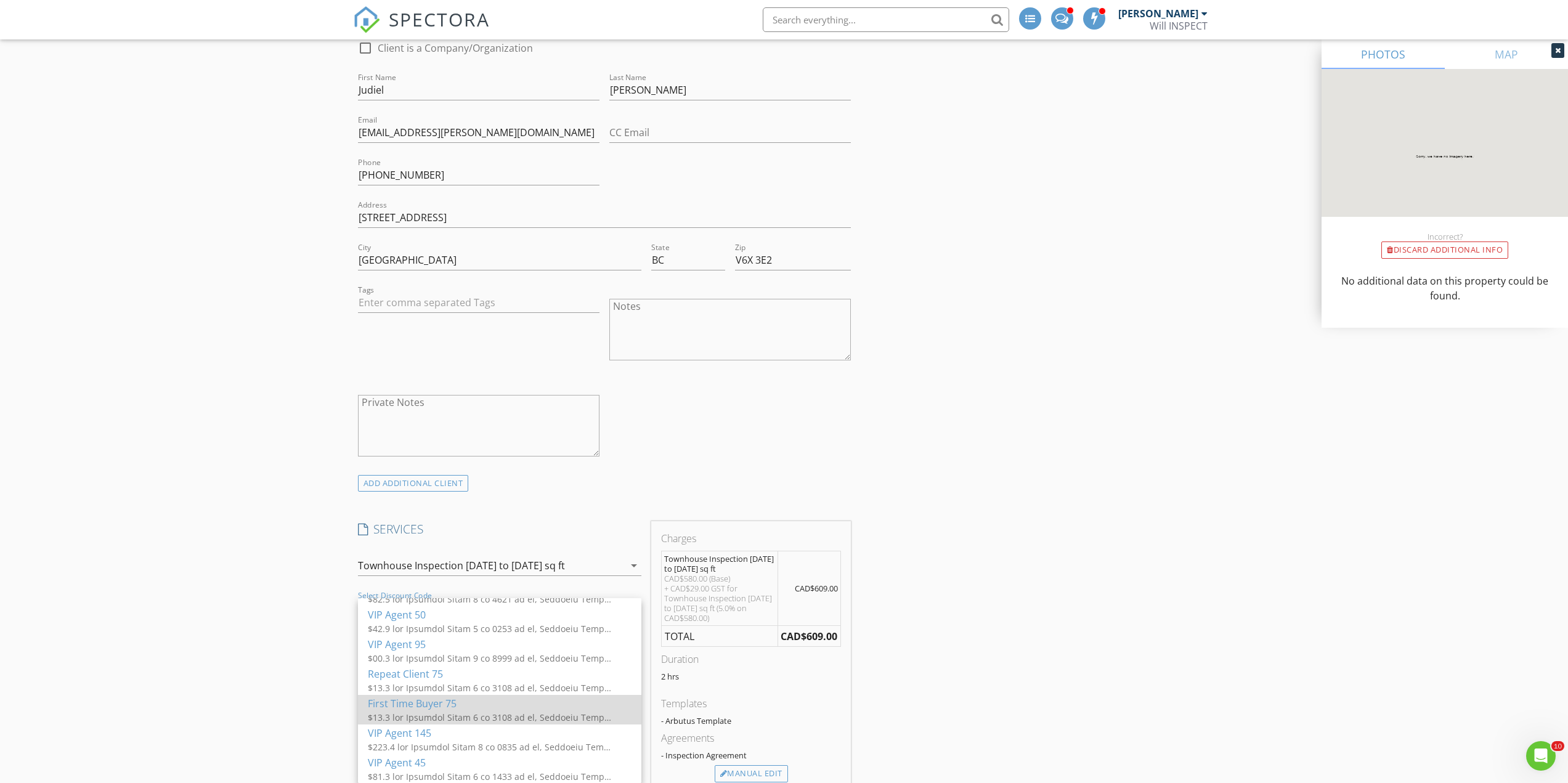 scroll, scrollTop: 1826, scrollLeft: 0, axis: vertical 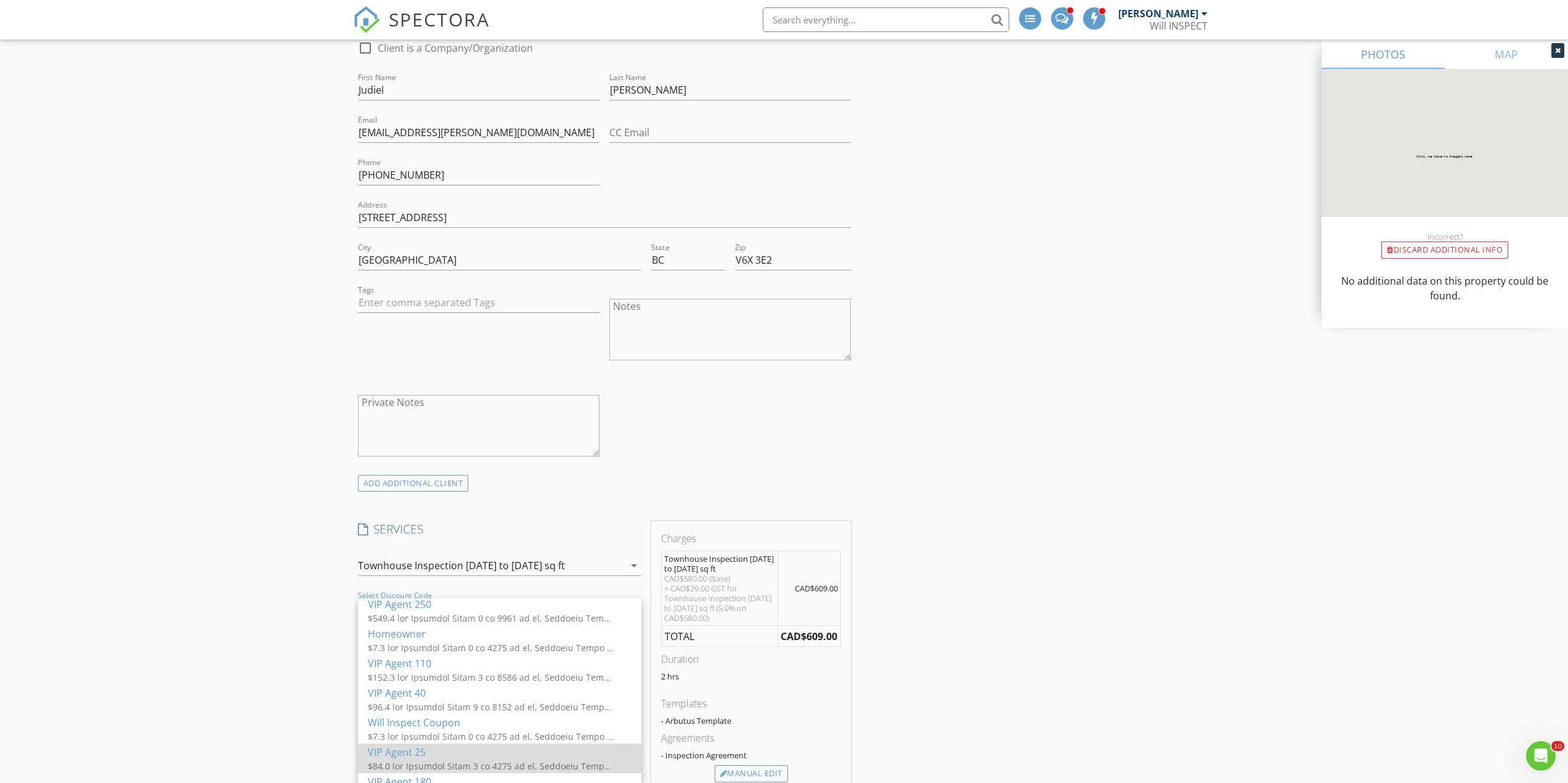 click at bounding box center (491, 766) 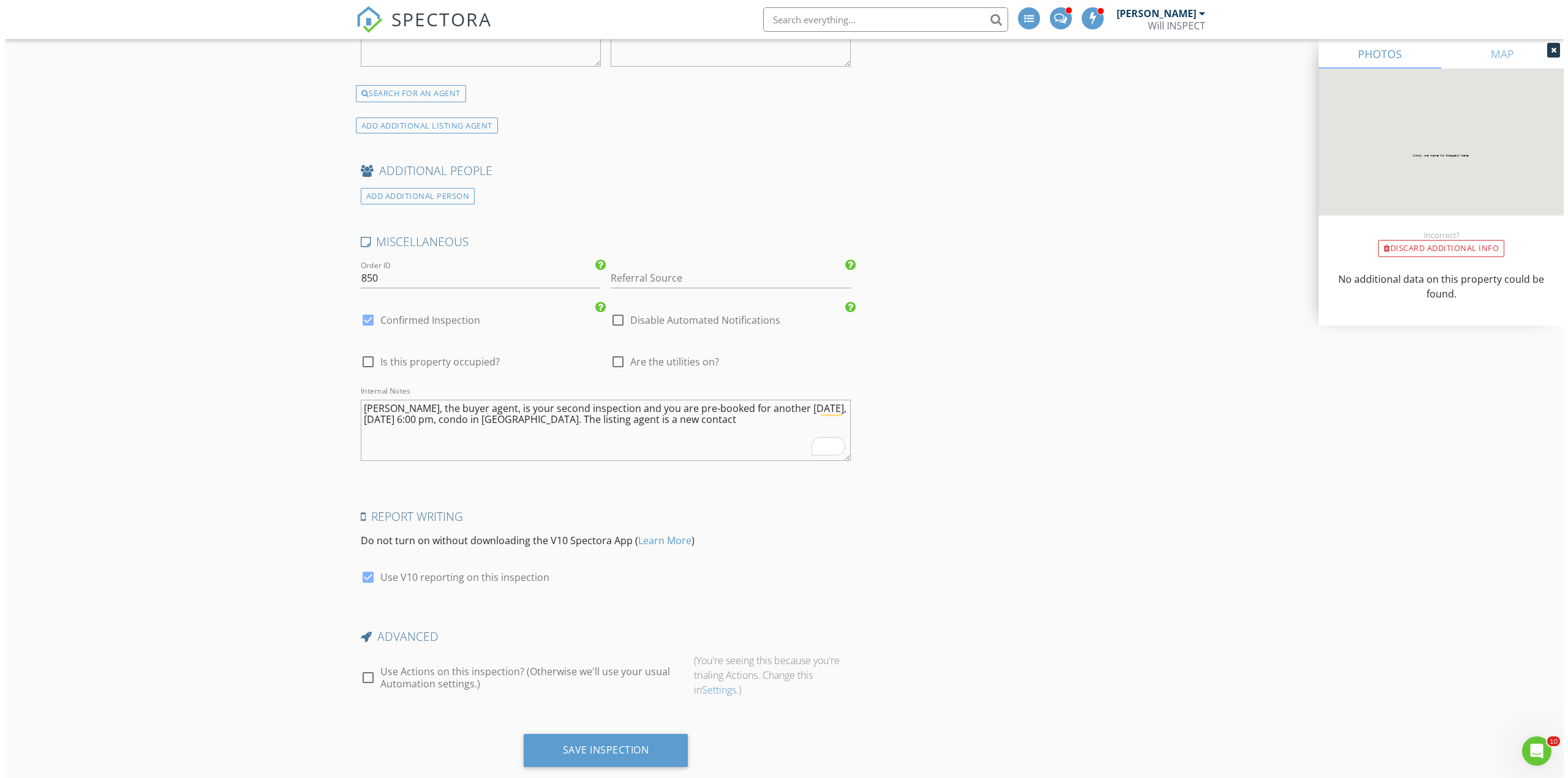 scroll, scrollTop: 2348, scrollLeft: 0, axis: vertical 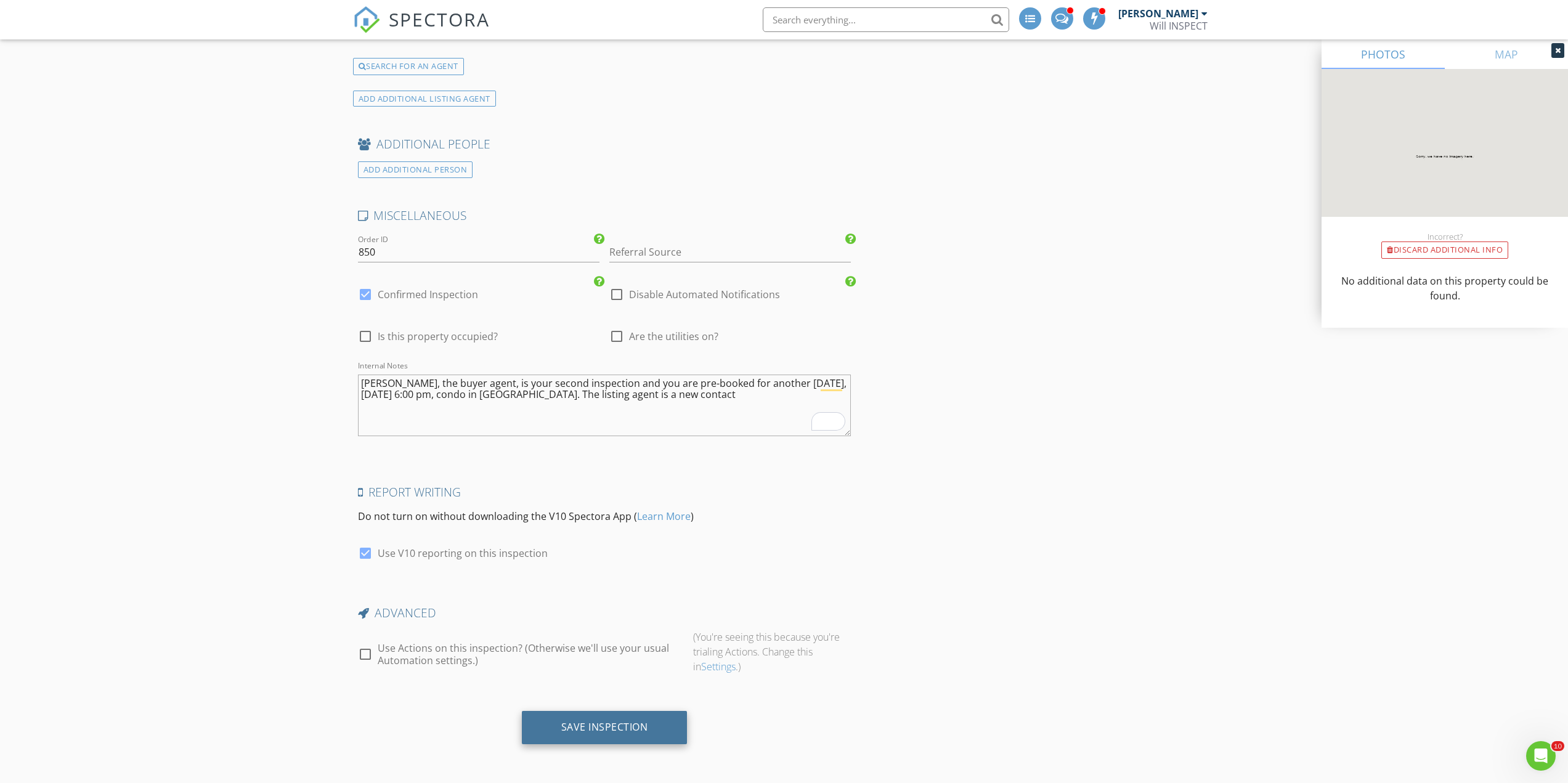 click on "Save Inspection" at bounding box center [604, 727] 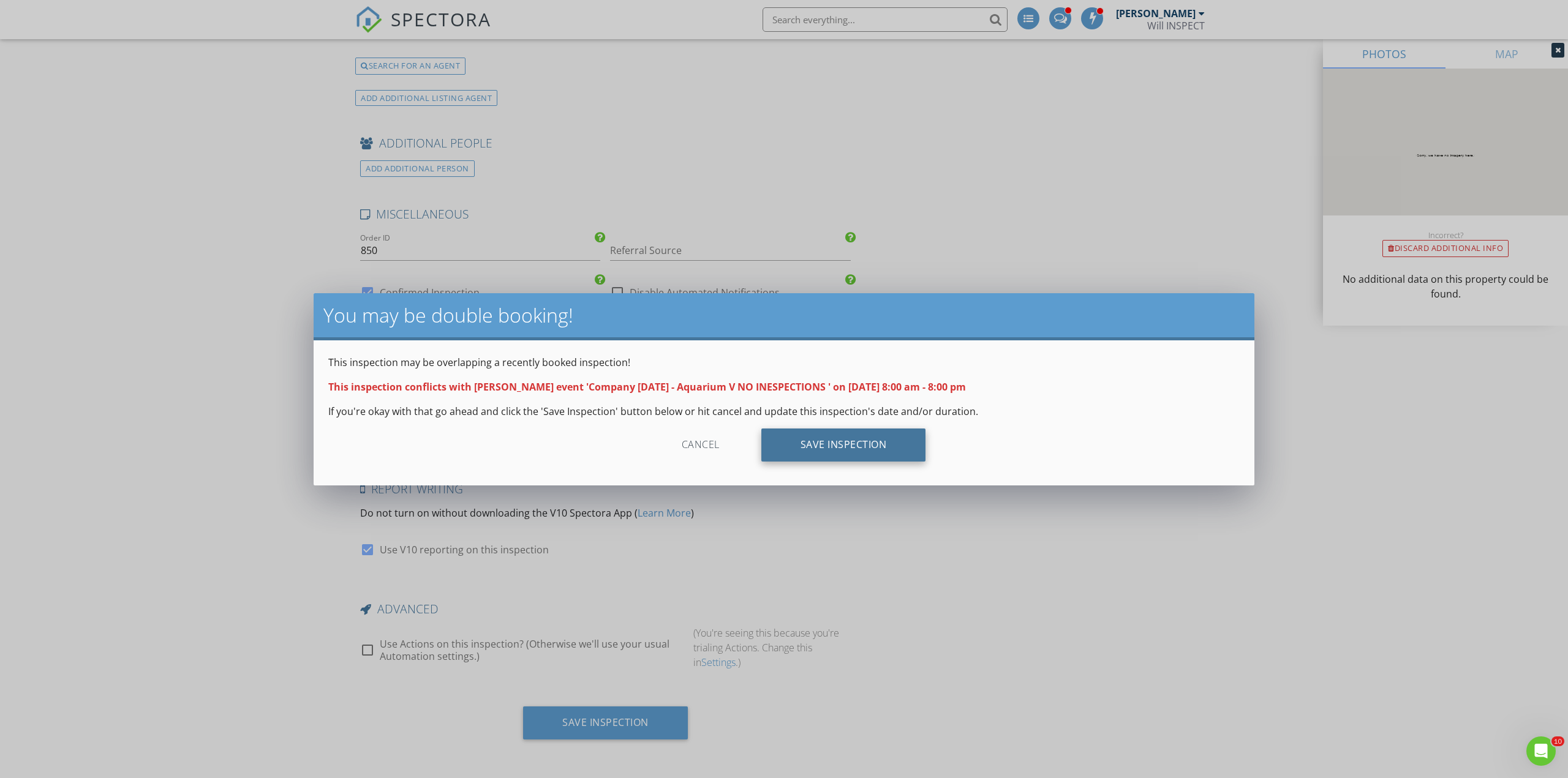 drag, startPoint x: 826, startPoint y: 441, endPoint x: 827, endPoint y: 449, distance: 8.062258 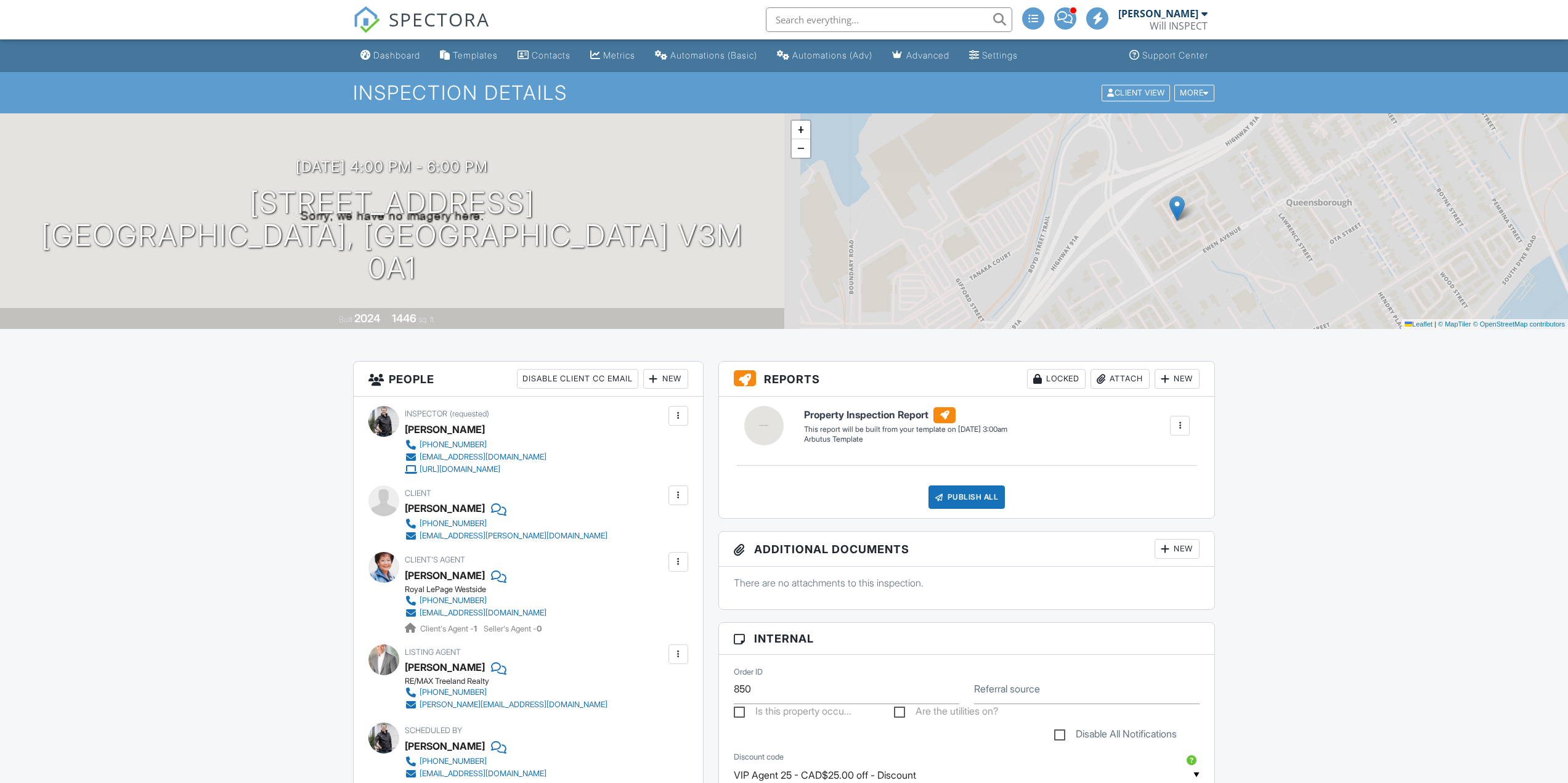 scroll, scrollTop: 0, scrollLeft: 0, axis: both 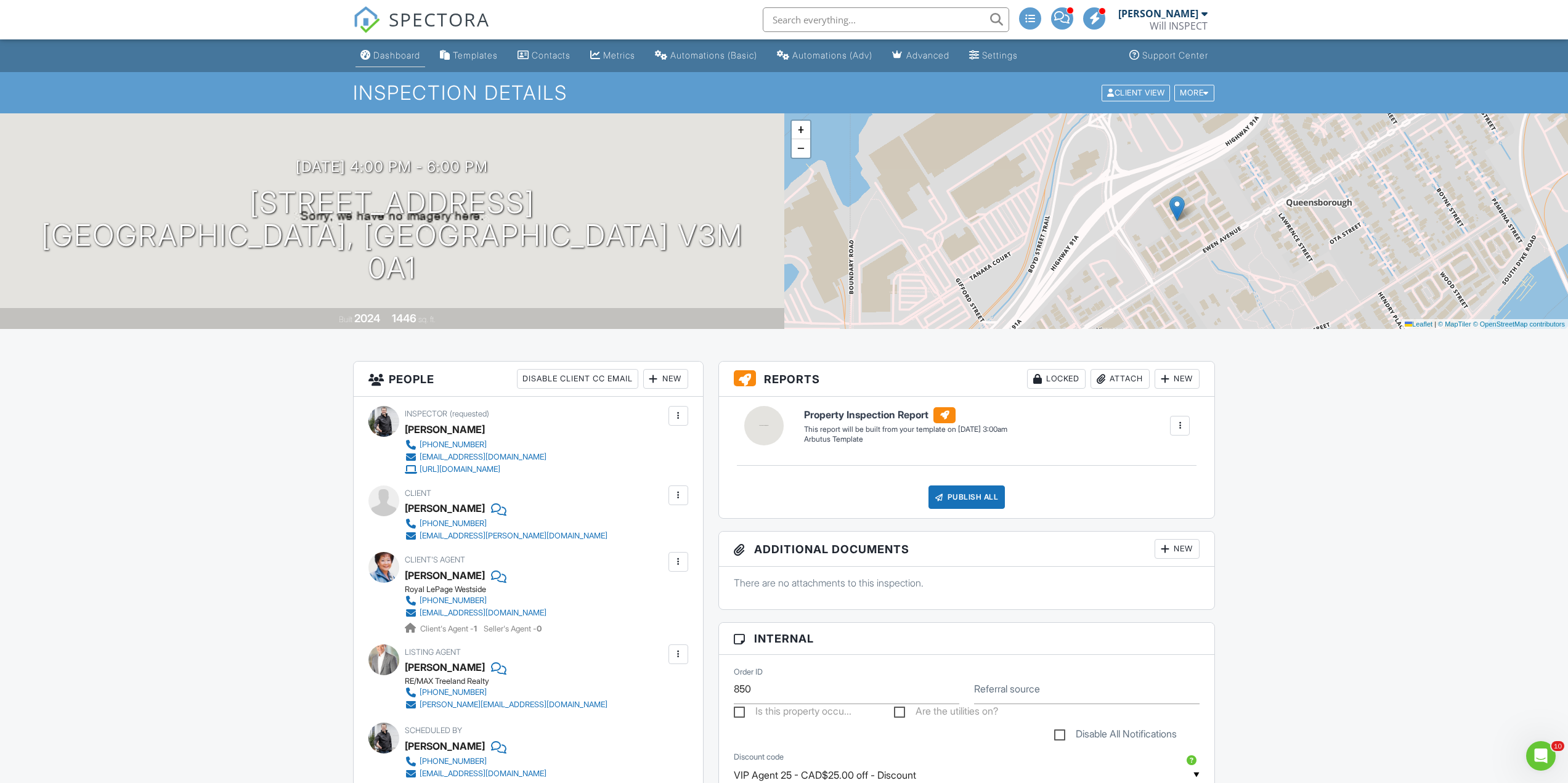 click on "Dashboard" at bounding box center [397, 55] 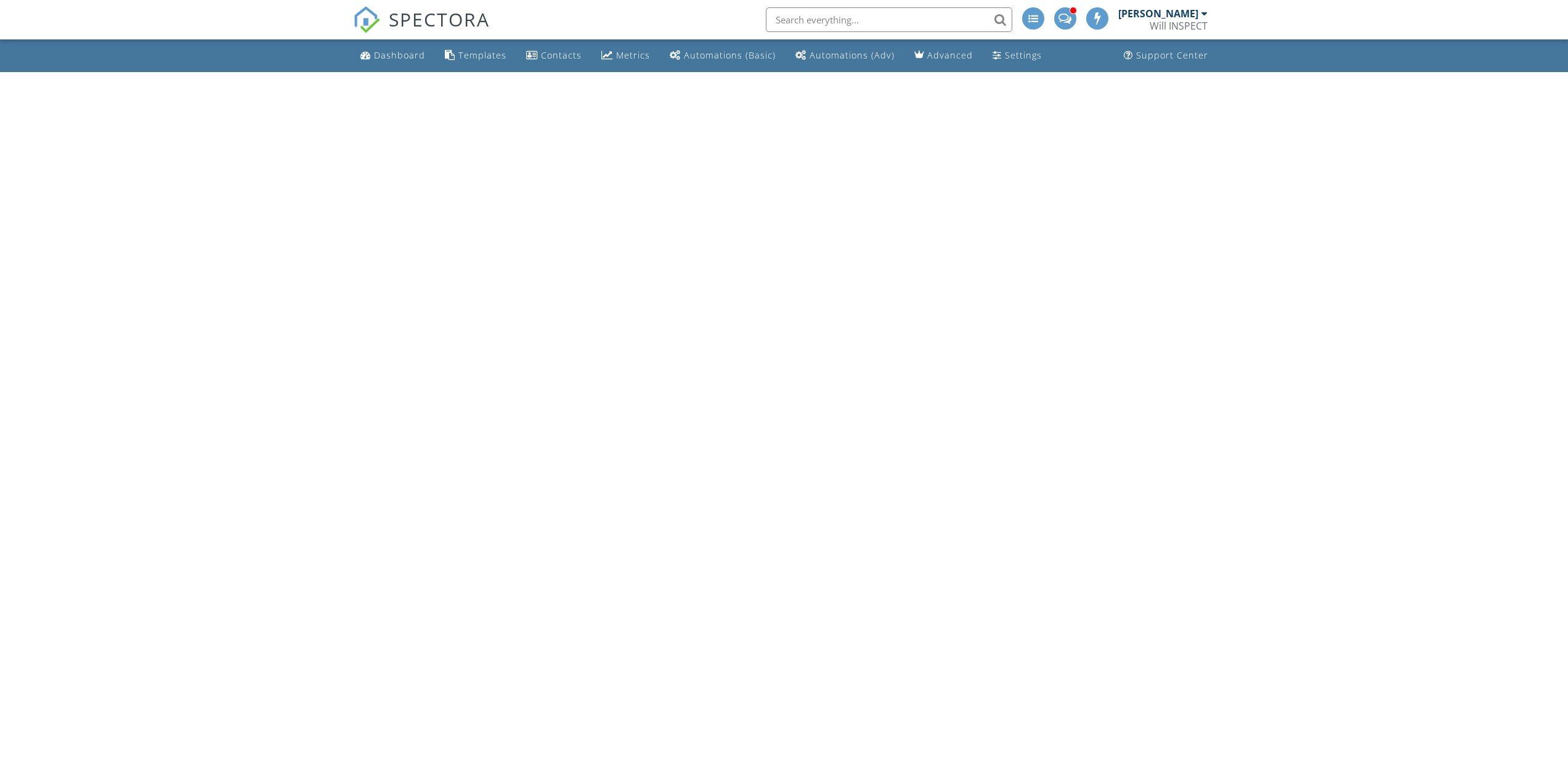 scroll, scrollTop: 0, scrollLeft: 0, axis: both 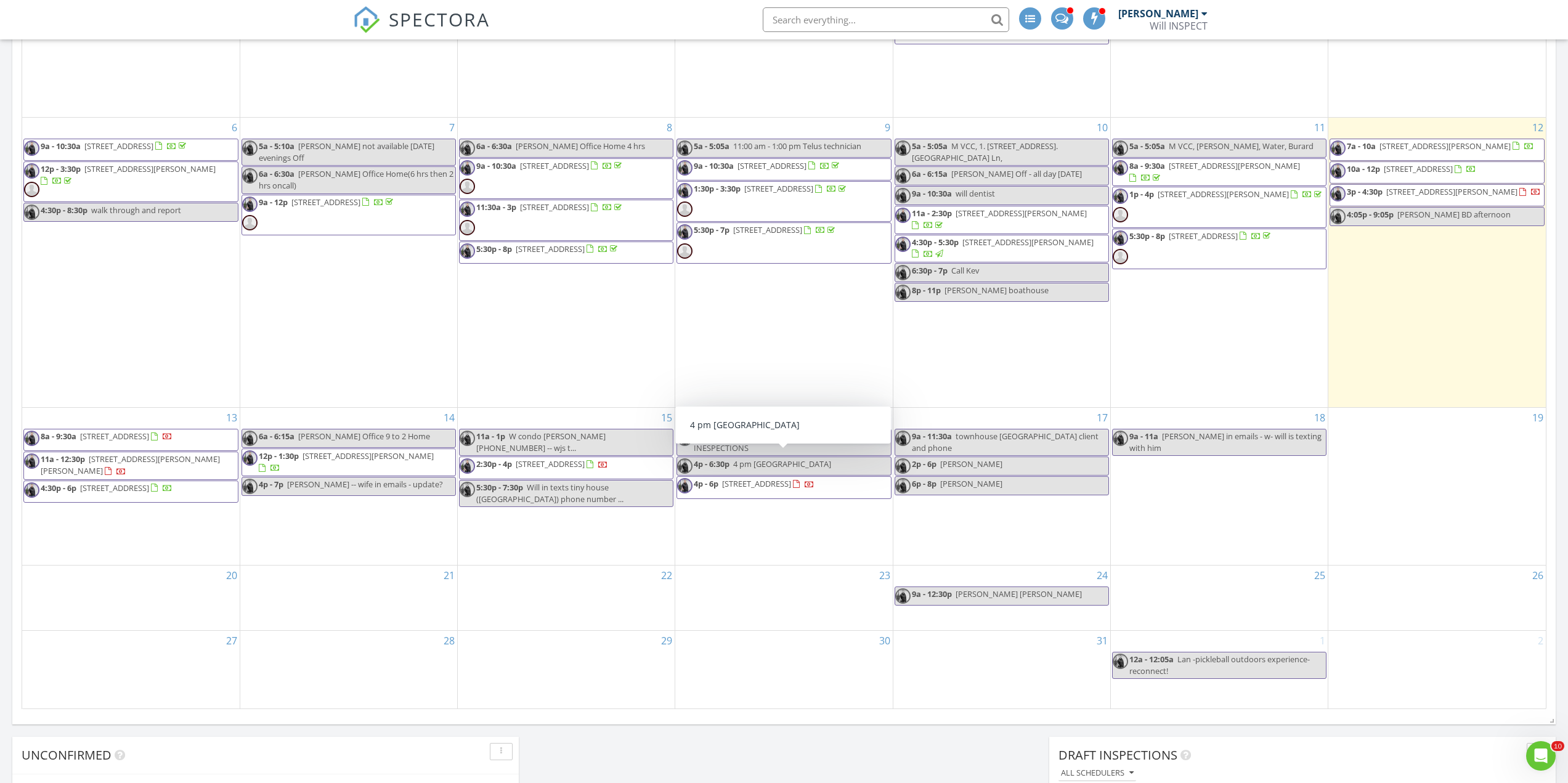 click on "4 pm [GEOGRAPHIC_DATA]" at bounding box center [782, 464] 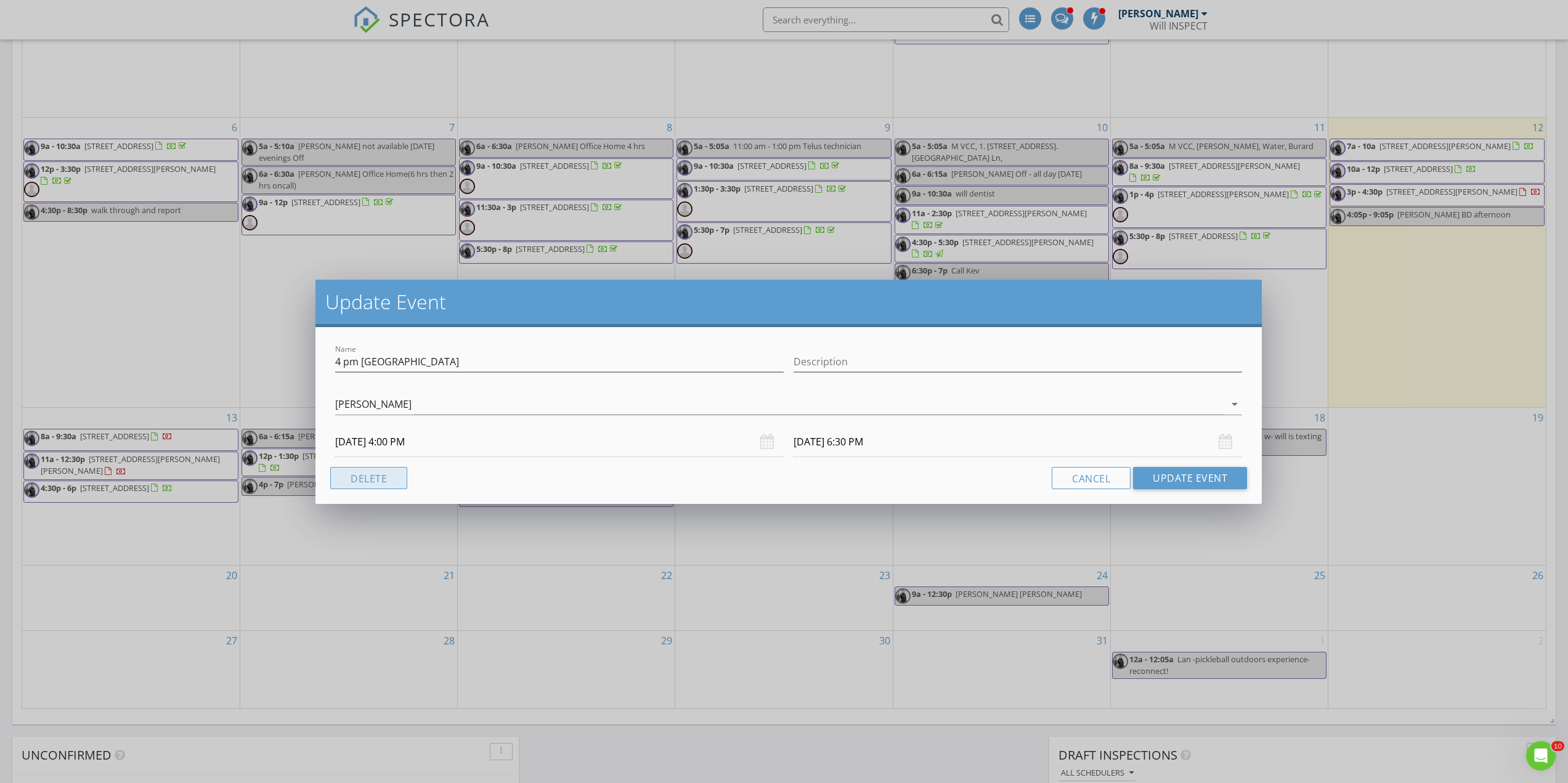 click on "Delete" at bounding box center (368, 478) 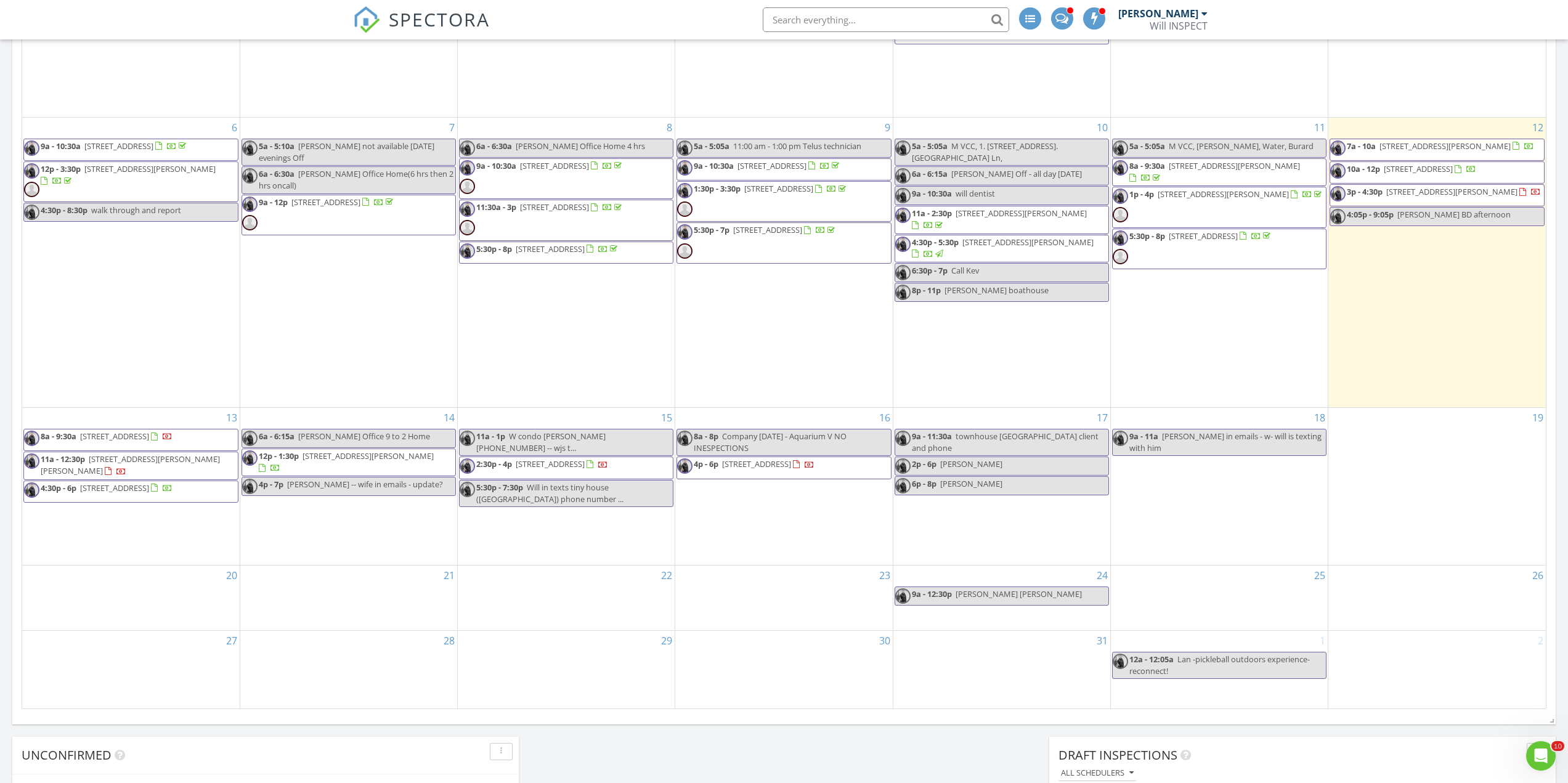 click on "[STREET_ADDRESS]" at bounding box center [757, 464] 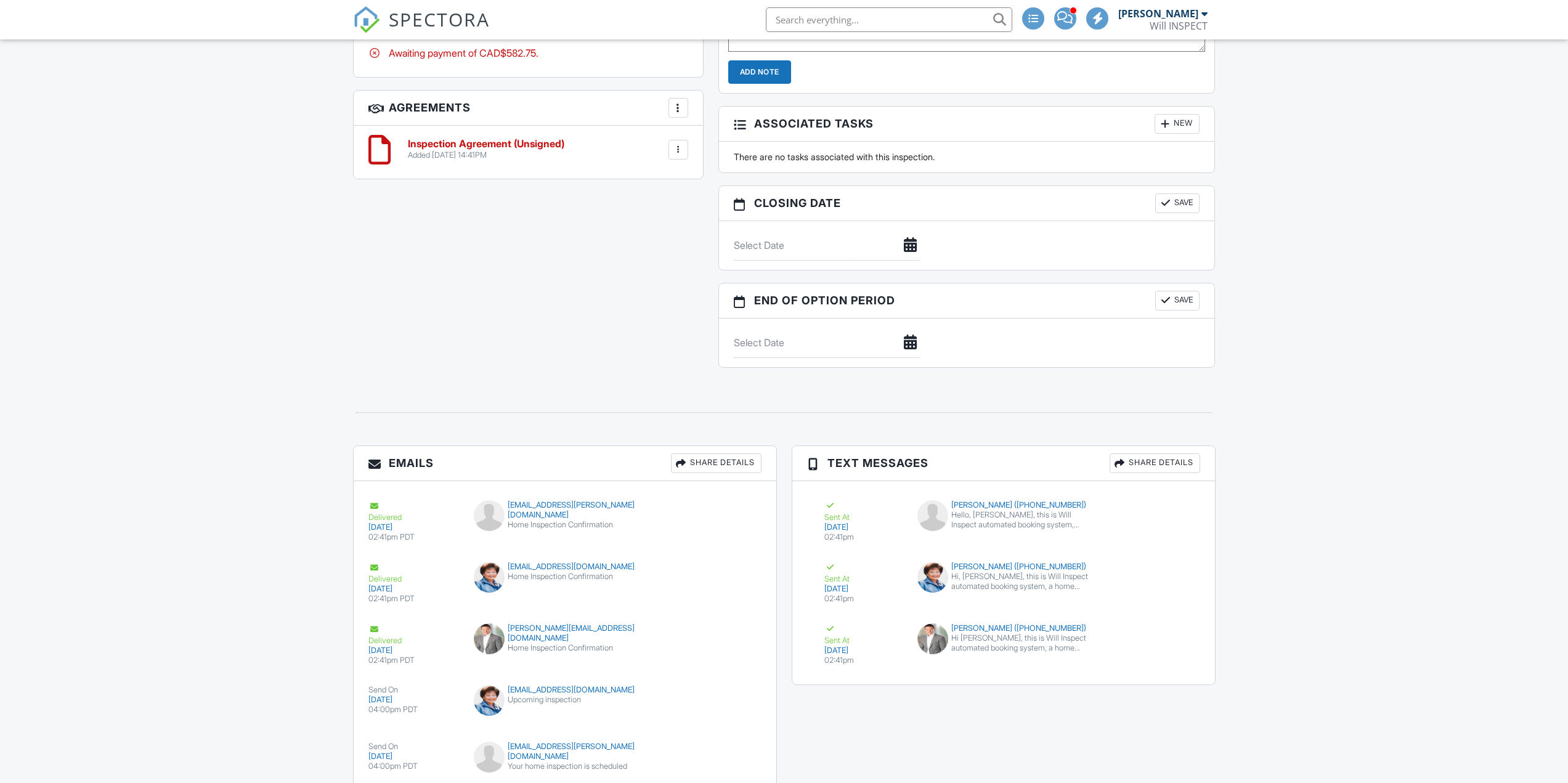 scroll, scrollTop: 732, scrollLeft: 0, axis: vertical 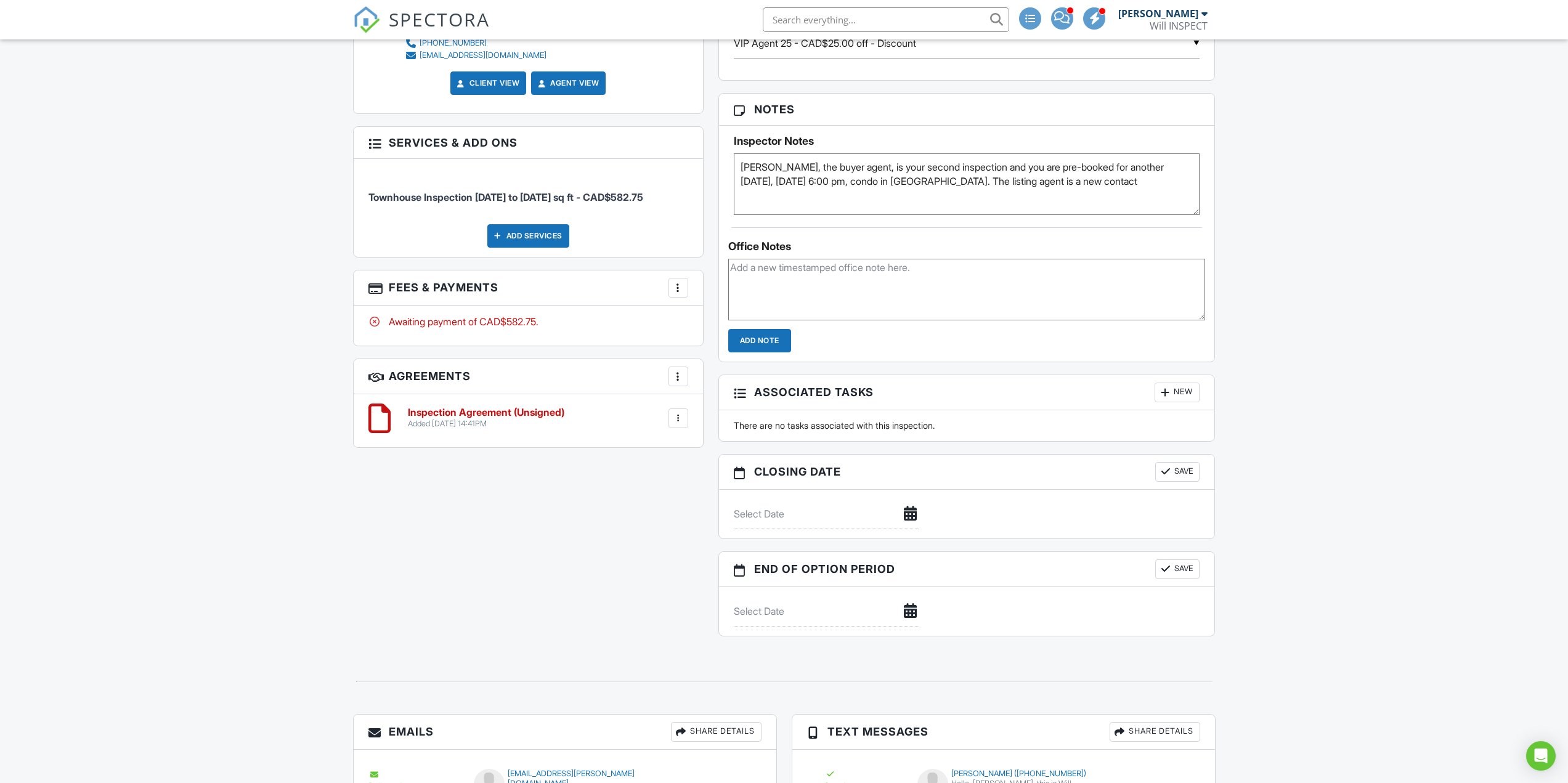 click on "[PERSON_NAME], the buyer agent, is your second inspection and you are pre-booked for another [DATE], [DATE] 6:00 pm, condo in [GEOGRAPHIC_DATA]. The listing agent is a new contact" at bounding box center [967, 184] 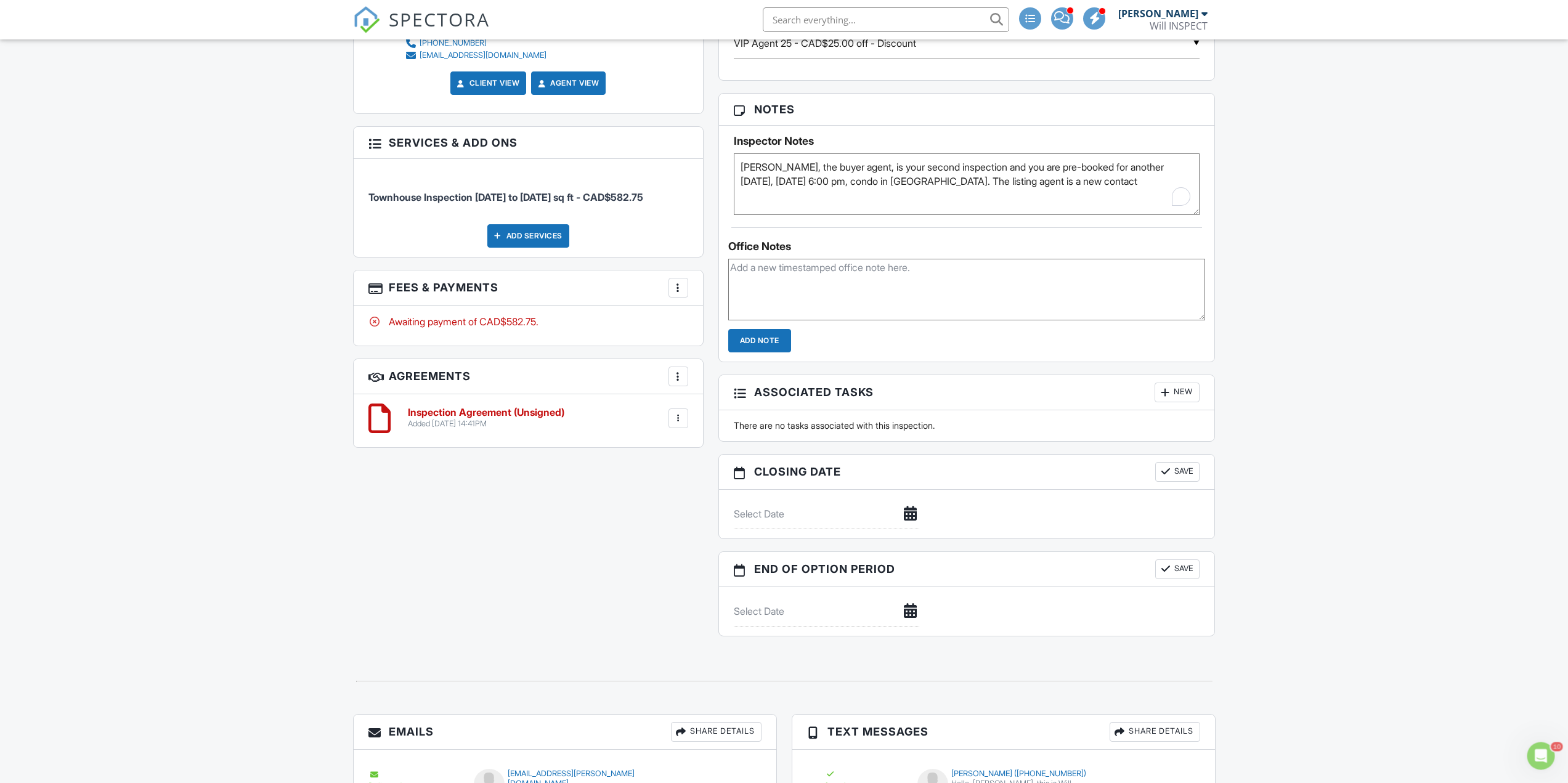 scroll, scrollTop: 0, scrollLeft: 0, axis: both 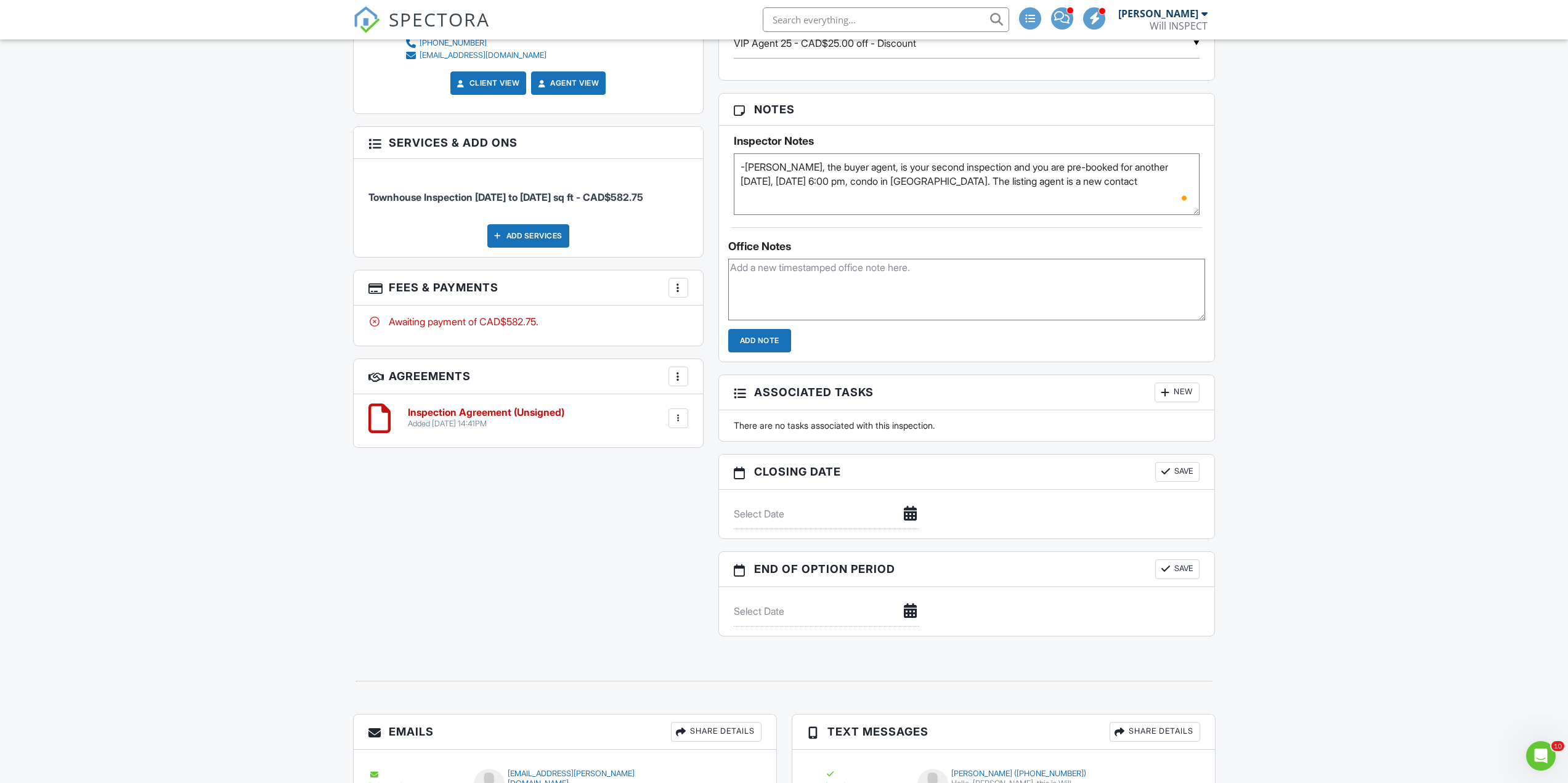 click on "[PERSON_NAME], the buyer agent, is your second inspection and you are pre-booked for another [DATE], [DATE] 6:00 pm, condo in [GEOGRAPHIC_DATA]. The listing agent is a new contact" at bounding box center [967, 184] 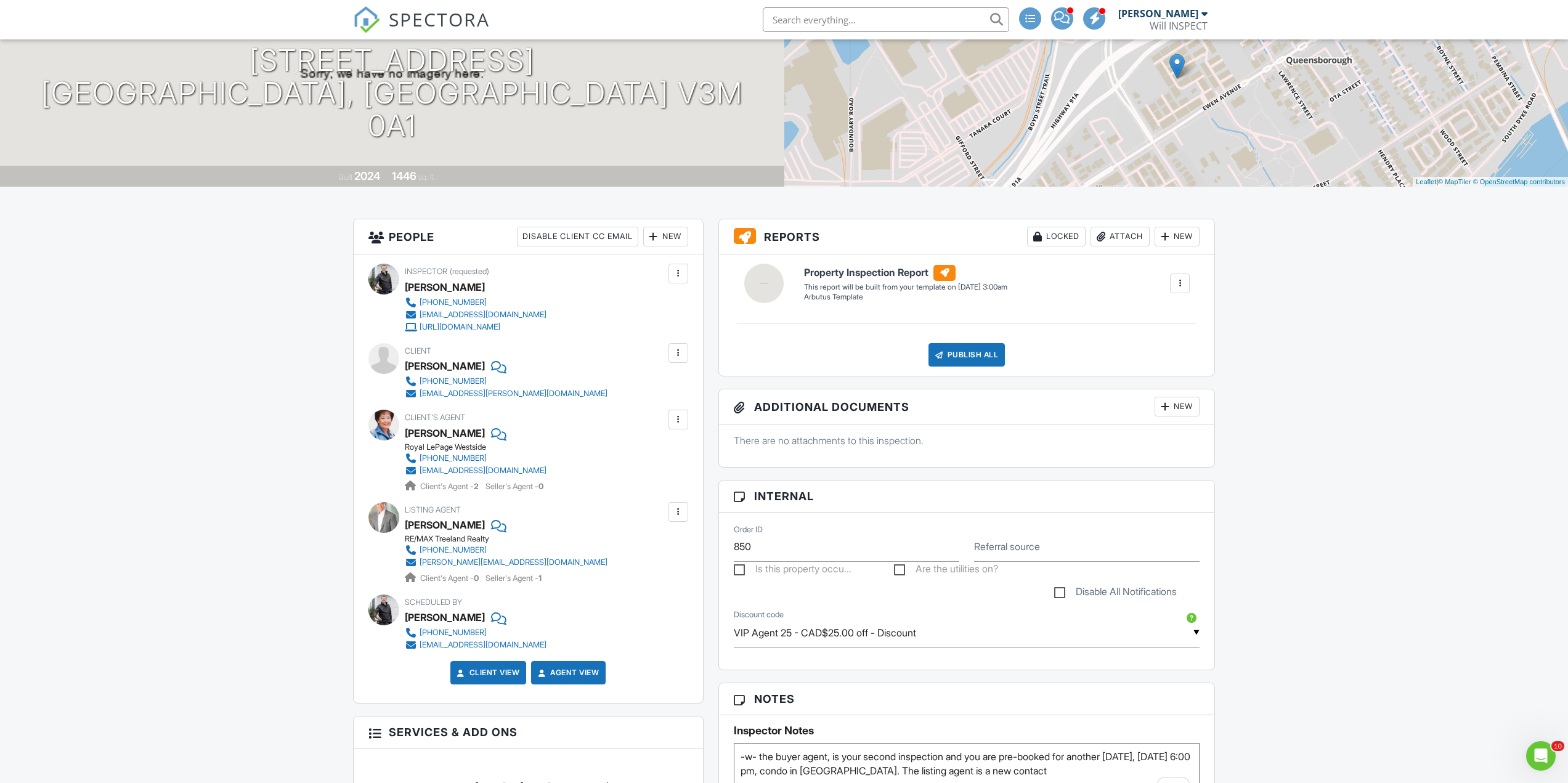 scroll, scrollTop: 0, scrollLeft: 0, axis: both 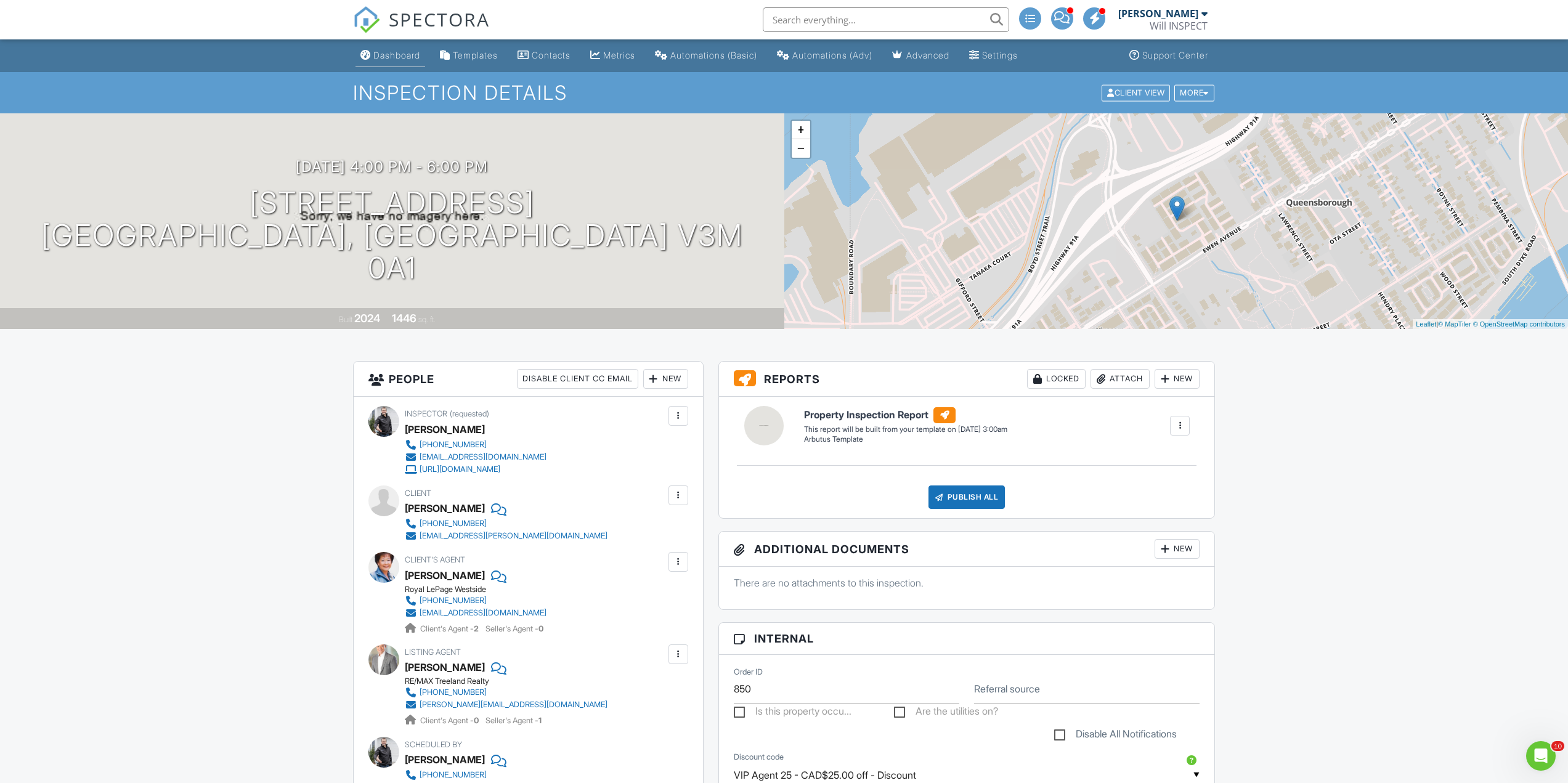 type on "-w- the buyer agent, is your second inspection and you are pre-booked for another [DATE], [DATE] 6:00 pm, condo in [GEOGRAPHIC_DATA]. The listing agent is a new contact" 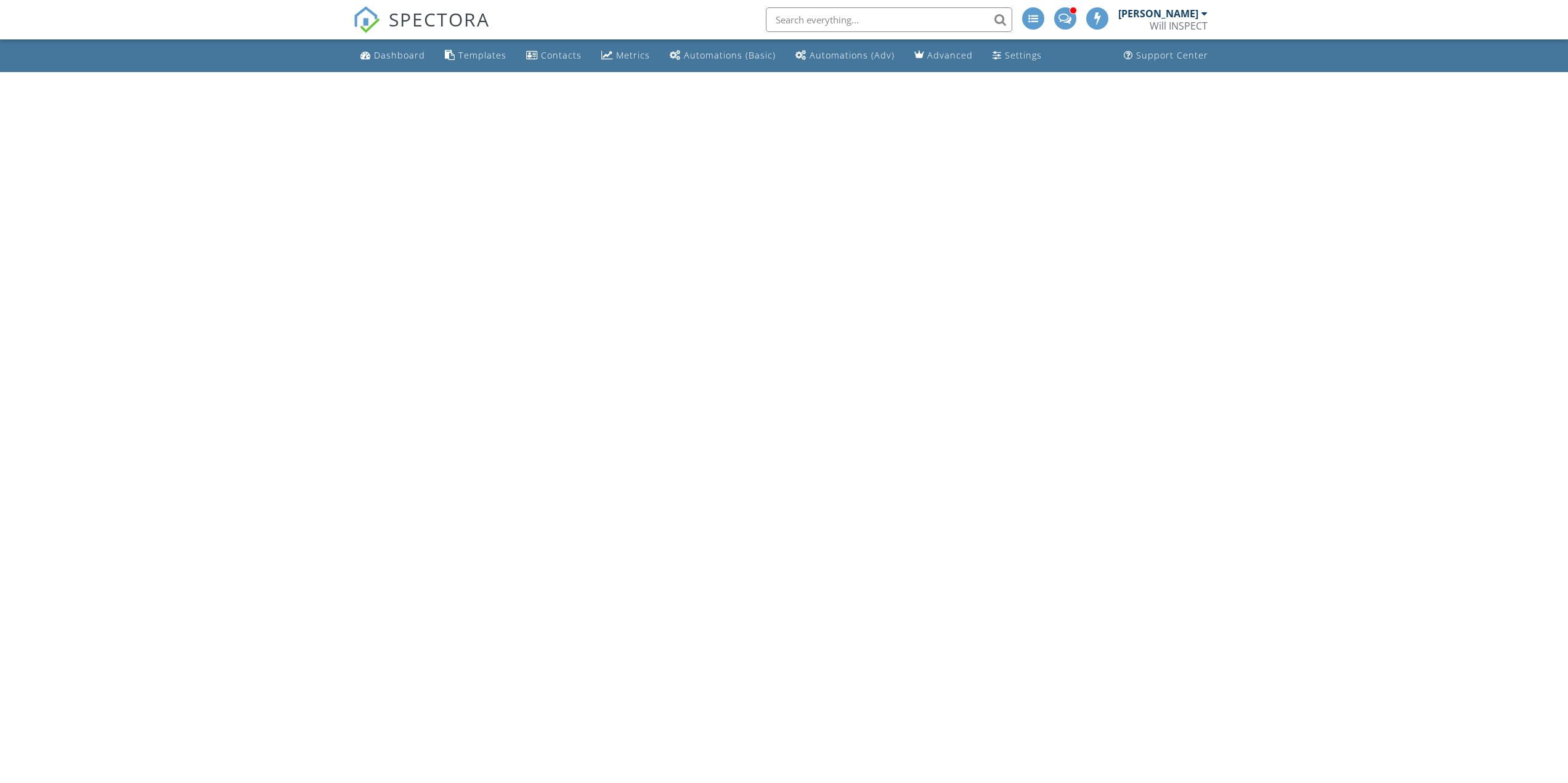 scroll, scrollTop: 0, scrollLeft: 0, axis: both 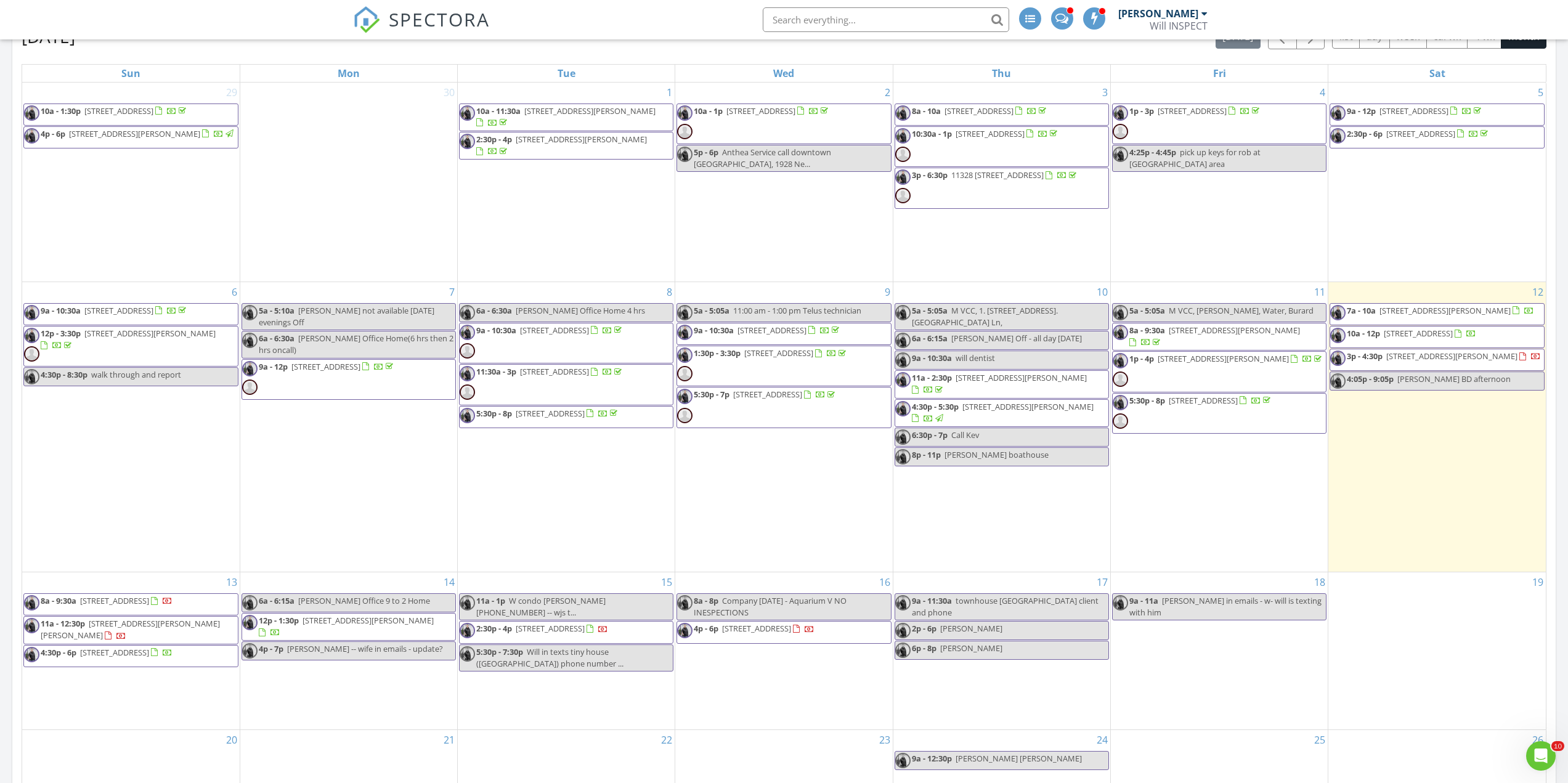 click on "5:30p - 7:30p
Will in texts tiny house ([GEOGRAPHIC_DATA]) phone number ..." at bounding box center (566, 658) 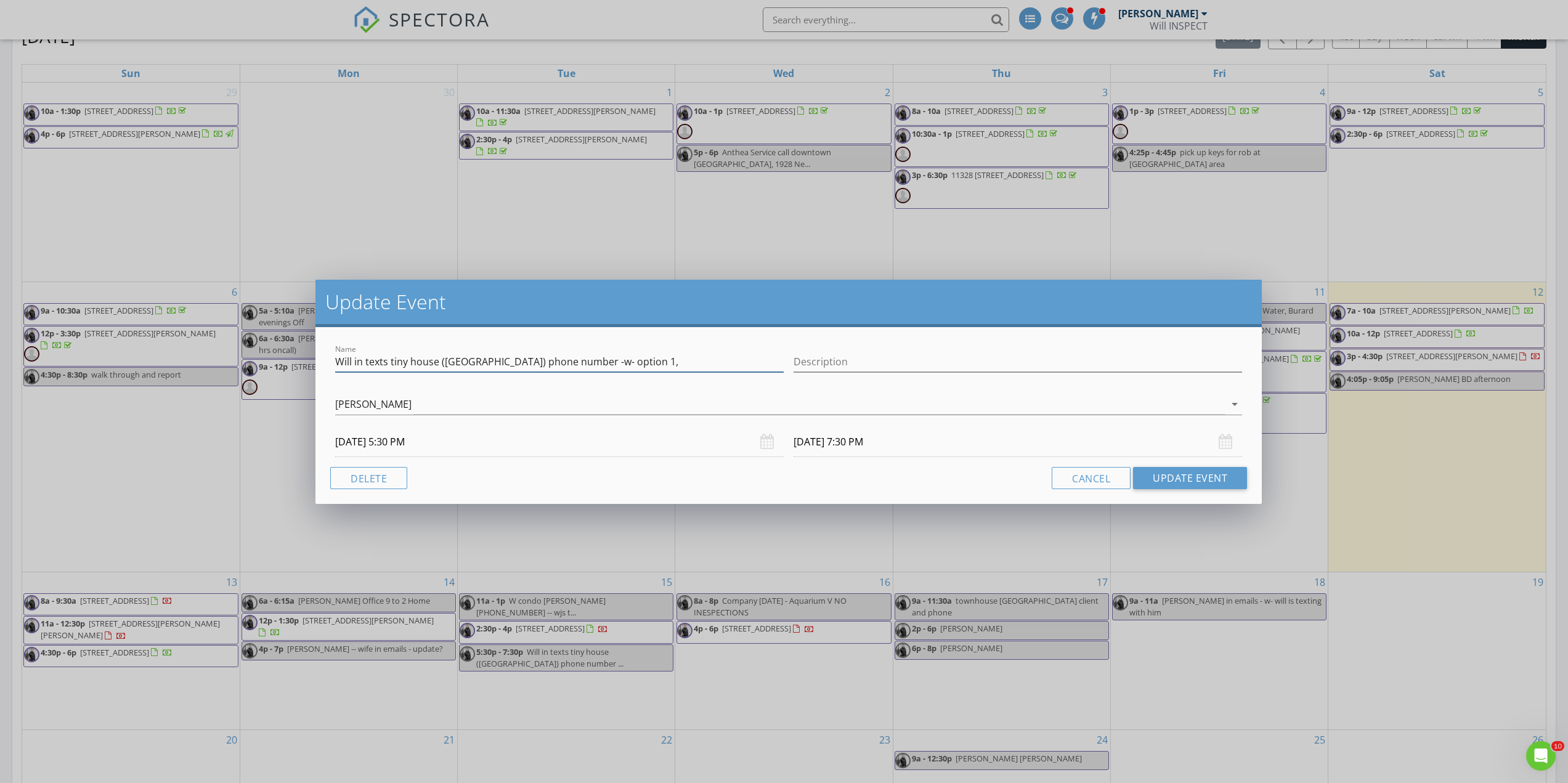 click on "Will in texts tiny house ([GEOGRAPHIC_DATA]) phone number -w- option 1," at bounding box center (559, 362) 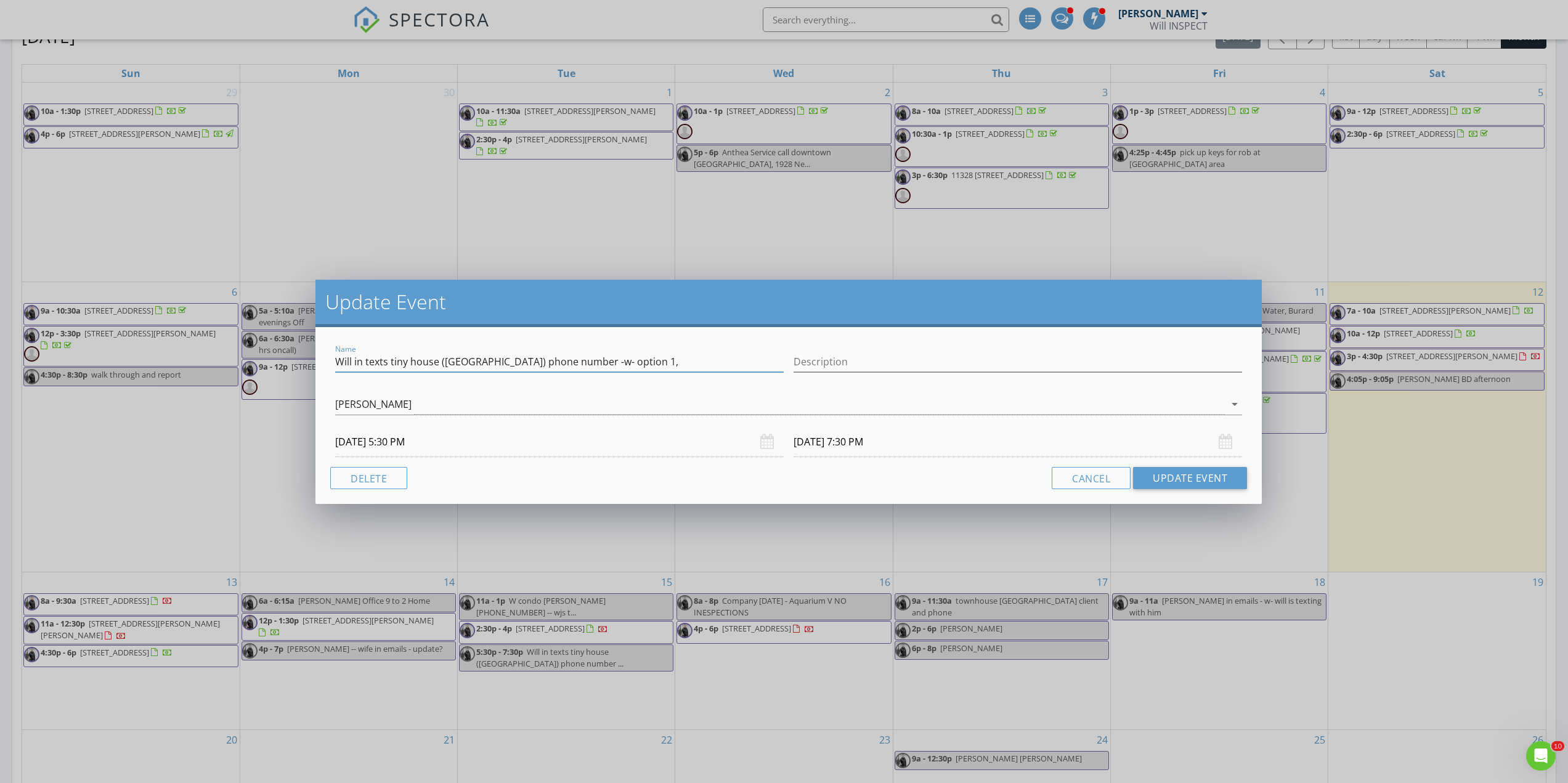 click on "Will in texts tiny house ([GEOGRAPHIC_DATA]) phone number -w- option 1," at bounding box center (559, 362) 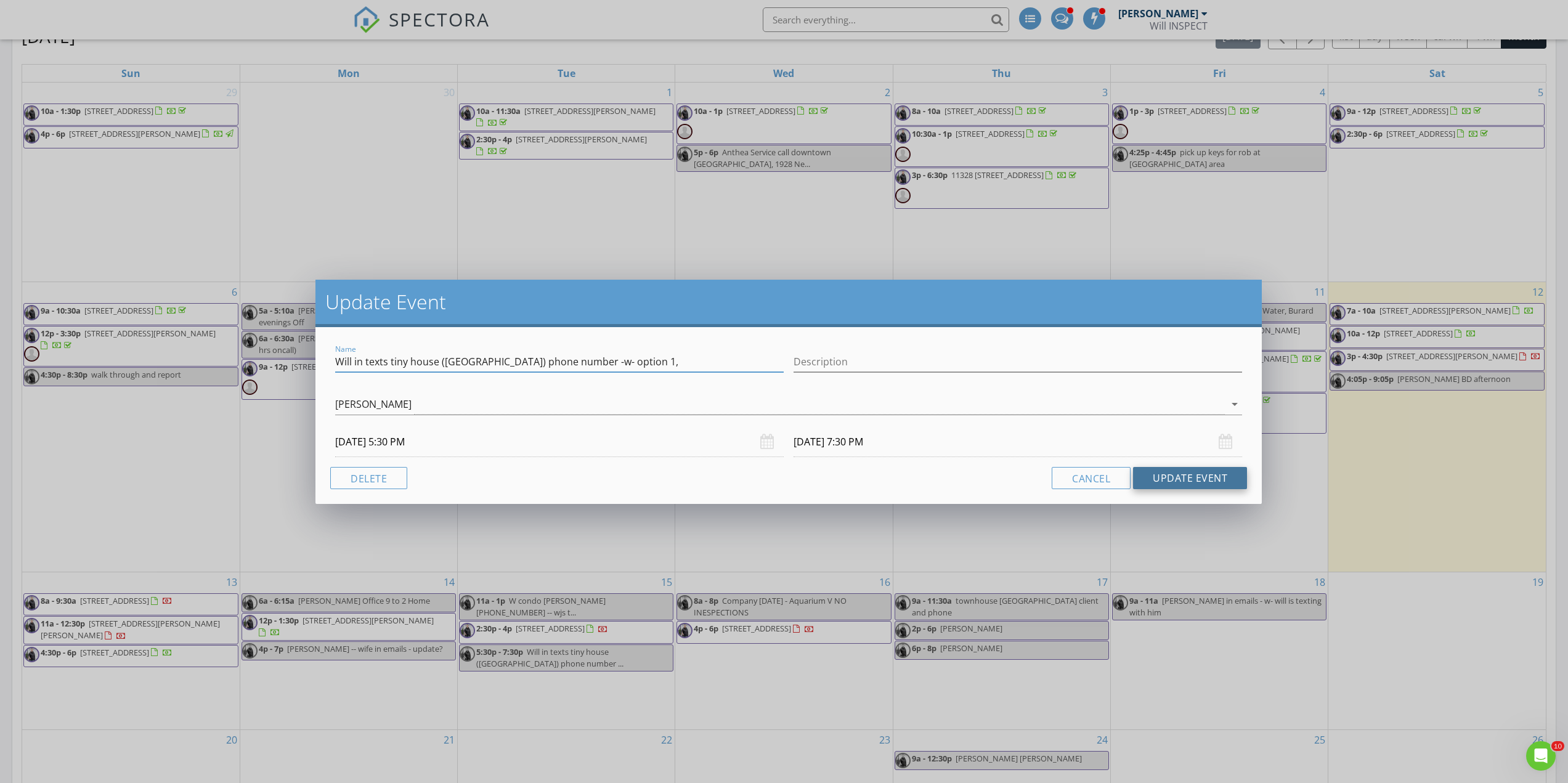 click on "Update Event" at bounding box center [1190, 478] 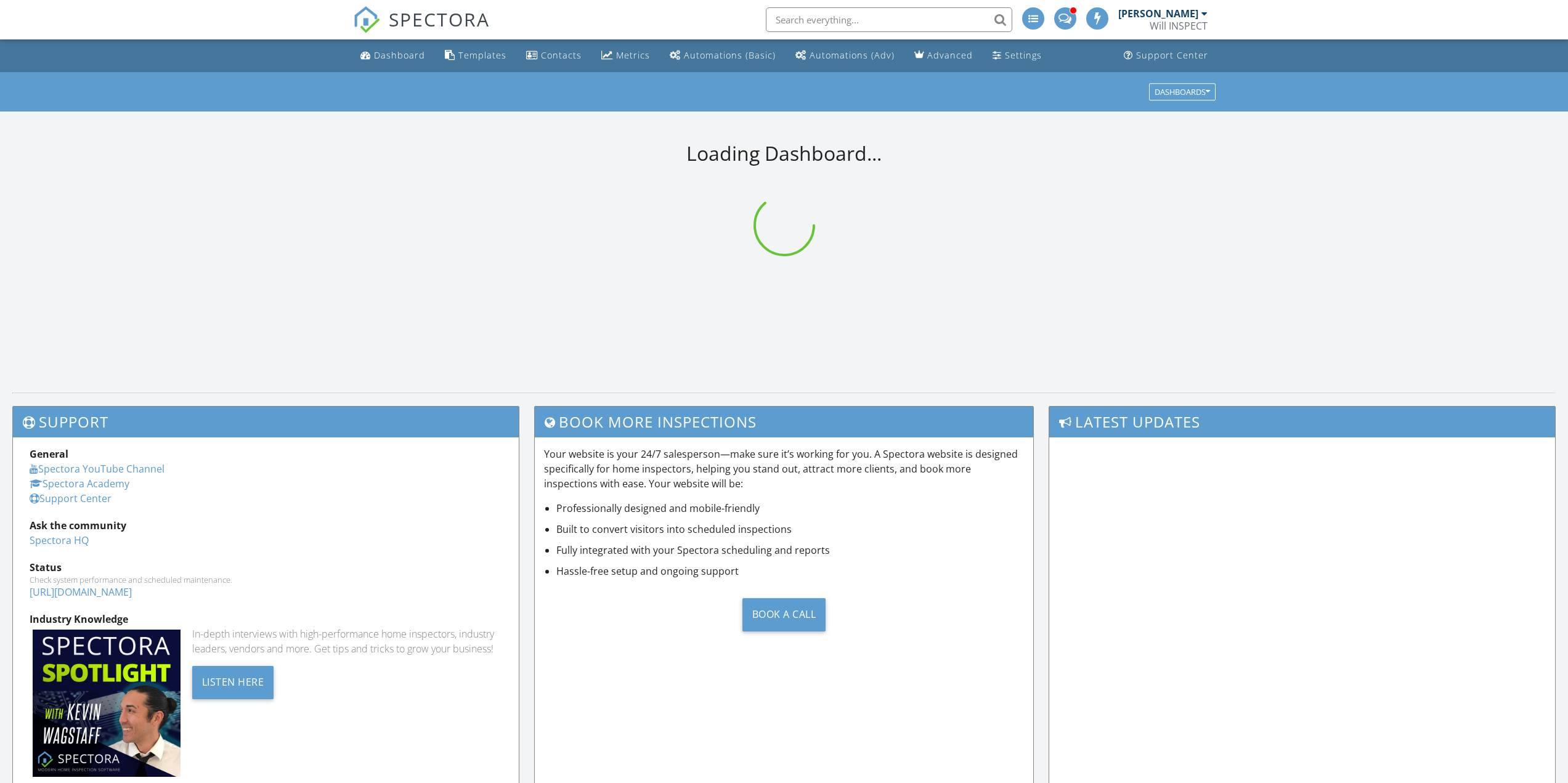 scroll, scrollTop: 0, scrollLeft: 0, axis: both 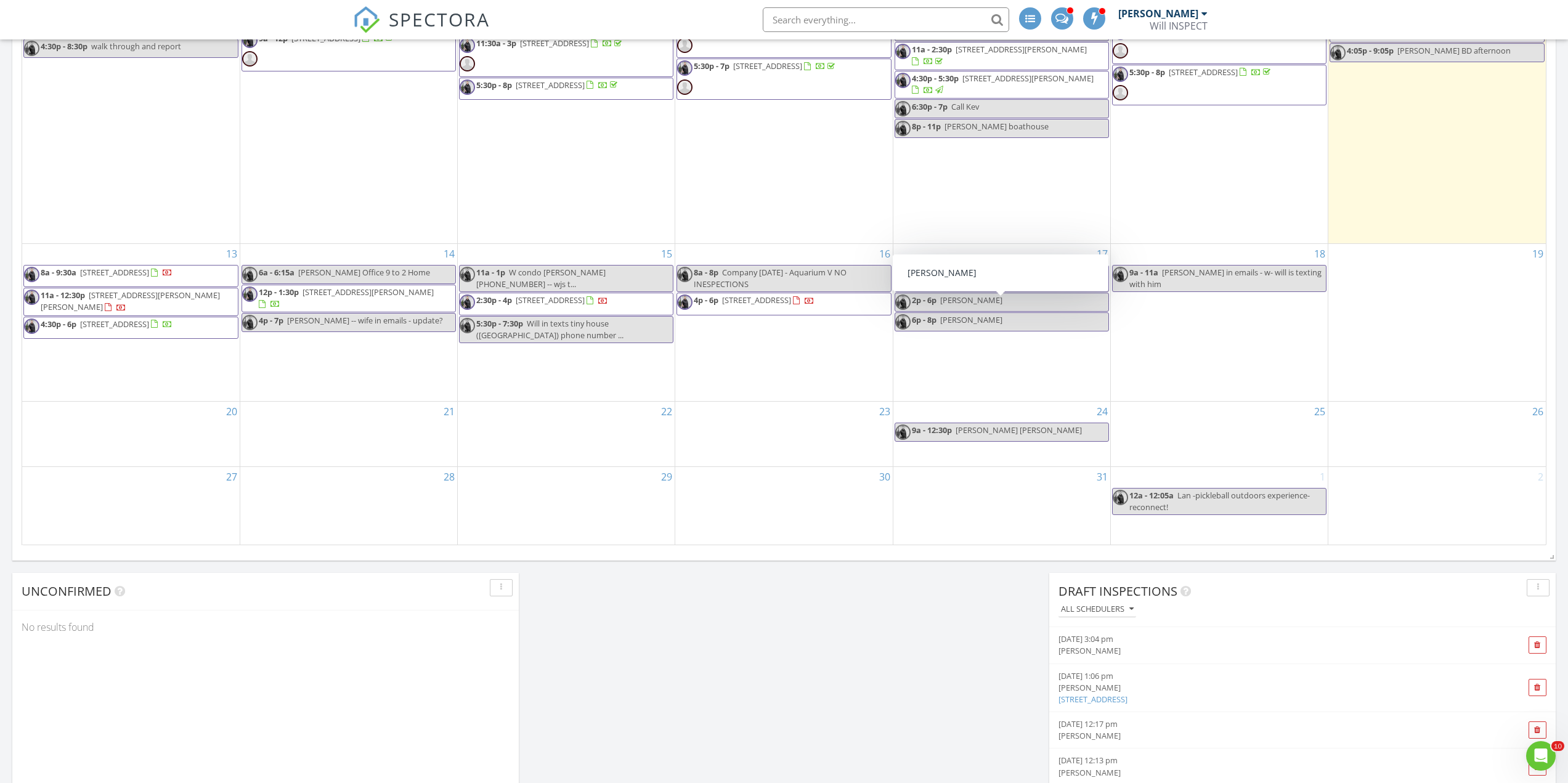 click on "[PERSON_NAME]" at bounding box center [971, 320] 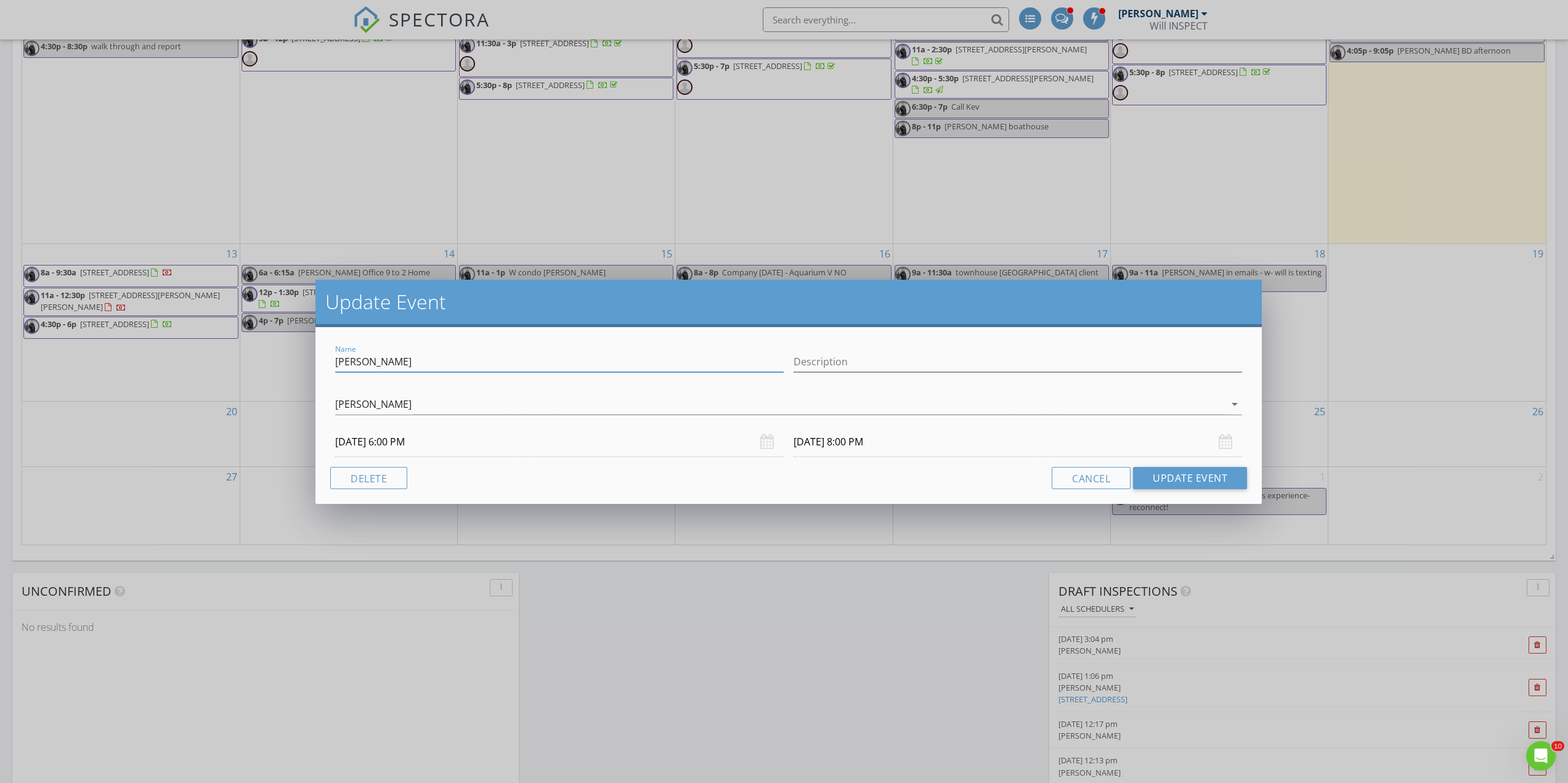 click on "[PERSON_NAME]" at bounding box center [559, 362] 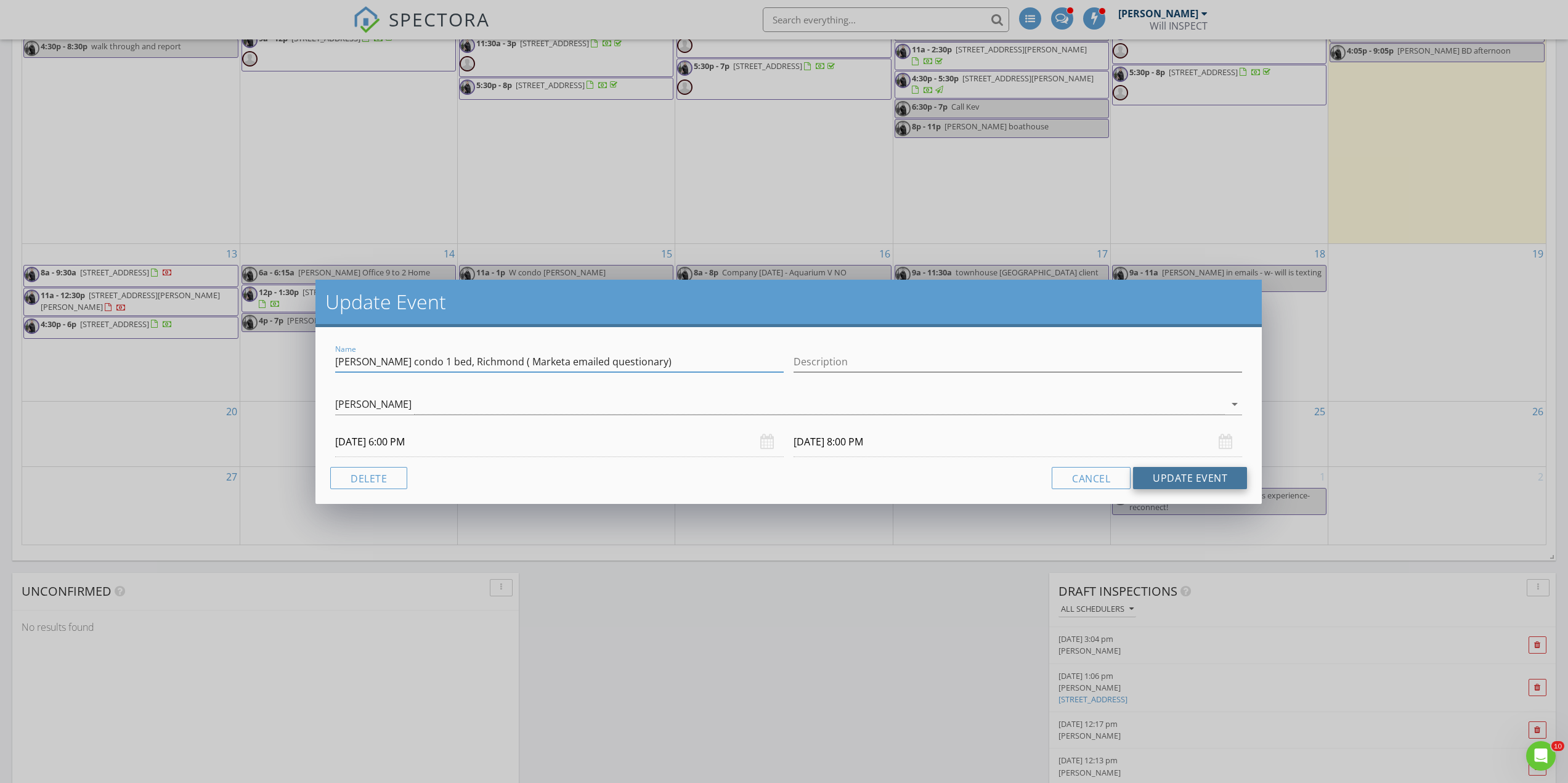 type on "[PERSON_NAME] condo 1 bed, Richmond ( Marketa emailed questionary)" 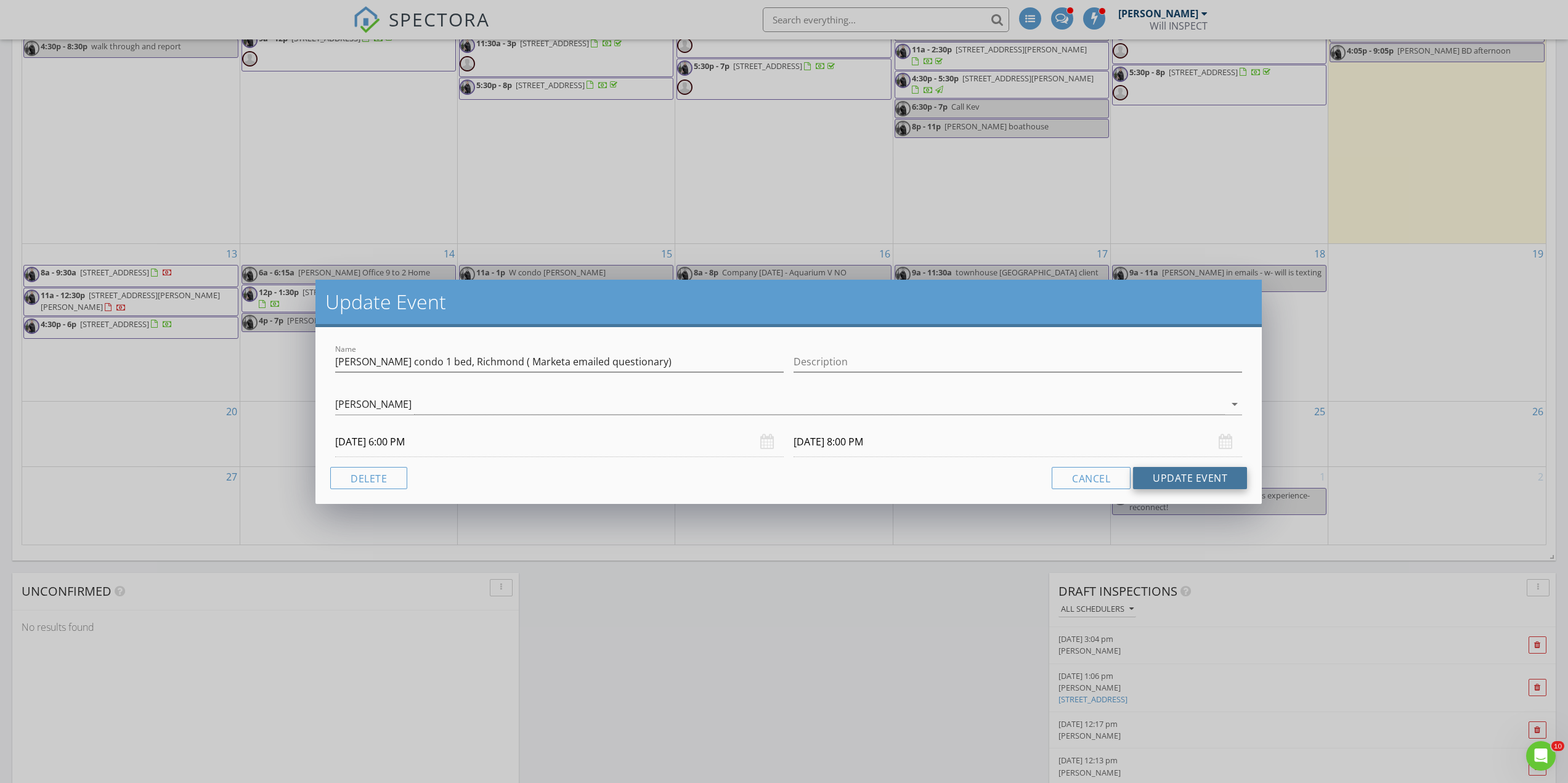 click on "Update Event" at bounding box center [1190, 478] 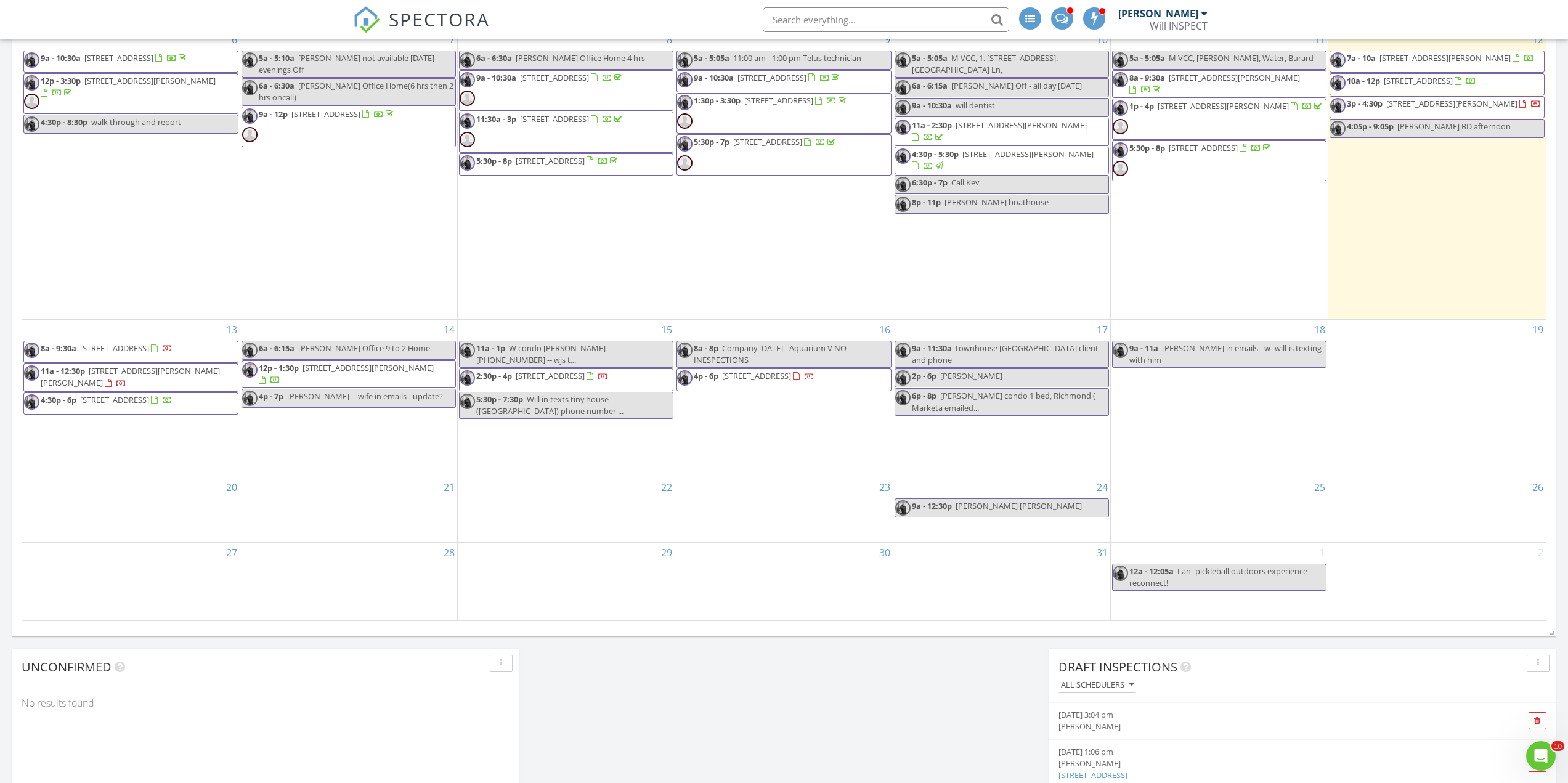 scroll, scrollTop: 893, scrollLeft: 0, axis: vertical 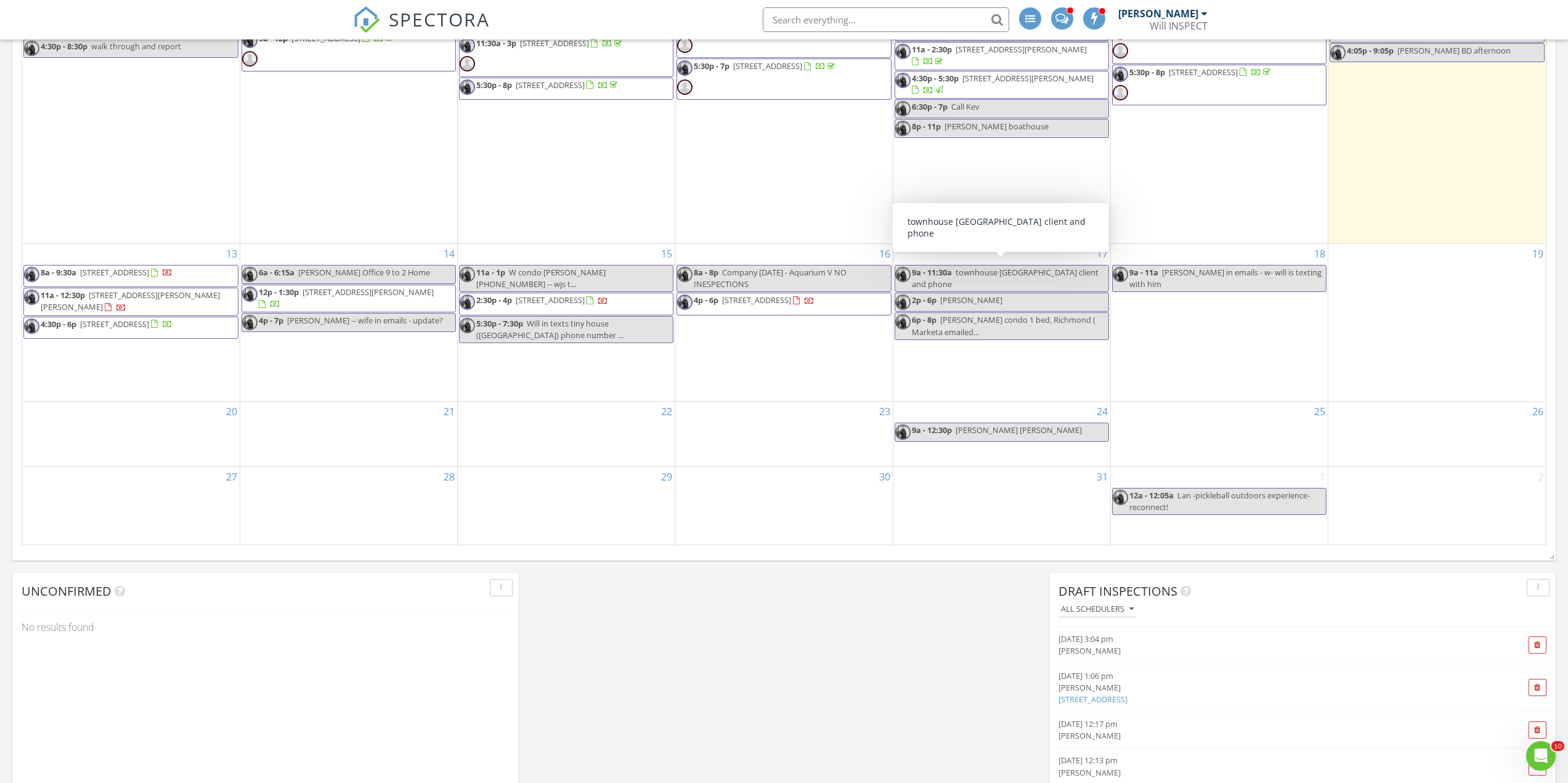 click on "9a - 11:30a" at bounding box center (932, 272) 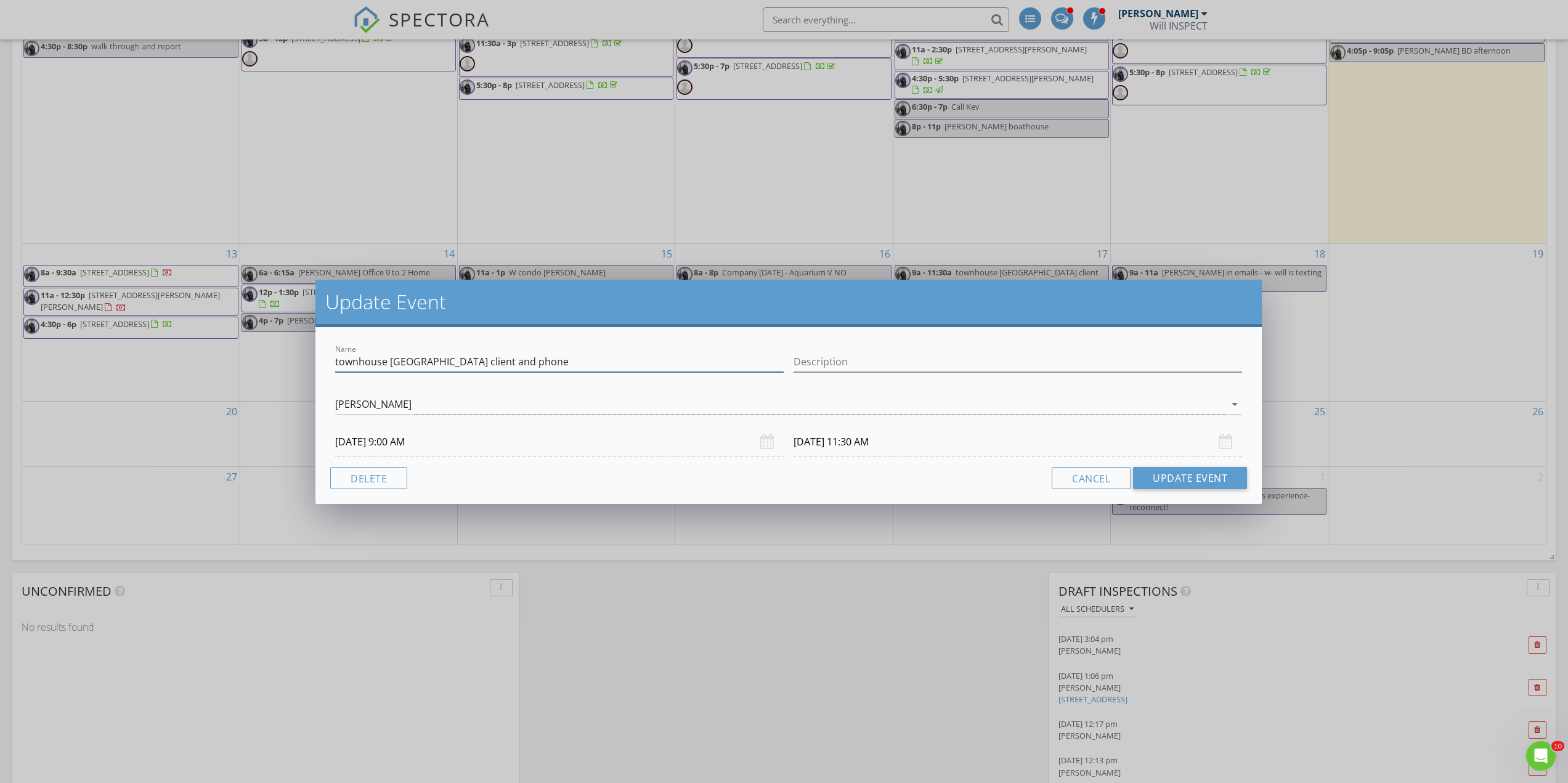 click on "townhouse [GEOGRAPHIC_DATA] client and phone" at bounding box center [559, 362] 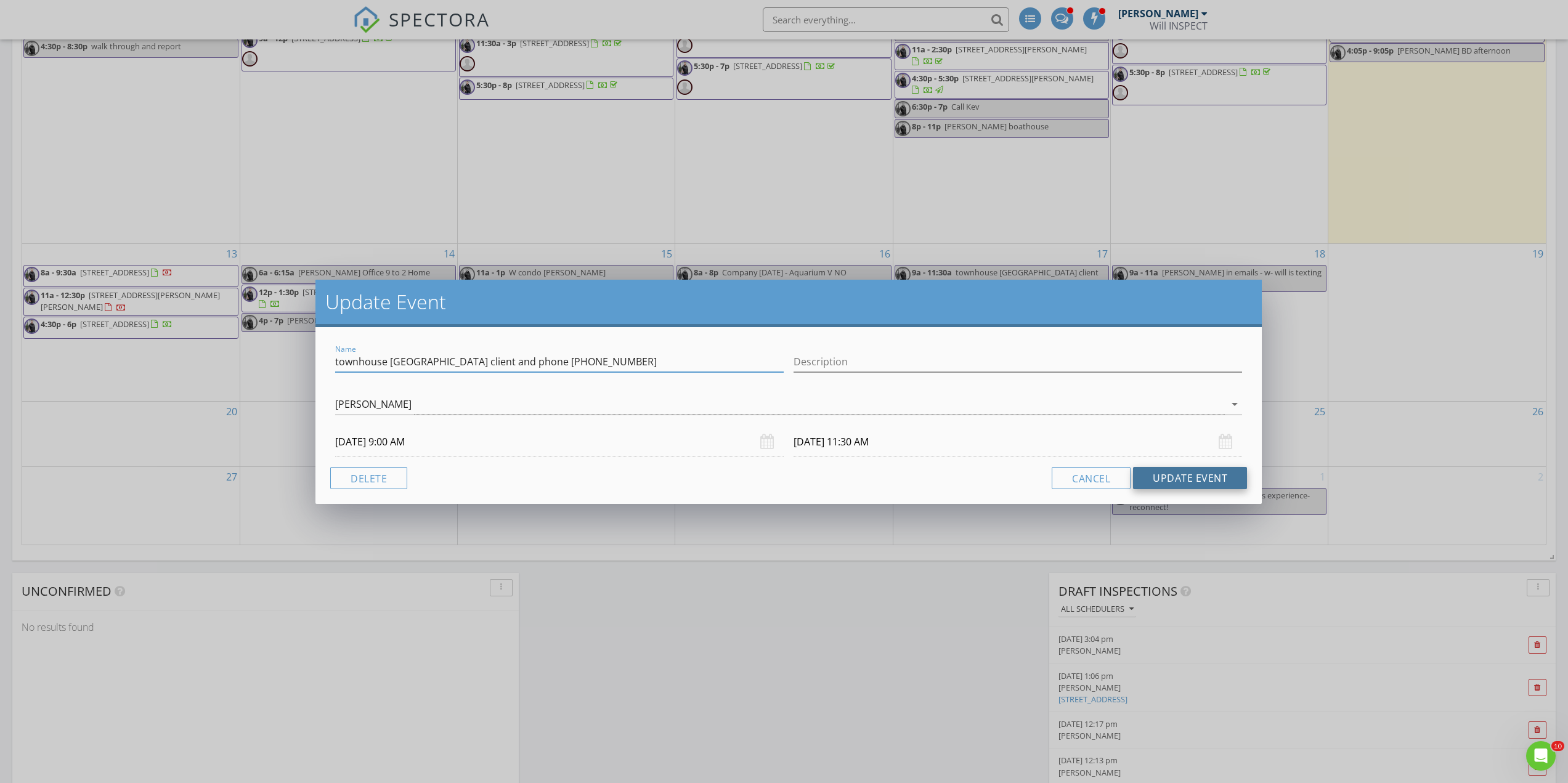 type on "townhouse [GEOGRAPHIC_DATA] client and phone [PHONE_NUMBER]" 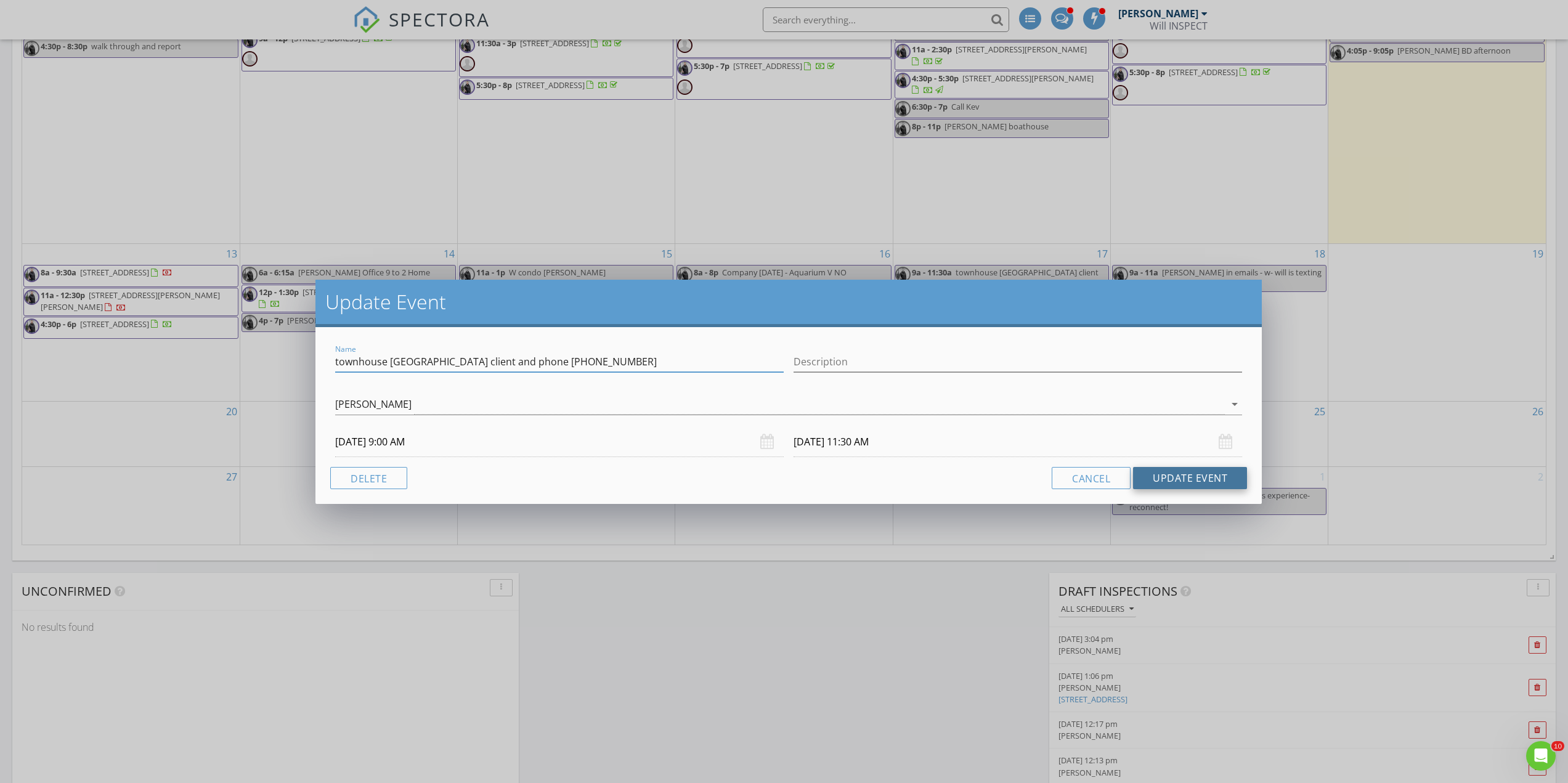 click on "Update Event" at bounding box center [1190, 478] 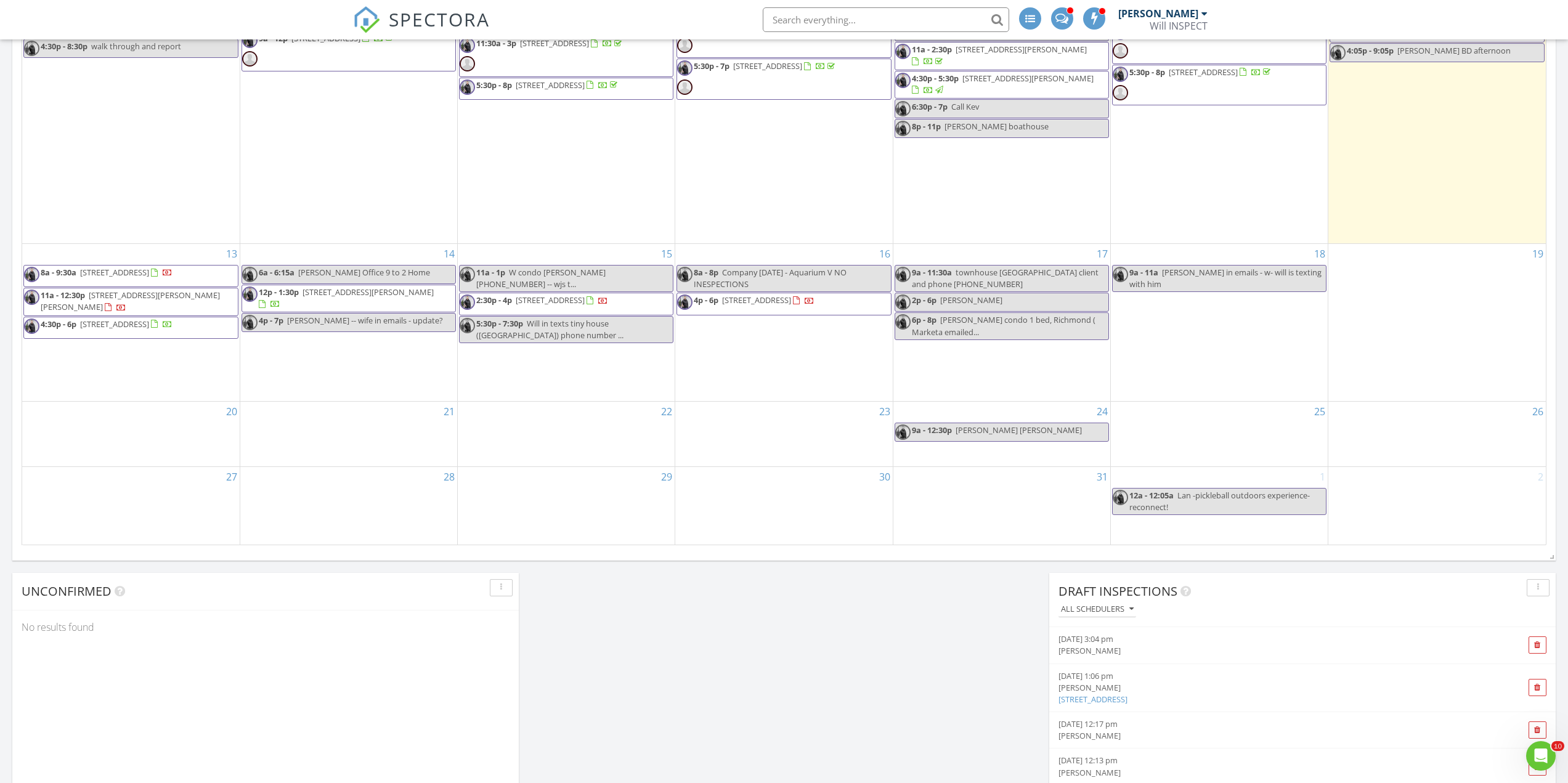 click on "[PERSON_NAME] in emails - w- will is texting with him" at bounding box center (1225, 278) 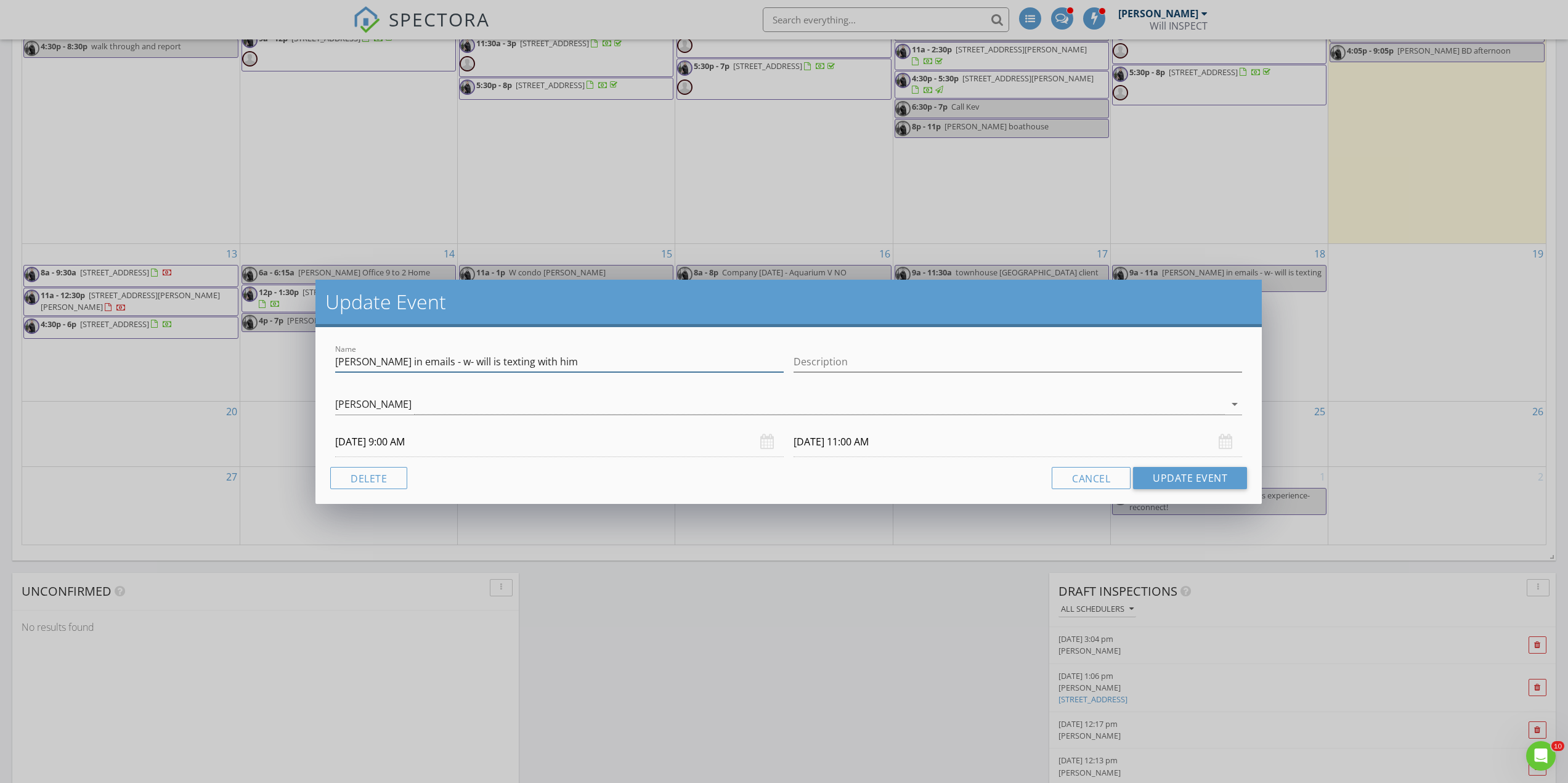 click on "[PERSON_NAME] in emails - w- will is texting with him" at bounding box center [559, 362] 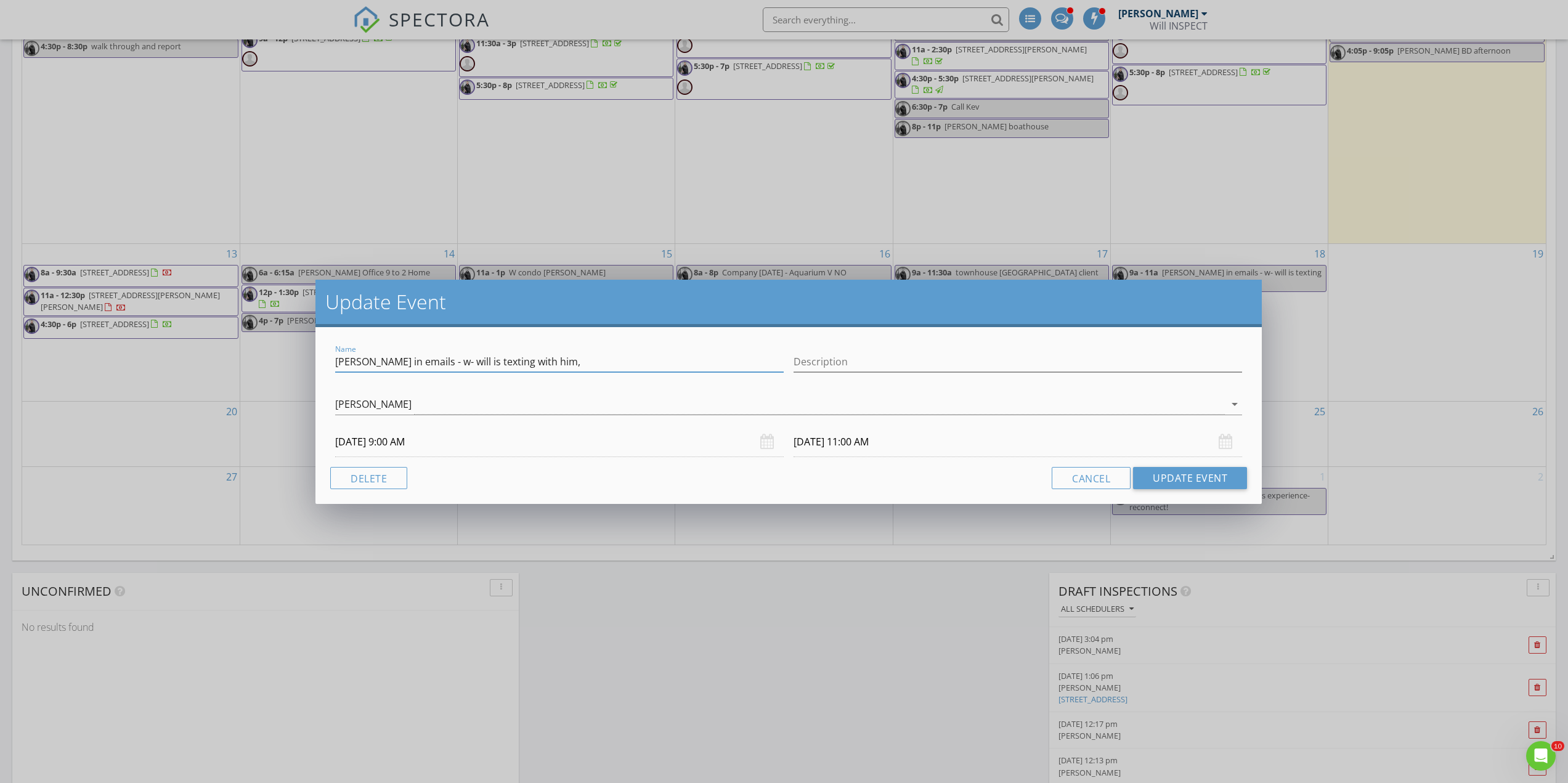 paste on "1000 sqft, 2-bed, 2-bath condo" 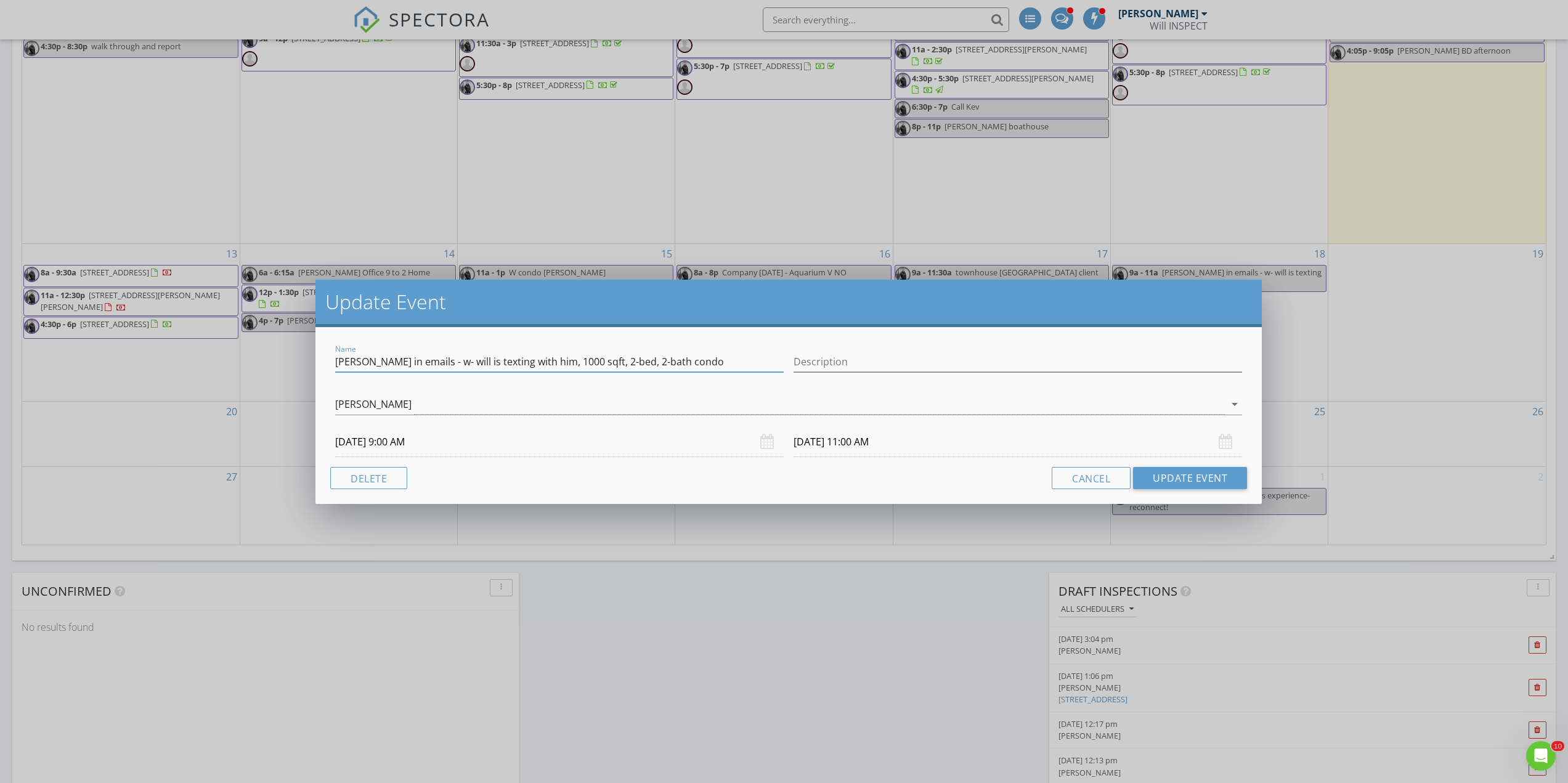type on "Simon in emails - w- will is texting with him, 1000 sqft, 2-bed, 2-bath condo" 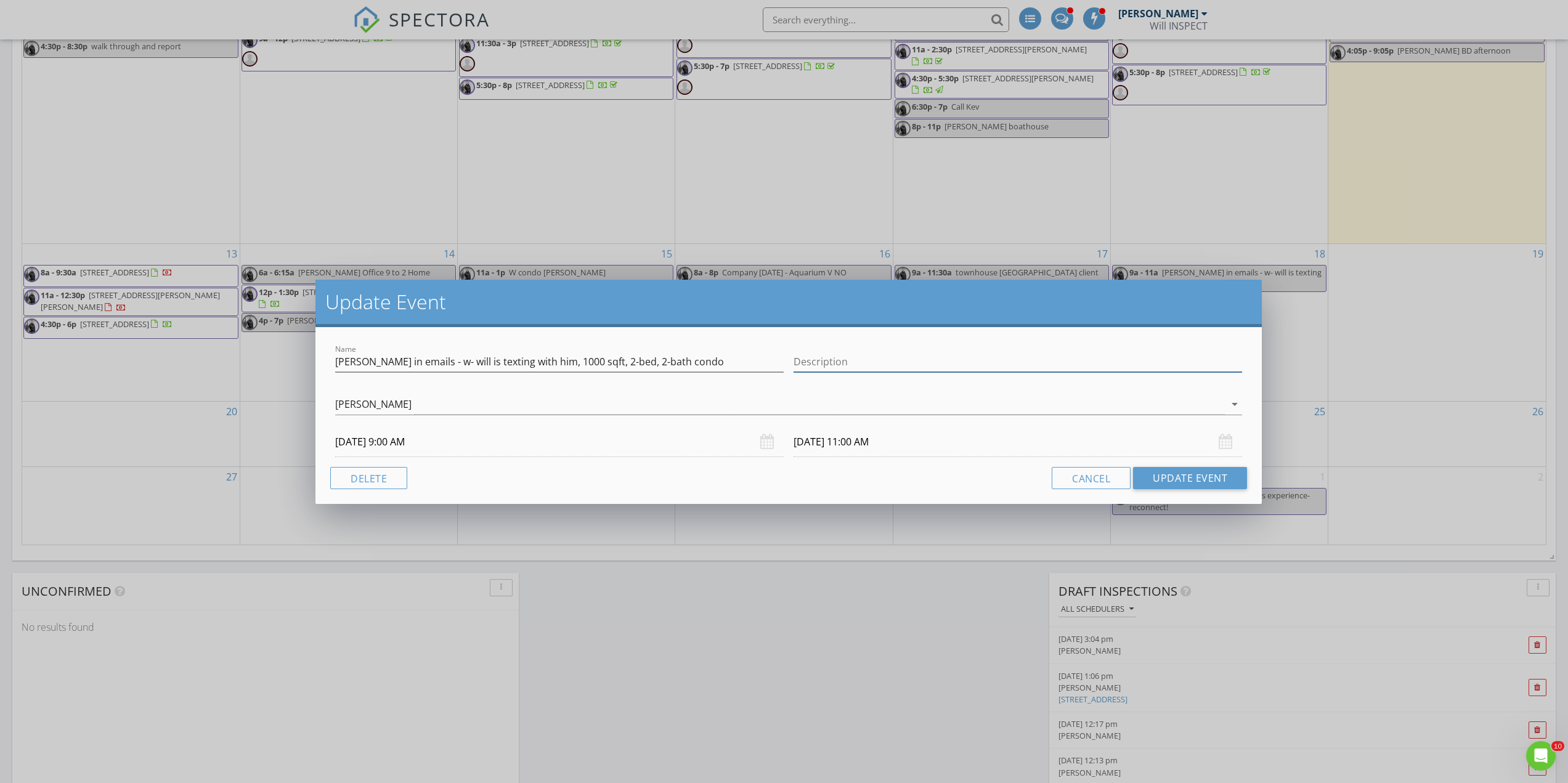 click on "Description" at bounding box center (1018, 362) 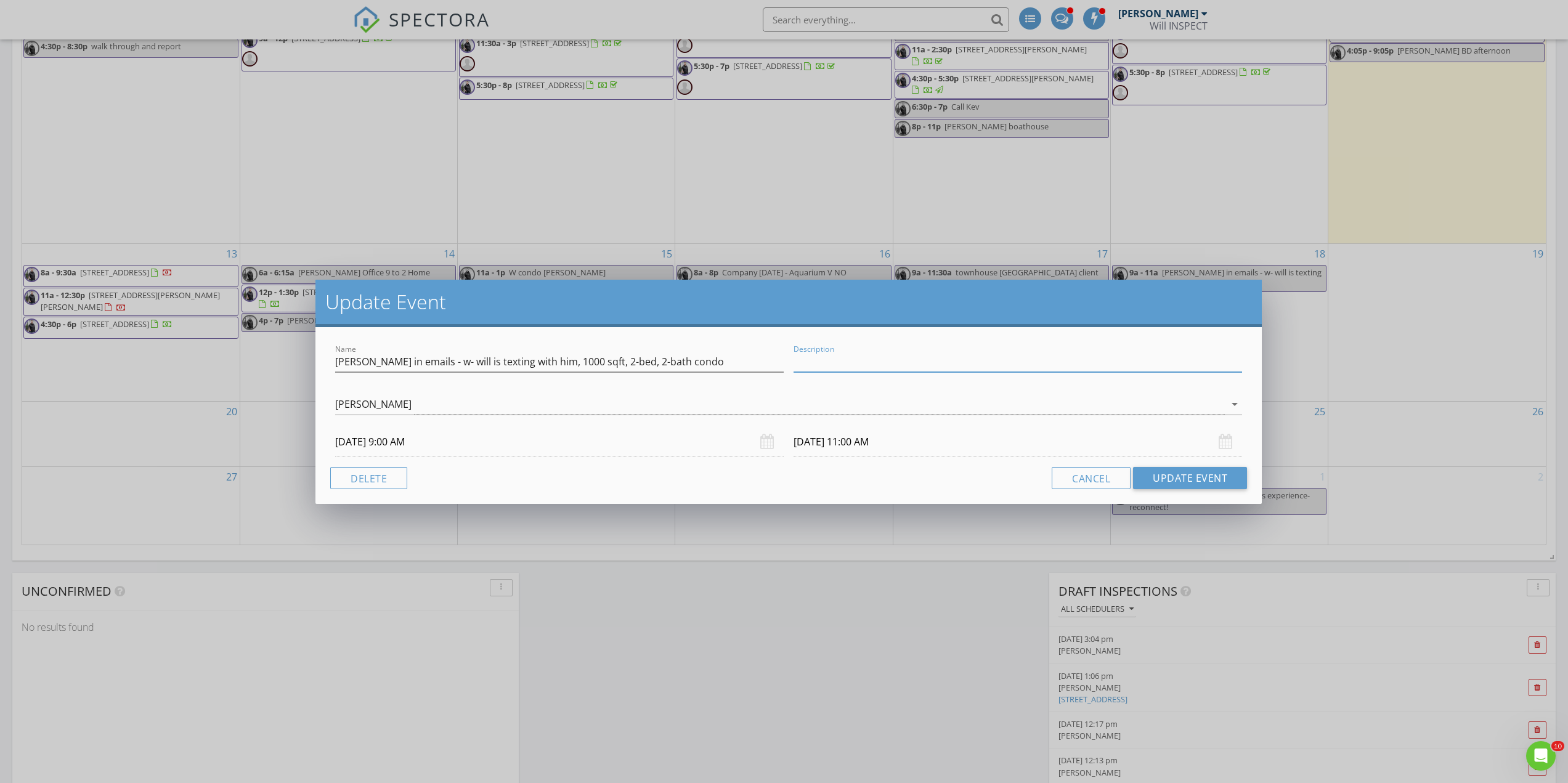 paste on "Simon 778-819-3800" 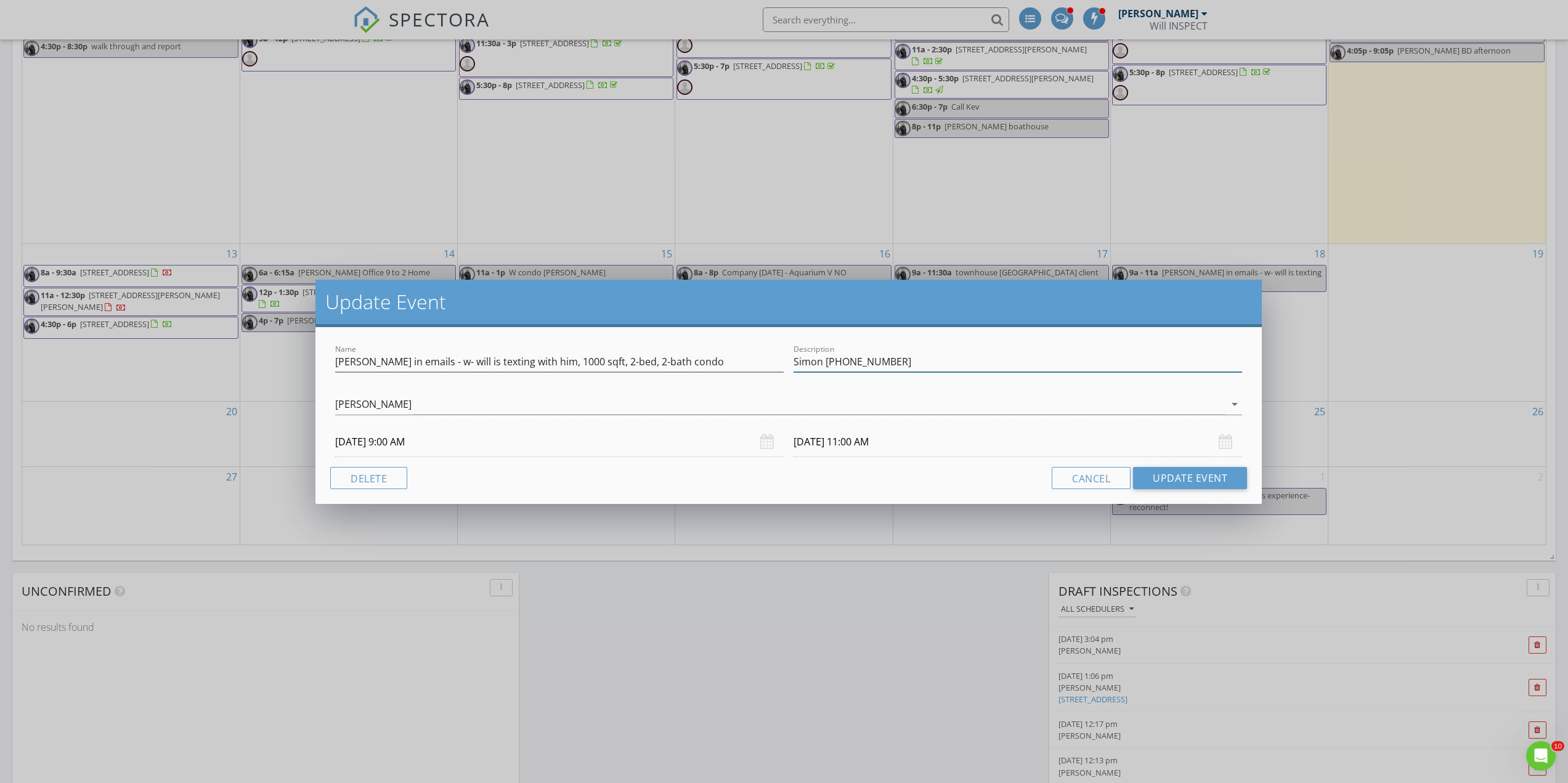 click on "Simon 778-819-3800" at bounding box center [1018, 362] 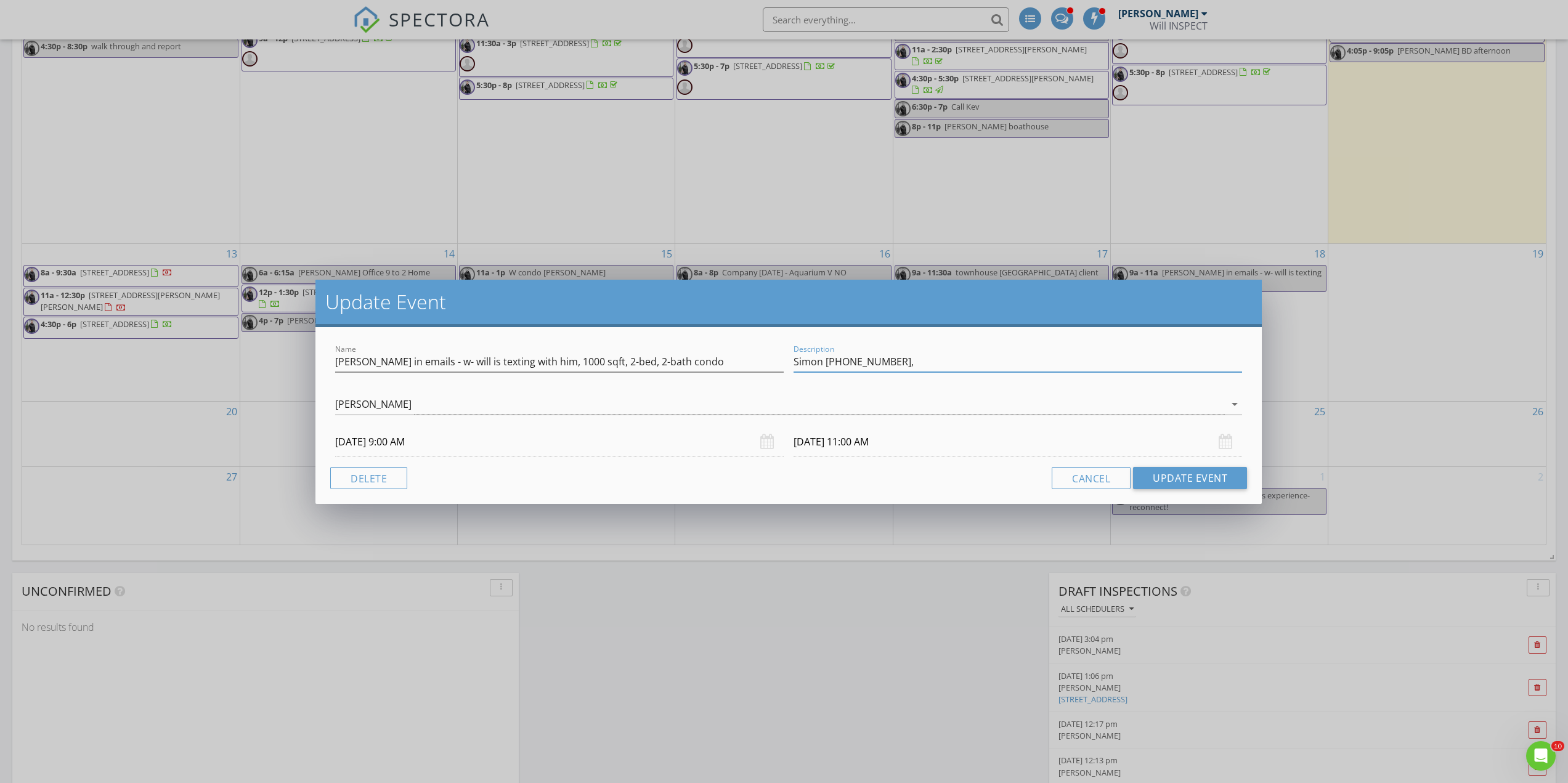 paste on "Simon<sono@circamail.com>" 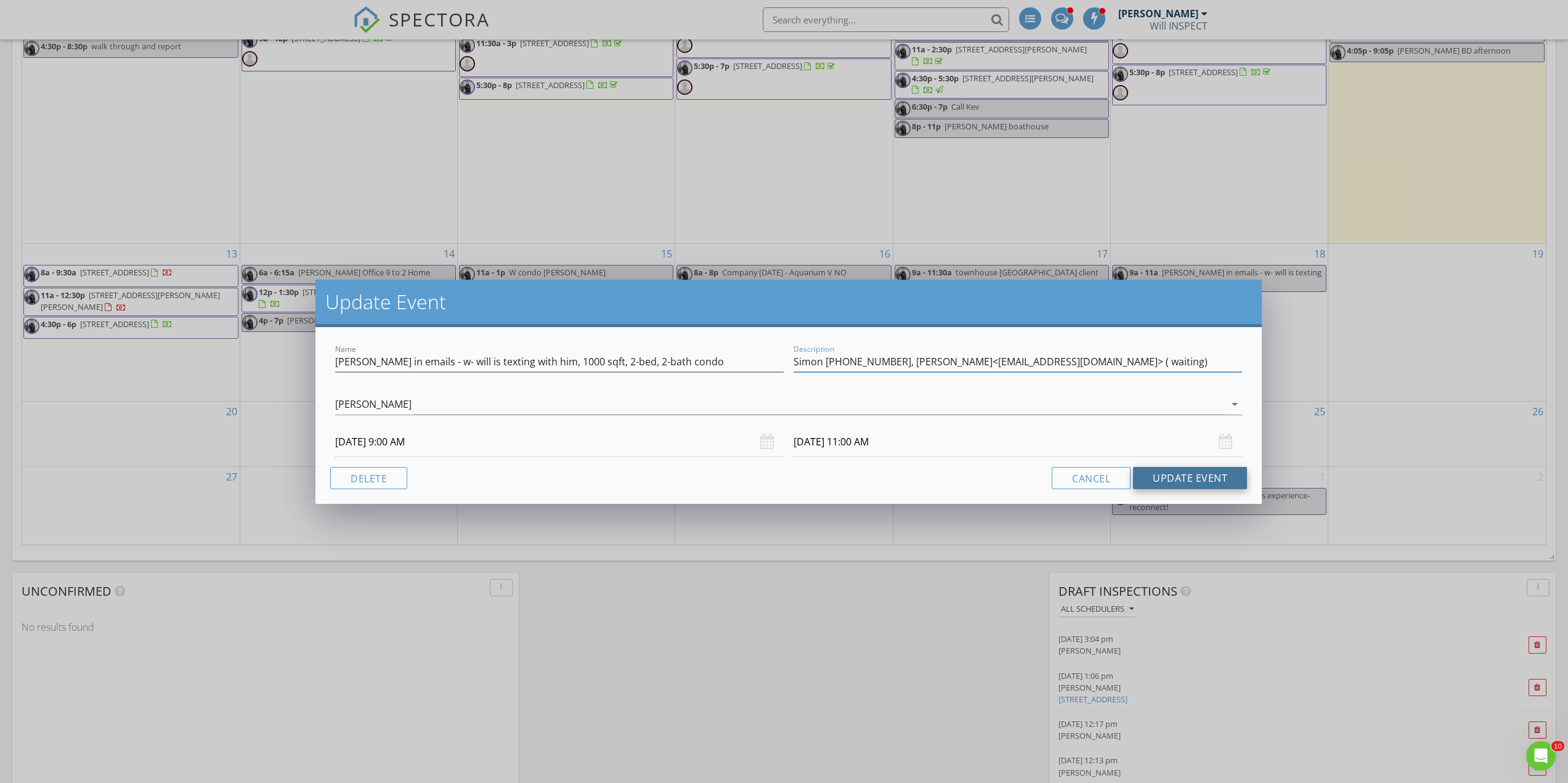type on "Simon 778-819-3800, Simon<sono@circamail.com> ( waiting)" 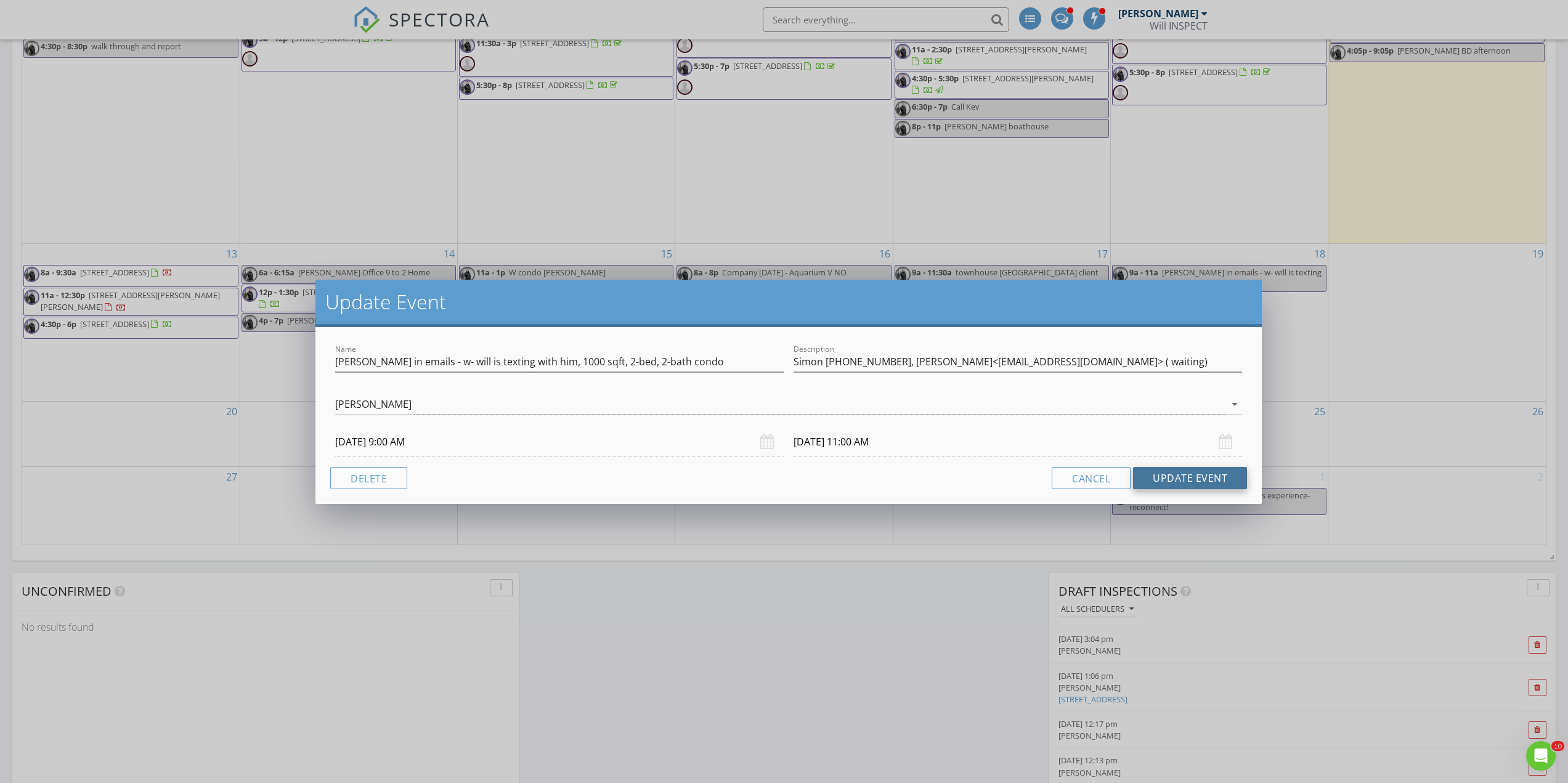 click on "Update Event" at bounding box center [1190, 478] 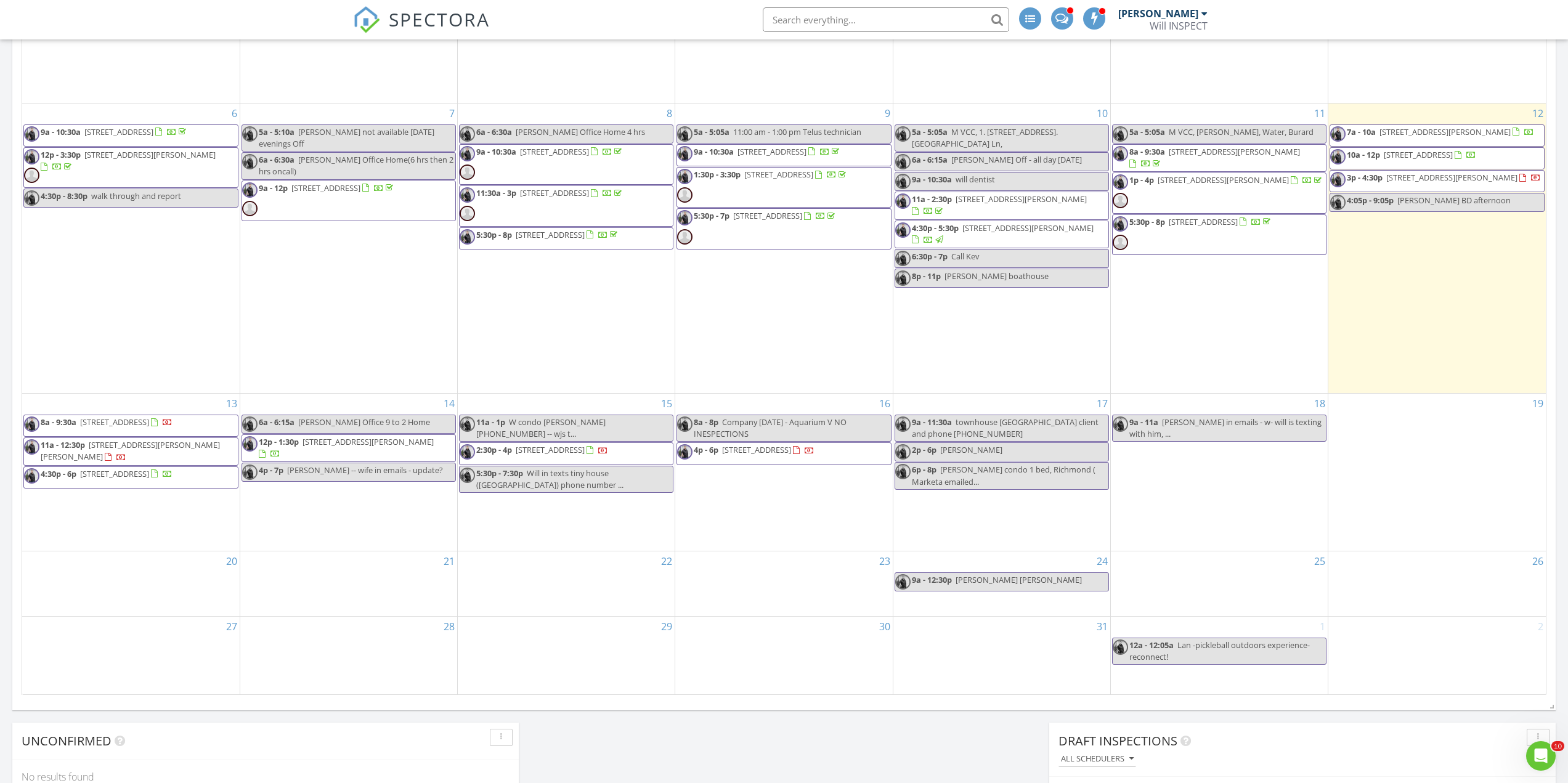 scroll, scrollTop: 729, scrollLeft: 0, axis: vertical 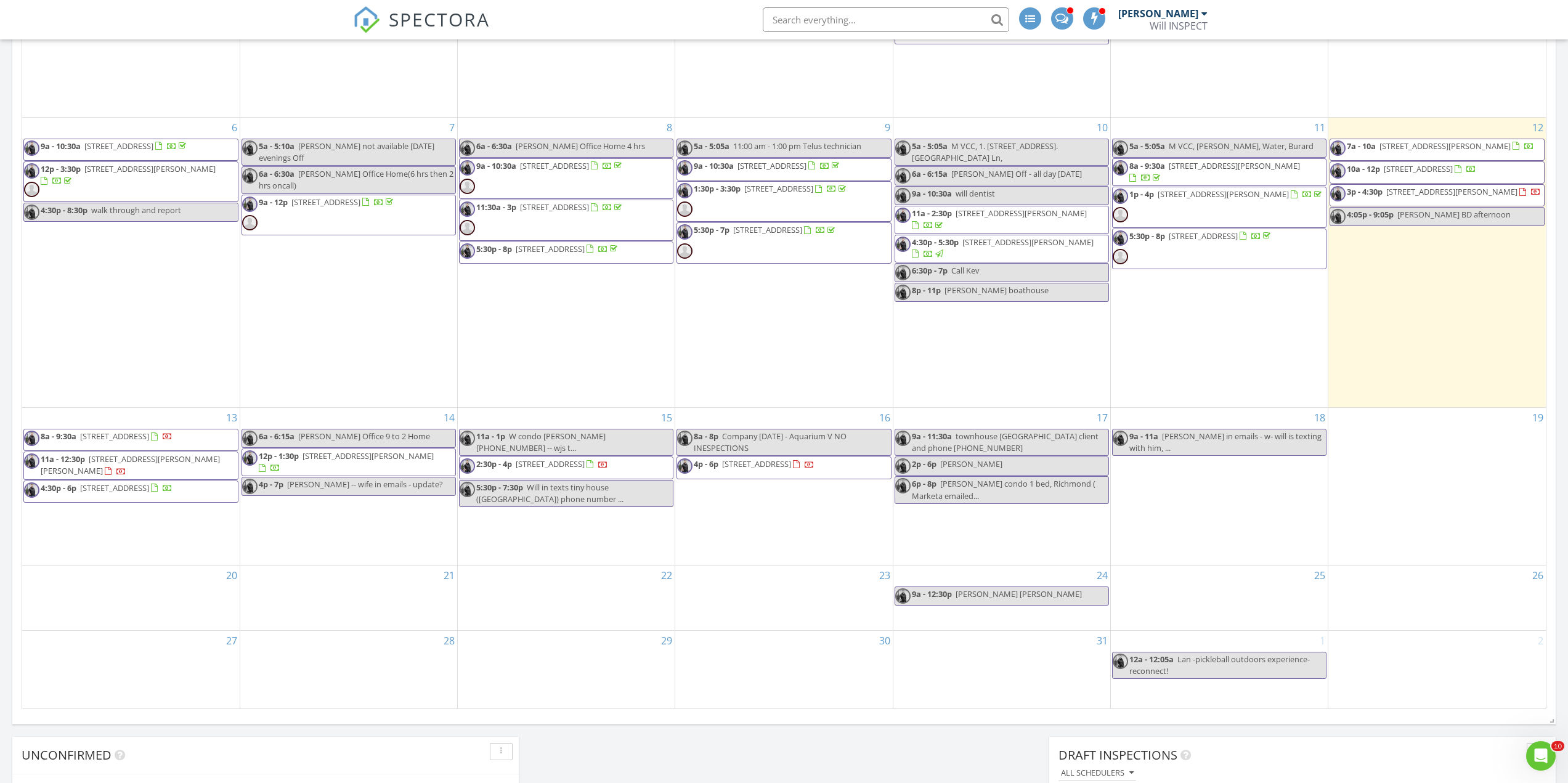 click on "4:30p - 8:30p
walk through and report" at bounding box center [102, 212] 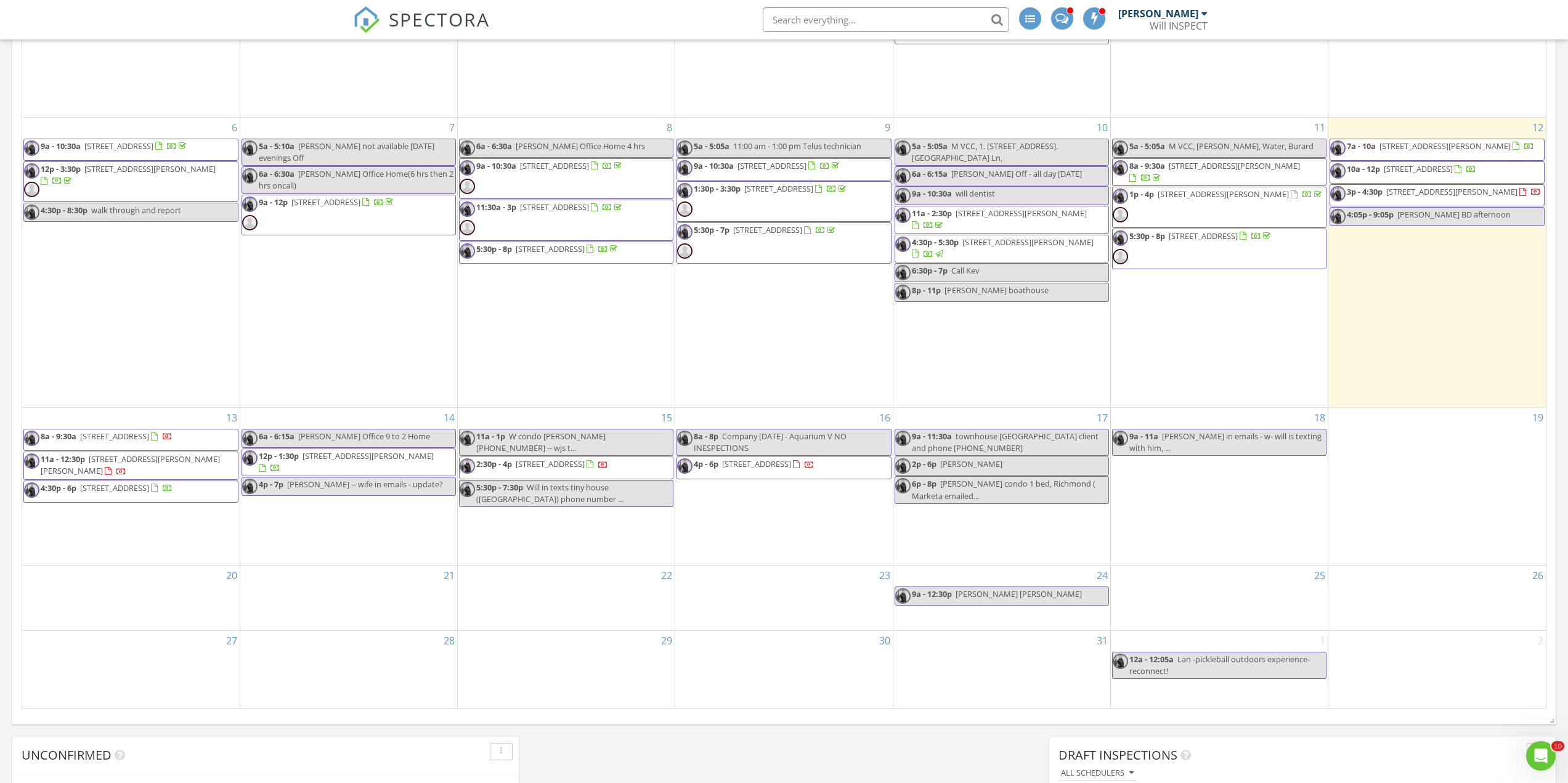 click at bounding box center [784, 391] 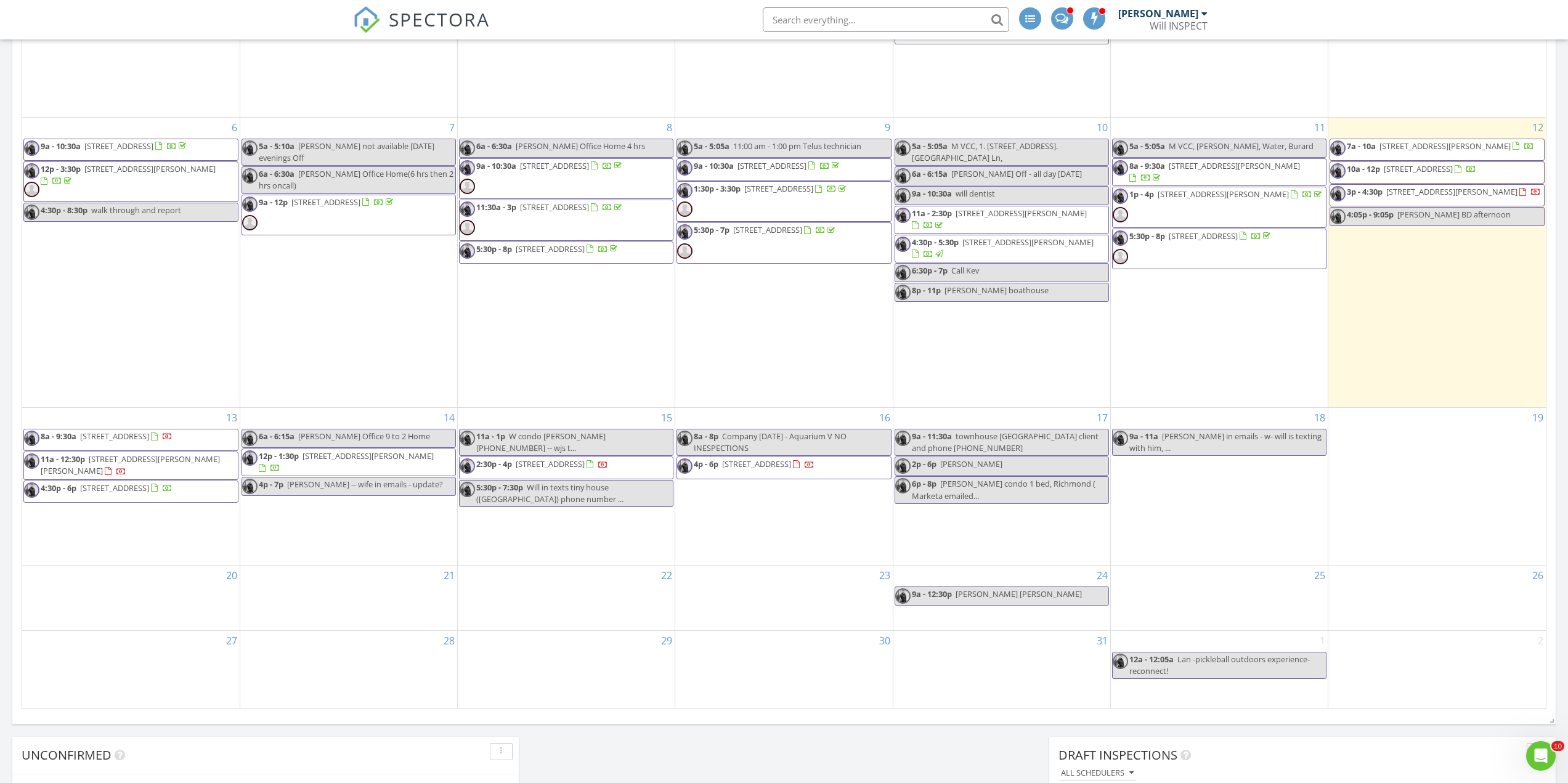 click on "[STREET_ADDRESS]" at bounding box center (115, 436) 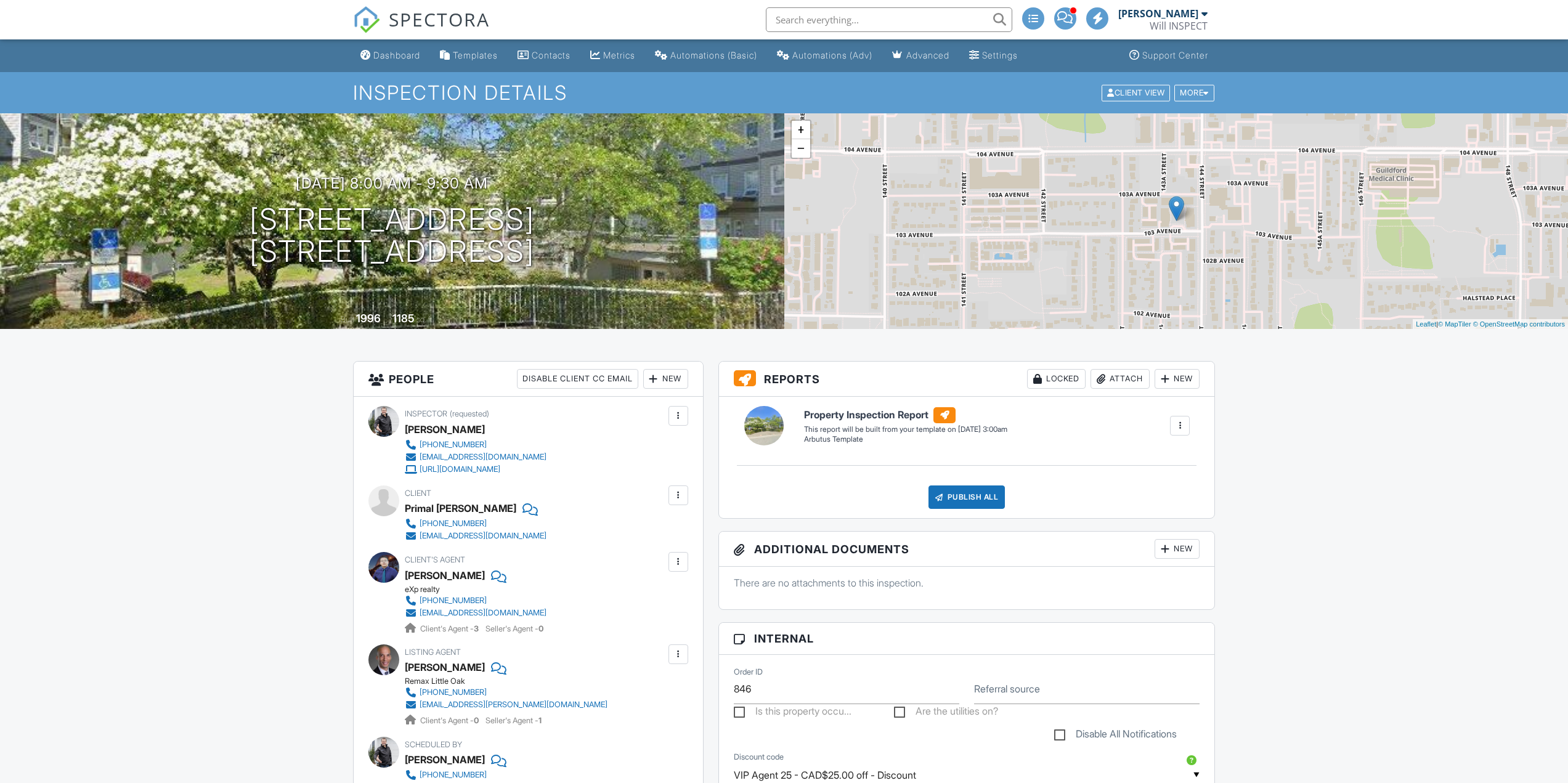 scroll, scrollTop: 0, scrollLeft: 0, axis: both 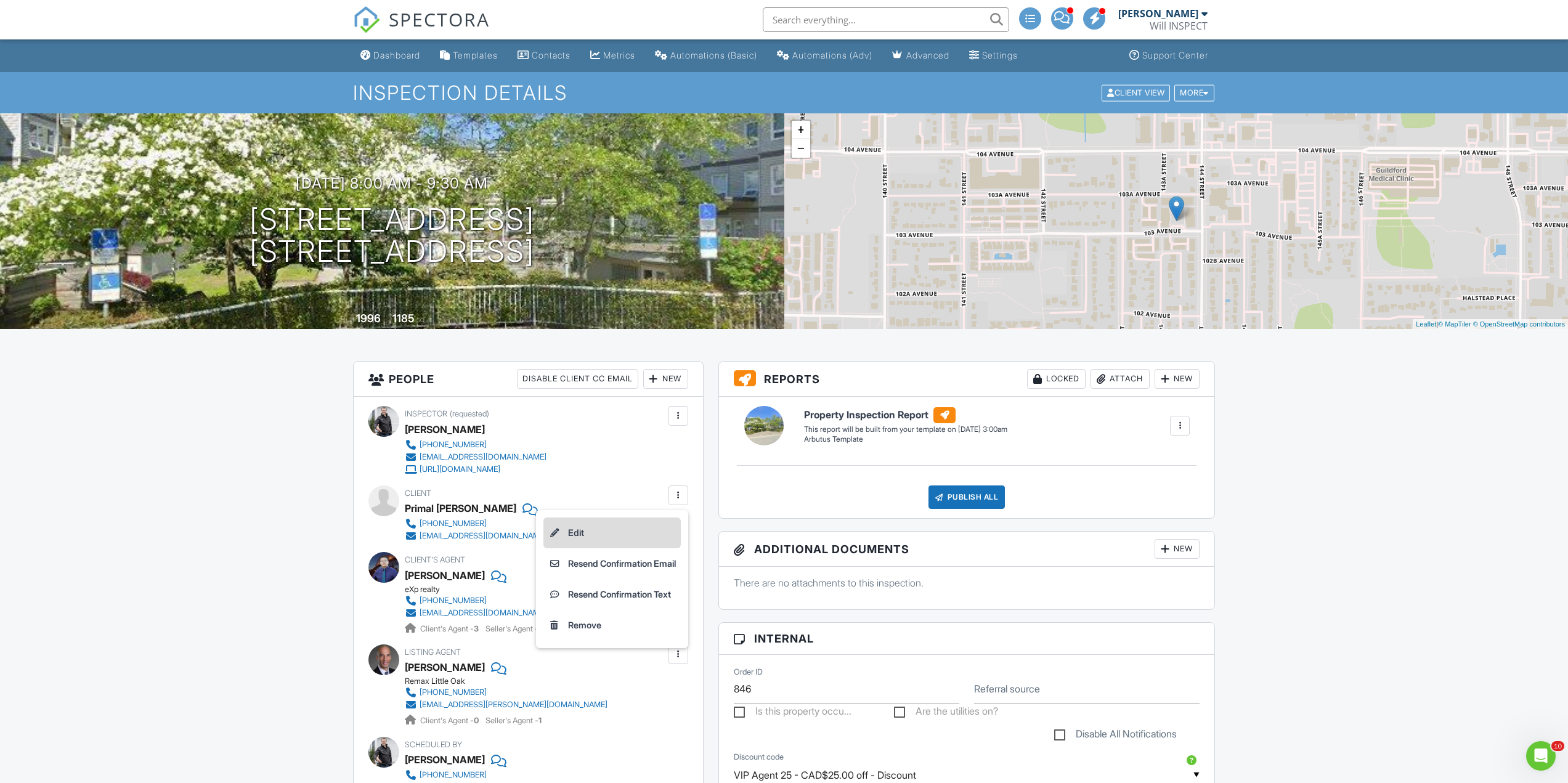 click on "Edit" at bounding box center (612, 533) 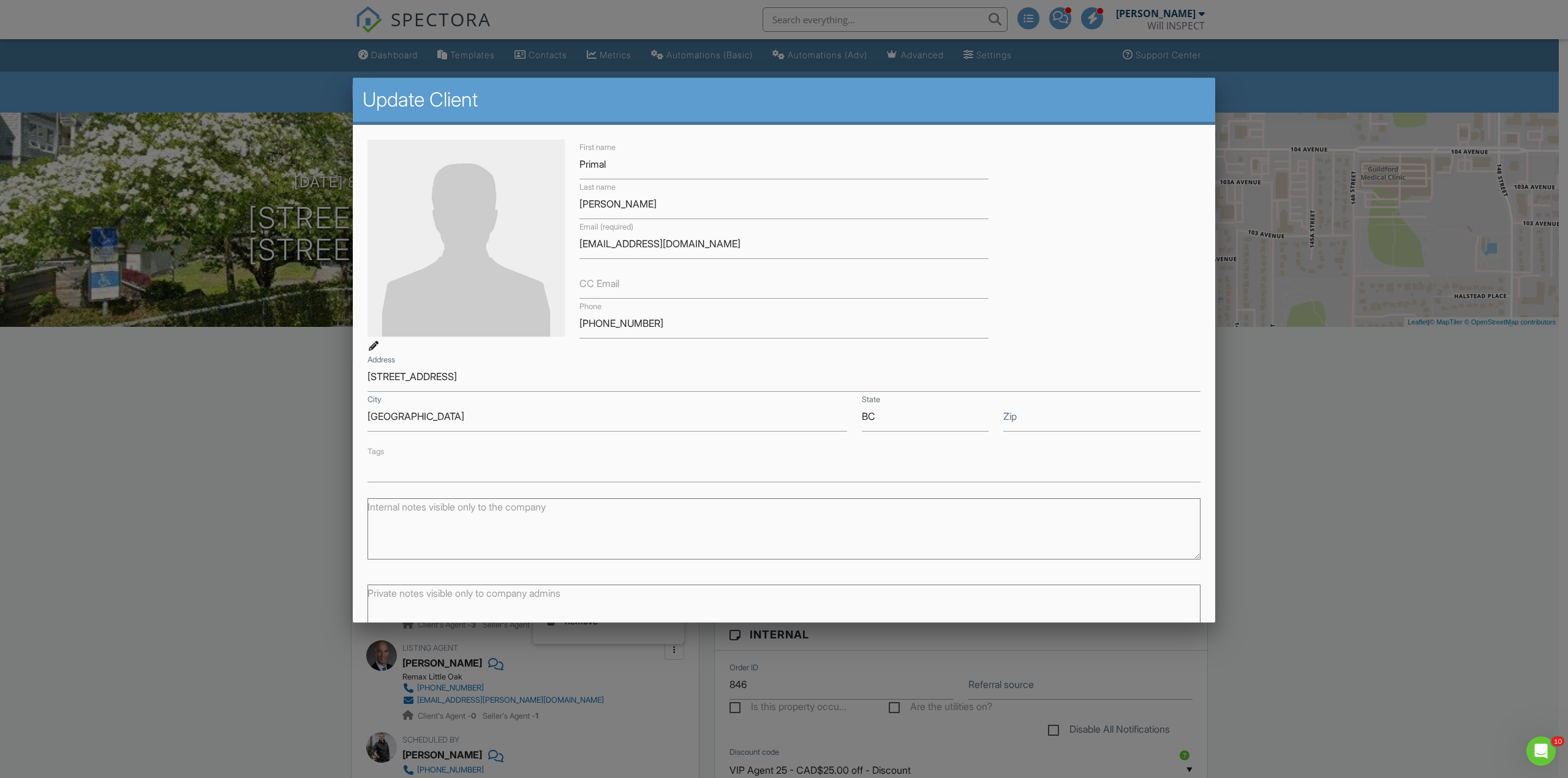 click at bounding box center [784, 425] 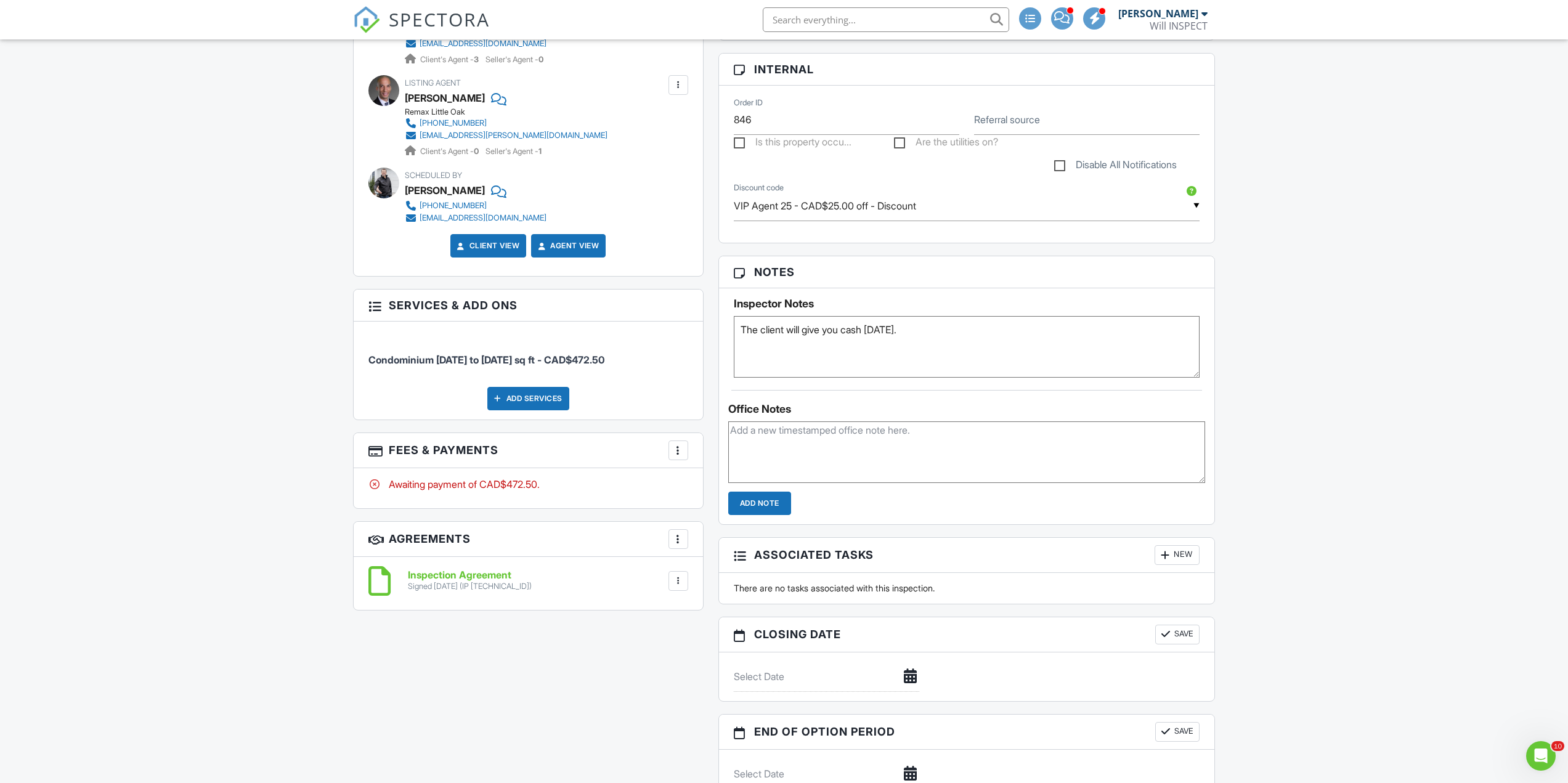 scroll, scrollTop: 657, scrollLeft: 0, axis: vertical 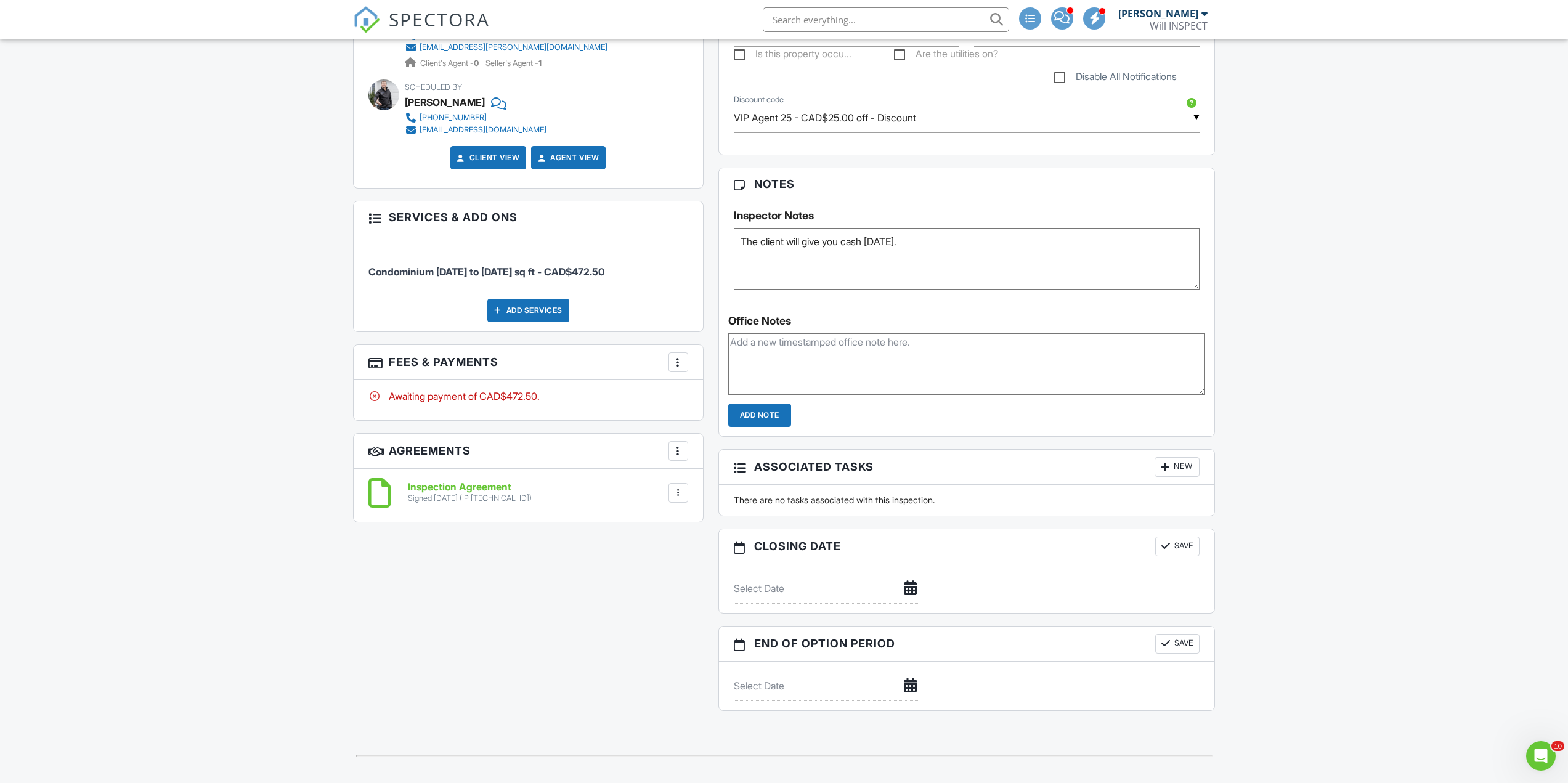 click on "The client will give you cash tomorrow." at bounding box center [967, 259] 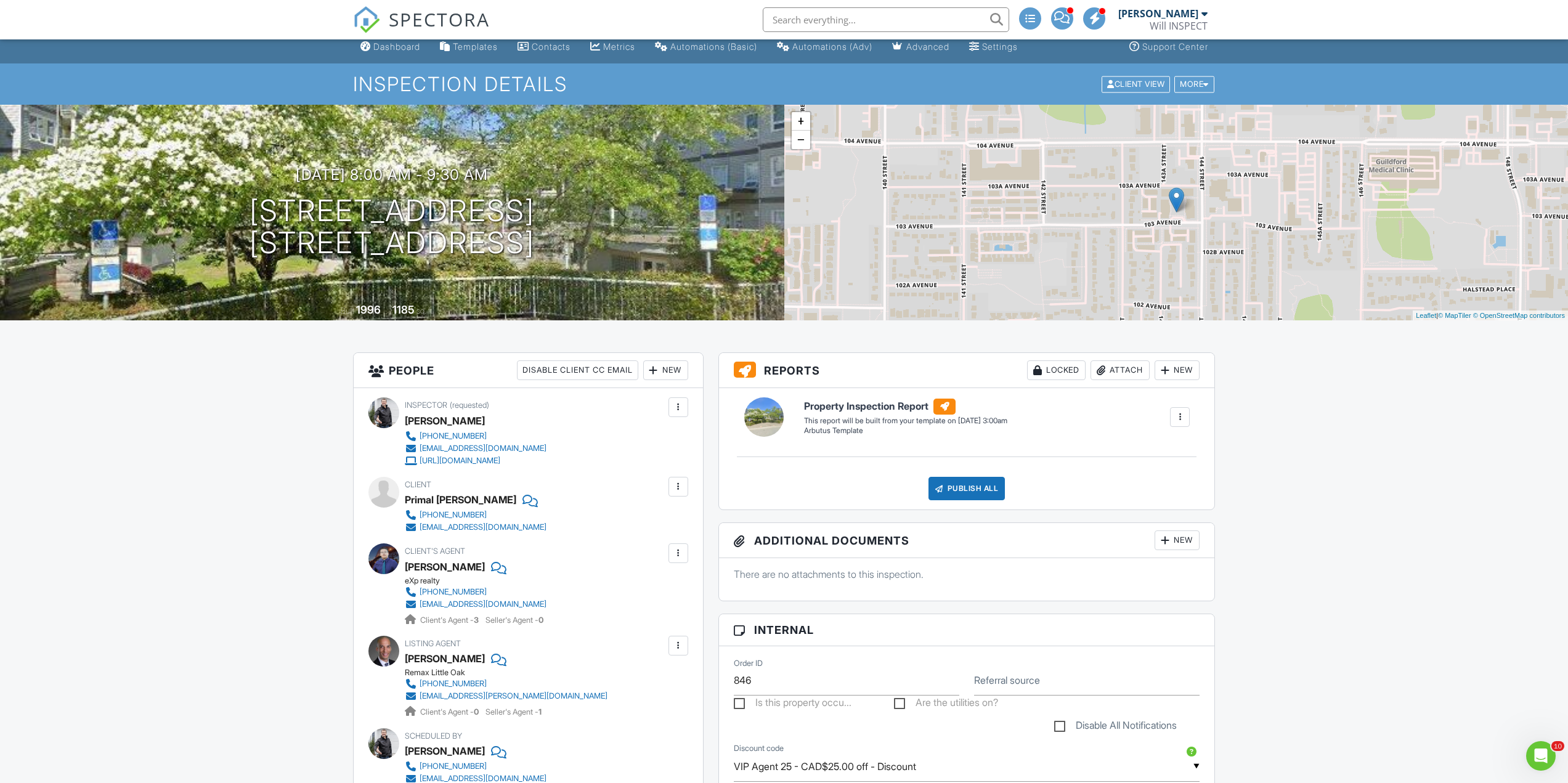 scroll, scrollTop: 0, scrollLeft: 0, axis: both 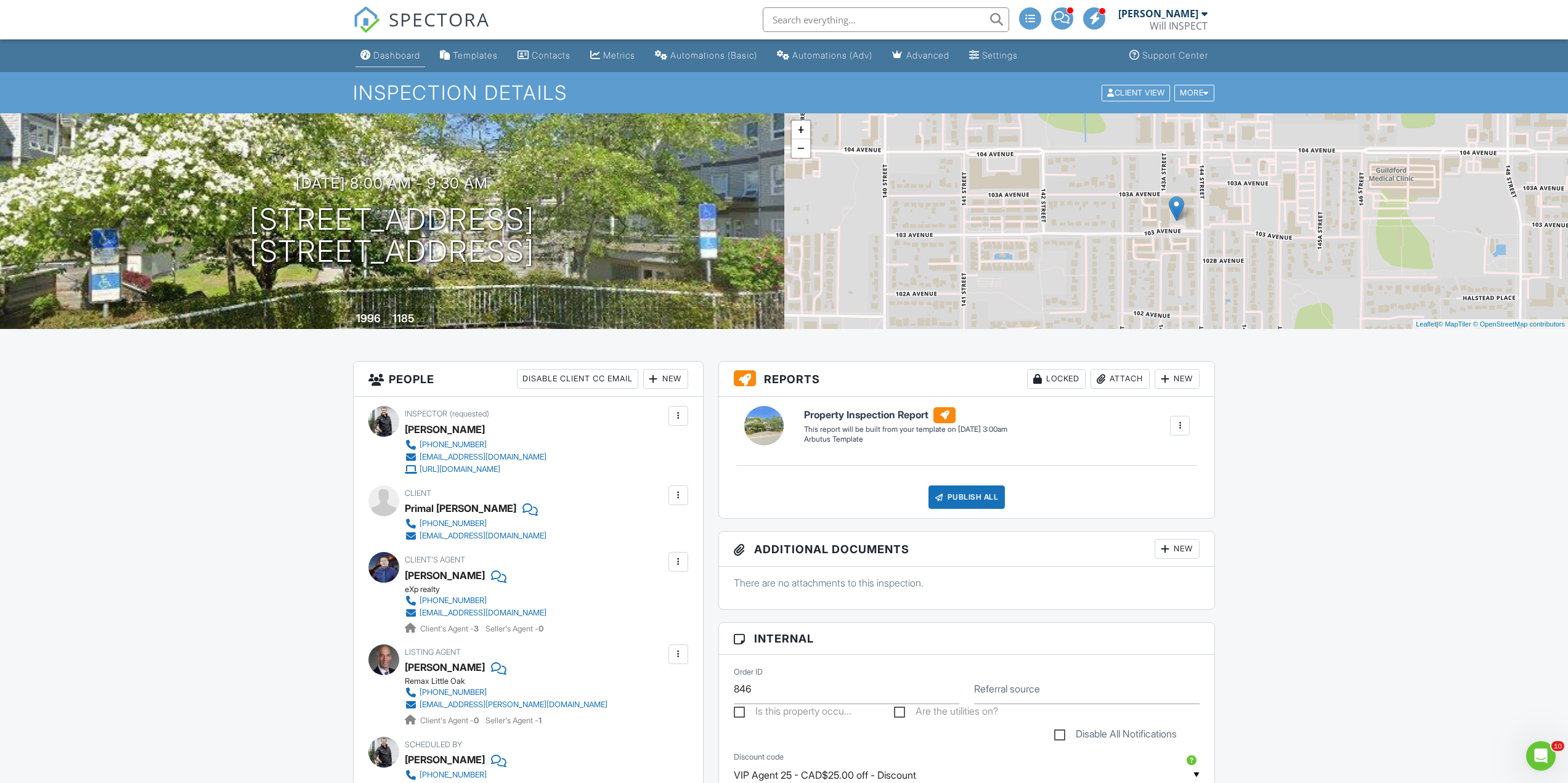 click on "Dashboard" at bounding box center [390, 55] 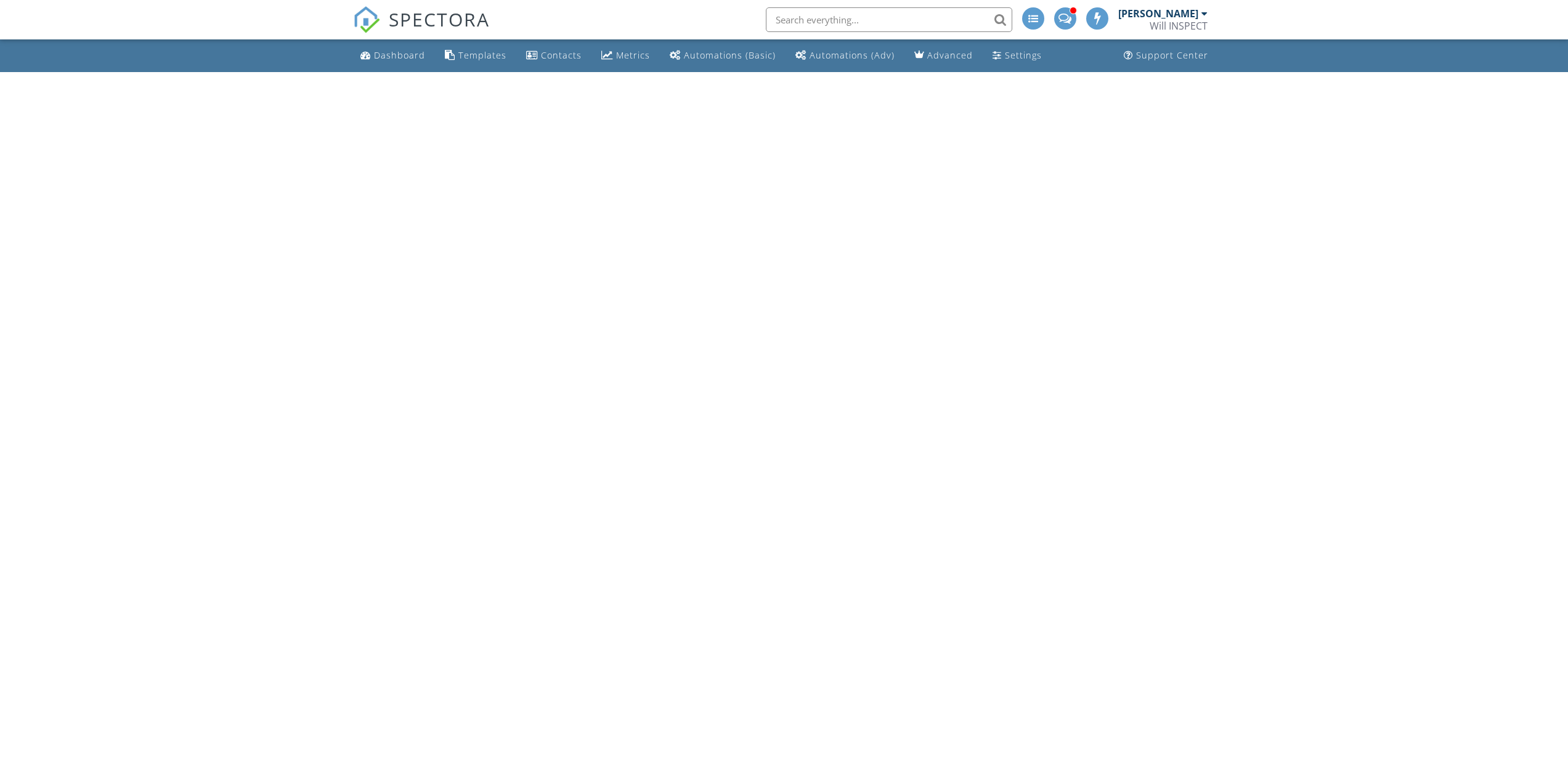 scroll, scrollTop: 0, scrollLeft: 0, axis: both 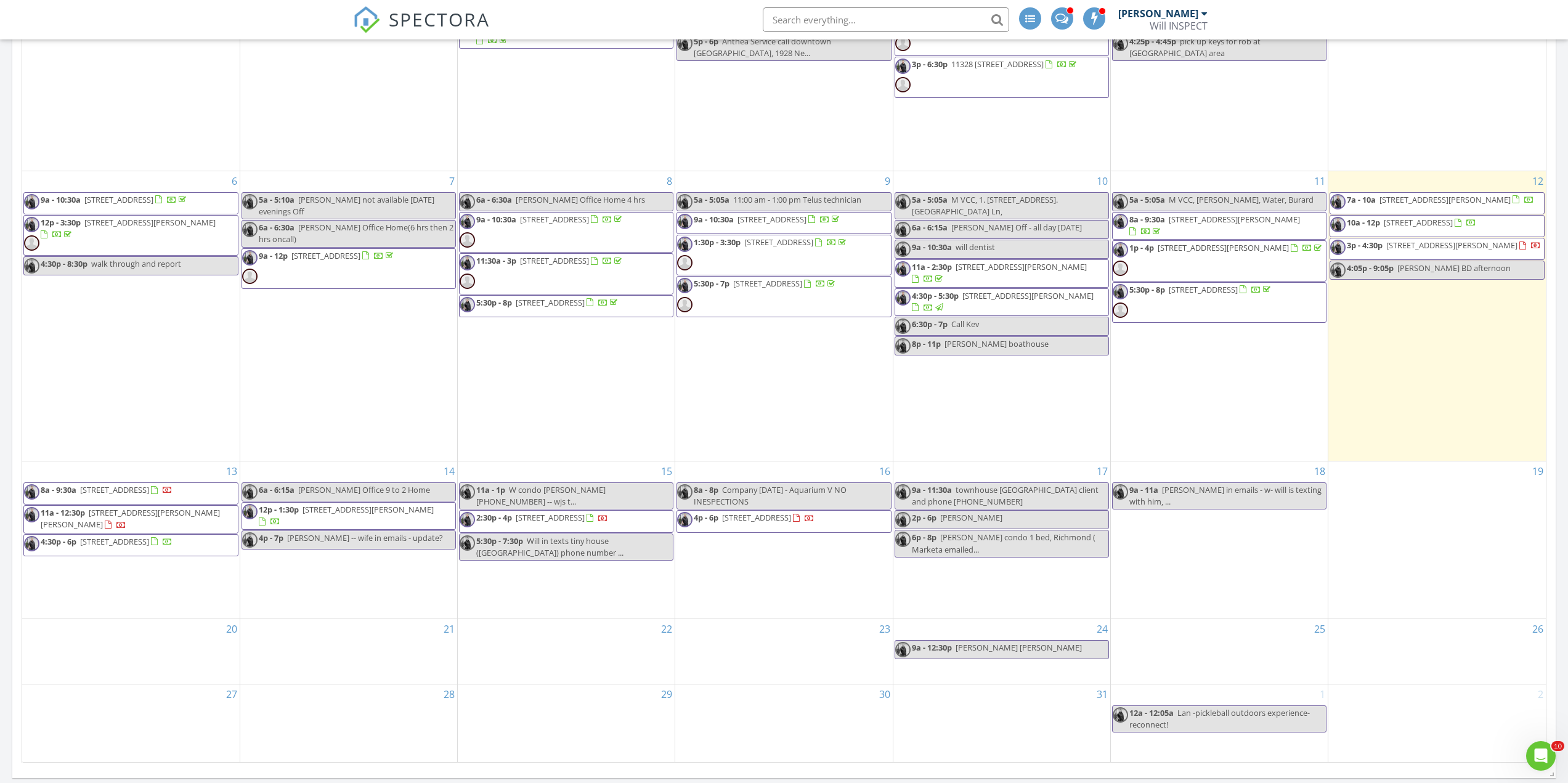 click on "[PERSON_NAME]" at bounding box center (971, 517) 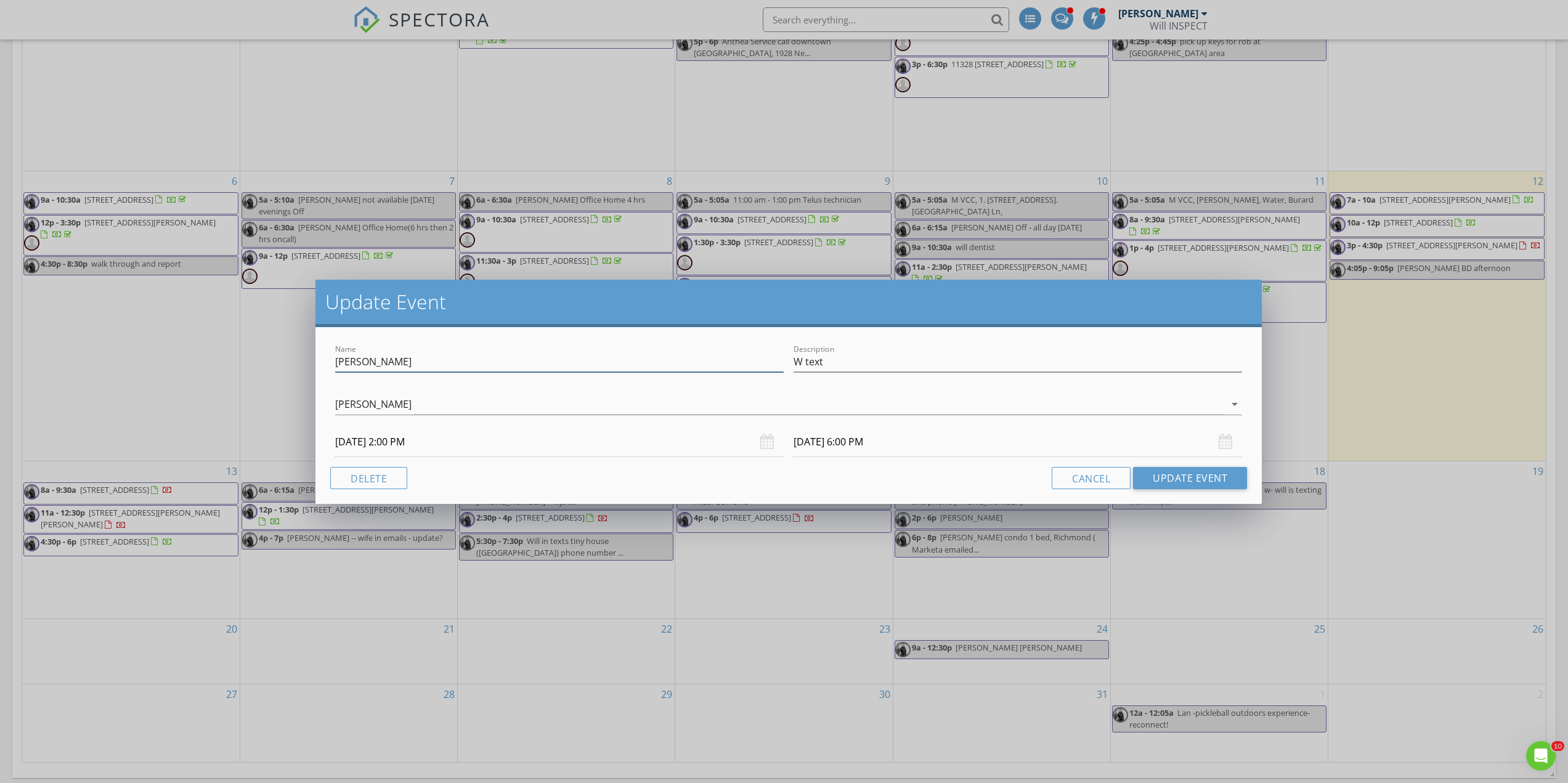 click on "Ken tsang" at bounding box center [559, 362] 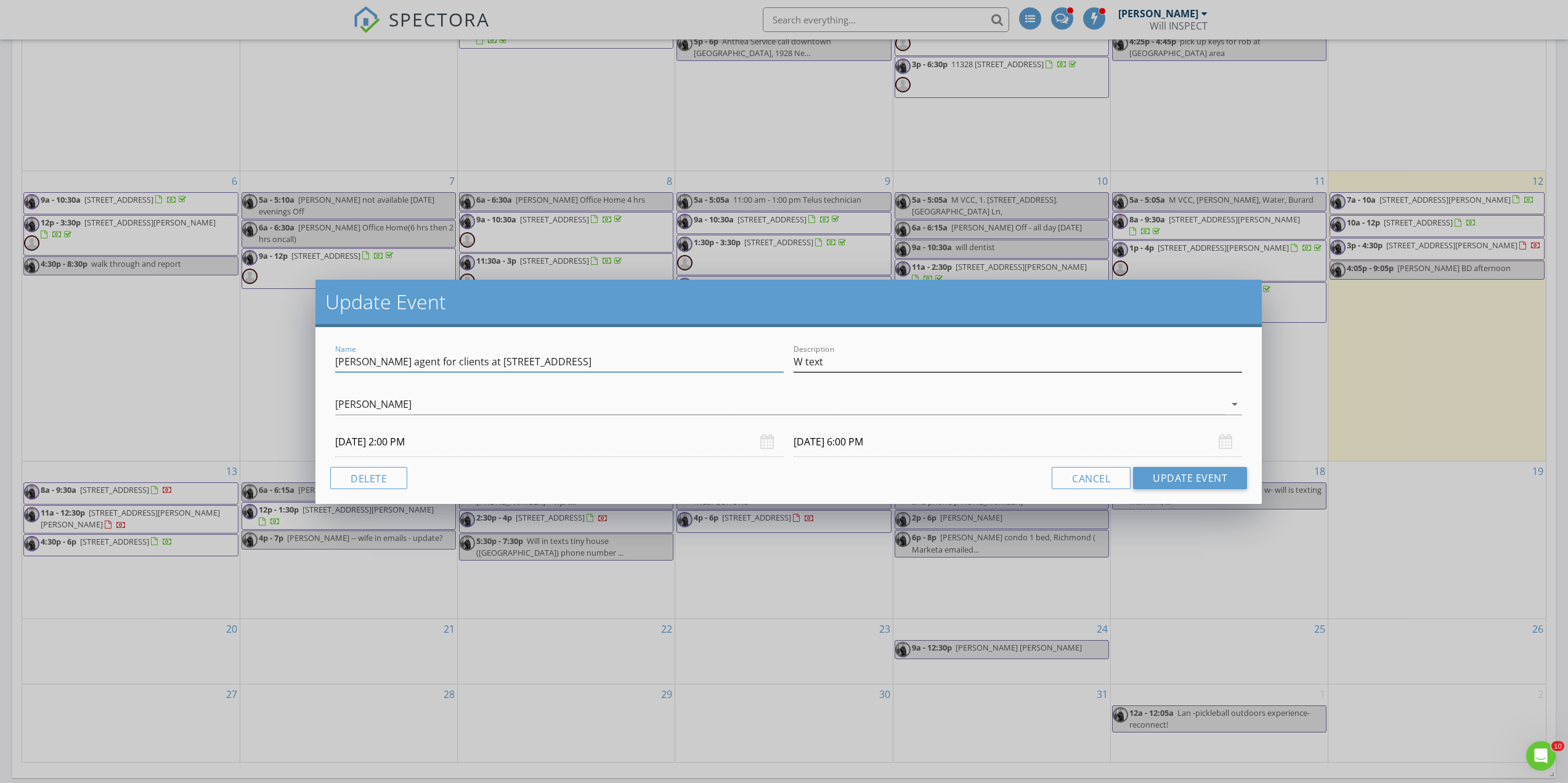 type on "Ken Tsang agent for clients at 888 Pinebrook Pl, Coquitlam" 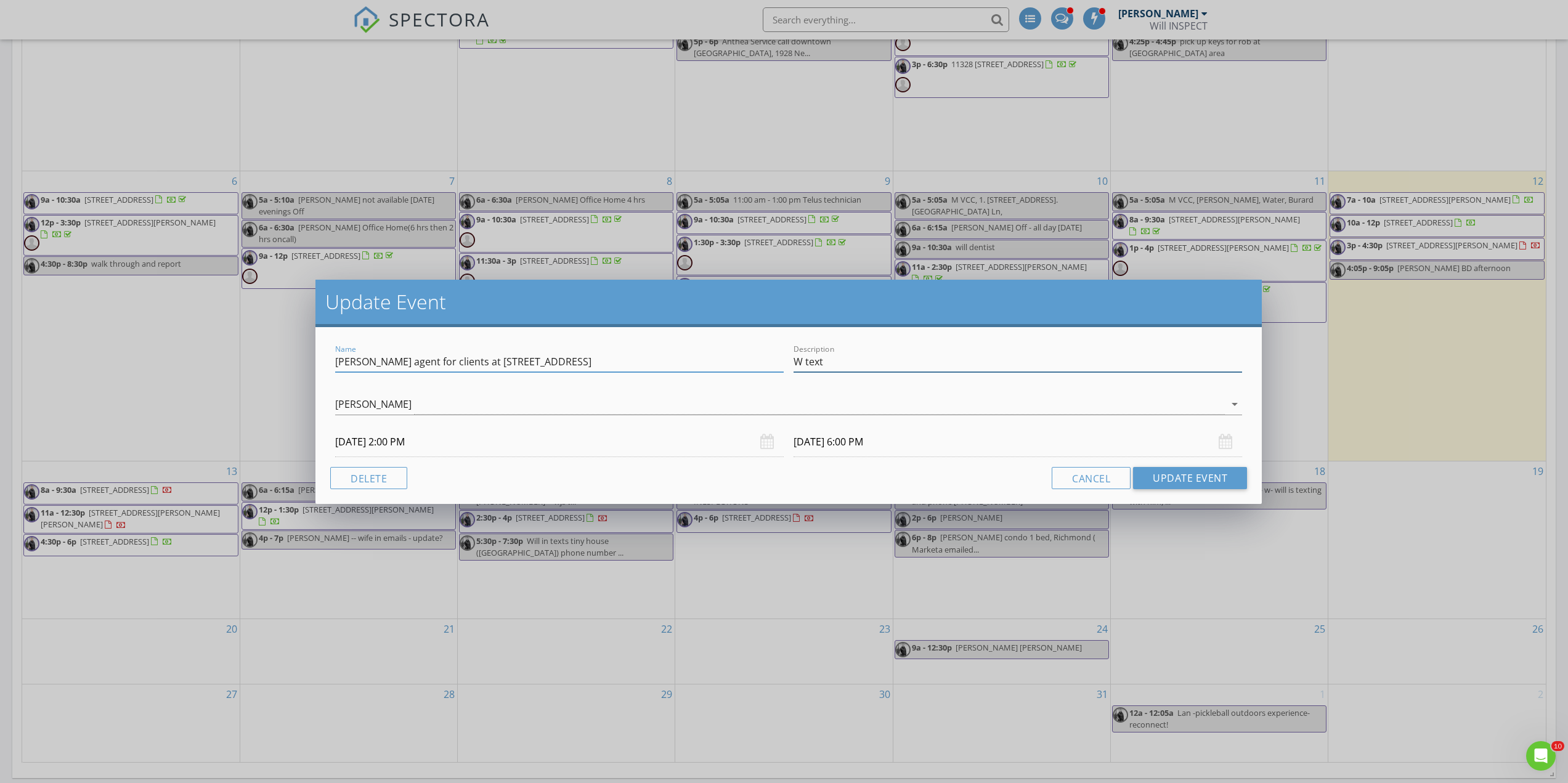 click on "W text" at bounding box center [1018, 362] 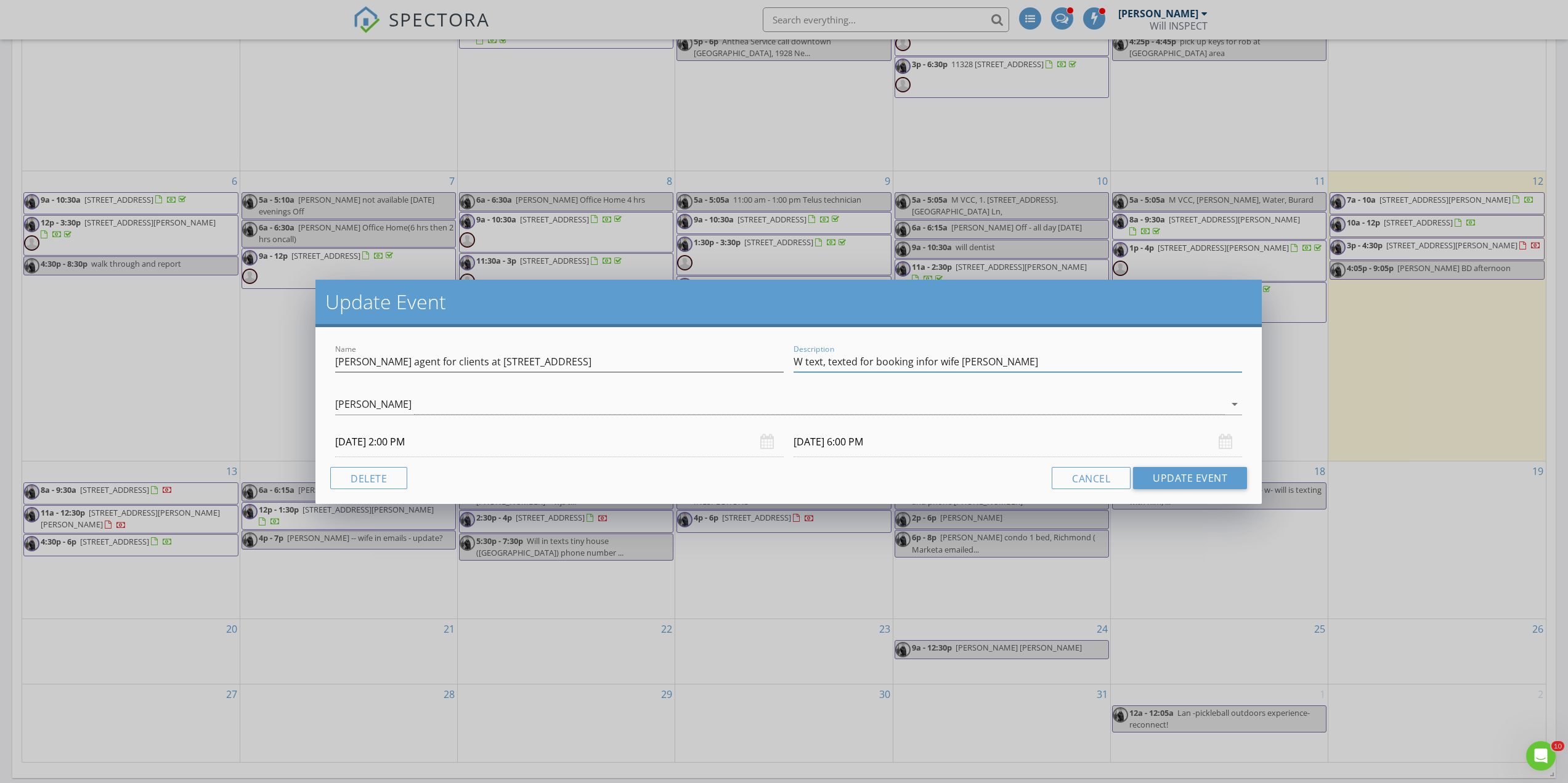 click on "W text, texted for booking infor wife bookimg" at bounding box center [1018, 362] 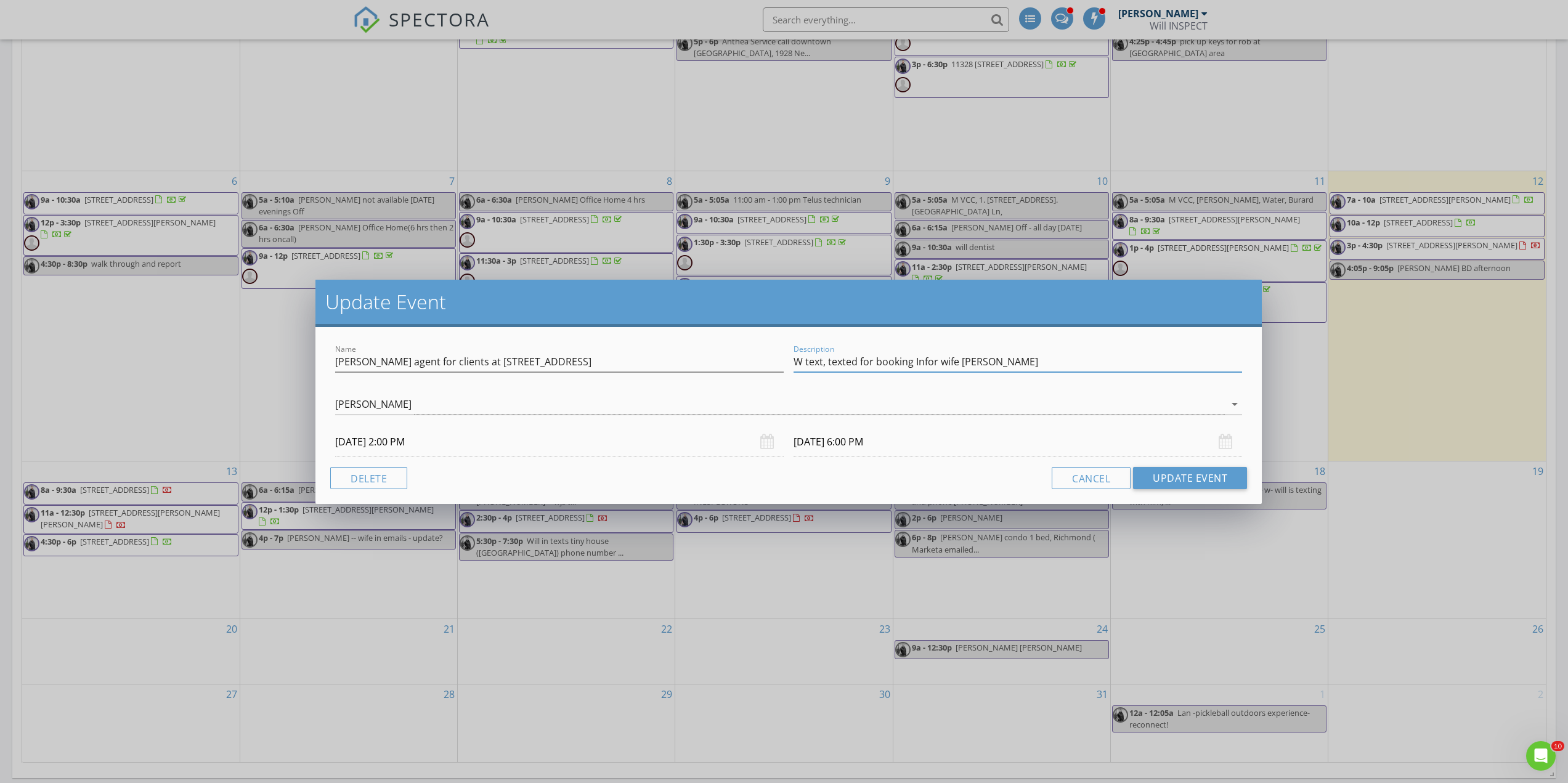 drag, startPoint x: 1024, startPoint y: 367, endPoint x: 933, endPoint y: 362, distance: 91.13726 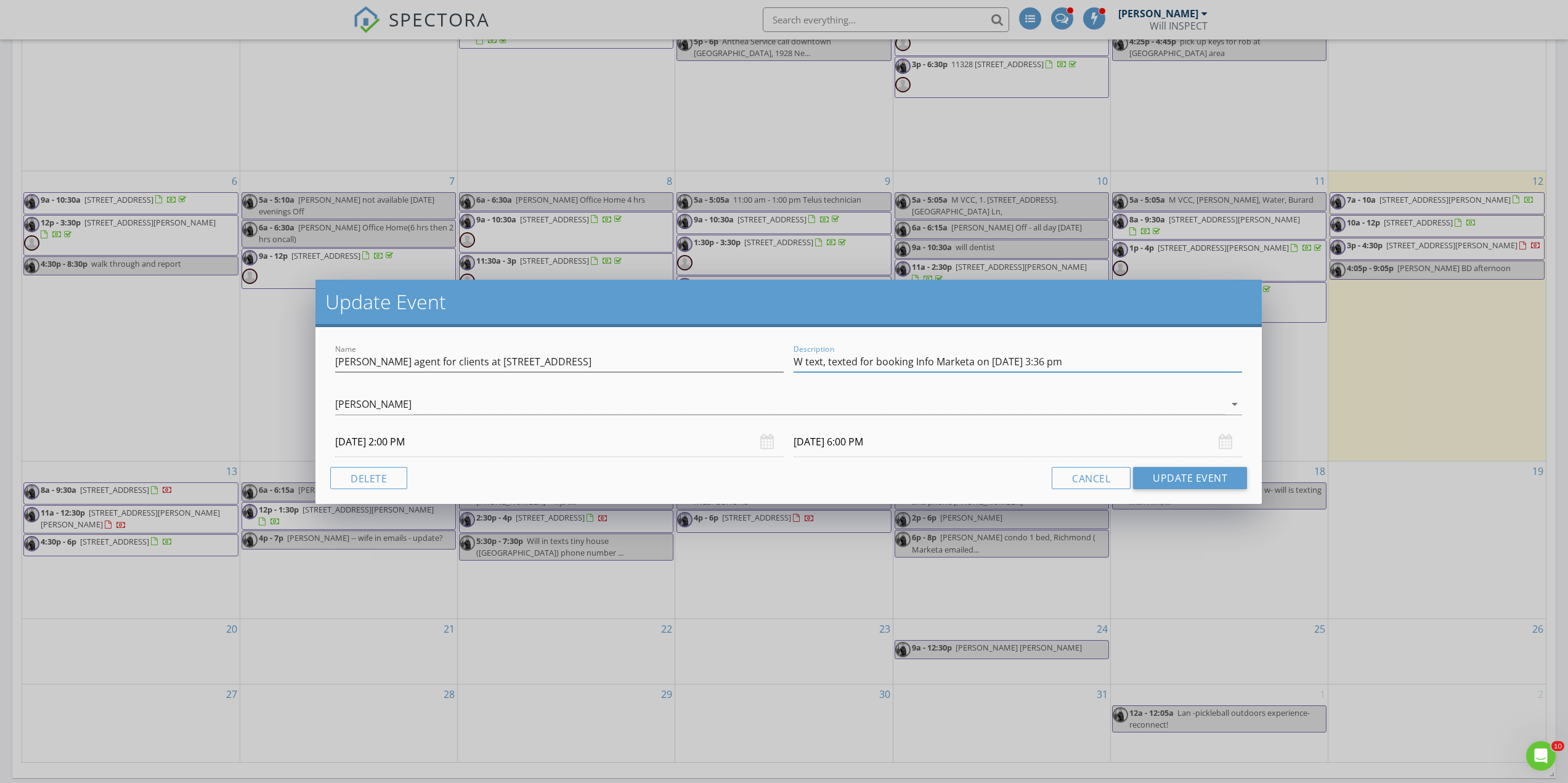 click on "W text, texted for booking Info Marketa on July 12 at 3:36 pm" at bounding box center (1018, 362) 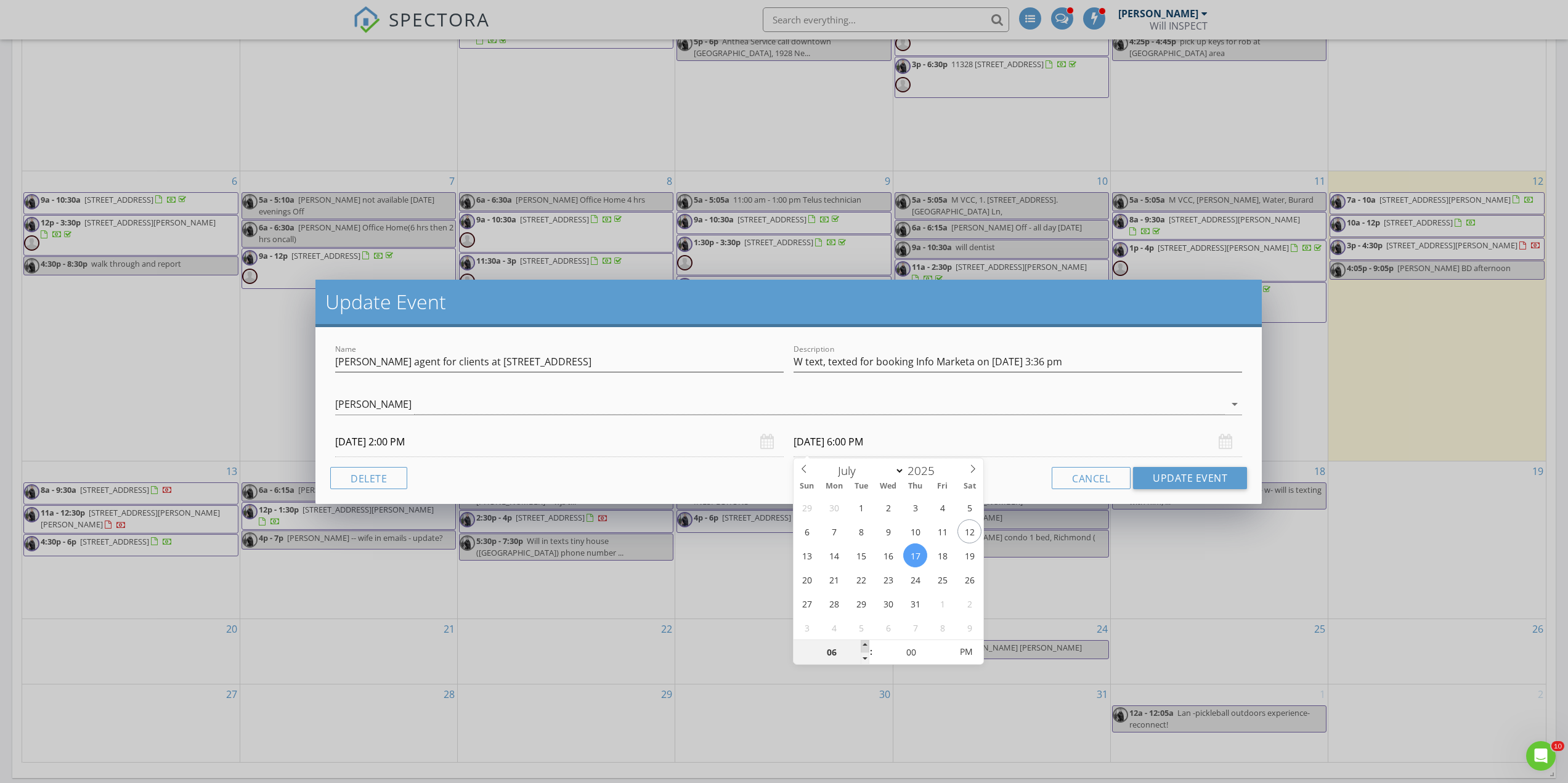type on "07" 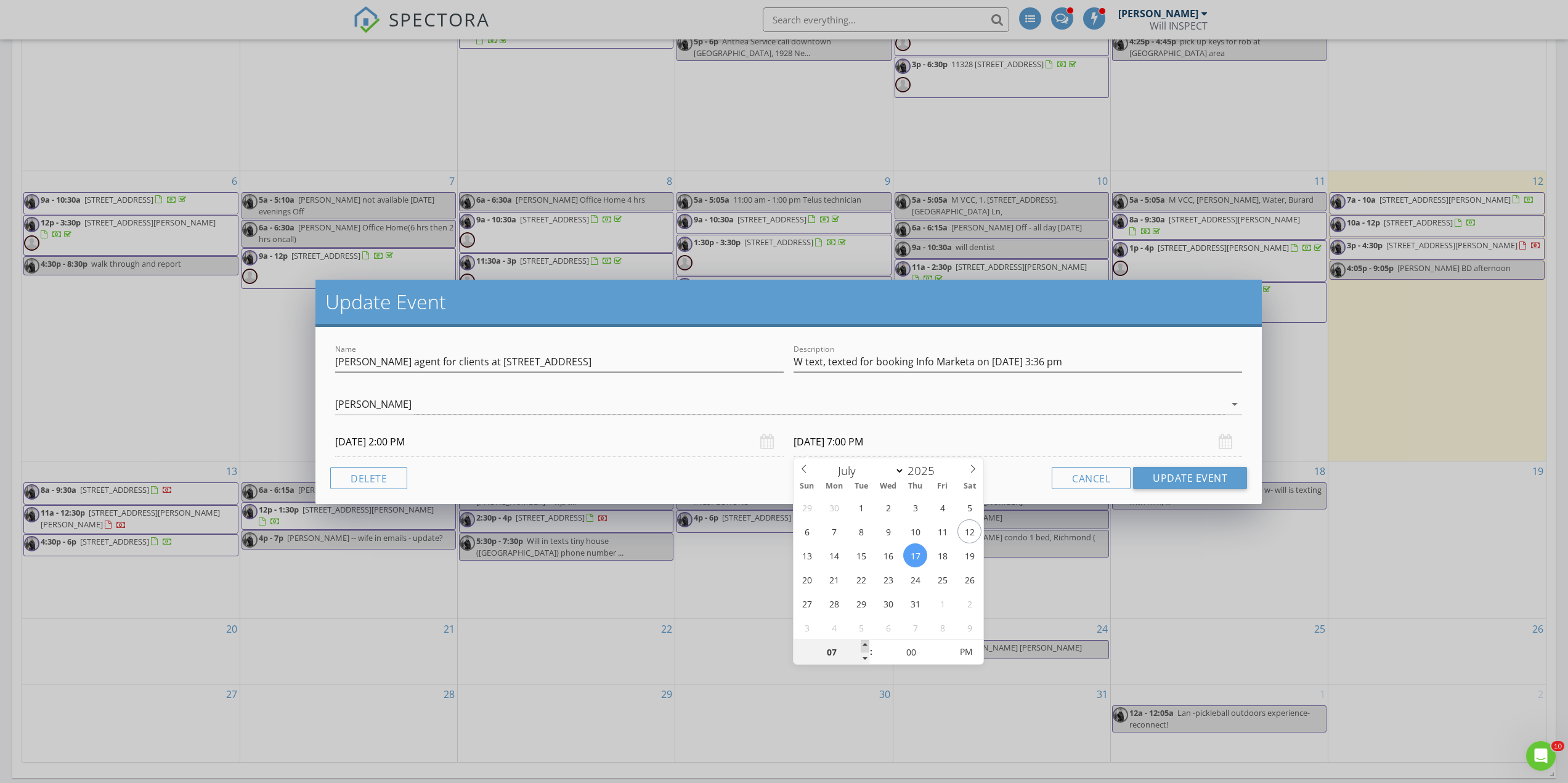 click at bounding box center [865, 646] 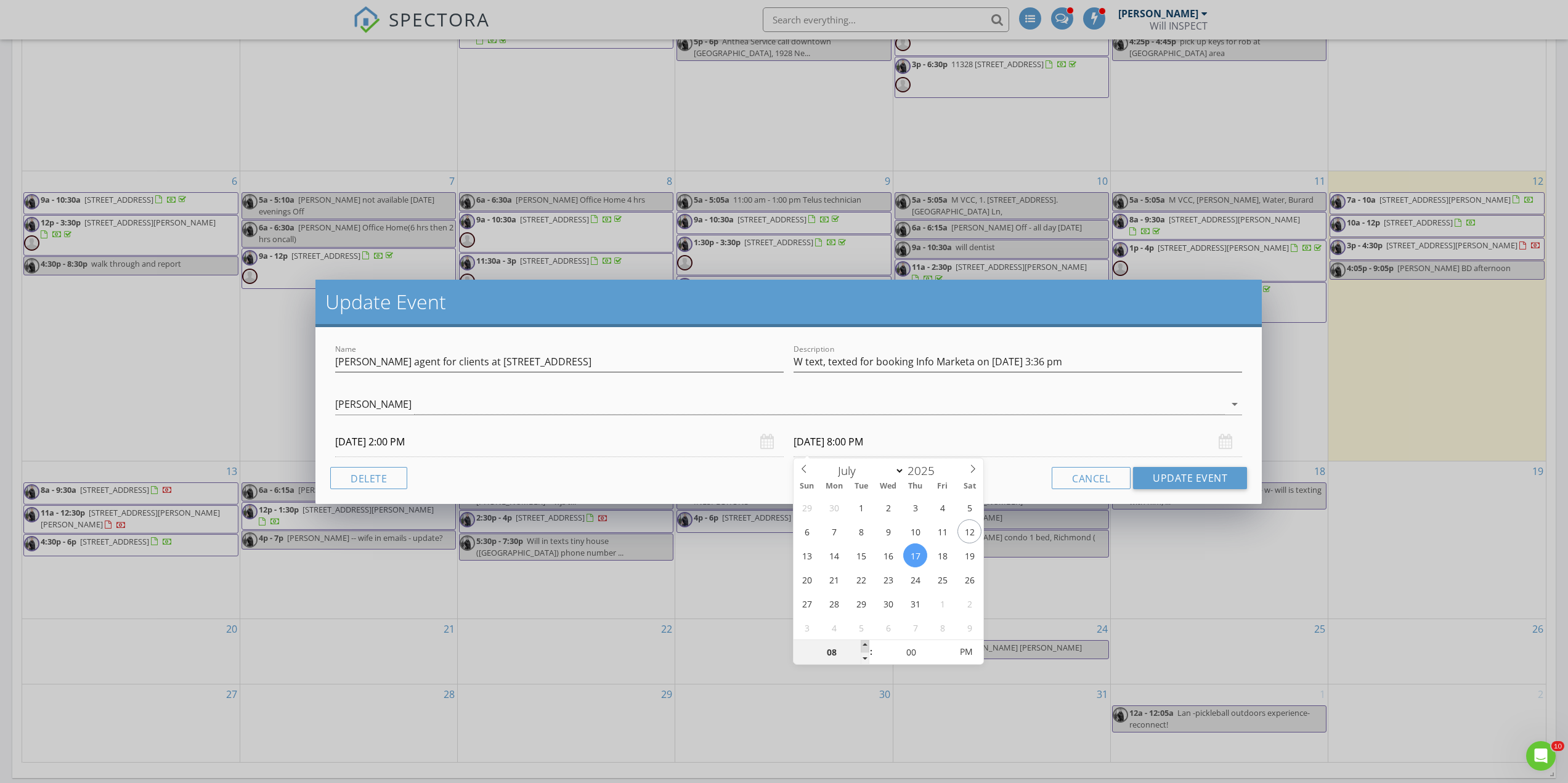 click at bounding box center (865, 646) 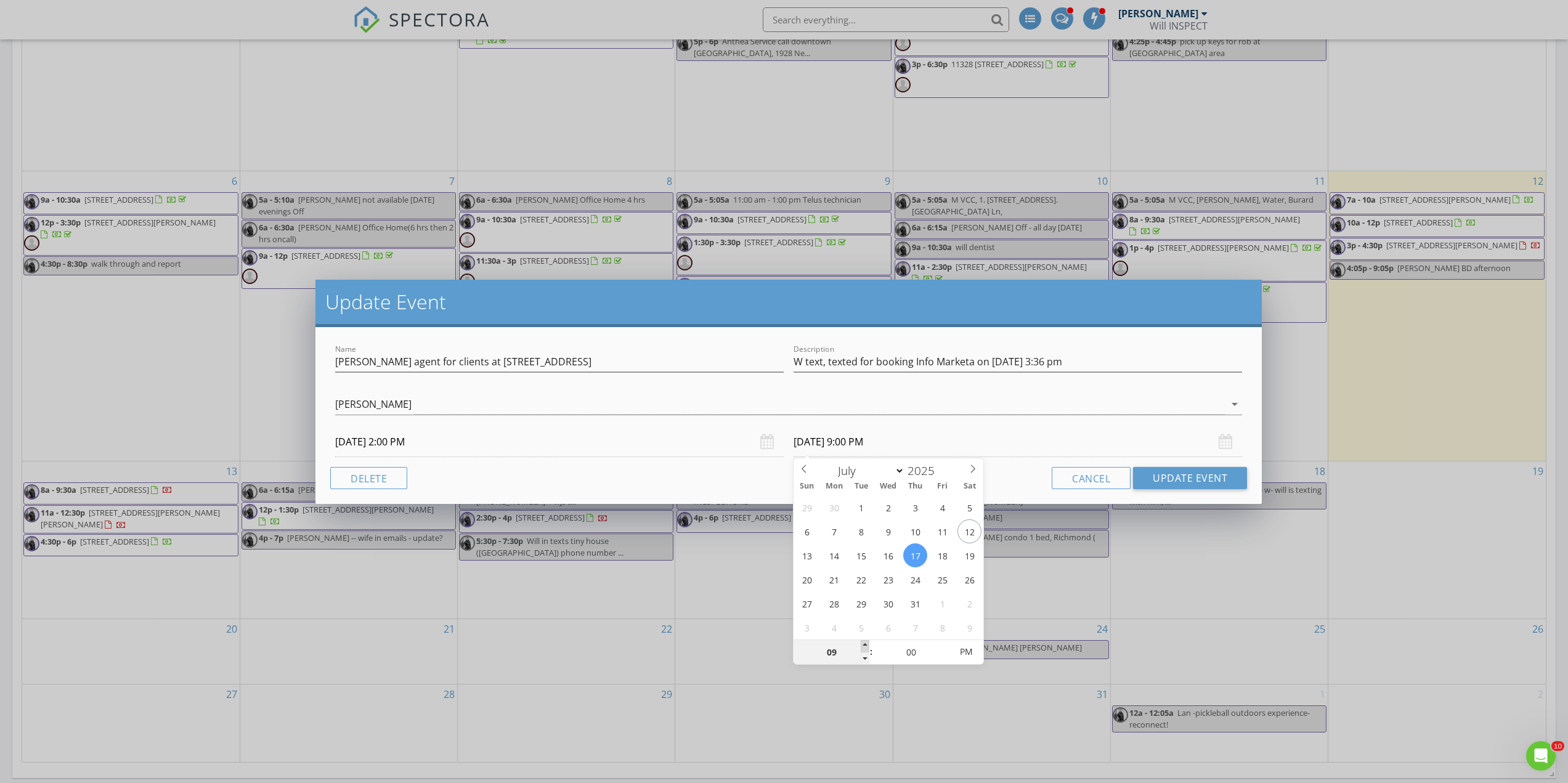 click at bounding box center (865, 646) 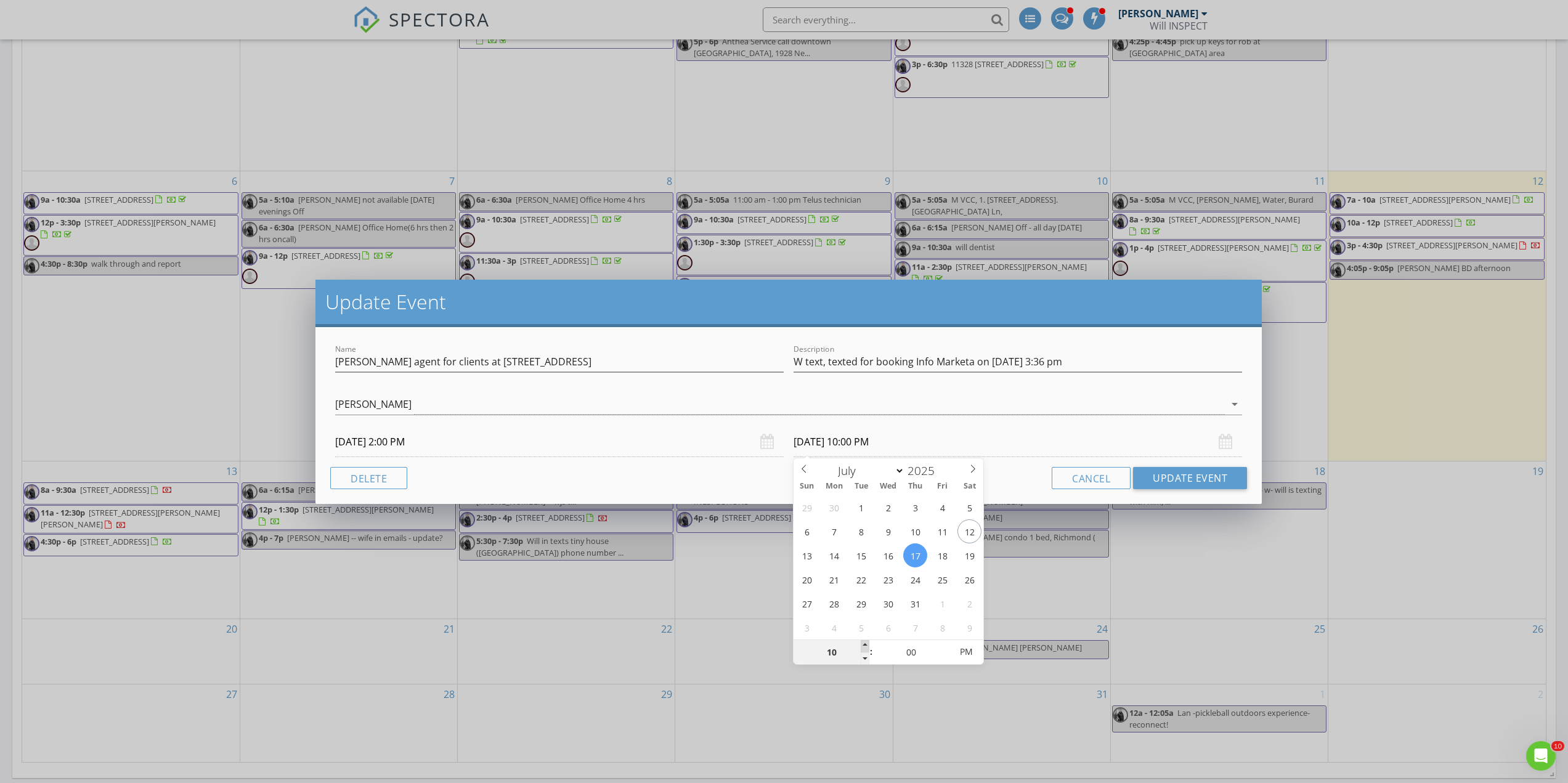 click at bounding box center [865, 646] 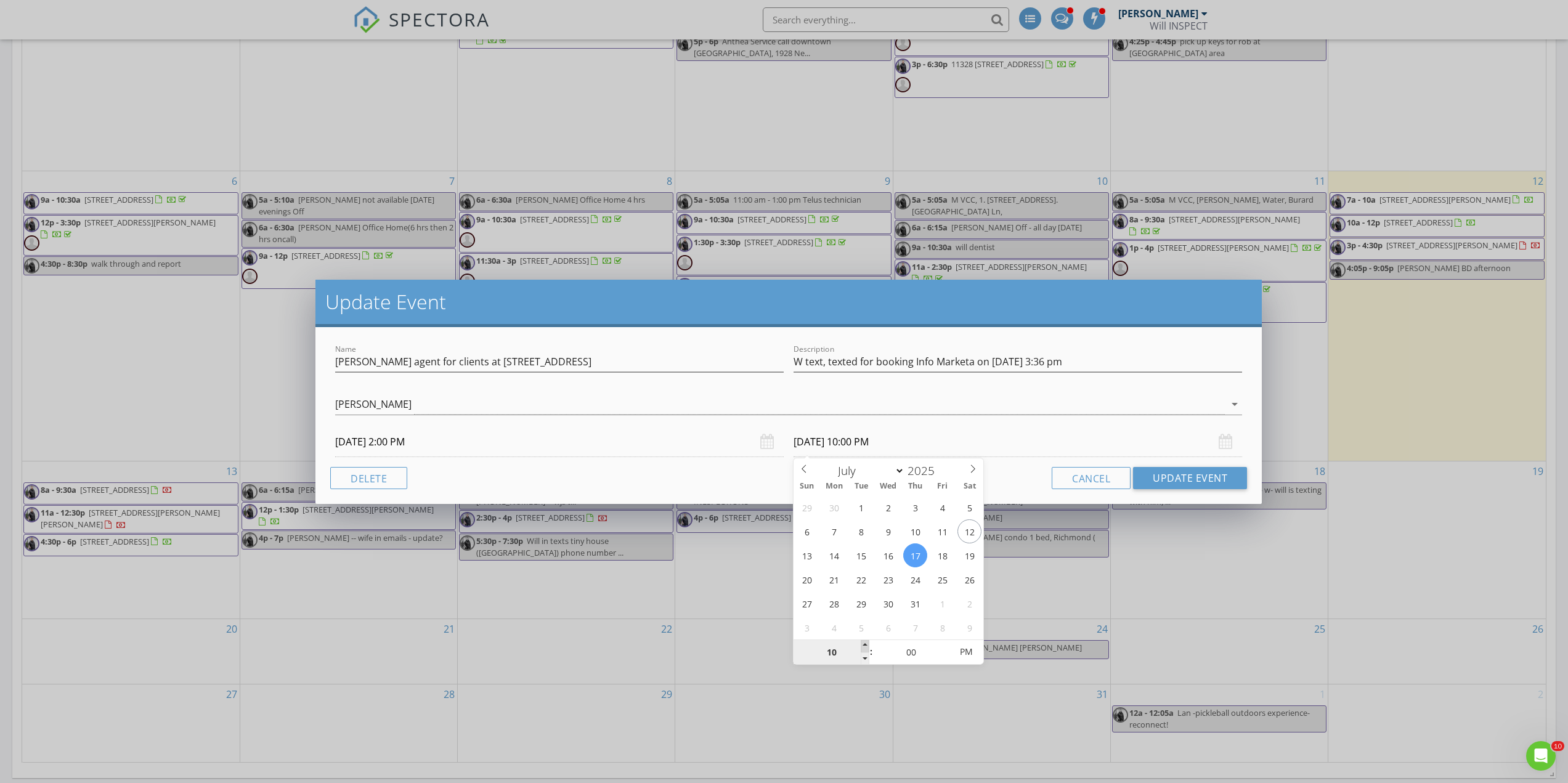 drag, startPoint x: 858, startPoint y: 641, endPoint x: 868, endPoint y: 643, distance: 10.198039 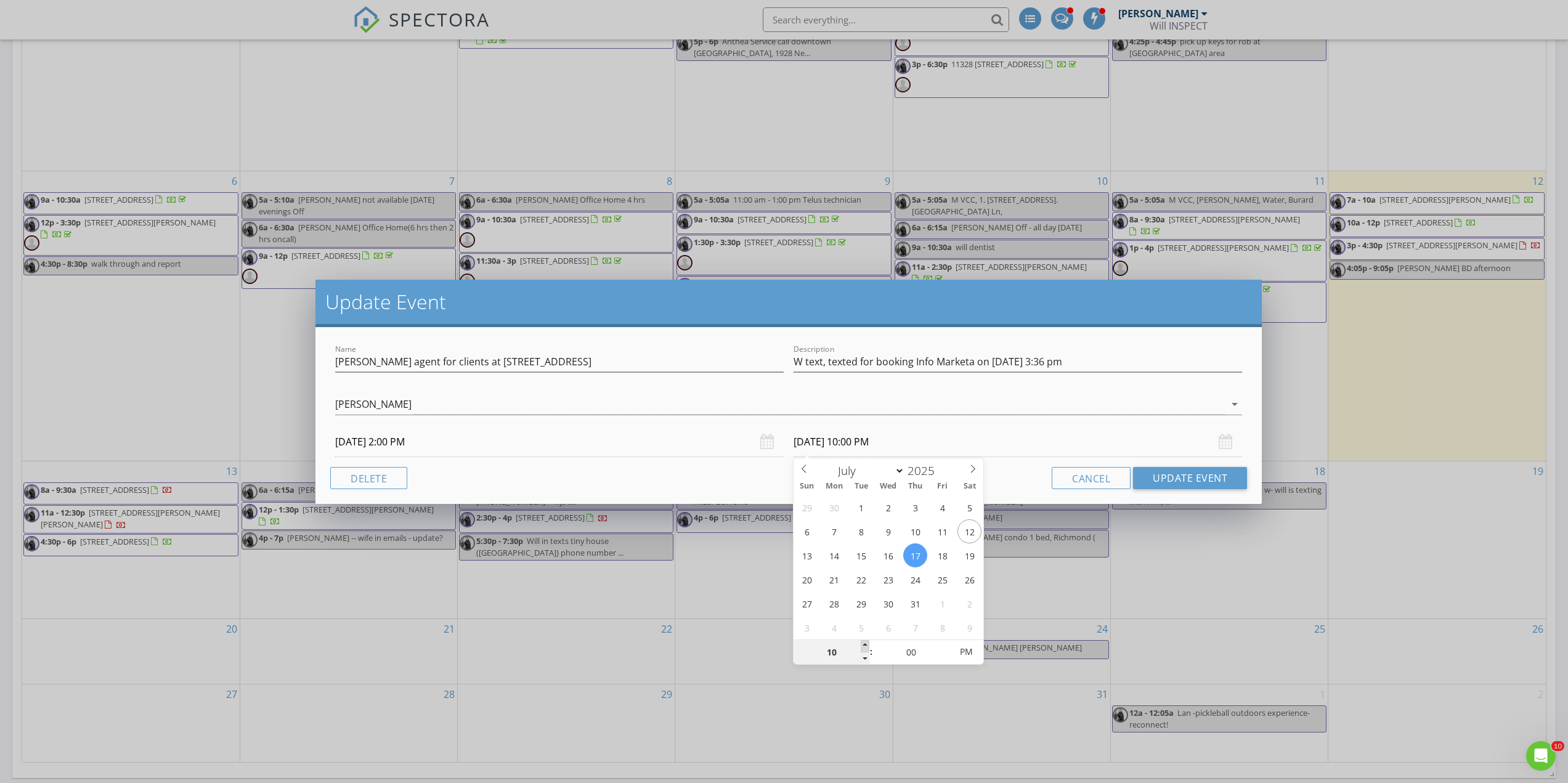 type on "11" 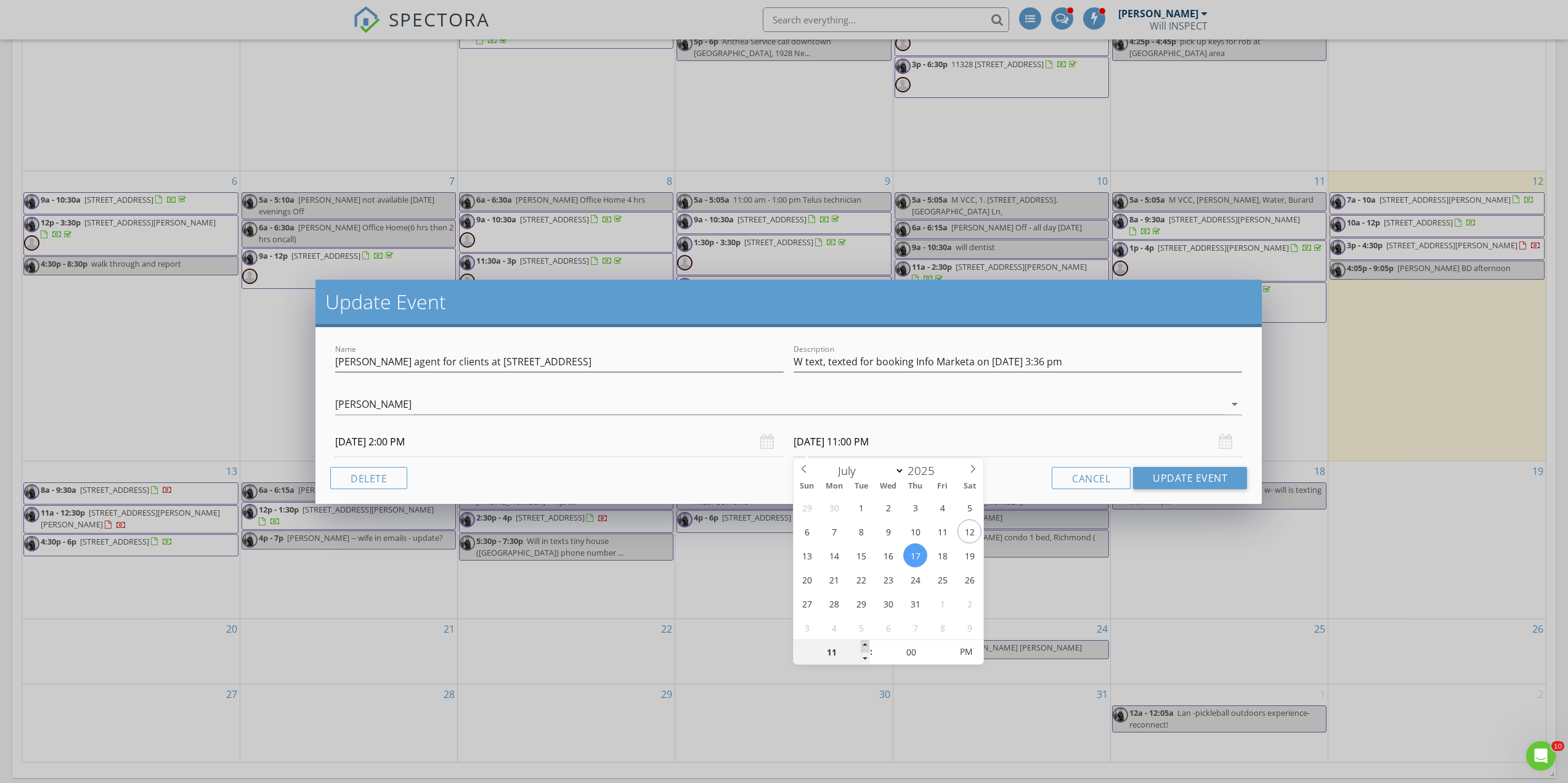 click at bounding box center (865, 646) 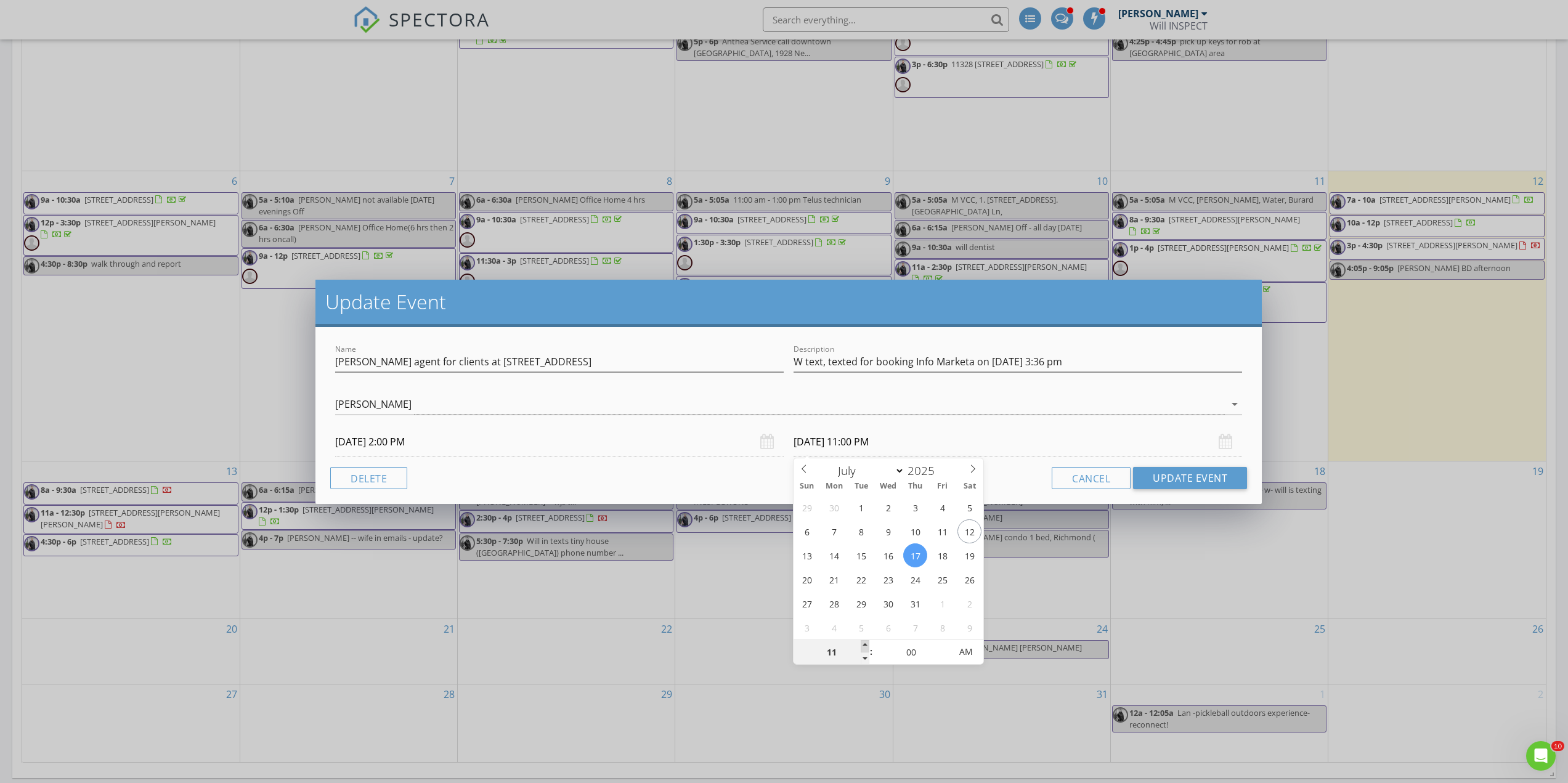 type on "12" 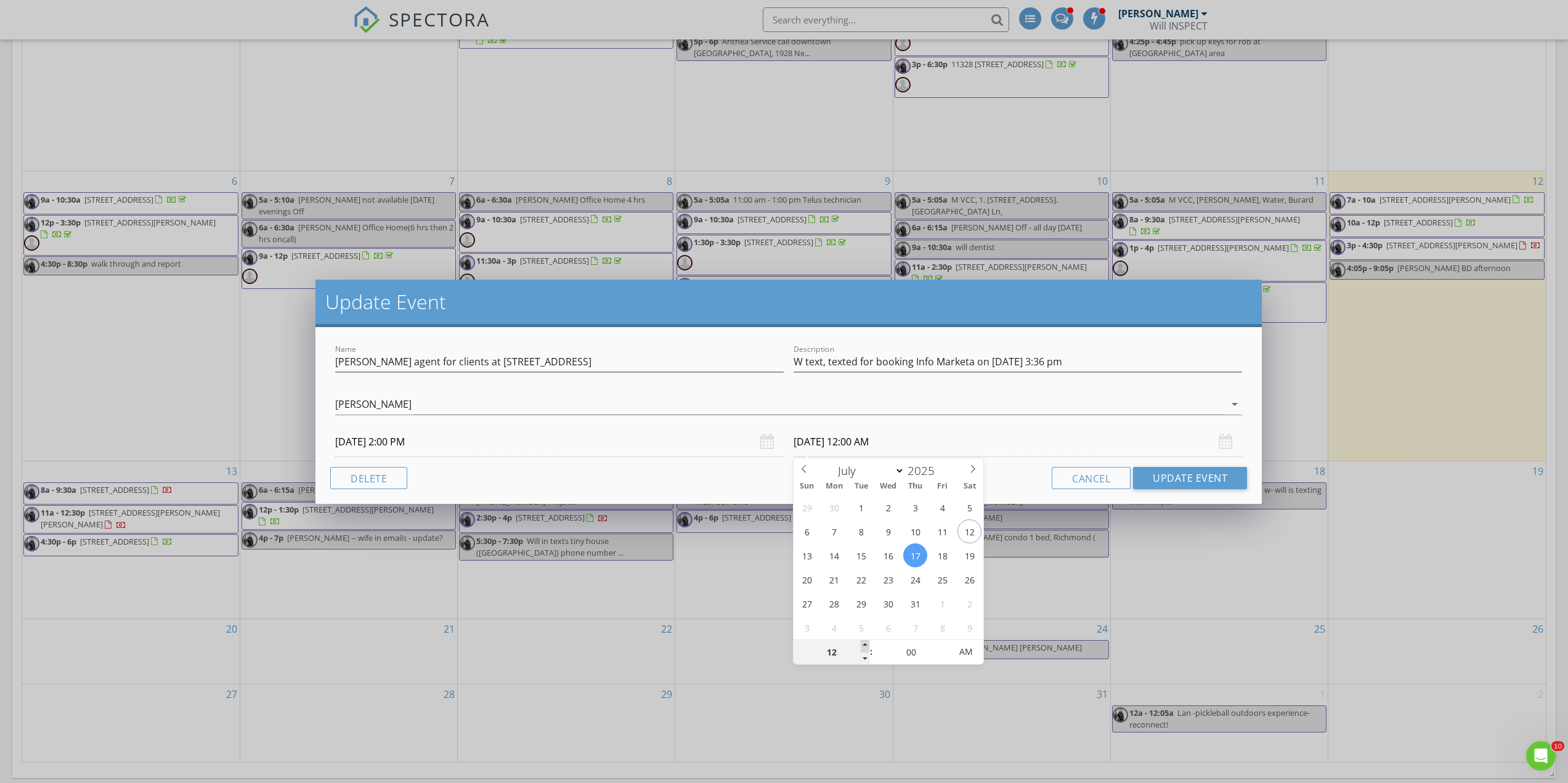 click at bounding box center (865, 646) 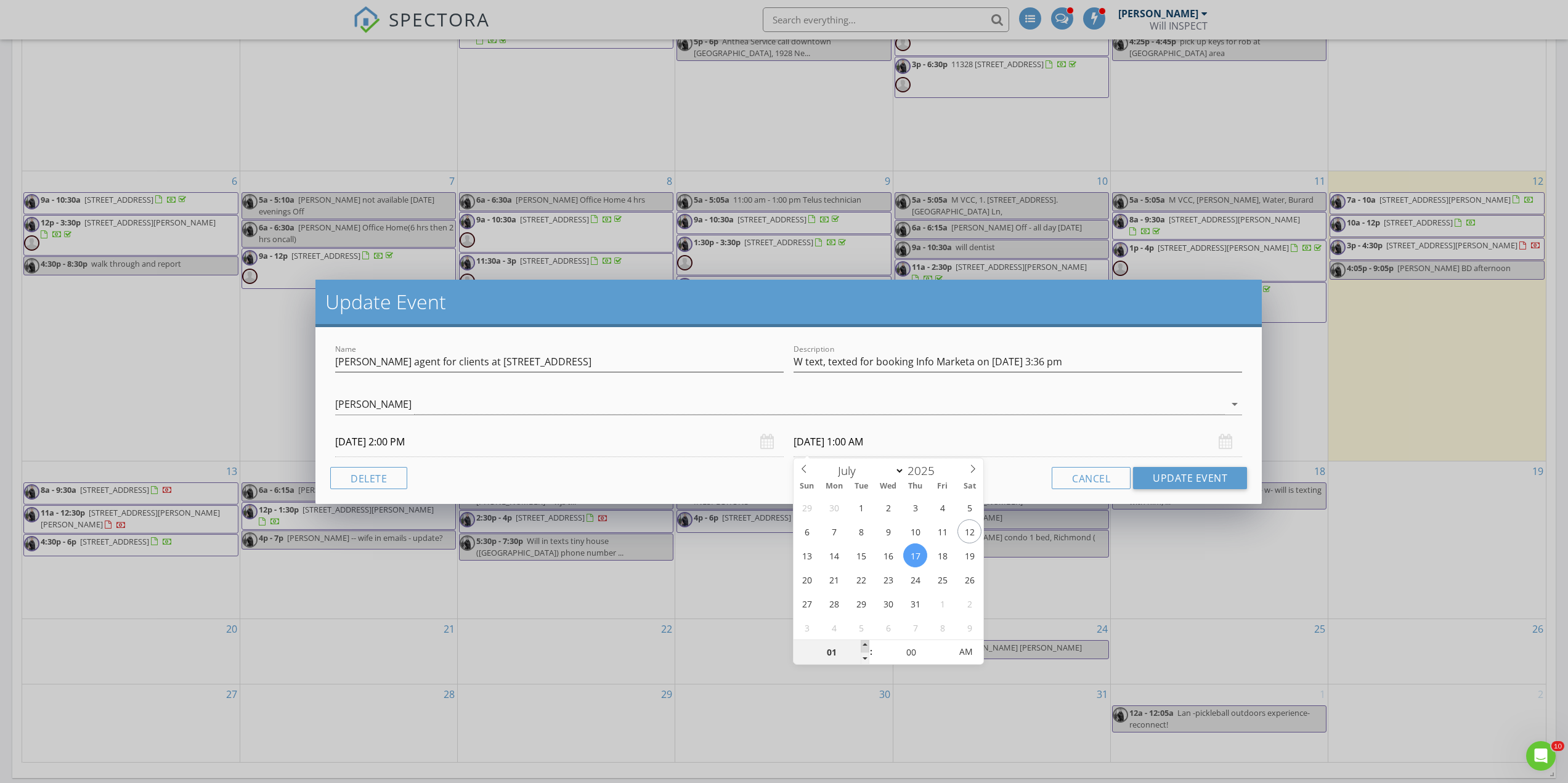 click at bounding box center (865, 646) 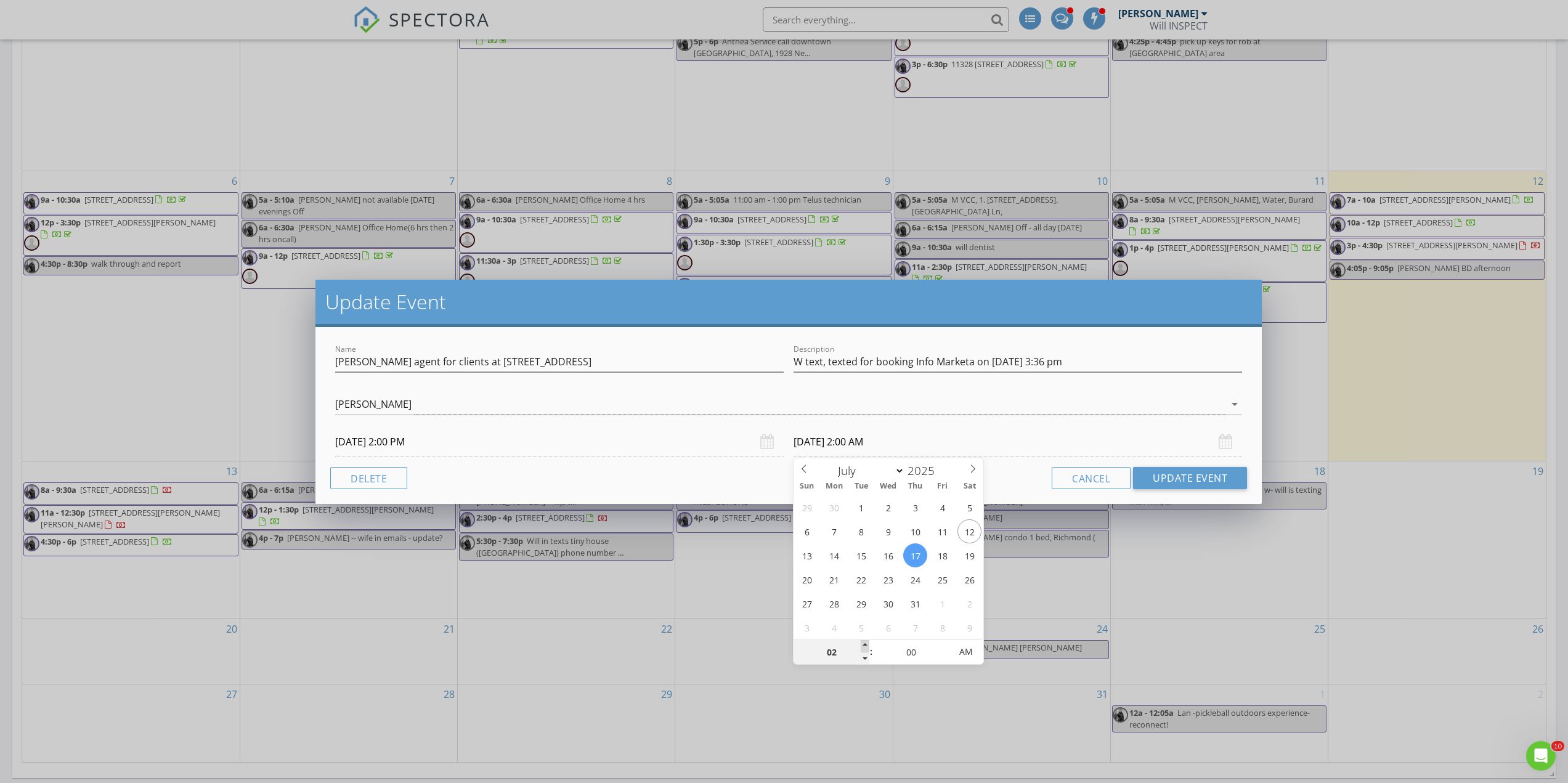 click at bounding box center (865, 646) 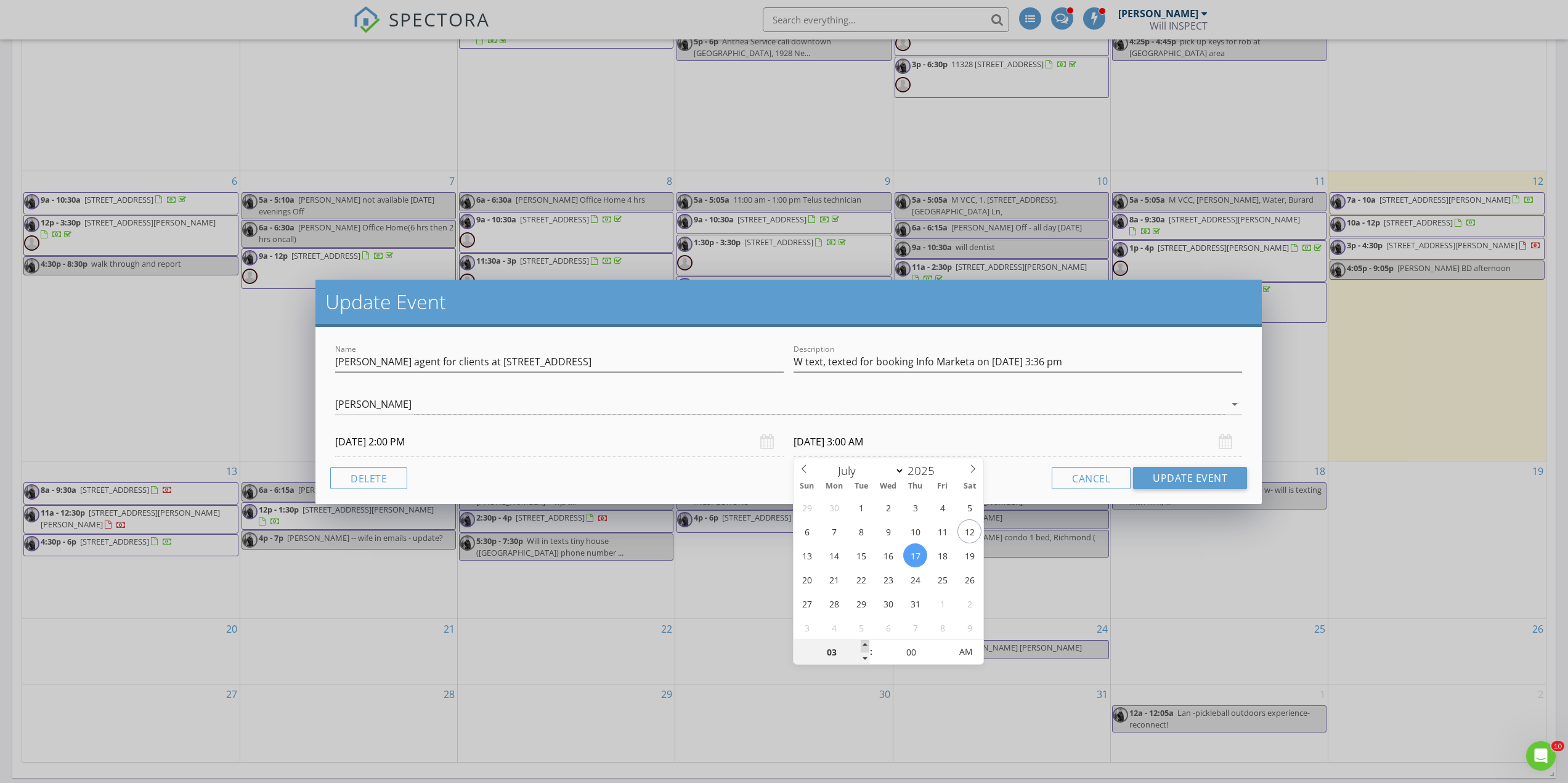 click at bounding box center (865, 646) 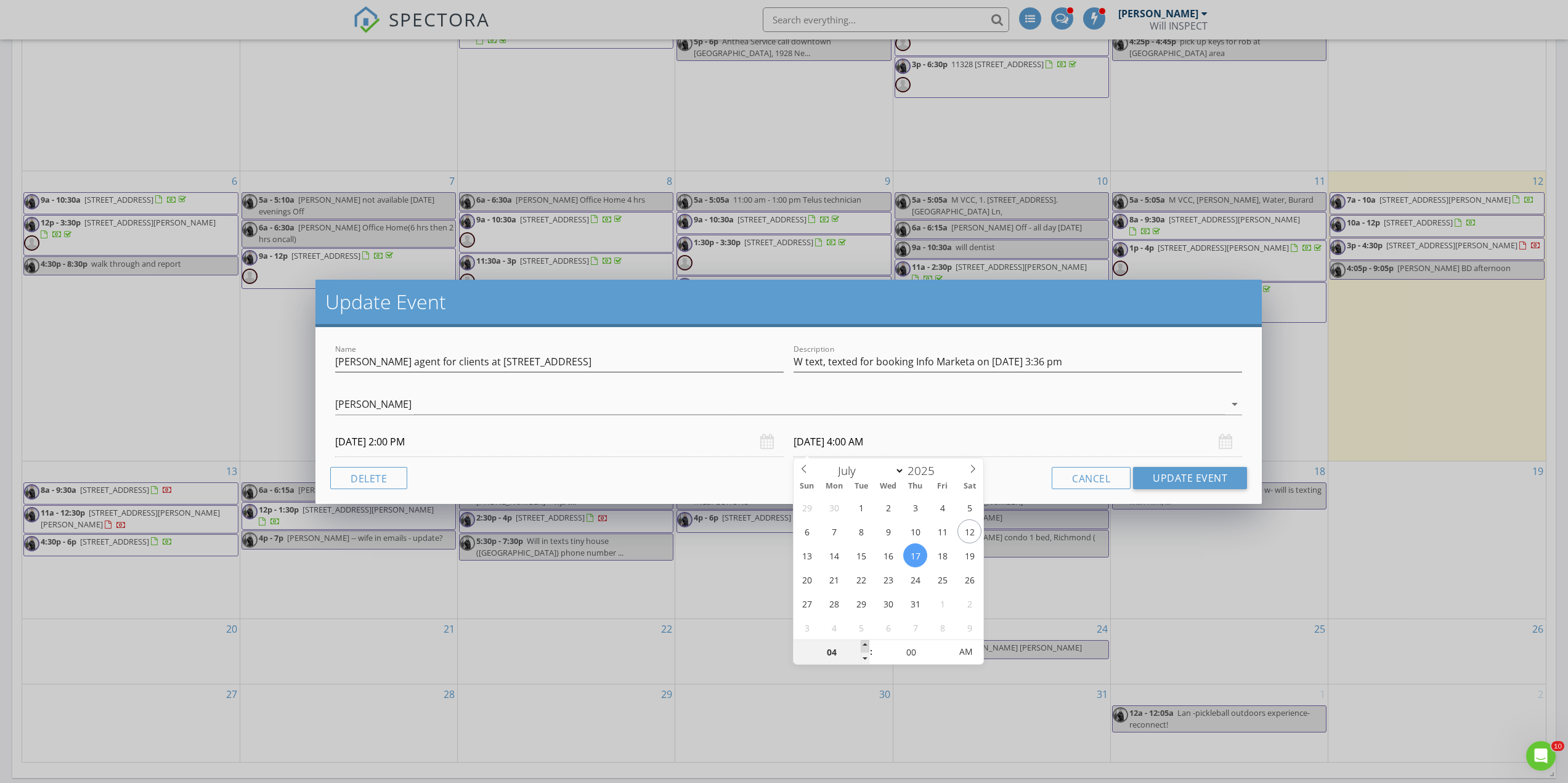 click at bounding box center [865, 646] 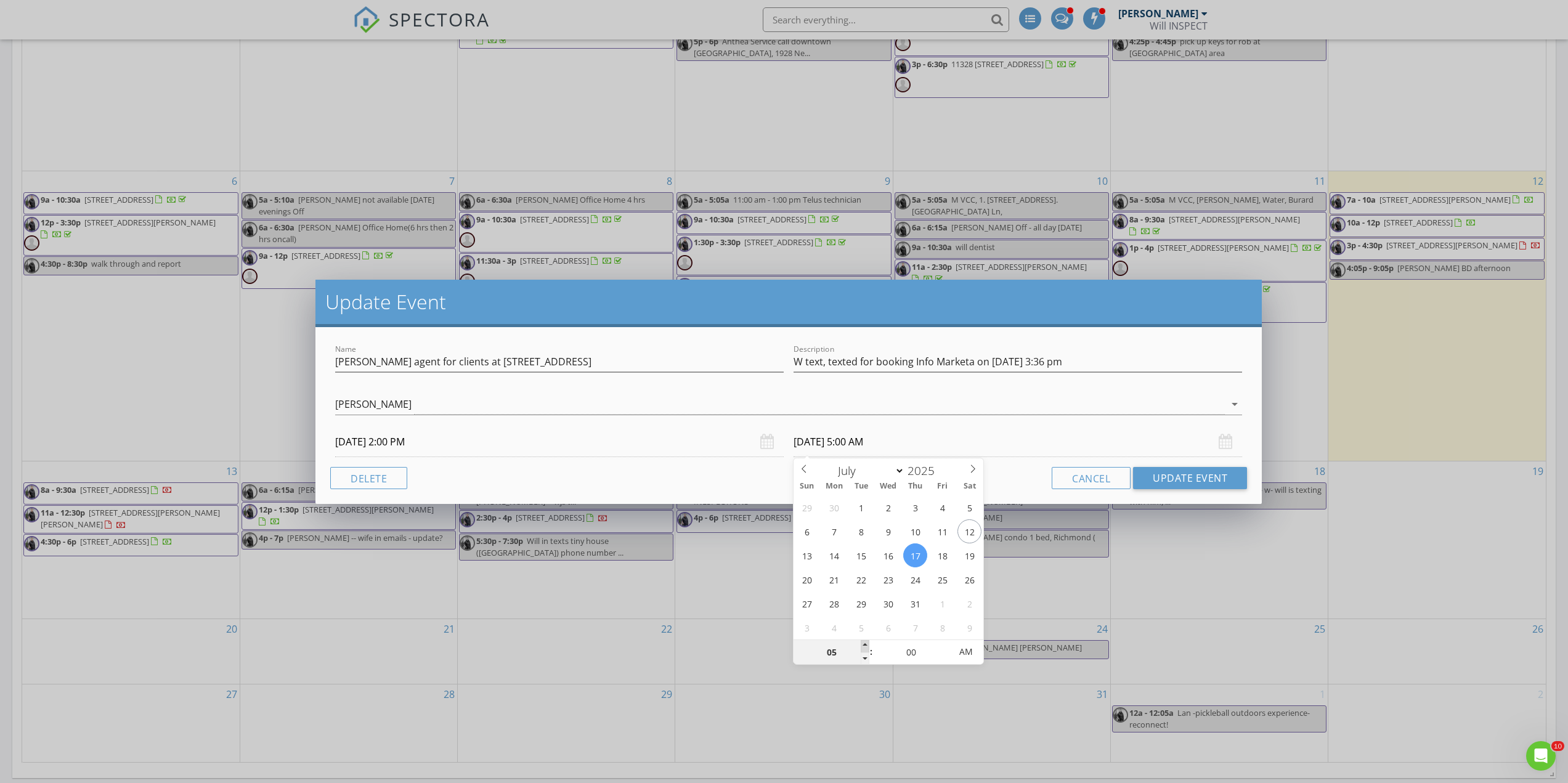 click at bounding box center (865, 646) 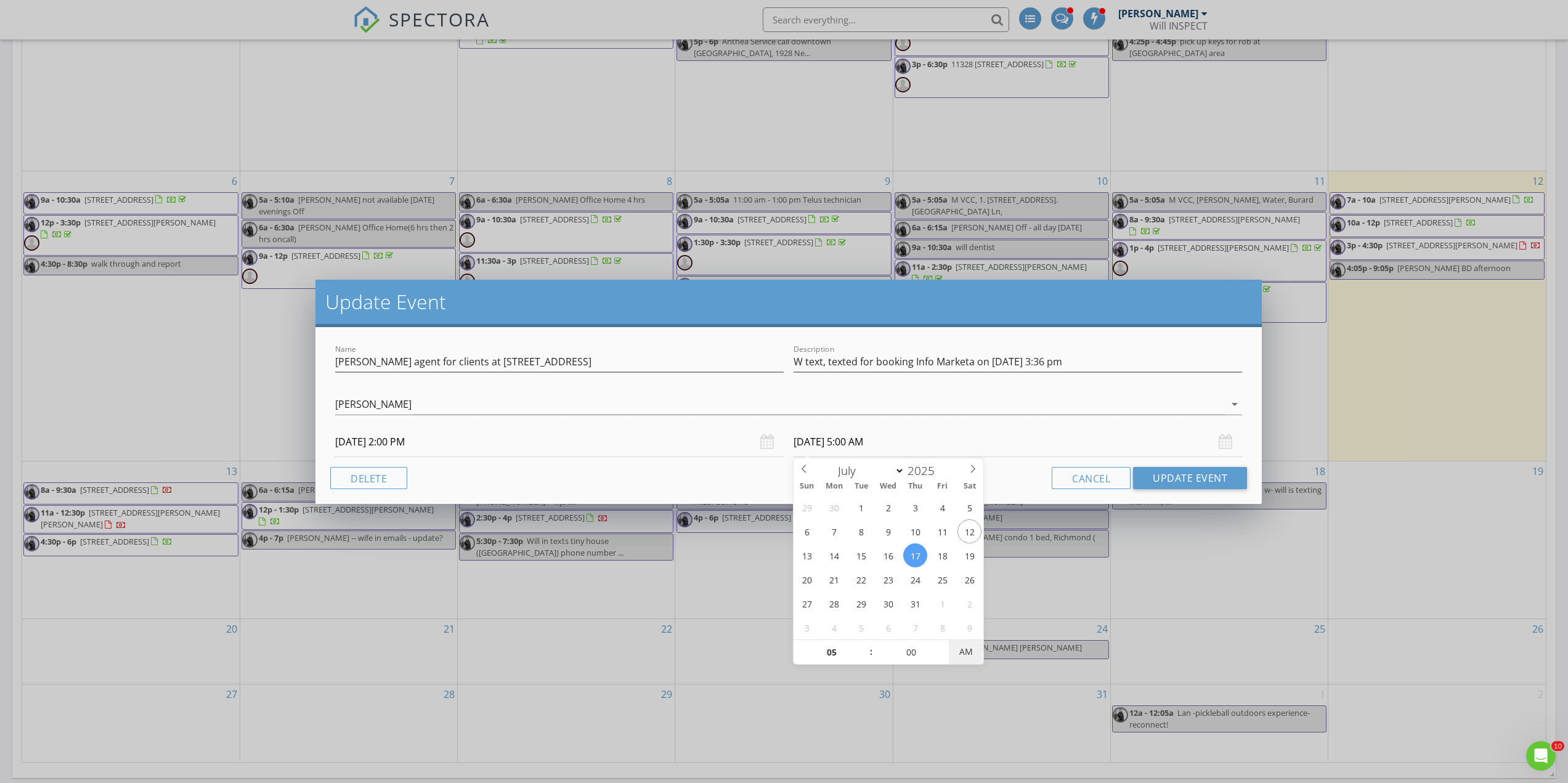 type on "07/17/2025 5:00 PM" 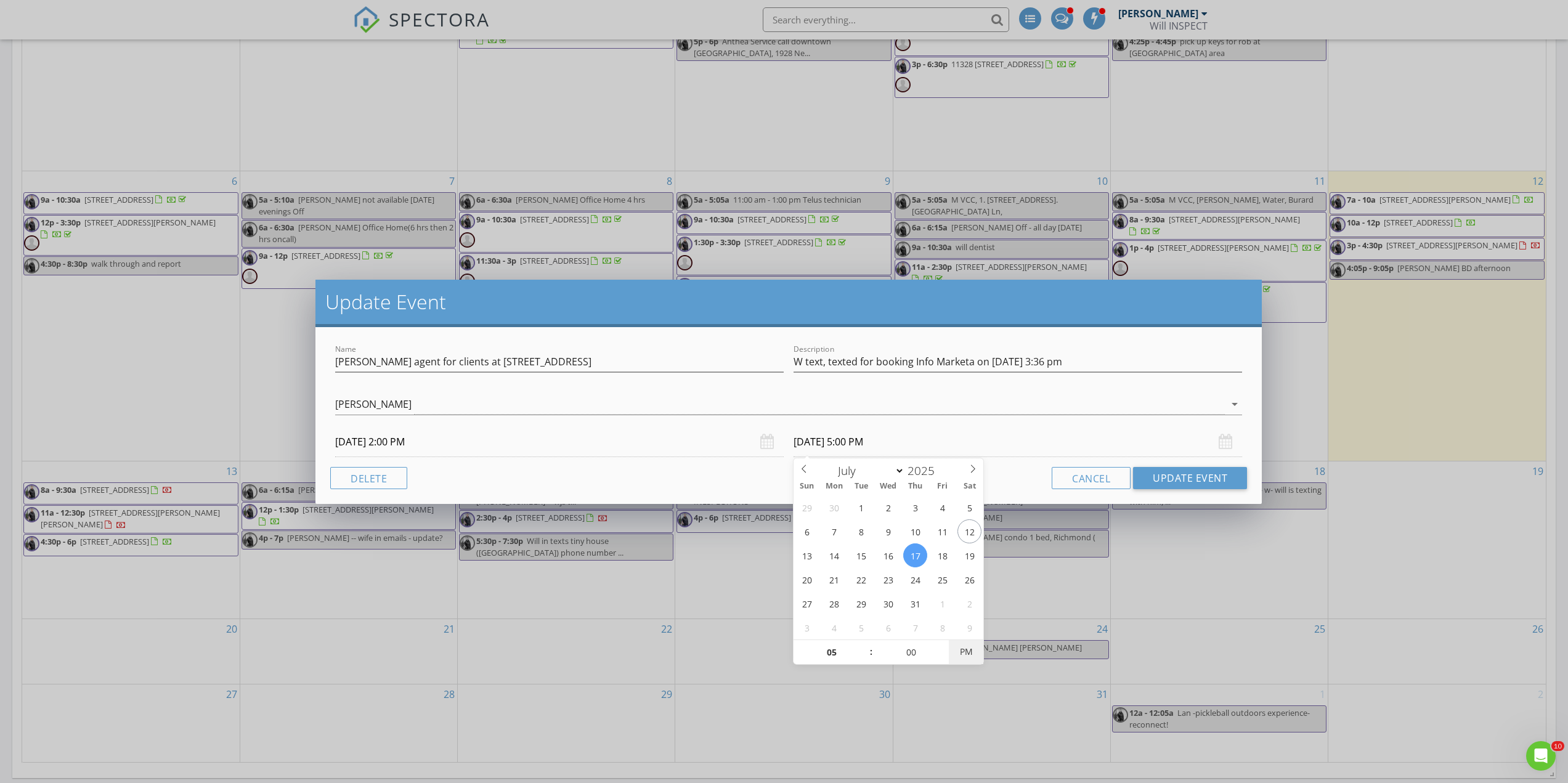 click on "PM" at bounding box center [965, 652] 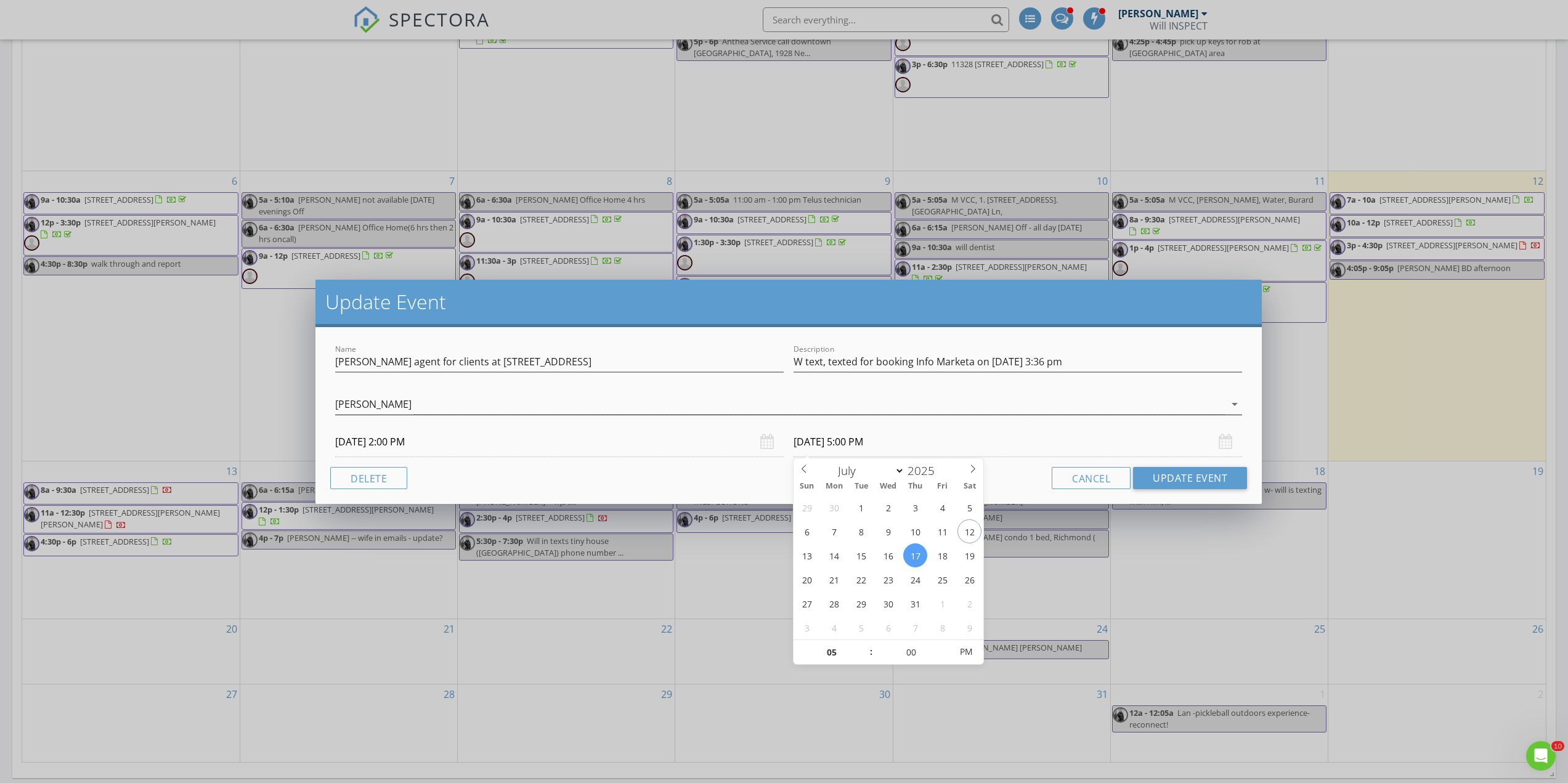 click on "[PERSON_NAME]" at bounding box center (780, 404) 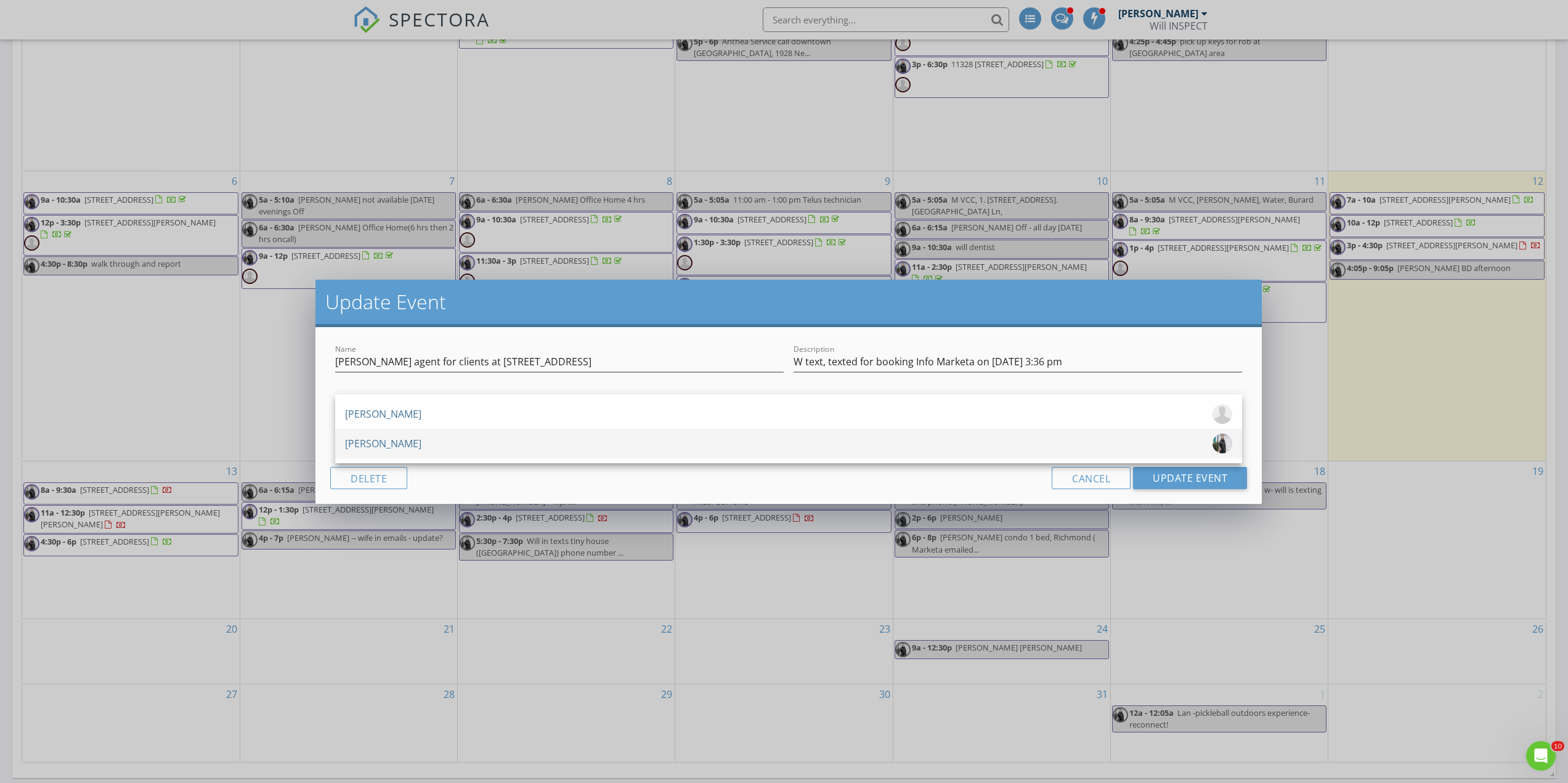 click on "[PERSON_NAME]" at bounding box center (789, 444) 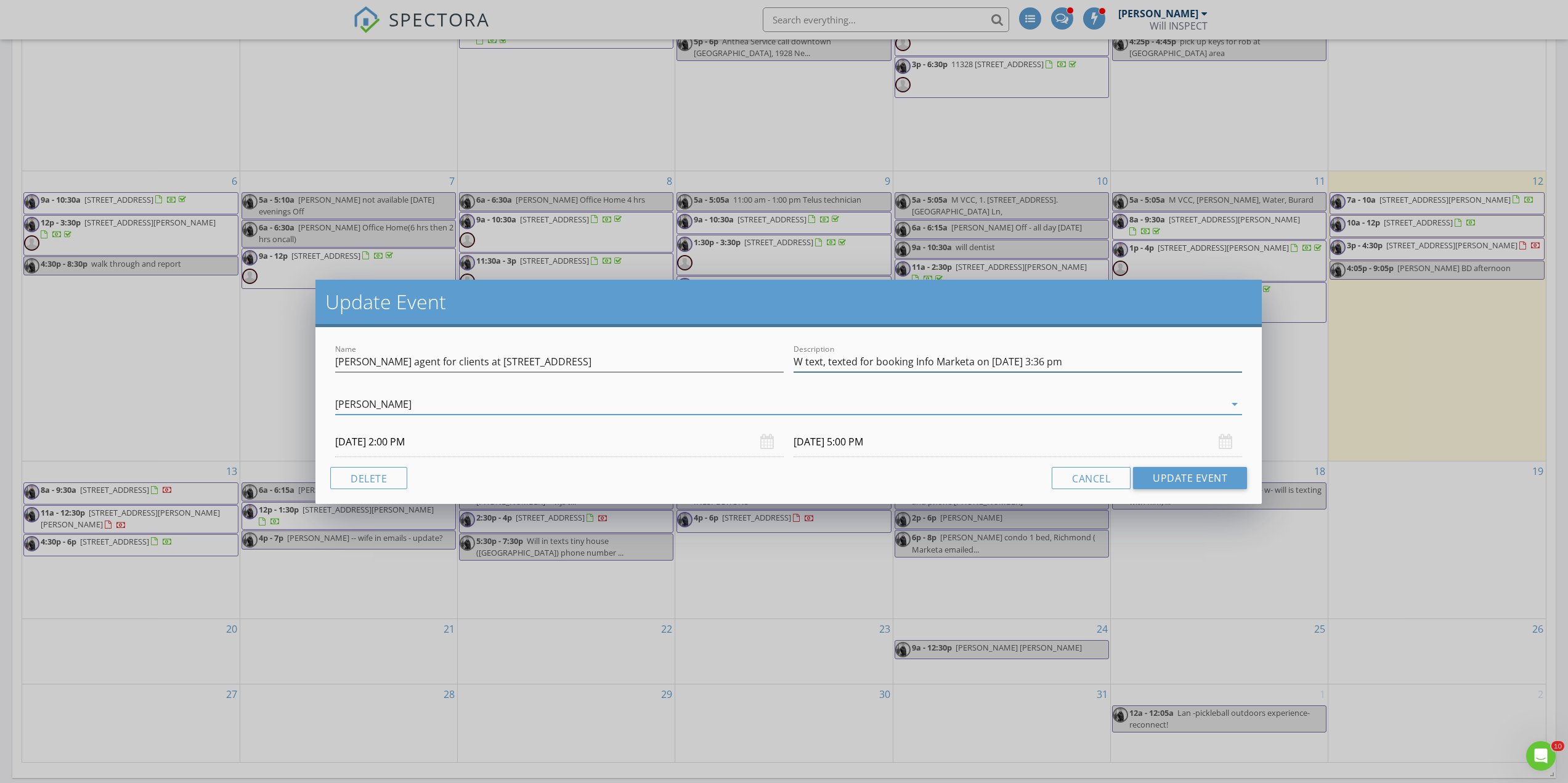 click on "W text, texted for booking Info Marketa on July 12 at 3:36 pm" at bounding box center [1018, 362] 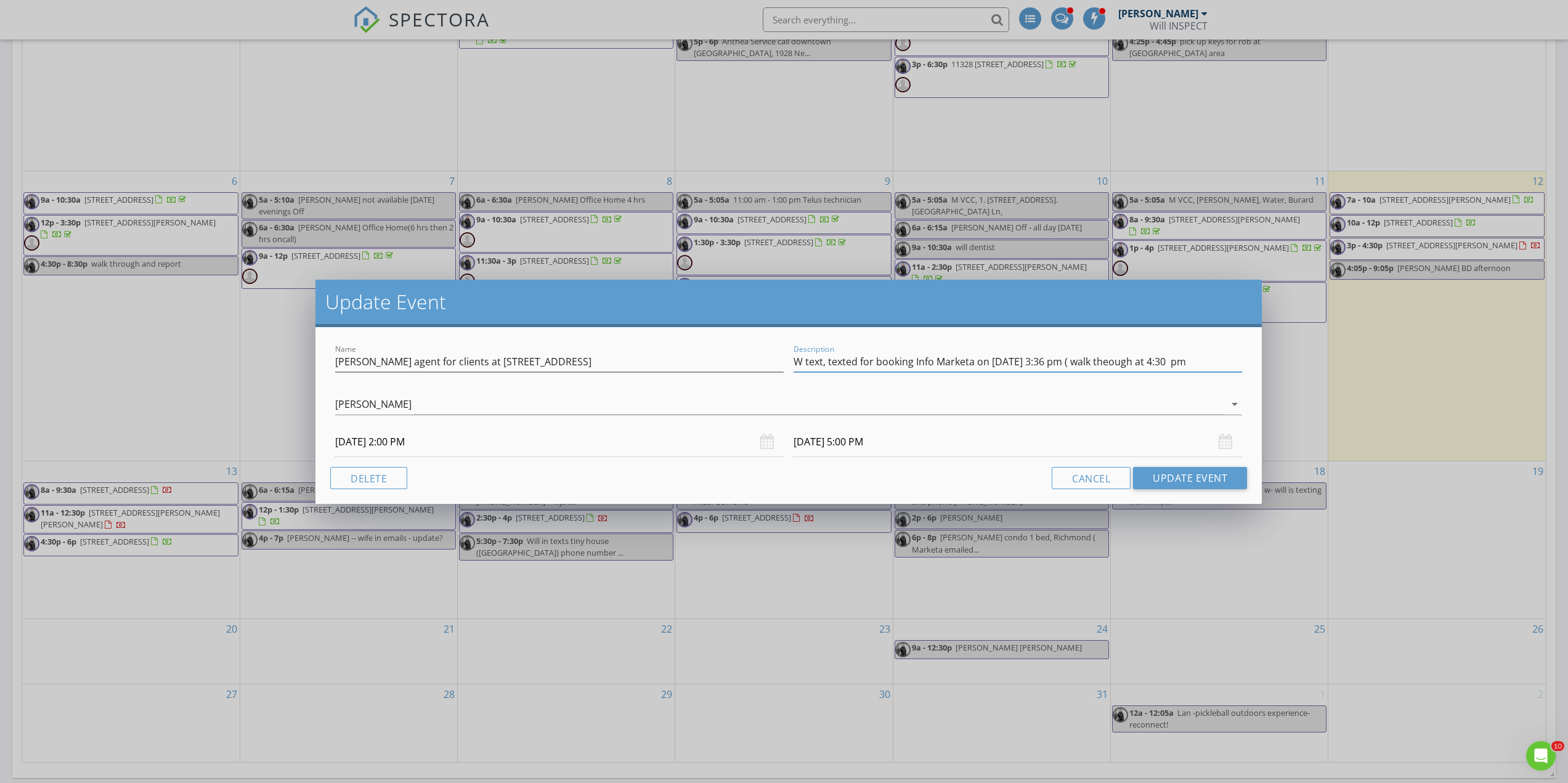 click on "W text, texted for booking Info Marketa on July 12 at 3:36 pm ( walk theough at 4:30  pm" at bounding box center [1018, 362] 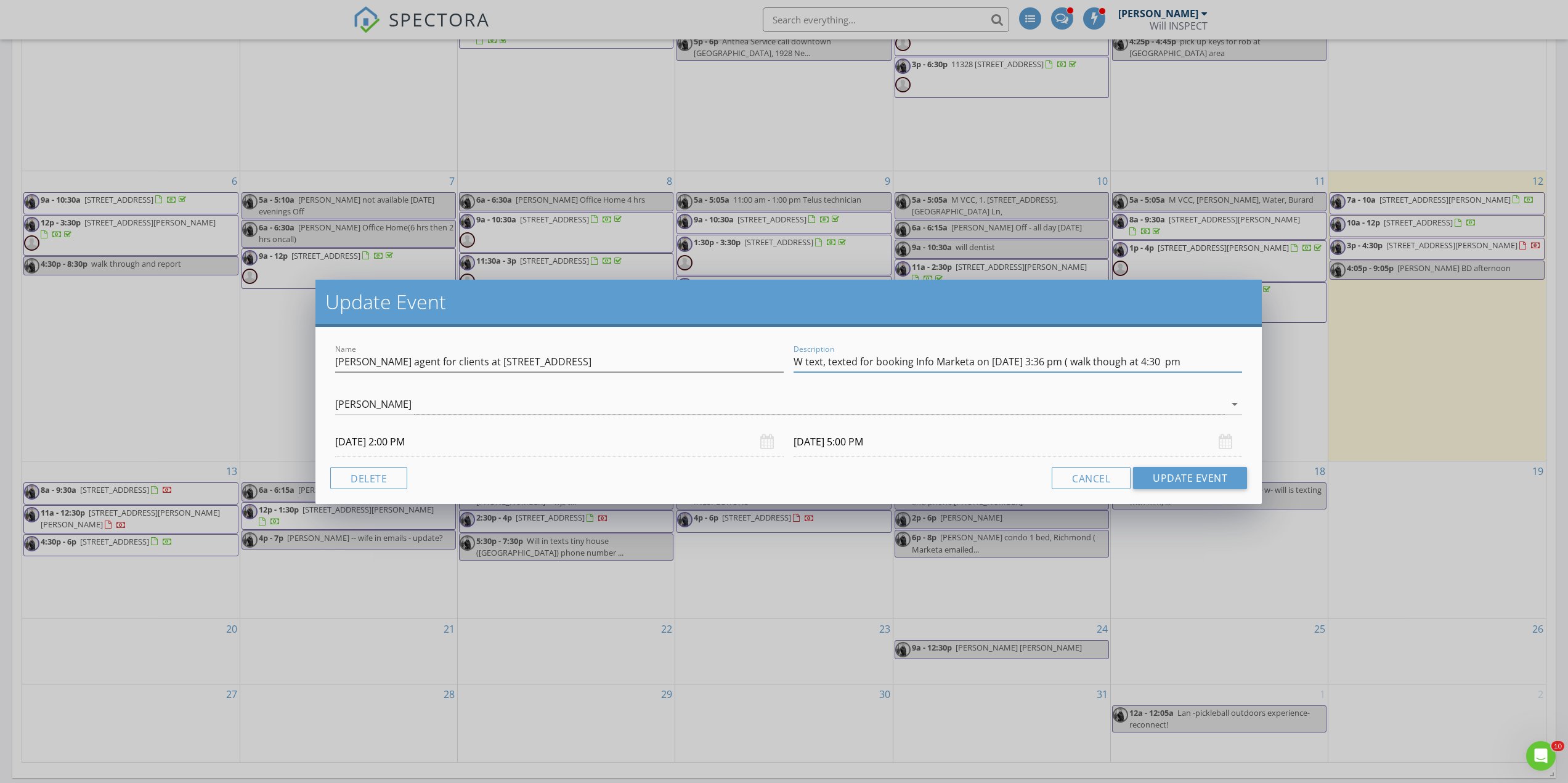 click on "W text, texted for booking Info Marketa on July 12 at 3:36 pm ( walk though at 4:30  pm" at bounding box center (1018, 362) 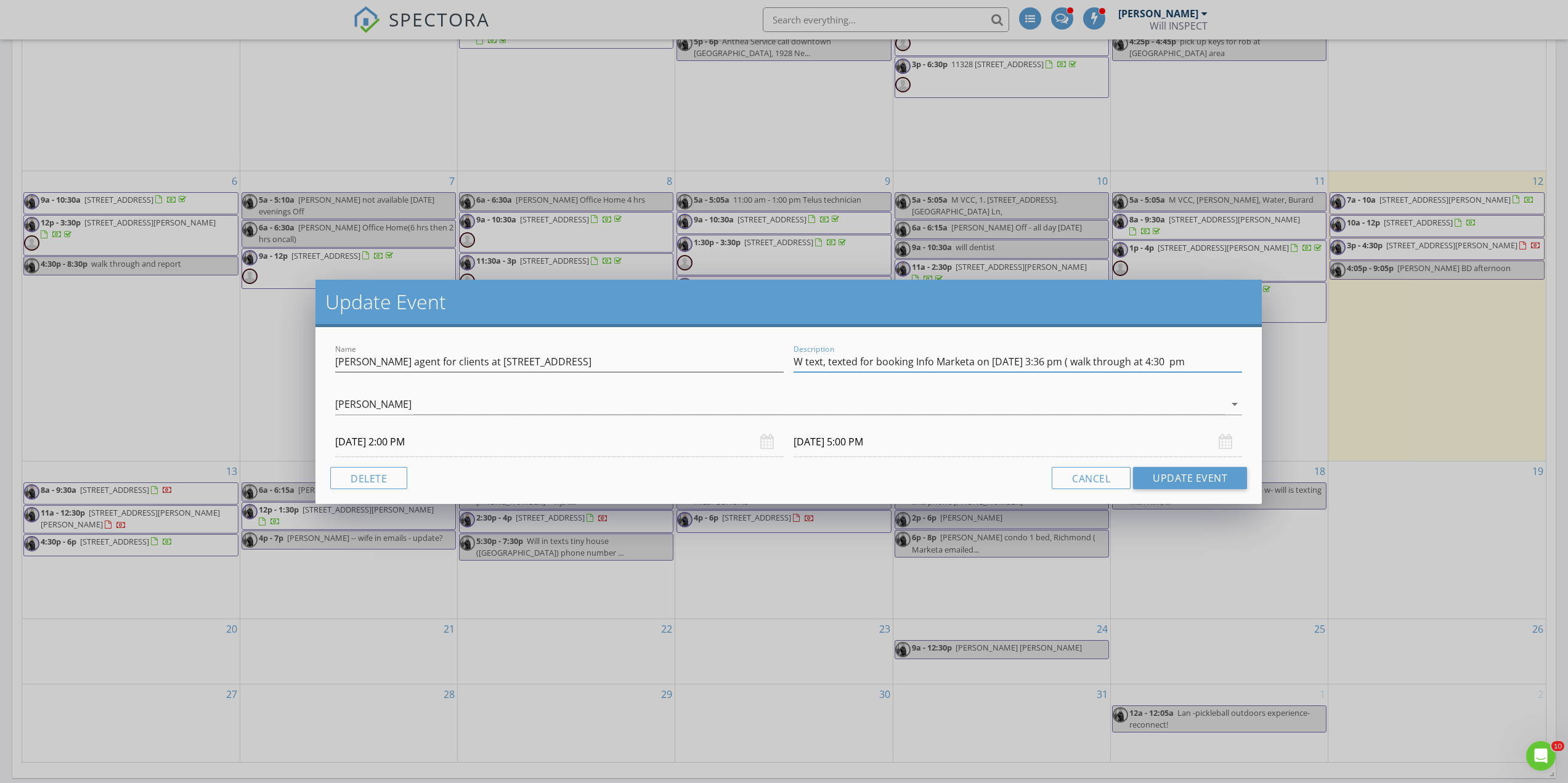 click on "W text, texted for booking Info Marketa on July 12 at 3:36 pm ( walk through at 4:30  pm" at bounding box center [1018, 362] 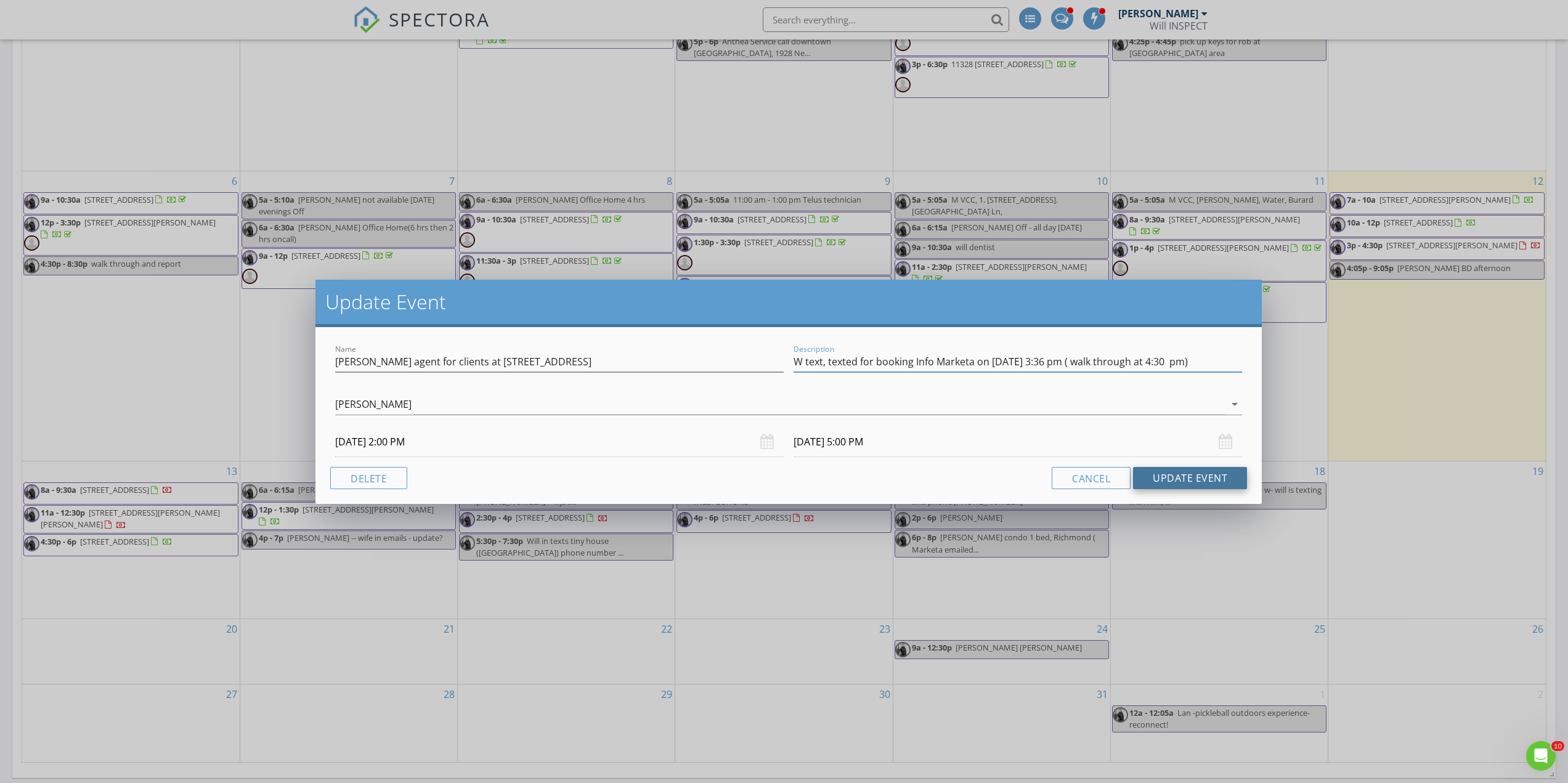 type on "W text, texted for booking Info Marketa on July 12 at 3:36 pm ( walk through at 4:30  pm)" 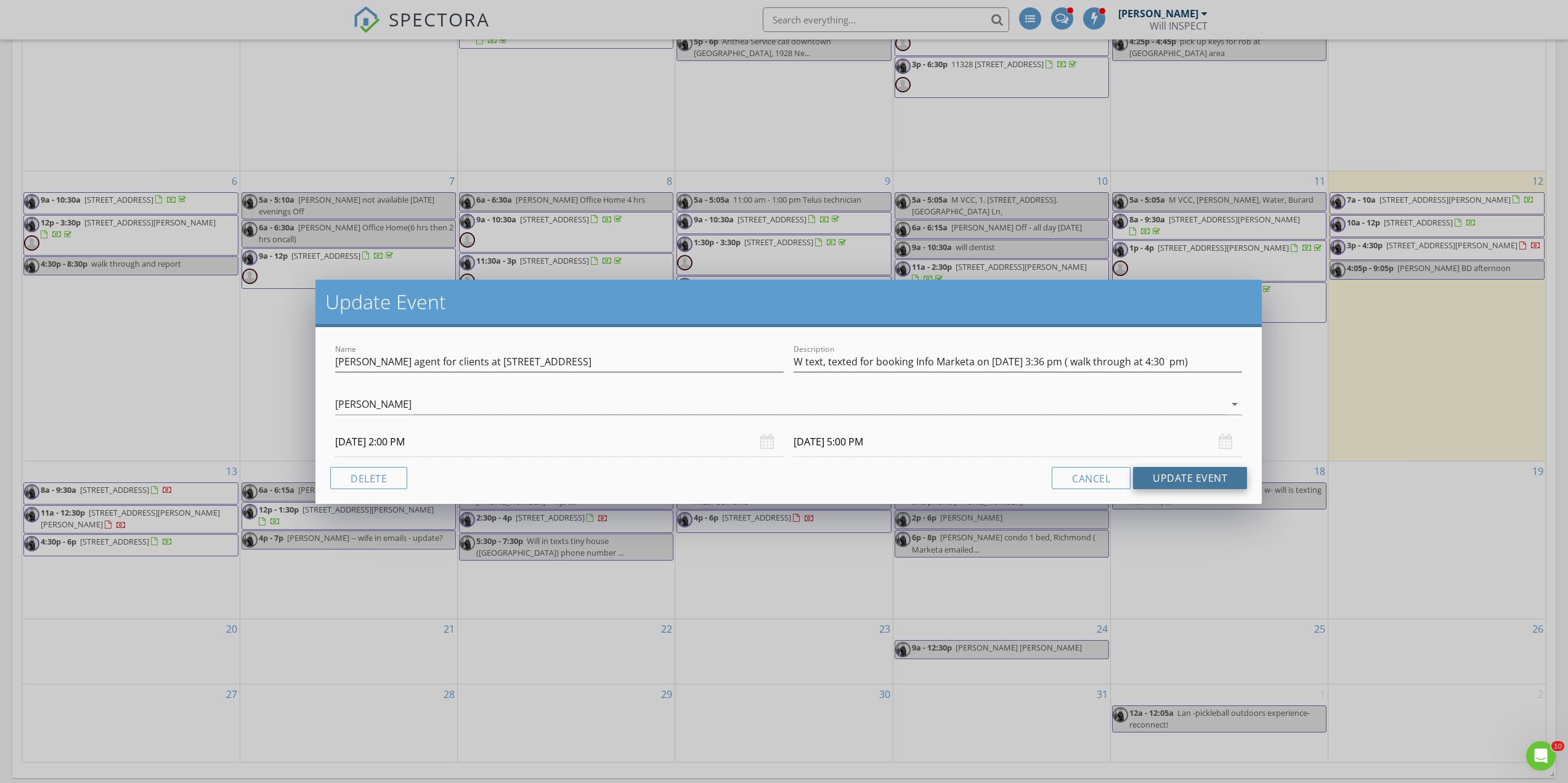 click on "Update Event" at bounding box center (1190, 478) 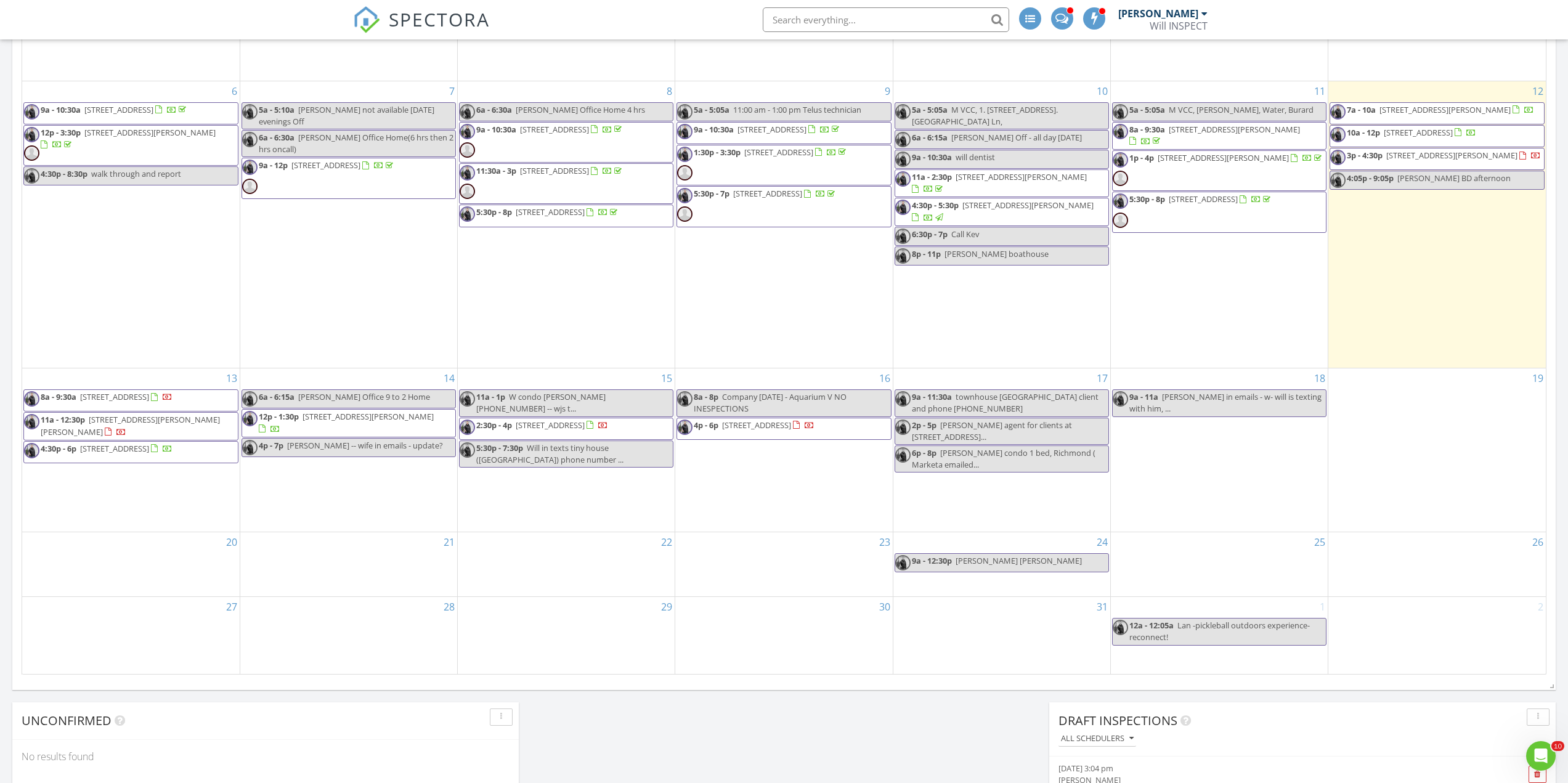 scroll, scrollTop: 840, scrollLeft: 0, axis: vertical 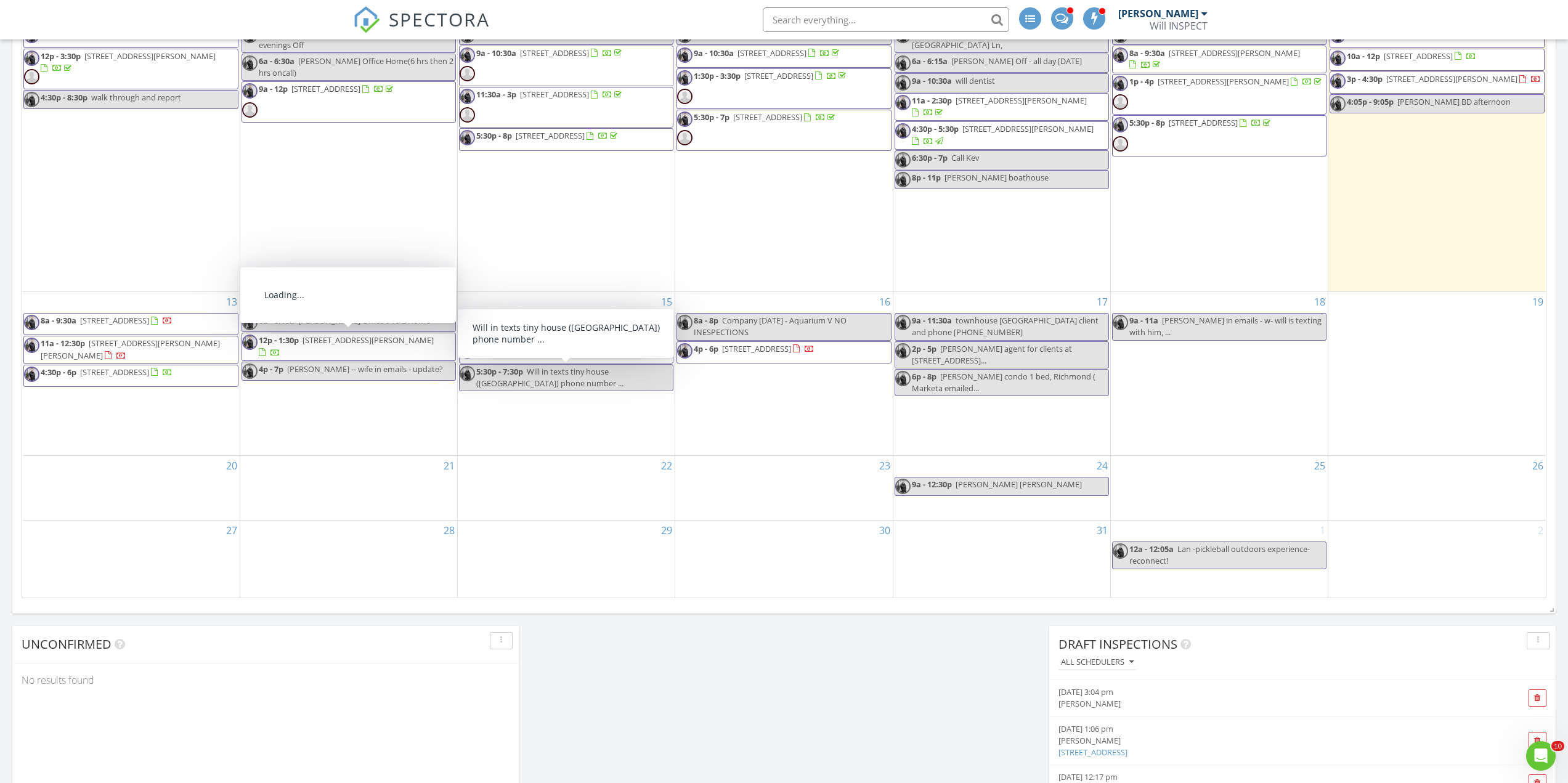 click on "Angelo -- wife in emails - update?" at bounding box center [365, 369] 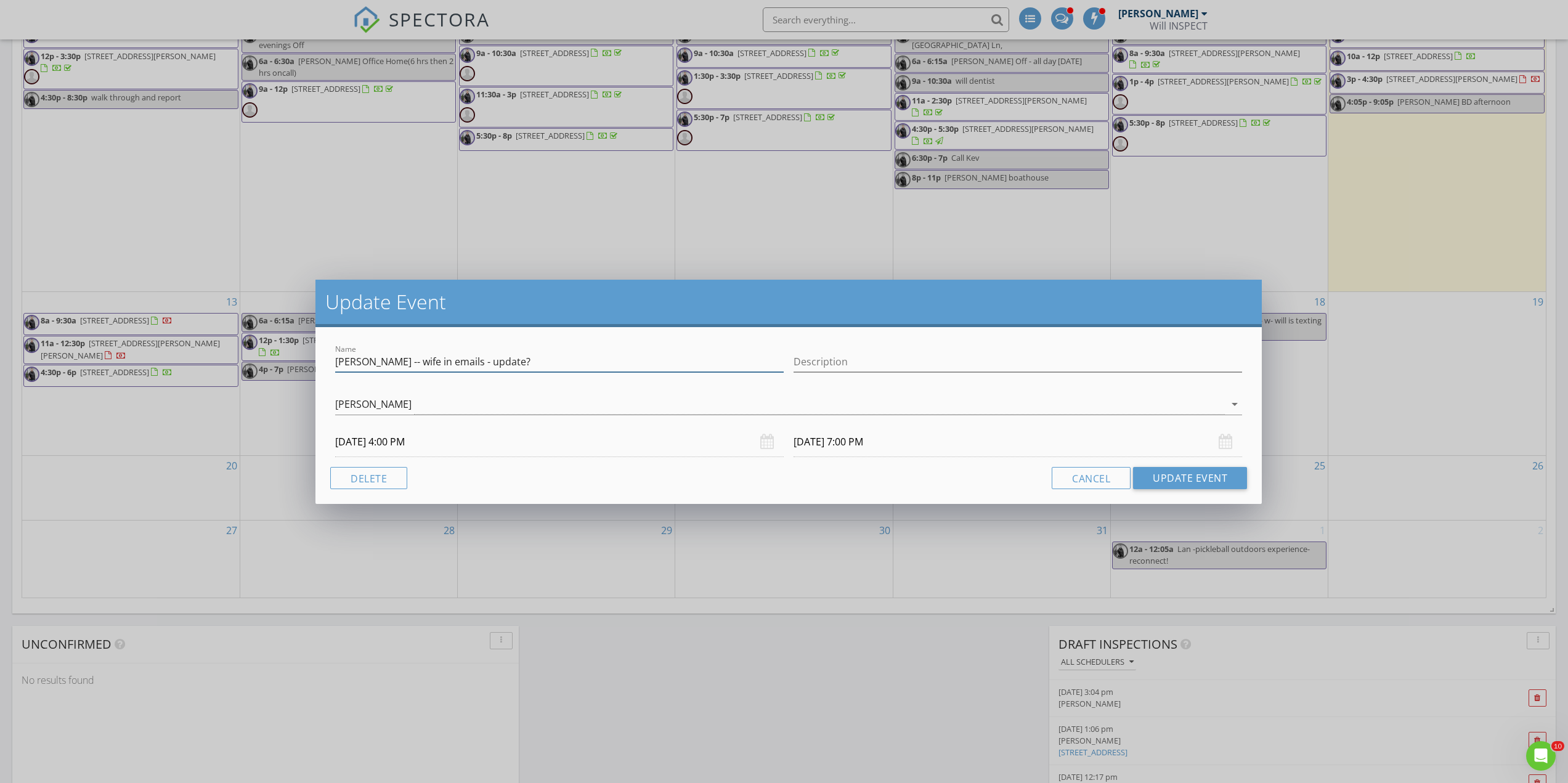 click on "Angelo -- wife in emails - update?" at bounding box center [559, 362] 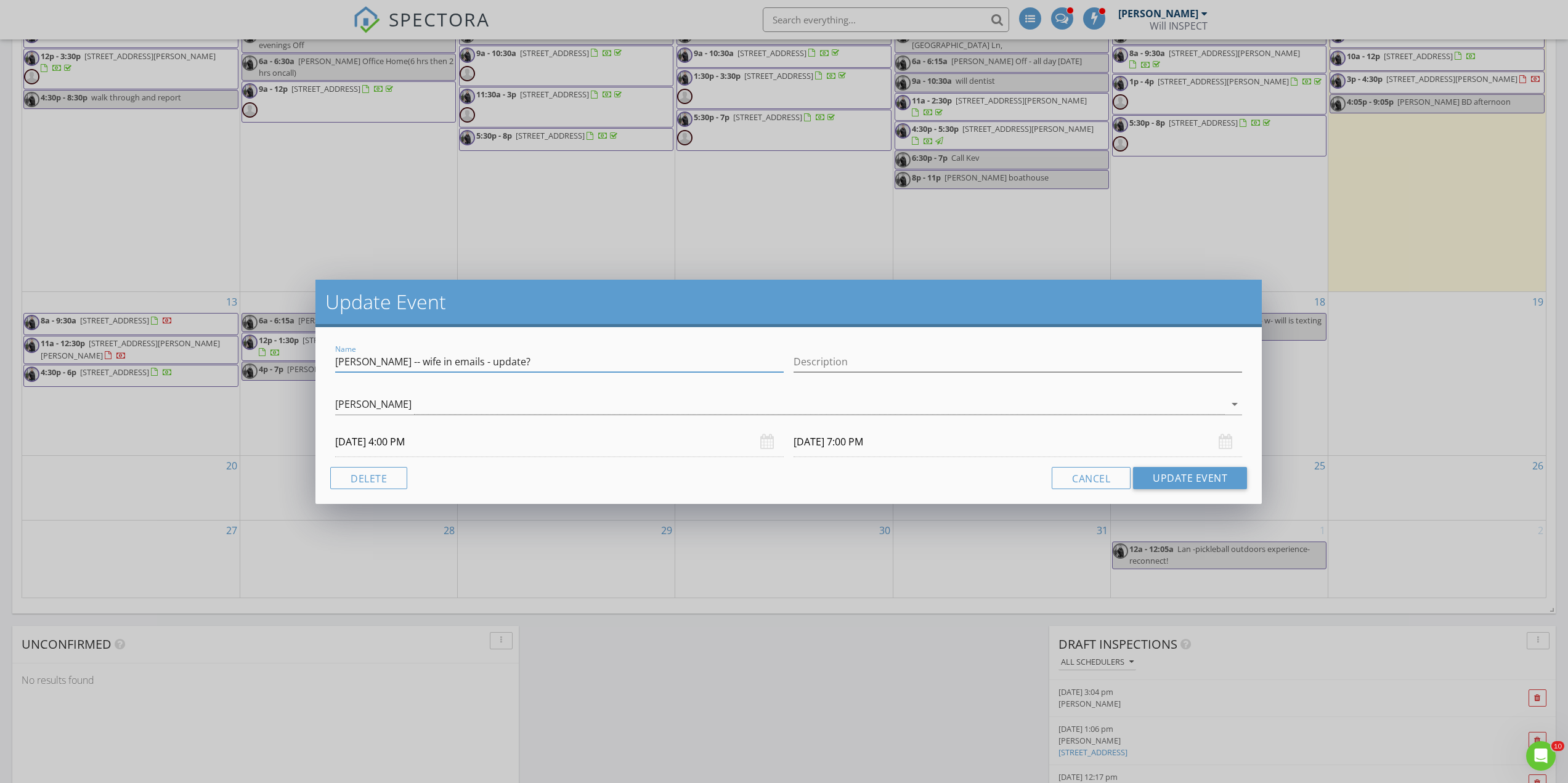 drag, startPoint x: 381, startPoint y: 359, endPoint x: 461, endPoint y: 355, distance: 80.09994 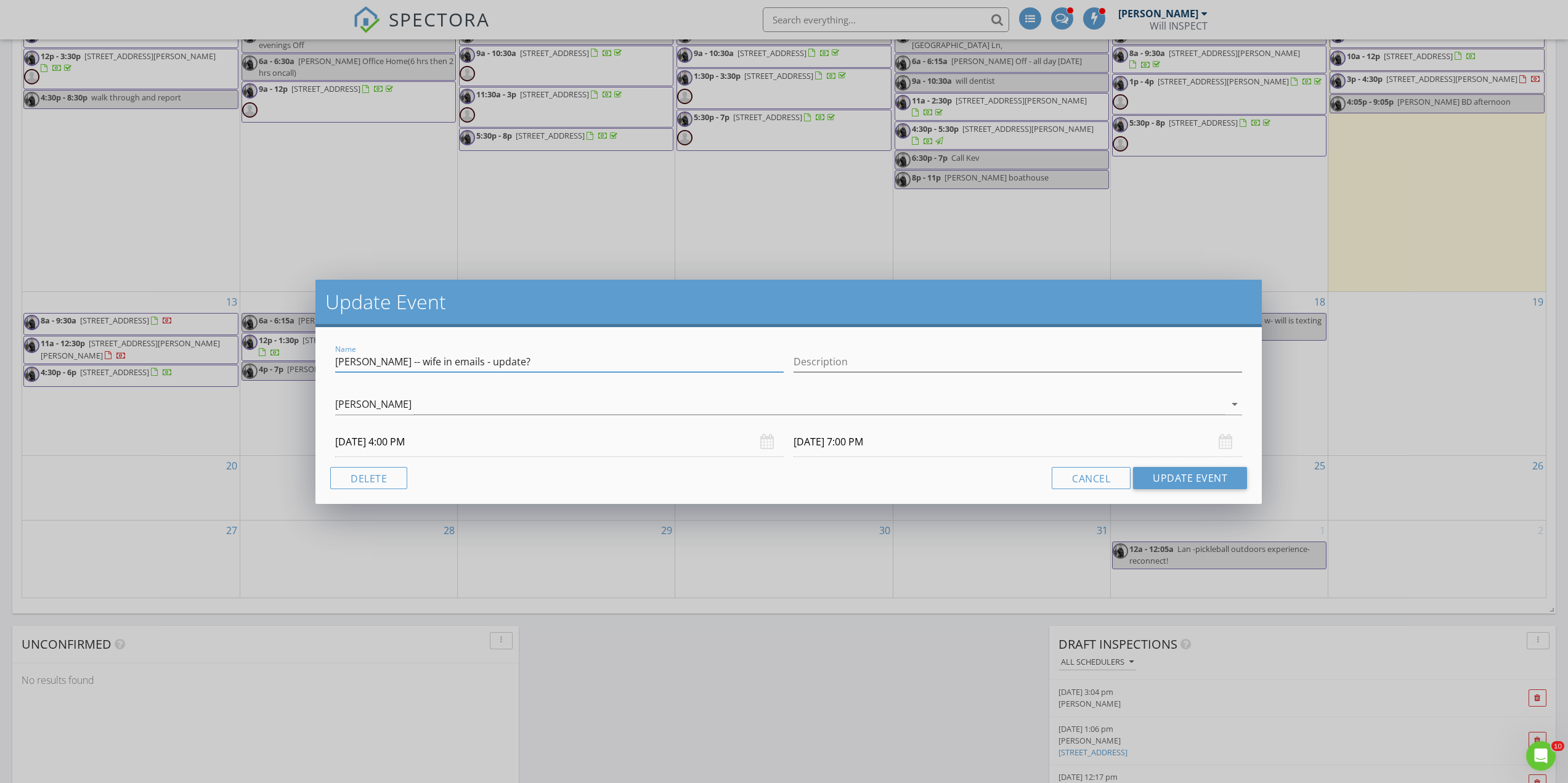 paste on "4355 Fleming Street in Vancouver," 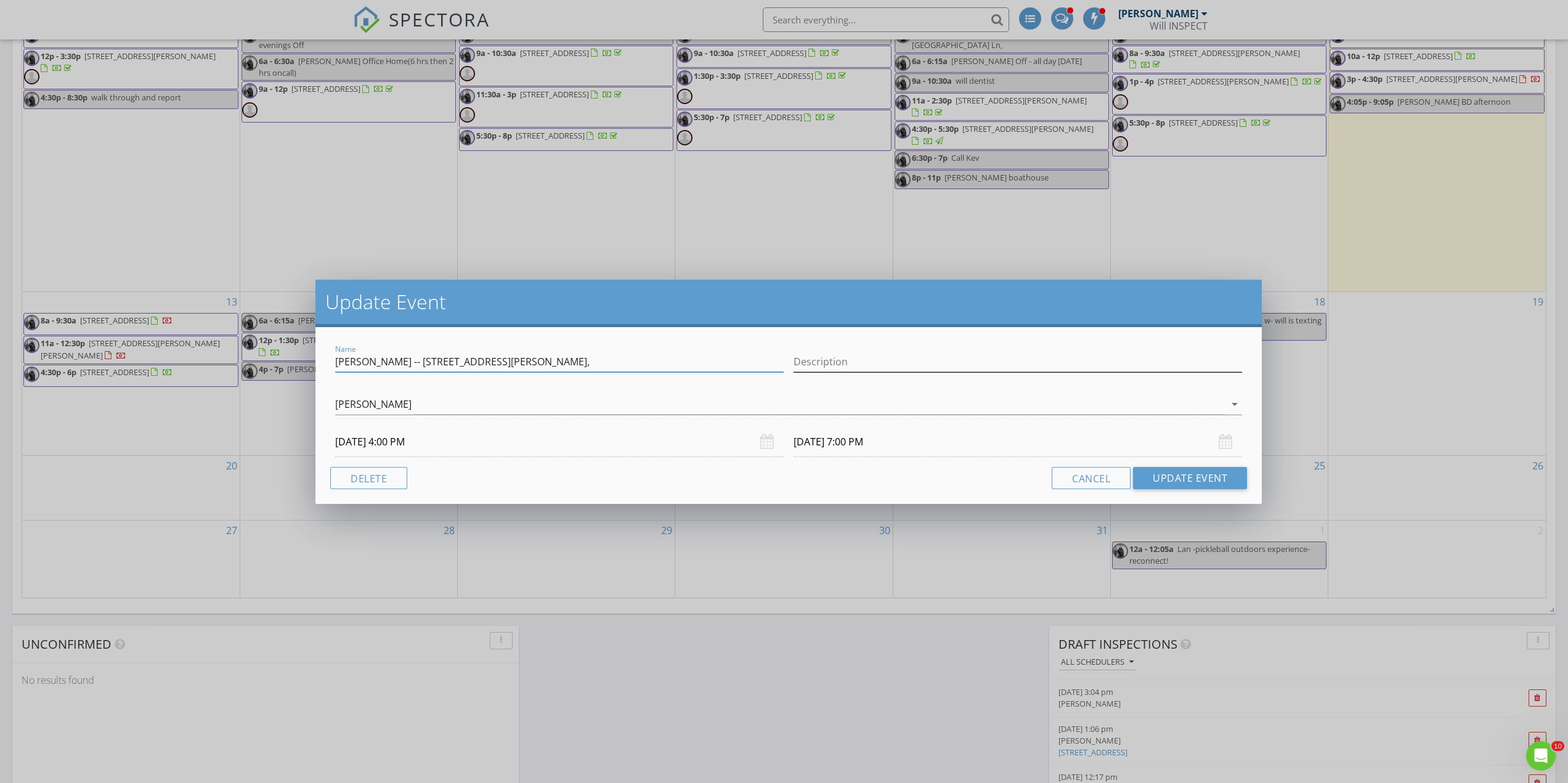type on "Angelo -- 4355 Fleming Street in Vancouver," 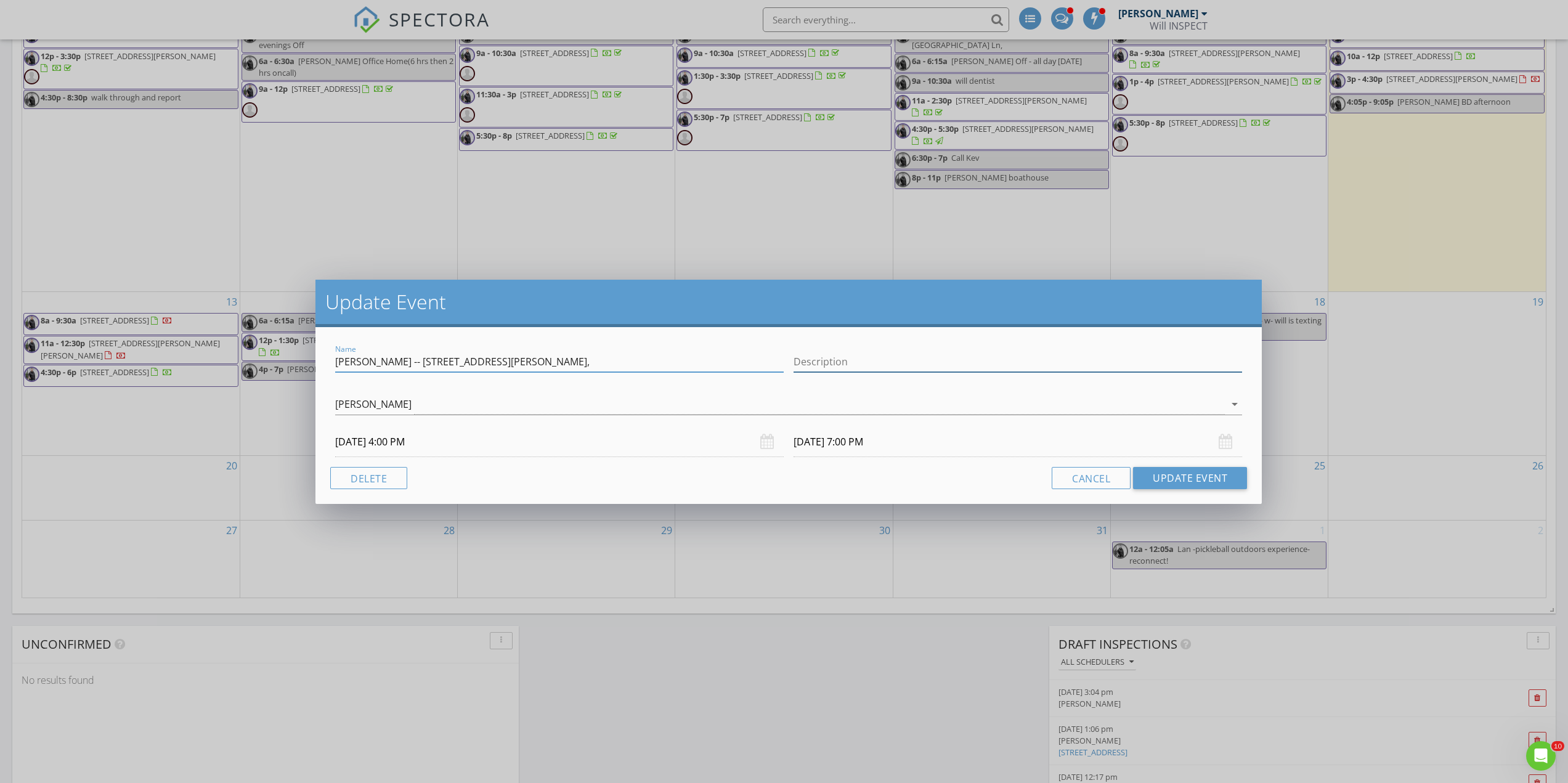 click on "Description" at bounding box center [1018, 362] 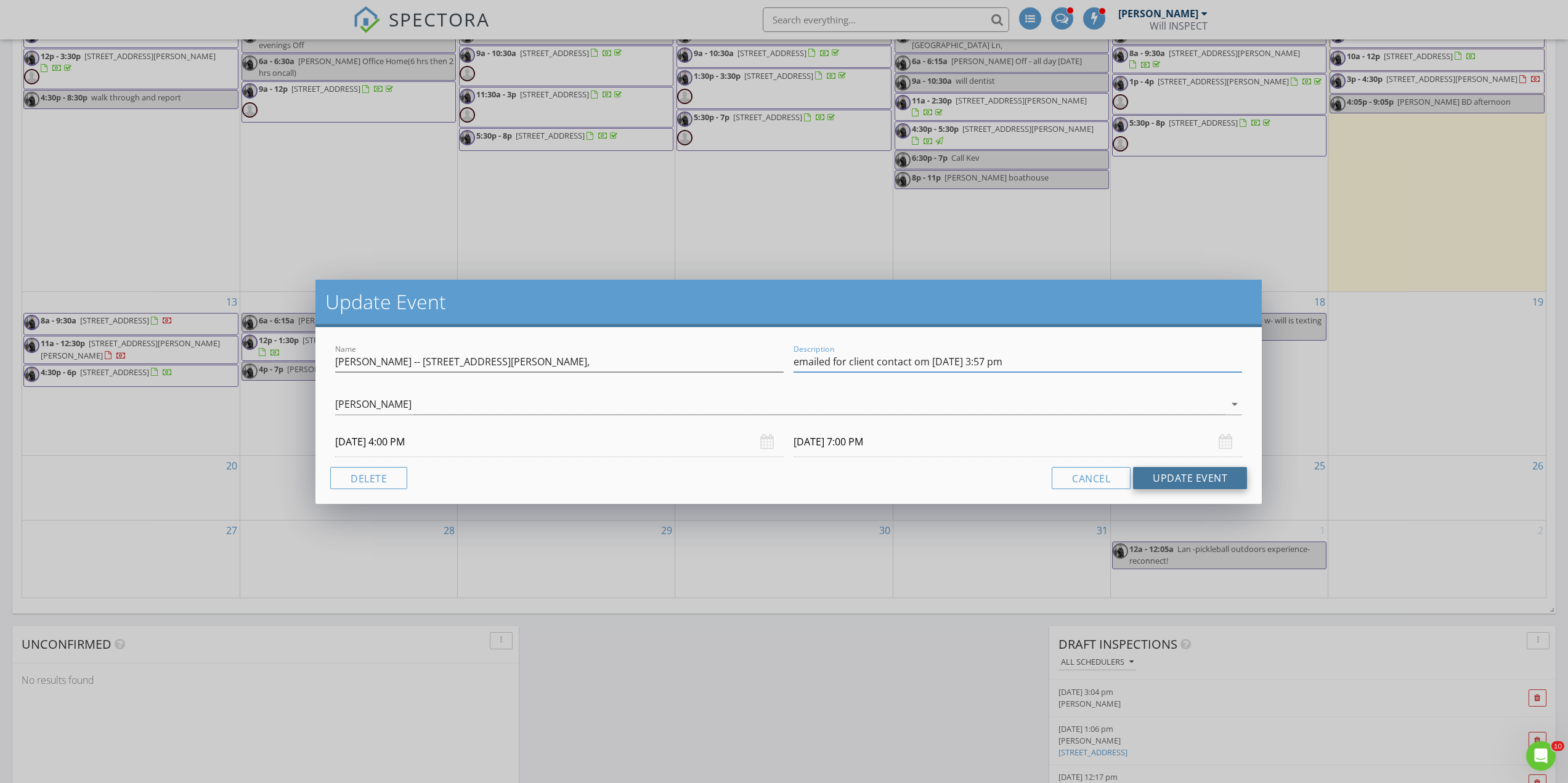 type on "emailed for client contact om July 12 at 3:57 pm" 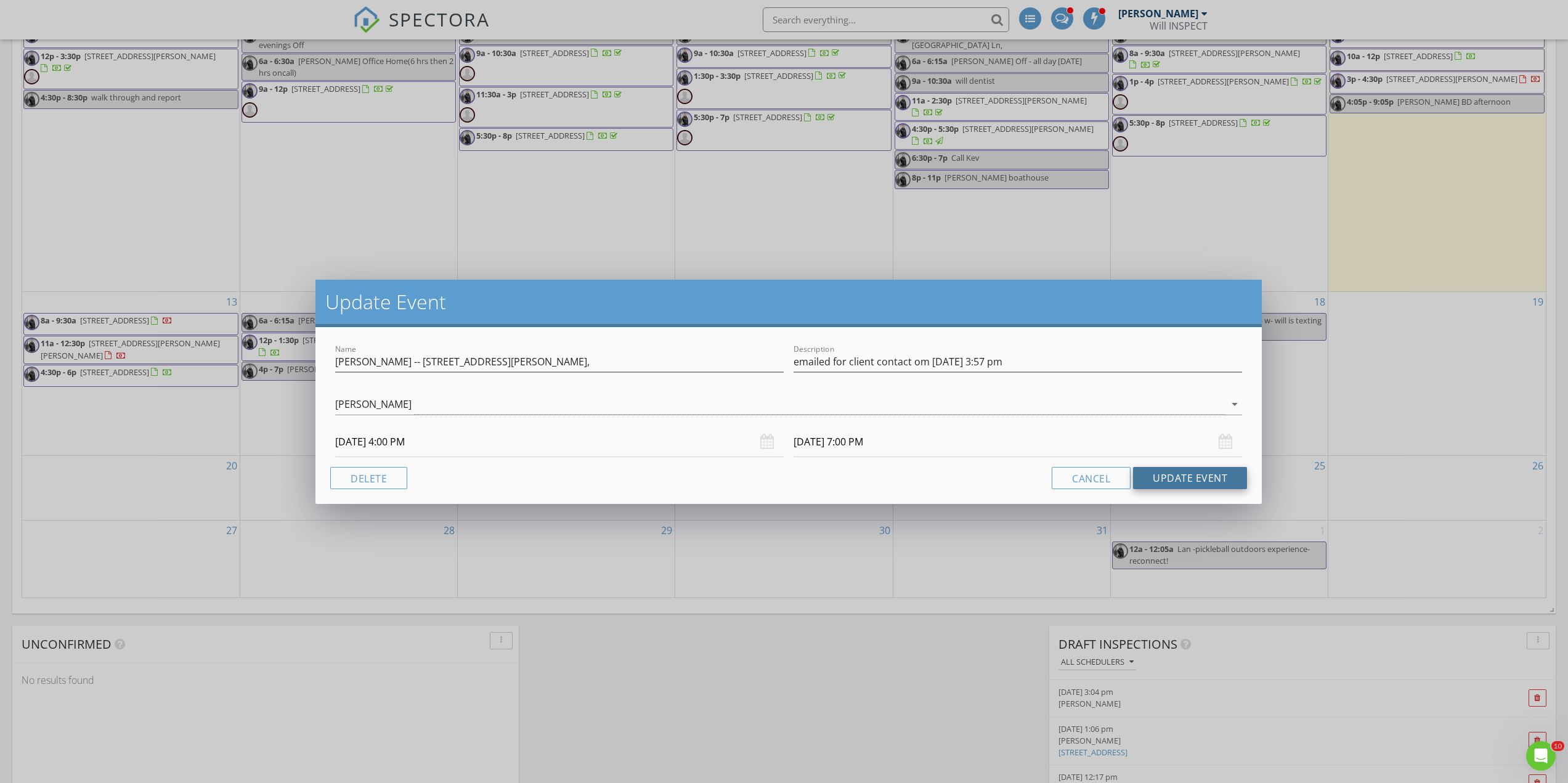 click on "Update Event" at bounding box center (1190, 478) 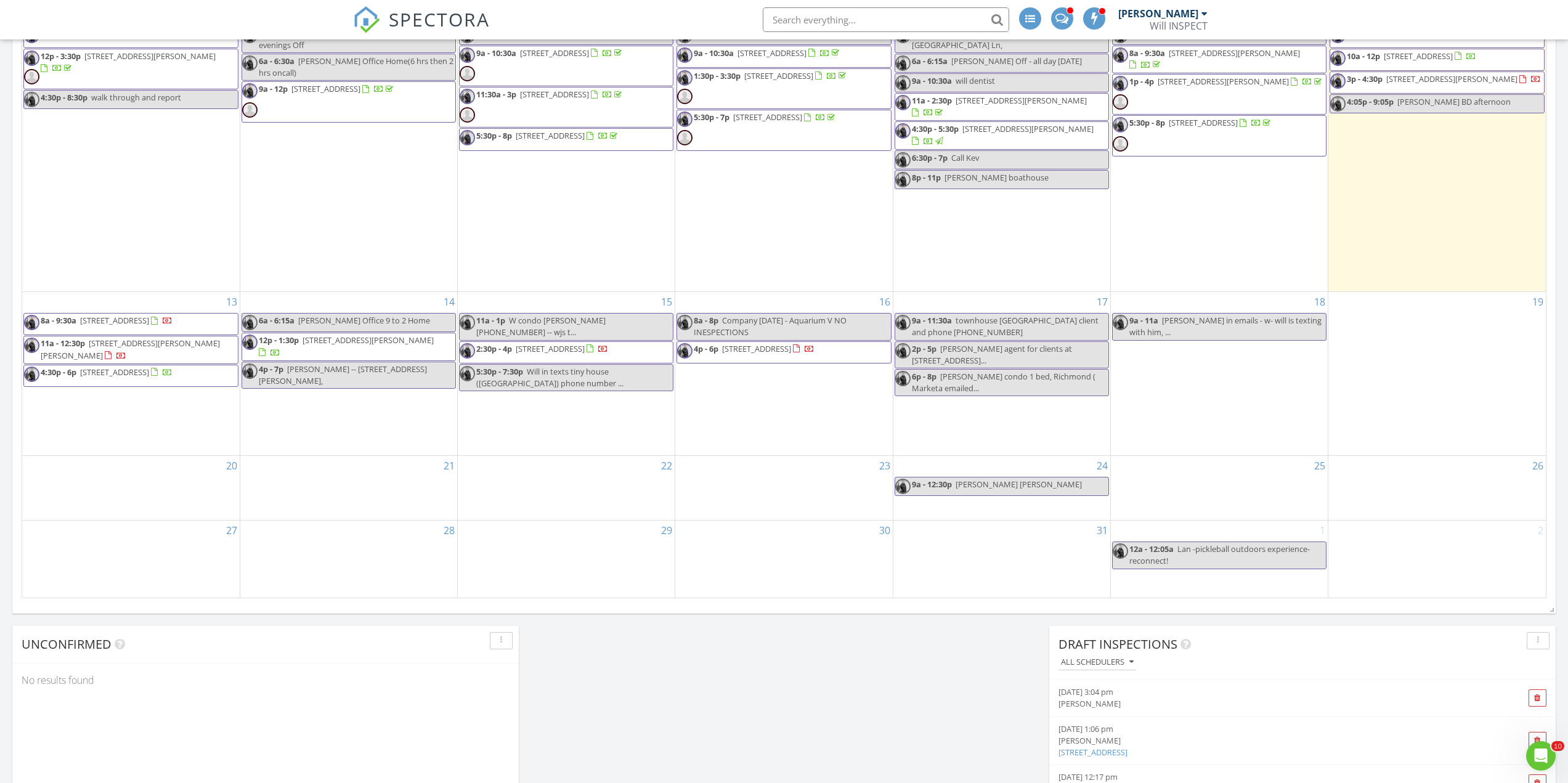 drag, startPoint x: 369, startPoint y: 371, endPoint x: 369, endPoint y: 364, distance: 7 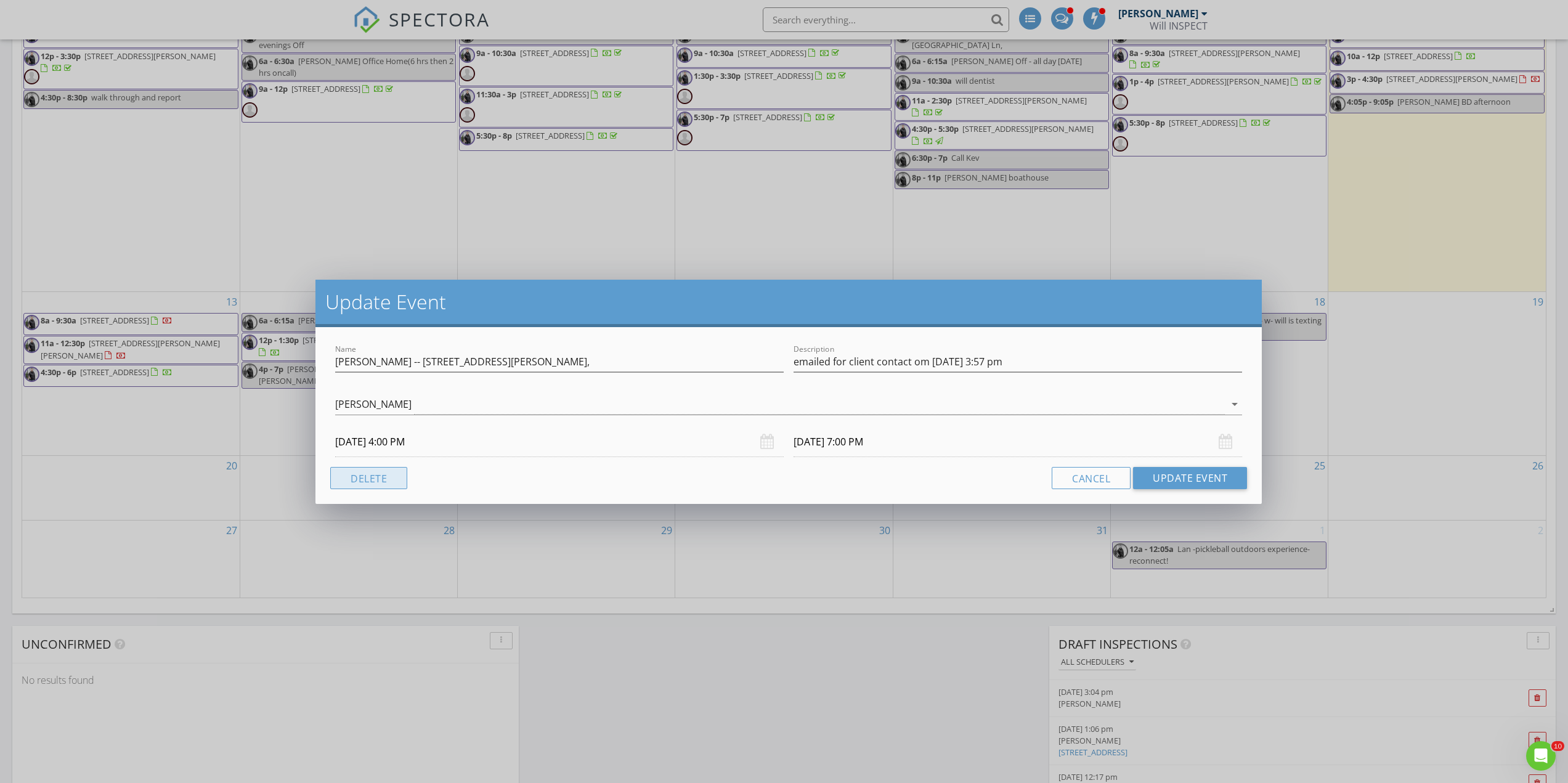 click on "Delete" at bounding box center (368, 478) 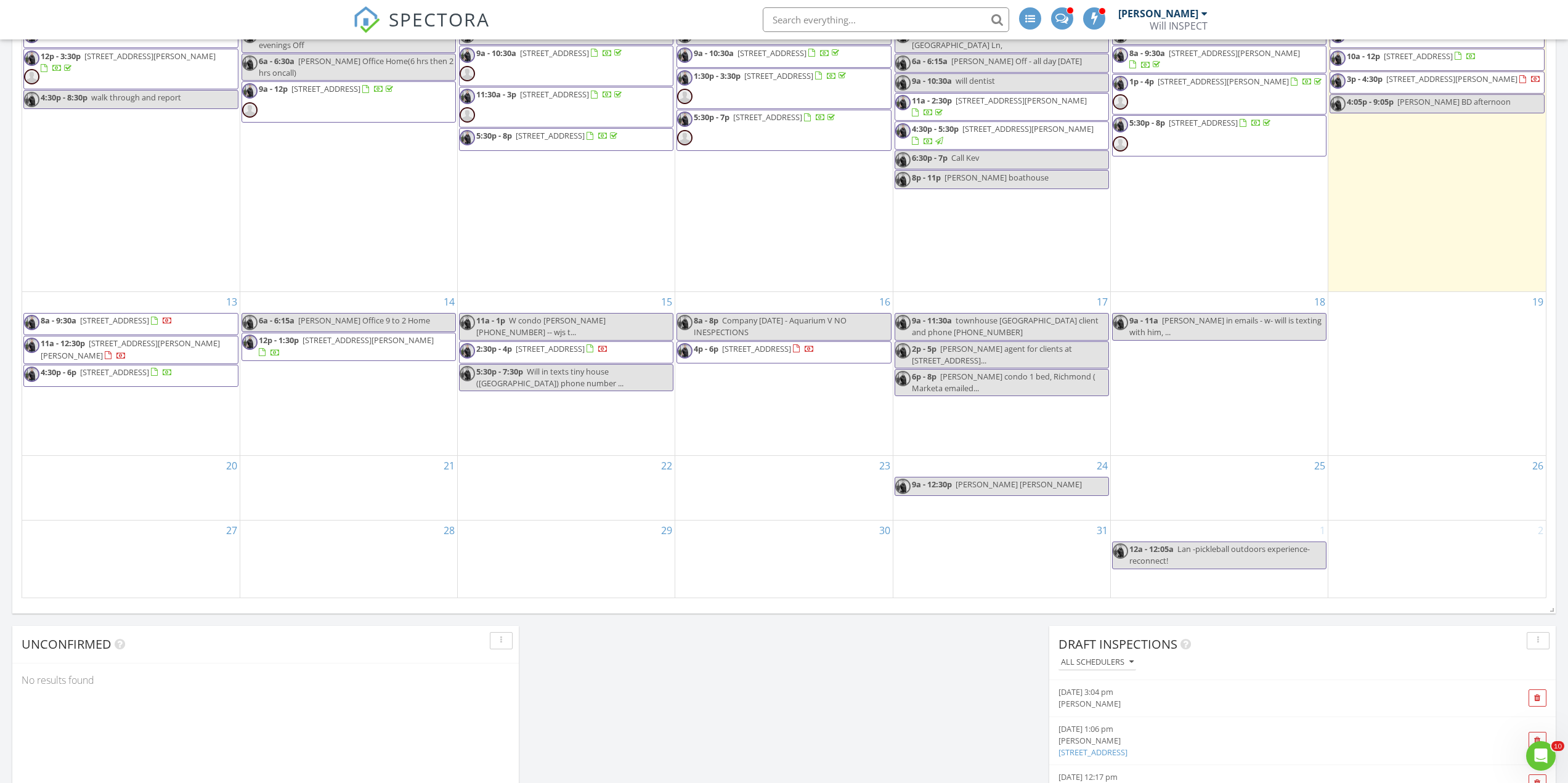 scroll, scrollTop: 1004, scrollLeft: 0, axis: vertical 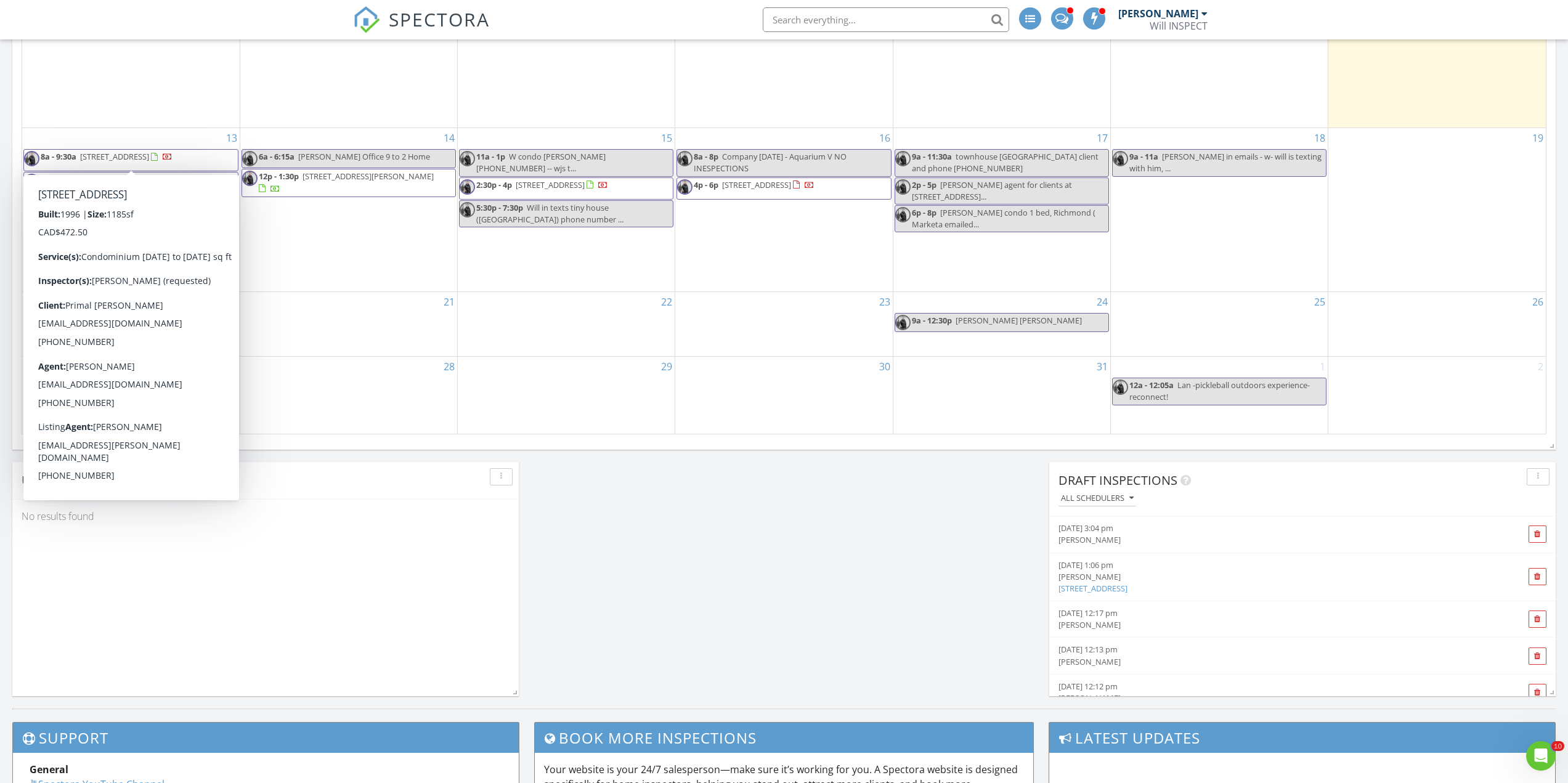 click on "14
6a - 6:15a
Leanne Office 9 to 2 Home
12p - 1:30p
4689 52A St 408,  Ladner  V4K 2Y7" at bounding box center [349, 209] 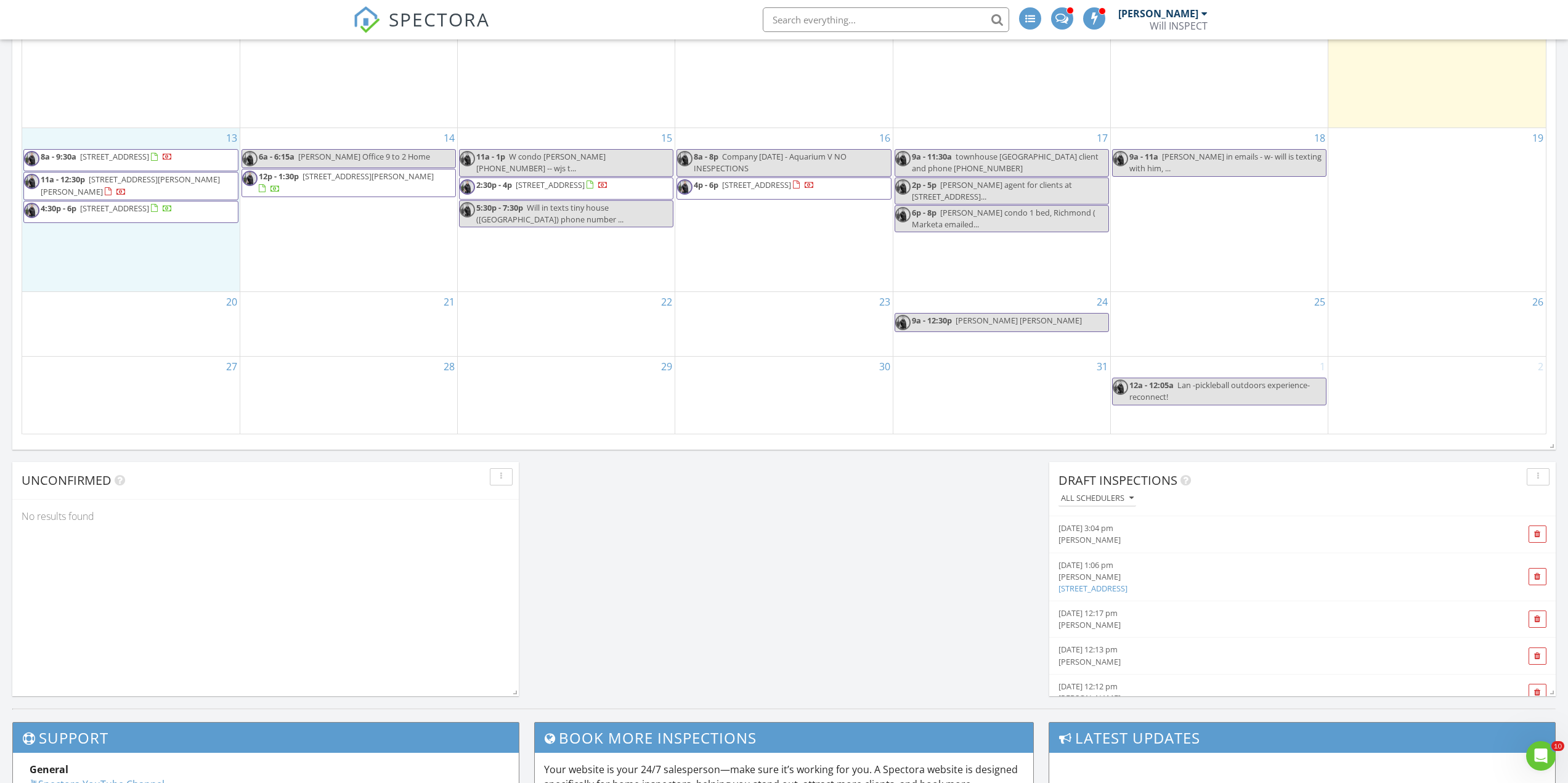 click on "13
8a - 9:30a
14377 103 Ave 409, Surrey V3T 5V5
11a - 12:30p
3229 St Johns St 223, Port Moody V3H 0M4
4:30p - 6p
821 Cambie St. 1408, Vancouver V6B 2P4" at bounding box center [131, 209] 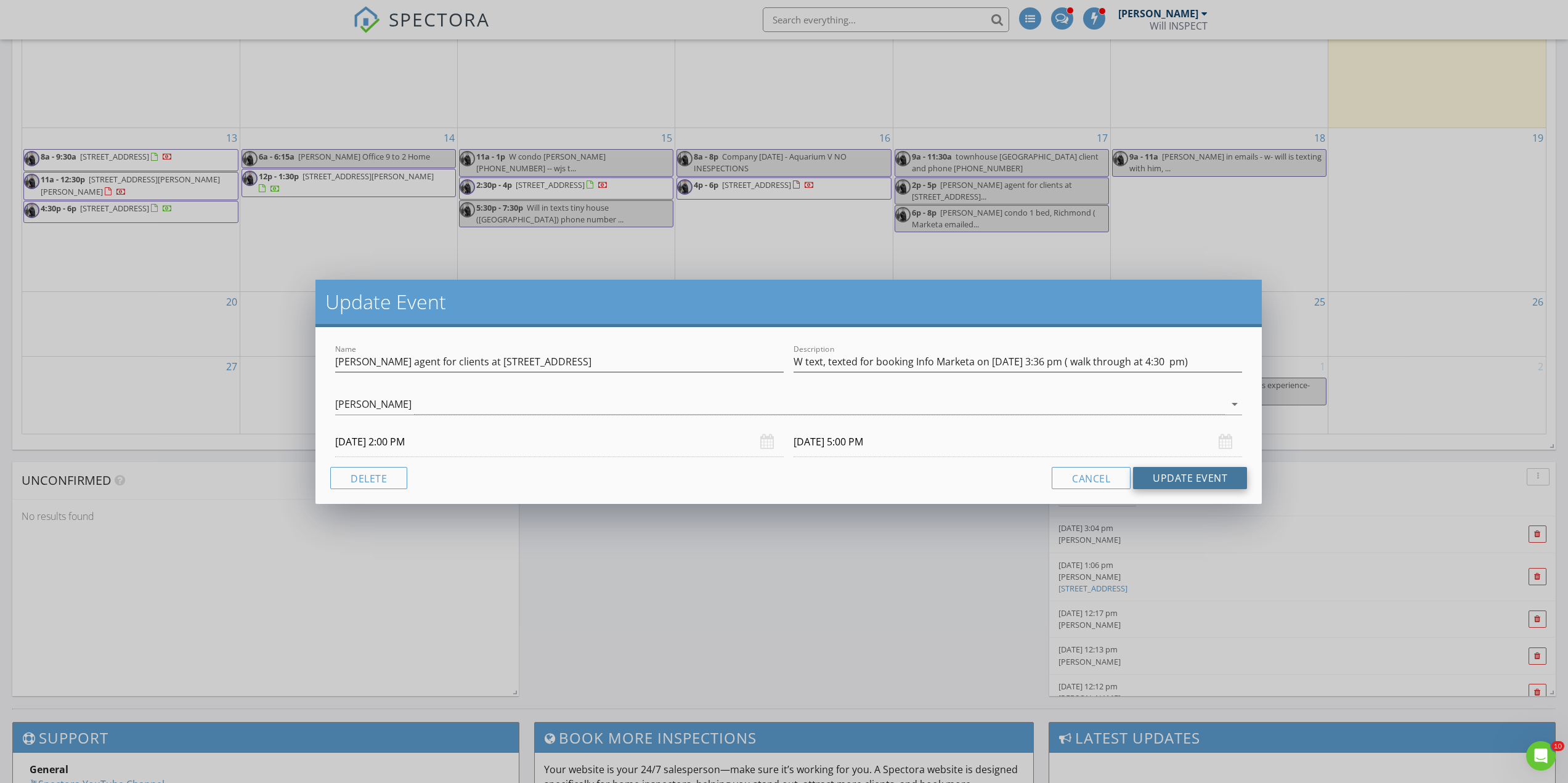 click on "Update Event" at bounding box center (1190, 478) 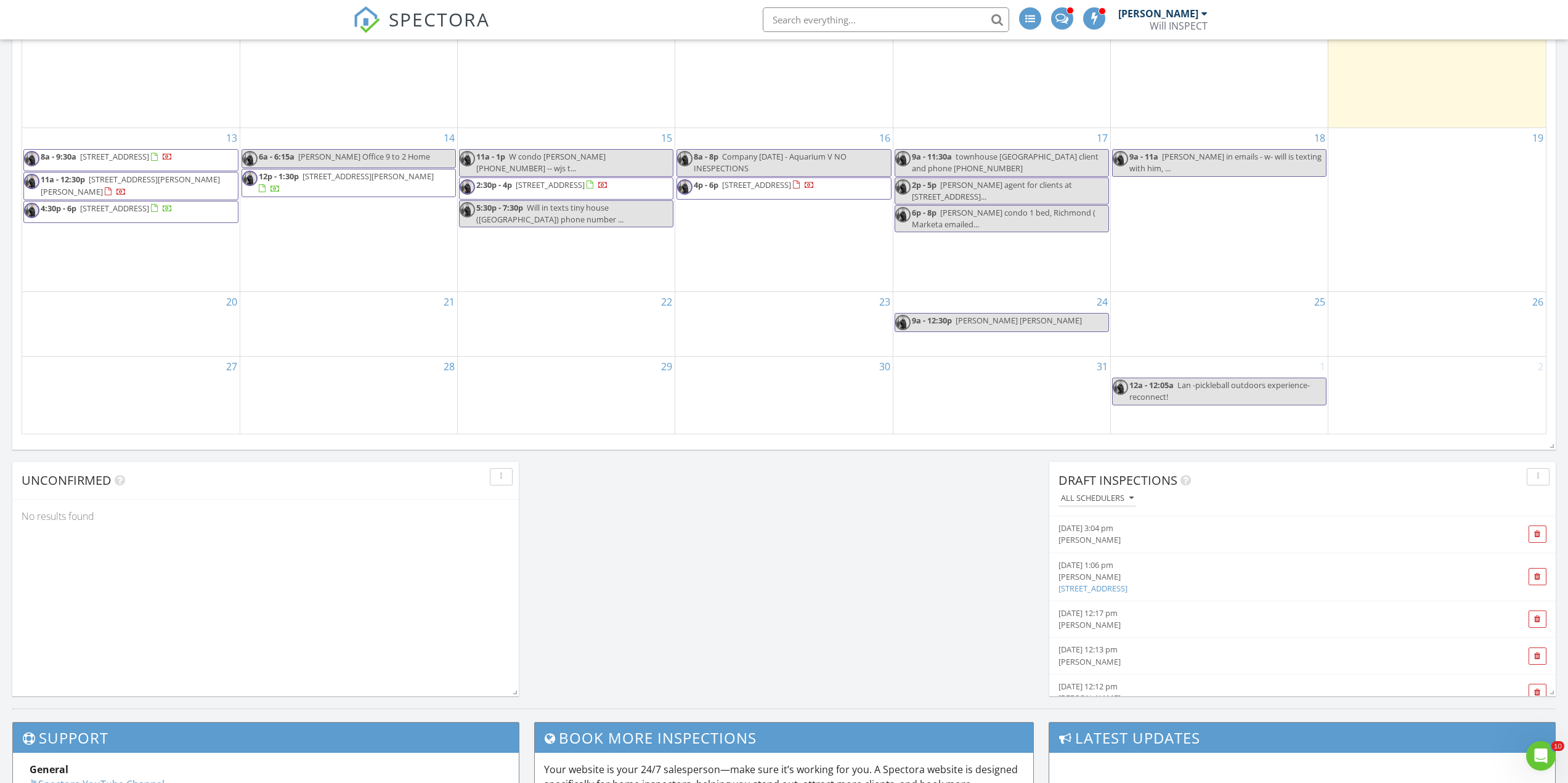 click on "21" at bounding box center (349, 324) 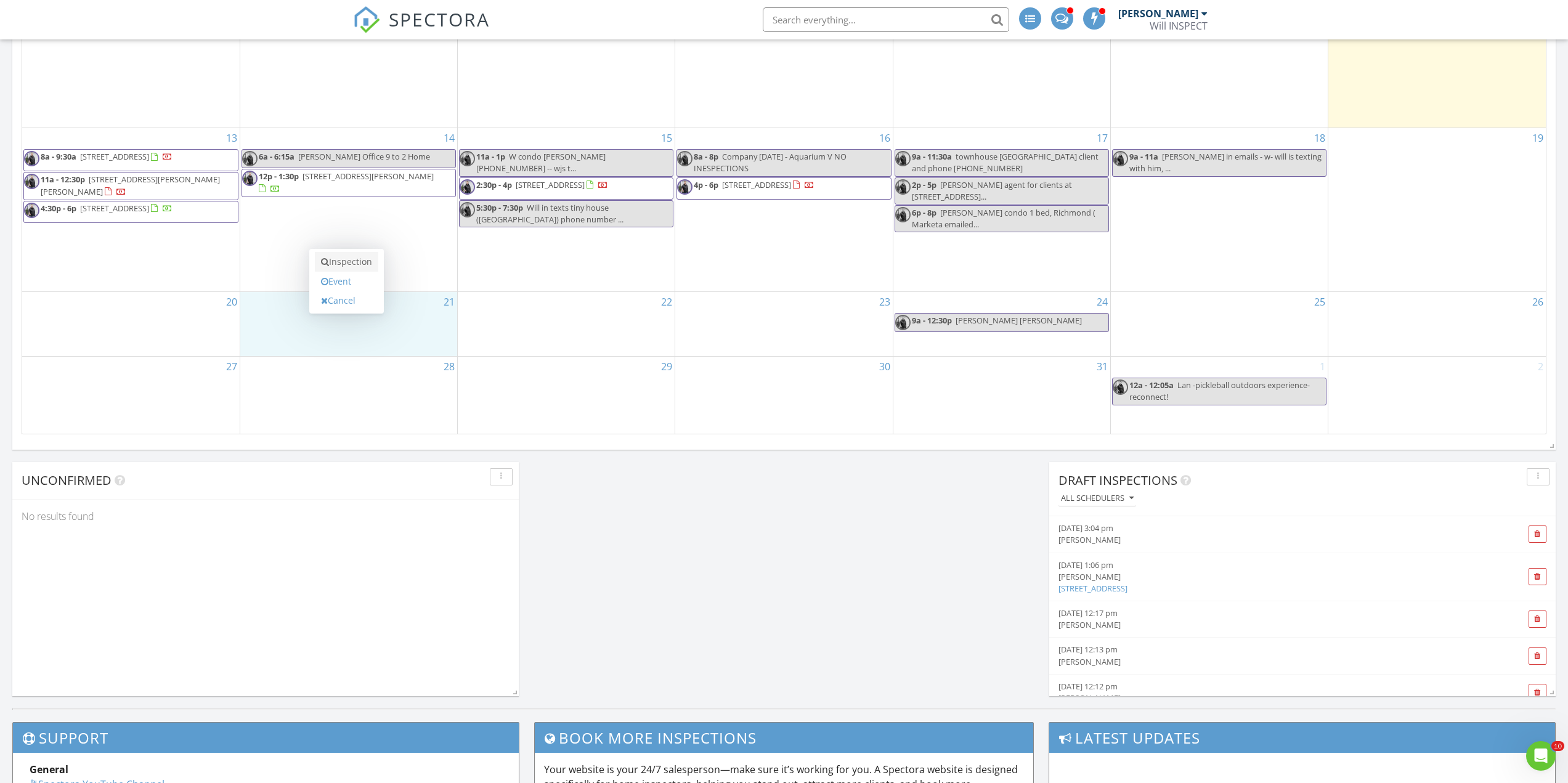 click on "Inspection" at bounding box center (346, 262) 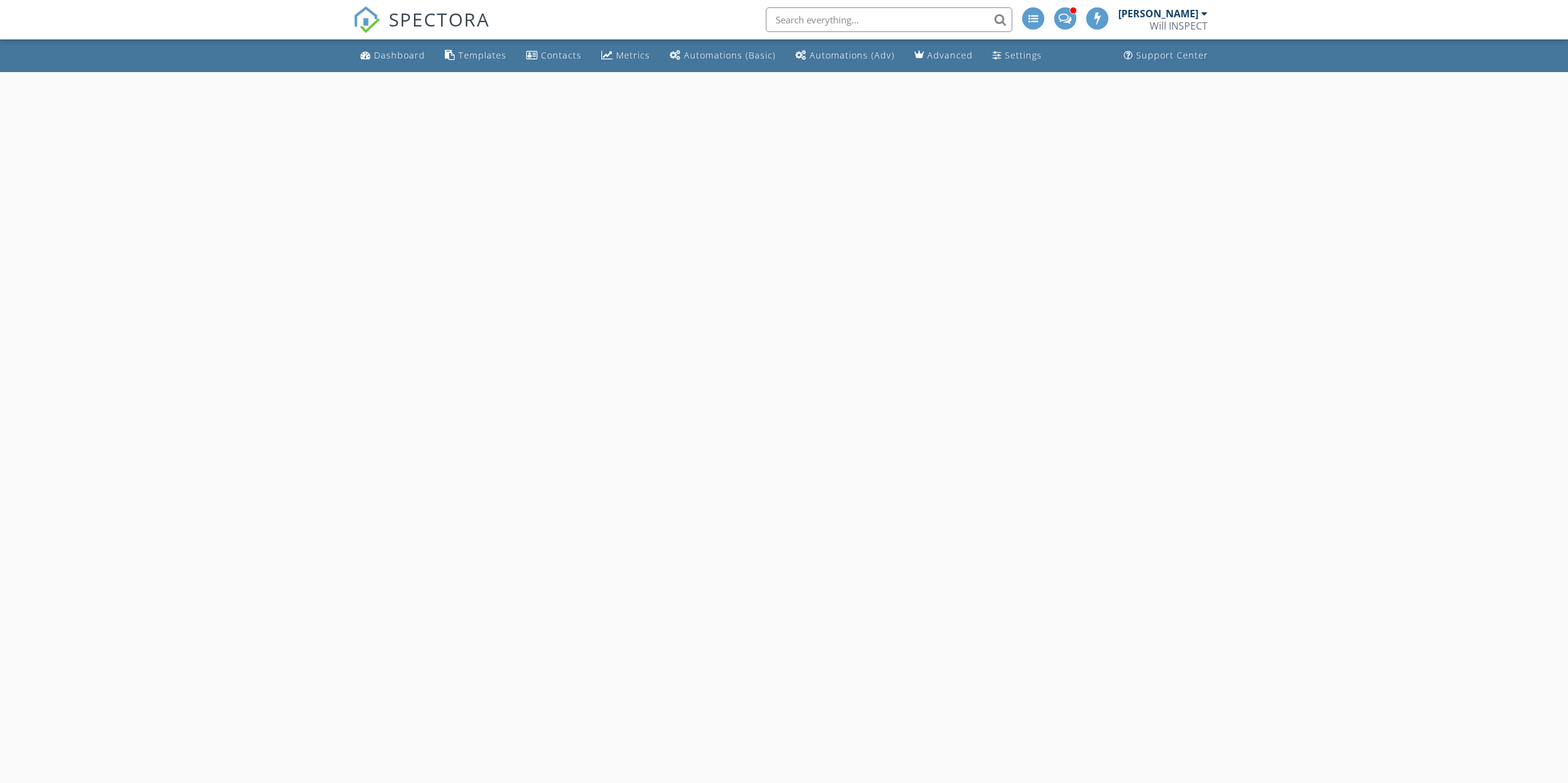 scroll, scrollTop: 0, scrollLeft: 0, axis: both 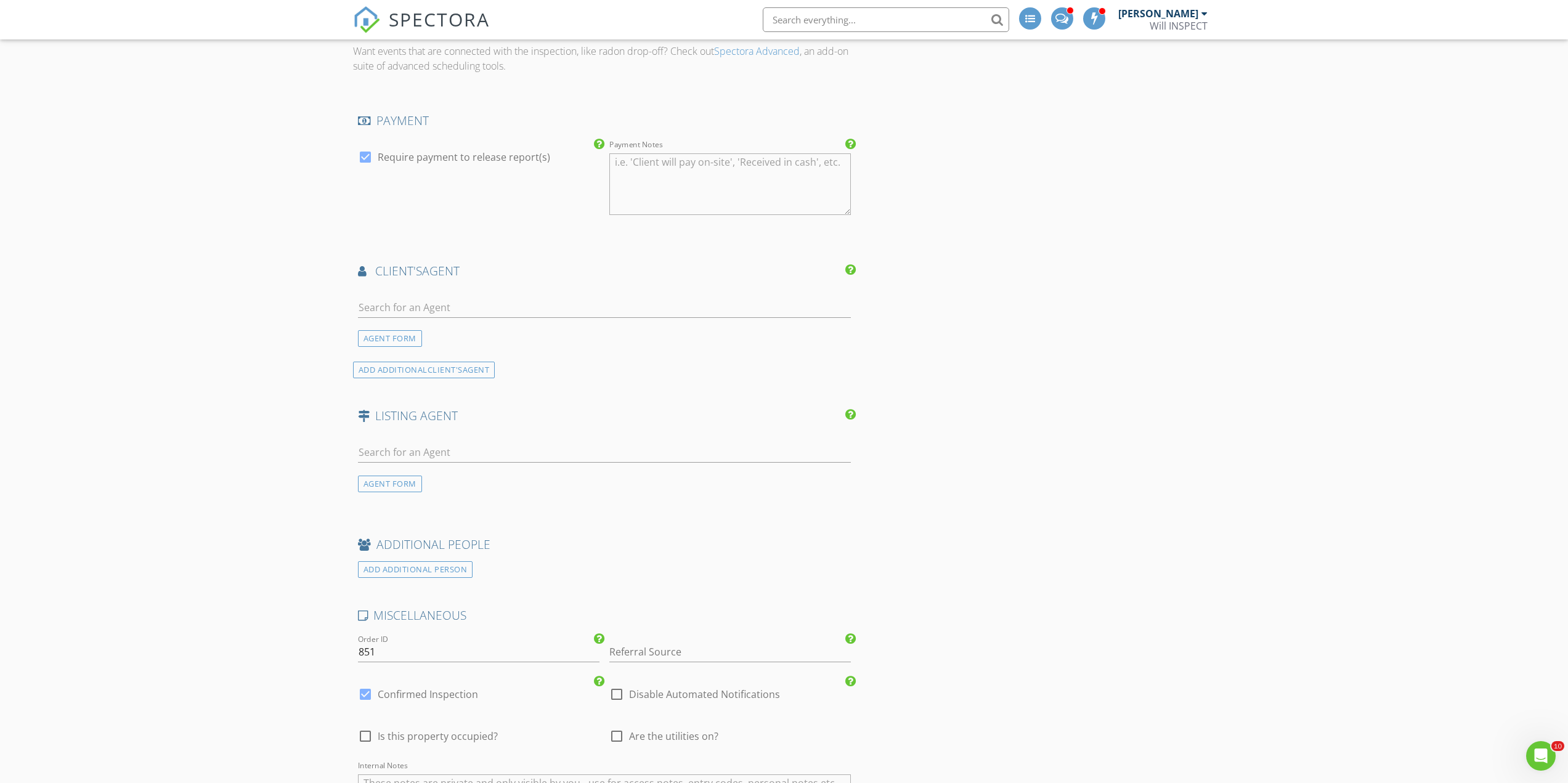 click at bounding box center (604, 314) 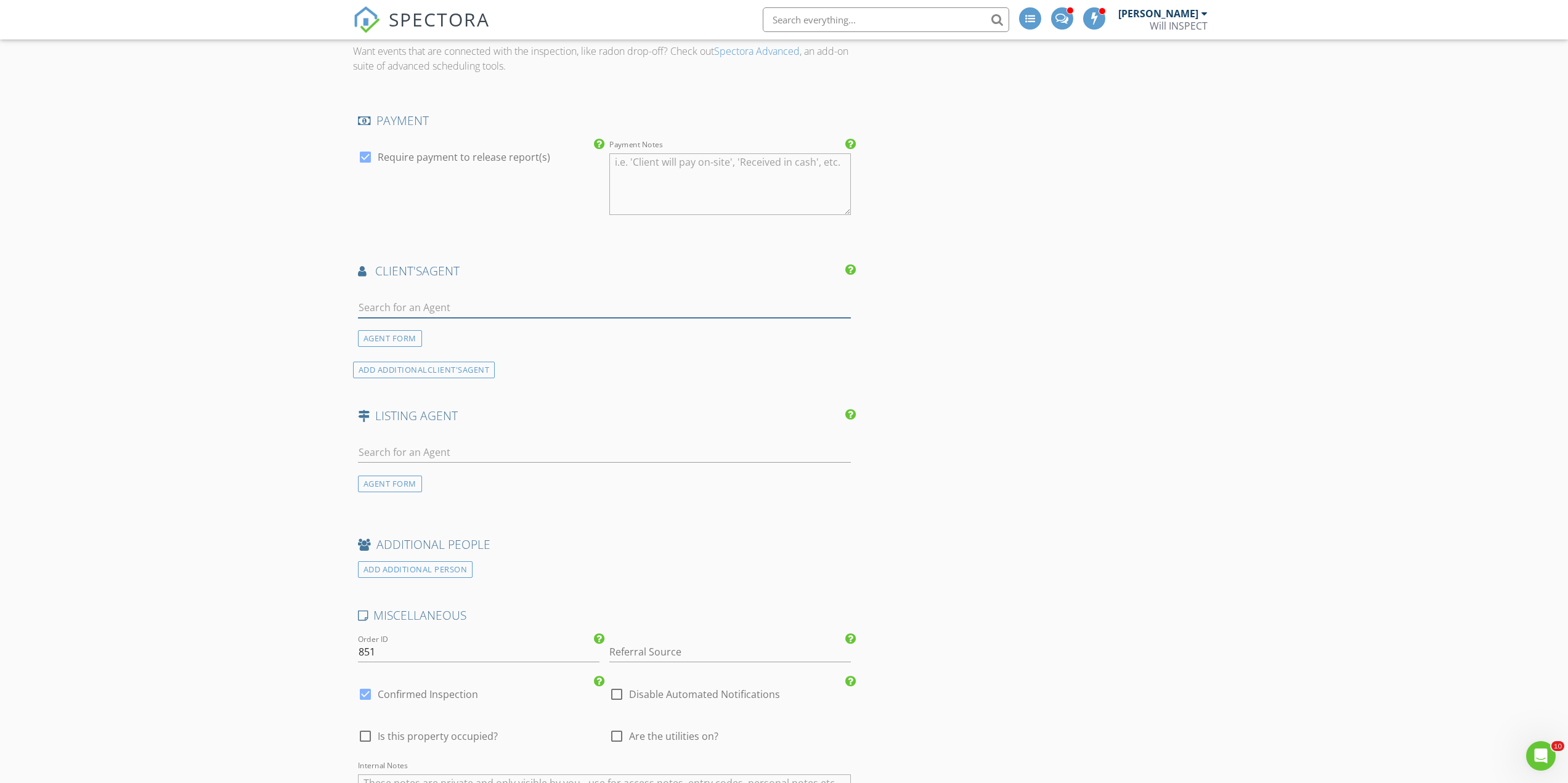 click at bounding box center (604, 307) 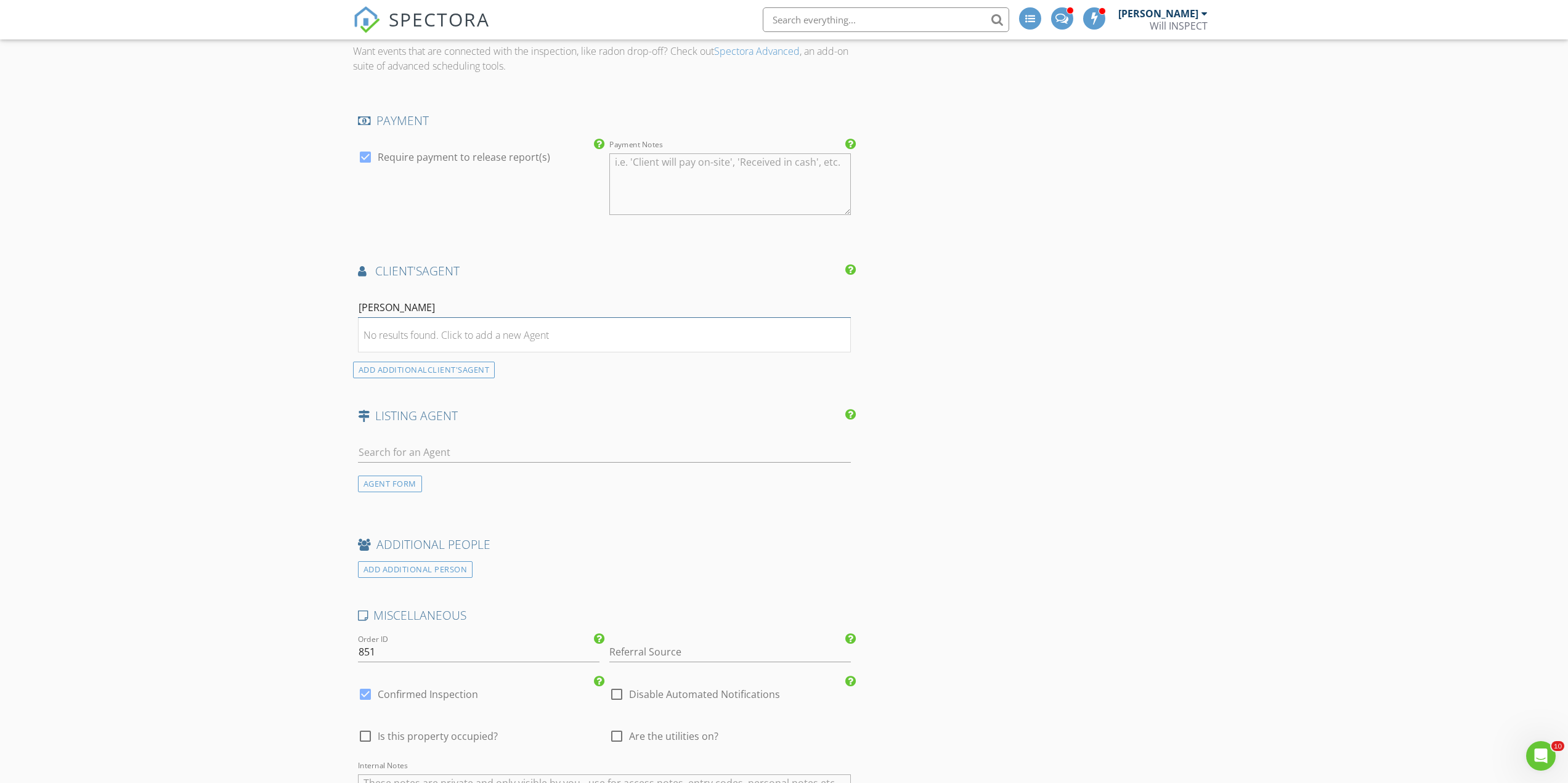type on "[PERSON_NAME]" 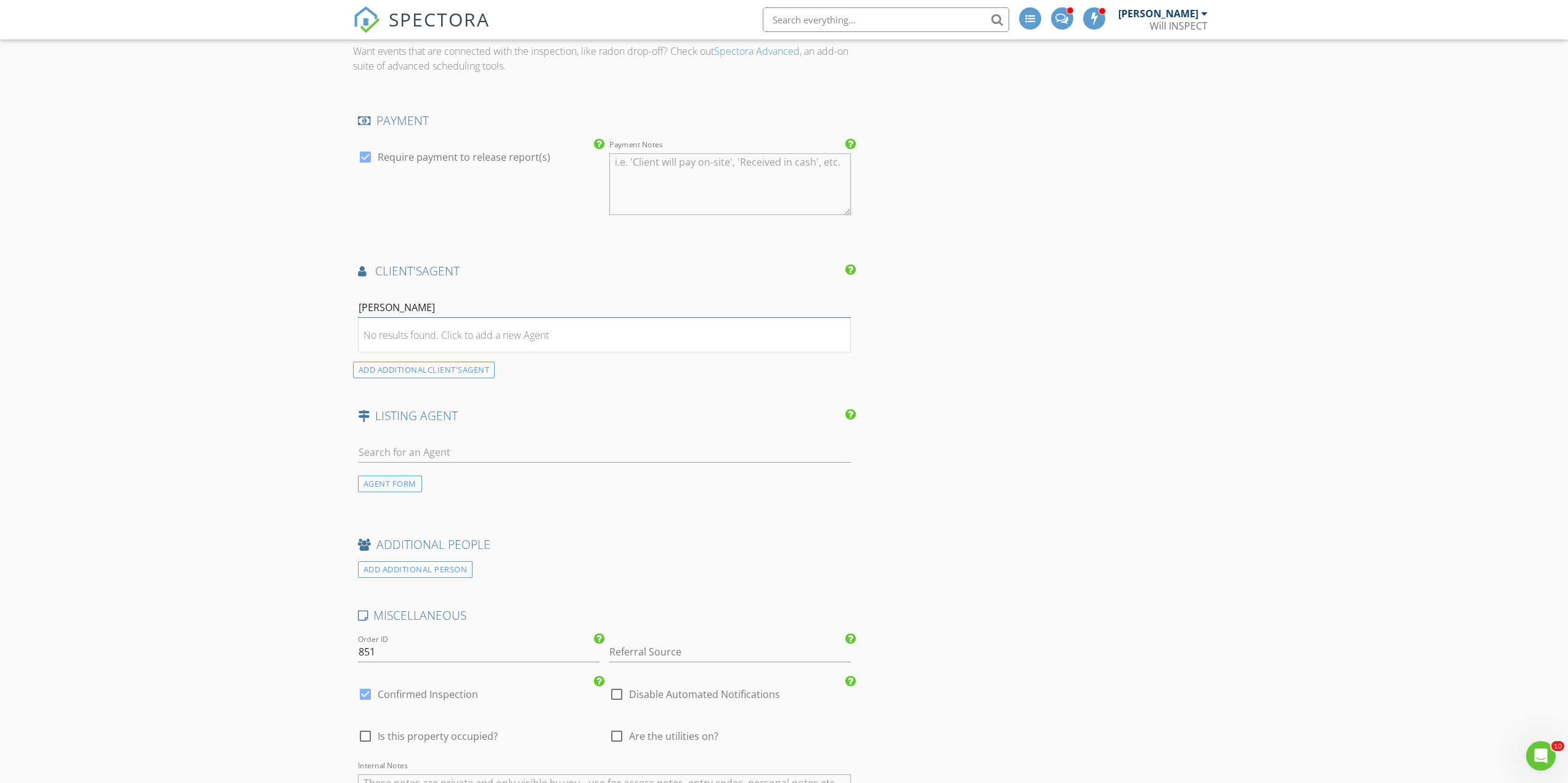 drag, startPoint x: 429, startPoint y: 307, endPoint x: 208, endPoint y: 294, distance: 221.38202 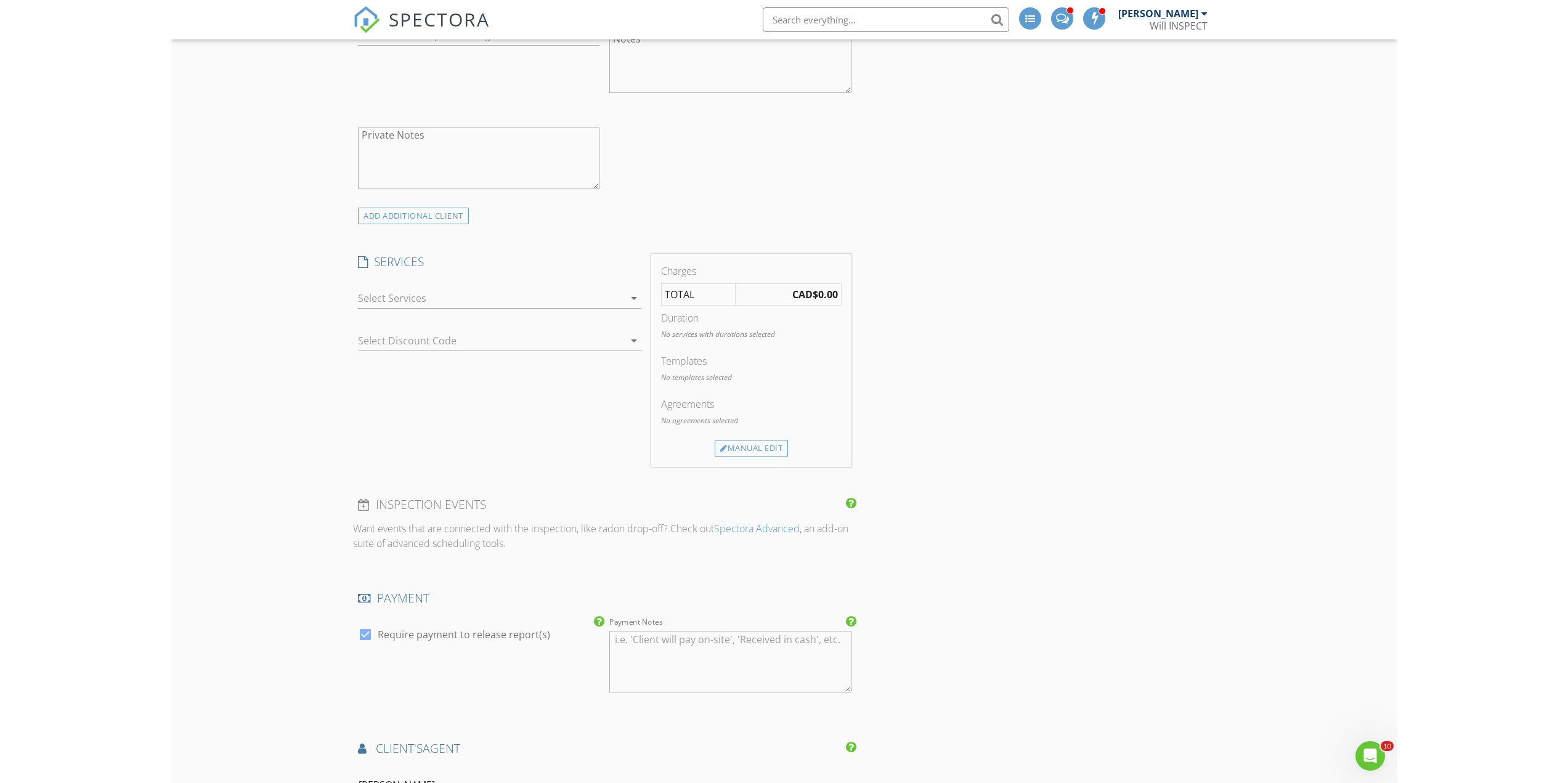scroll, scrollTop: 657, scrollLeft: 0, axis: vertical 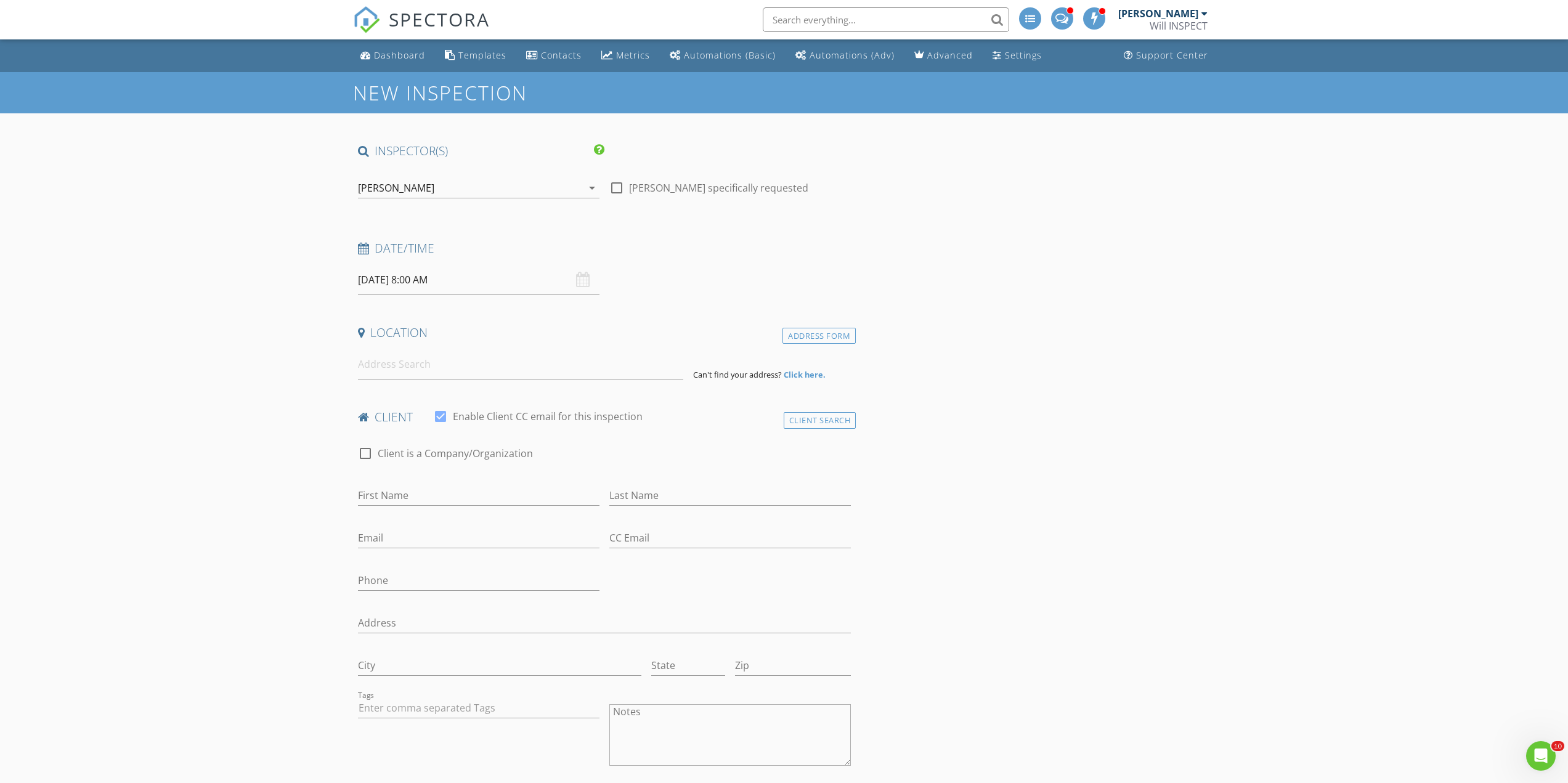 click at bounding box center [617, 188] 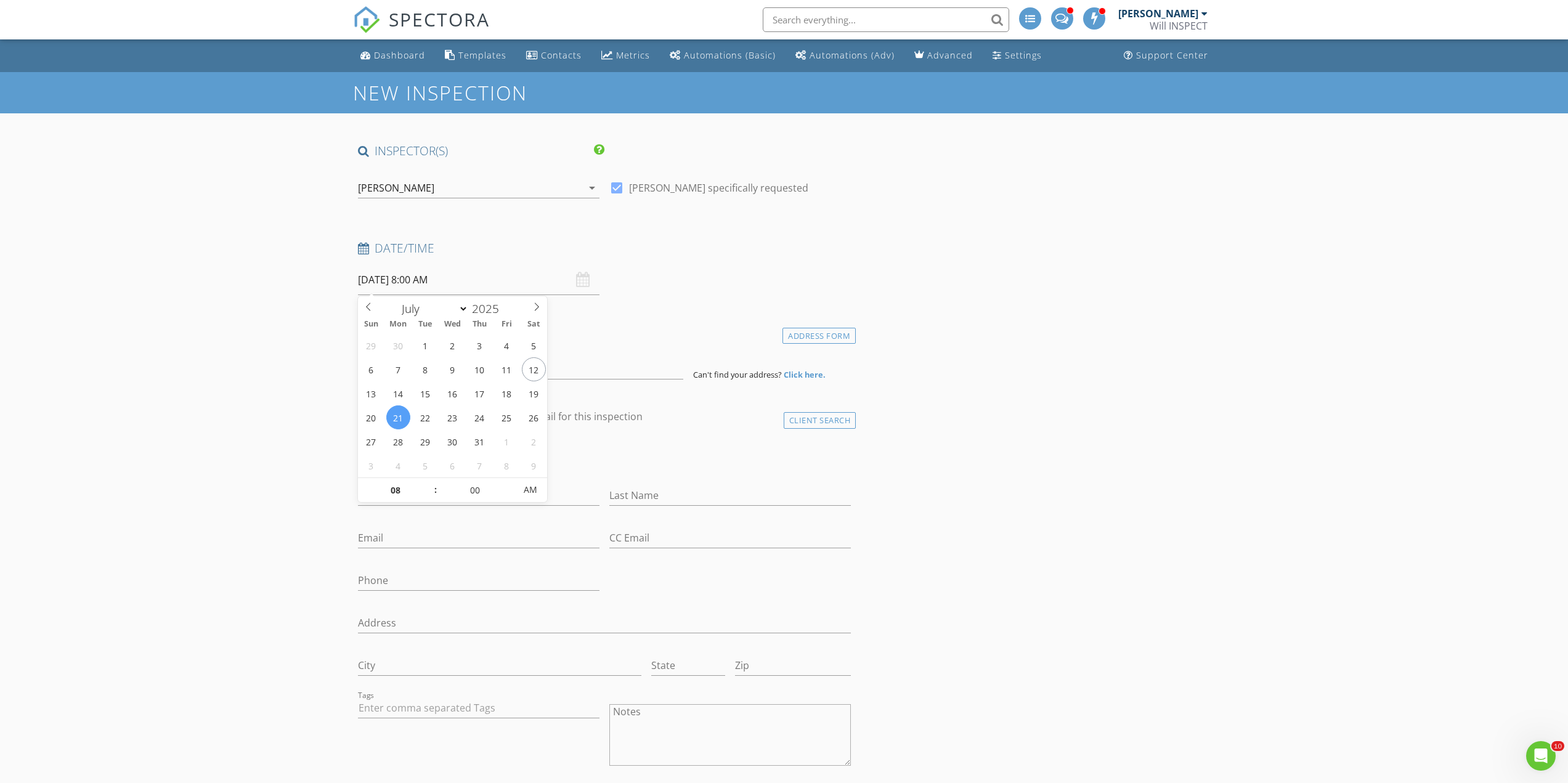 click on "[DATE] 8:00 AM" at bounding box center [479, 280] 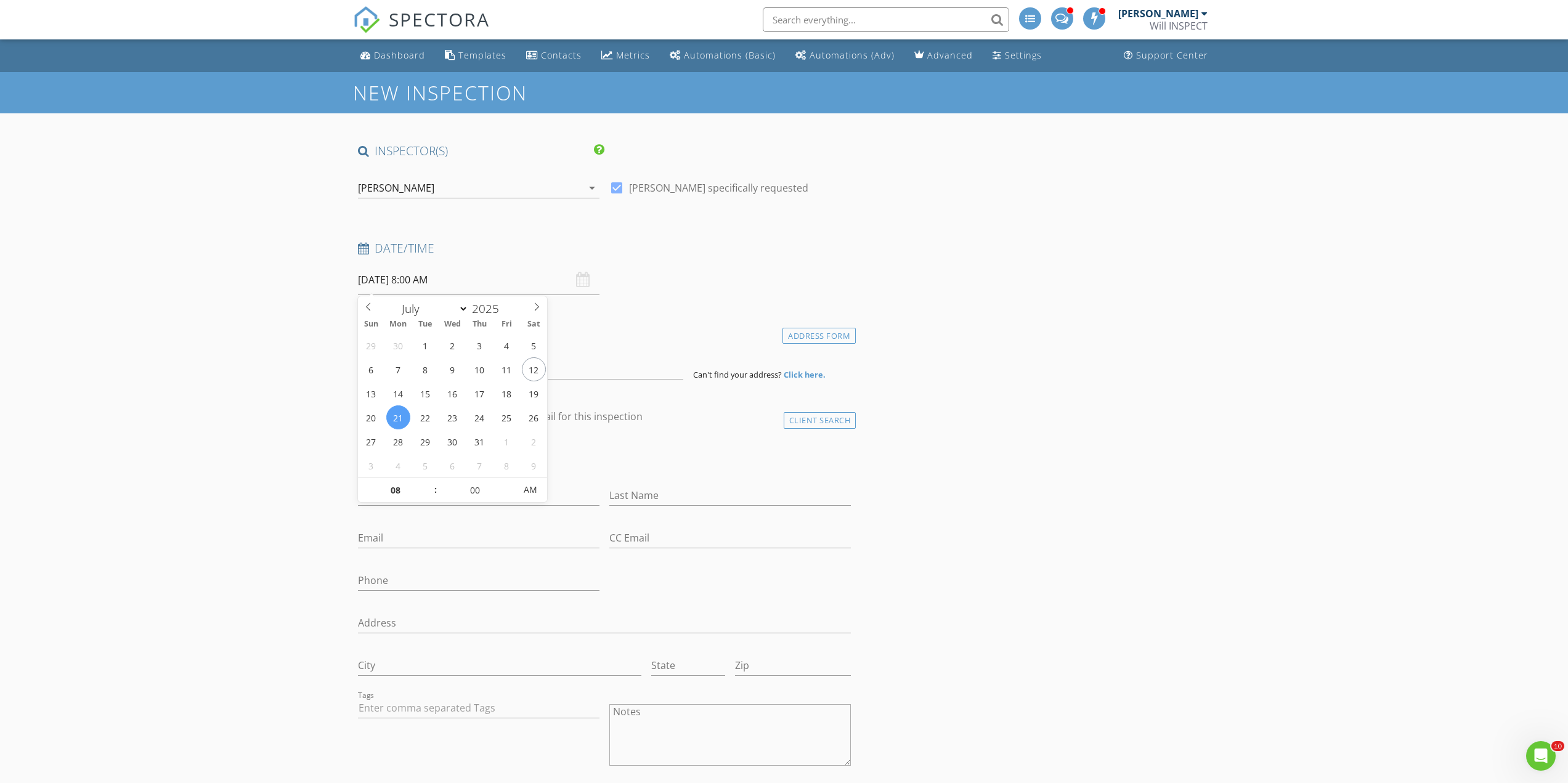 click on "[DATE] 8:00 AM" at bounding box center (479, 280) 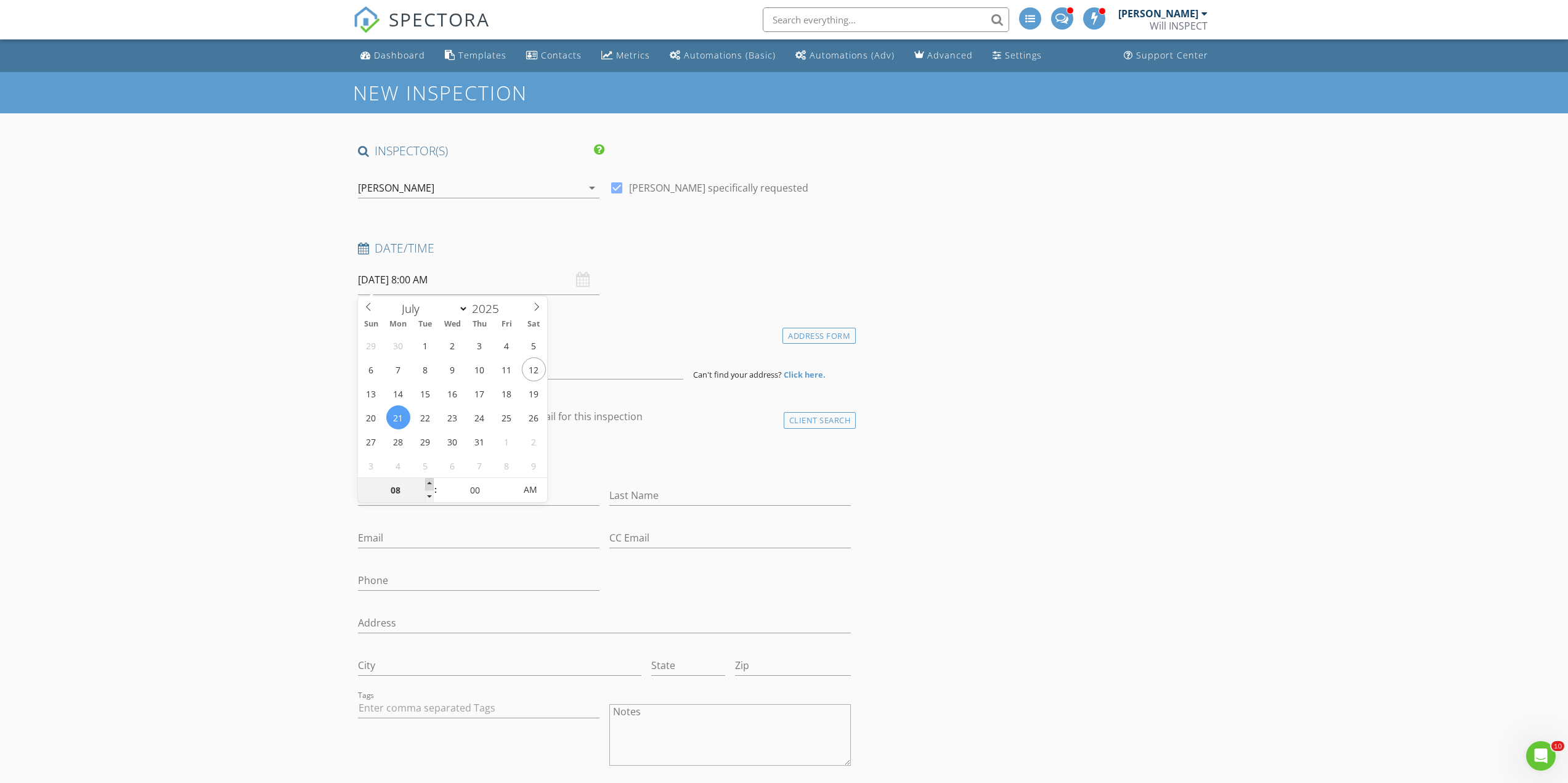 type on "09" 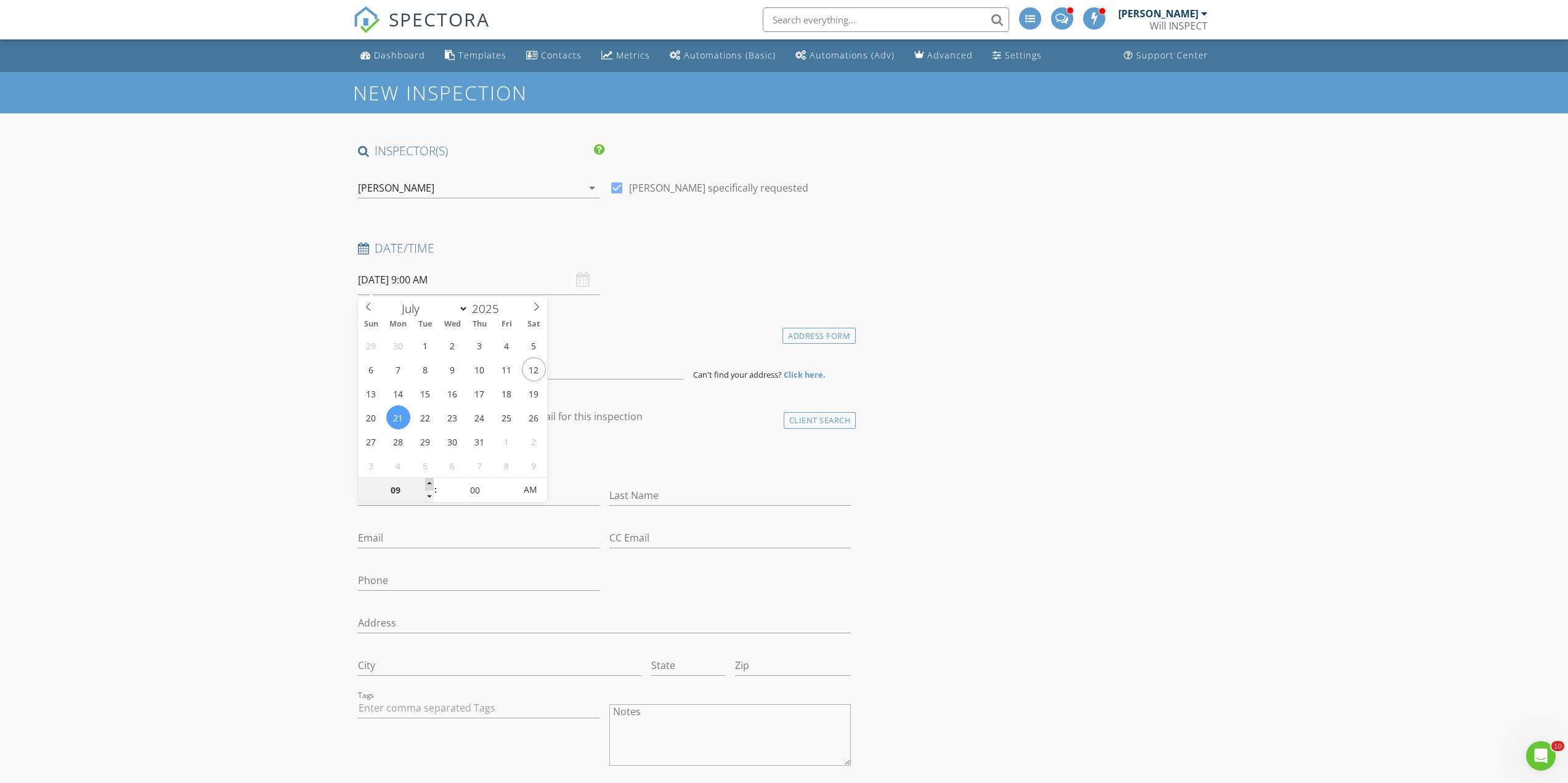 click at bounding box center [429, 484] 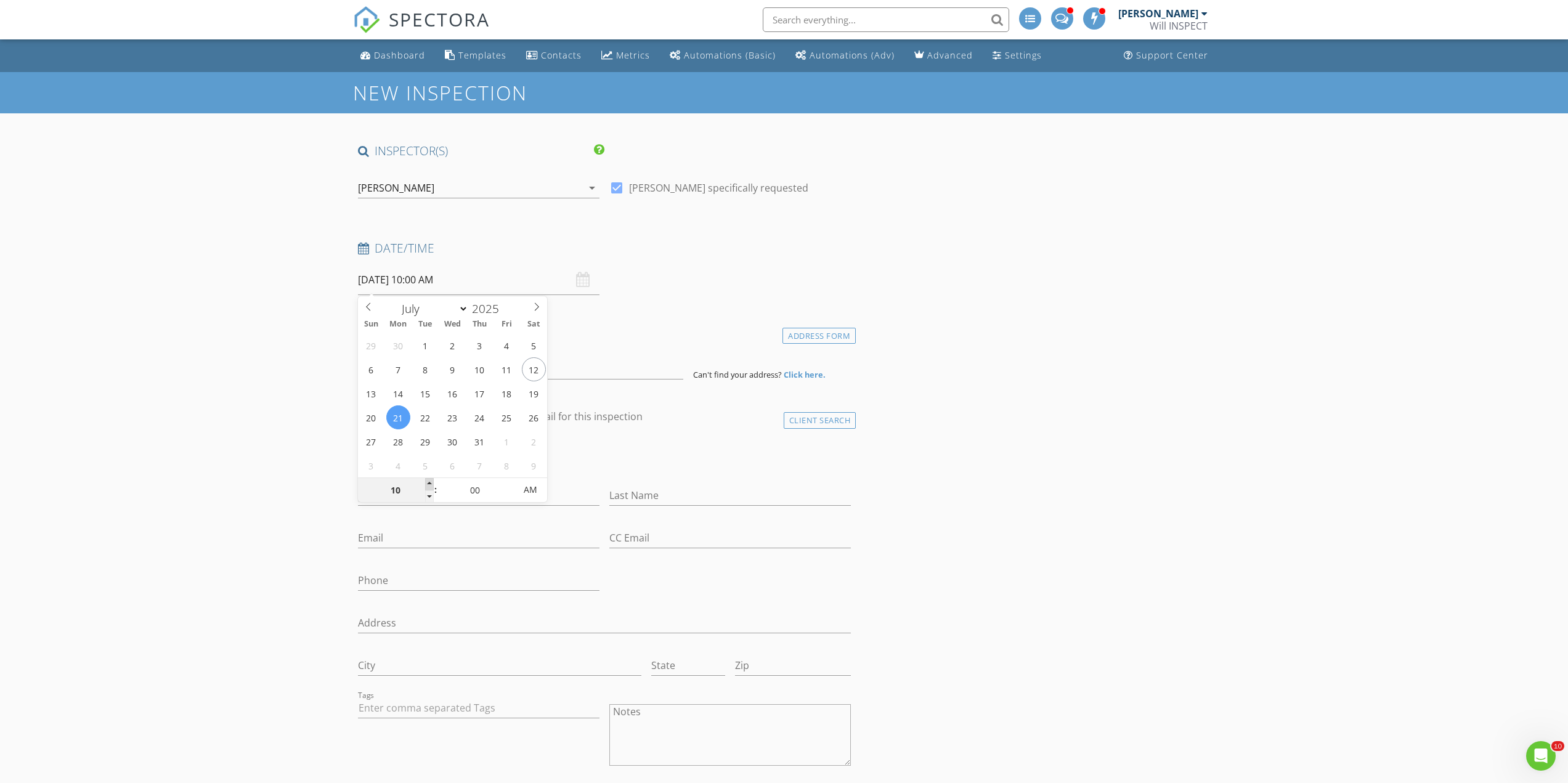 click at bounding box center [429, 484] 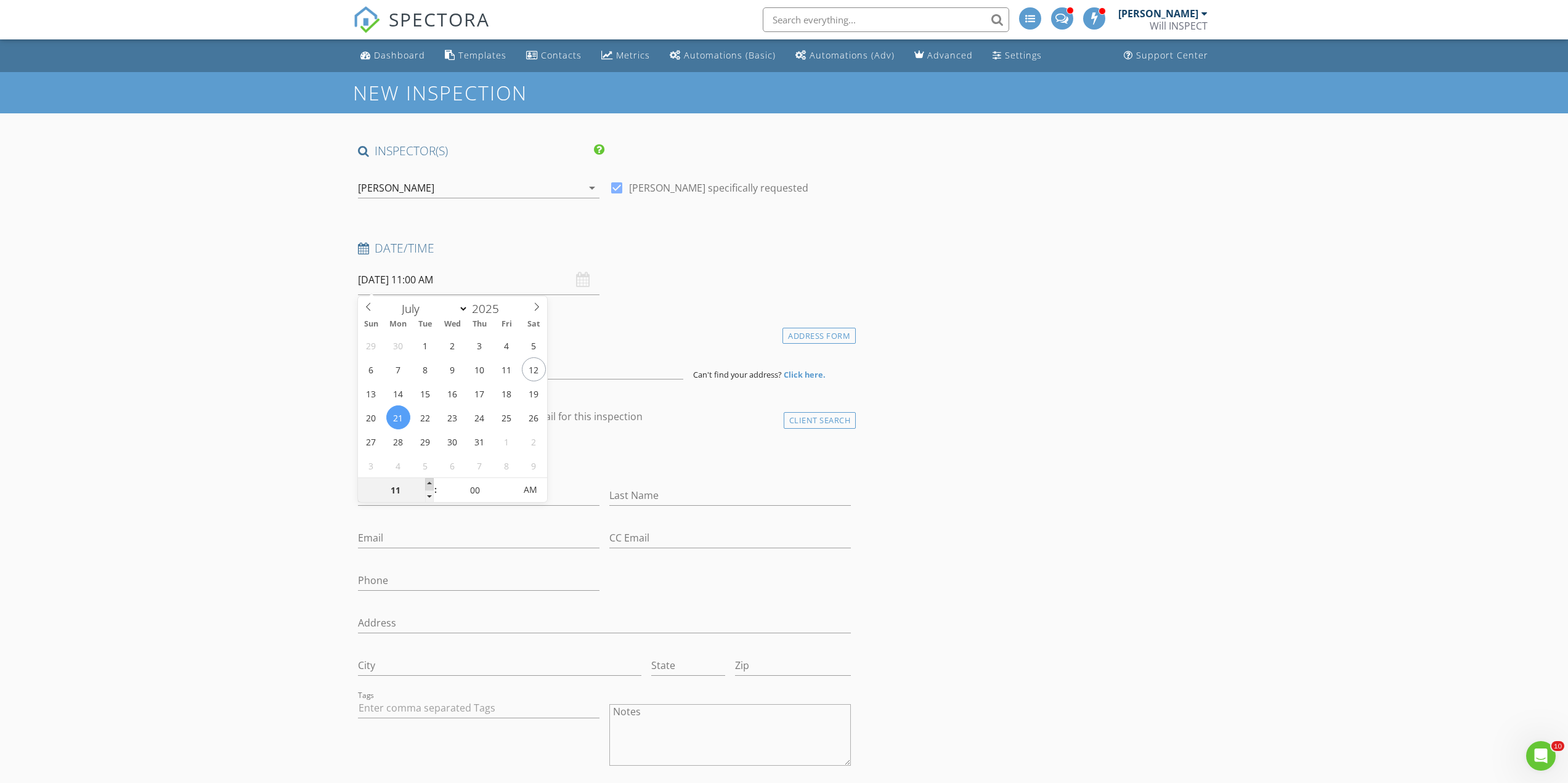 click at bounding box center (429, 484) 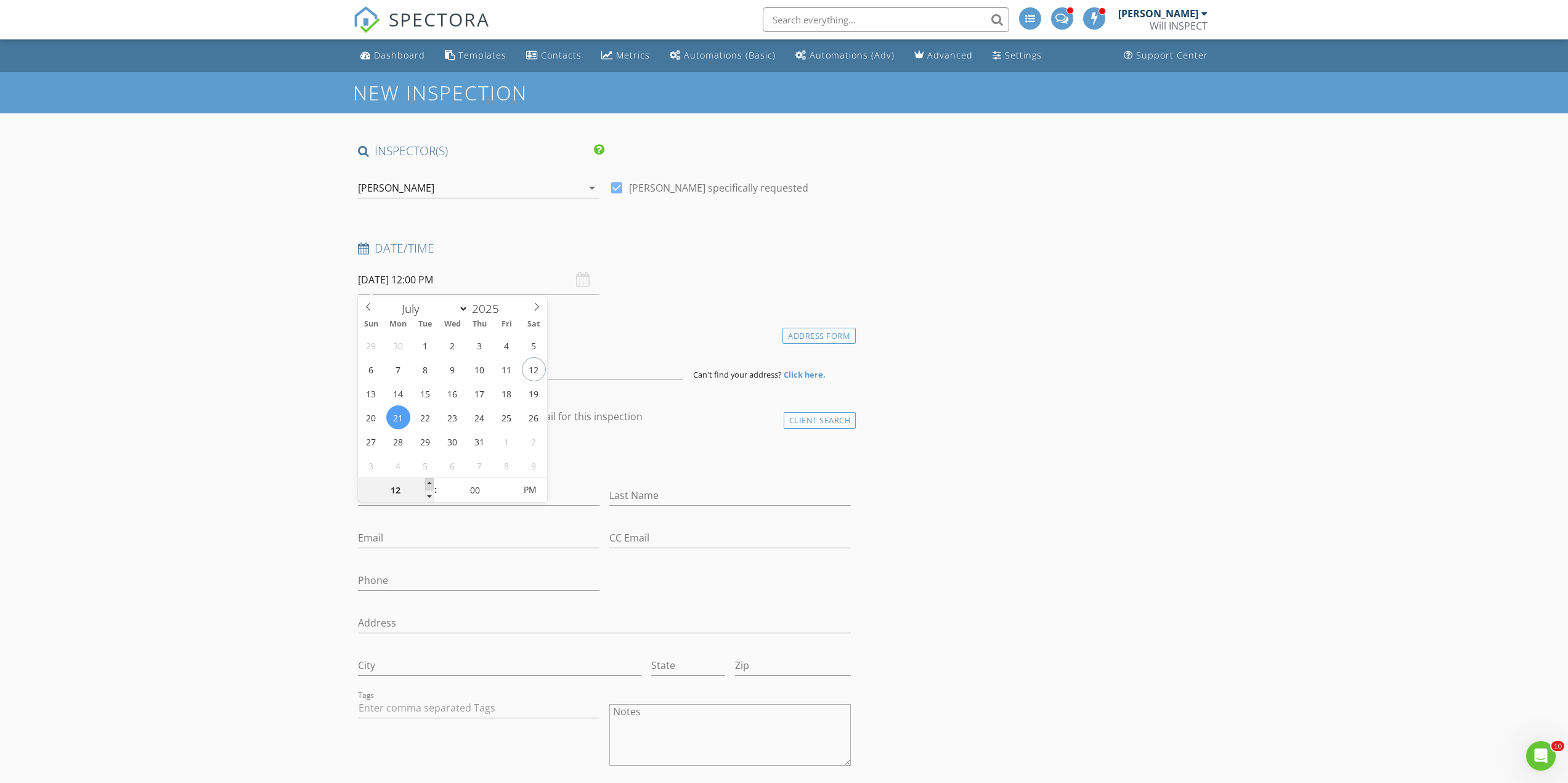 click at bounding box center (429, 484) 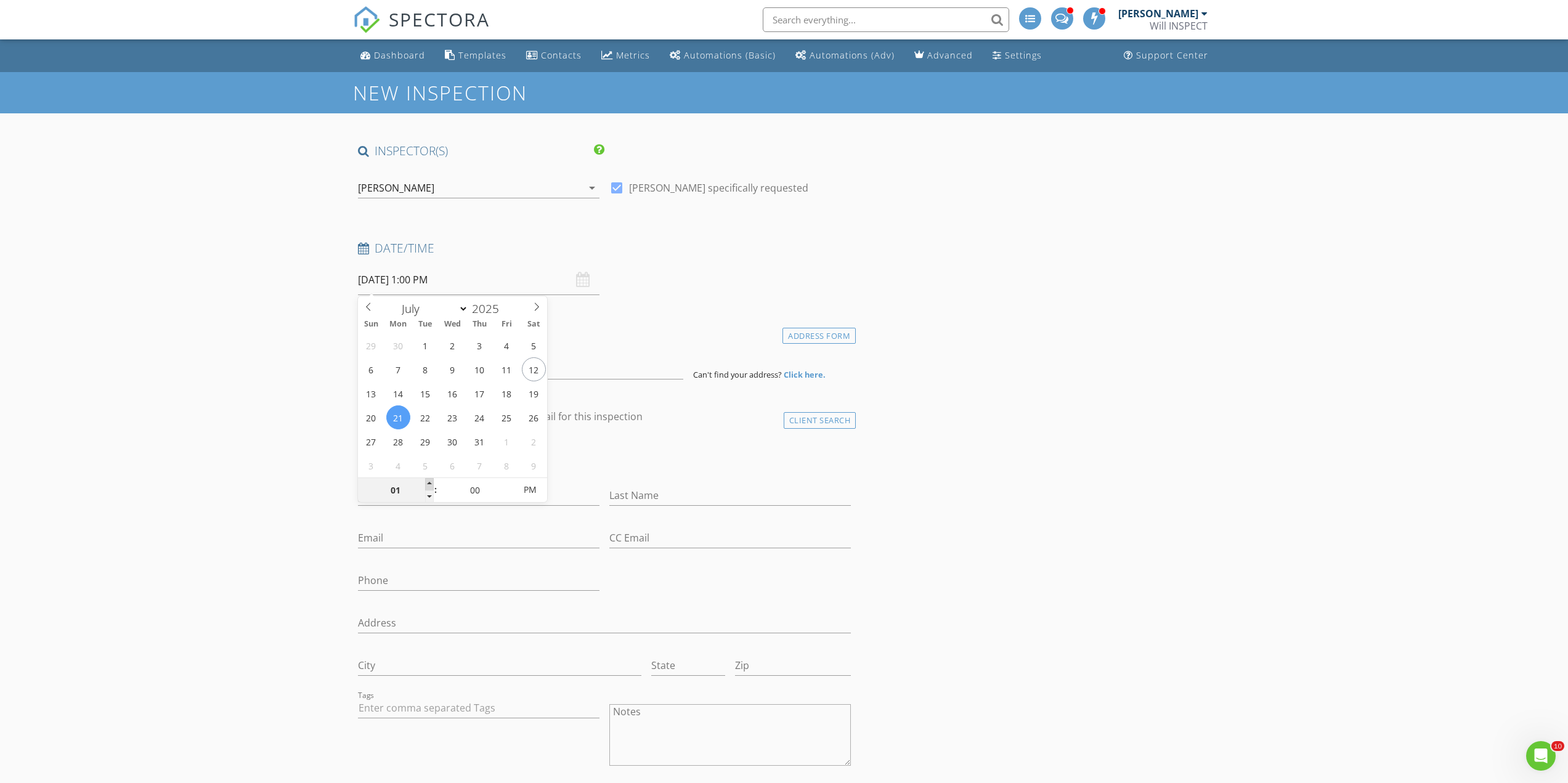 click at bounding box center (429, 484) 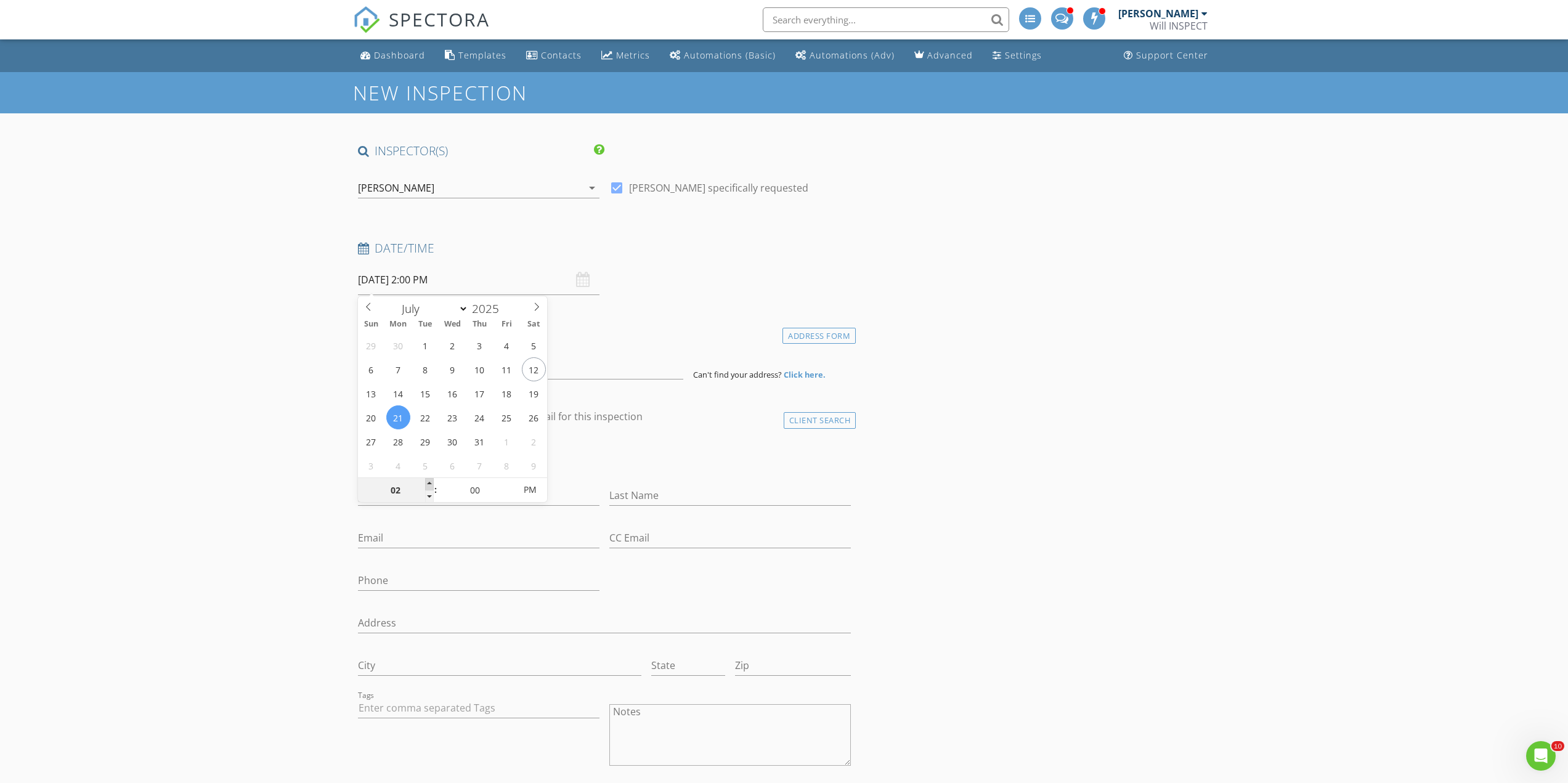 click at bounding box center [429, 484] 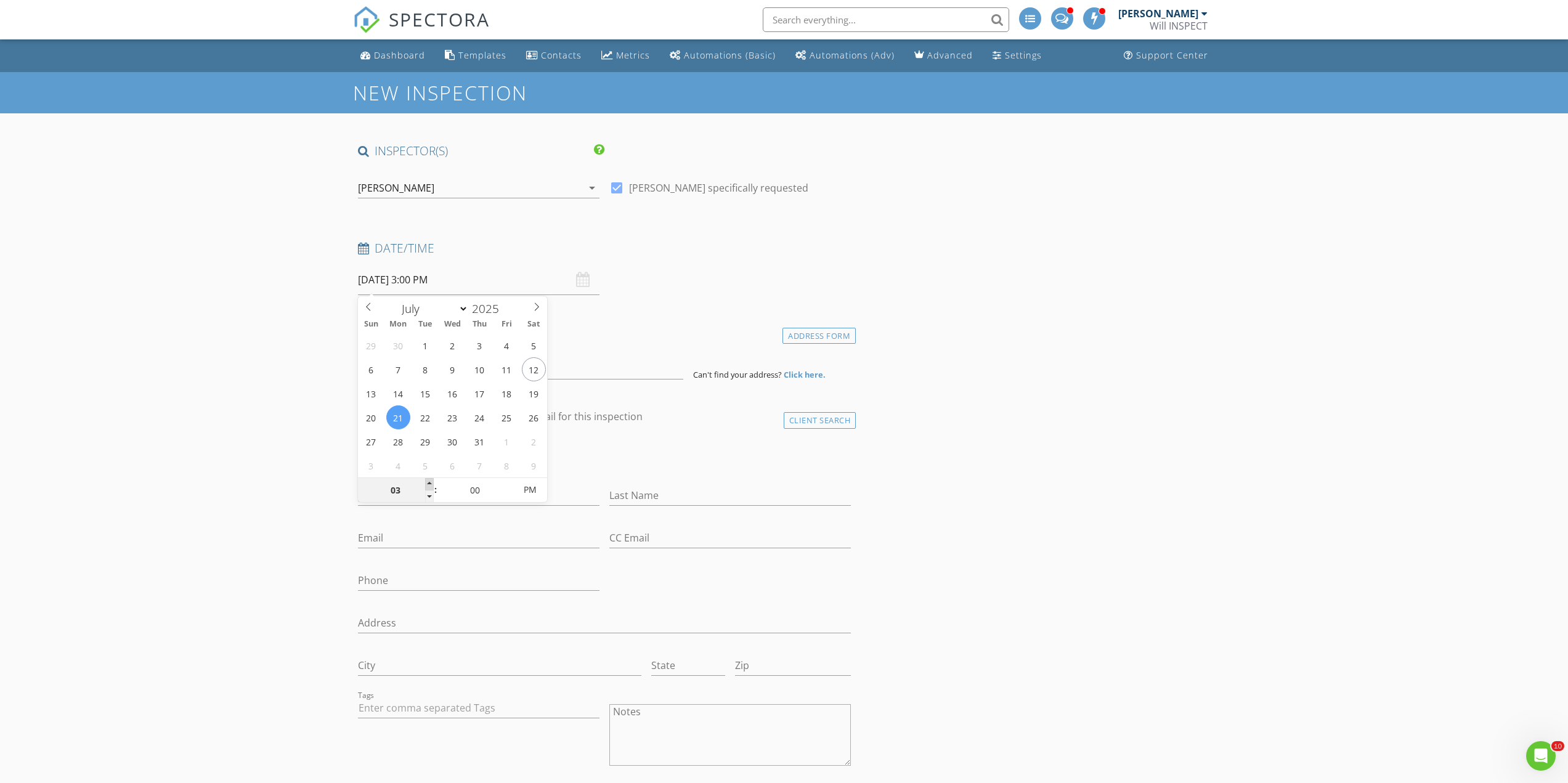 click at bounding box center [429, 484] 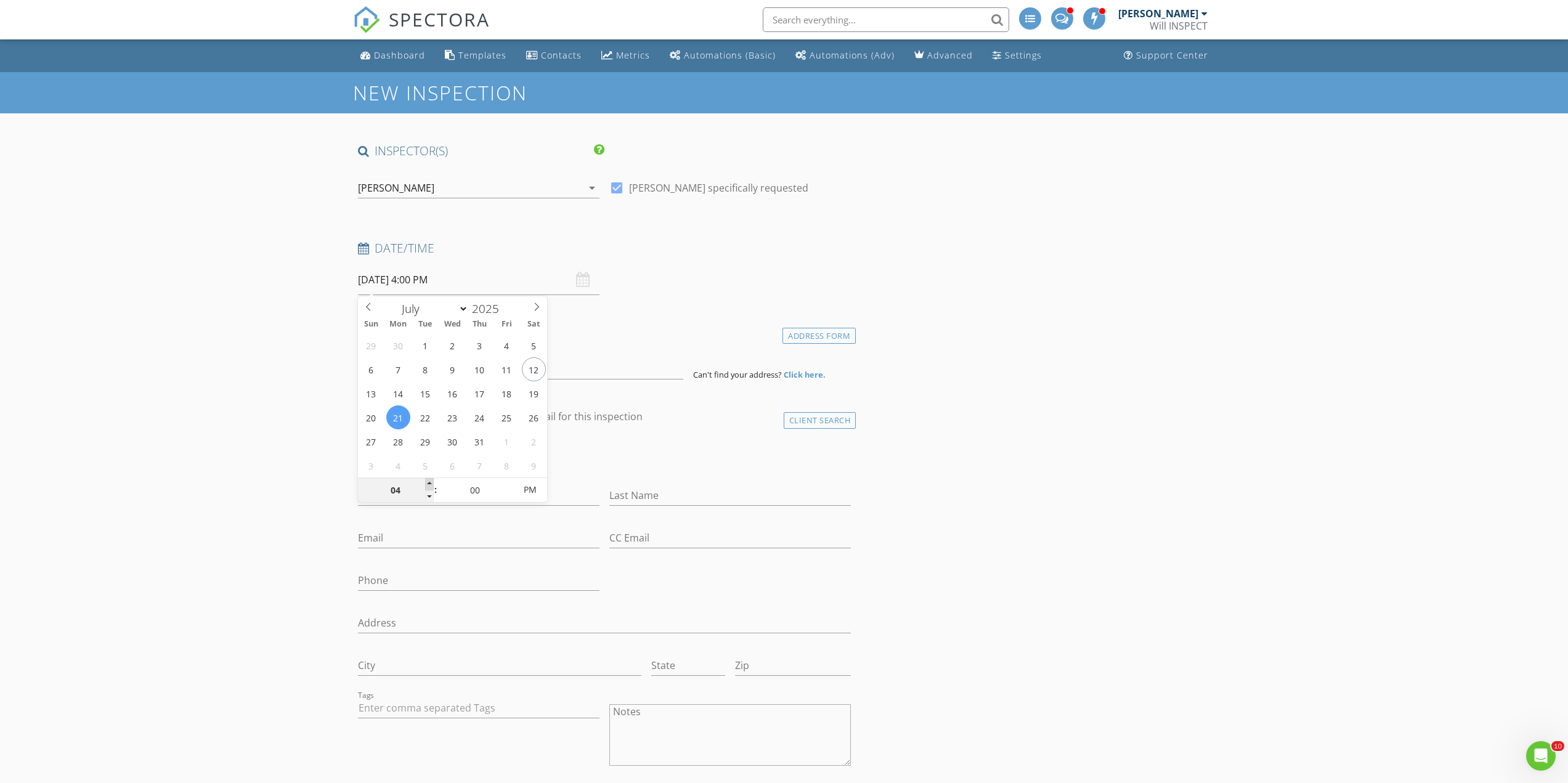 click at bounding box center [429, 484] 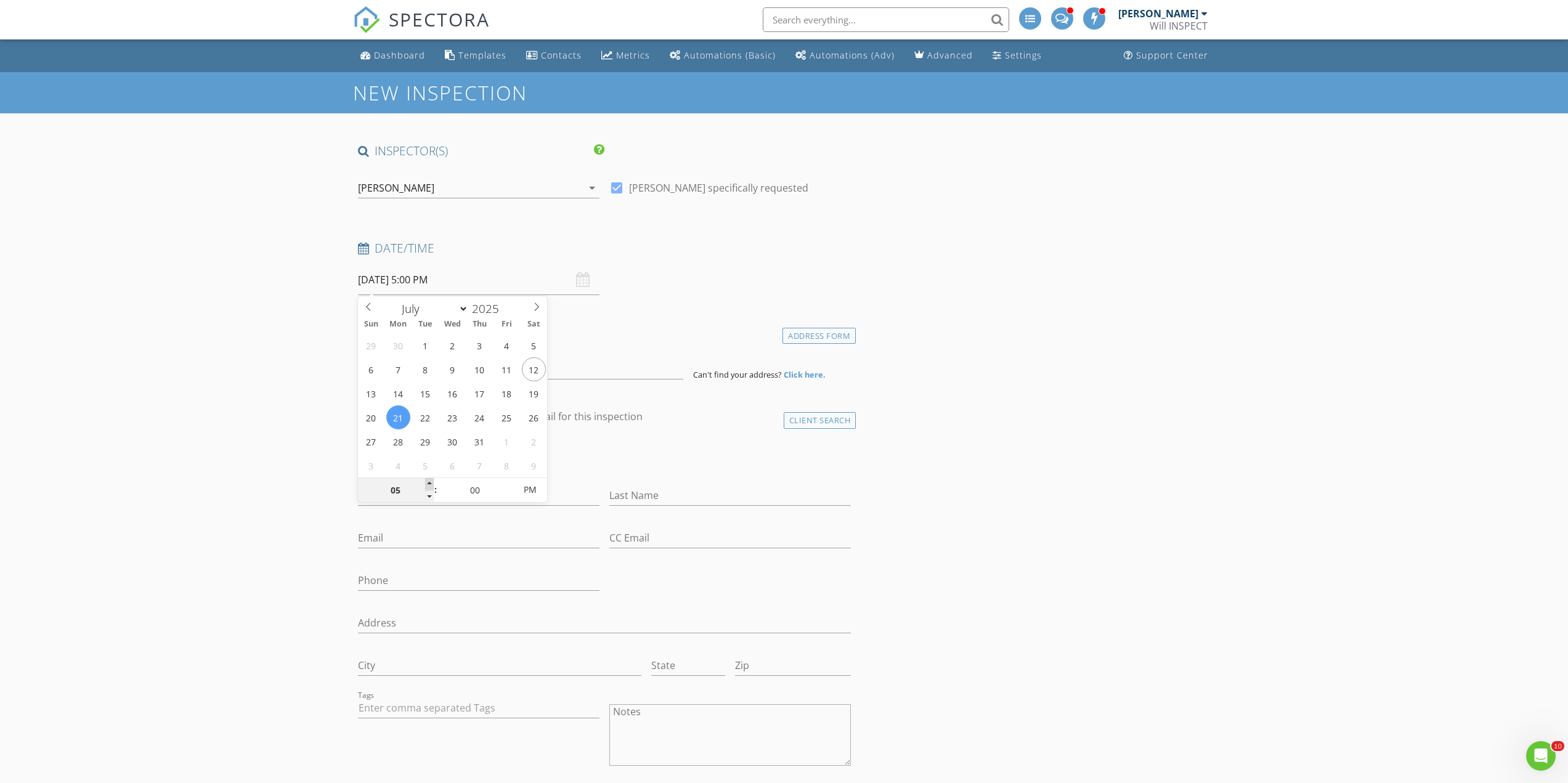 click at bounding box center [429, 484] 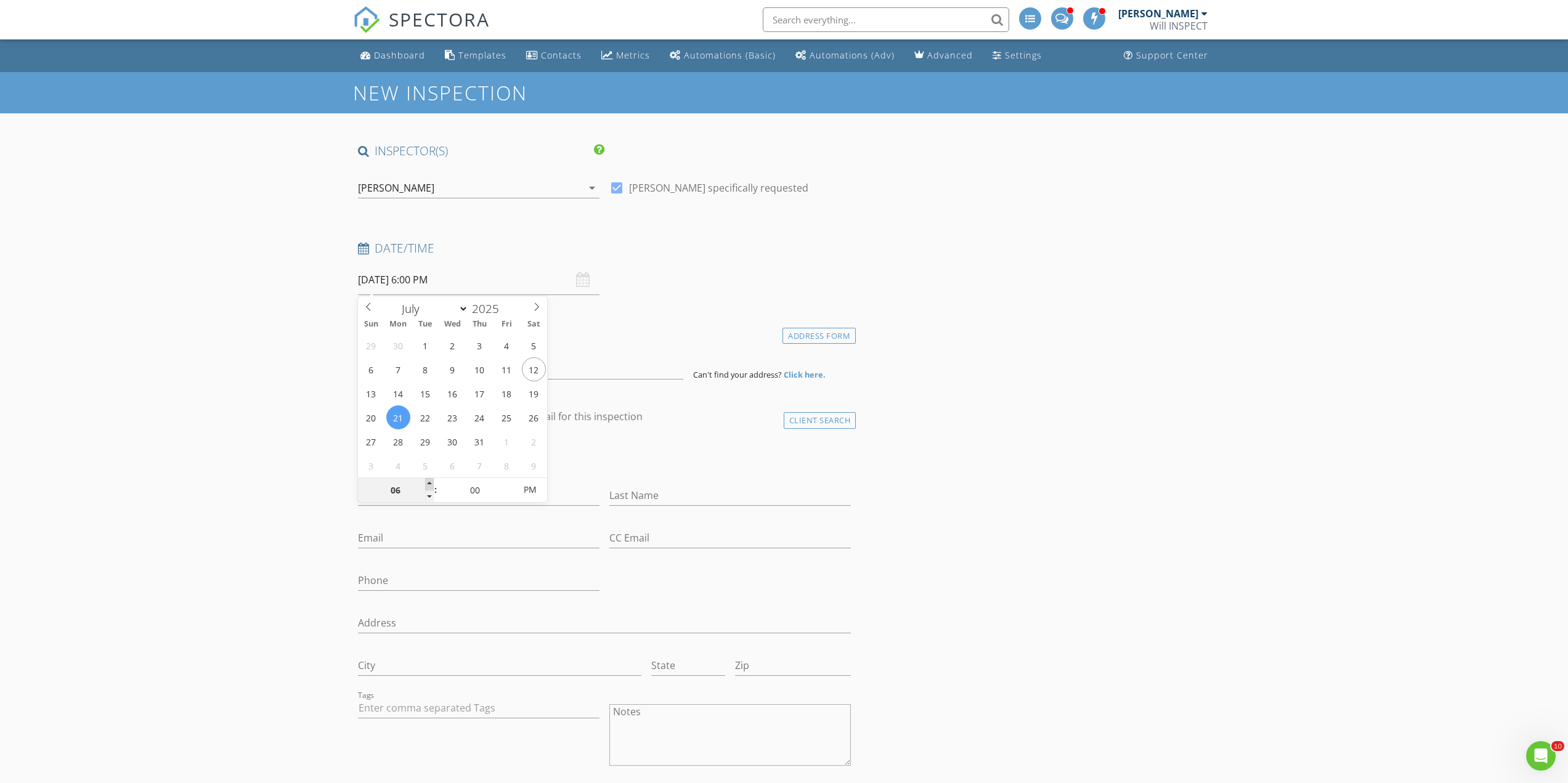 click at bounding box center [429, 484] 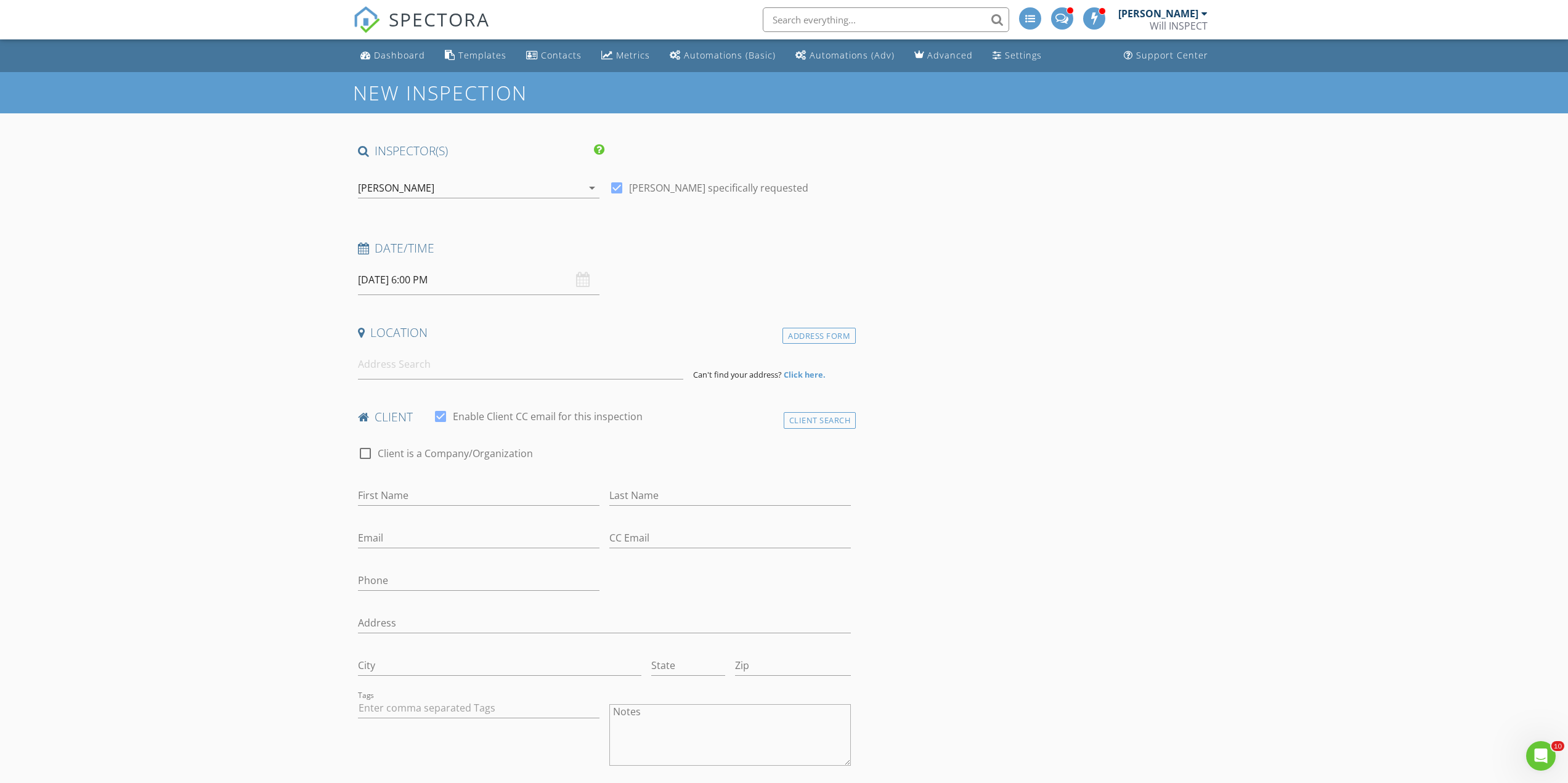 click on "check_box_outline_blank Client is a Company/Organization" at bounding box center (604, 460) 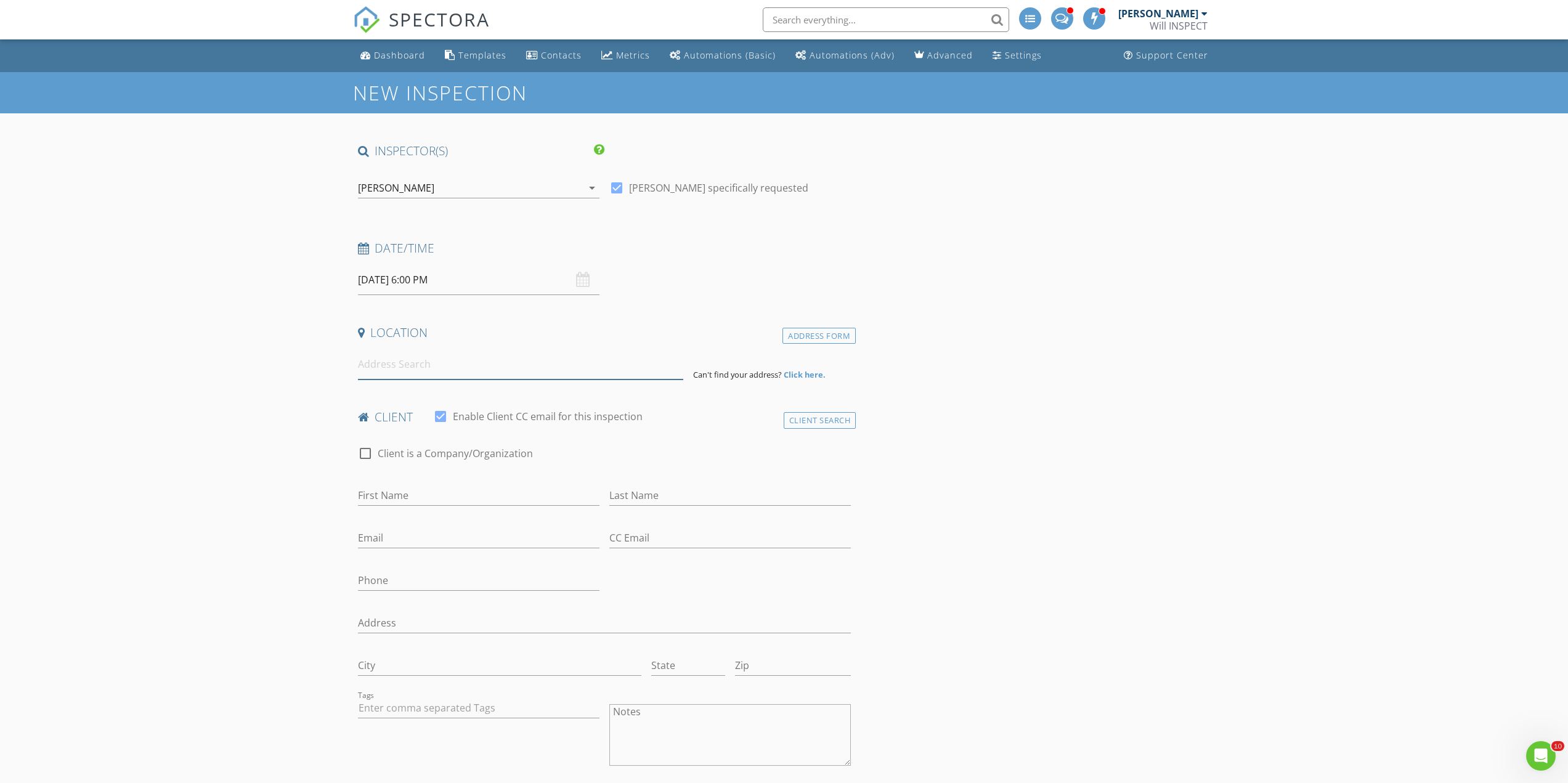 click at bounding box center (521, 364) 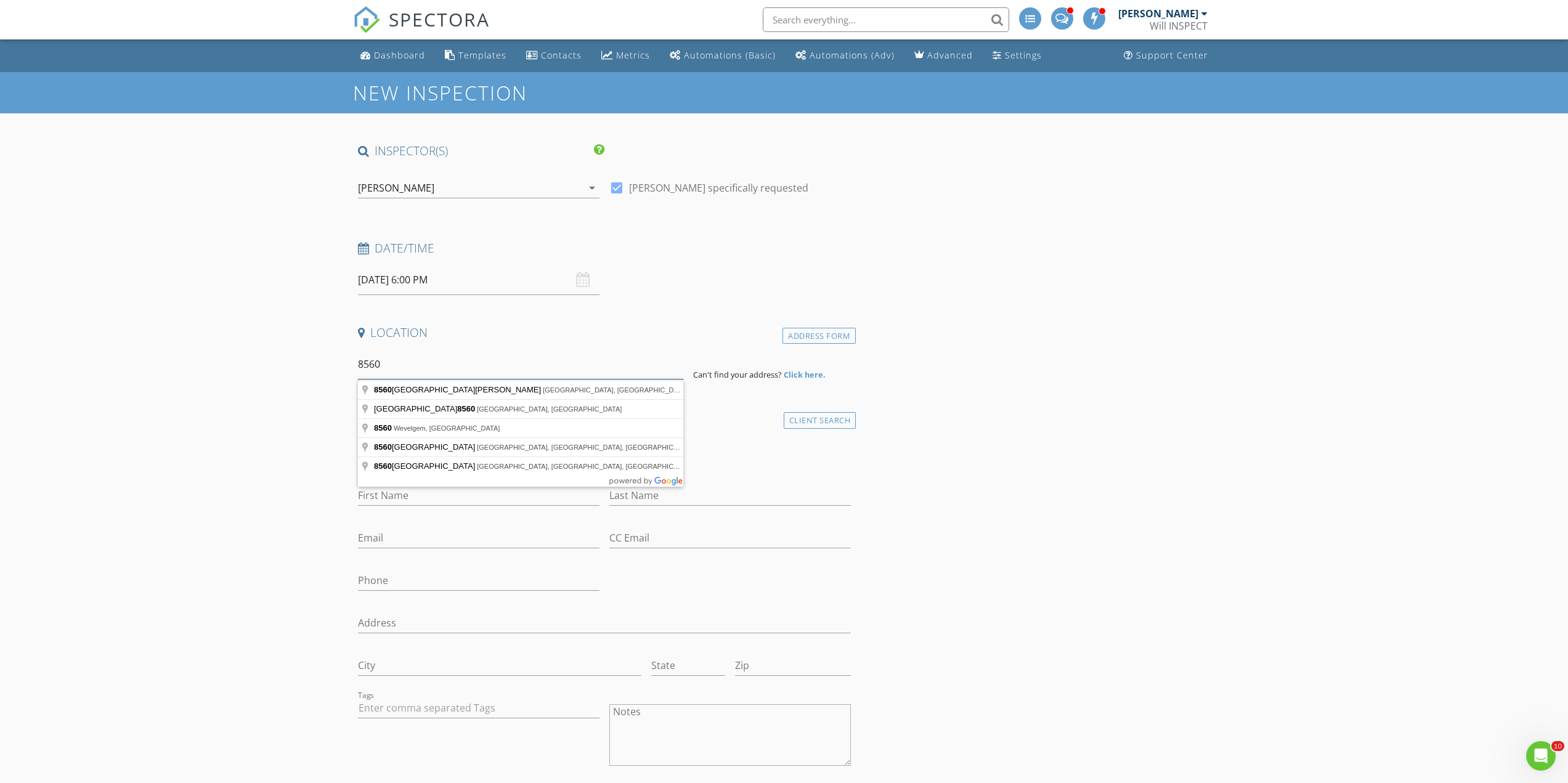 click on "8560" at bounding box center (521, 364) 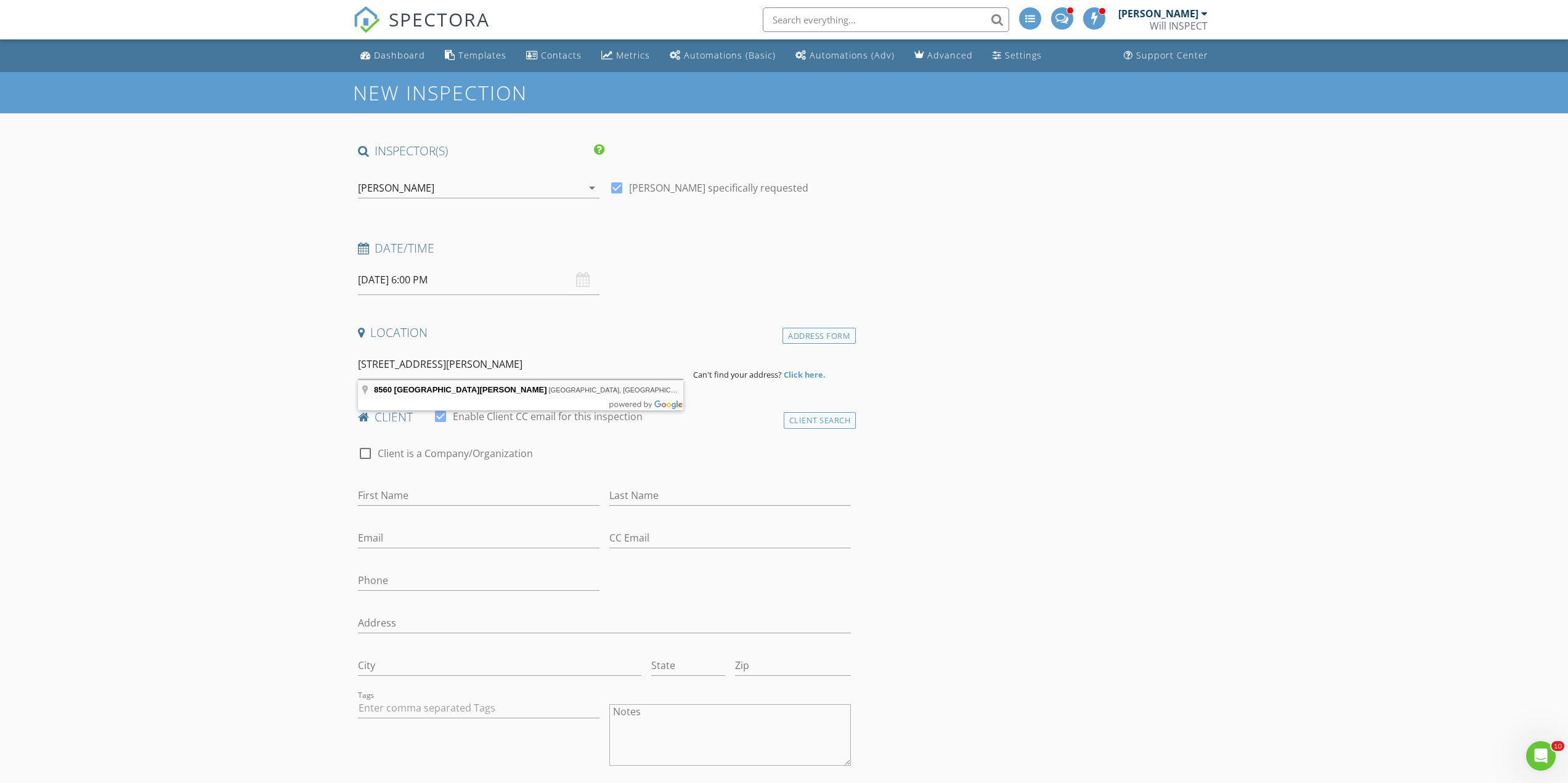 type on "8560 General Currie Road, Richmond, BC, Canada" 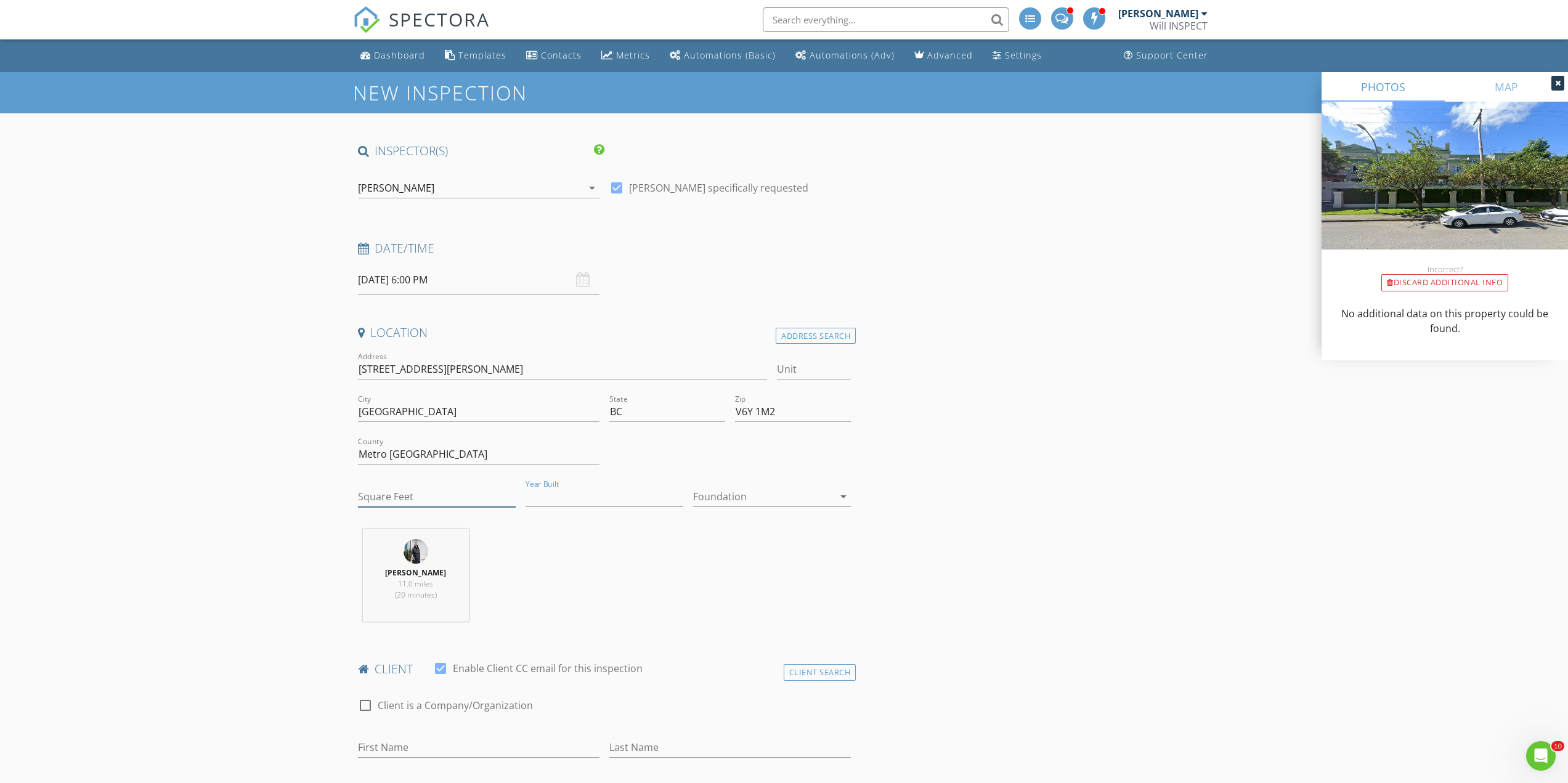 drag, startPoint x: 545, startPoint y: 497, endPoint x: 453, endPoint y: 493, distance: 92.08692 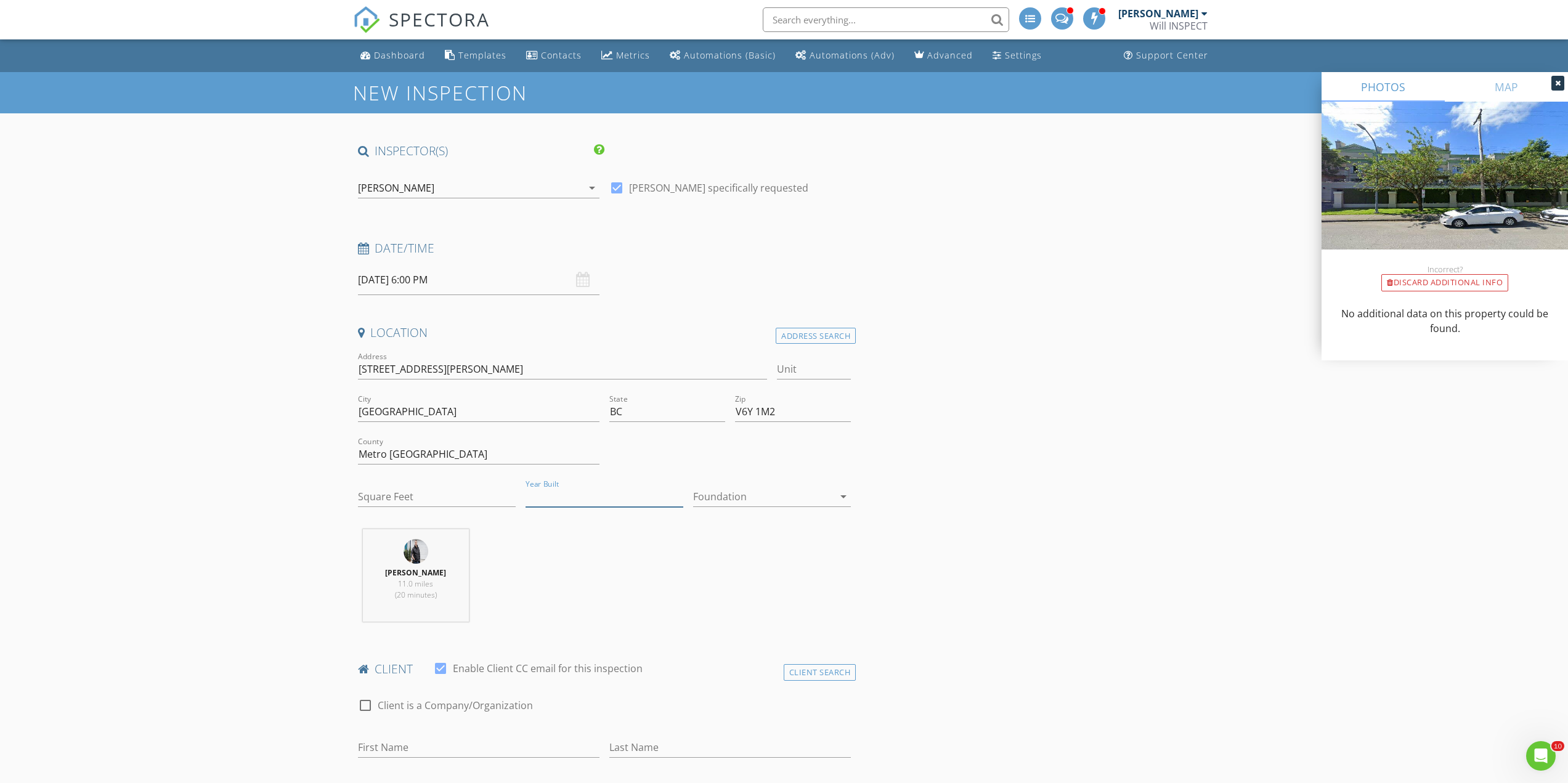 click on "Year Built" at bounding box center [604, 497] 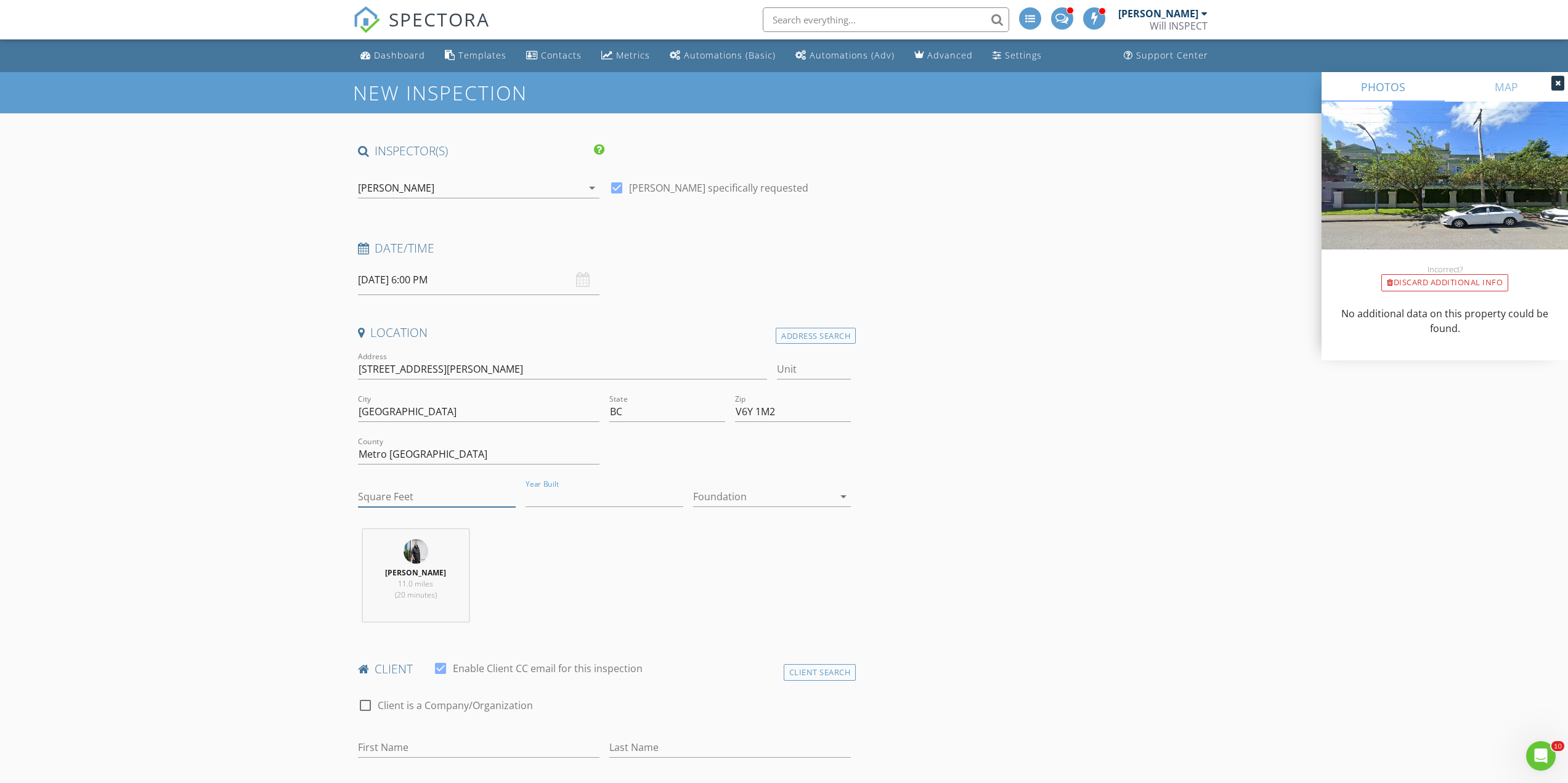 click on "Square Feet" at bounding box center [437, 497] 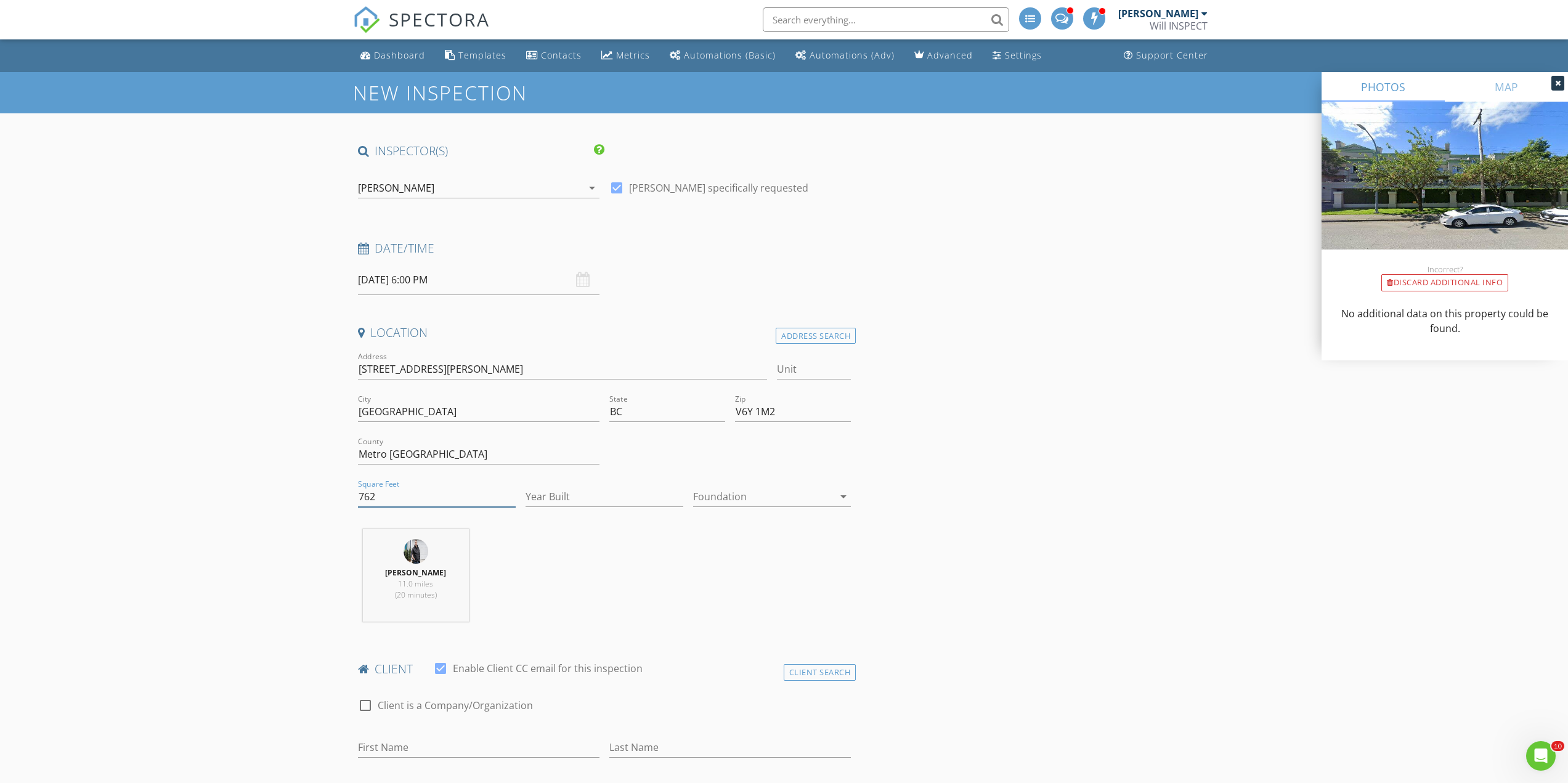 type on "762" 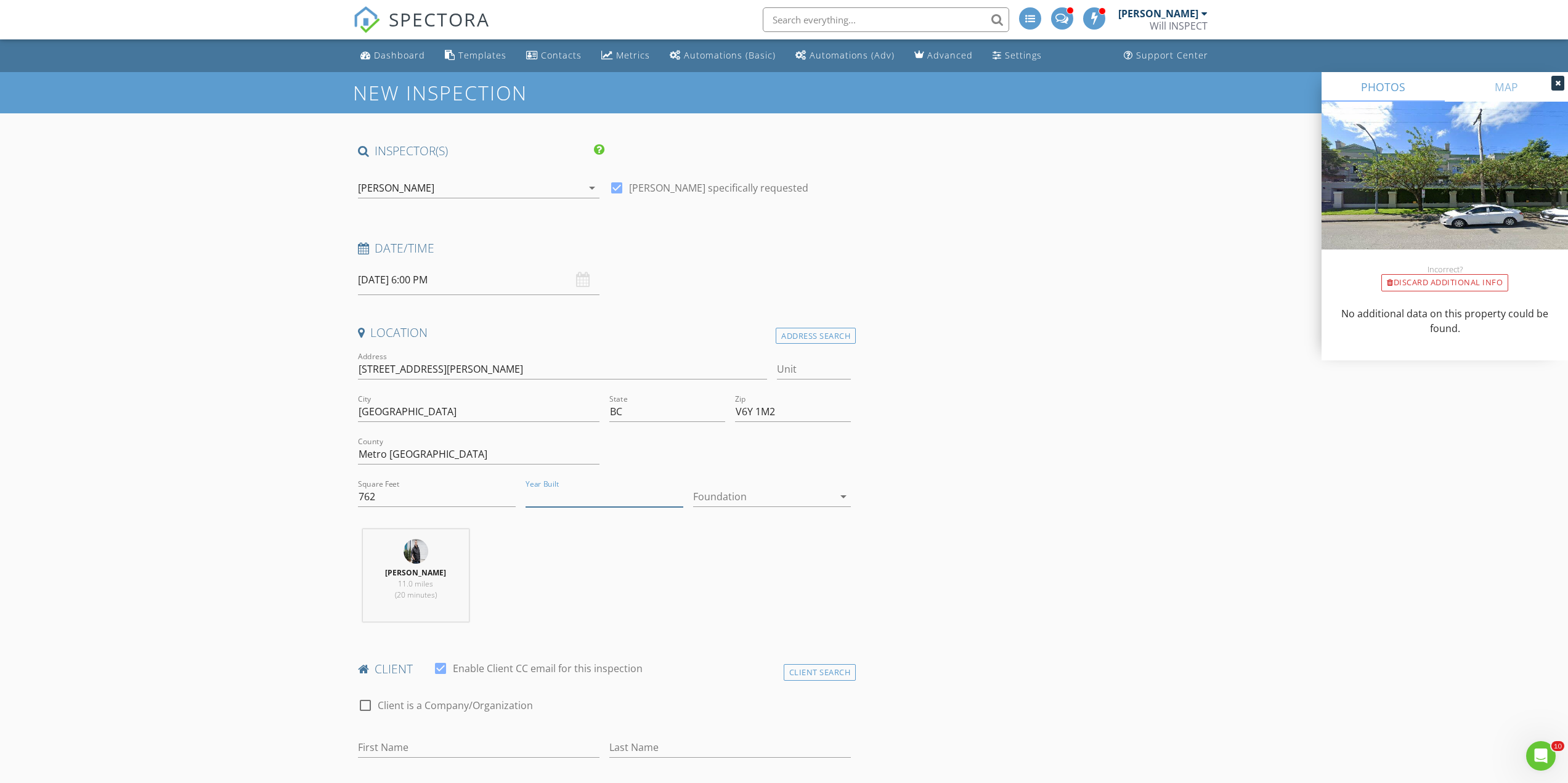 click on "Year Built" at bounding box center (604, 497) 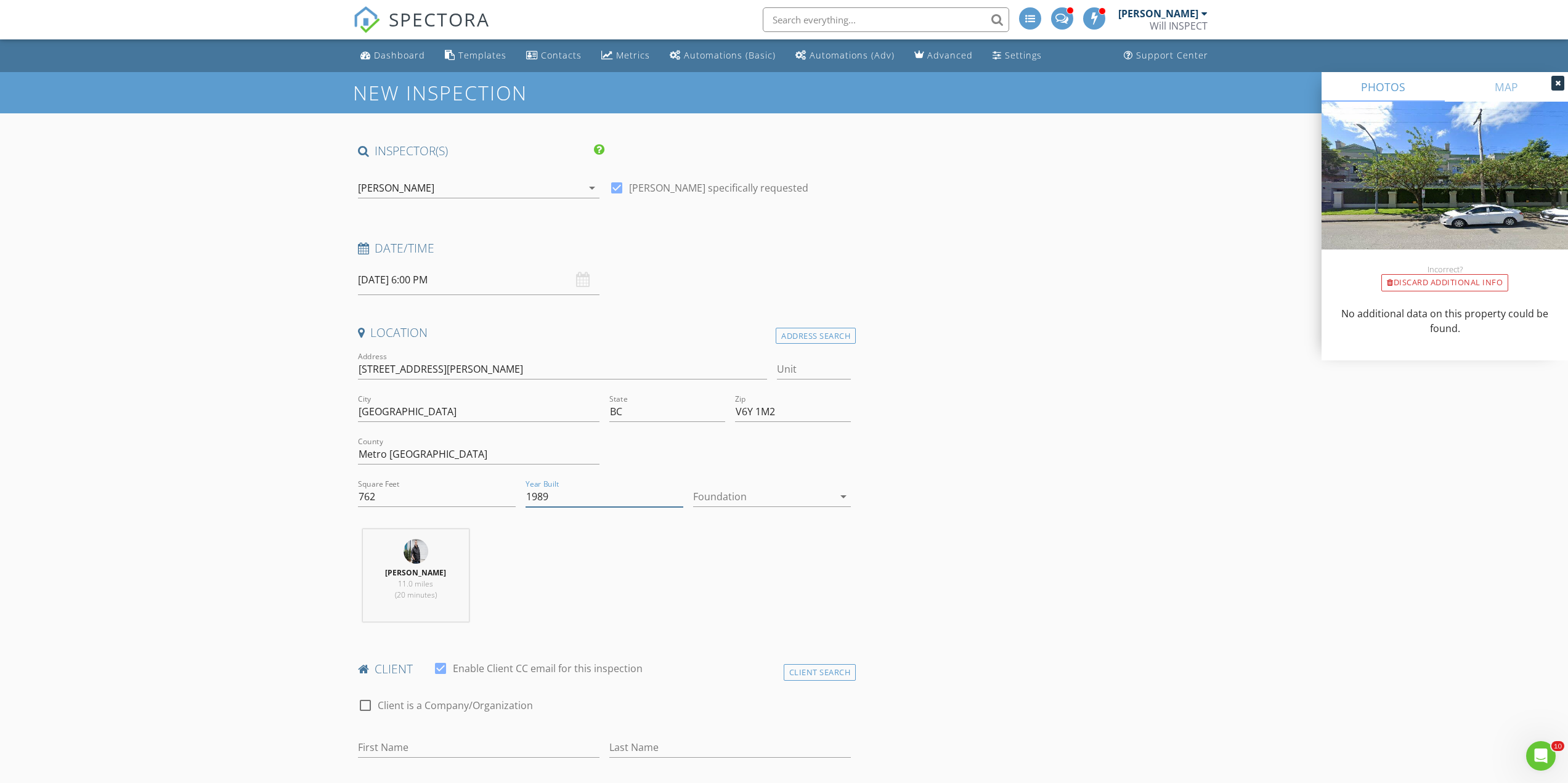 type on "1989" 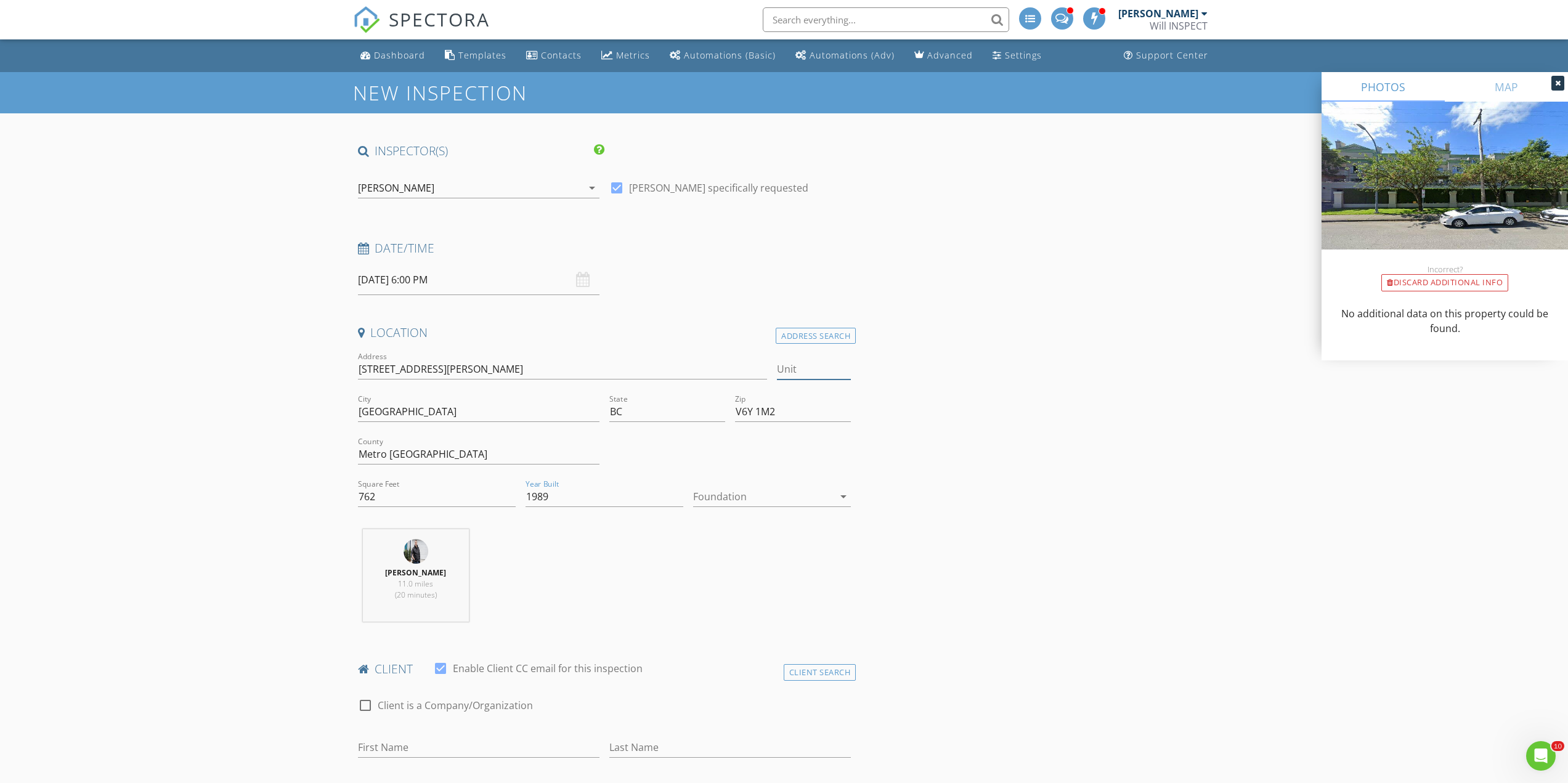 click on "Unit" at bounding box center [814, 369] 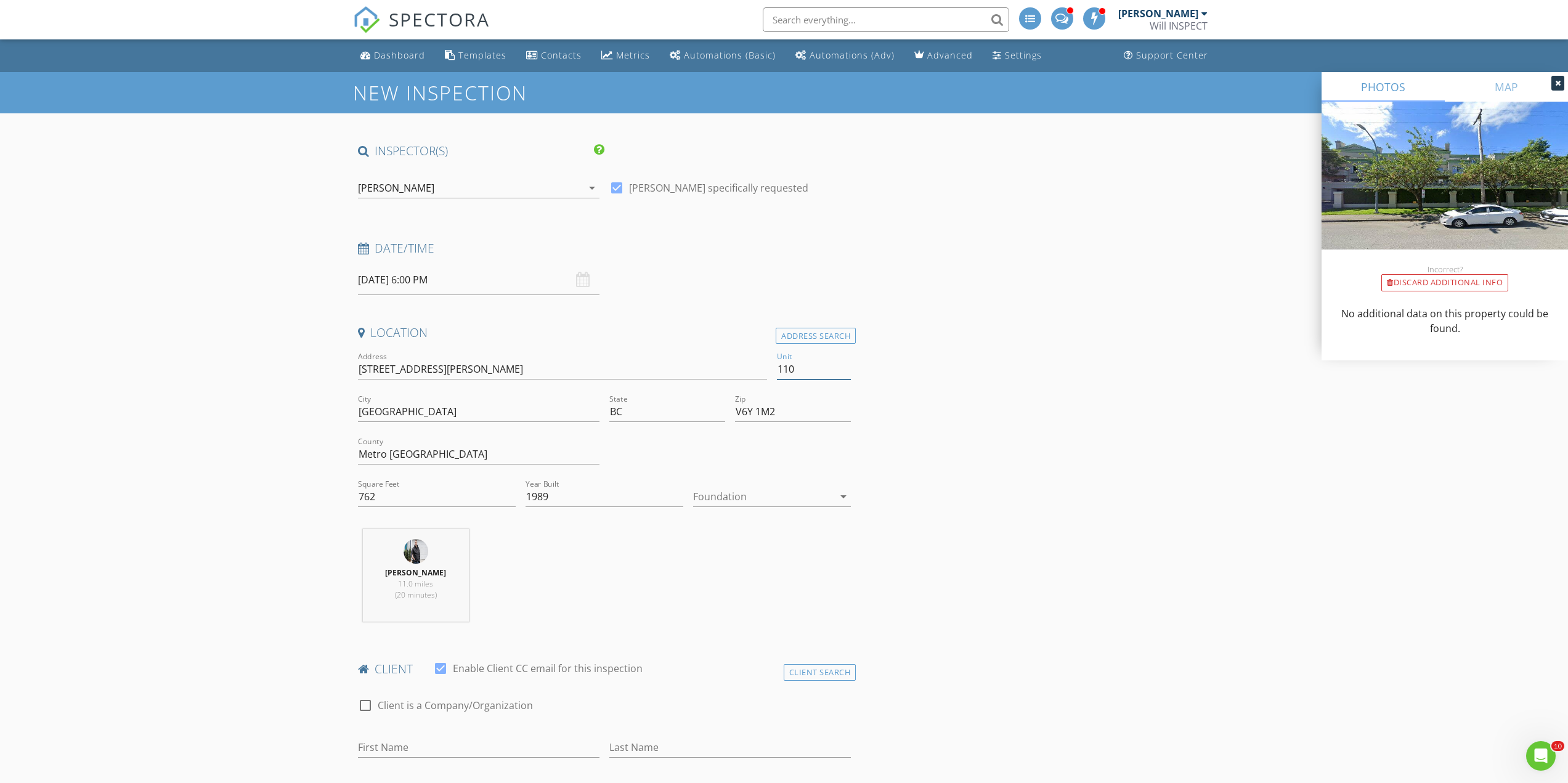 type on "110" 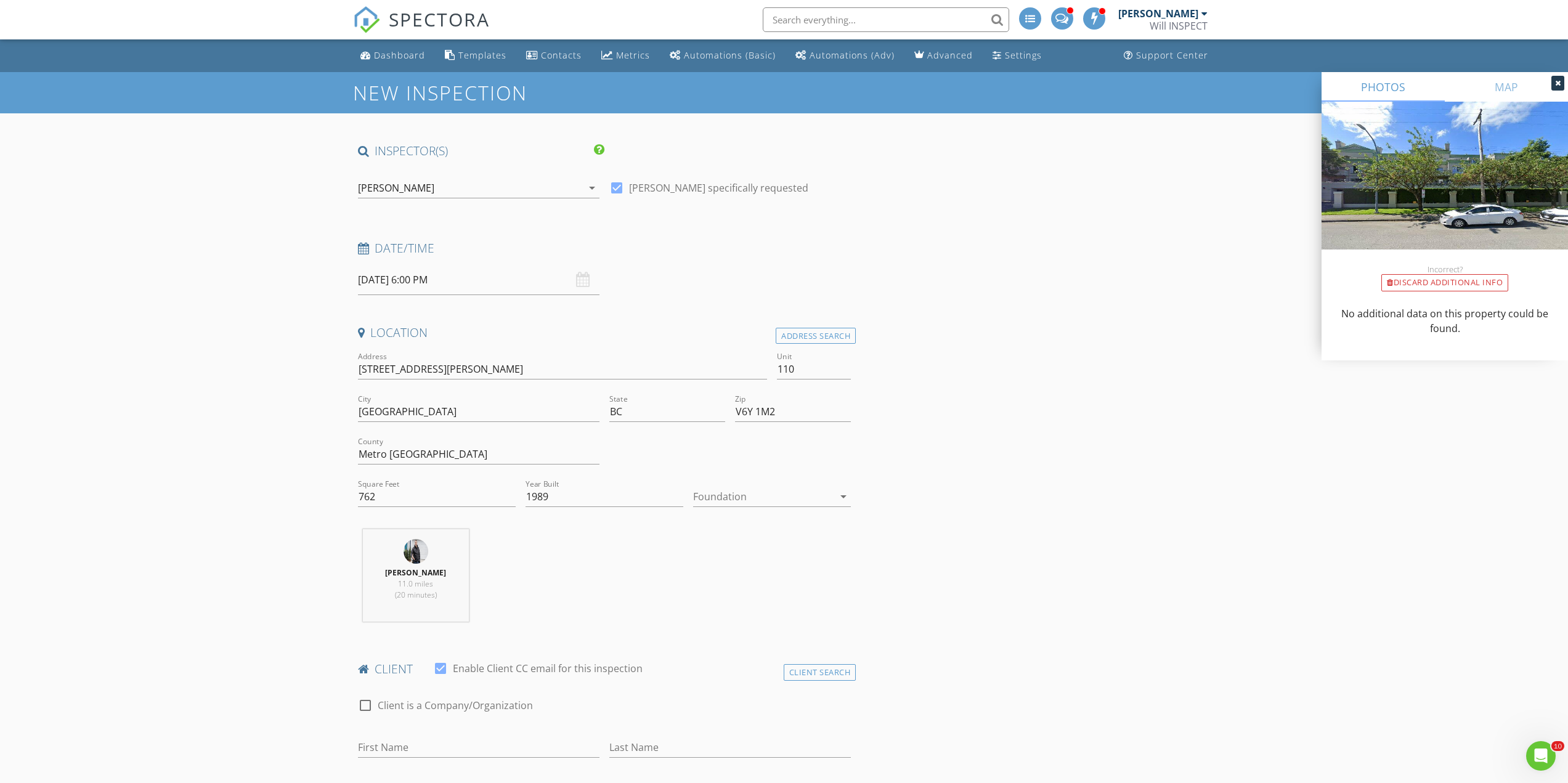 click on "INSPECTOR(S)
check_box   William Soldat   PRIMARY   check_box_outline_blank   Jack Kao     William Soldat arrow_drop_down   check_box William Soldat specifically requested
Date/Time
07/21/2025 6:00 PM
Location
Address Search       Address 8560 General Currie Rd   Unit 110   City Richmond   State BC   Zip V6Y 1M2   County Metro Vancouver     Square Feet 762   Year Built 1989   Foundation arrow_drop_down     William Soldat     11.0 miles     (20 minutes)
client
check_box Enable Client CC email for this inspection   Client Search     check_box_outline_blank Client is a Company/Organization     First Name   Last Name   Email   CC Email   Phone   Address   City   State   Zip     Tags         Notes   Private Notes
ADD ADDITIONAL client
SERVICES
check_box_outline_blank" at bounding box center (784, 1349) 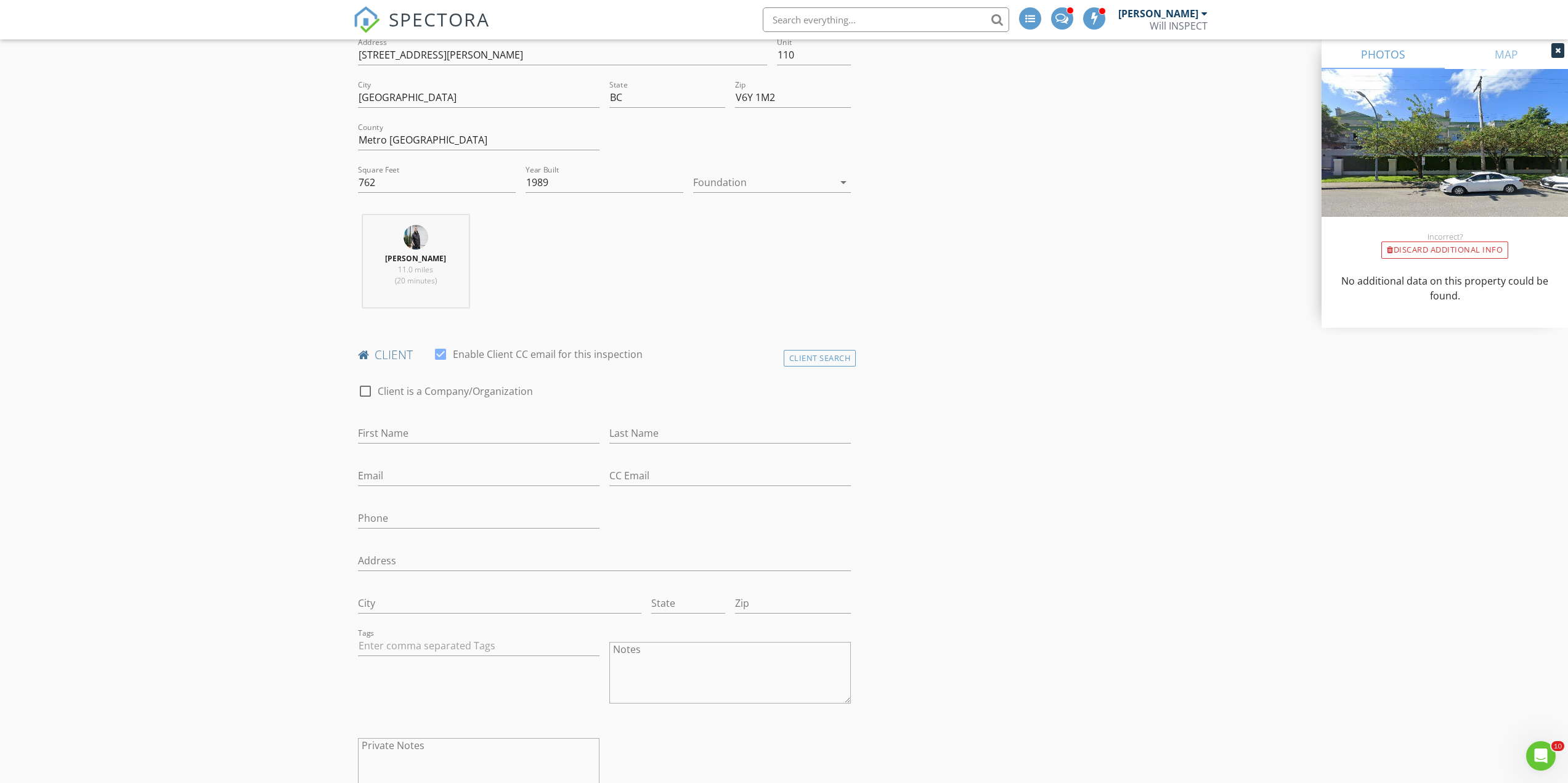 scroll, scrollTop: 328, scrollLeft: 0, axis: vertical 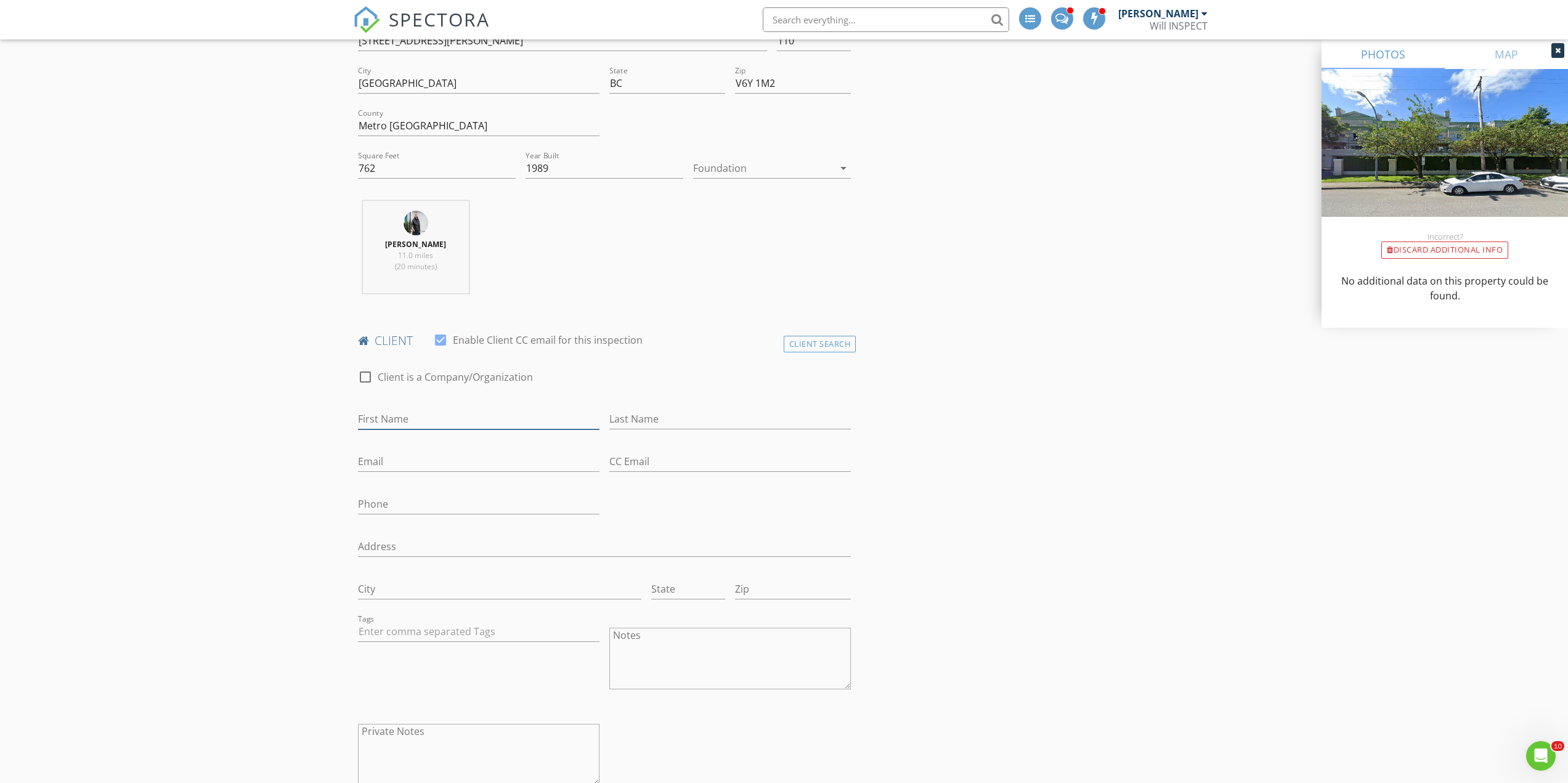 click on "First Name" at bounding box center (479, 419) 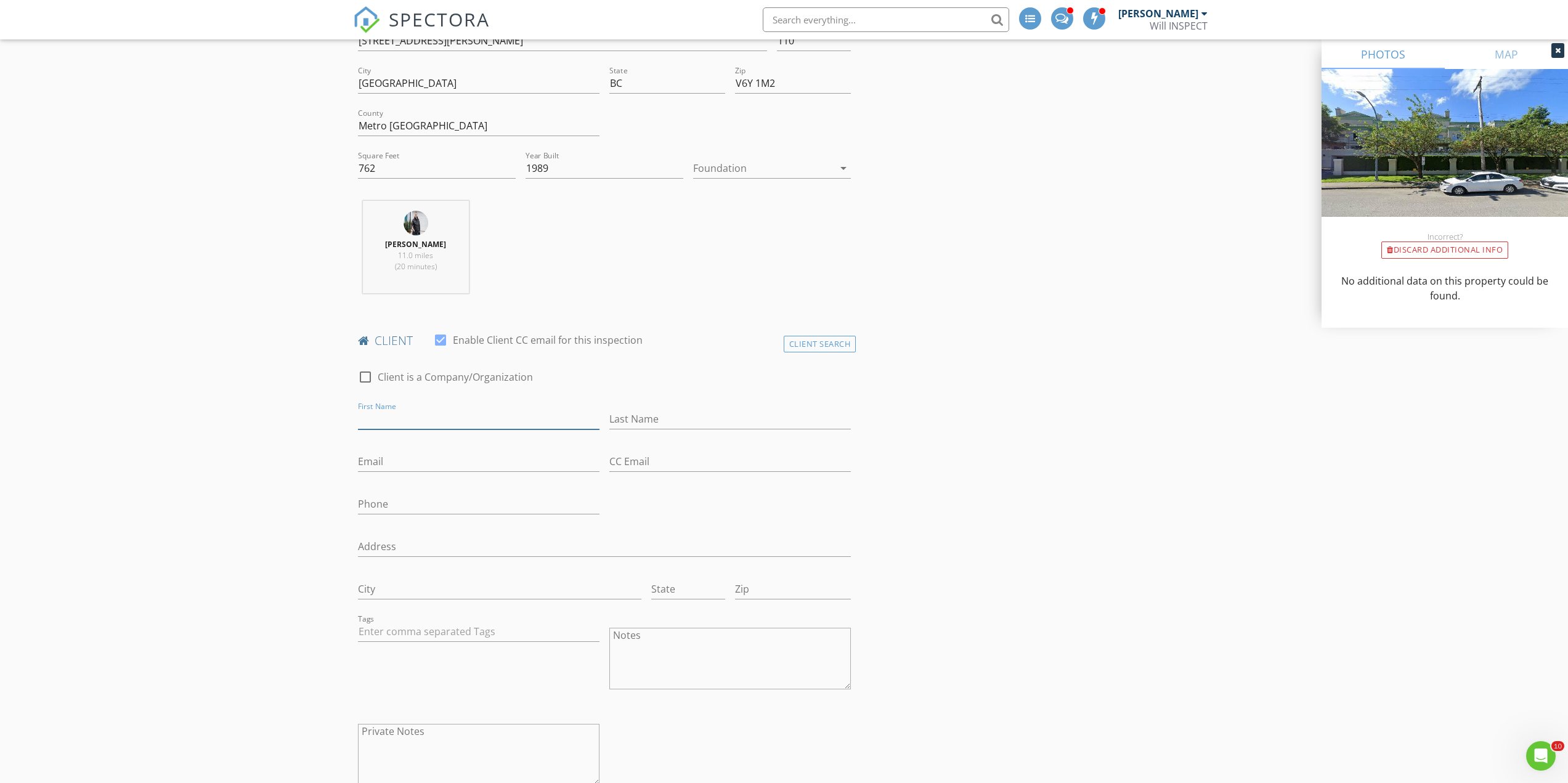 paste on "Norita Manoto" 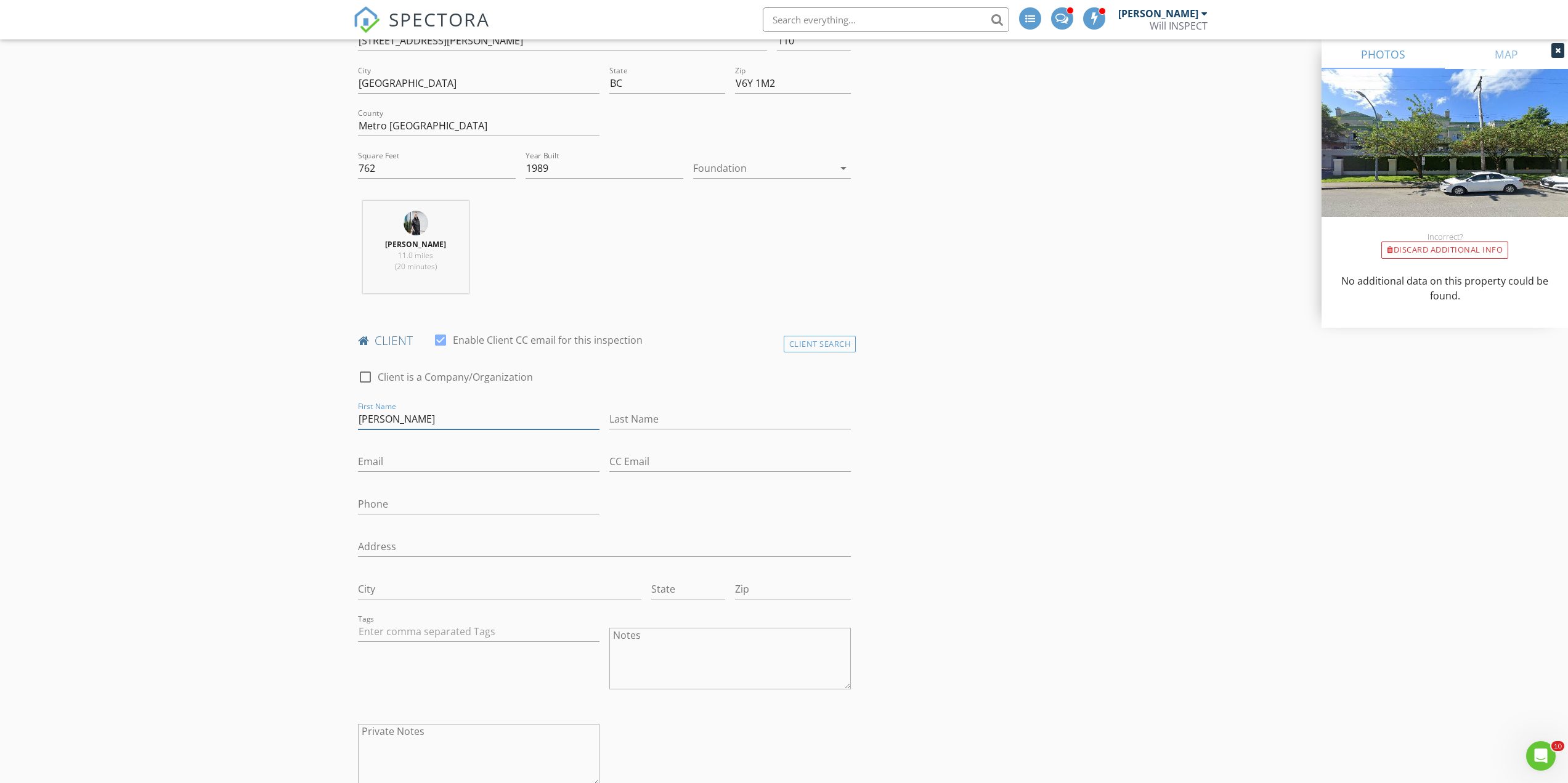 drag, startPoint x: 457, startPoint y: 425, endPoint x: 391, endPoint y: 416, distance: 66.61081 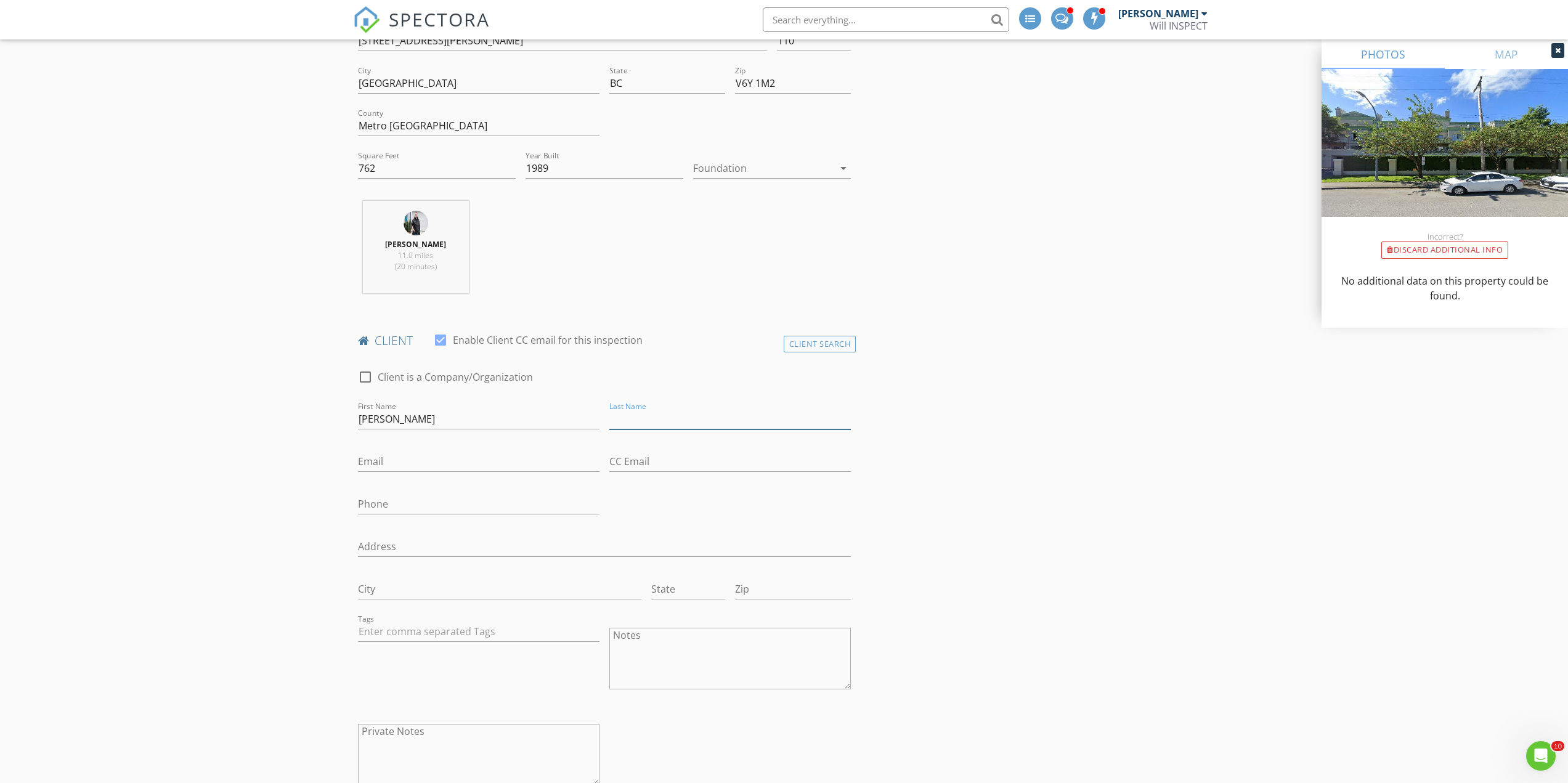 click on "Last Name" at bounding box center (730, 419) 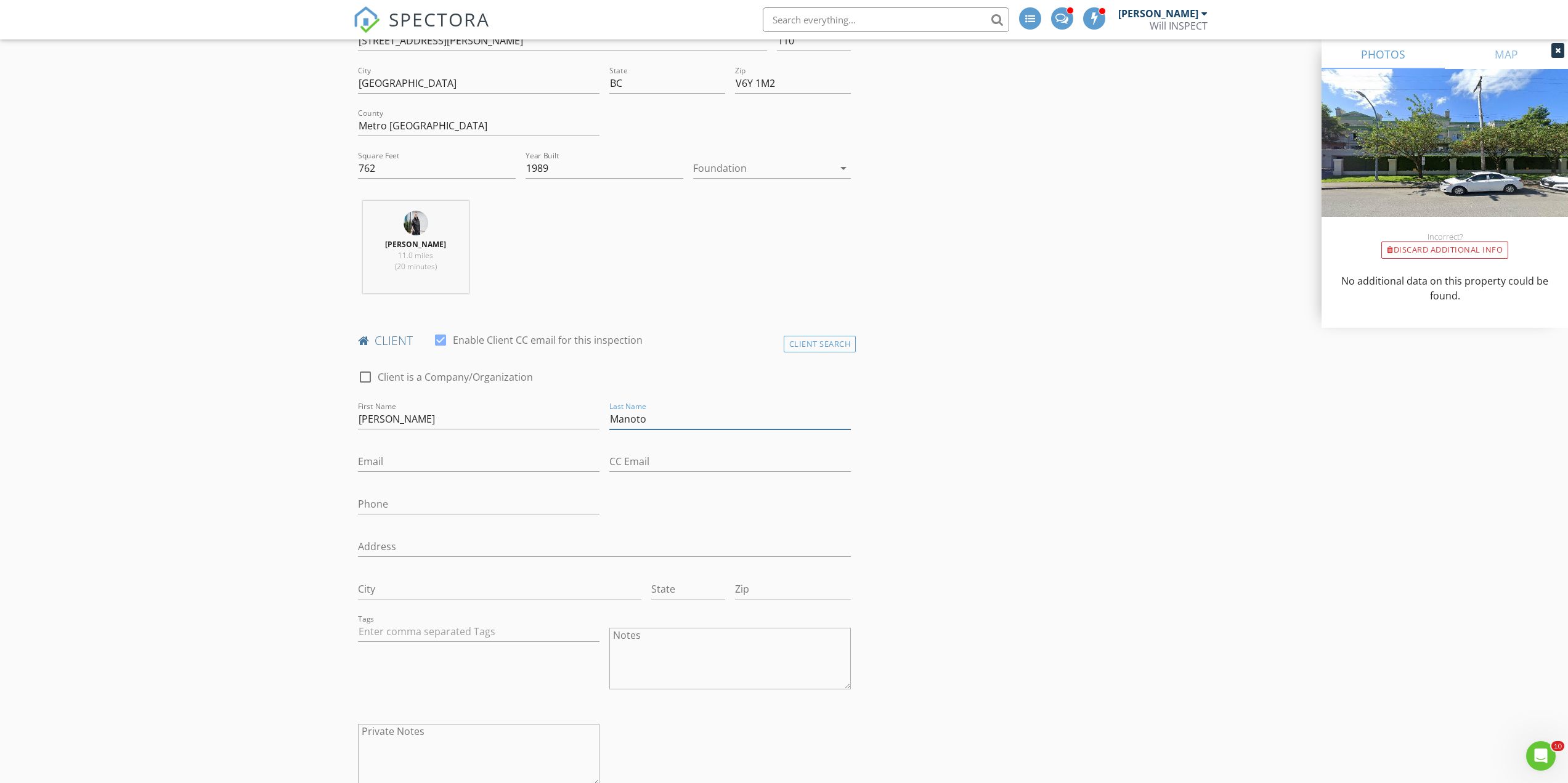 type on "Manoto" 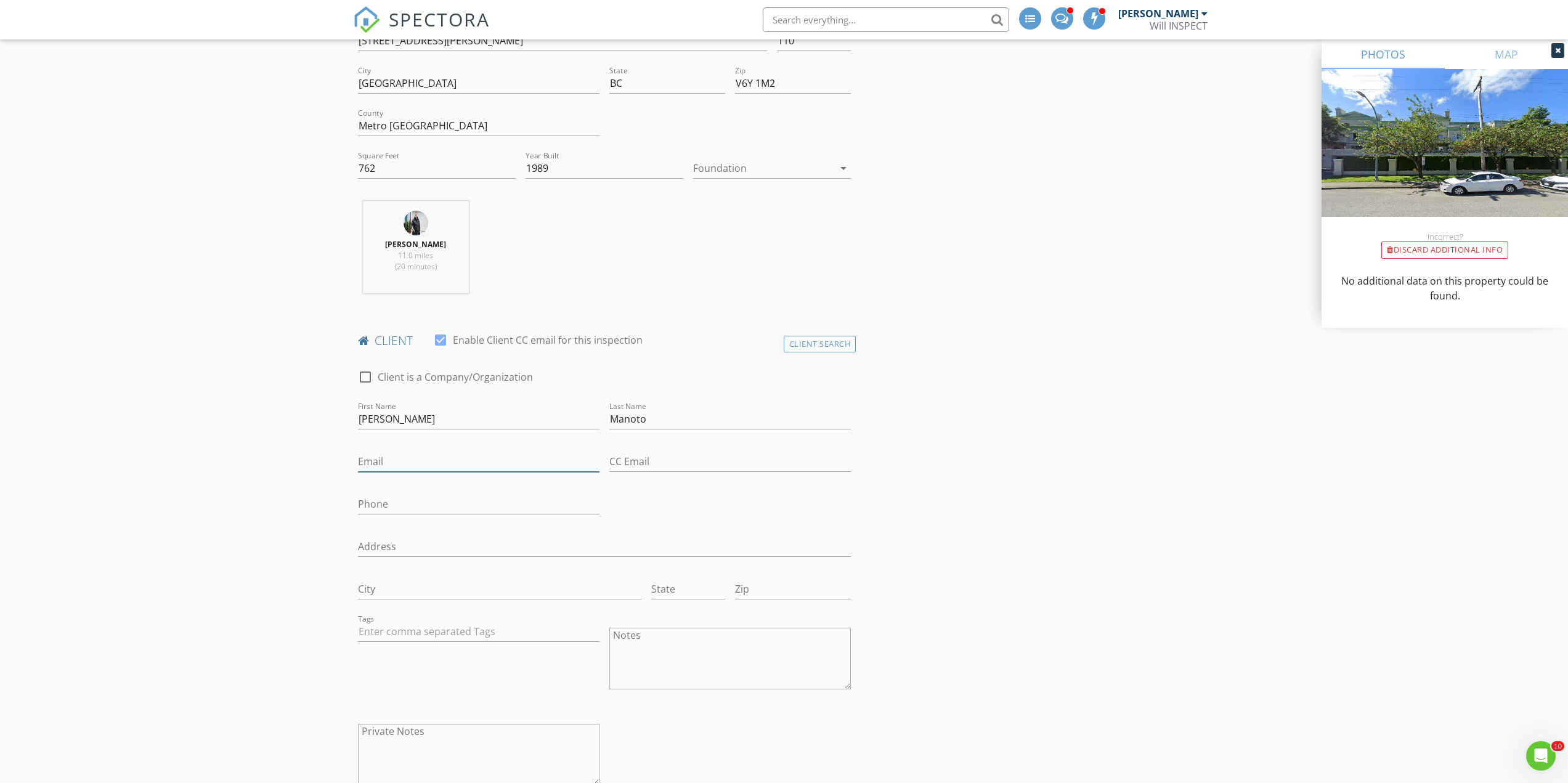 click on "Email" at bounding box center (479, 461) 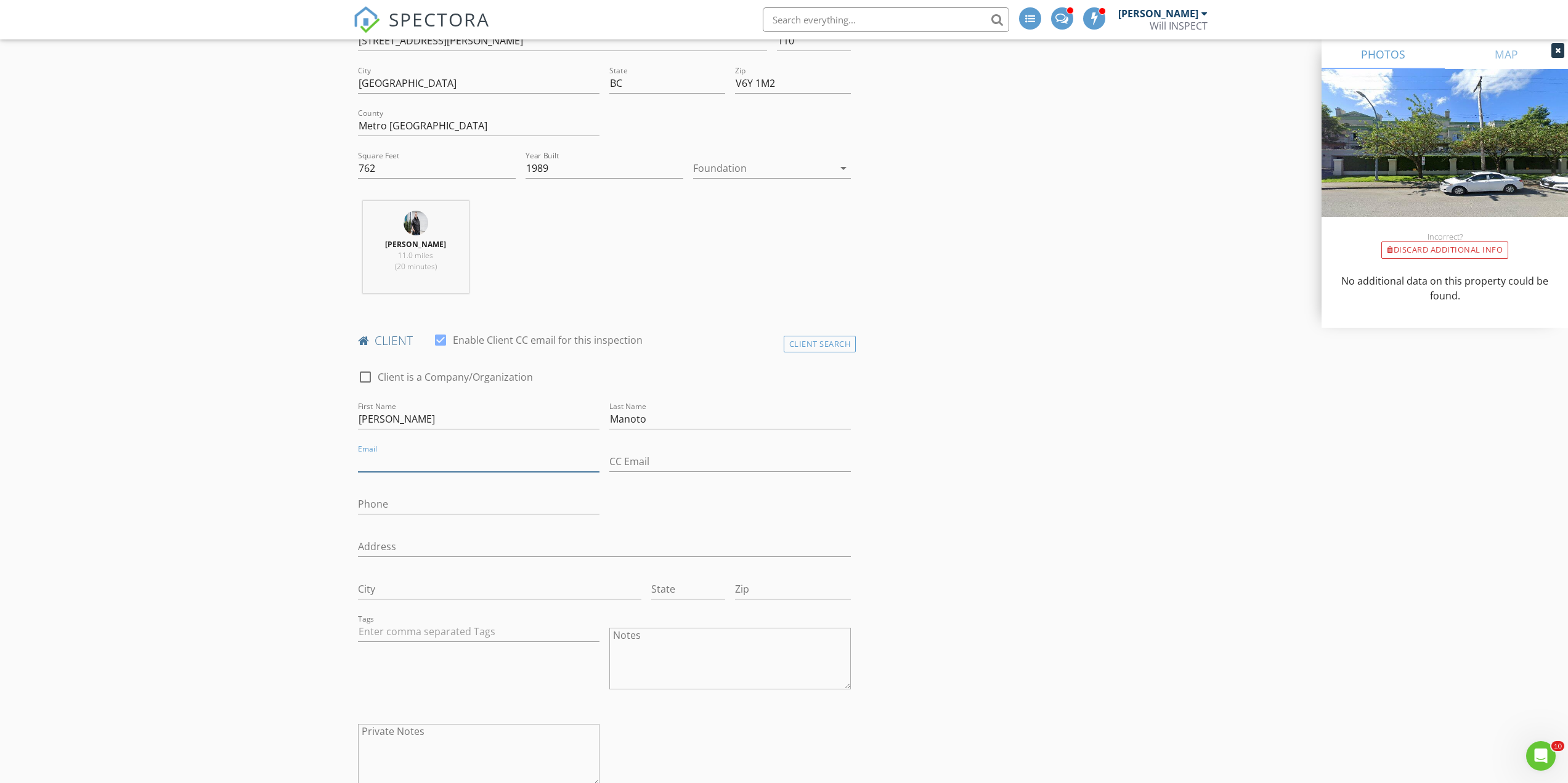 paste on "[EMAIL_ADDRESS][DOMAIN_NAME]" 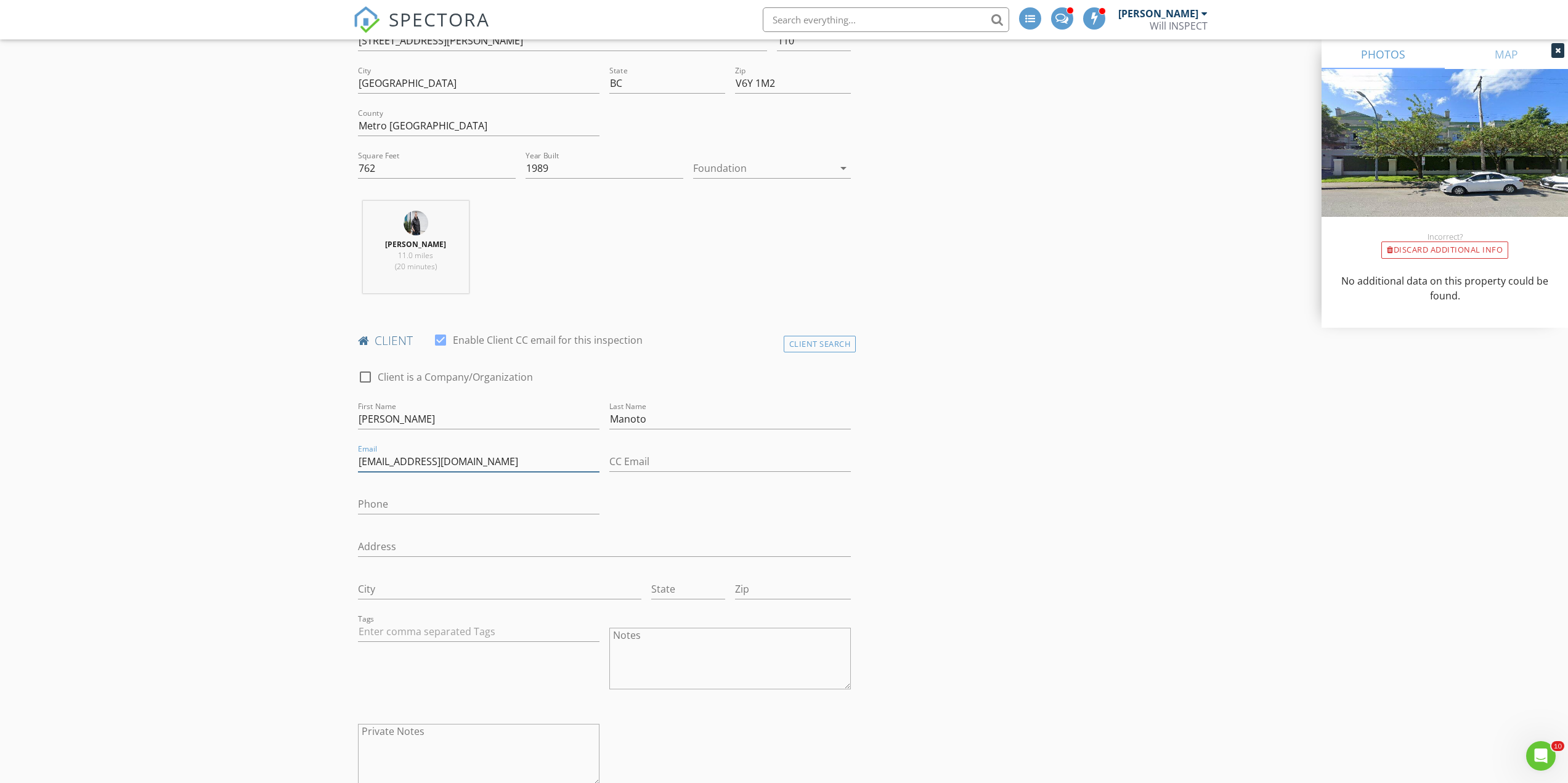 type on "[EMAIL_ADDRESS][DOMAIN_NAME]" 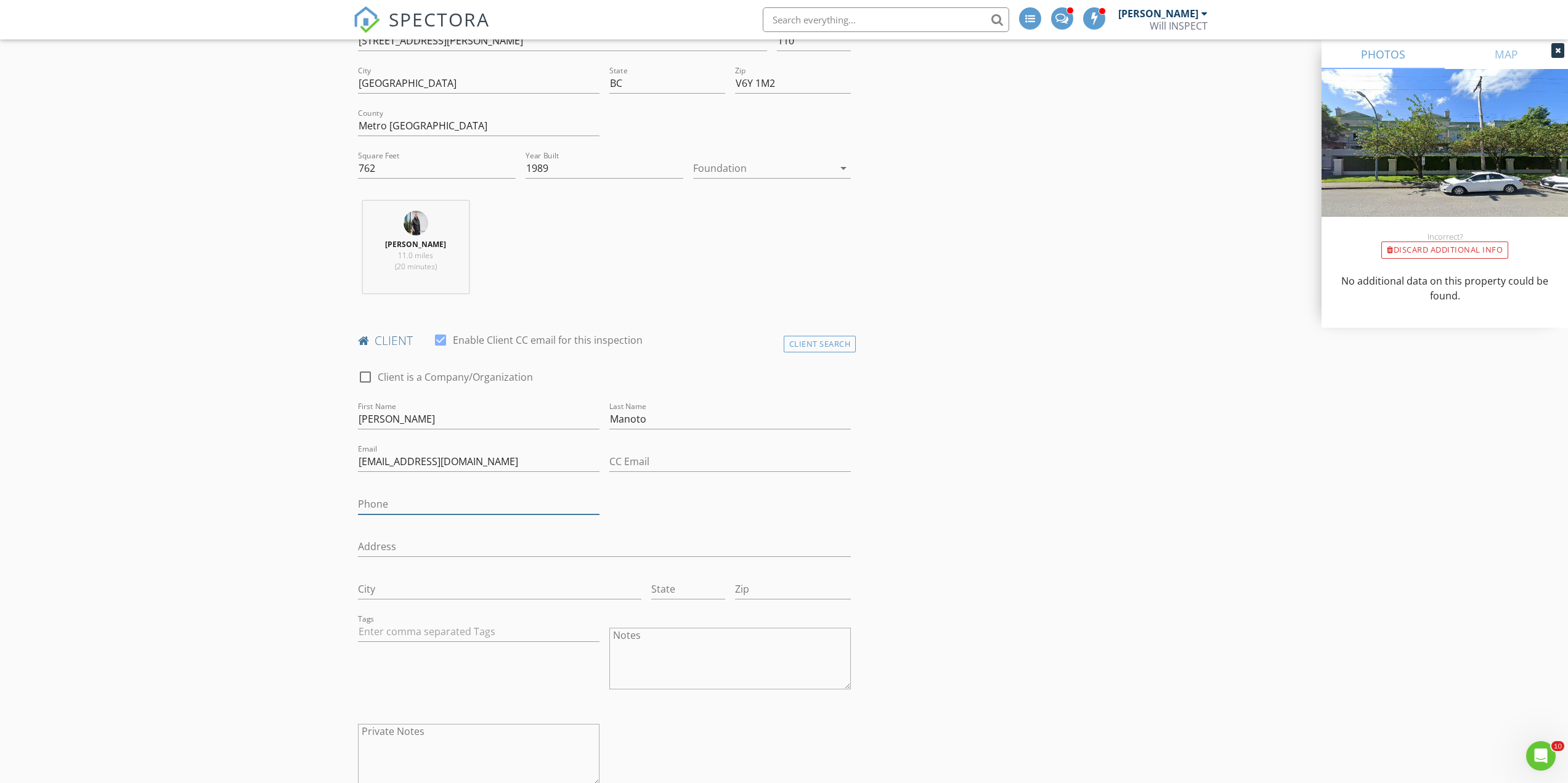 click on "Phone" at bounding box center [479, 504] 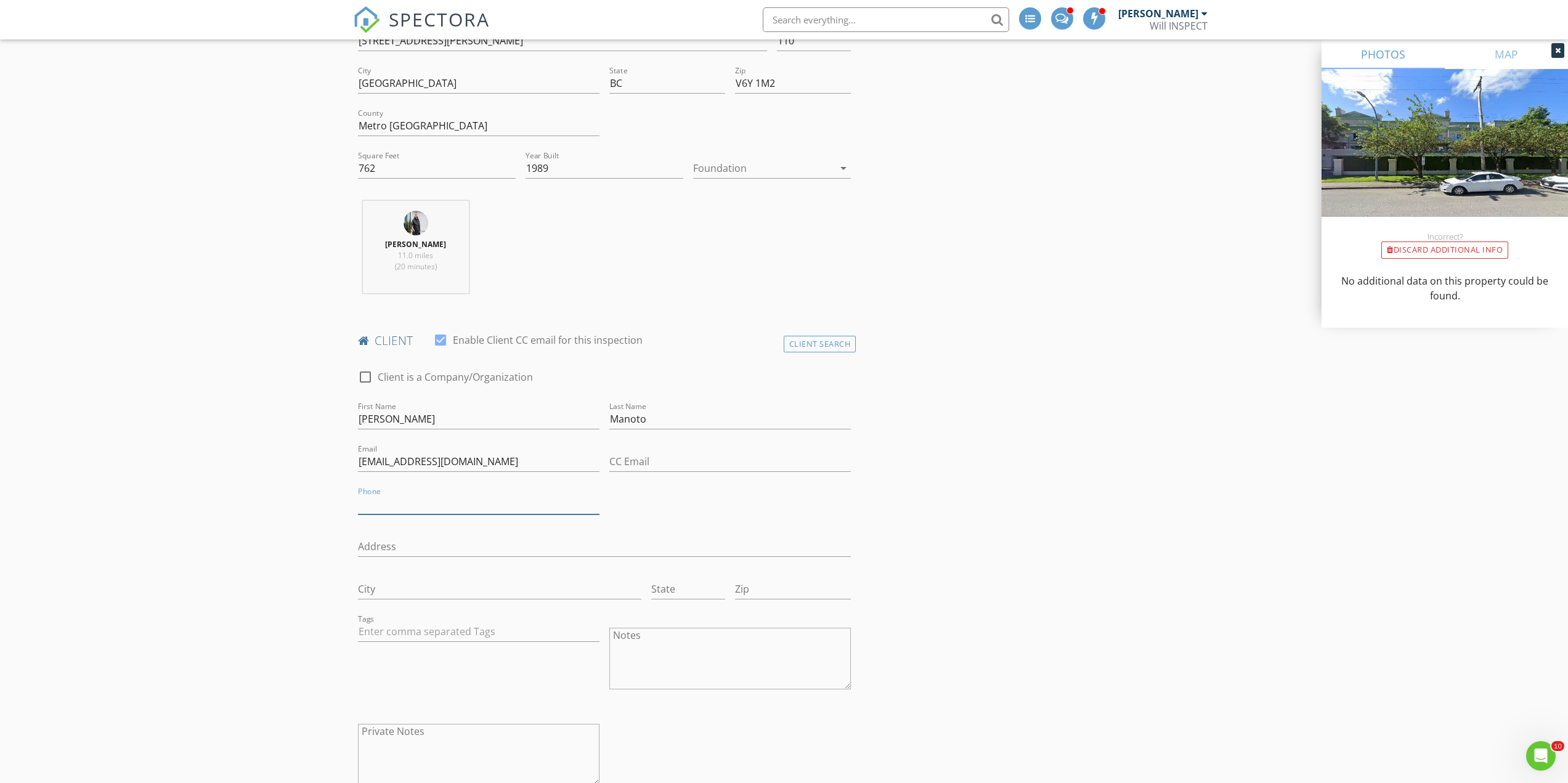 paste on "[PHONE_NUMBER]" 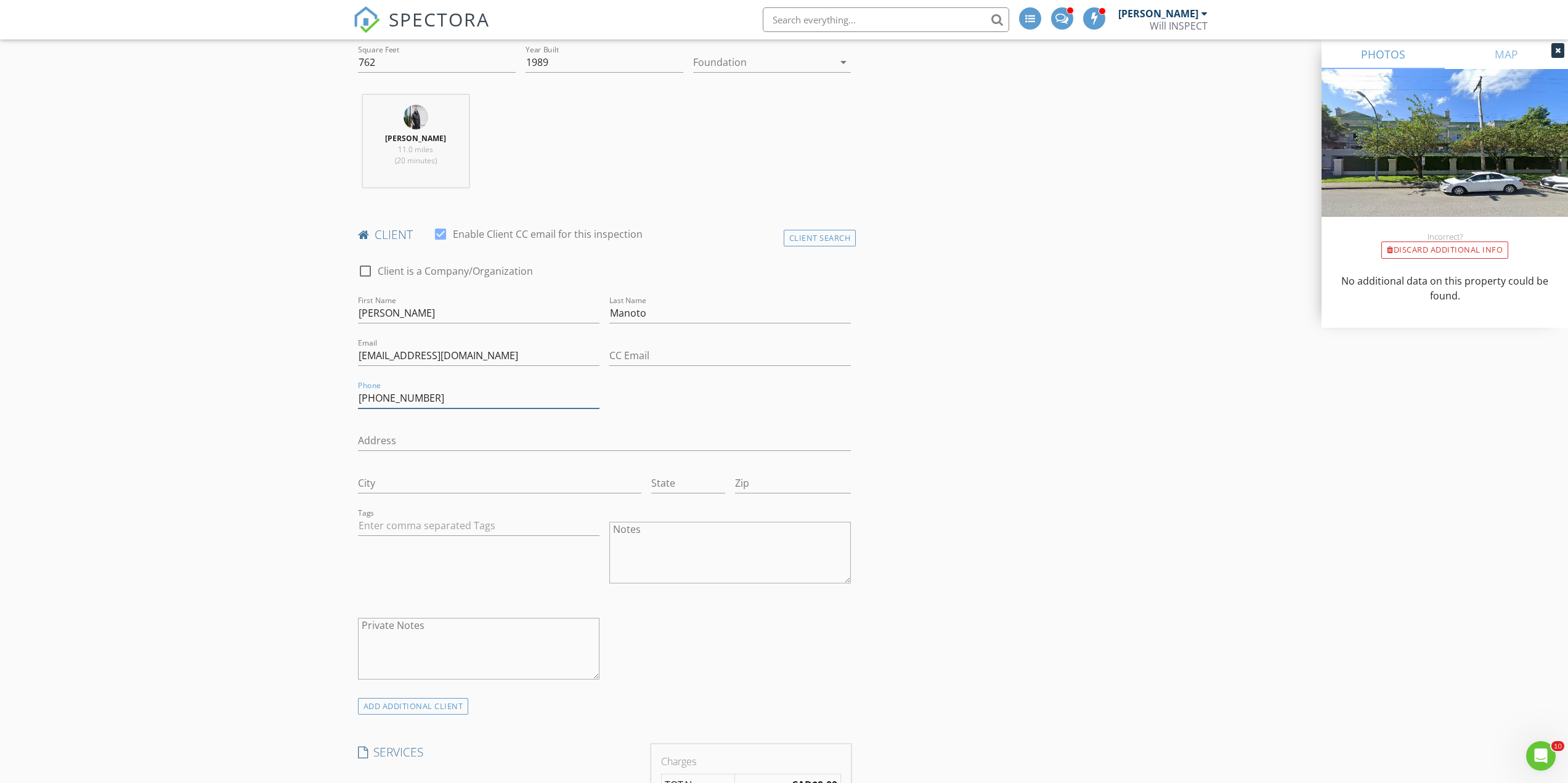 scroll, scrollTop: 493, scrollLeft: 0, axis: vertical 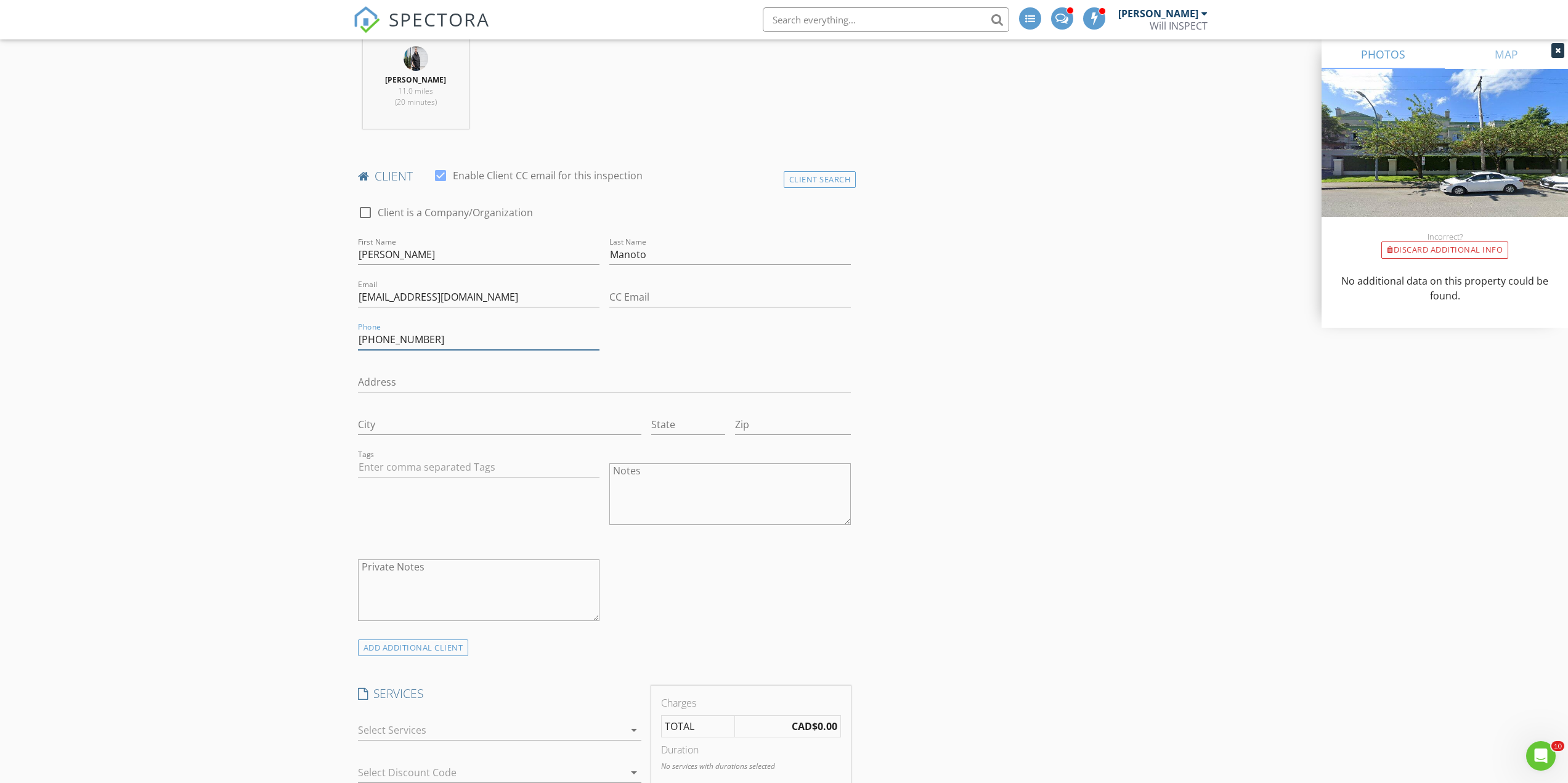 type on "[PHONE_NUMBER]" 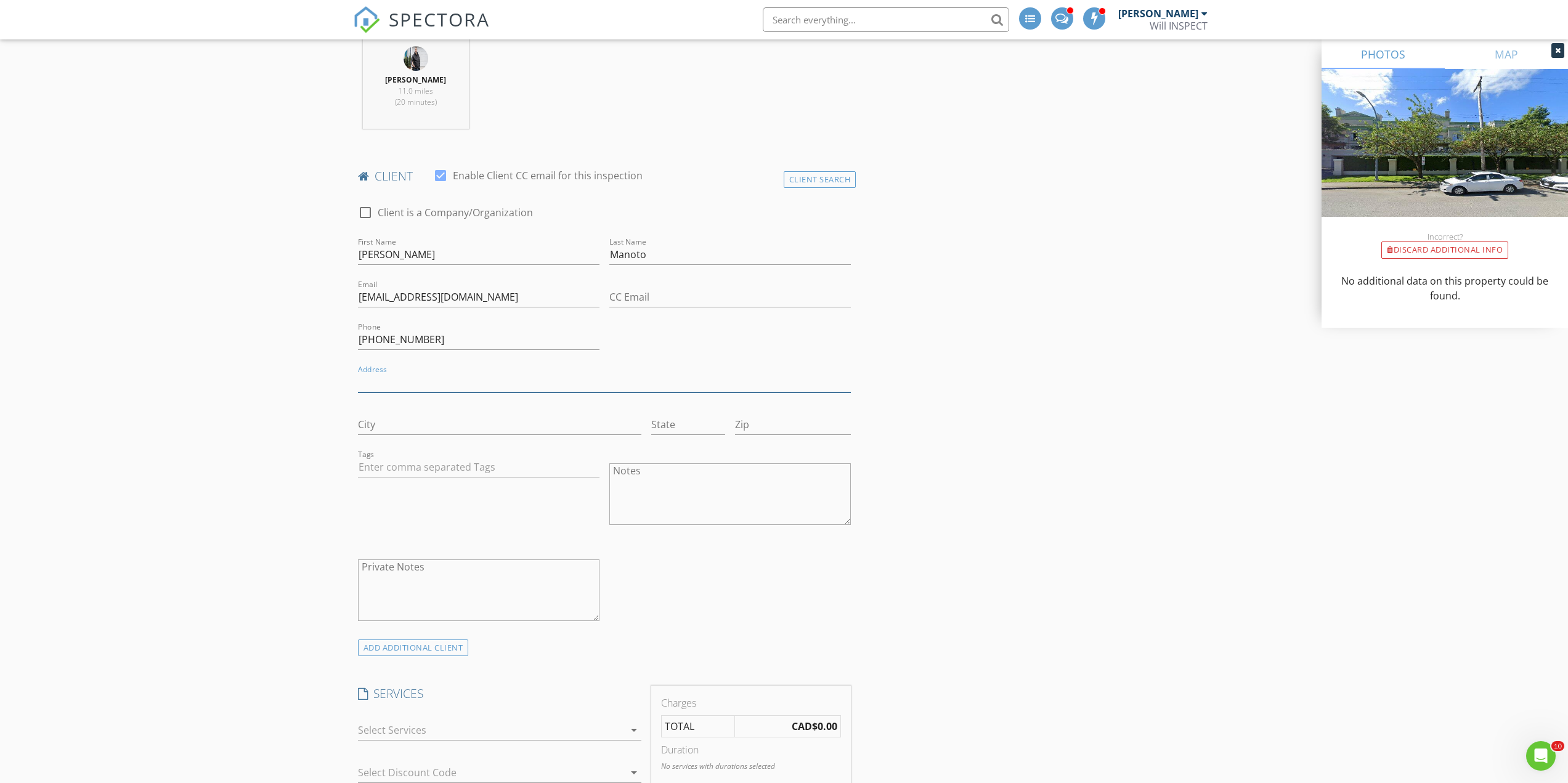click on "Address" at bounding box center [604, 382] 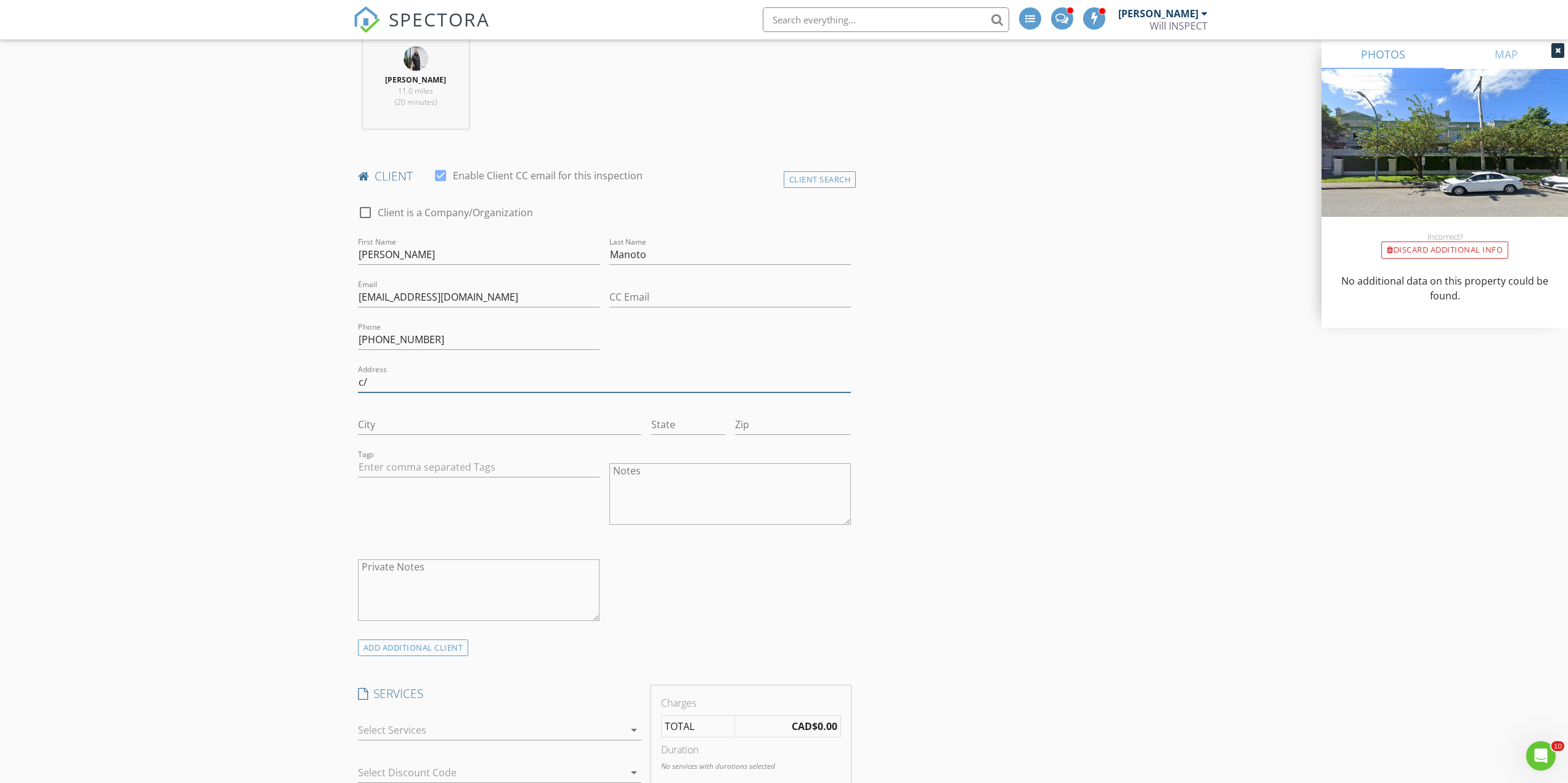click on "c/" at bounding box center [604, 382] 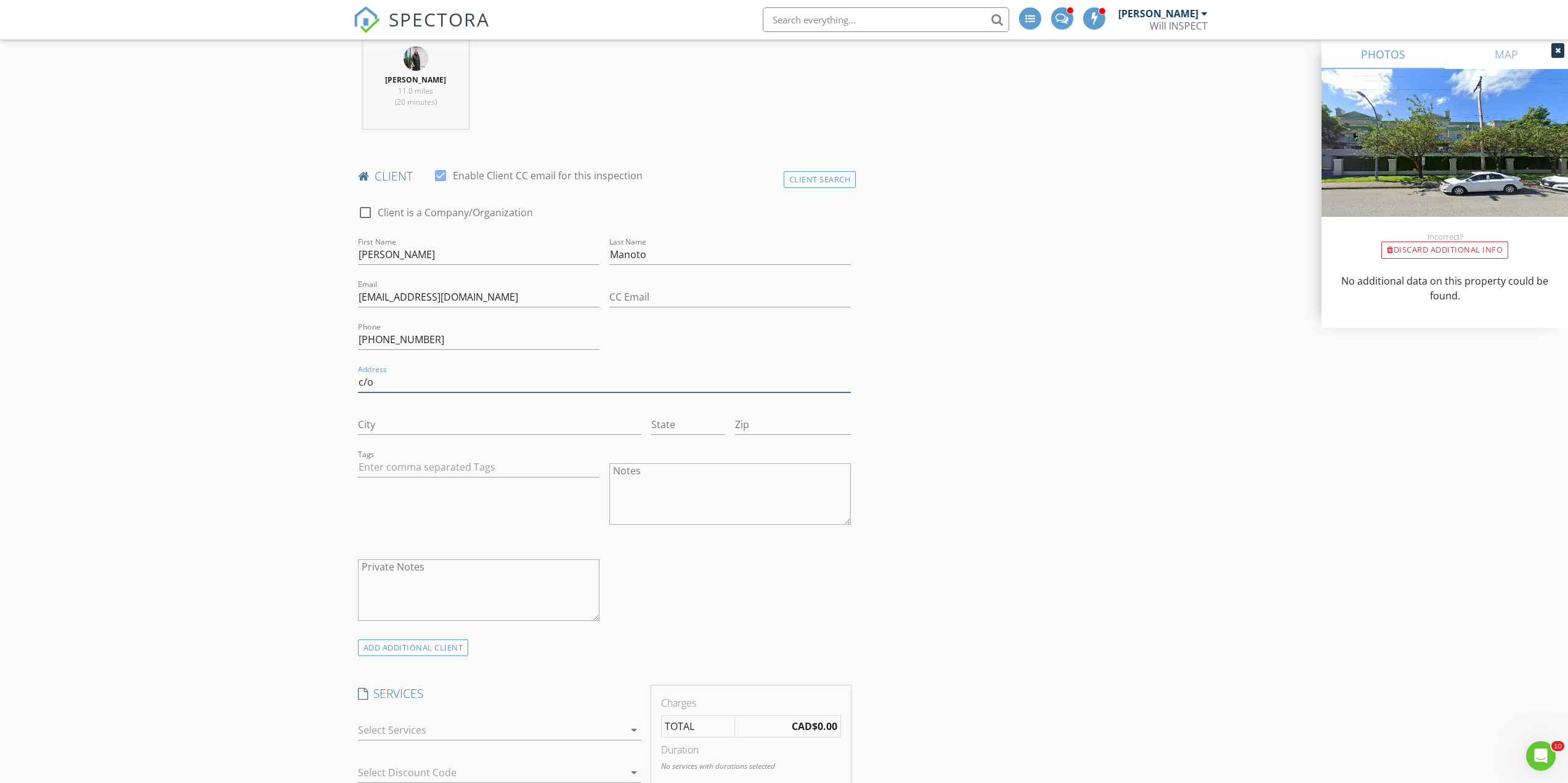 paste on "Eleanor Tan" 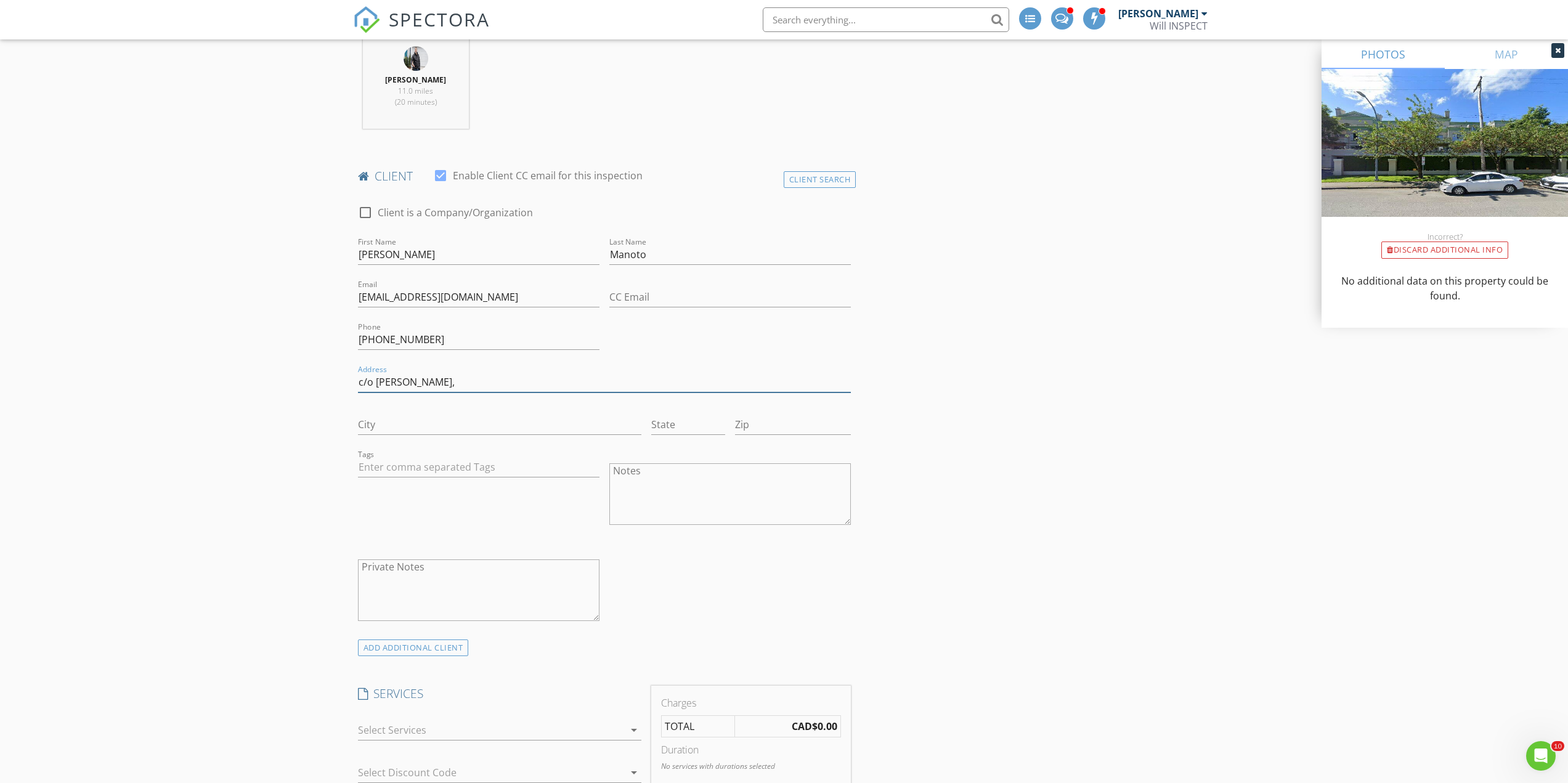 click on "c/o Eleanor Tan," at bounding box center [604, 382] 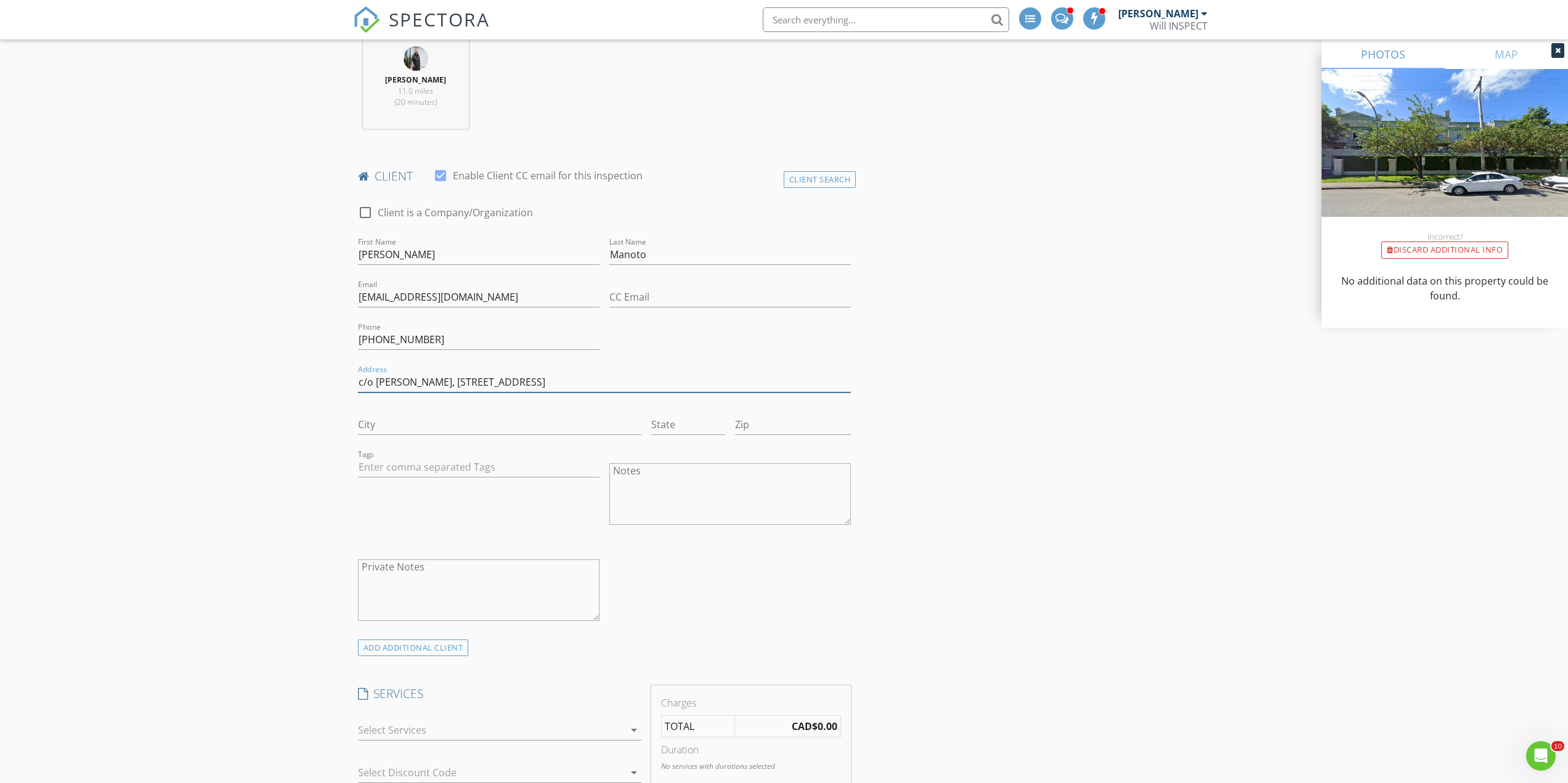 drag, startPoint x: 681, startPoint y: 386, endPoint x: 625, endPoint y: 383, distance: 56.0803 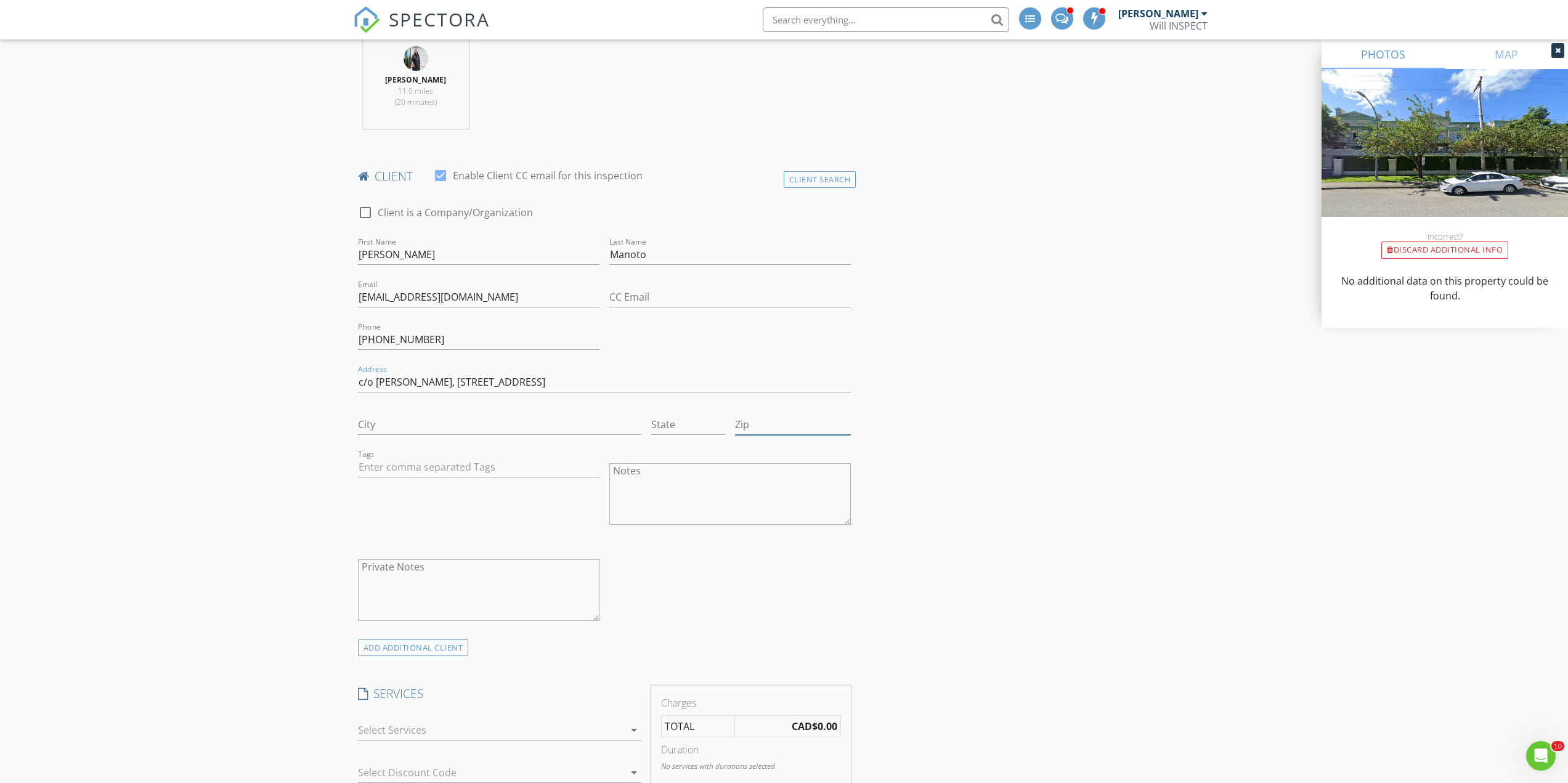 click on "Zip" at bounding box center (793, 424) 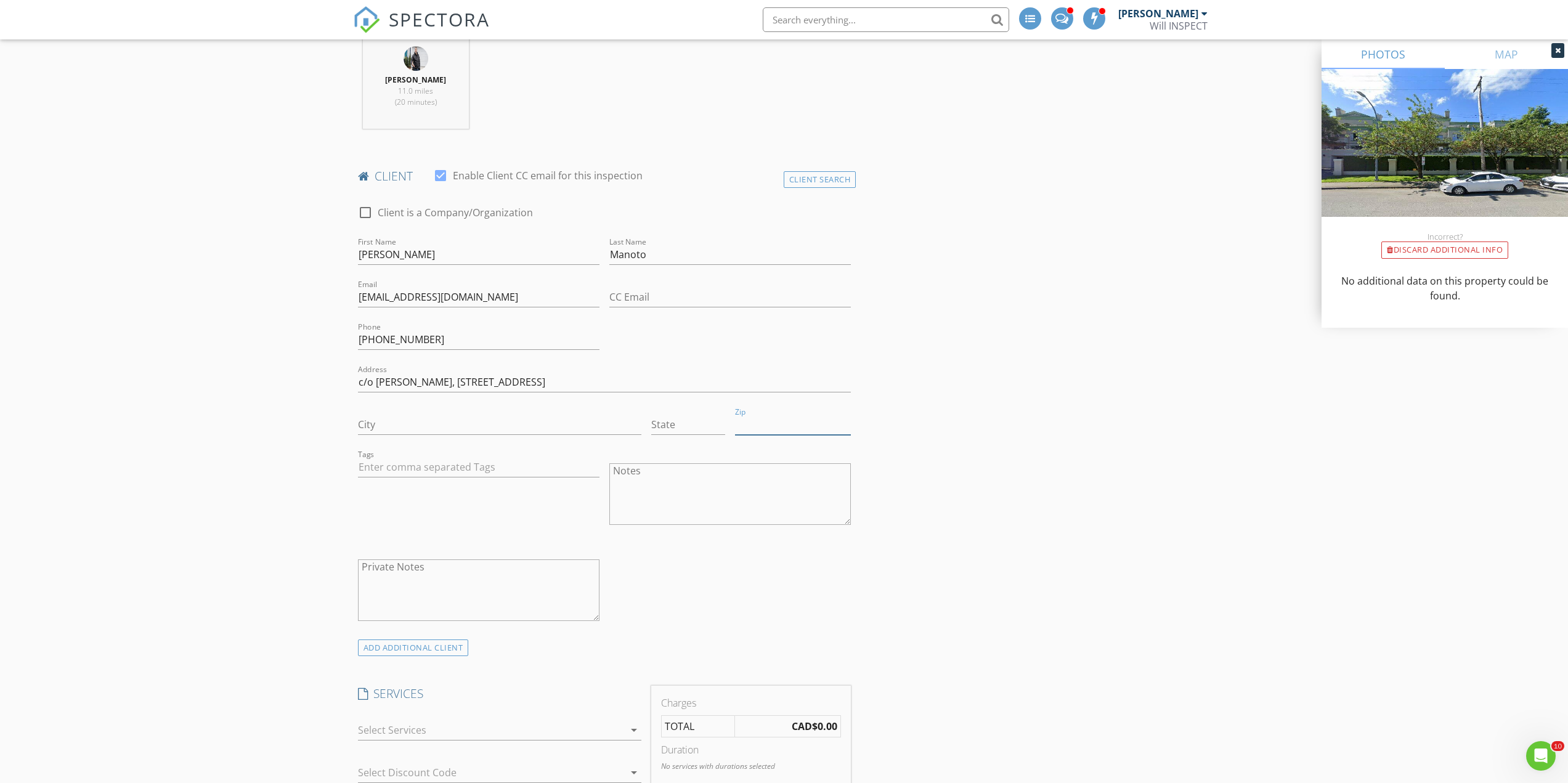 paste on "V6M 1W4" 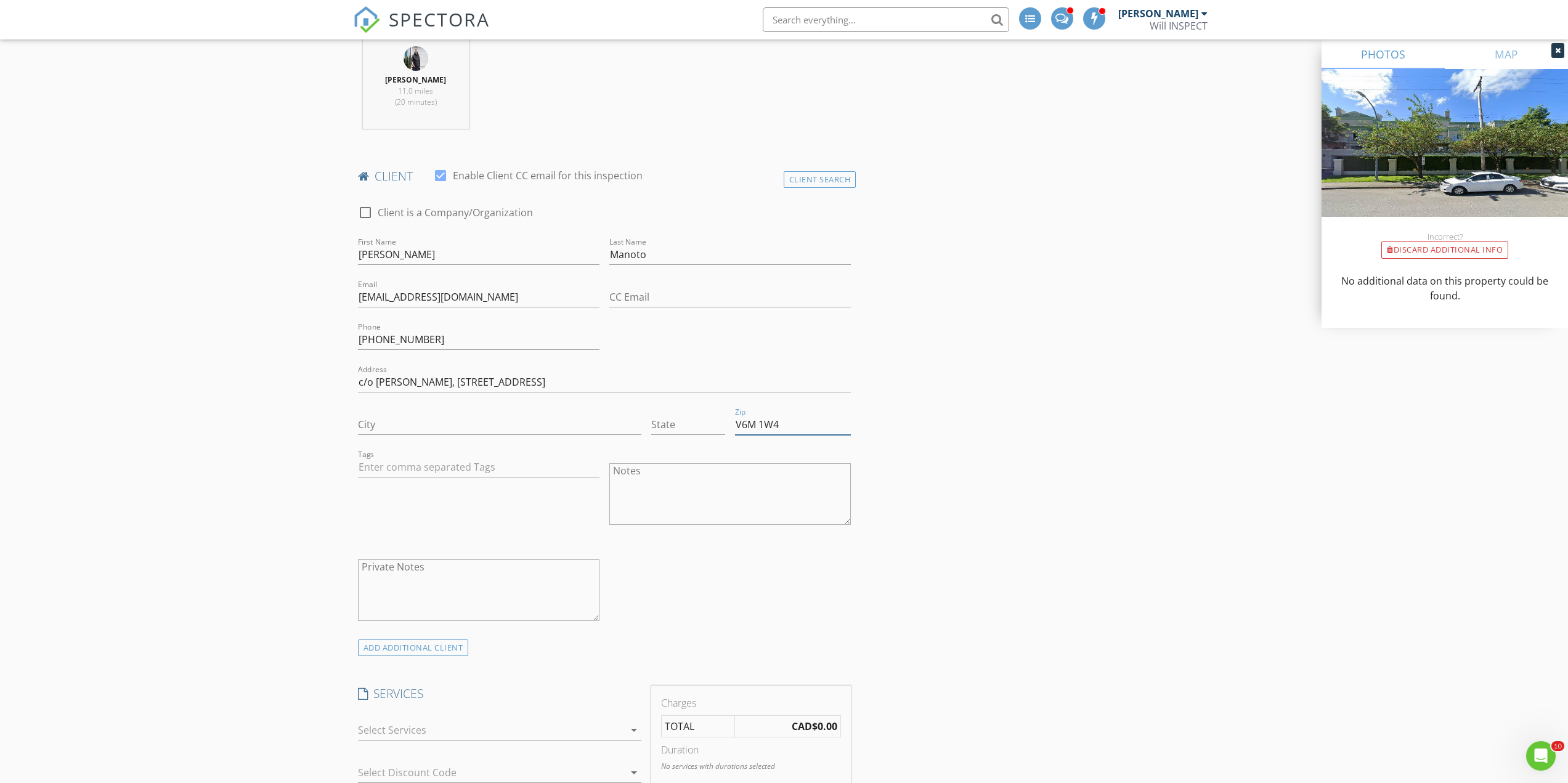type on "V6M 1W4" 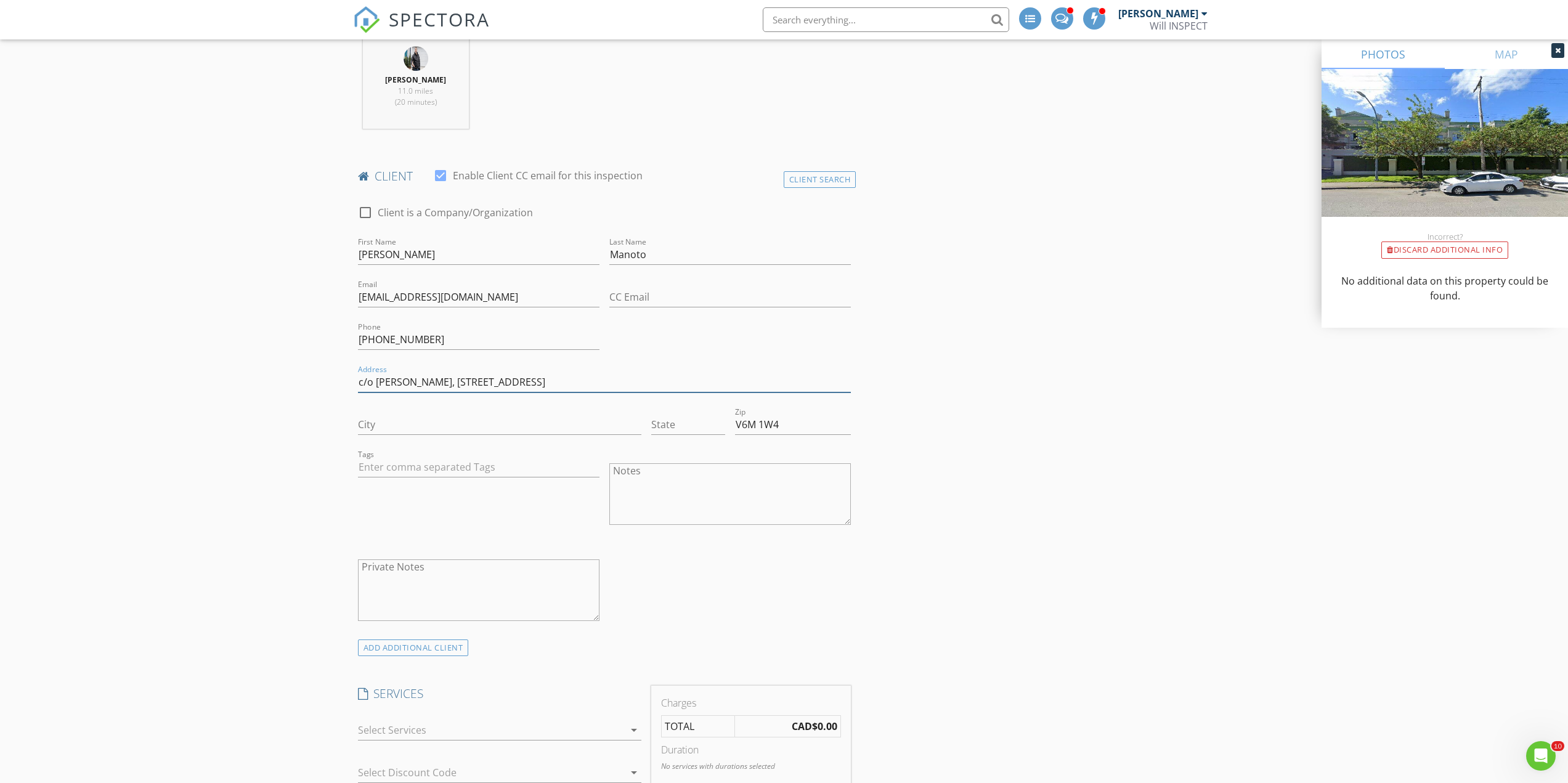 drag, startPoint x: 604, startPoint y: 381, endPoint x: 559, endPoint y: 379, distance: 45.044423 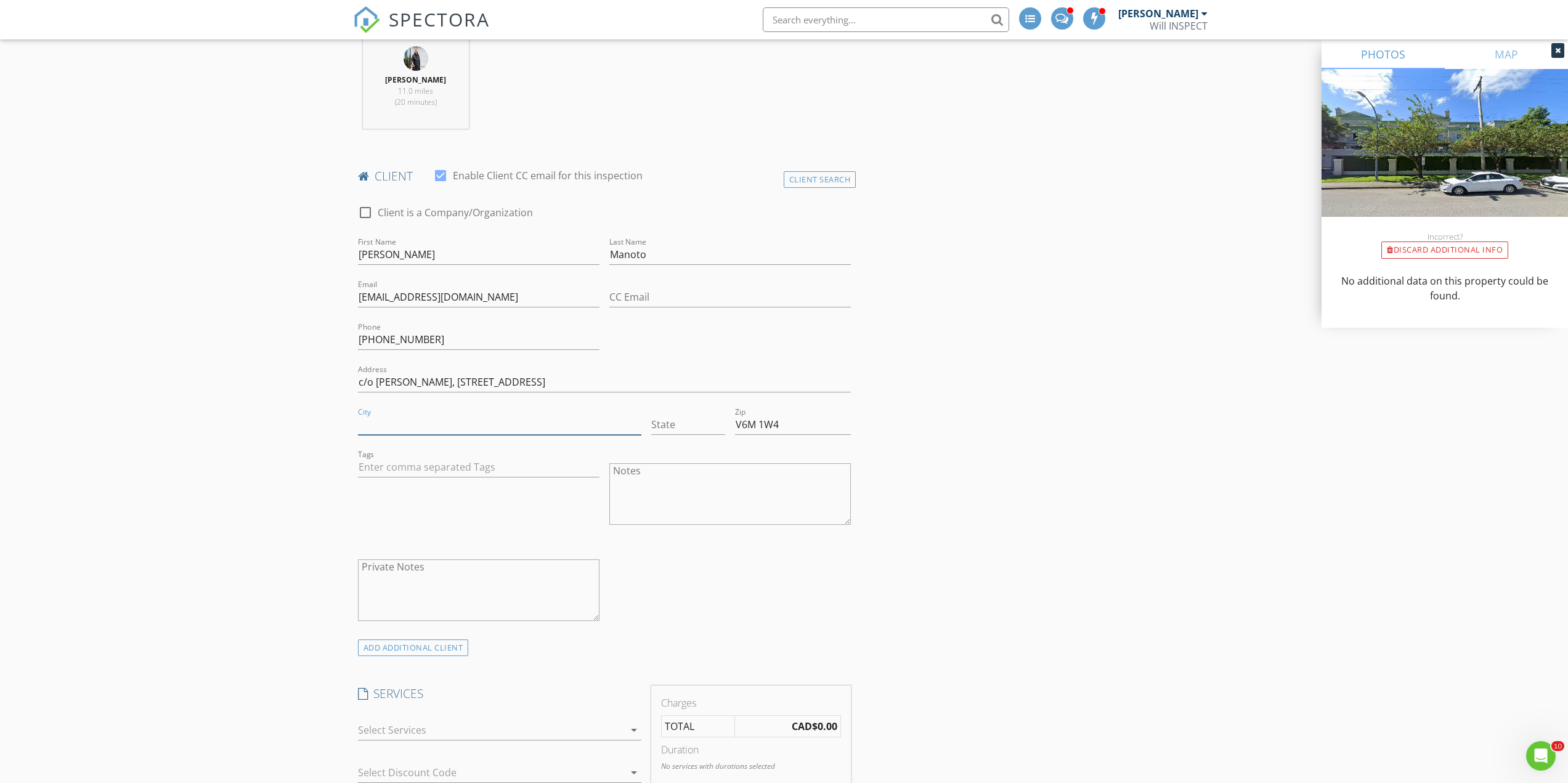 click on "City" at bounding box center [500, 424] 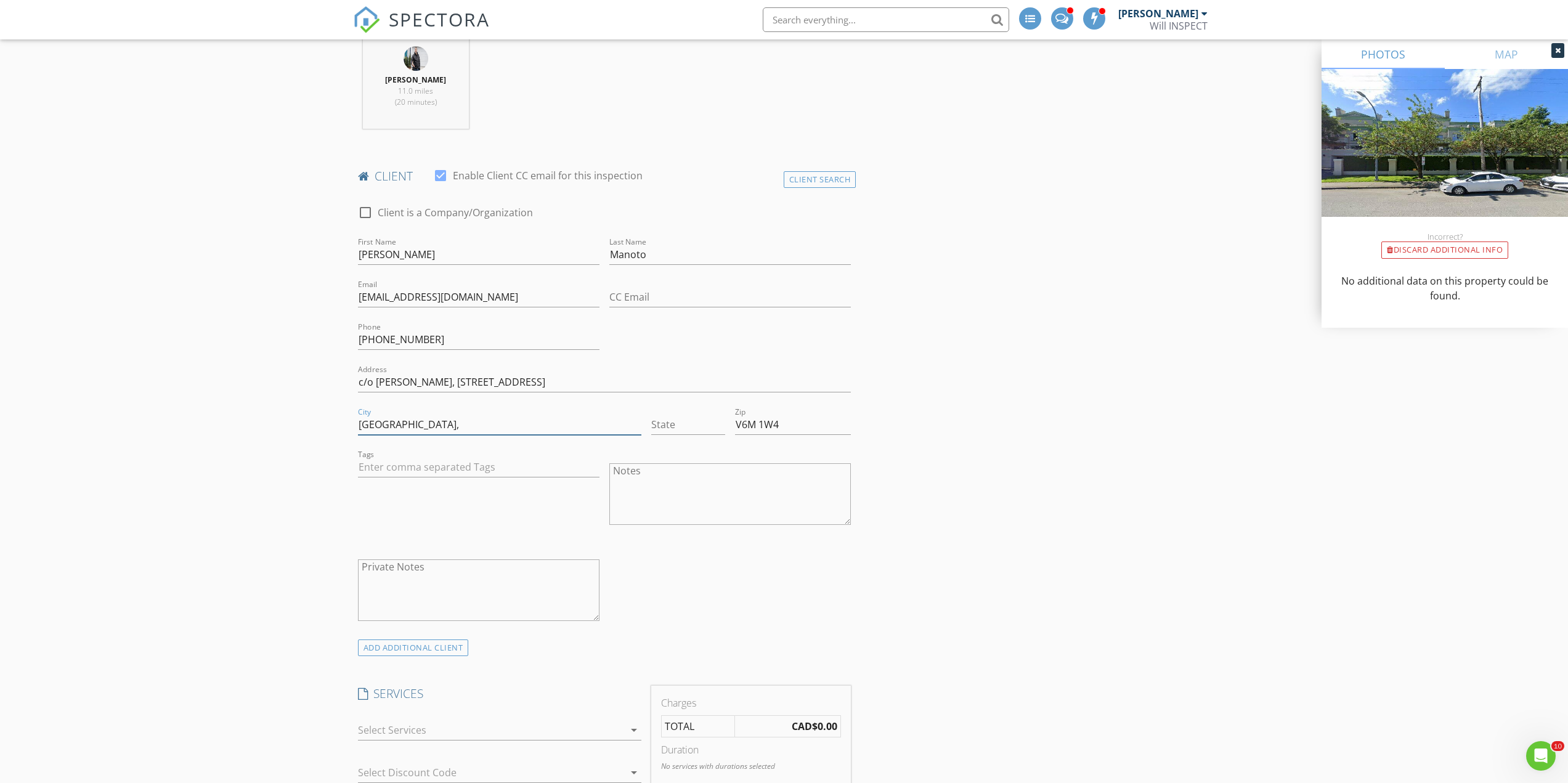 type on "Vancouver," 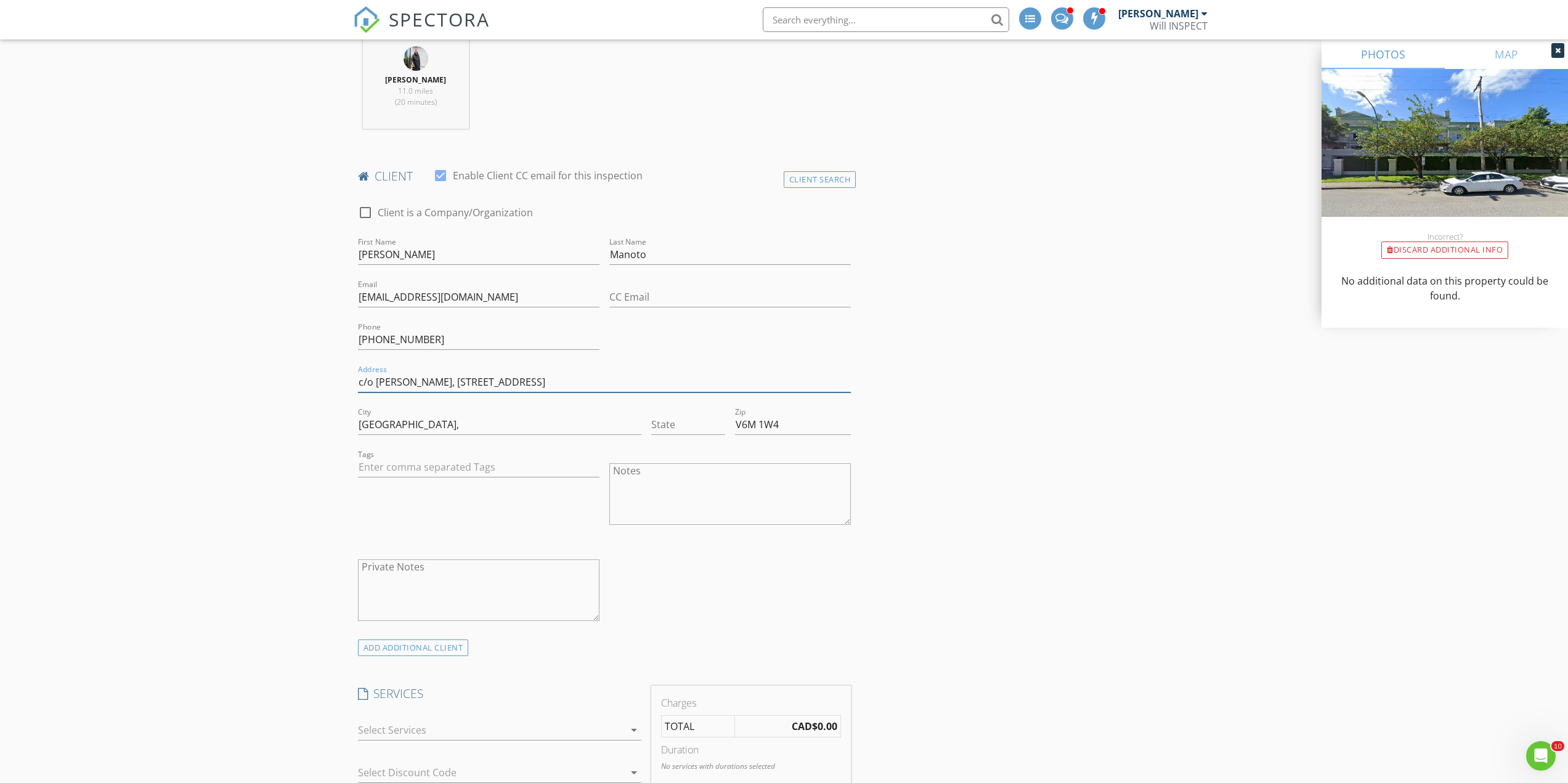 drag, startPoint x: 585, startPoint y: 383, endPoint x: 561, endPoint y: 380, distance: 24.1868 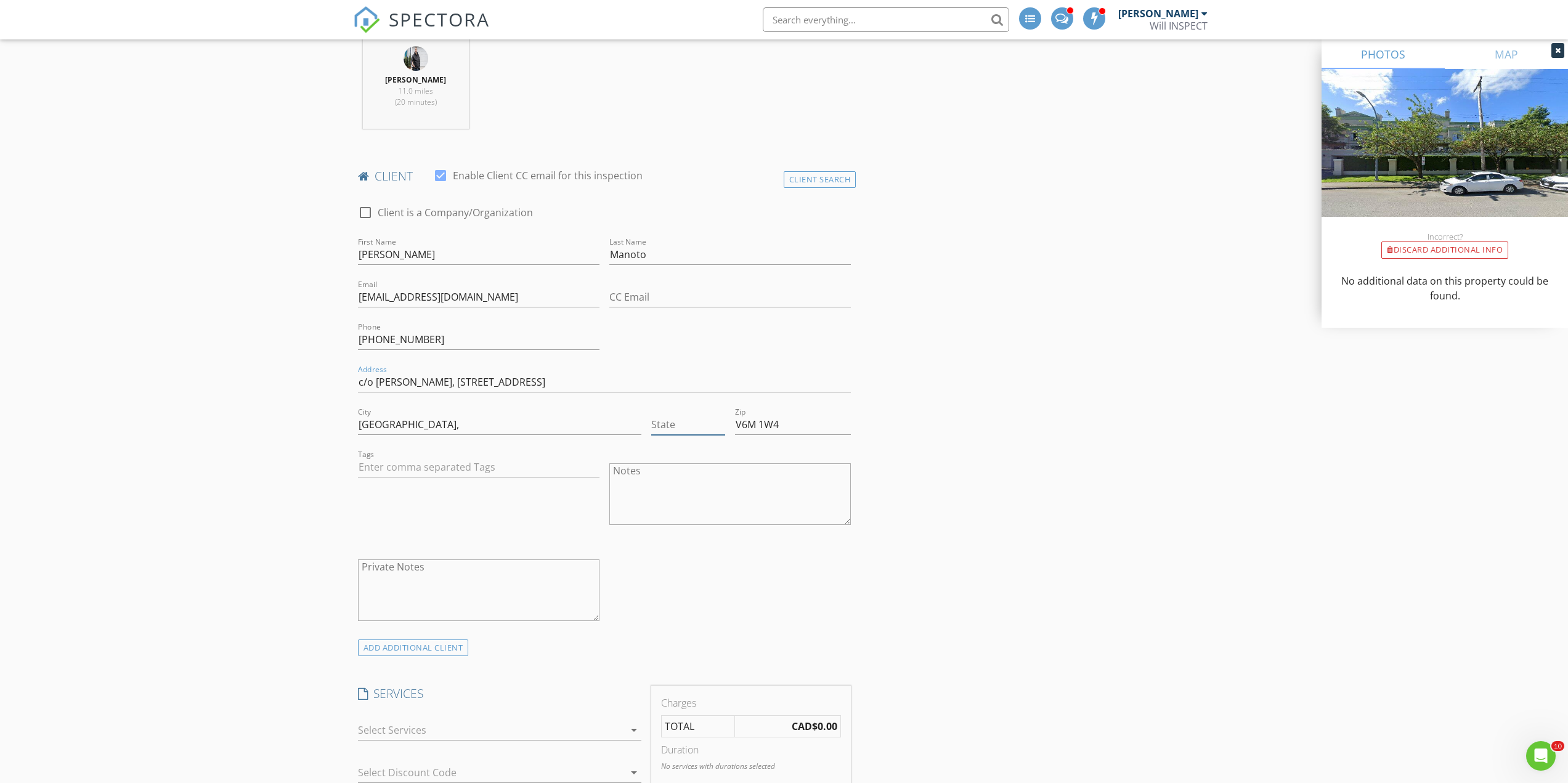 click on "State" at bounding box center [688, 424] 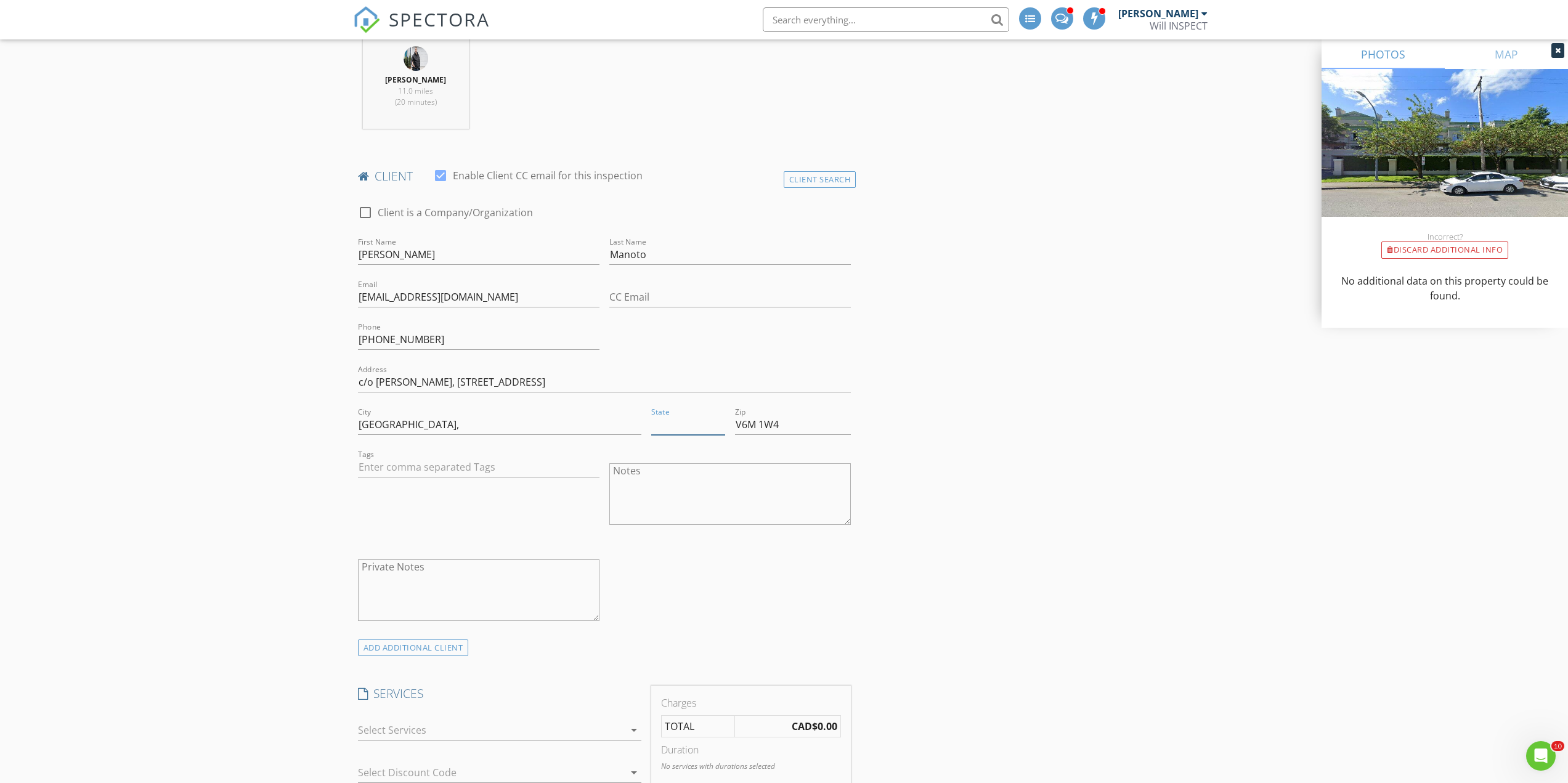 paste on "BC" 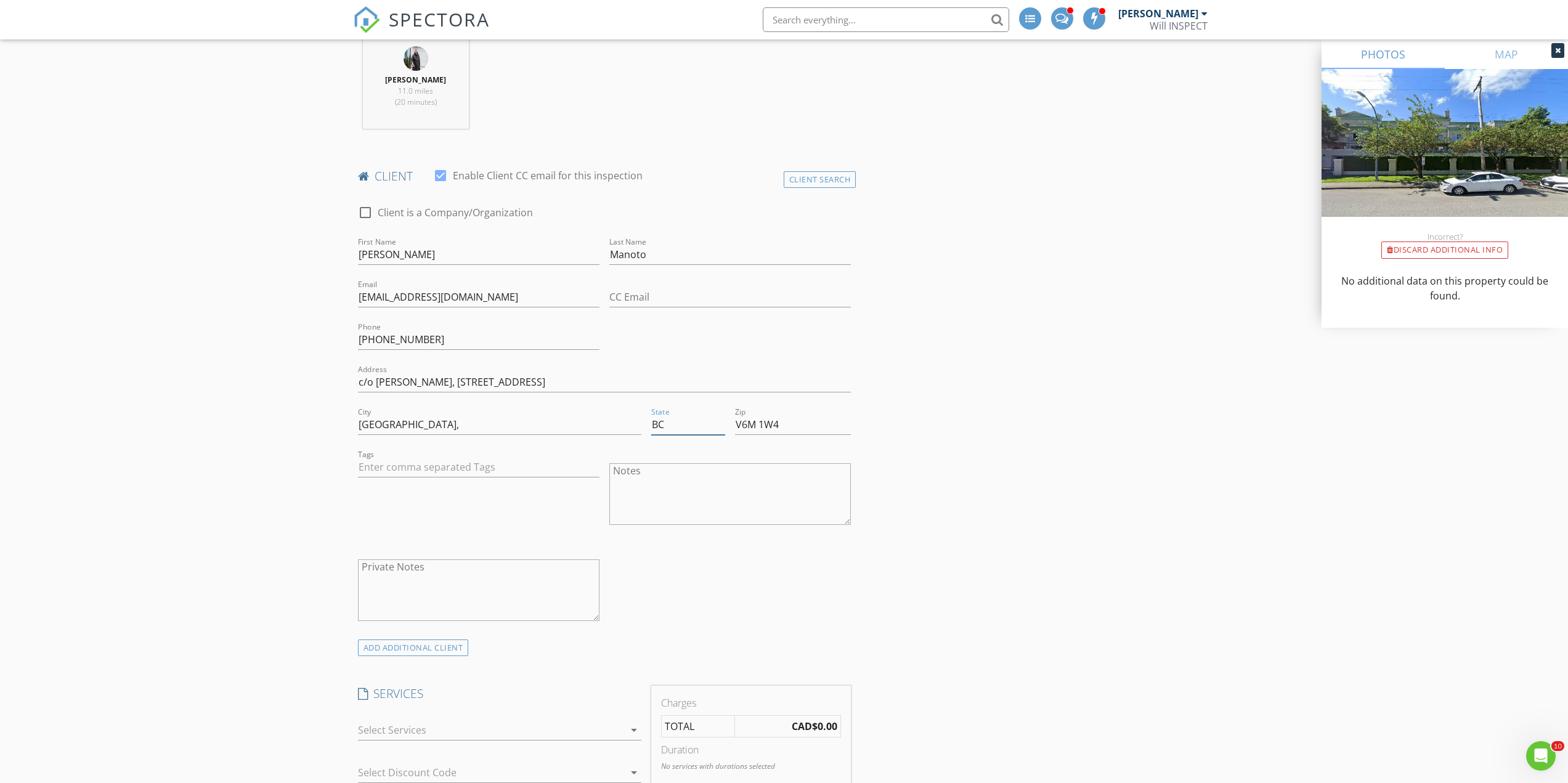 type on "BC" 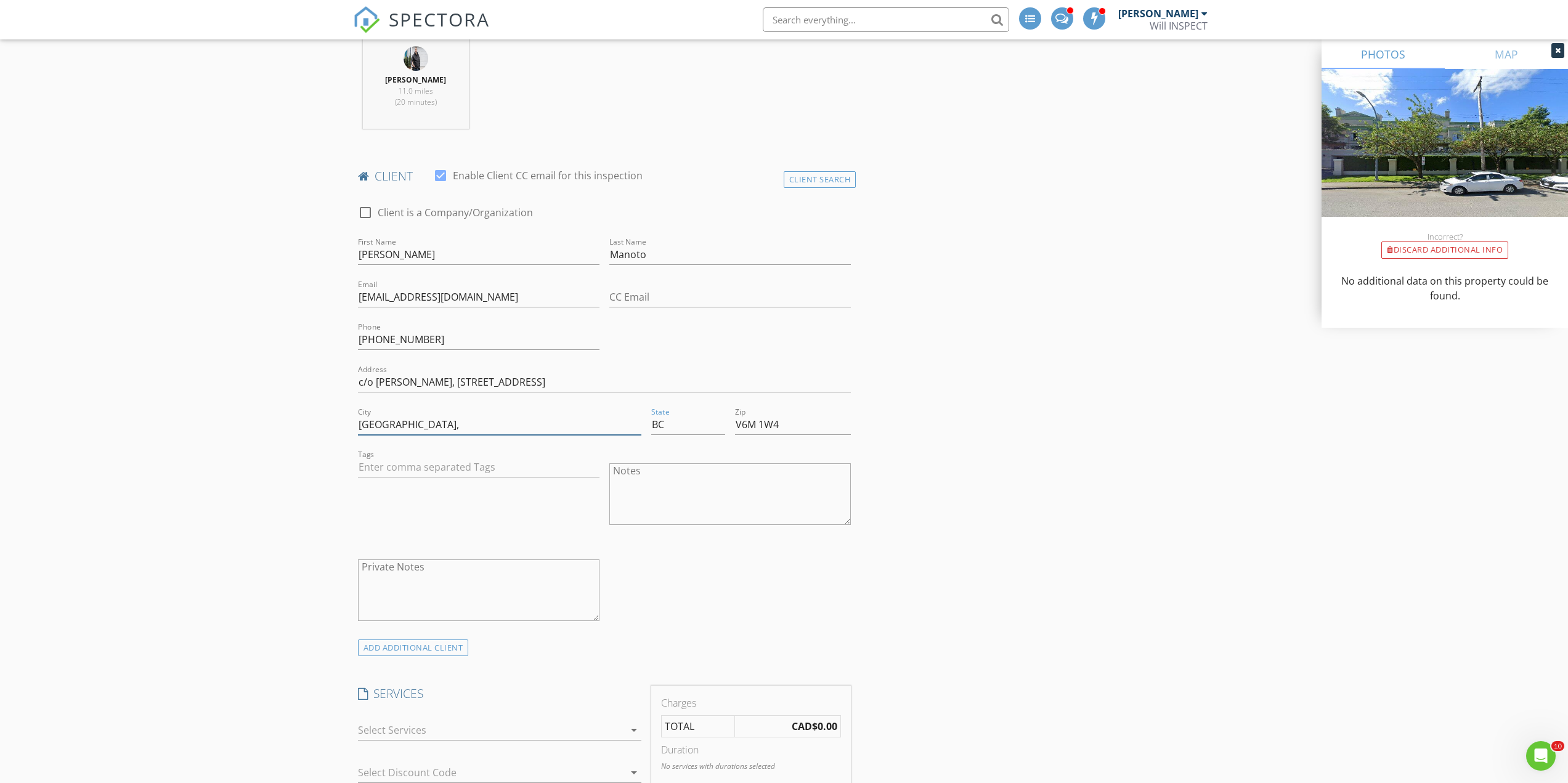 click on "Vancouver," at bounding box center (500, 424) 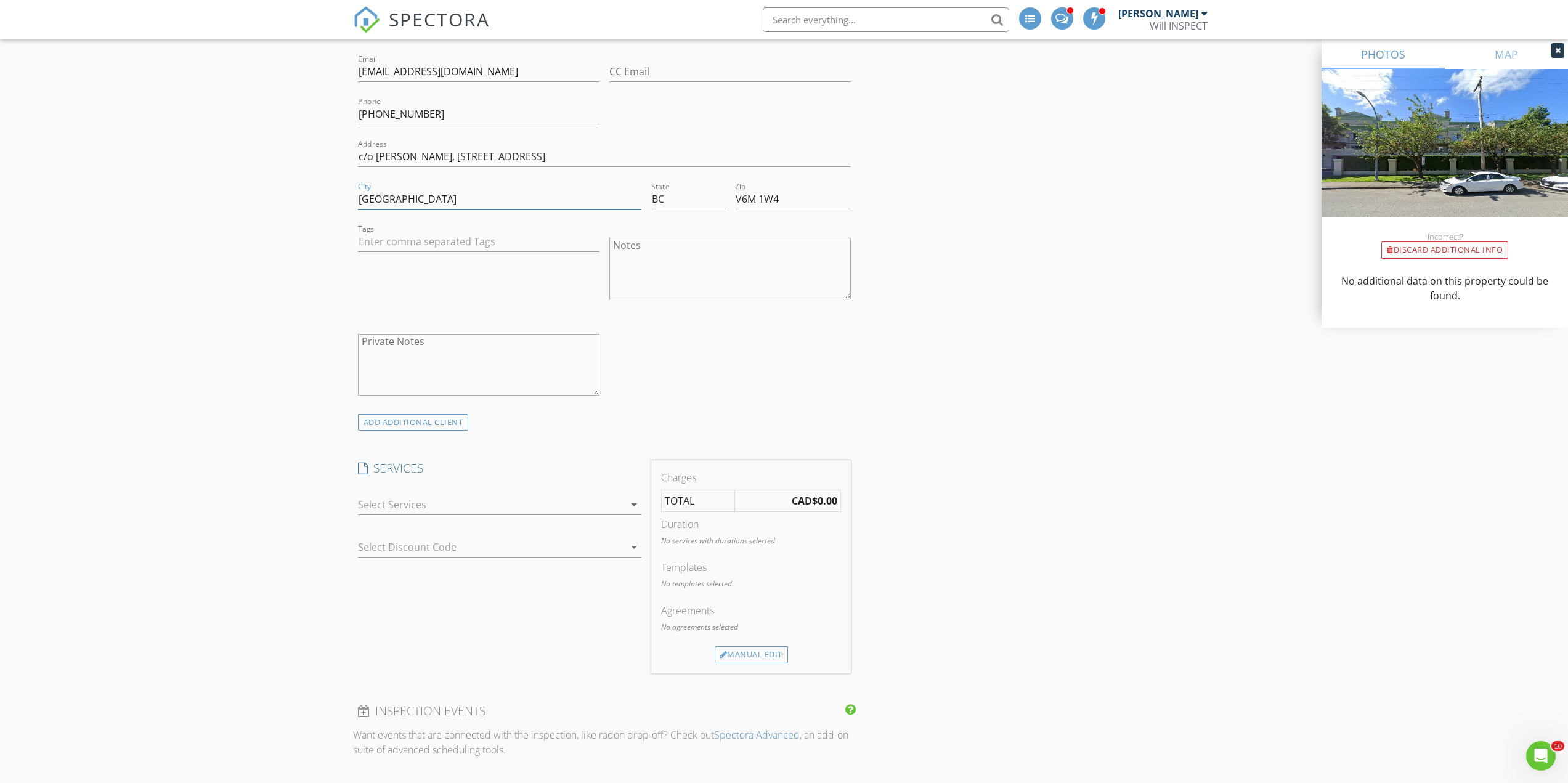 scroll, scrollTop: 821, scrollLeft: 0, axis: vertical 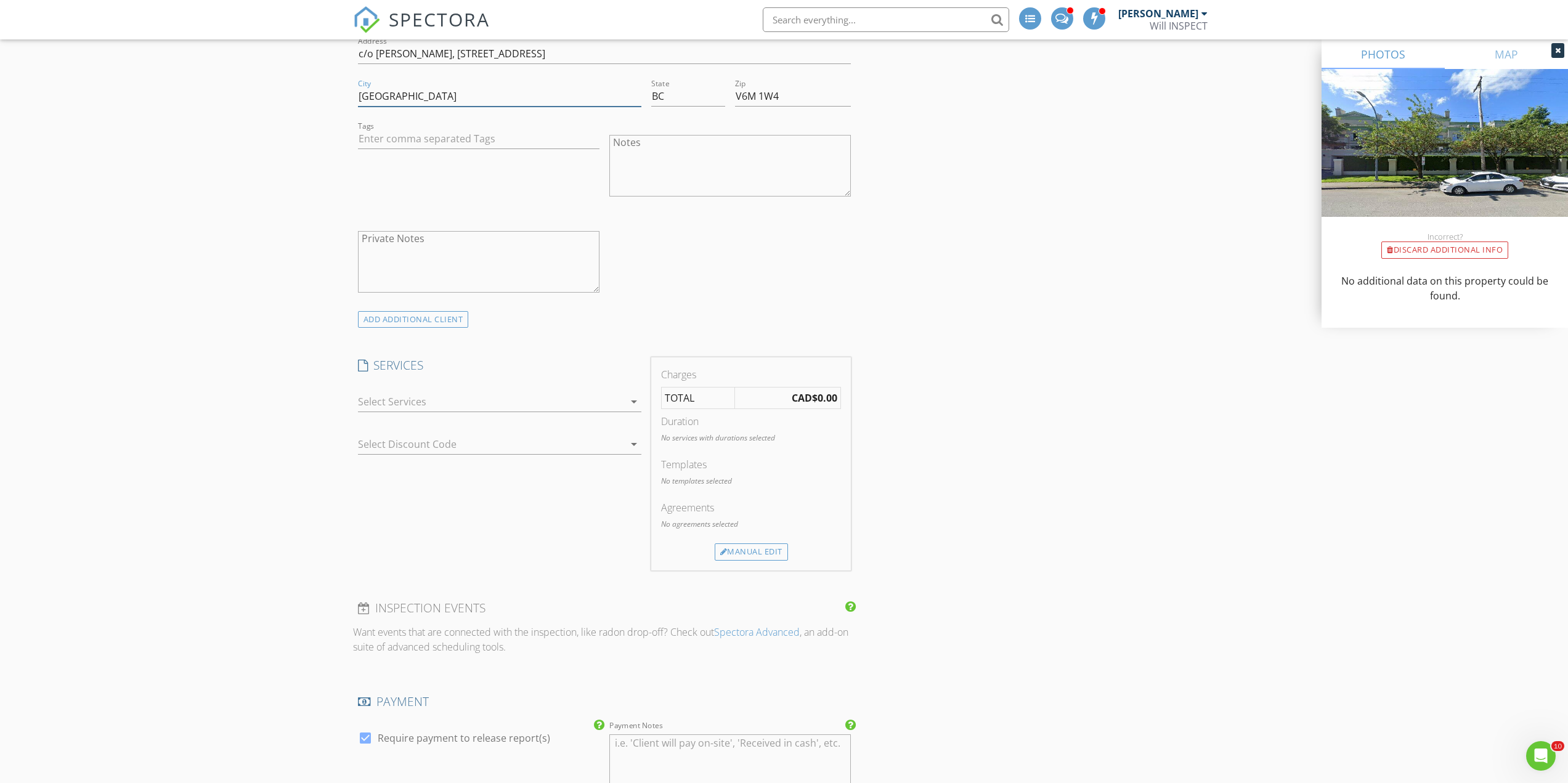 type on "Vancouver" 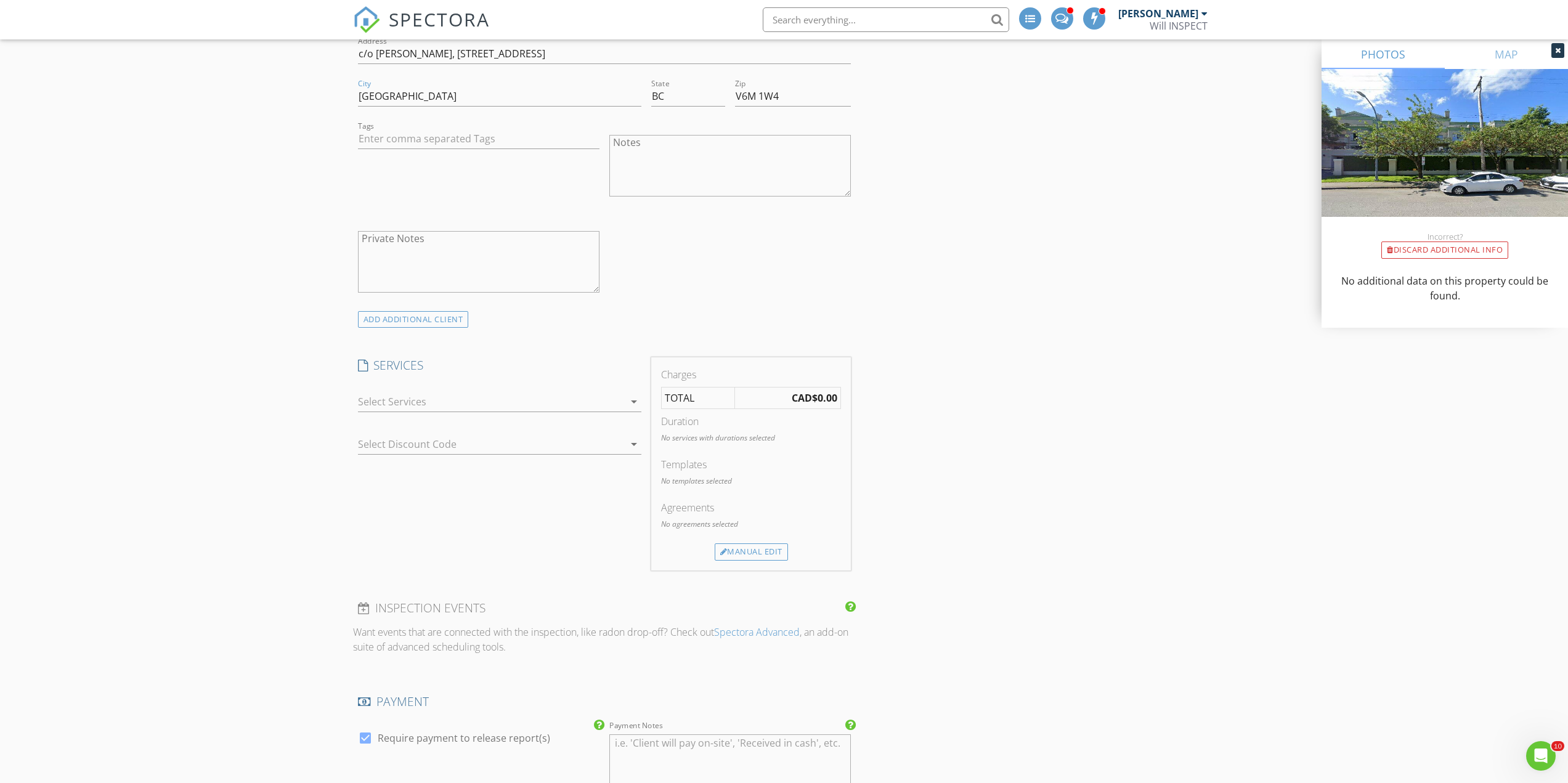 click on "arrow_drop_down" at bounding box center [634, 402] 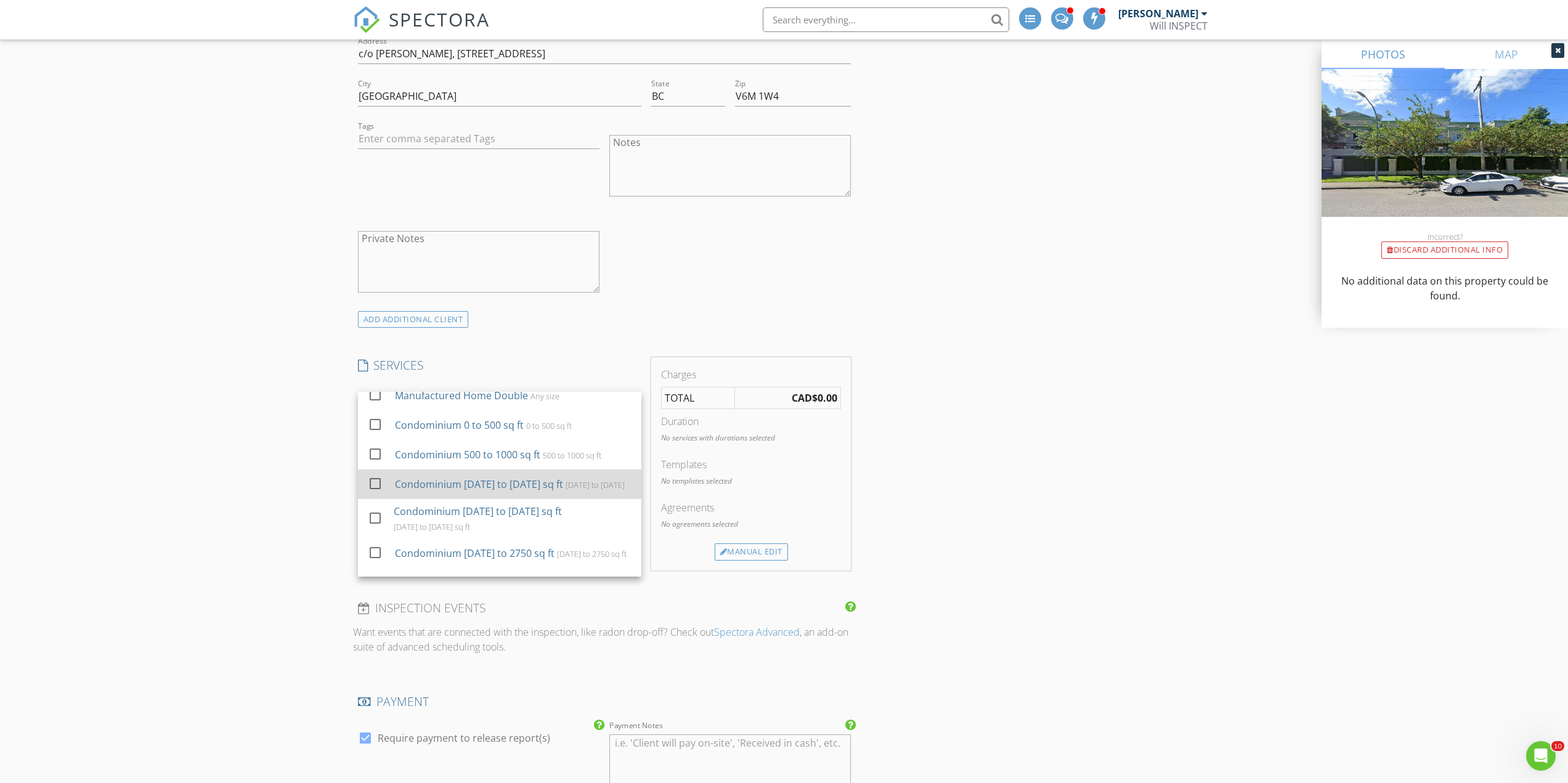 scroll, scrollTop: 493, scrollLeft: 0, axis: vertical 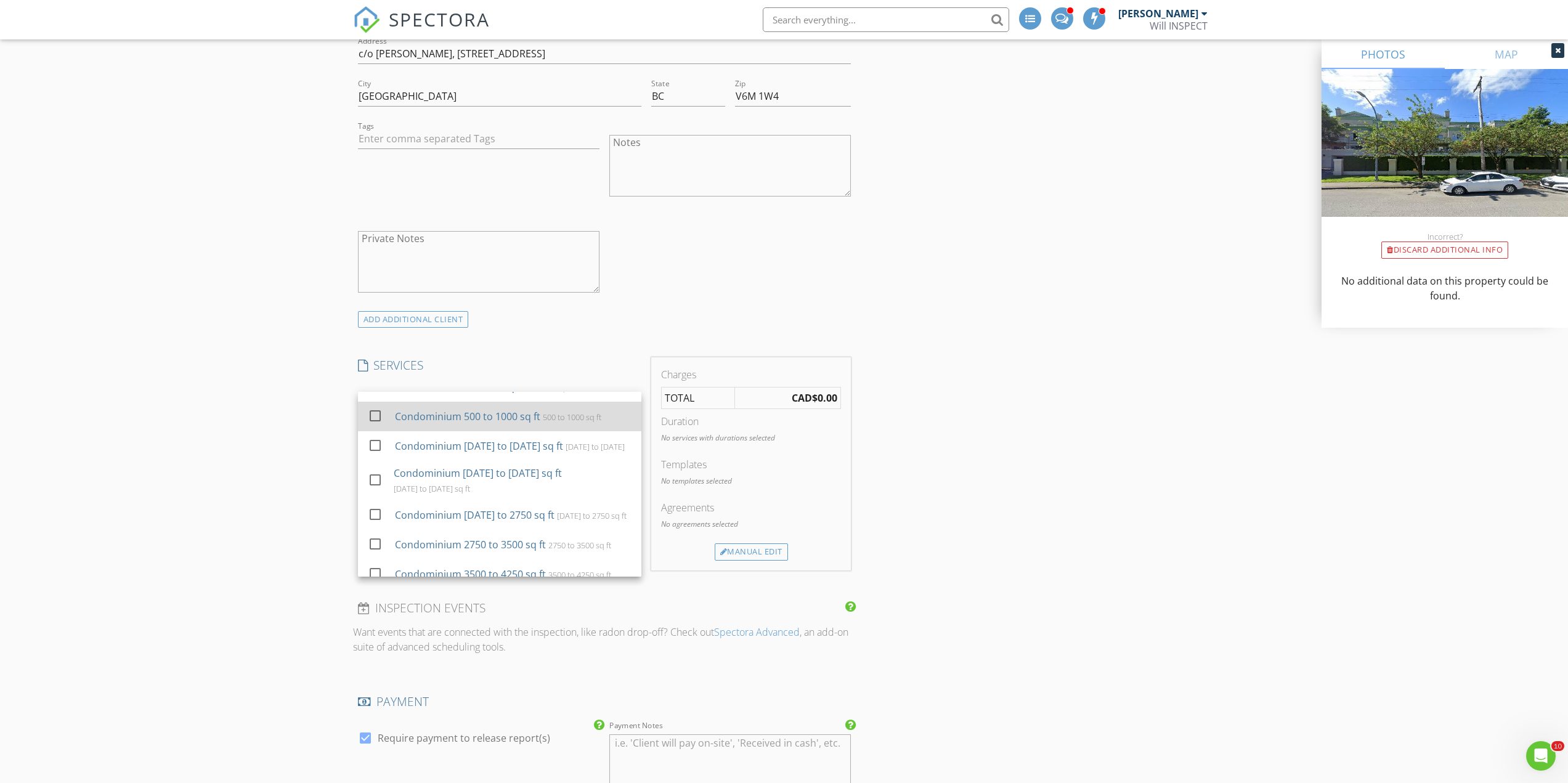 click at bounding box center [375, 416] 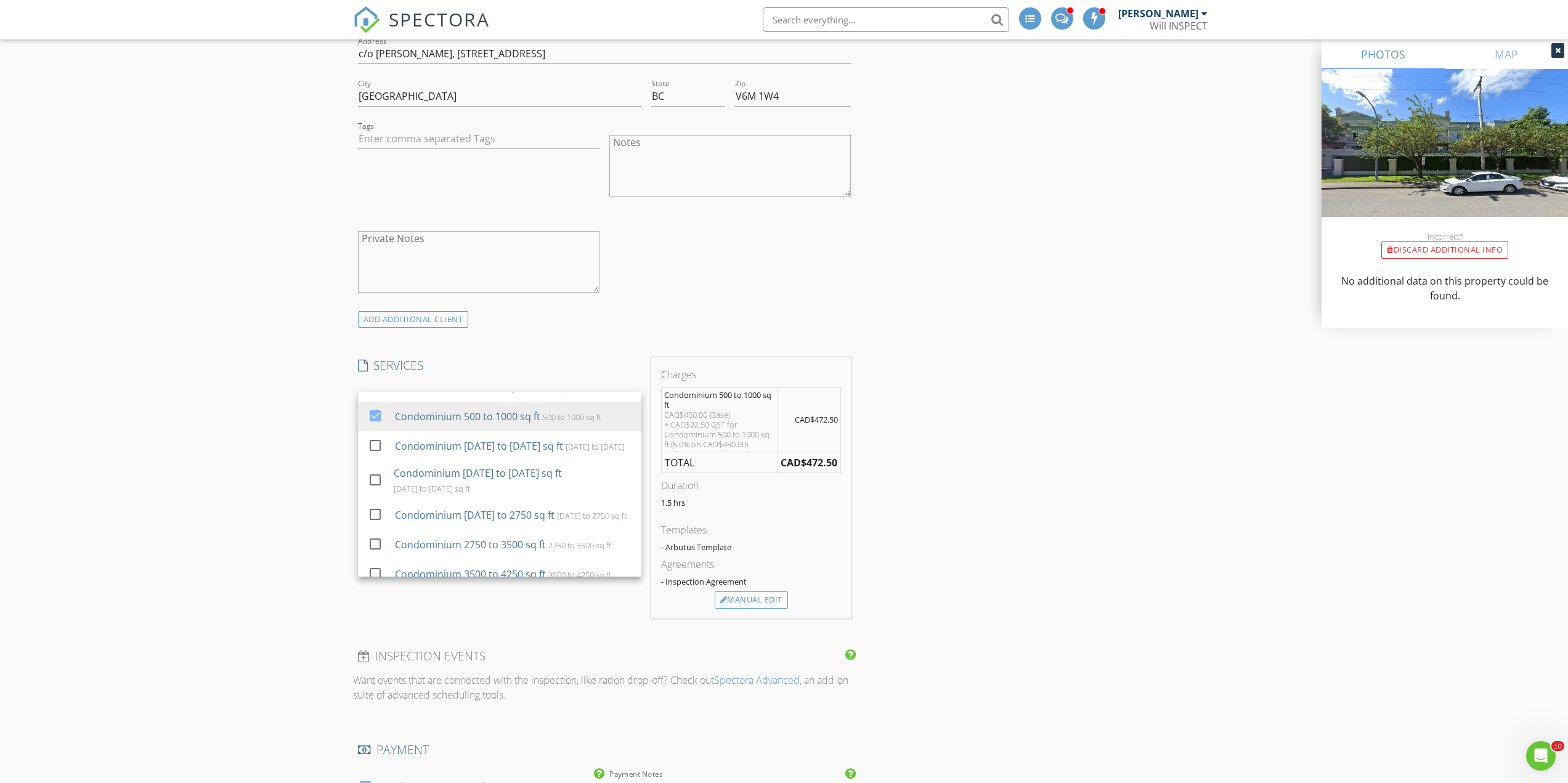 click on "New Inspection
INSPECTOR(S)
check_box   William Soldat   PRIMARY   check_box_outline_blank   Jack Kao     William Soldat arrow_drop_down   check_box William Soldat specifically requested
Date/Time
07/21/2025 6:00 PM
Location
Address Search       Address 8560 General Currie Rd   Unit 110   City Richmond   State BC   Zip V6Y 1M2   County Metro Vancouver     Square Feet 762   Year Built 1989   Foundation arrow_drop_down     William Soldat     11.0 miles     (20 minutes)
client
check_box Enable Client CC email for this inspection   Client Search     check_box_outline_blank Client is a Company/Organization     First Name Norita   Last Name Manoto   Email nmanoto@live.com   CC Email   Phone 604-762-0348   Address c/o Eleanor Tan, #201-2107 W.40th Avenue   City Vancouver   State BC   Zip V6M 1W4     Tags         Notes   Private Notes" at bounding box center [784, 532] 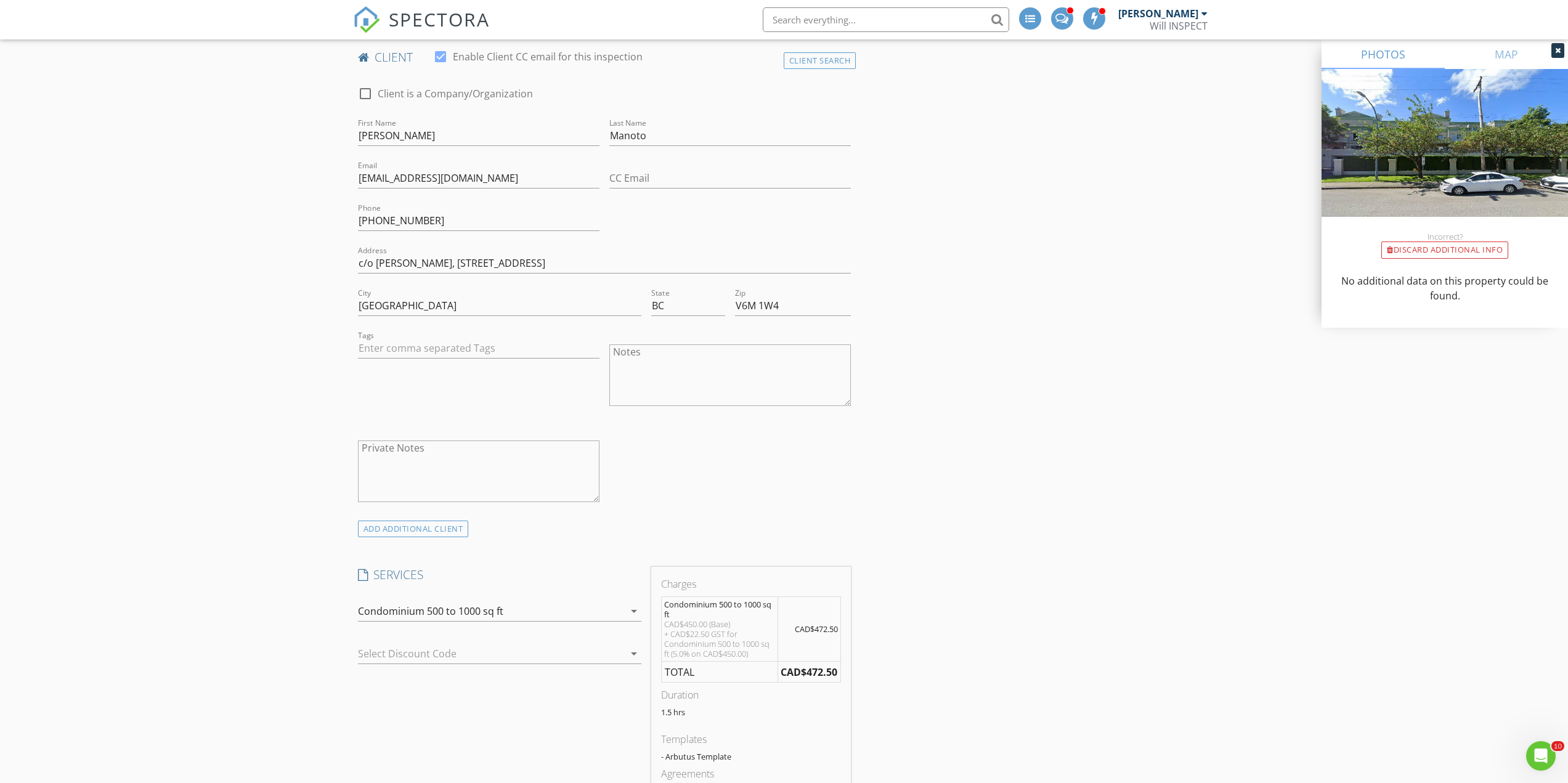 scroll, scrollTop: 657, scrollLeft: 0, axis: vertical 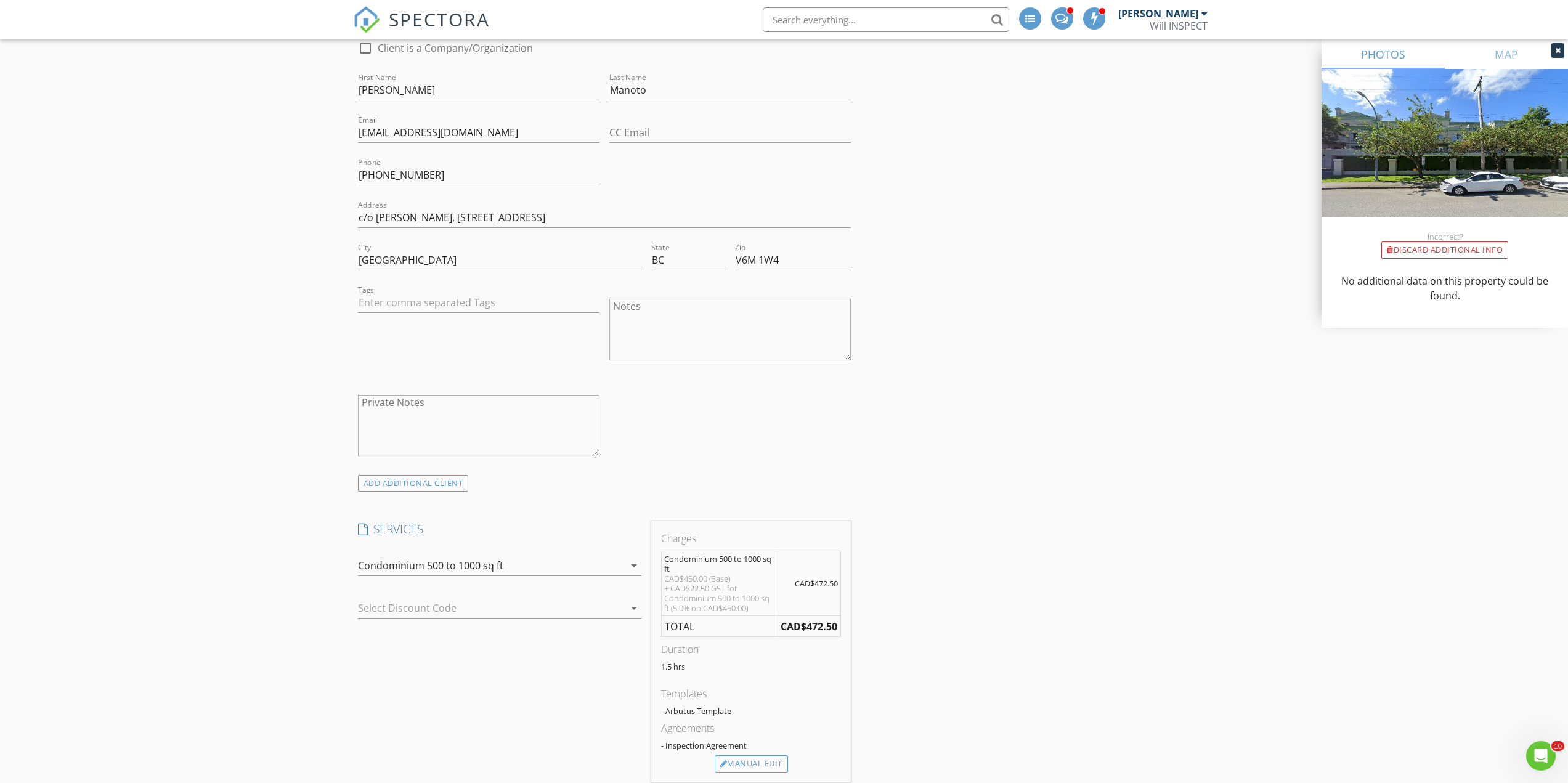 click on "arrow_drop_down" at bounding box center [634, 608] 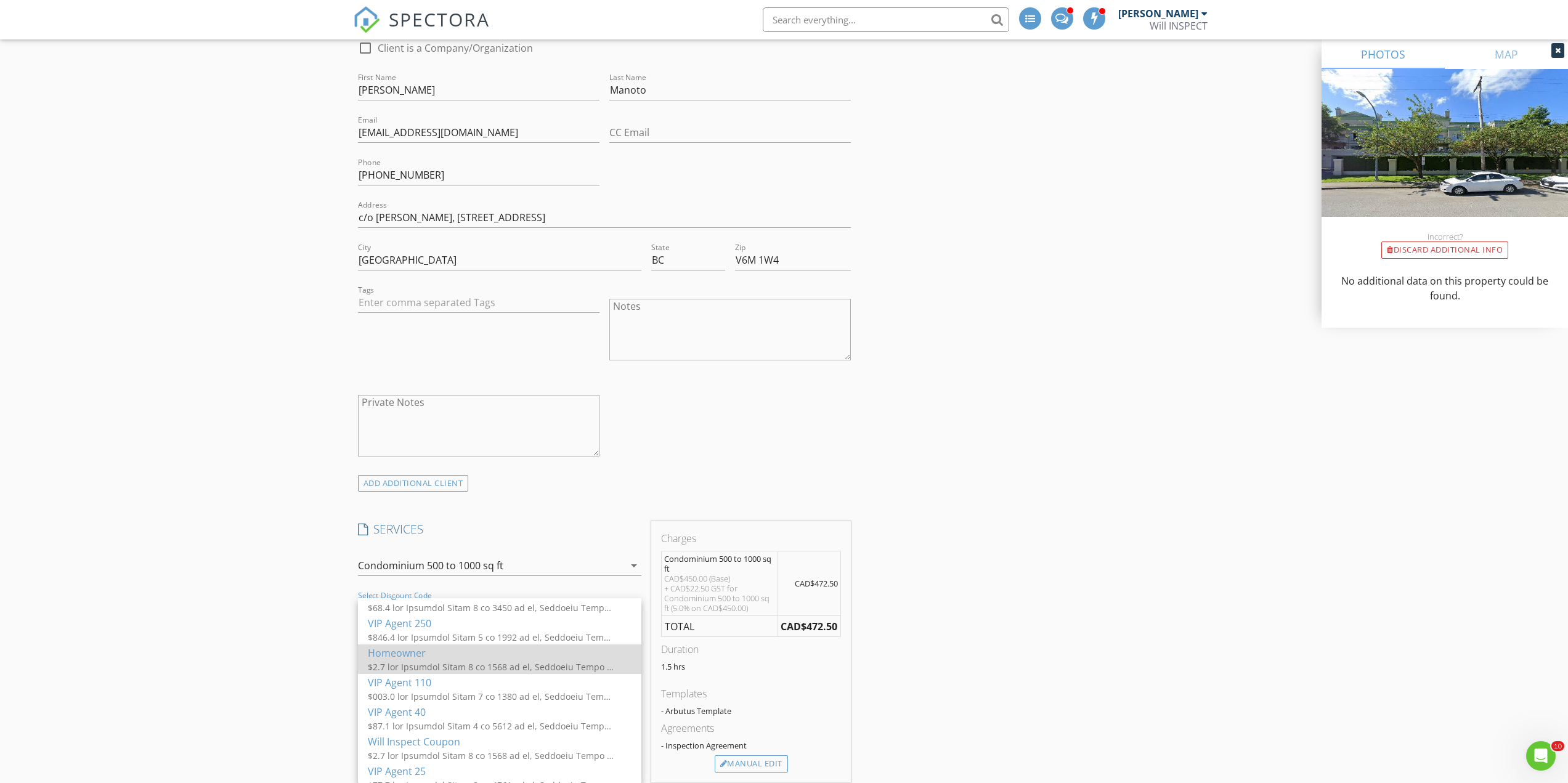 scroll, scrollTop: 1479, scrollLeft: 0, axis: vertical 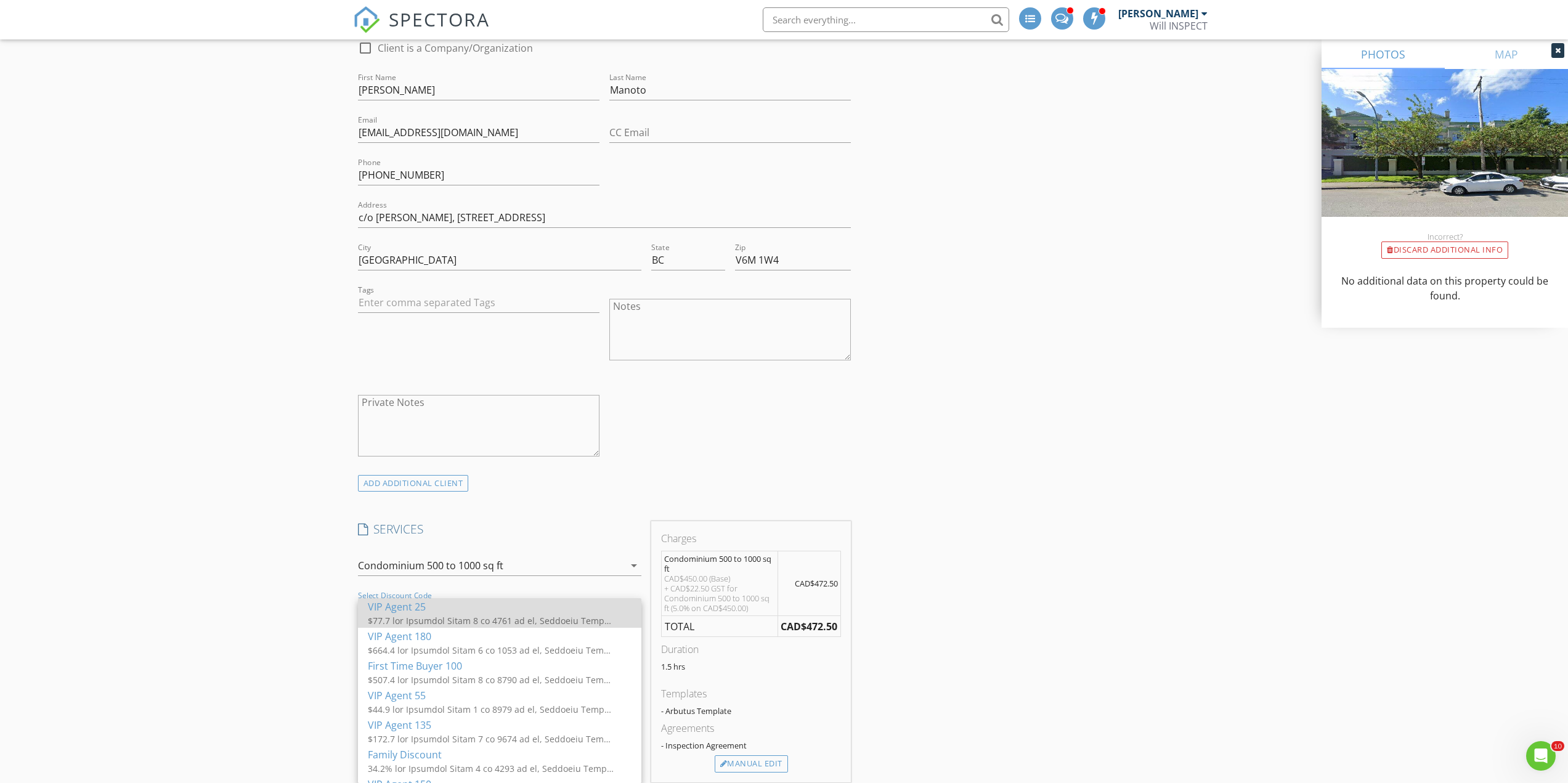 click at bounding box center (491, 620) 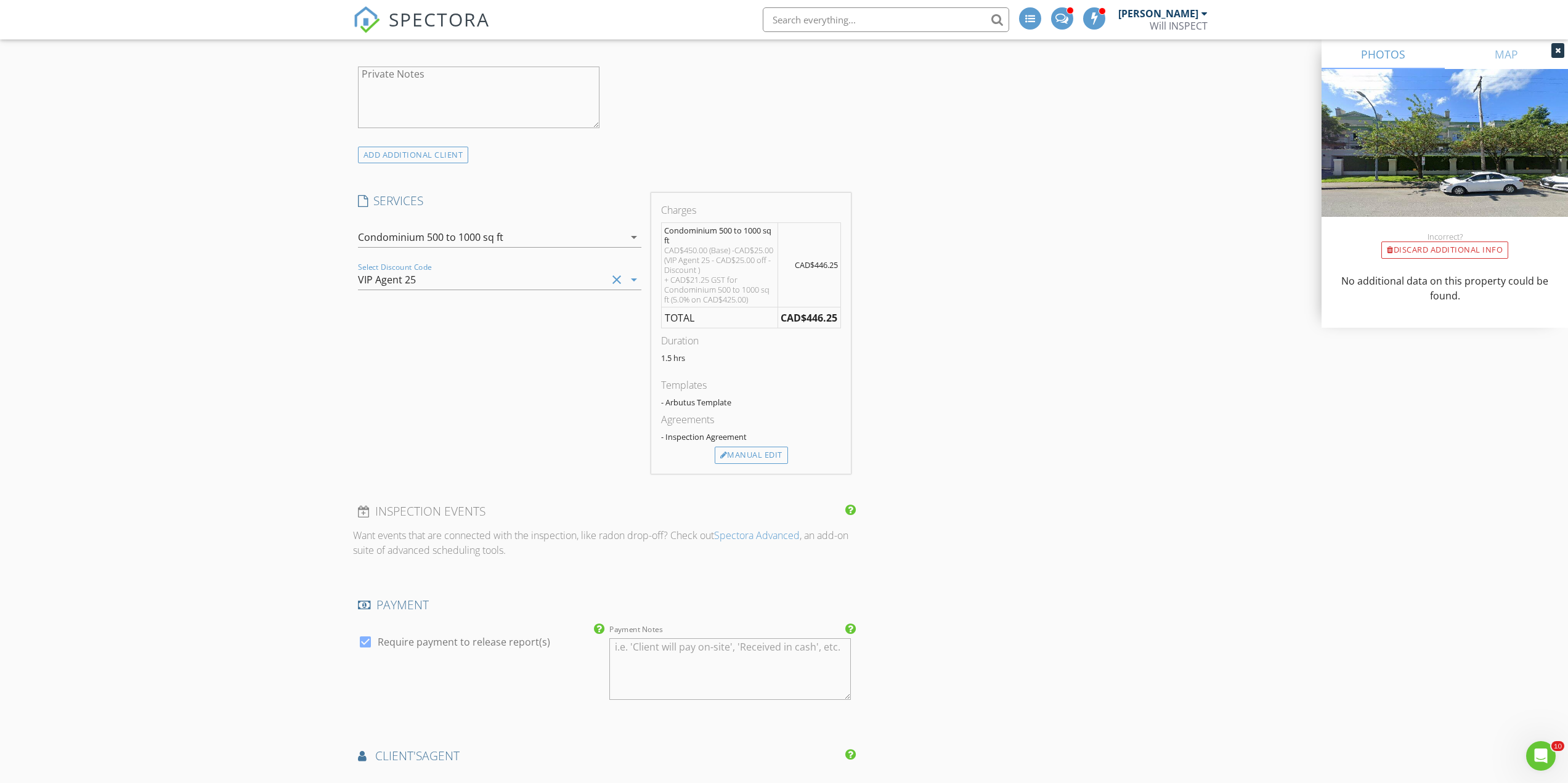 scroll, scrollTop: 1314, scrollLeft: 0, axis: vertical 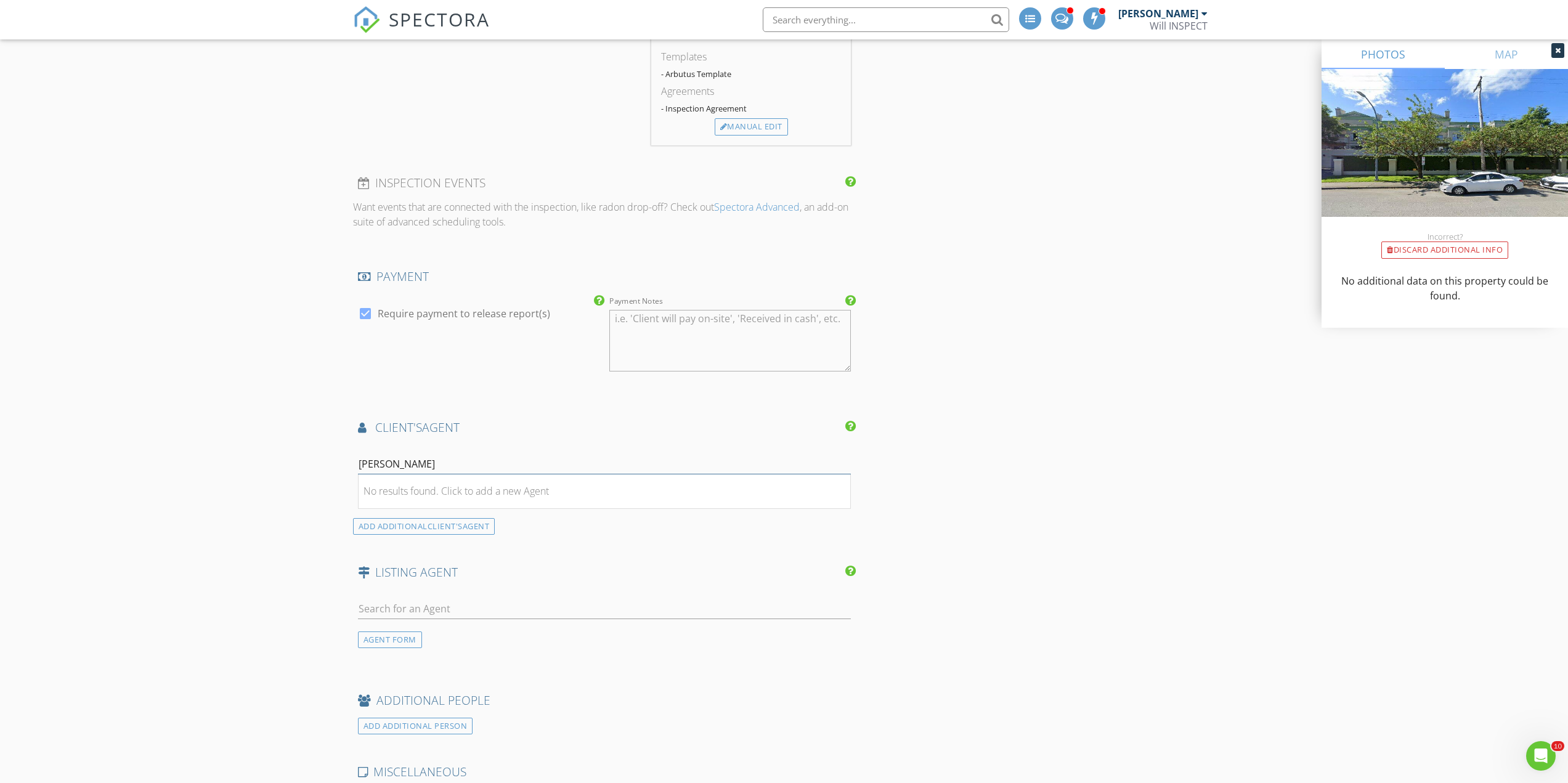 drag, startPoint x: 407, startPoint y: 466, endPoint x: 278, endPoint y: 453, distance: 129.65338 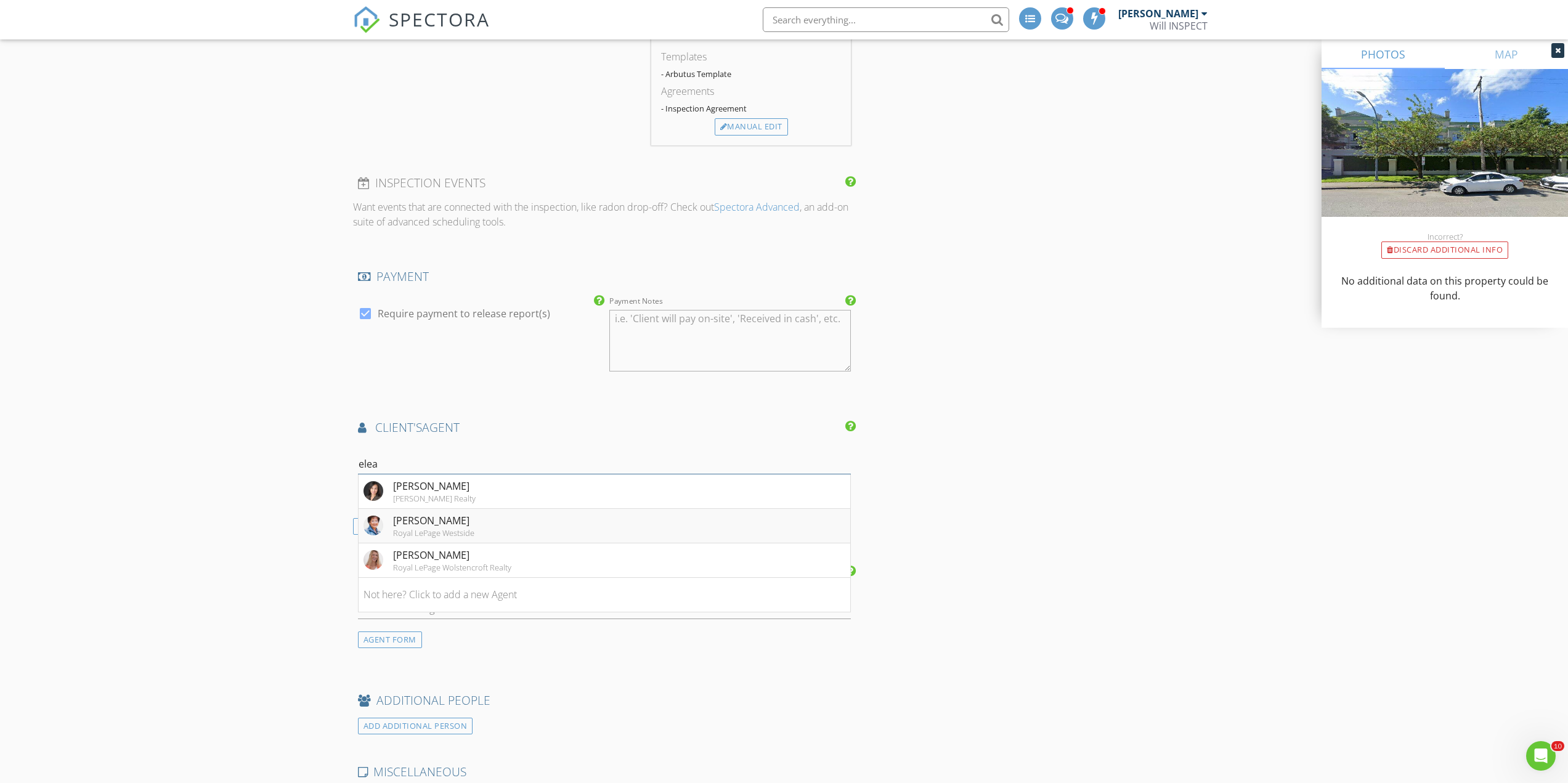 type on "elea" 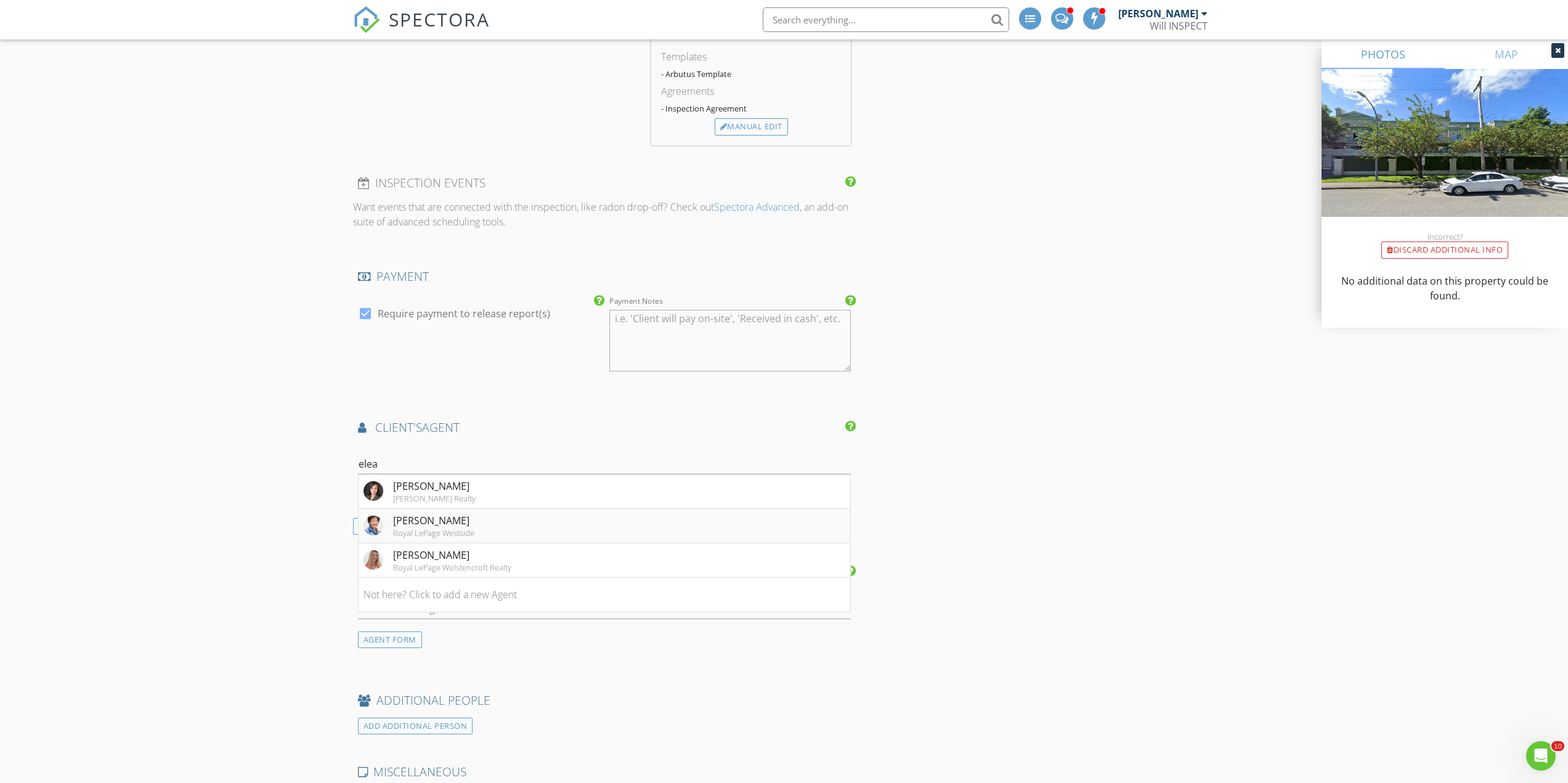 click on "Eleanor Tan" at bounding box center (434, 521) 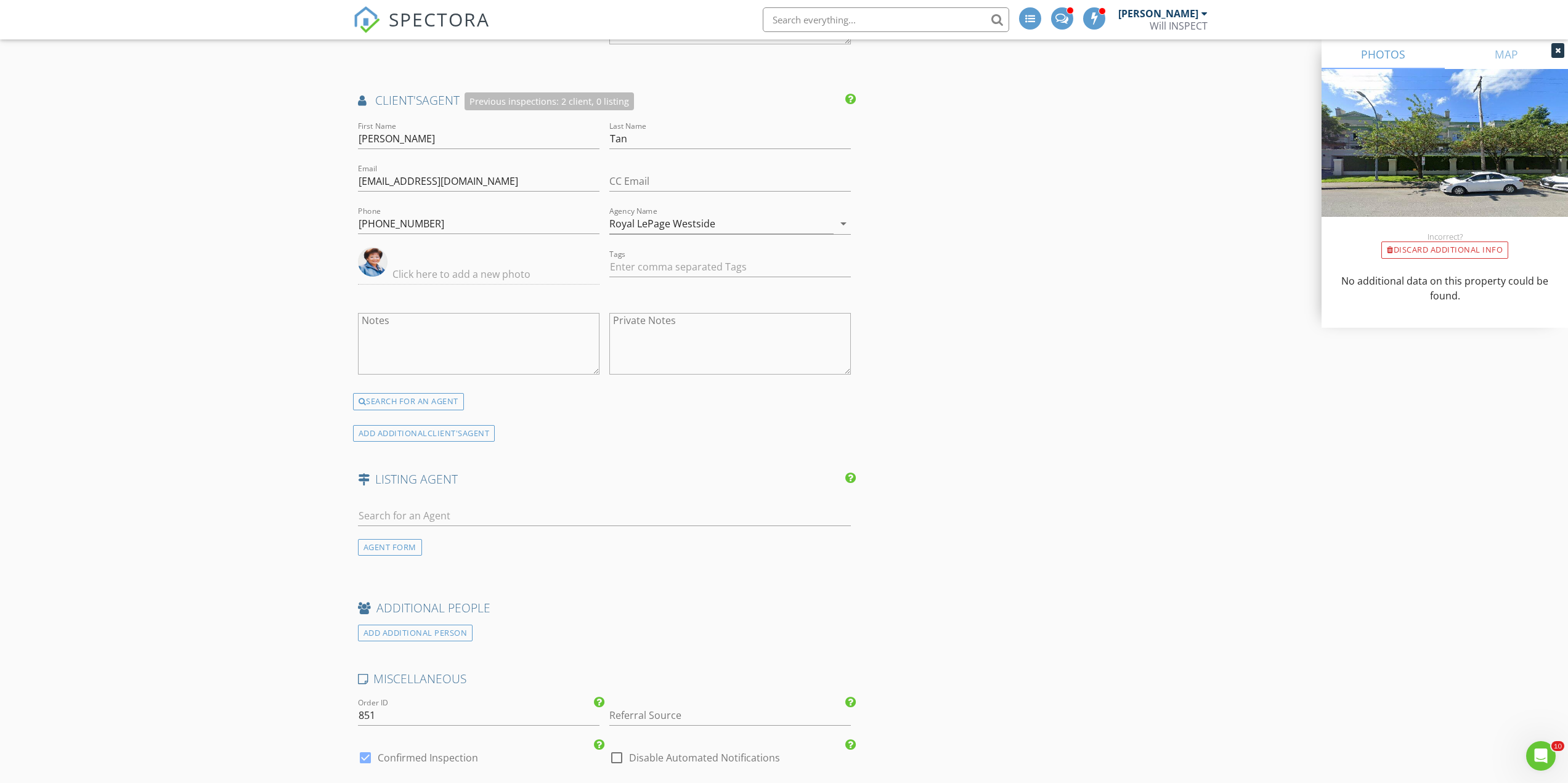 scroll, scrollTop: 1643, scrollLeft: 0, axis: vertical 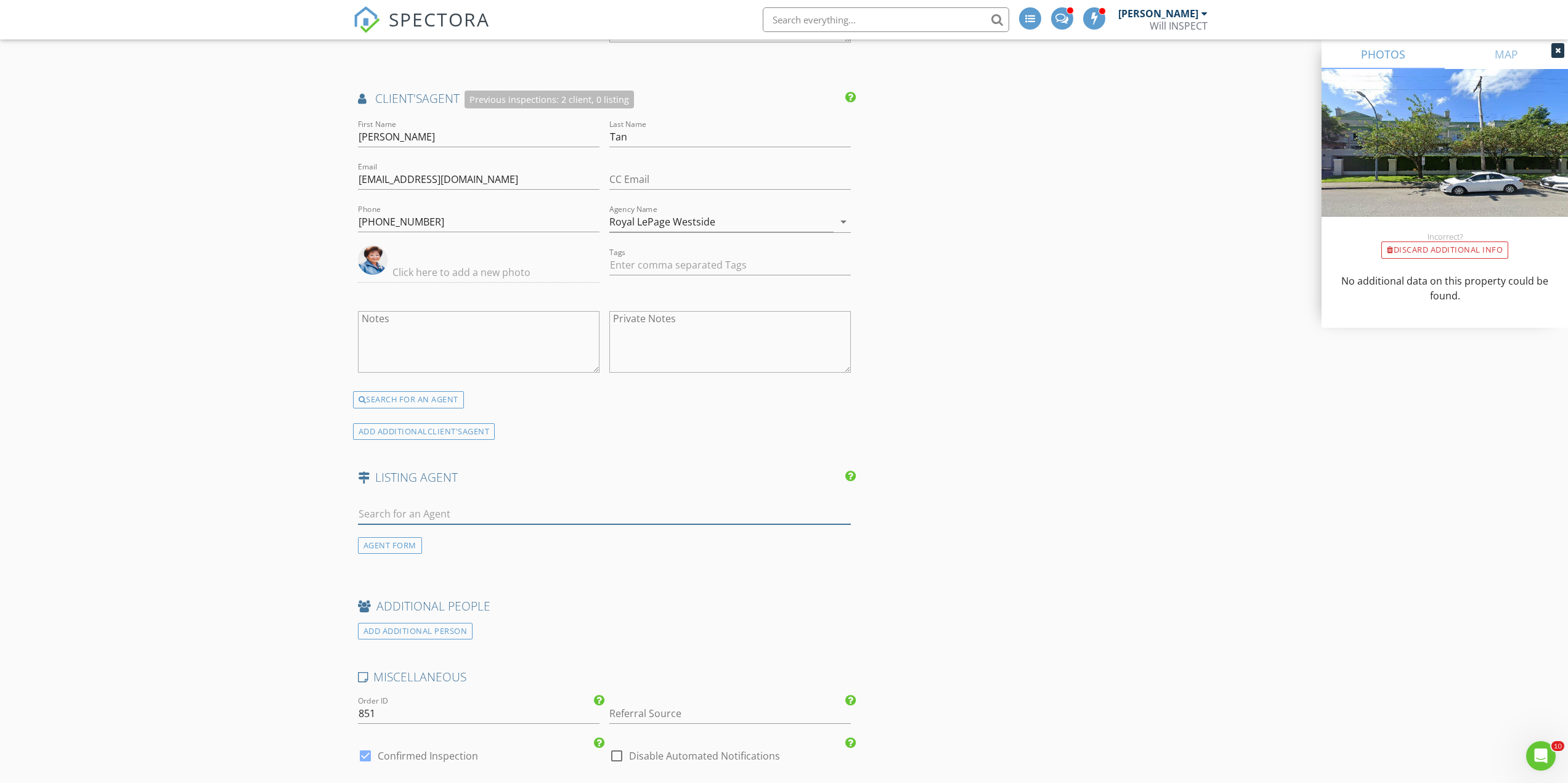 click at bounding box center [604, 514] 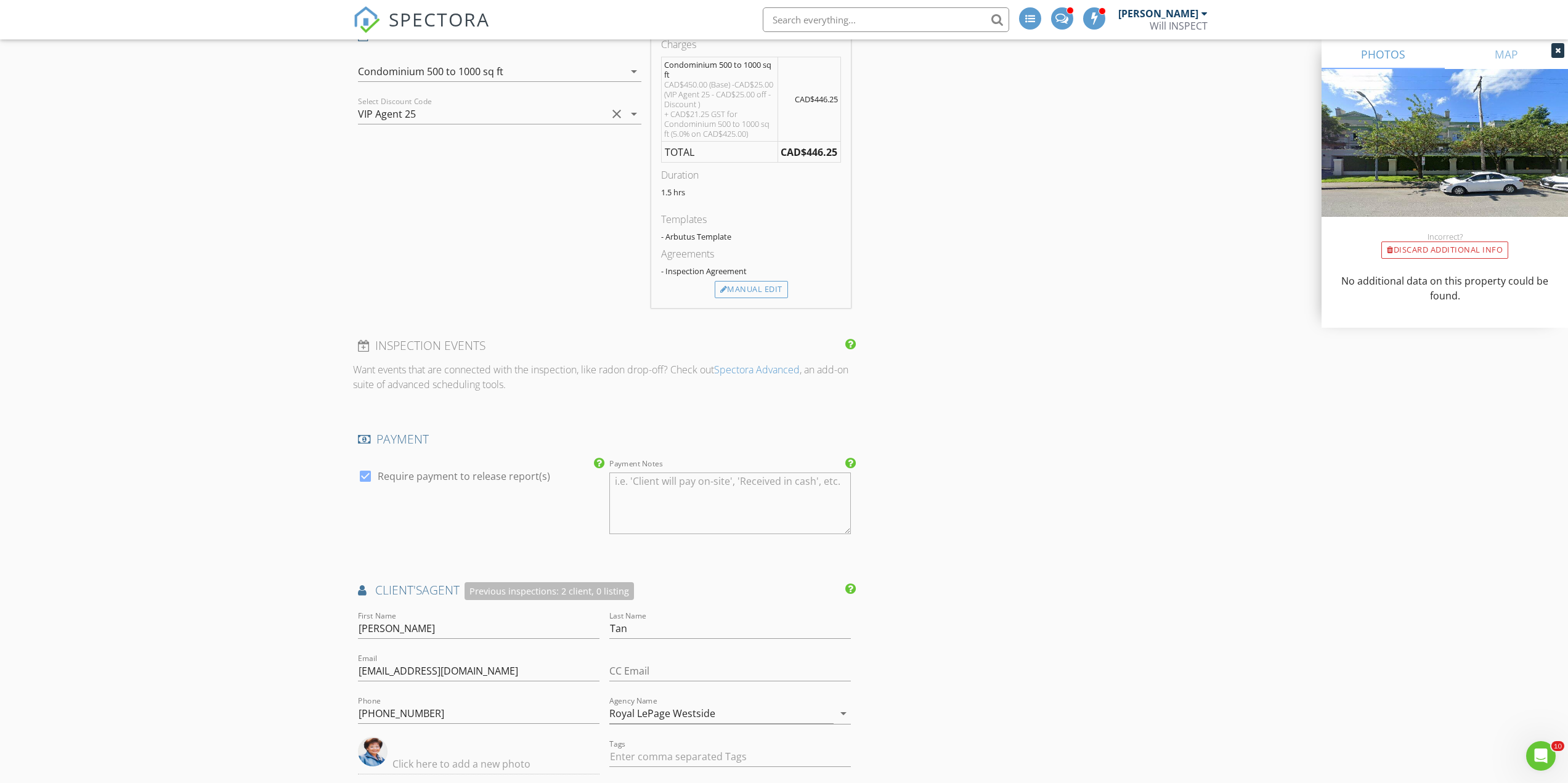 scroll, scrollTop: 1150, scrollLeft: 0, axis: vertical 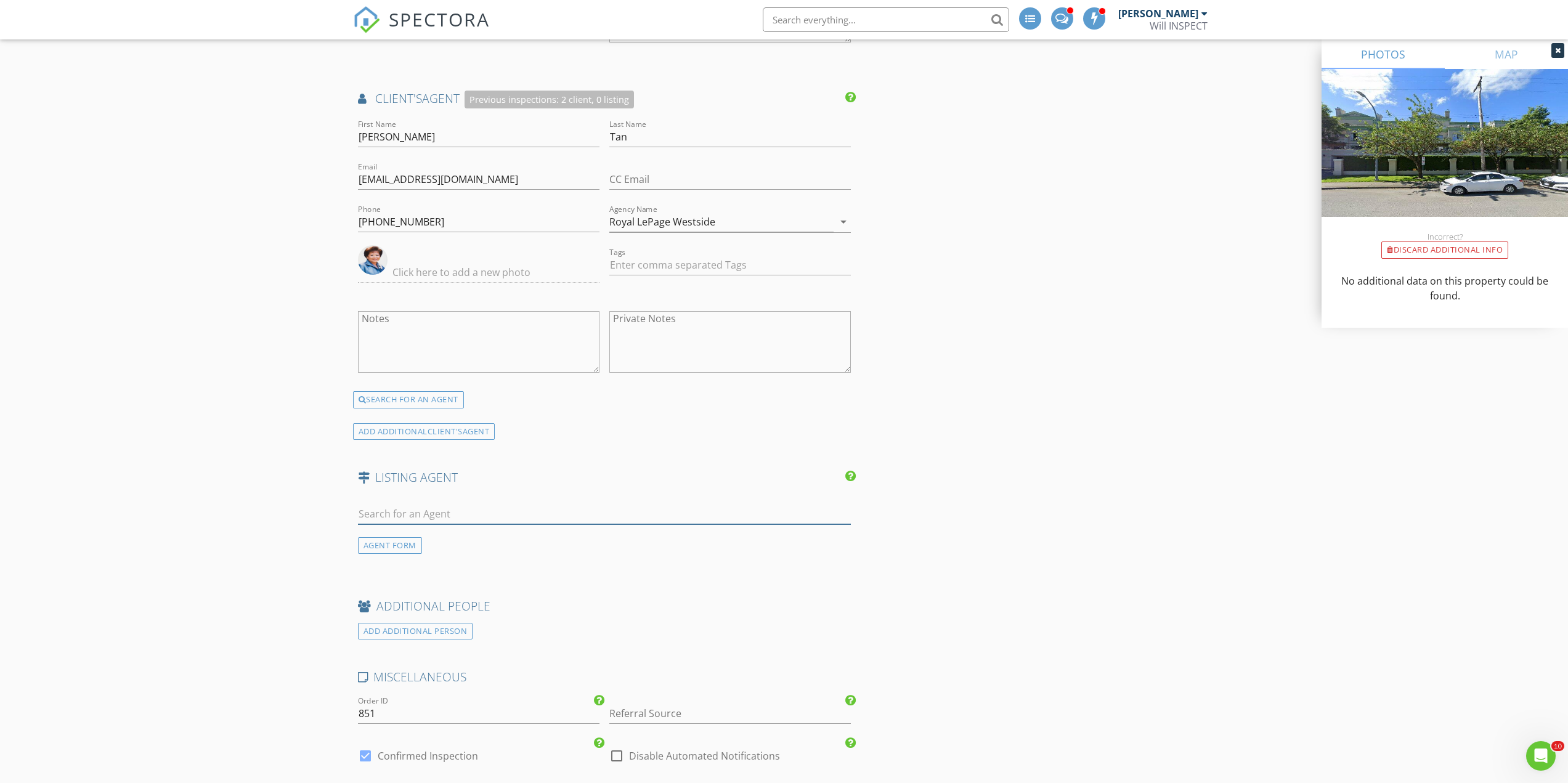 click at bounding box center (604, 514) 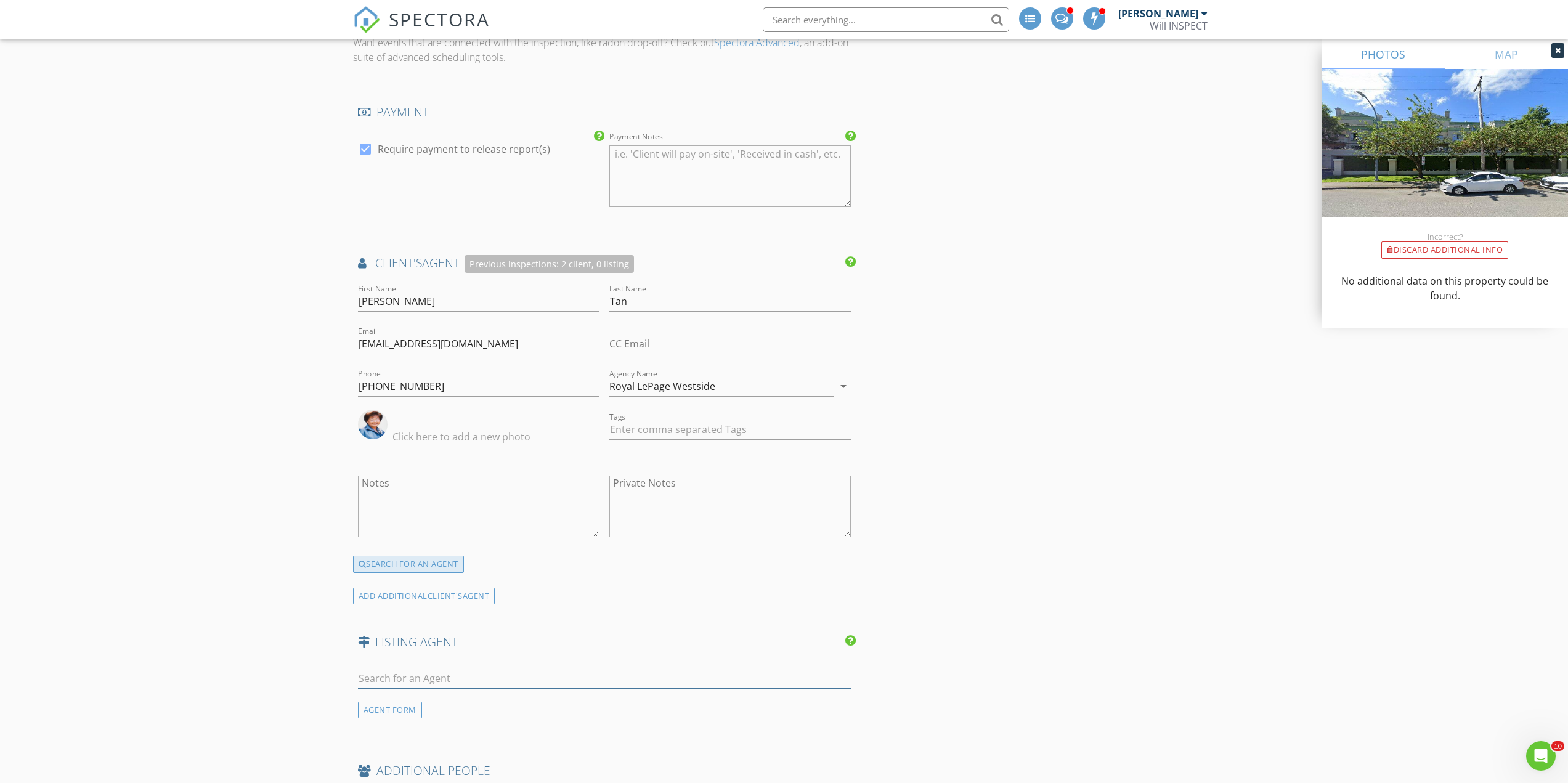 scroll, scrollTop: 1807, scrollLeft: 0, axis: vertical 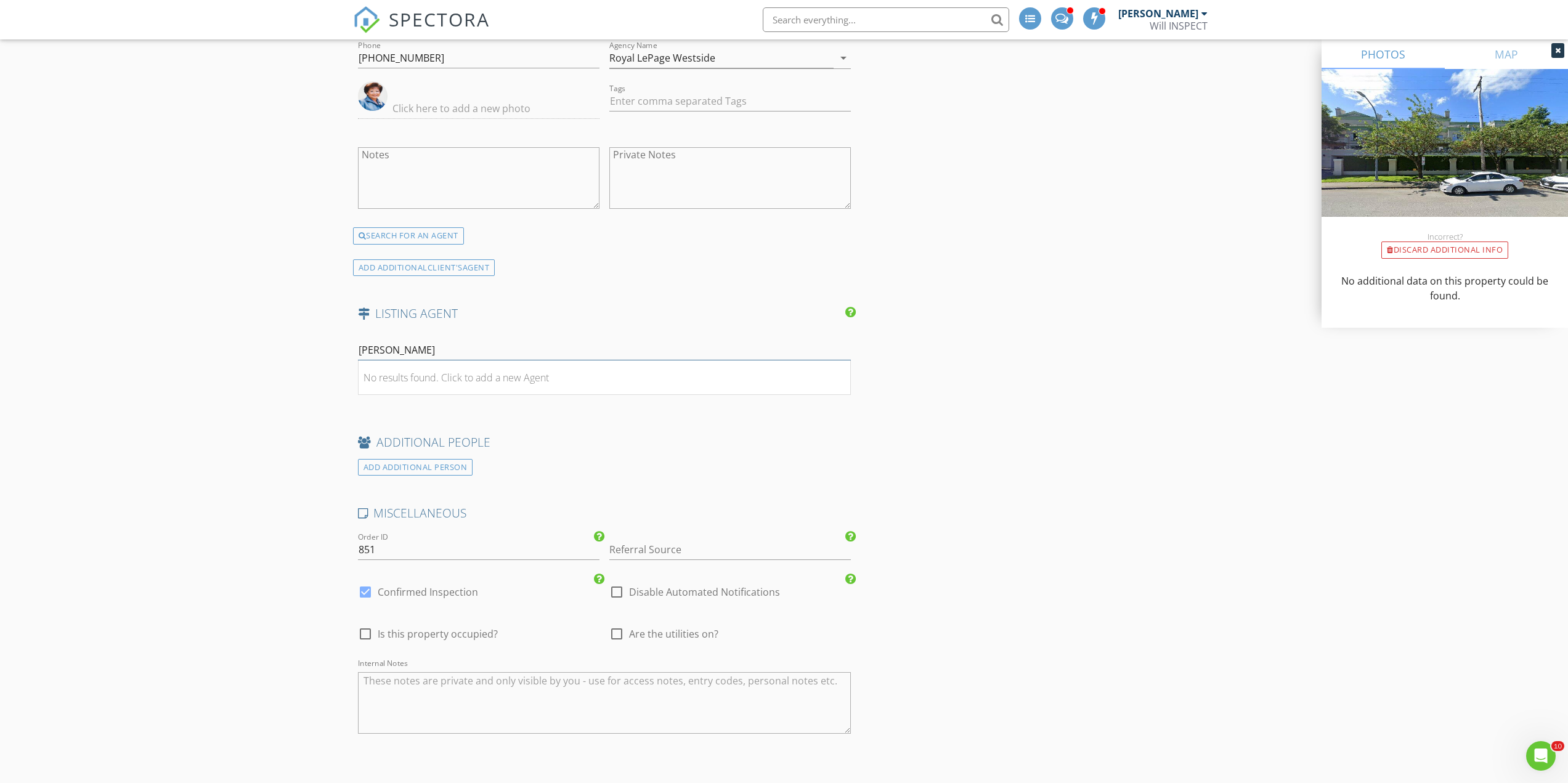 type on "J" 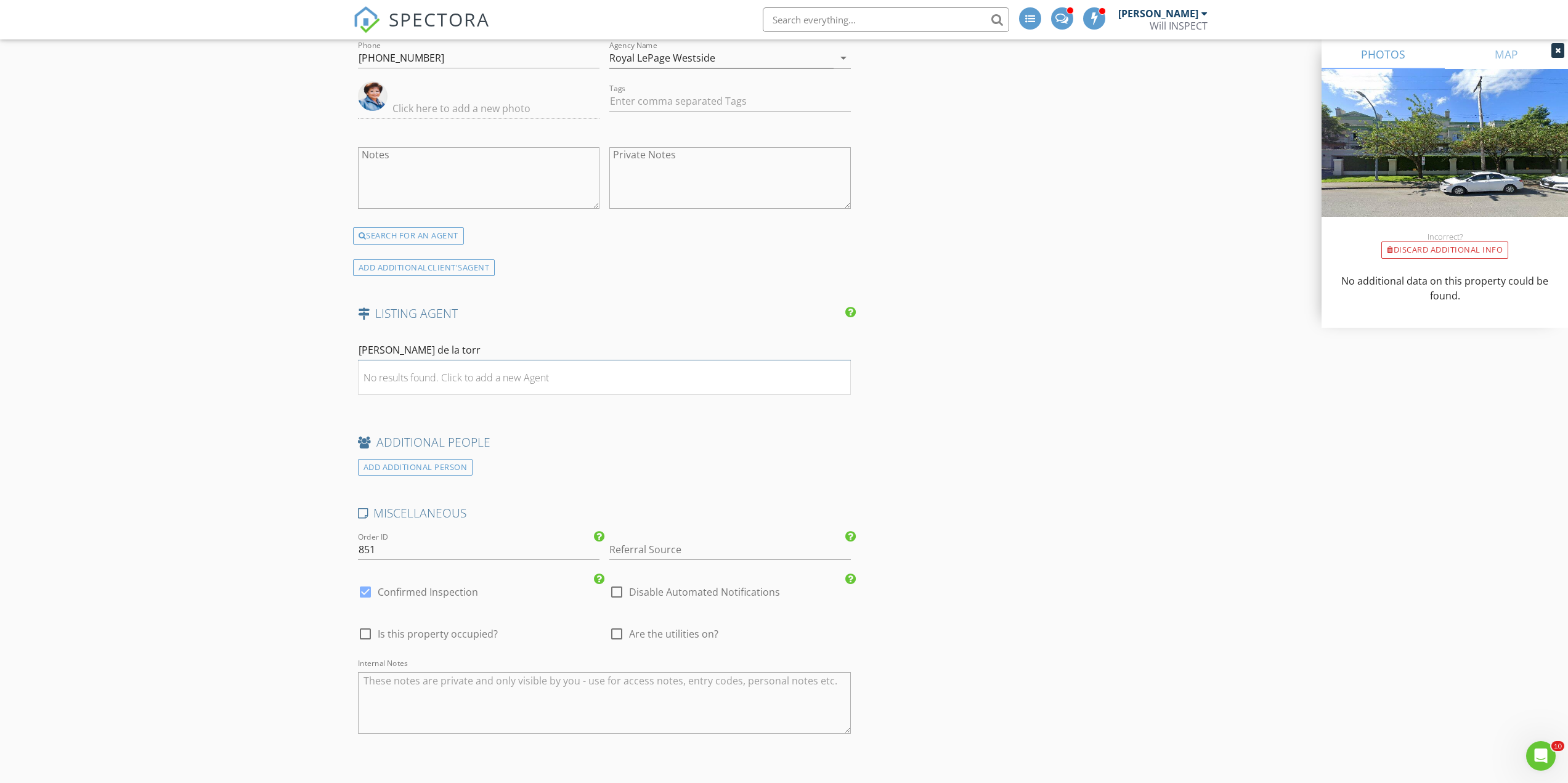 type on "jannelle de la torre" 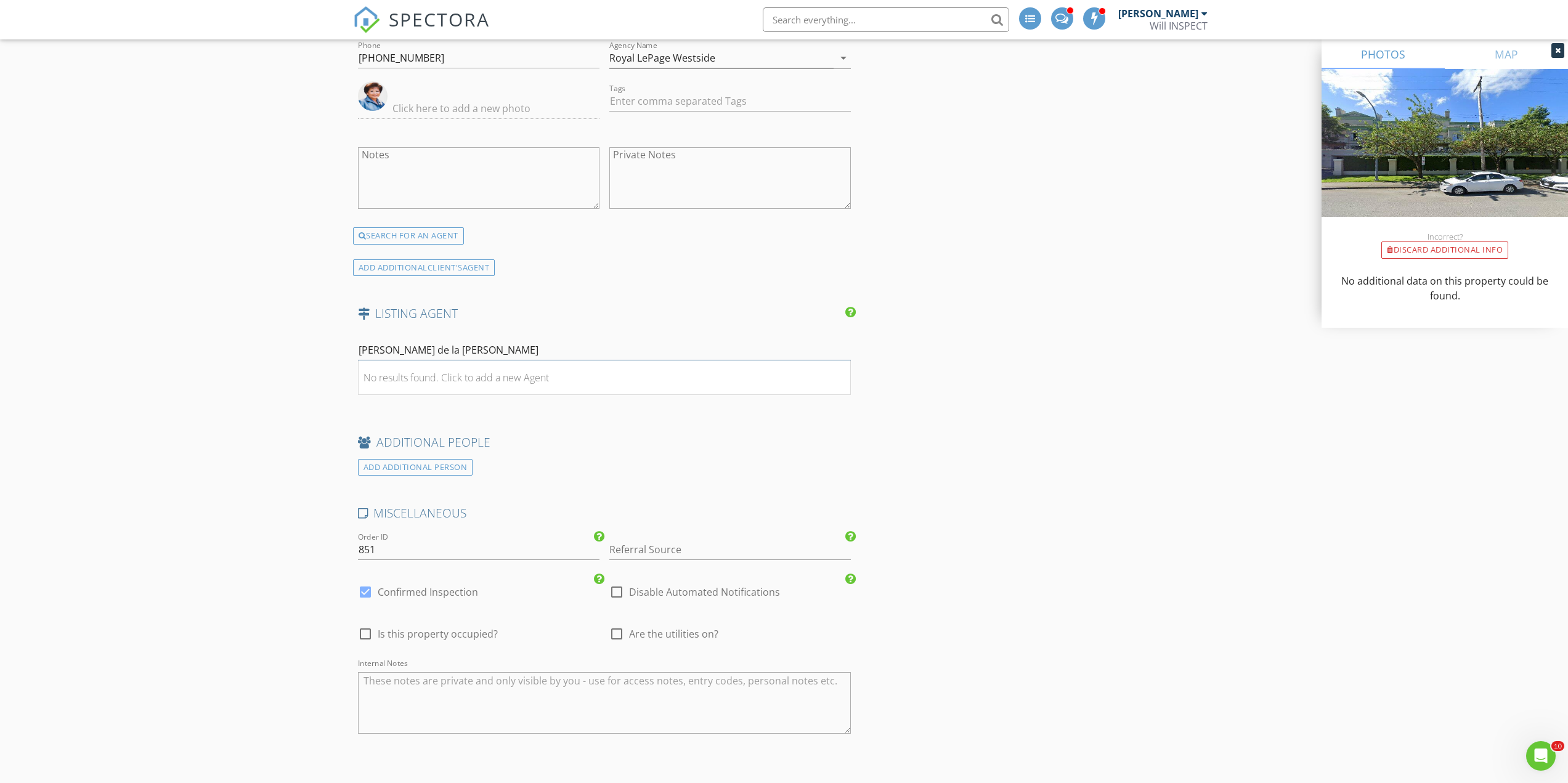 drag, startPoint x: 472, startPoint y: 354, endPoint x: 50, endPoint y: 340, distance: 422.2322 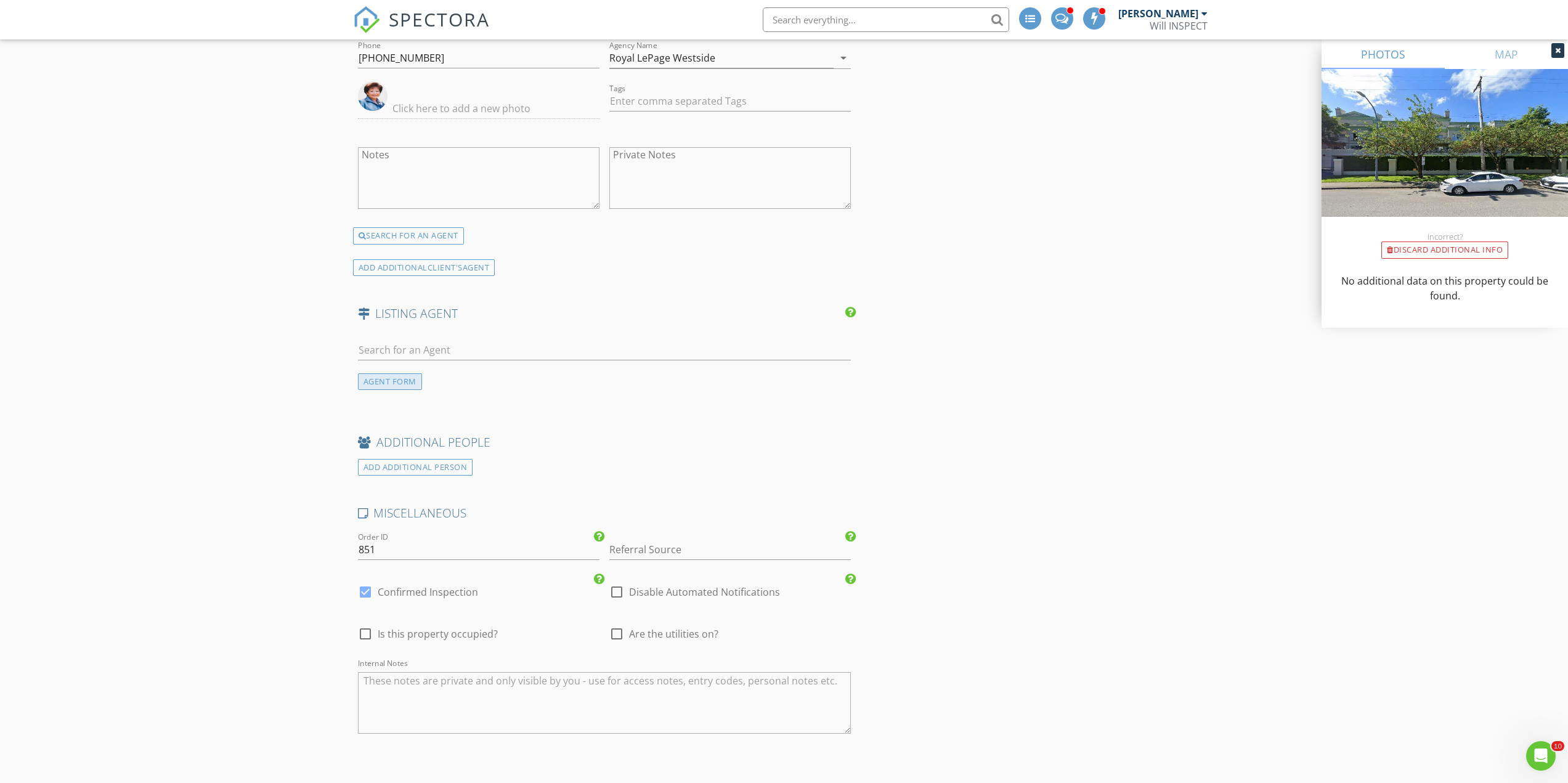 click on "AGENT FORM" at bounding box center (390, 381) 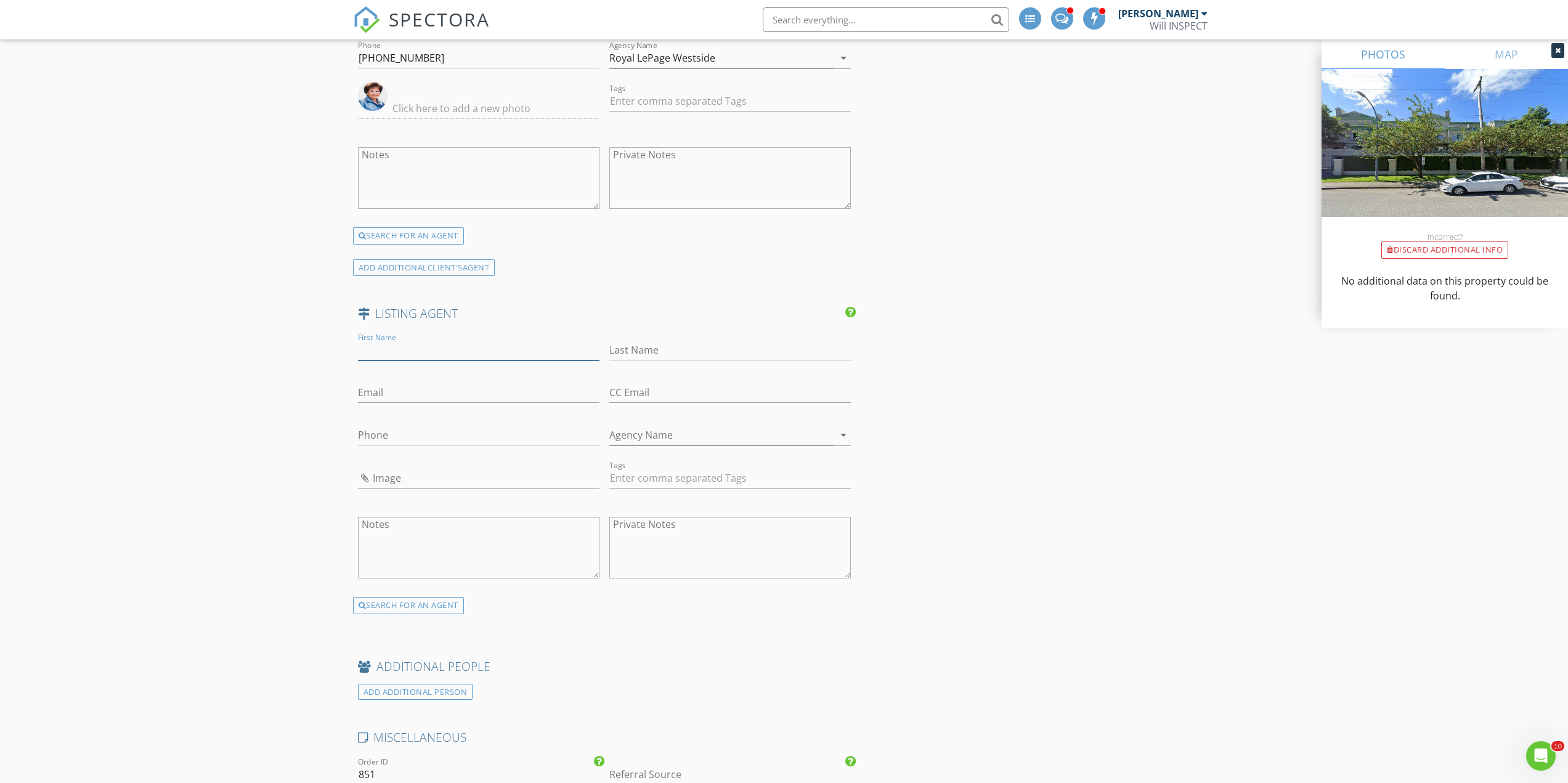 click on "First Name" at bounding box center [479, 350] 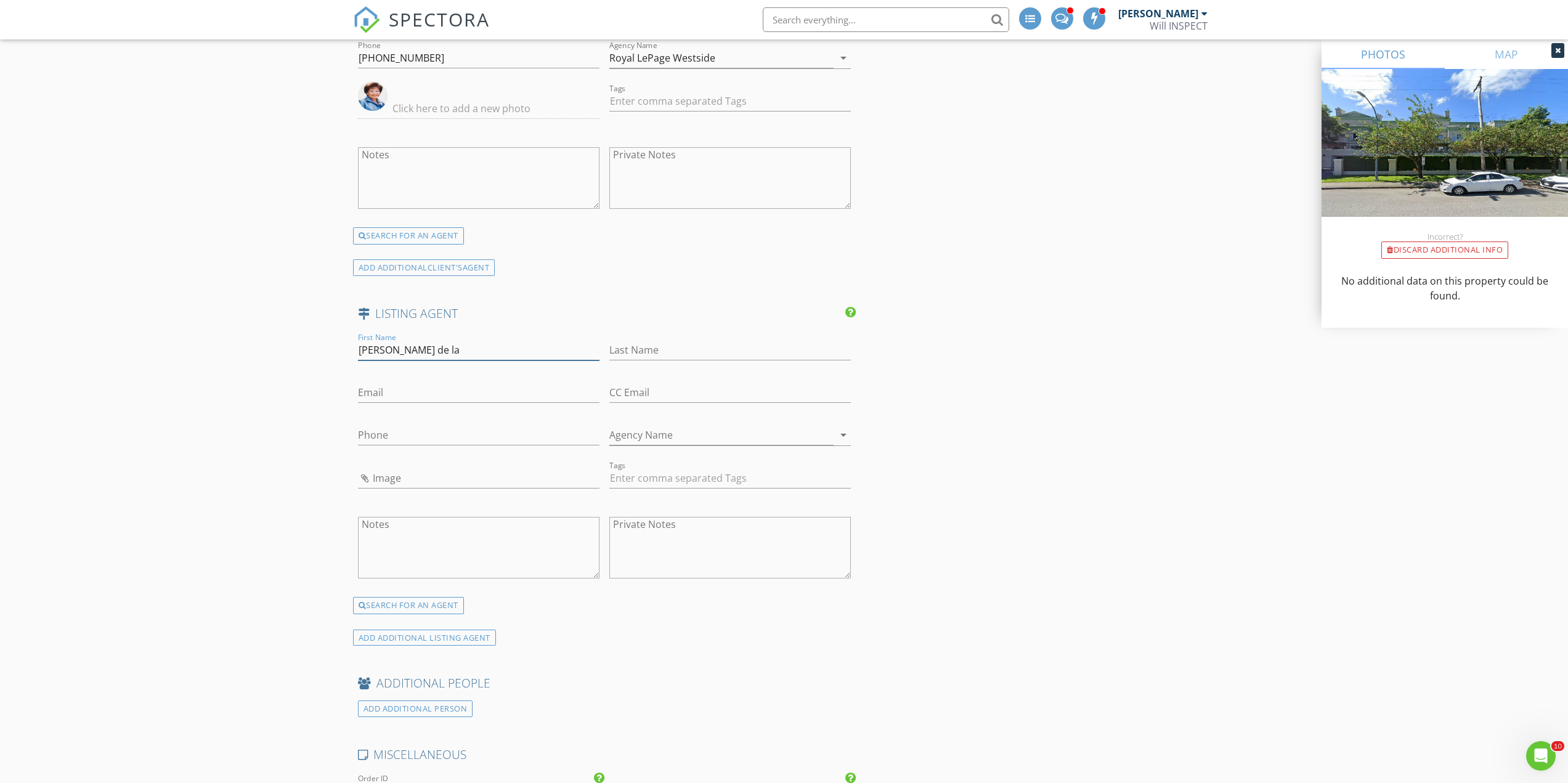 type on "Jannelle de la" 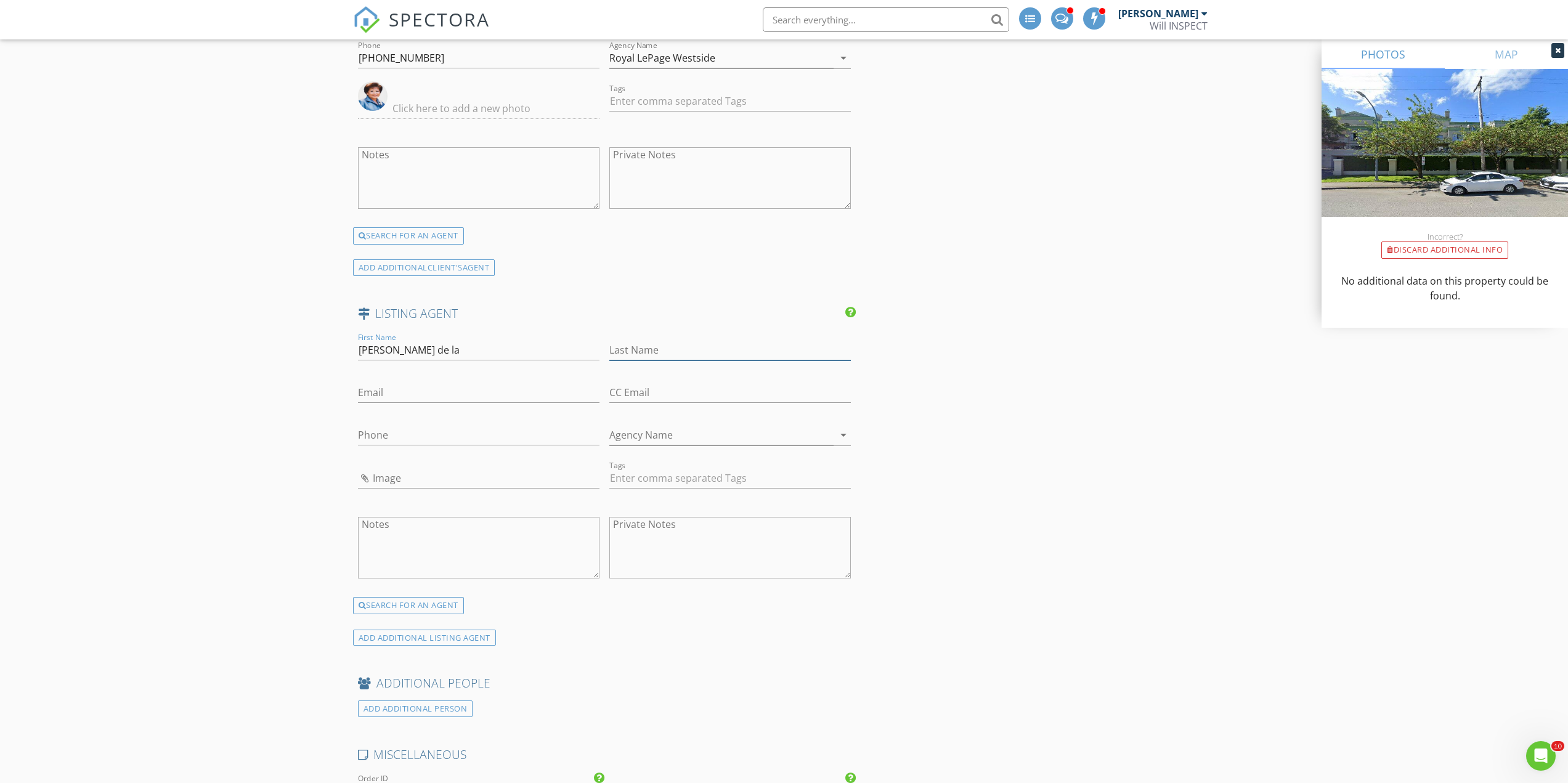 click on "Last Name" at bounding box center (730, 350) 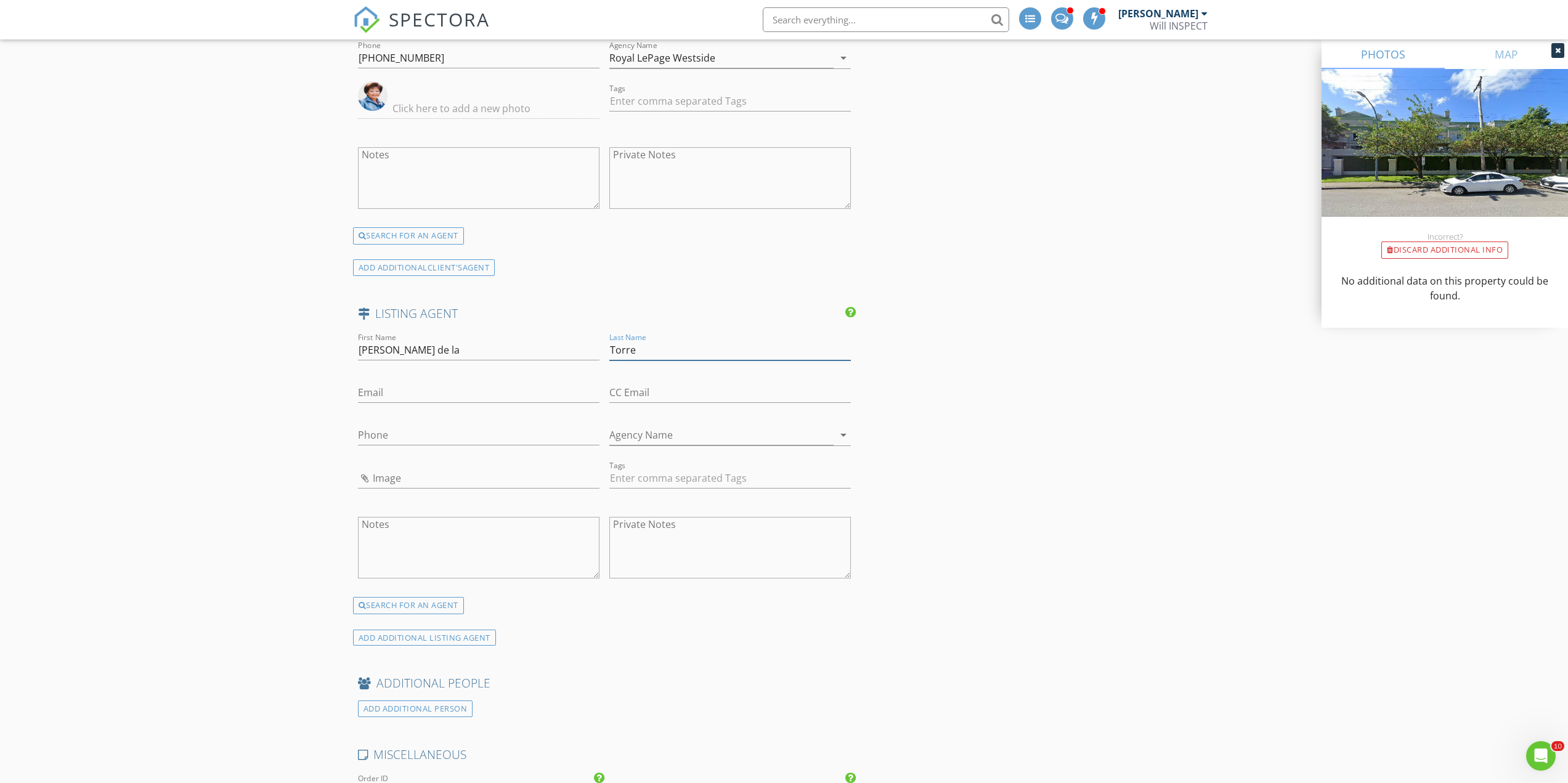 type on "Torre" 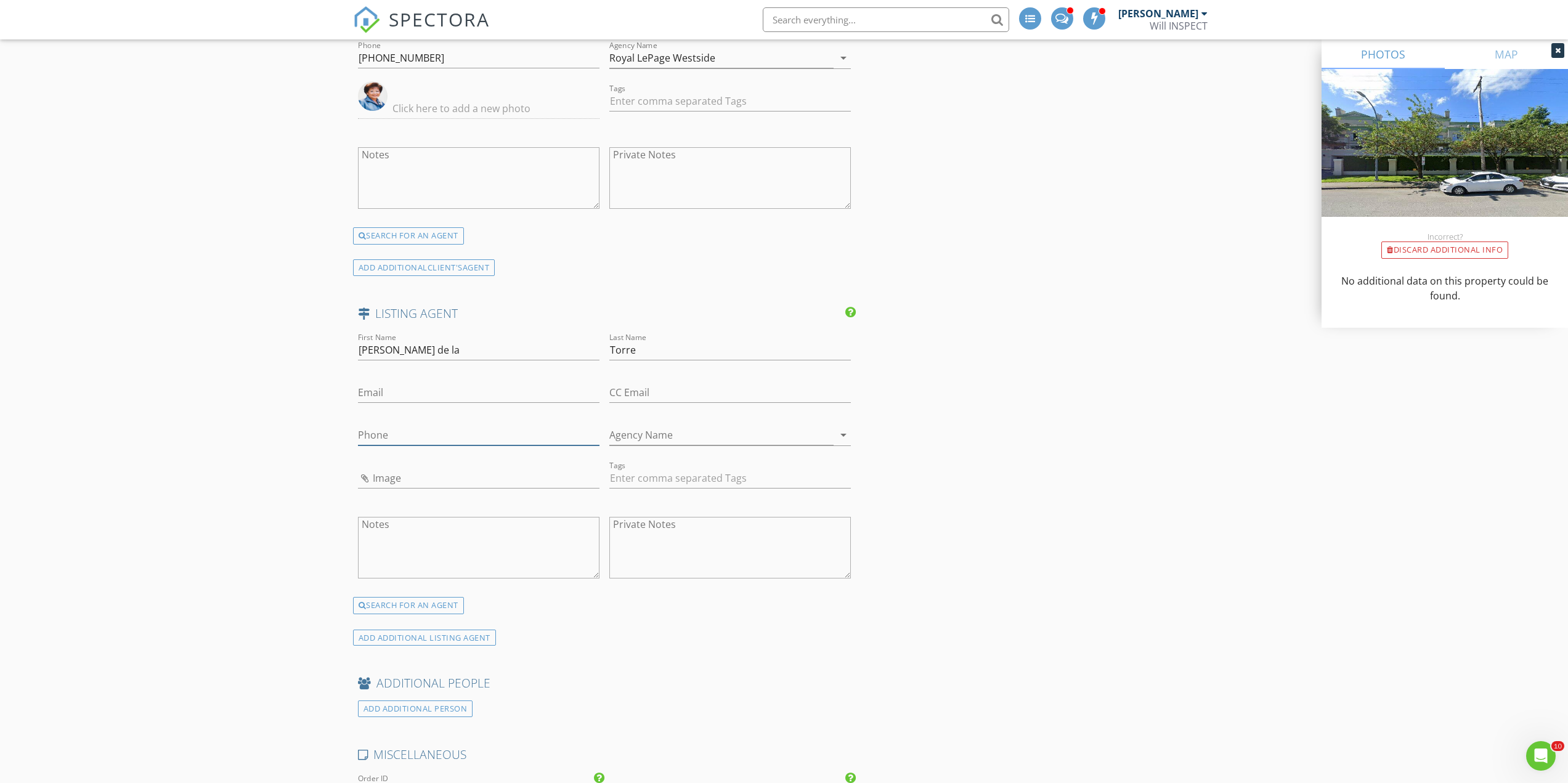 click on "Phone" at bounding box center [479, 435] 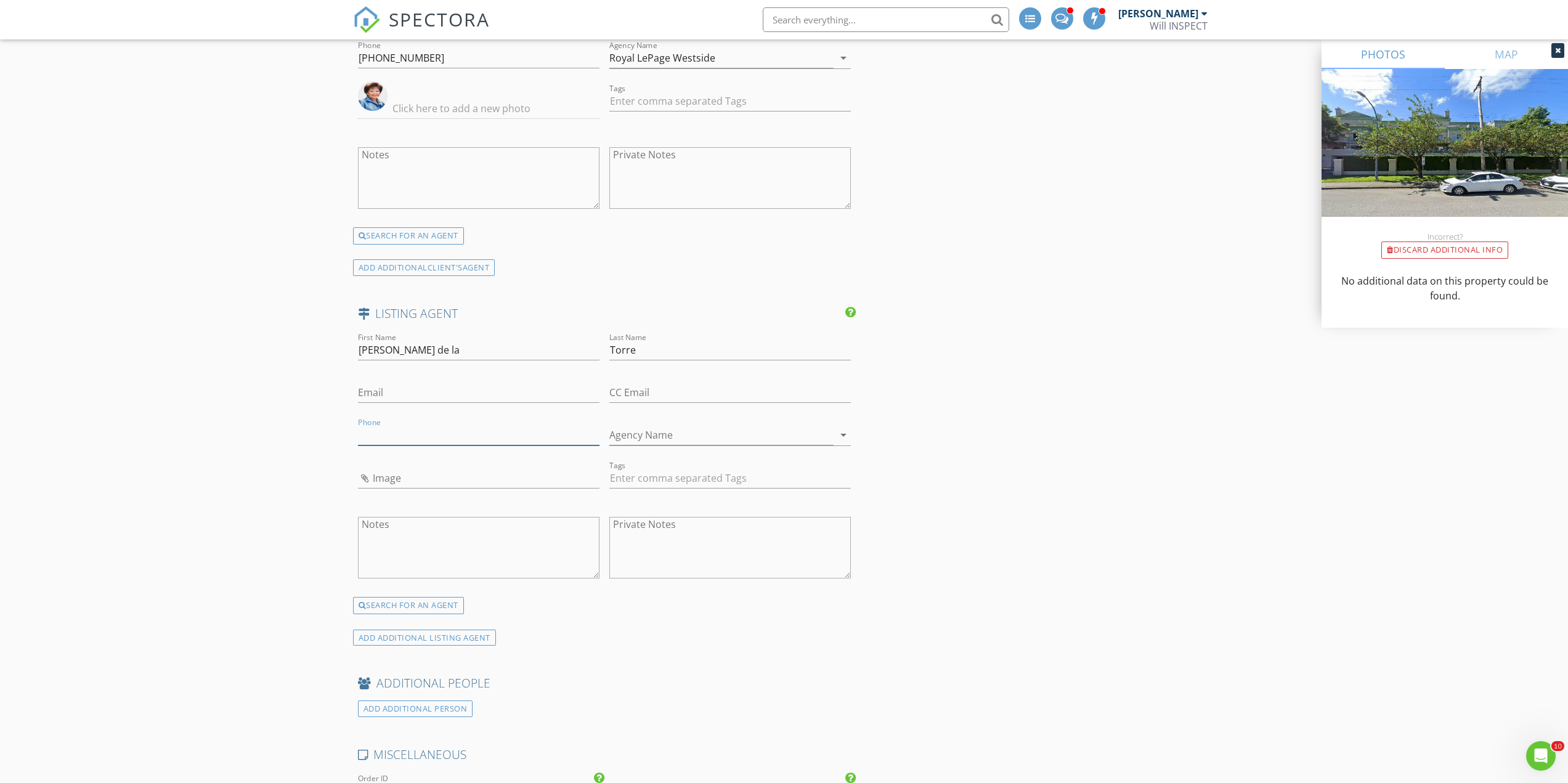 paste on "[PHONE_NUMBER]" 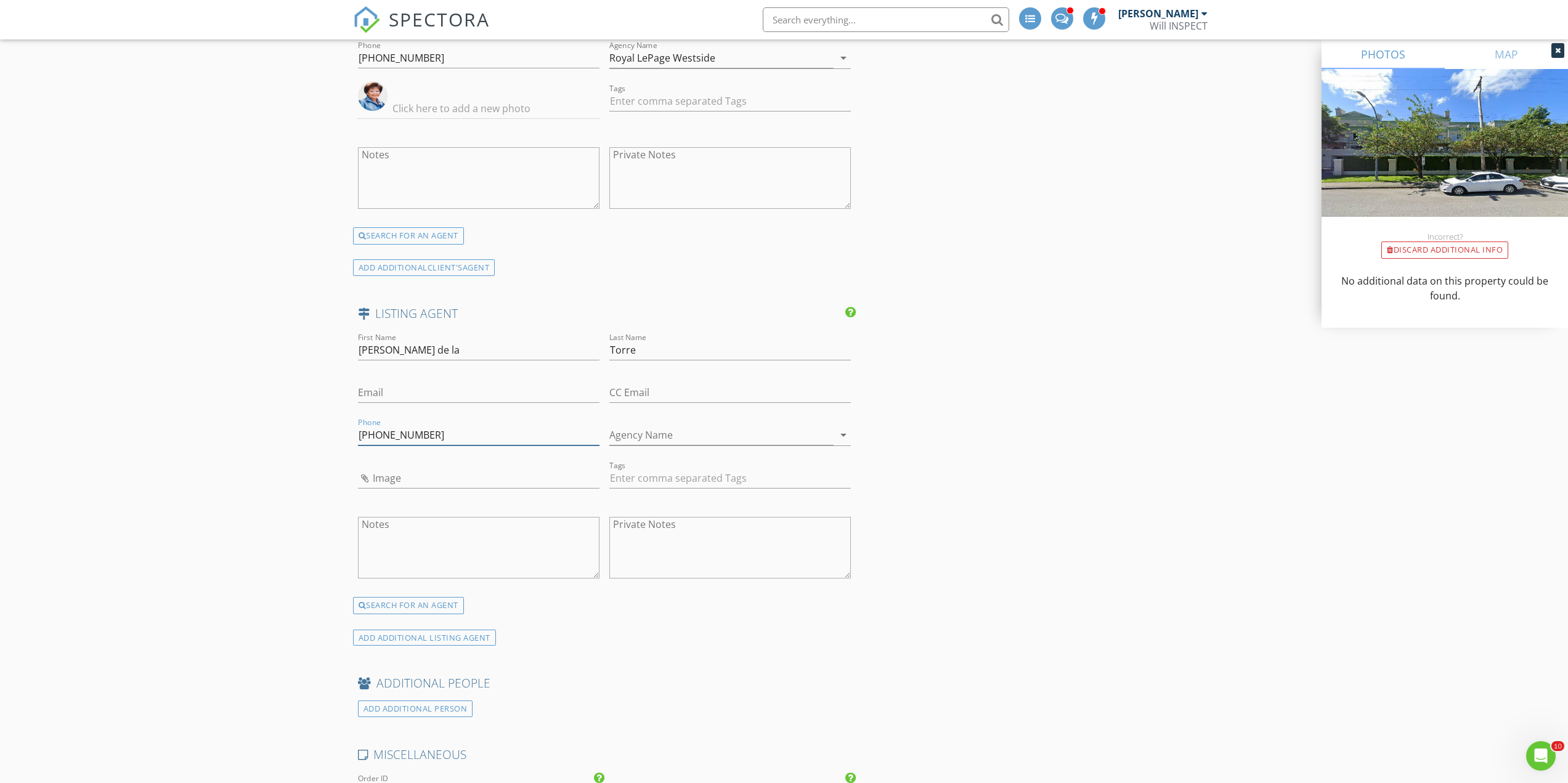 type on "[PHONE_NUMBER]" 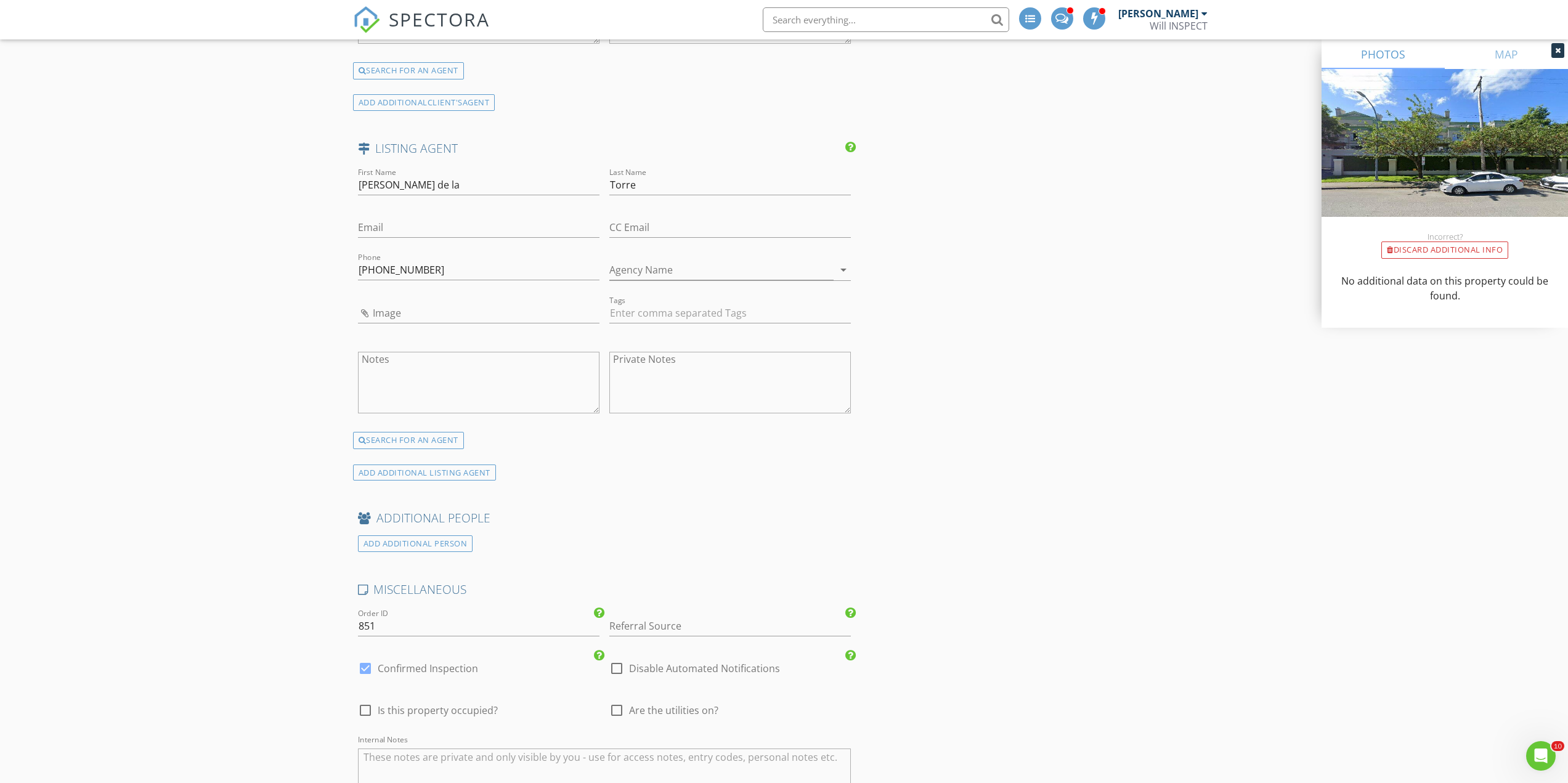 scroll, scrollTop: 1971, scrollLeft: 0, axis: vertical 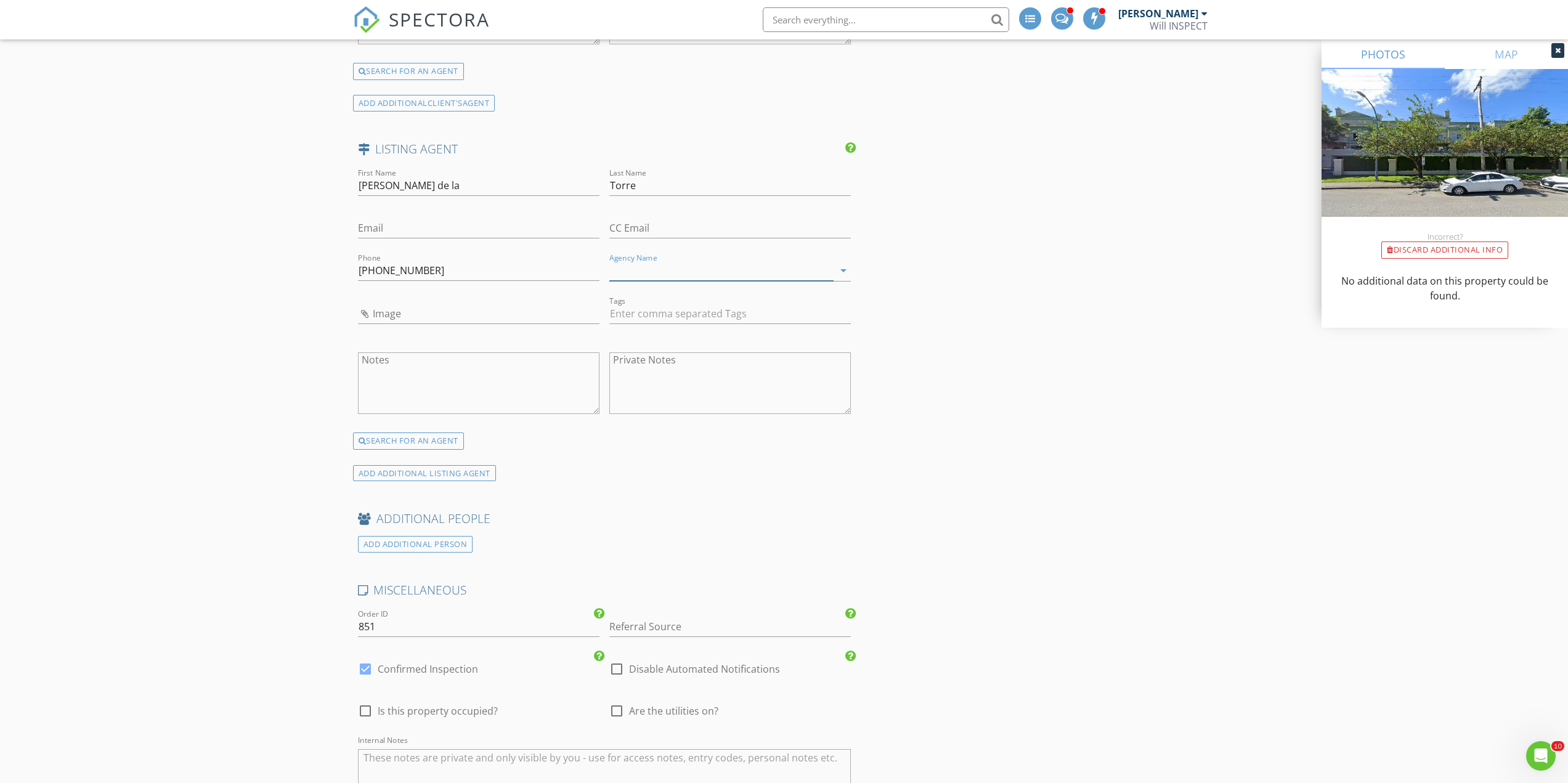 click on "Agency Name" at bounding box center (721, 270) 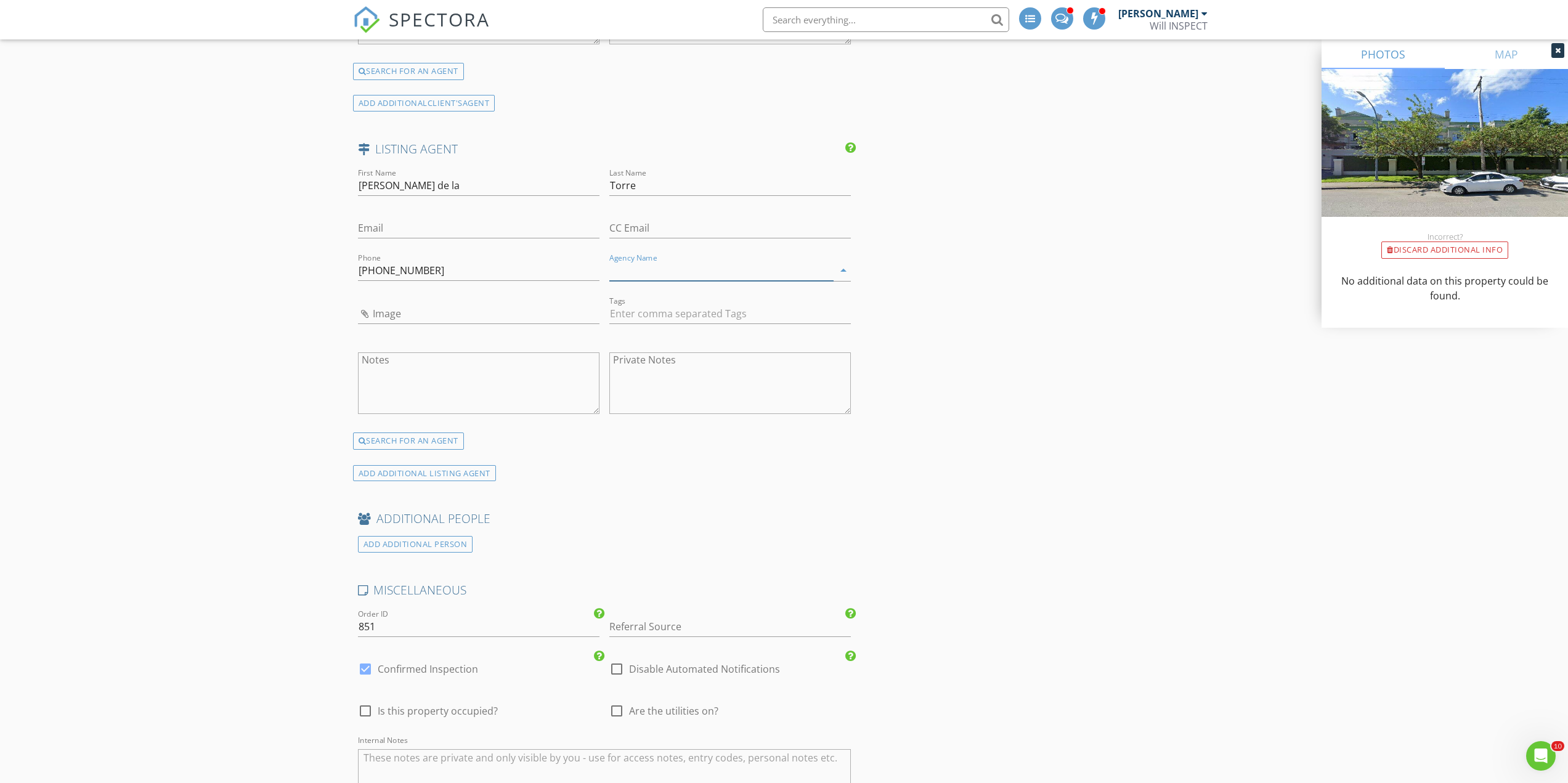 paste on "RE/MAX Select Realty" 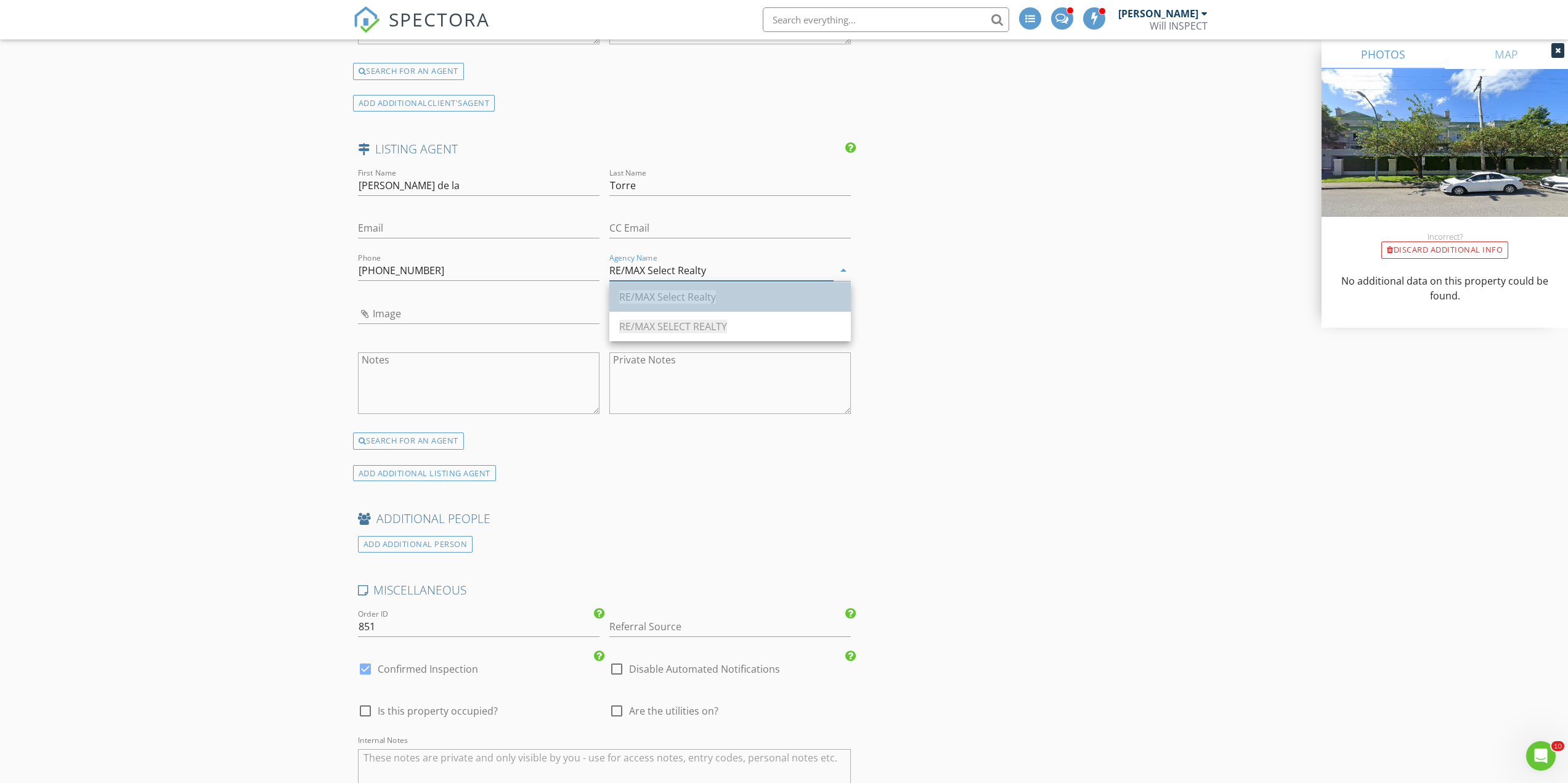 click on "RE/MAX Select Realty" at bounding box center [667, 297] 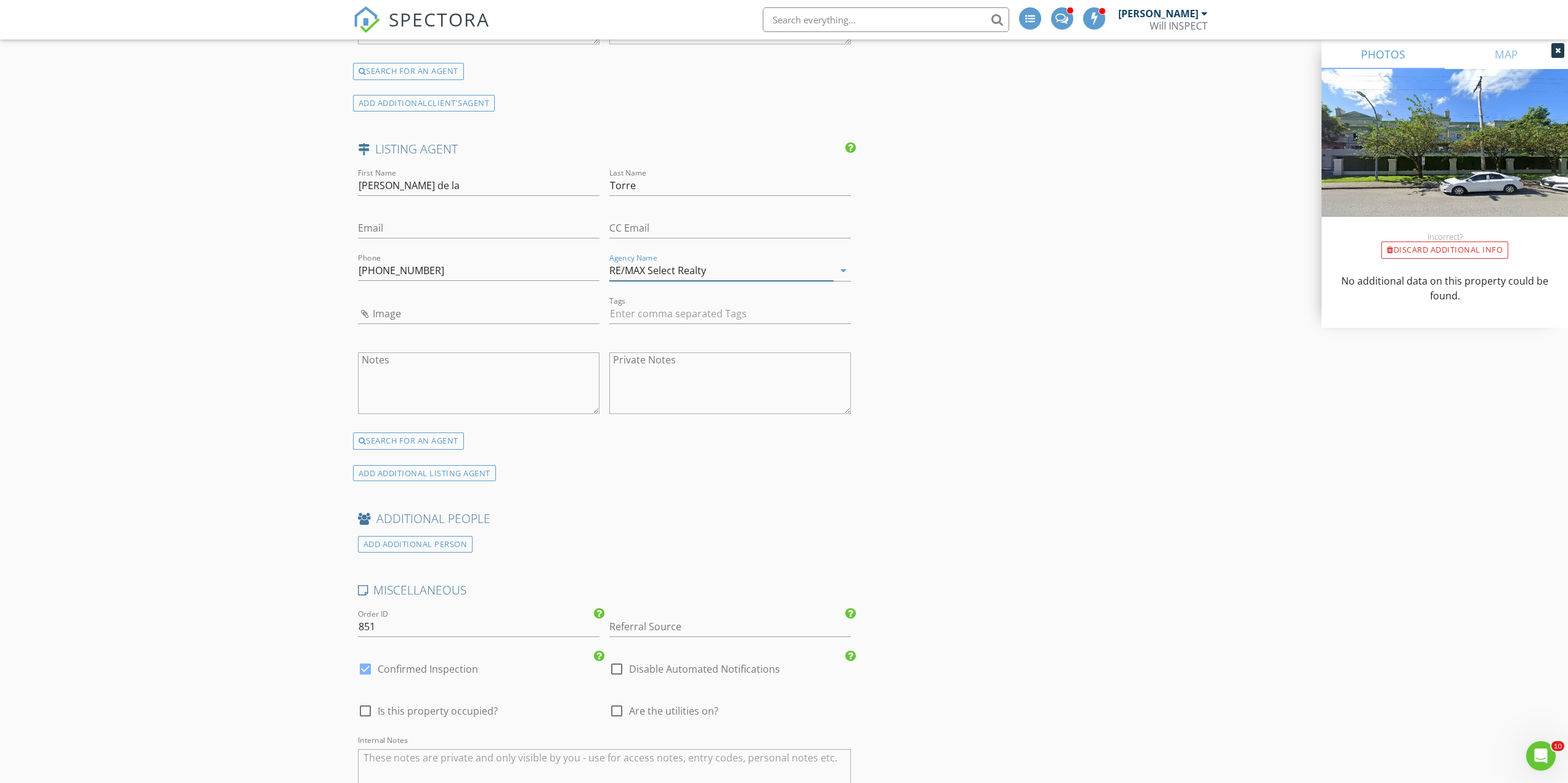 type on "RE/MAX Select Realty" 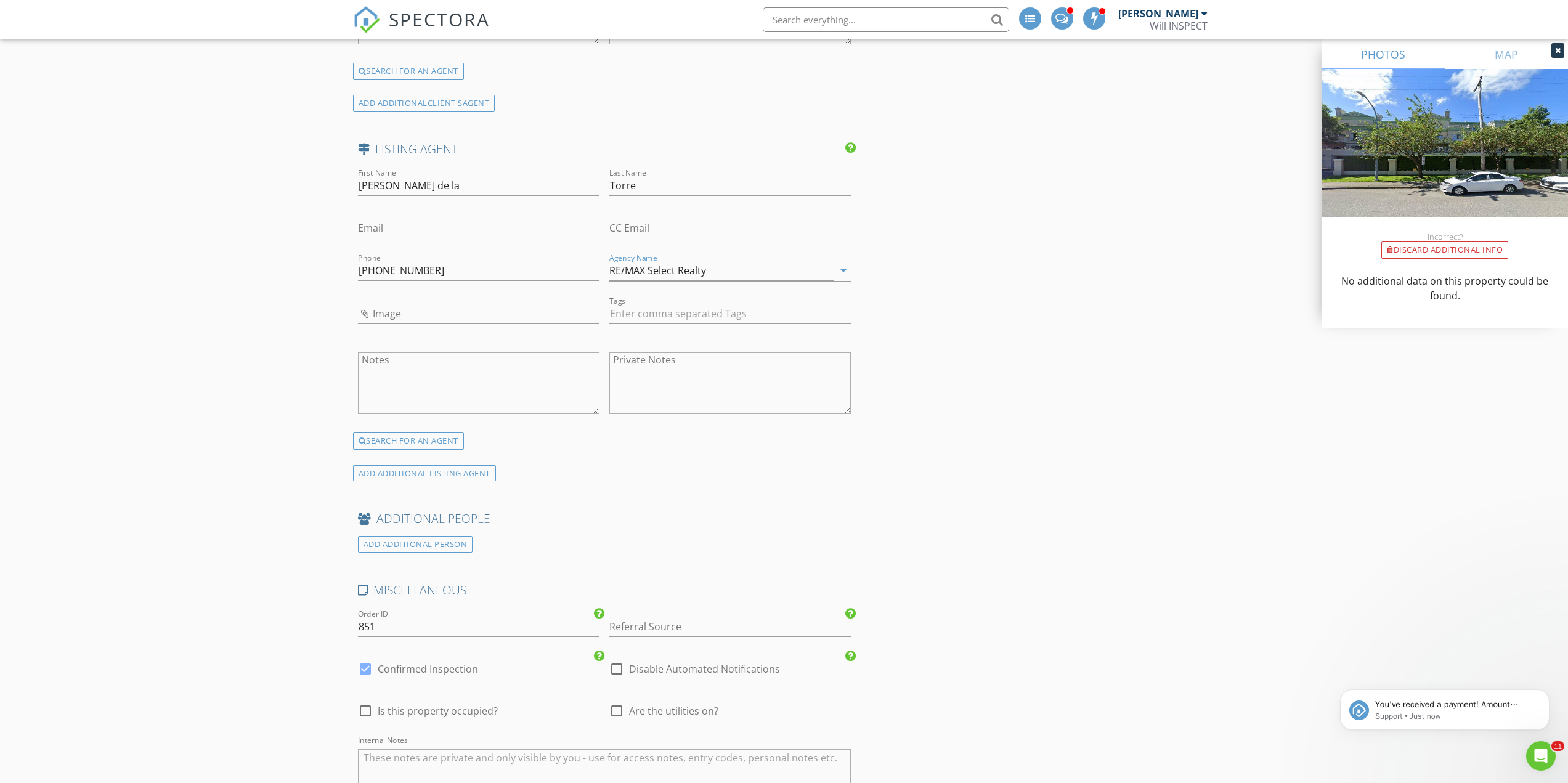 scroll, scrollTop: 0, scrollLeft: 0, axis: both 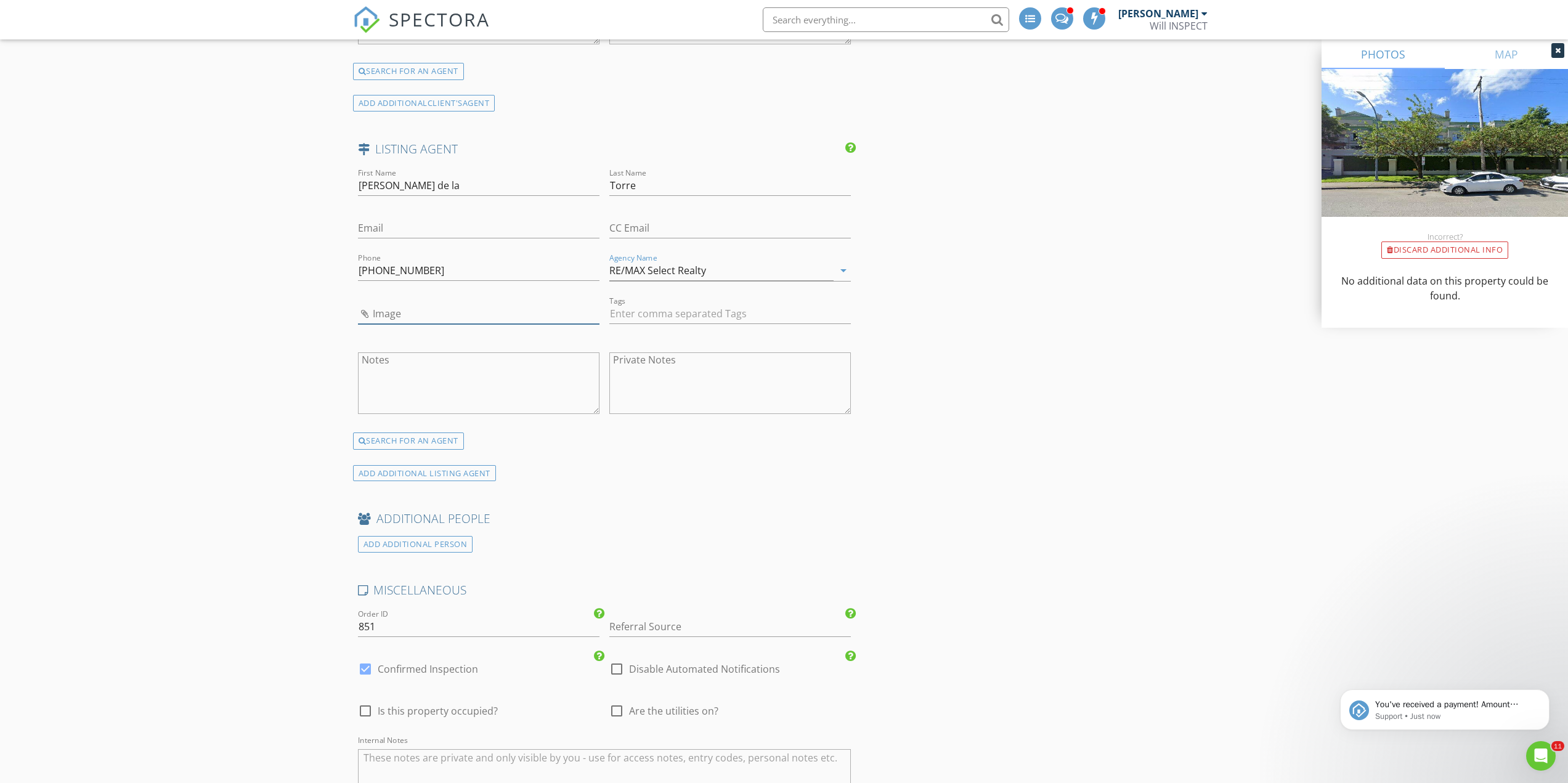 click at bounding box center [479, 314] 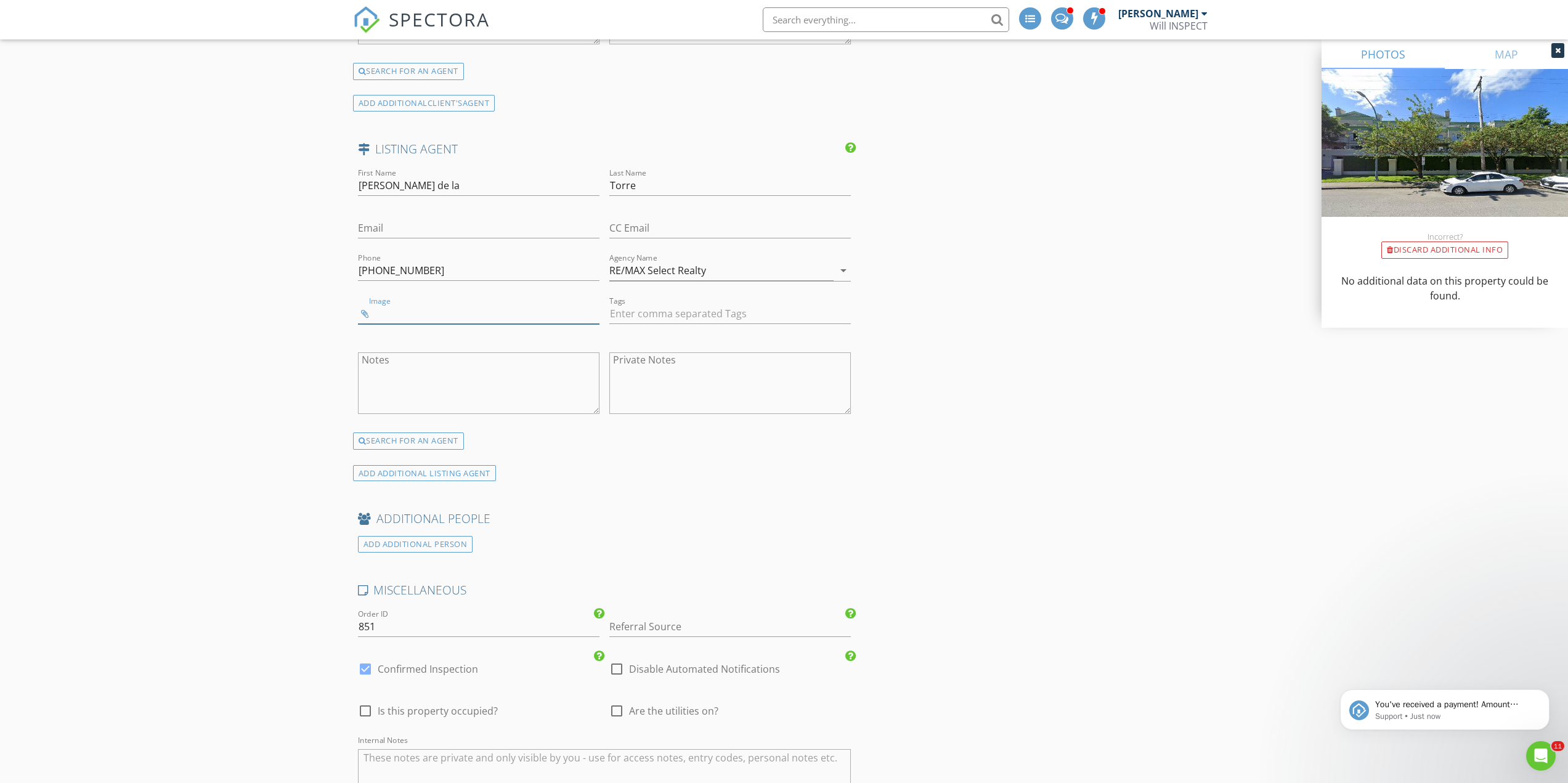type on "Jannelle de la Torre.jpg" 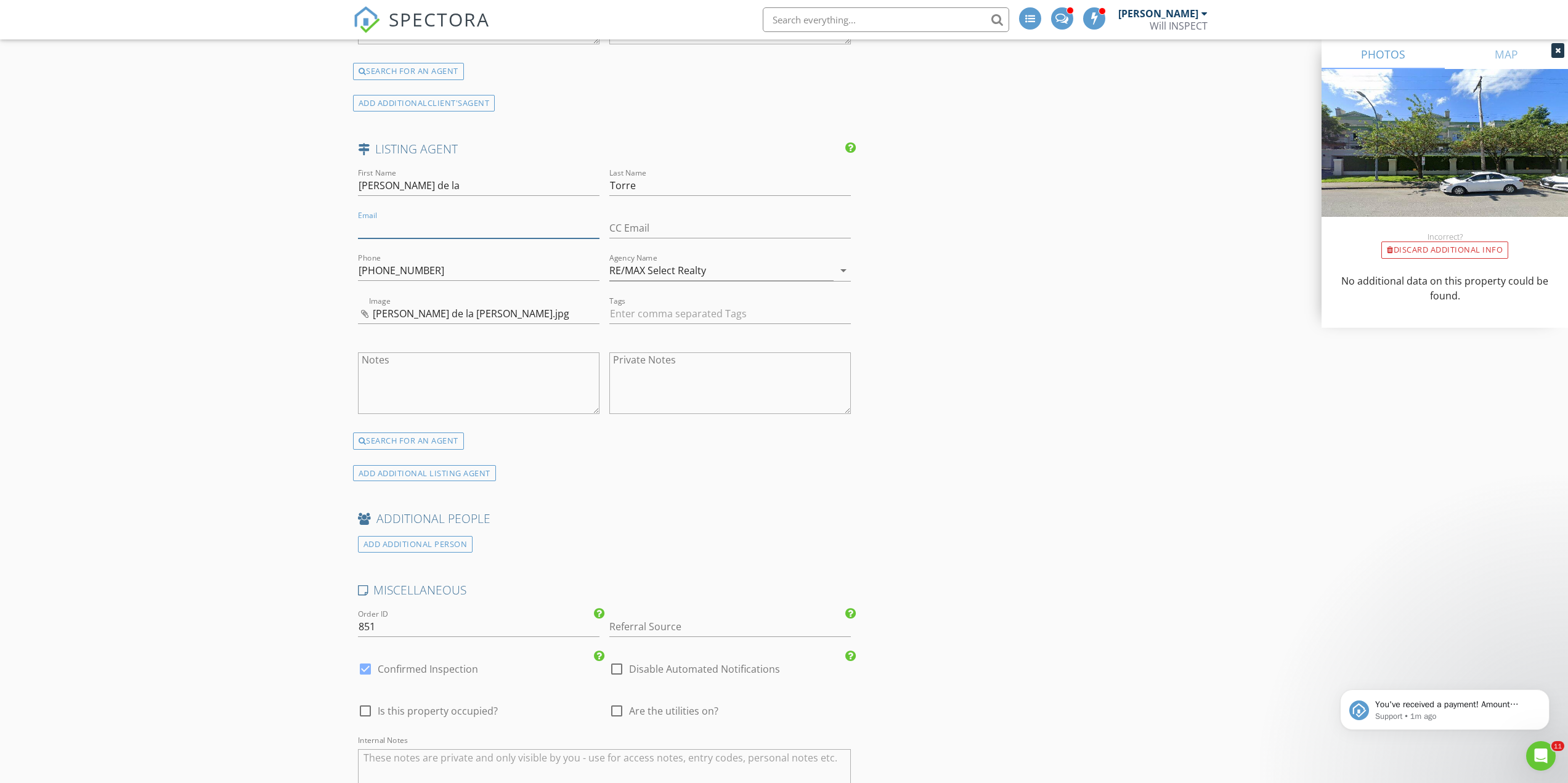 click on "Email" at bounding box center (479, 228) 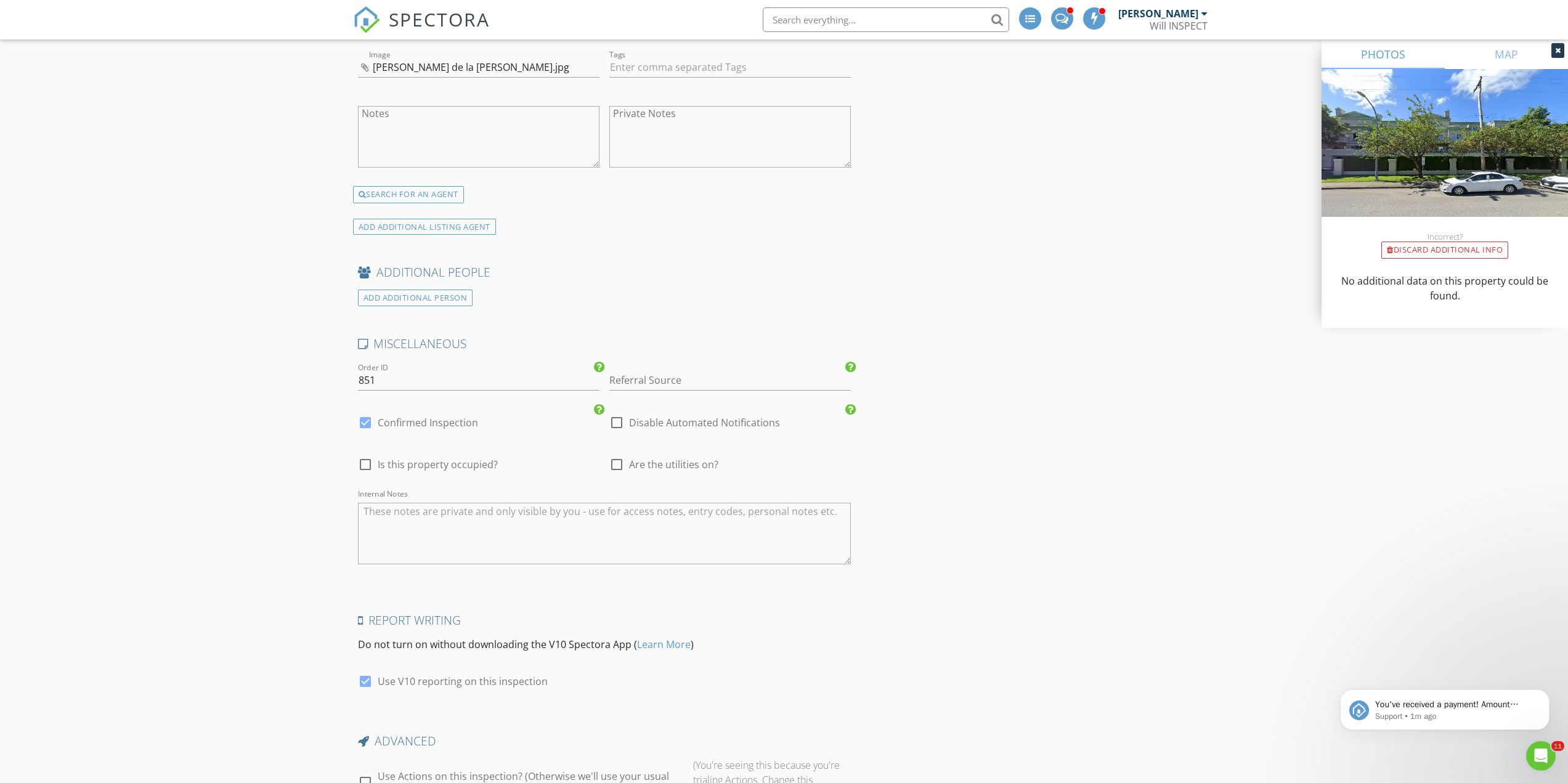 scroll, scrollTop: 2346, scrollLeft: 0, axis: vertical 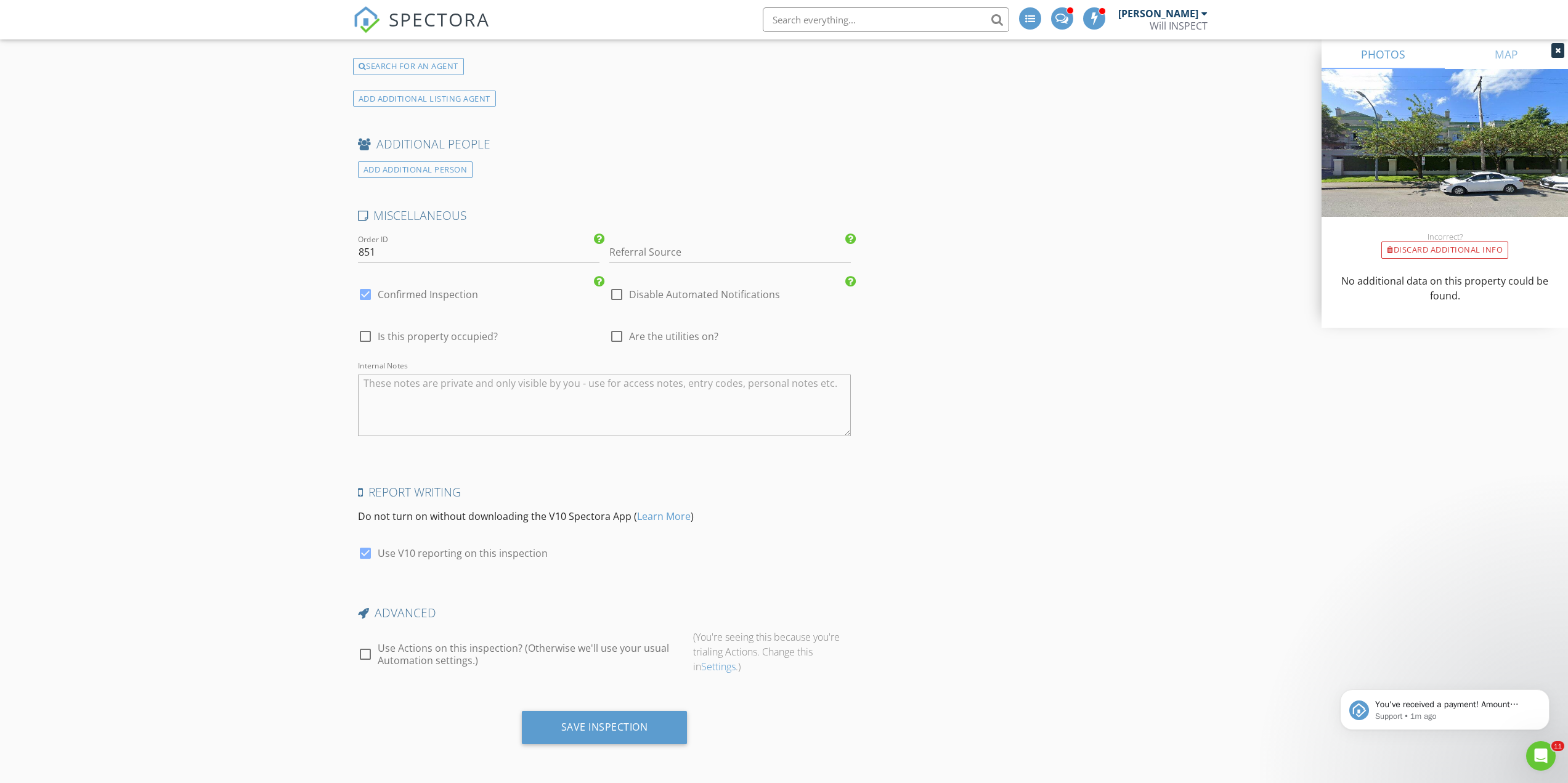 type on "[PERSON_NAME][EMAIL_ADDRESS][DOMAIN_NAME]" 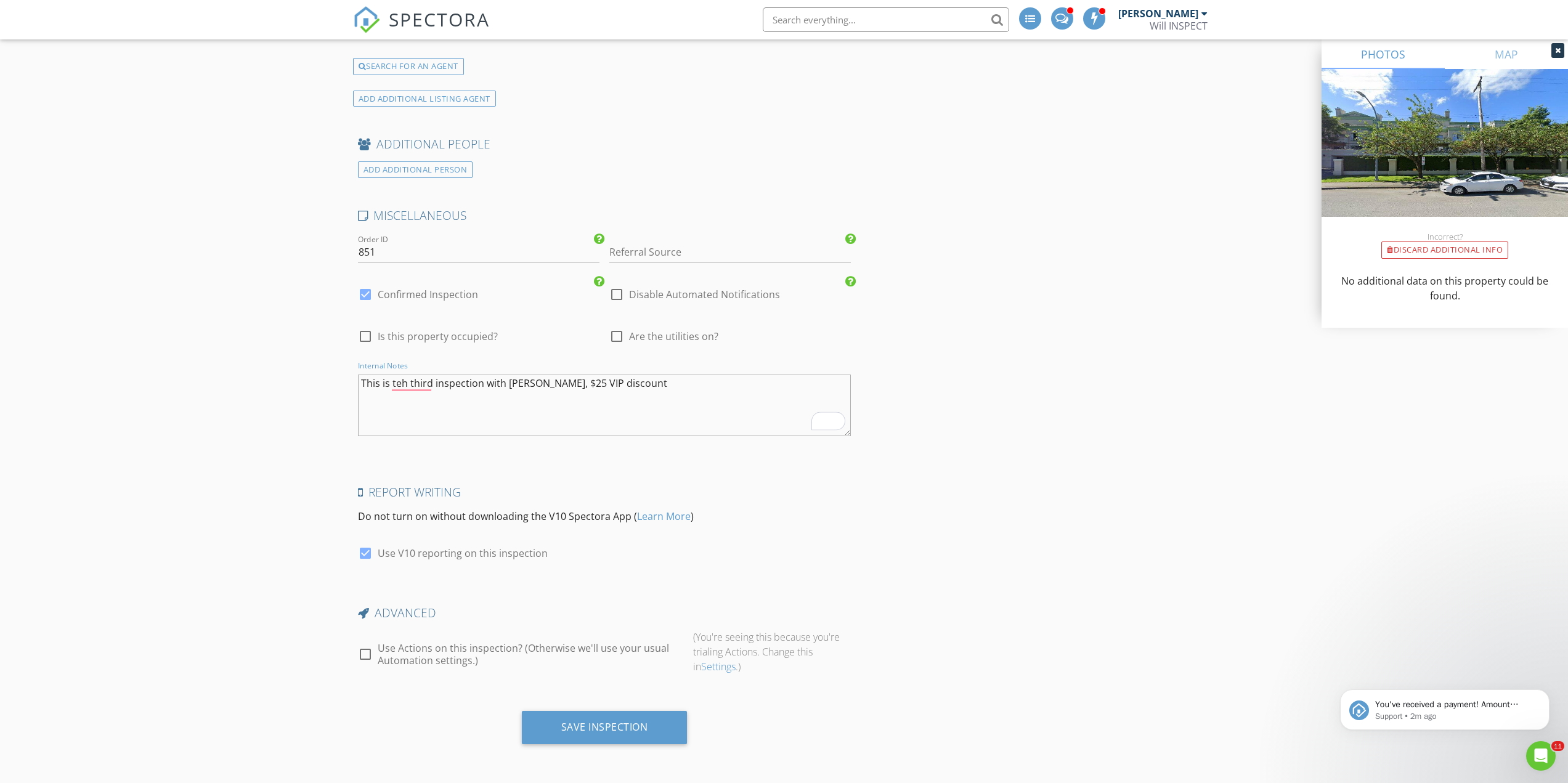 type on "This is teh third inspection with Eleanor, $25 VIP discount" 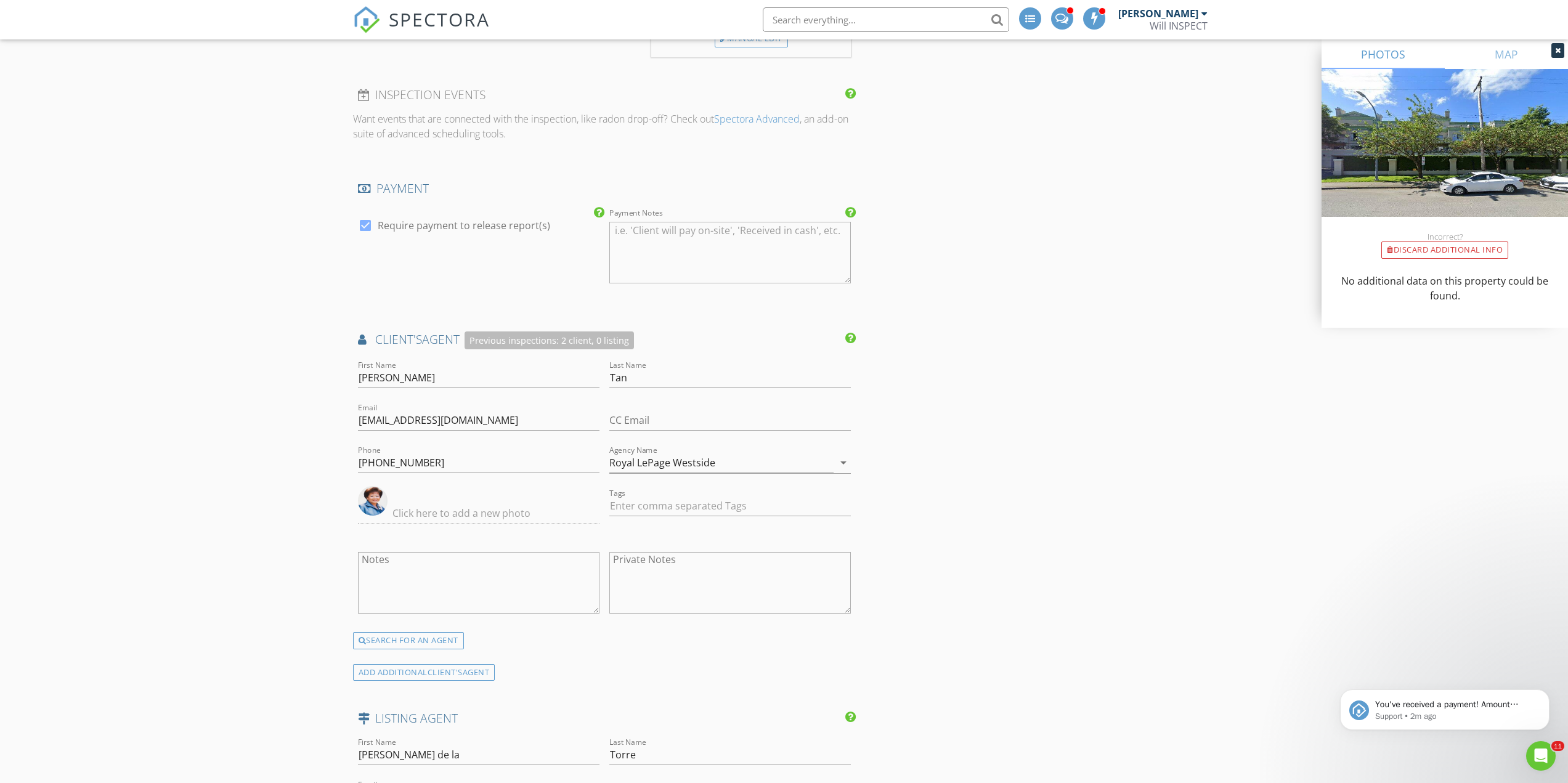 scroll, scrollTop: 1360, scrollLeft: 0, axis: vertical 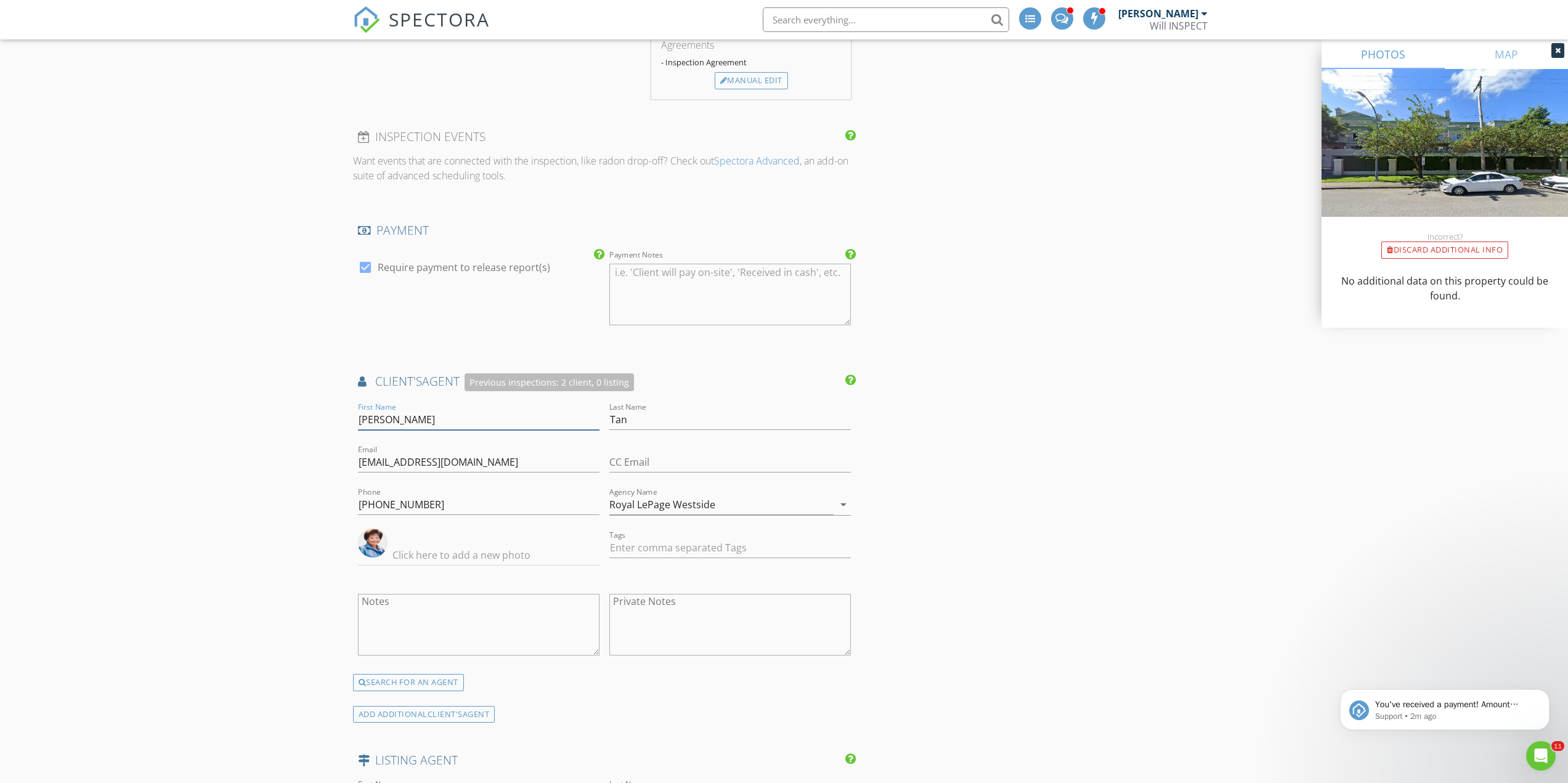 click on "Eleanor" at bounding box center [479, 420] 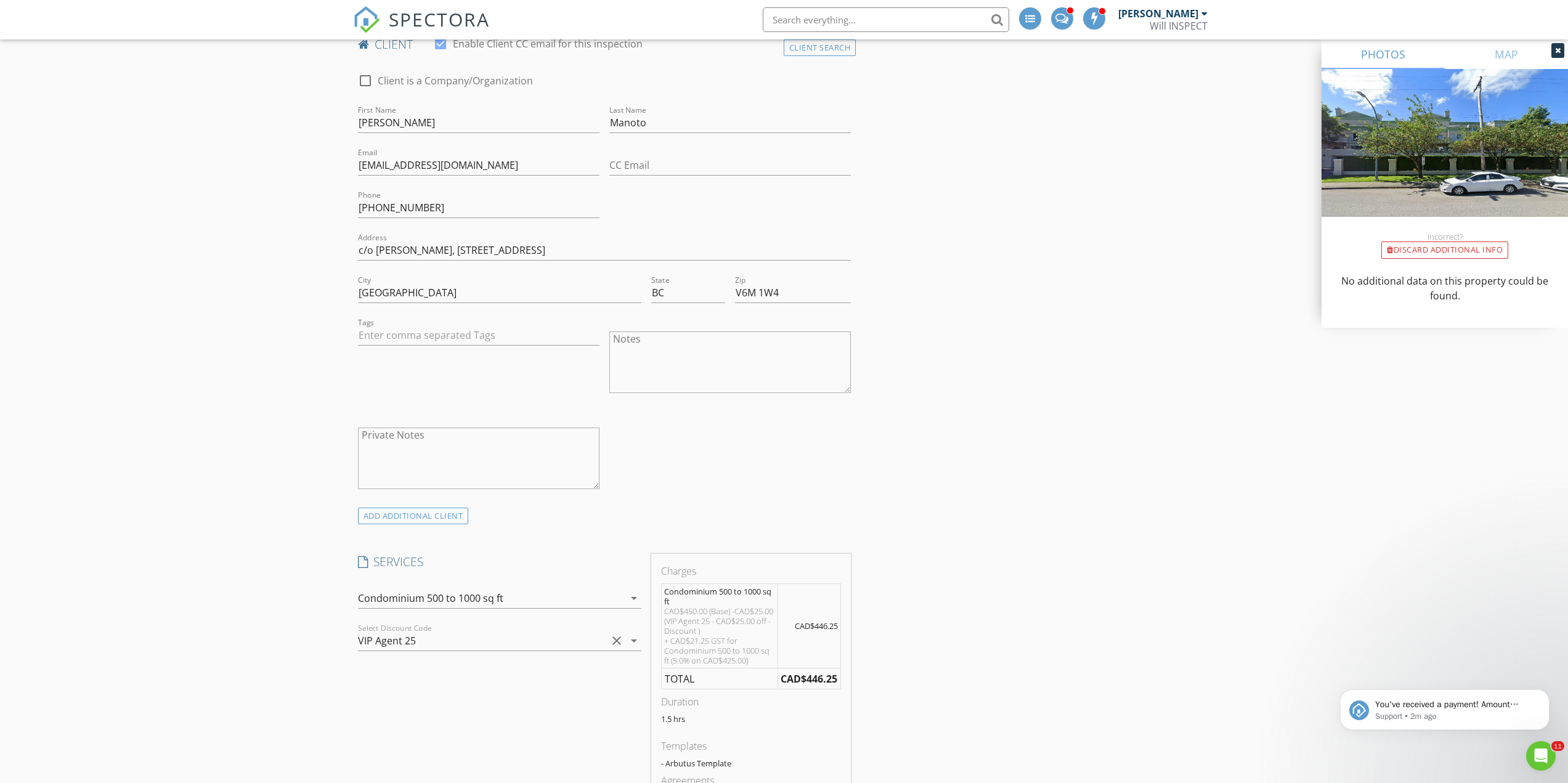 scroll, scrollTop: 539, scrollLeft: 0, axis: vertical 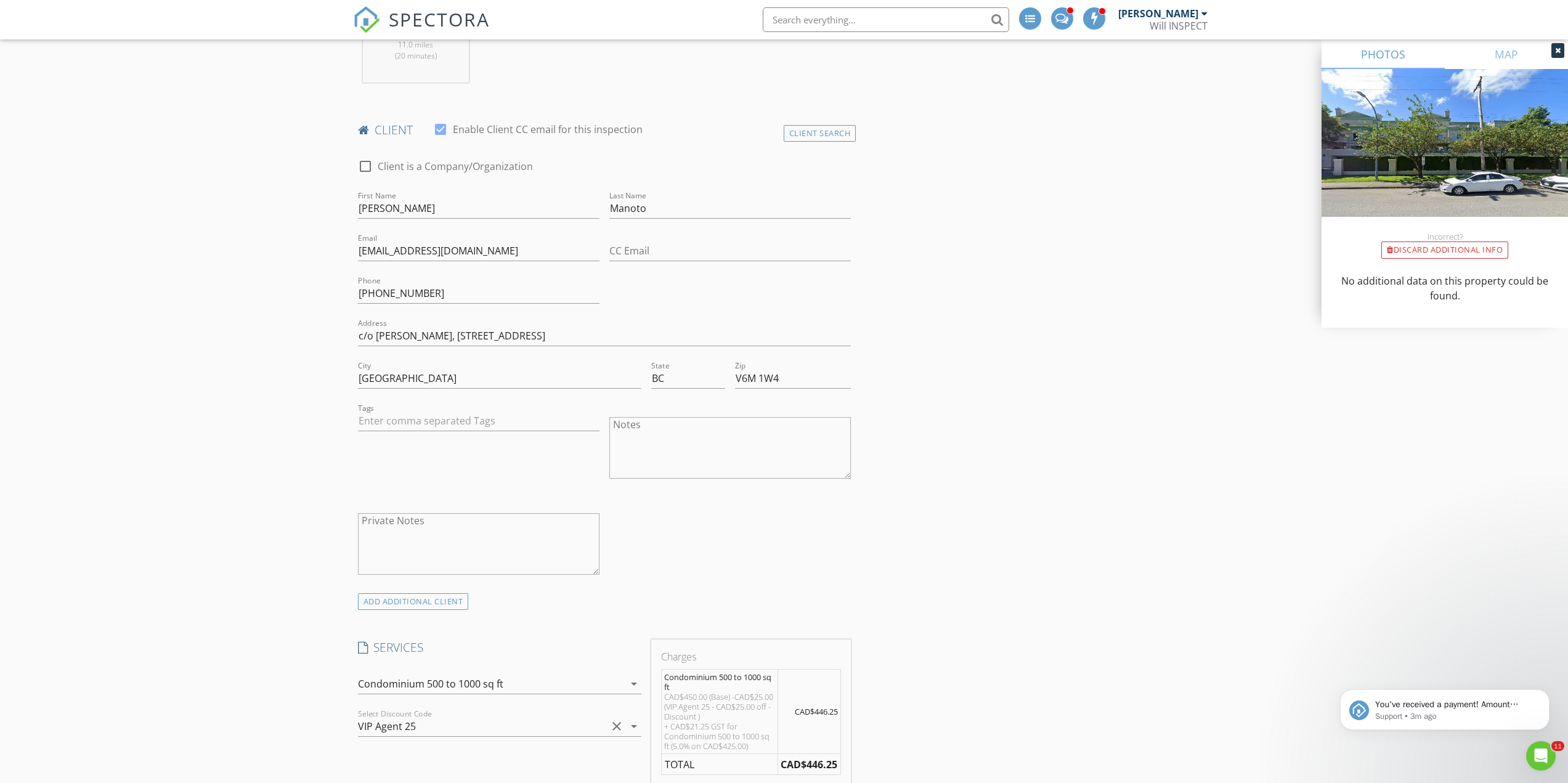 type on "[PERSON_NAME]" 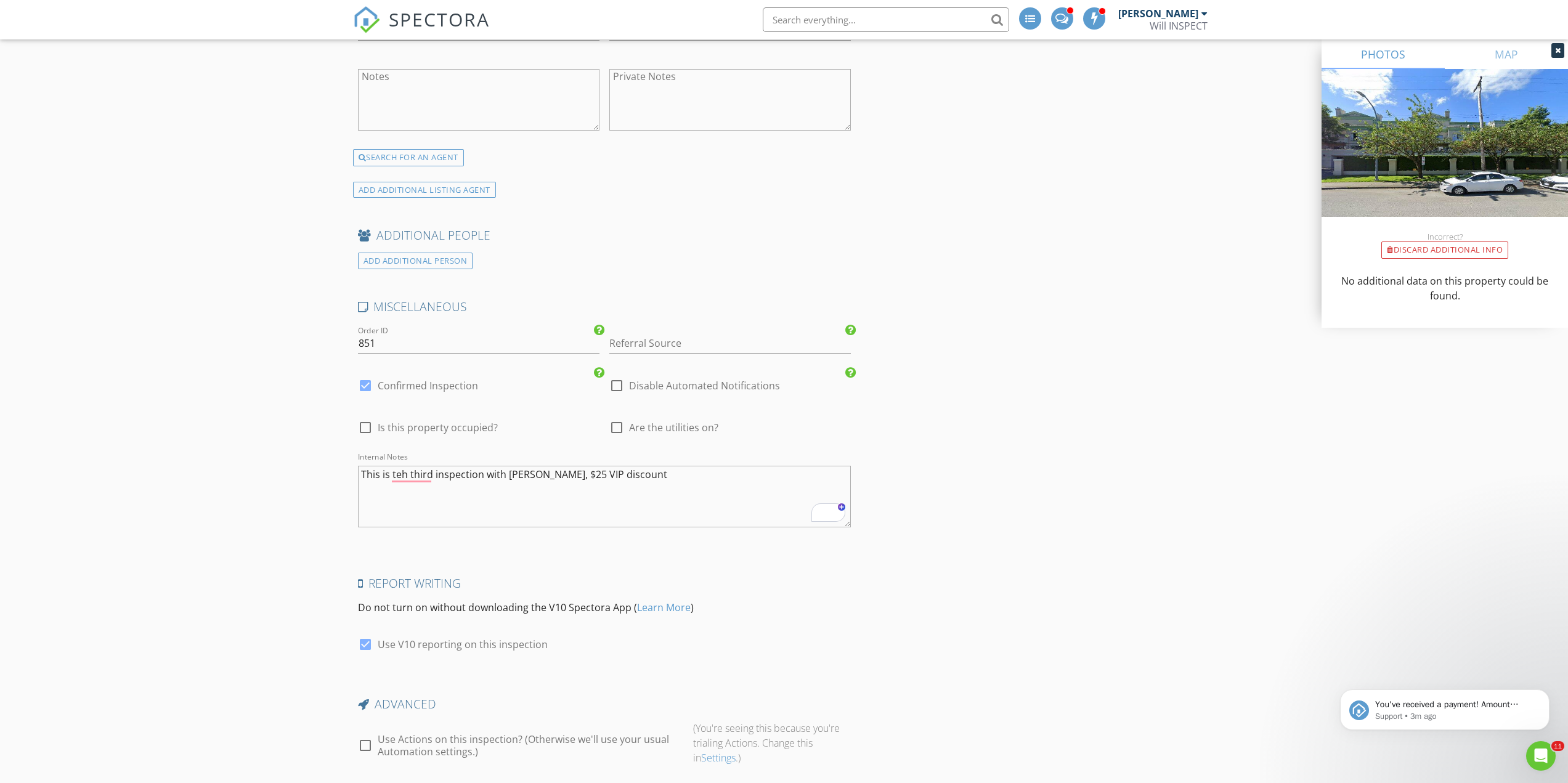 scroll, scrollTop: 2346, scrollLeft: 0, axis: vertical 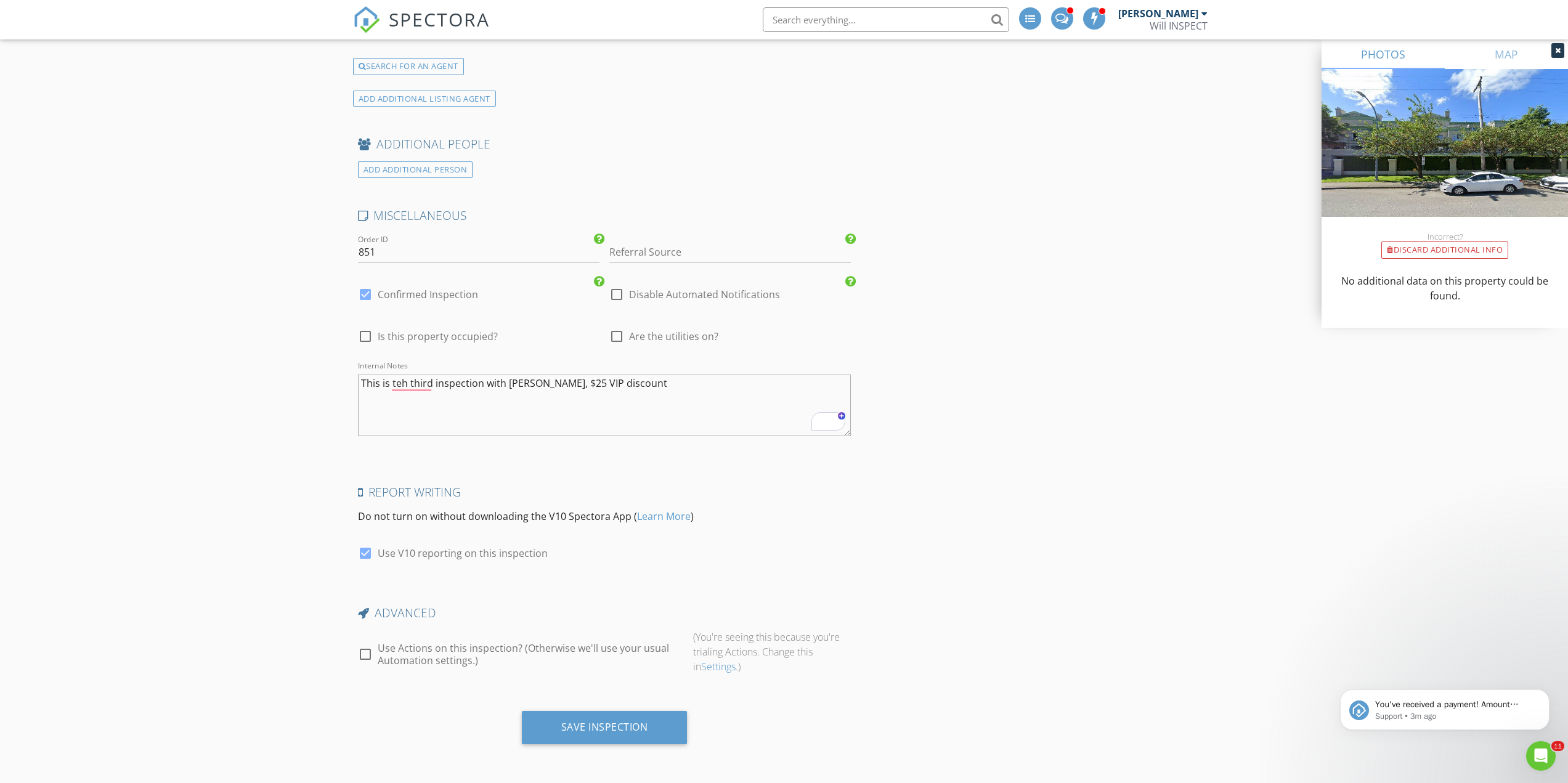 click on "This is teh third inspection with Eleanor, $25 VIP discount" at bounding box center [604, 405] 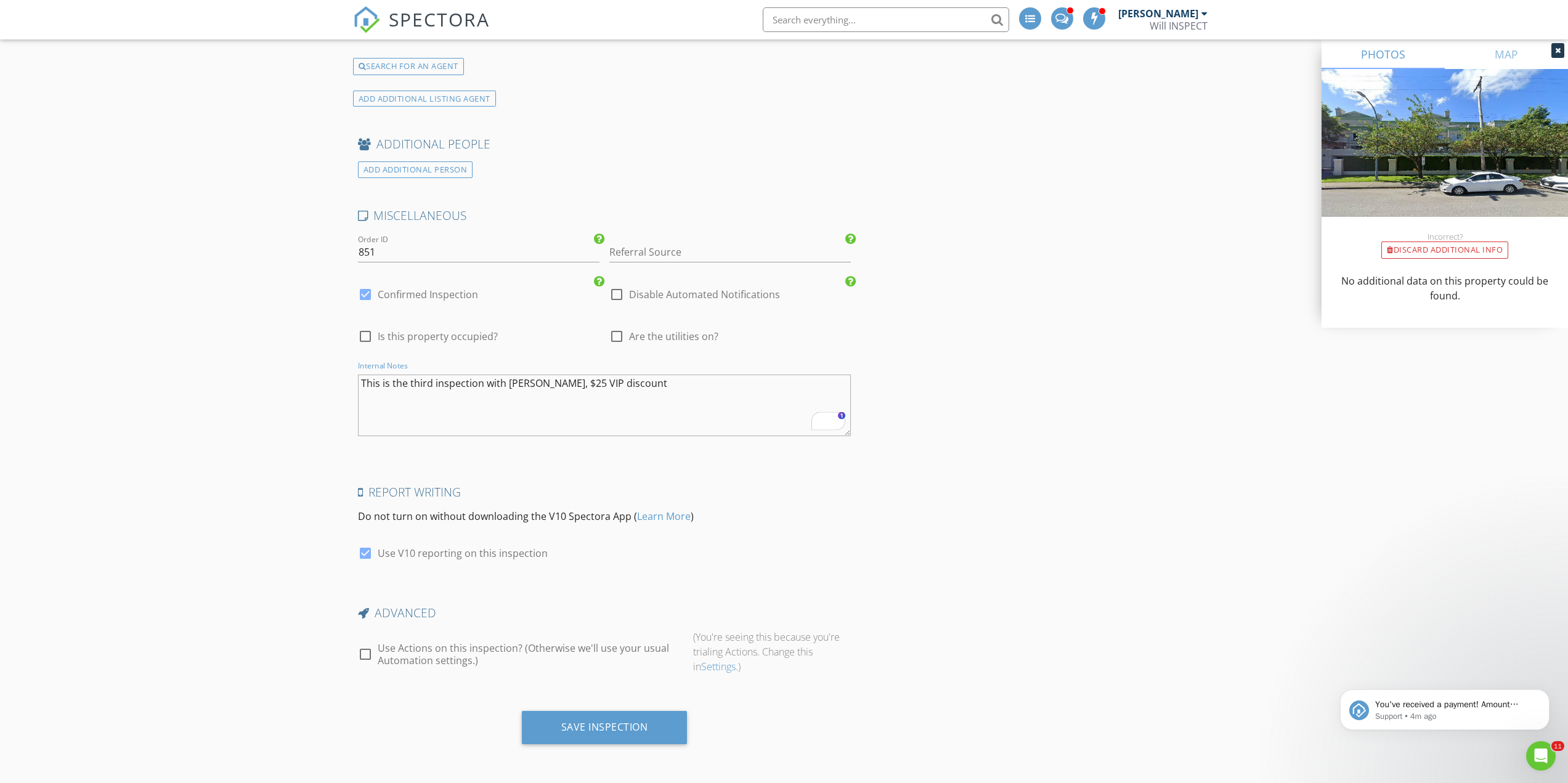 click on "This is the third inspection with Eleanor, $25 VIP discount" at bounding box center (604, 405) 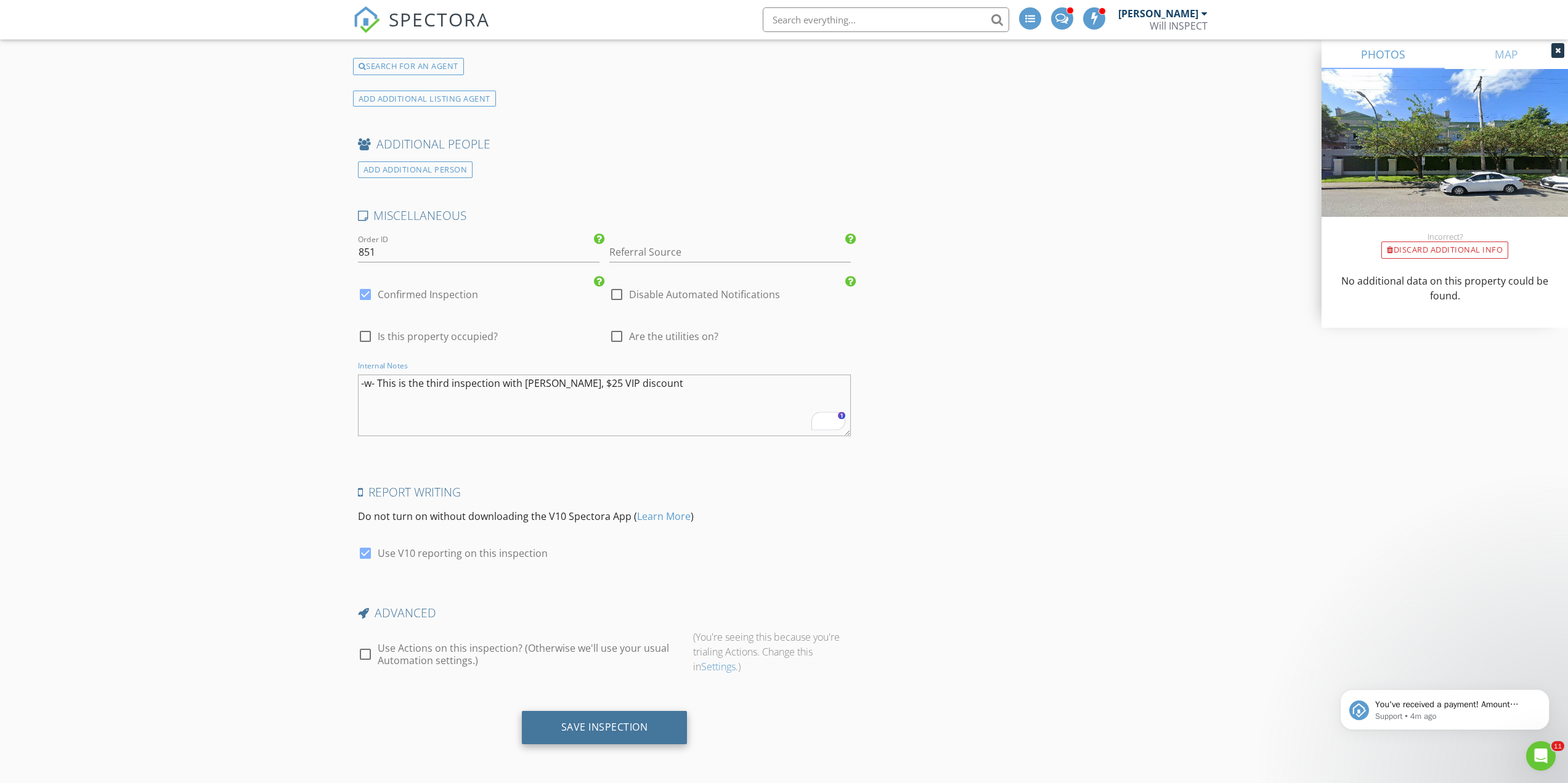 type on "-w- This is the third inspection with Eleanor, $25 VIP discount" 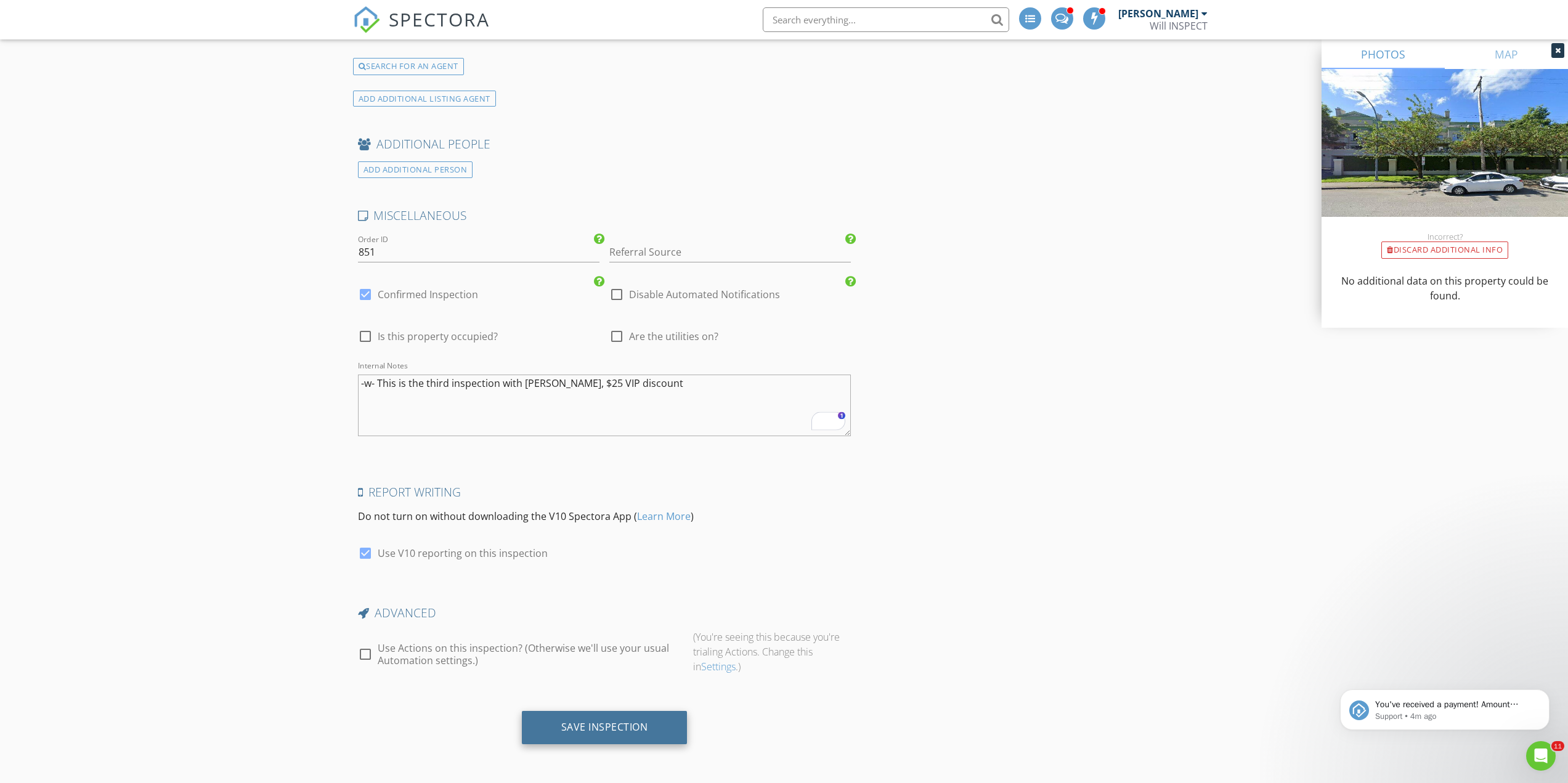 click on "Save Inspection" at bounding box center [604, 727] 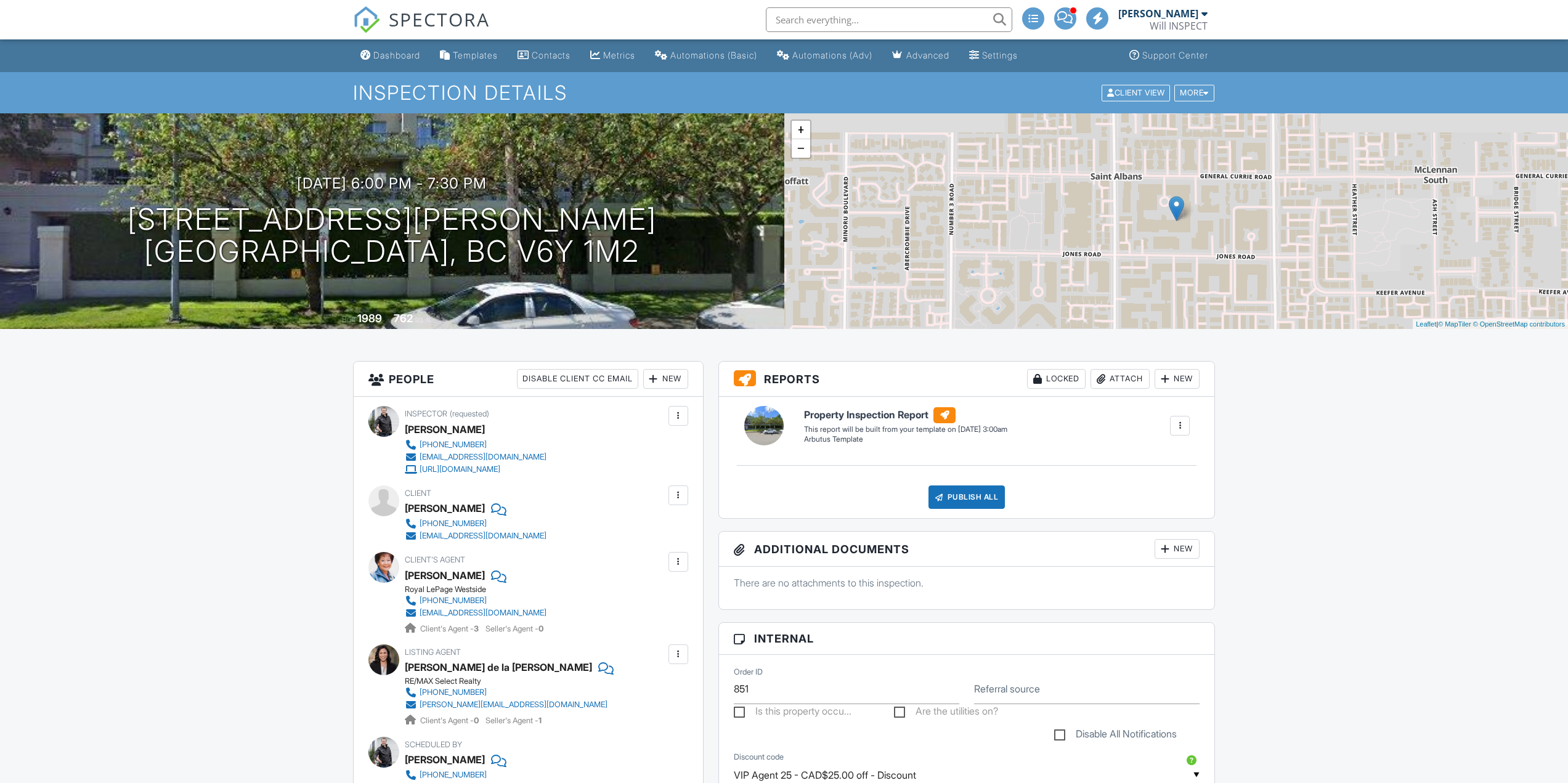 scroll, scrollTop: 657, scrollLeft: 0, axis: vertical 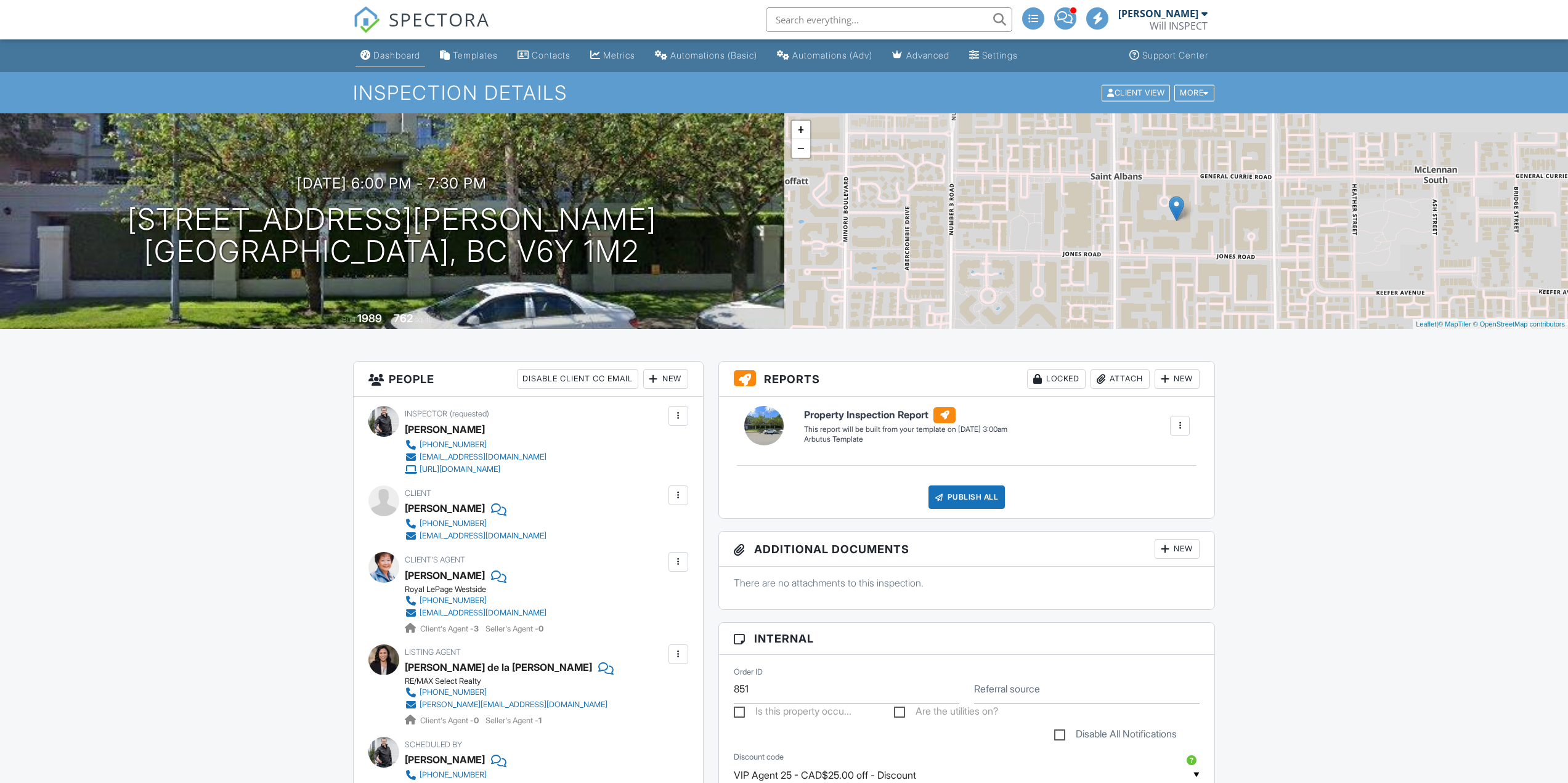 click on "Dashboard" at bounding box center [397, 55] 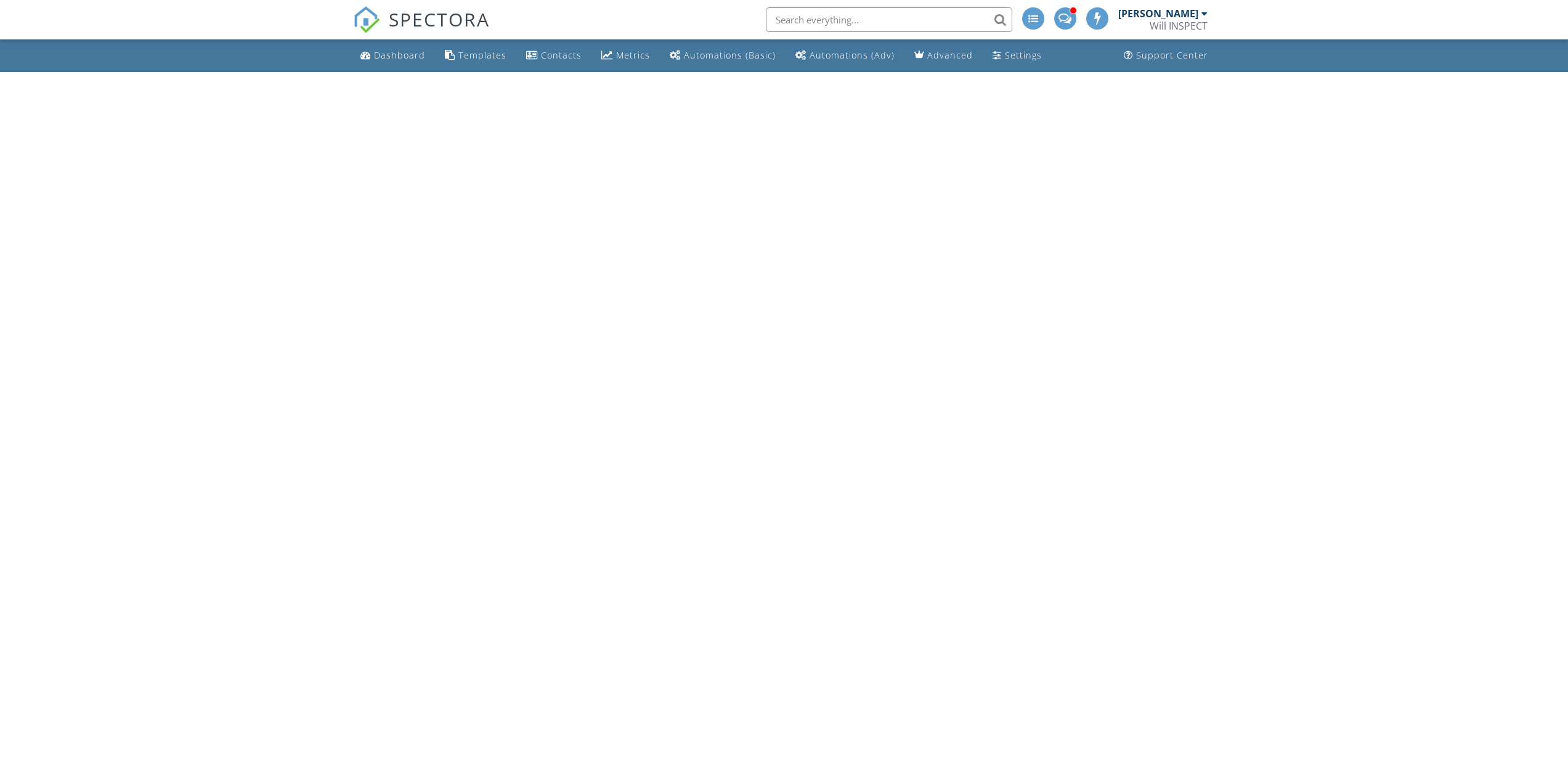 scroll, scrollTop: 0, scrollLeft: 0, axis: both 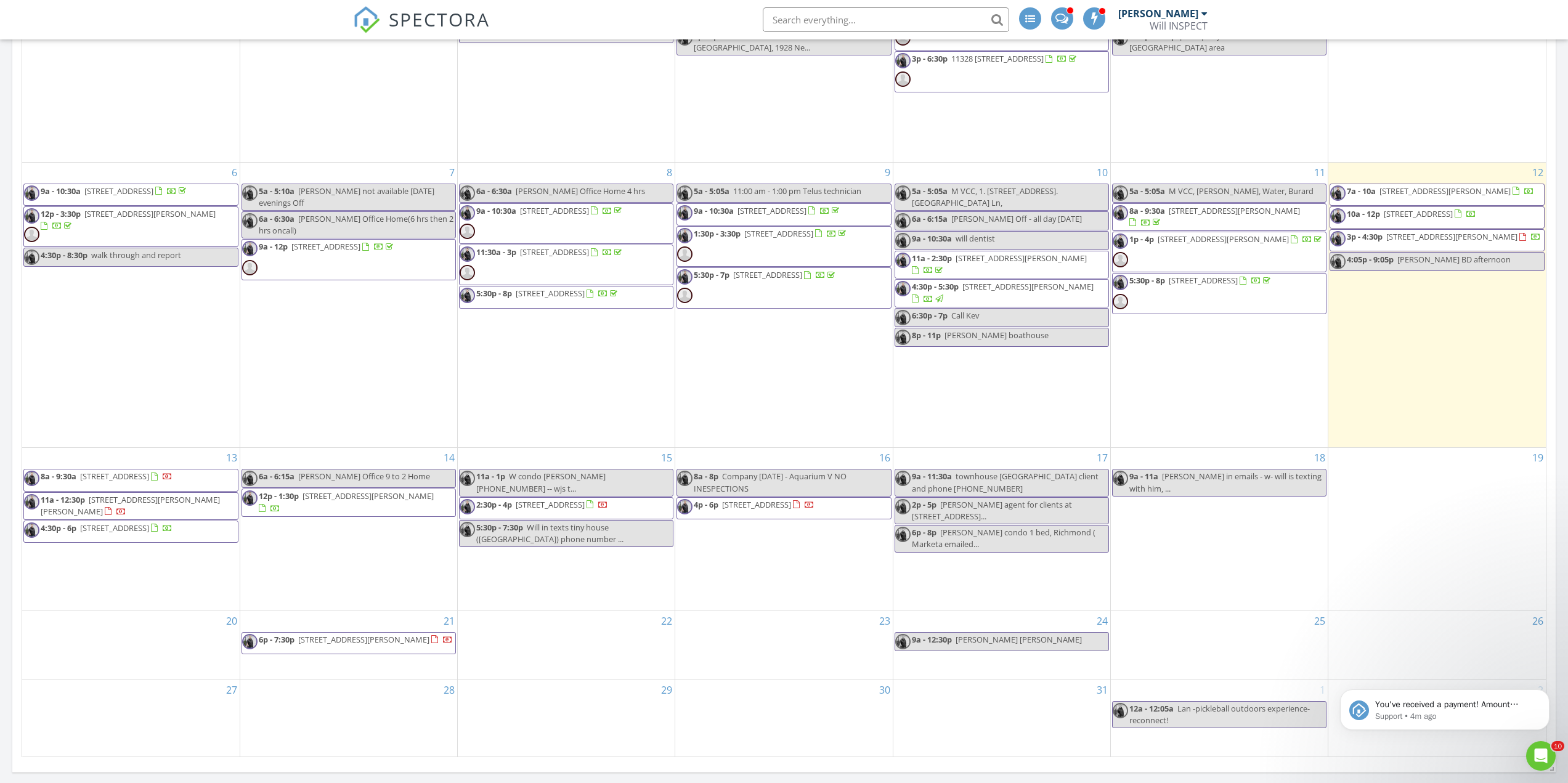 click on "[STREET_ADDRESS][PERSON_NAME]" at bounding box center [364, 639] 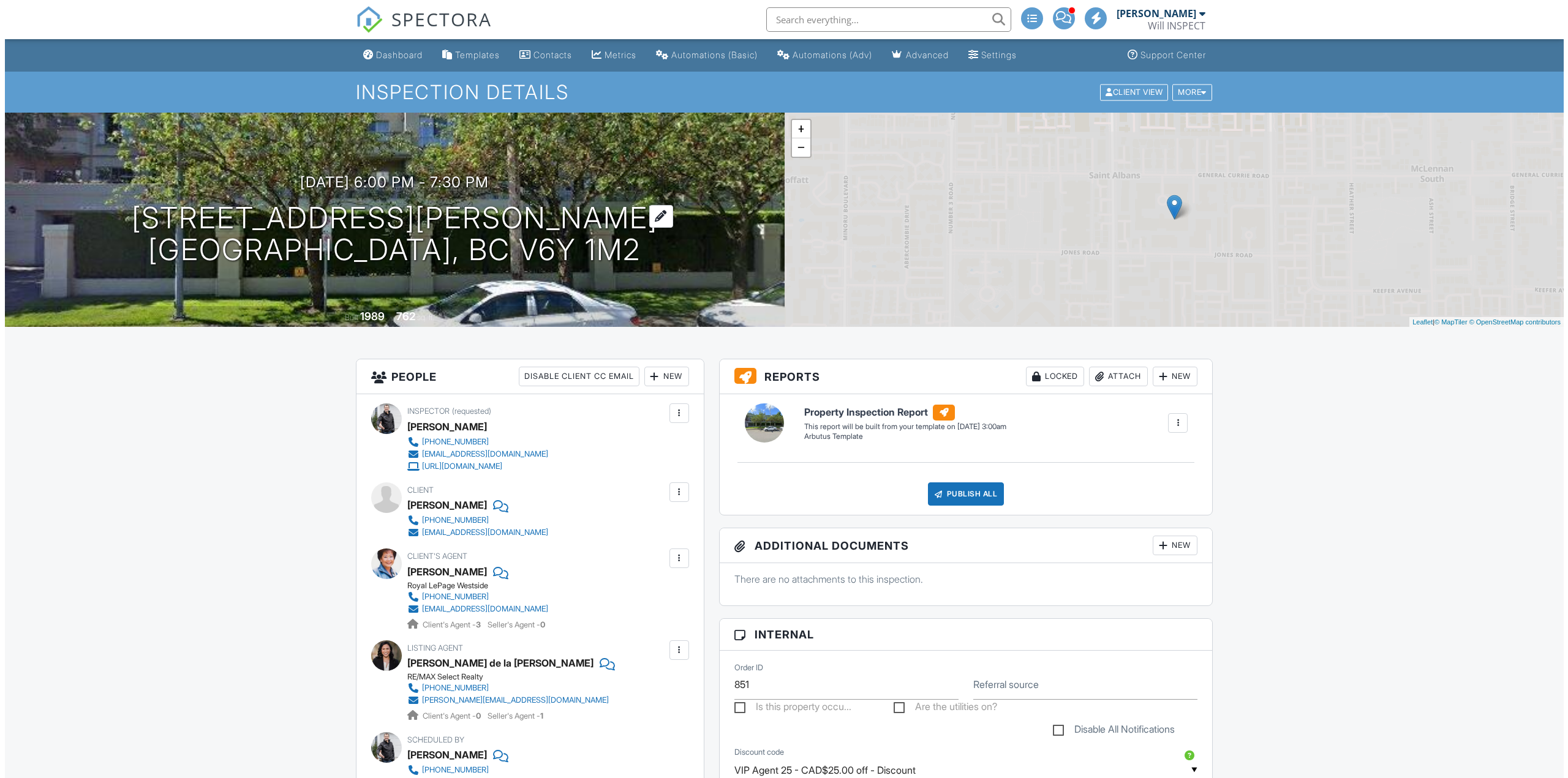 scroll, scrollTop: 0, scrollLeft: 0, axis: both 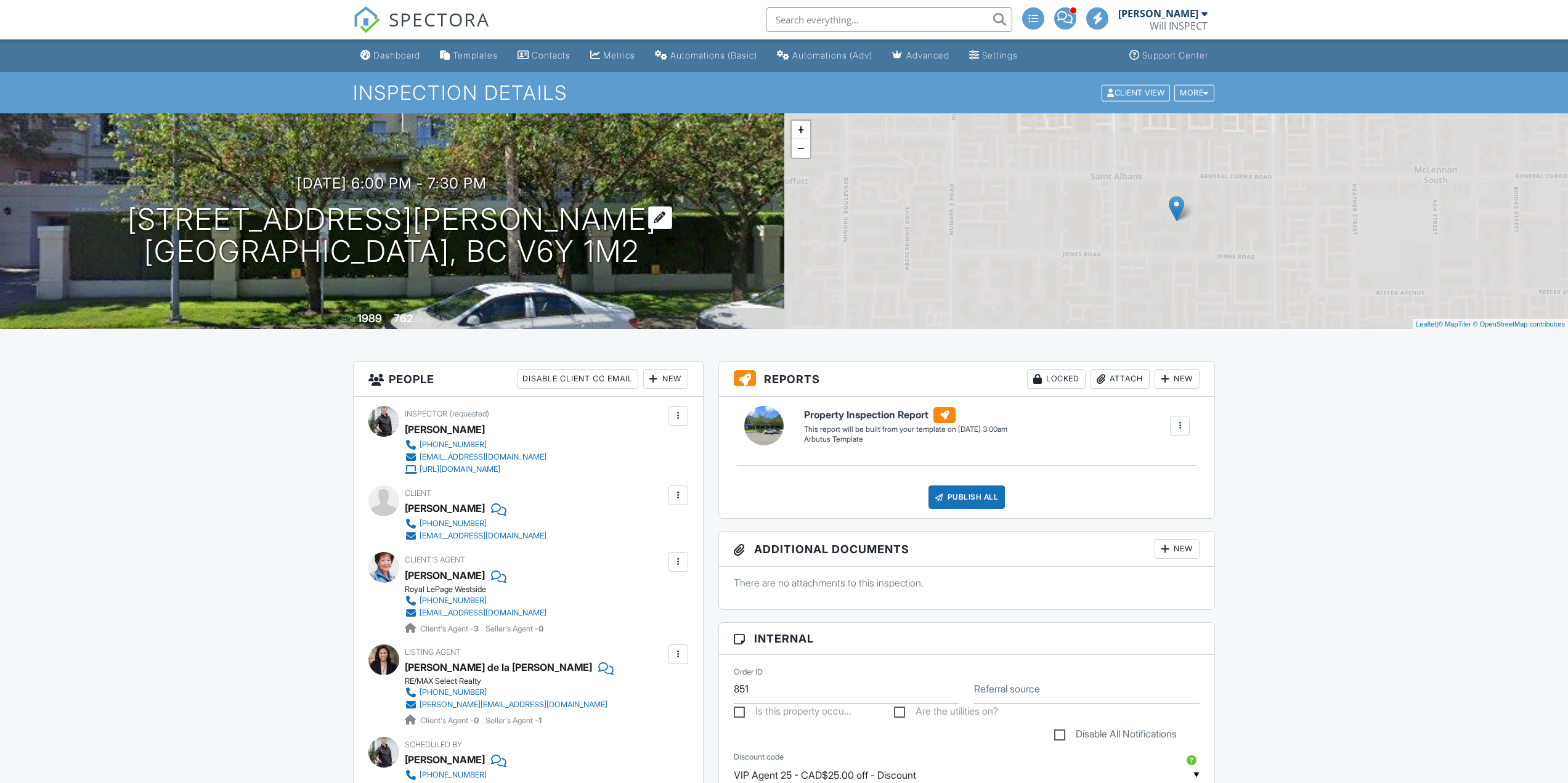click at bounding box center [660, 217] 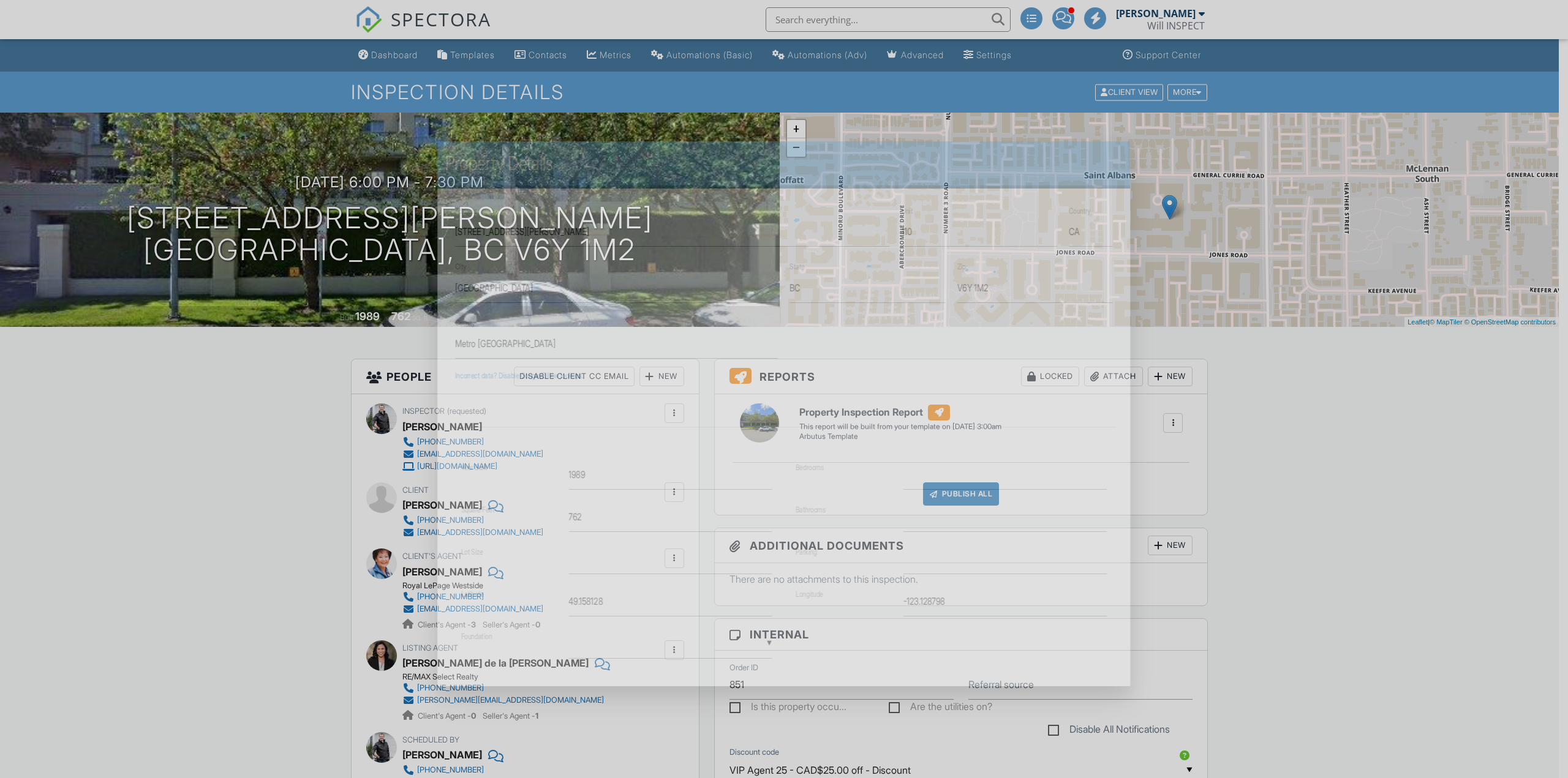 scroll, scrollTop: 0, scrollLeft: 0, axis: both 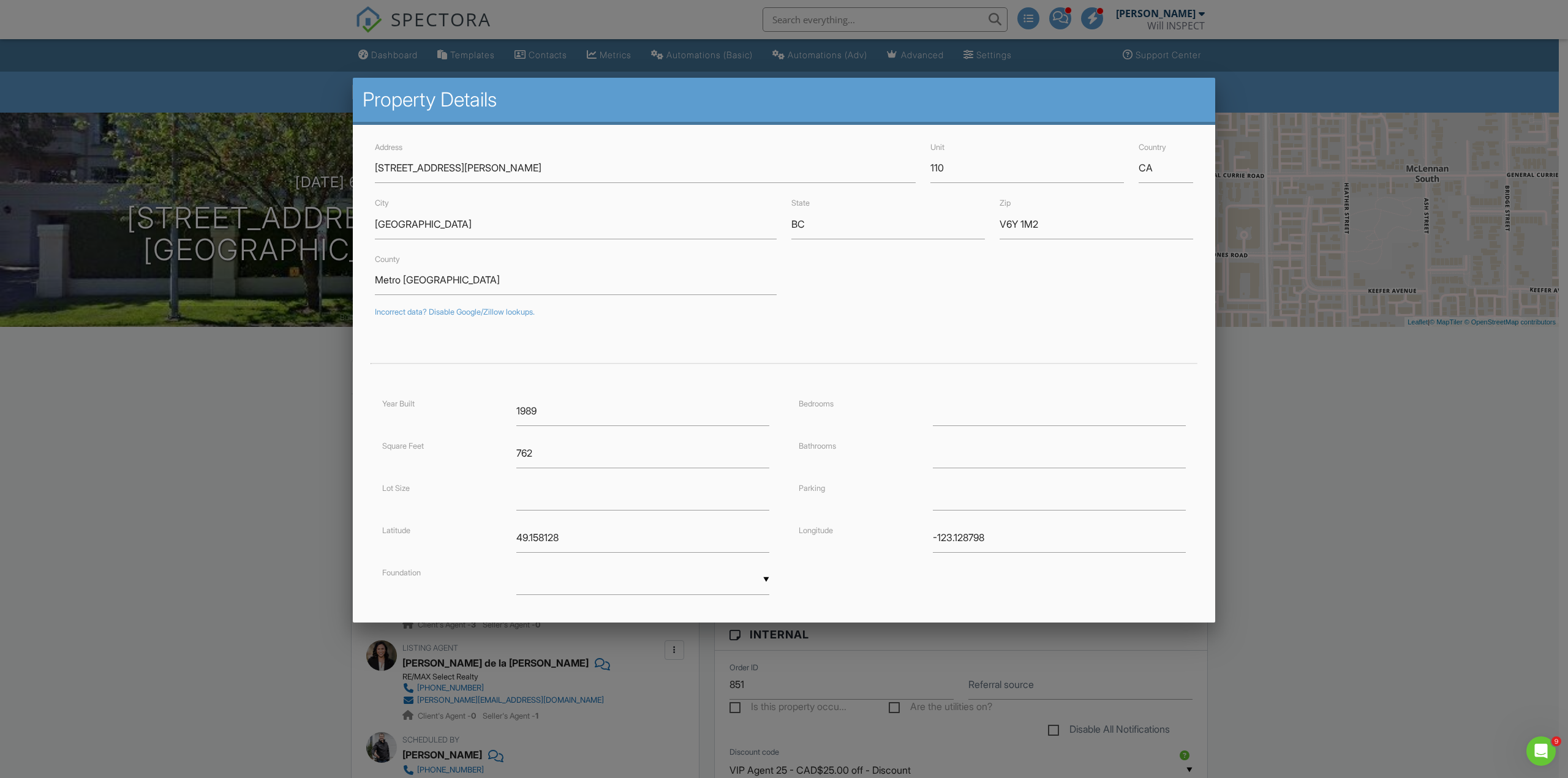 click at bounding box center (784, 425) 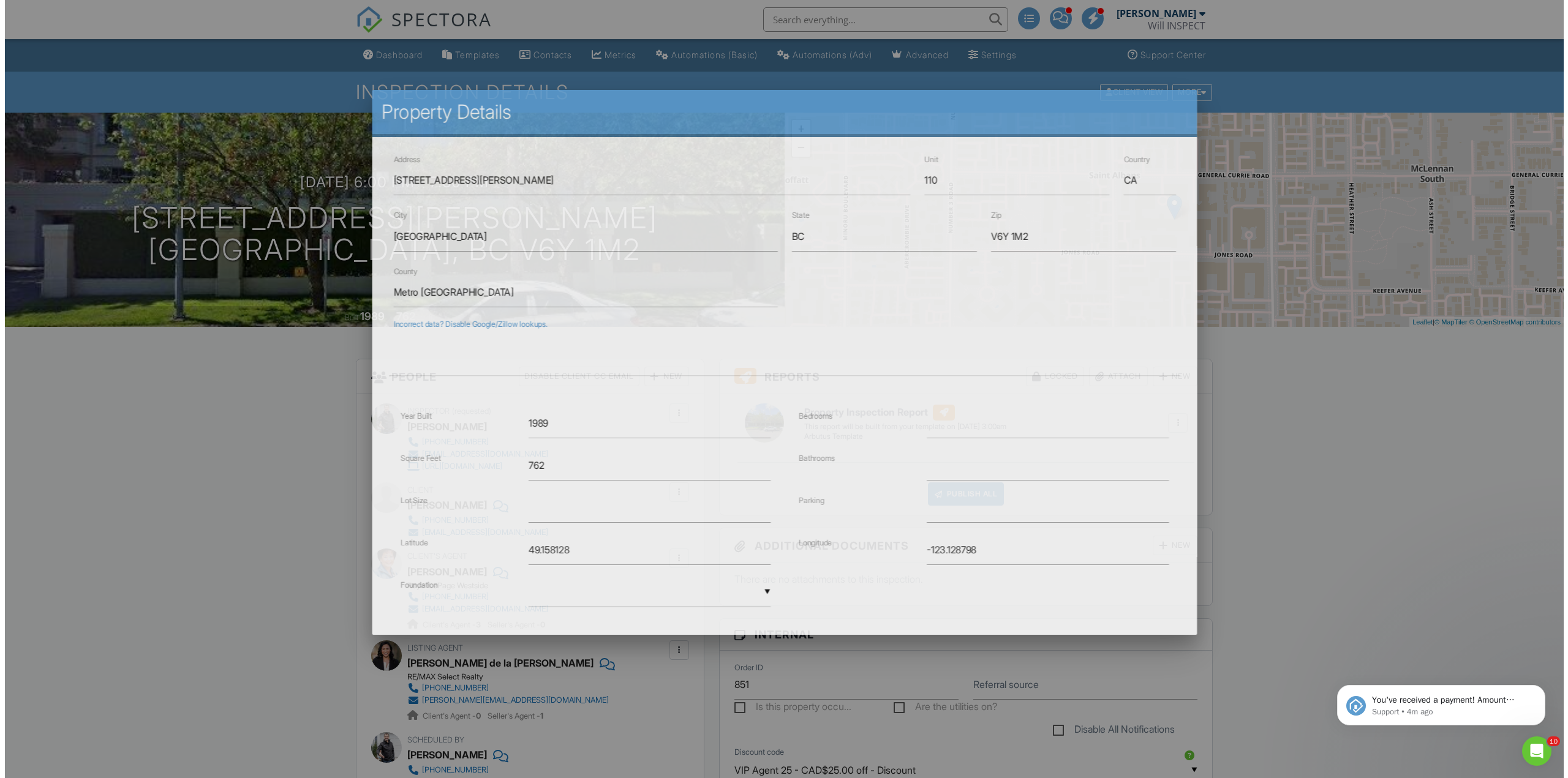 scroll, scrollTop: 0, scrollLeft: 0, axis: both 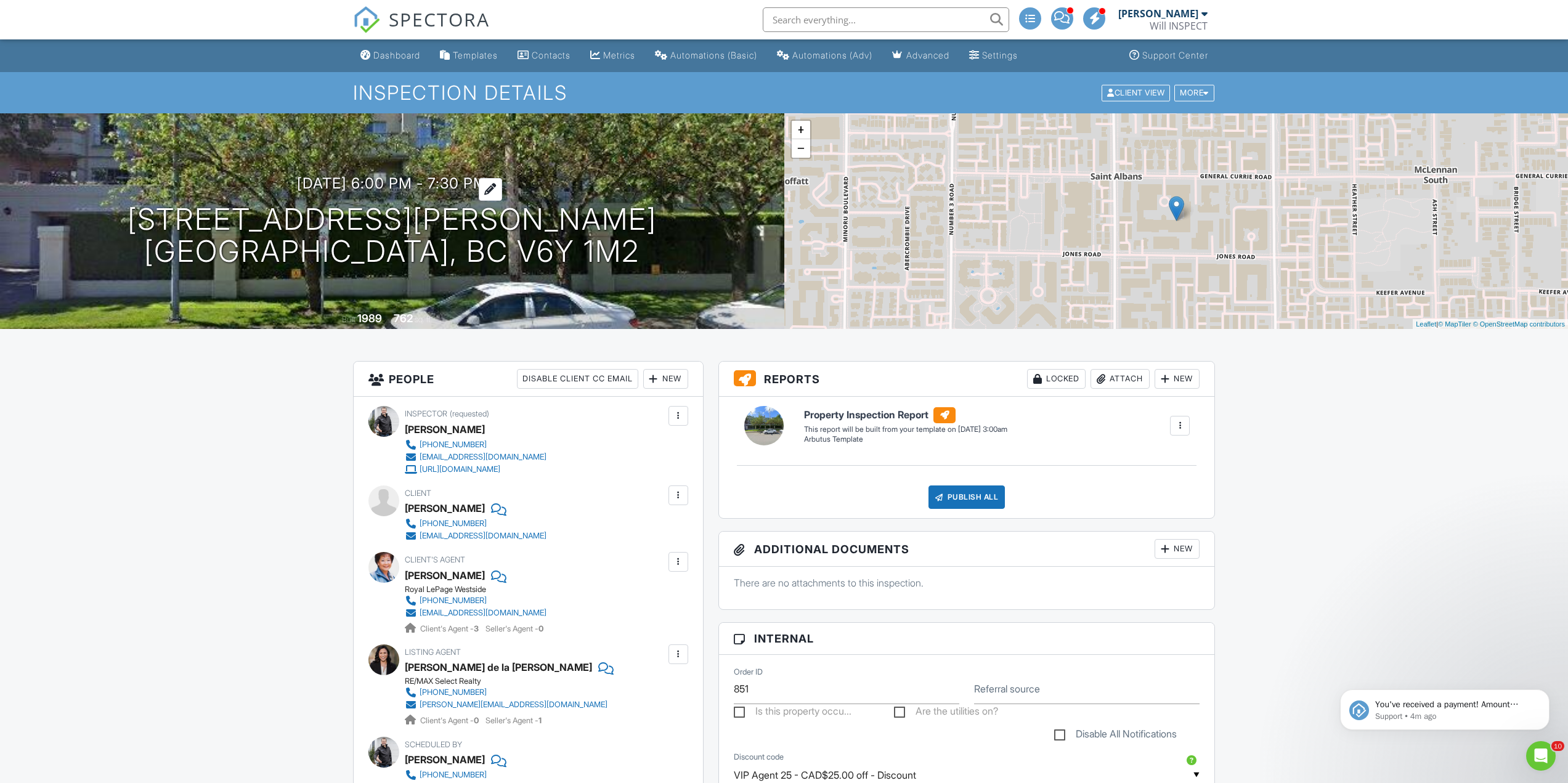 click on "07/21/2025  6:00 pm
- 7:30 pm" at bounding box center [392, 183] 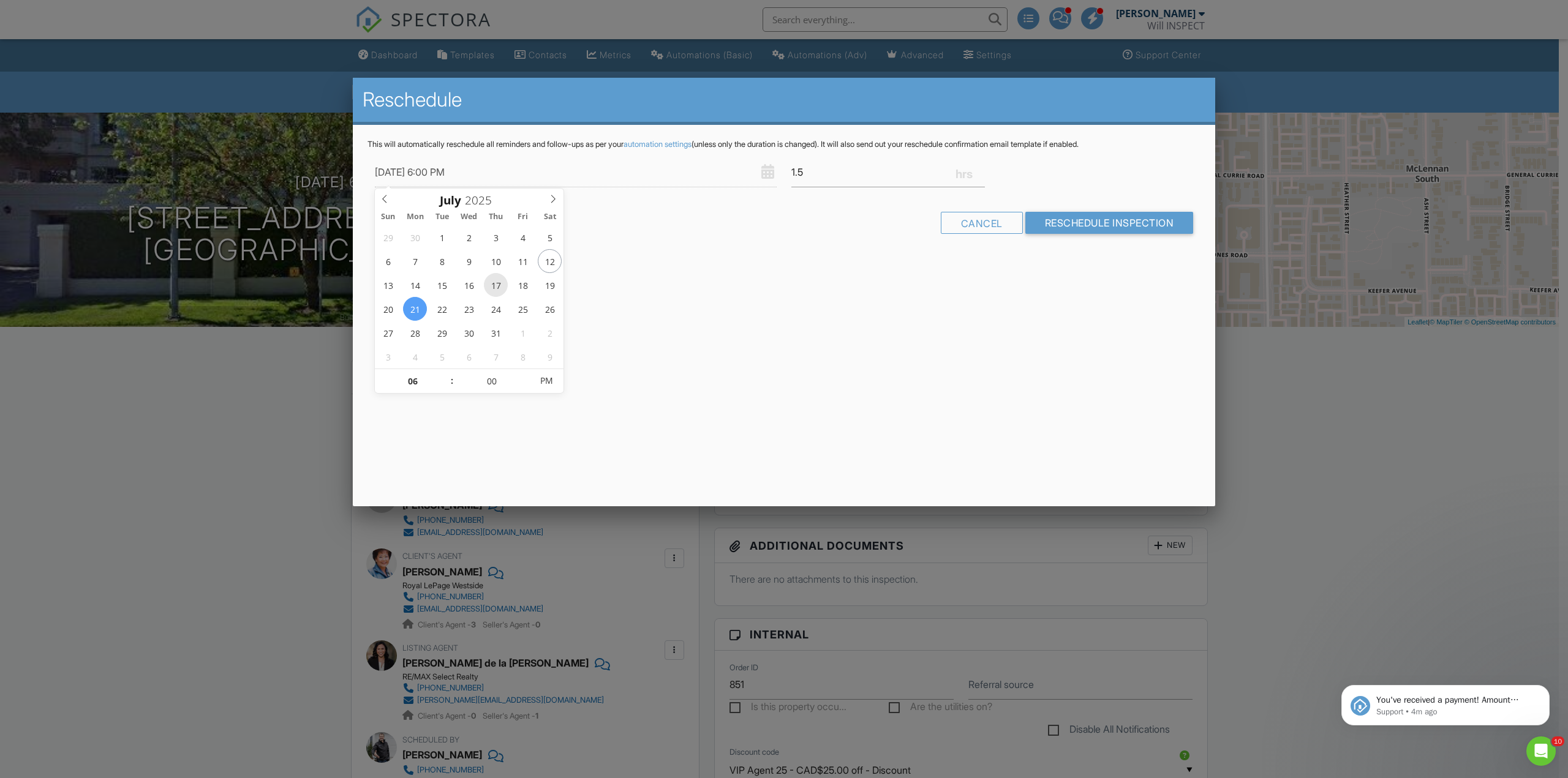 type on "[DATE] 6:00 PM" 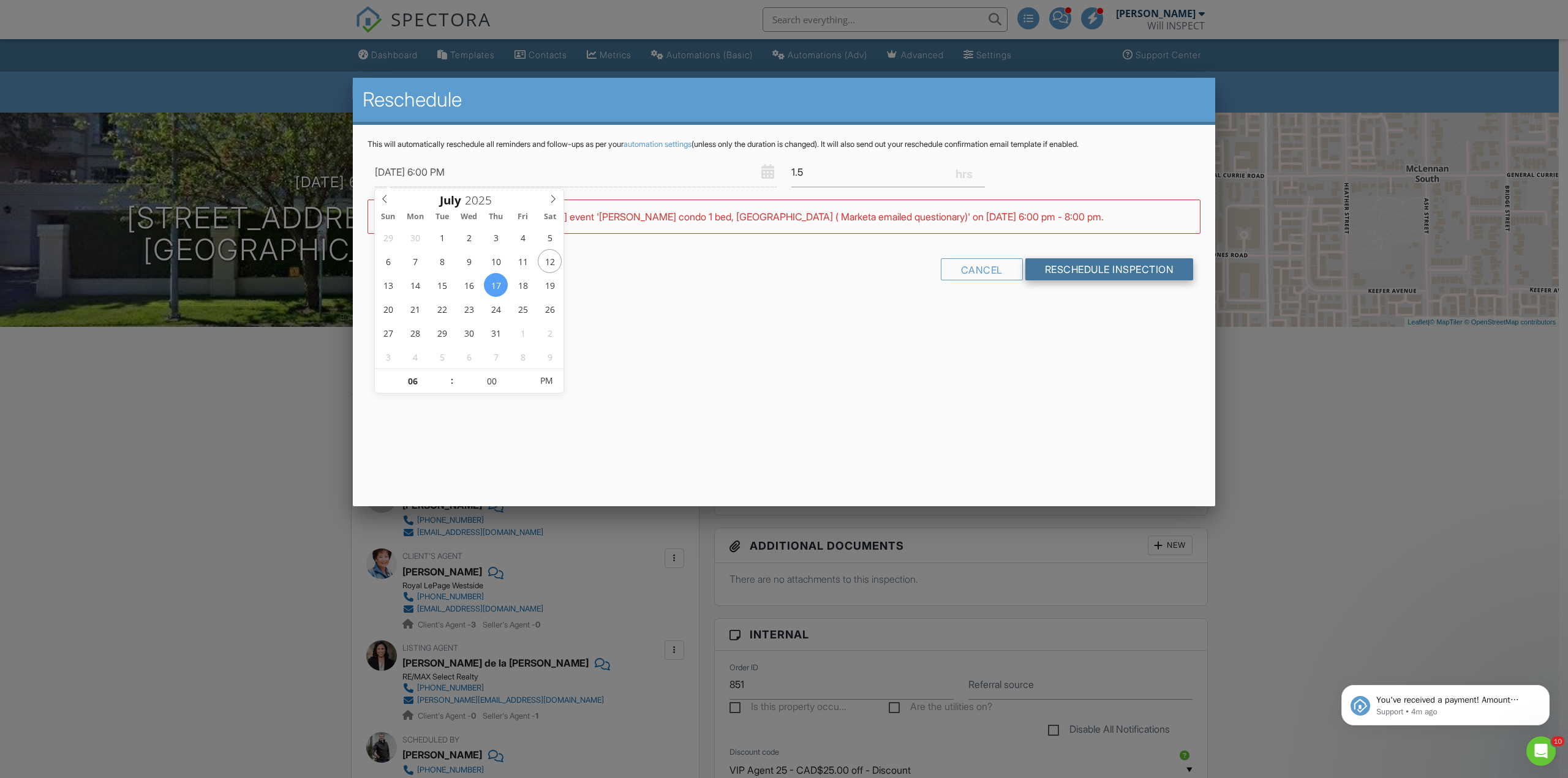 click on "Reschedule Inspection" at bounding box center [1109, 269] 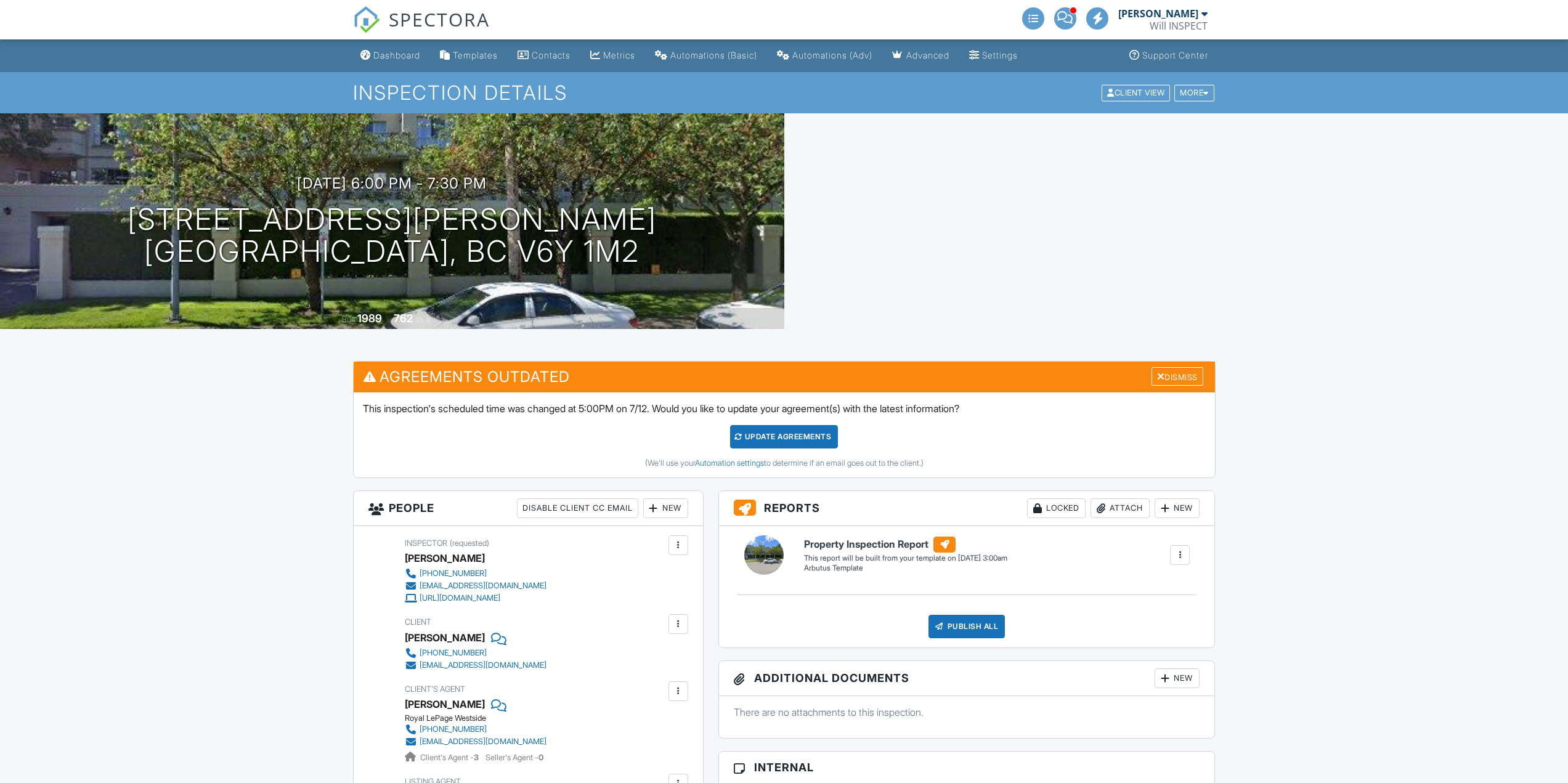 scroll, scrollTop: 0, scrollLeft: 0, axis: both 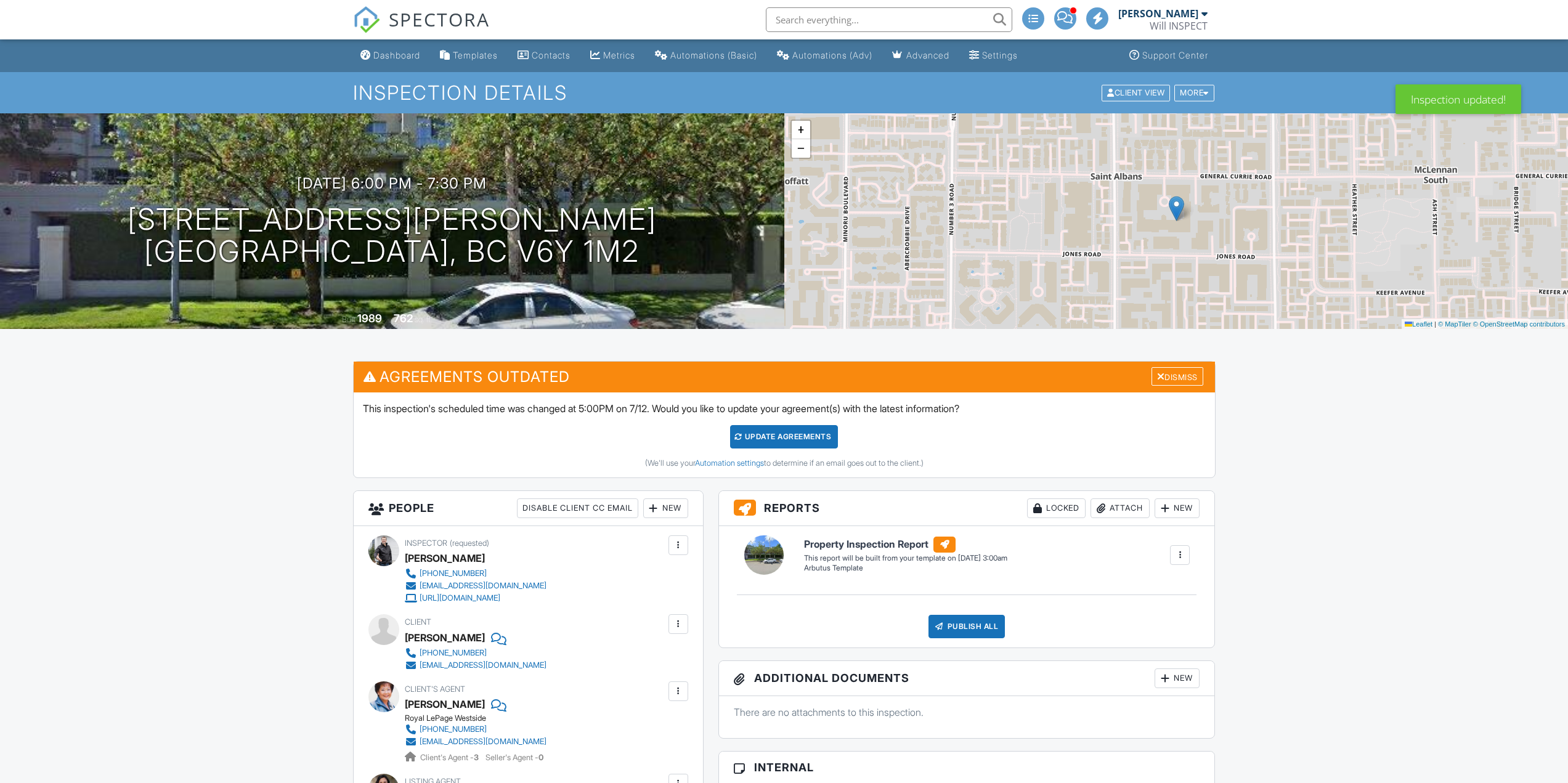 drag, startPoint x: 749, startPoint y: 432, endPoint x: 745, endPoint y: 437, distance: 6.403124 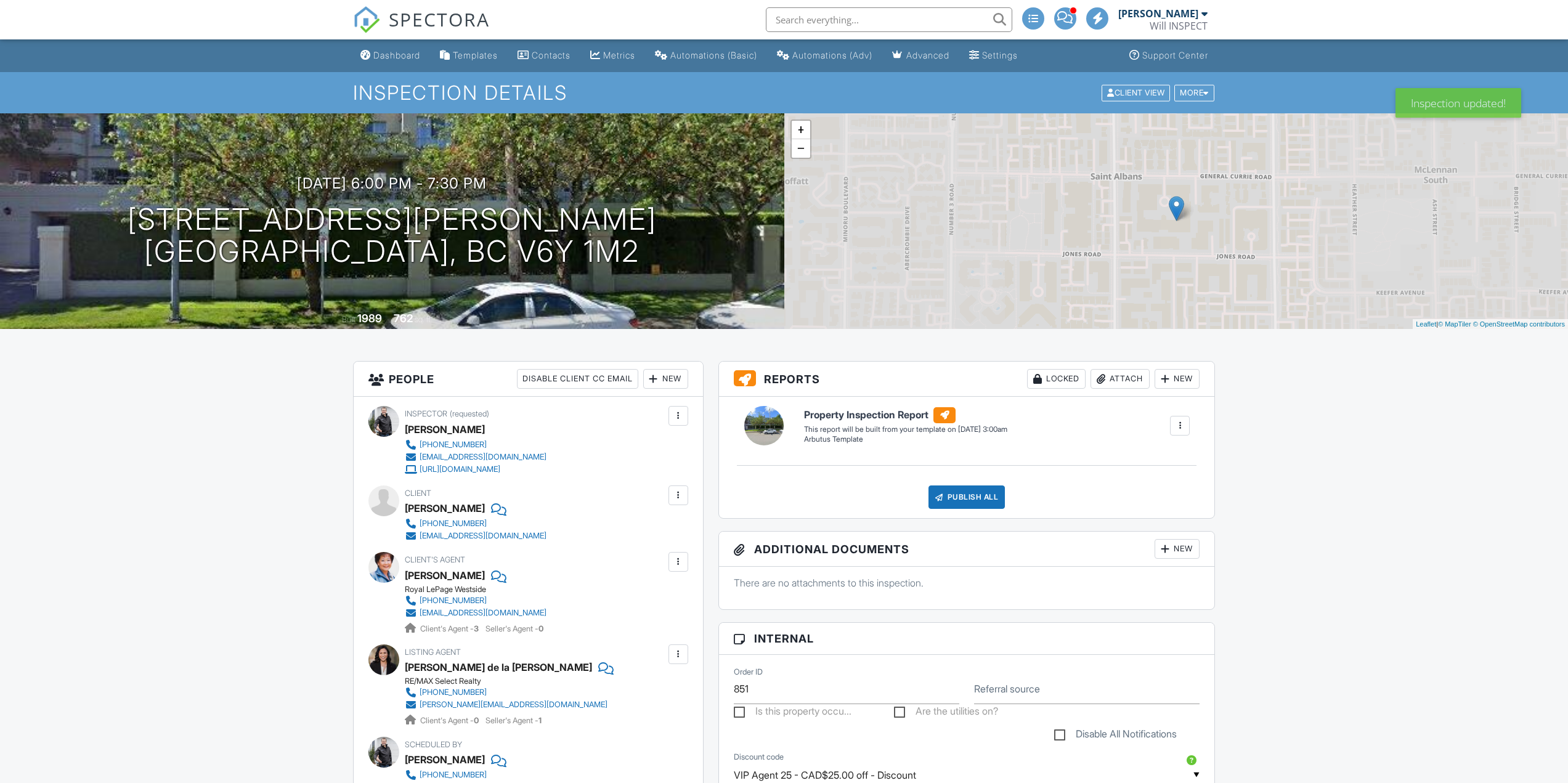 scroll, scrollTop: 0, scrollLeft: 0, axis: both 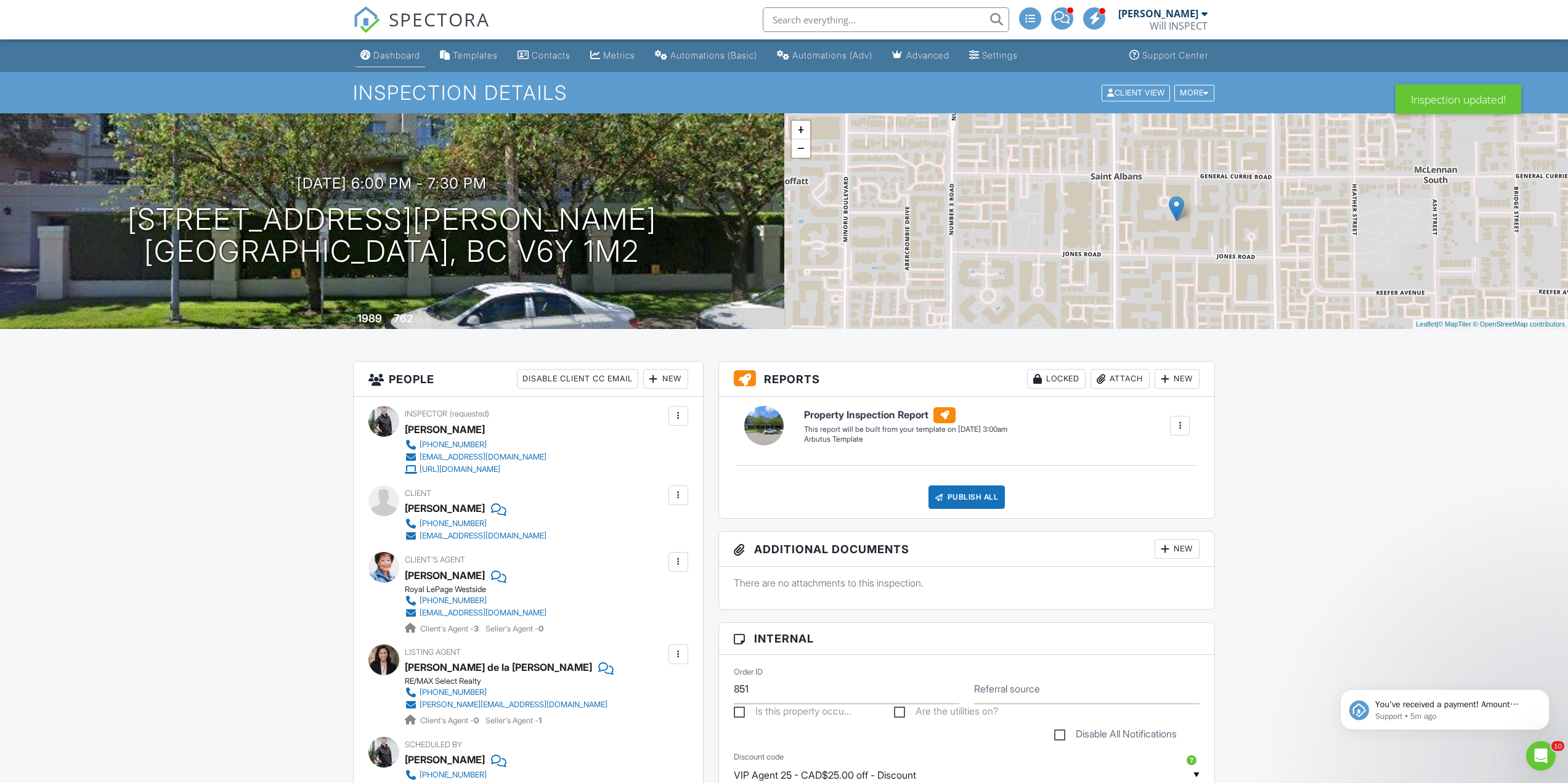 drag, startPoint x: 386, startPoint y: 60, endPoint x: 393, endPoint y: 65, distance: 8.602325 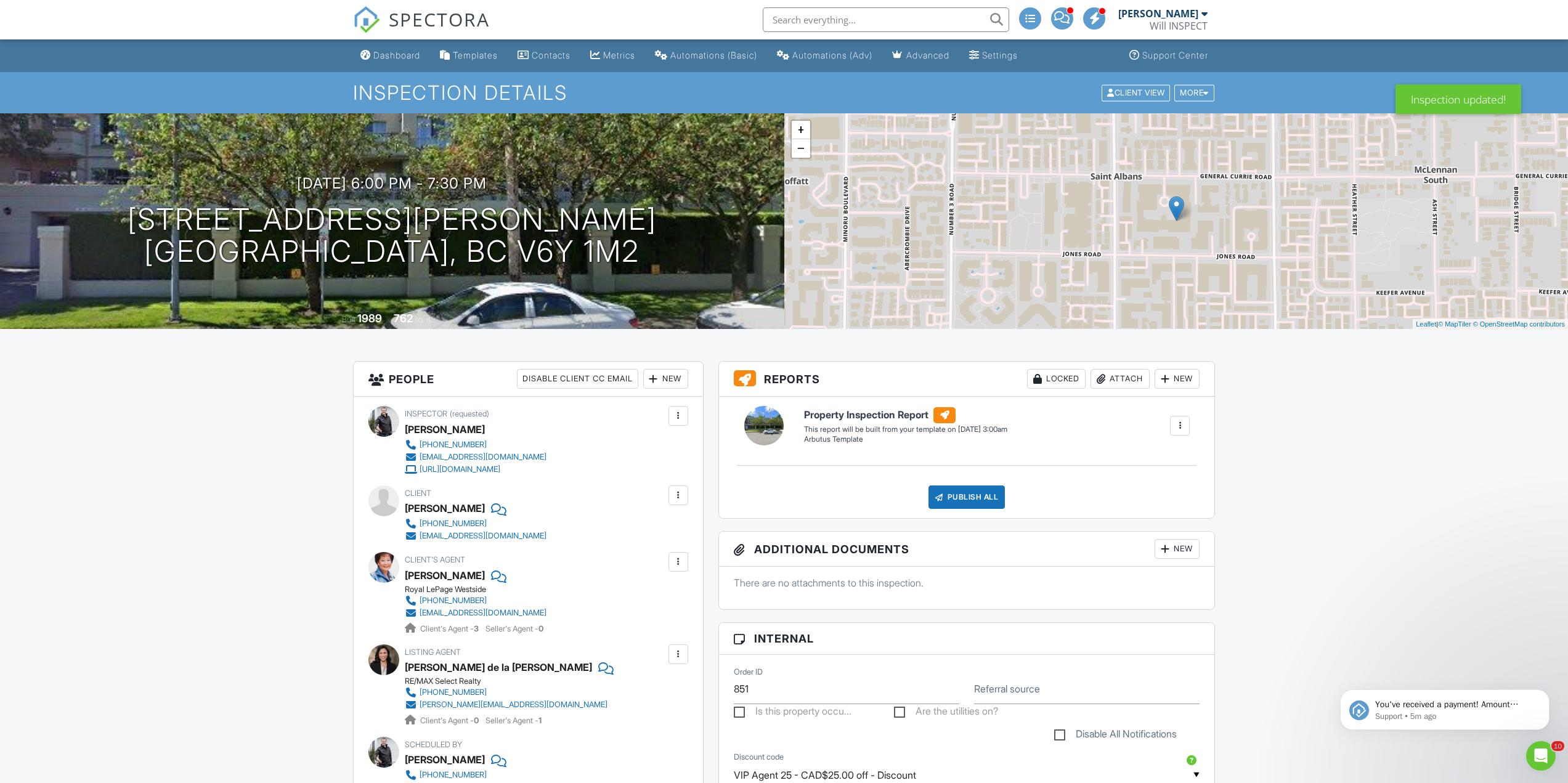 click on "Dashboard" at bounding box center [390, 55] 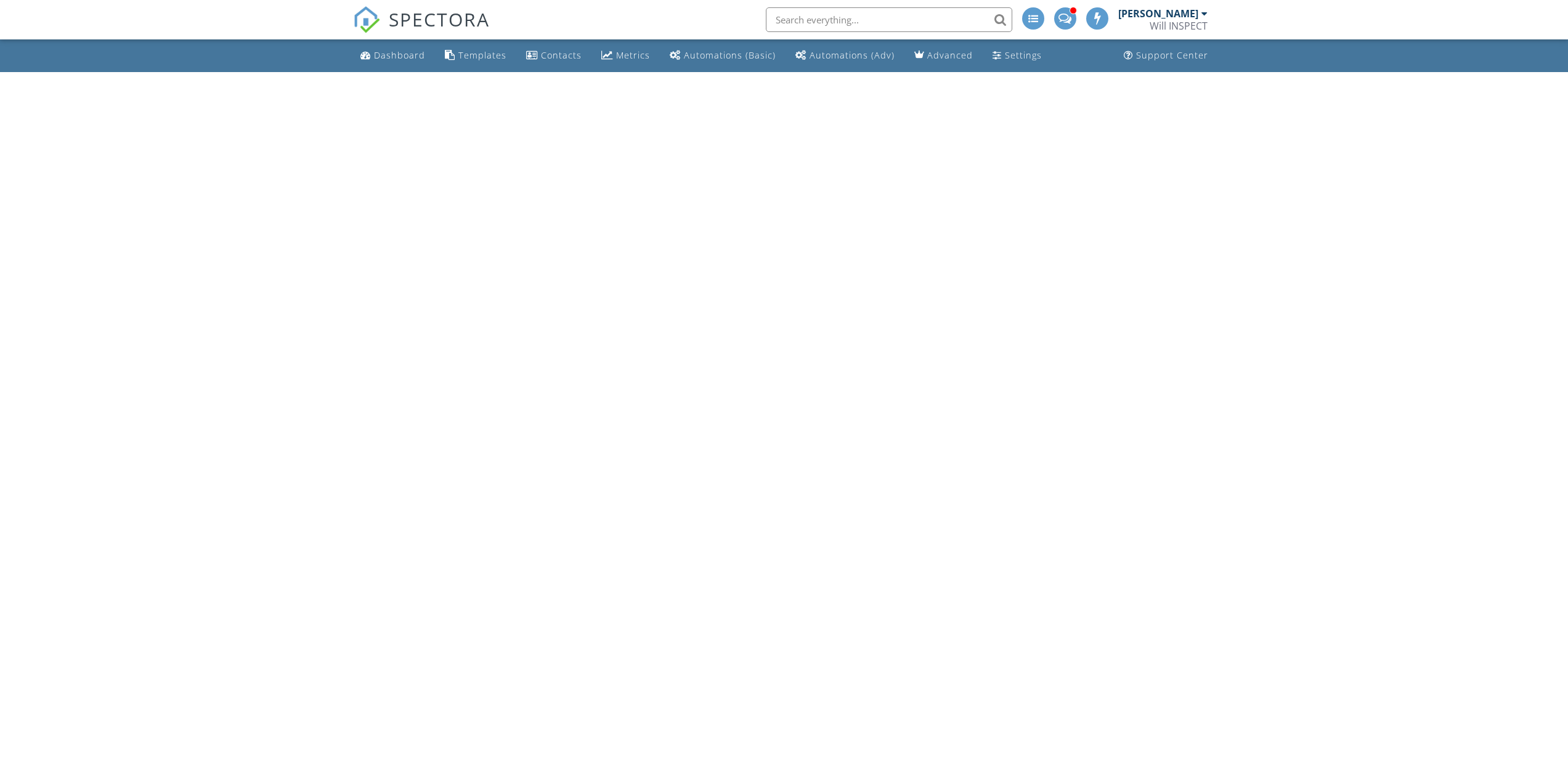 scroll, scrollTop: 0, scrollLeft: 0, axis: both 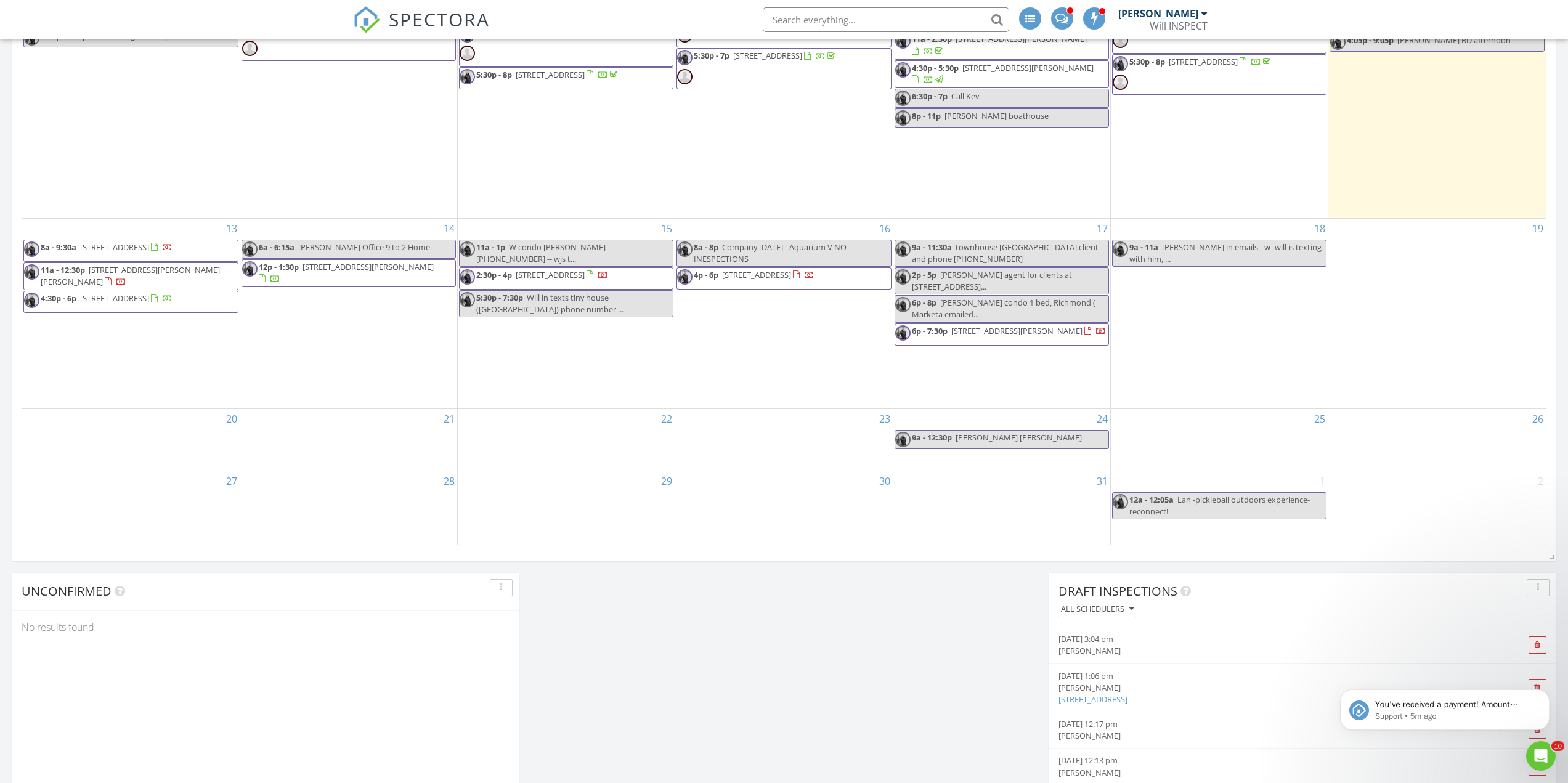 click on "6p - 8p
[PERSON_NAME] condo 1 bed, Richmond ( Marketa emailed..." at bounding box center [1002, 309] 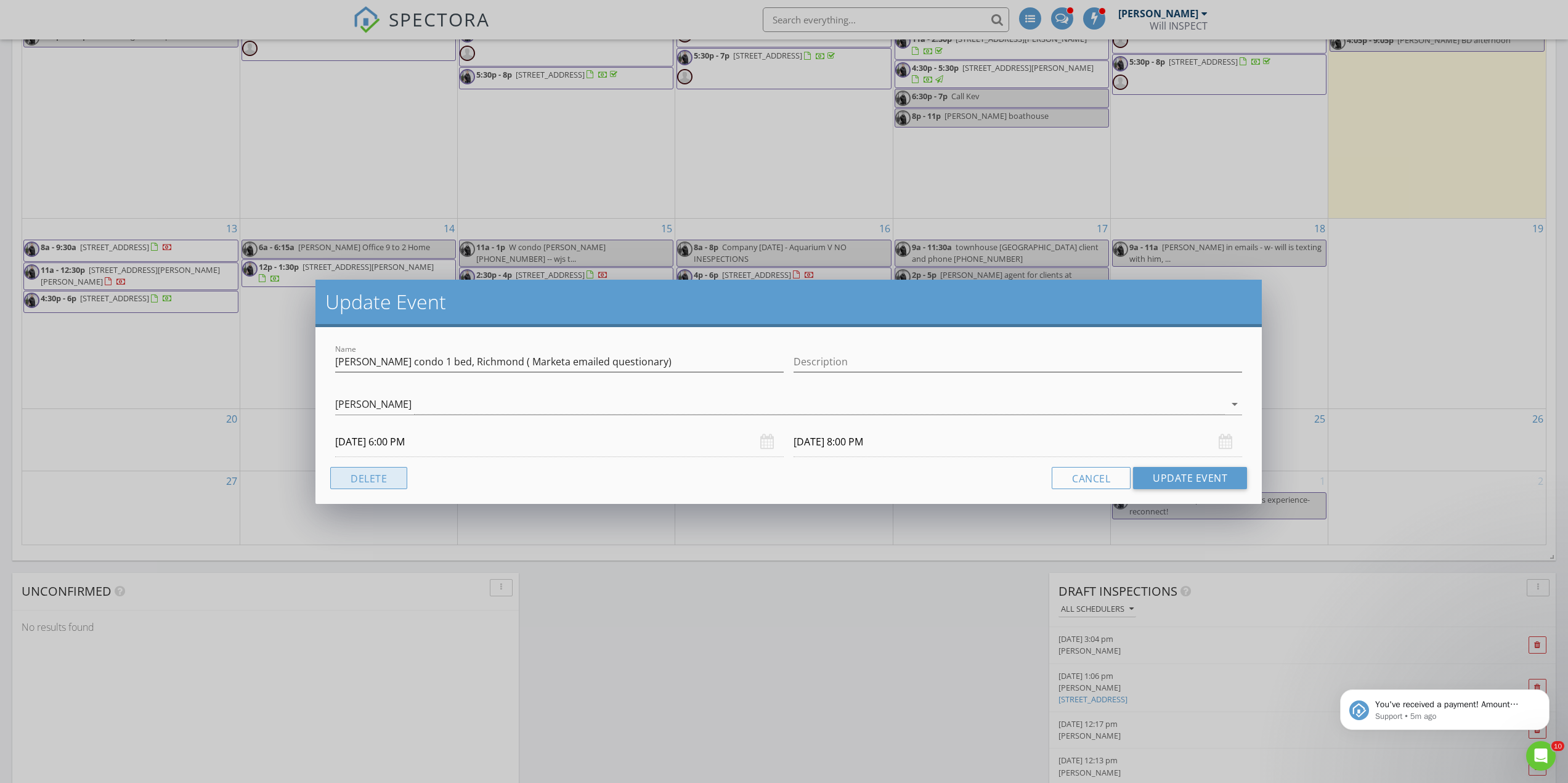 click on "Delete" at bounding box center [368, 478] 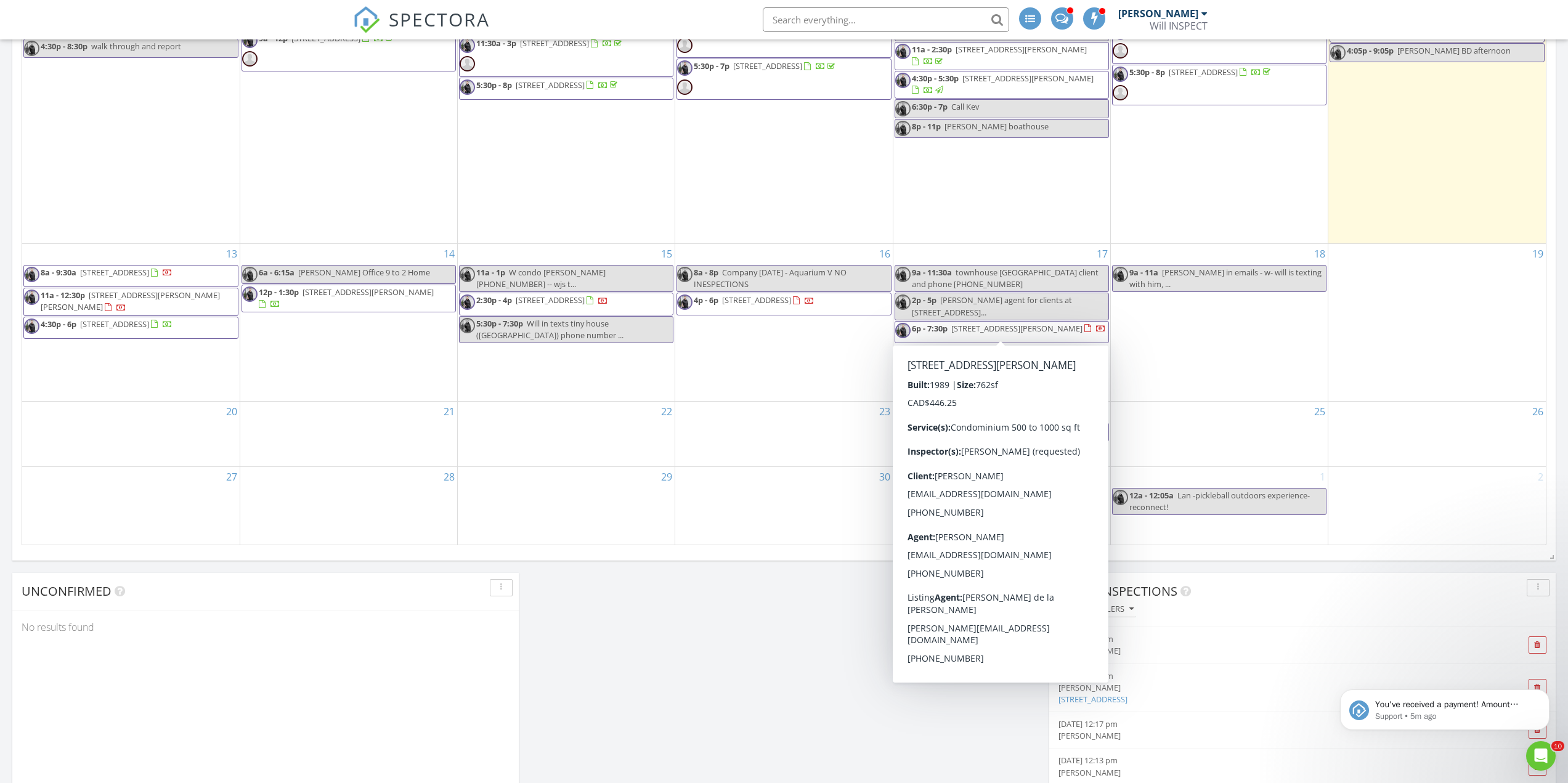 click on "6p - 7:30p
[STREET_ADDRESS][PERSON_NAME]" at bounding box center (1001, 332) 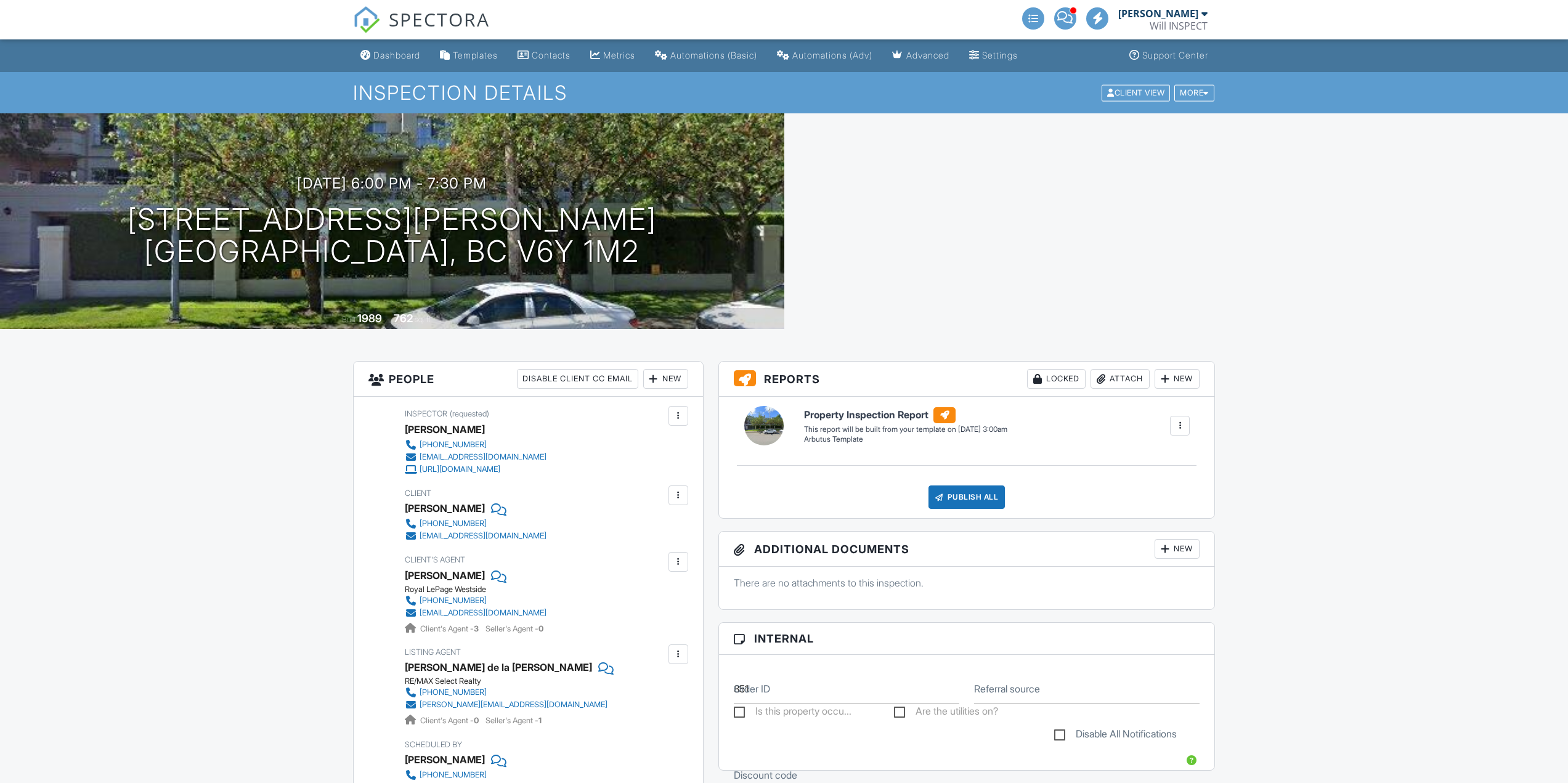 scroll, scrollTop: 493, scrollLeft: 0, axis: vertical 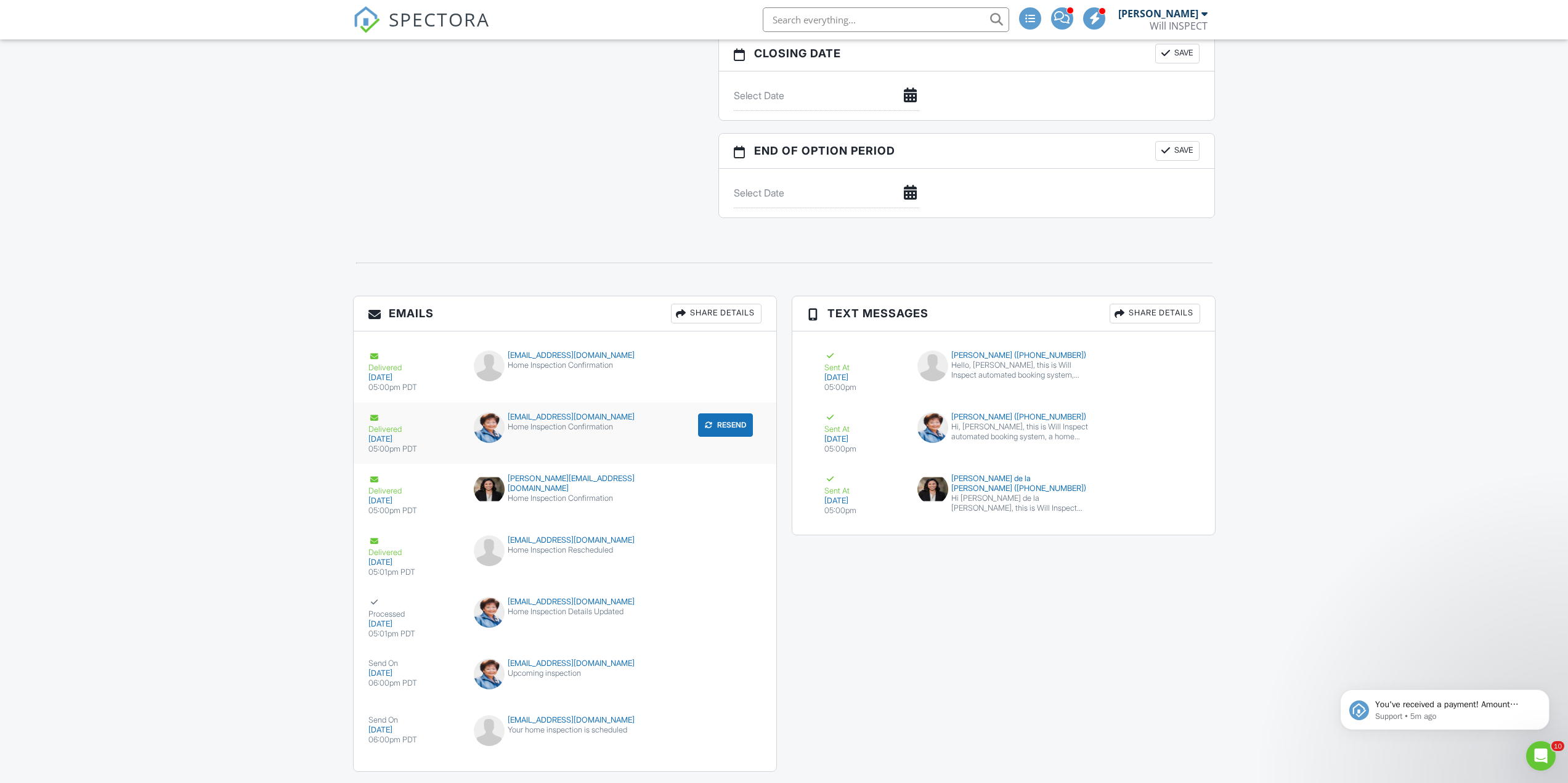 click on "Delivered" at bounding box center [414, 423] 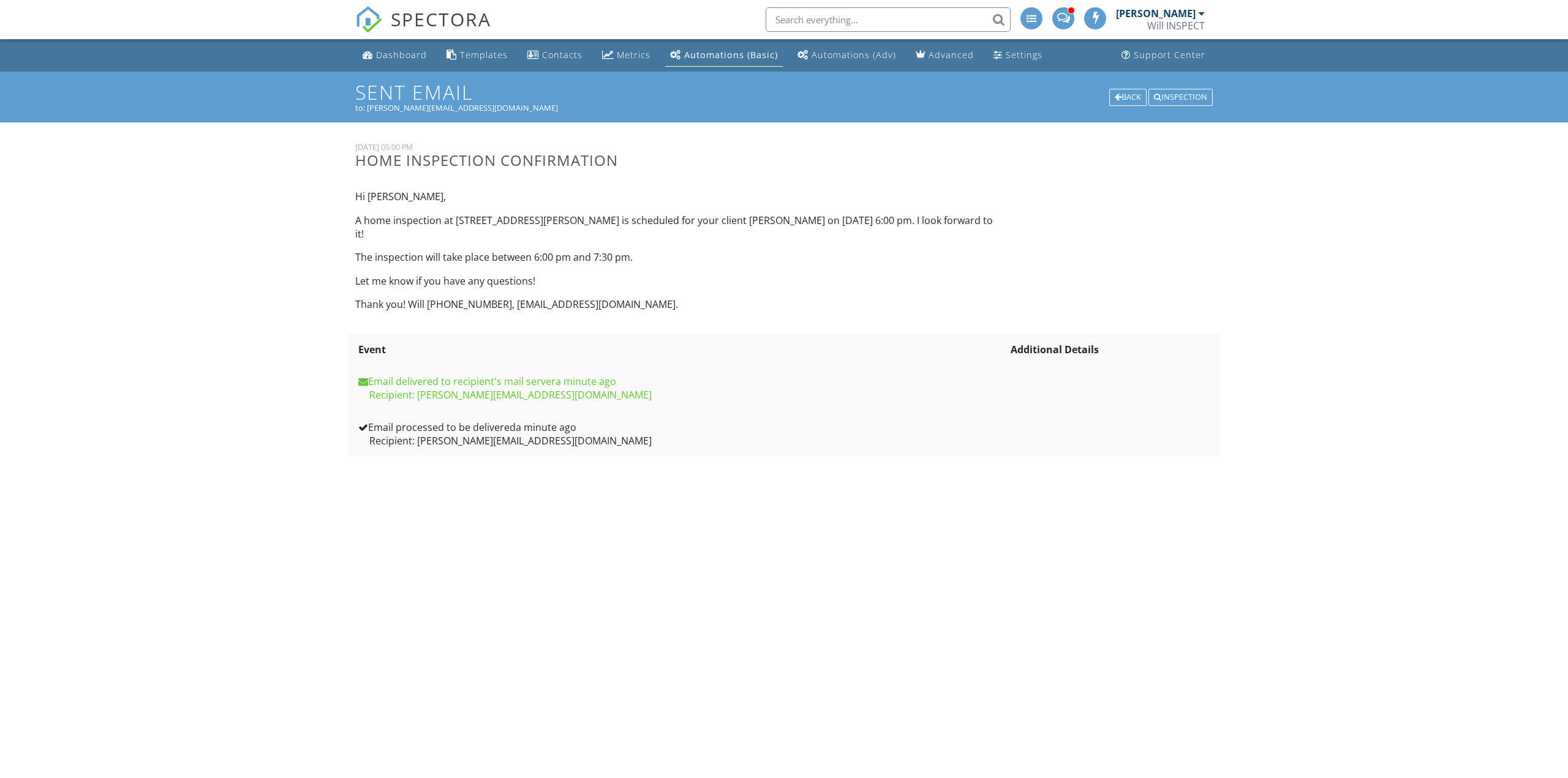 scroll, scrollTop: 0, scrollLeft: 0, axis: both 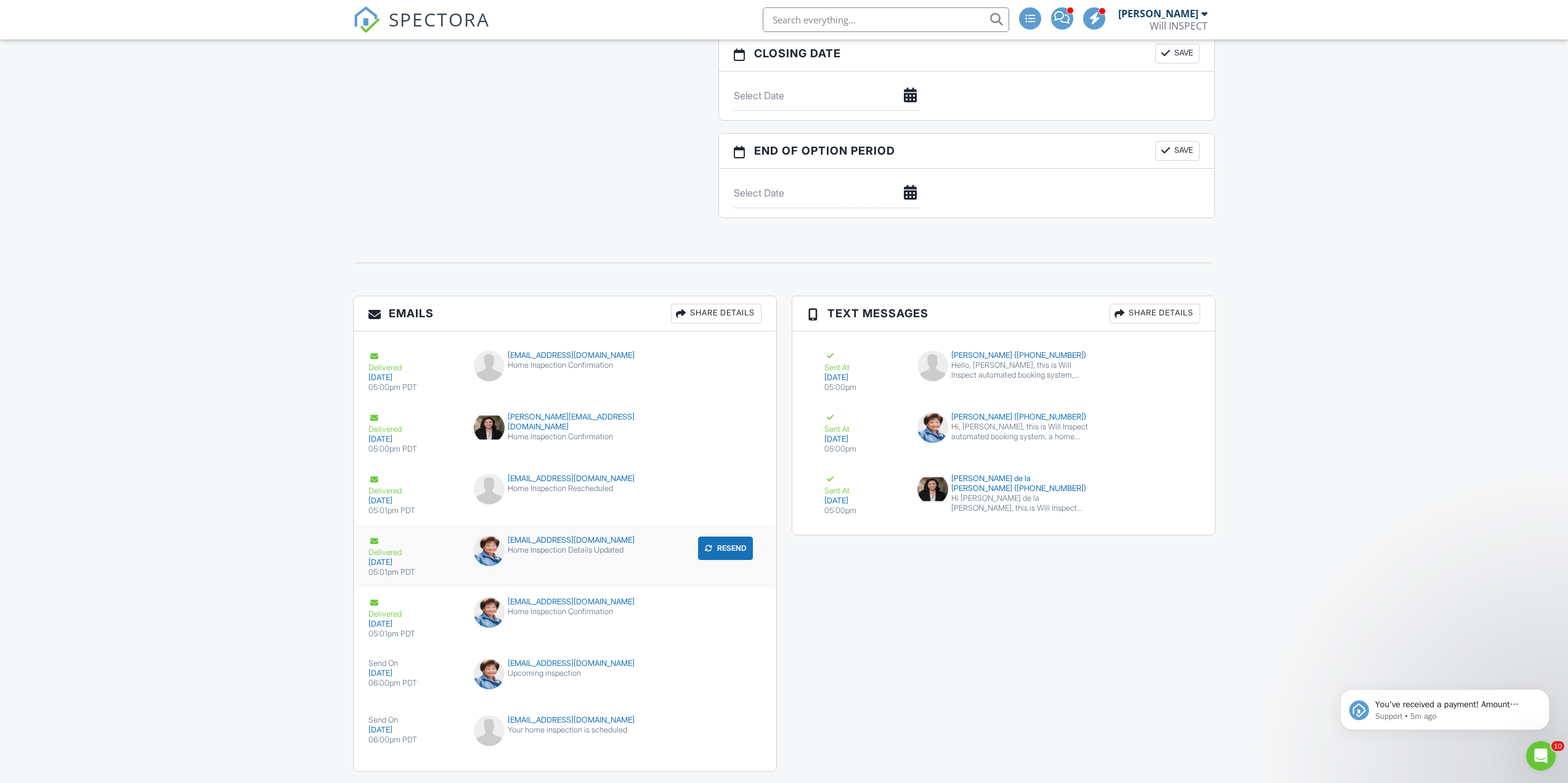 click on "Delivered" at bounding box center (414, 546) 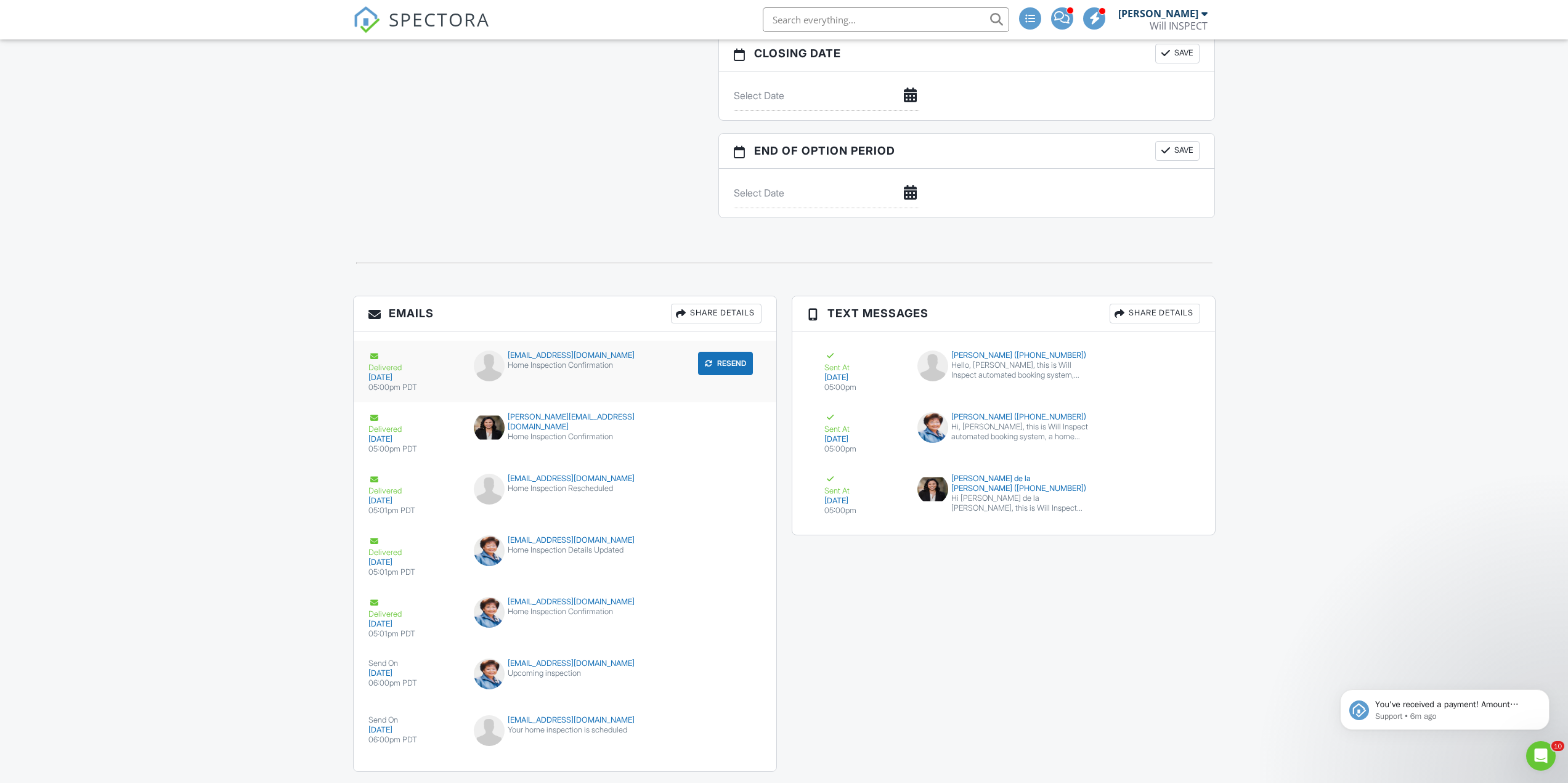 click on "Resend" at bounding box center (725, 363) 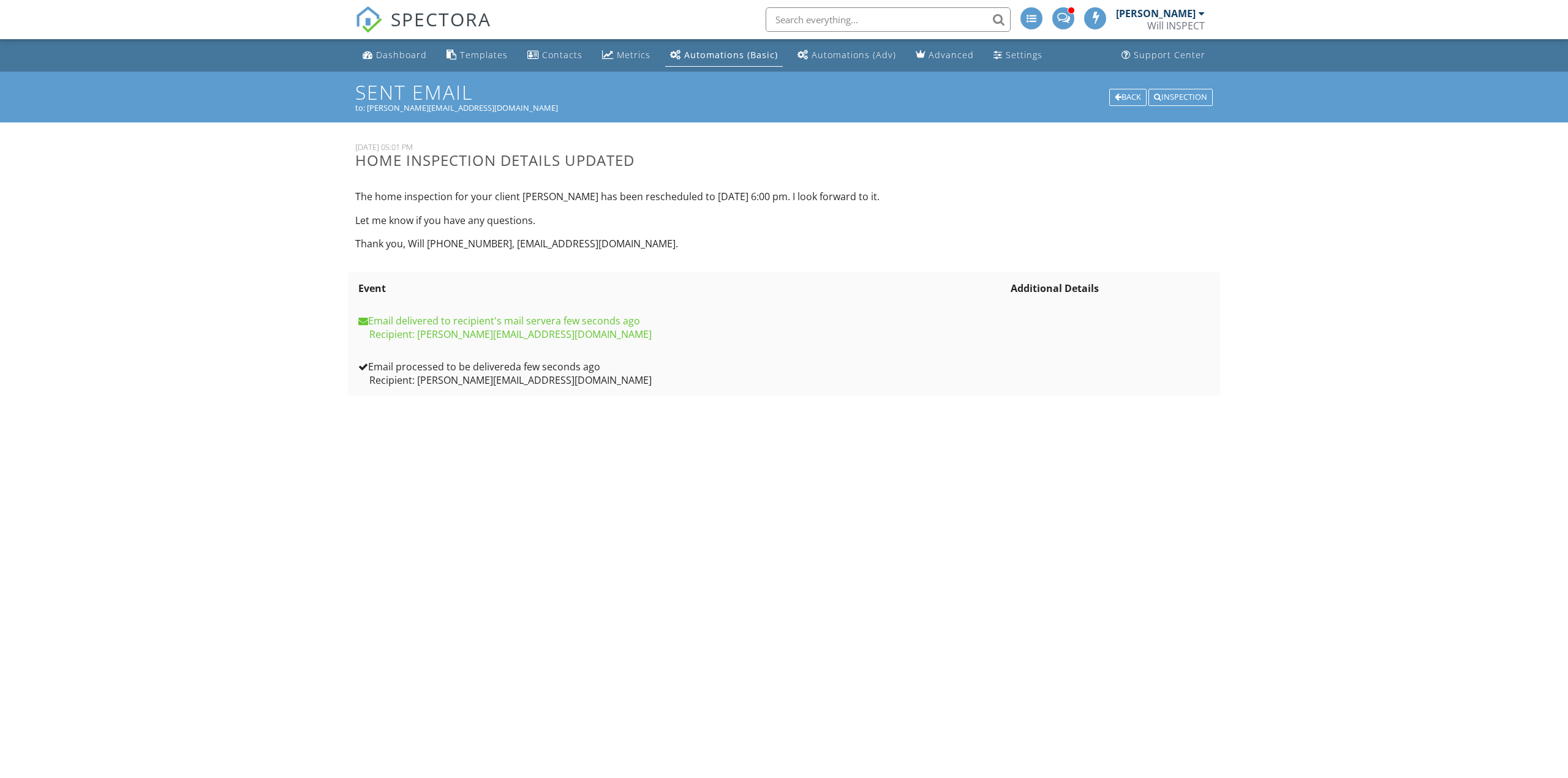 scroll, scrollTop: 0, scrollLeft: 0, axis: both 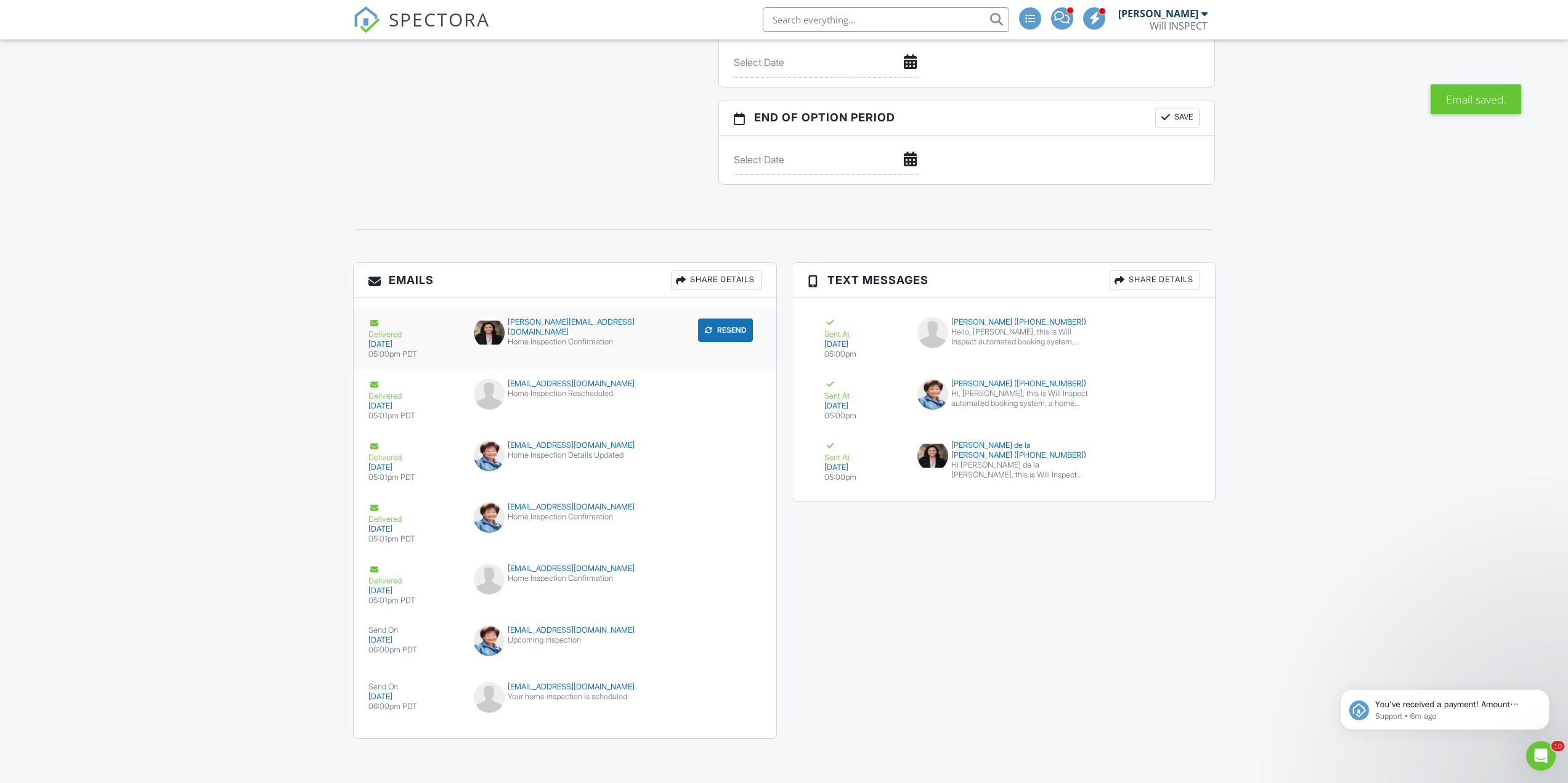 click on "Resend" at bounding box center (725, 330) 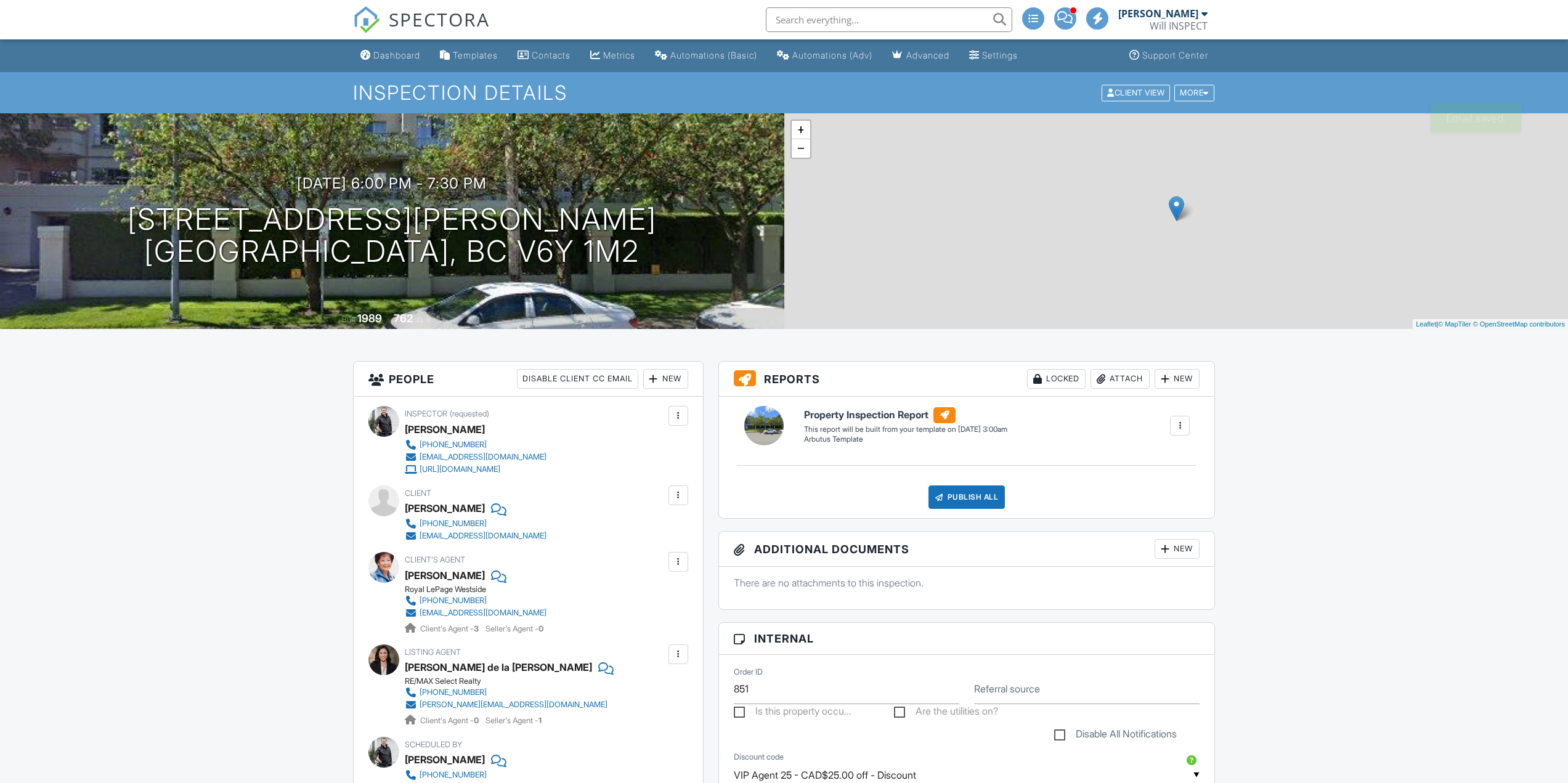 scroll, scrollTop: 0, scrollLeft: 0, axis: both 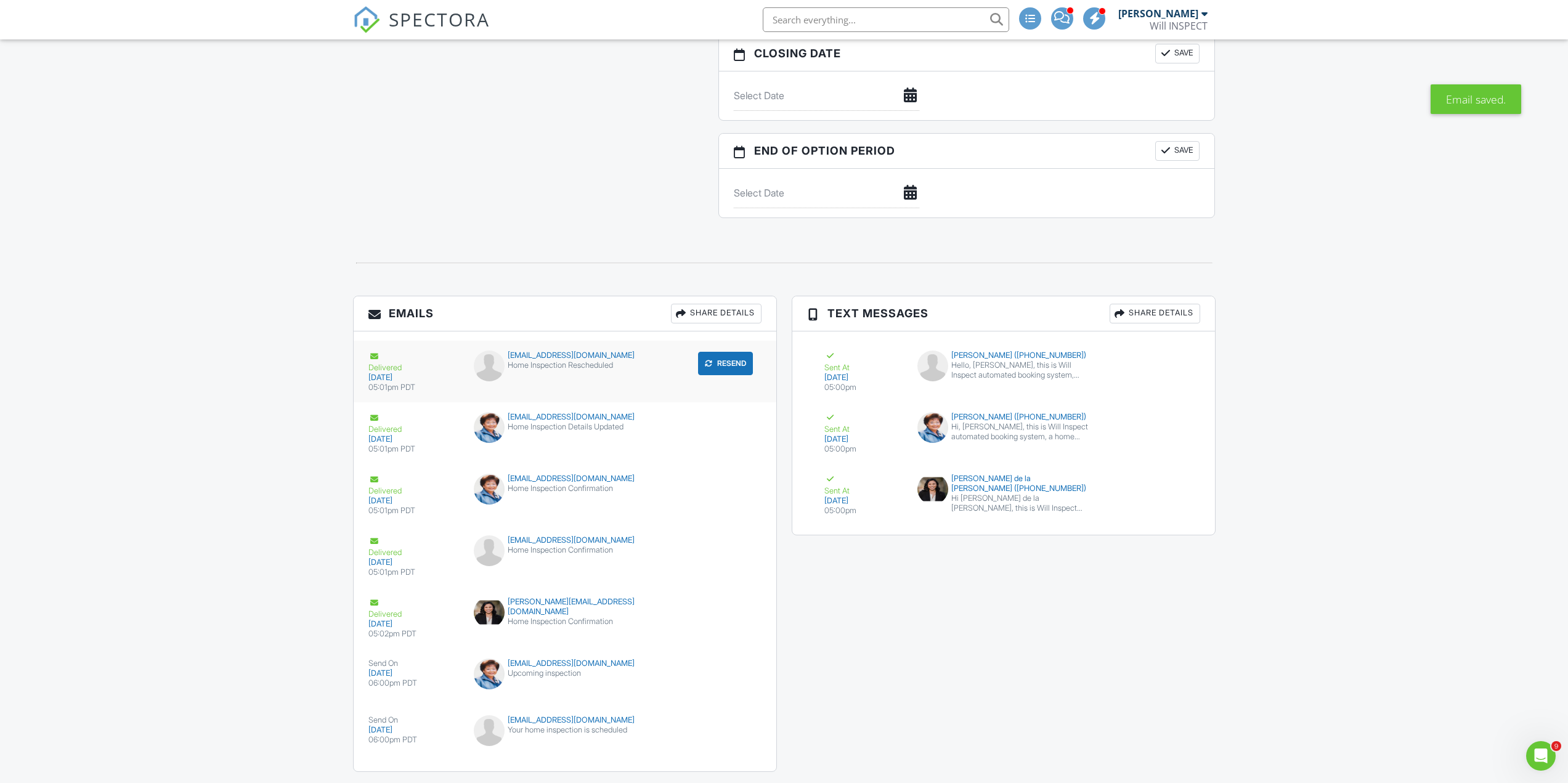 click on "Delivered" at bounding box center (414, 362) 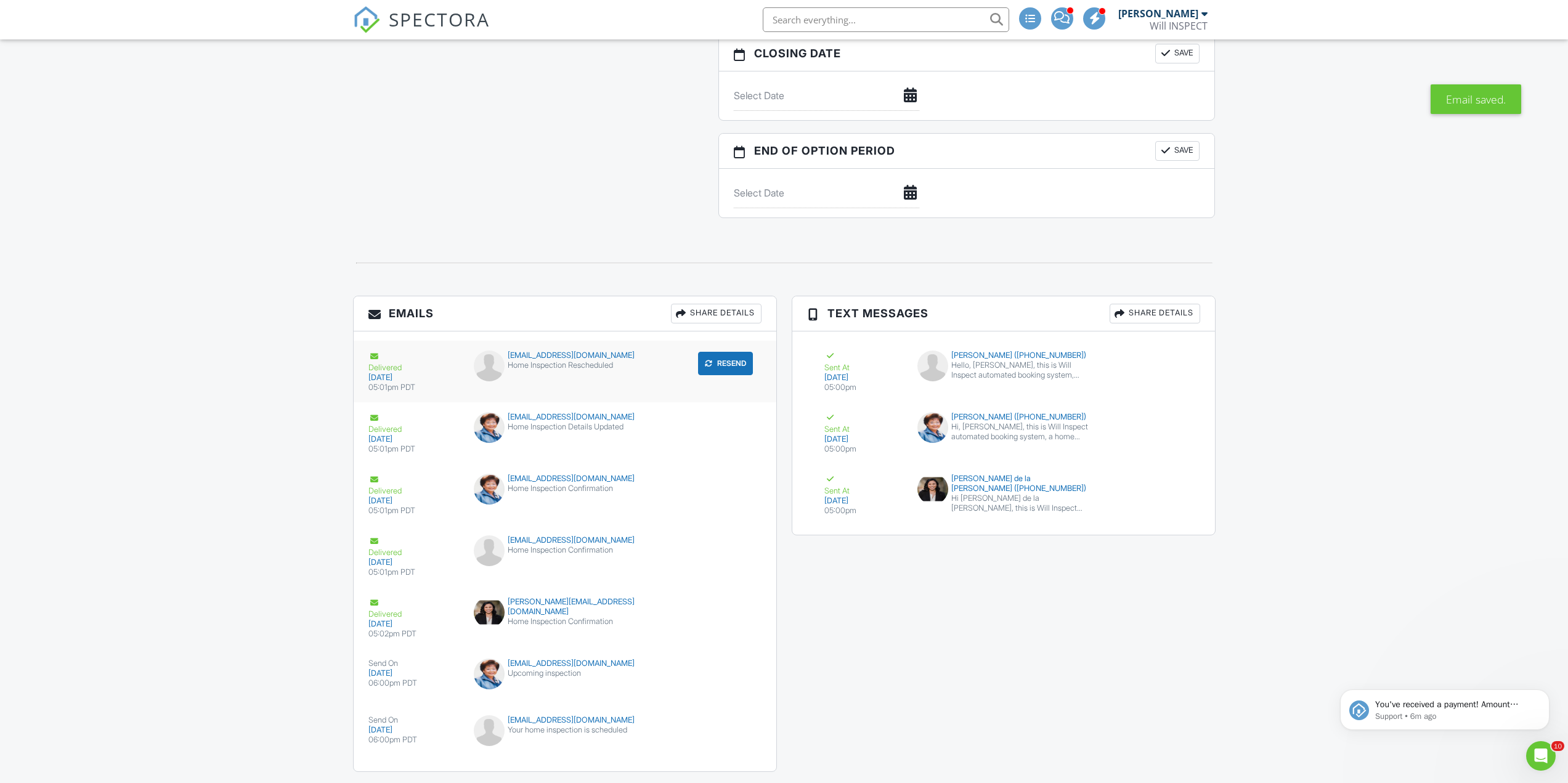 scroll, scrollTop: 0, scrollLeft: 0, axis: both 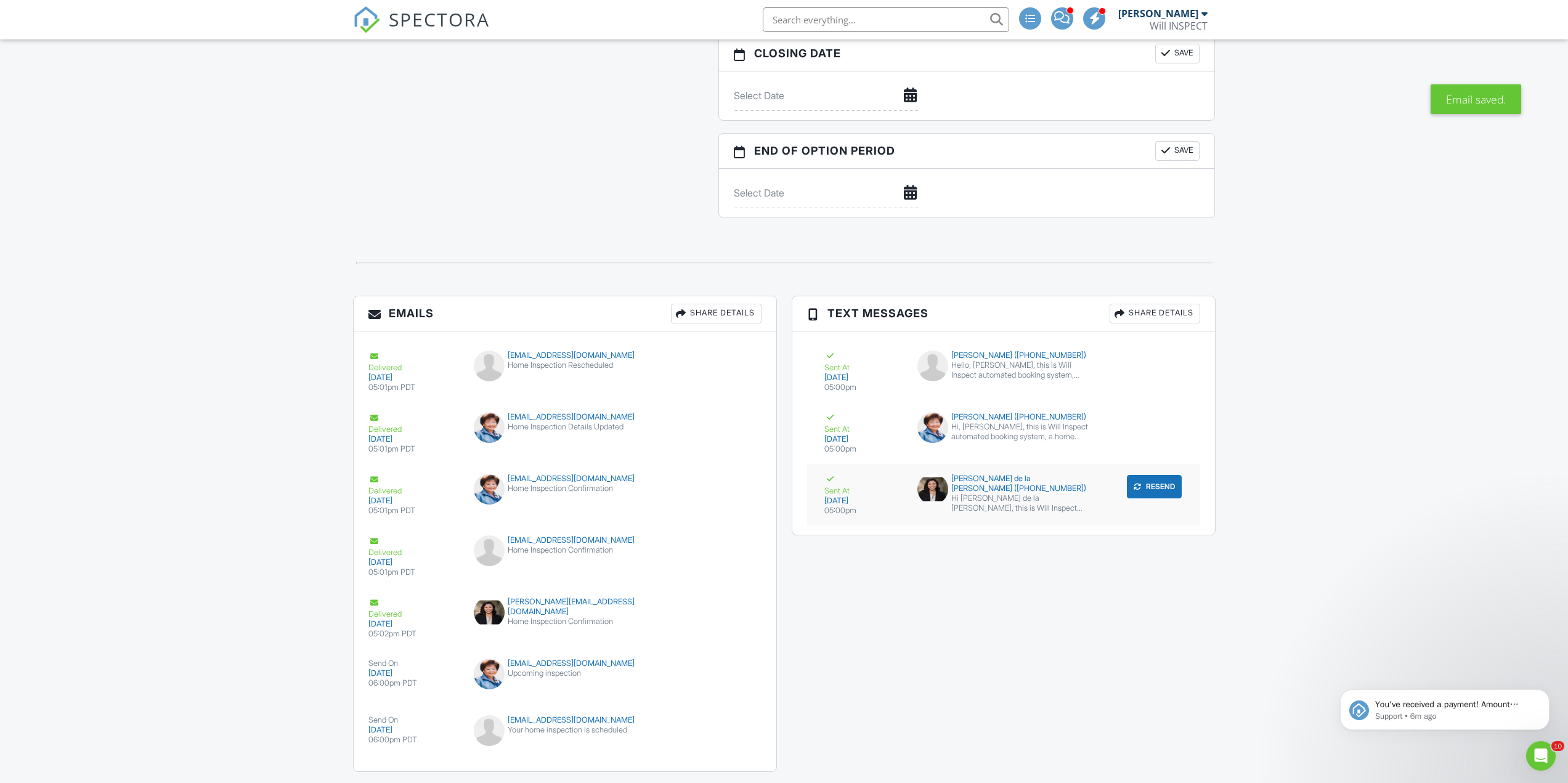 click on "Resend" at bounding box center [1154, 487] 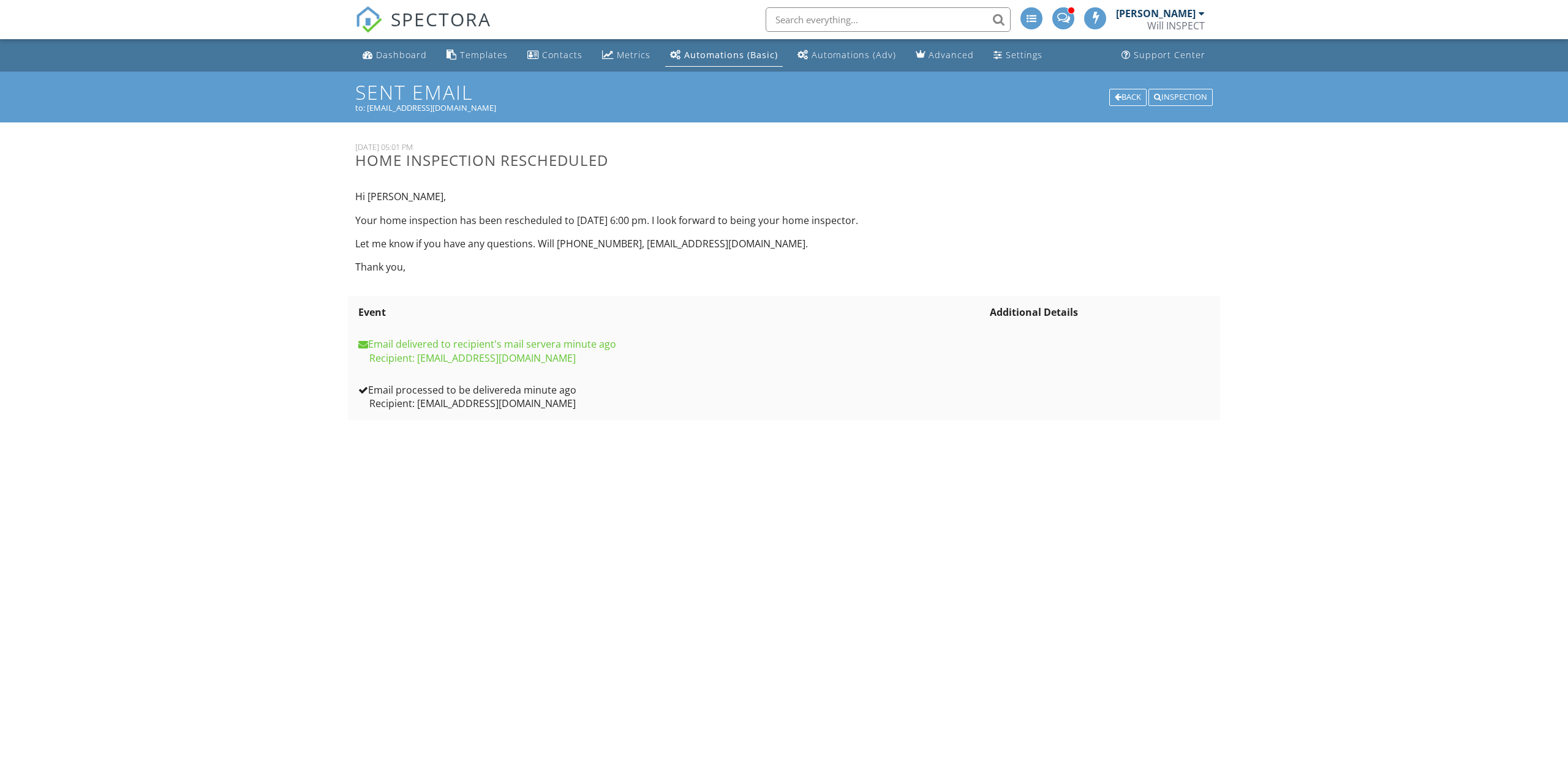 scroll, scrollTop: 0, scrollLeft: 0, axis: both 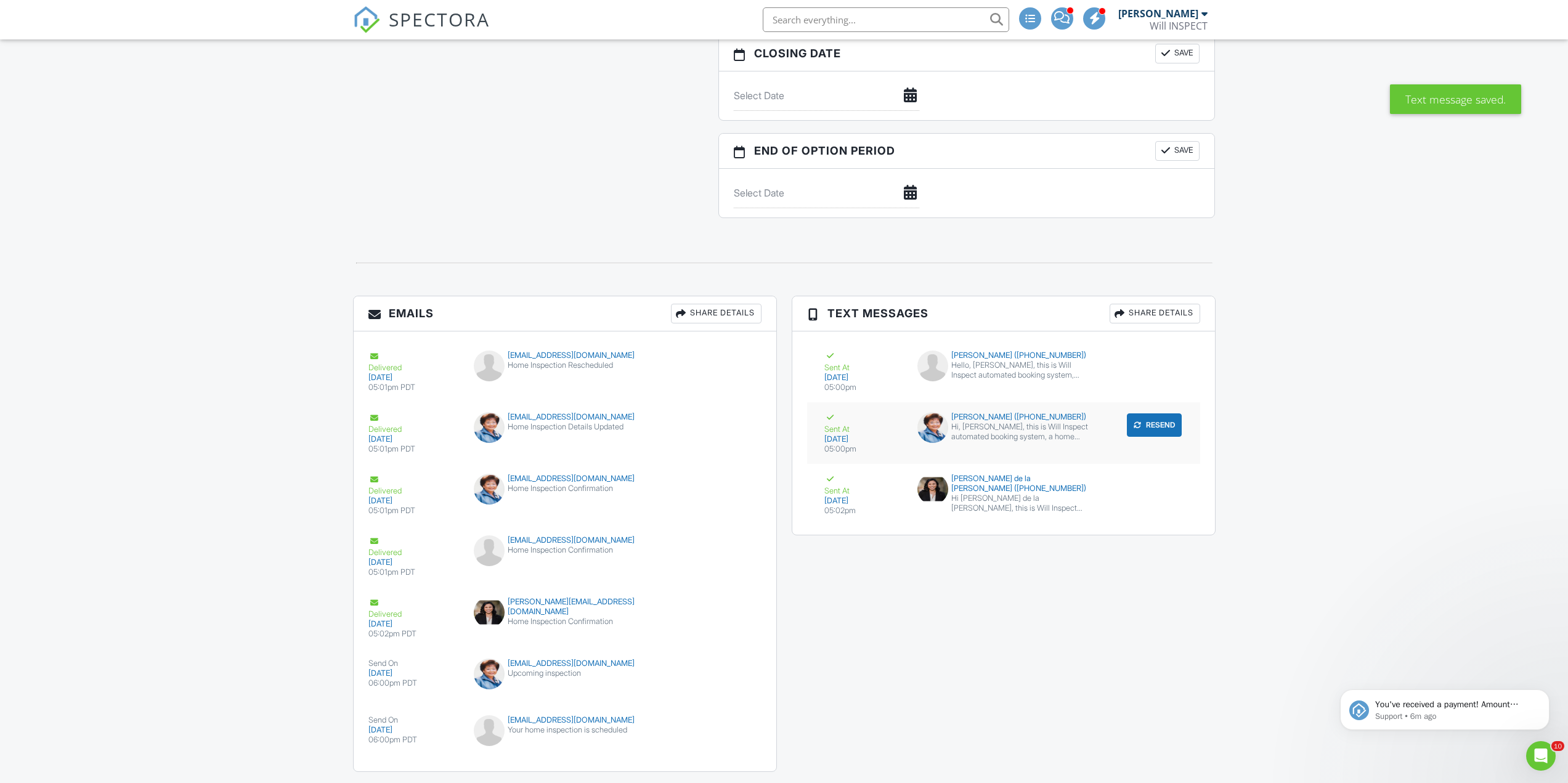 click on "Resend" at bounding box center [1154, 425] 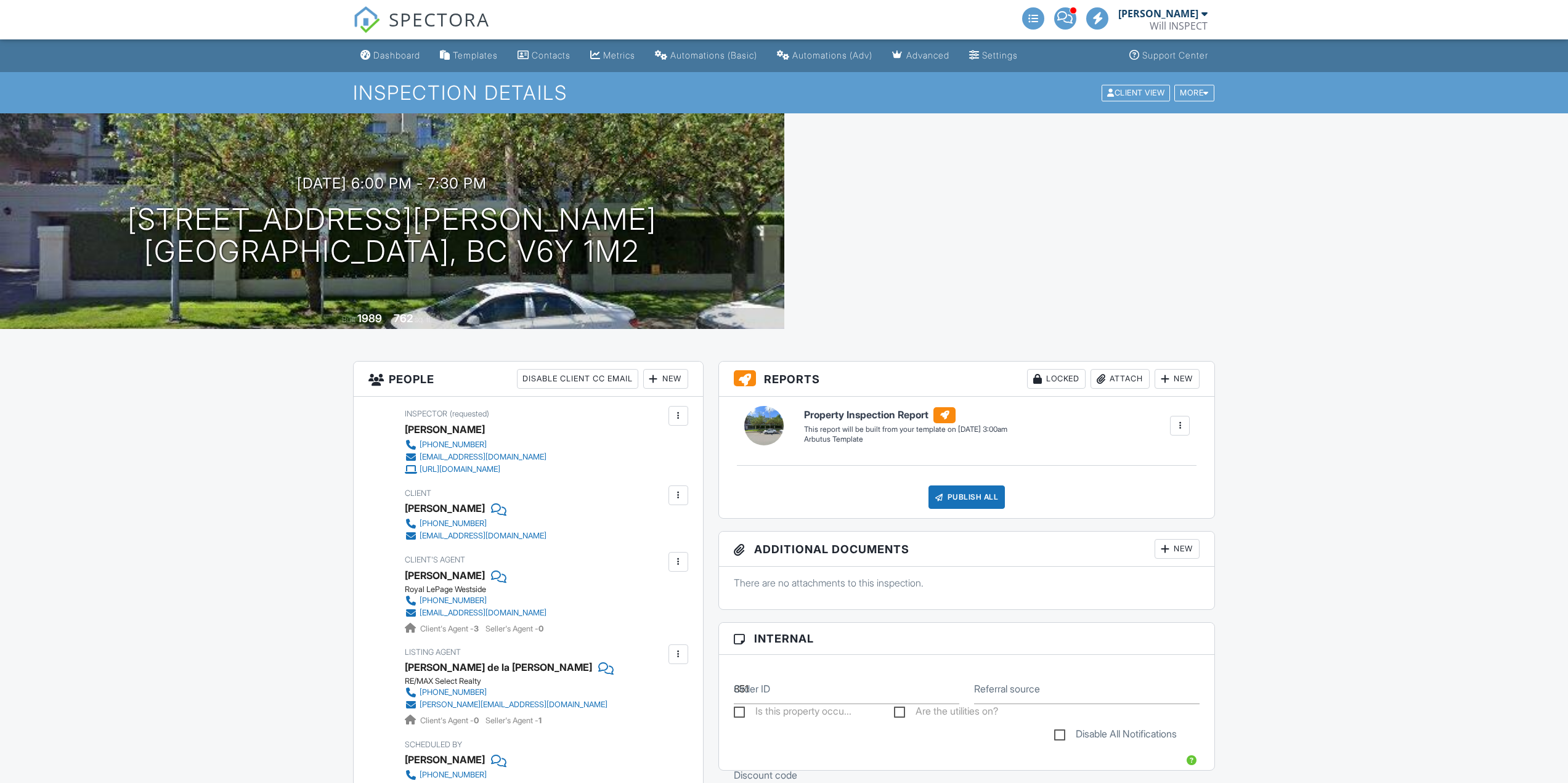 scroll, scrollTop: 749, scrollLeft: 0, axis: vertical 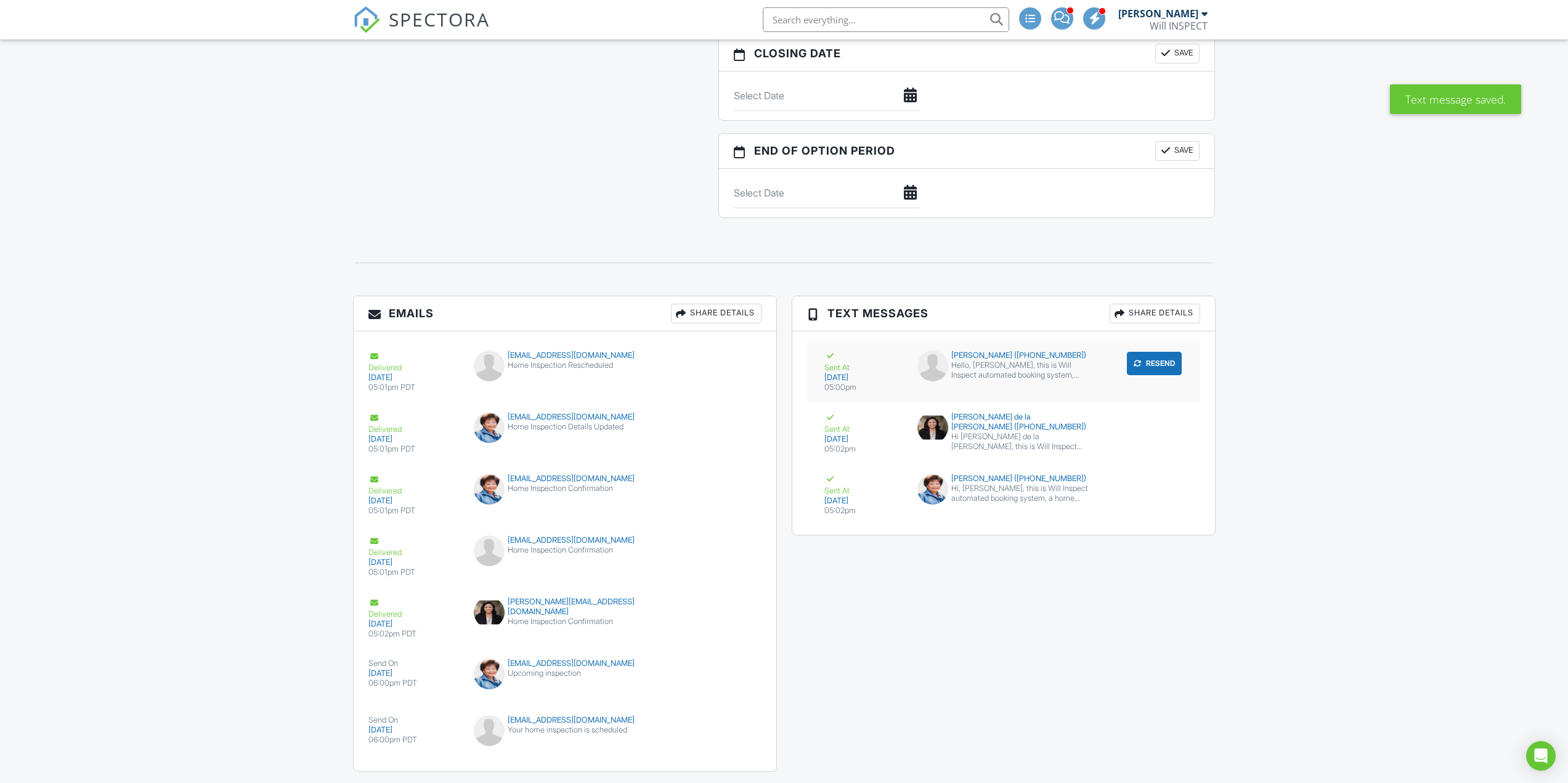 click on "Resend" at bounding box center (1154, 363) 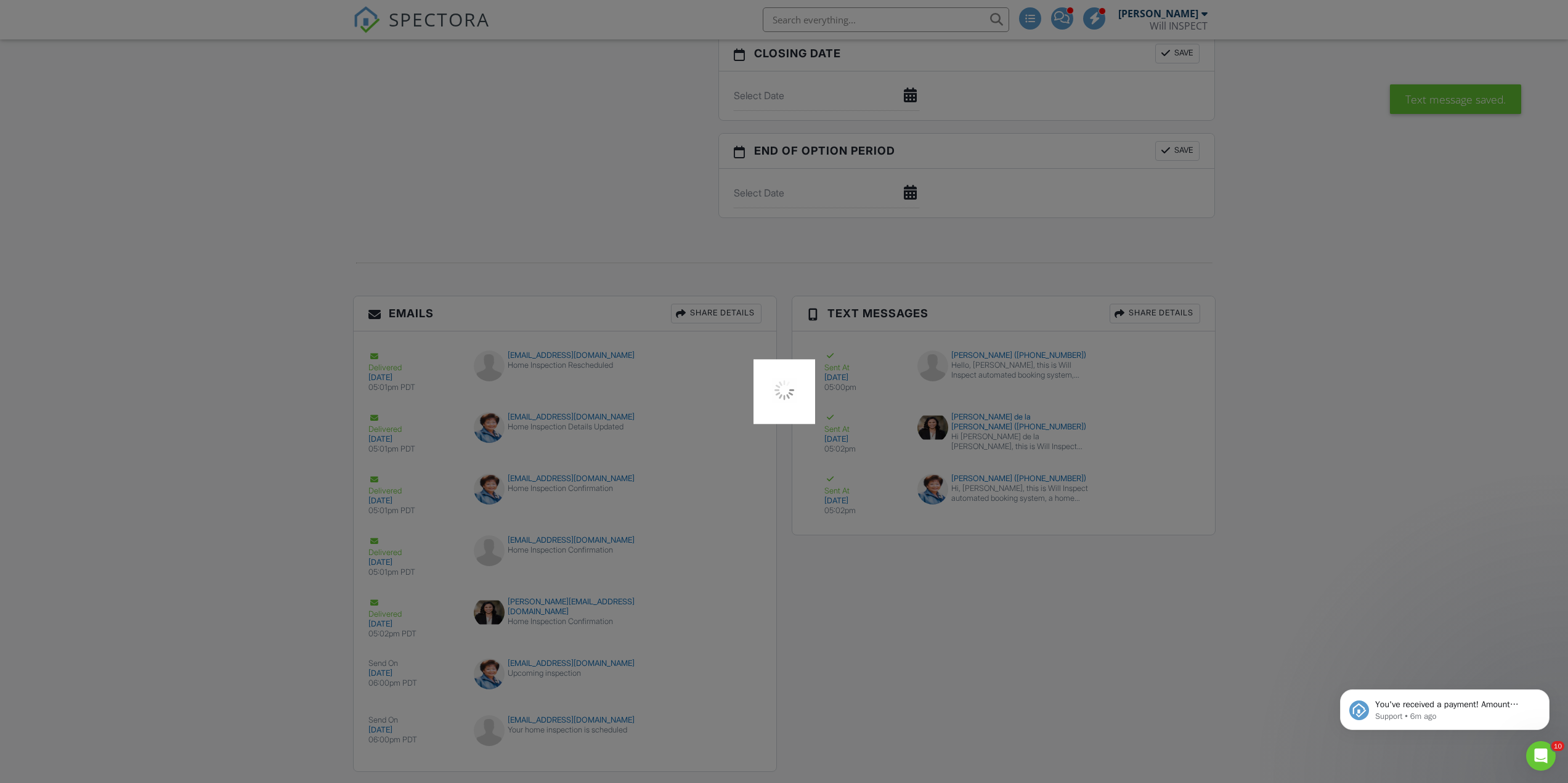 scroll, scrollTop: 0, scrollLeft: 0, axis: both 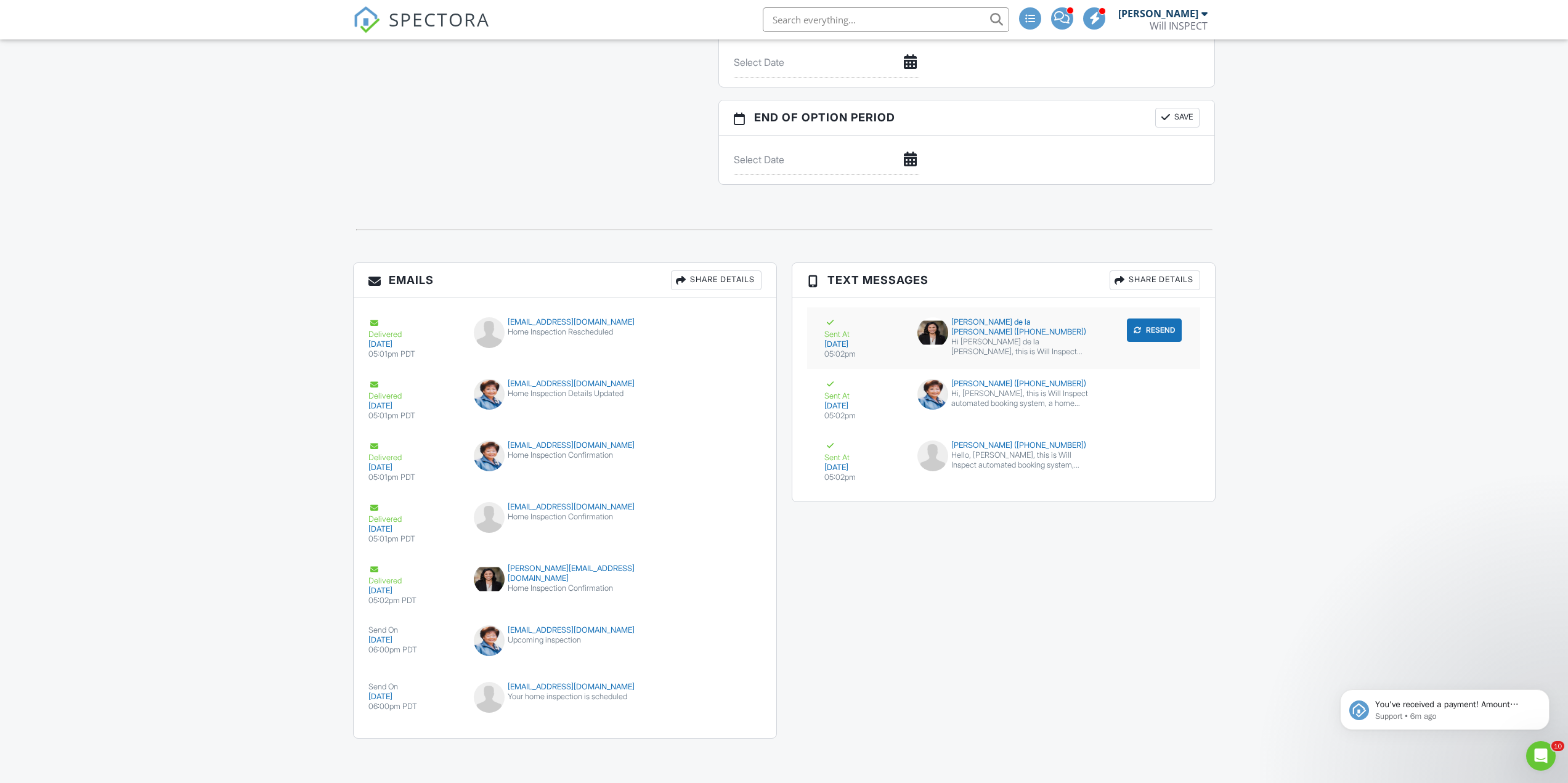 click on "Sent At" at bounding box center (864, 328) 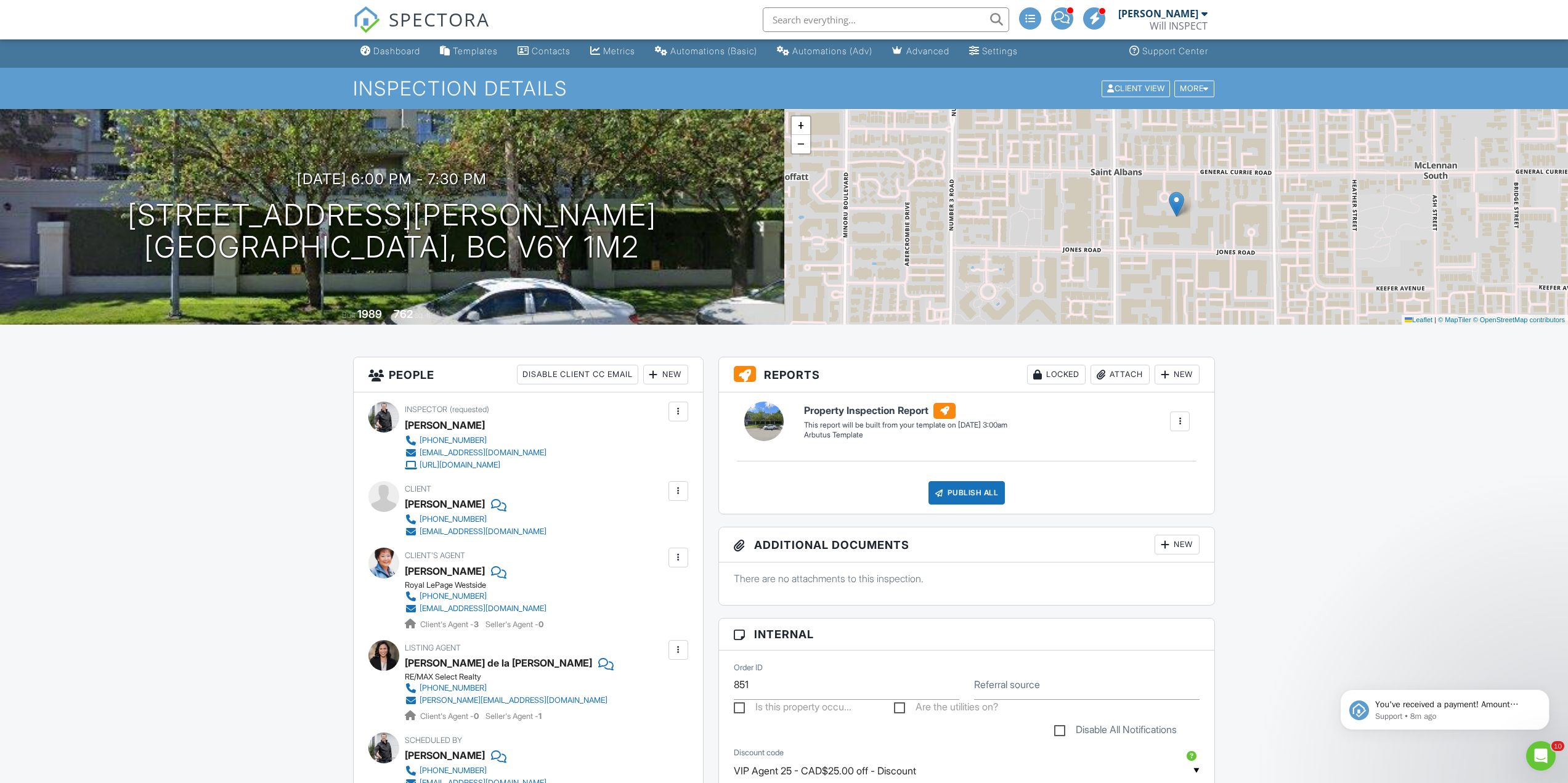 scroll, scrollTop: 0, scrollLeft: 0, axis: both 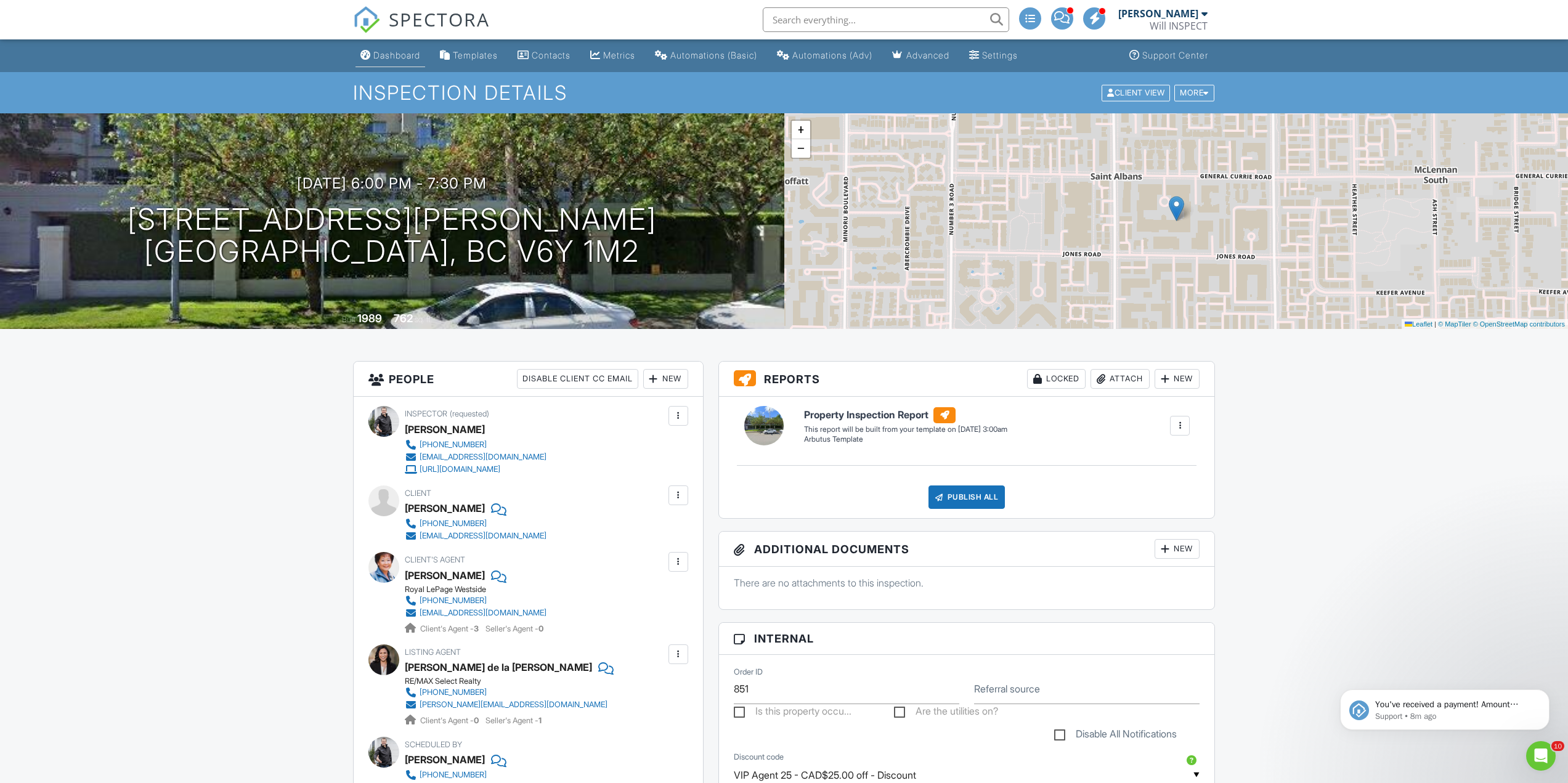 click on "Dashboard" at bounding box center (390, 55) 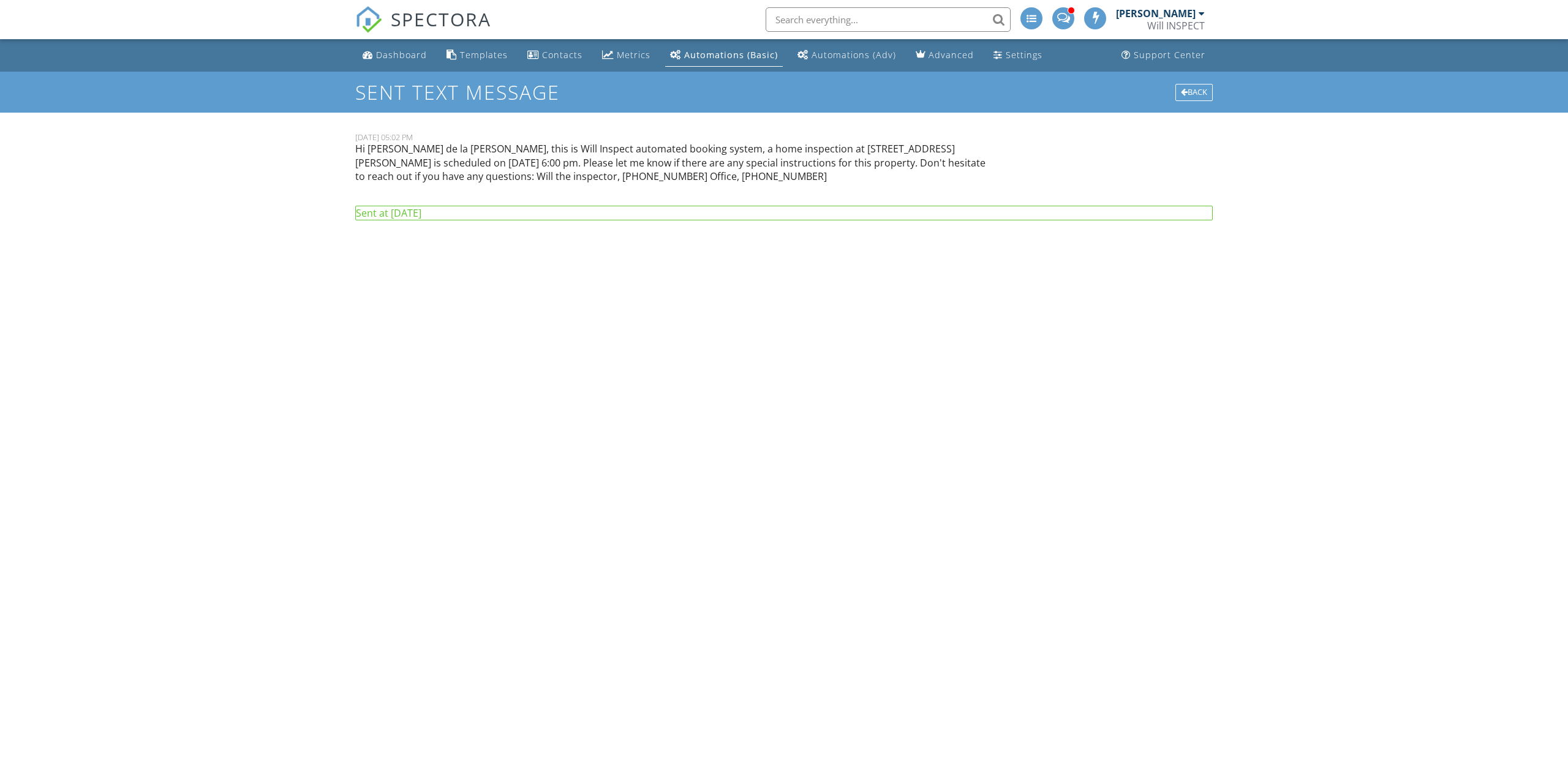scroll, scrollTop: 0, scrollLeft: 0, axis: both 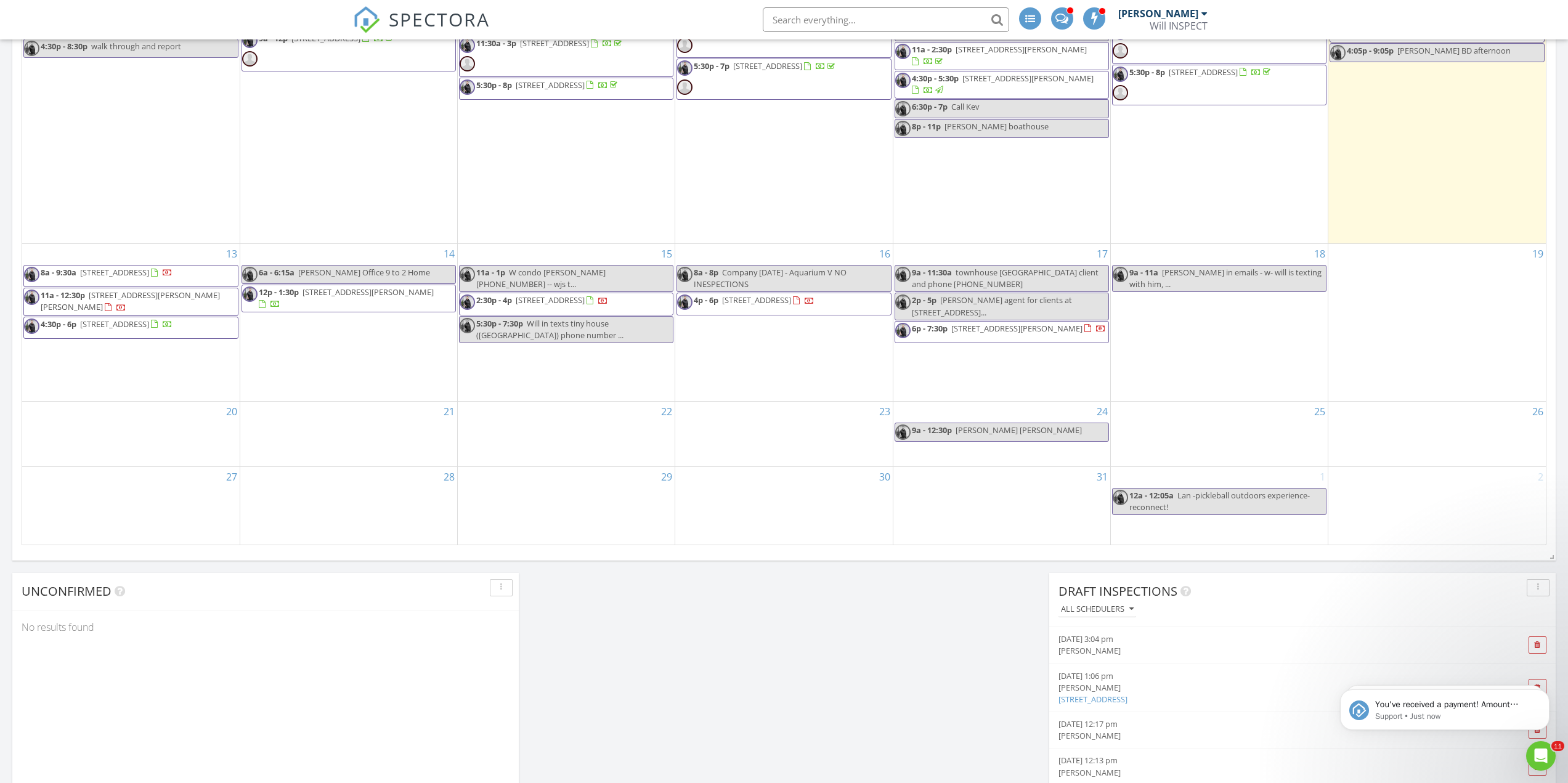 click on "[STREET_ADDRESS][PERSON_NAME]" at bounding box center (1017, 328) 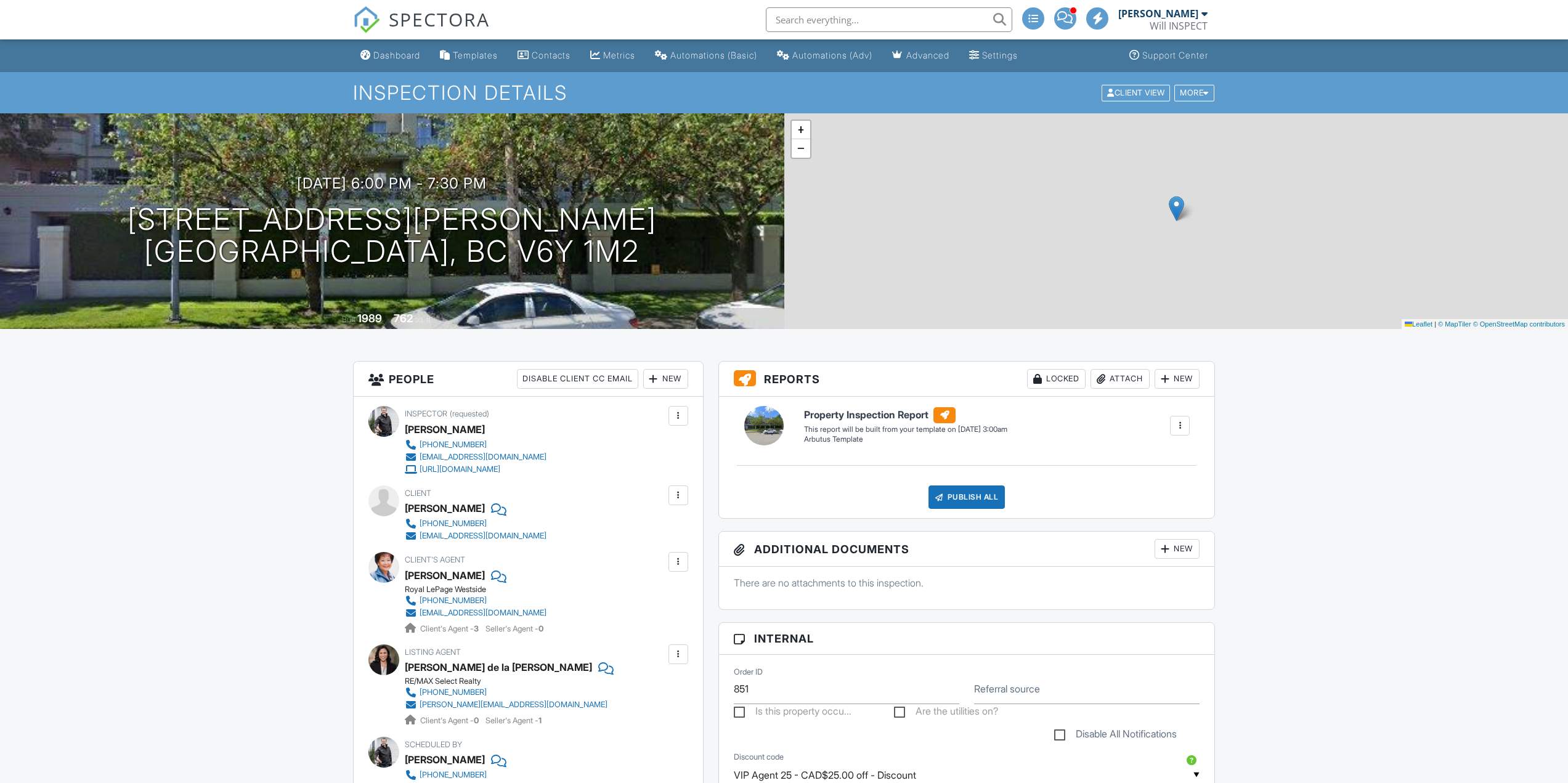 scroll, scrollTop: 0, scrollLeft: 0, axis: both 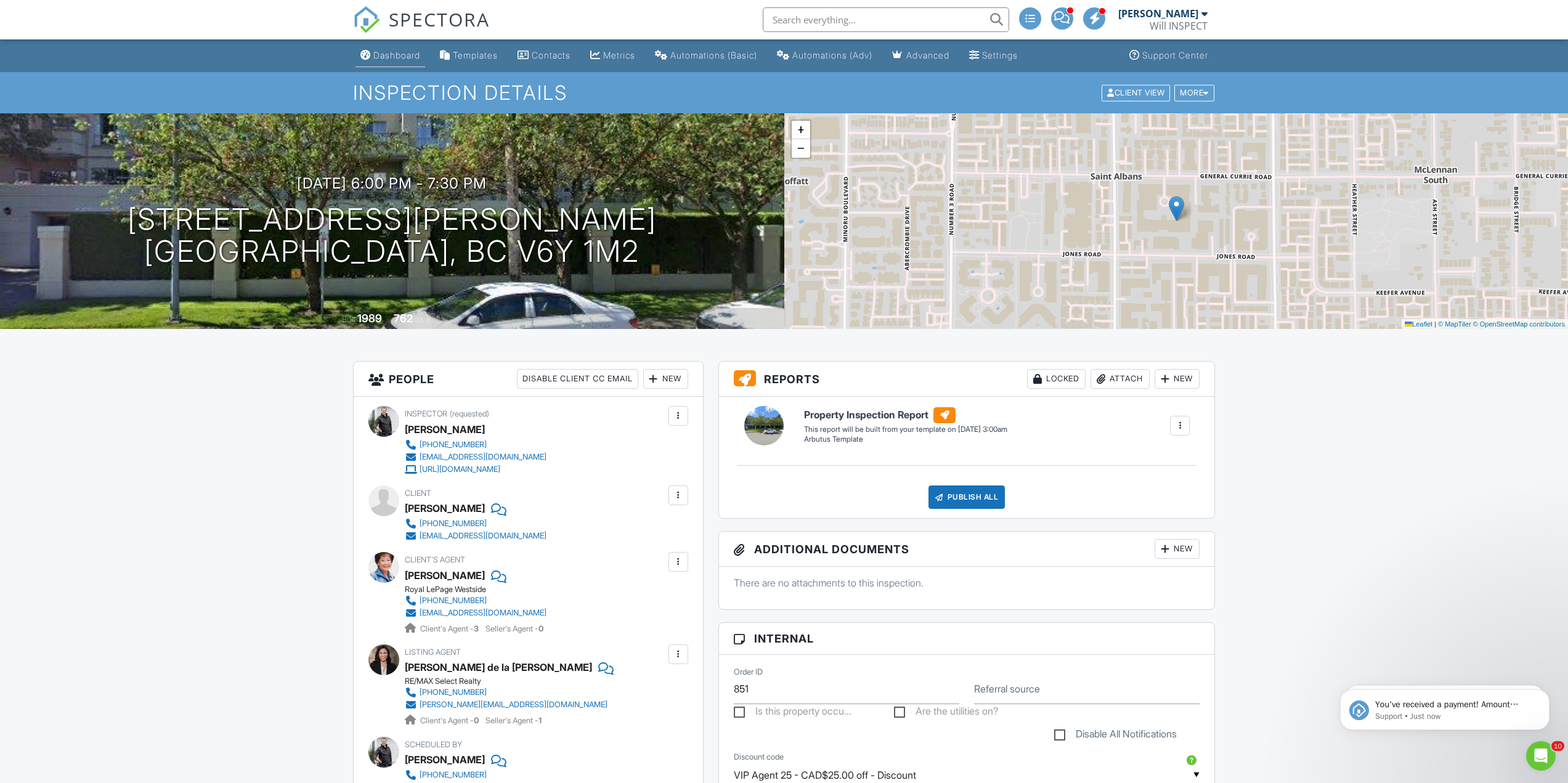 click on "Dashboard" at bounding box center [397, 55] 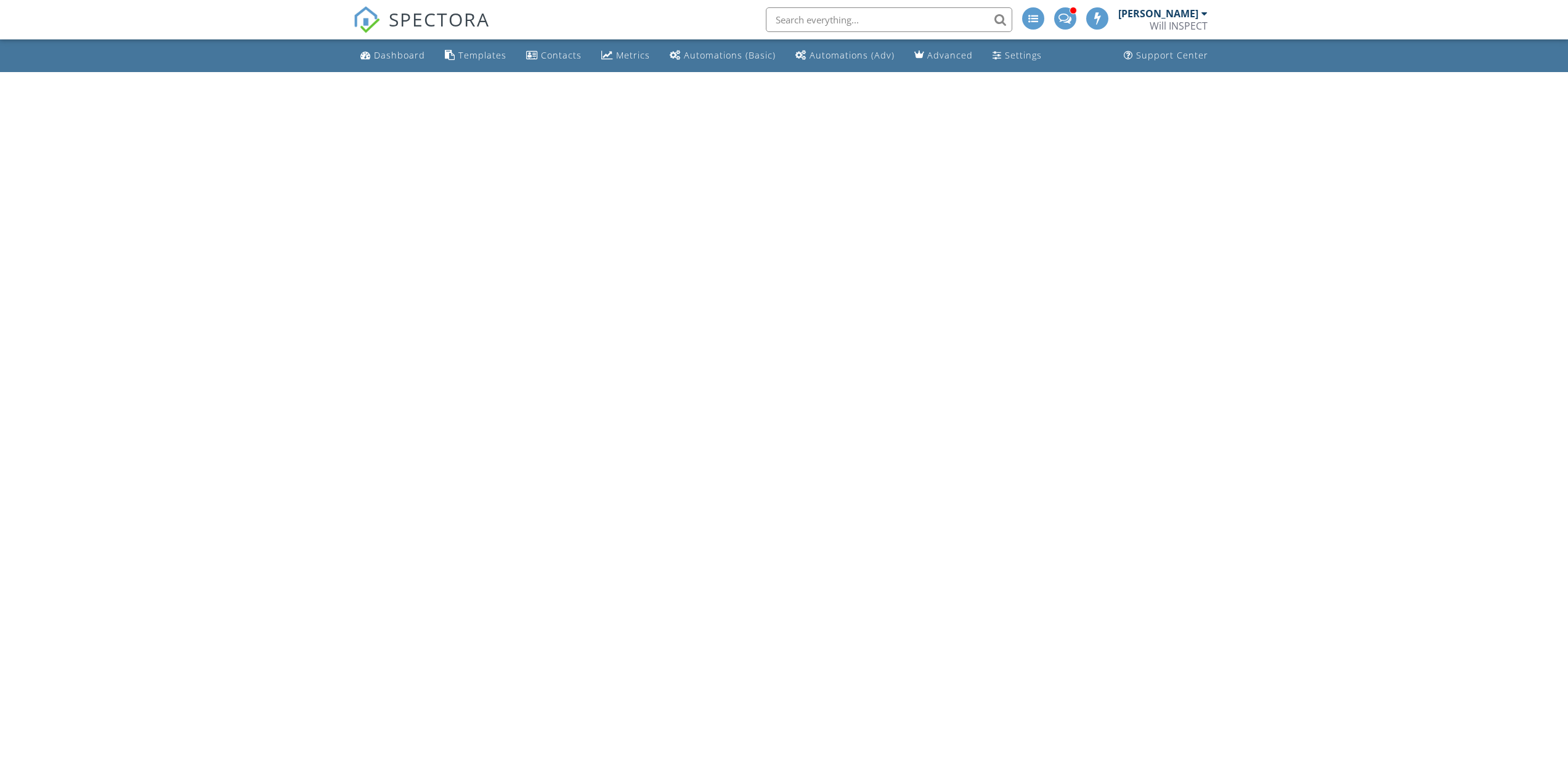 scroll, scrollTop: 0, scrollLeft: 0, axis: both 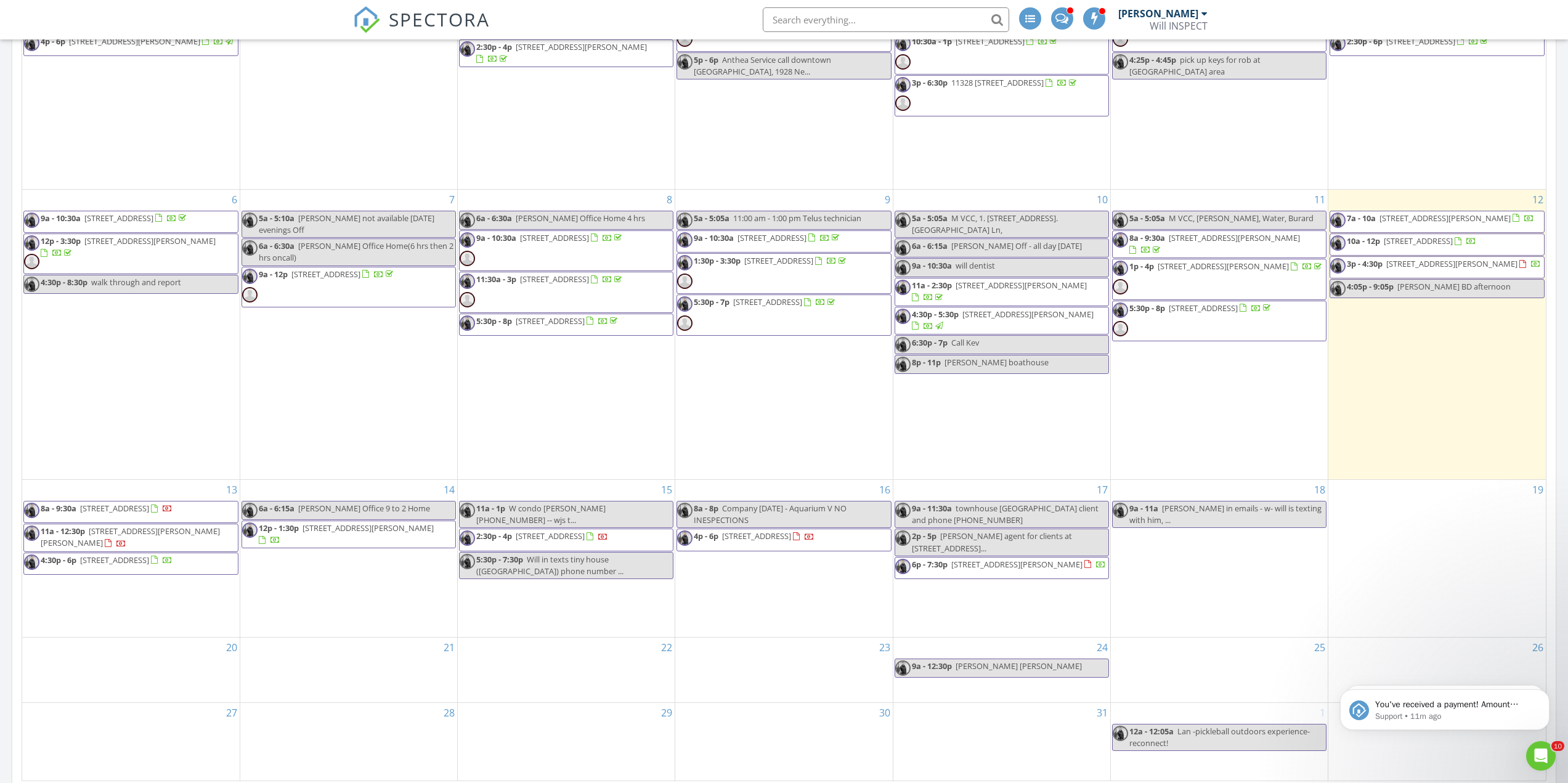 click at bounding box center (886, 20) 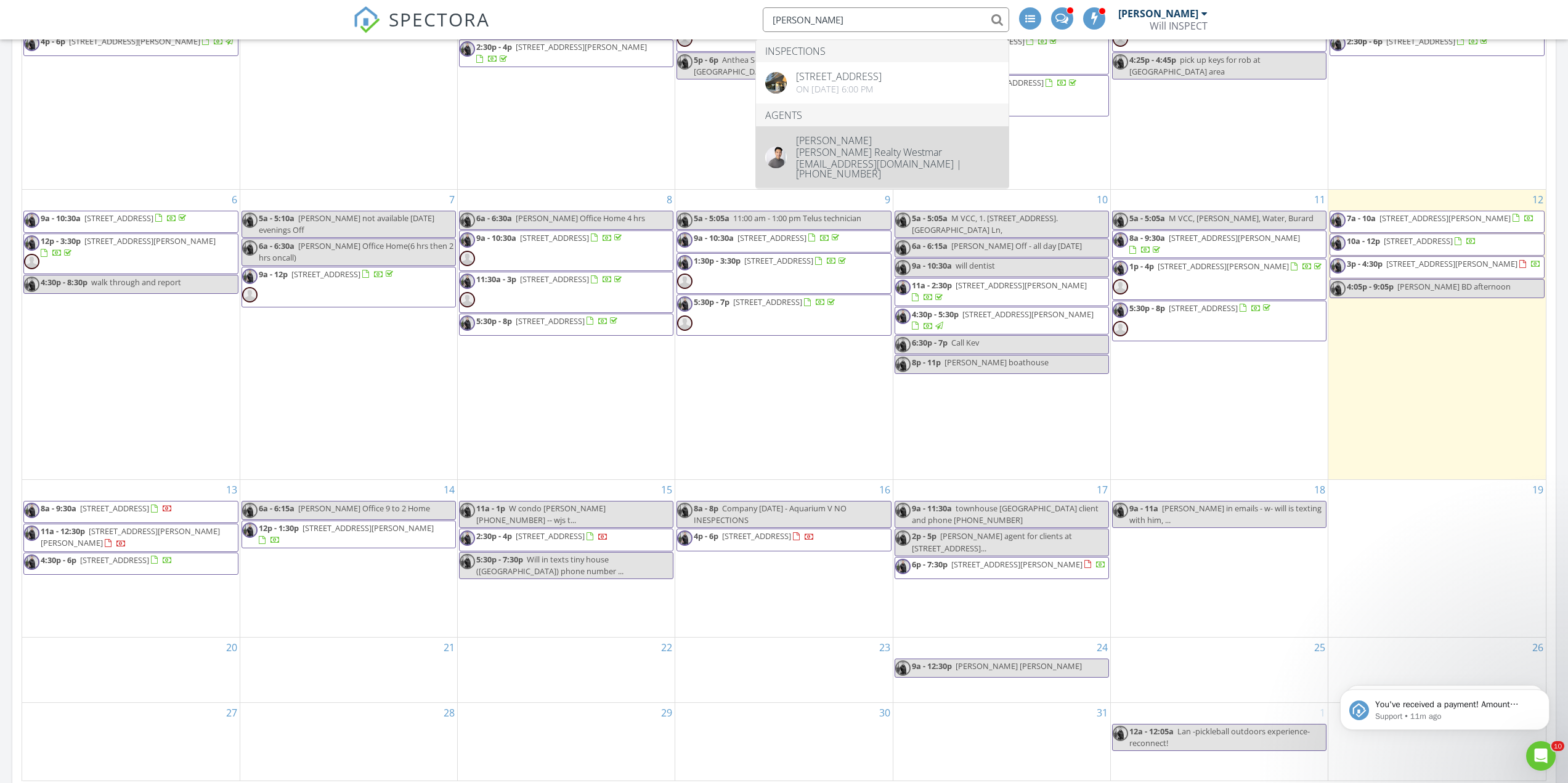 type on "[PERSON_NAME]" 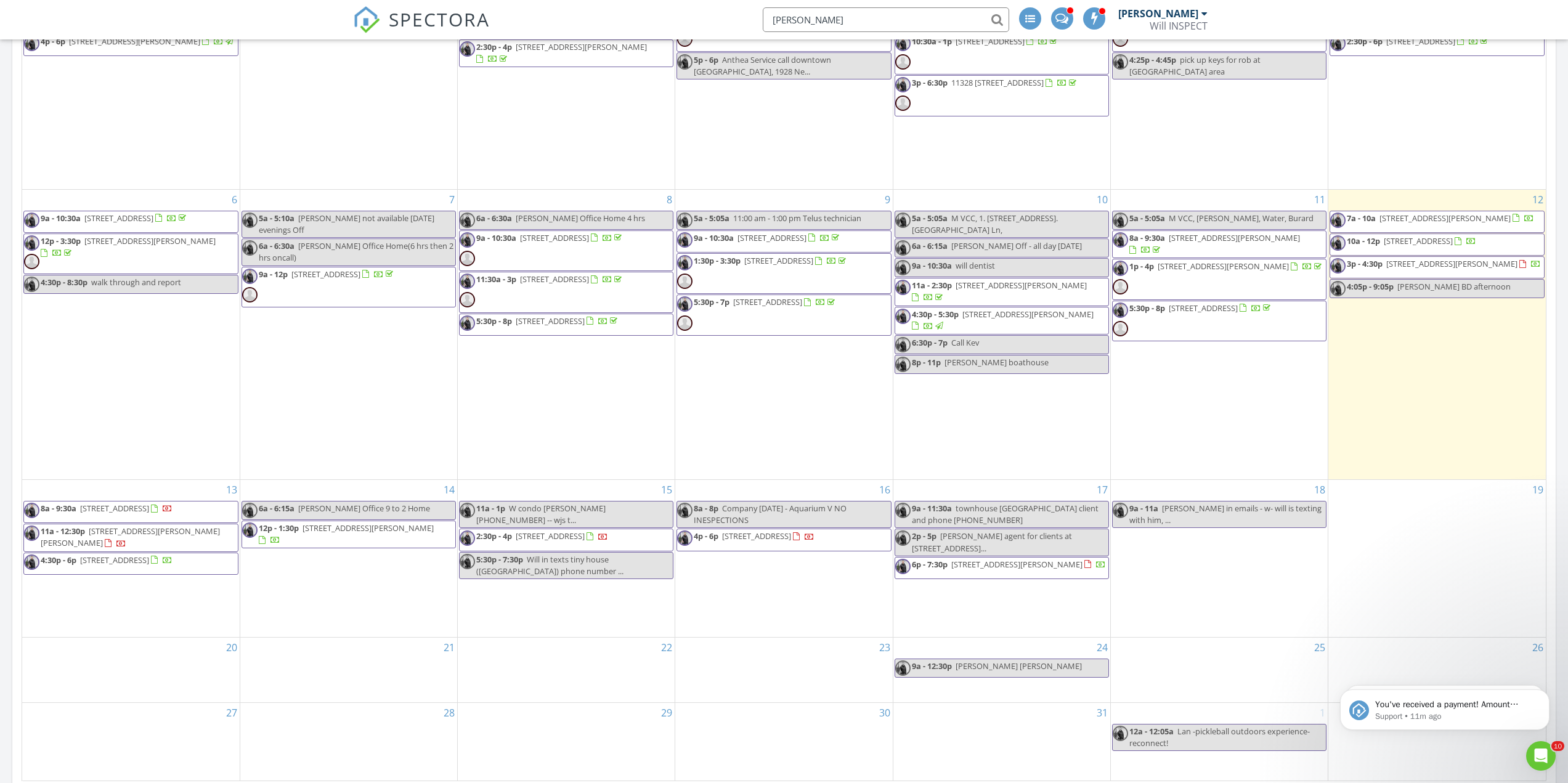 type 